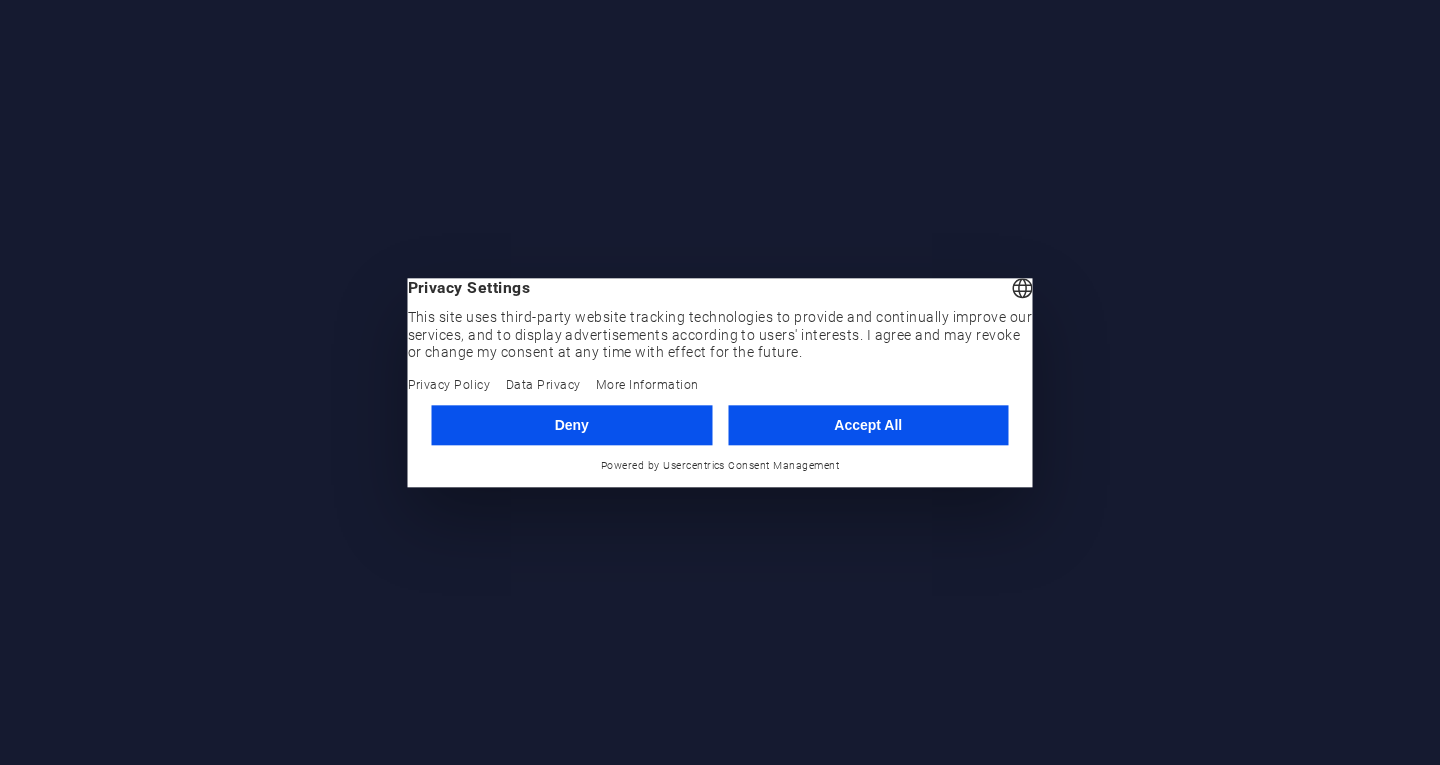 scroll, scrollTop: 0, scrollLeft: 0, axis: both 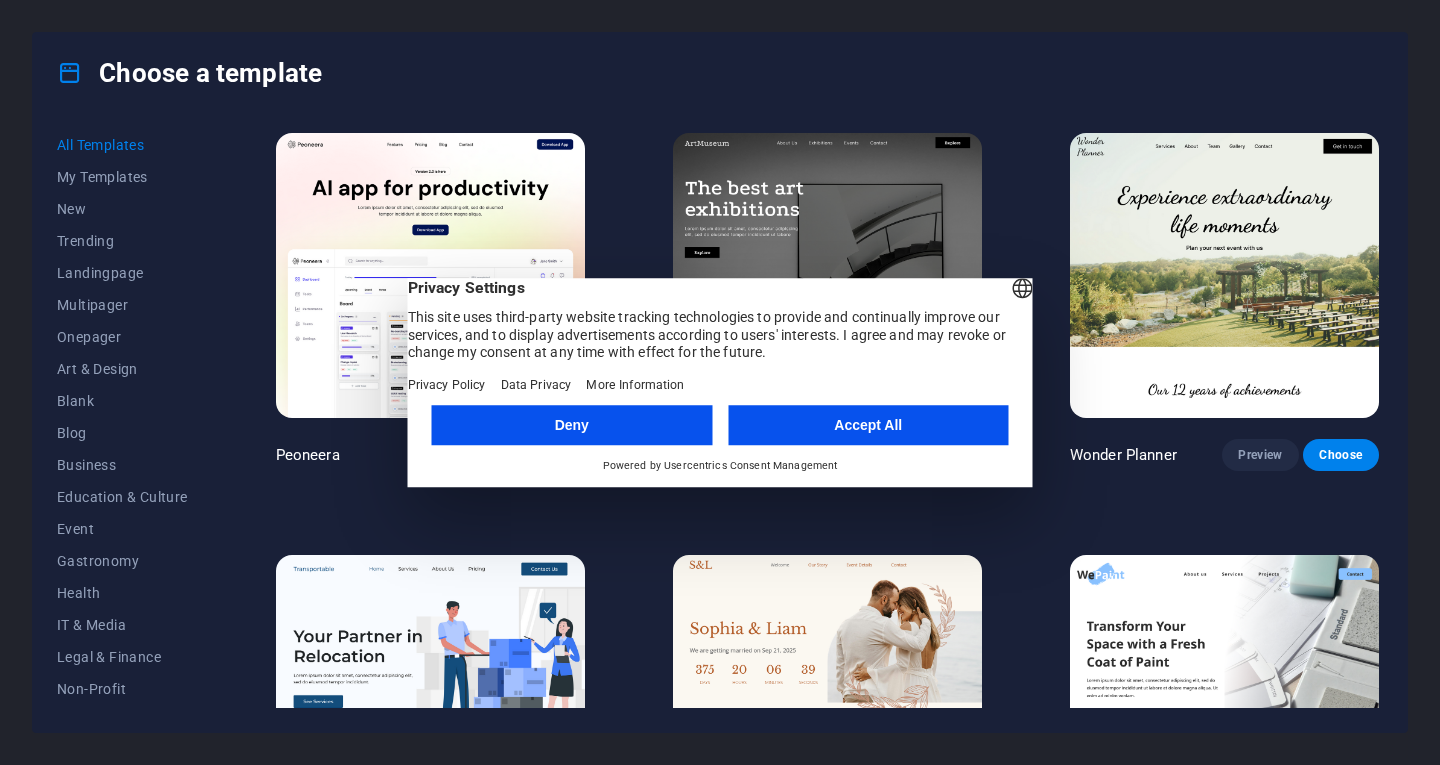 click on "Accept All" at bounding box center [868, 425] 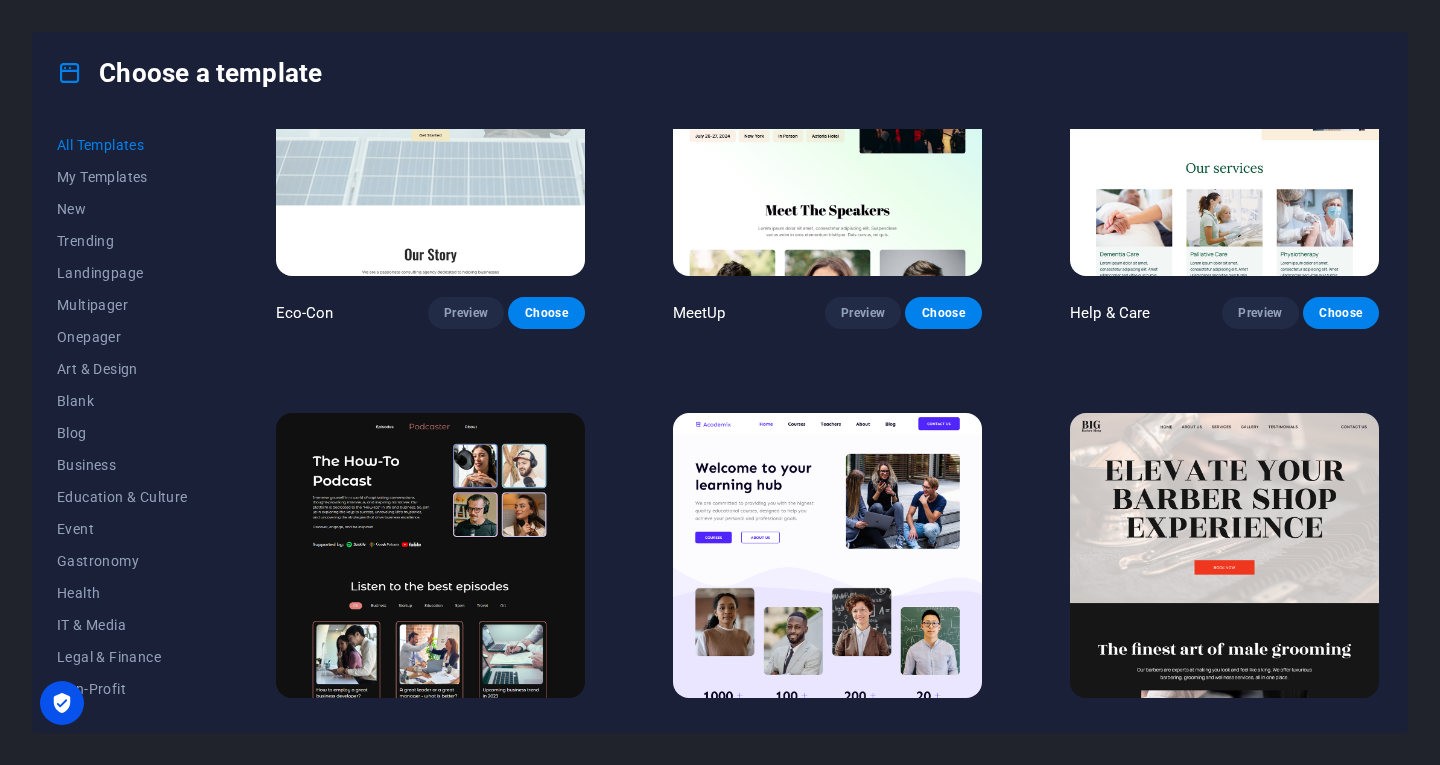 scroll, scrollTop: 1200, scrollLeft: 0, axis: vertical 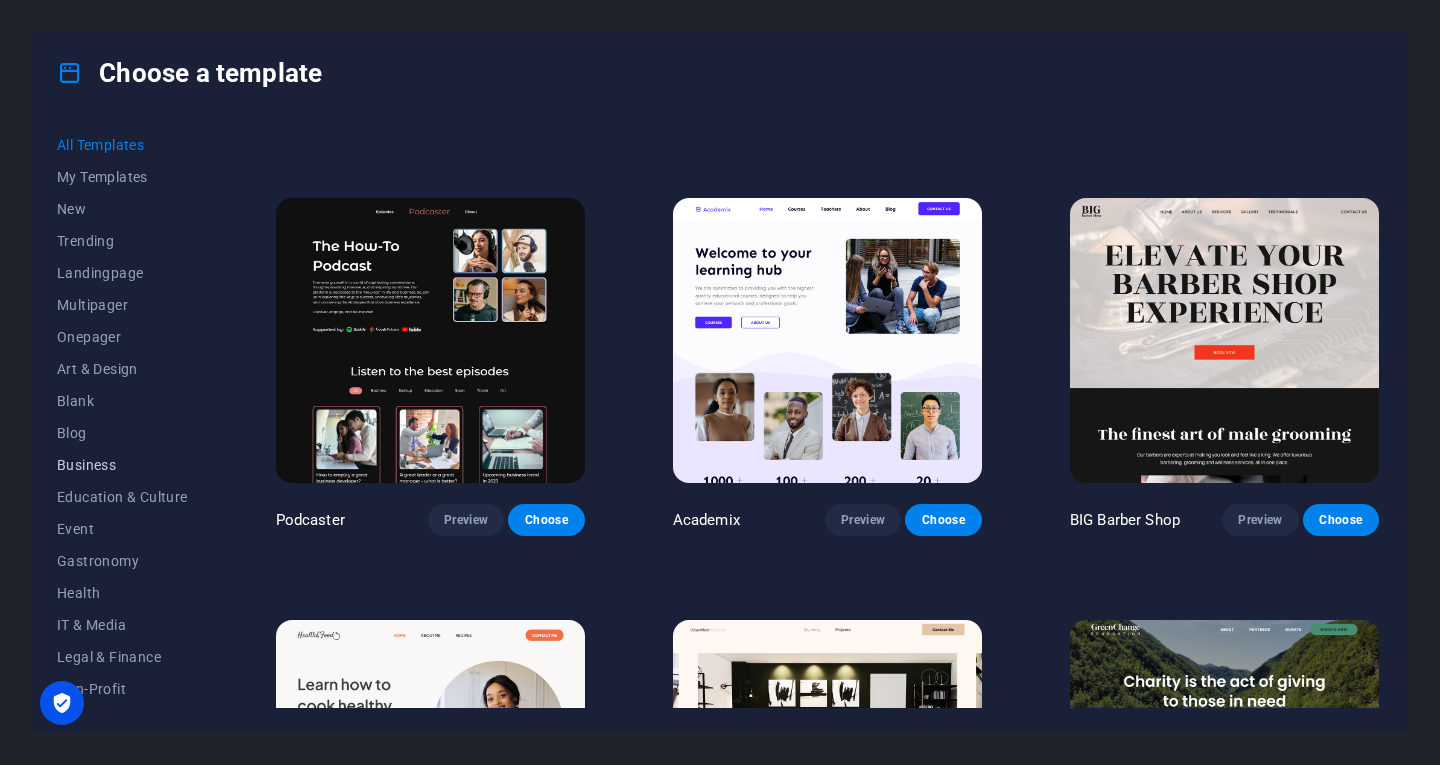 click on "Business" at bounding box center [122, 465] 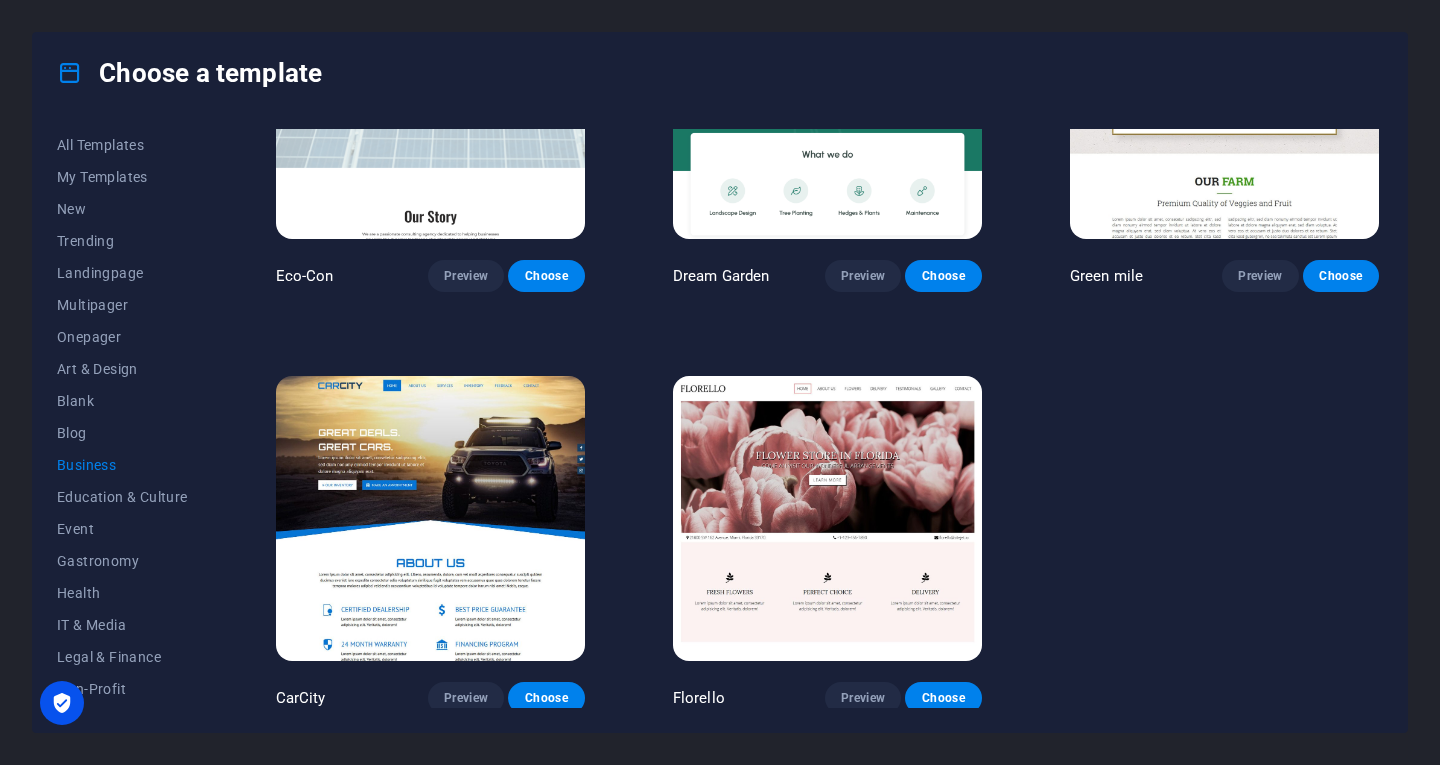 click at bounding box center (430, 518) 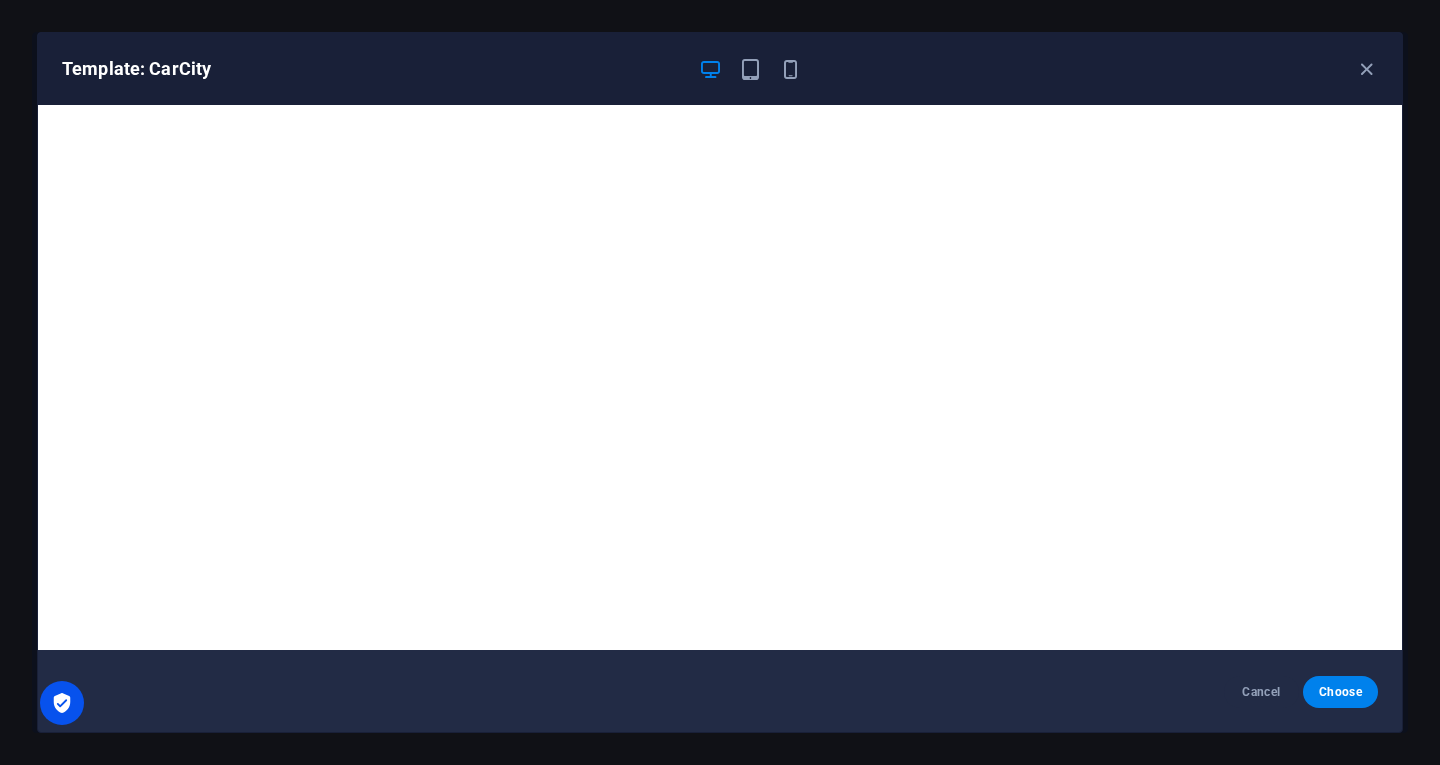 scroll, scrollTop: 4, scrollLeft: 0, axis: vertical 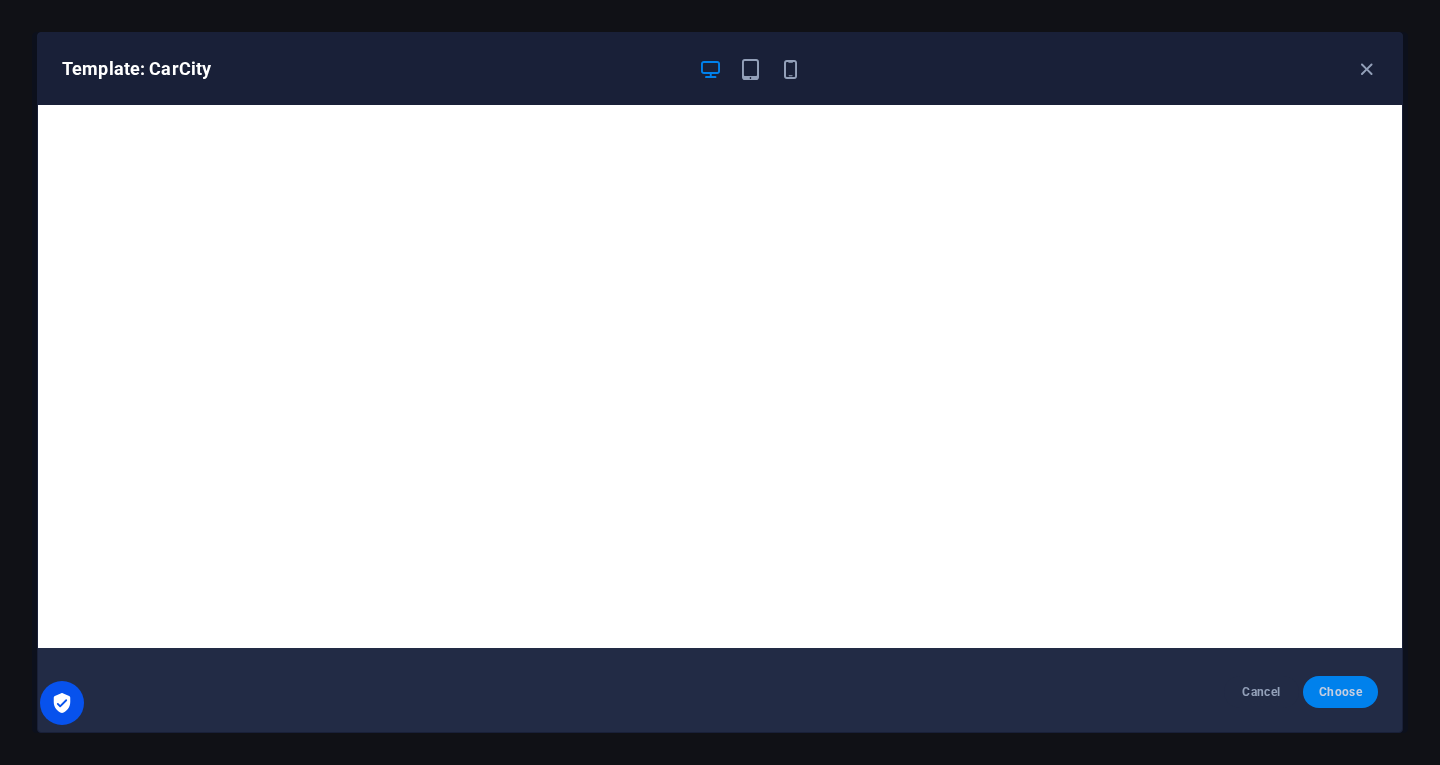 click on "Choose" at bounding box center (1340, 692) 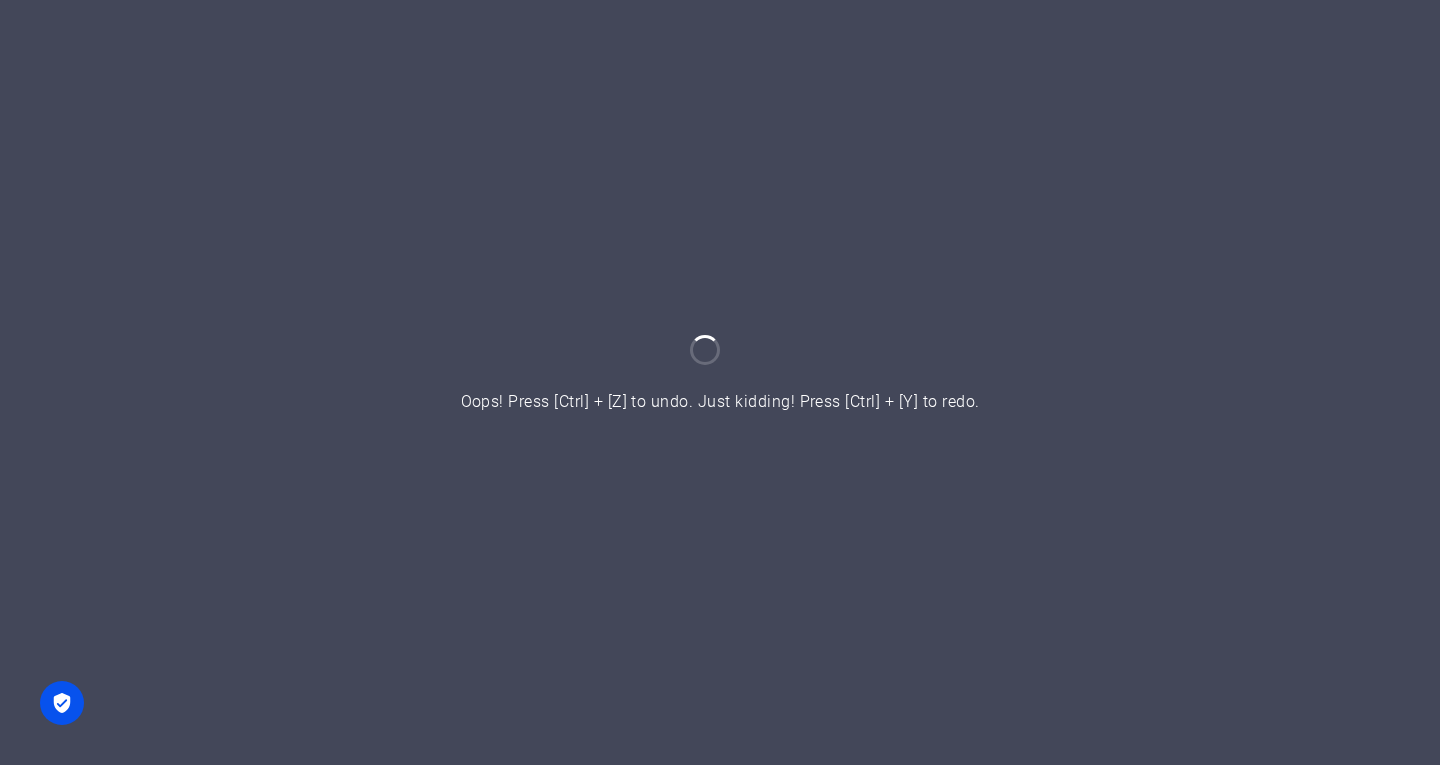scroll, scrollTop: 0, scrollLeft: 0, axis: both 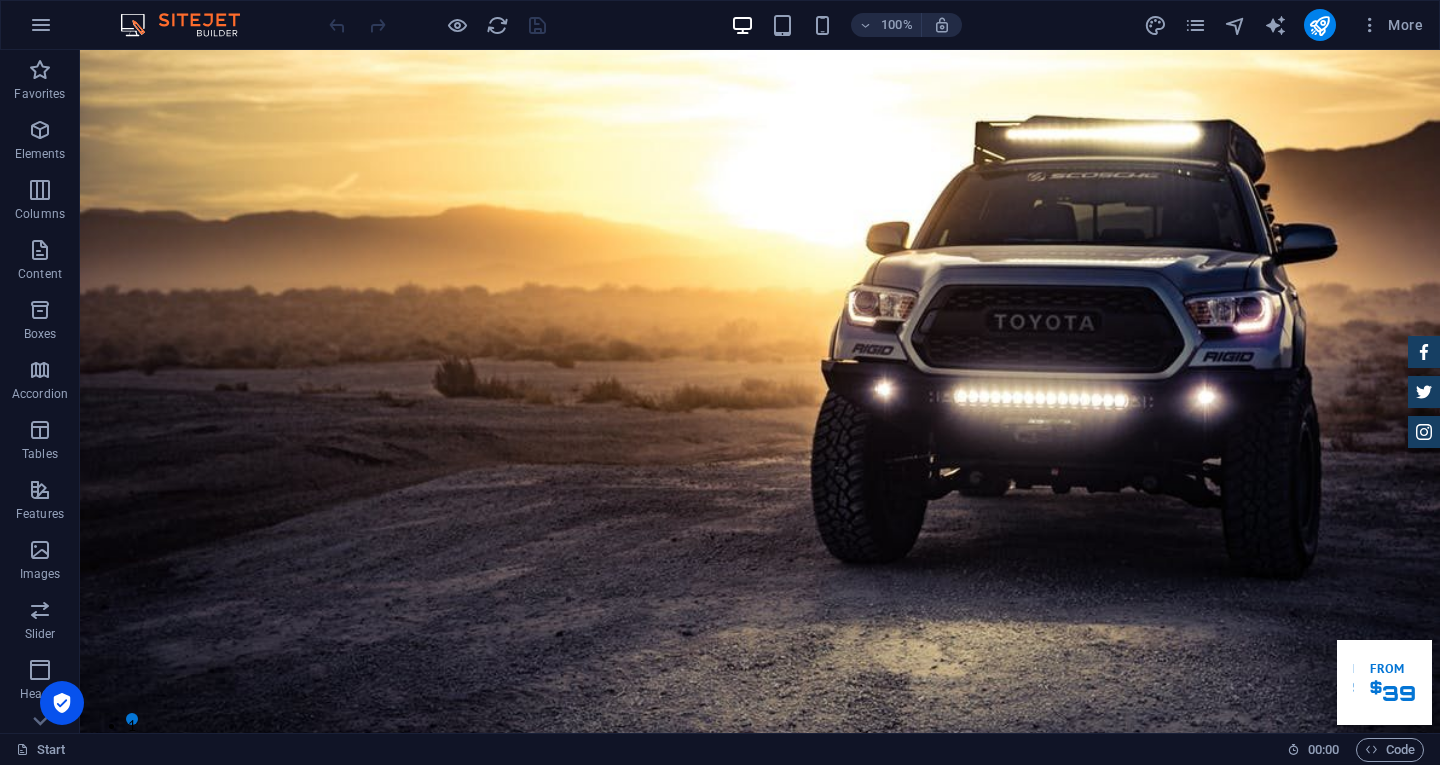 click at bounding box center [190, 25] 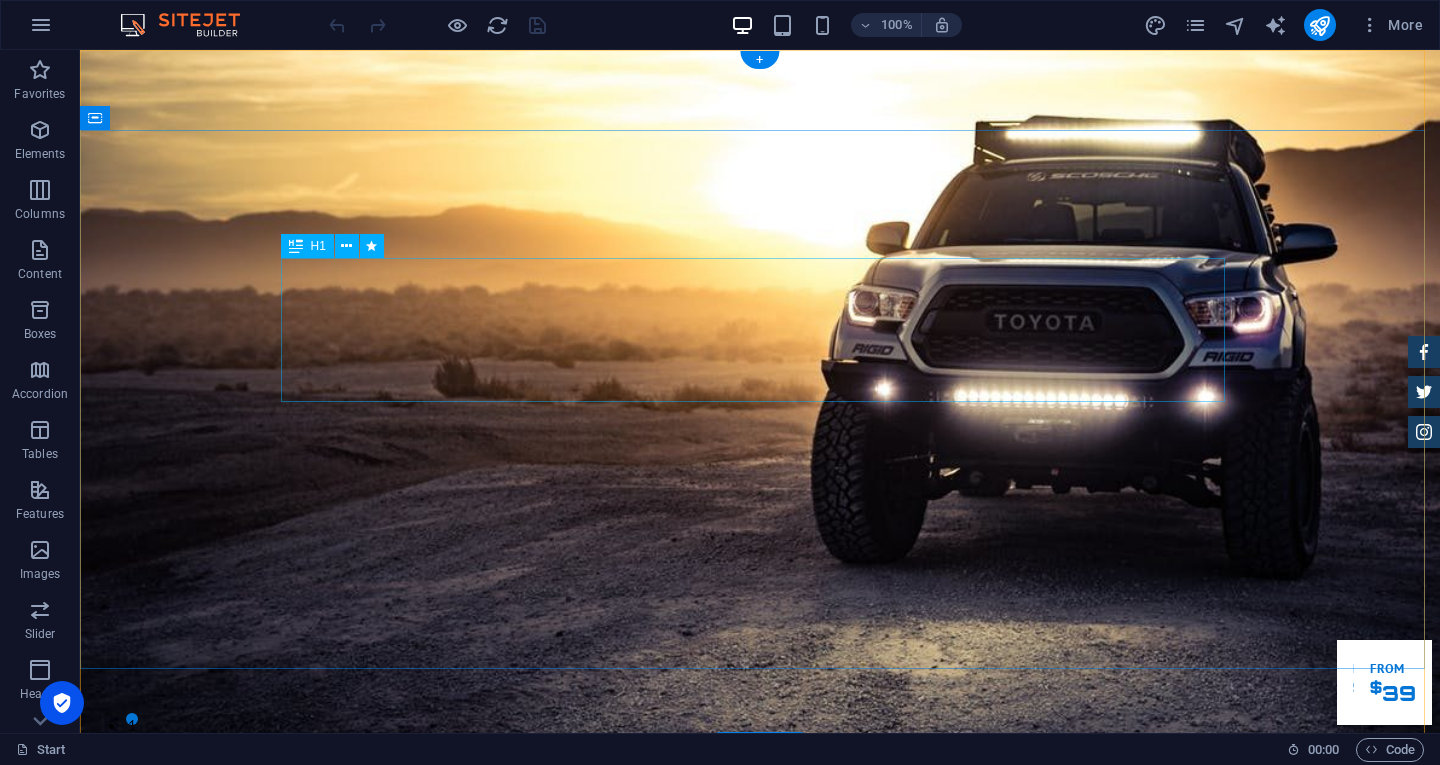 click on "GReat Deals. Great Cars." at bounding box center [760, 1060] 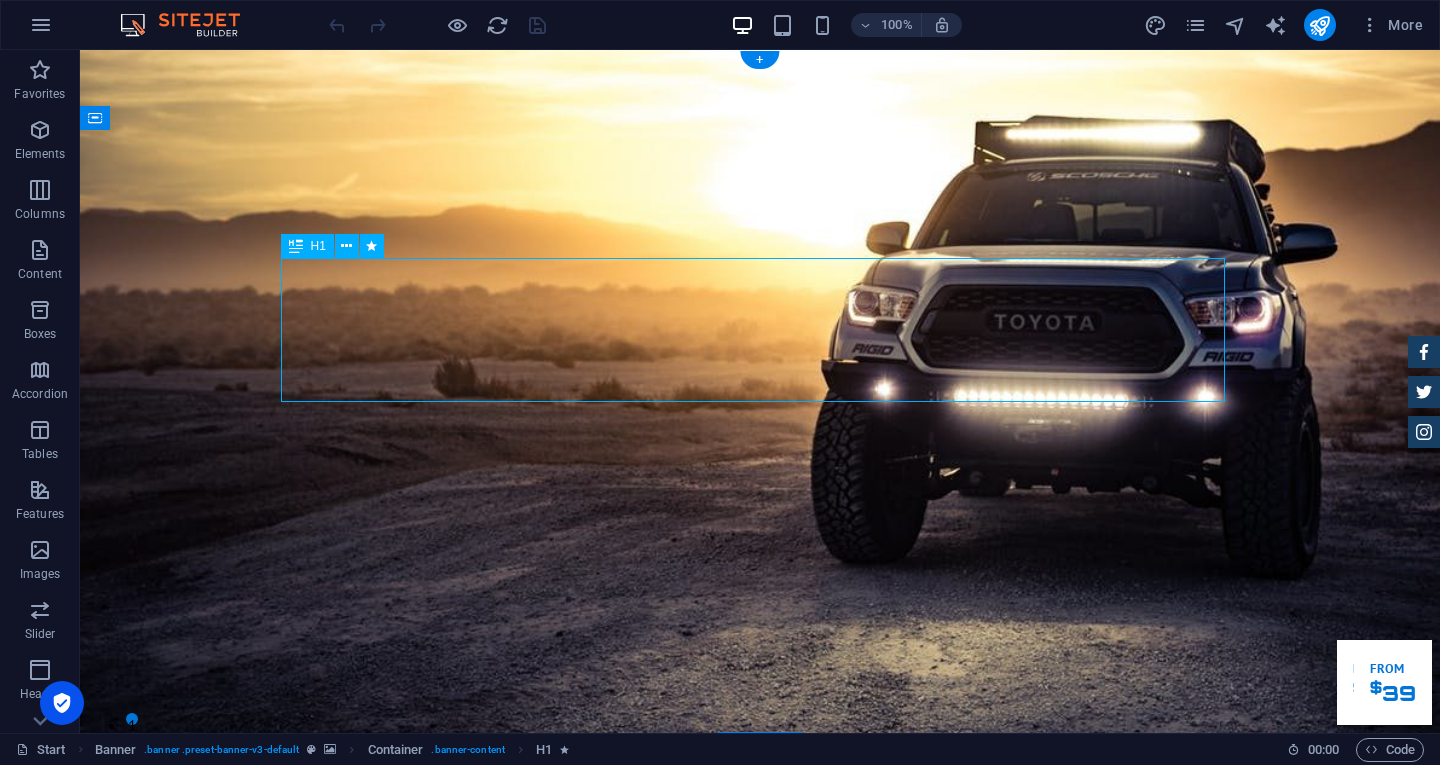 click on "GReat Deals. Great Cars." at bounding box center [760, 1060] 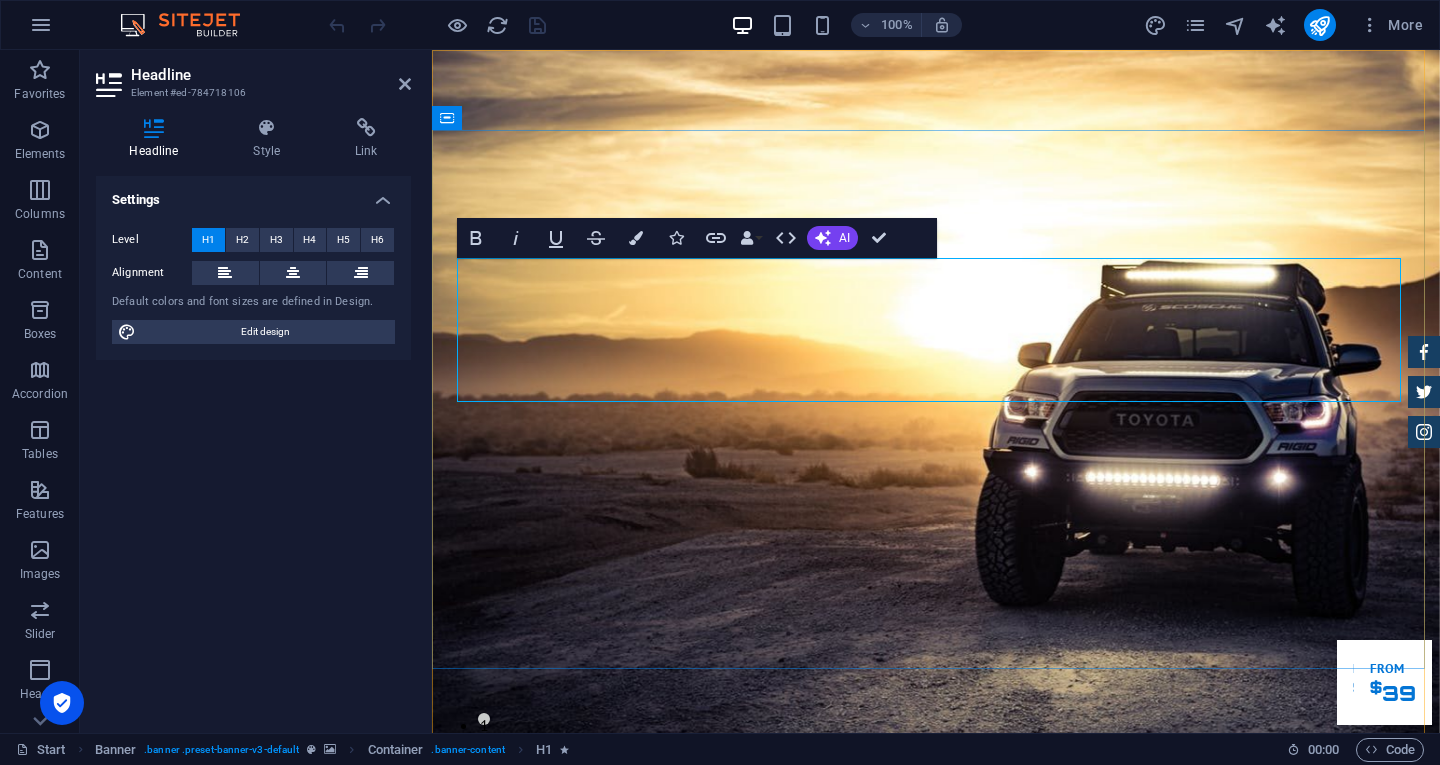click on "GReat Deals.Great Cars." at bounding box center [859, 1095] 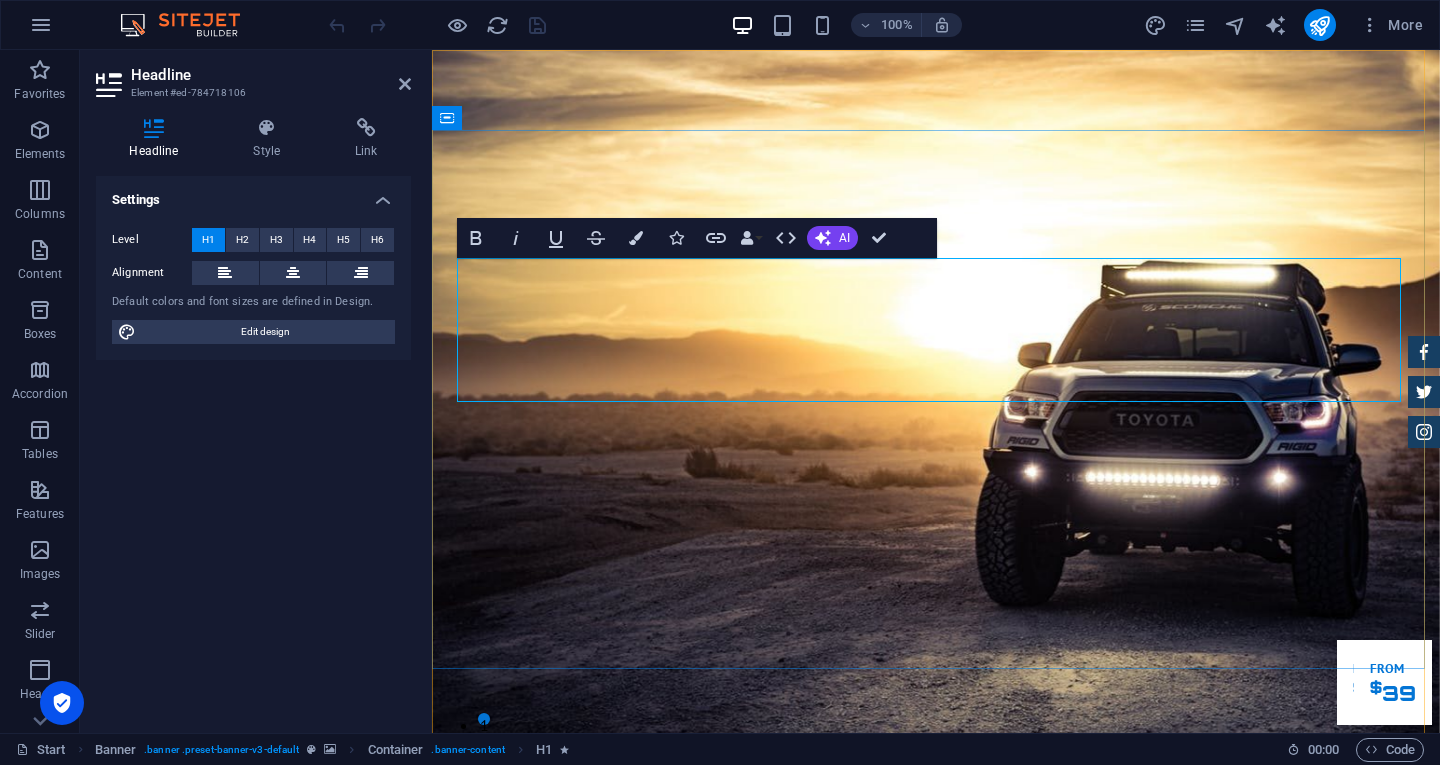 type 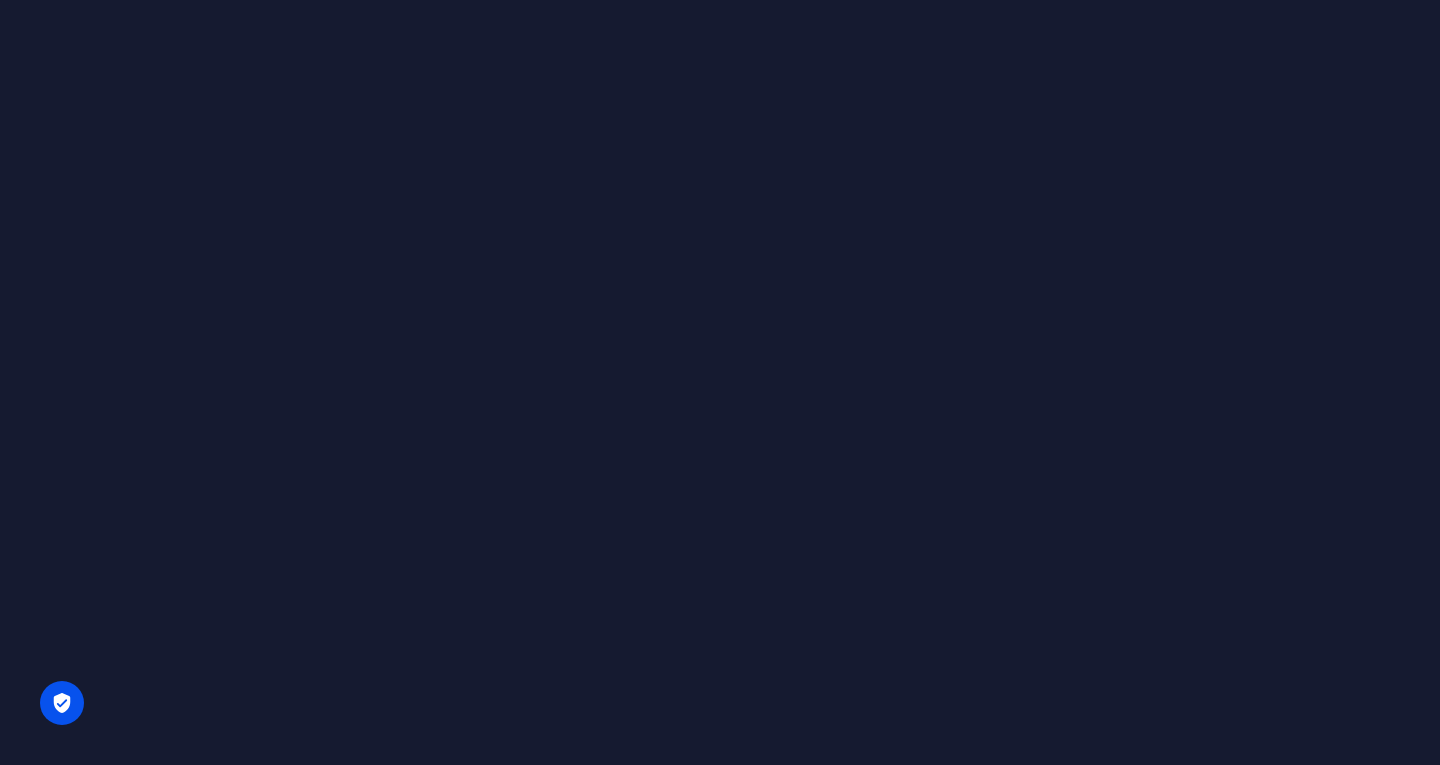 scroll, scrollTop: 0, scrollLeft: 0, axis: both 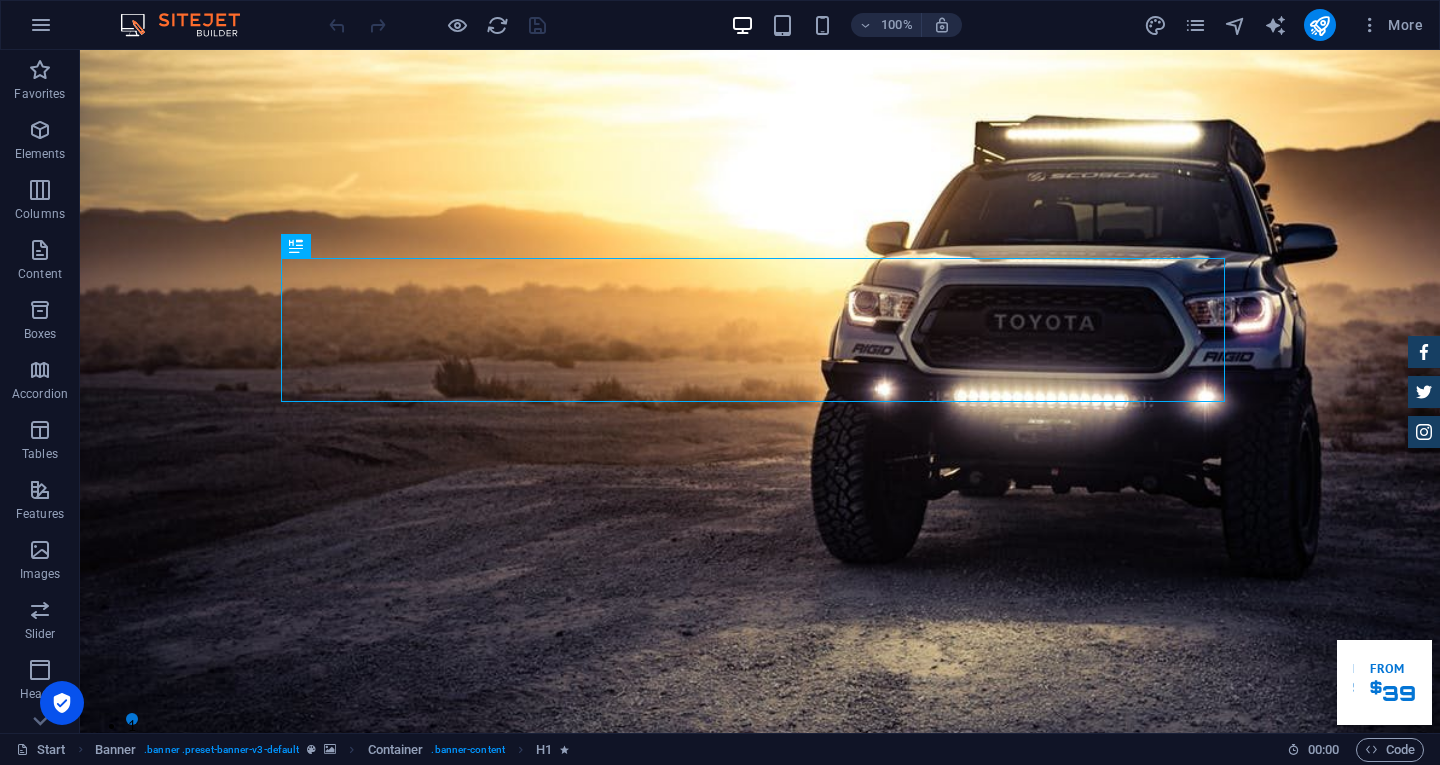click on "100% More" at bounding box center [720, 25] 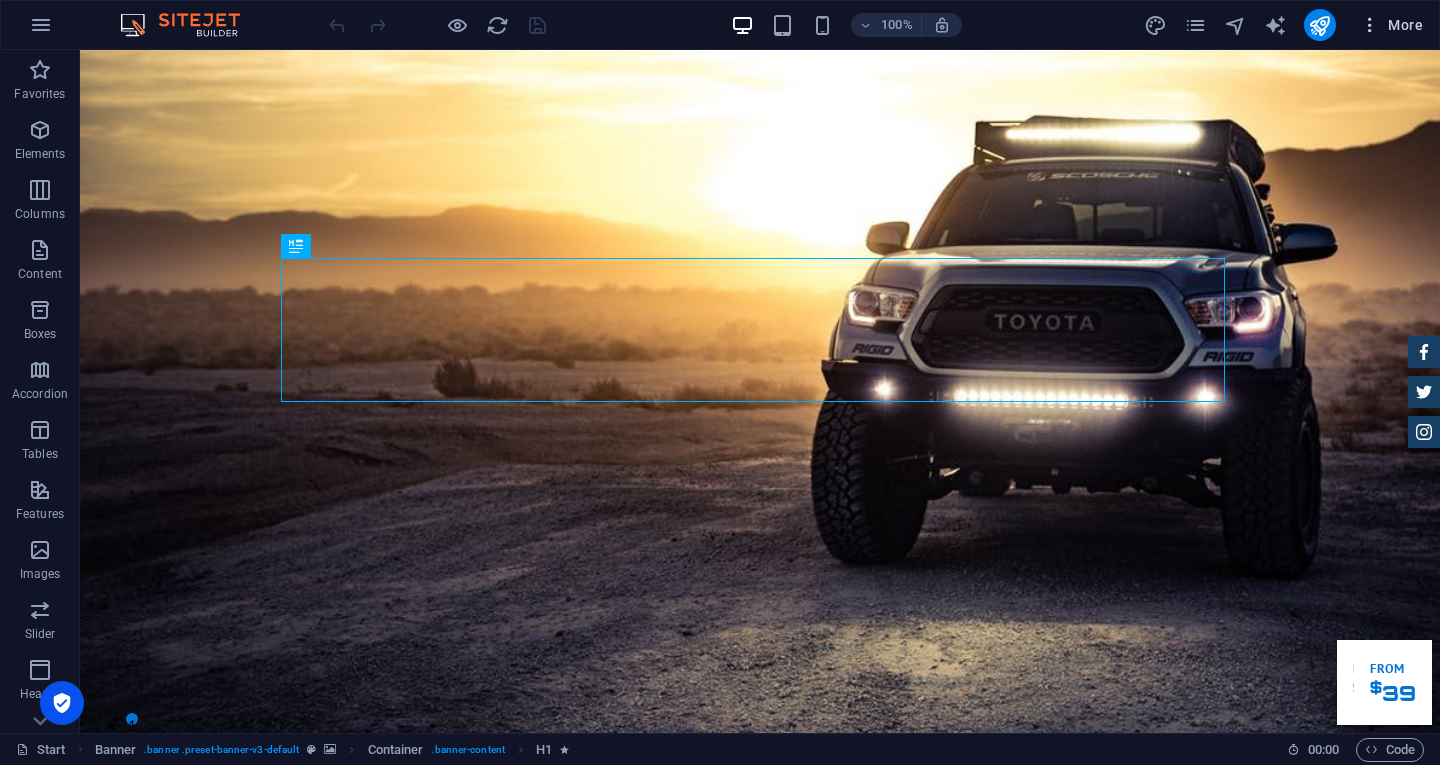 click on "More" at bounding box center [1391, 25] 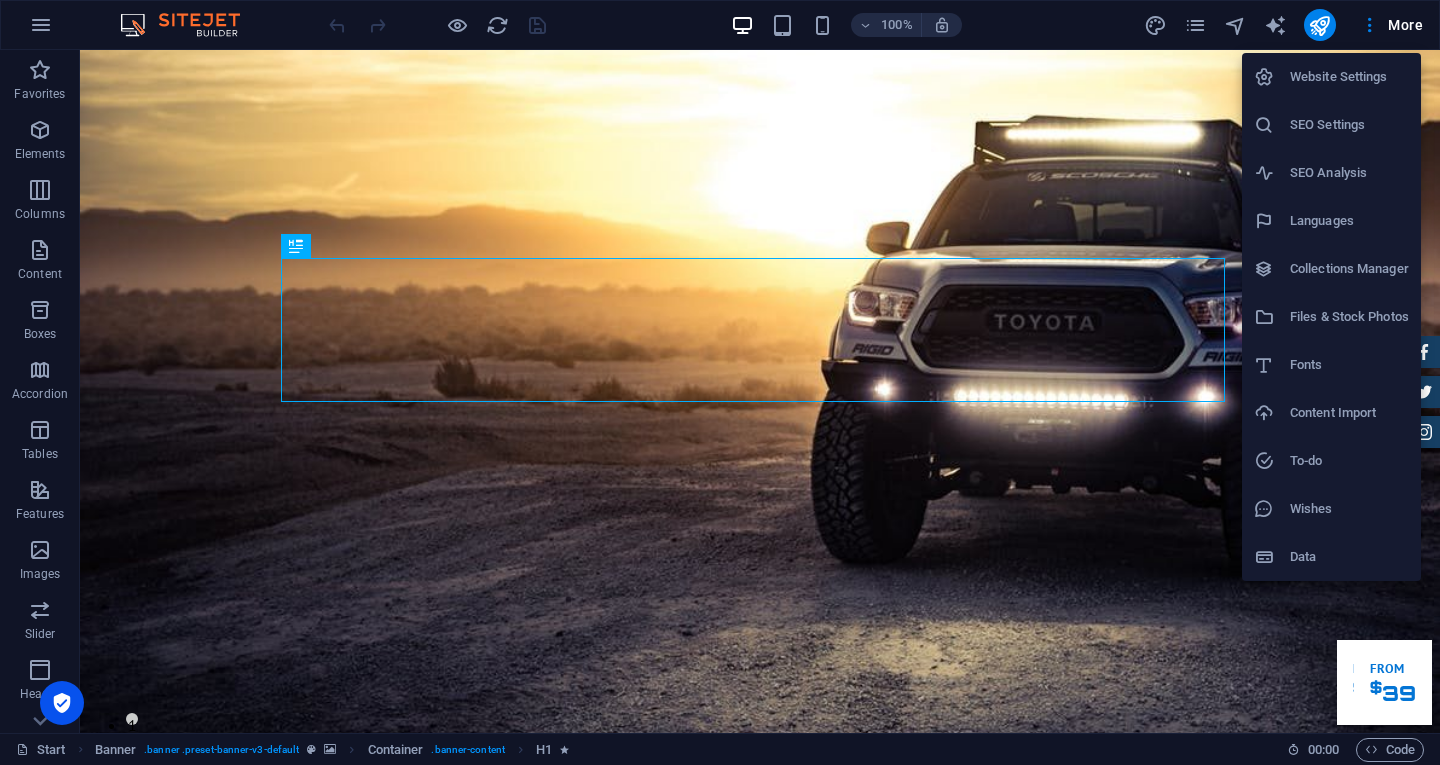drag, startPoint x: 1023, startPoint y: 473, endPoint x: 998, endPoint y: 471, distance: 25.079872 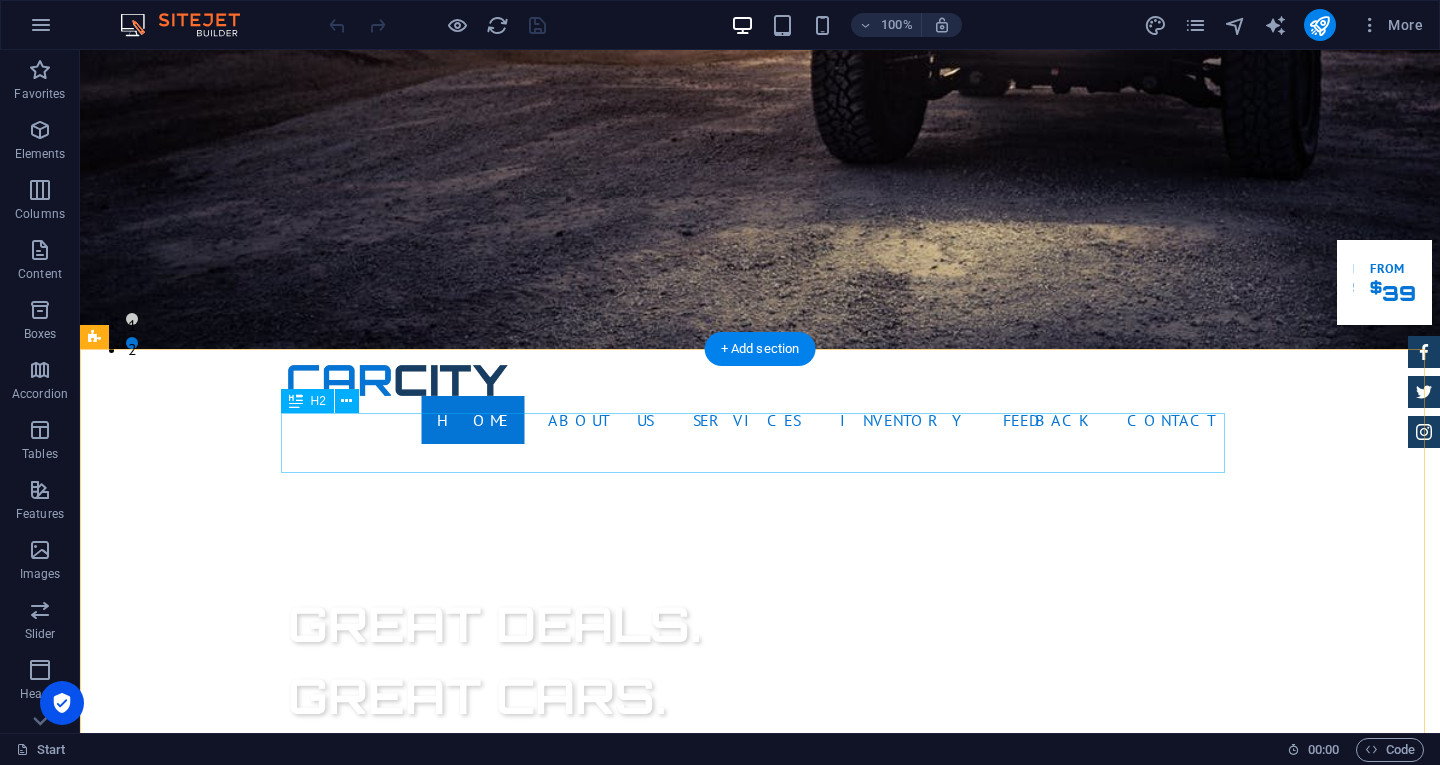 scroll, scrollTop: 100, scrollLeft: 0, axis: vertical 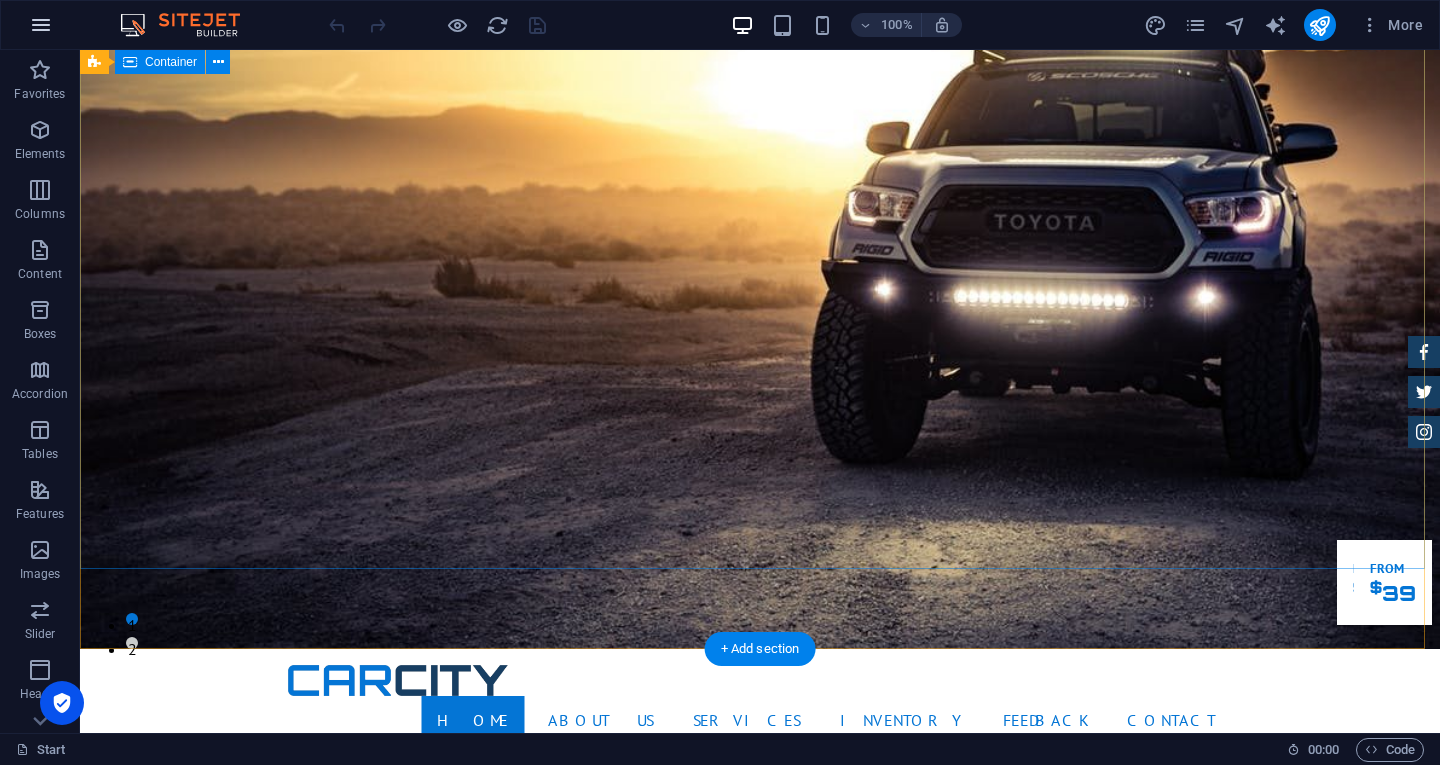 click at bounding box center (41, 25) 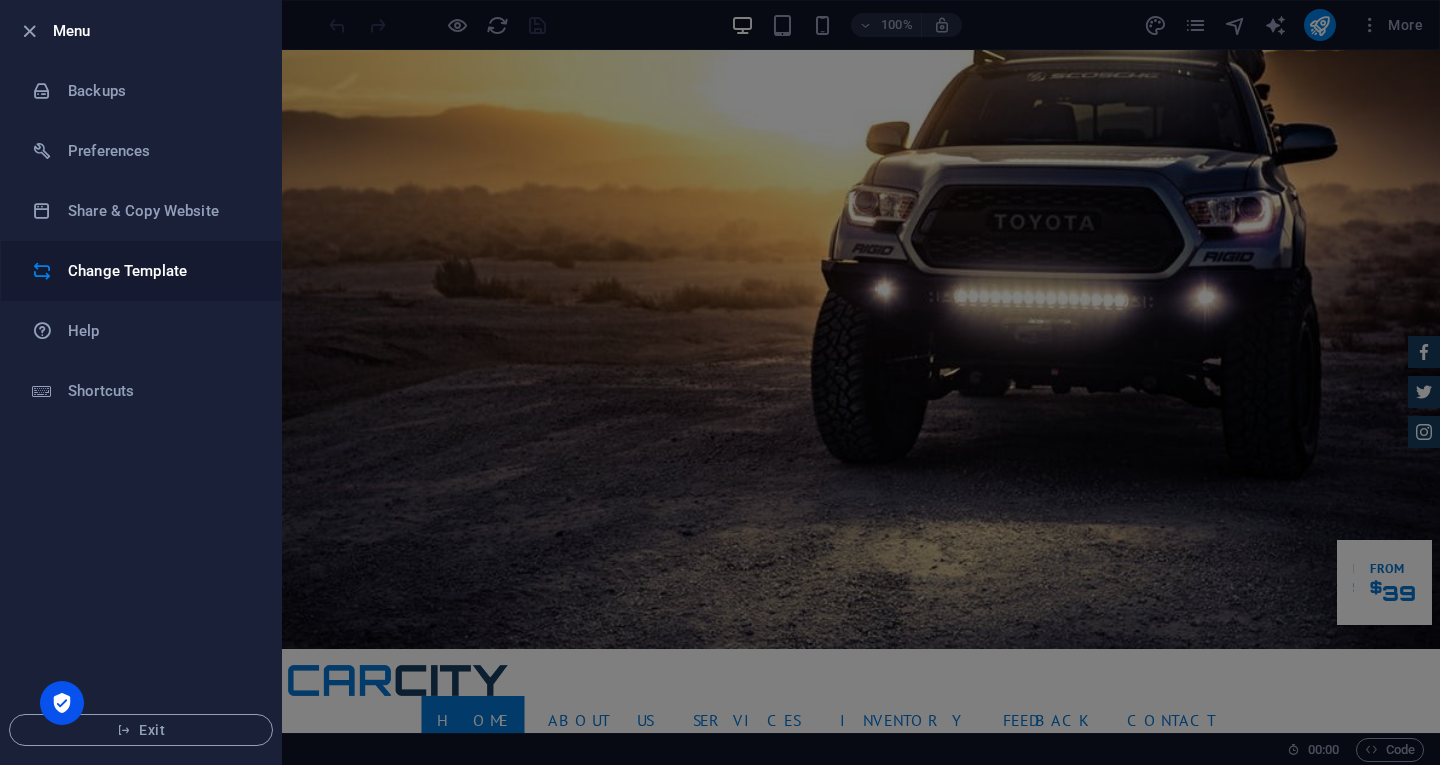 click on "Change Template" at bounding box center [160, 271] 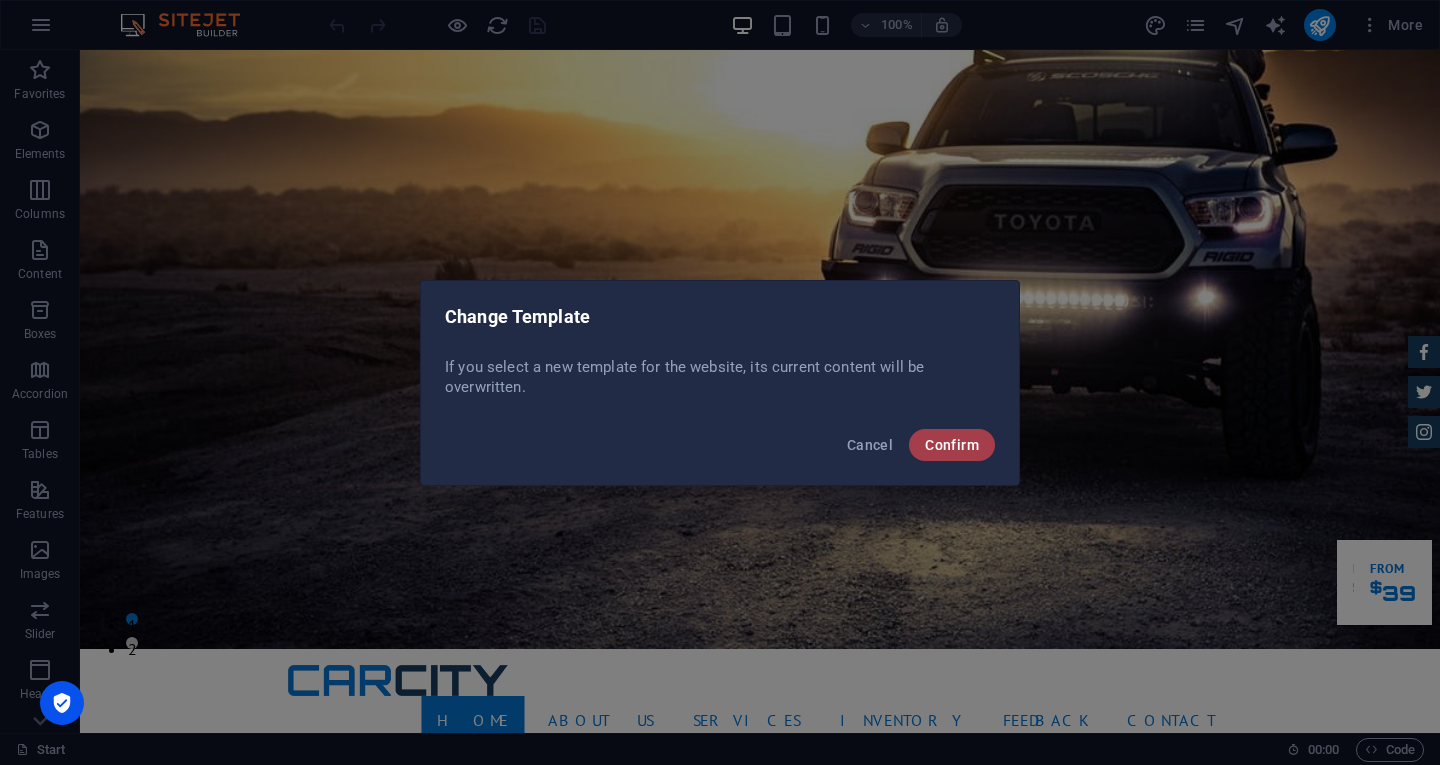 click on "Confirm" at bounding box center [952, 445] 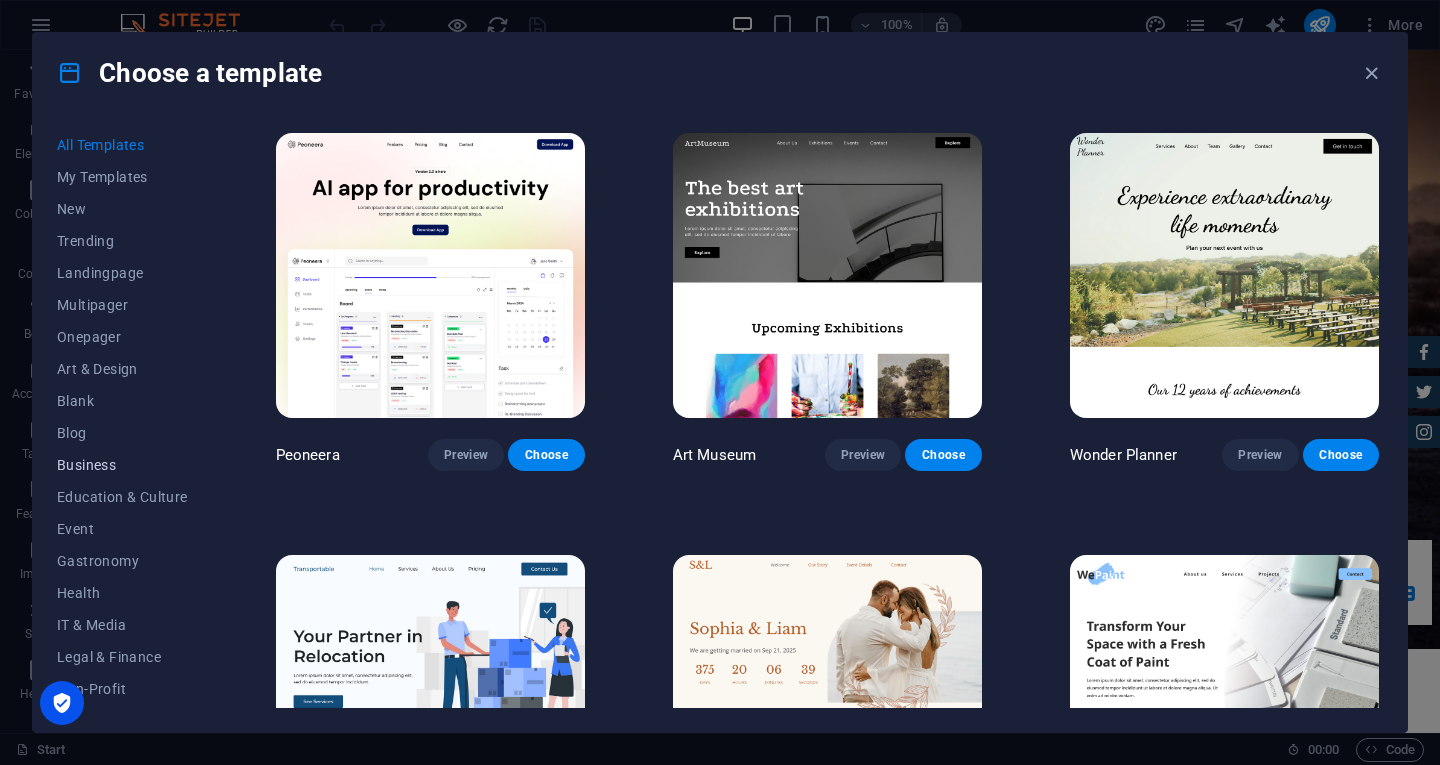 click on "Business" at bounding box center (122, 465) 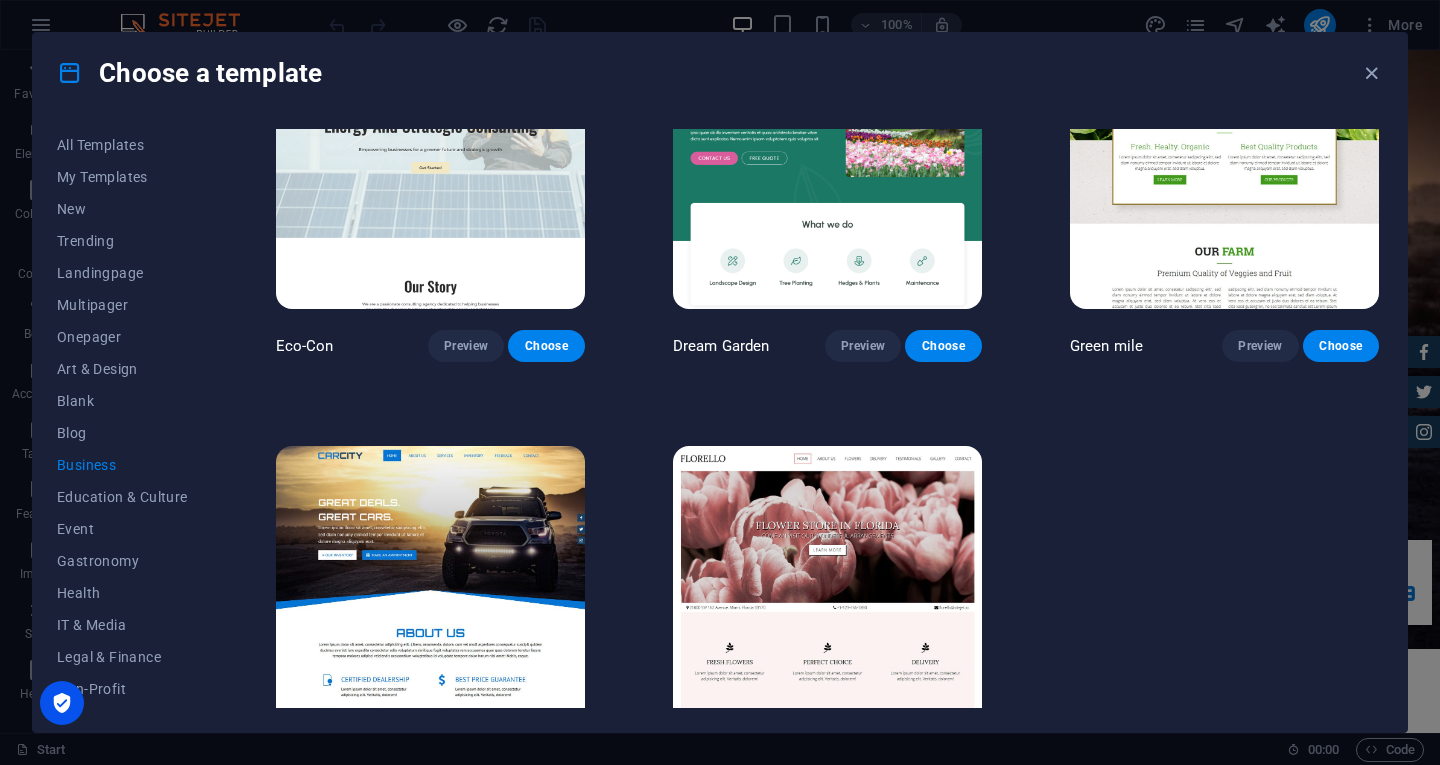 scroll, scrollTop: 0, scrollLeft: 0, axis: both 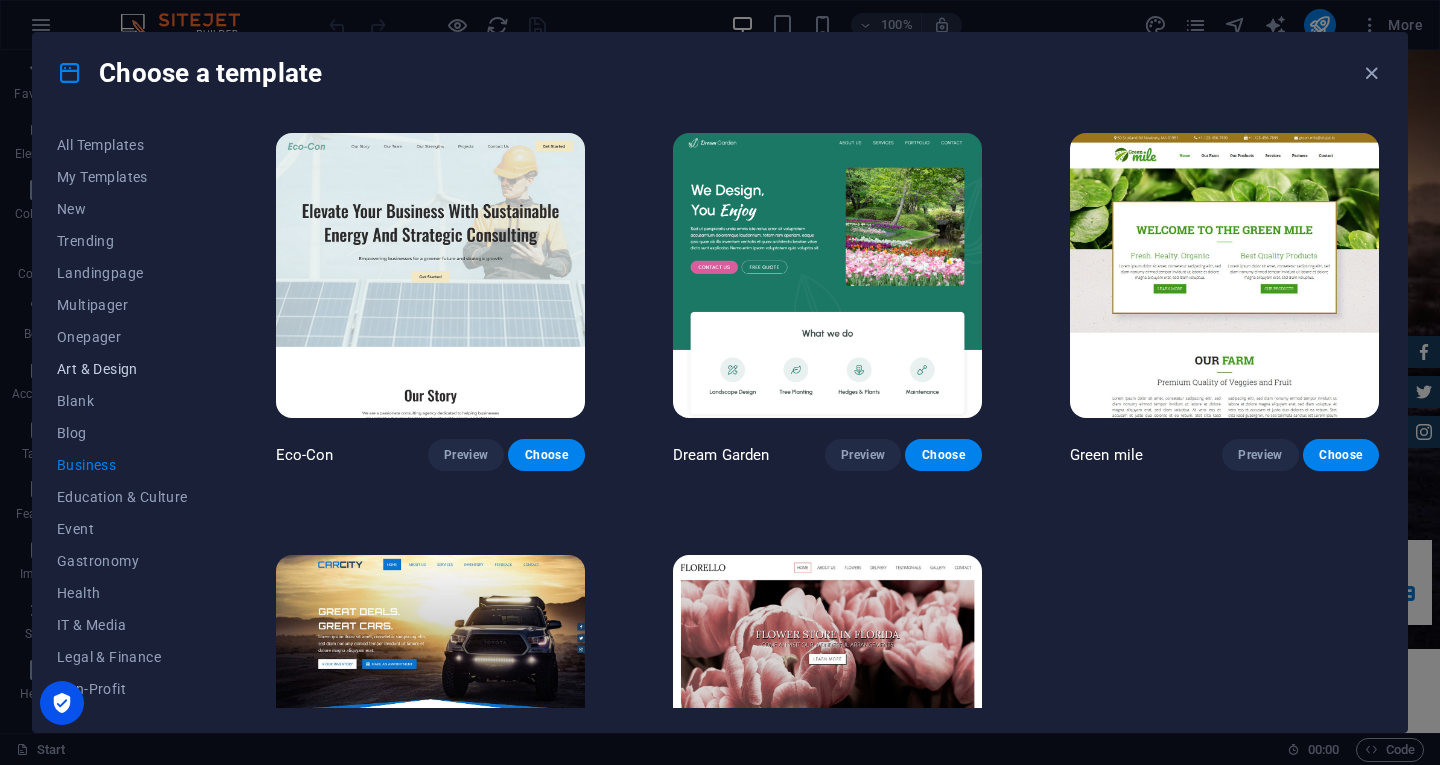 click on "Art & Design" at bounding box center [122, 369] 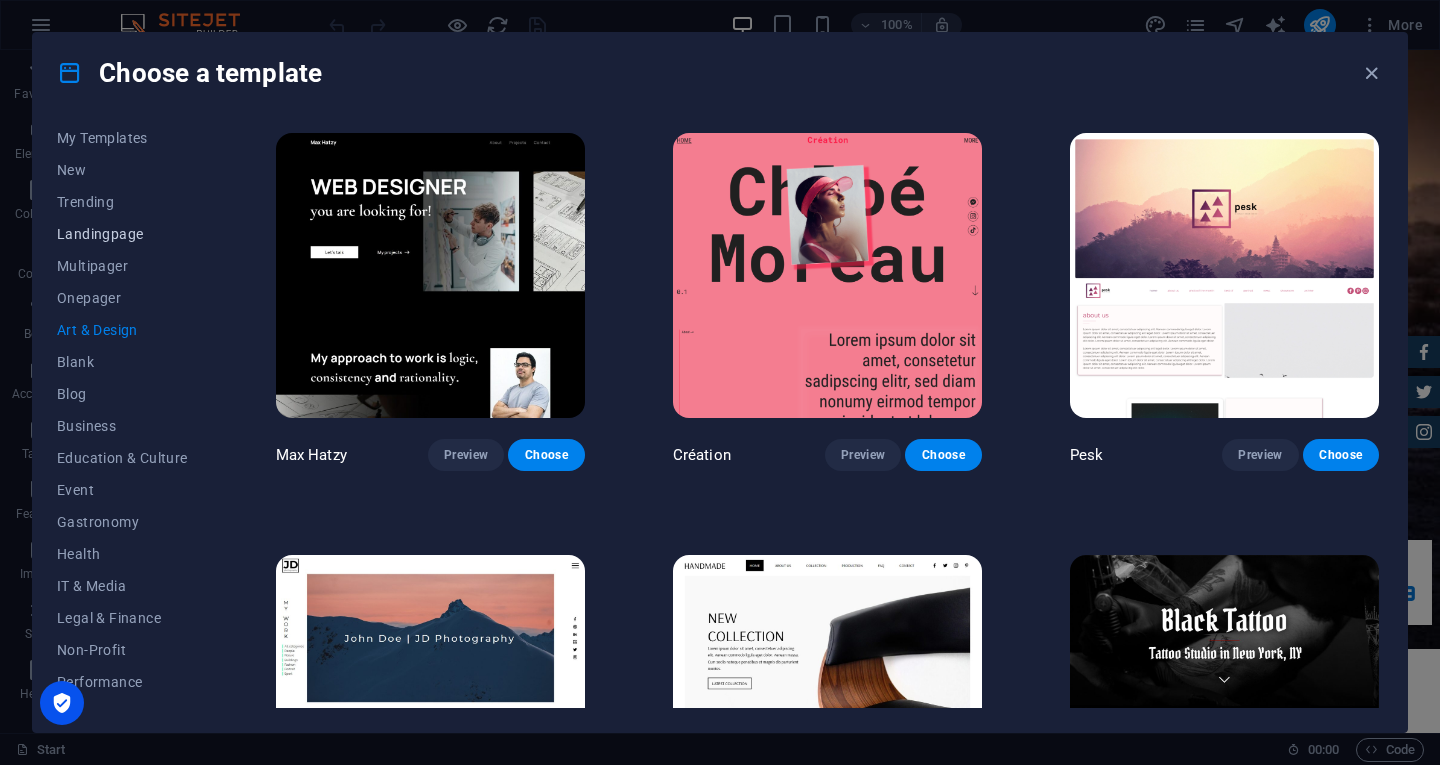 scroll, scrollTop: 0, scrollLeft: 0, axis: both 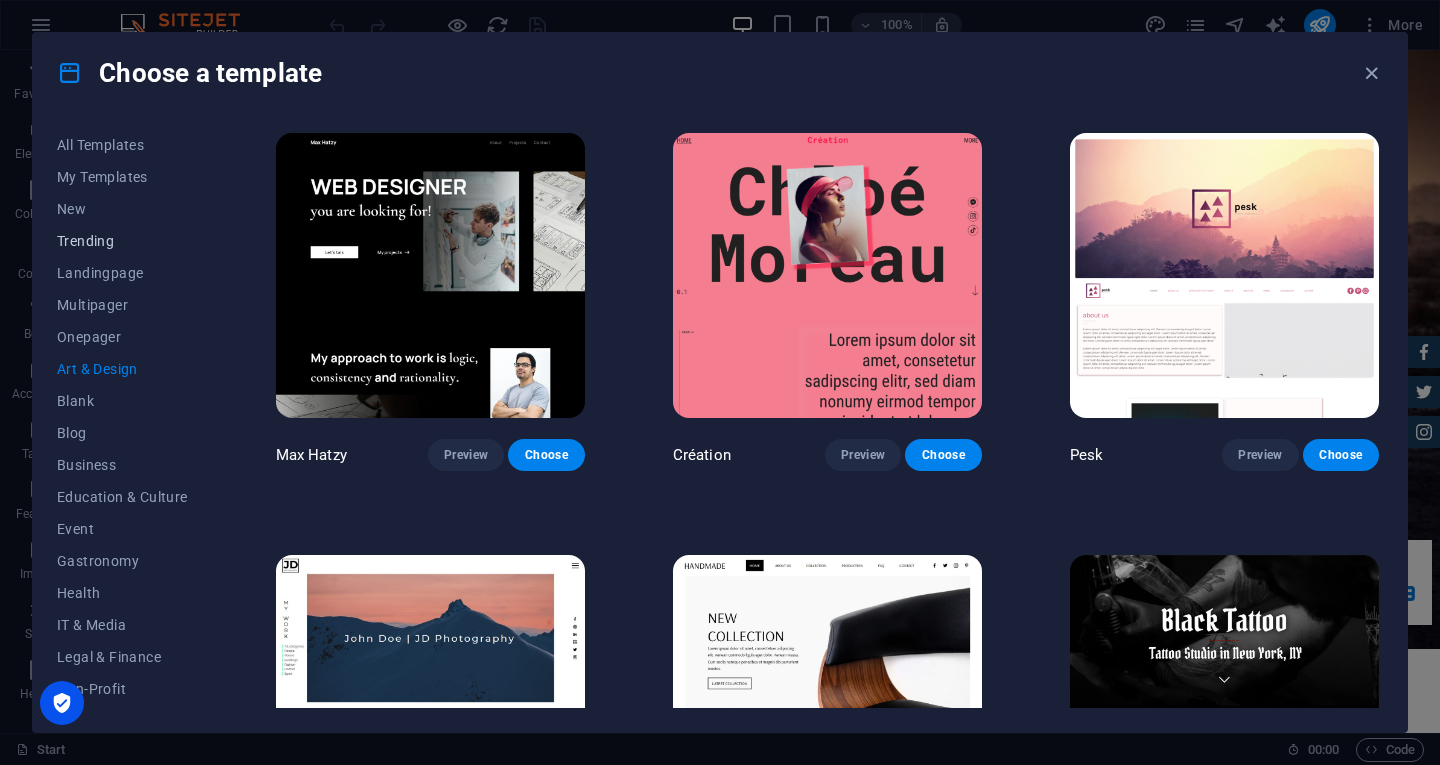 click on "Trending" at bounding box center [122, 241] 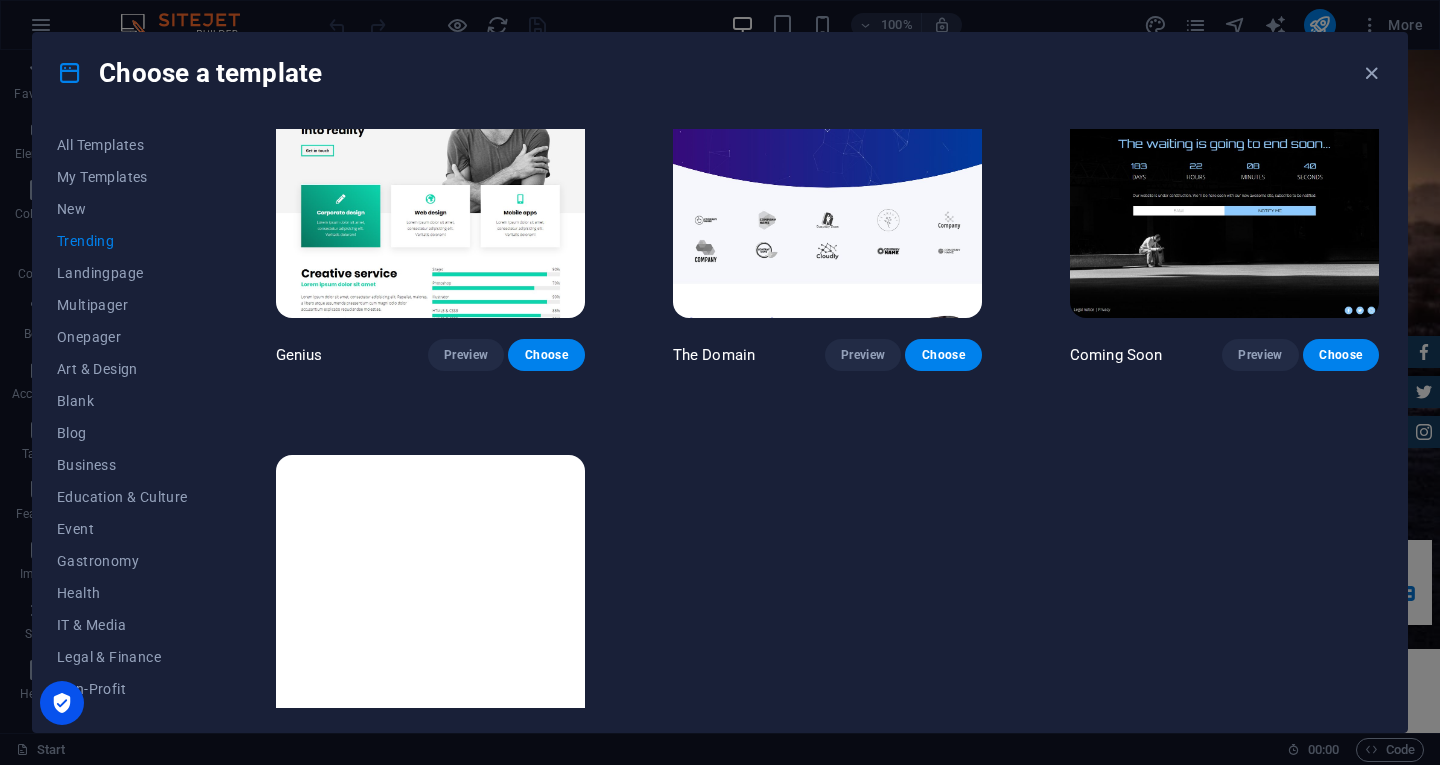 scroll, scrollTop: 1855, scrollLeft: 0, axis: vertical 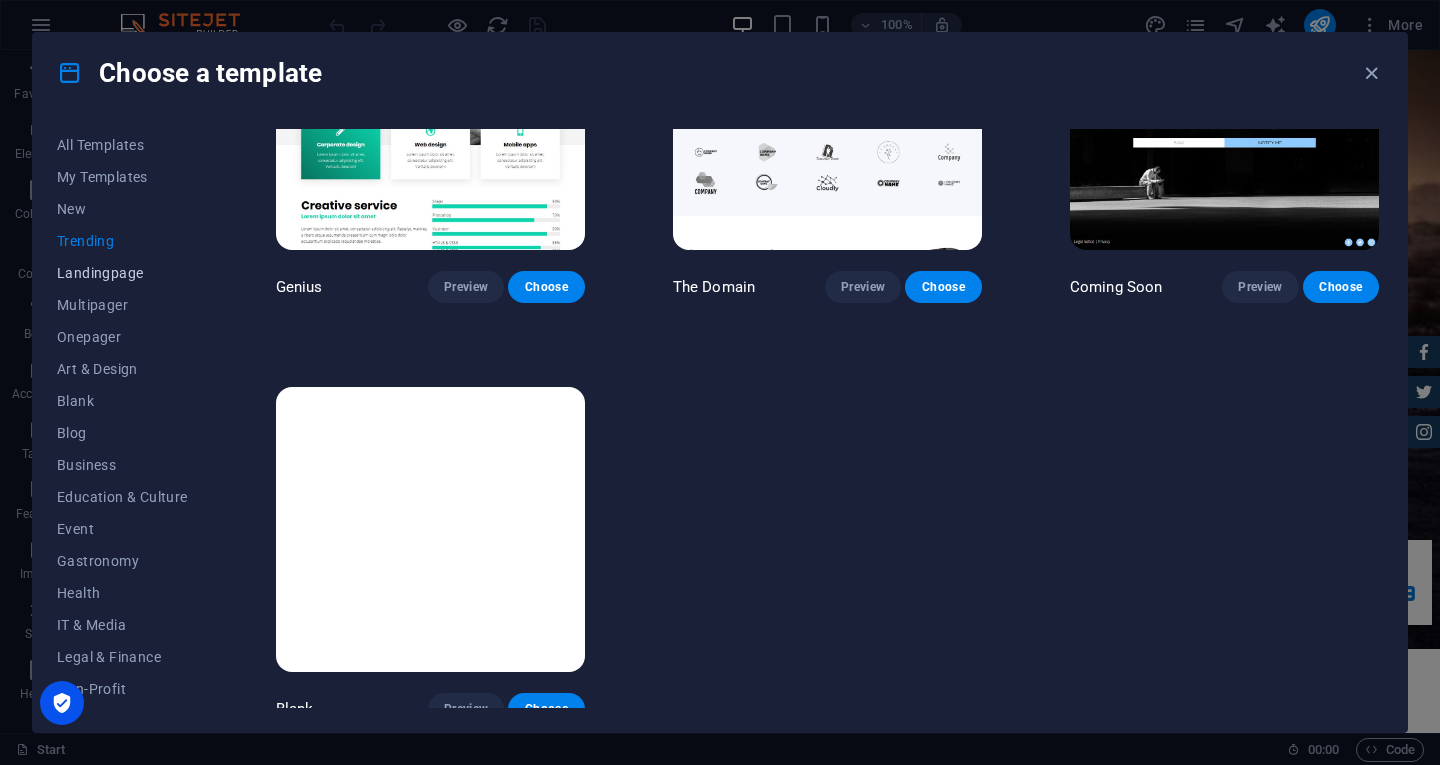 click on "Landingpage" at bounding box center (122, 273) 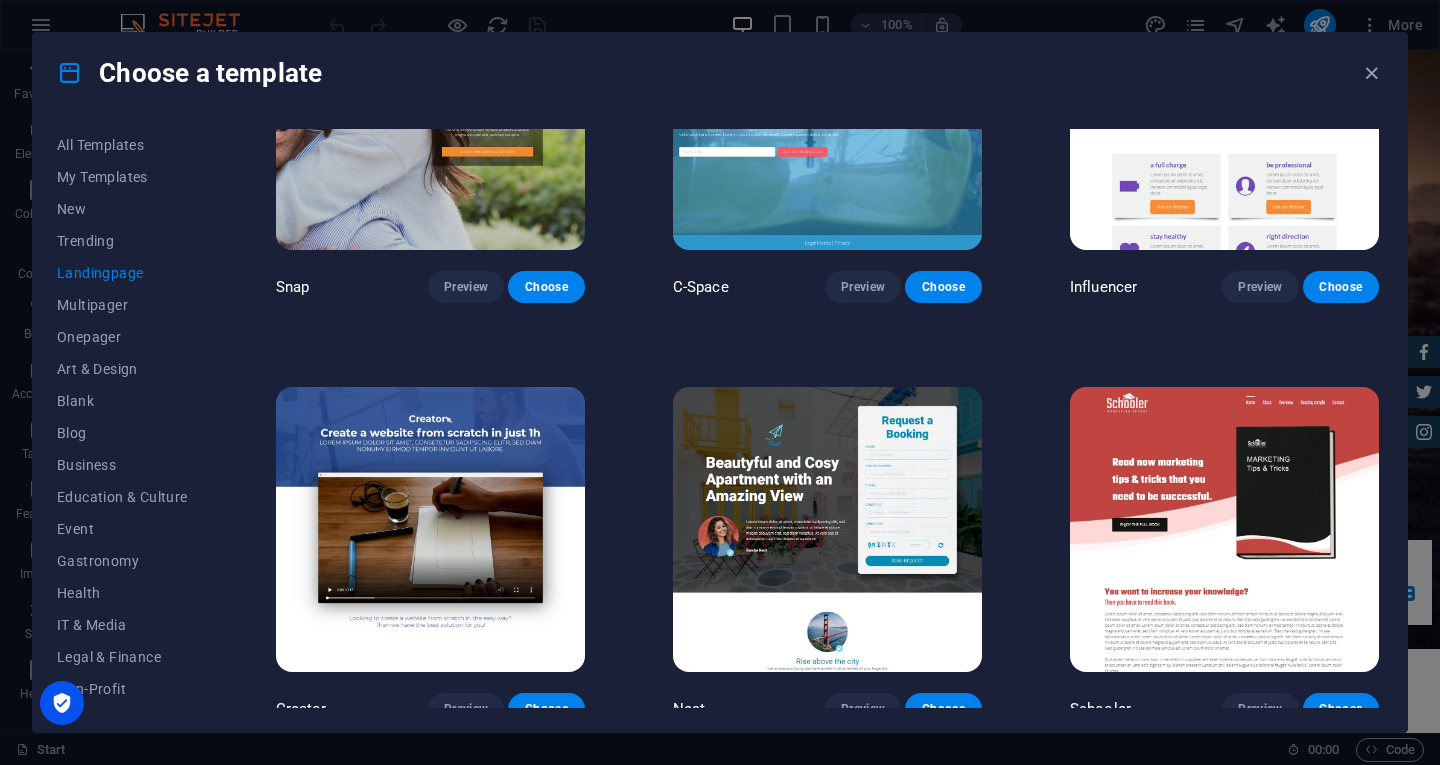 scroll, scrollTop: 3112, scrollLeft: 0, axis: vertical 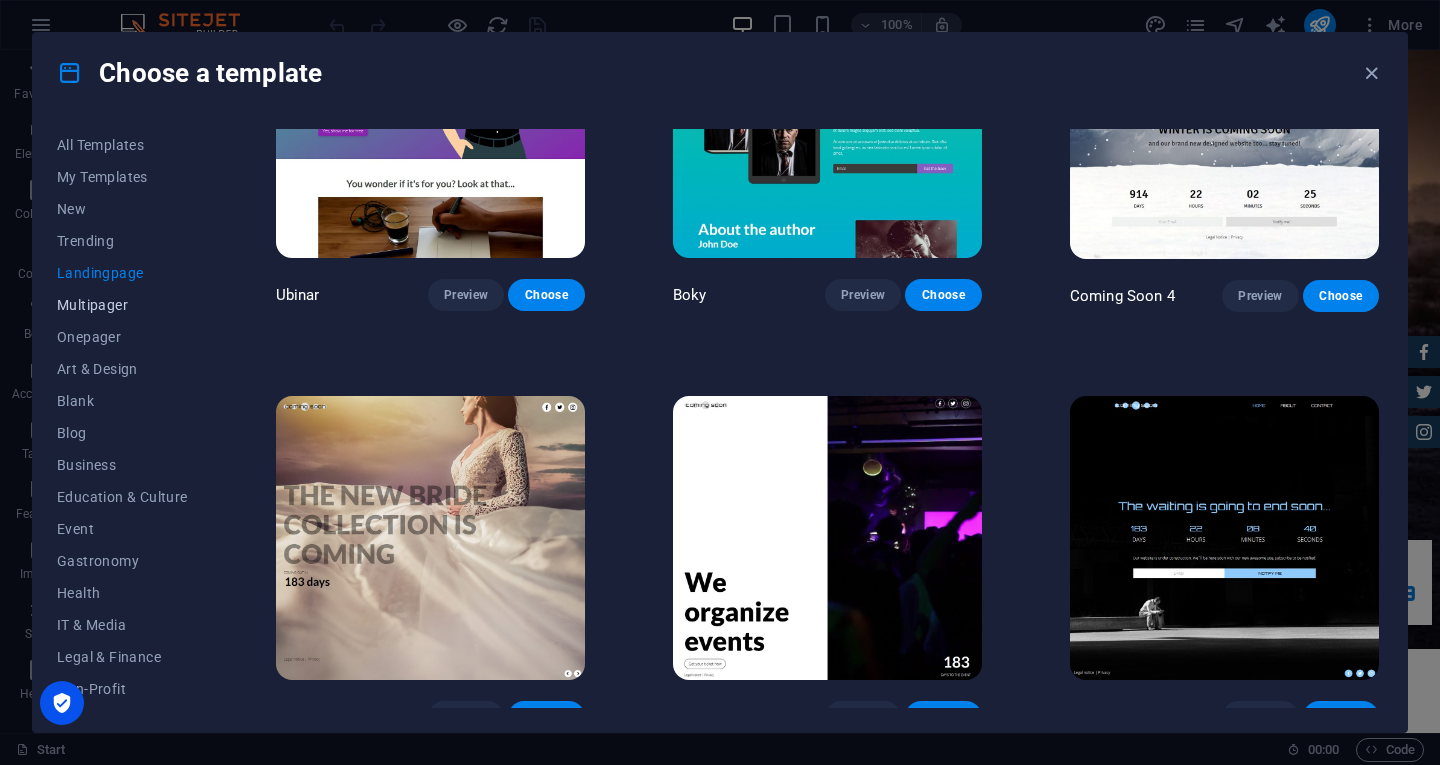 click on "Multipager" at bounding box center (122, 305) 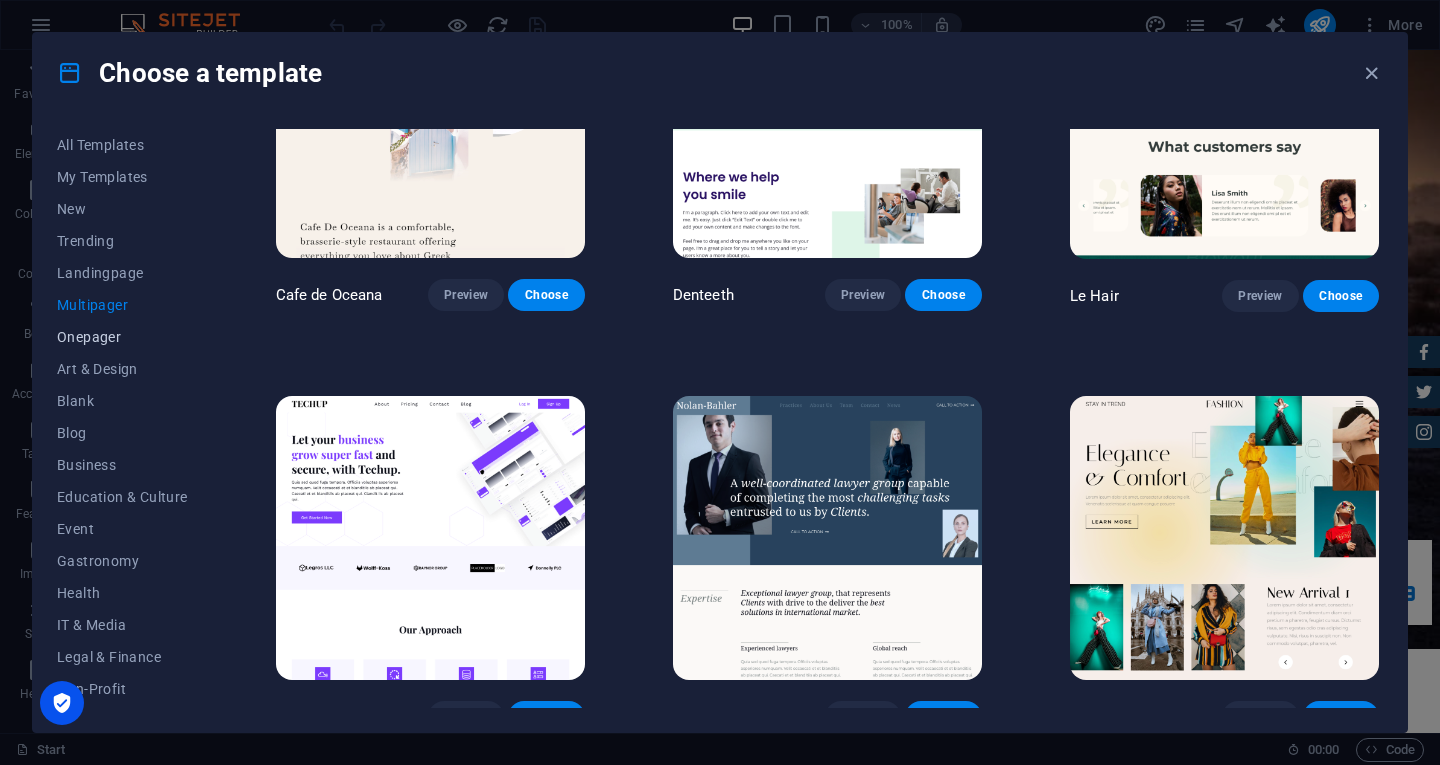 click on "Onepager" at bounding box center (122, 337) 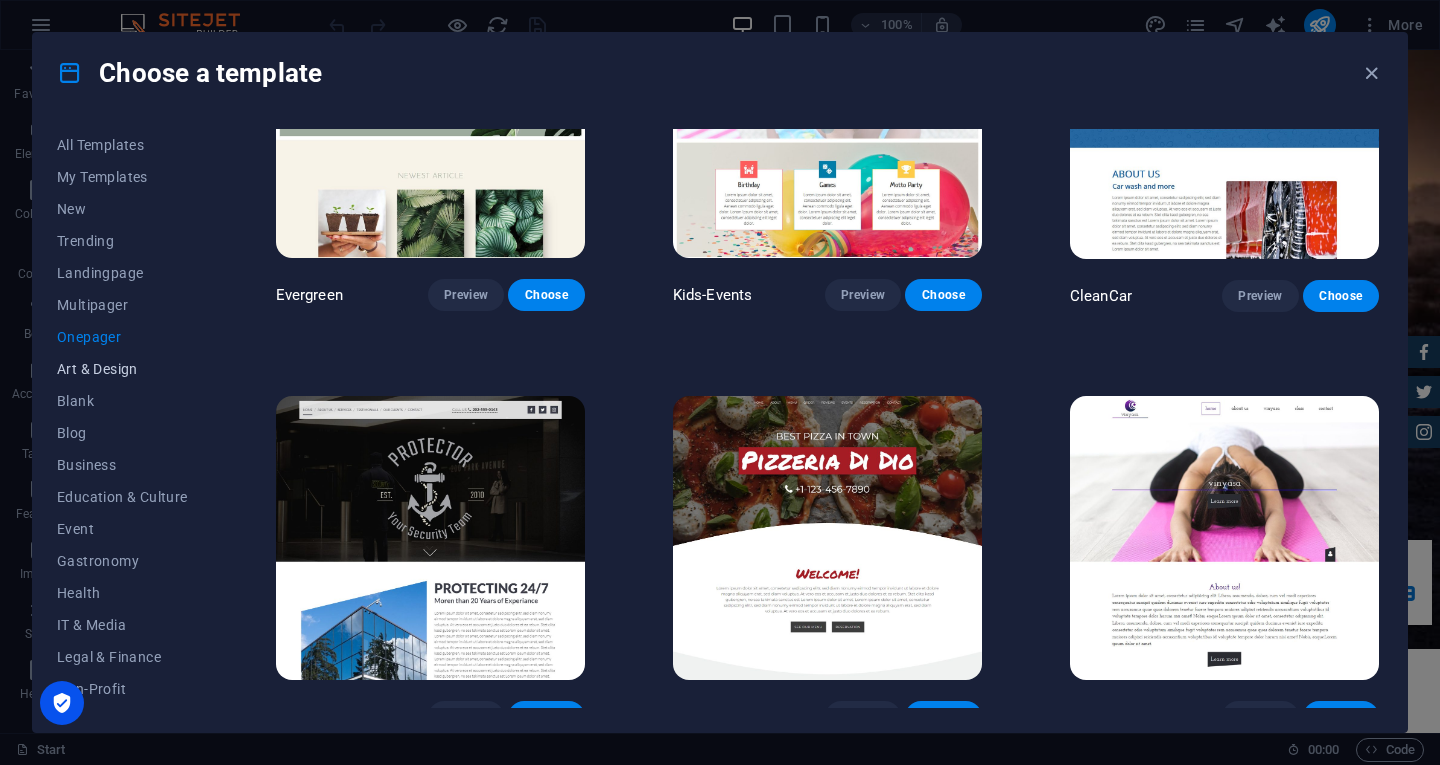 click on "Art & Design" at bounding box center [122, 369] 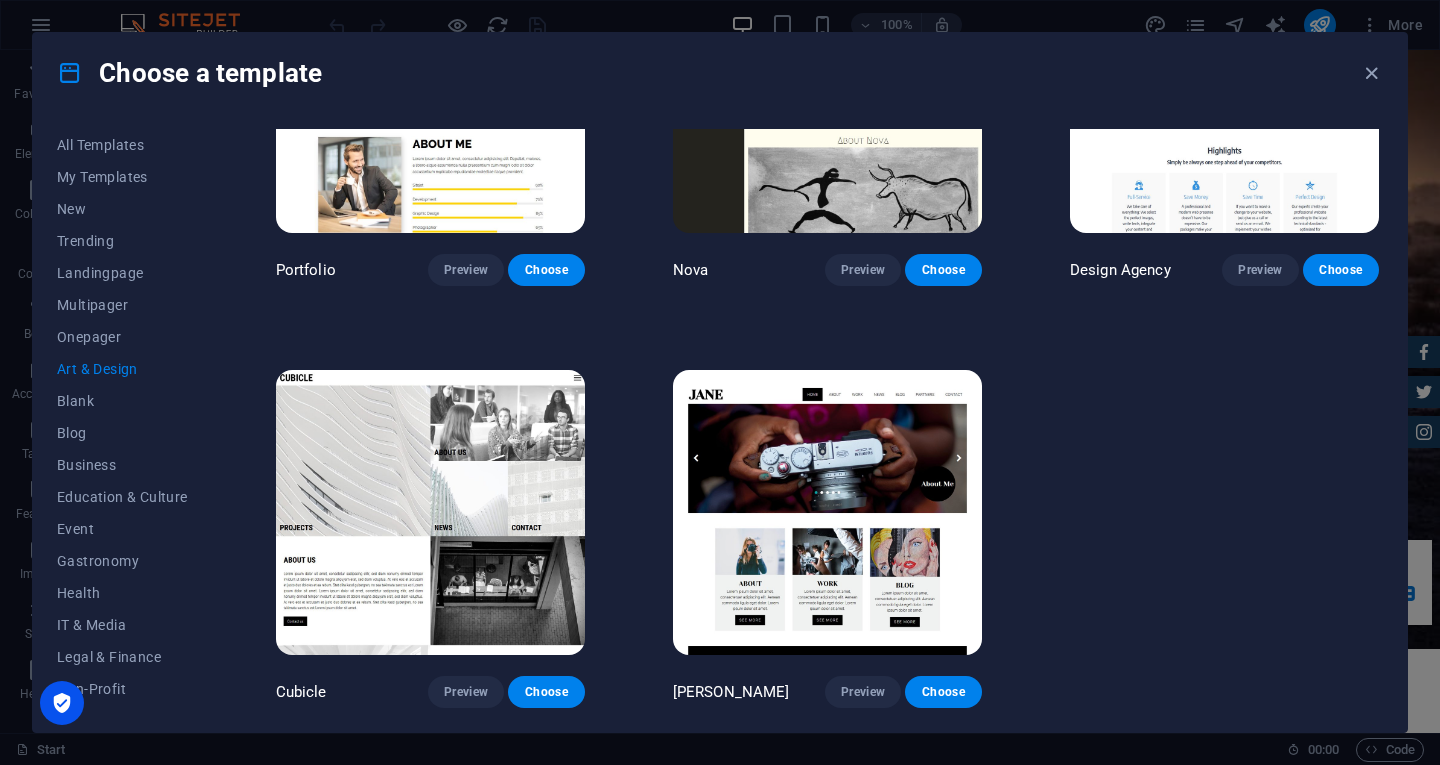 scroll, scrollTop: 1436, scrollLeft: 0, axis: vertical 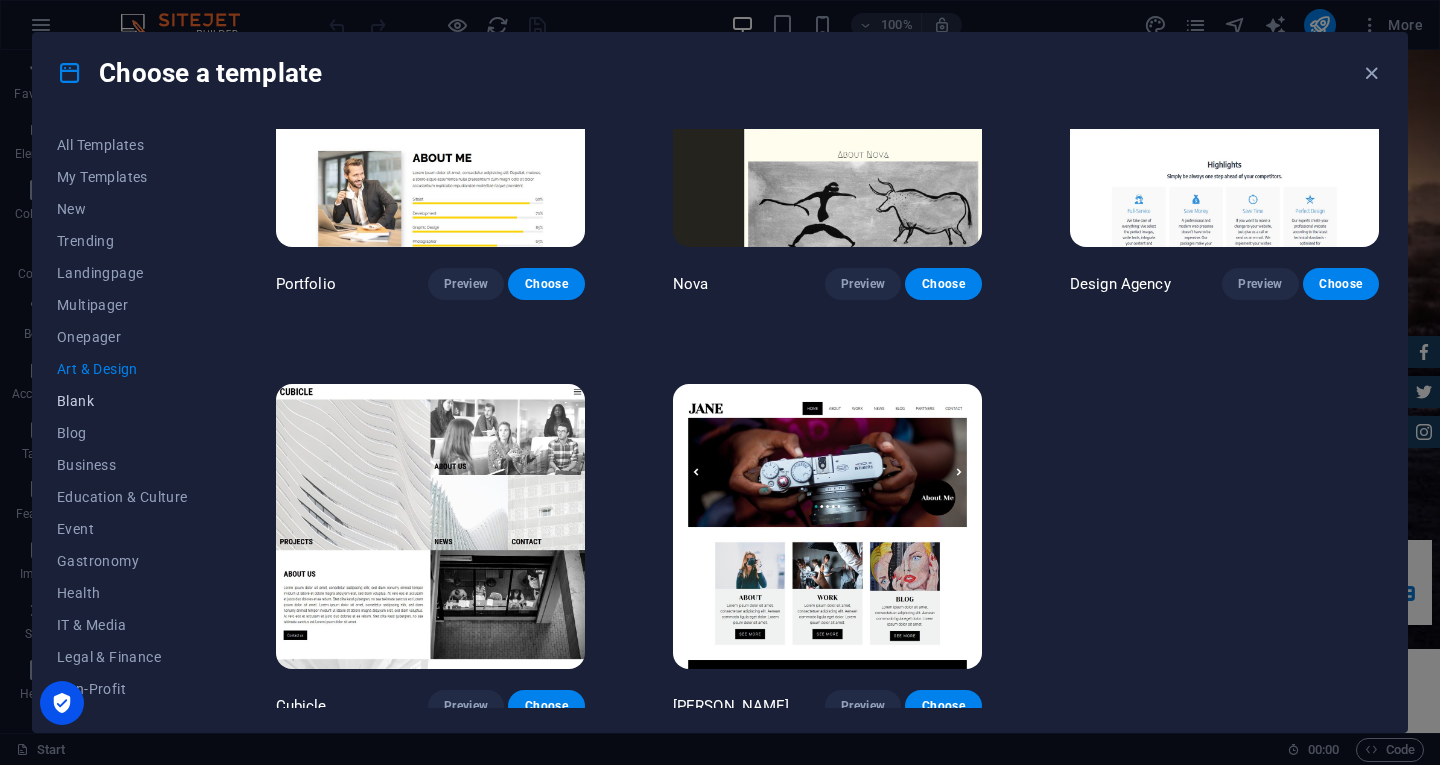 click on "Blank" at bounding box center [122, 401] 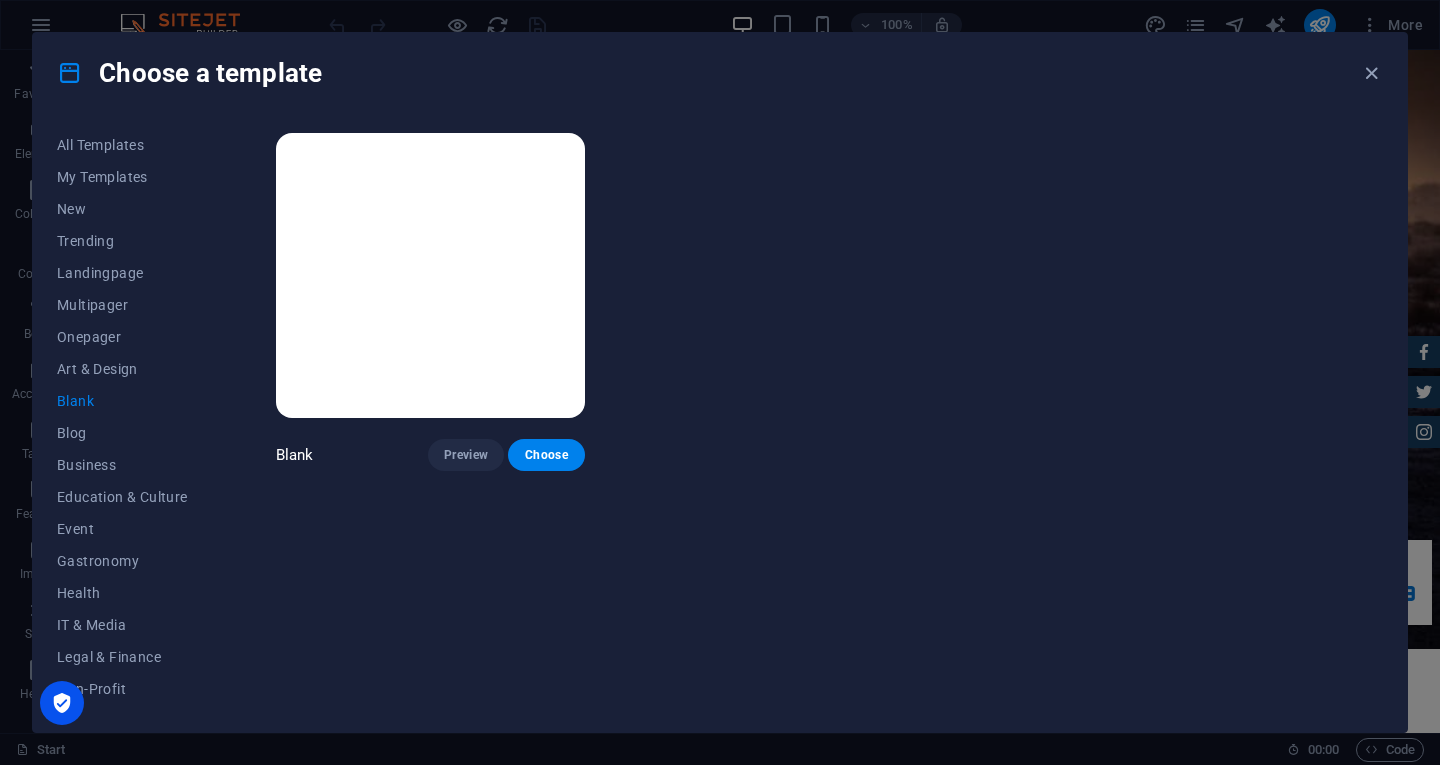 scroll, scrollTop: 0, scrollLeft: 0, axis: both 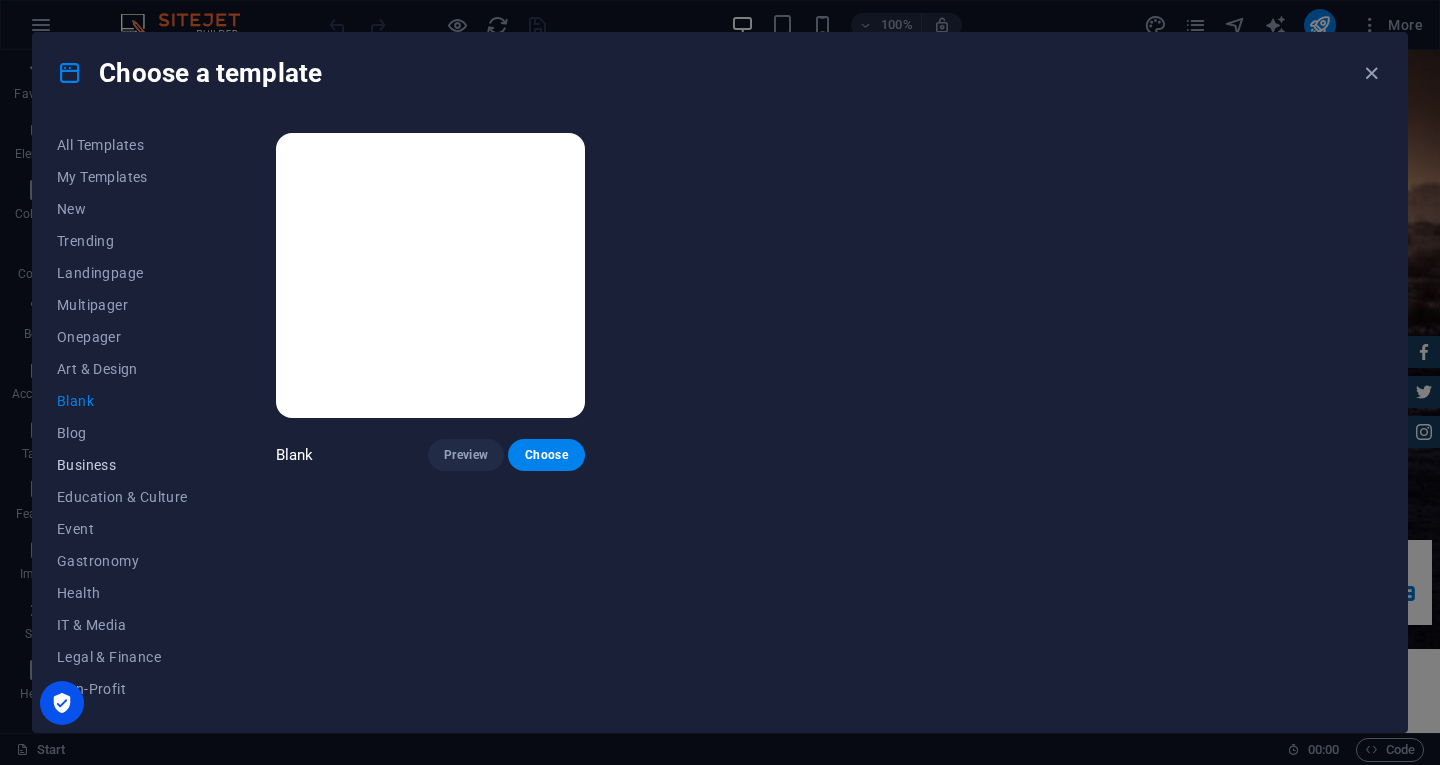 click on "Business" at bounding box center (122, 465) 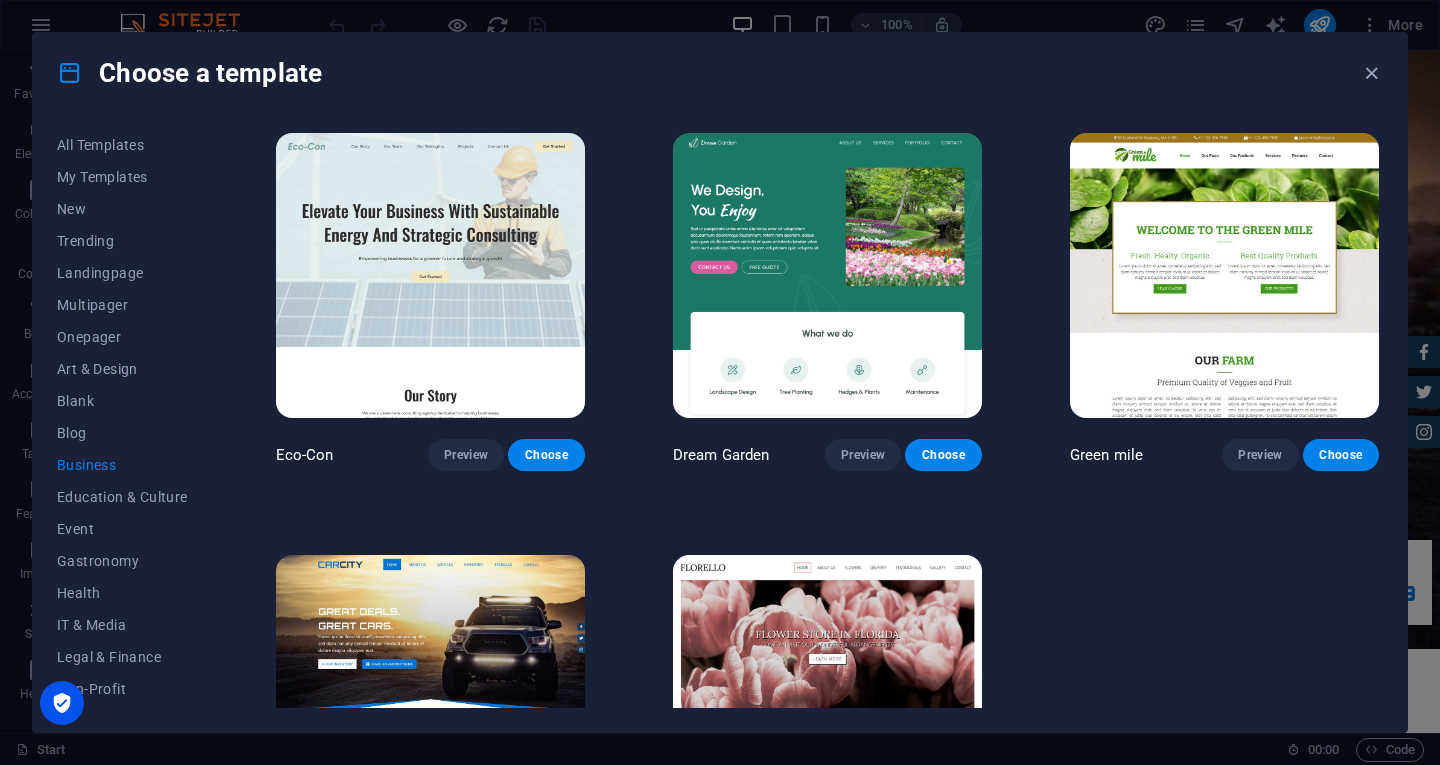 click on "Business" at bounding box center (122, 465) 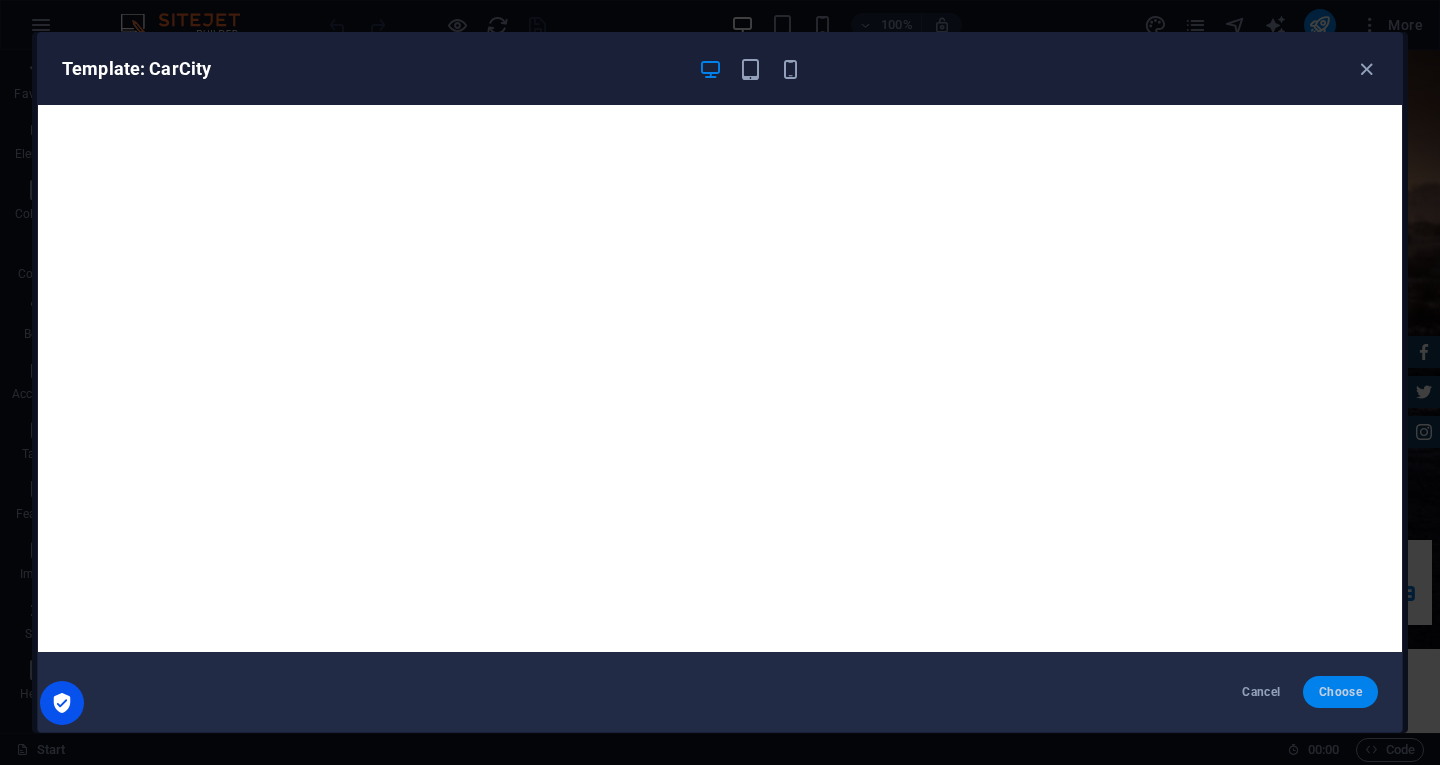 click on "Choose" at bounding box center (1340, 692) 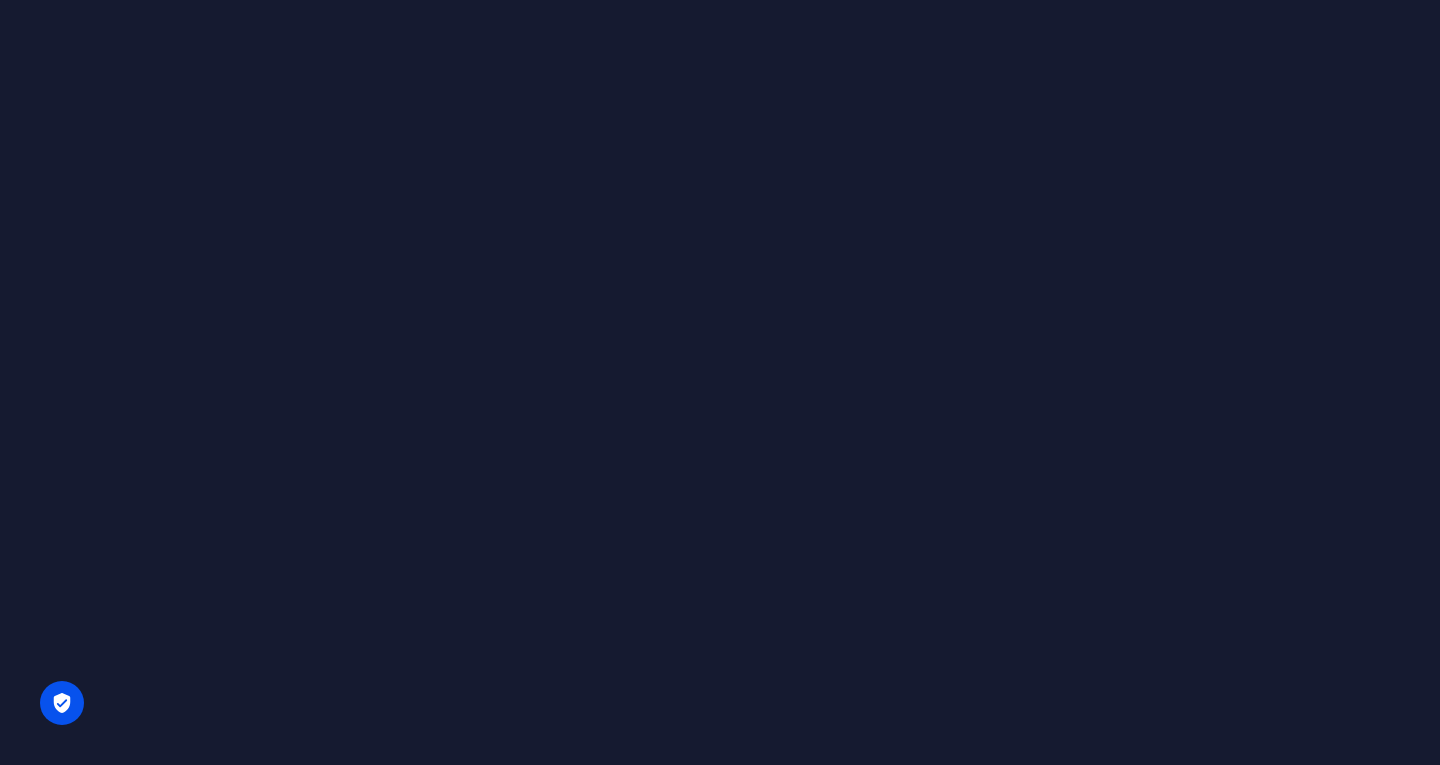 scroll, scrollTop: 0, scrollLeft: 0, axis: both 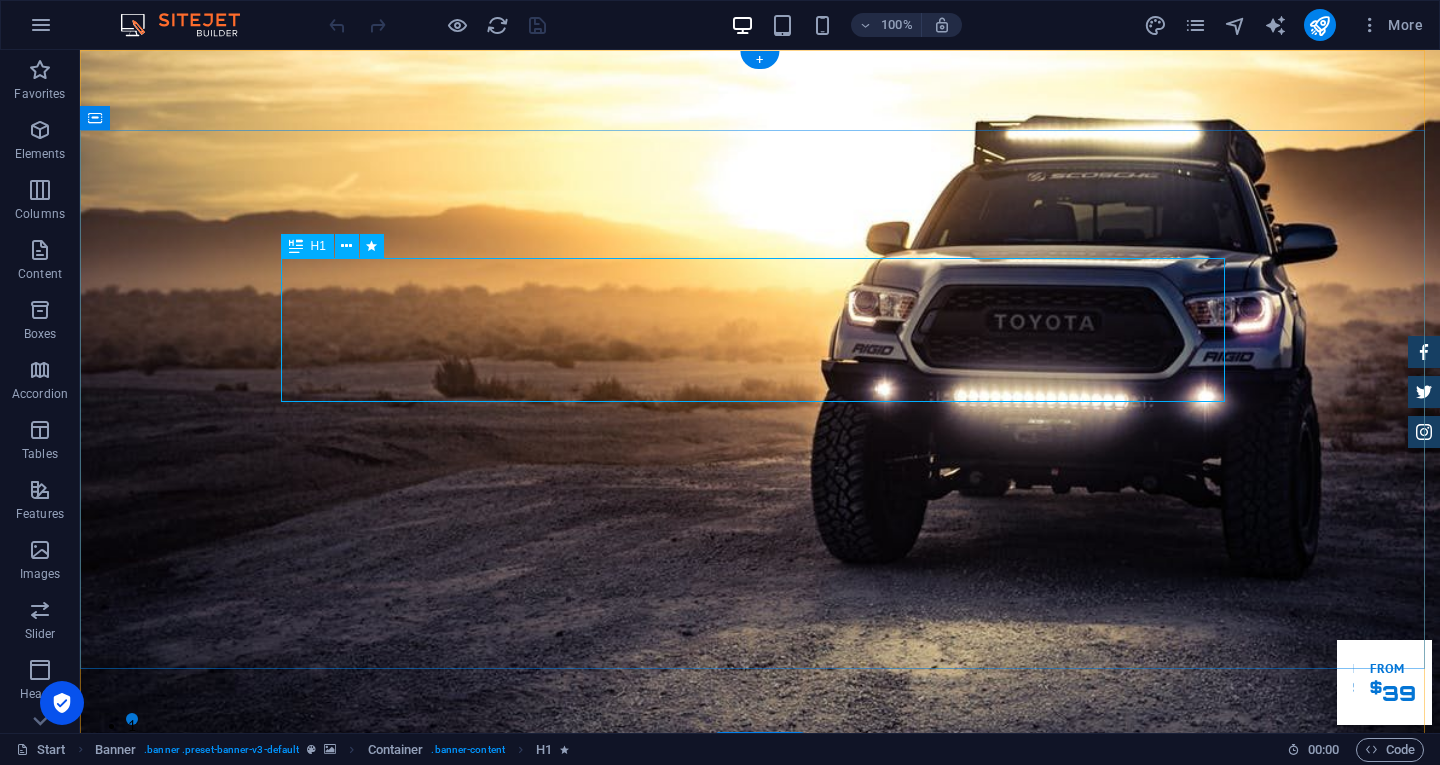 click on "GReat Deals. Great Cars." at bounding box center (760, 1060) 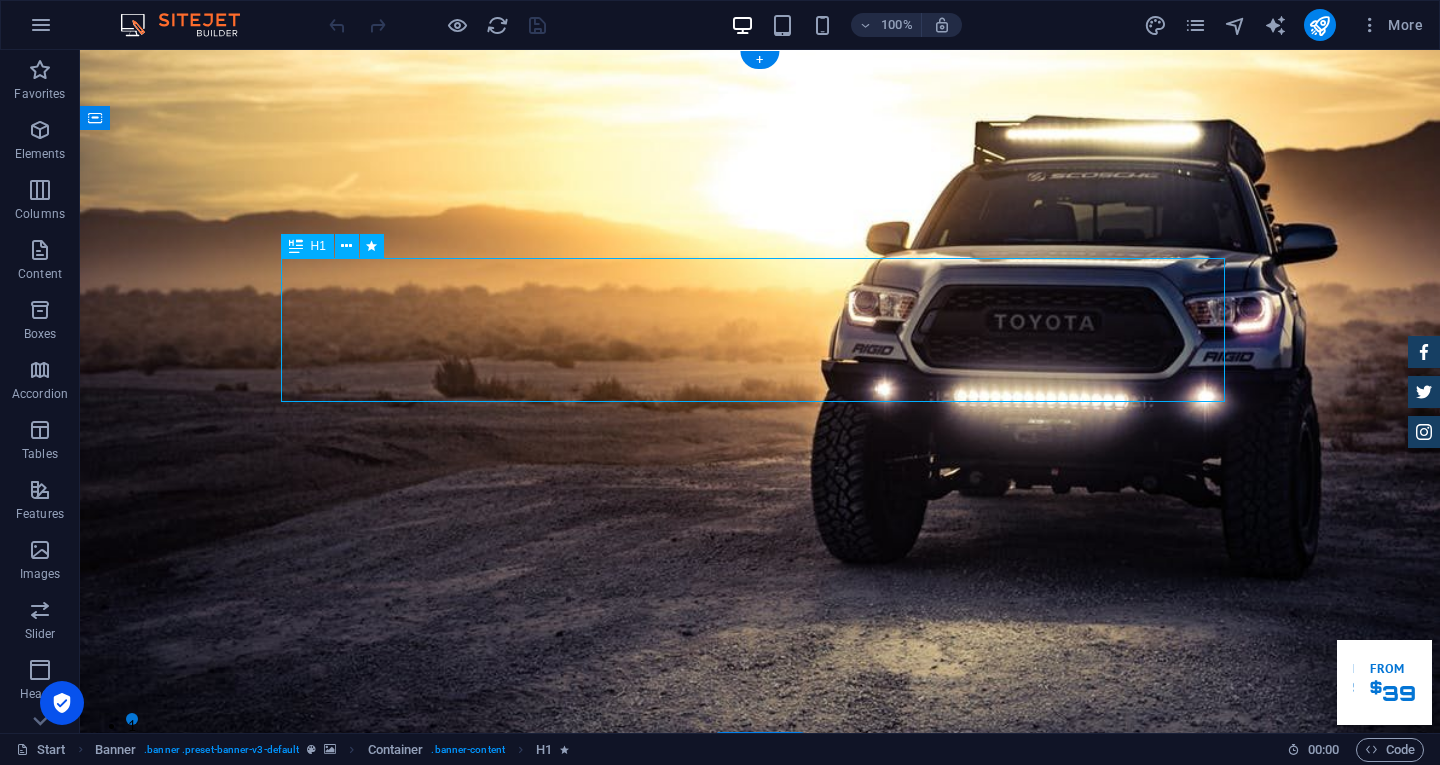 drag, startPoint x: 673, startPoint y: 297, endPoint x: 405, endPoint y: 308, distance: 268.22565 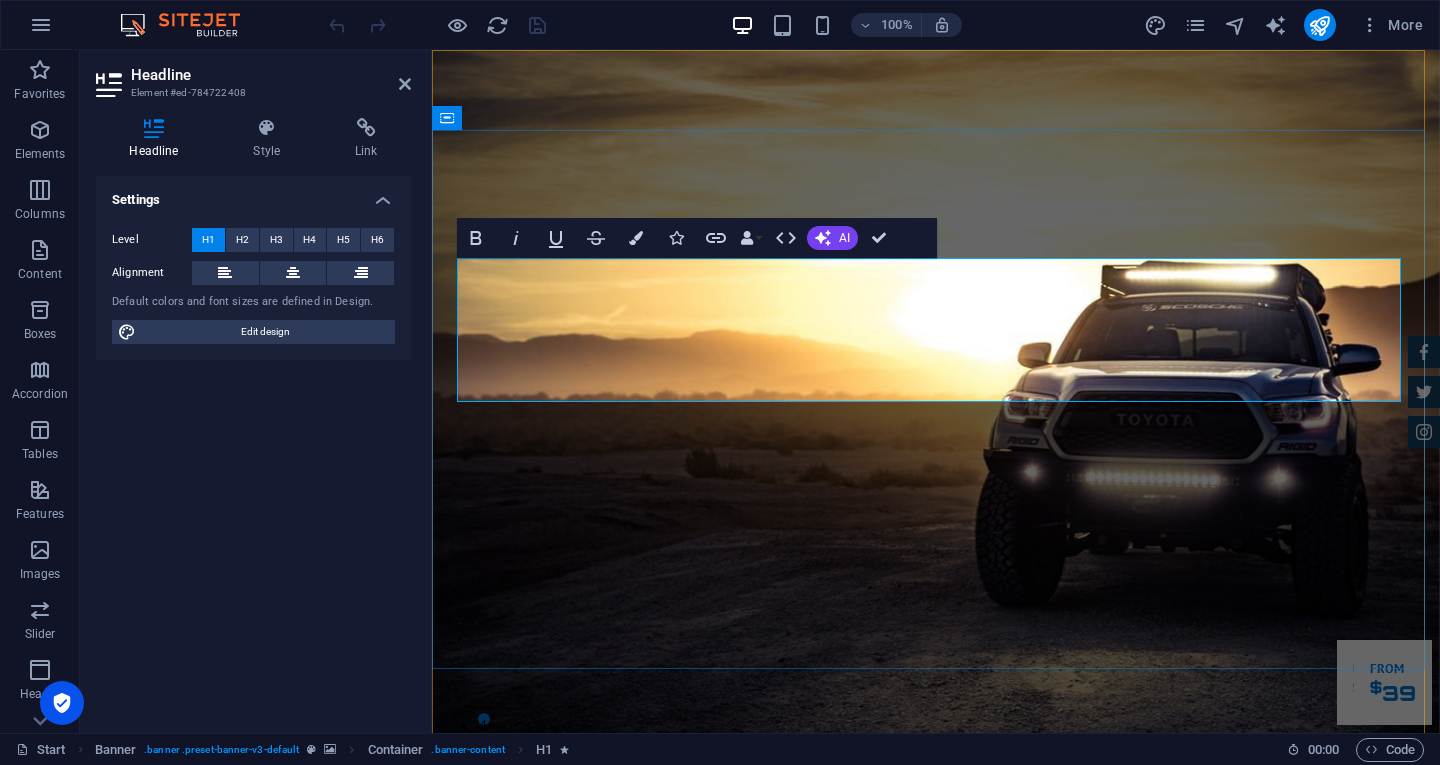 click on "GReat Deals.Great Cars." at bounding box center (936, 1060) 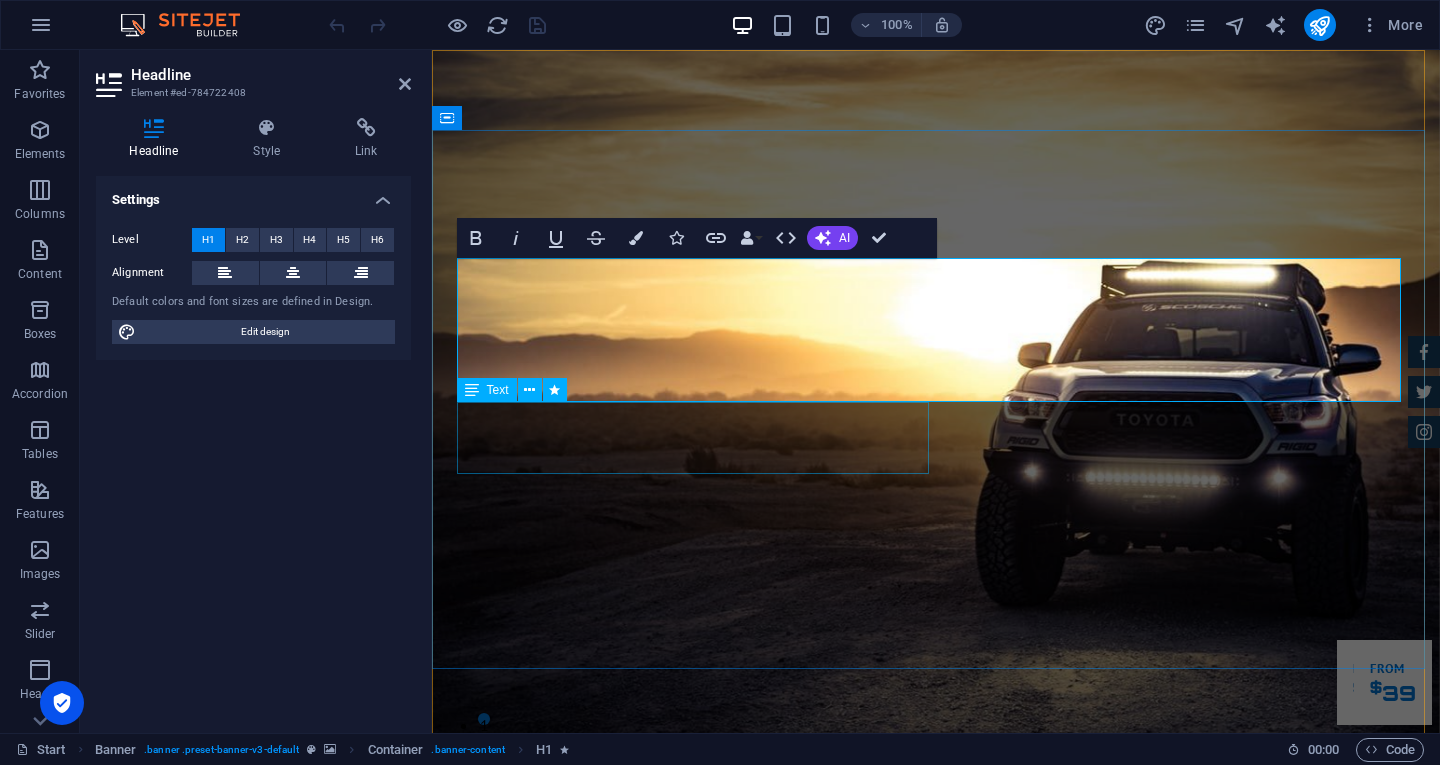 click on "Lorem ipsum dolor sit amet, consetetur sadipscing elitr, sed diam nonumy eirmod tempor invidunt ut labore et dolore magna aliquyam erat." at bounding box center [936, 1168] 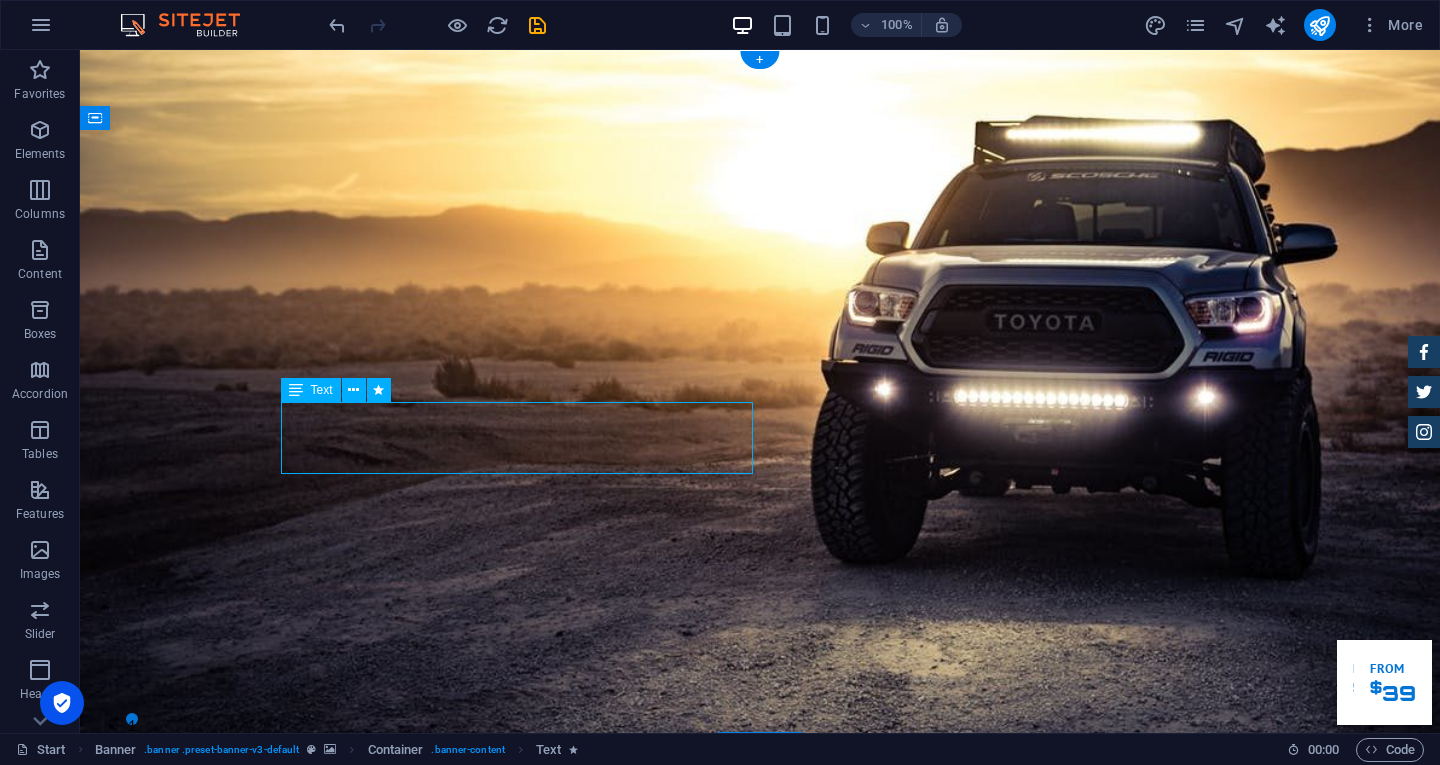 drag, startPoint x: 285, startPoint y: 408, endPoint x: 323, endPoint y: 462, distance: 66.0303 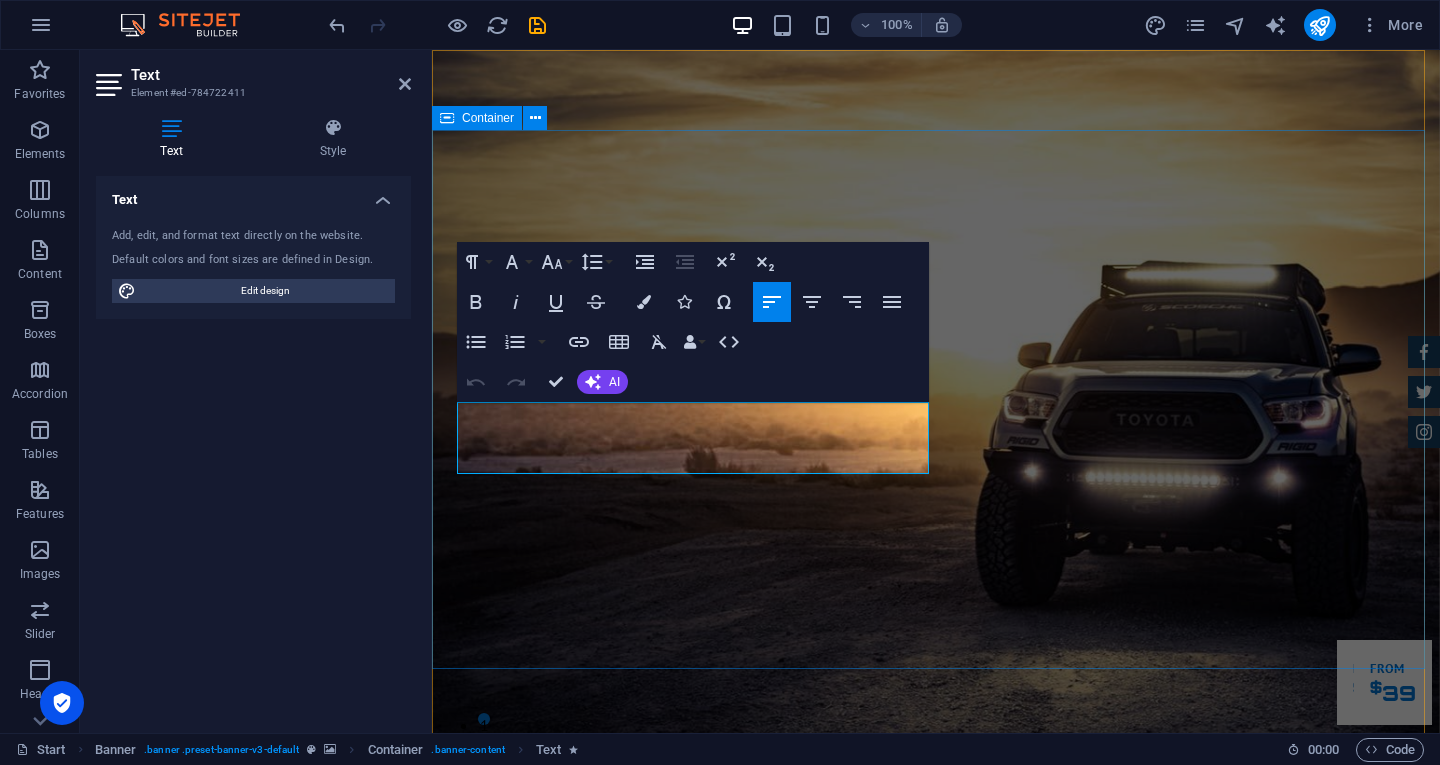 type 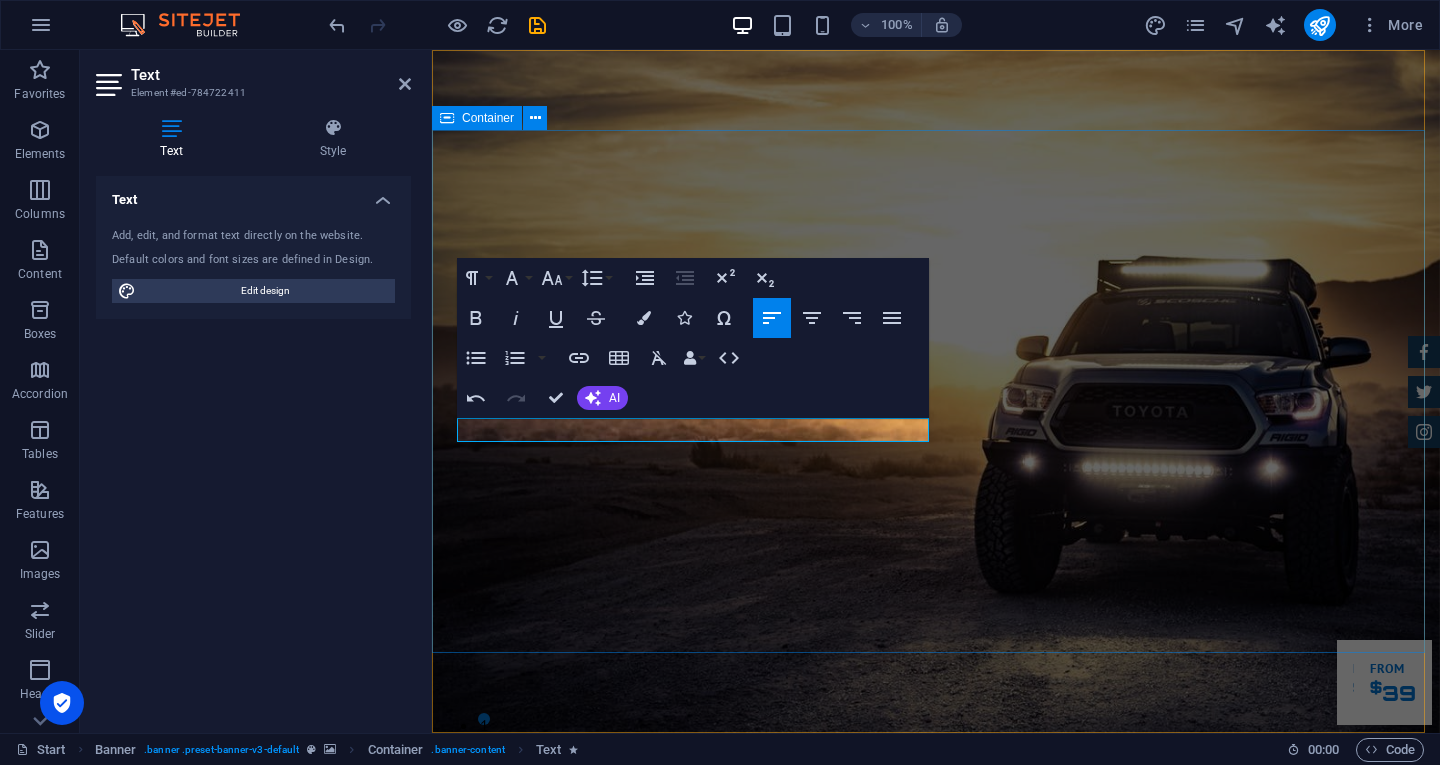 click on "G trans. Garuda transportasi. renta  Our Inventory   Make an appointment" at bounding box center (936, 1116) 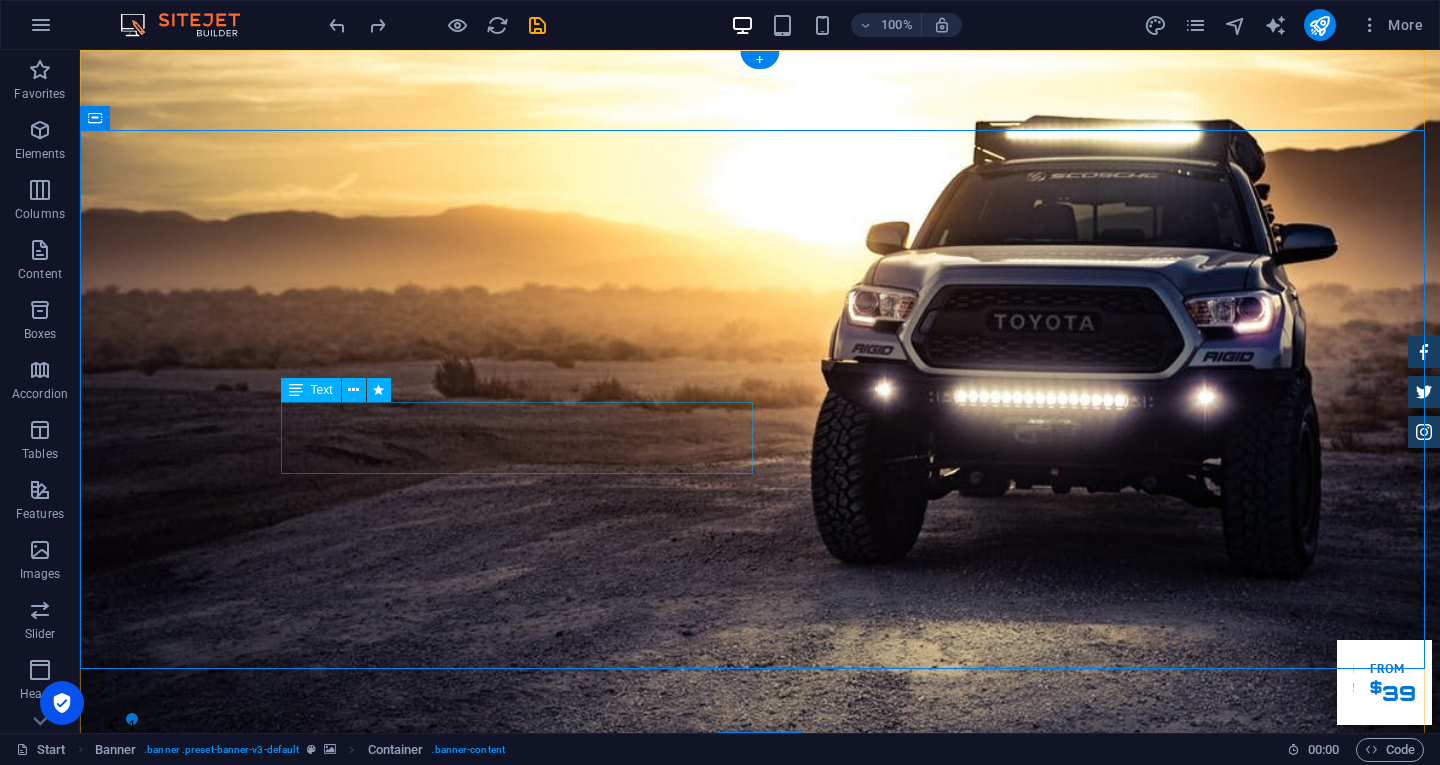 click on "Lorem ipsum dolor sit amet, consetetur sadipscing elitr, sed diam nonumy eirmod tempor invidunt ut labore et dolore magna aliquyam erat." at bounding box center (760, 1168) 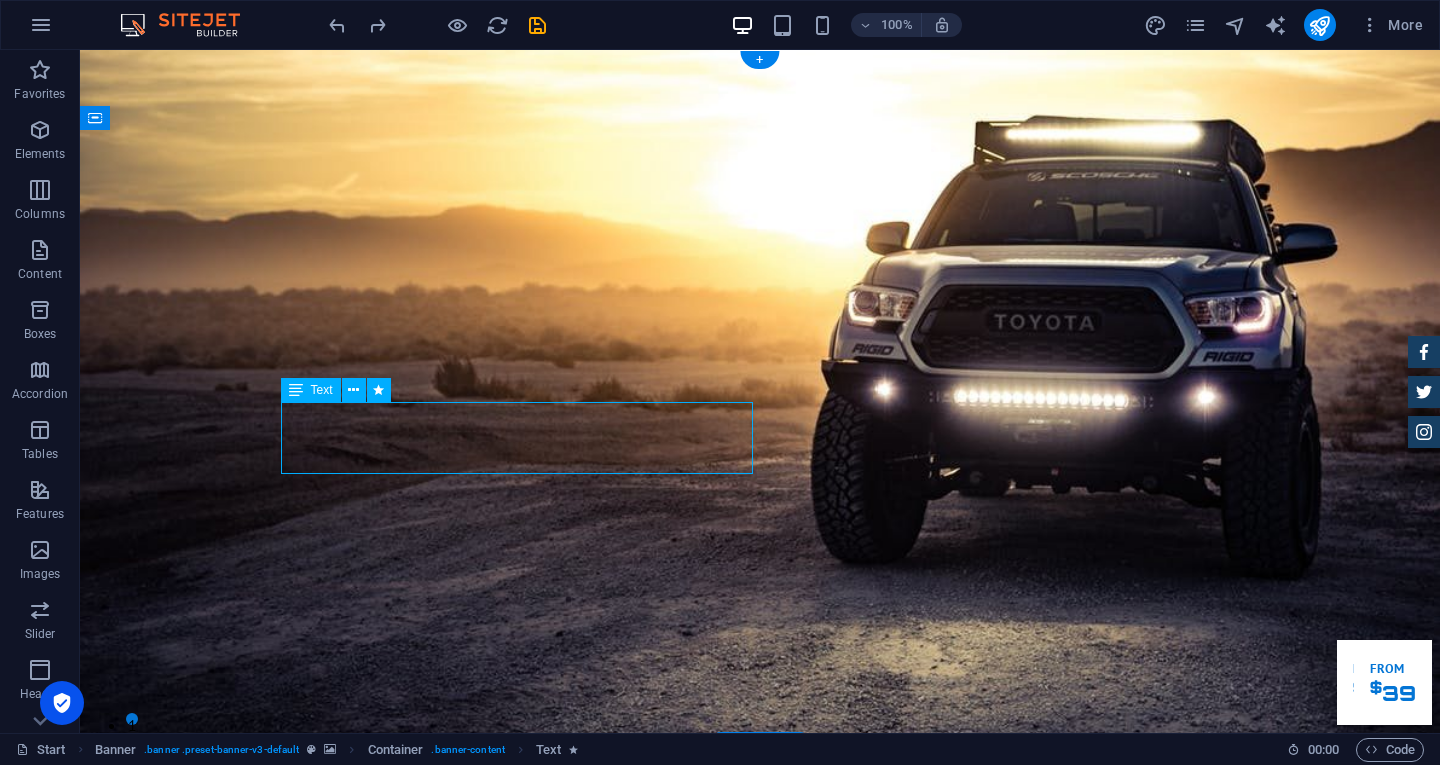 click on "Lorem ipsum dolor sit amet, consetetur sadipscing elitr, sed diam nonumy eirmod tempor invidunt ut labore et dolore magna aliquyam erat." at bounding box center [760, 1168] 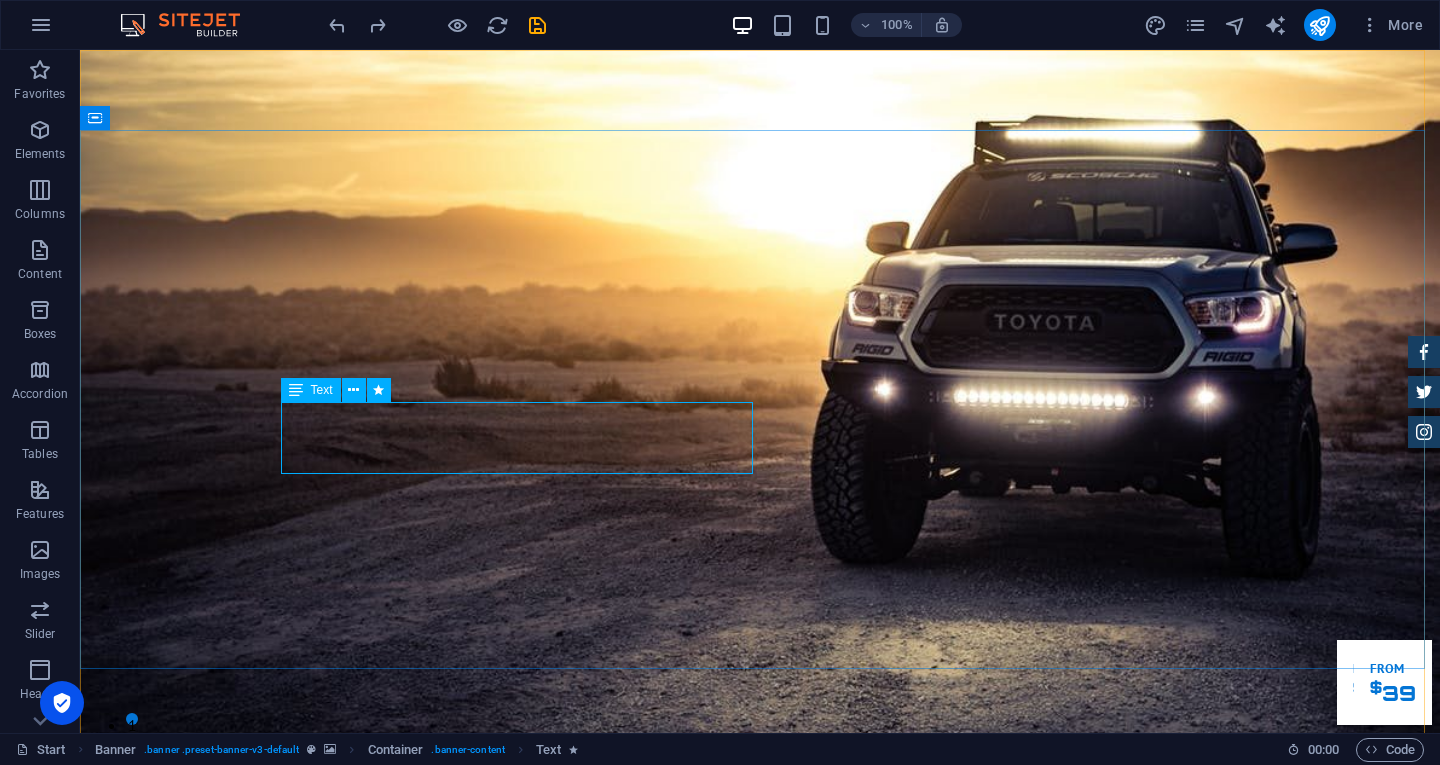 click at bounding box center (296, 390) 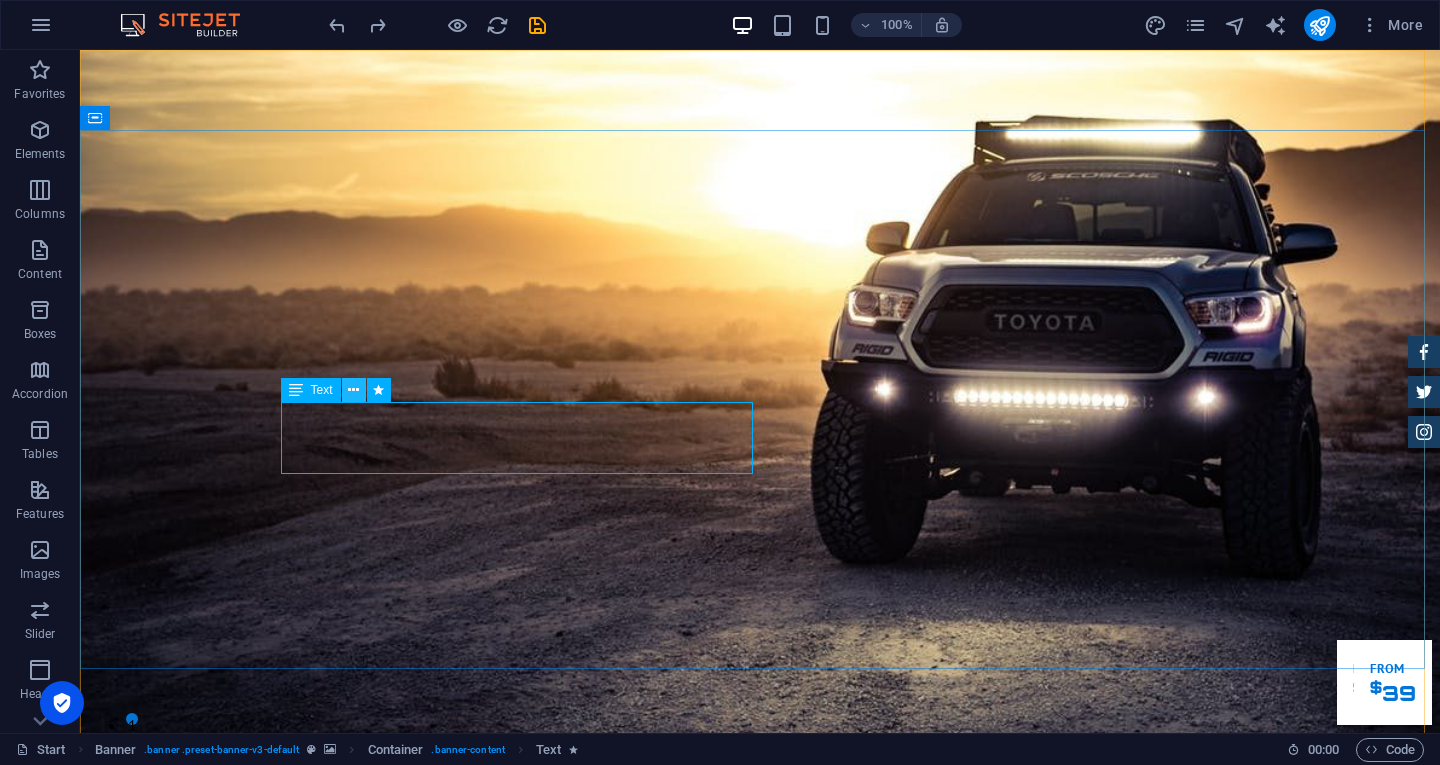 click at bounding box center (353, 390) 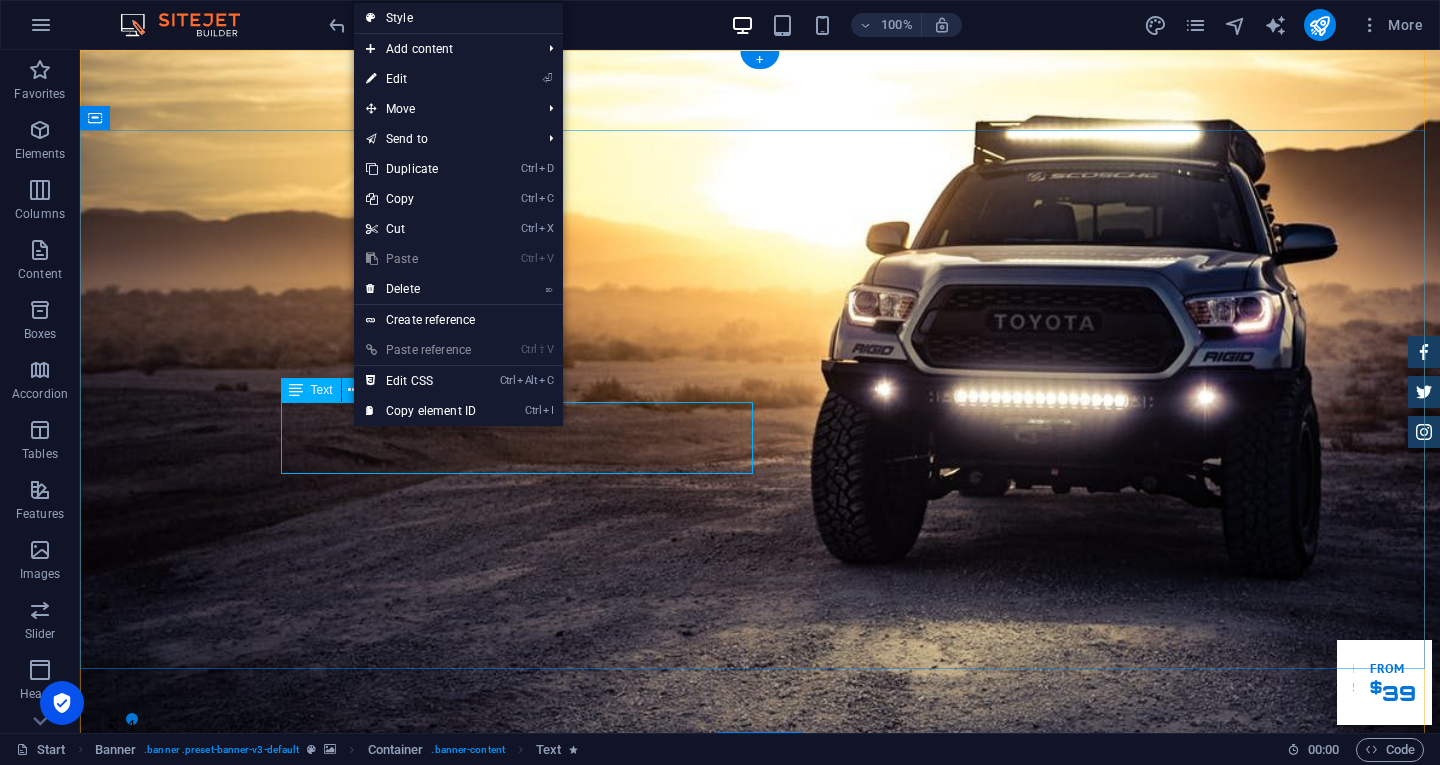click on "Lorem ipsum dolor sit amet, consetetur sadipscing elitr, sed diam nonumy eirmod tempor invidunt ut labore et dolore magna aliquyam erat." at bounding box center (760, 1168) 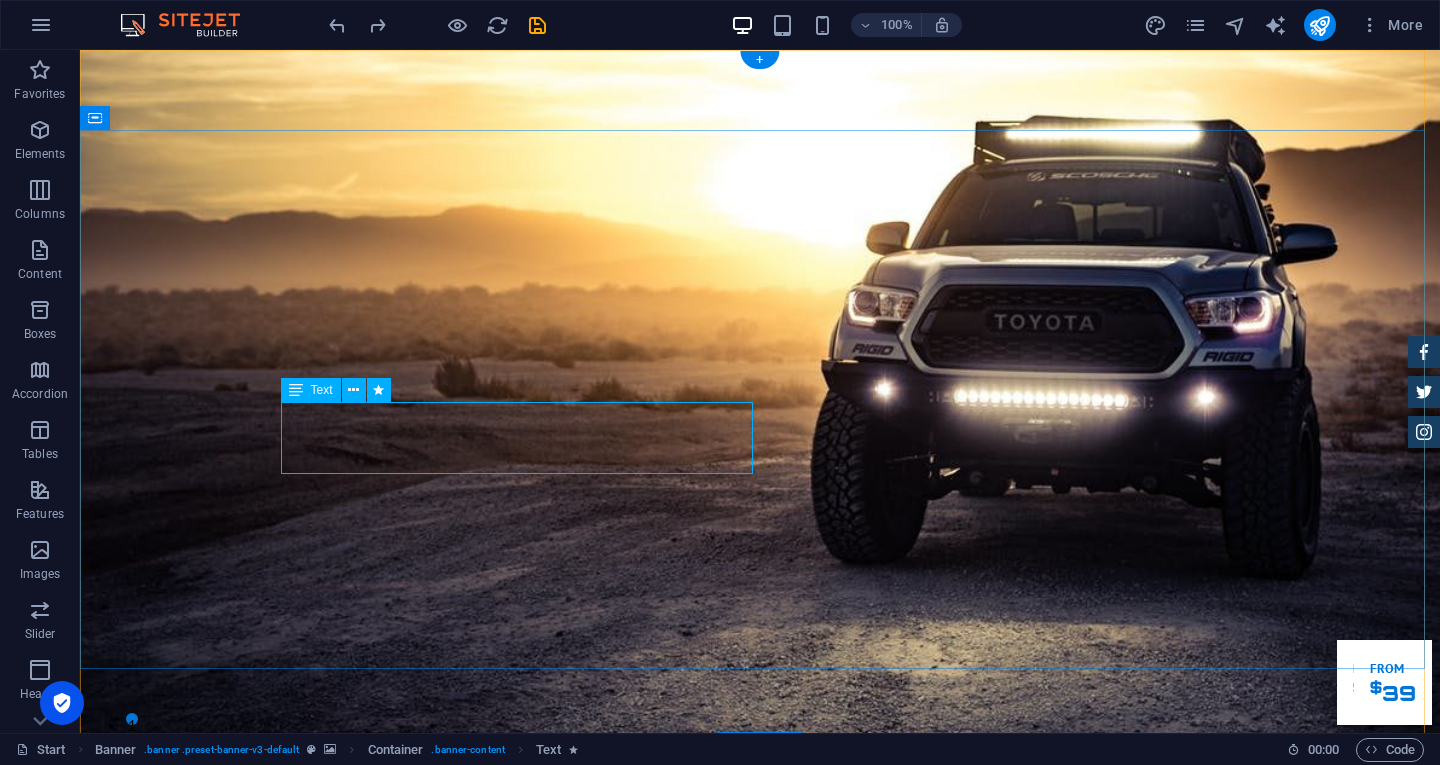 click on "Lorem ipsum dolor sit amet, consetetur sadipscing elitr, sed diam nonumy eirmod tempor invidunt ut labore et dolore magna aliquyam erat." at bounding box center (760, 1168) 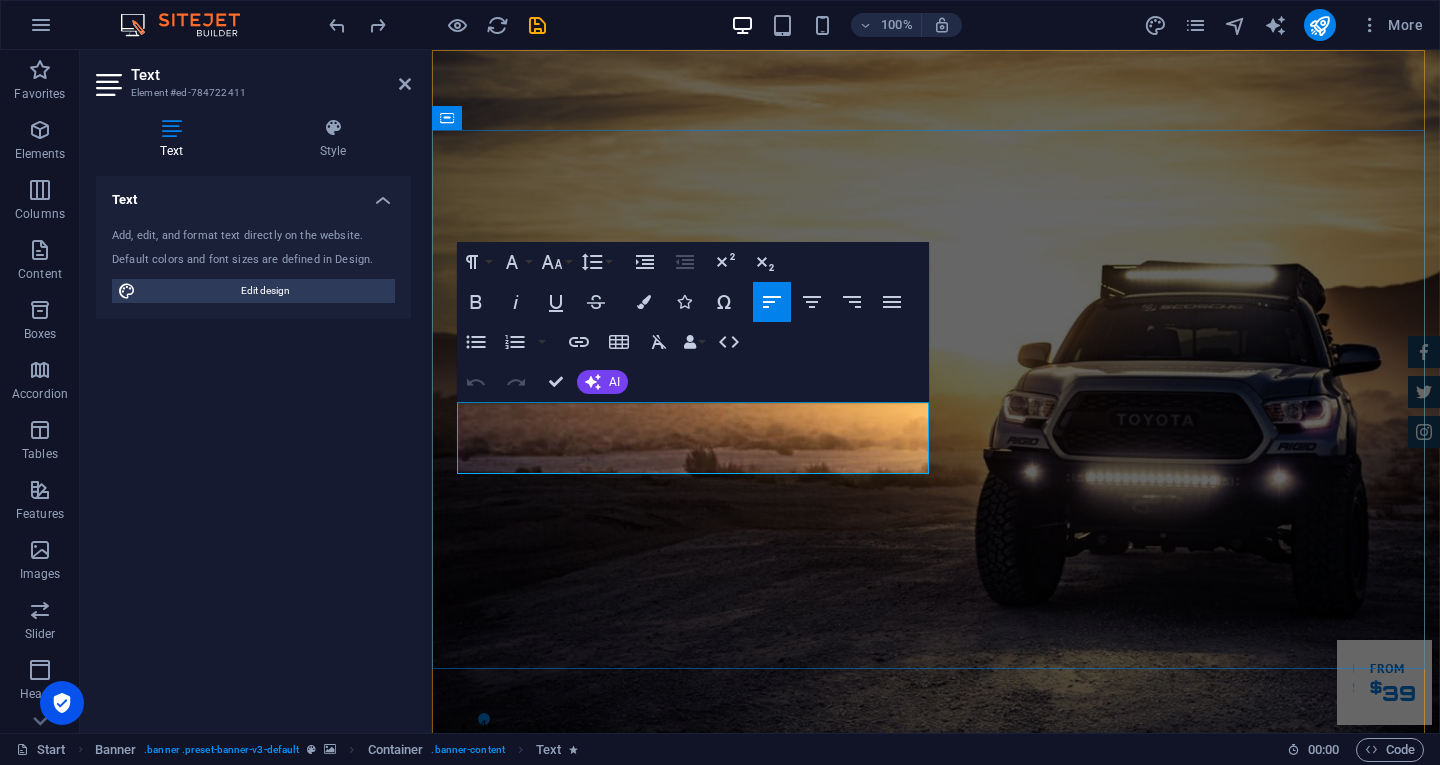 type 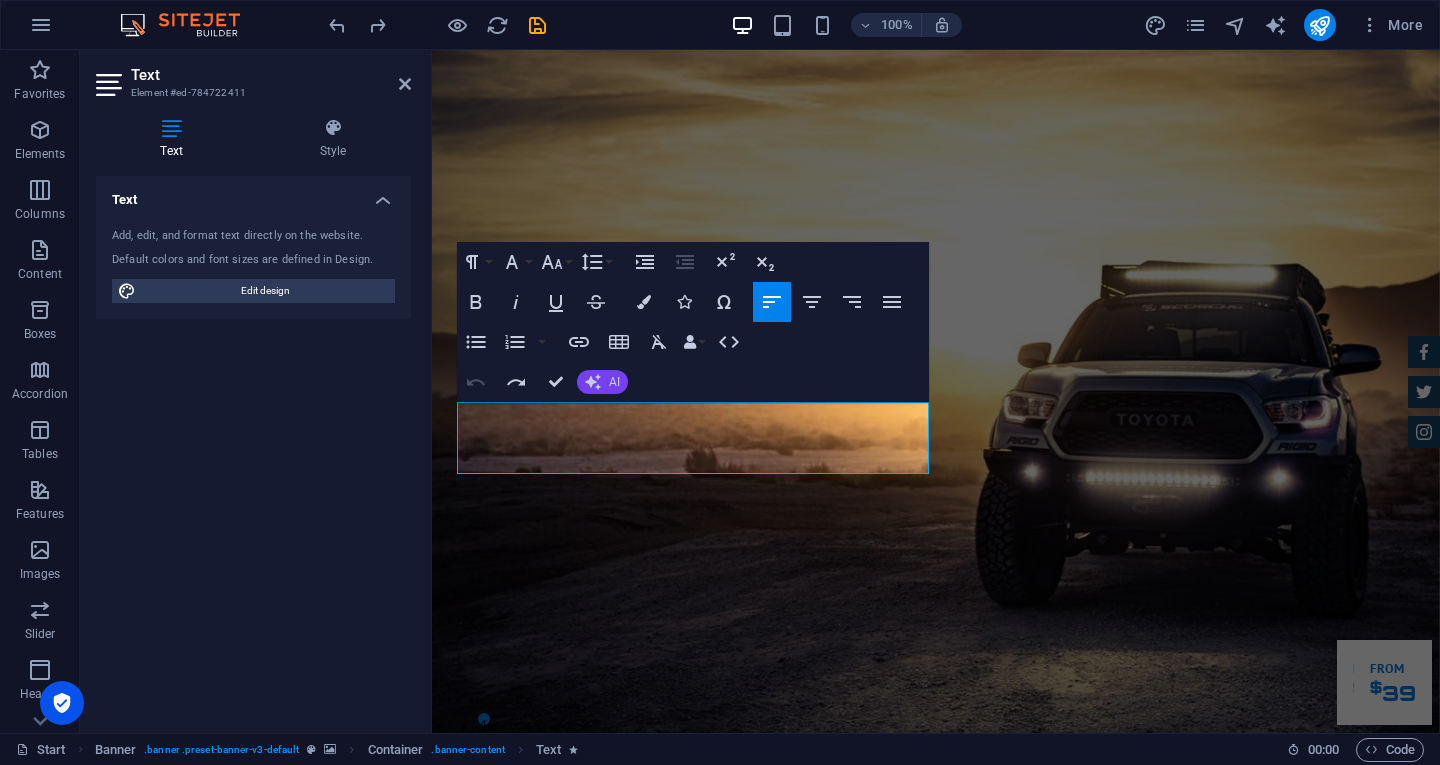 click on "AI" at bounding box center (602, 382) 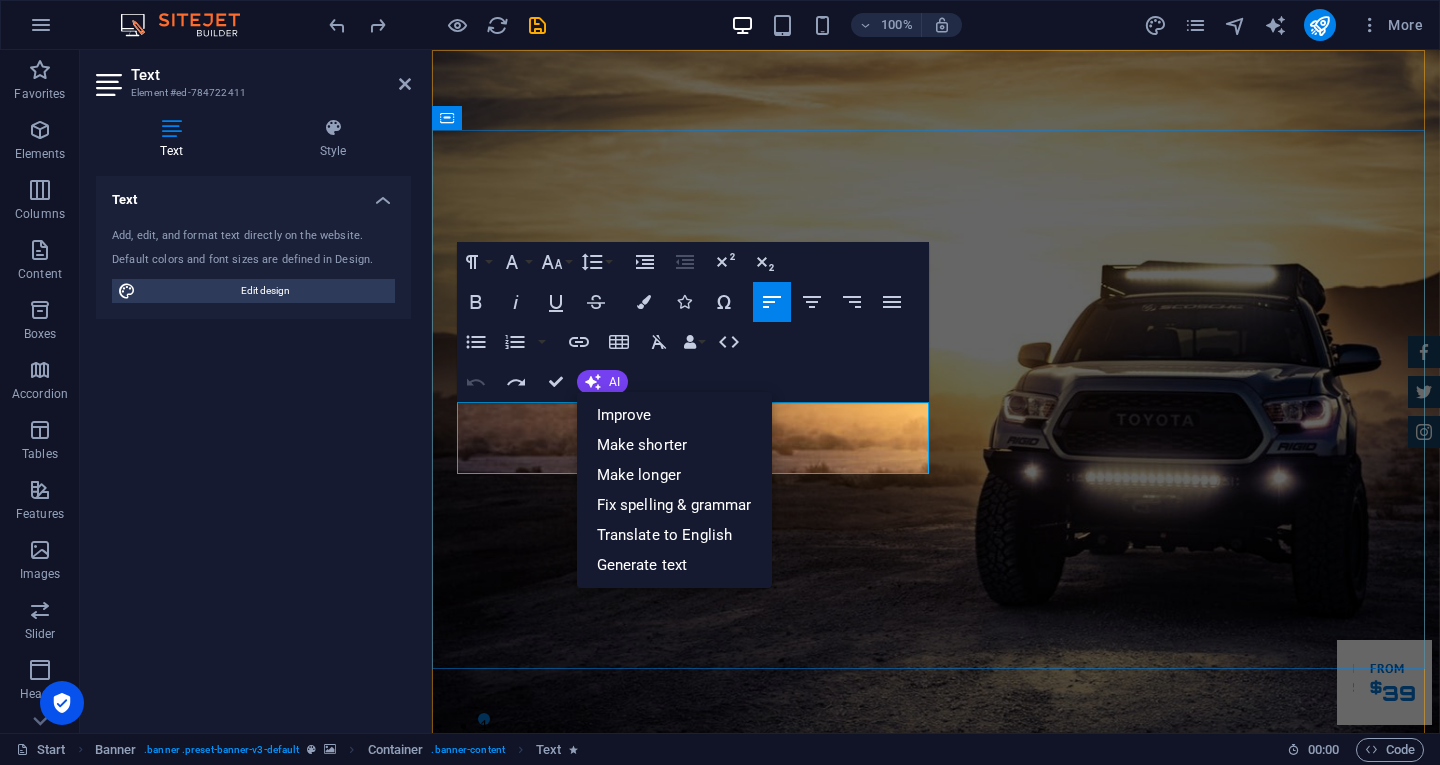 click on "Lorem ipsum dolor sit amet, consetetur sadipscing elitr, sed diam nonumy eirmod tempor invidunt ut labore et dolore magna aliquyam erat." at bounding box center [915, 1168] 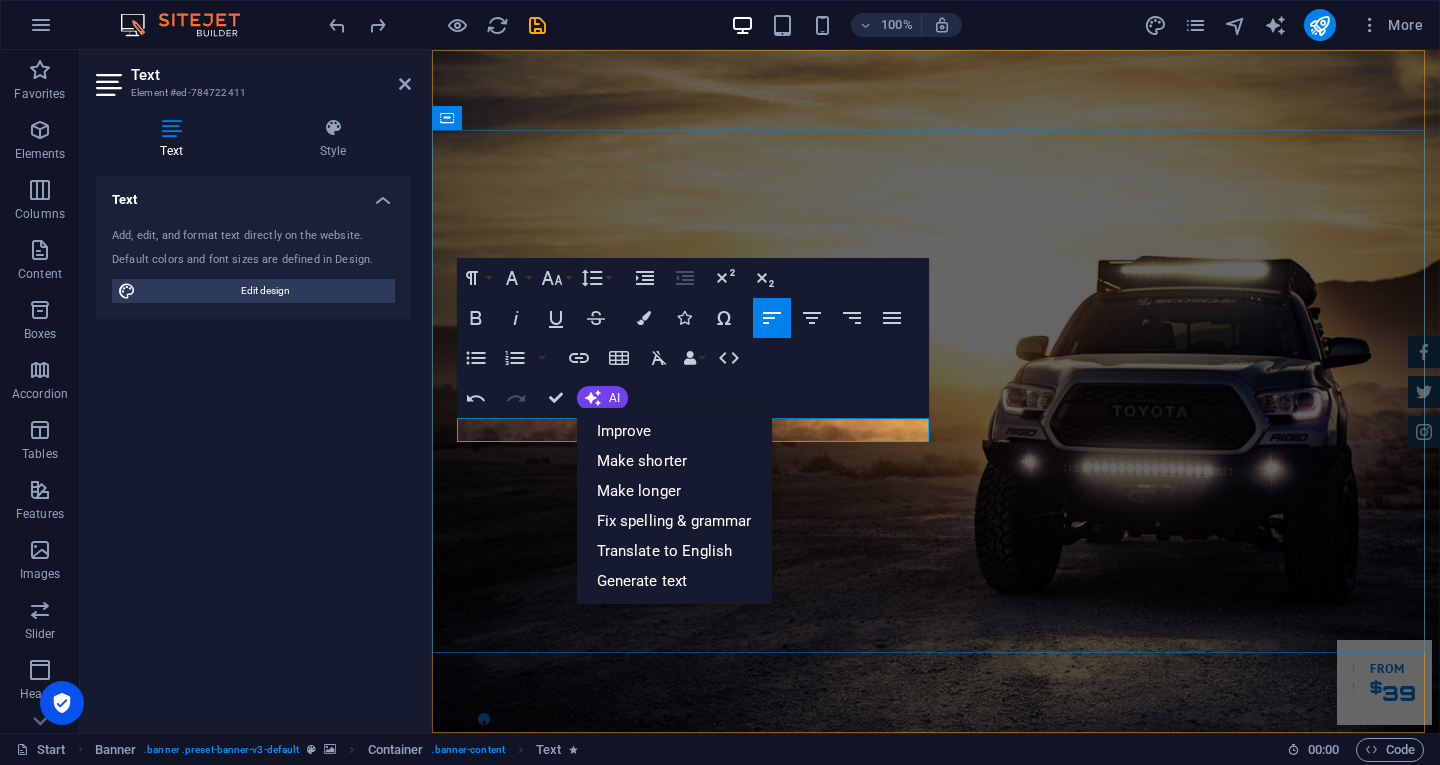 click on "Rental" at bounding box center (936, 1128) 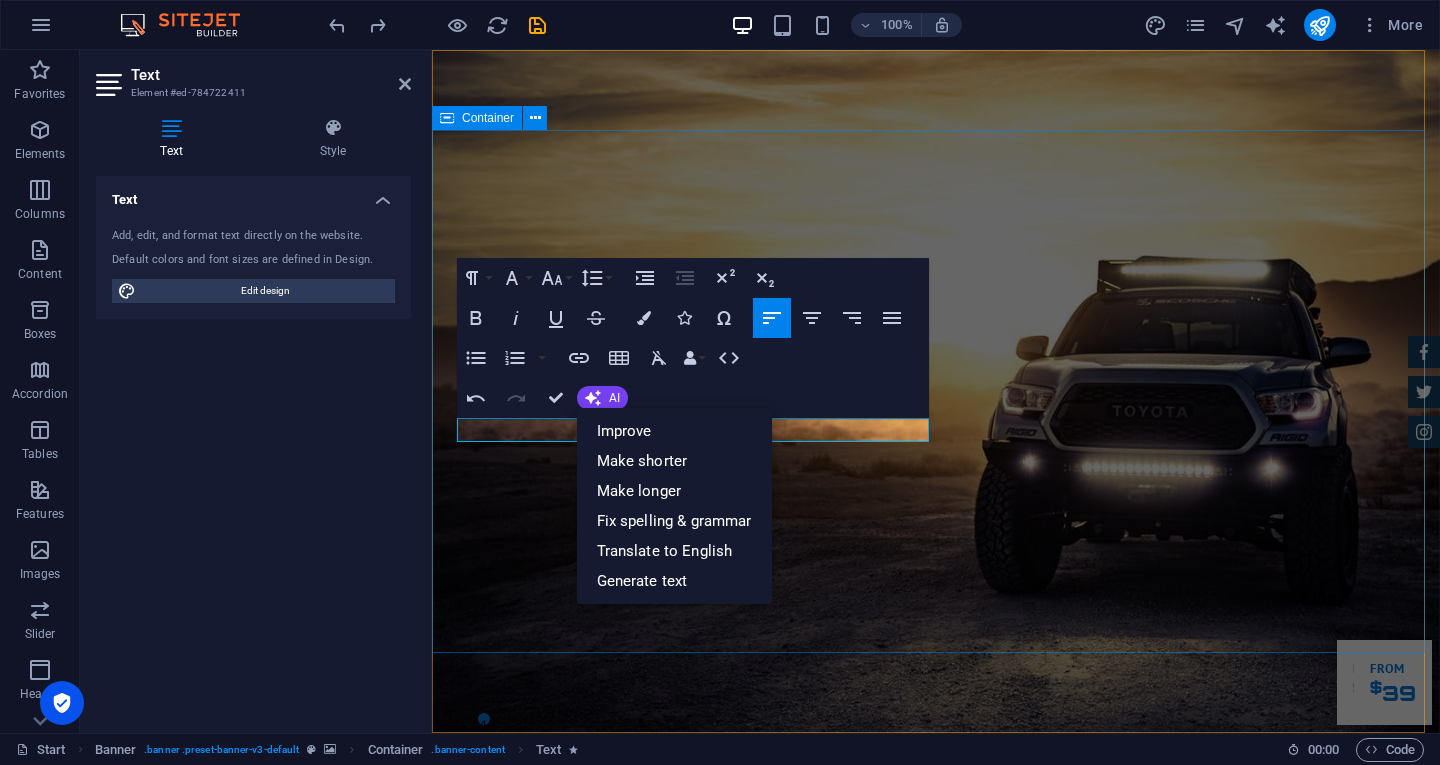 click on "G trans. Garuda transportasi. Rental Mobil Terpercaya Aman dan aman  Our Inventory   Make an appointment" at bounding box center [936, 1116] 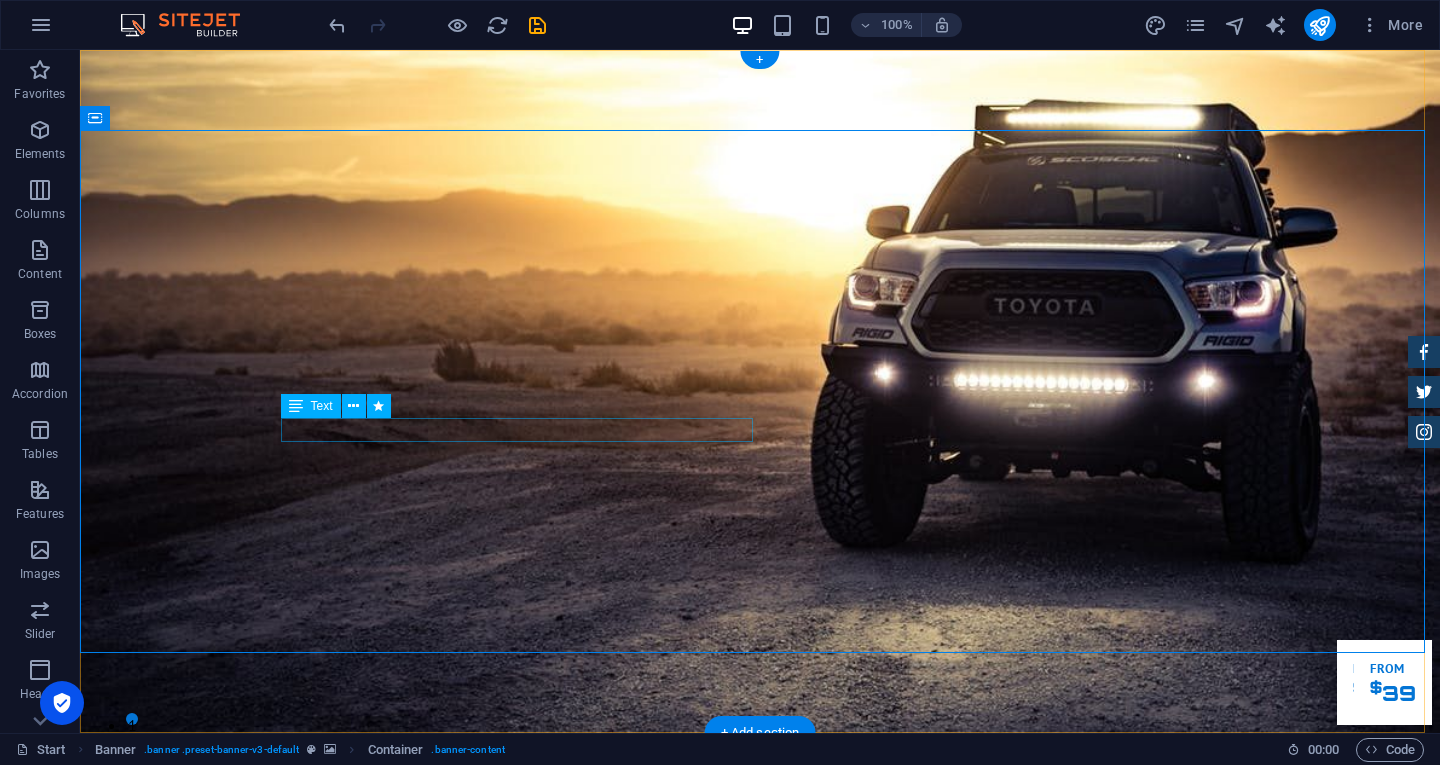 click on "Rental Mobil Terpercaya Aman dan aman" at bounding box center [760, 1128] 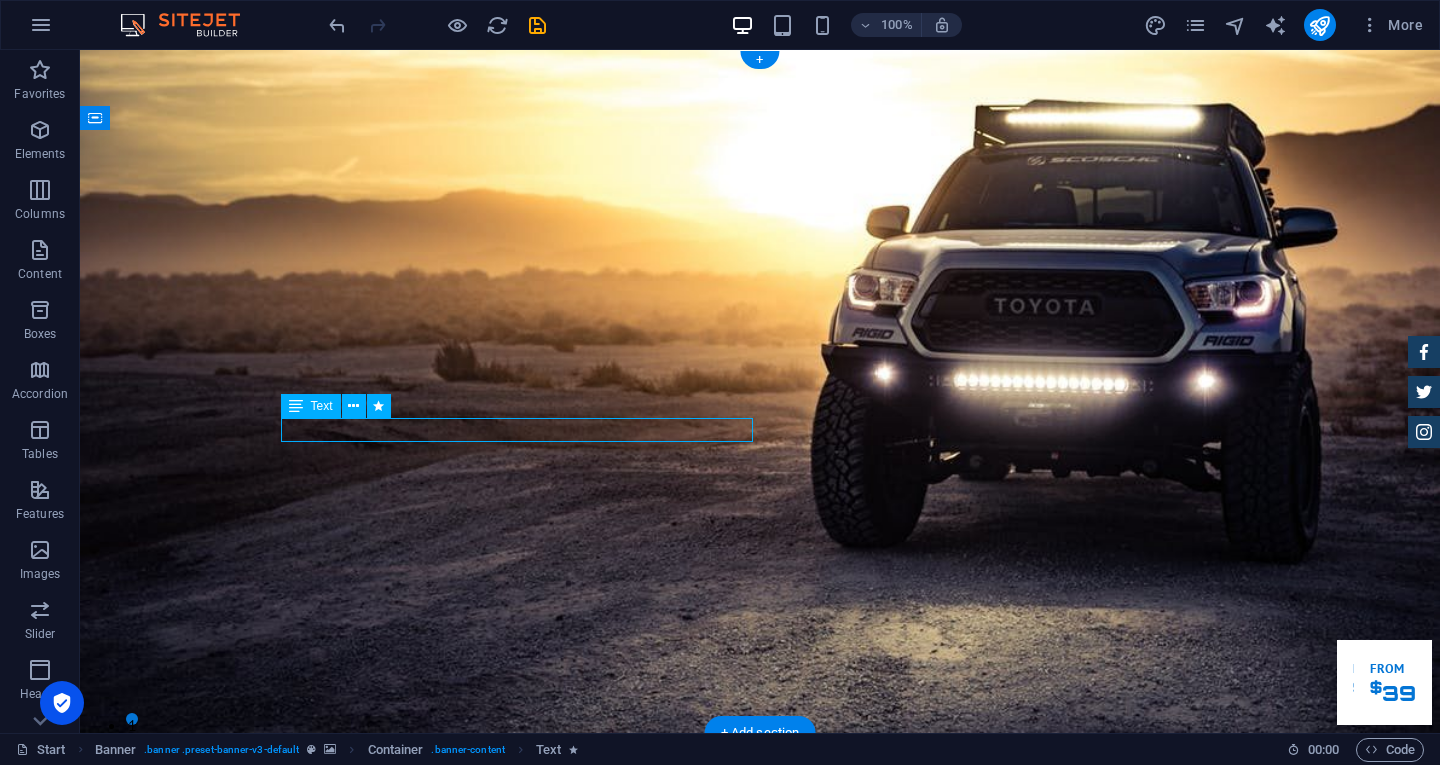 click on "Rental Mobil Terpercaya Aman dan aman" at bounding box center [760, 1128] 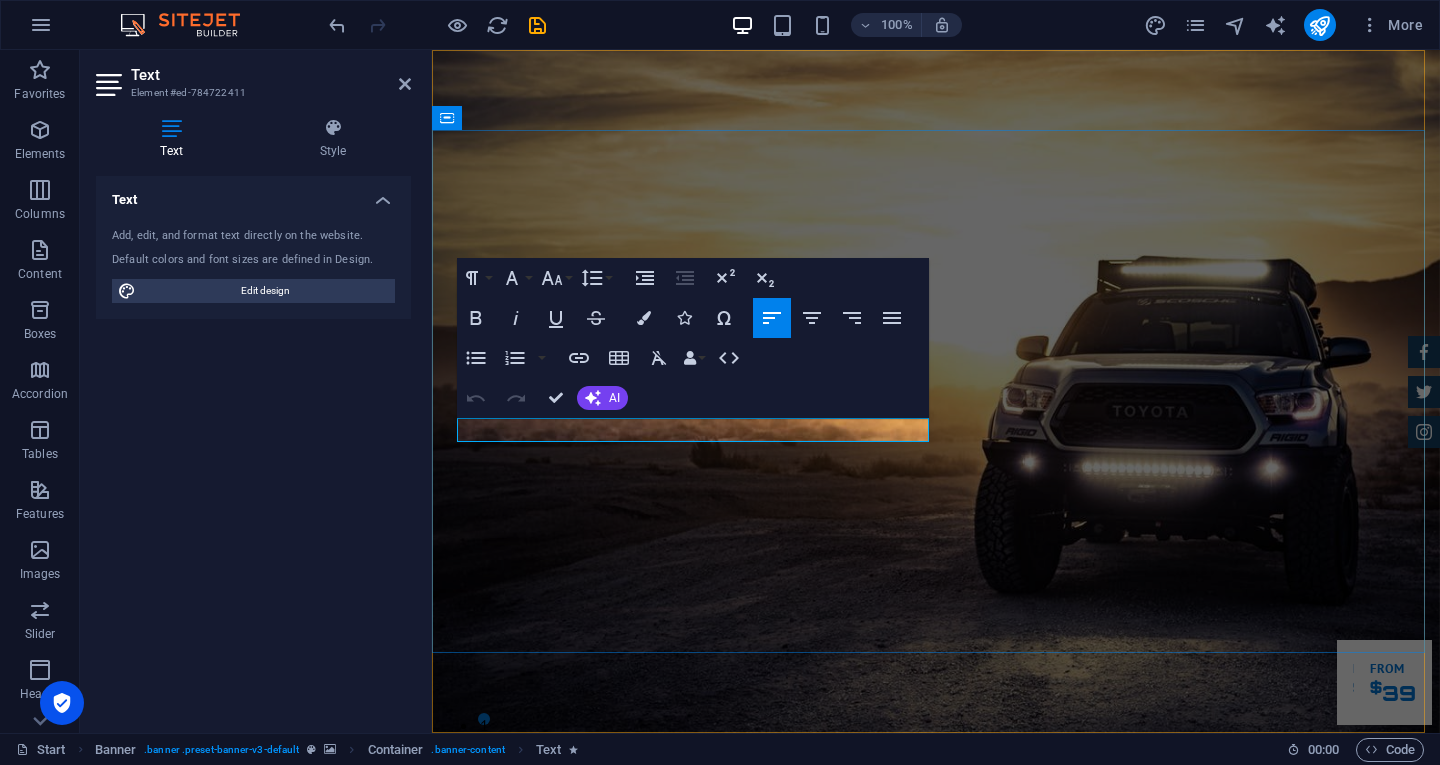 click on "Rental Mobil Terpercaya Aman dan aman" at bounding box center [936, 1128] 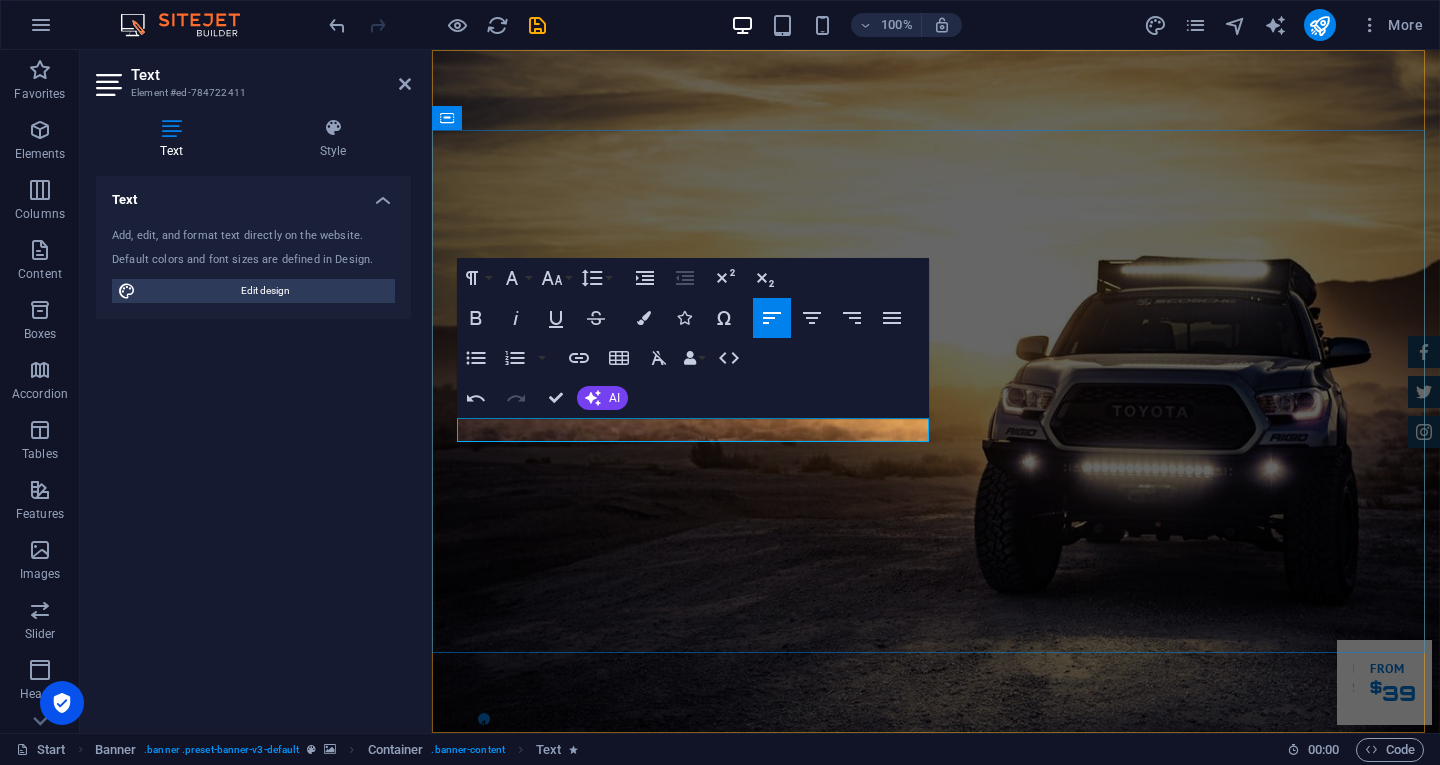 type 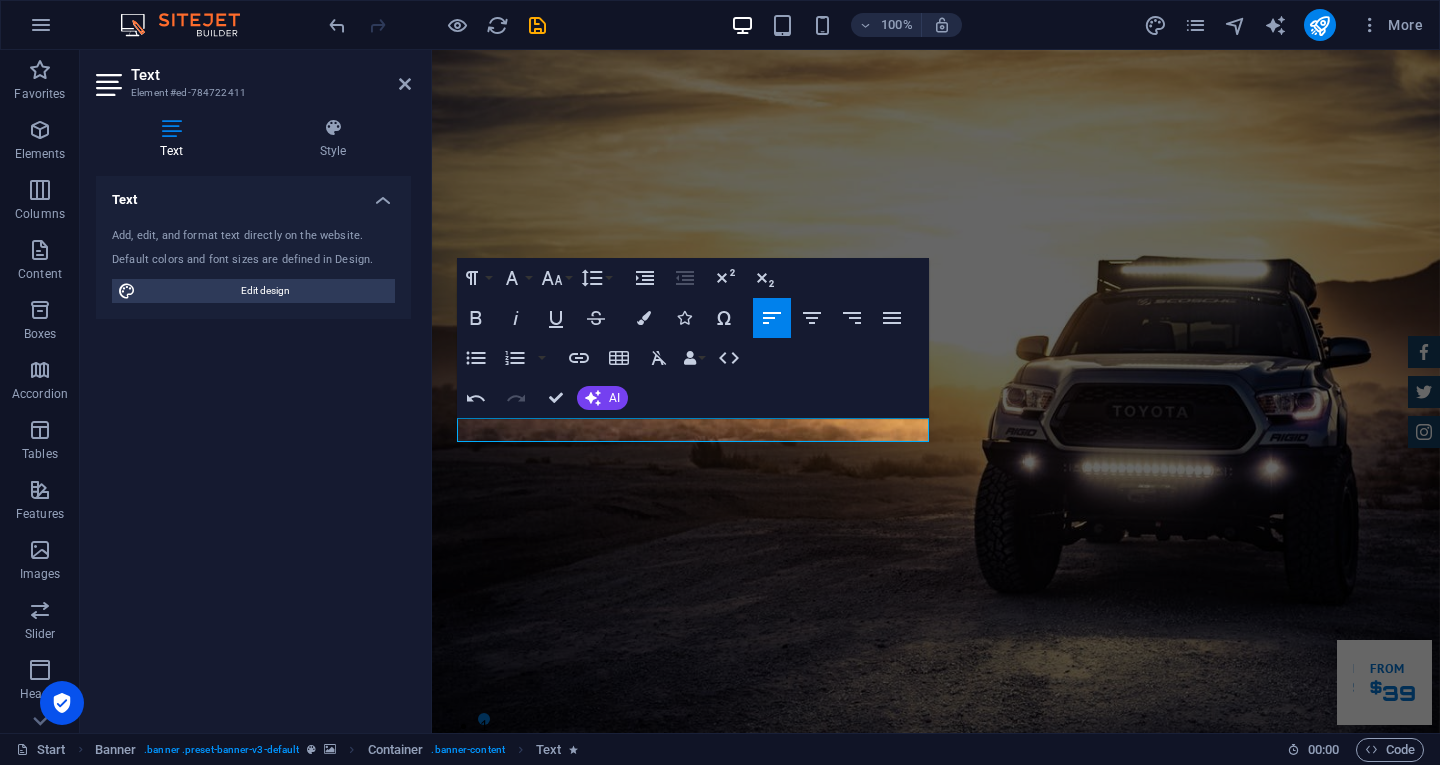click on "Paragraph Format Normal Heading 1 Heading 2 Heading 3 Heading 4 Heading 5 Heading 6 Code Font Family Arial Georgia Impact Tahoma Times New Roman Verdana Orbitron PT Sans Font Size 8 9 10 11 12 14 18 24 30 36 48 60 72 96 Line Height Default Single 1.15 1.5 Double Increase Indent Decrease Indent Superscript Subscript Bold Italic Underline Strikethrough Colors Icons Special Characters Align Left Align Center Align Right Align Justify Unordered List   Default Circle Disc Square    Ordered List   Default Lower Alpha Lower Greek Lower Roman Upper Alpha Upper Roman    Insert Link Insert Table Clear Formatting Data Bindings Company First name Last name Street ZIP code City Email Phone Mobile Fax Custom field 1 Custom field 2 Custom field 3 Custom field 4 Custom field 5 Custom field 6 HTML Undo Redo Confirm (Ctrl+⏎) AI Improve Make shorter Make longer Fix spelling & grammar Translate to English Generate text" at bounding box center [693, 338] 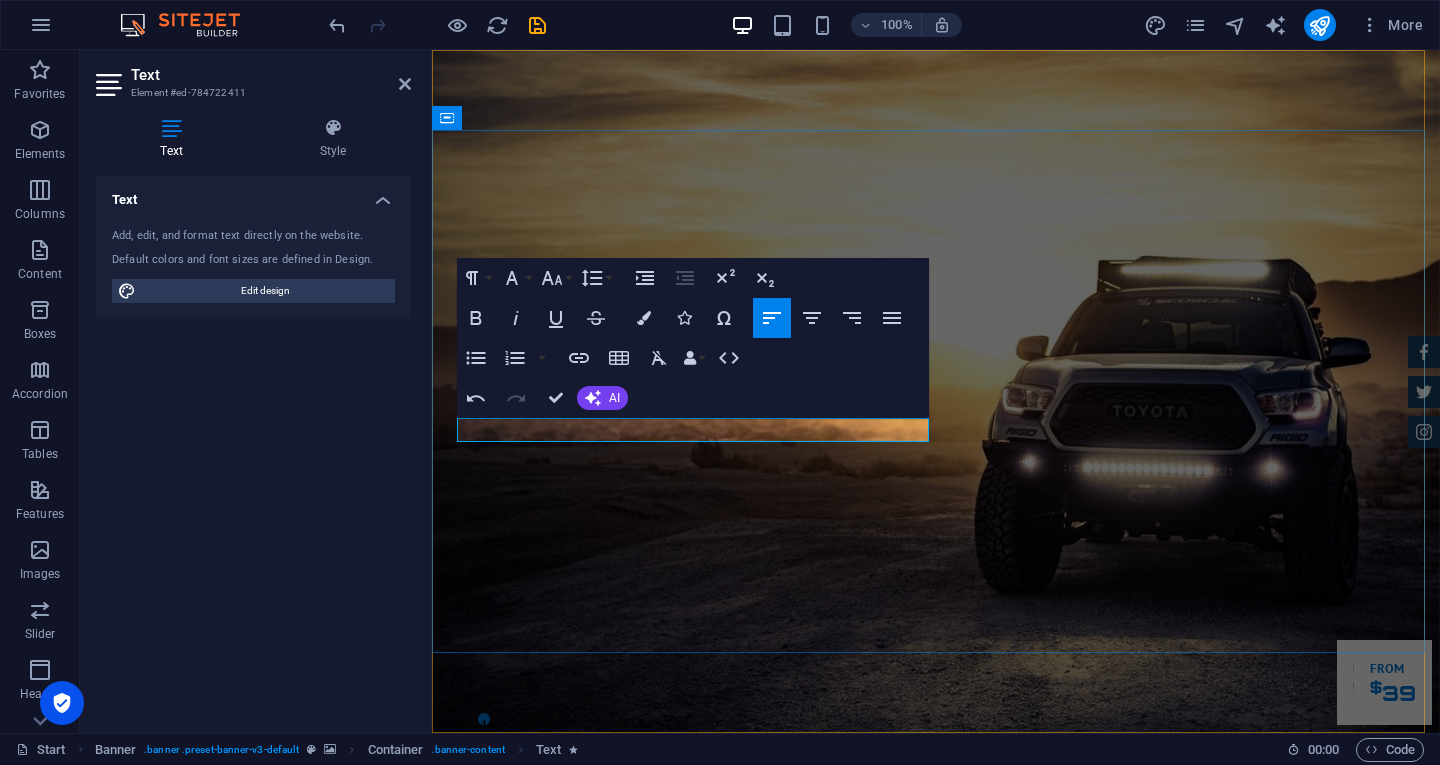 click on "Rental Mobil Terpercaya, Aman, Amanah Serta profesional" at bounding box center [910, 1140] 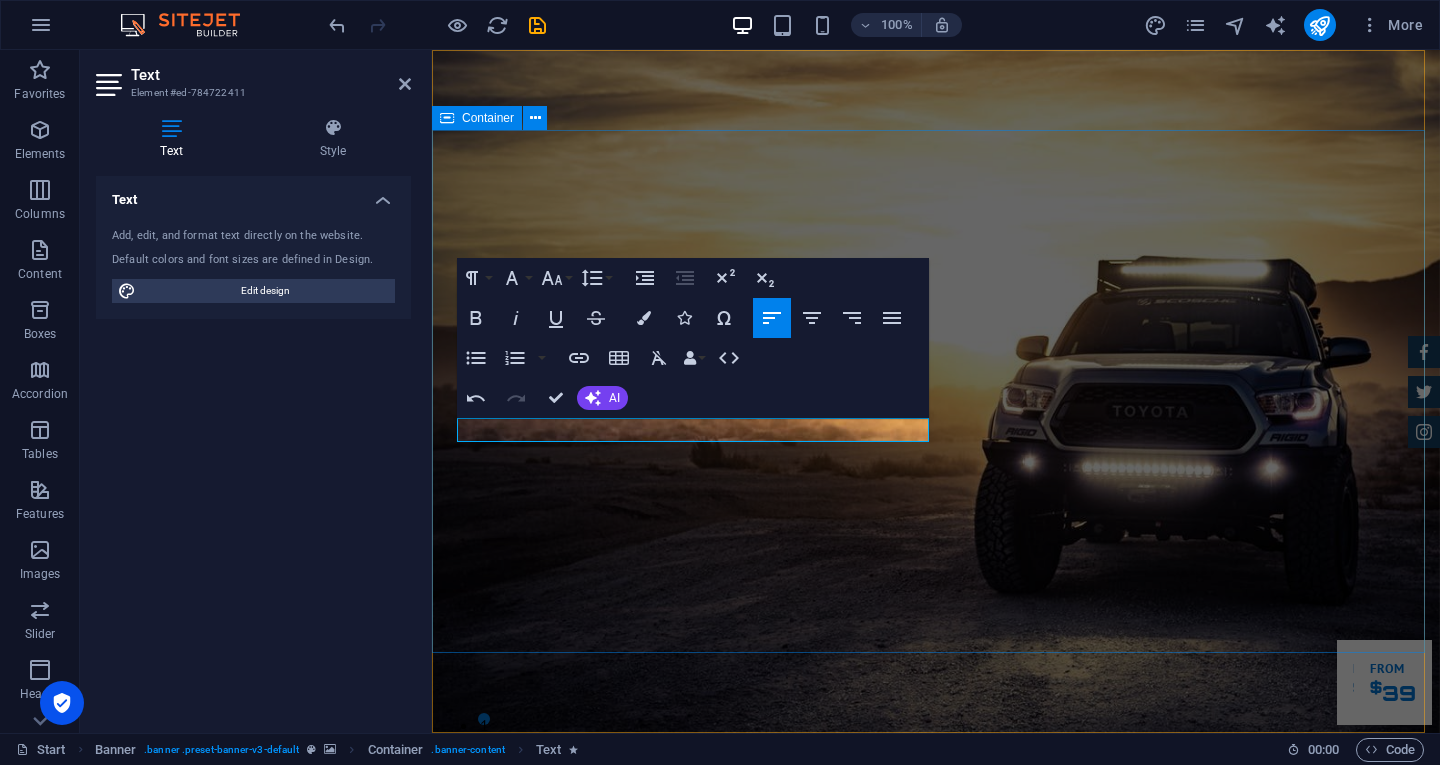 click on "G trans. Garuda transportasi. Rental Mobil Terpercaya, Aman, Amanah Serta Profesional  Our Inventory   Make an appointment" at bounding box center [936, 1128] 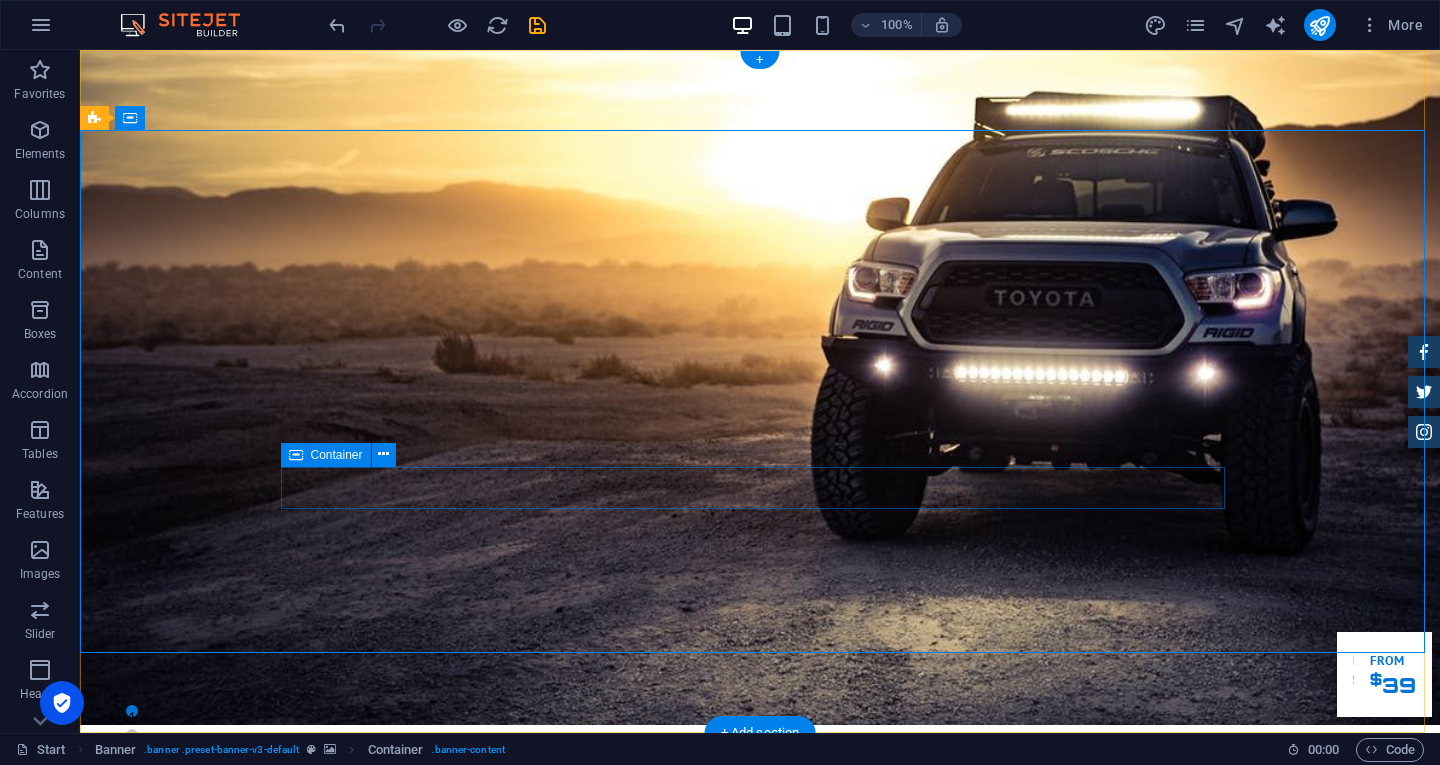 scroll, scrollTop: 0, scrollLeft: 0, axis: both 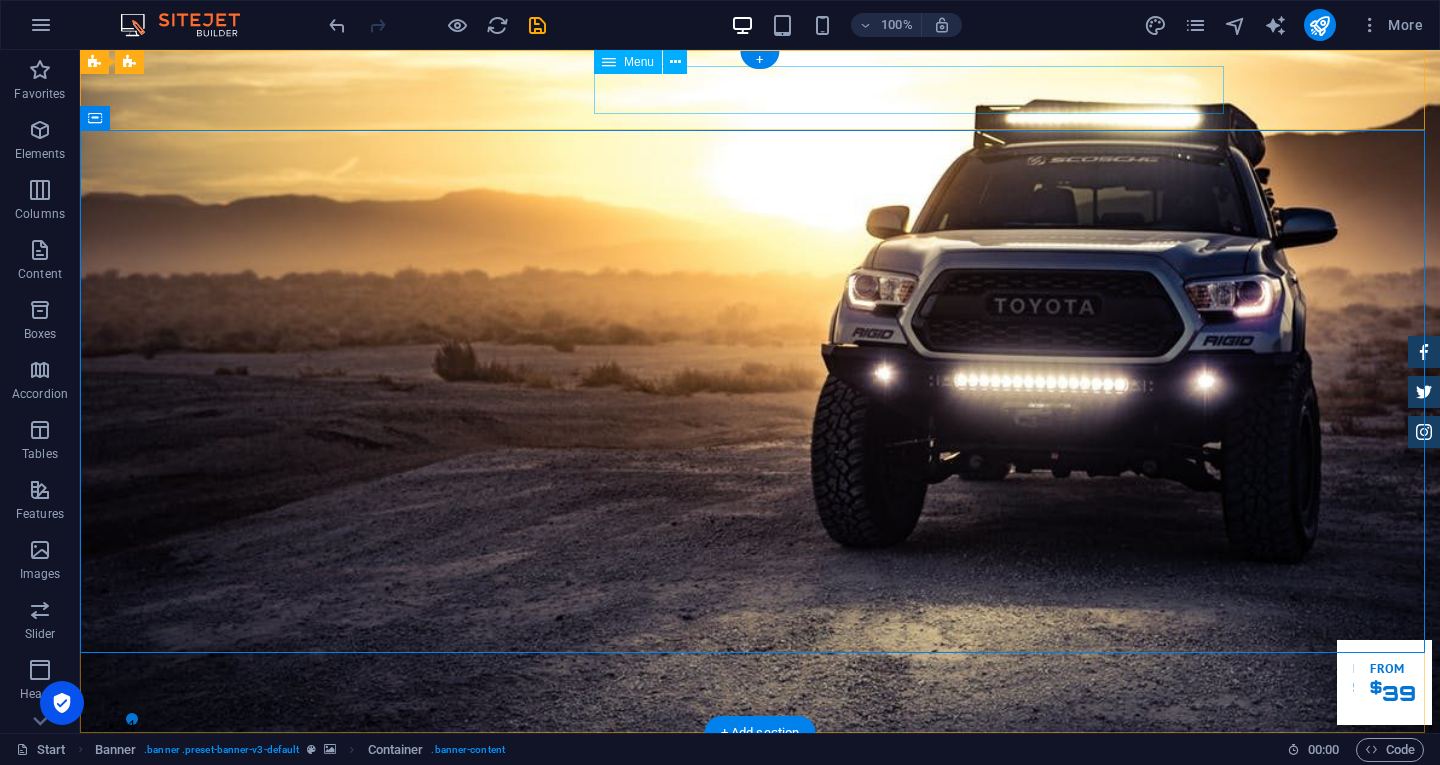 click on "Home About us Services Inventory Feedback Contact" at bounding box center (760, 804) 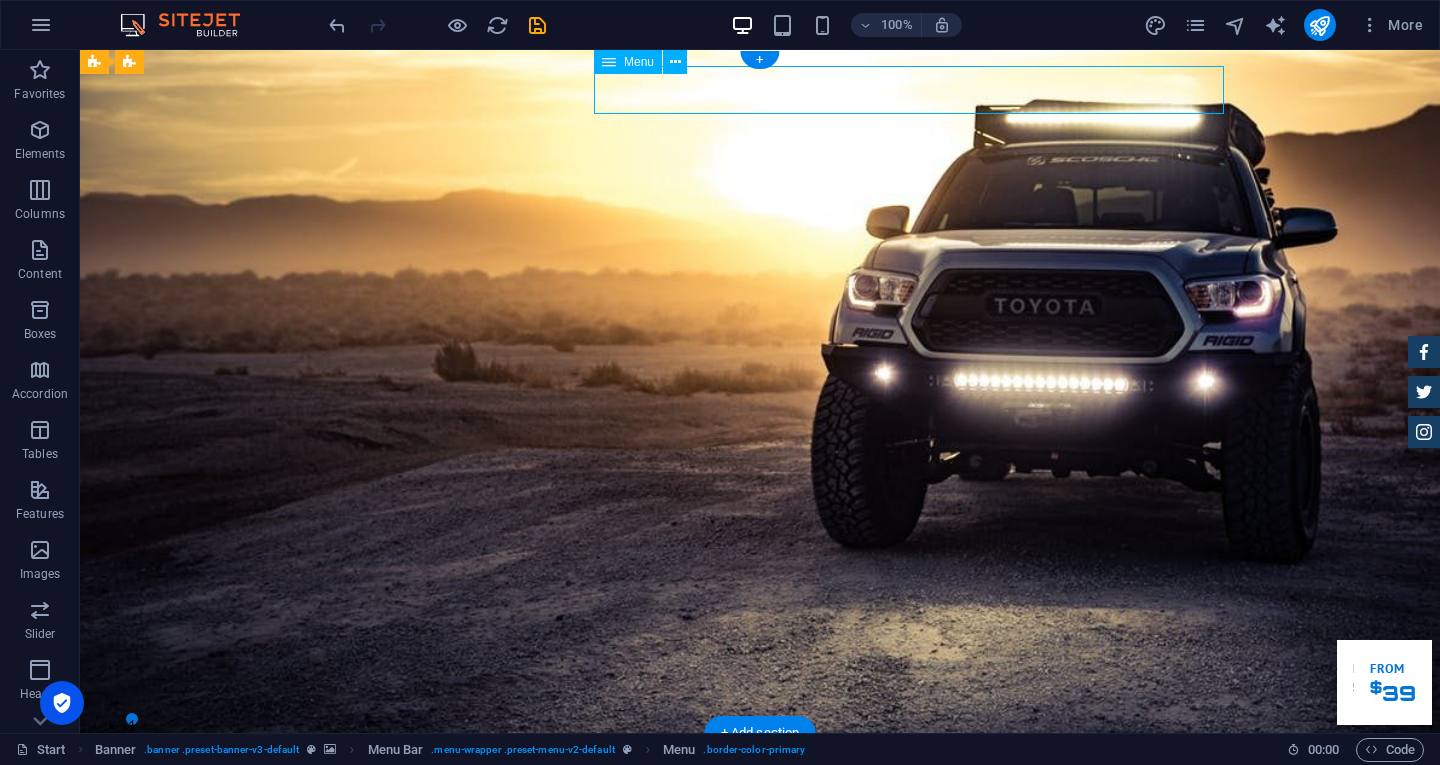 click on "Home About us Services Inventory Feedback Contact" at bounding box center (760, 804) 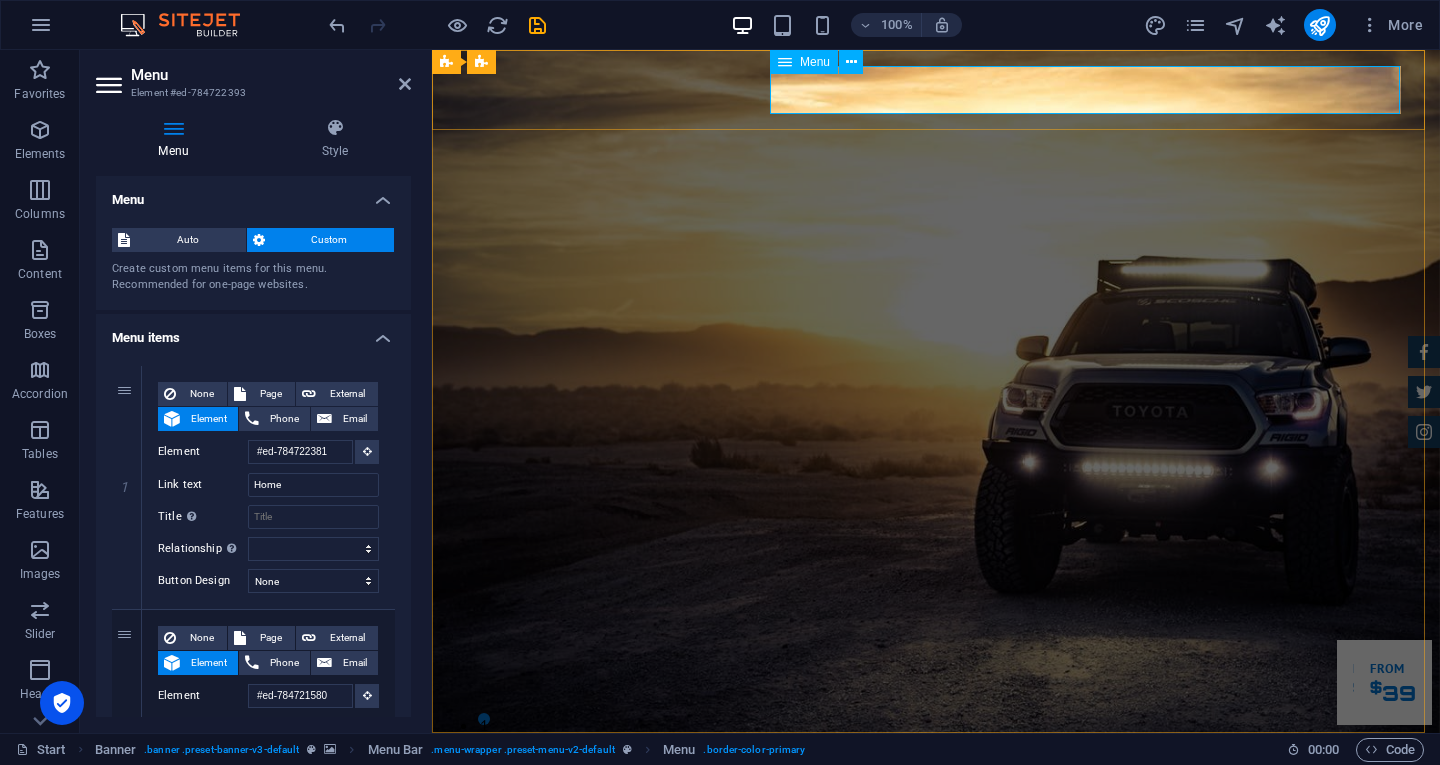 click on "Home About us Services Inventory Feedback Contact" at bounding box center (936, 804) 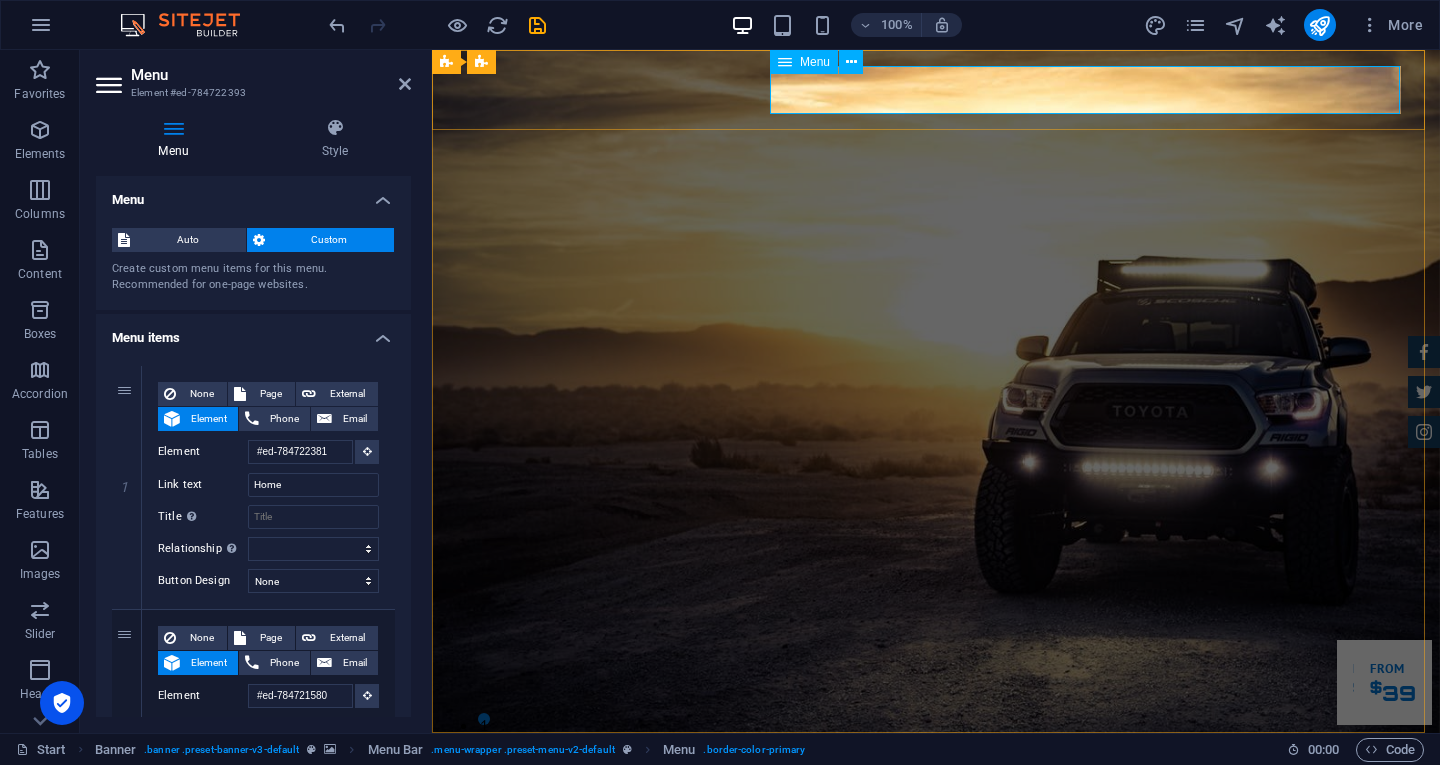 click on "Home About us Services Inventory Feedback Contact" at bounding box center (936, 804) 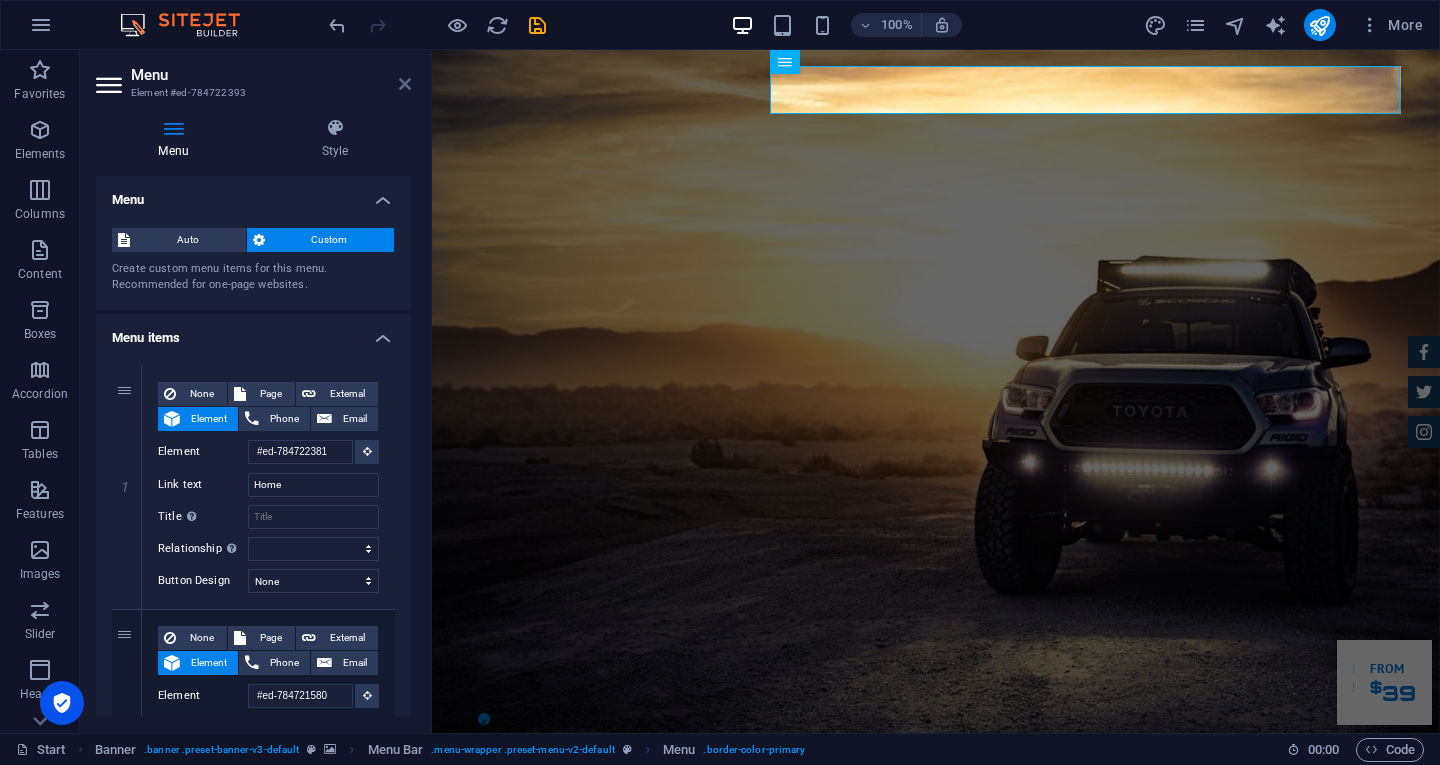click at bounding box center [405, 84] 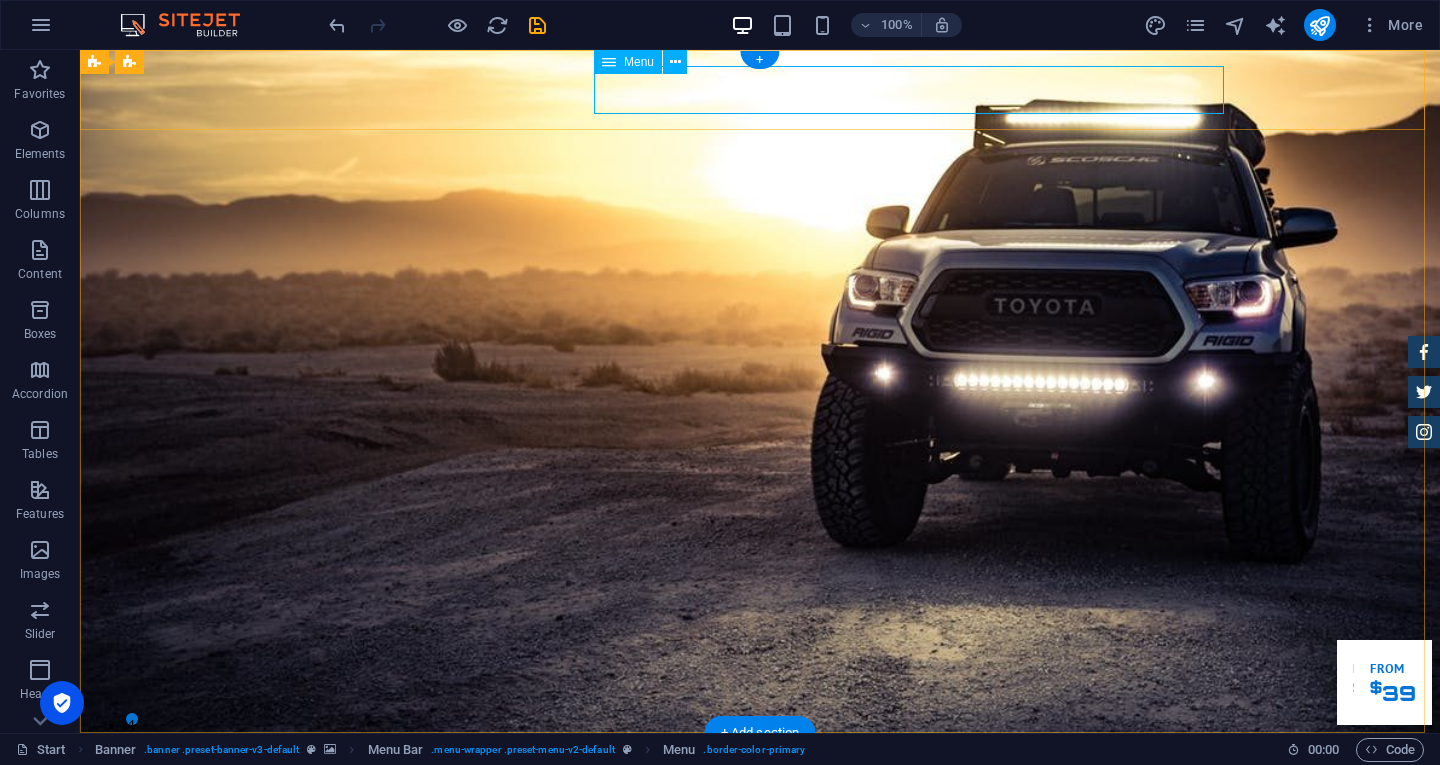 click on "Home About us Services Inventory Feedback Contact" at bounding box center (760, 804) 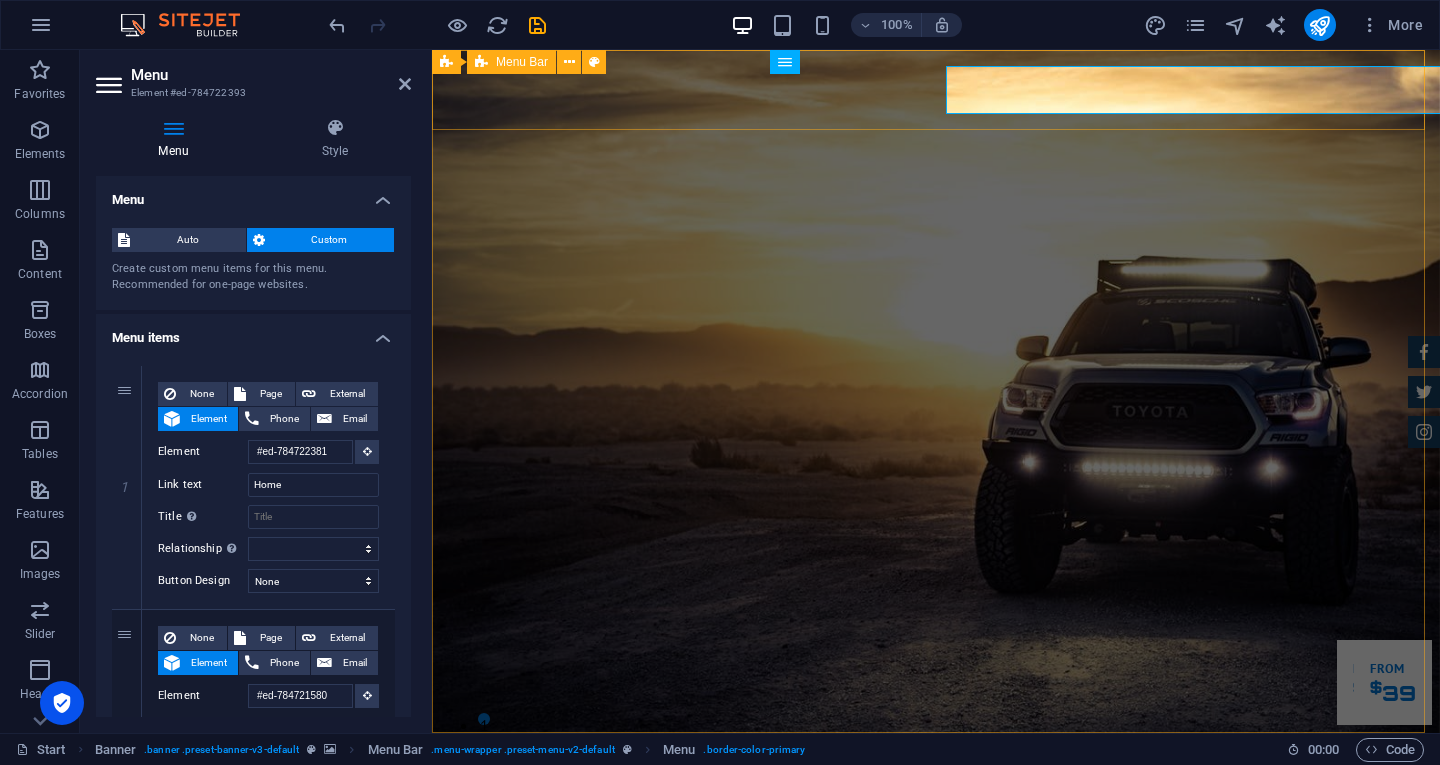 click on "Home About us Services Inventory Feedback Contact" at bounding box center (936, 788) 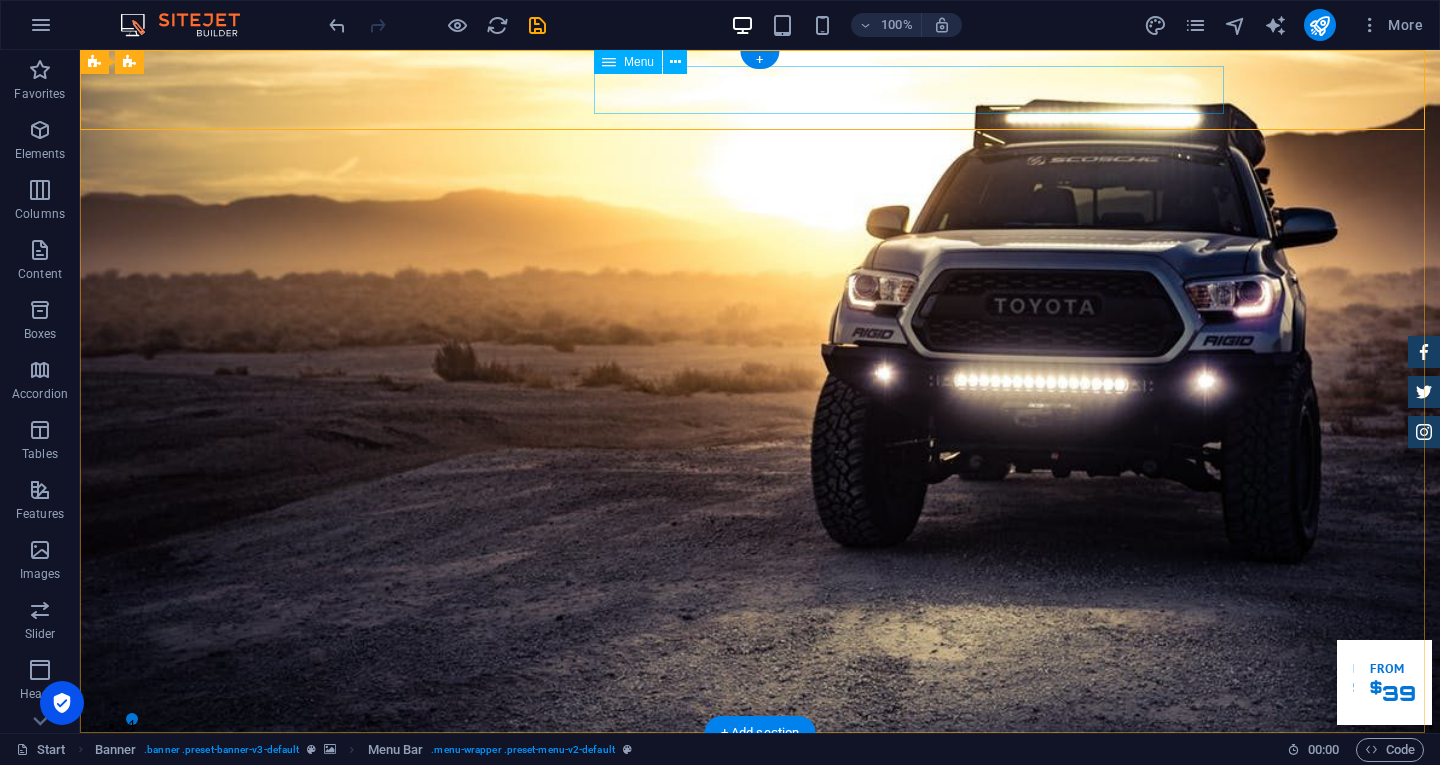 click on "Home About us Services Inventory Feedback Contact" at bounding box center [760, 804] 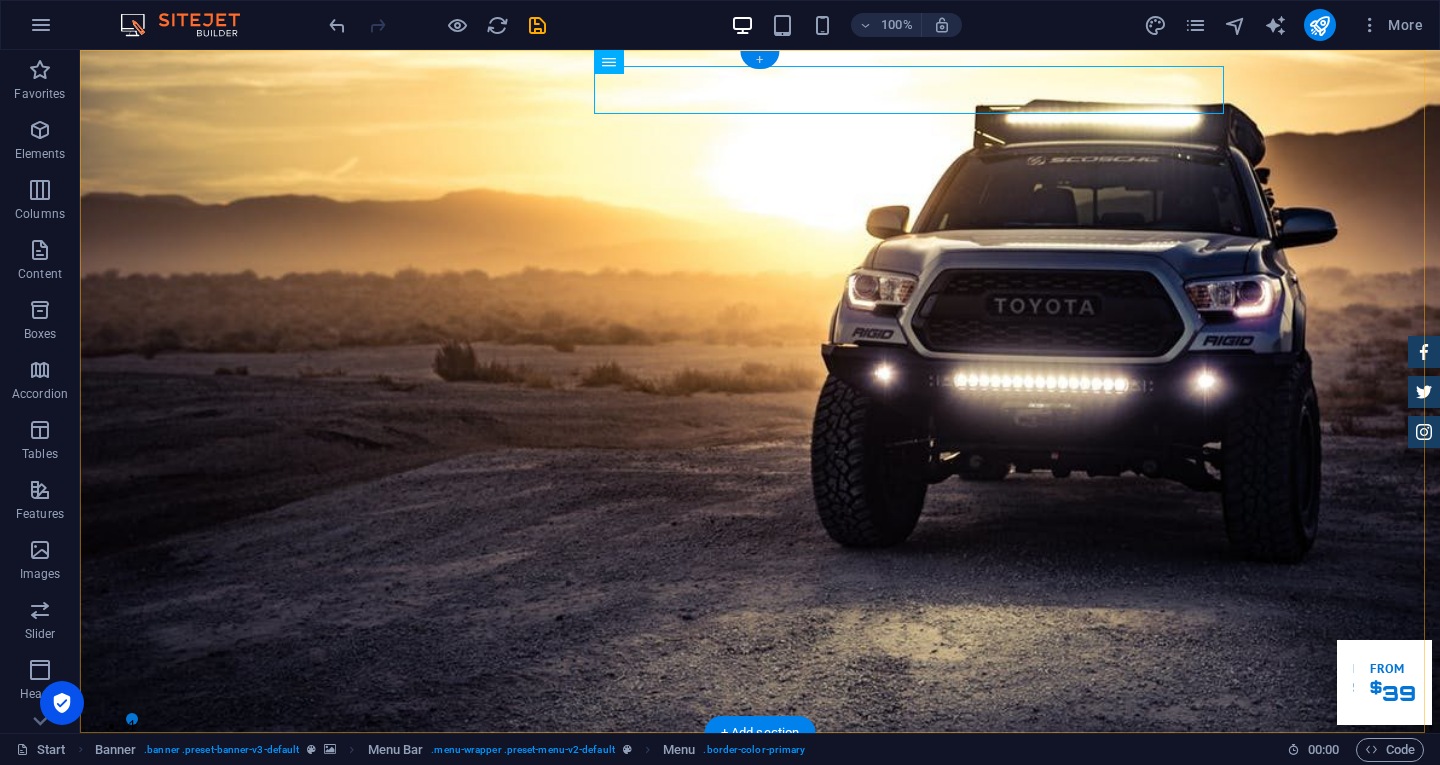 click on "+" at bounding box center [759, 60] 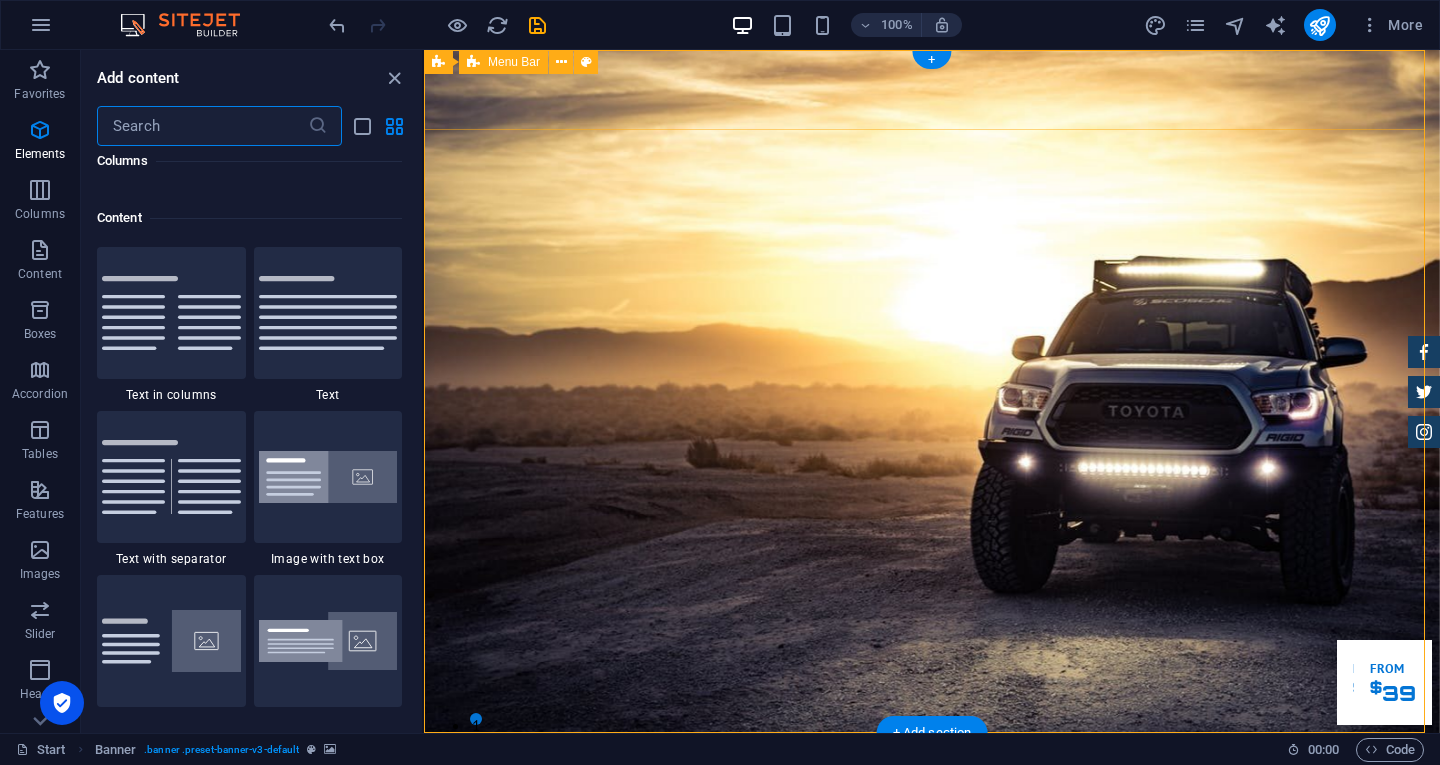 scroll, scrollTop: 3499, scrollLeft: 0, axis: vertical 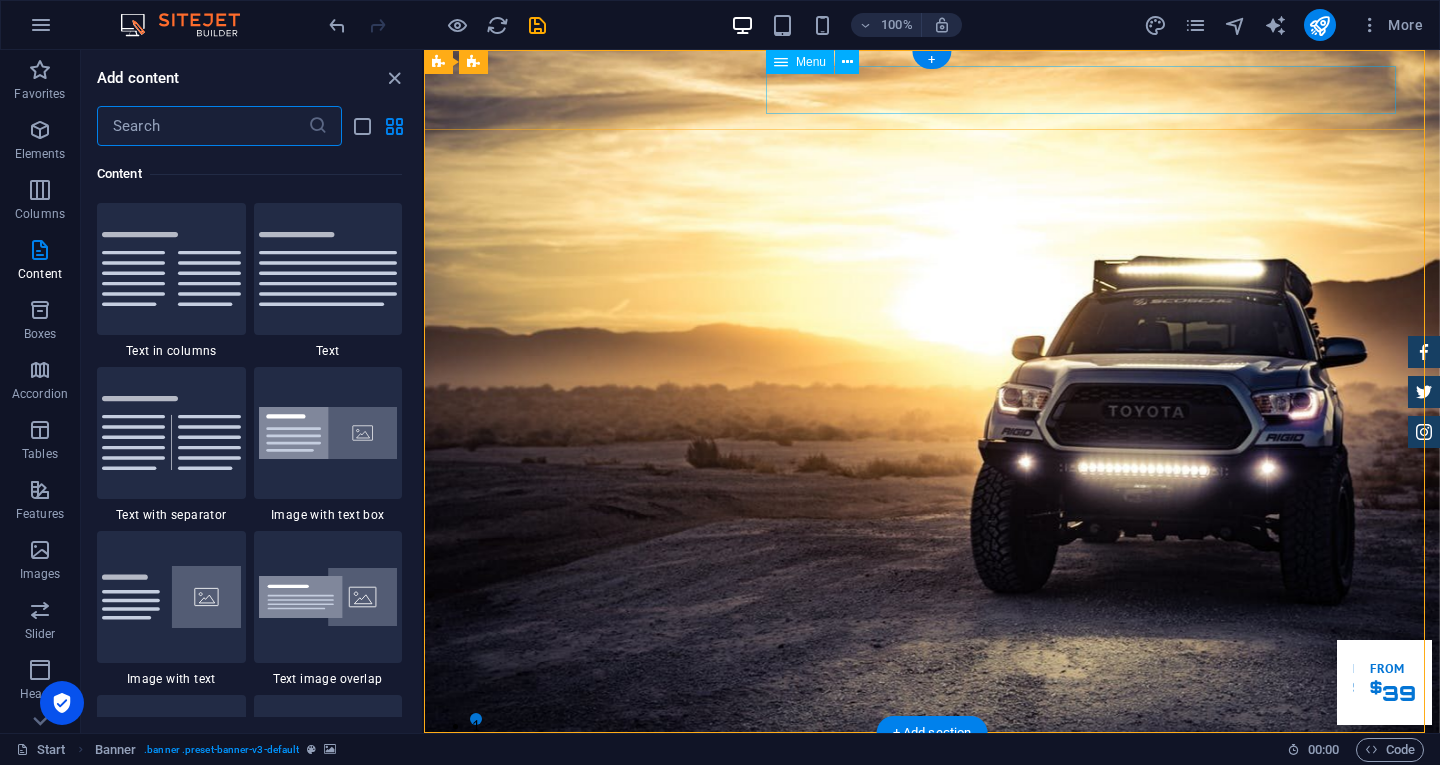 click on "Home About us Services Inventory Feedback Contact" at bounding box center [932, 804] 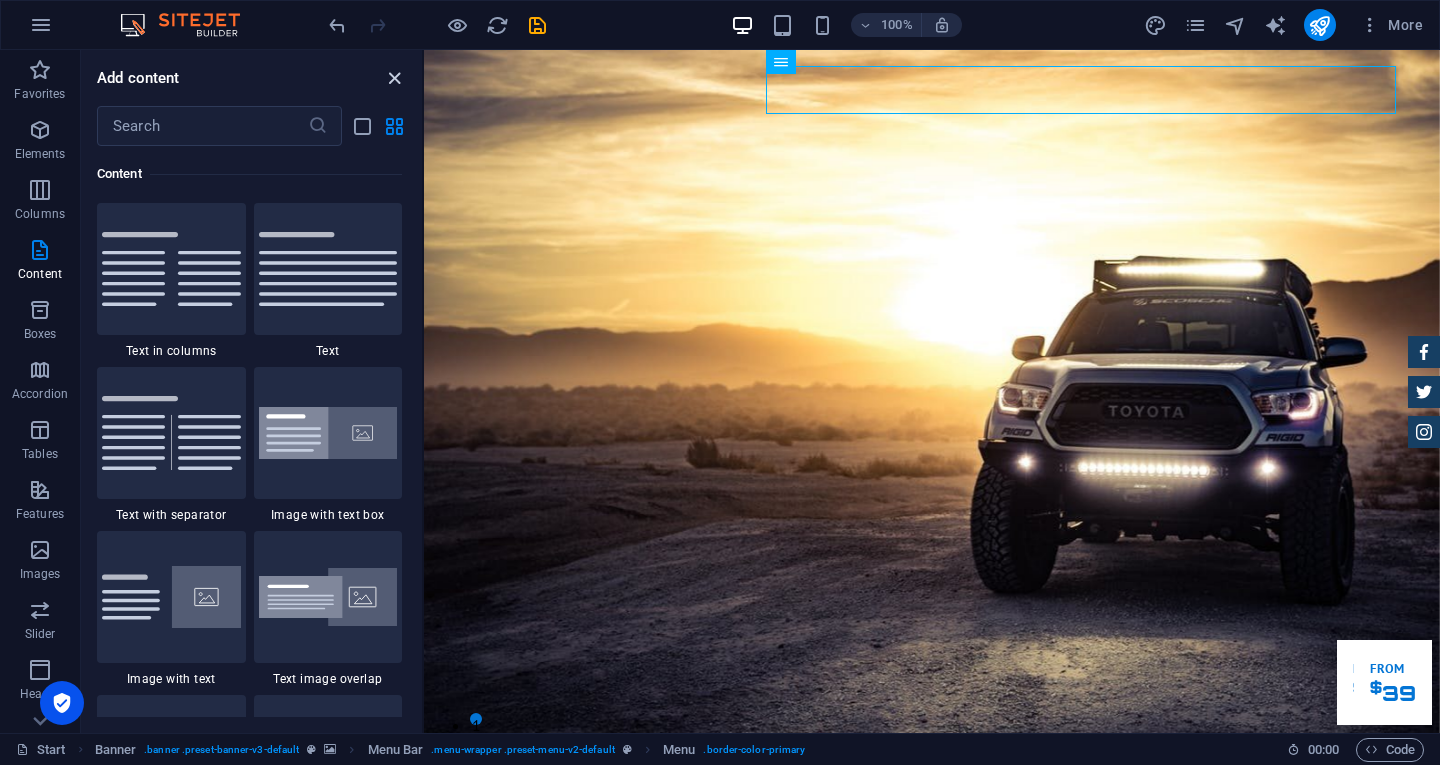 click at bounding box center [394, 78] 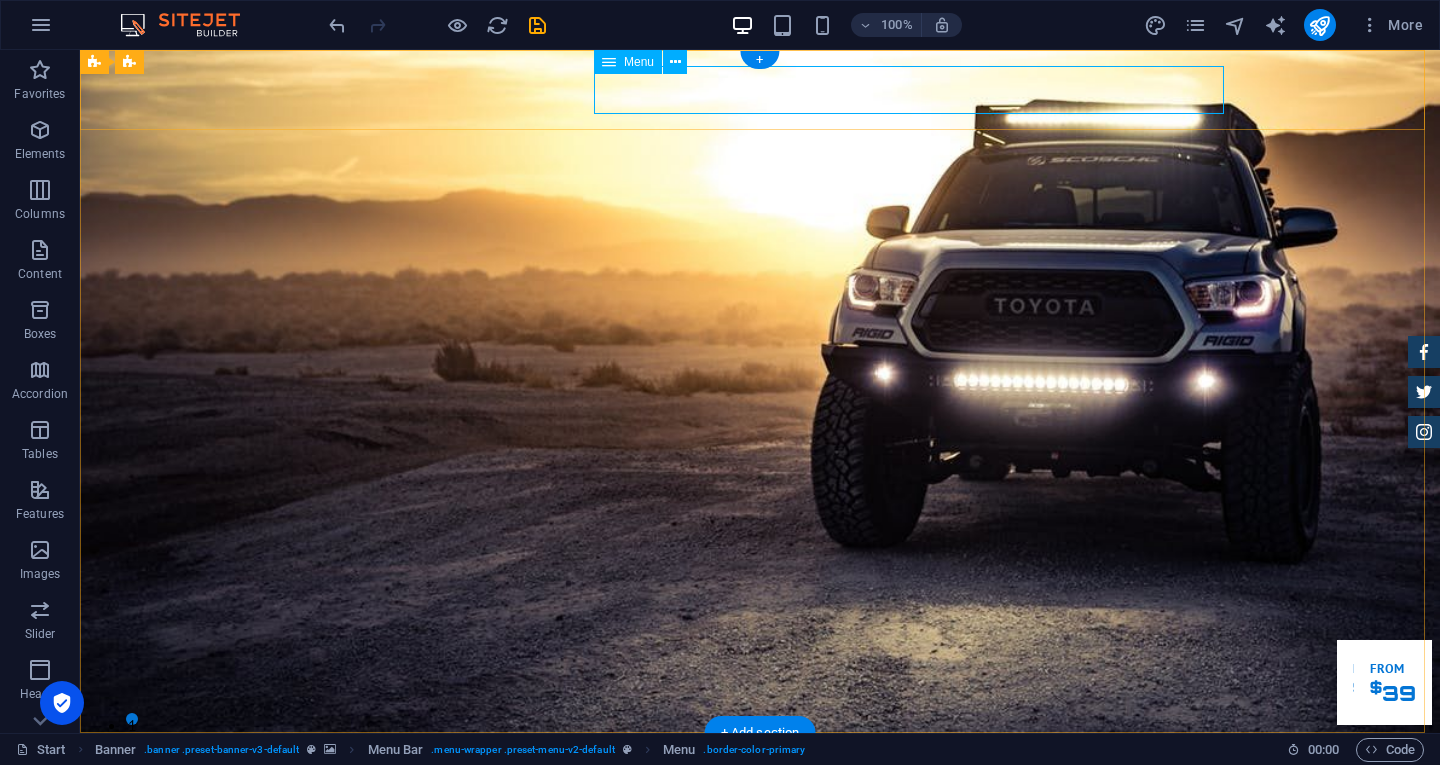 click on "Home About us Services Inventory Feedback Contact" at bounding box center (760, 804) 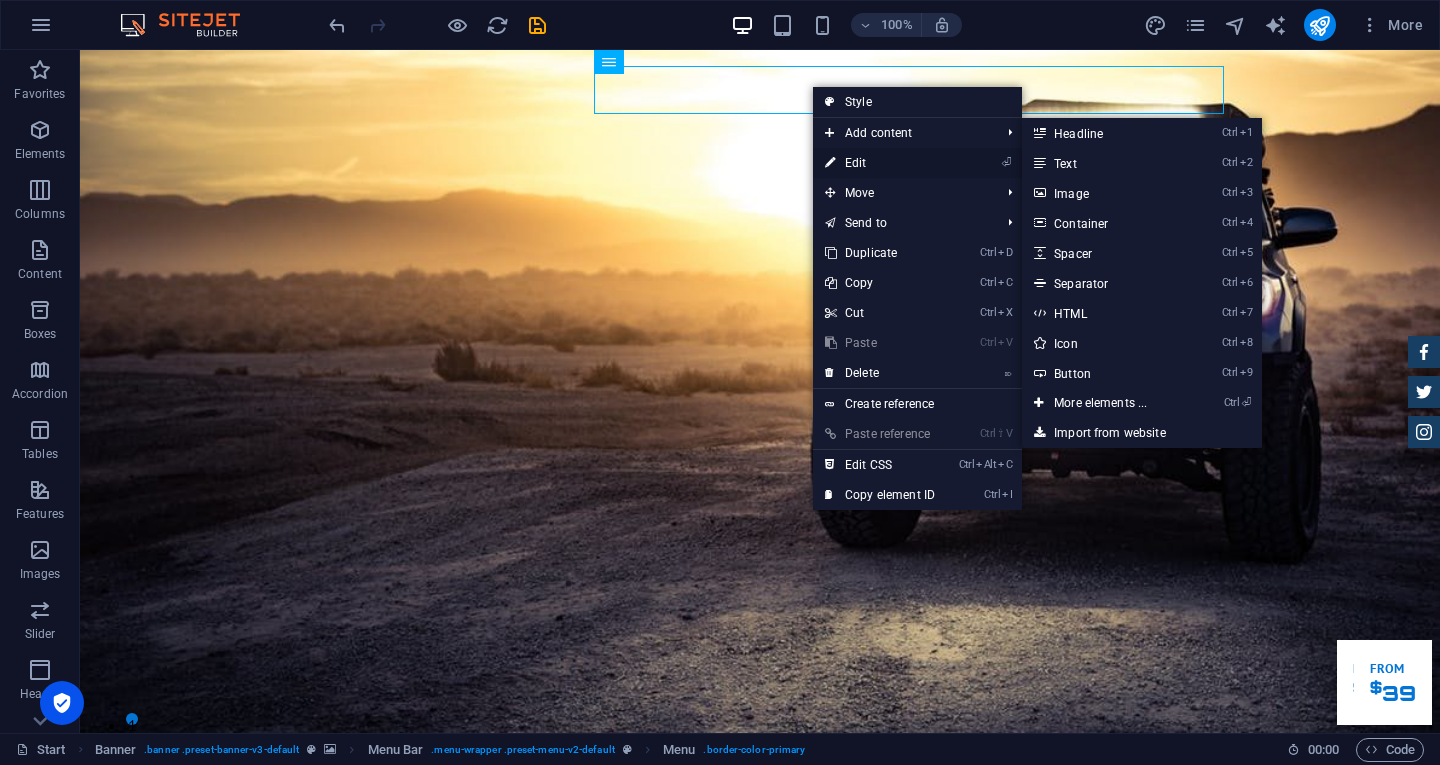 click on "⏎  Edit" at bounding box center [880, 163] 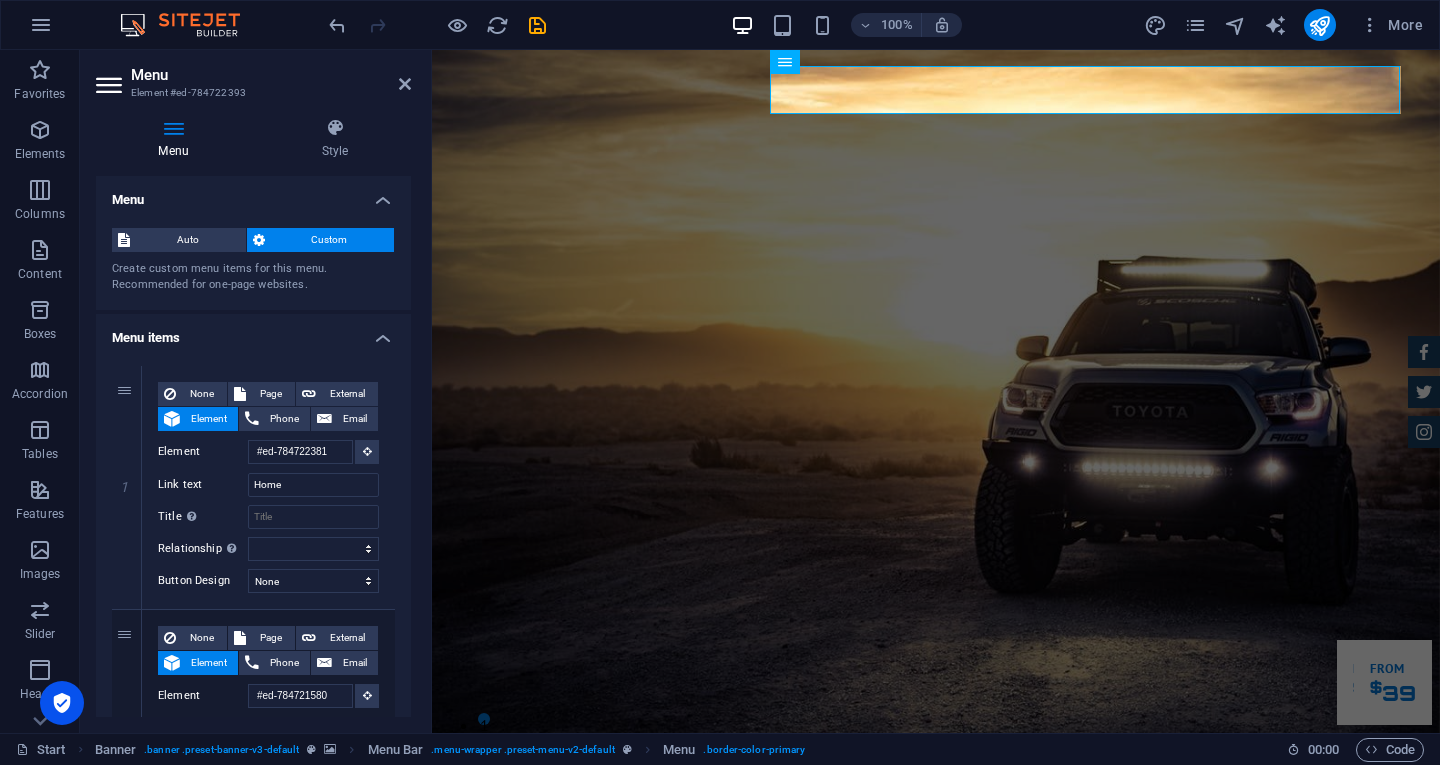 click on "Custom" at bounding box center (330, 240) 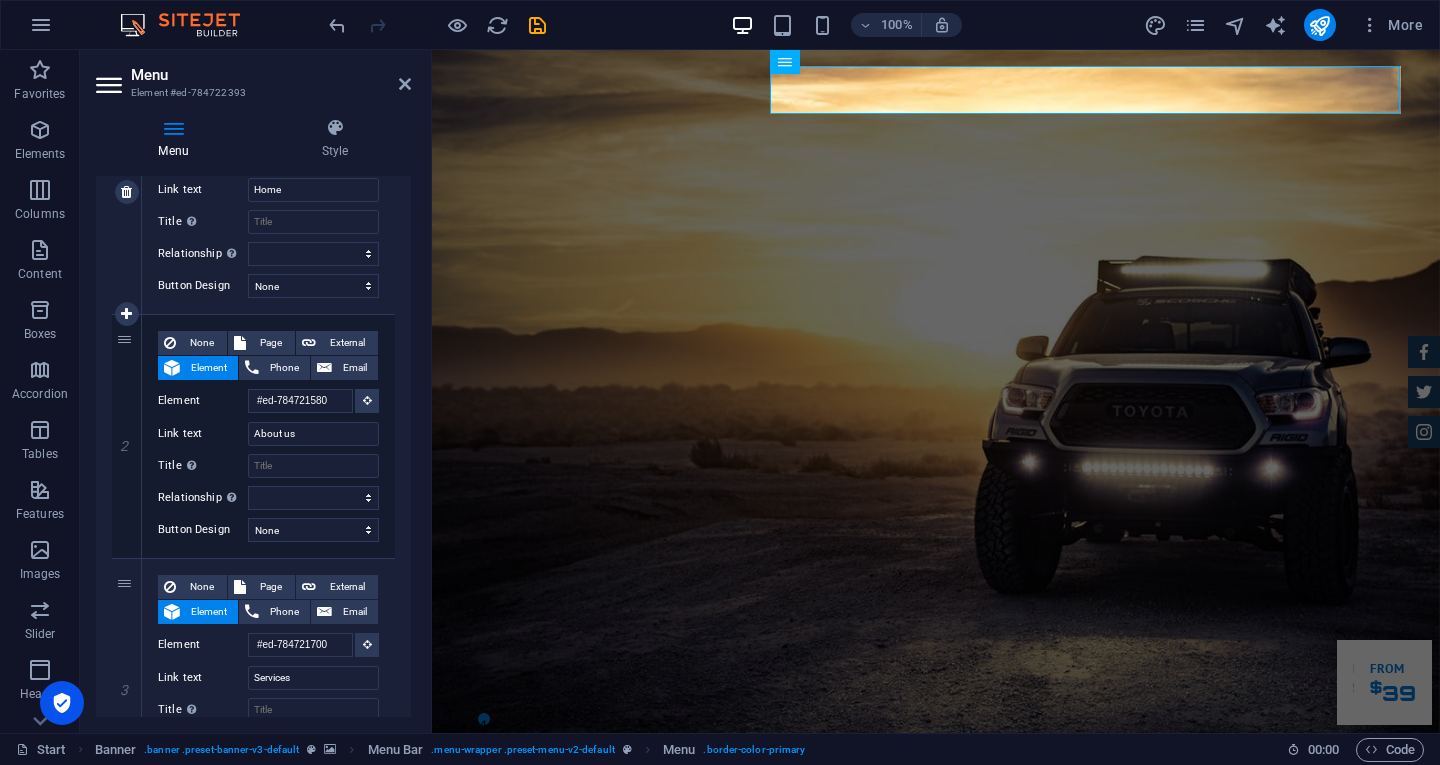 scroll, scrollTop: 300, scrollLeft: 0, axis: vertical 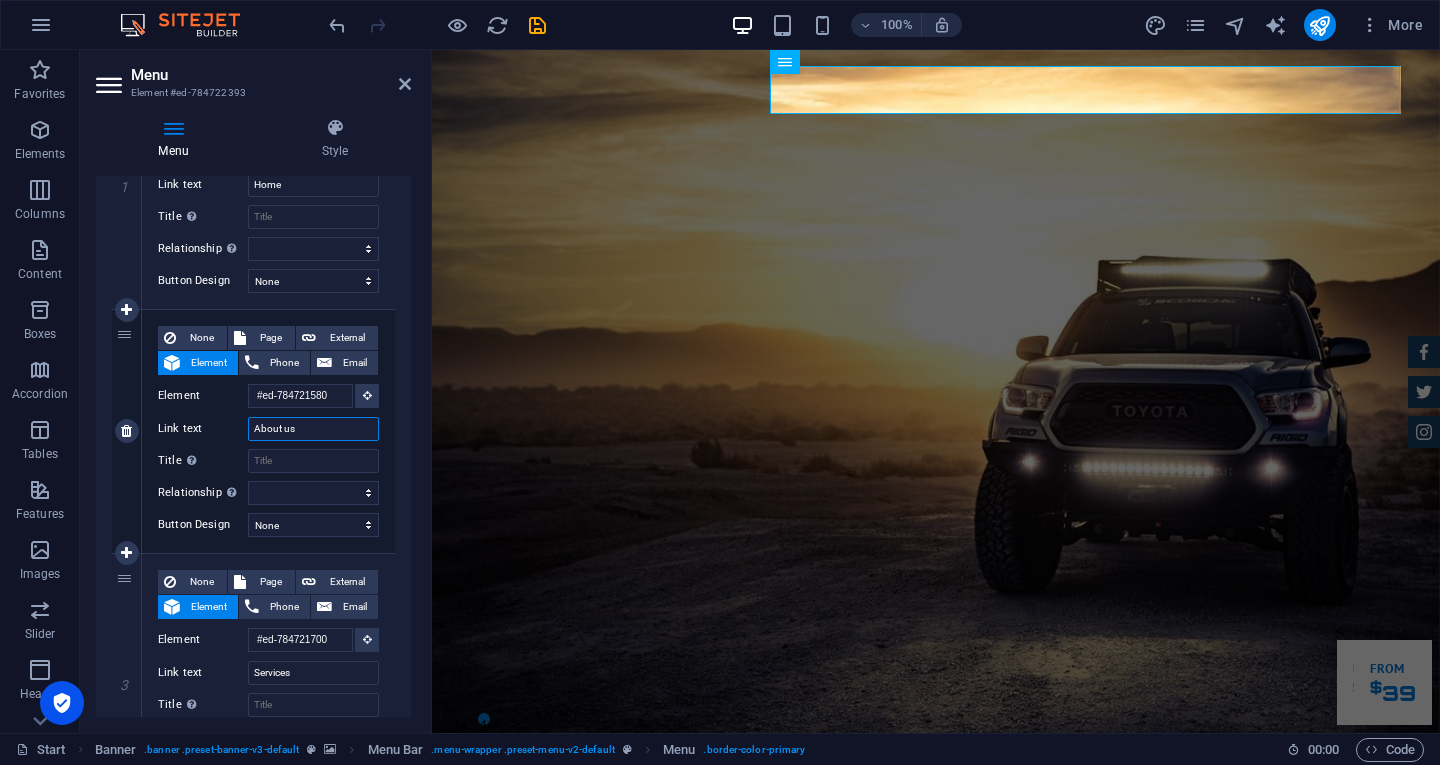 drag, startPoint x: 300, startPoint y: 427, endPoint x: 244, endPoint y: 417, distance: 56.88585 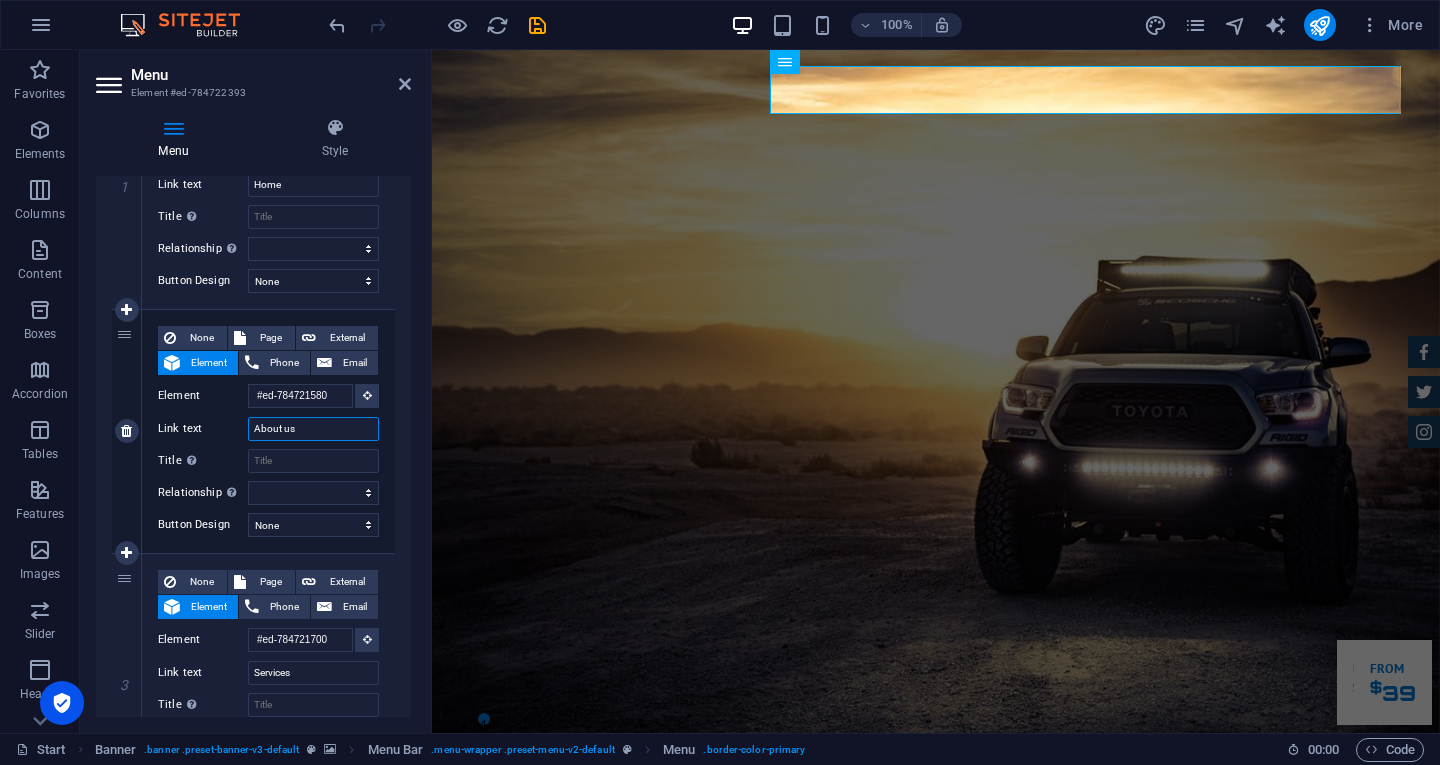 type on "T" 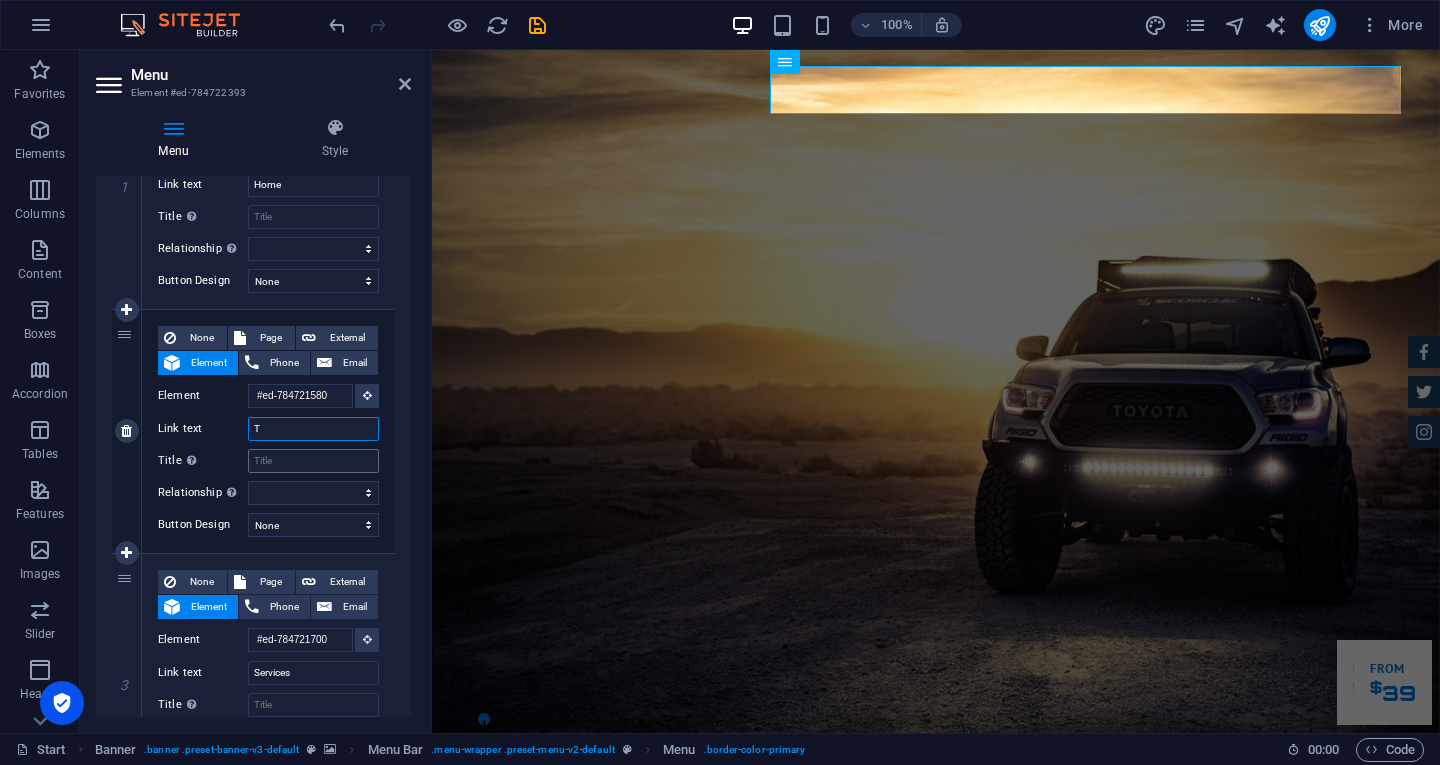 select 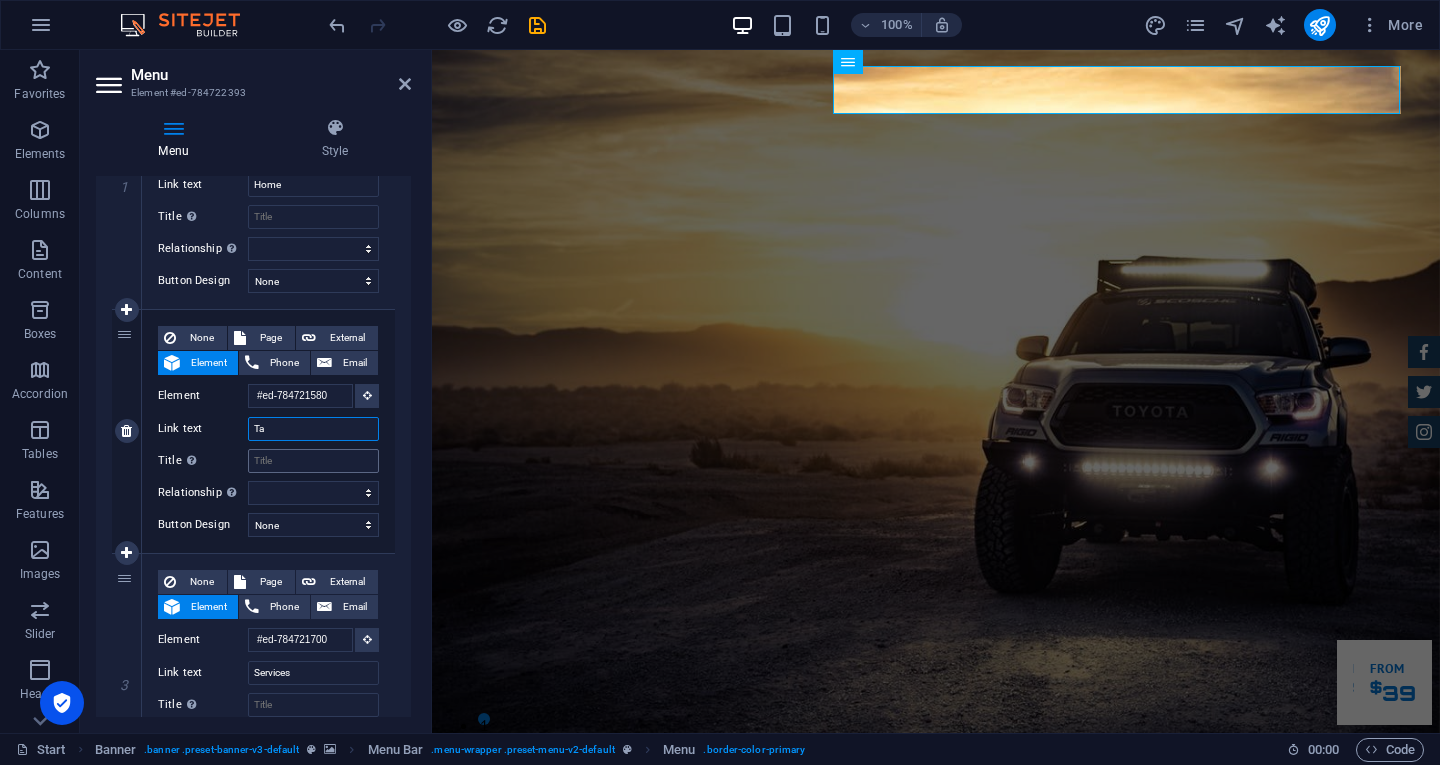 type on "Tan" 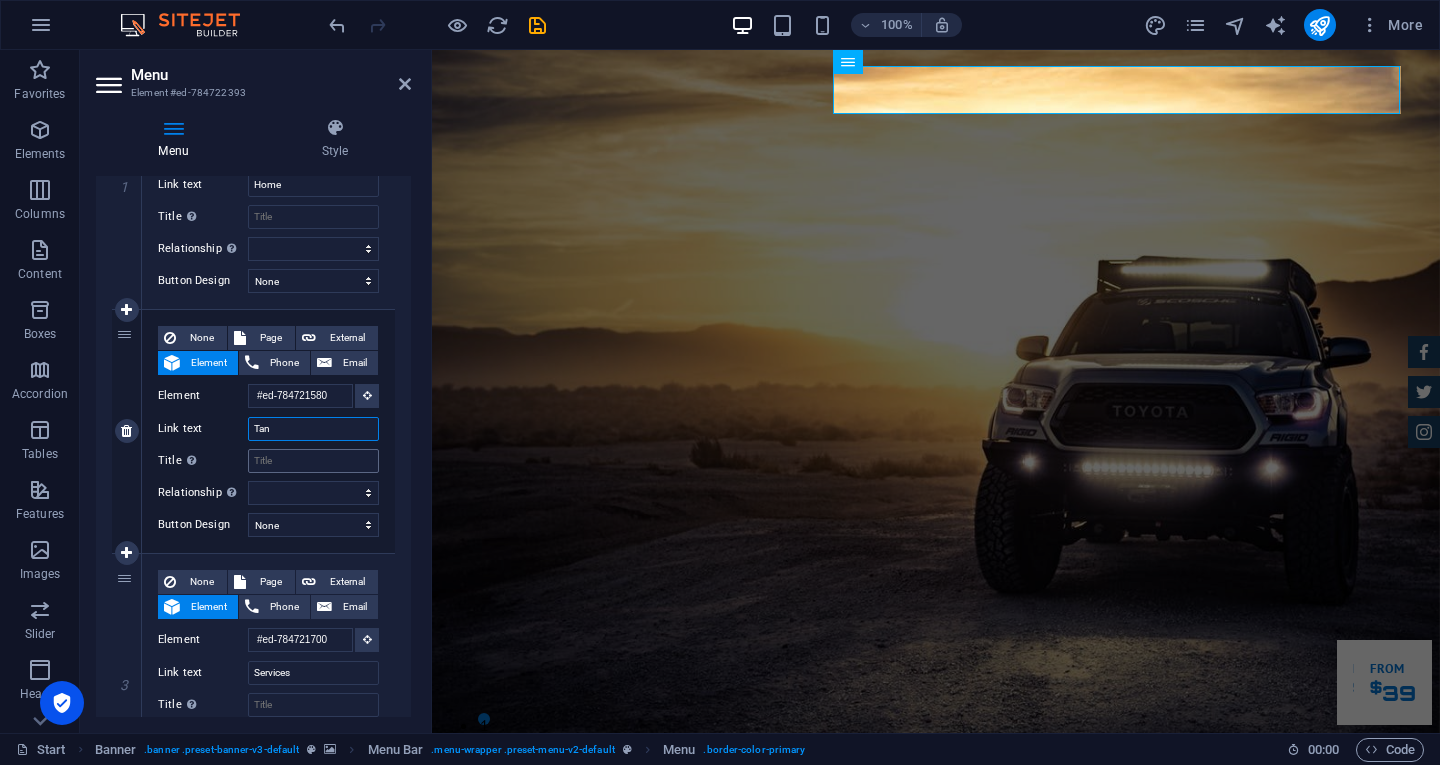 select 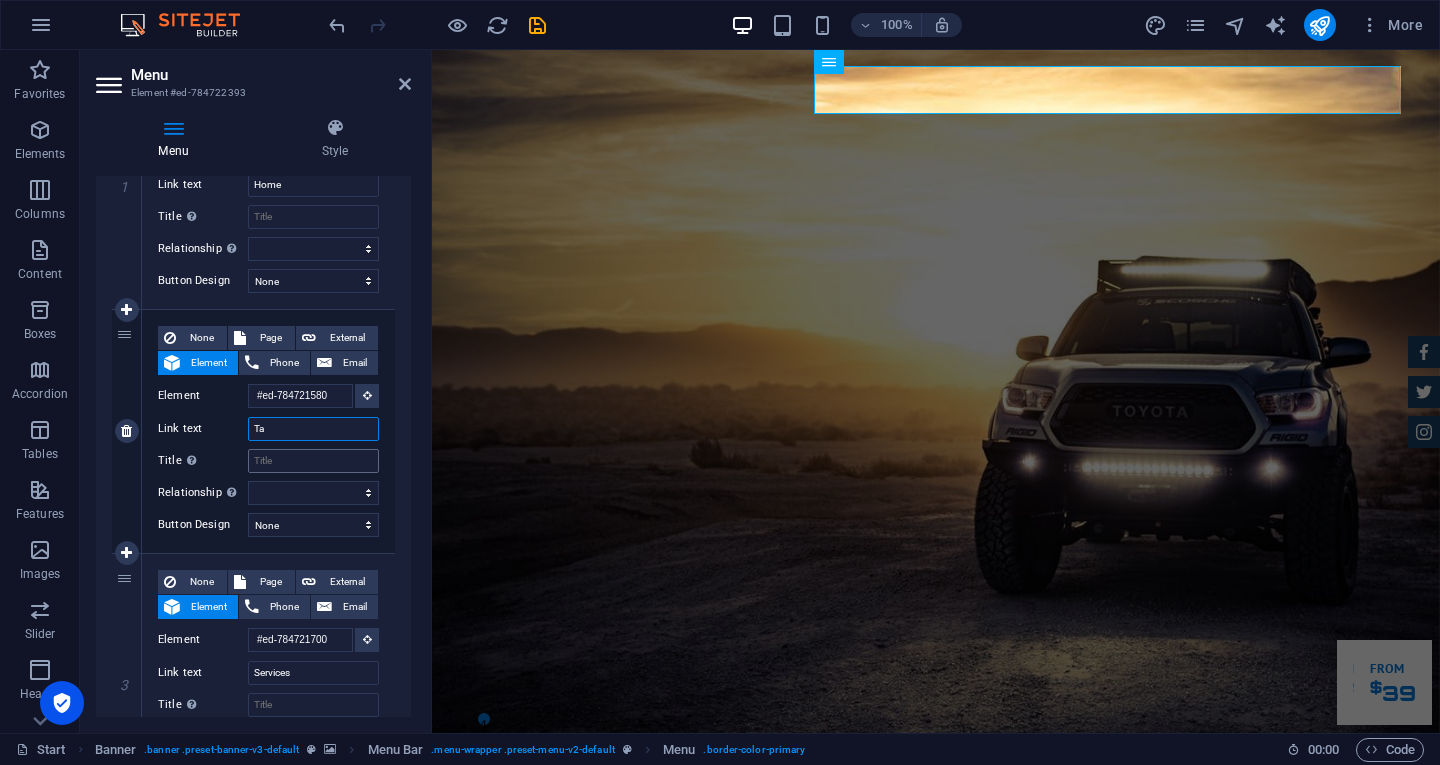type on "T" 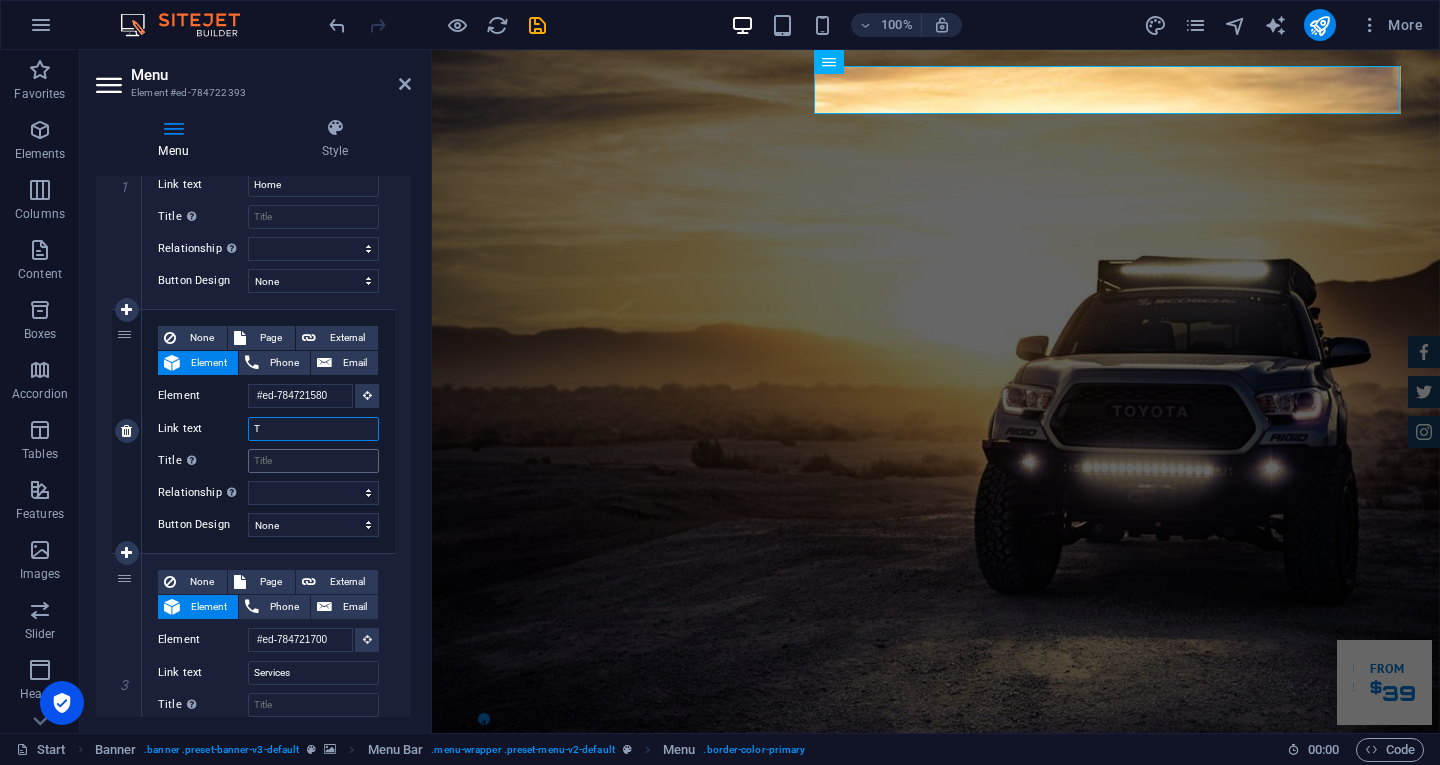 select 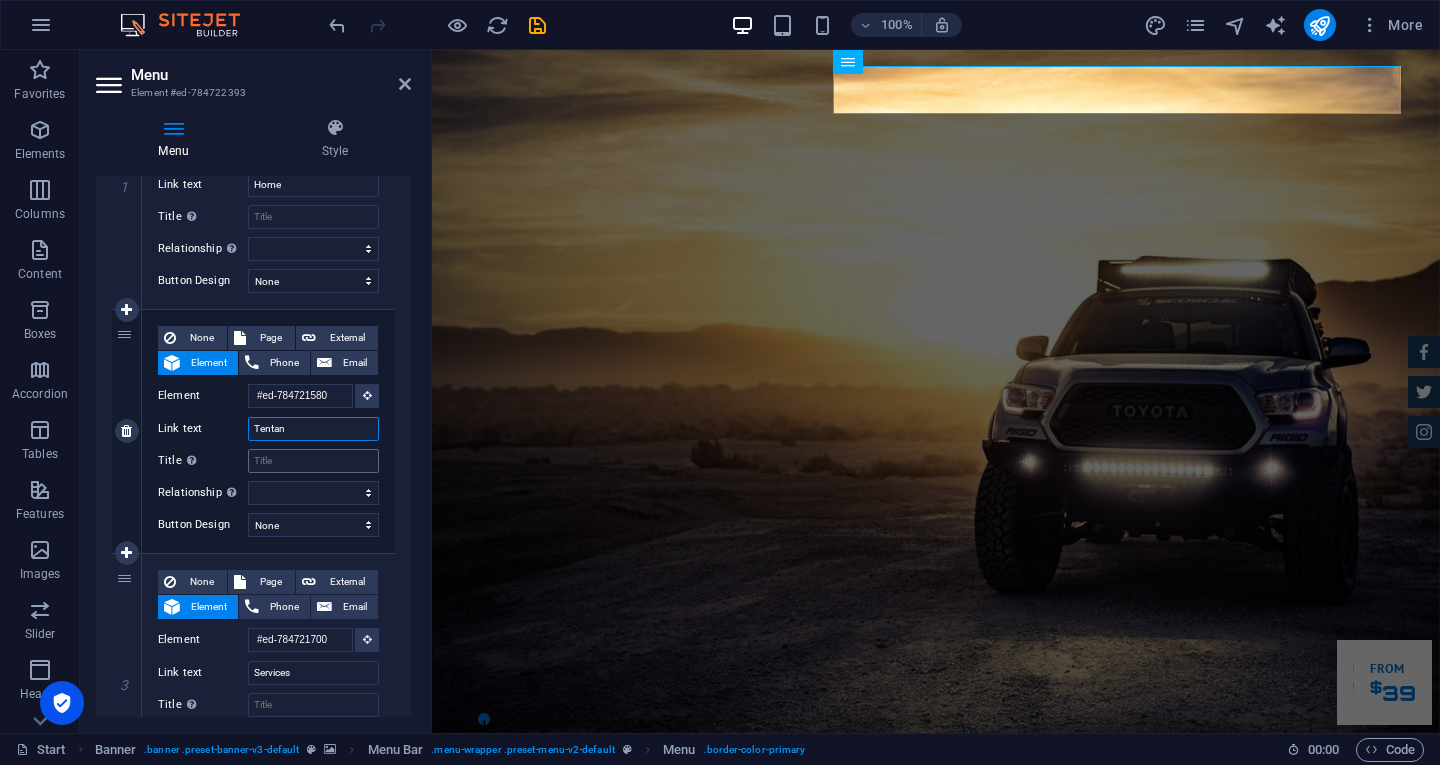 type on "Tentang" 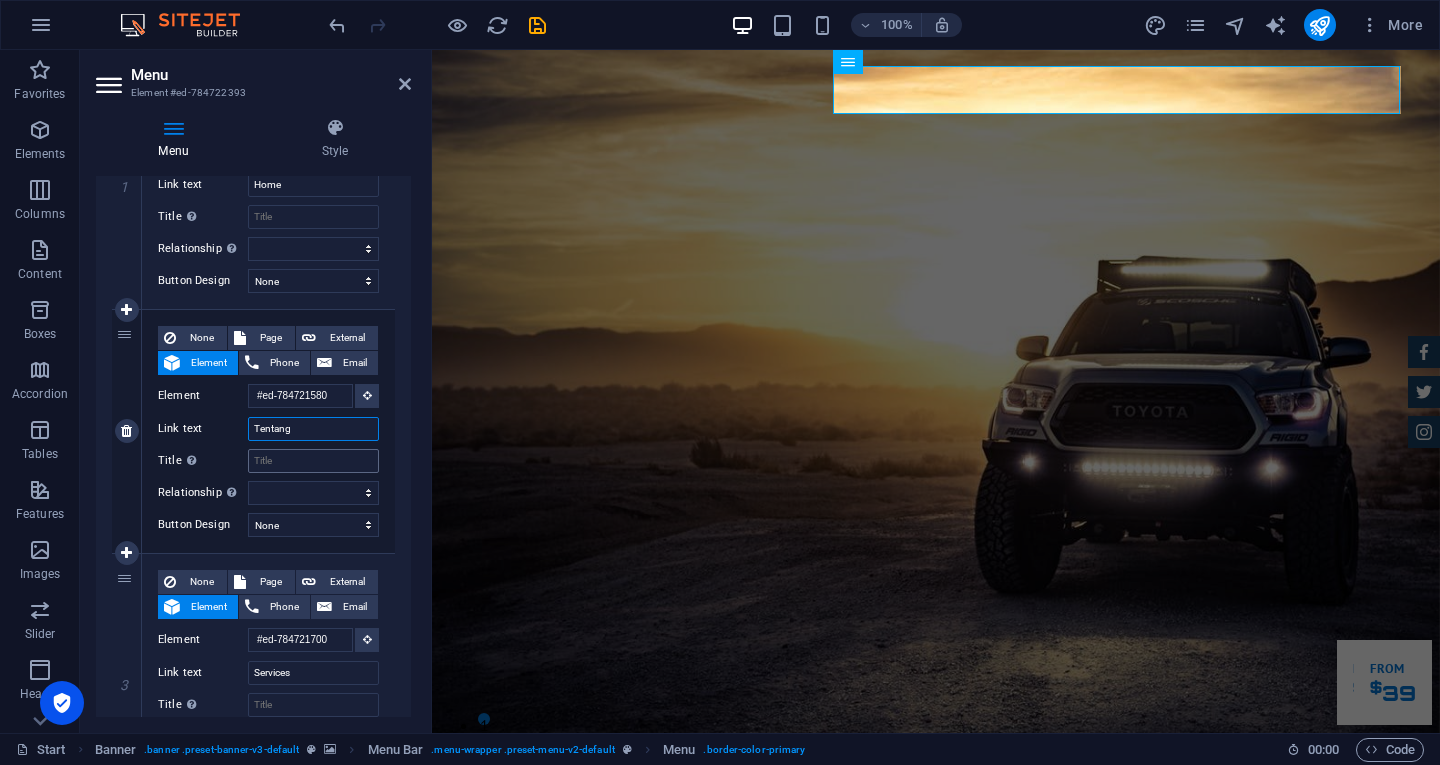 select 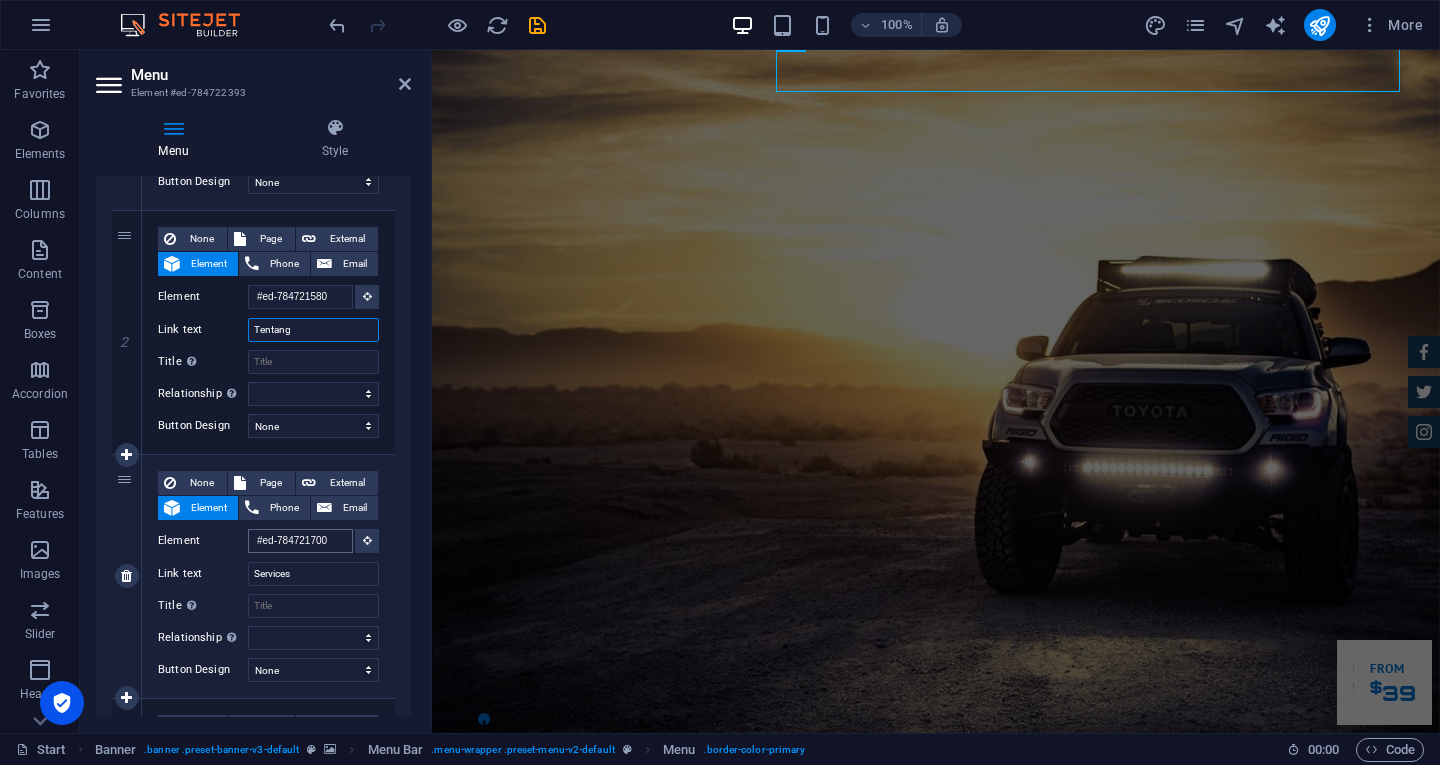 scroll, scrollTop: 400, scrollLeft: 0, axis: vertical 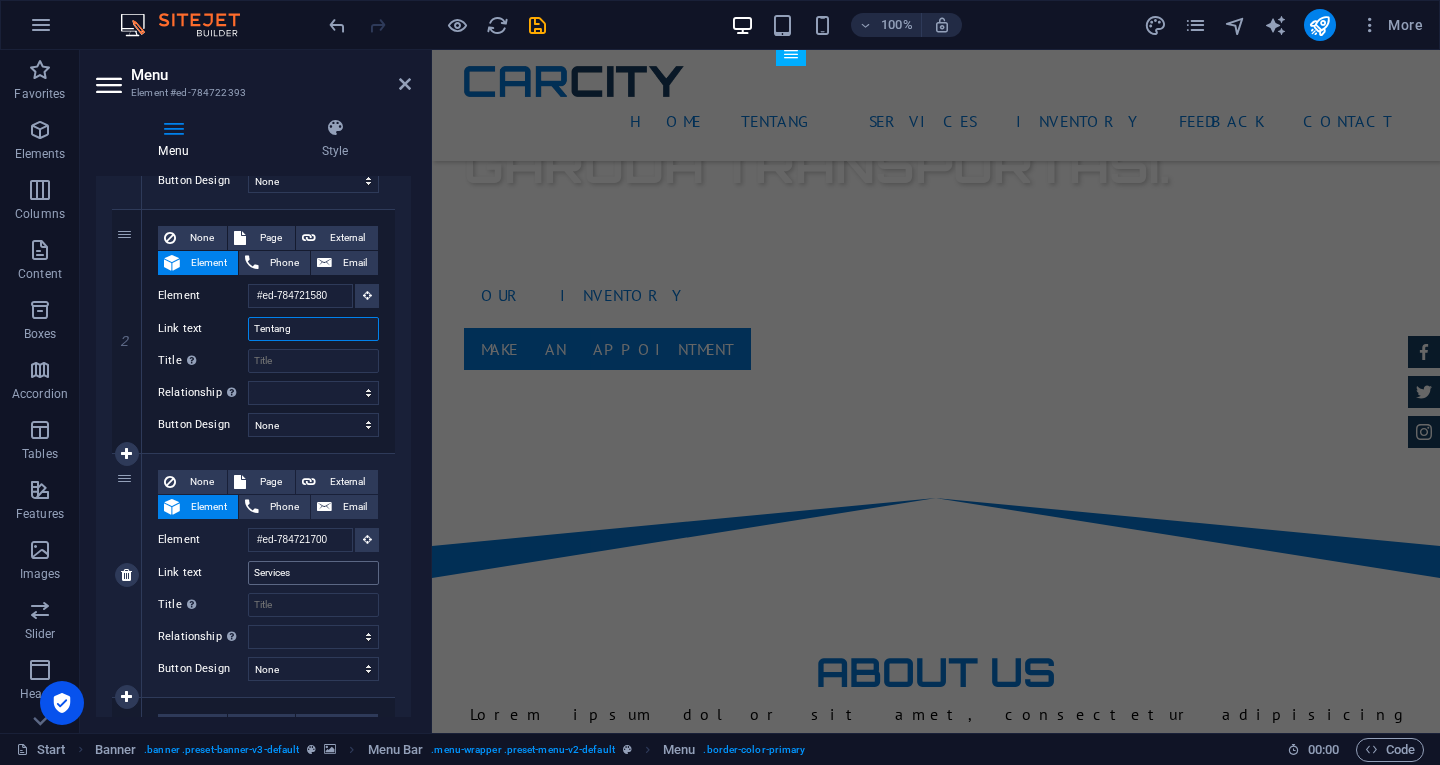 type on "Tentang" 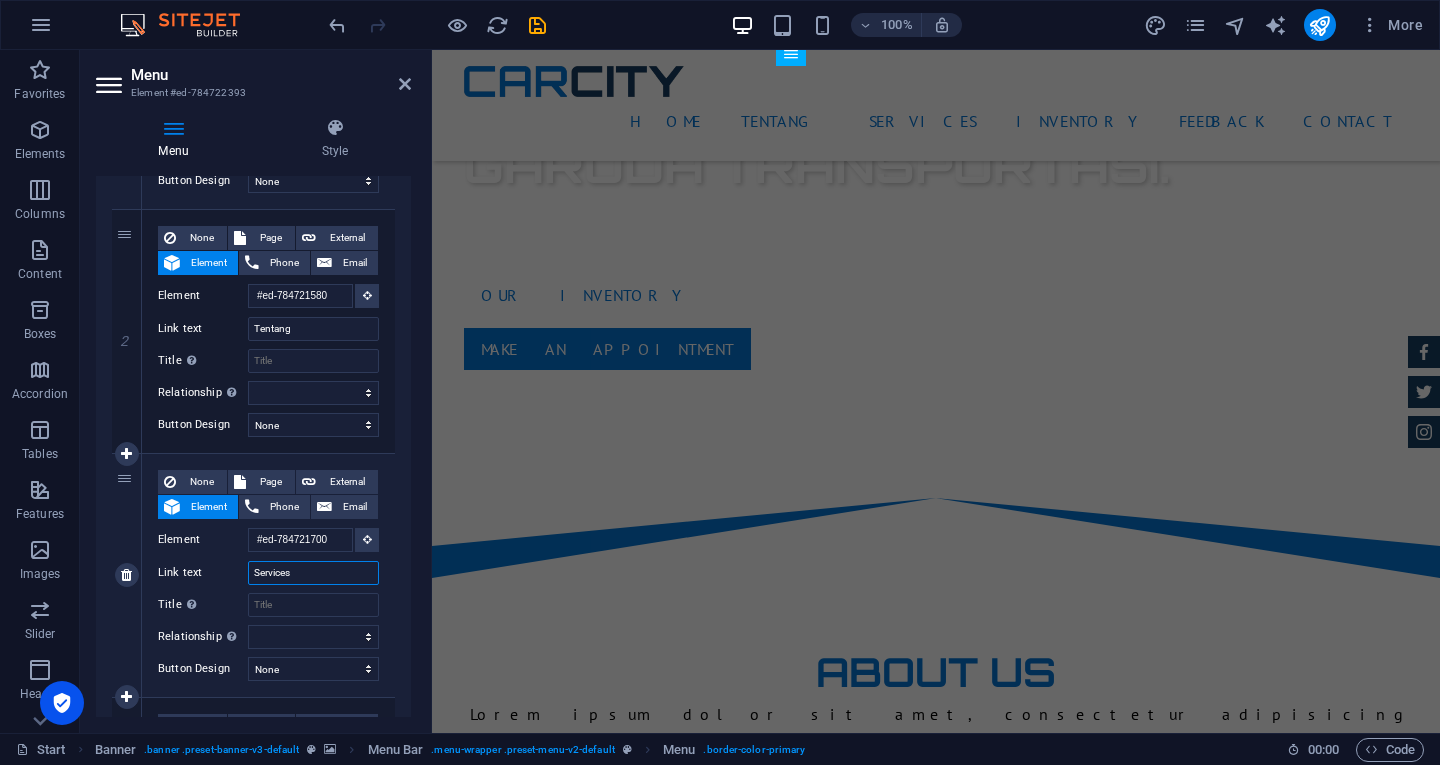 drag, startPoint x: 297, startPoint y: 577, endPoint x: 234, endPoint y: 553, distance: 67.41662 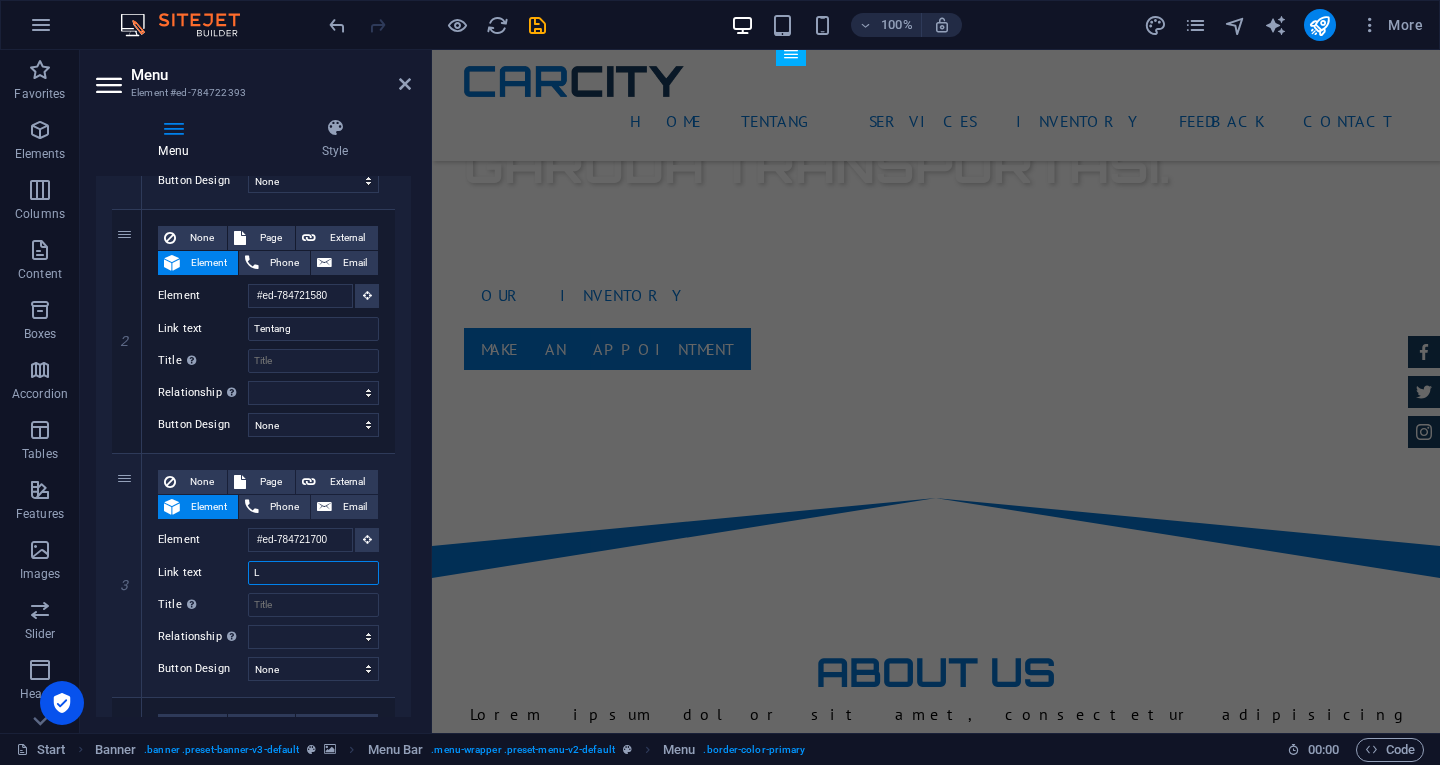 type on "La" 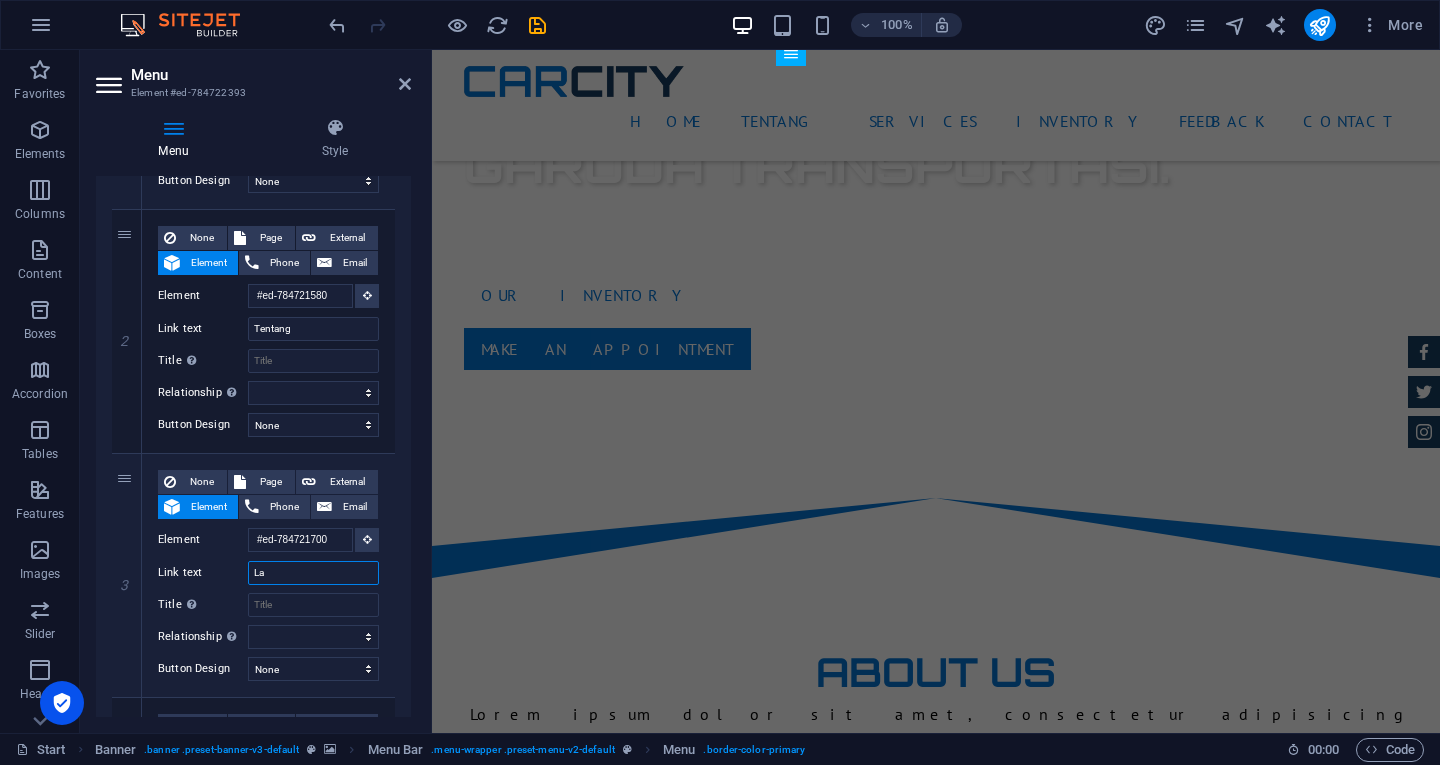 select 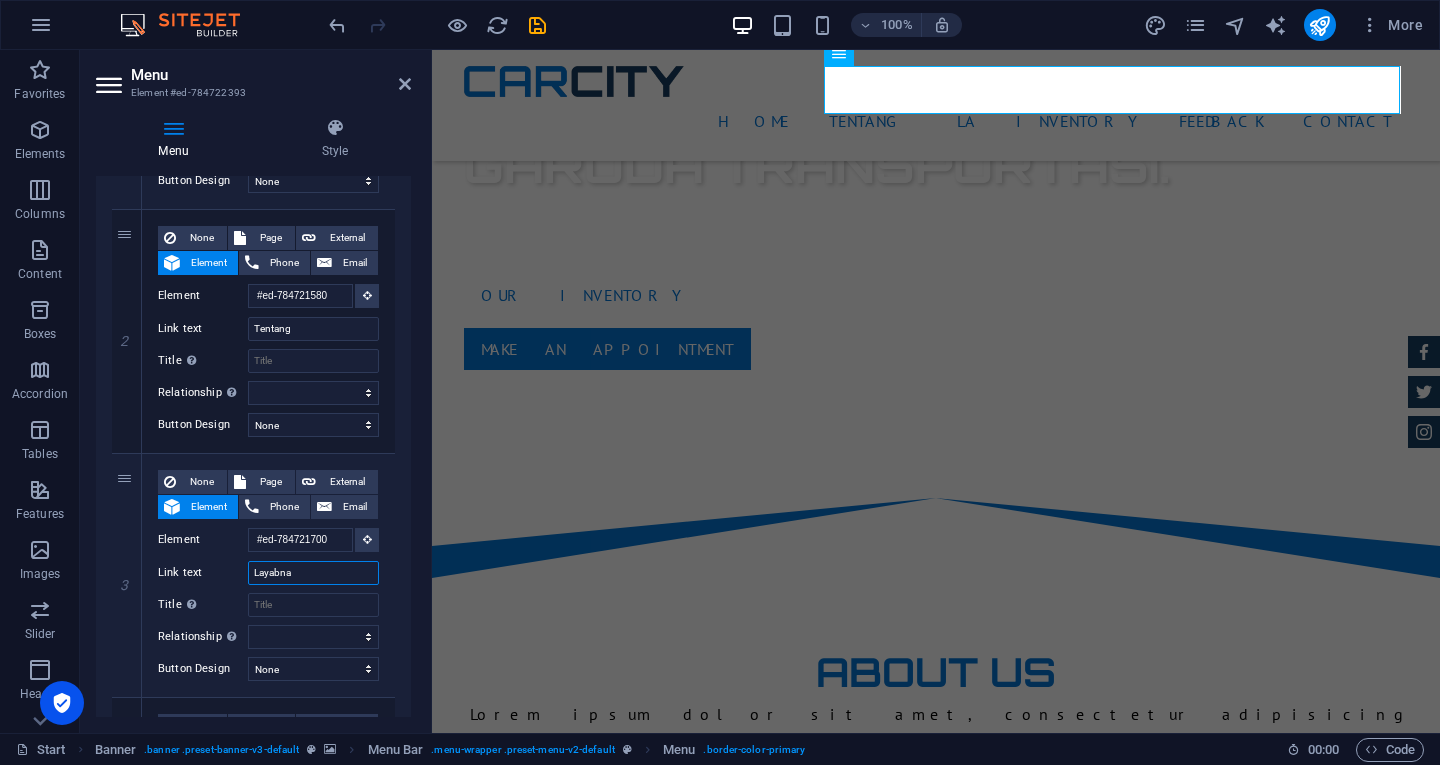 type on "Layabnan" 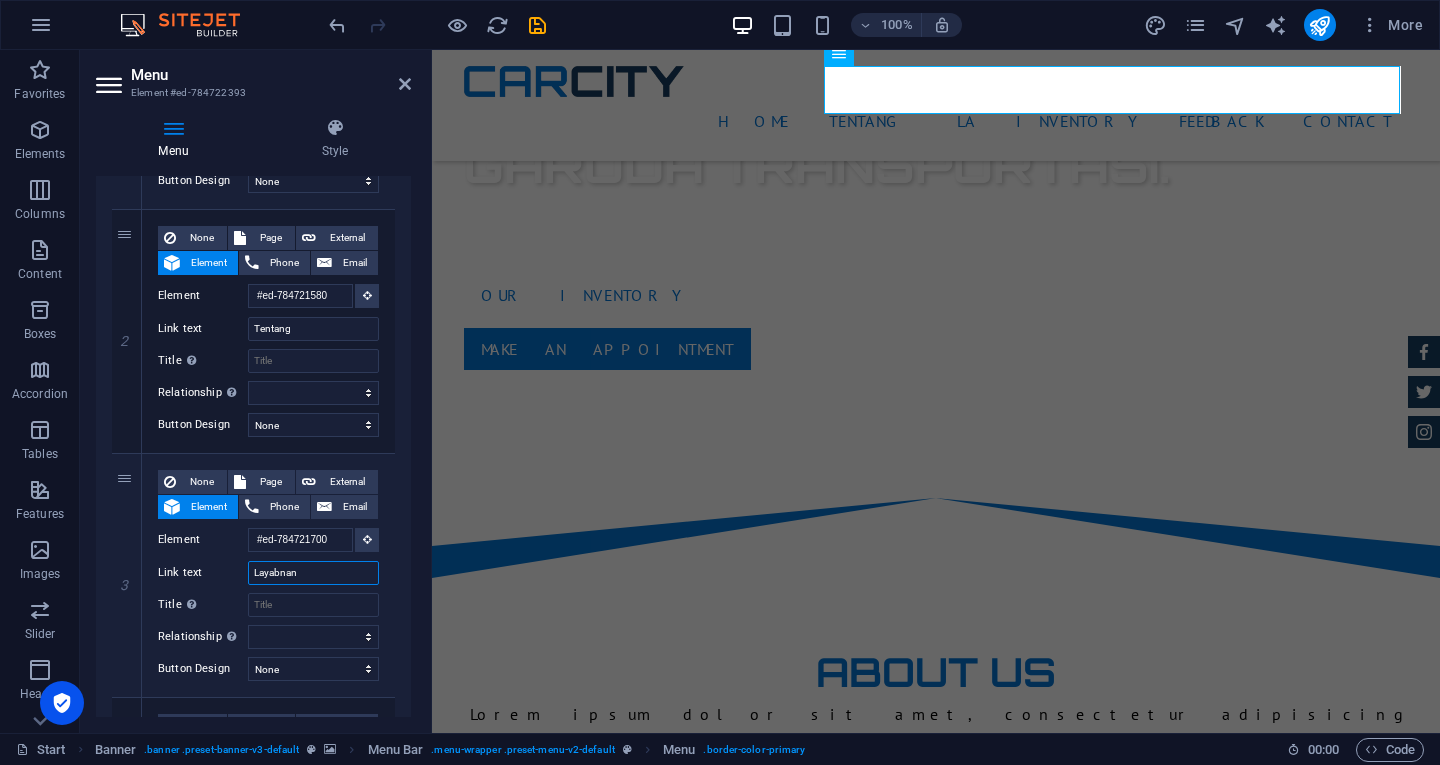 select 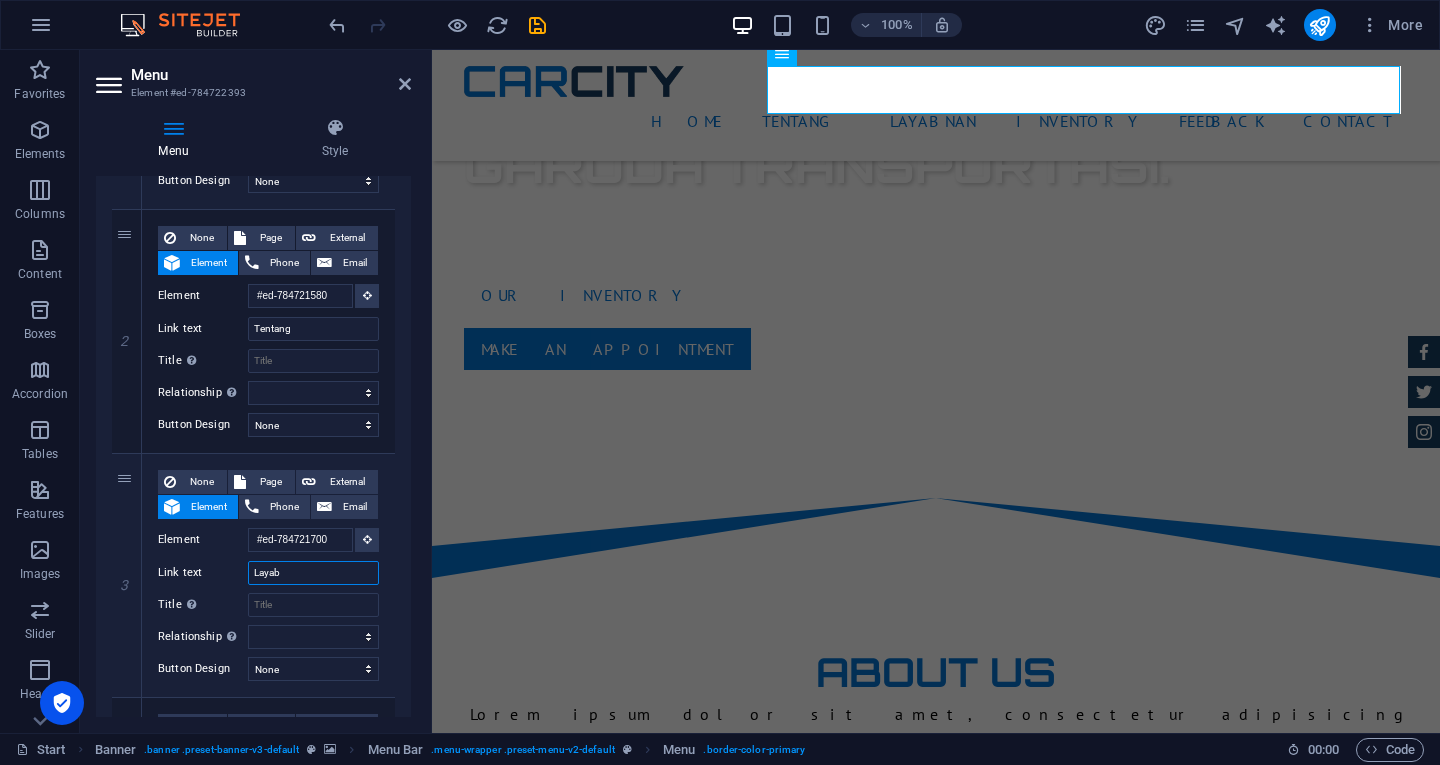 type on "Laya" 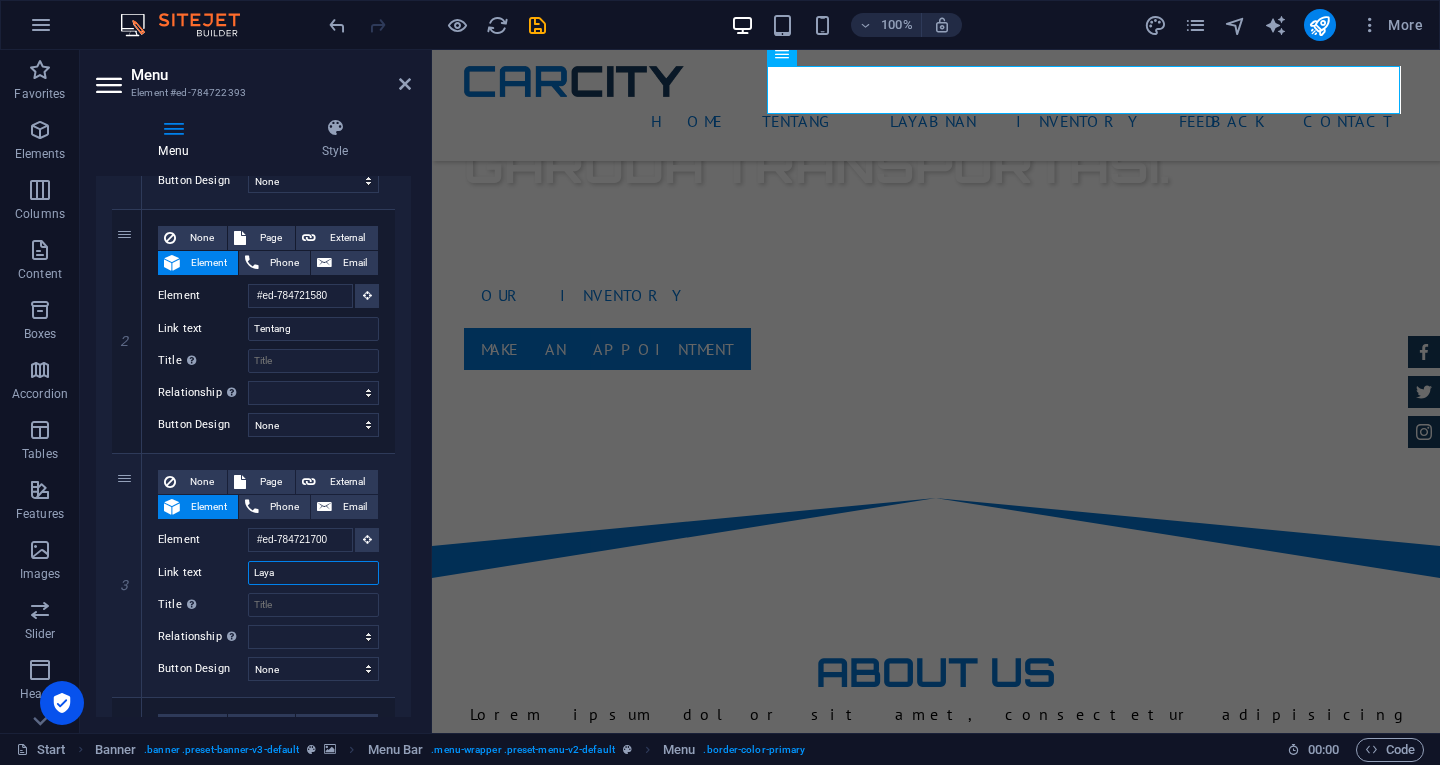 select 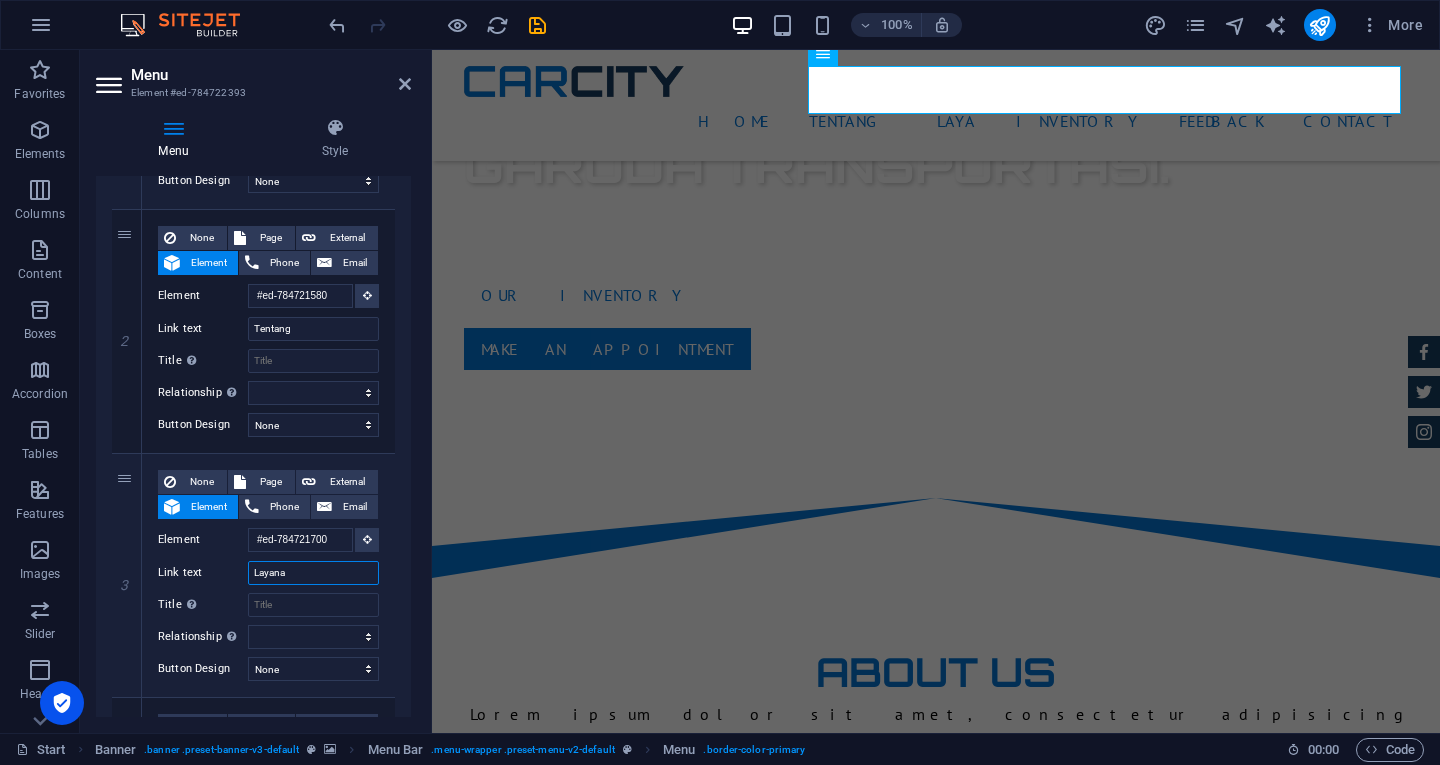 type on "Layanan" 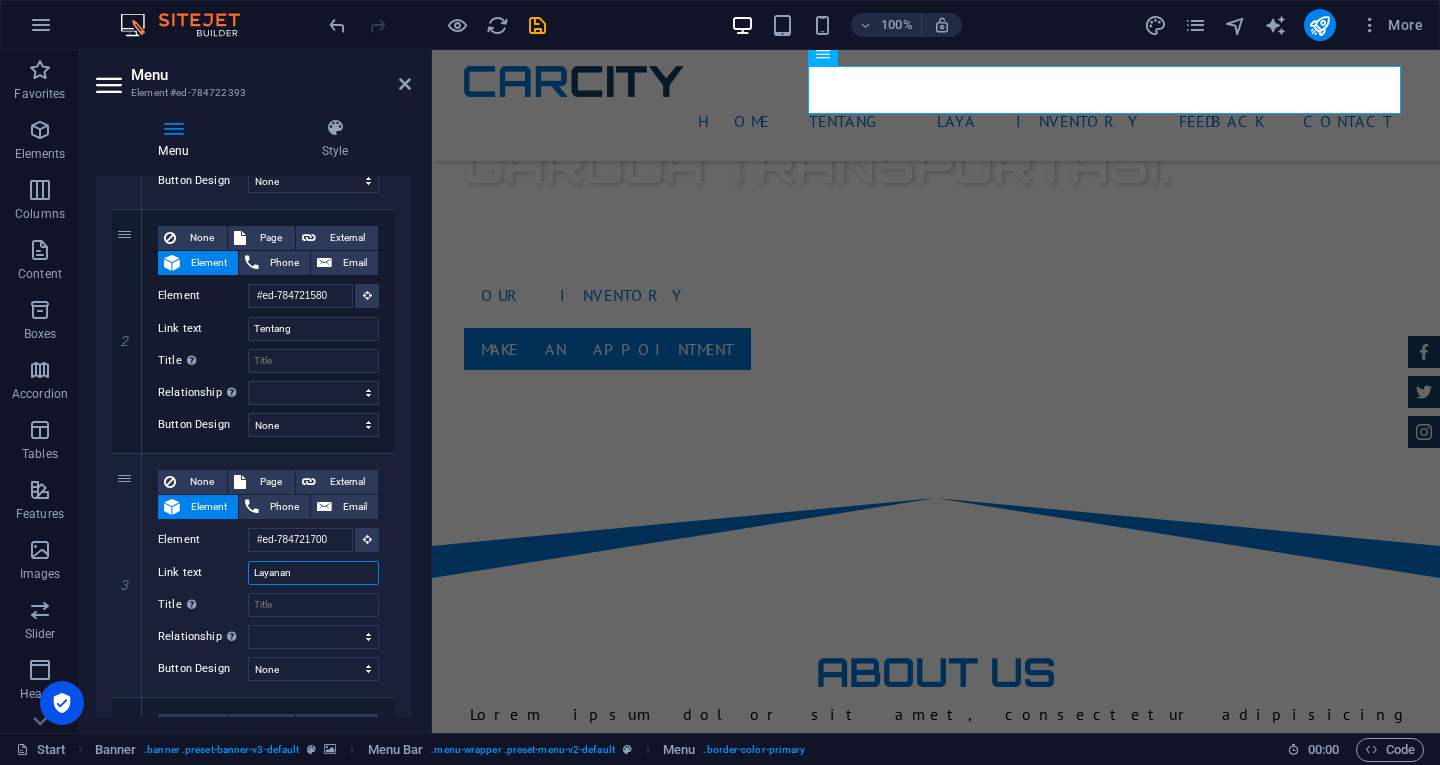 select 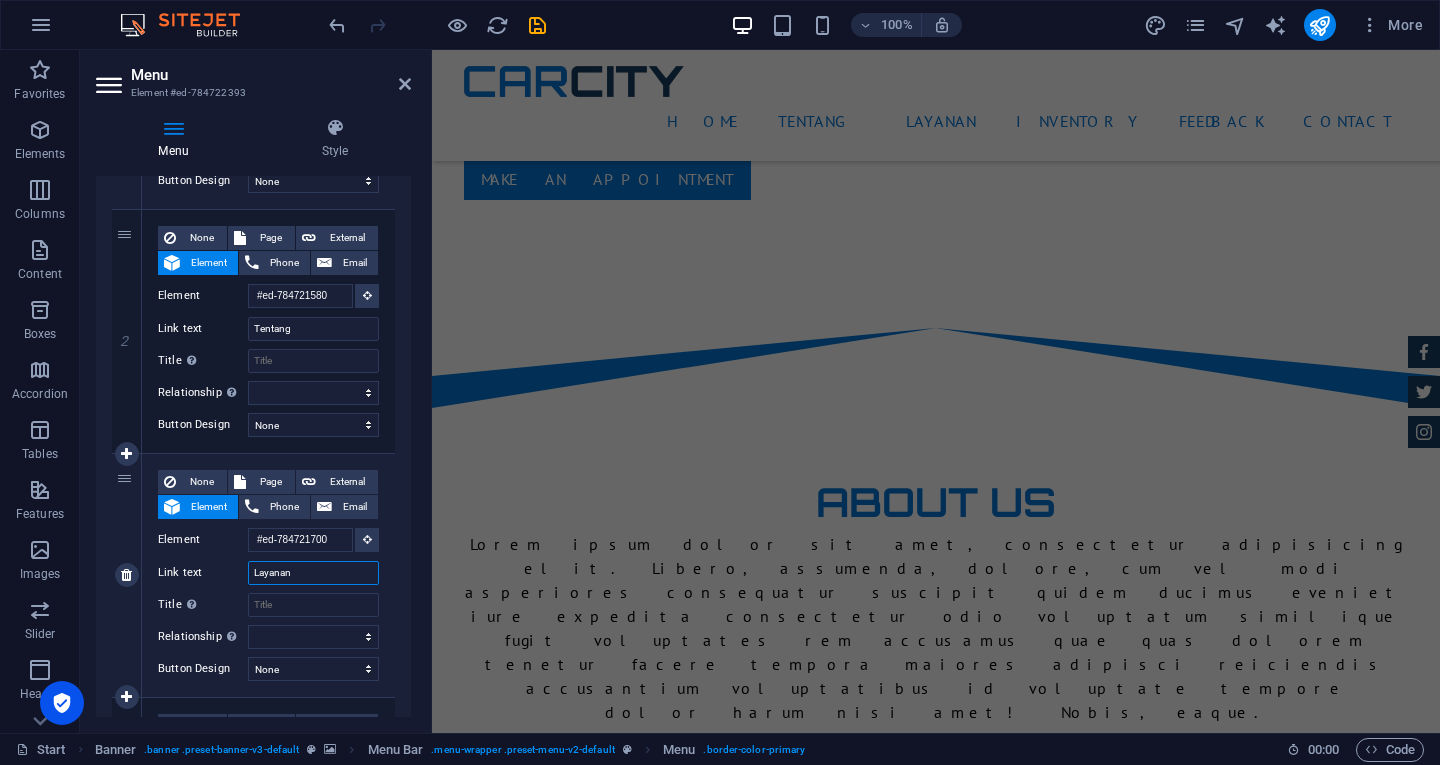 scroll, scrollTop: 746, scrollLeft: 0, axis: vertical 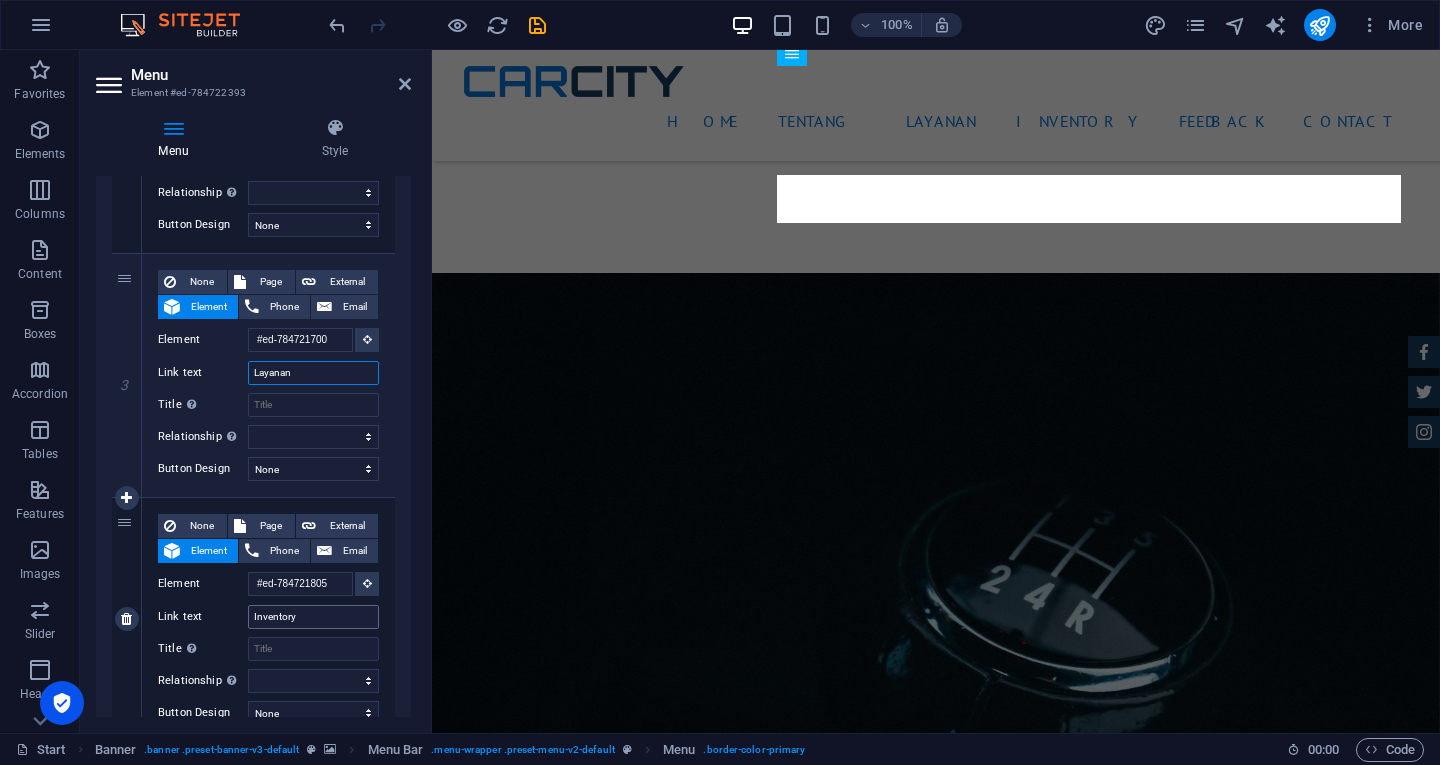 type on "Layanan" 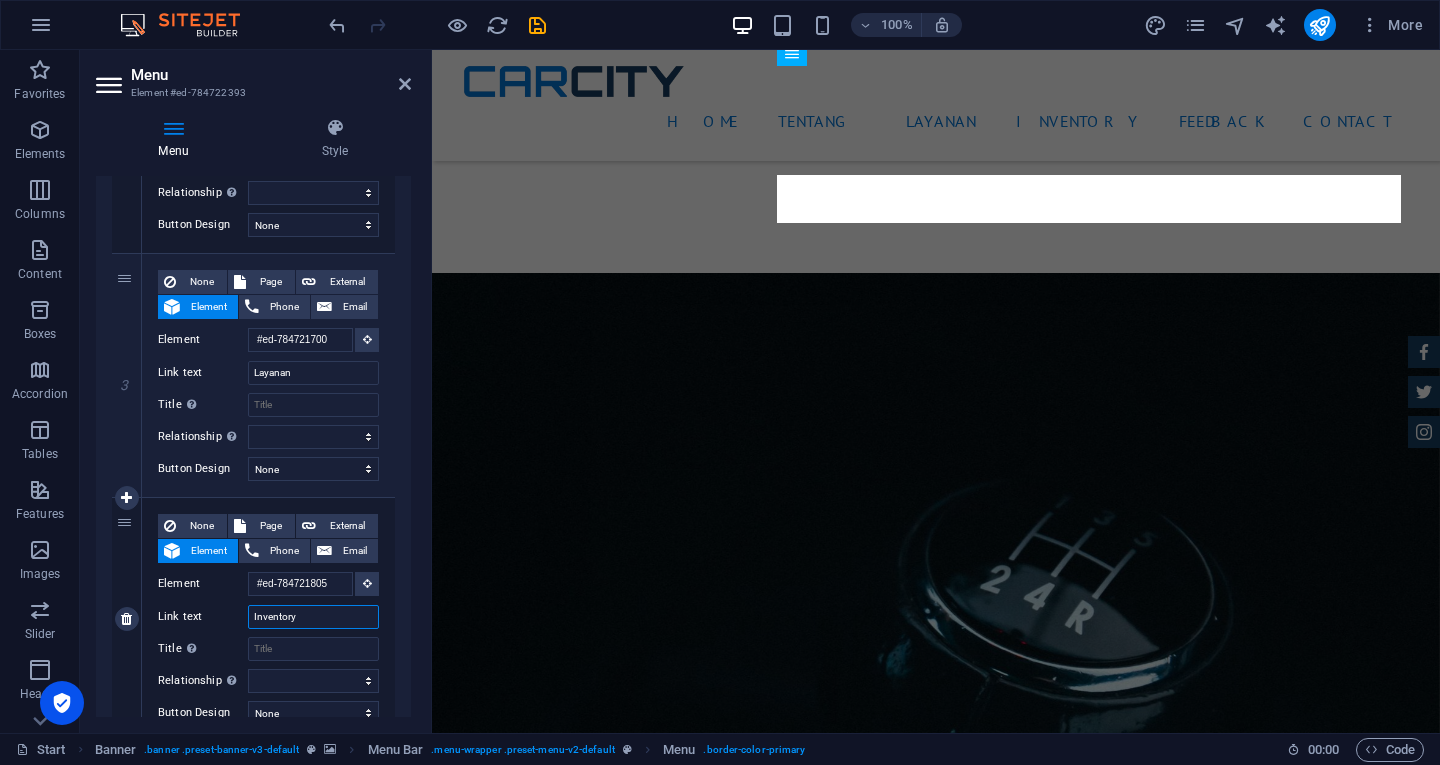 drag, startPoint x: 310, startPoint y: 618, endPoint x: 214, endPoint y: 603, distance: 97.16481 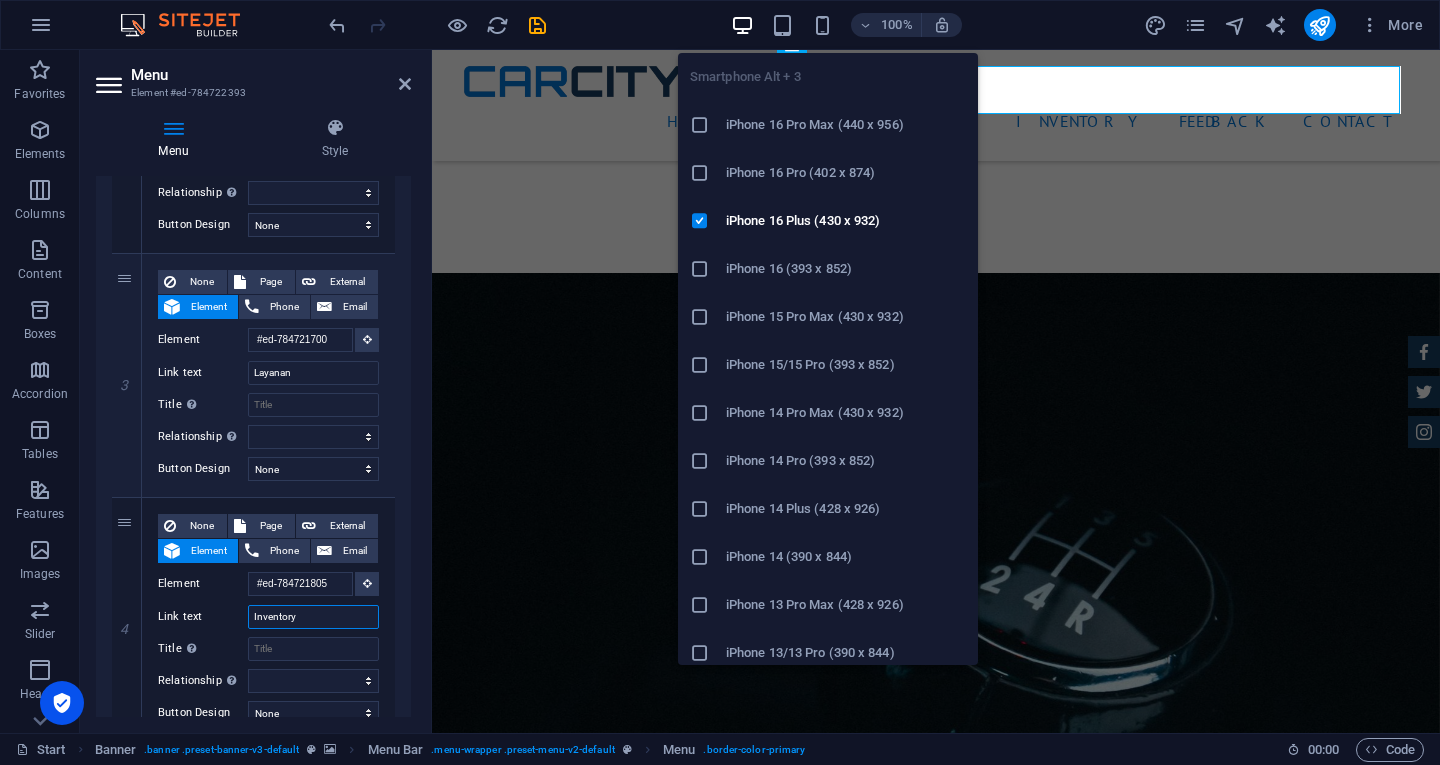 type on "P" 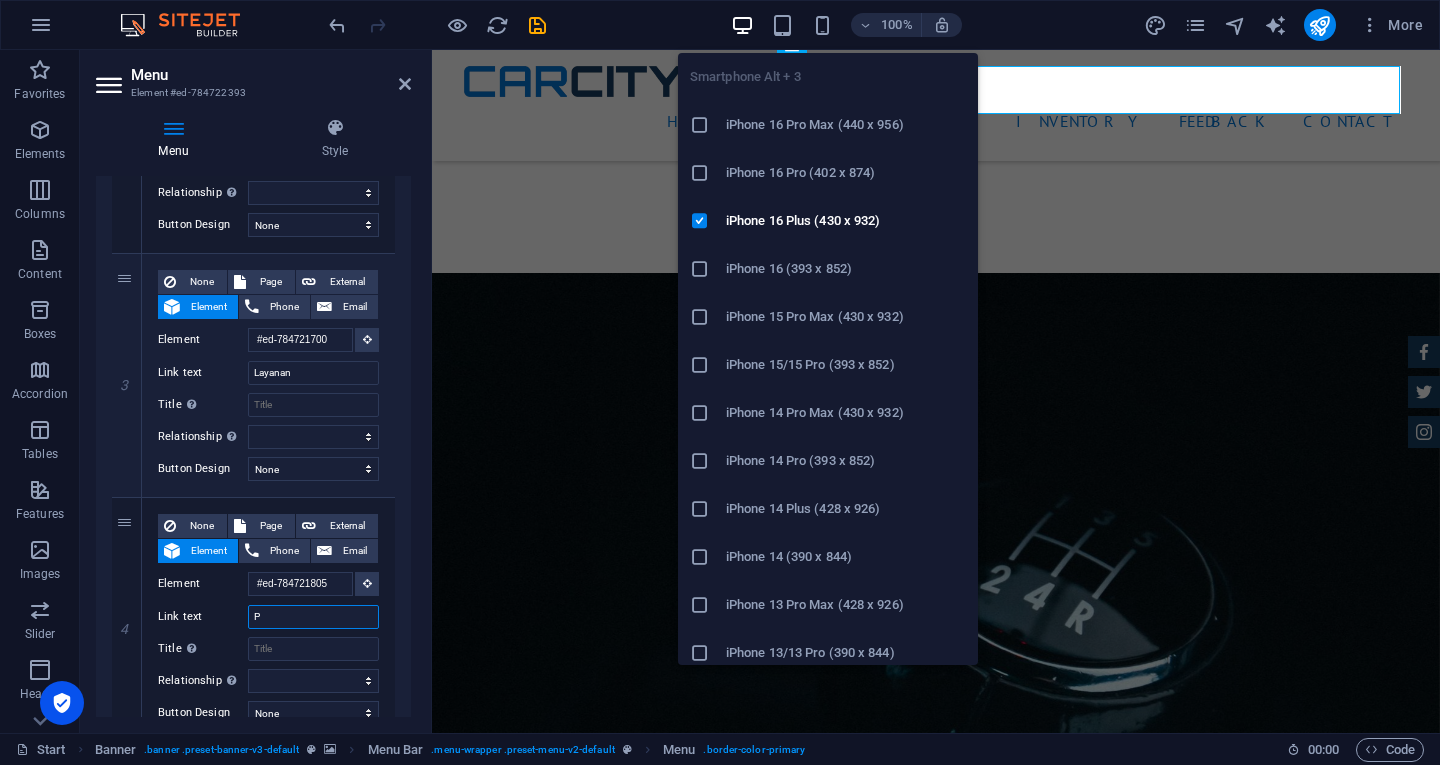 select 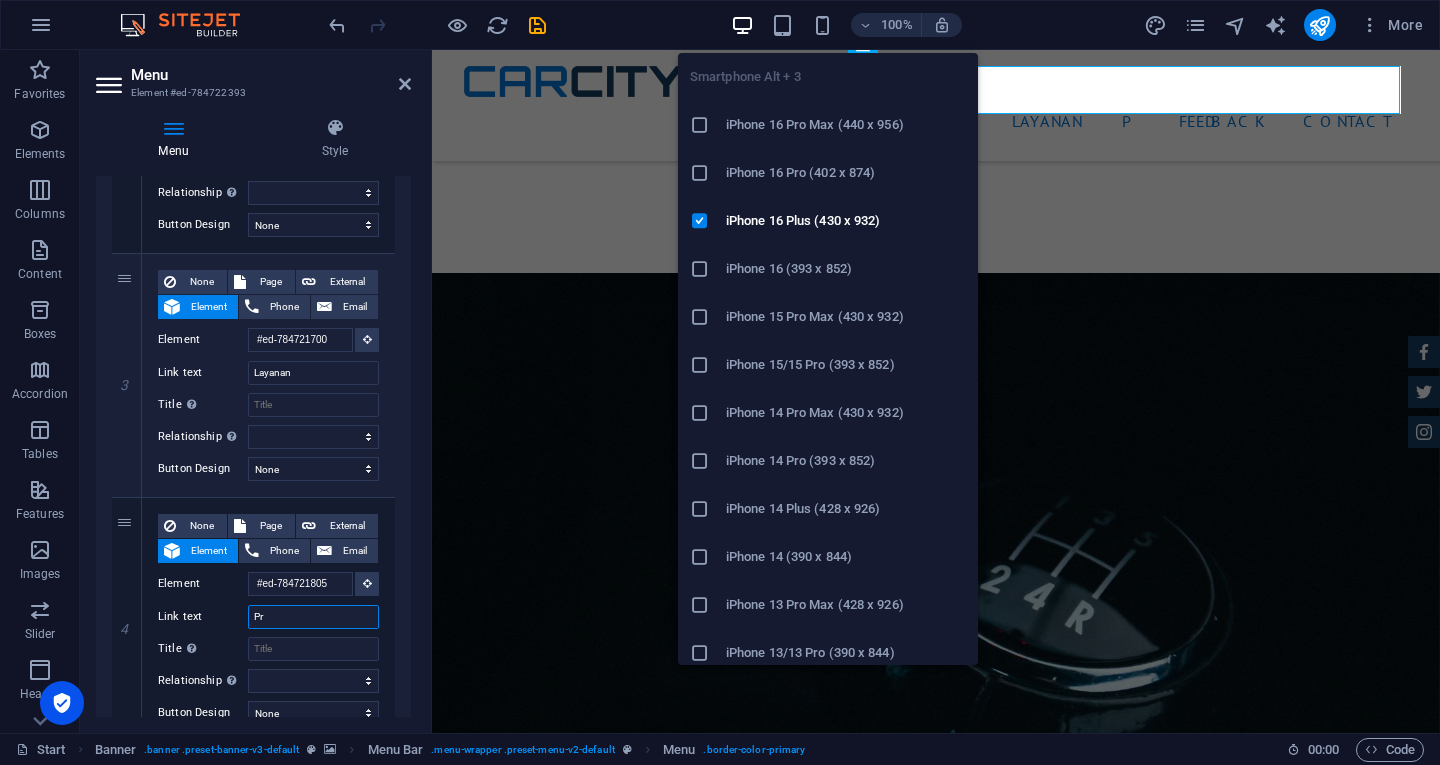type on "Pro" 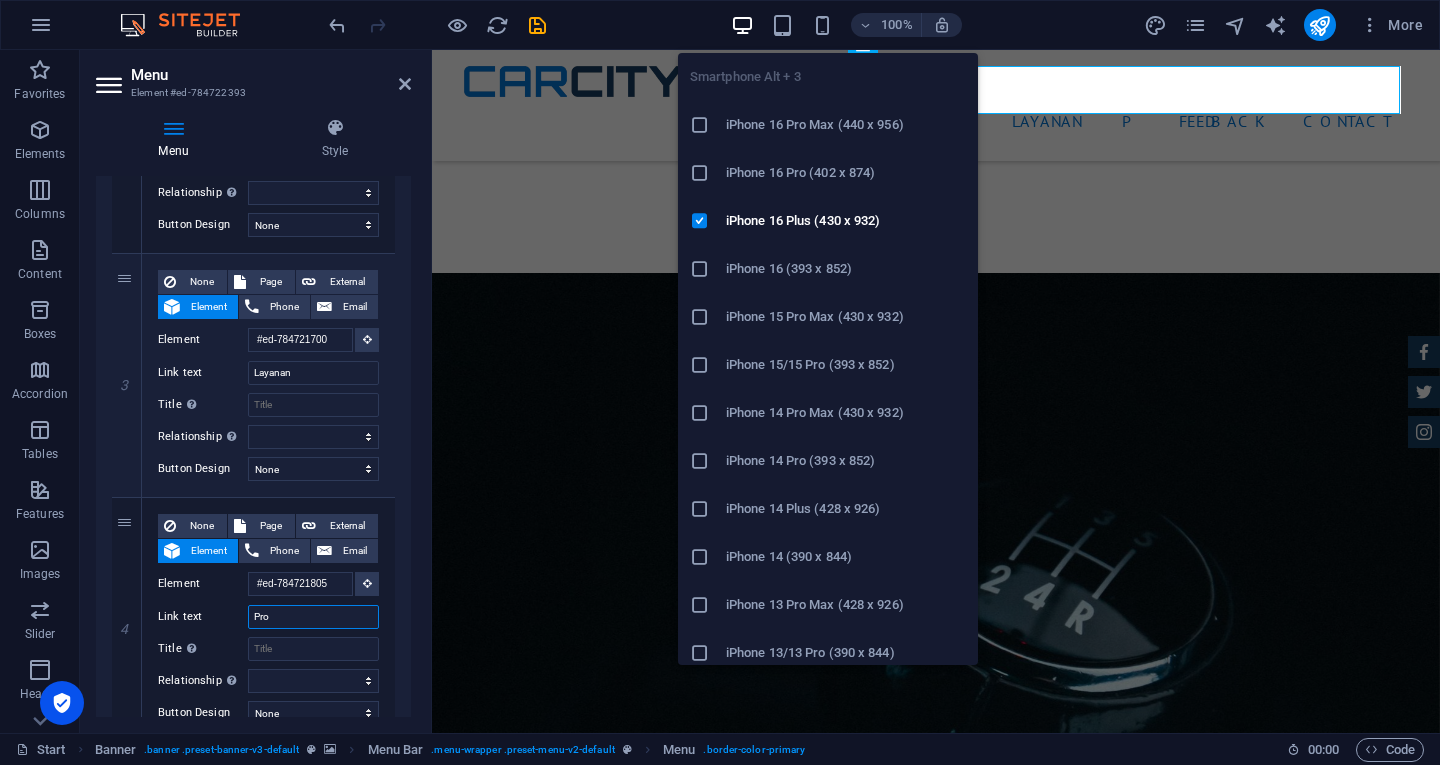 select 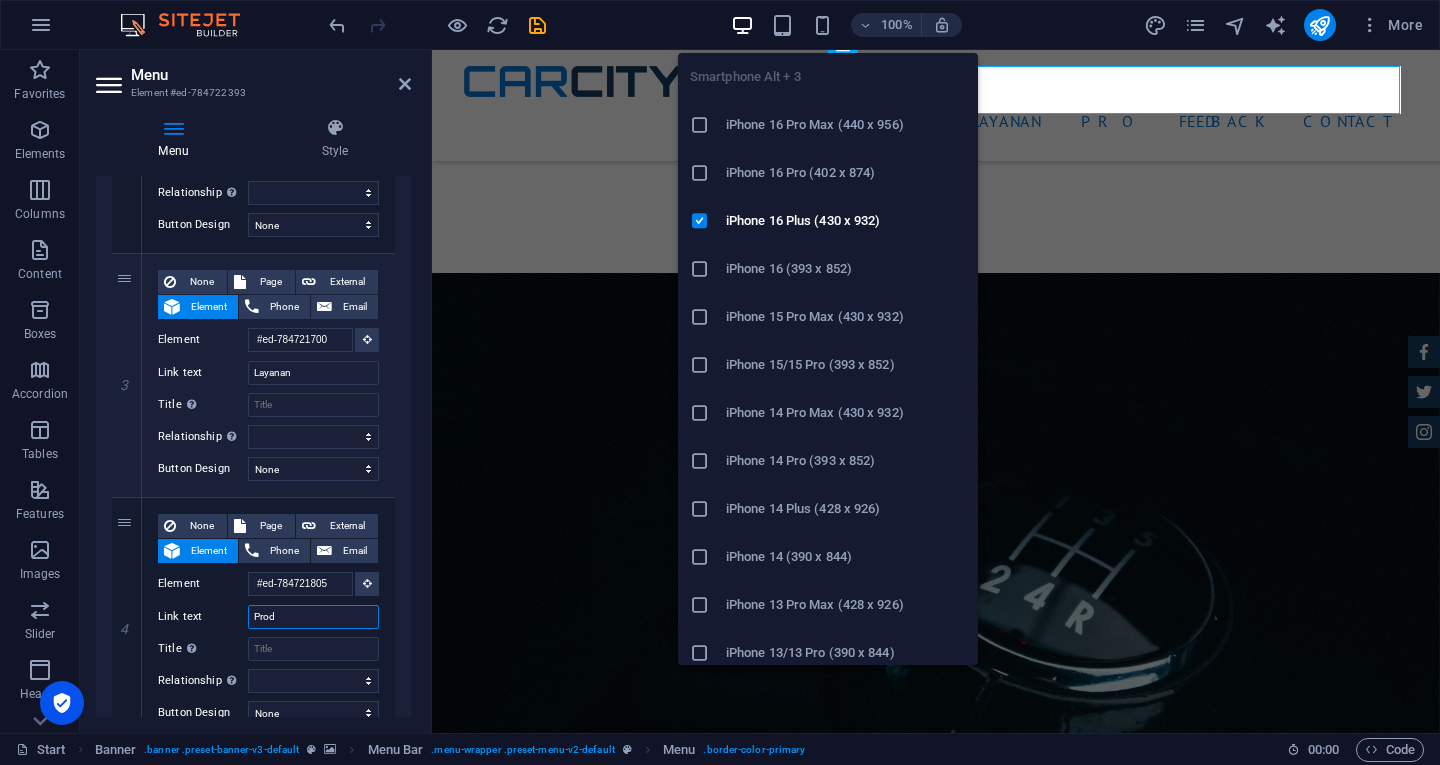 type on "Produ" 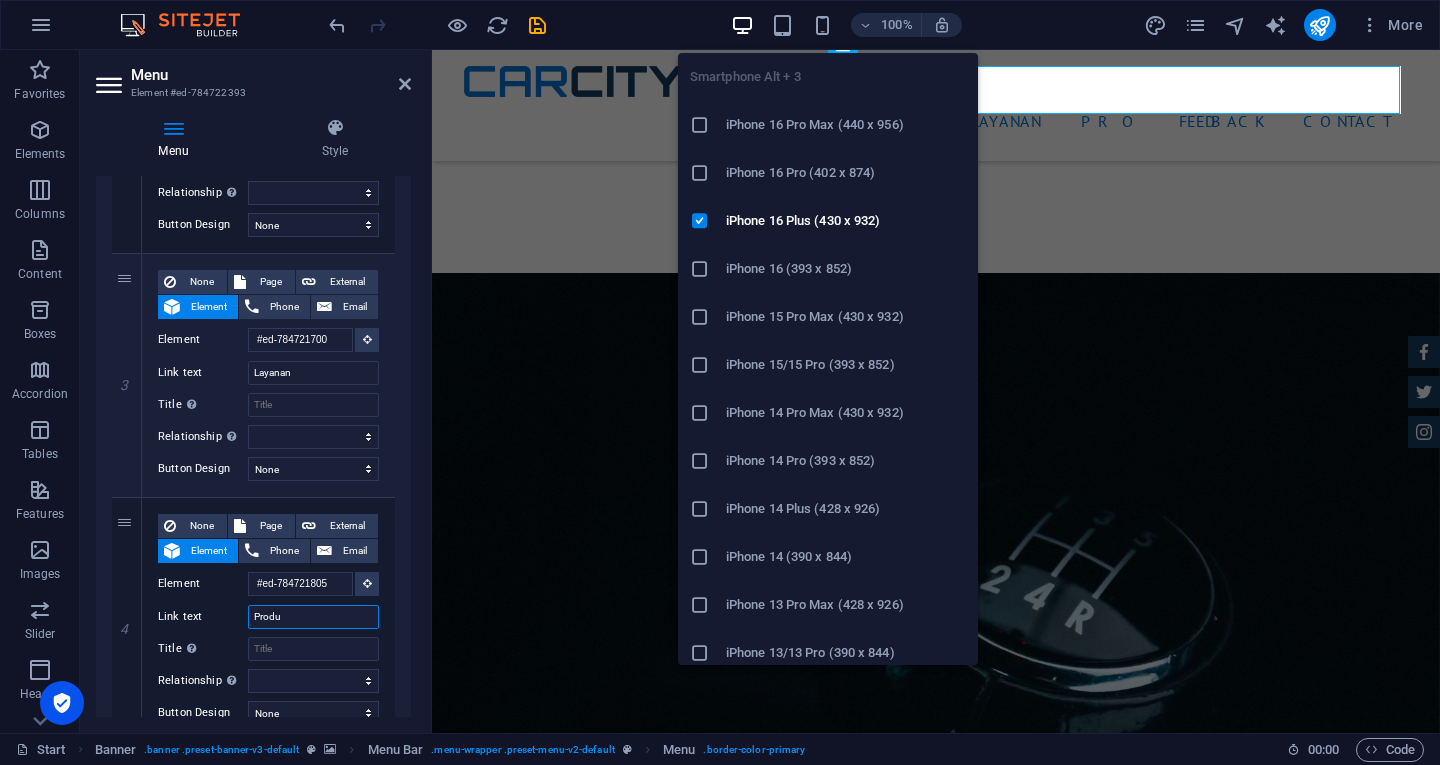 select 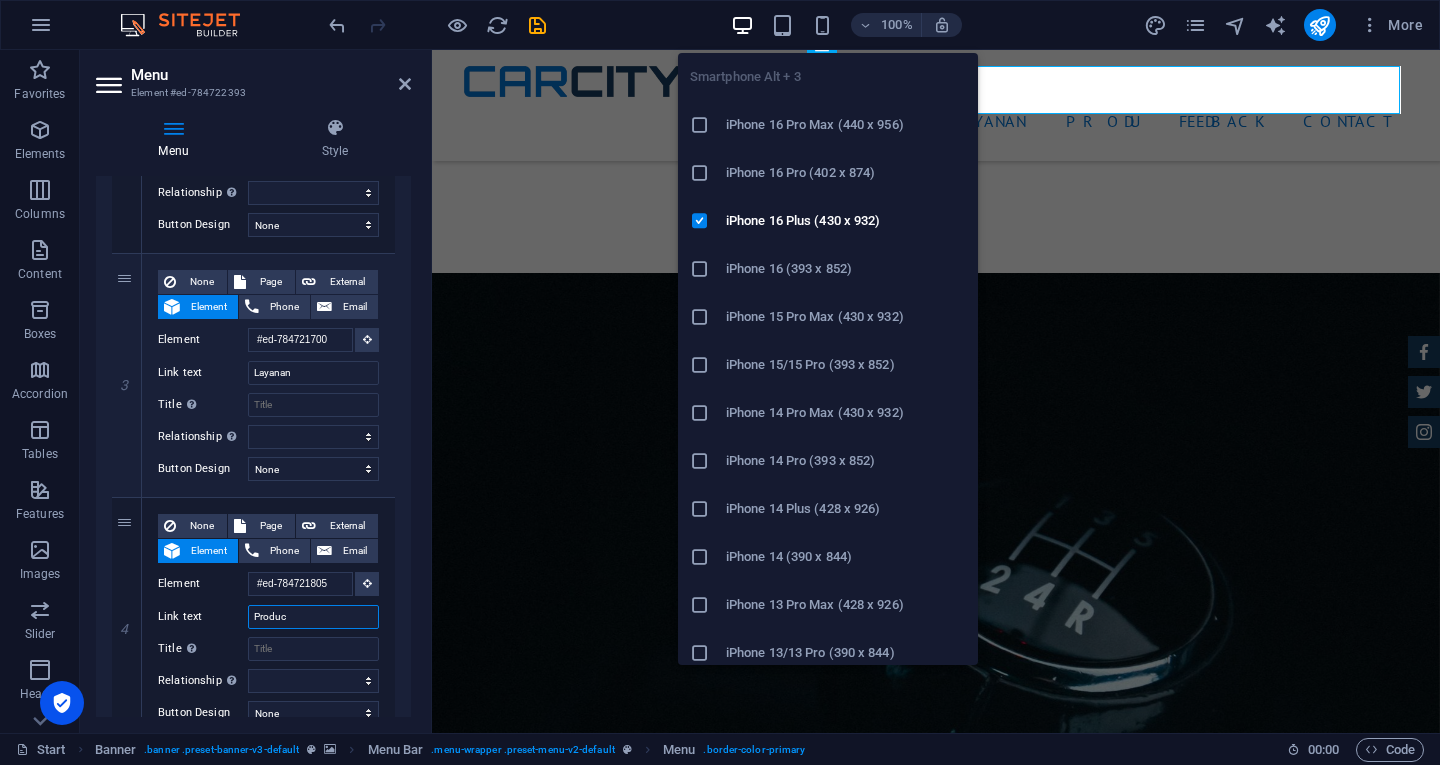 type on "Produck" 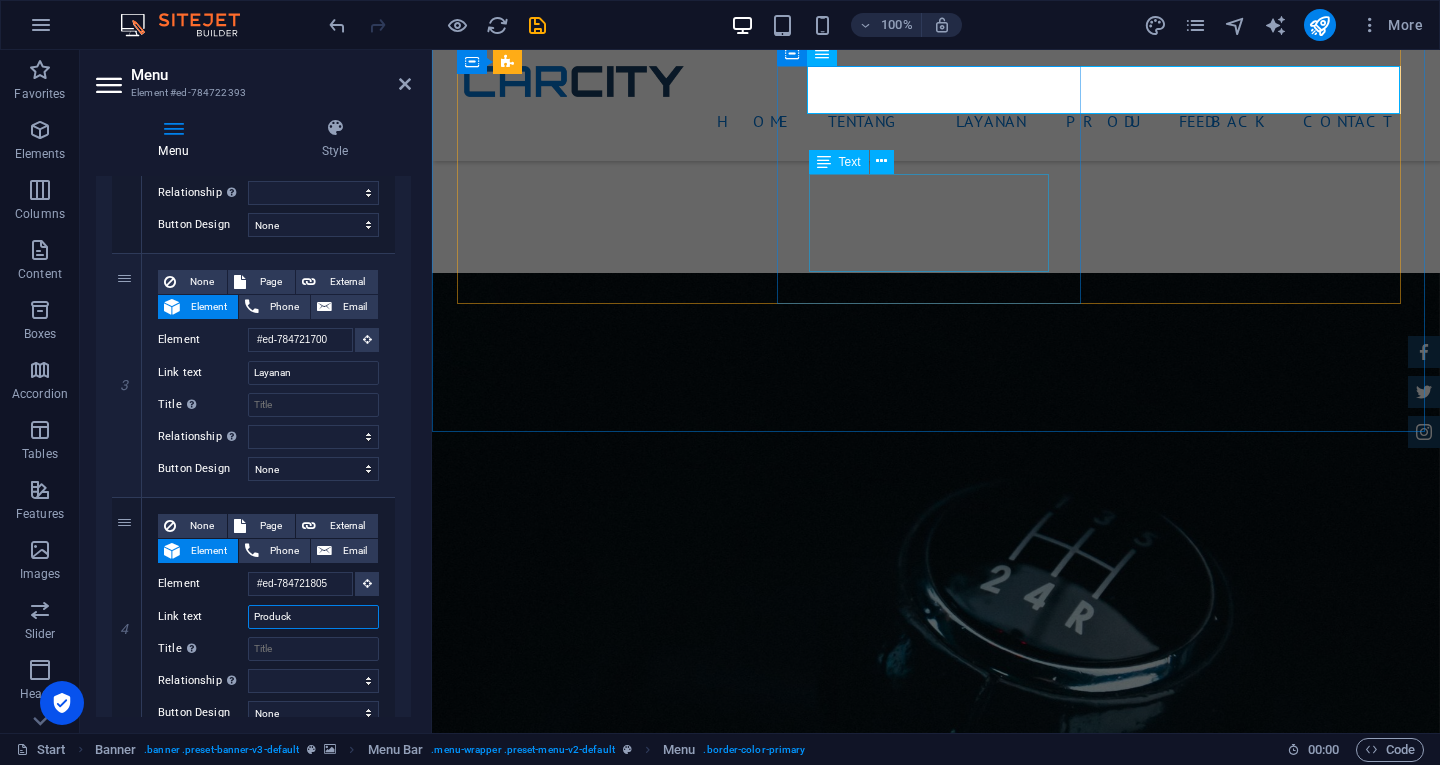 select 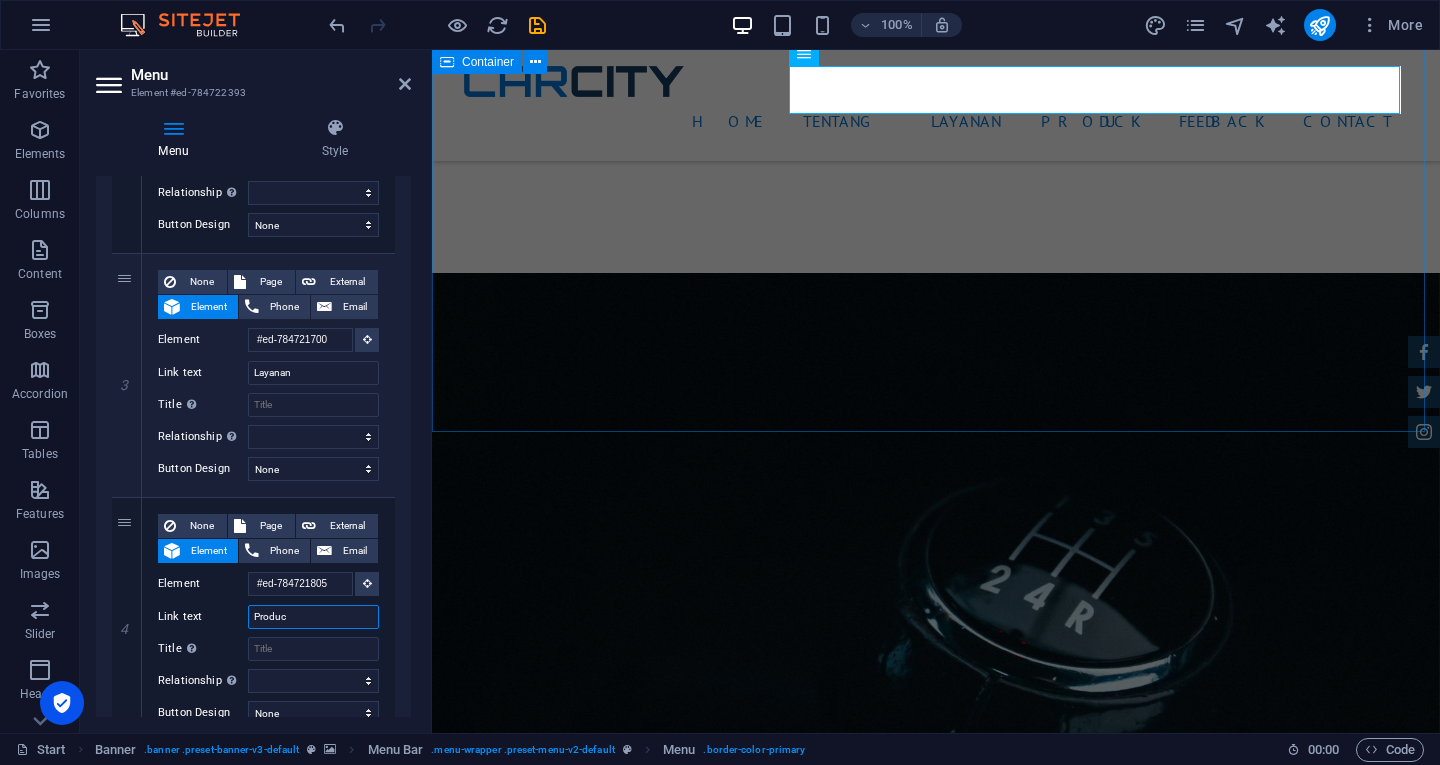 type on "Produ" 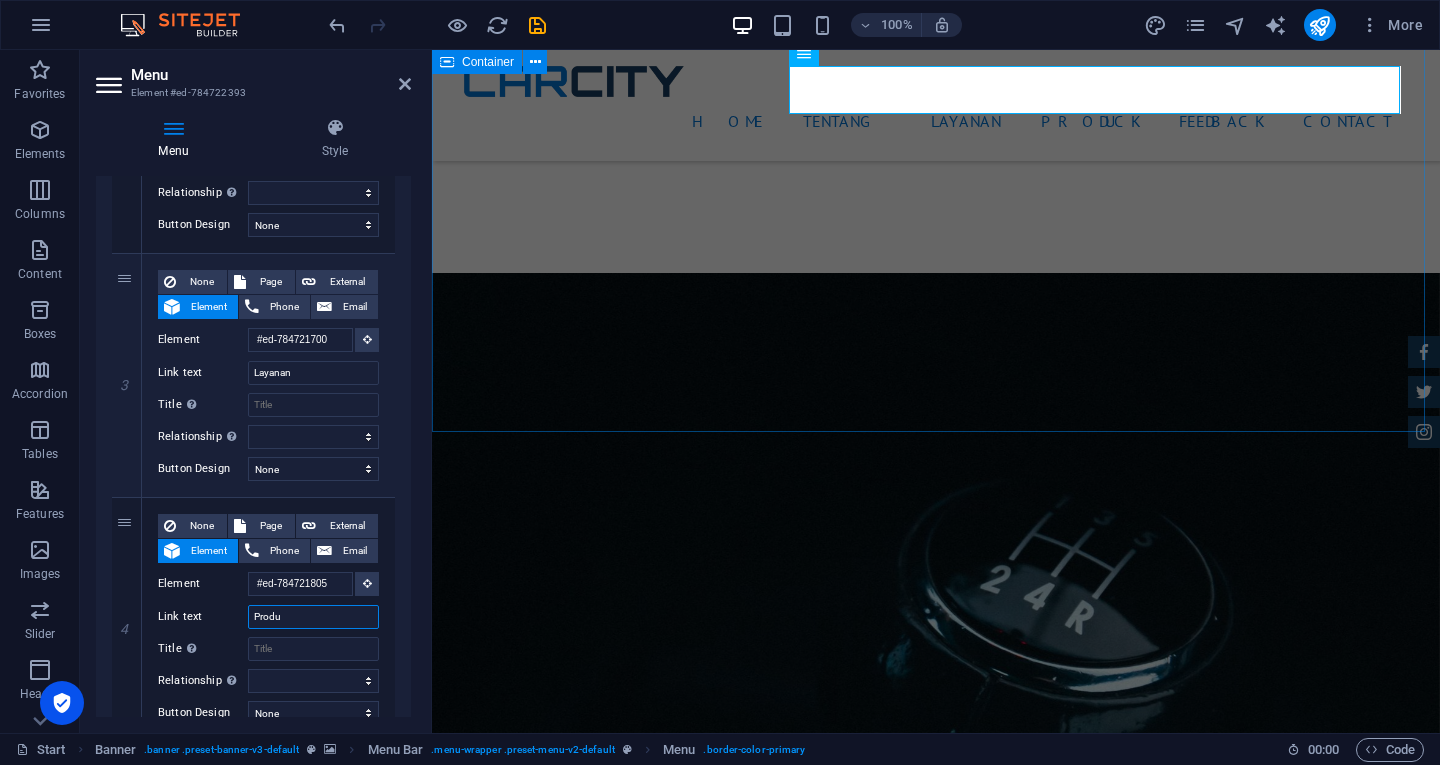 select 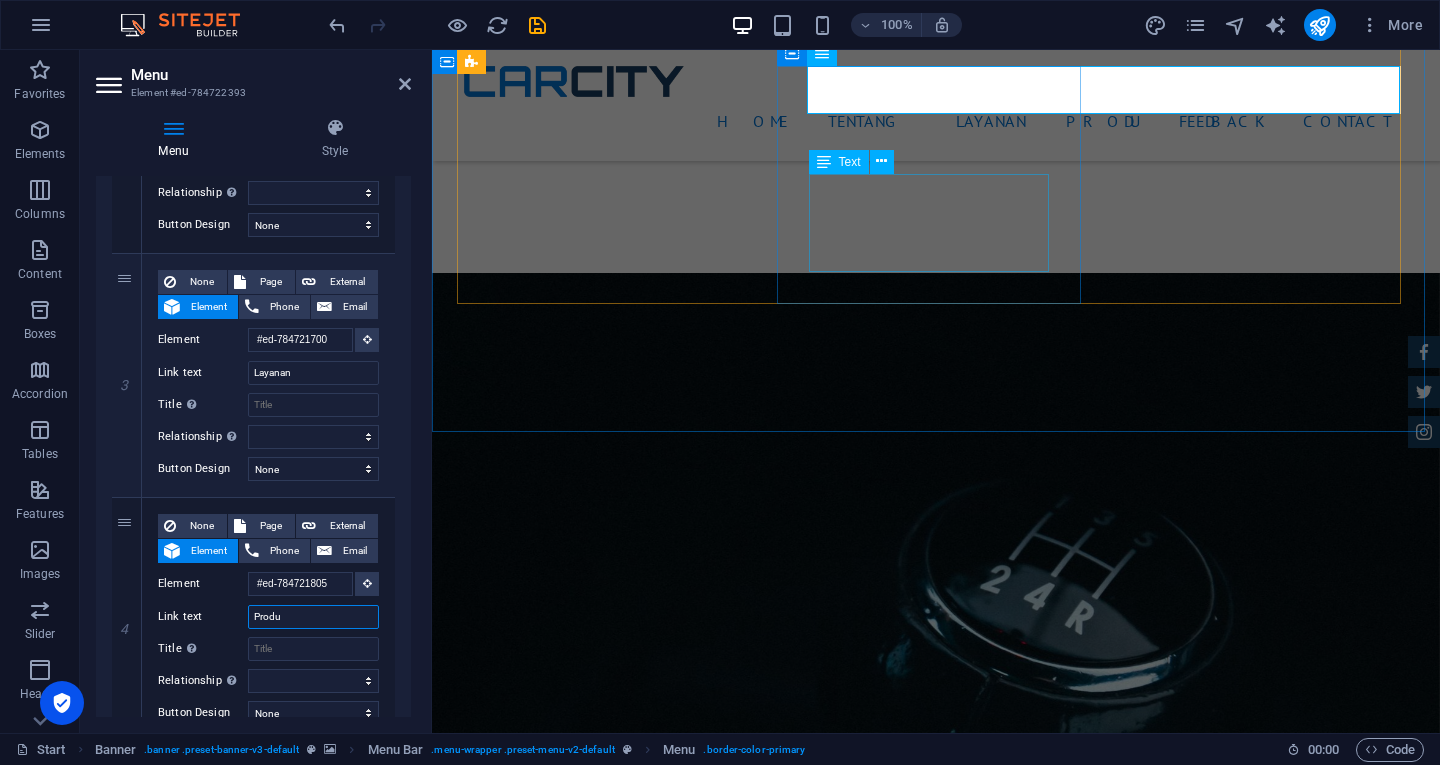 type on "Produk" 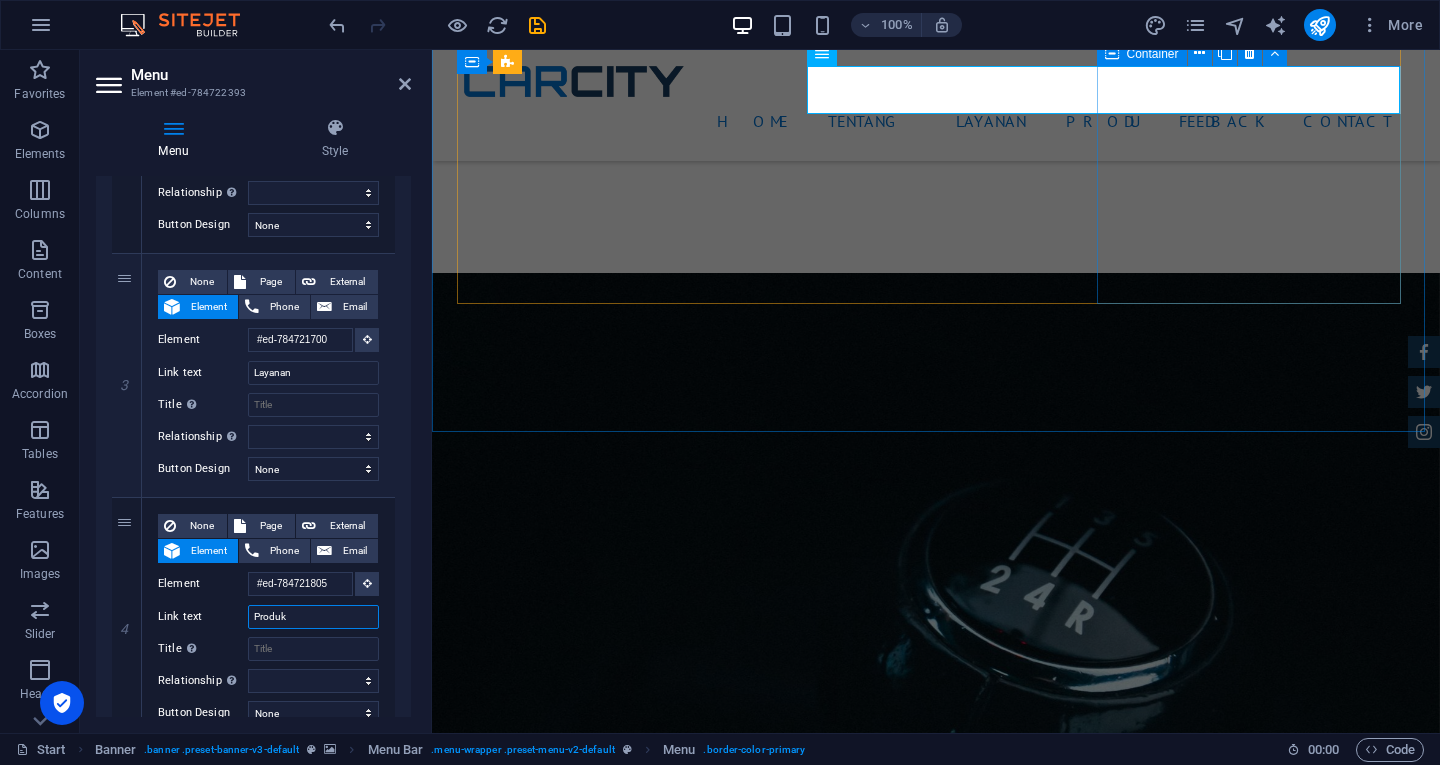 select 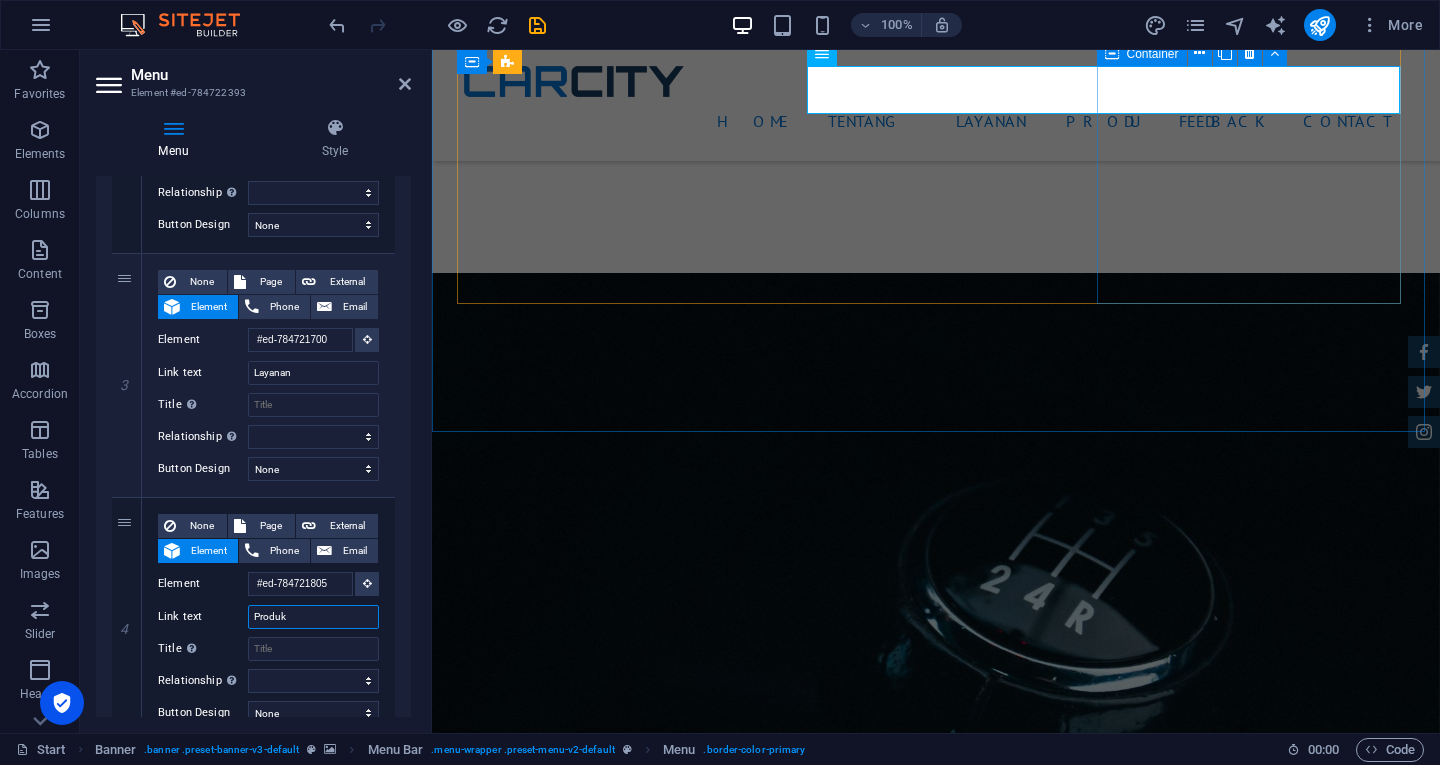 select 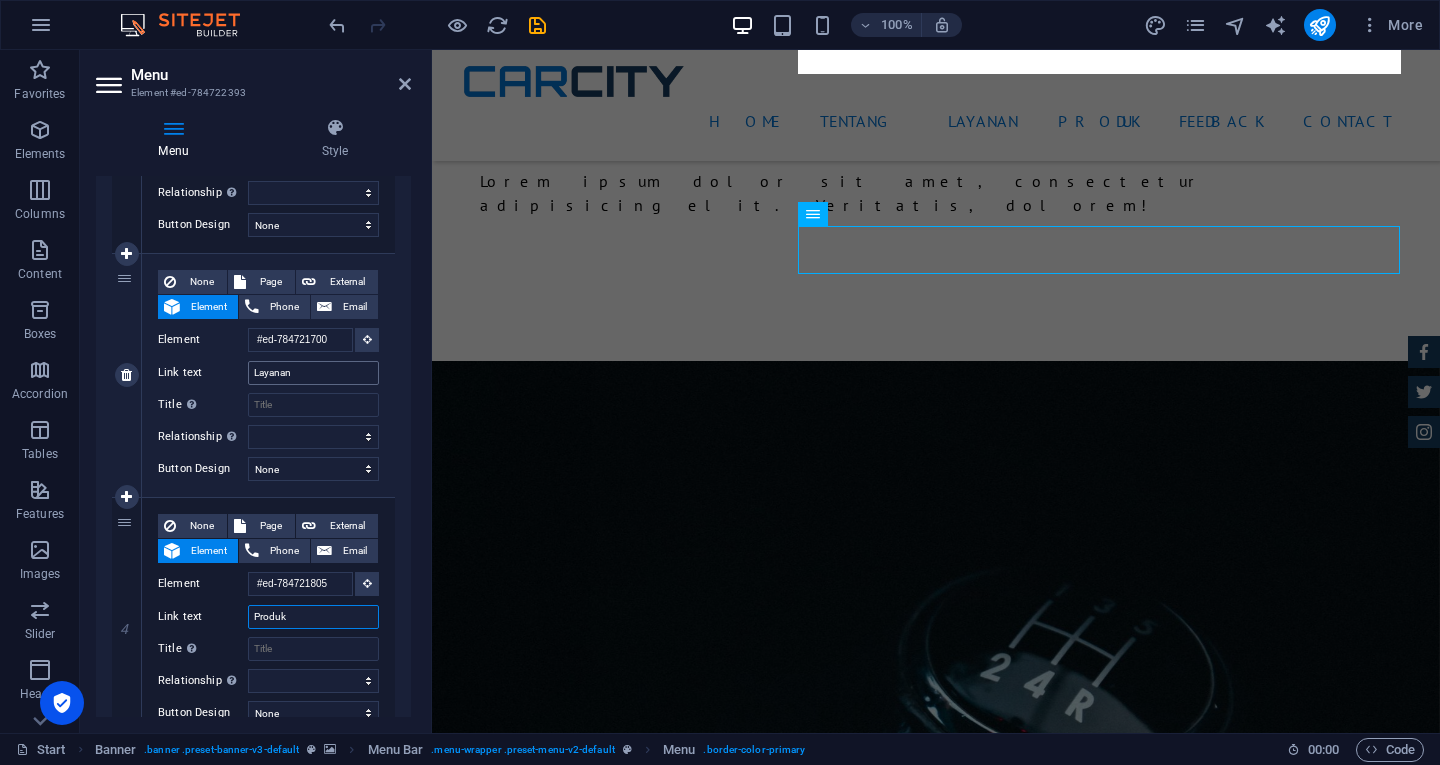 scroll, scrollTop: 2499, scrollLeft: 0, axis: vertical 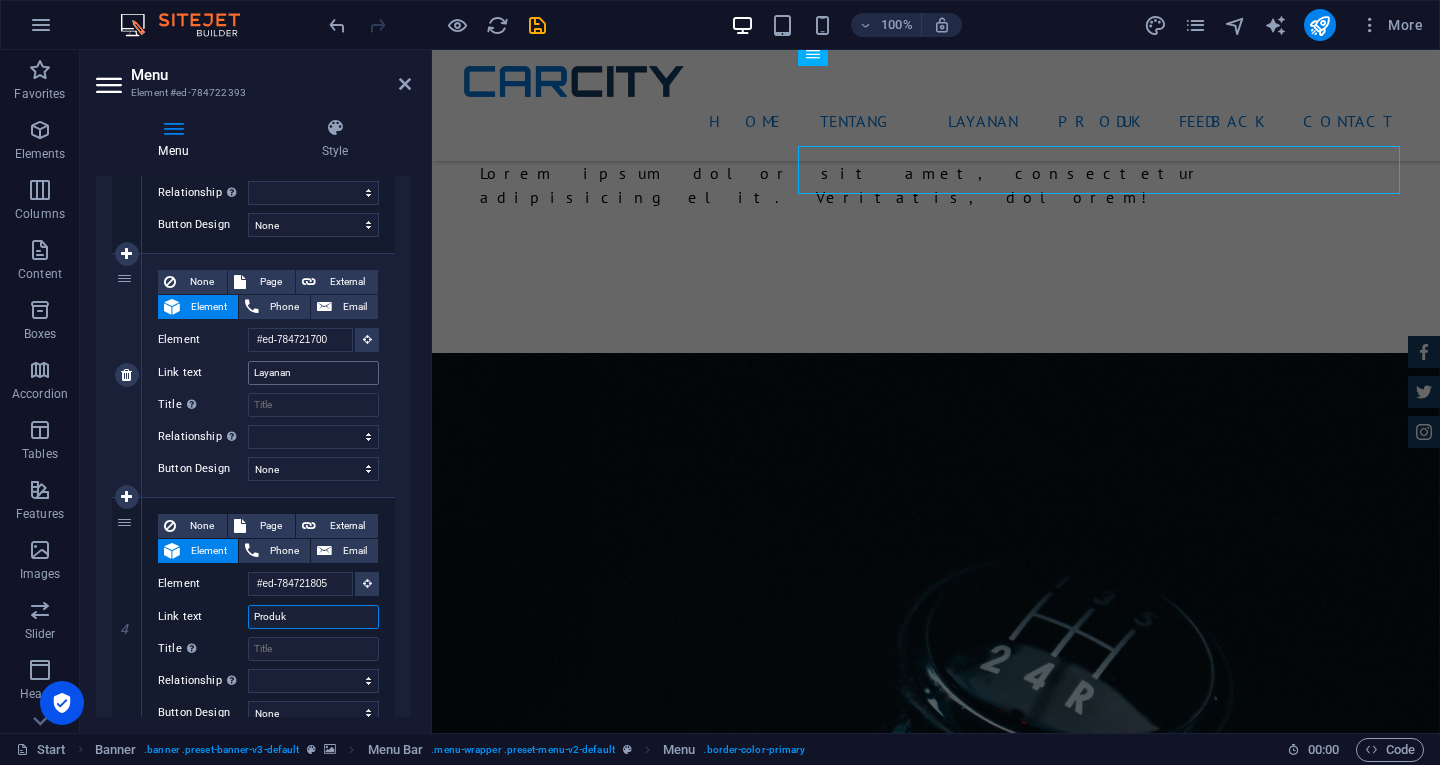 type on "Produk" 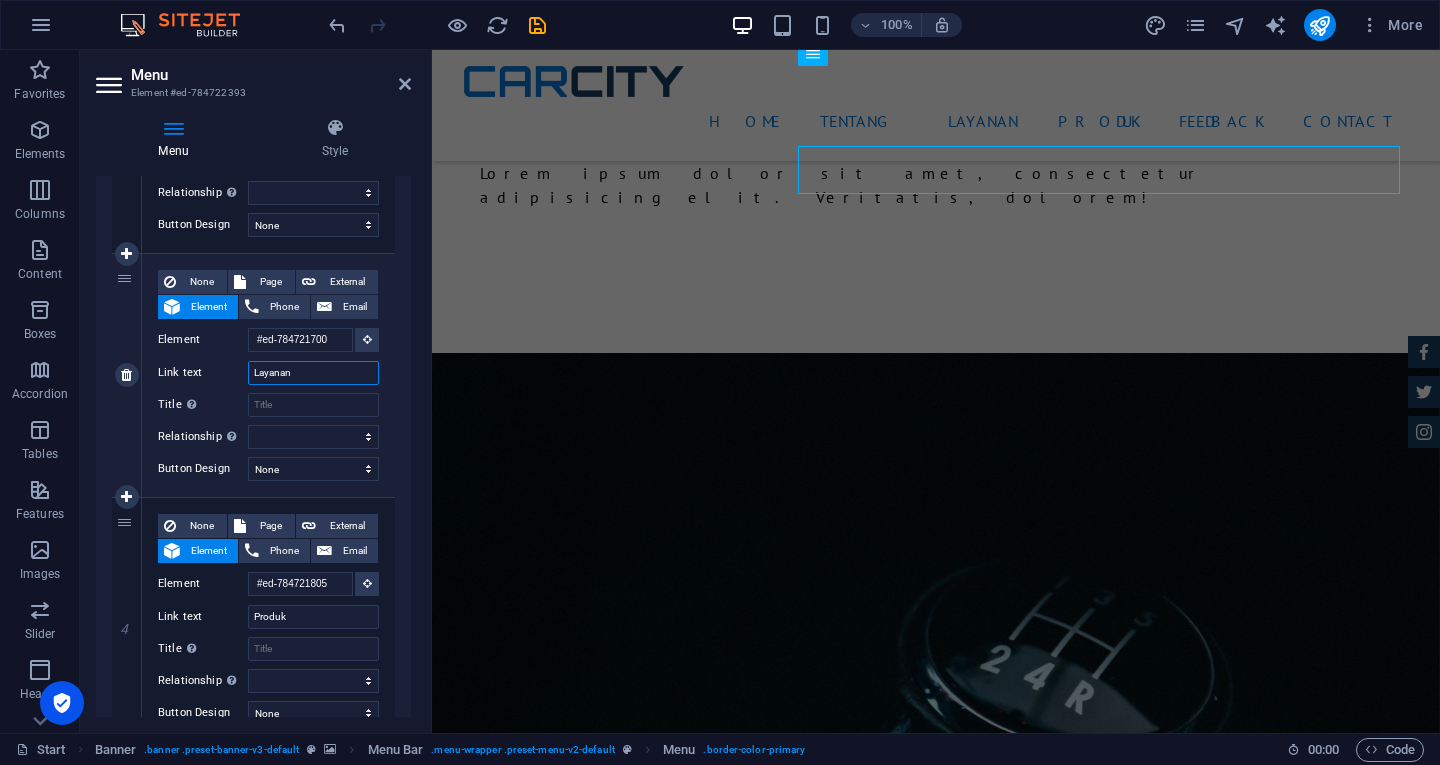 drag, startPoint x: 300, startPoint y: 374, endPoint x: 237, endPoint y: 367, distance: 63.387695 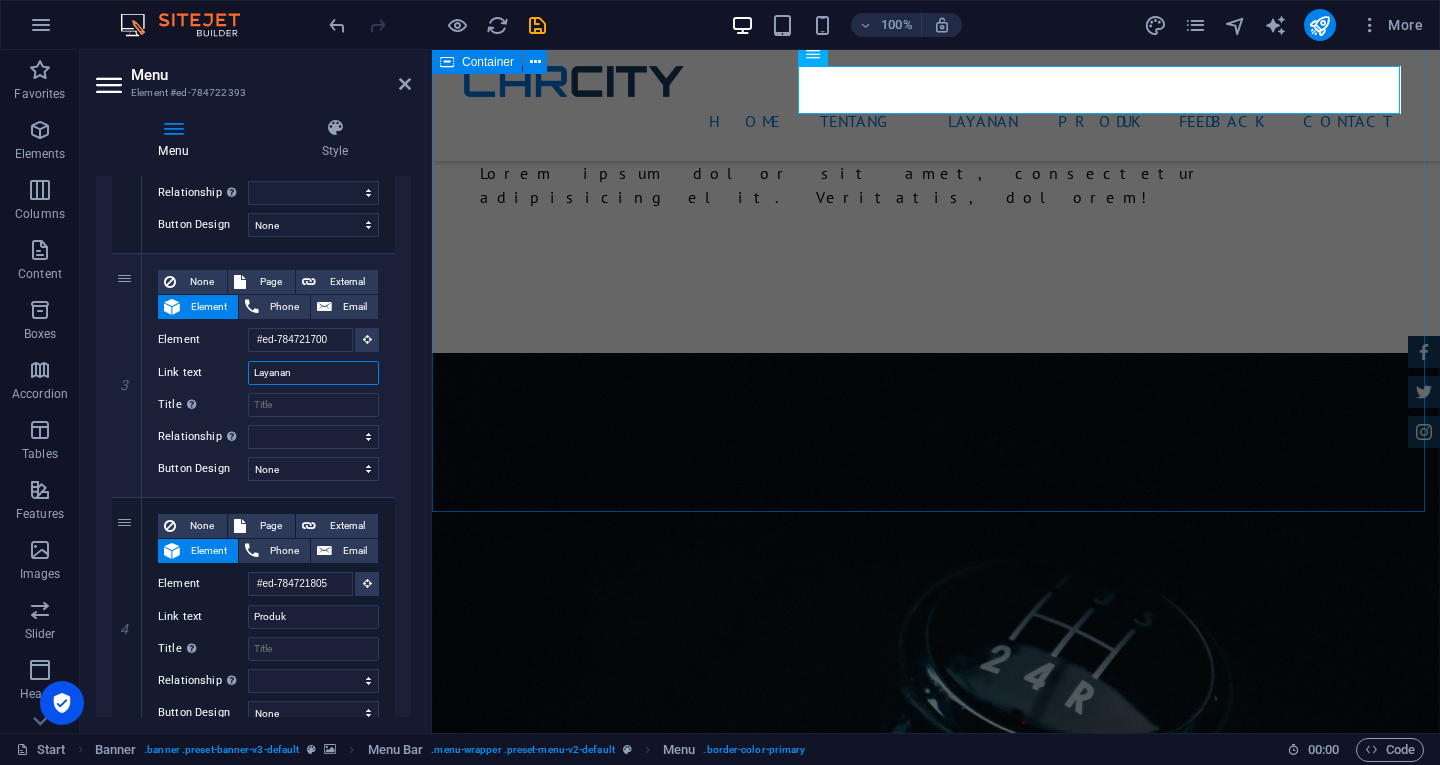 type on "S" 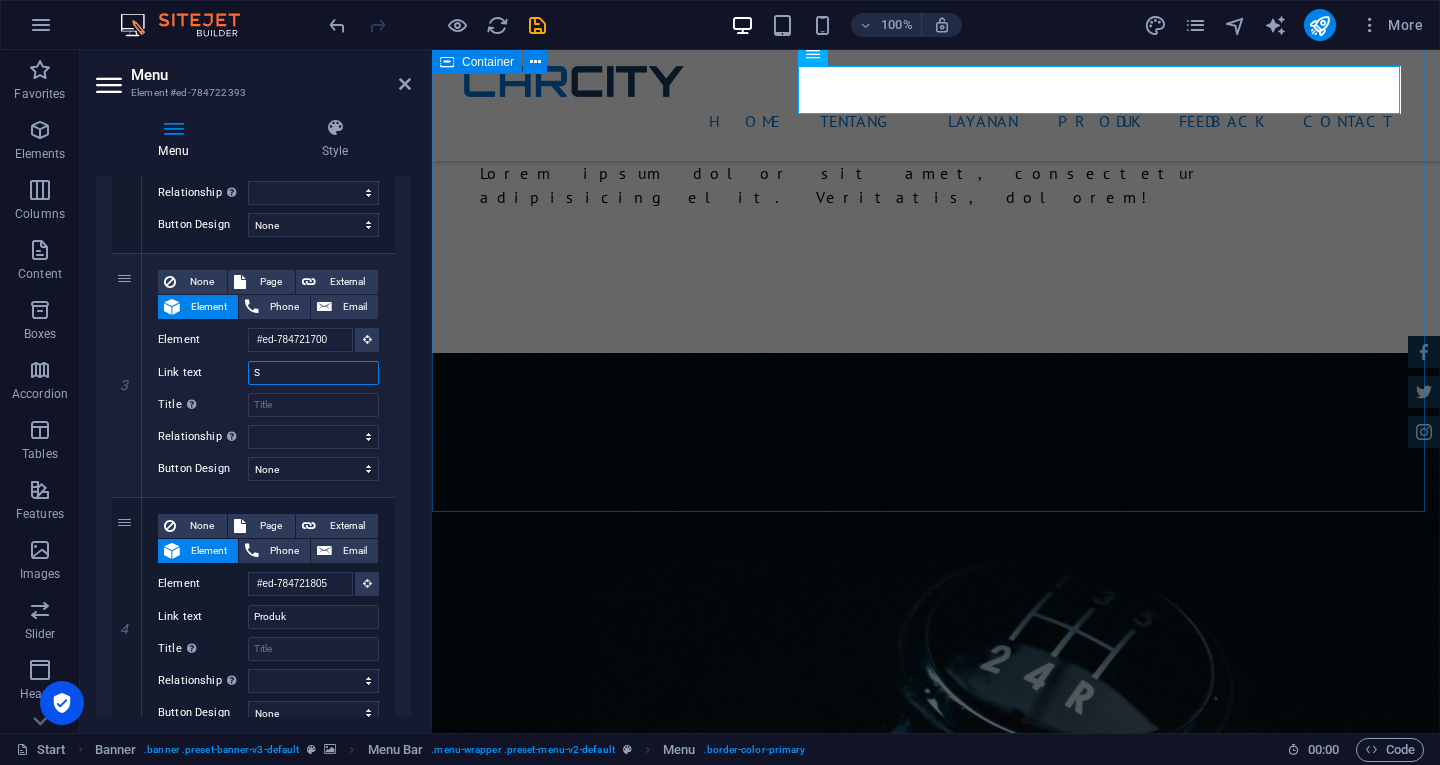 select 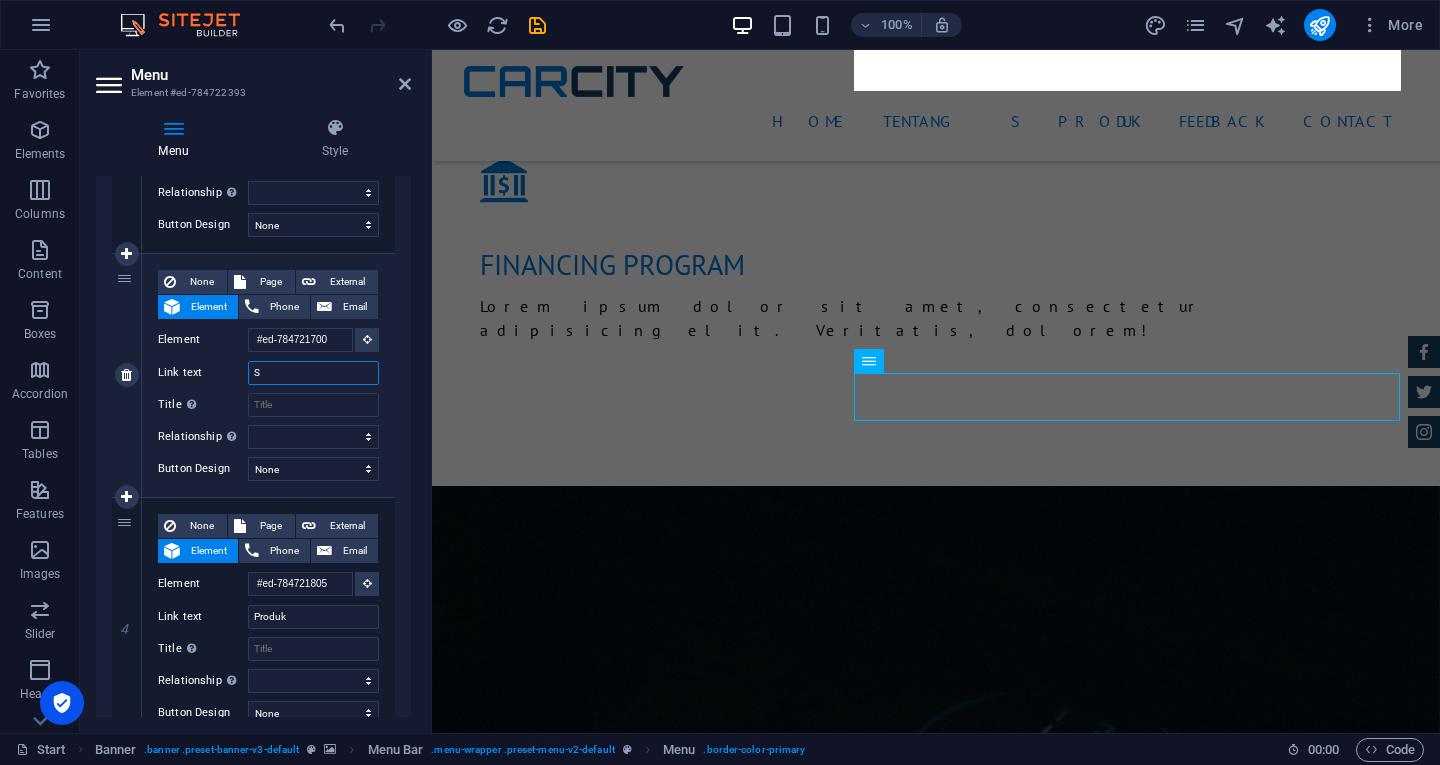 scroll, scrollTop: 2419, scrollLeft: 0, axis: vertical 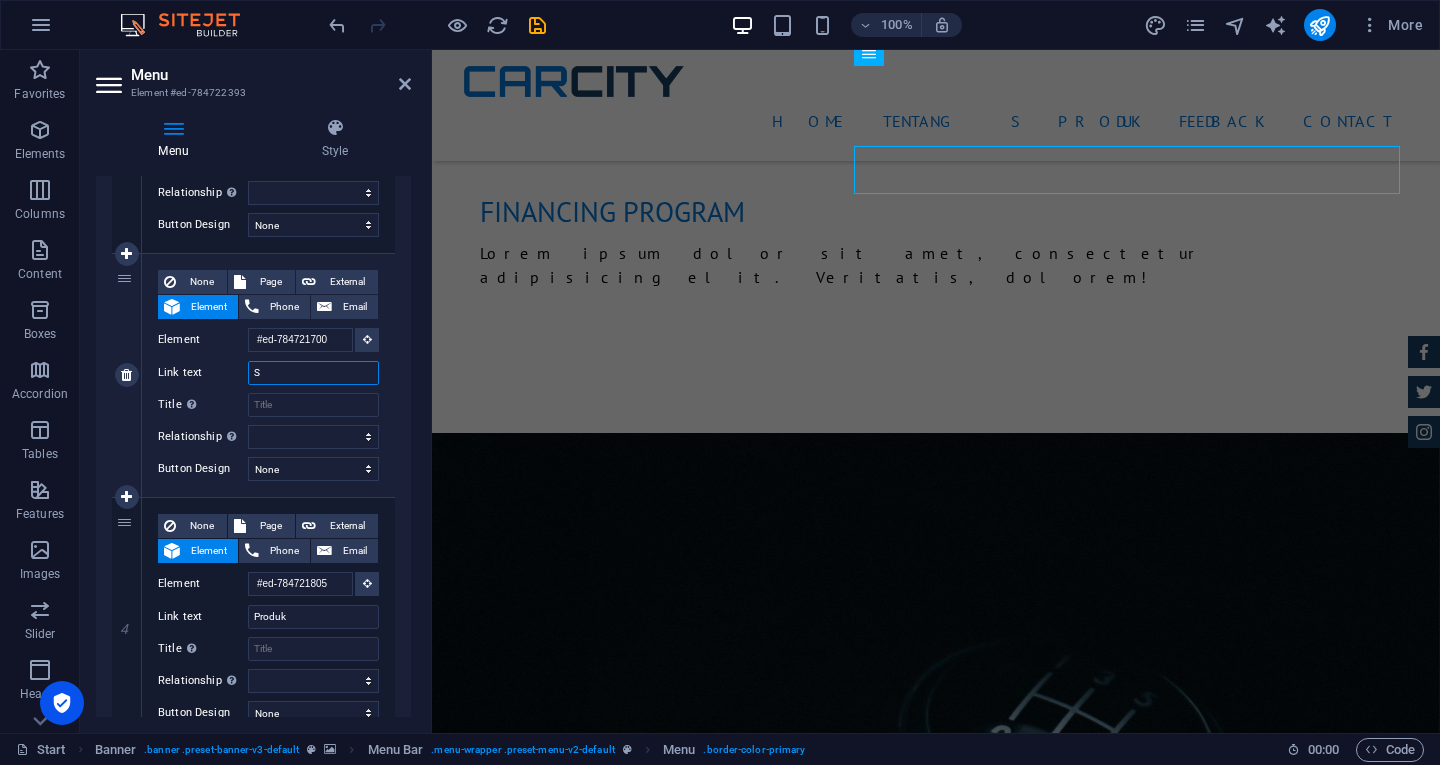 type on "Services" 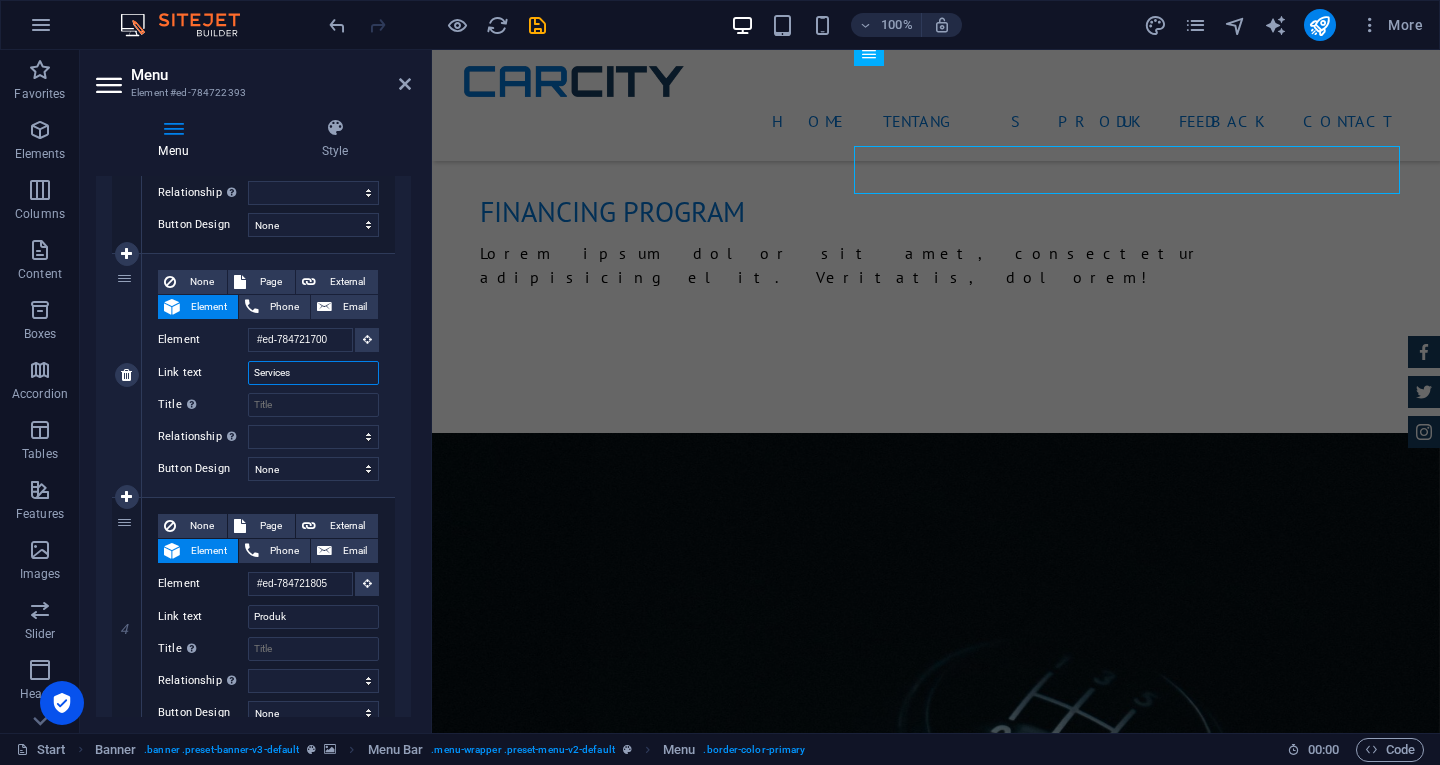 select 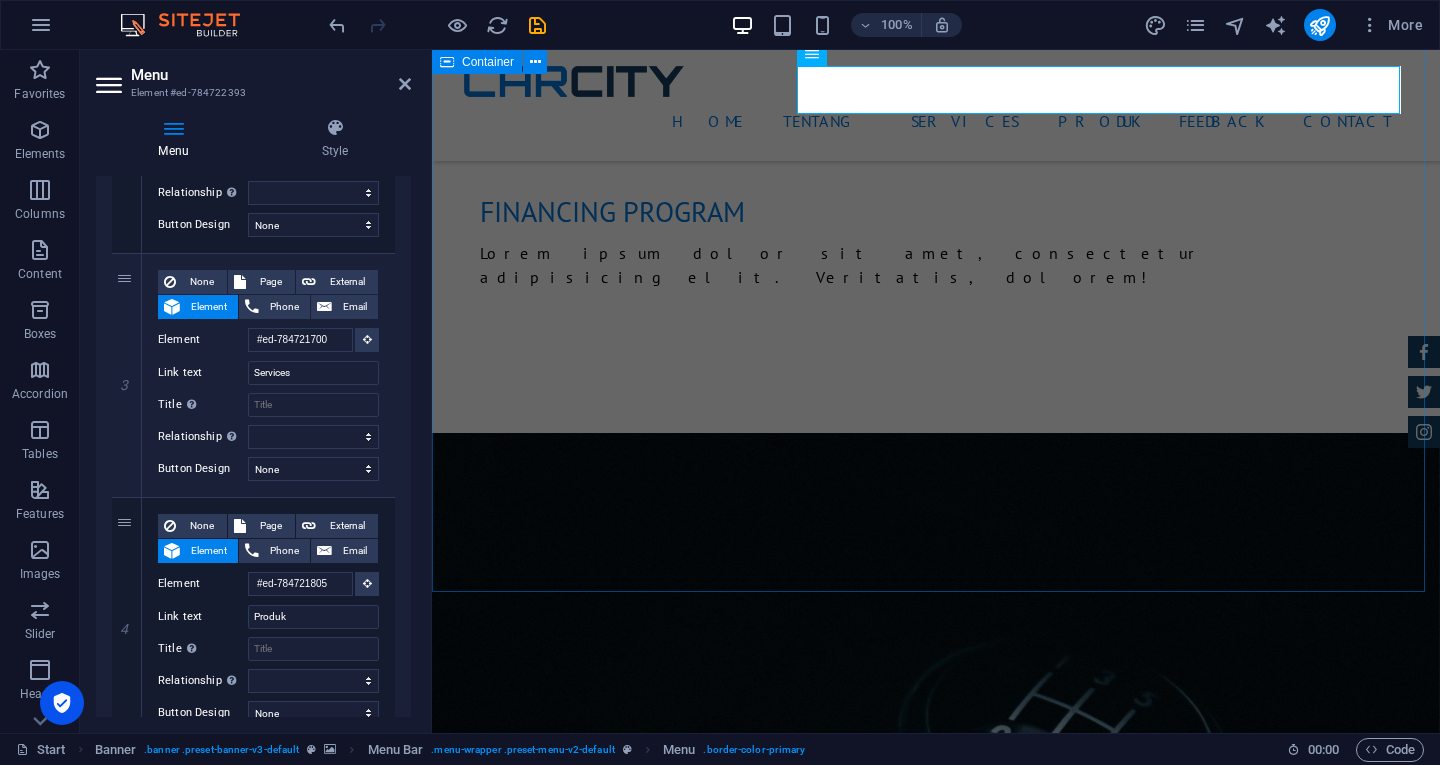 click on "Services Lorem ipsum dolor sit amet, consectetur adipisicing elit. Libero, assumenda, dolore, cum vel modi asperiores consequatur suscipit quidem ducimus eveniet iure expedita consectetur odio voluptatum similique fugit voluptates rem accusamus quae quas dolorem tenetur facere tempora maiores adipisci reiciendis accusantium voluptatibus id voluptate tempore dolor harum nisi amet! Nobis, eaque. CAR  CHECK Lorum ipsum At vero eos et  Stet clita kasd  Ut wisi enim from $ 119 Insurance cover Lorum ipsum At vero eos et Stet clita kasd  Ut wisi enim from $ 259 Tire  Change Lorum ipsum At vero eos et  Stet clita kasd  Ut wisi enim from $ 49 System upgrade Lorum ipsum At vero eos et  Stet clita kasd  Ut wisi enim from $ 99 Oil Change Lorum ipsum At vero eos et  Stet clita kasd  Ut wisi enim from $ 19 Car Cleanup Lorum ipsum At vero eos et  Stet clita kasd  Ut wisi enim from $ 39" at bounding box center [936, 2157] 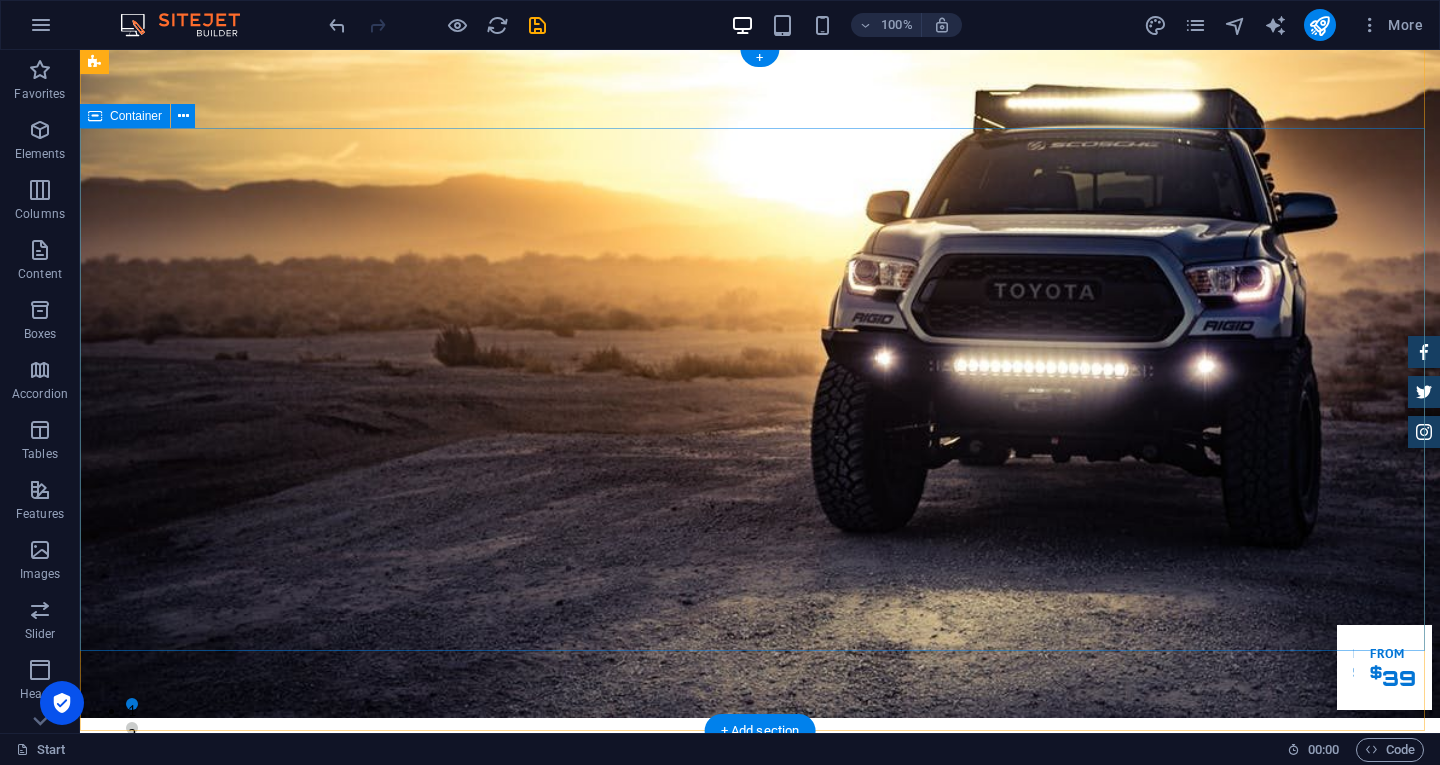 scroll, scrollTop: 0, scrollLeft: 0, axis: both 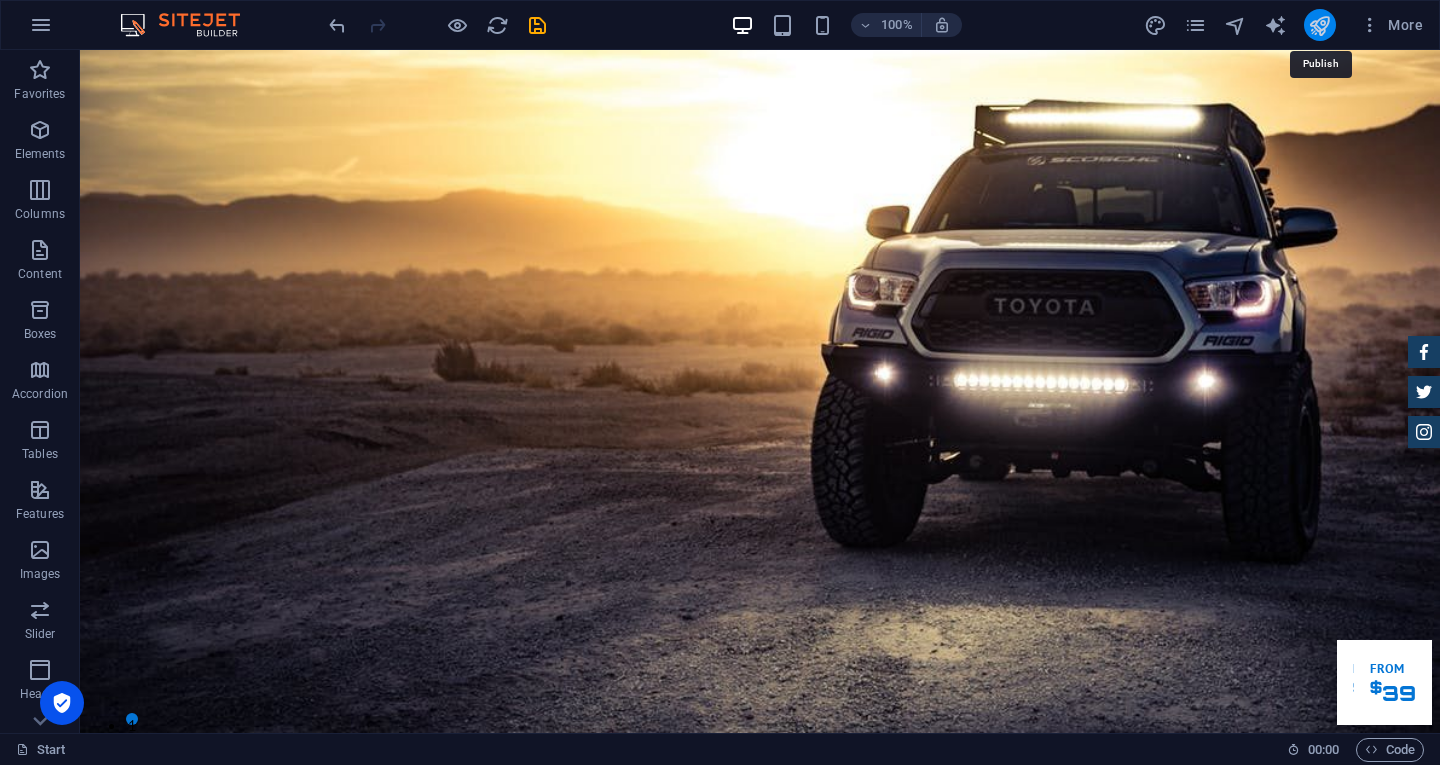 click at bounding box center (1319, 25) 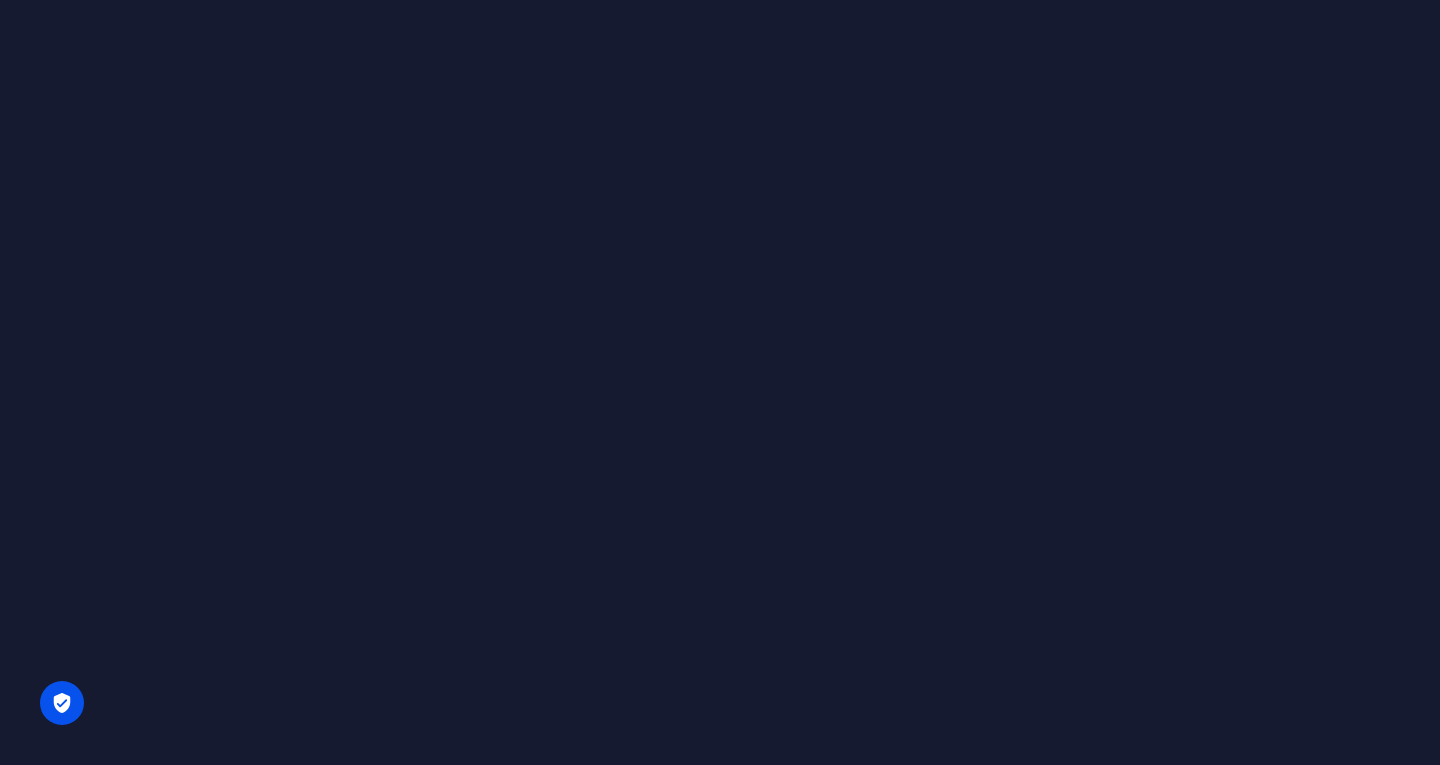 scroll, scrollTop: 0, scrollLeft: 0, axis: both 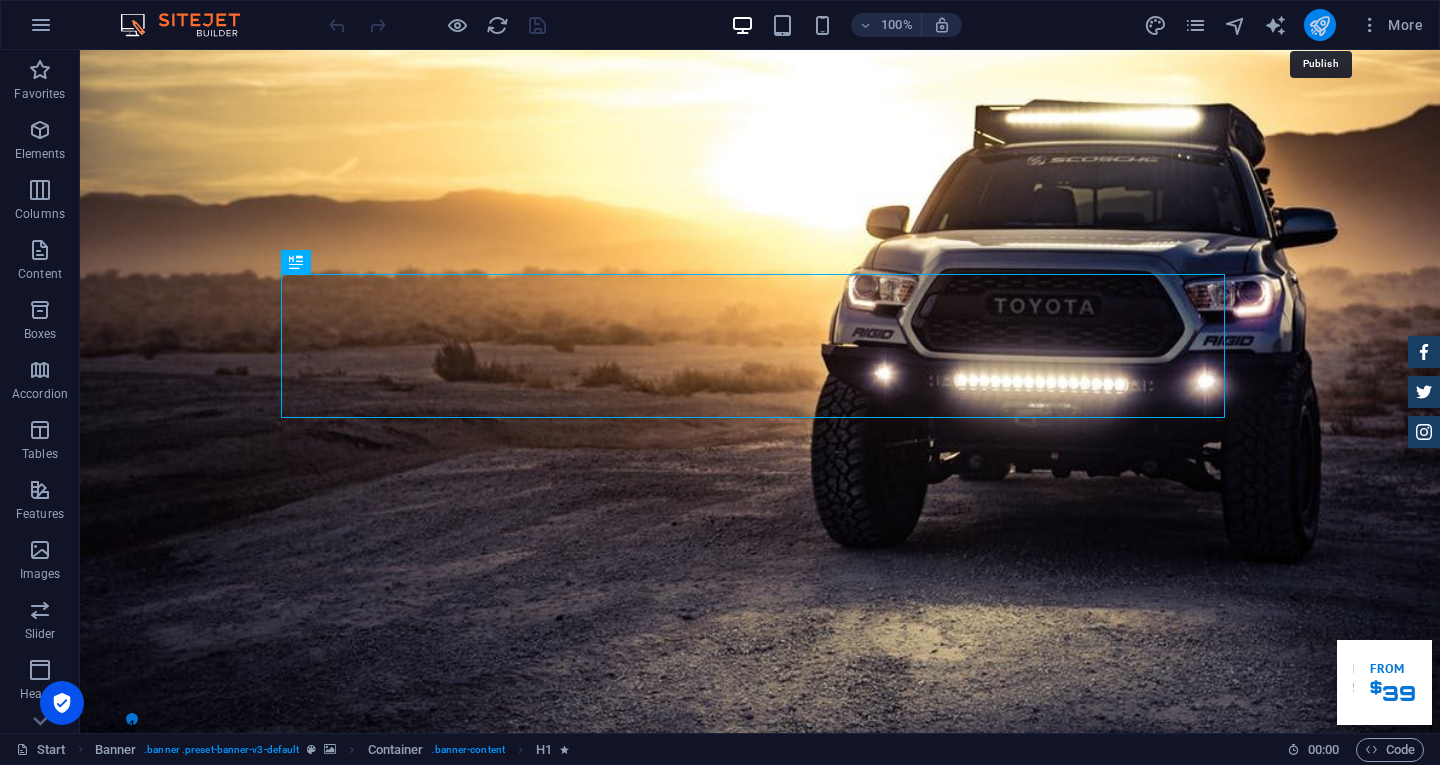 click at bounding box center (1319, 25) 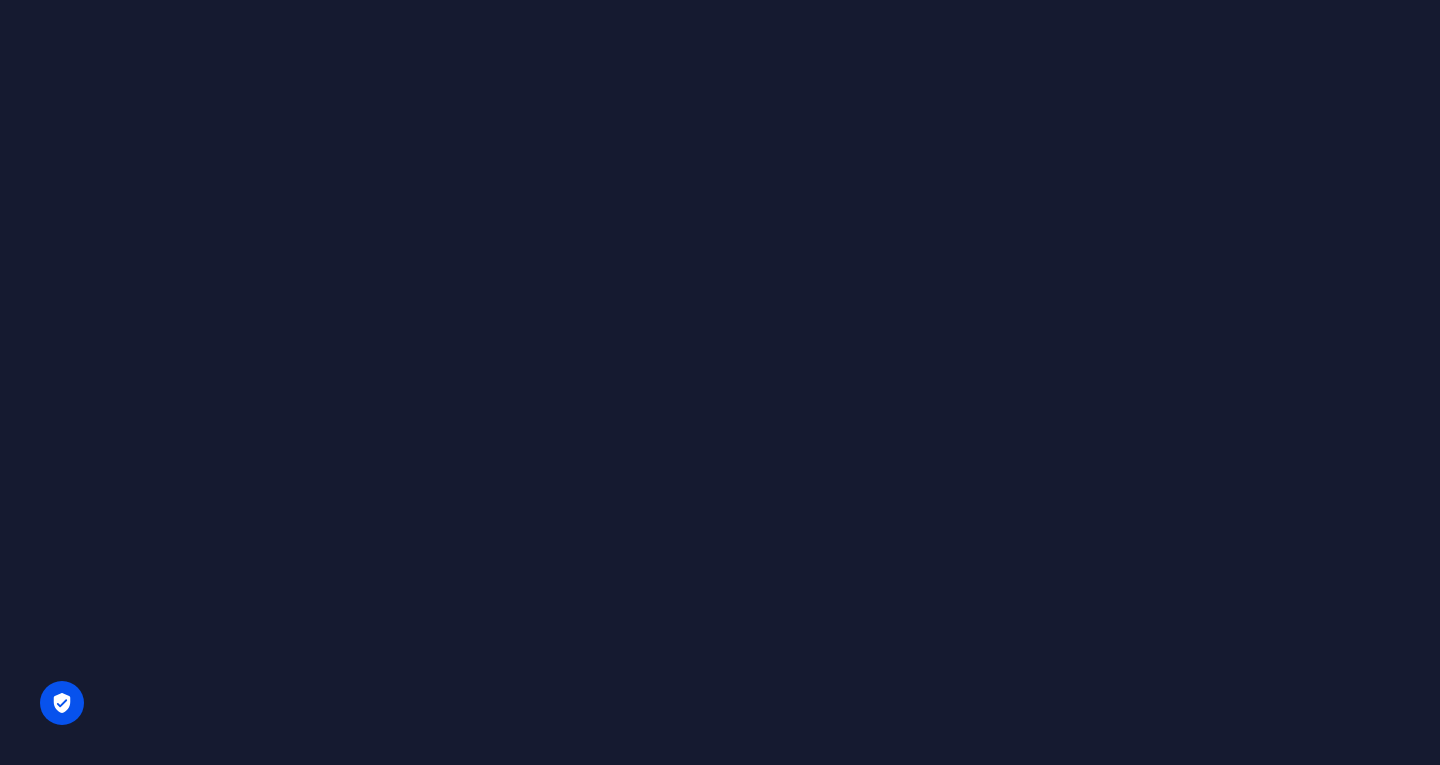 scroll, scrollTop: 0, scrollLeft: 0, axis: both 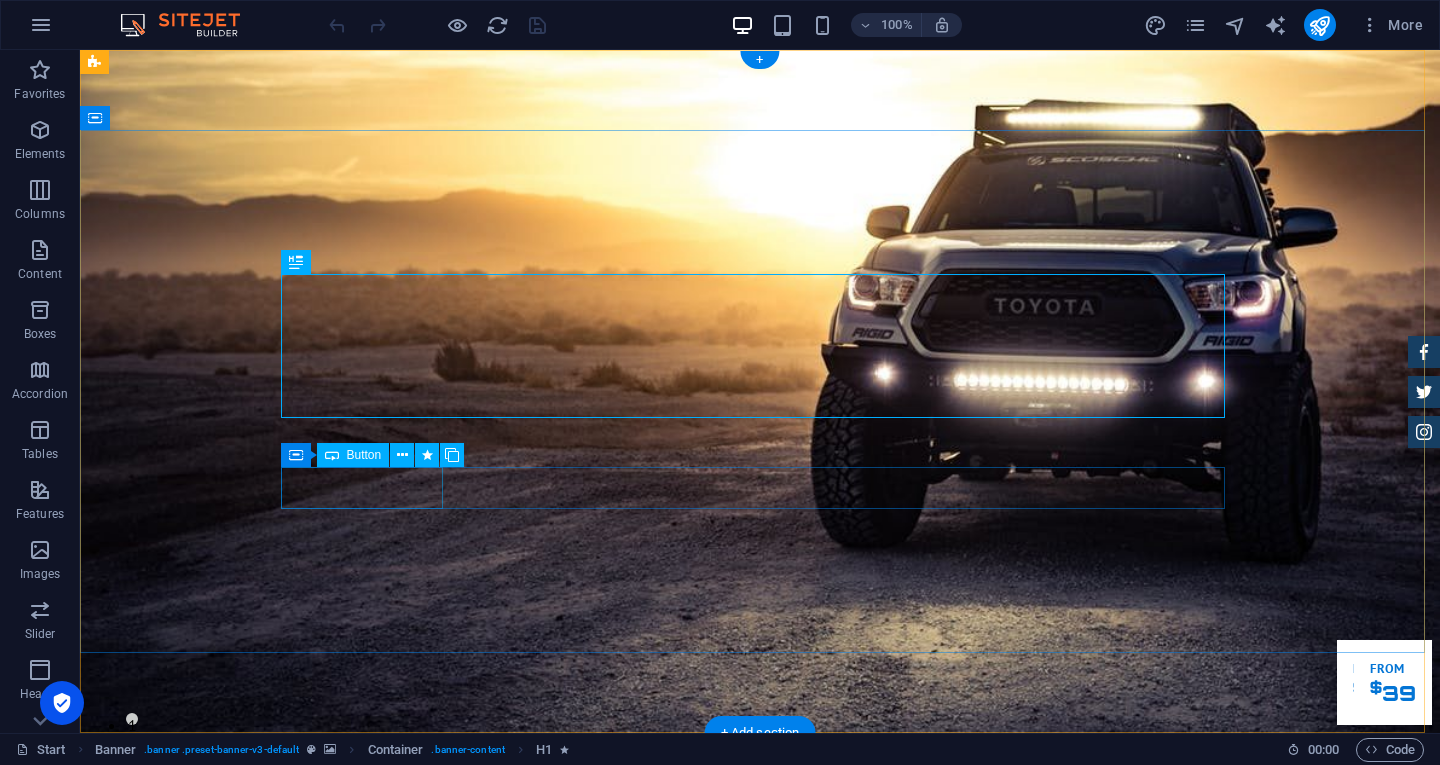click on "Our Inventory" at bounding box center [760, 1210] 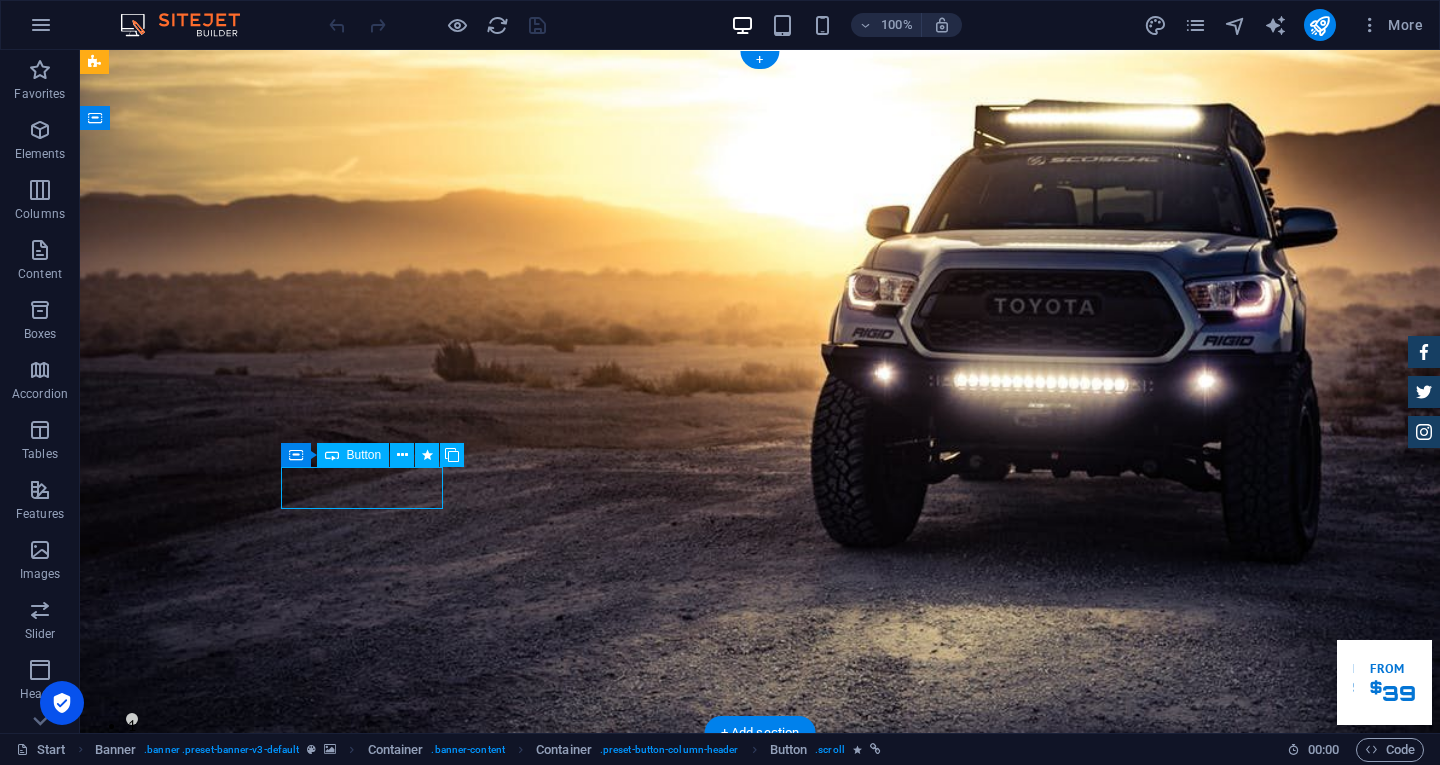 click on "Our Inventory" at bounding box center (760, 1210) 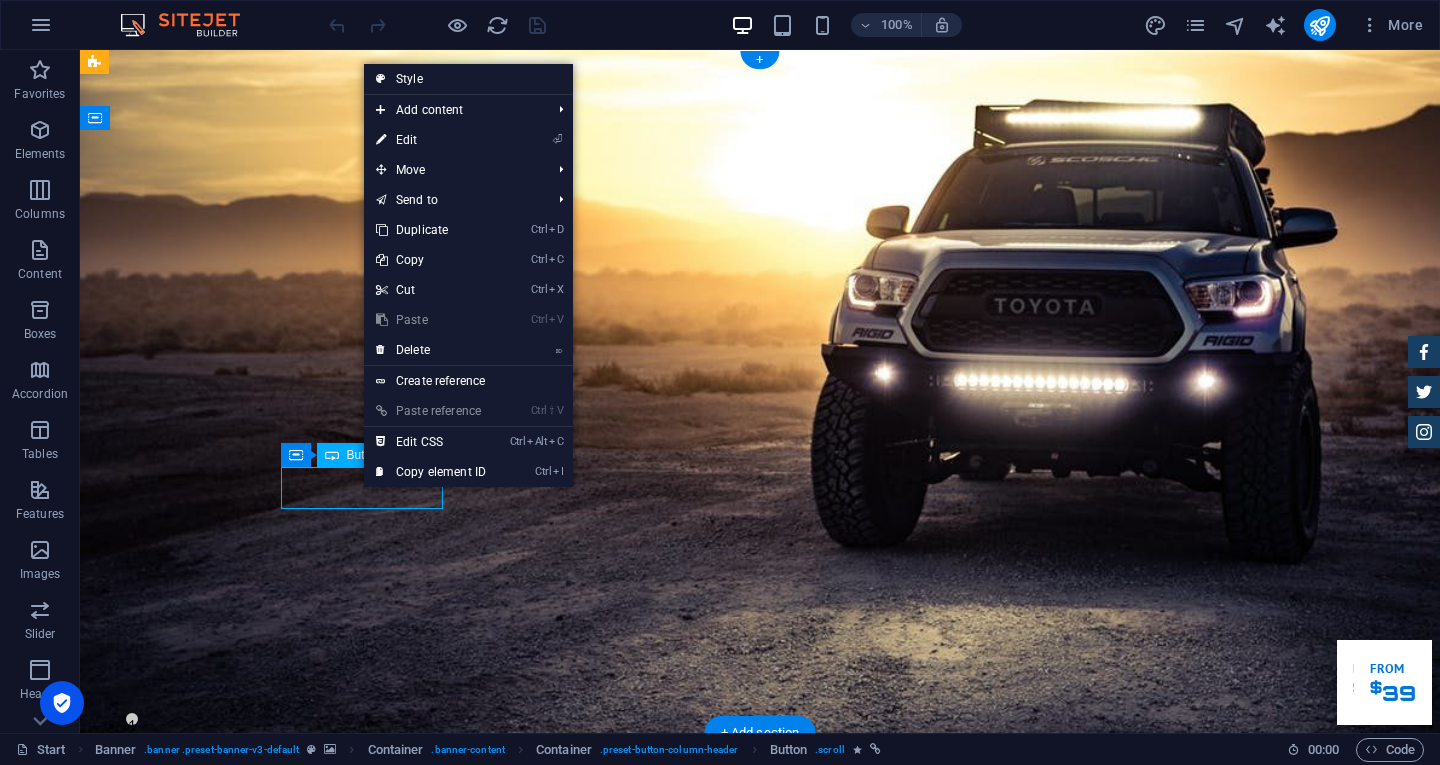 click on "Our Inventory" at bounding box center [760, 1210] 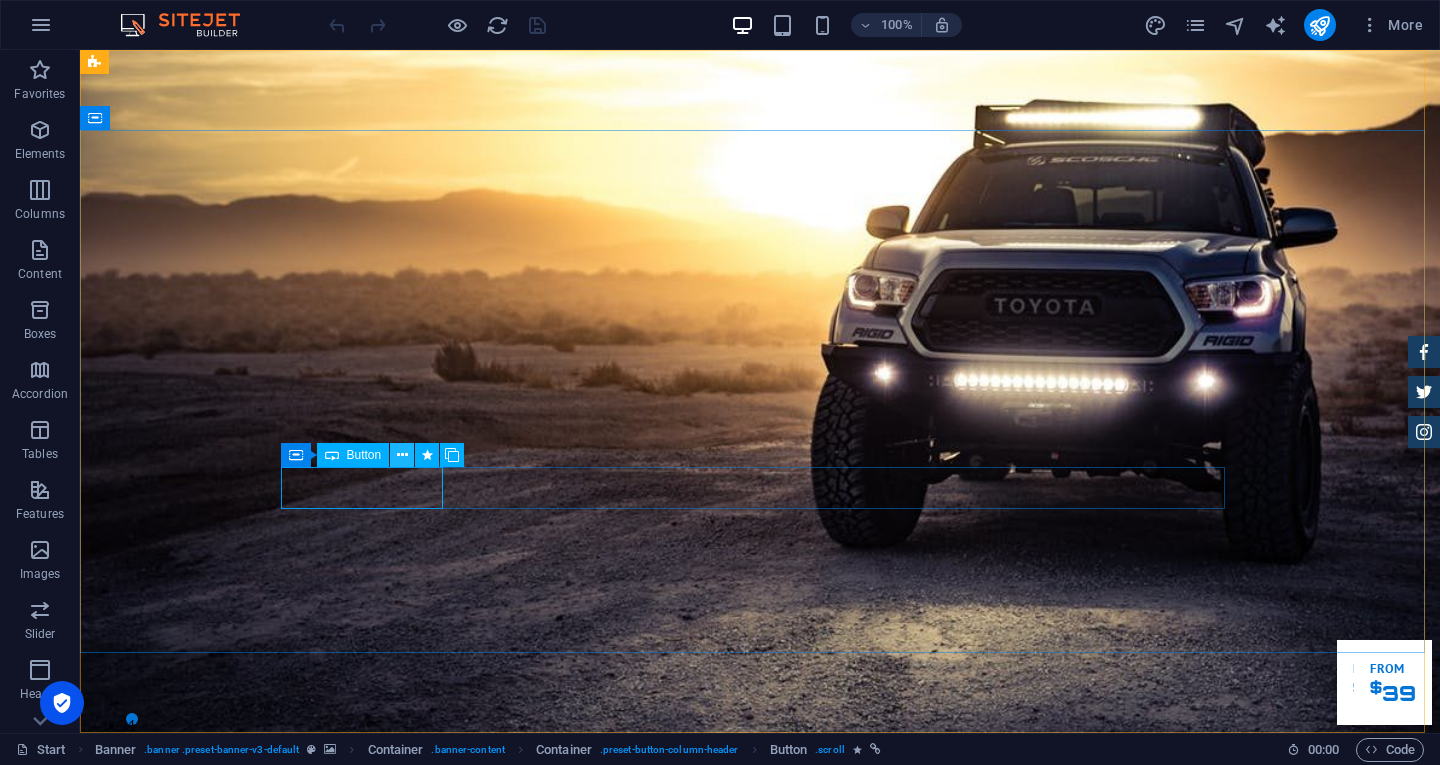 click at bounding box center [402, 455] 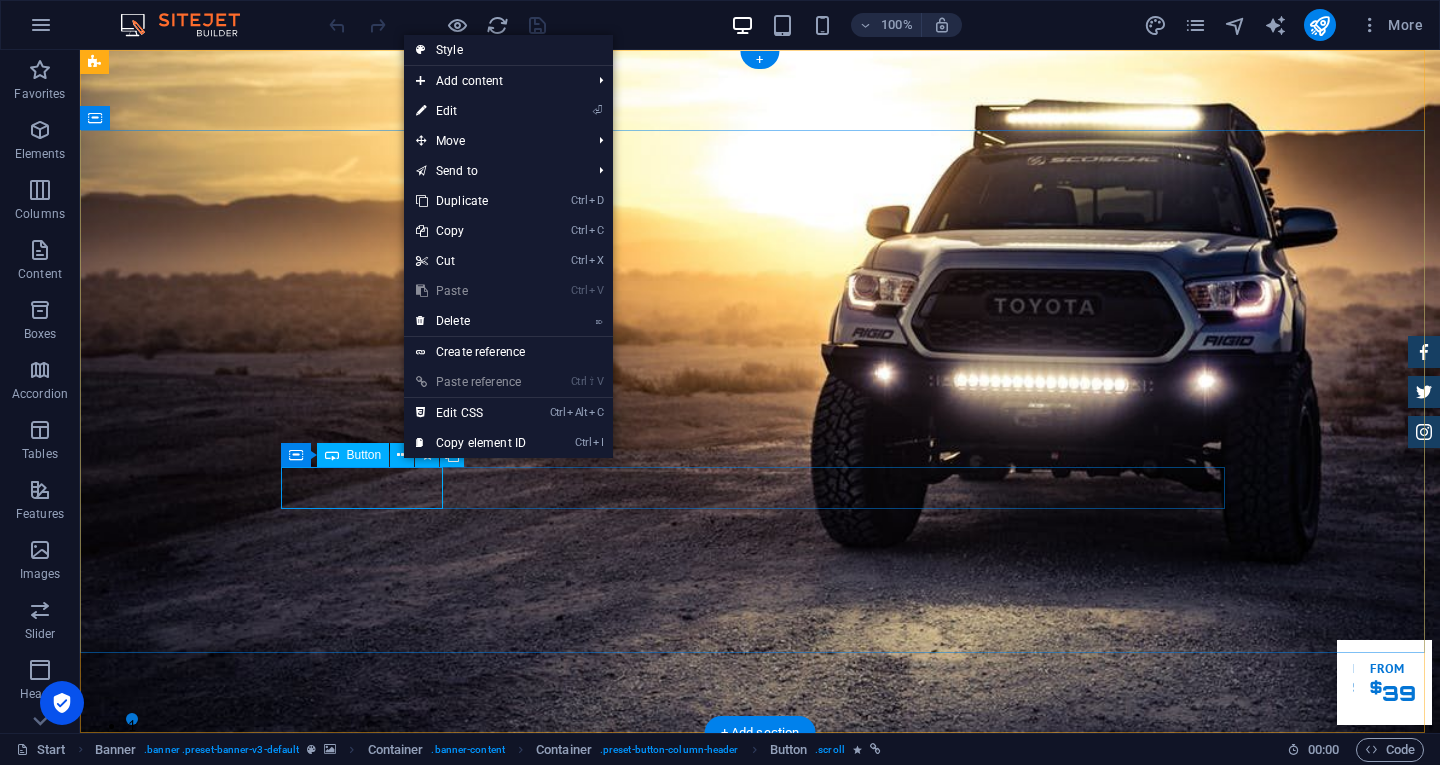 click on "Our Inventory" at bounding box center [760, 1210] 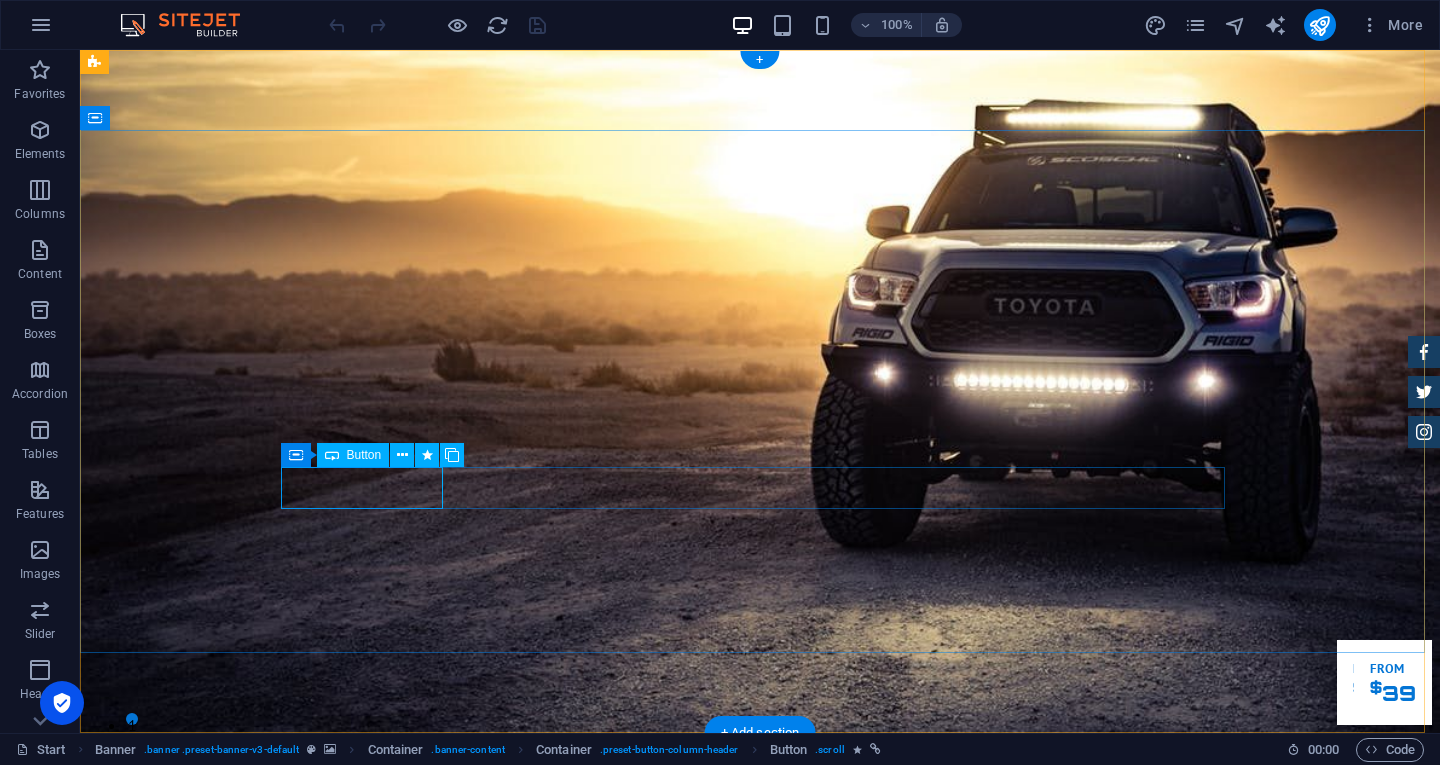 click on "Our Inventory" at bounding box center [760, 1210] 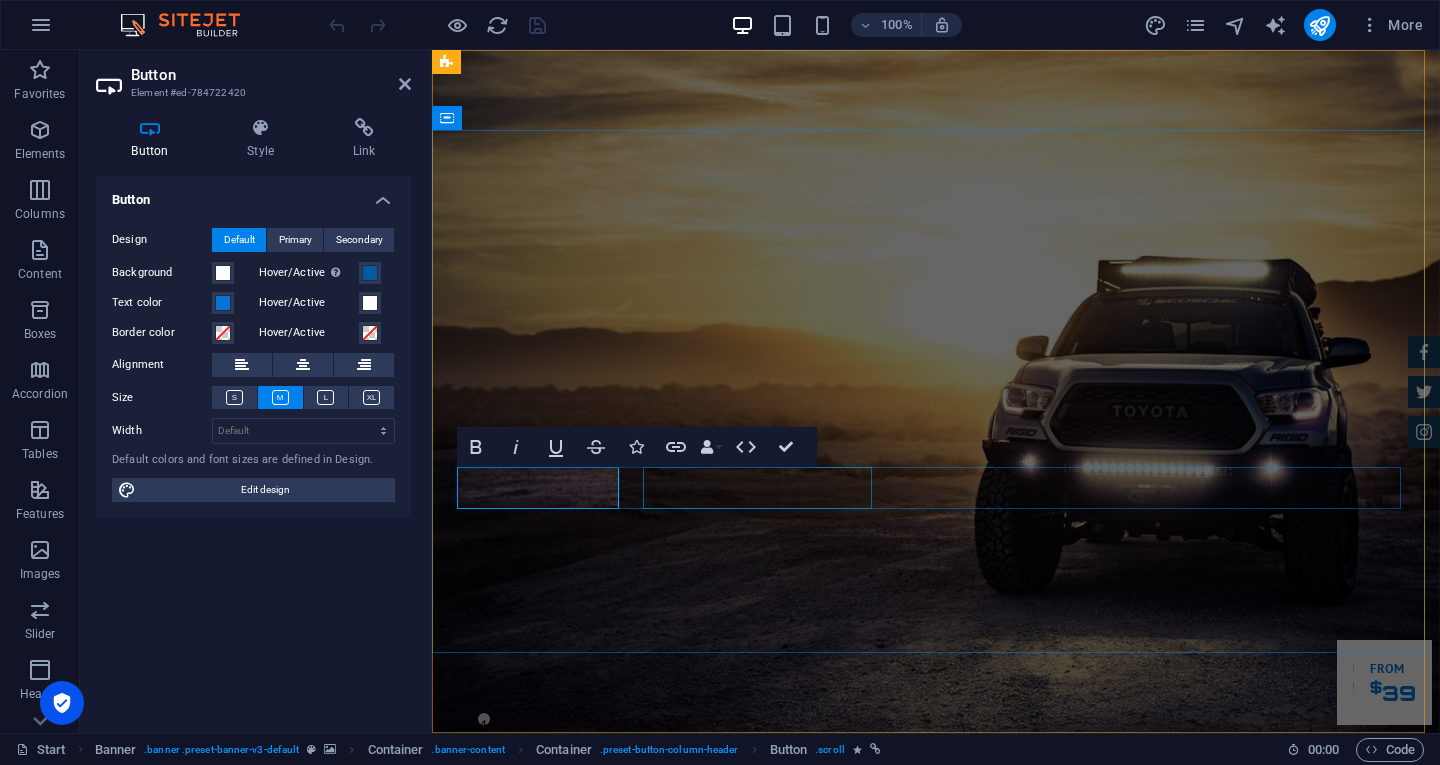 type 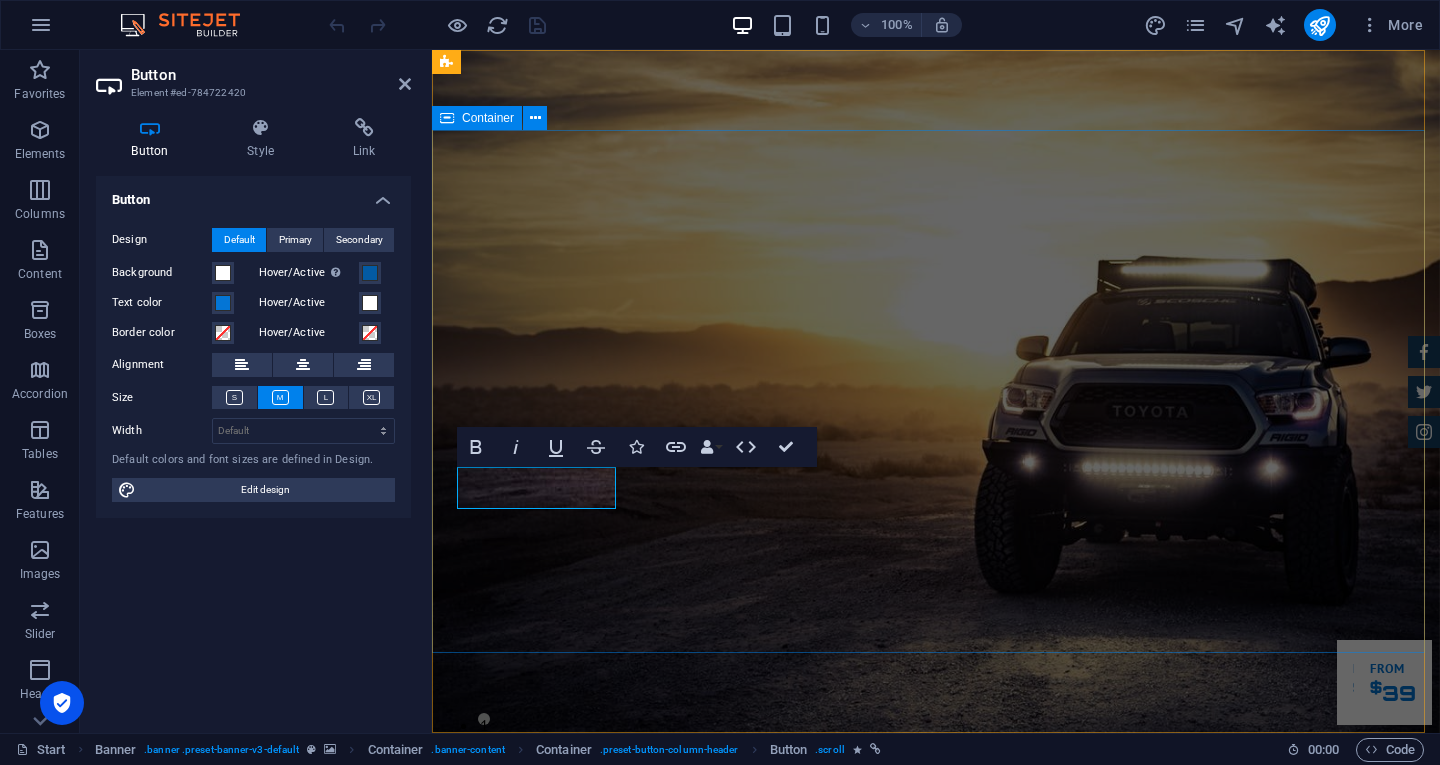 click on "G trans. Garuda transportasi. Rental Mobil Terpercaya, Aman, Amanah Serta Profesional  Cek Layanan   Make an appointment" at bounding box center (936, 1128) 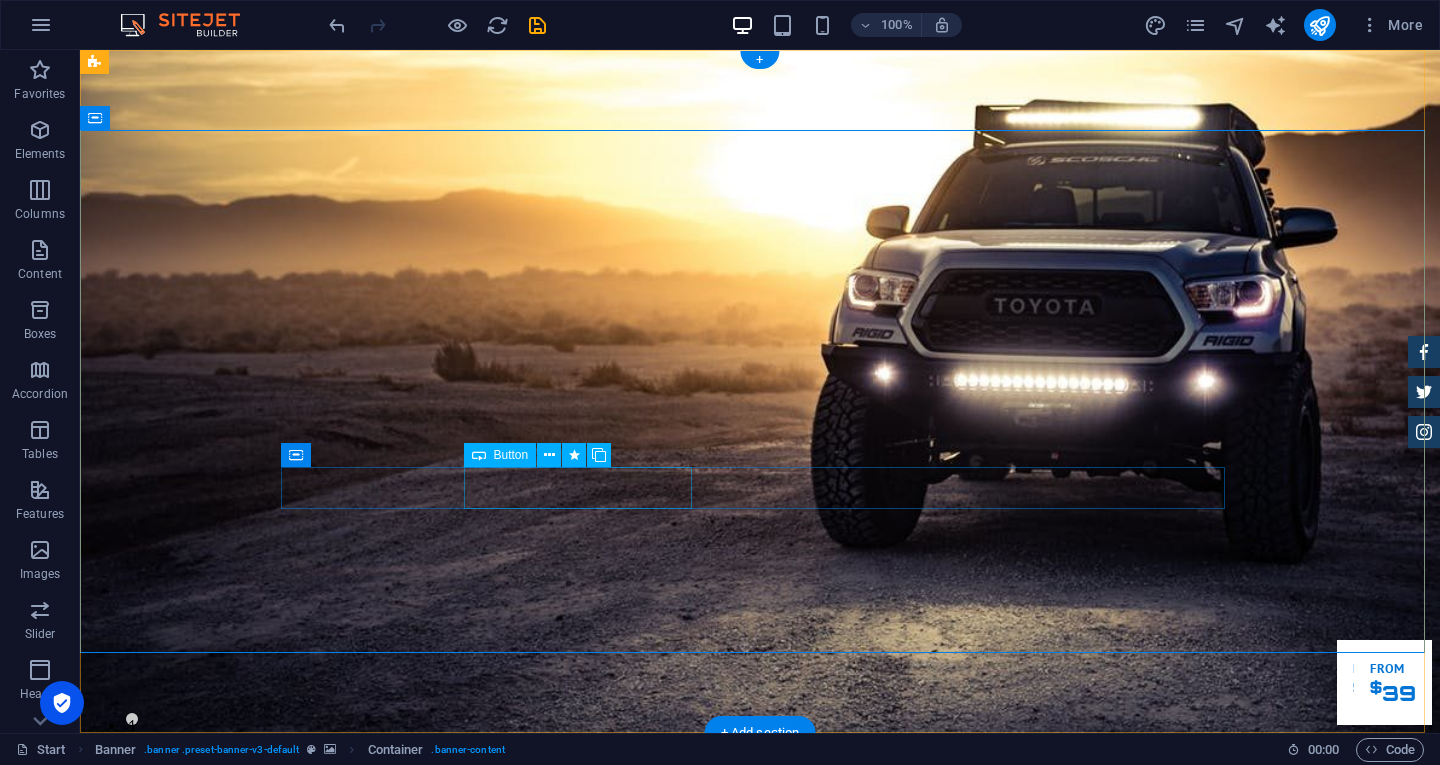 click on "Make an appointment" at bounding box center (760, 1264) 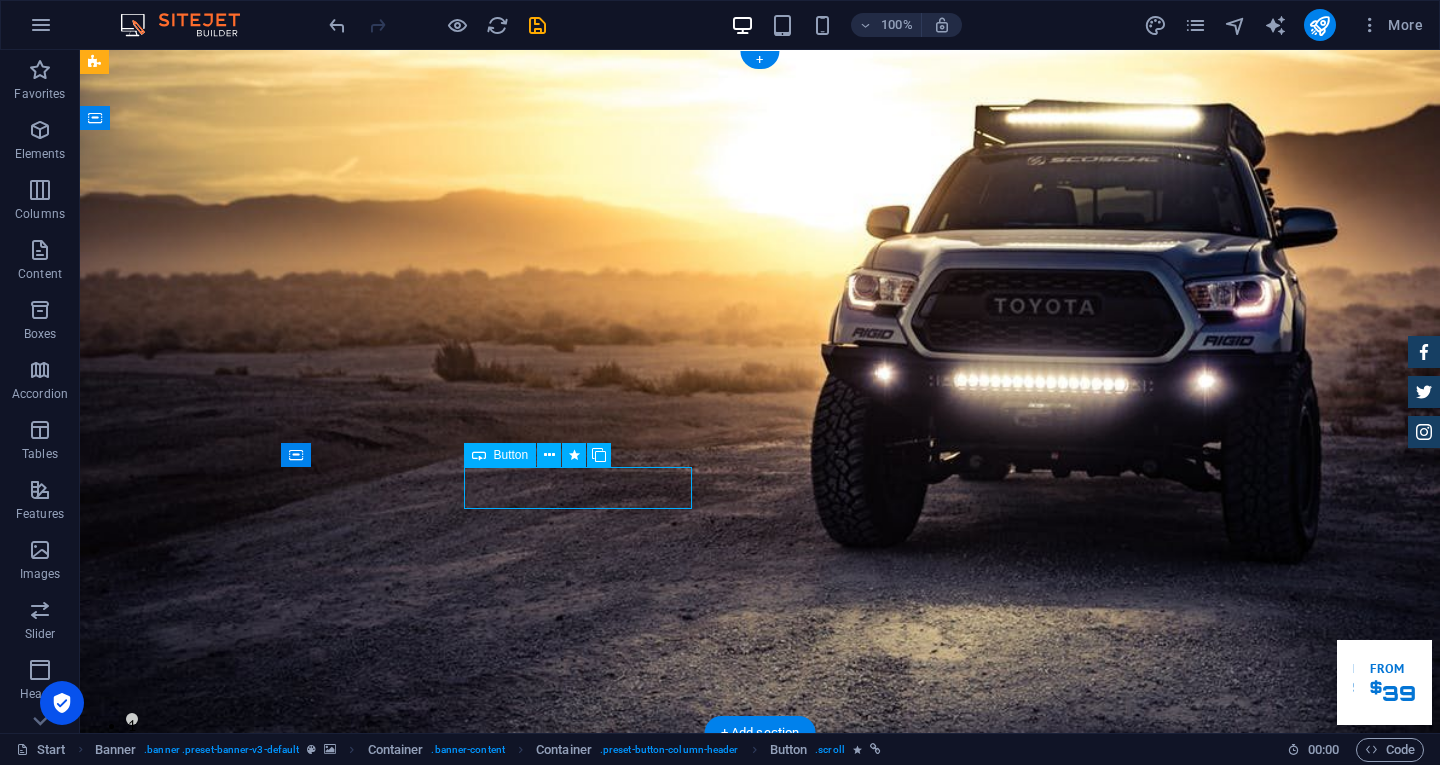 click on "Make an appointment" at bounding box center (760, 1264) 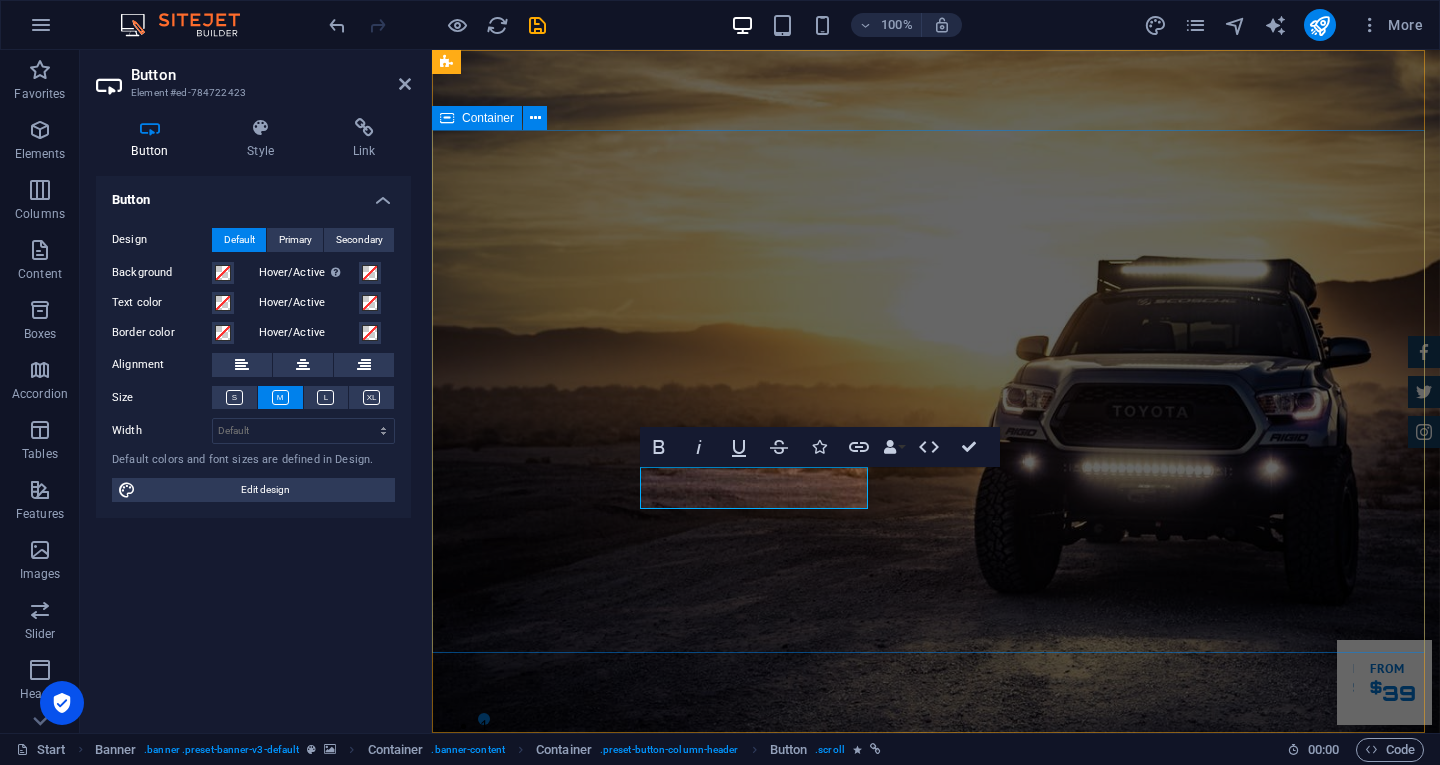 type 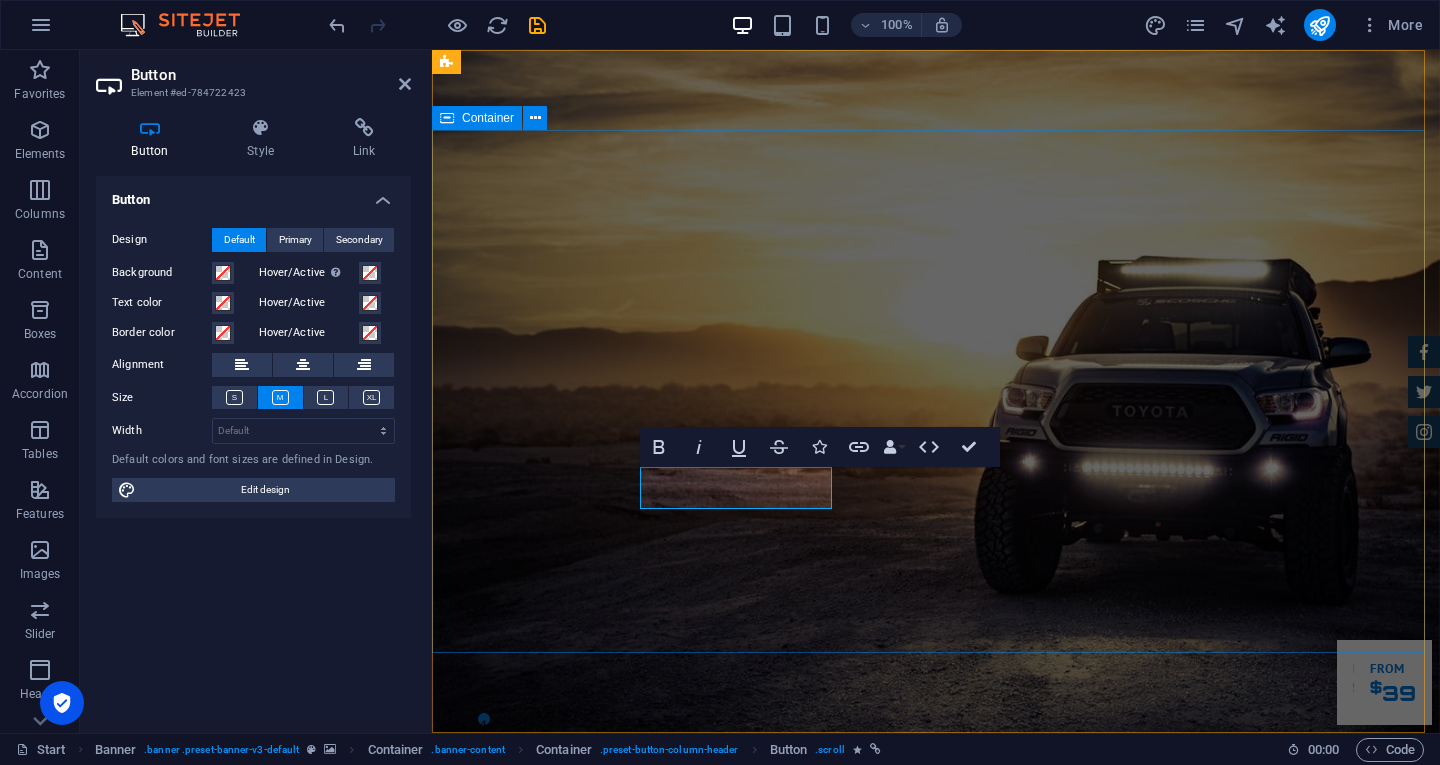 click on "G trans. Garuda transportasi. Rental Mobil Terpercaya, Aman, Amanah Serta Profesional  Cek Layanan  Booking Segera" at bounding box center (936, 1128) 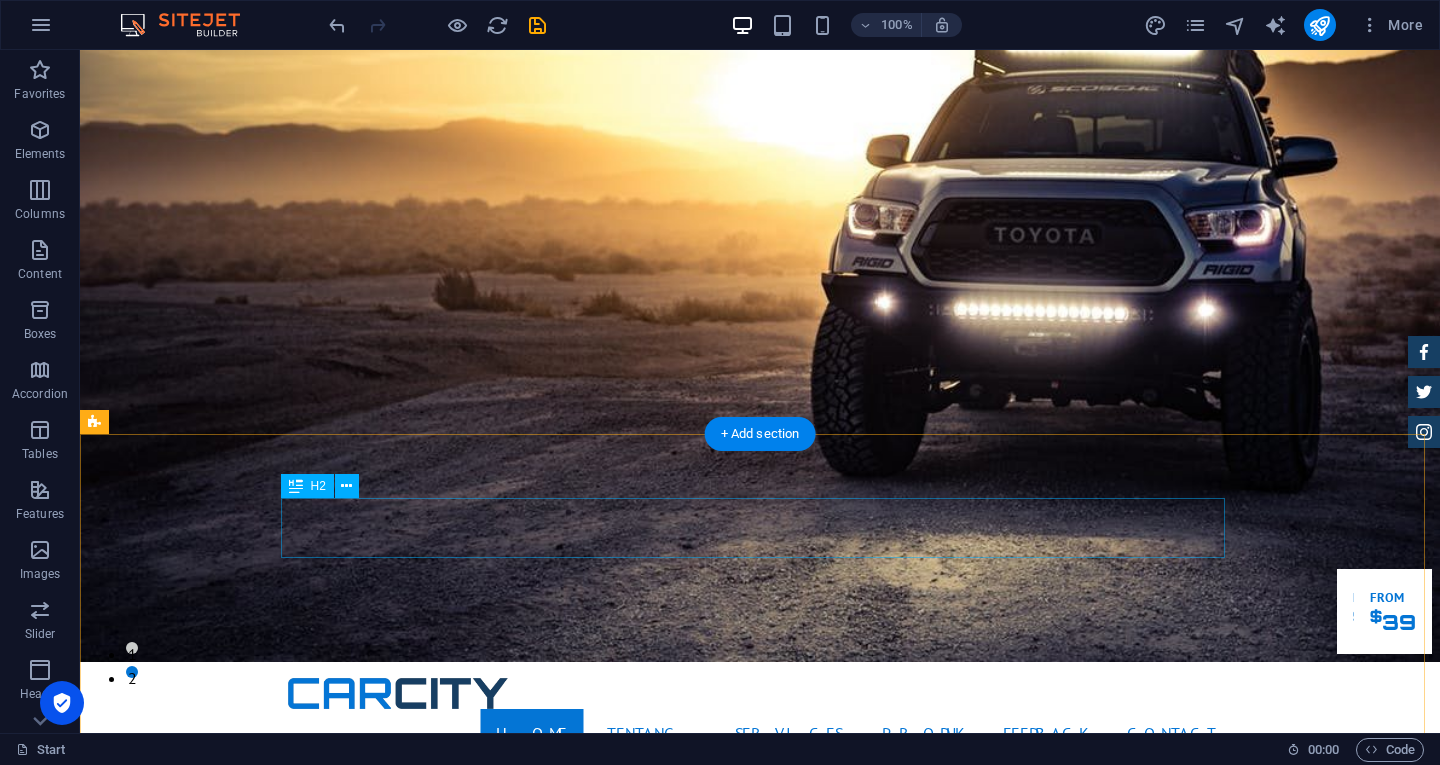 scroll, scrollTop: 0, scrollLeft: 0, axis: both 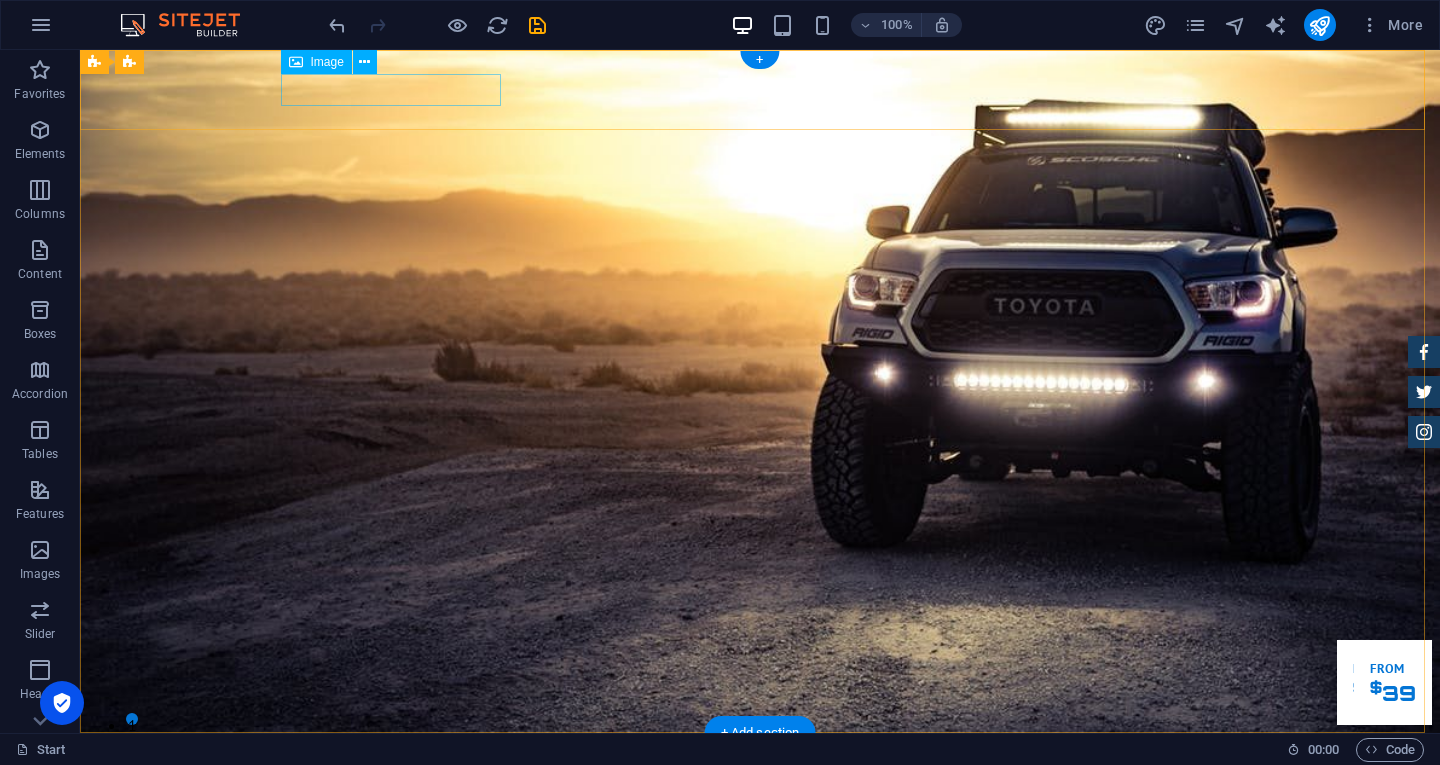 click at bounding box center [760, 764] 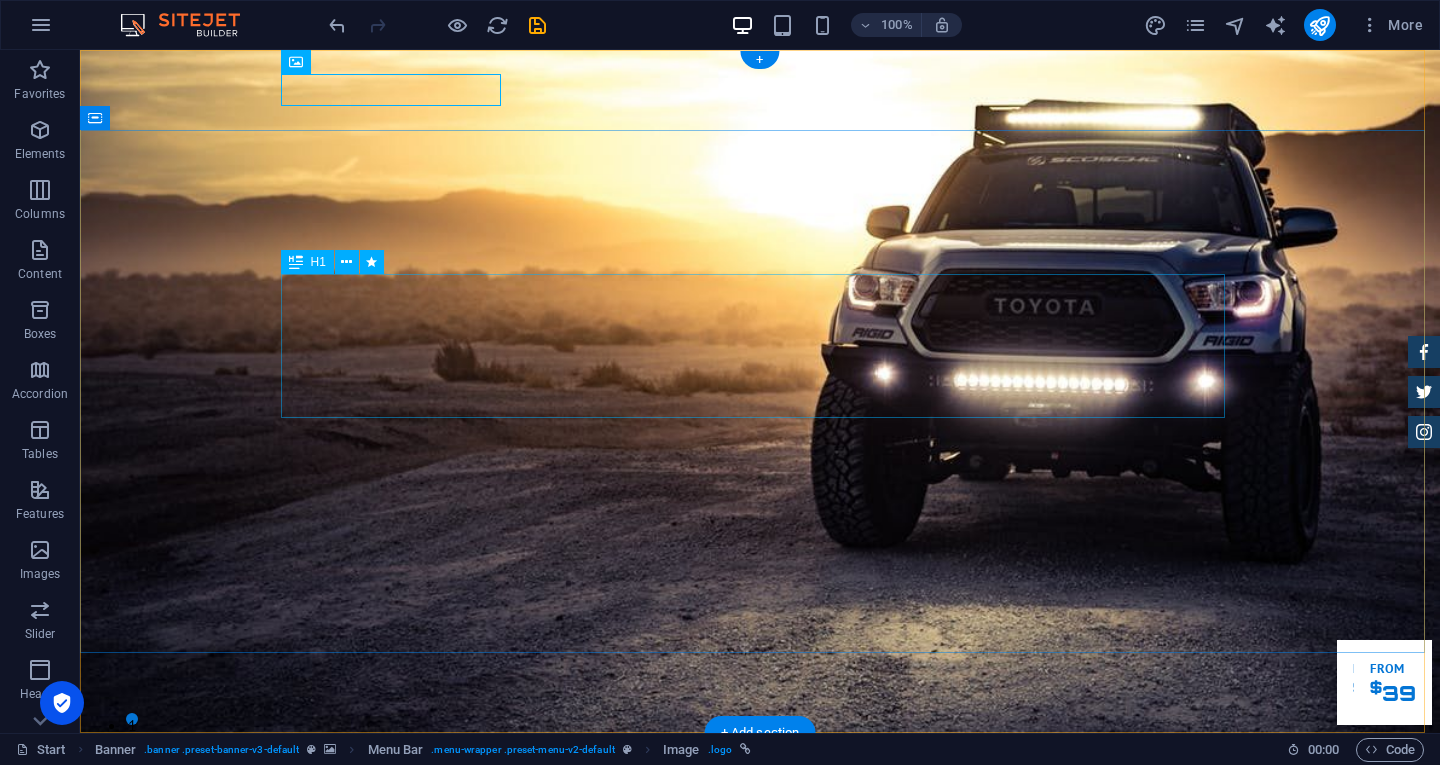 click on "G trans. Garuda transportasi." at bounding box center [760, 1044] 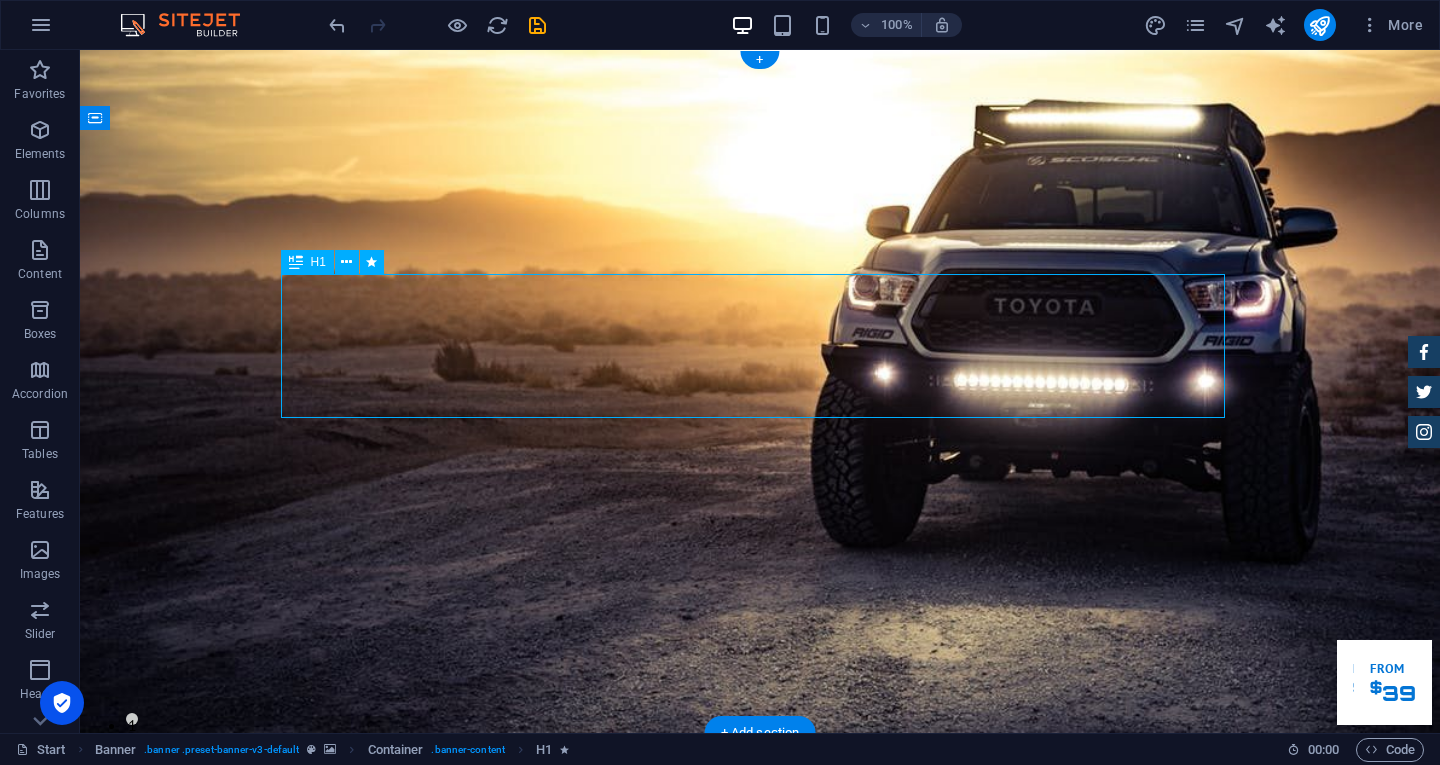 click on "G trans. Garuda transportasi." at bounding box center [760, 1044] 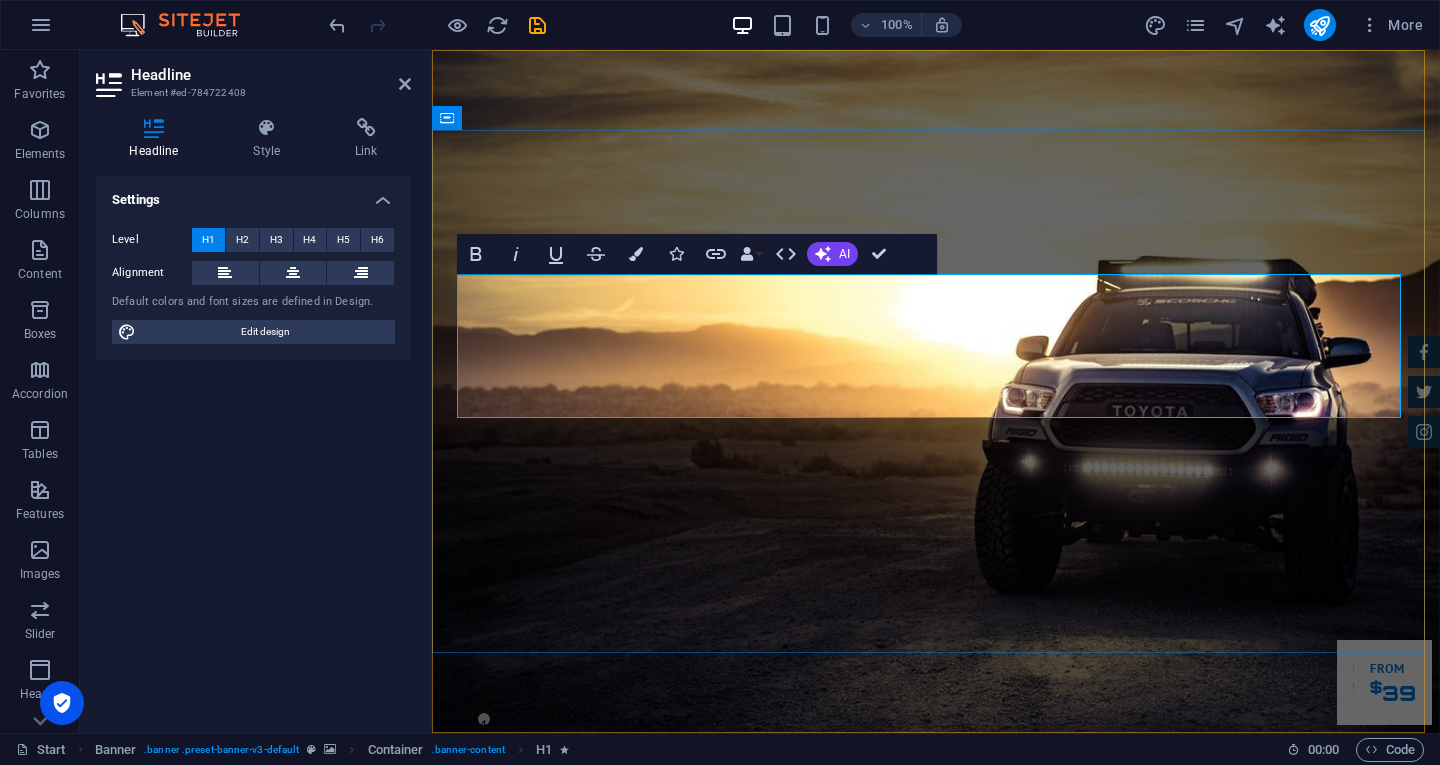 click on "G trans. Garuda transportasi." at bounding box center (817, 1043) 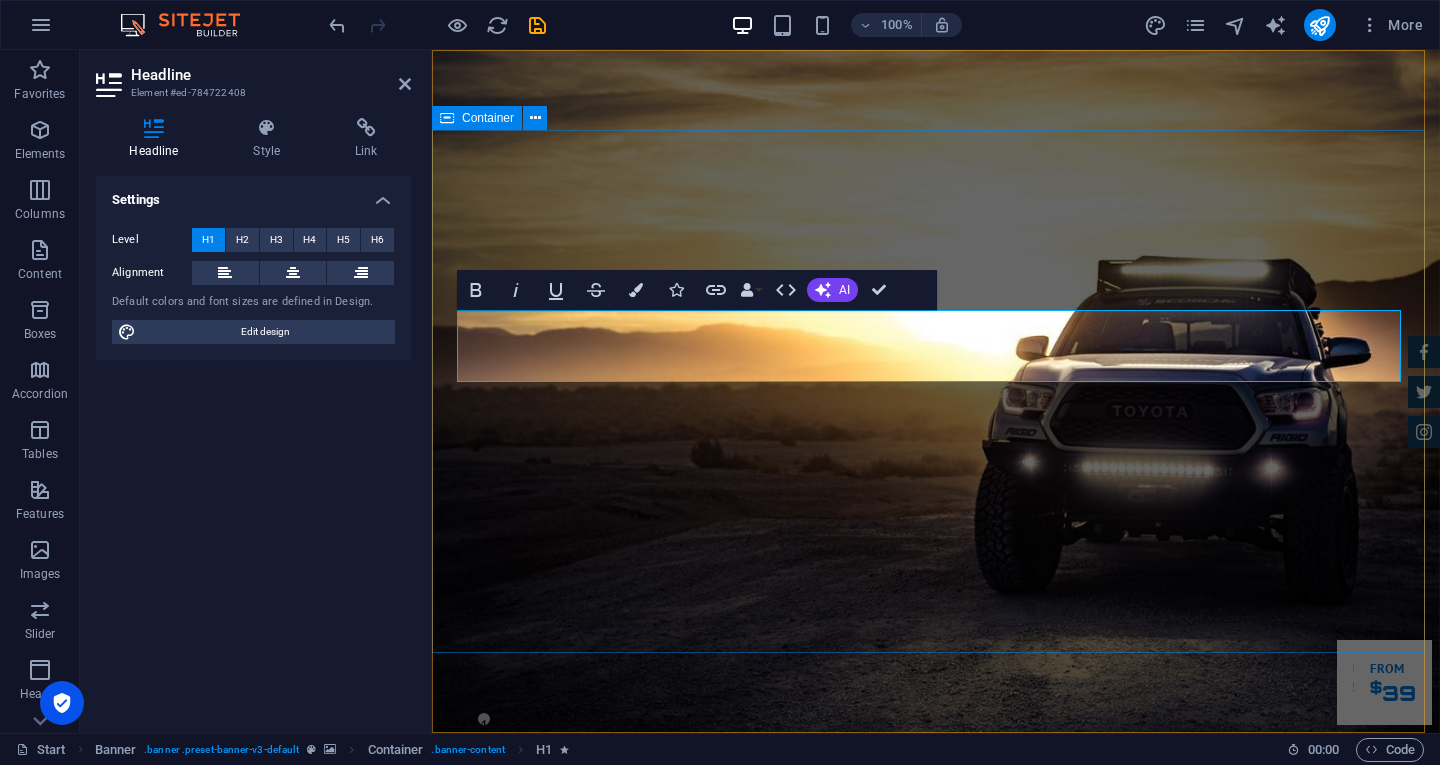 click on "Garuda transportasi. Rental Mobil Terpercaya, Aman, Amanah Serta Profesional  Cek Layanan  Booking Segera" at bounding box center [936, 1092] 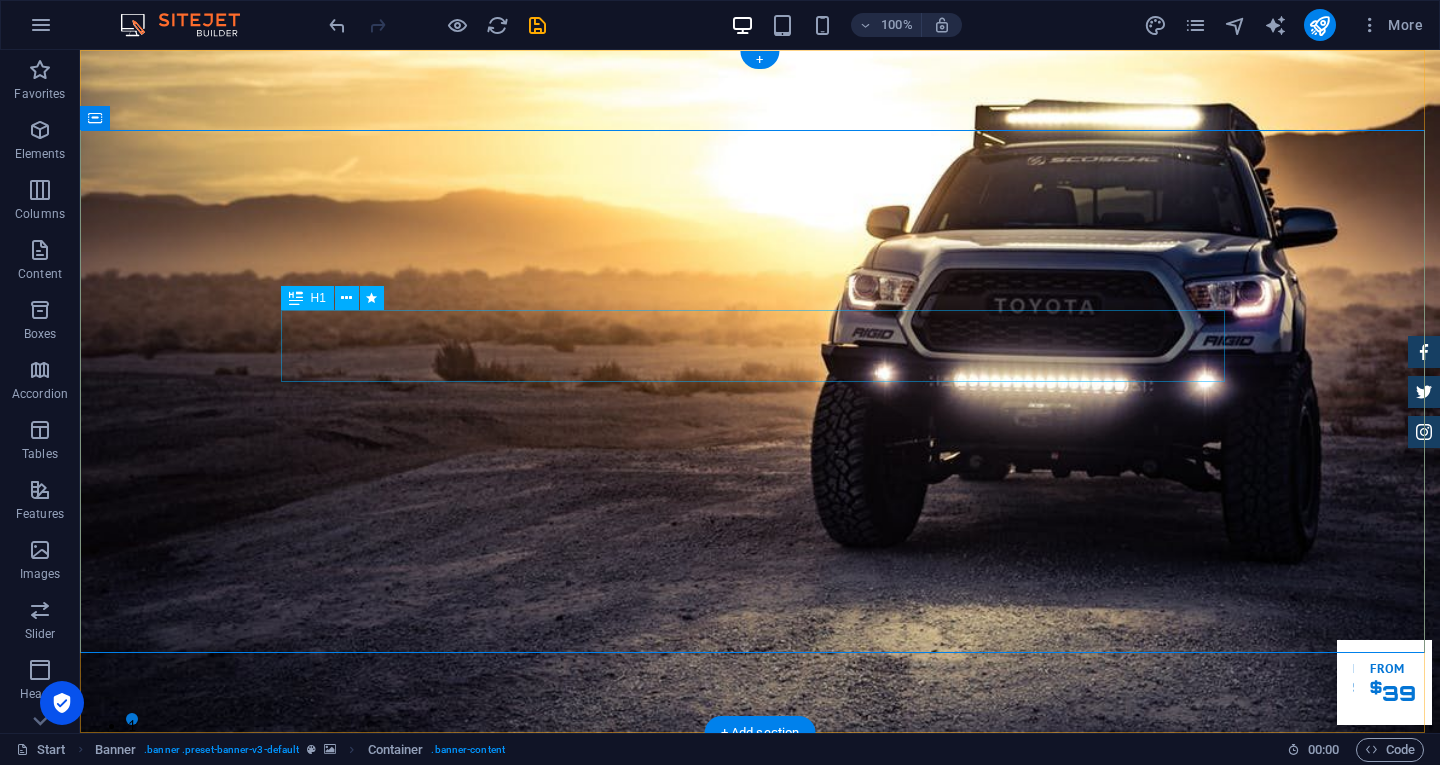 click on "Garuda transportasi." at bounding box center (760, 1008) 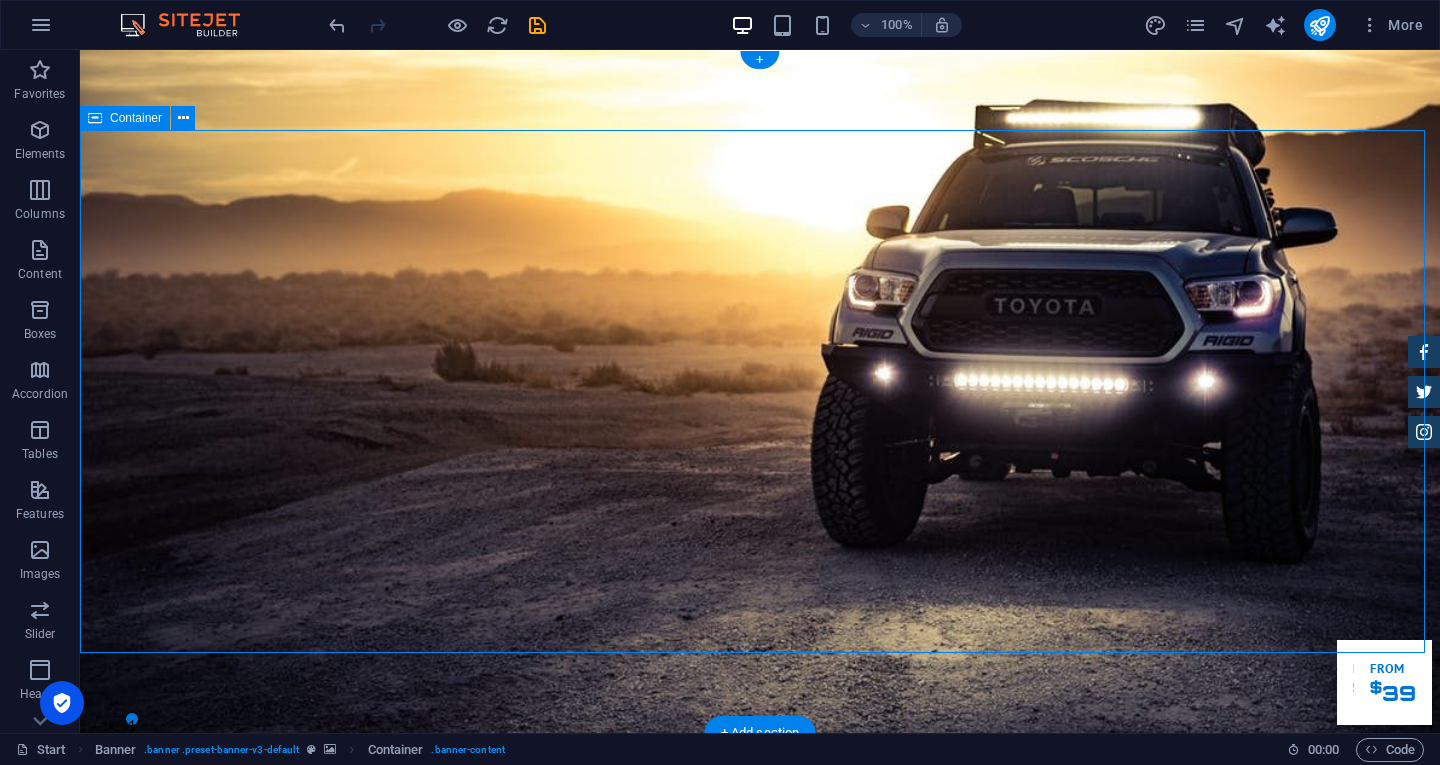drag, startPoint x: 668, startPoint y: 308, endPoint x: 578, endPoint y: 321, distance: 90.934044 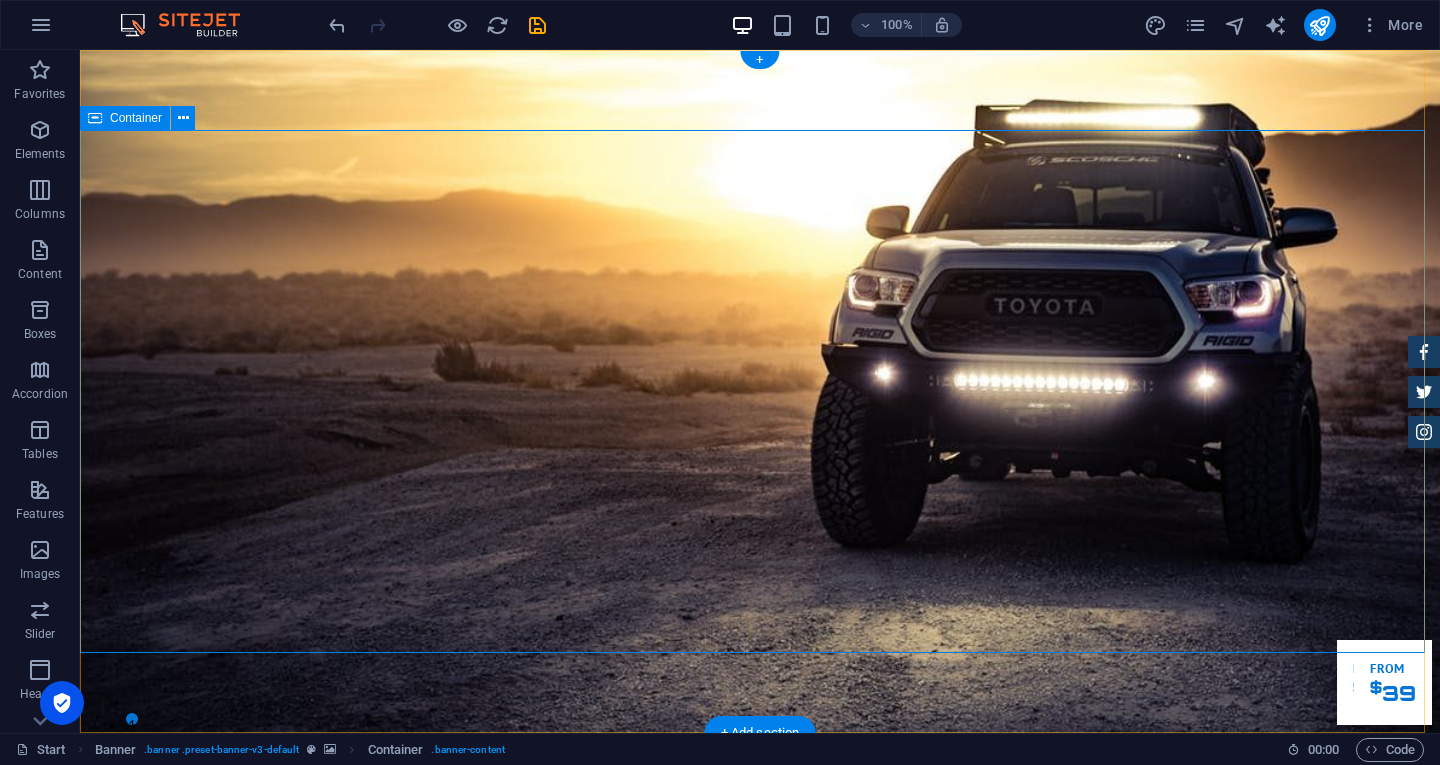 click on "Garuda transportasi. Rental Mobil Terpercaya, Aman, Amanah Serta Profesional  Cek Layanan  Booking Segera" at bounding box center (760, 1092) 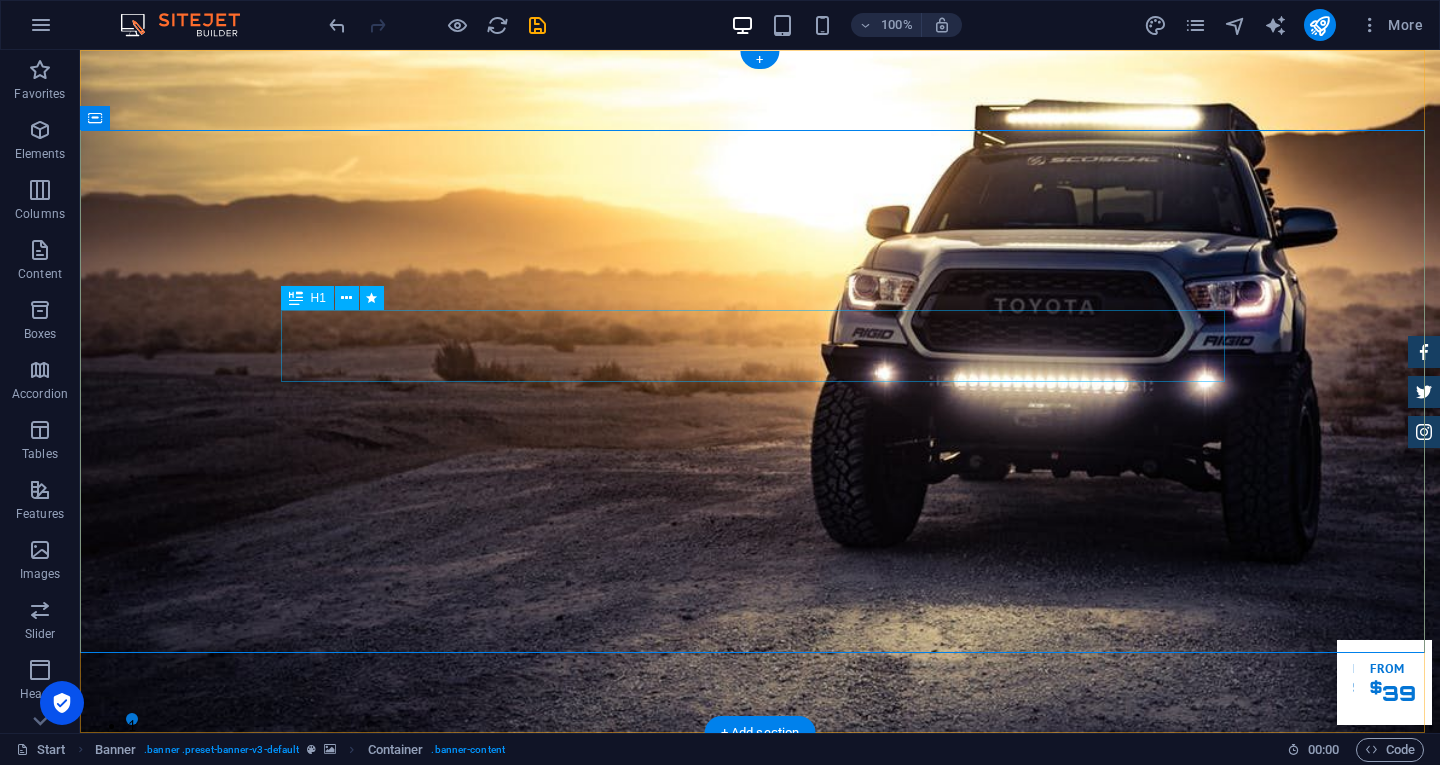 click on "Garuda transportasi." at bounding box center [760, 1008] 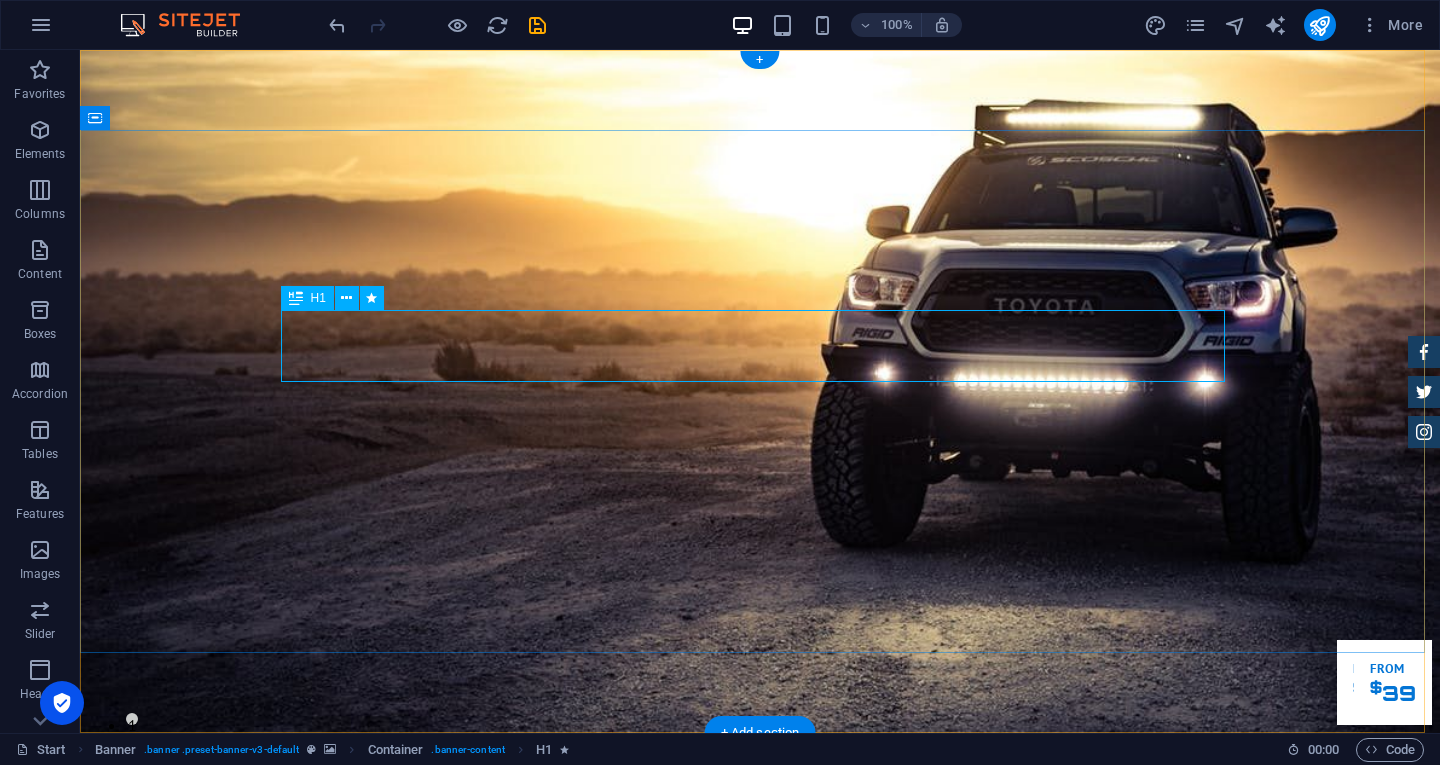 click on "Garuda transportasi." at bounding box center (760, 1008) 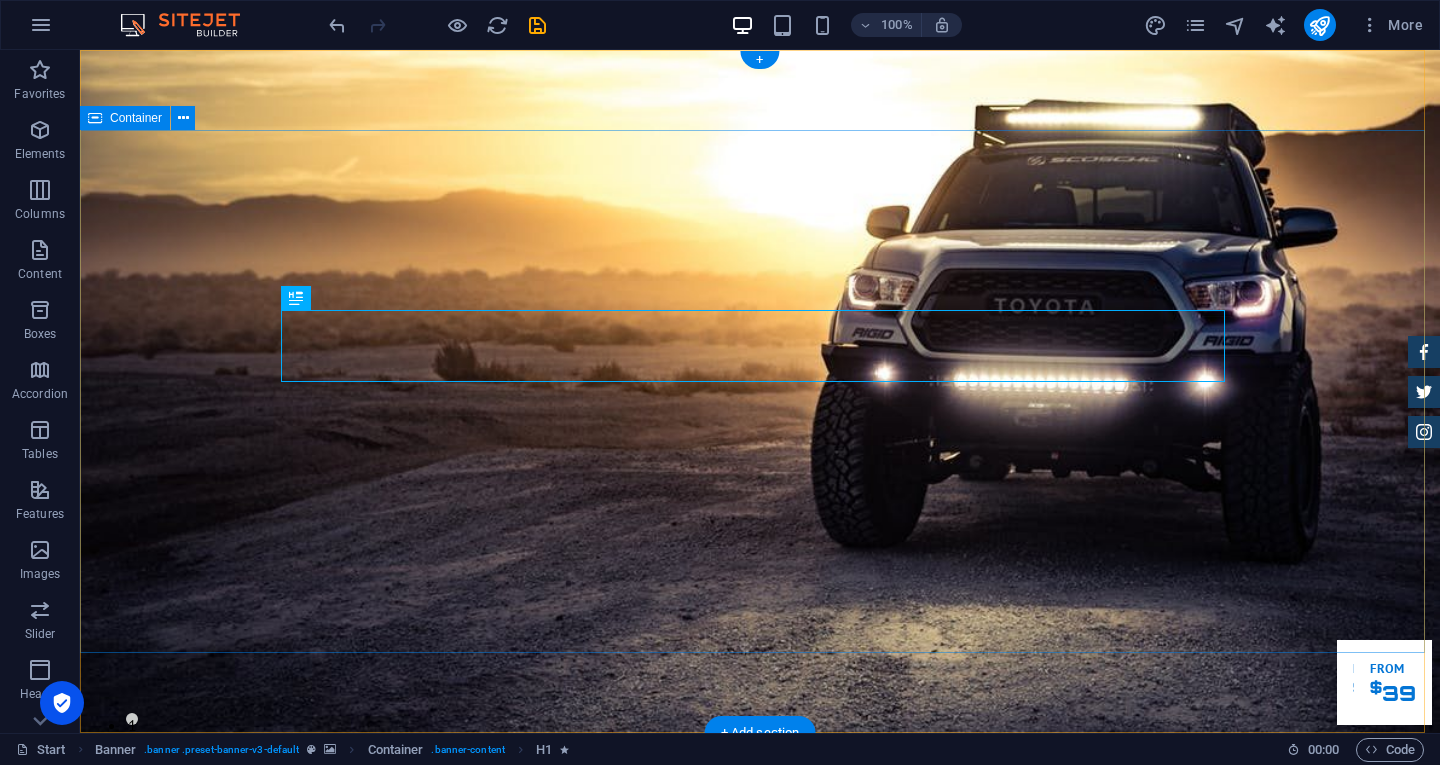 click on "Garuda transportasi. Rental Mobil Terpercaya, Aman, Amanah Serta Profesional  Cek Layanan  Booking Segera" at bounding box center [760, 1092] 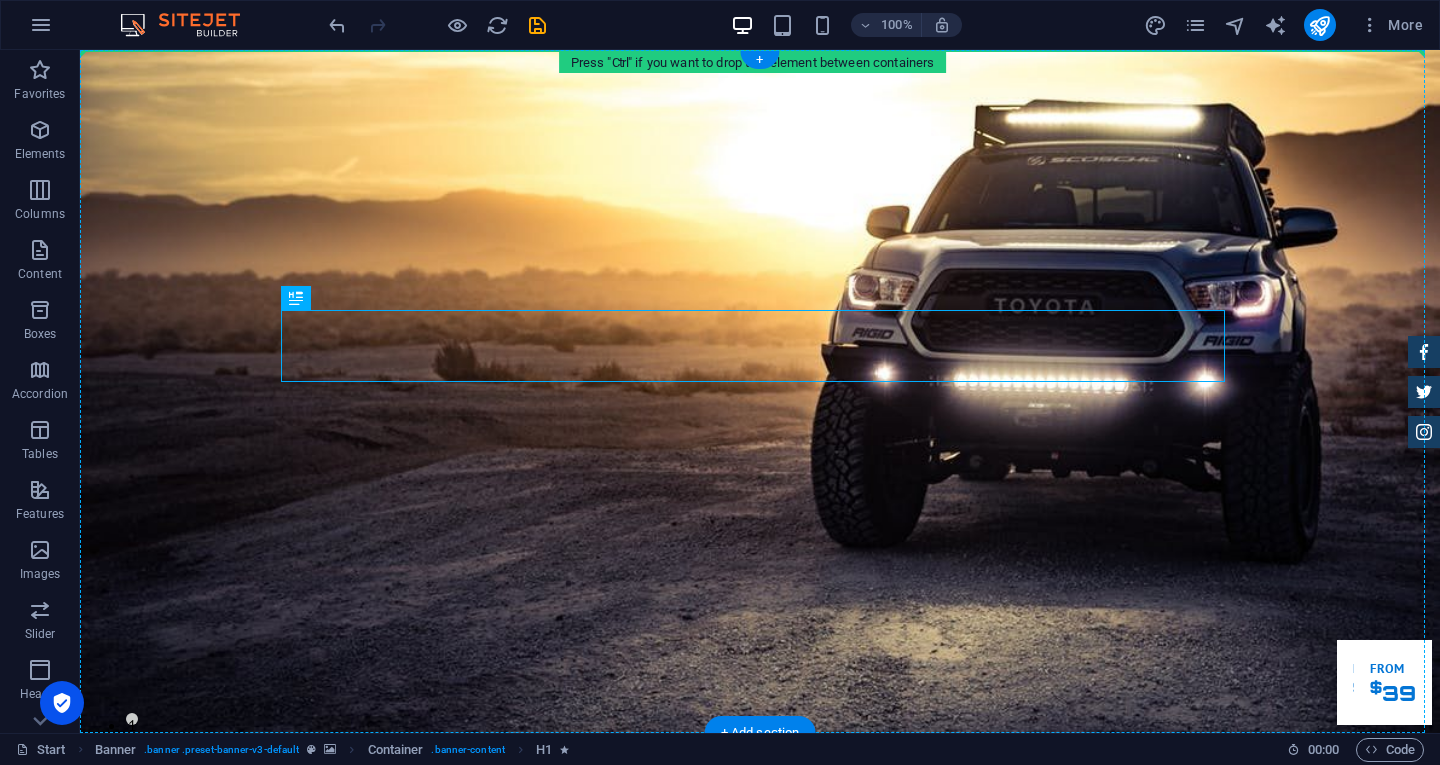 drag, startPoint x: 378, startPoint y: 354, endPoint x: 207, endPoint y: 217, distance: 219.11185 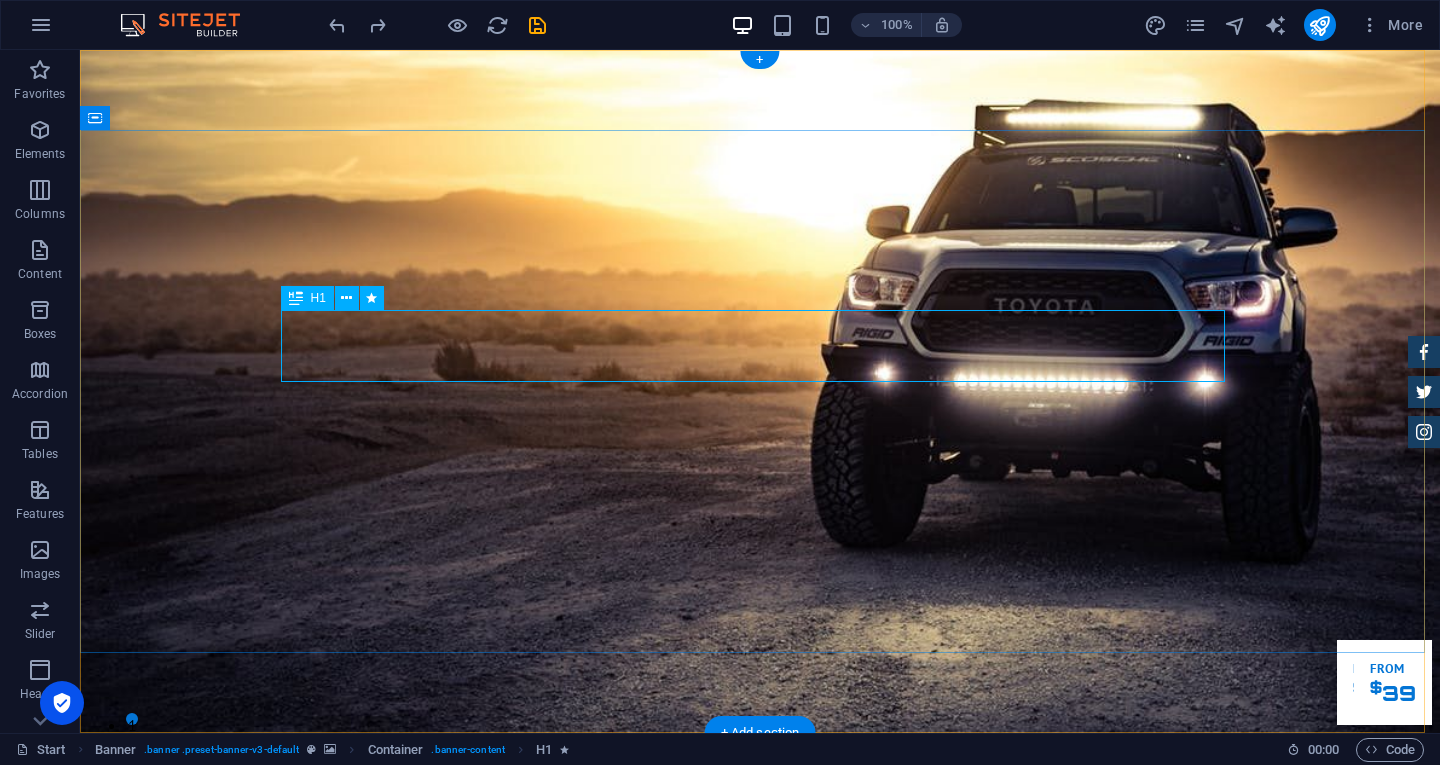 click on "Garuda transportasi." at bounding box center (760, 1008) 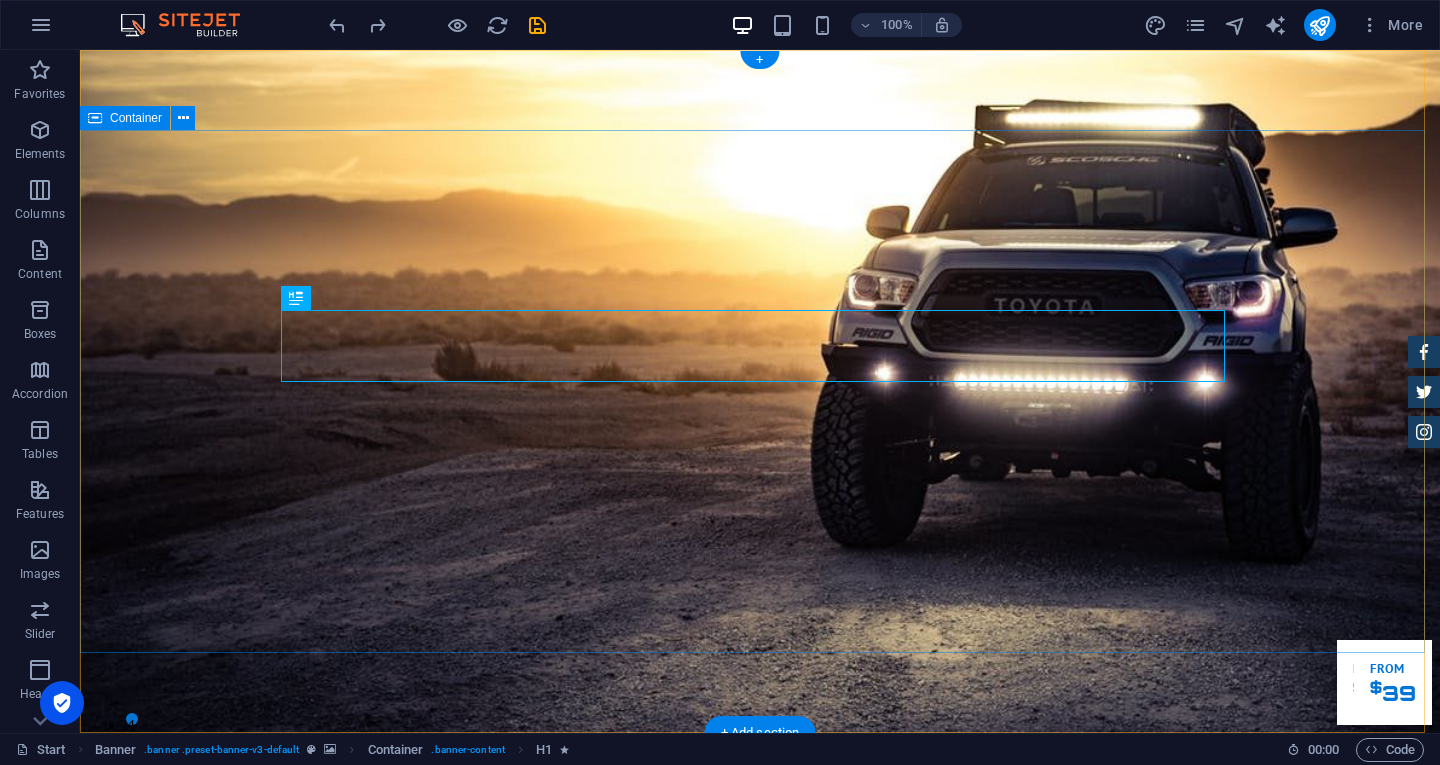 click on "Garuda transportasi. Rental Mobil Terpercaya, Aman, Amanah Serta Profesional  Cek Layanan  Booking Segera" at bounding box center (760, 1092) 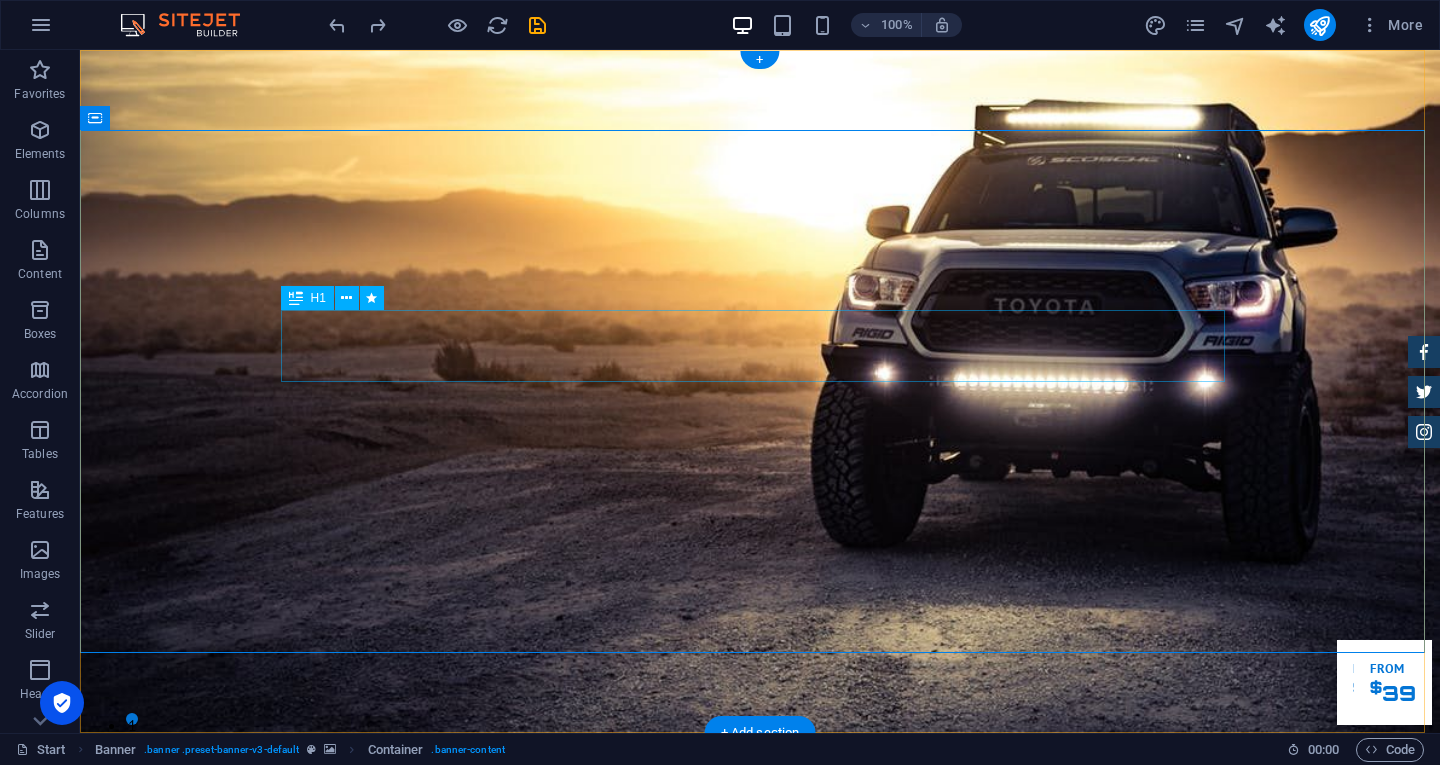 click on "Garuda transportasi." at bounding box center (760, 1008) 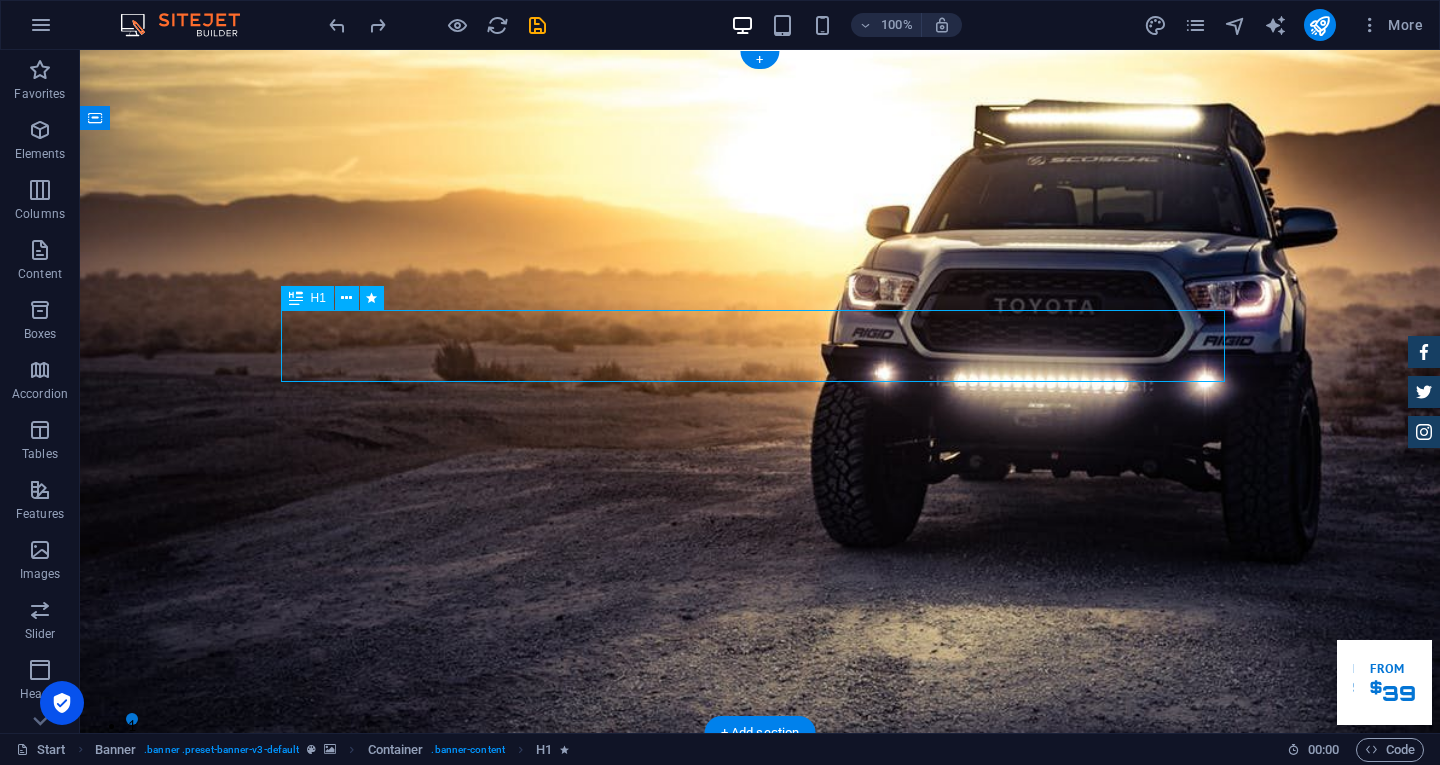 click on "Garuda transportasi." at bounding box center [760, 1008] 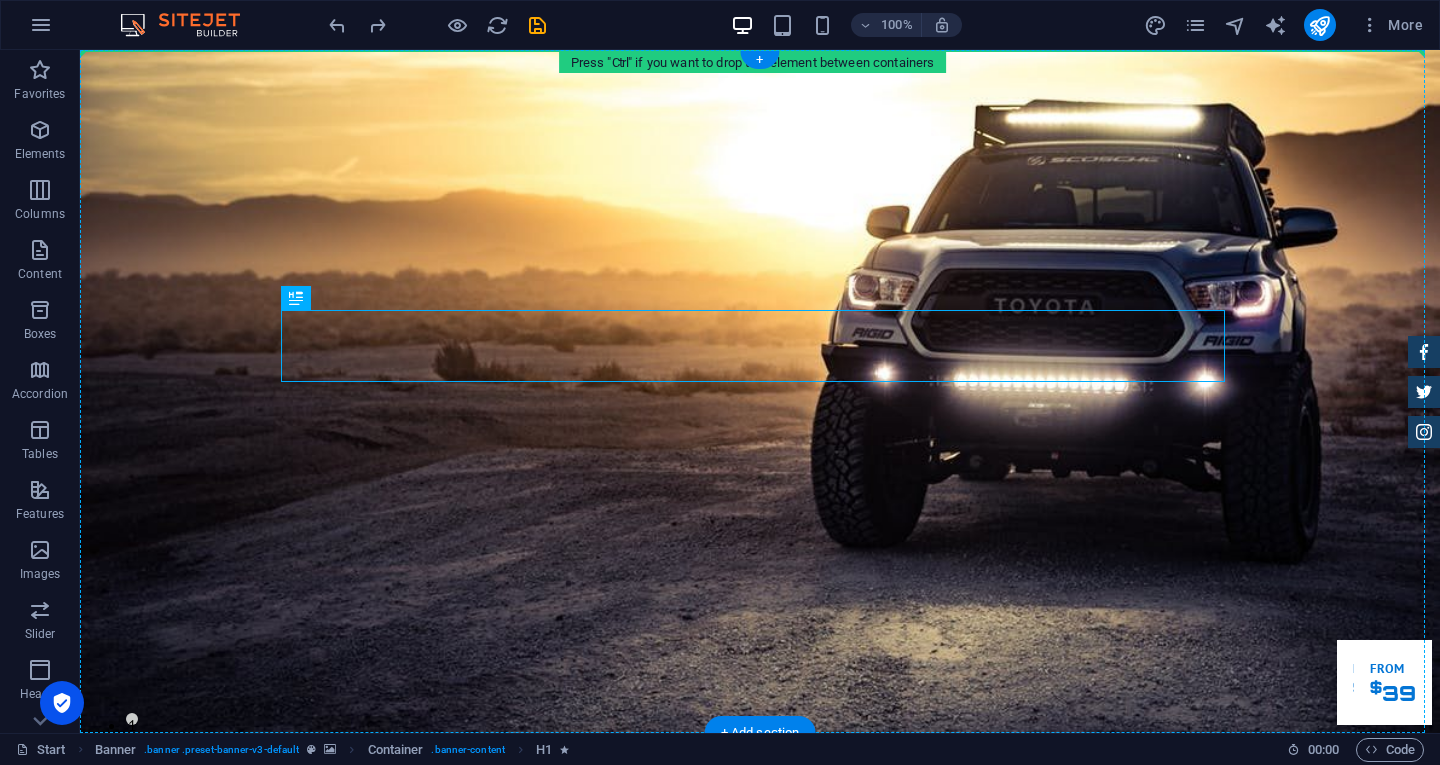 drag, startPoint x: 388, startPoint y: 350, endPoint x: 297, endPoint y: 238, distance: 144.3087 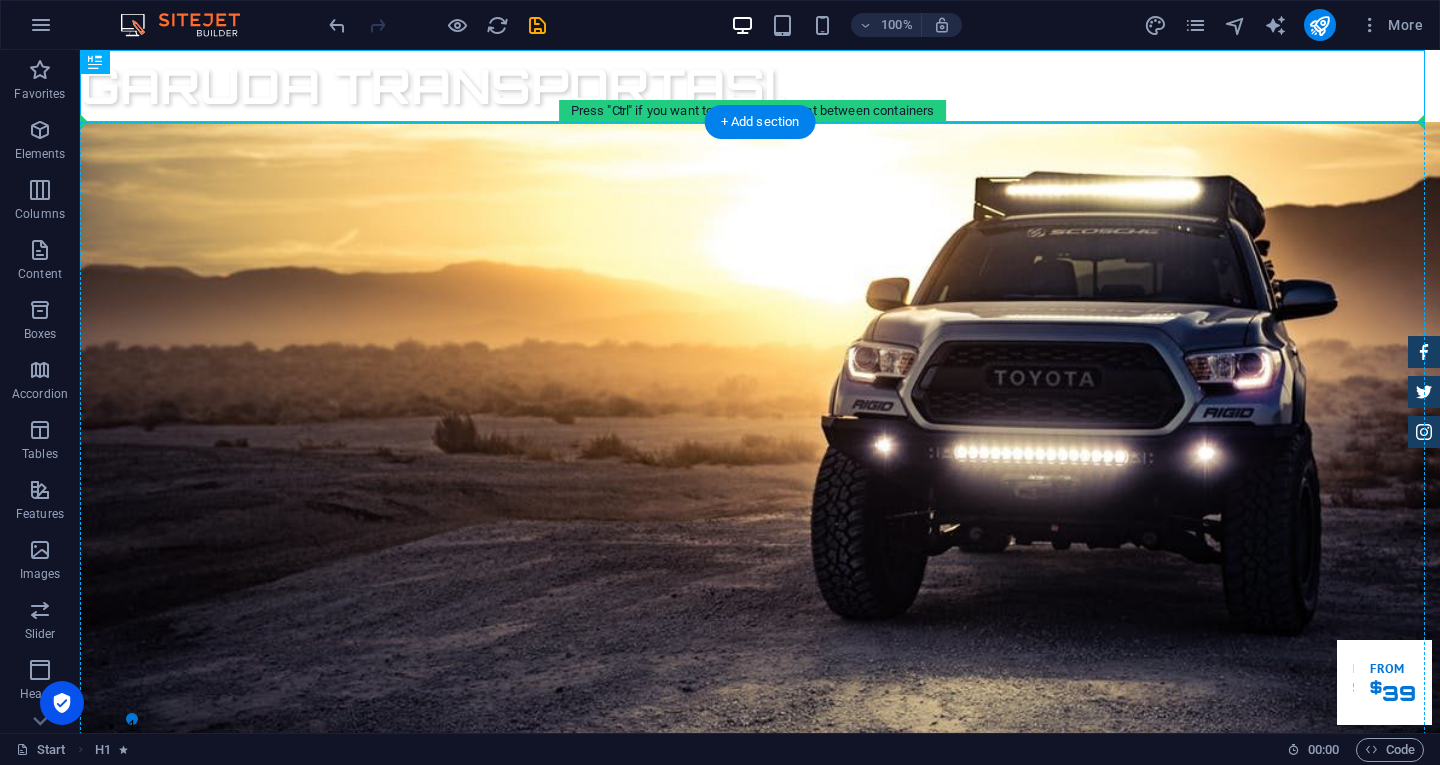 drag, startPoint x: 189, startPoint y: 117, endPoint x: 134, endPoint y: 208, distance: 106.32967 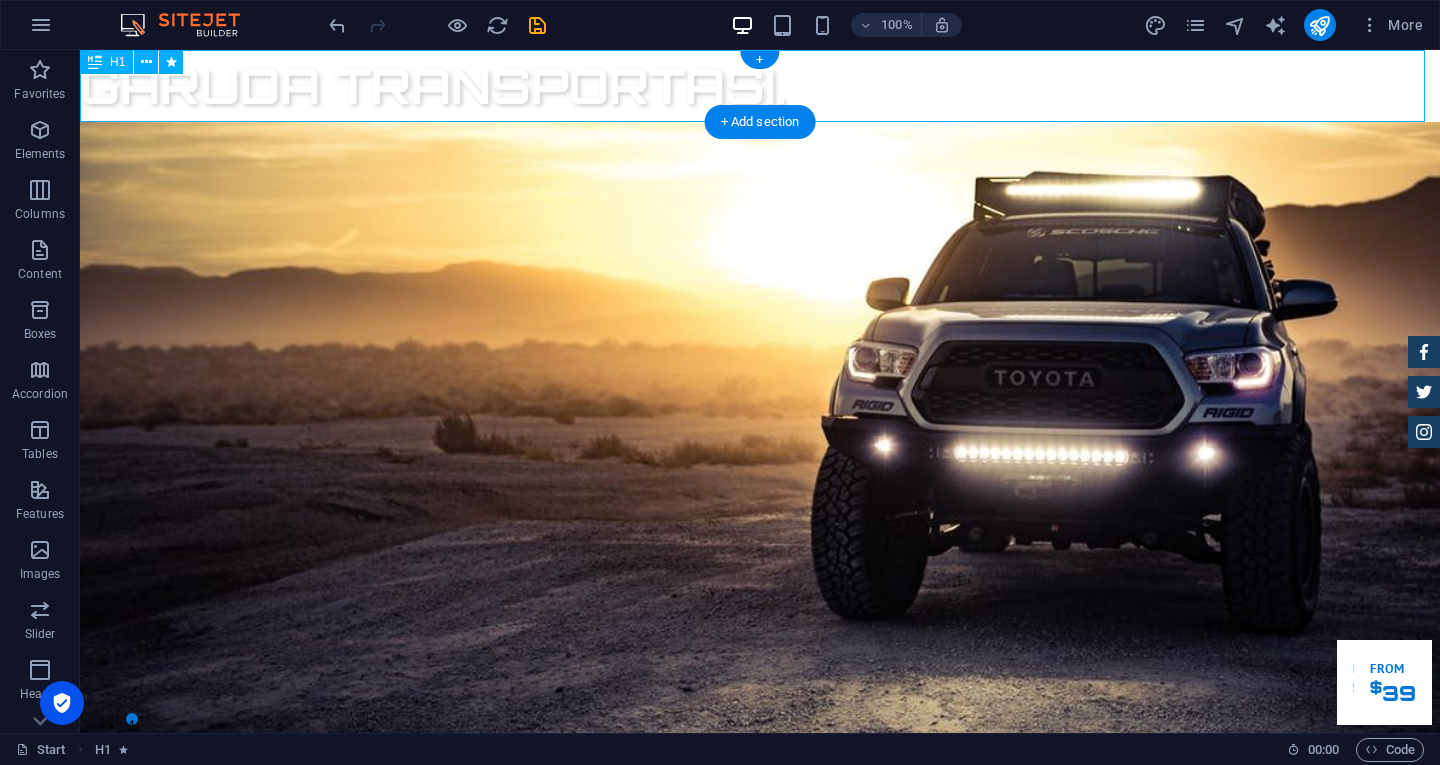 click on "Garuda transportasi." at bounding box center (760, 86) 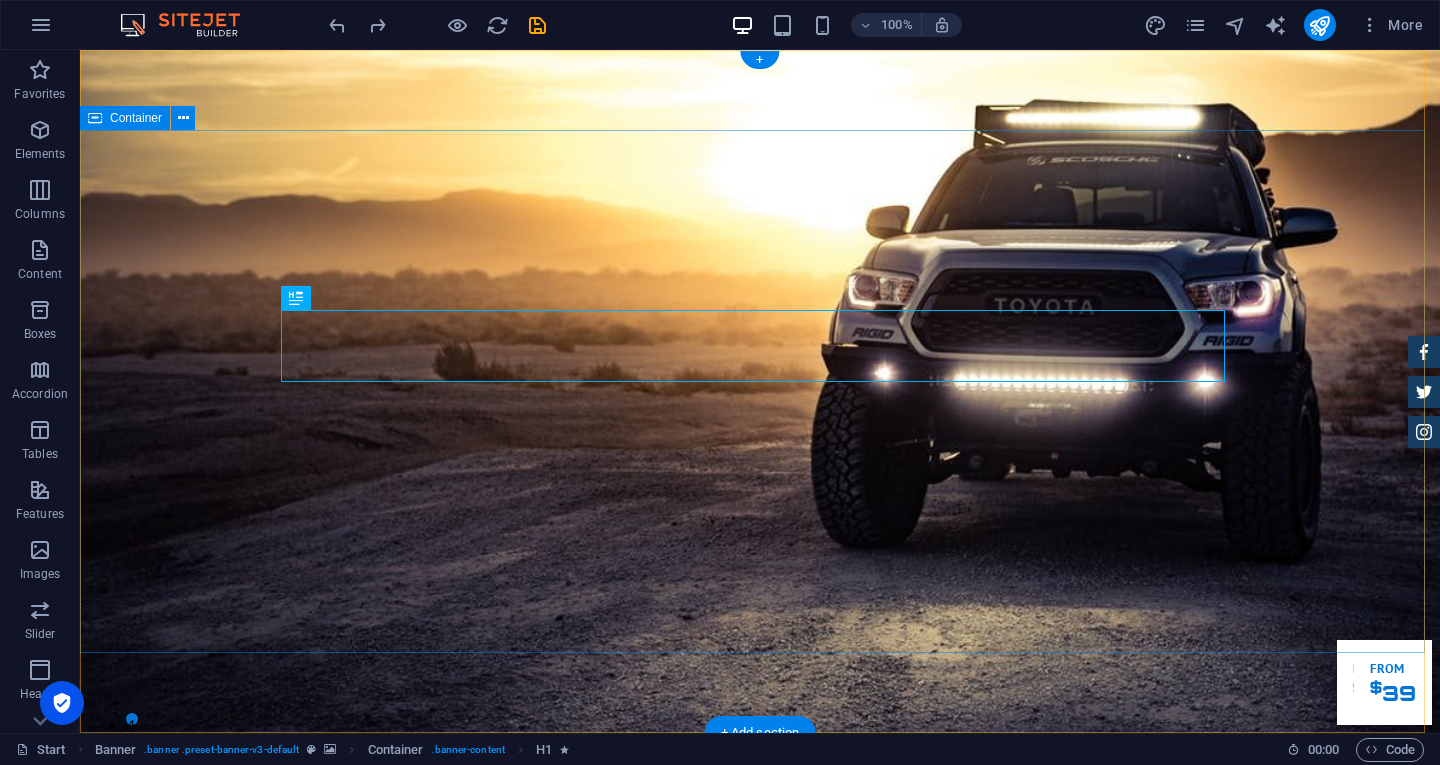 click on "Garuda transportasi. Rental Mobil Terpercaya, Aman, Amanah Serta Profesional  Cek Layanan  Booking Segera" at bounding box center (760, 1092) 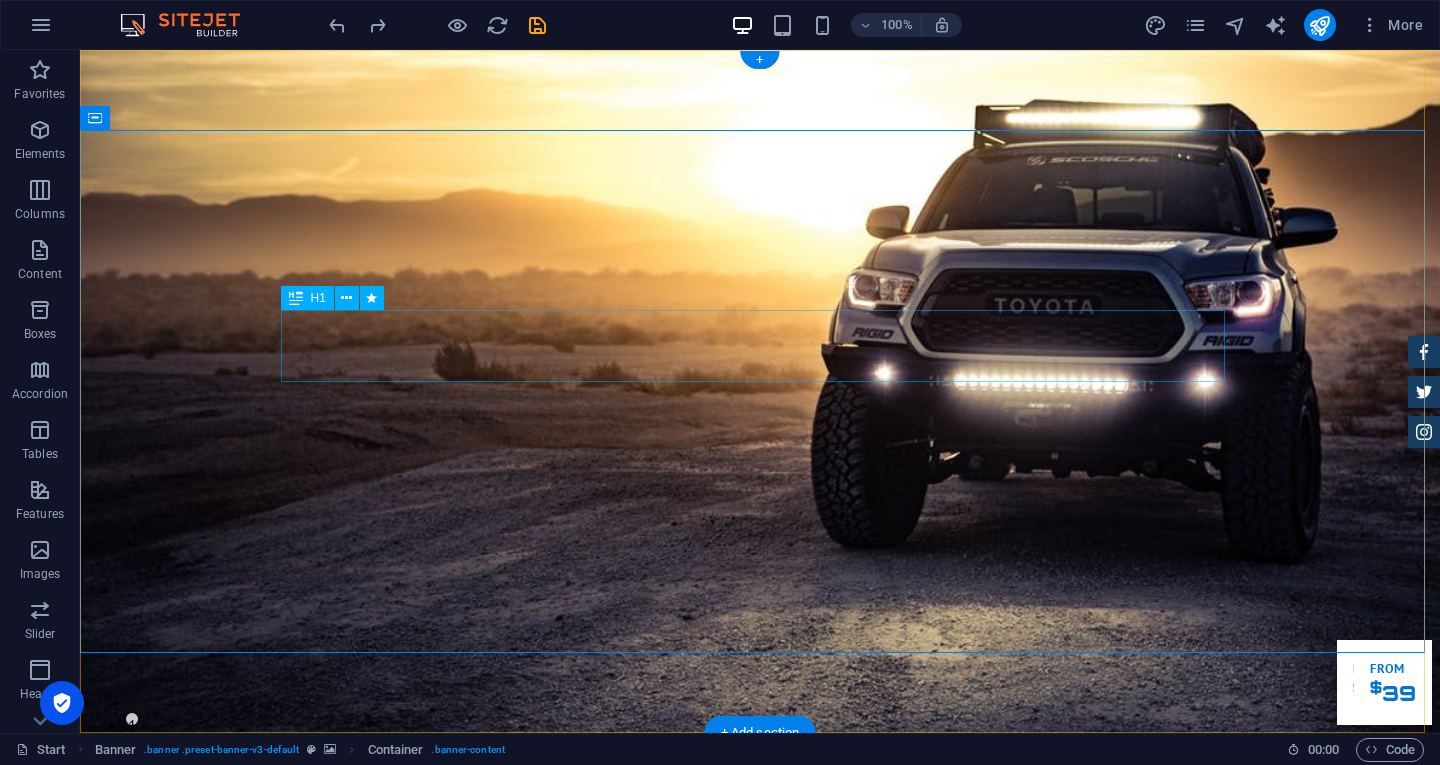 click on "Garuda transportasi." at bounding box center [760, 1008] 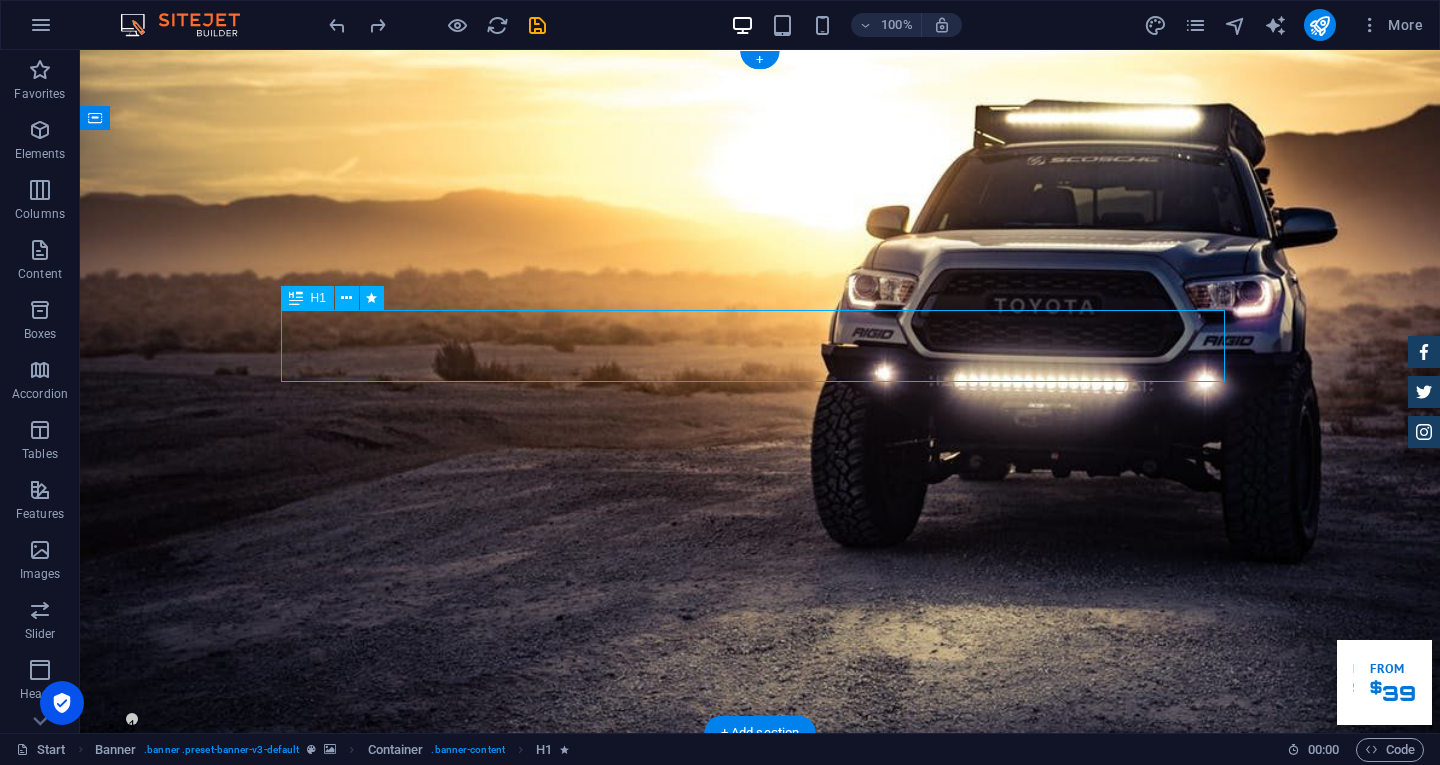 click on "Garuda transportasi." at bounding box center [760, 1008] 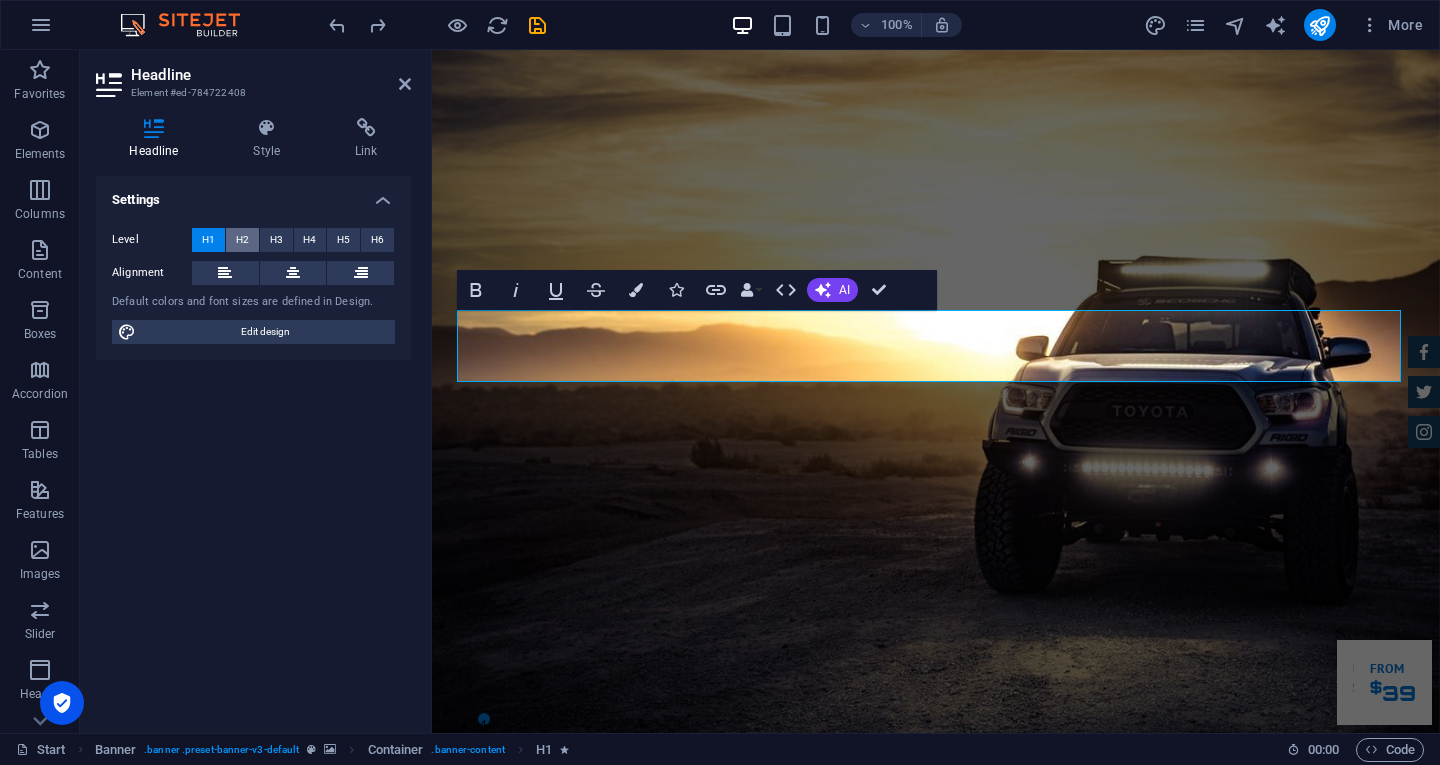 click on "H2" at bounding box center [242, 240] 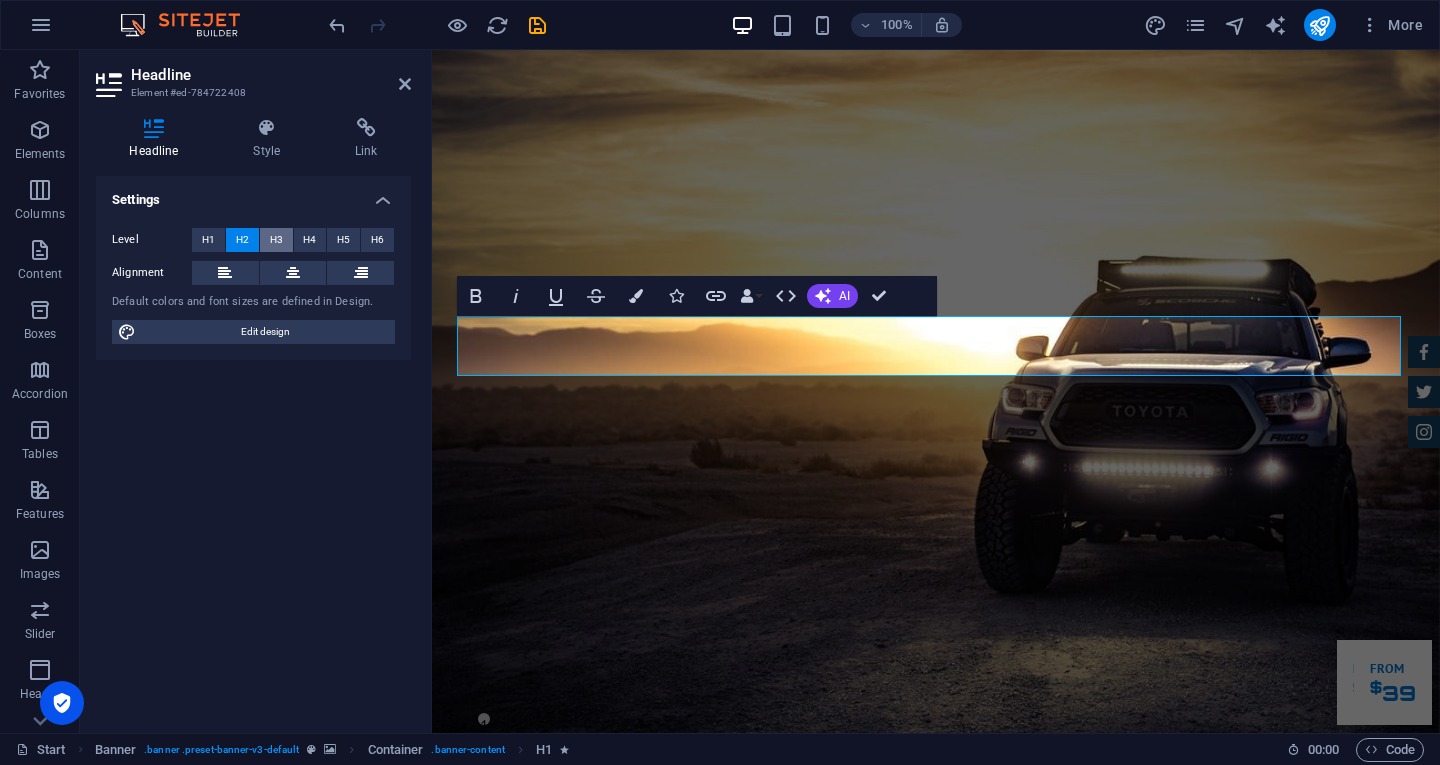 click on "H3" at bounding box center [276, 240] 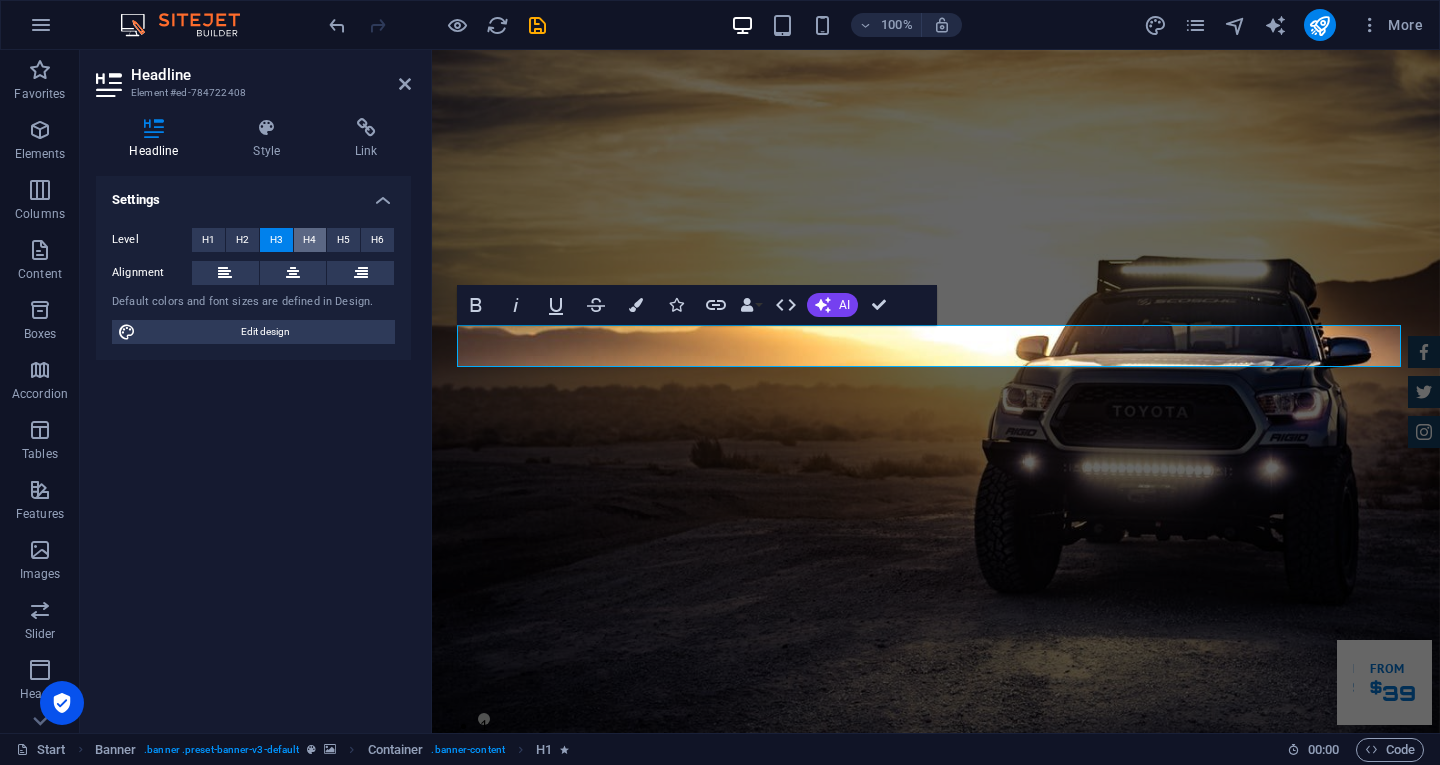 click on "H4" at bounding box center [309, 240] 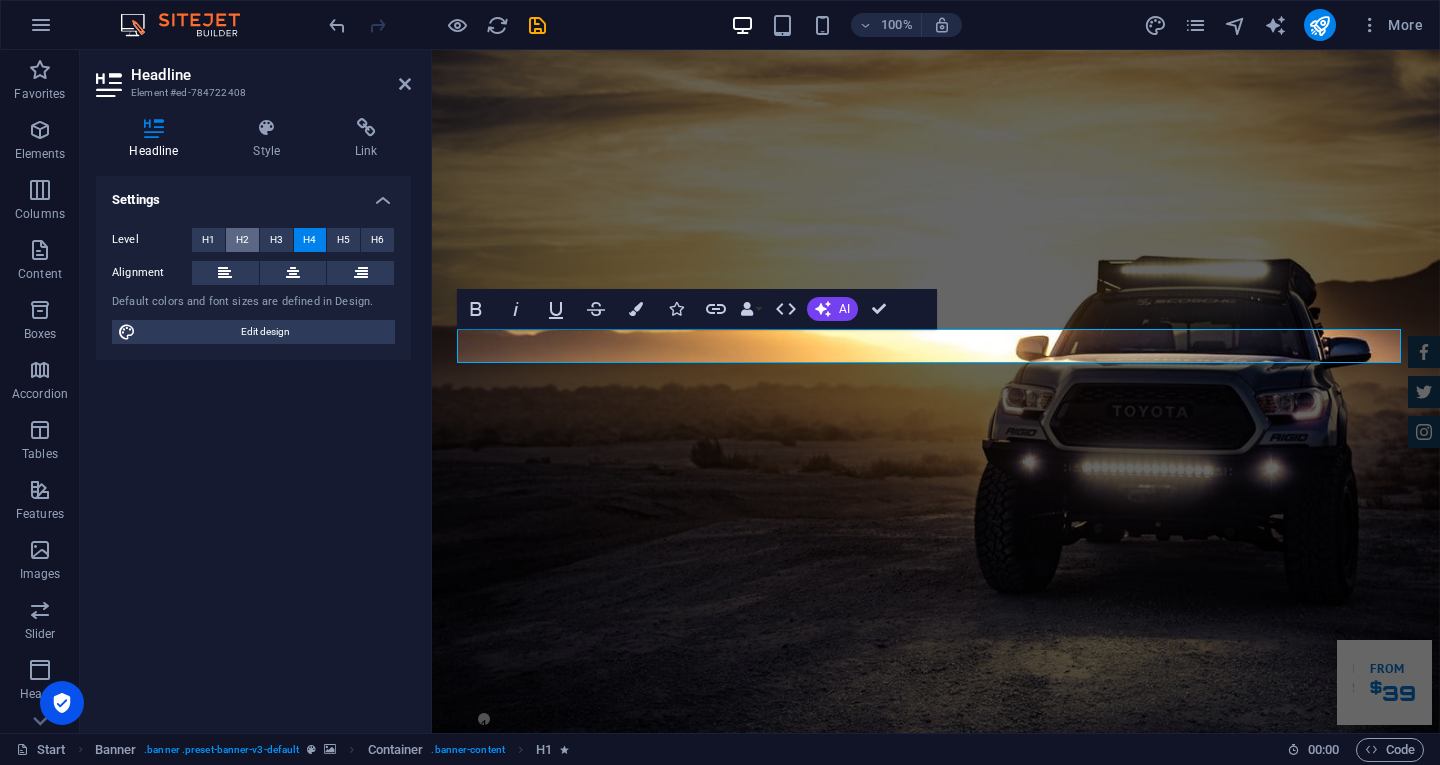 click on "H2" at bounding box center (242, 240) 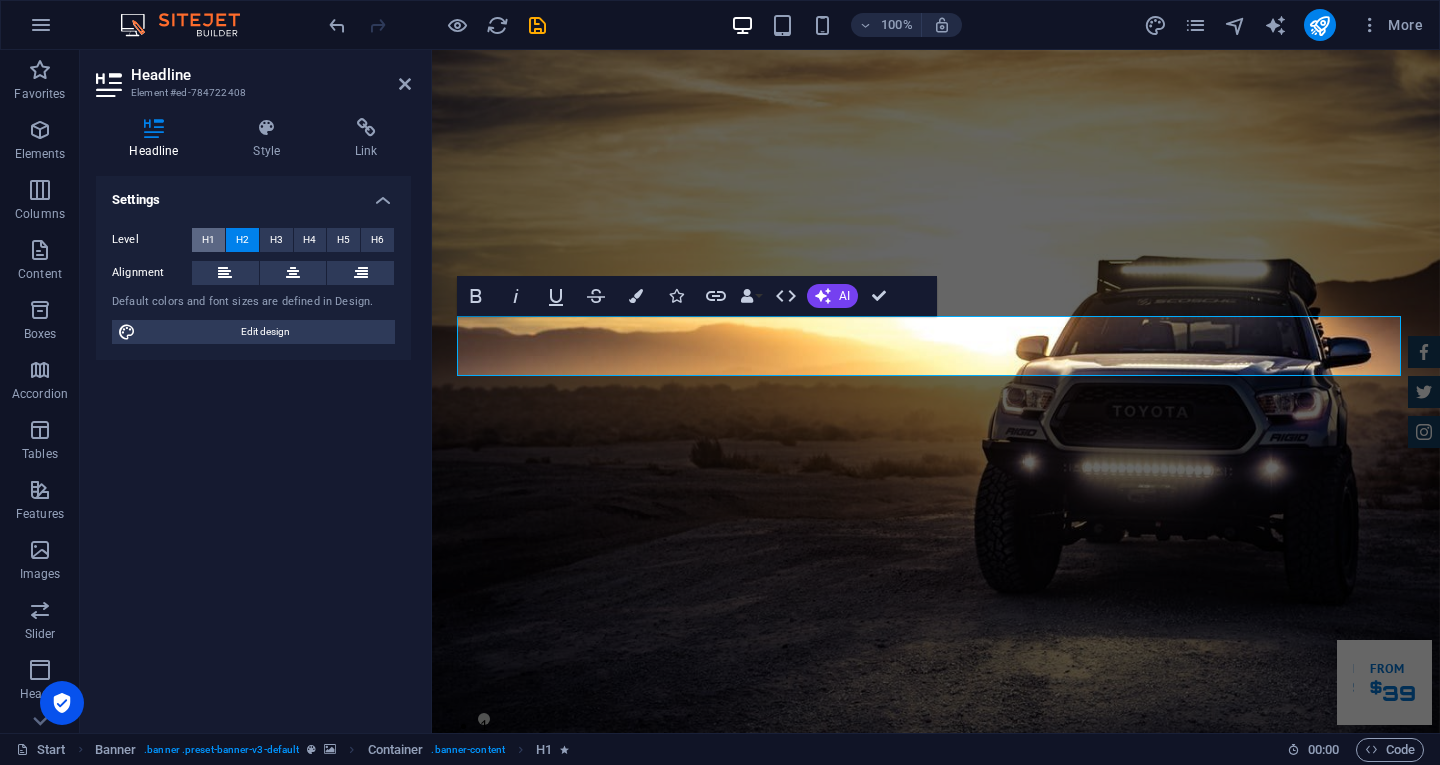 click on "H1" at bounding box center (208, 240) 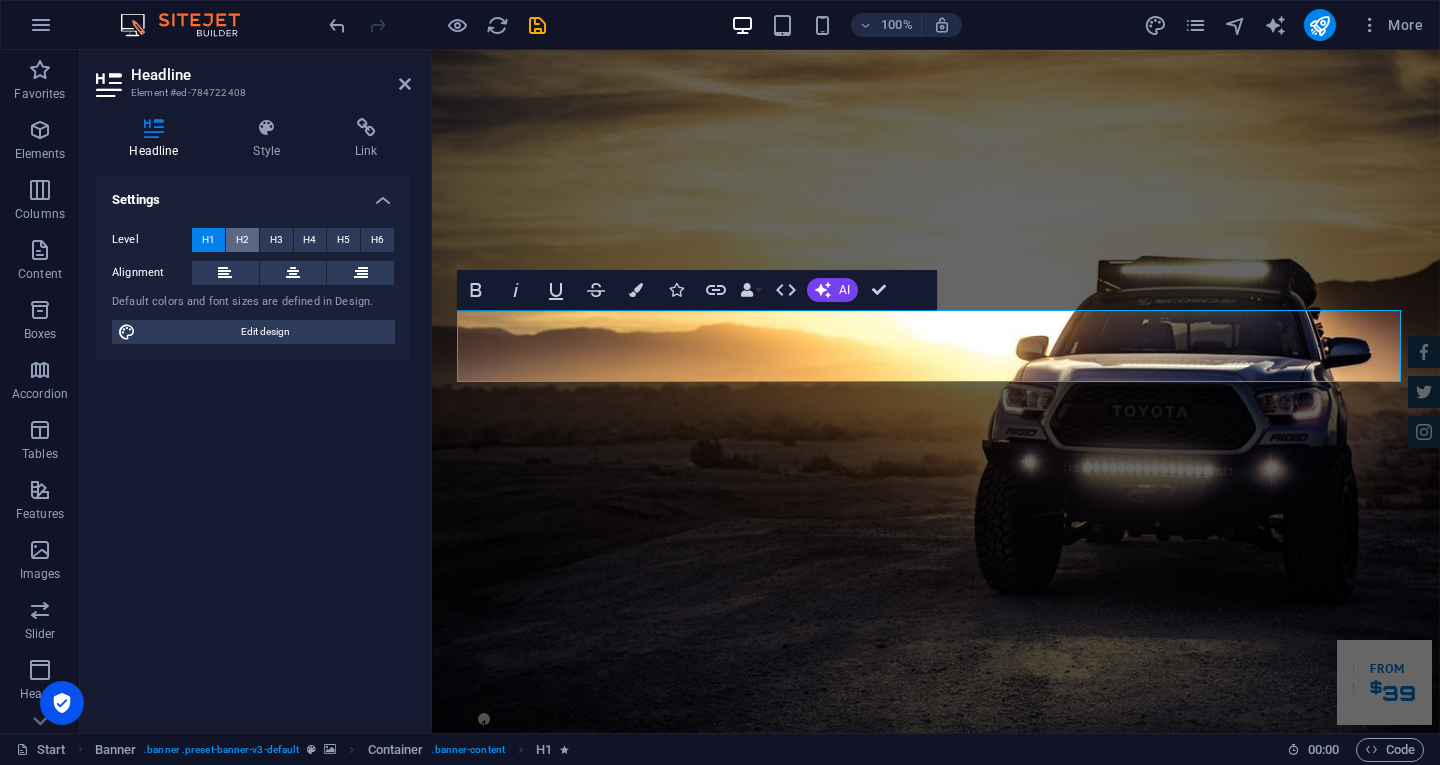 click on "H2" at bounding box center [242, 240] 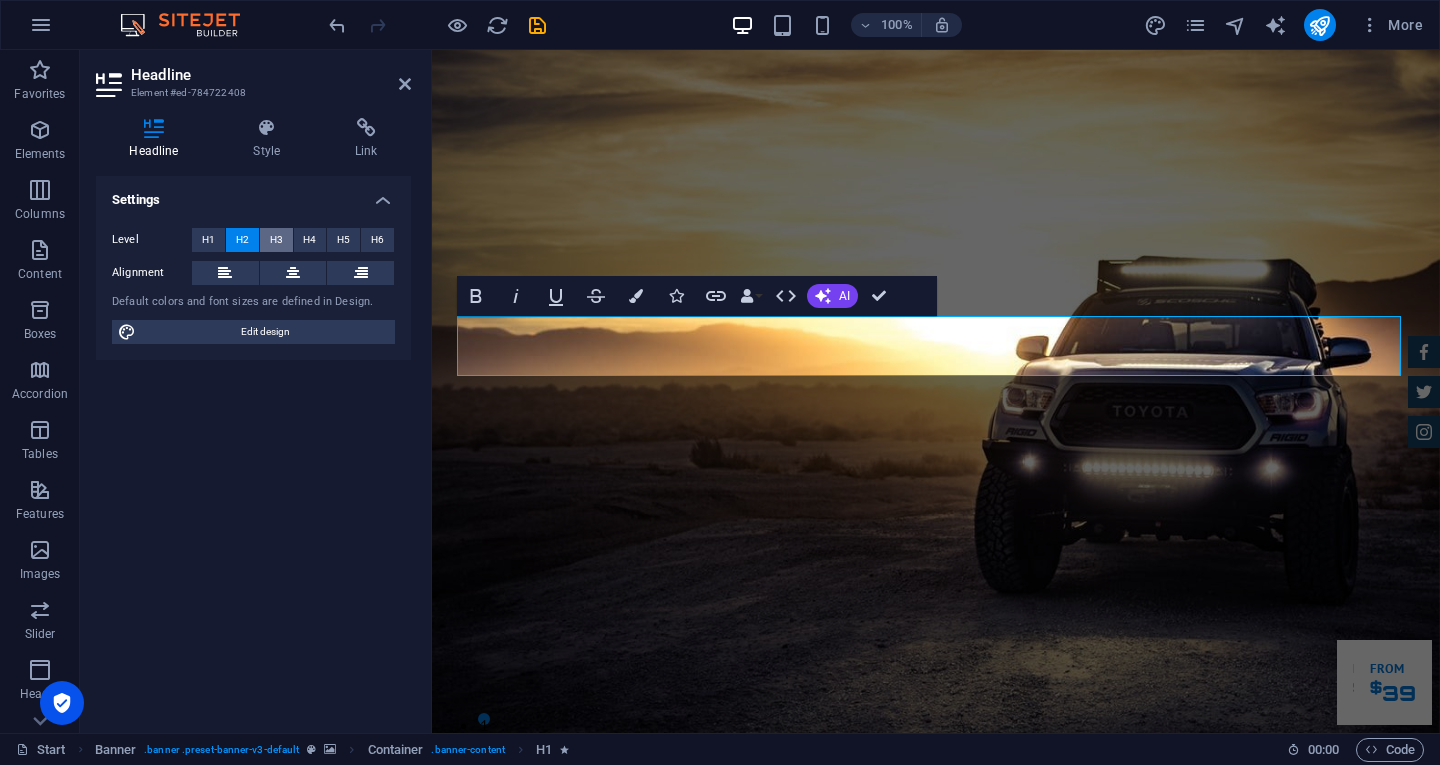 click on "H3" at bounding box center [276, 240] 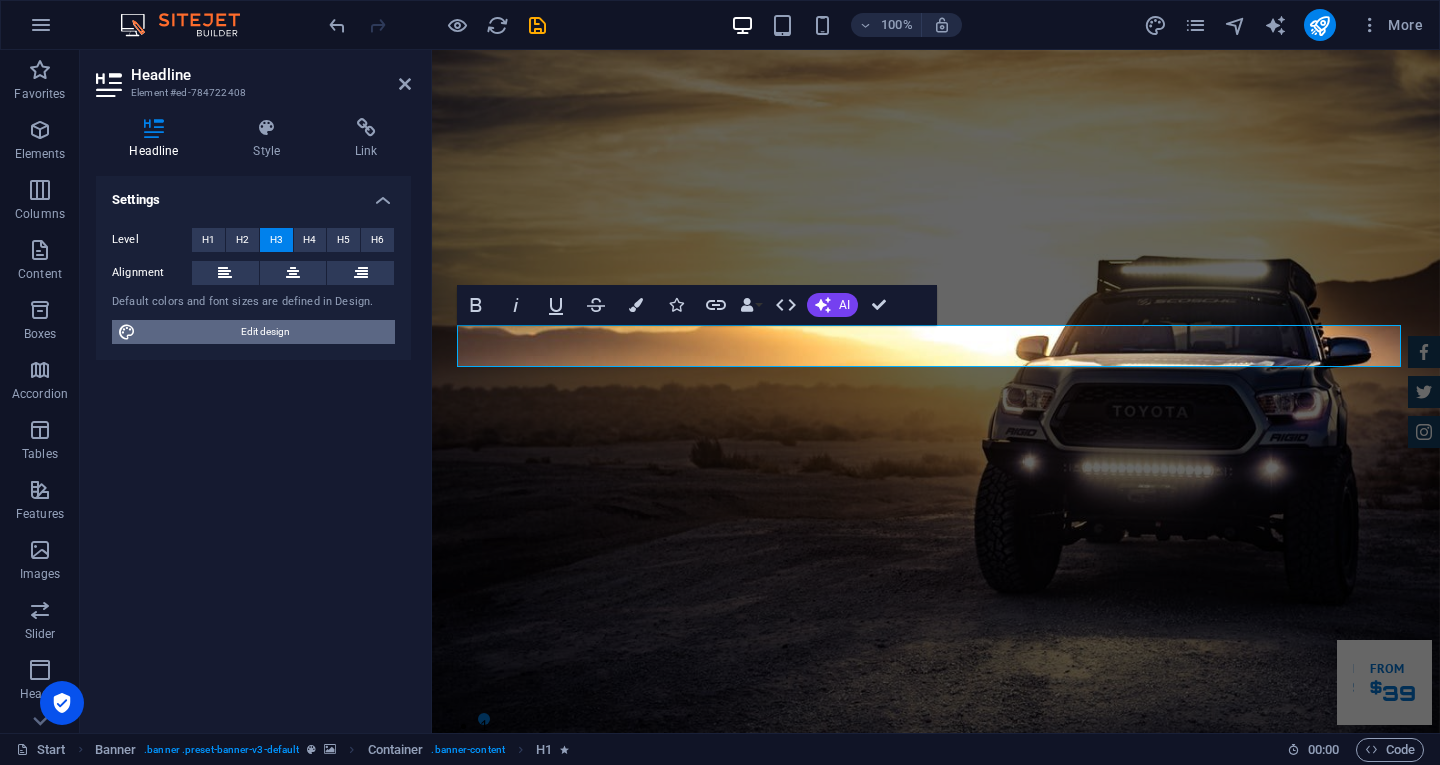 drag, startPoint x: 276, startPoint y: 334, endPoint x: 67, endPoint y: 693, distance: 415.40582 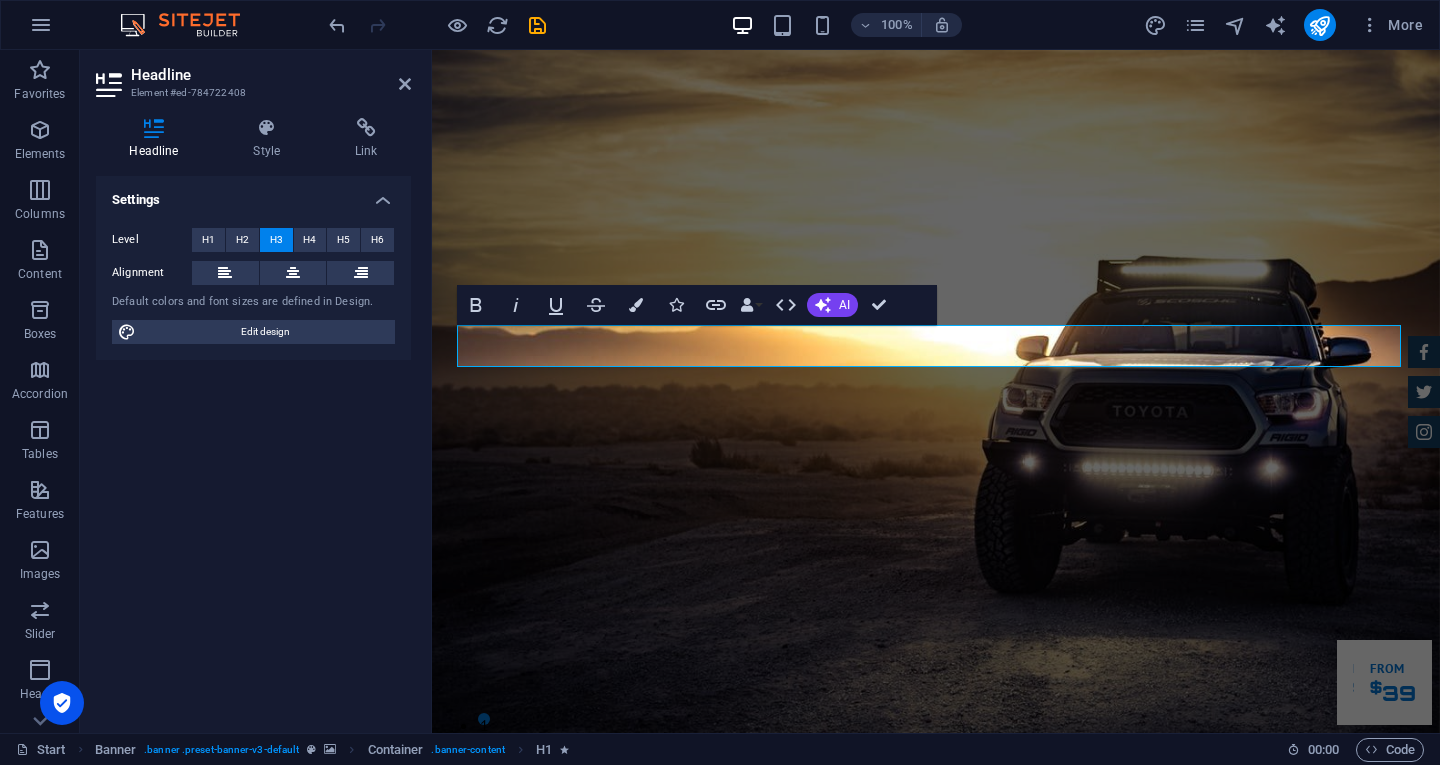 select on "px" 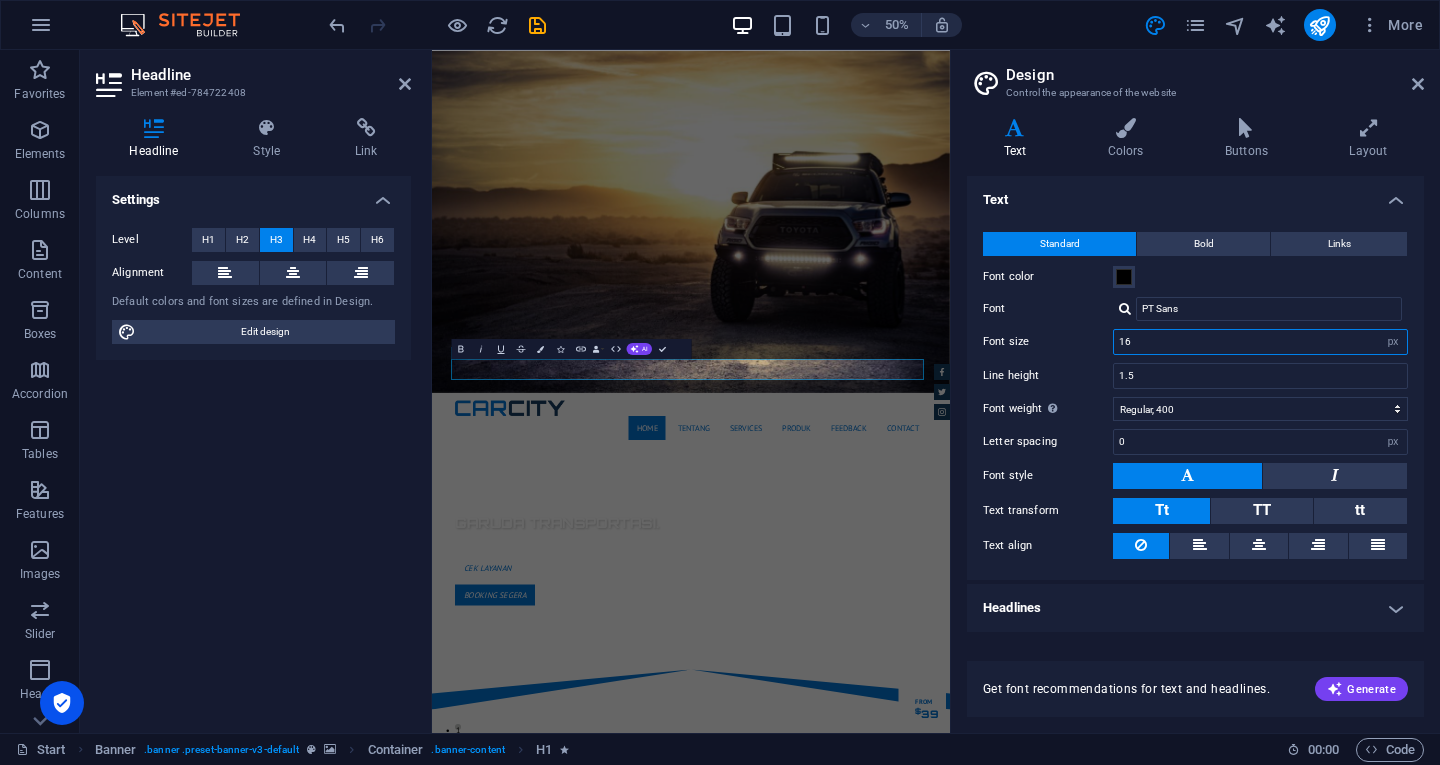 click on "16" at bounding box center [1260, 342] 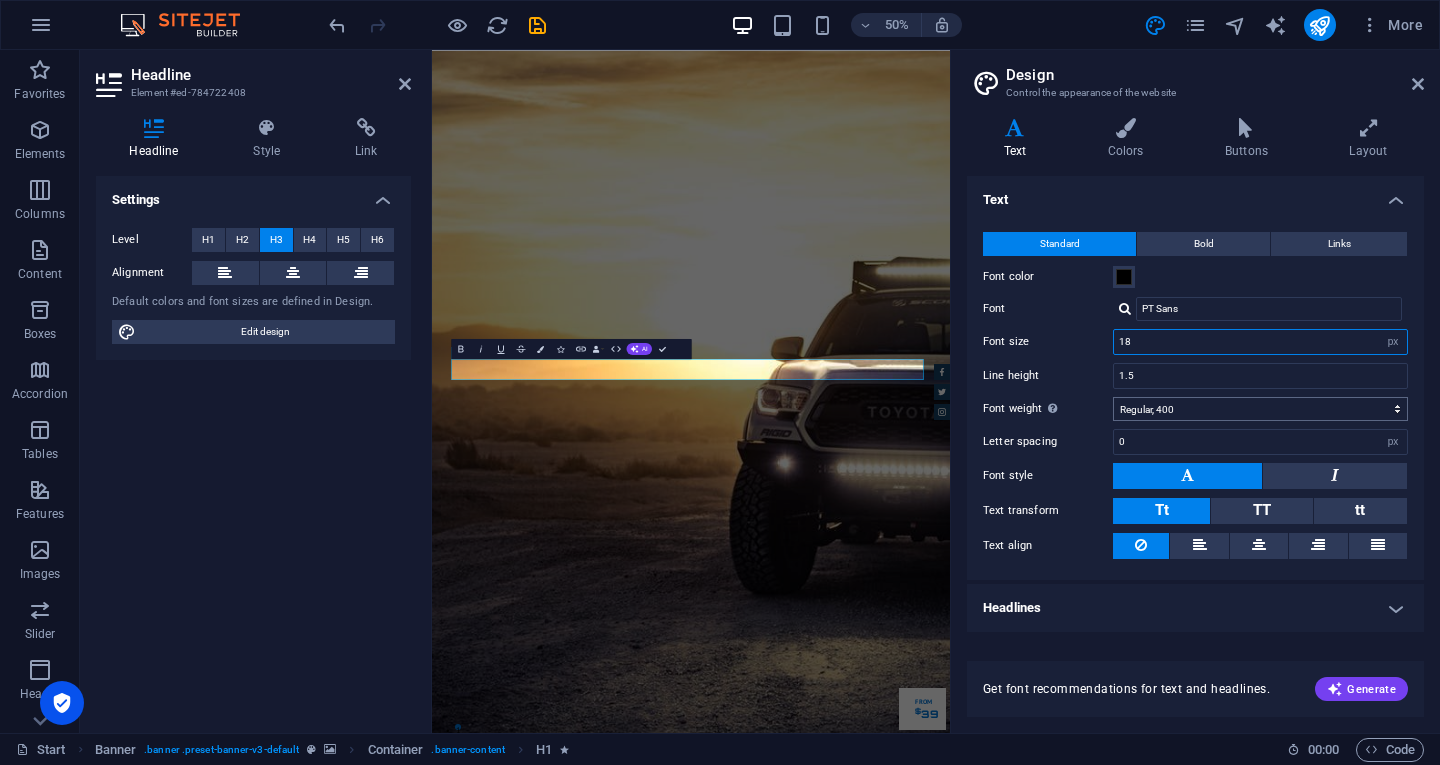 type on "1" 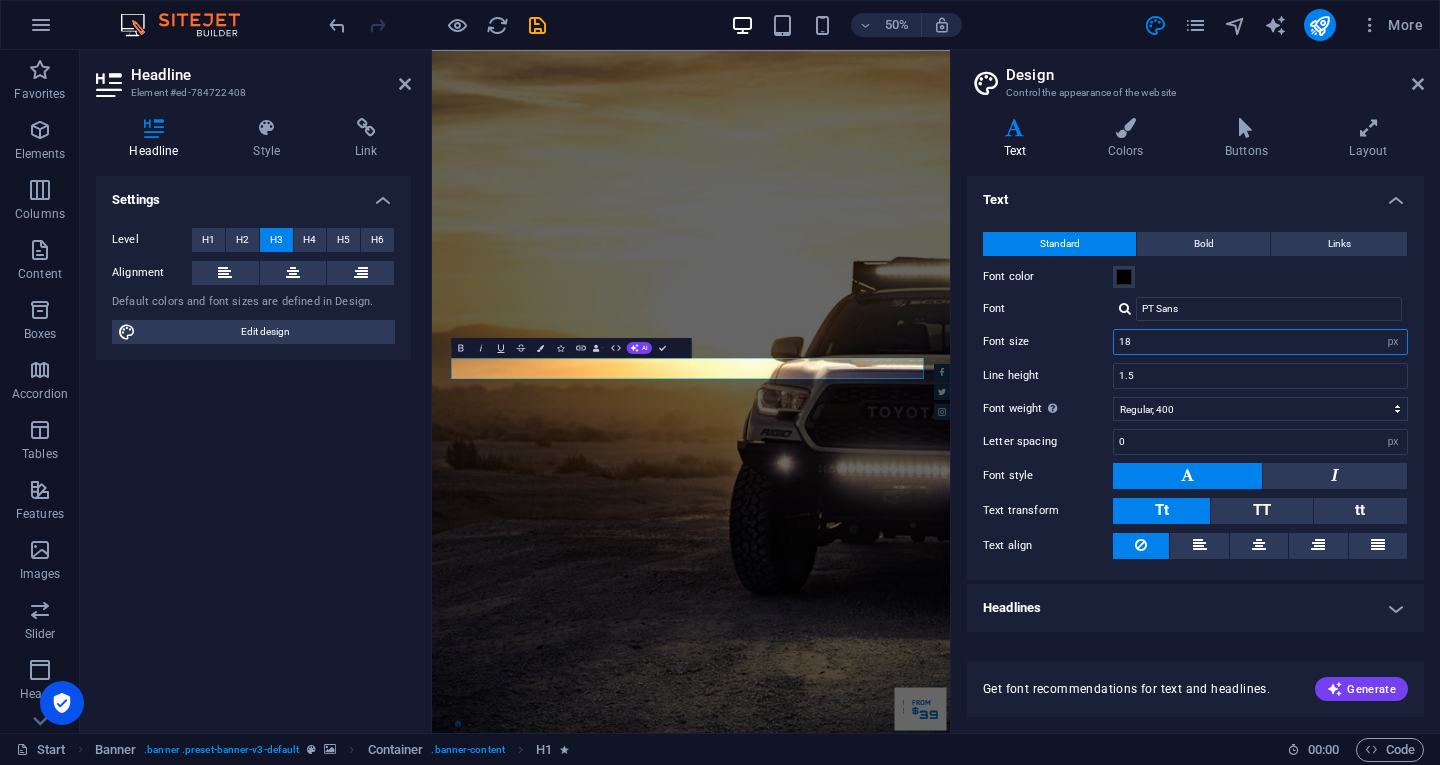 type on "1" 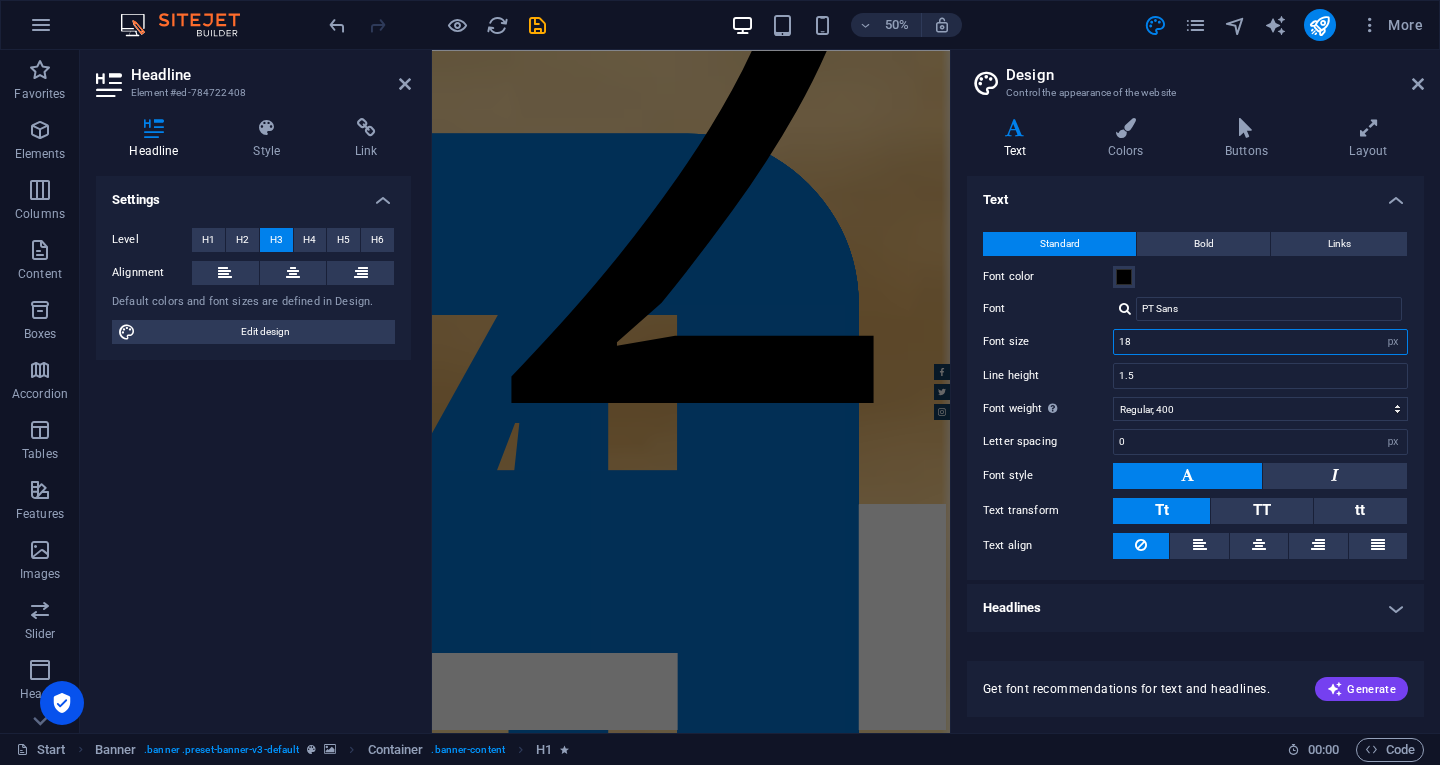 type on "1" 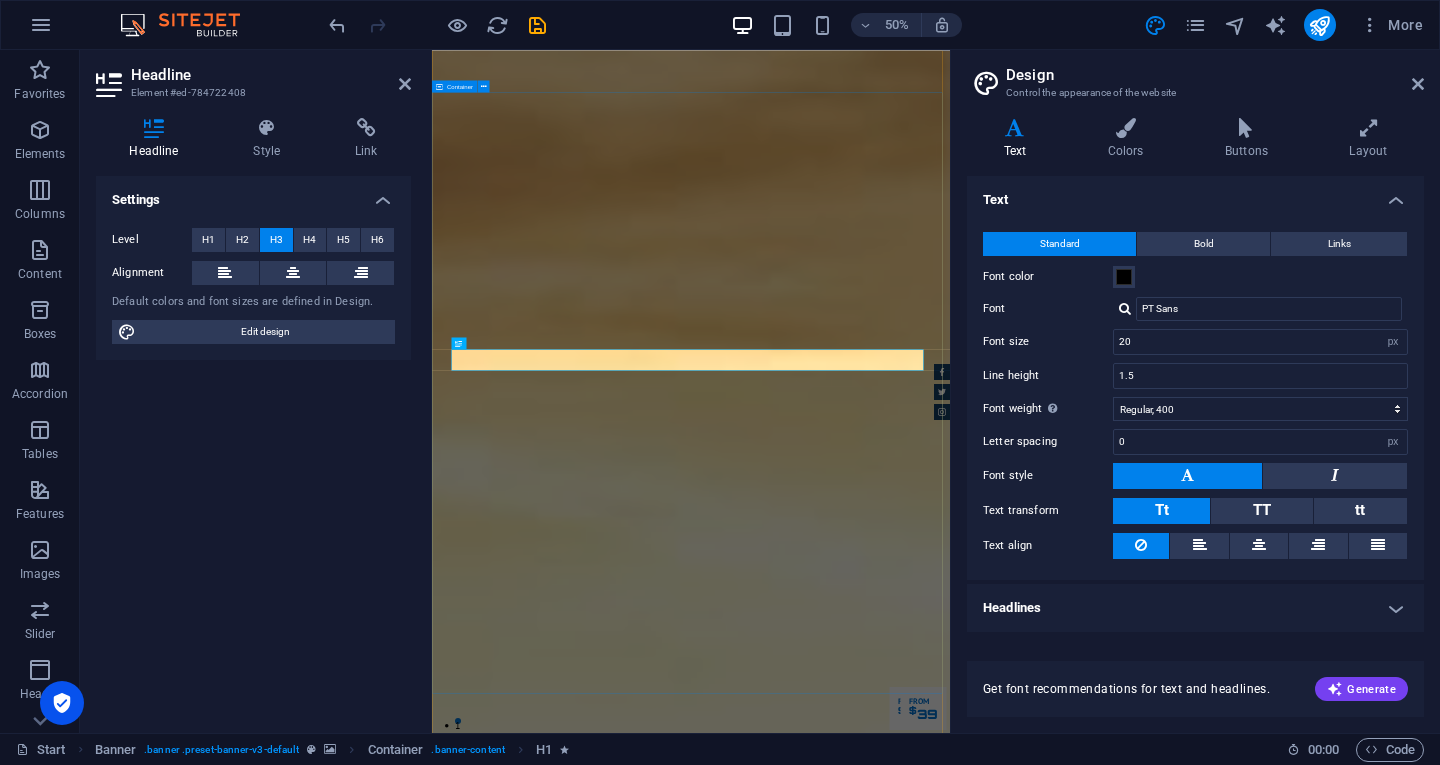 click on "Garuda transportasi. Rental Mobil Terpercaya, Aman, Amanah Serta Profesional  Cek Layanan  Booking Segera" at bounding box center (950, 9142) 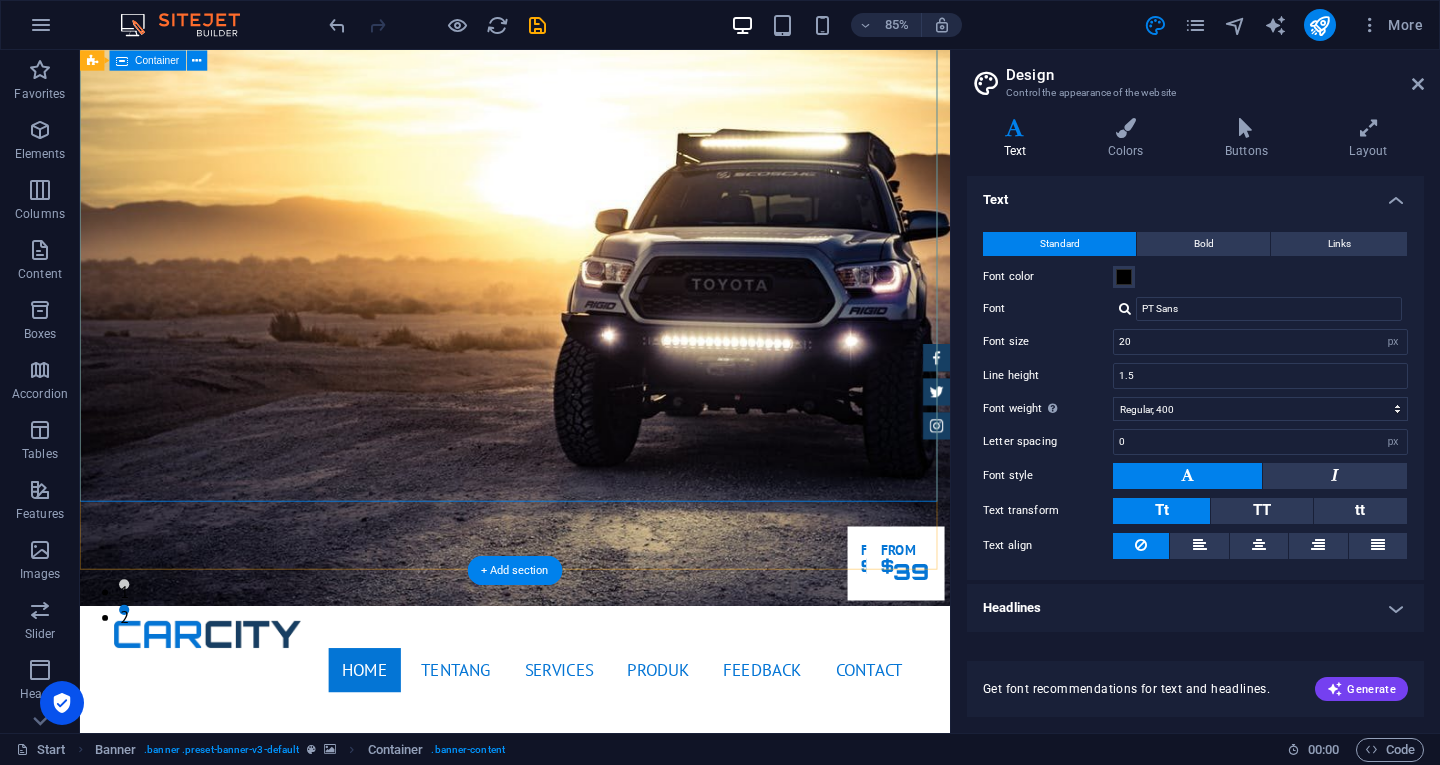 scroll, scrollTop: 0, scrollLeft: 0, axis: both 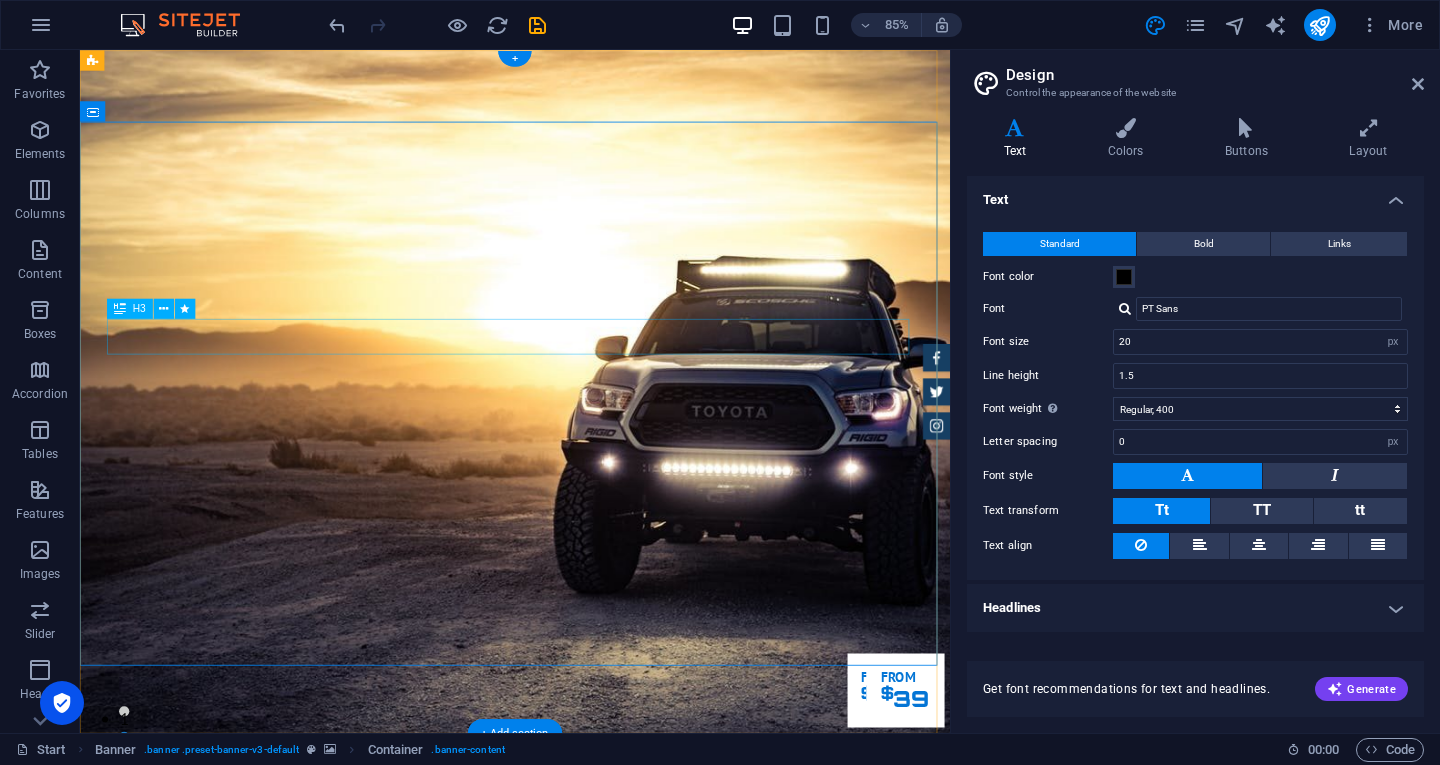 click on "Garuda transportasi." at bounding box center [592, 1120] 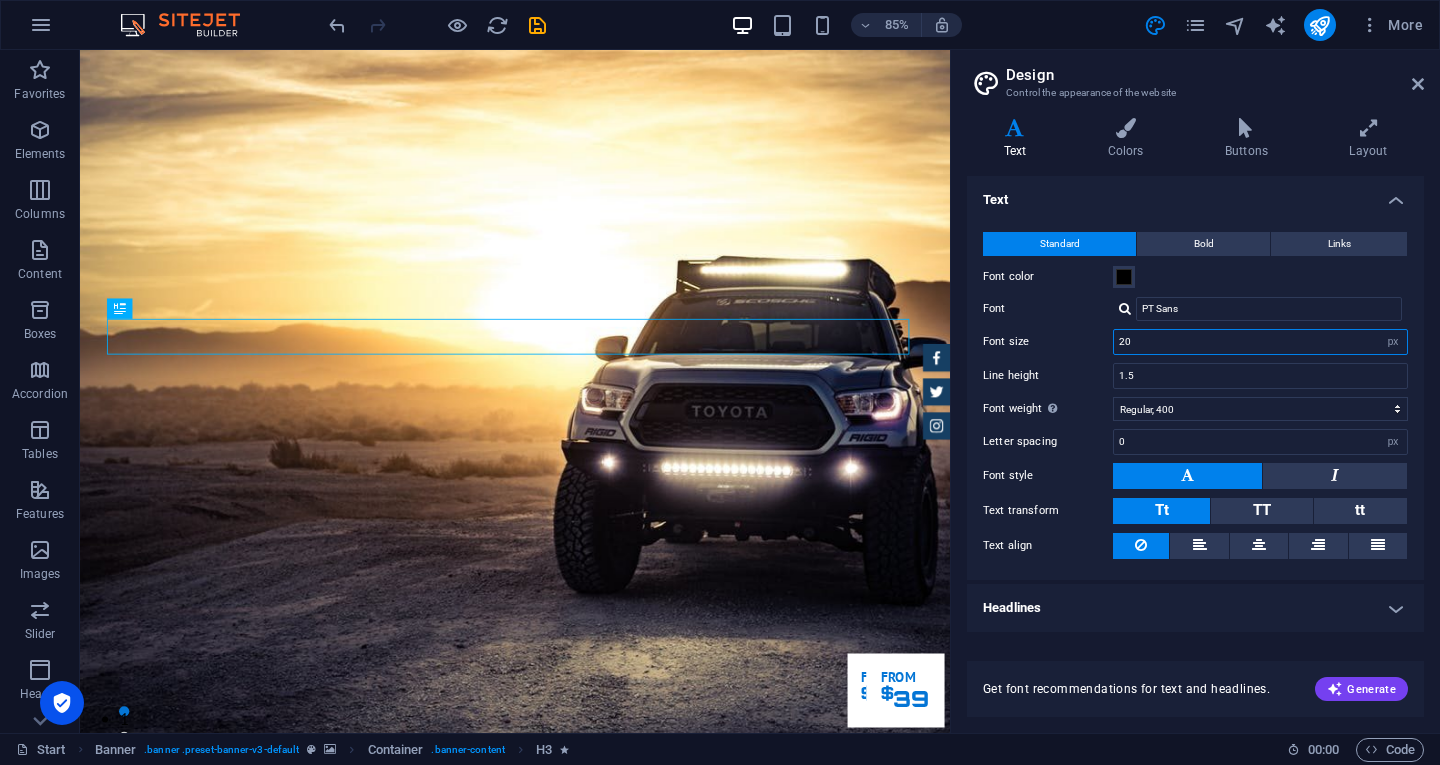 drag, startPoint x: 1158, startPoint y: 338, endPoint x: 1018, endPoint y: 348, distance: 140.35669 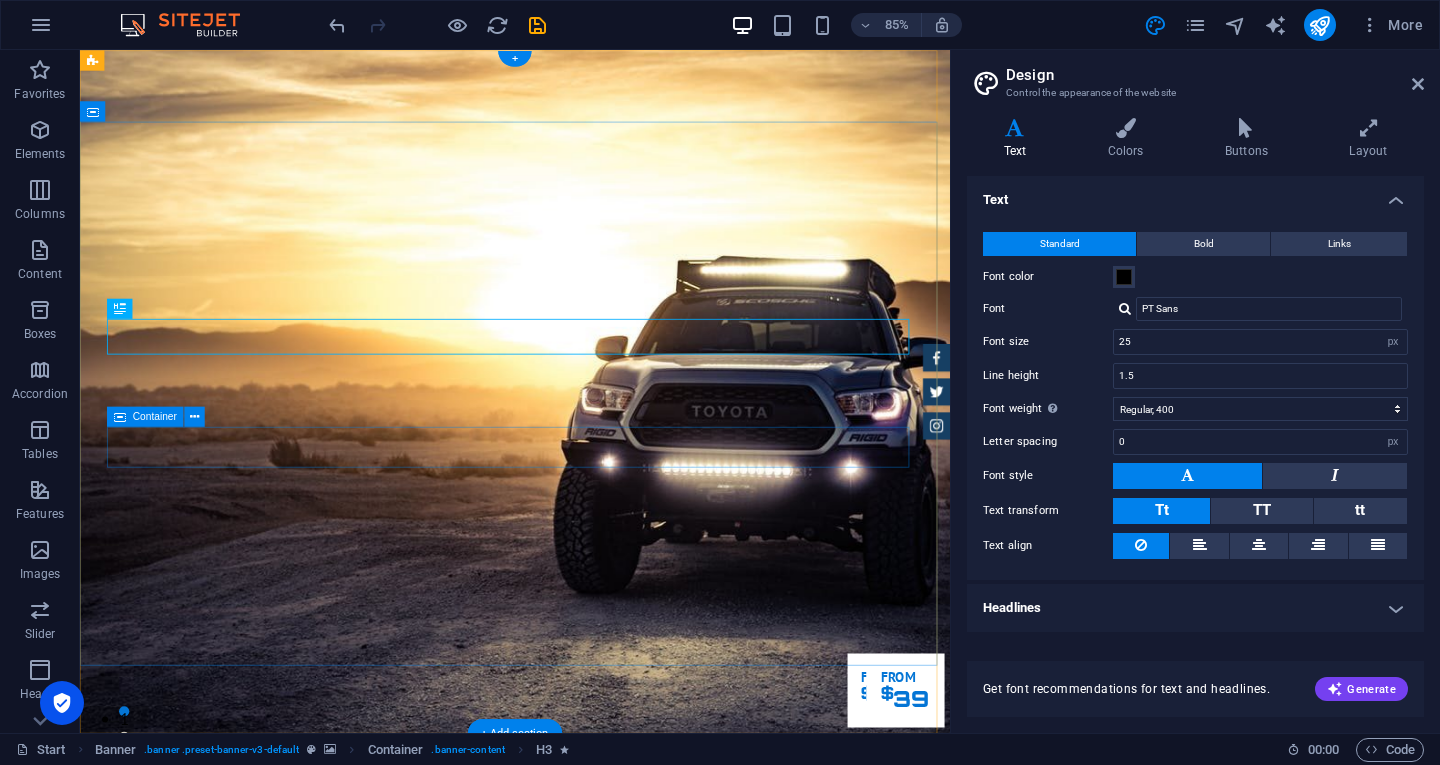 click on "Cek Layanan  Booking Segera" at bounding box center (592, 1250) 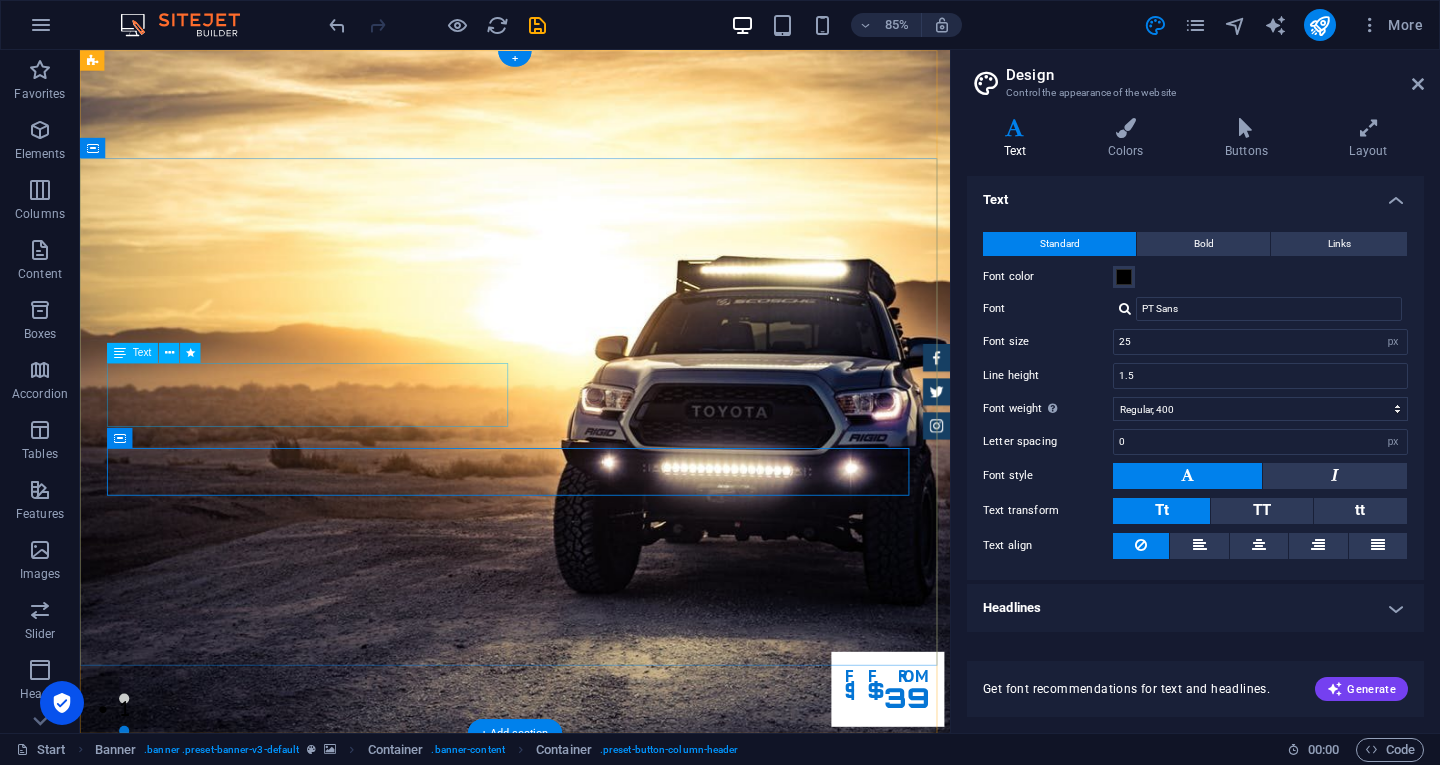 click on "Rental Mobil Terpercaya, Aman, Amanah Serta Profesional" at bounding box center (592, 1170) 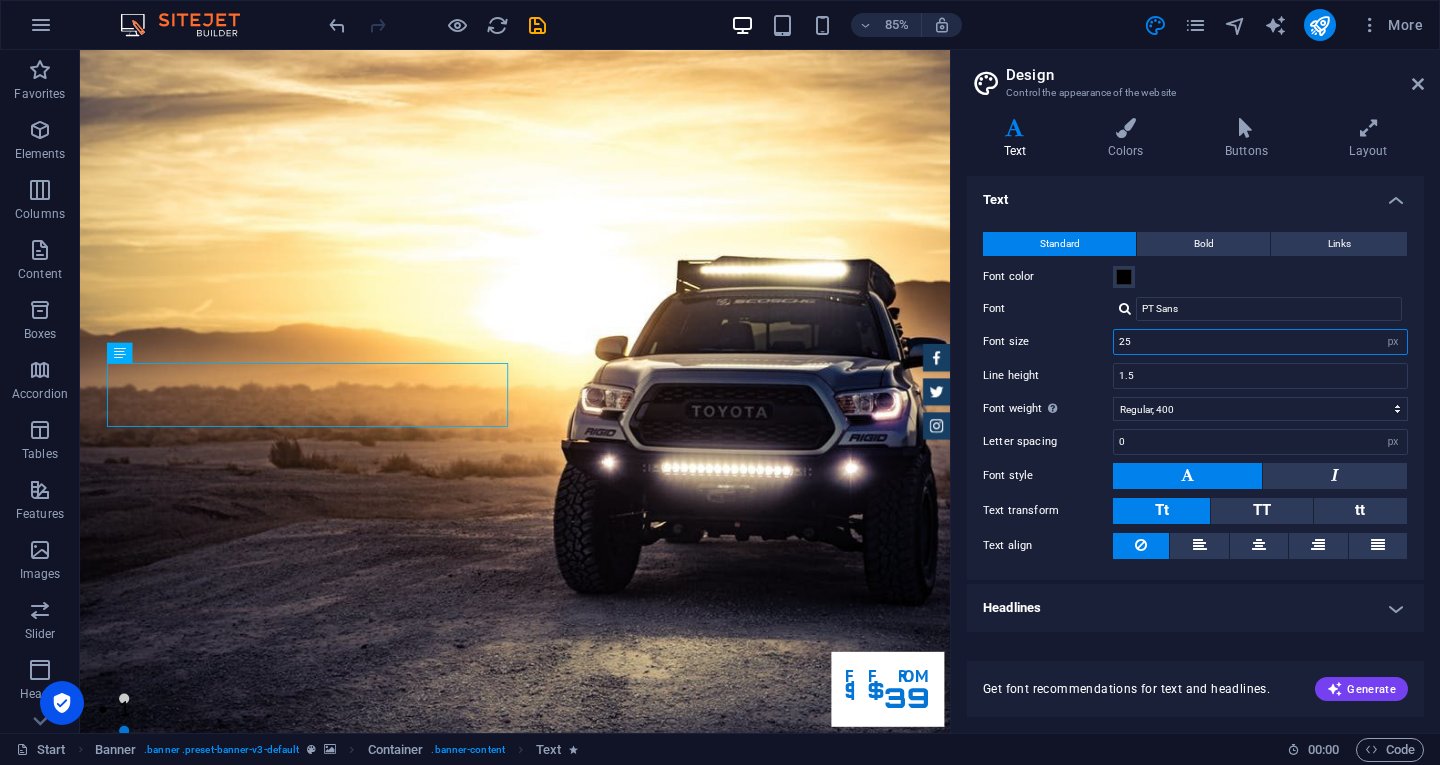 click on "25" at bounding box center [1260, 342] 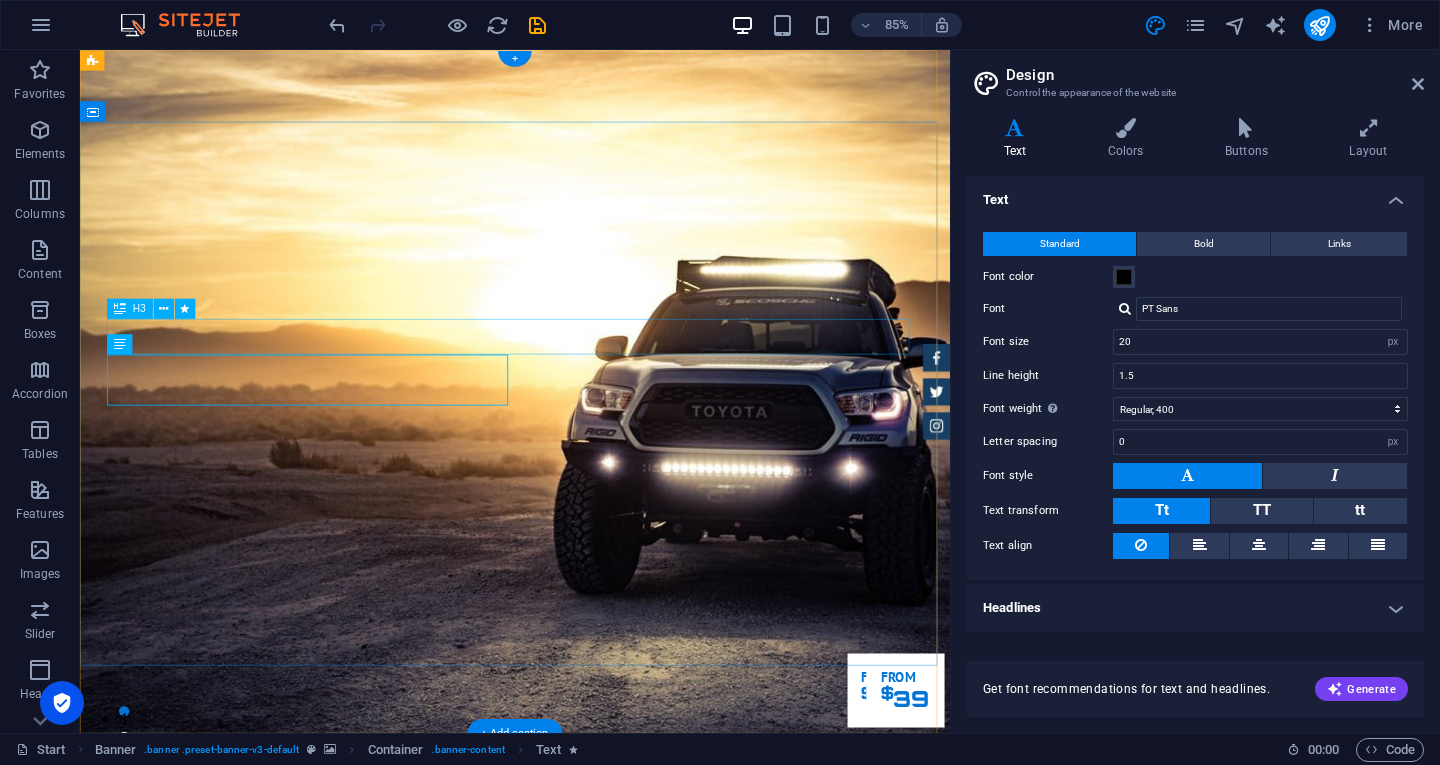 click on "Garuda transportasi." at bounding box center [592, 1120] 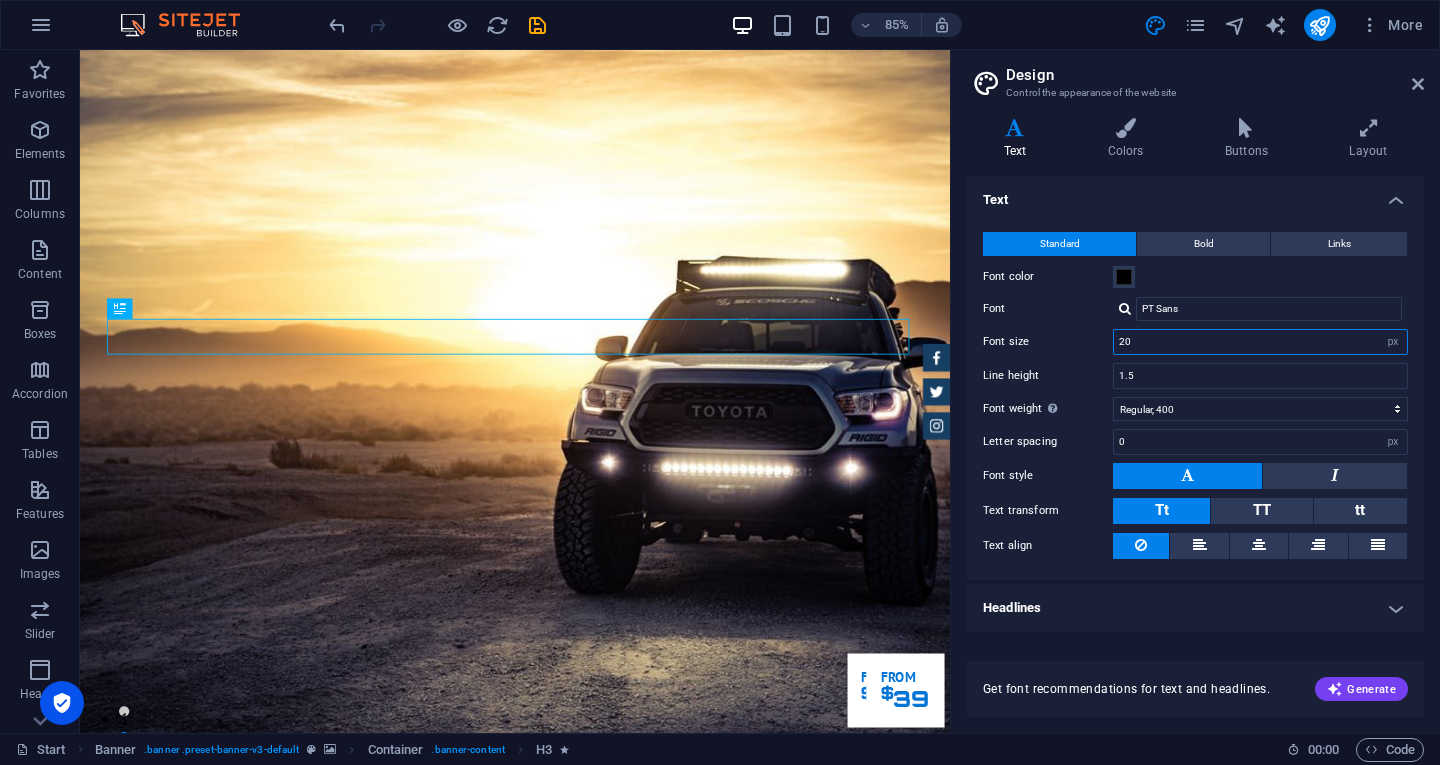 drag, startPoint x: 1157, startPoint y: 338, endPoint x: 1070, endPoint y: 349, distance: 87.69264 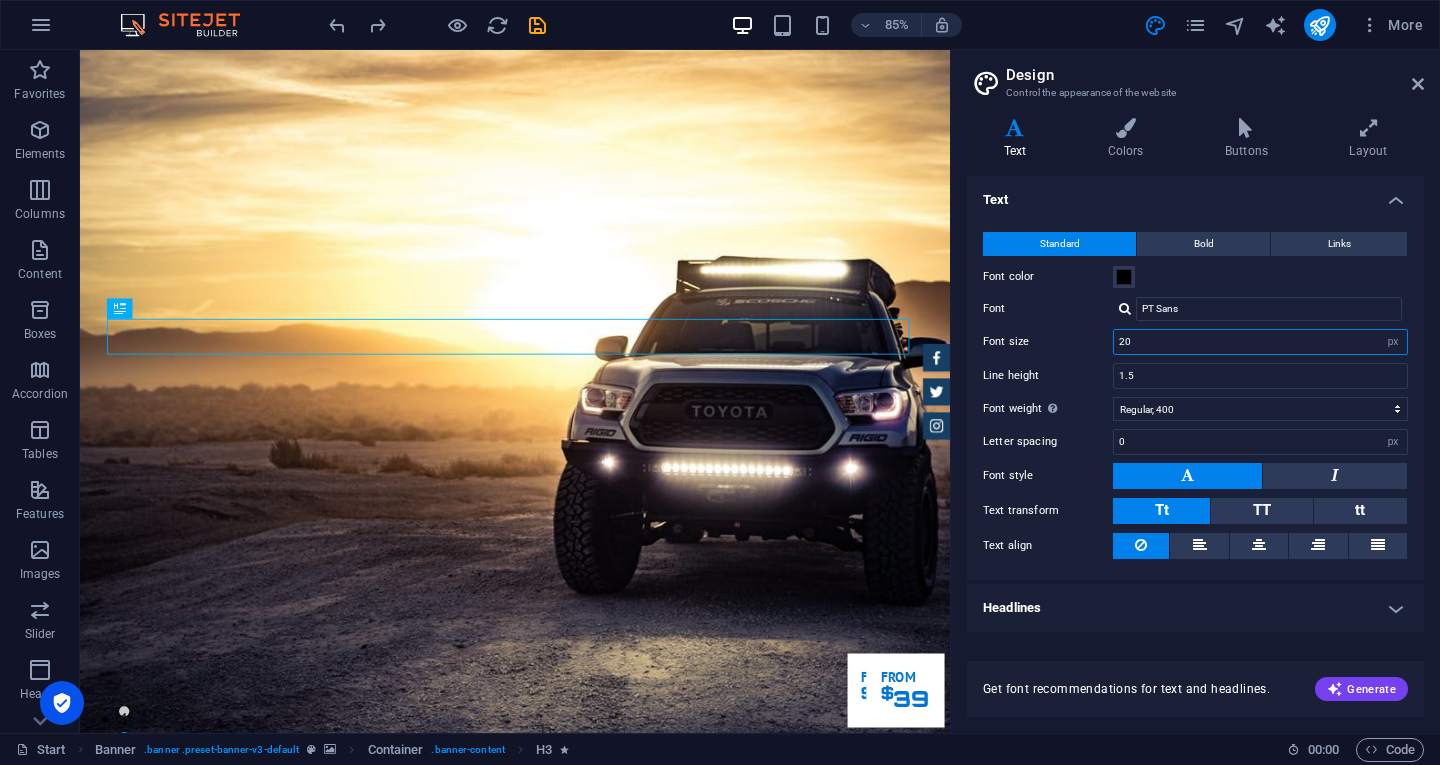 drag, startPoint x: 1156, startPoint y: 344, endPoint x: 1122, endPoint y: 332, distance: 36.05551 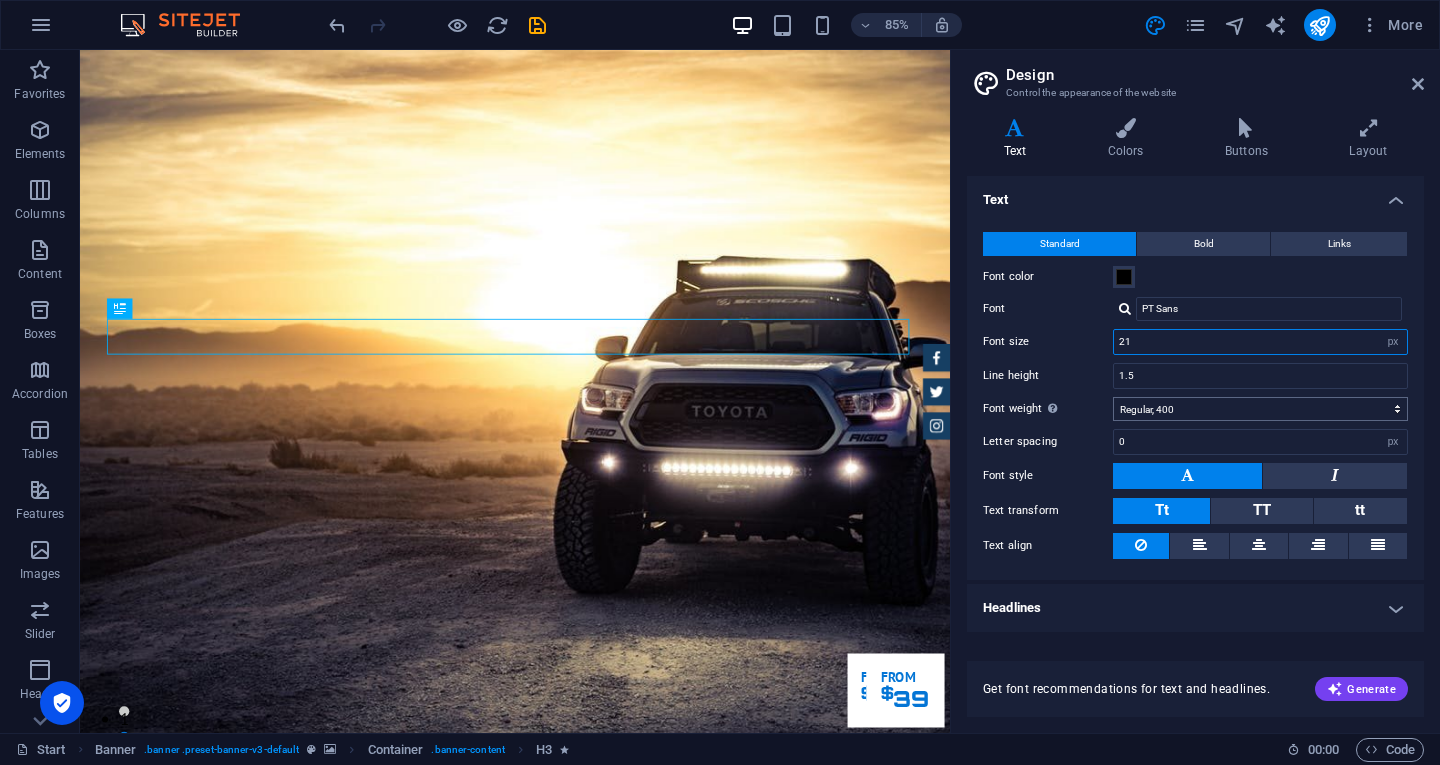 type on "2" 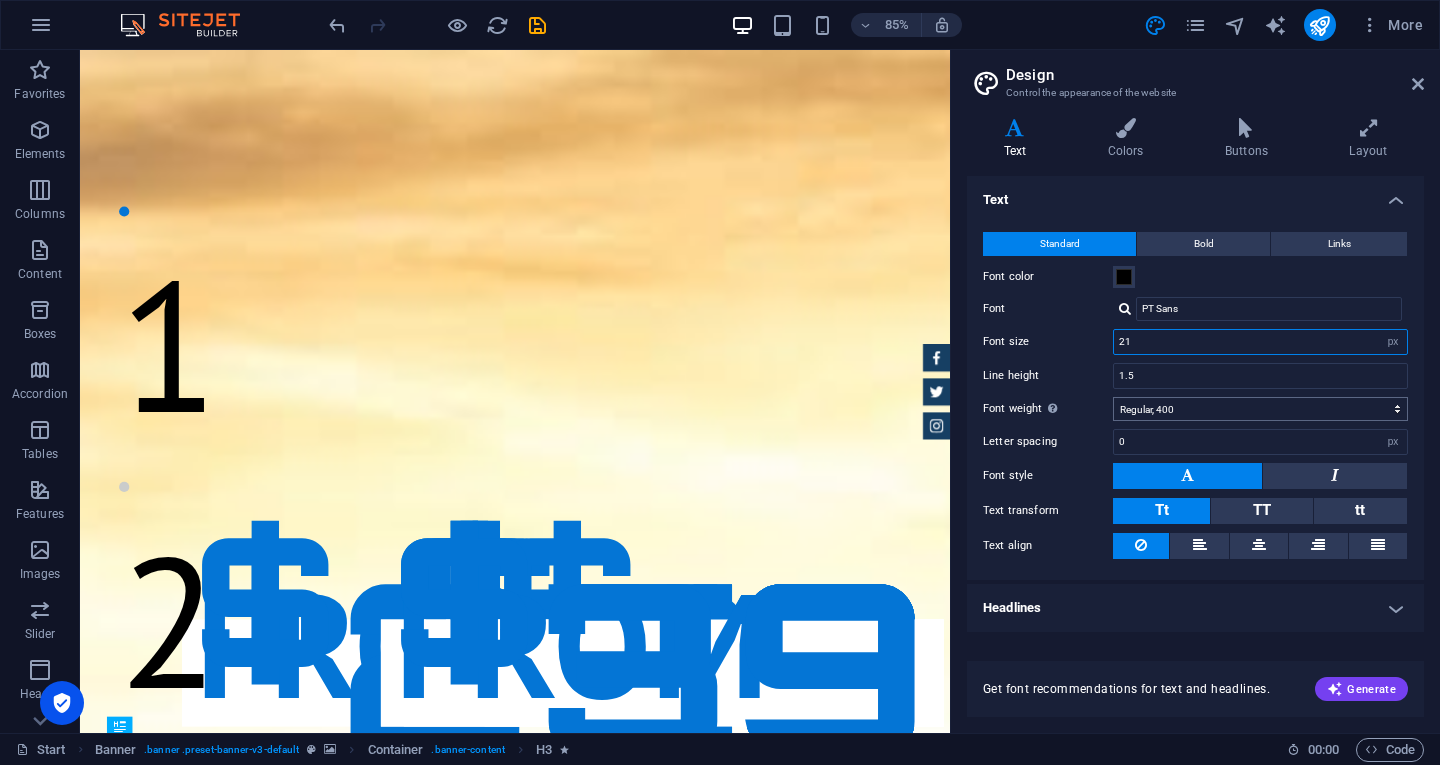 type on "2" 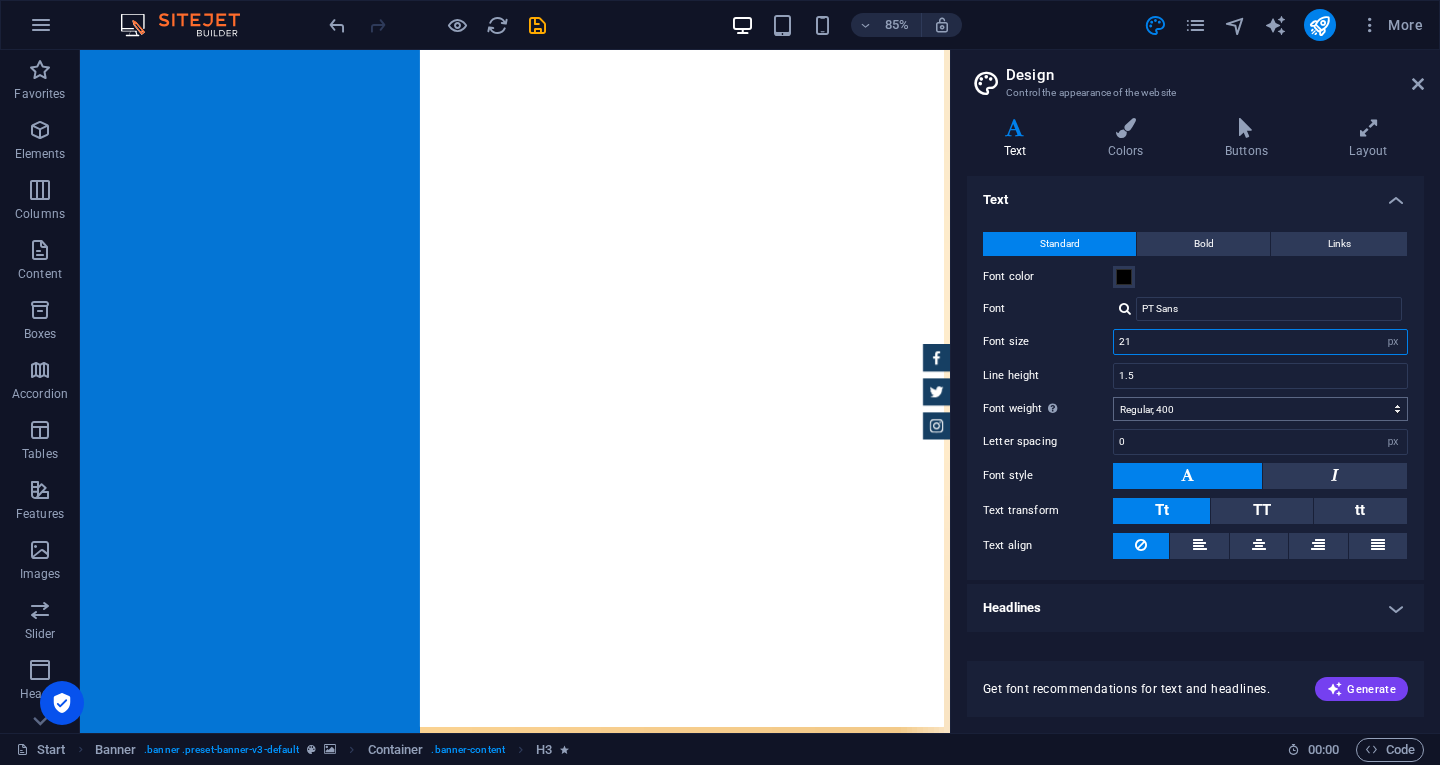 type on "2" 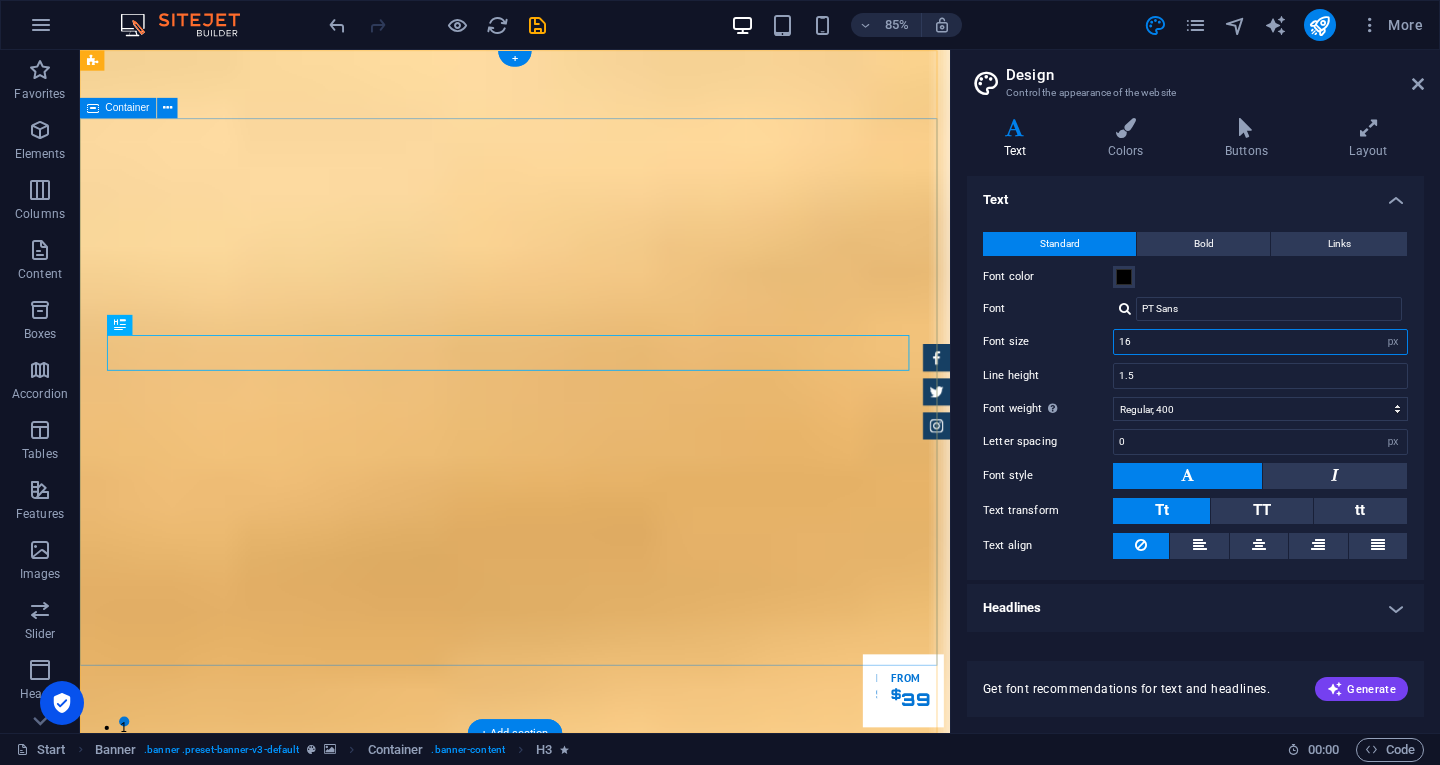 type on "16" 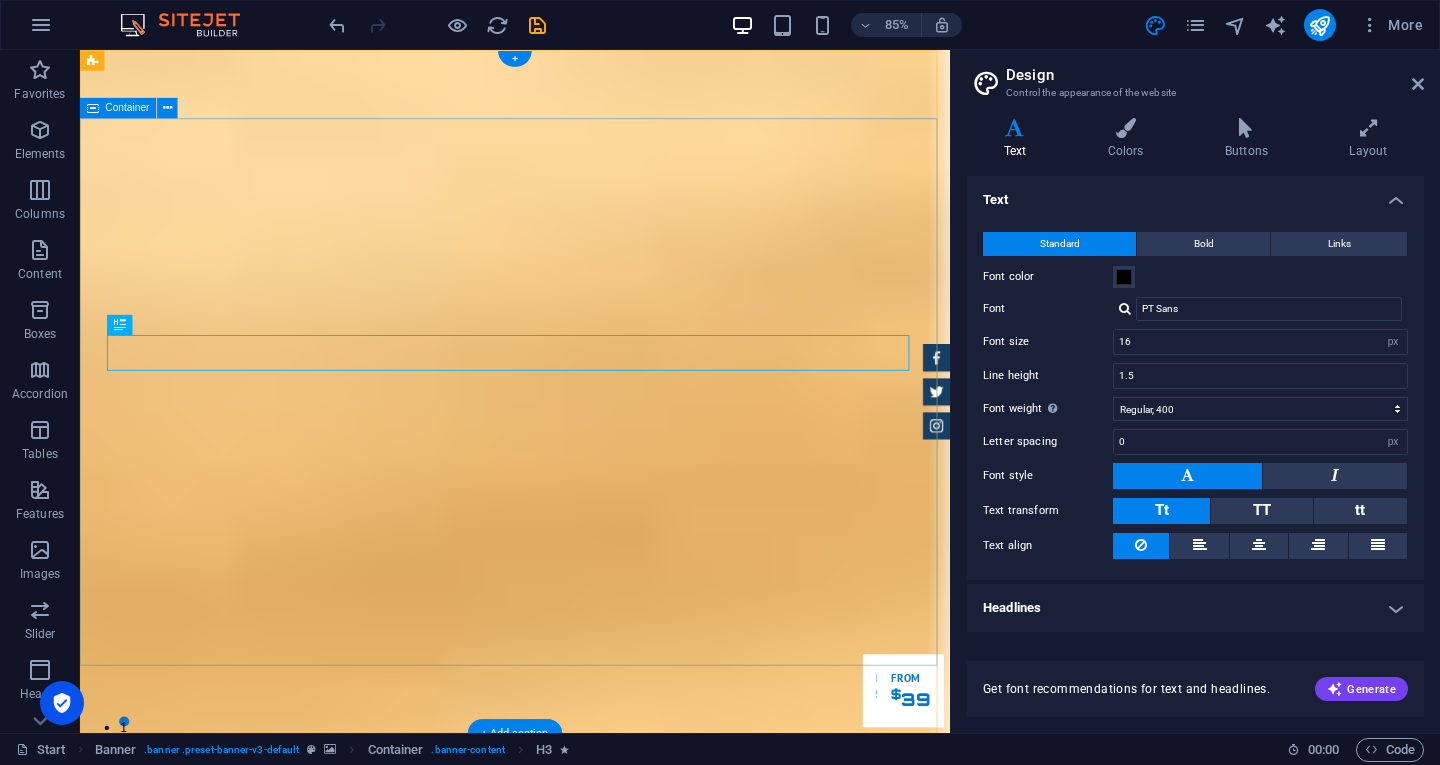 click on "Garuda transportasi. Rental Mobil Terpercaya, Aman, Amanah Serta Profesional  Cek Layanan  Booking Segera" at bounding box center (592, 23401) 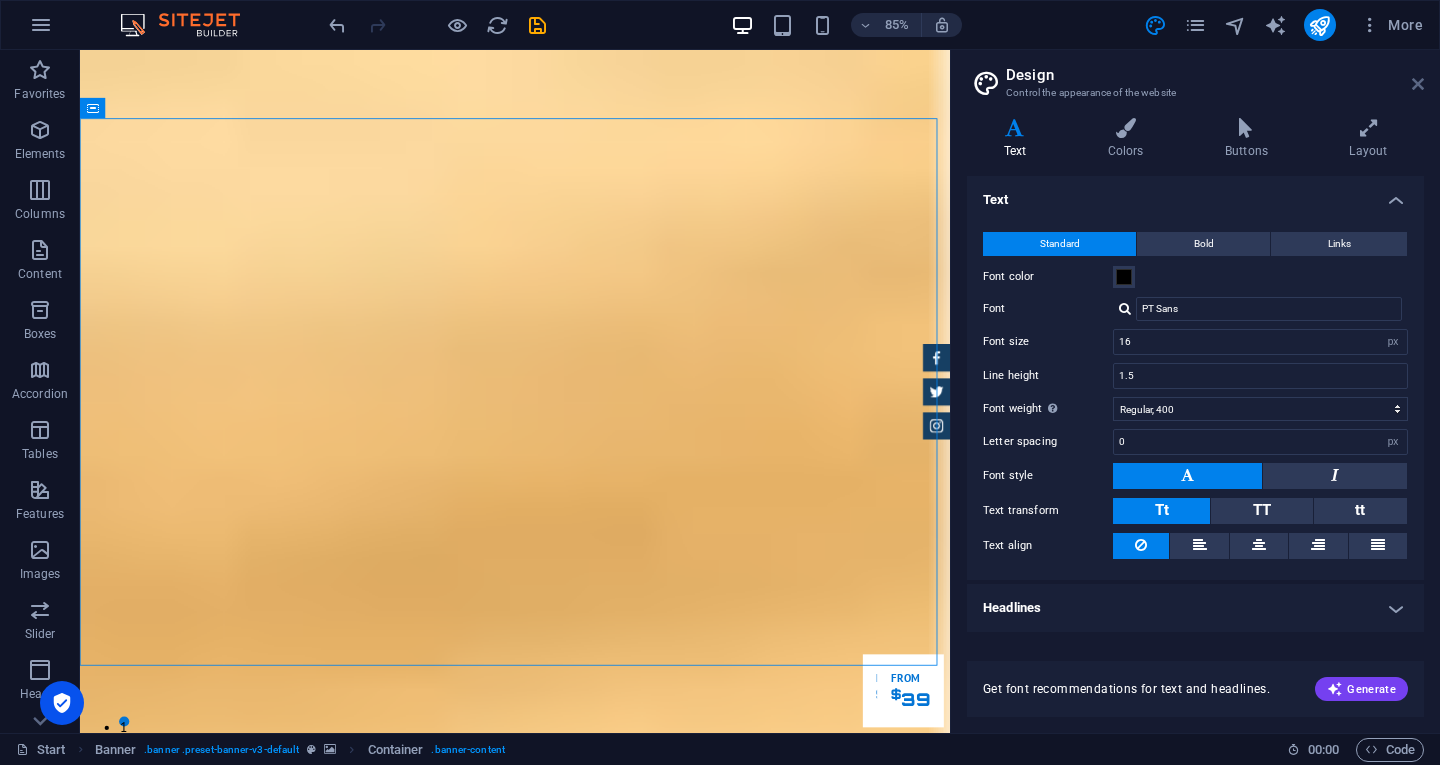 drag, startPoint x: 1416, startPoint y: 80, endPoint x: 982, endPoint y: 299, distance: 486.12448 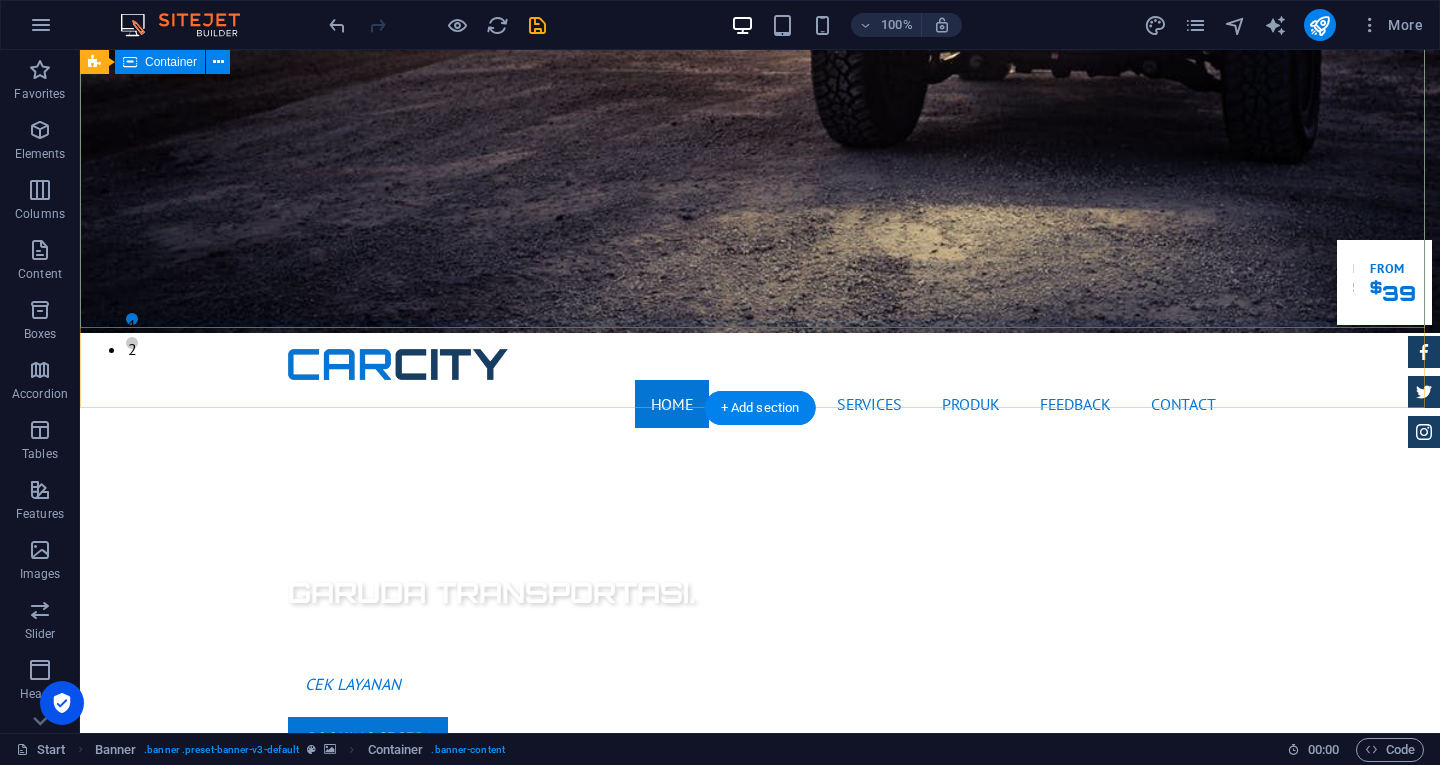 scroll, scrollTop: 0, scrollLeft: 0, axis: both 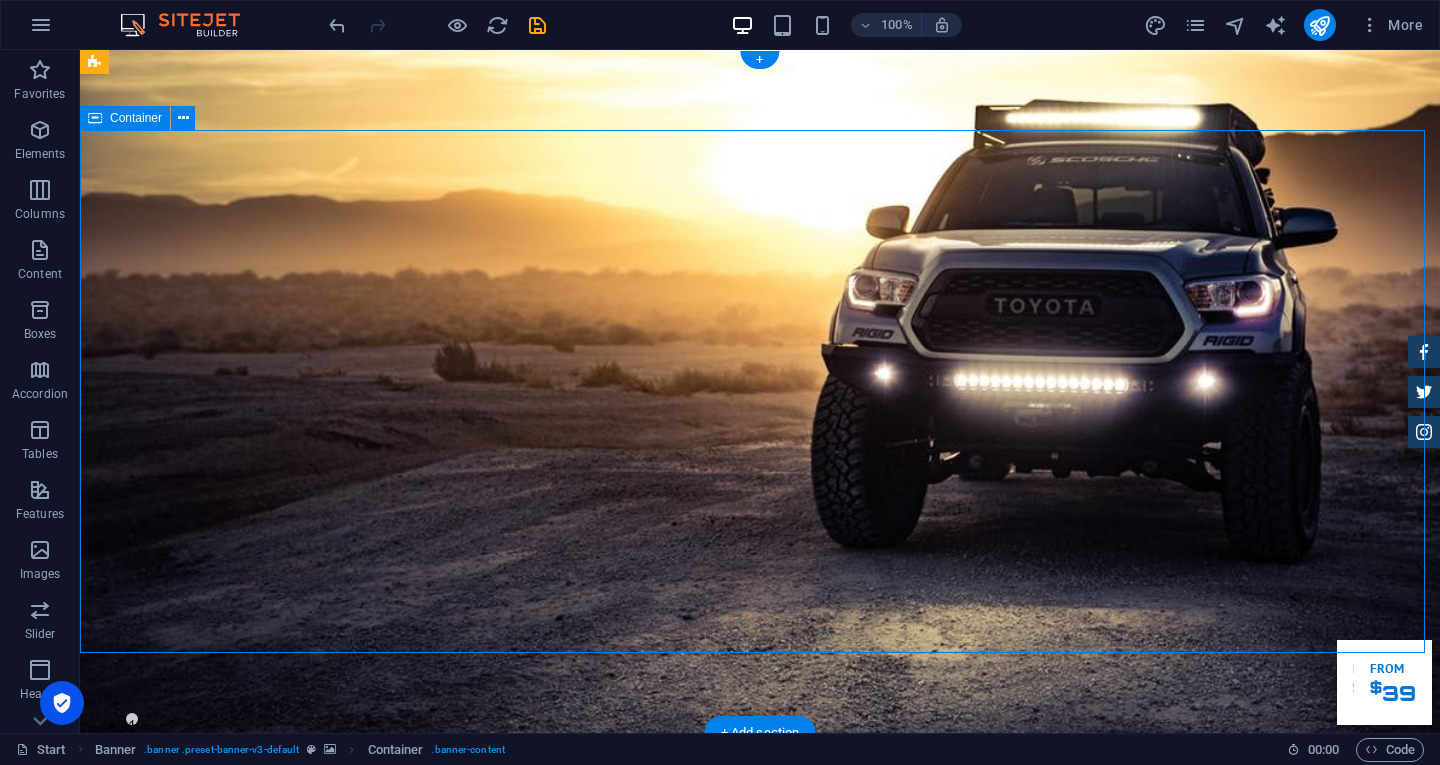 click on "Garuda transportasi. Rental Mobil Terpercaya, Aman, Amanah Serta Profesional  Cek Layanan  Booking Segera" at bounding box center [760, 1065] 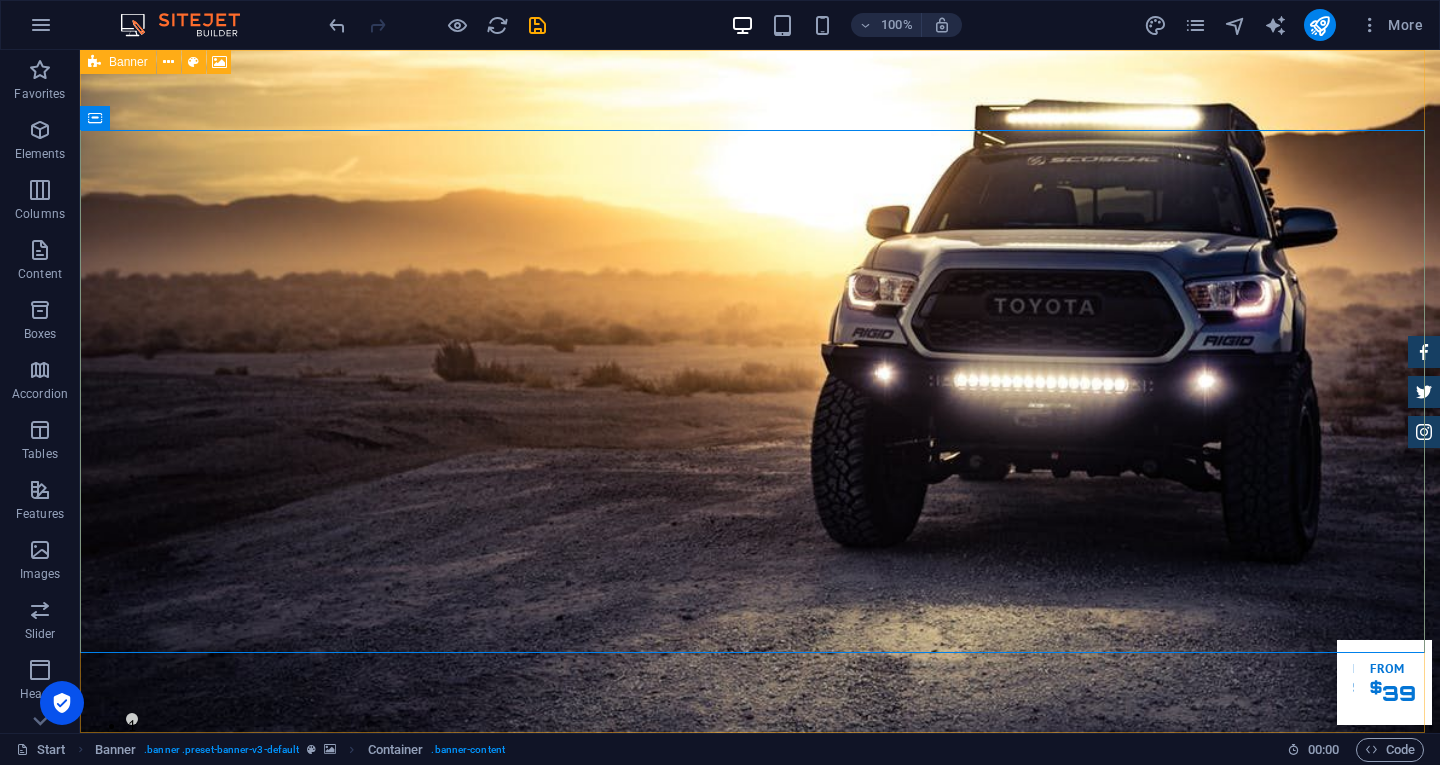 click on "Banner" at bounding box center (128, 62) 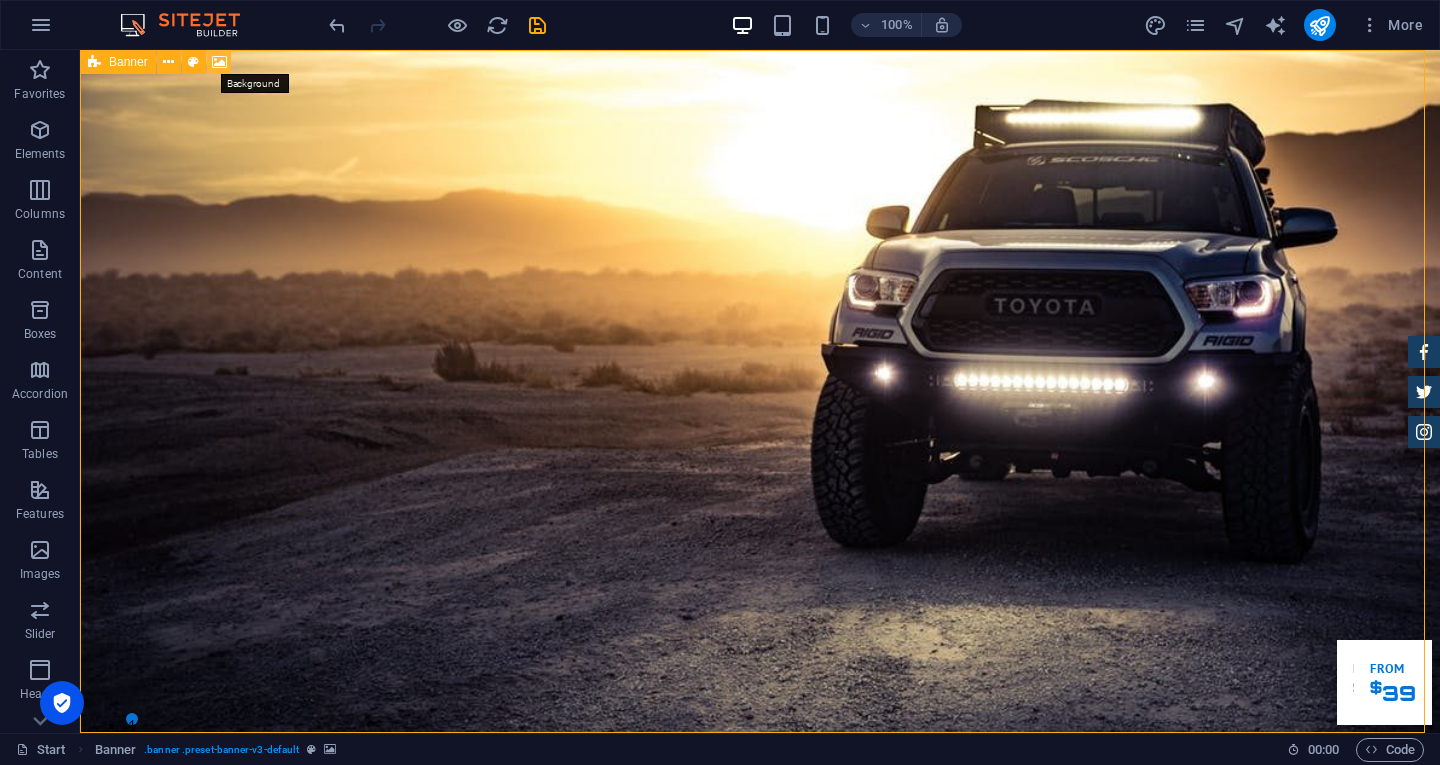 click at bounding box center (219, 62) 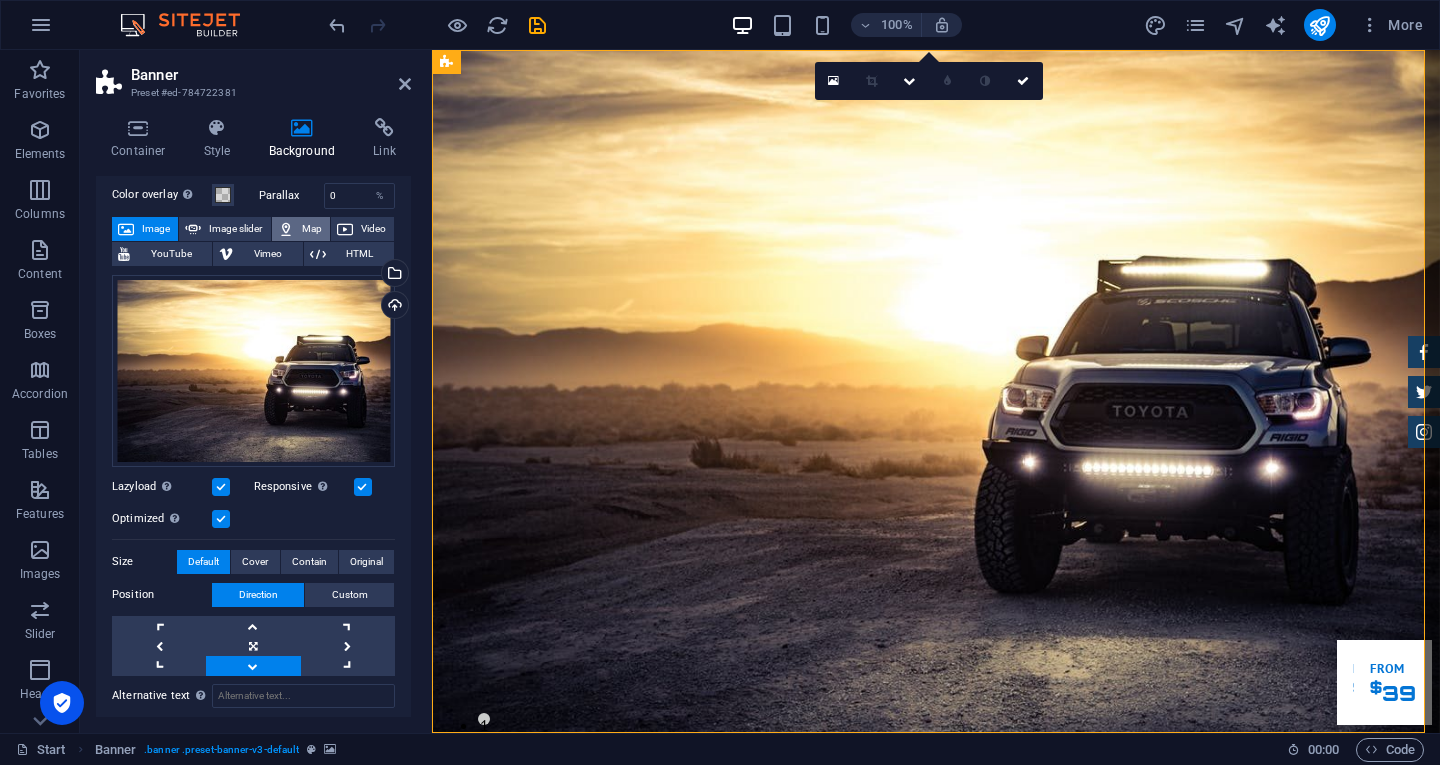 scroll, scrollTop: 0, scrollLeft: 0, axis: both 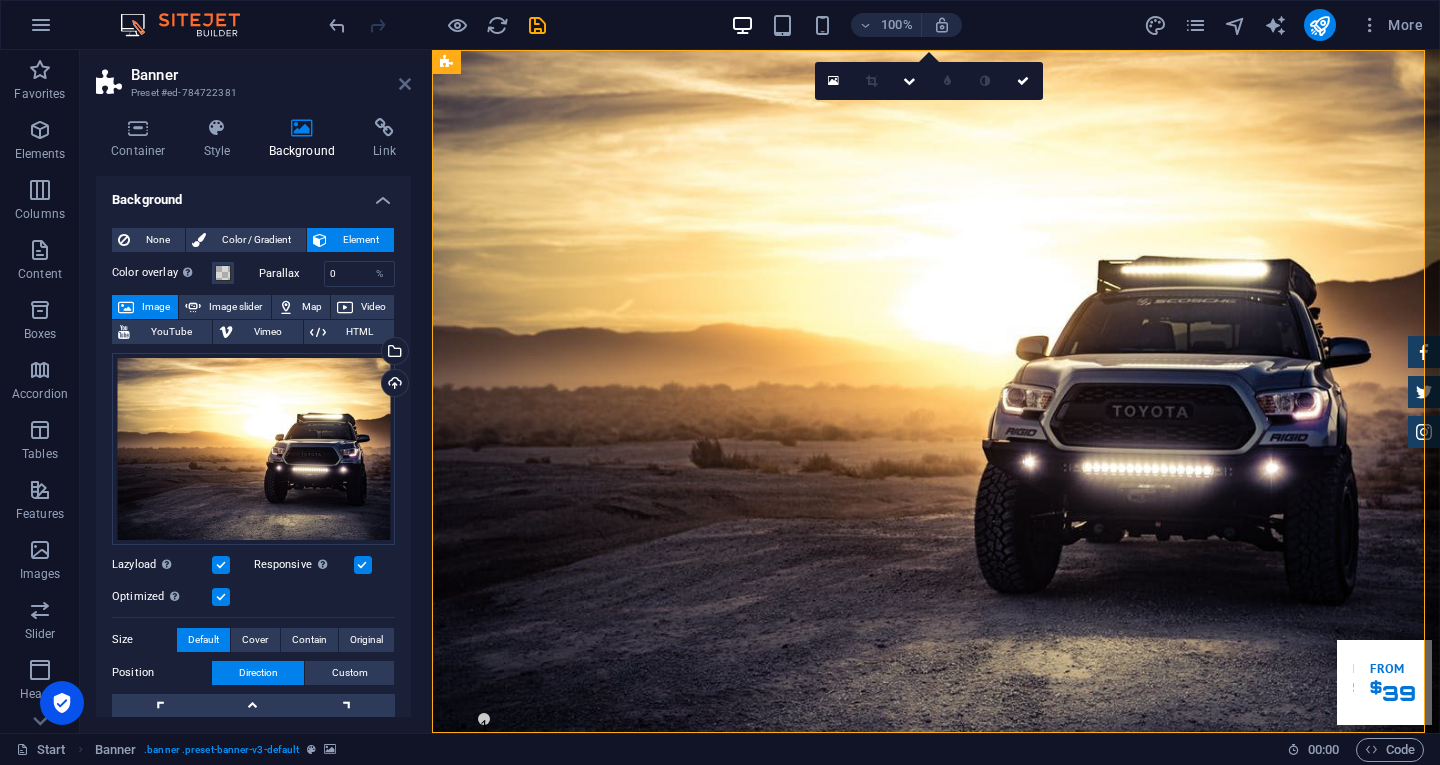 click at bounding box center [405, 84] 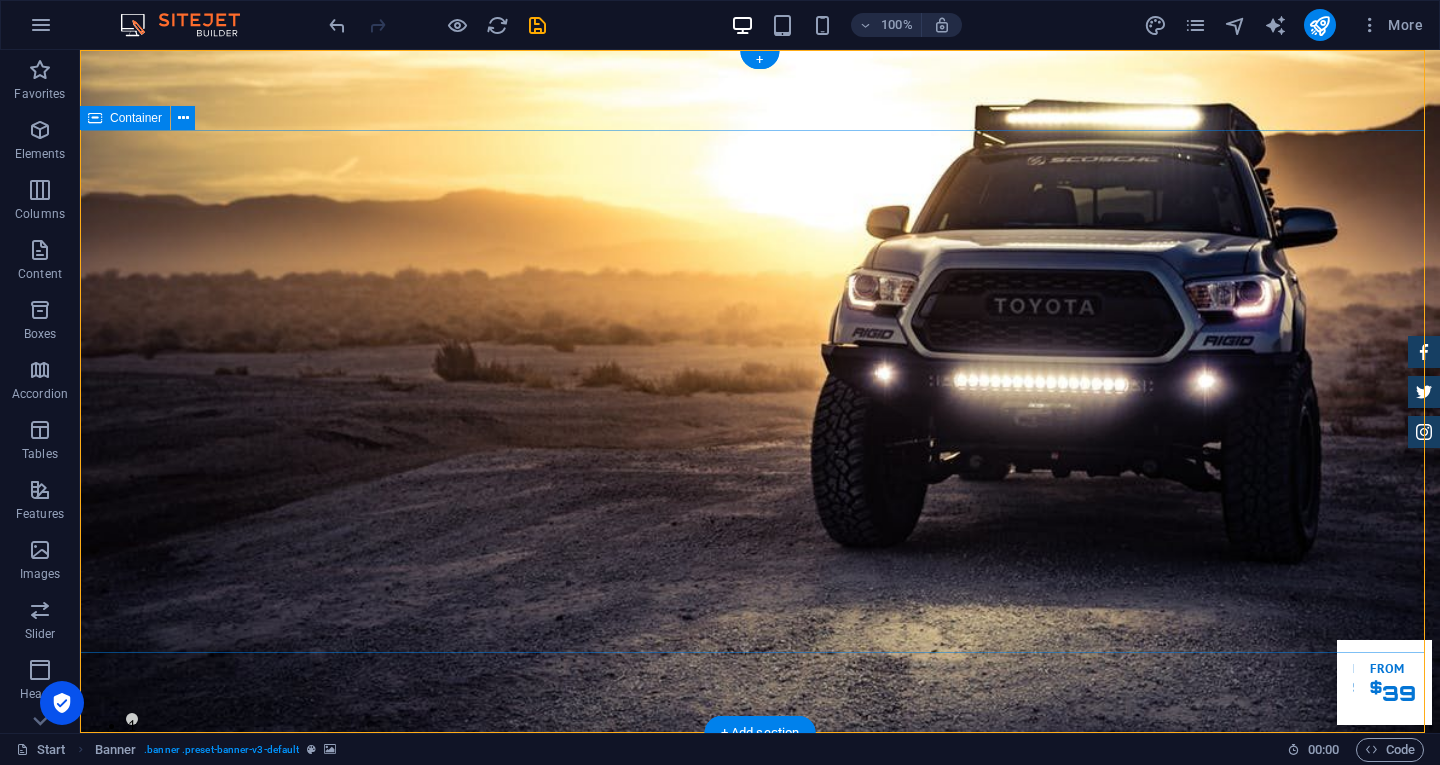 click on "Garuda transportasi. Rental Mobil Terpercaya, Aman, Amanah Serta Profesional  Cek Layanan  Booking Segera" at bounding box center (760, 1065) 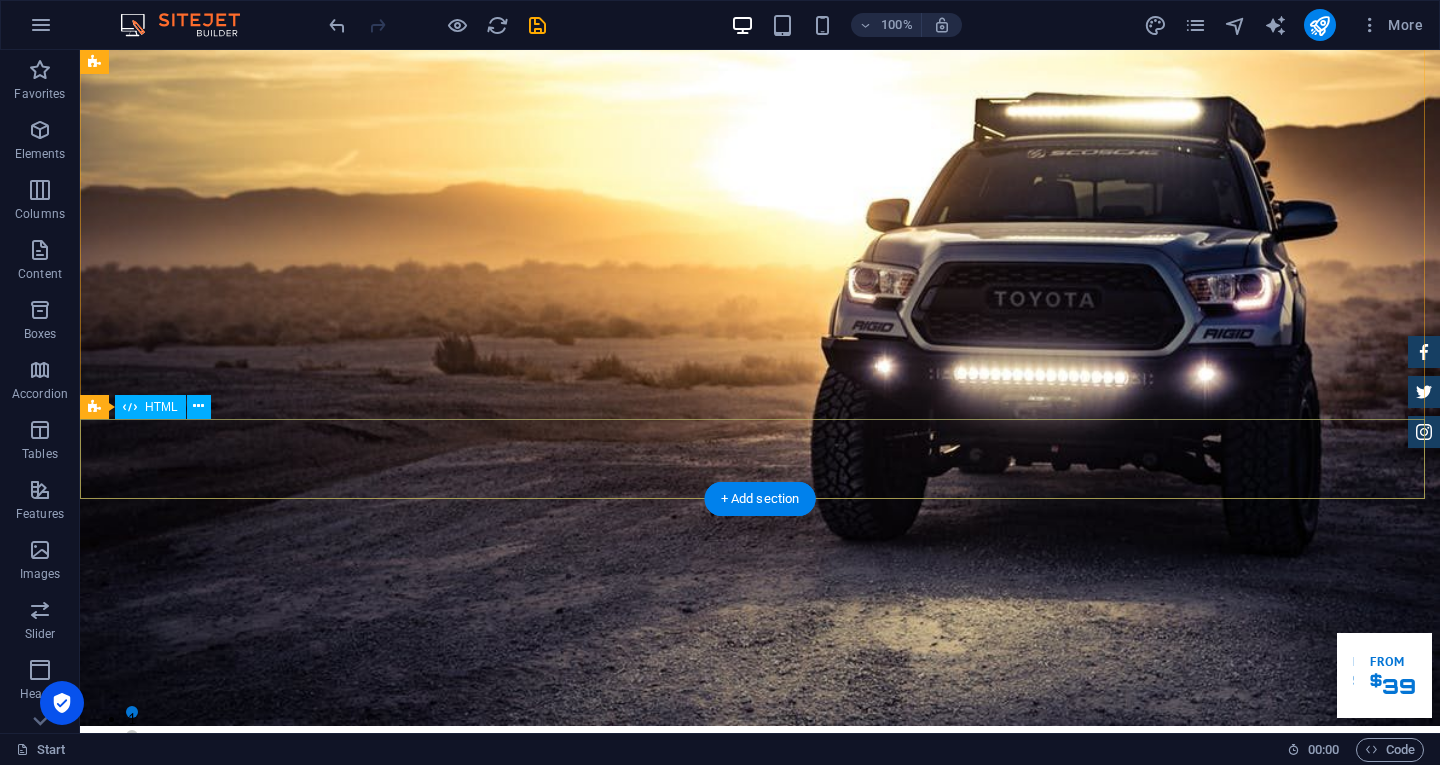 scroll, scrollTop: 0, scrollLeft: 0, axis: both 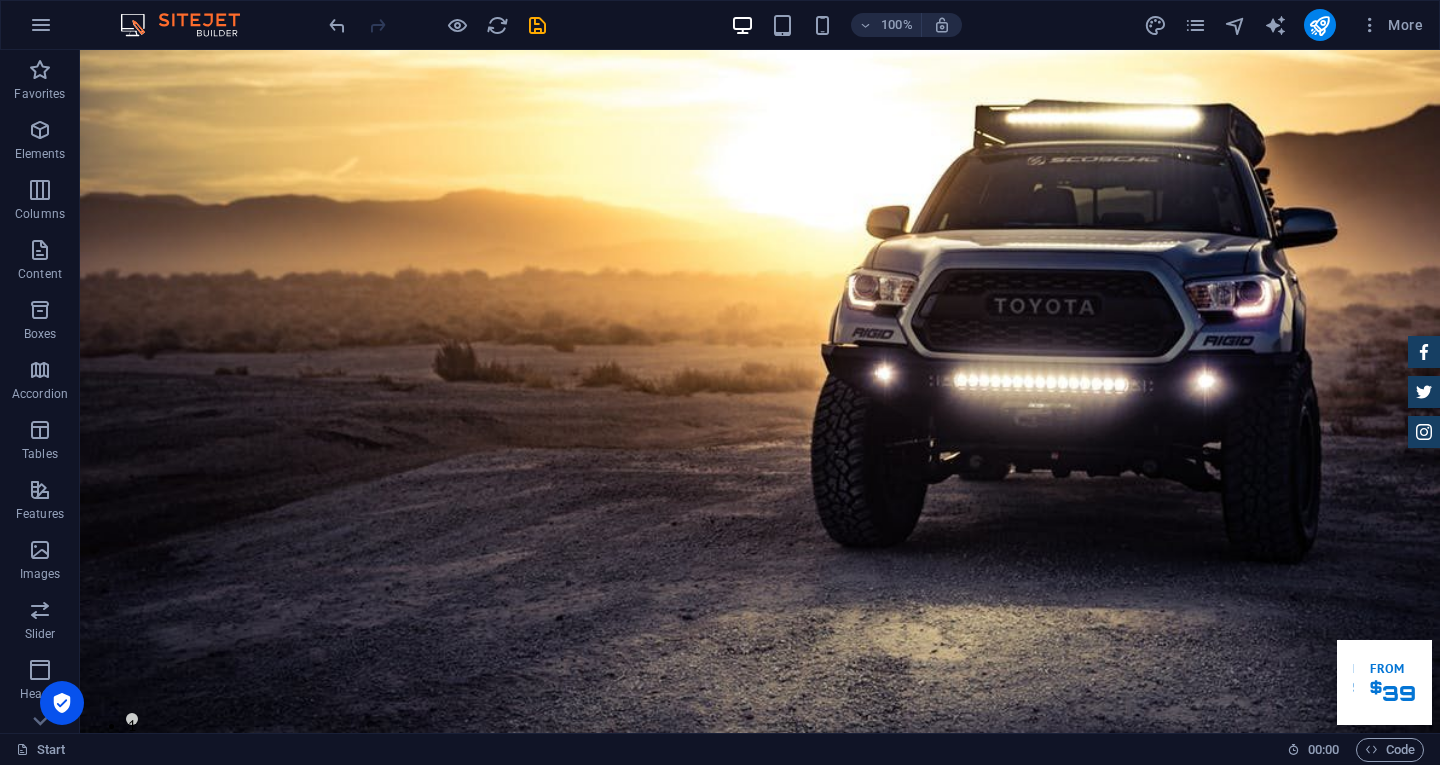 drag, startPoint x: 1438, startPoint y: 86, endPoint x: 1519, endPoint y: 99, distance: 82.036575 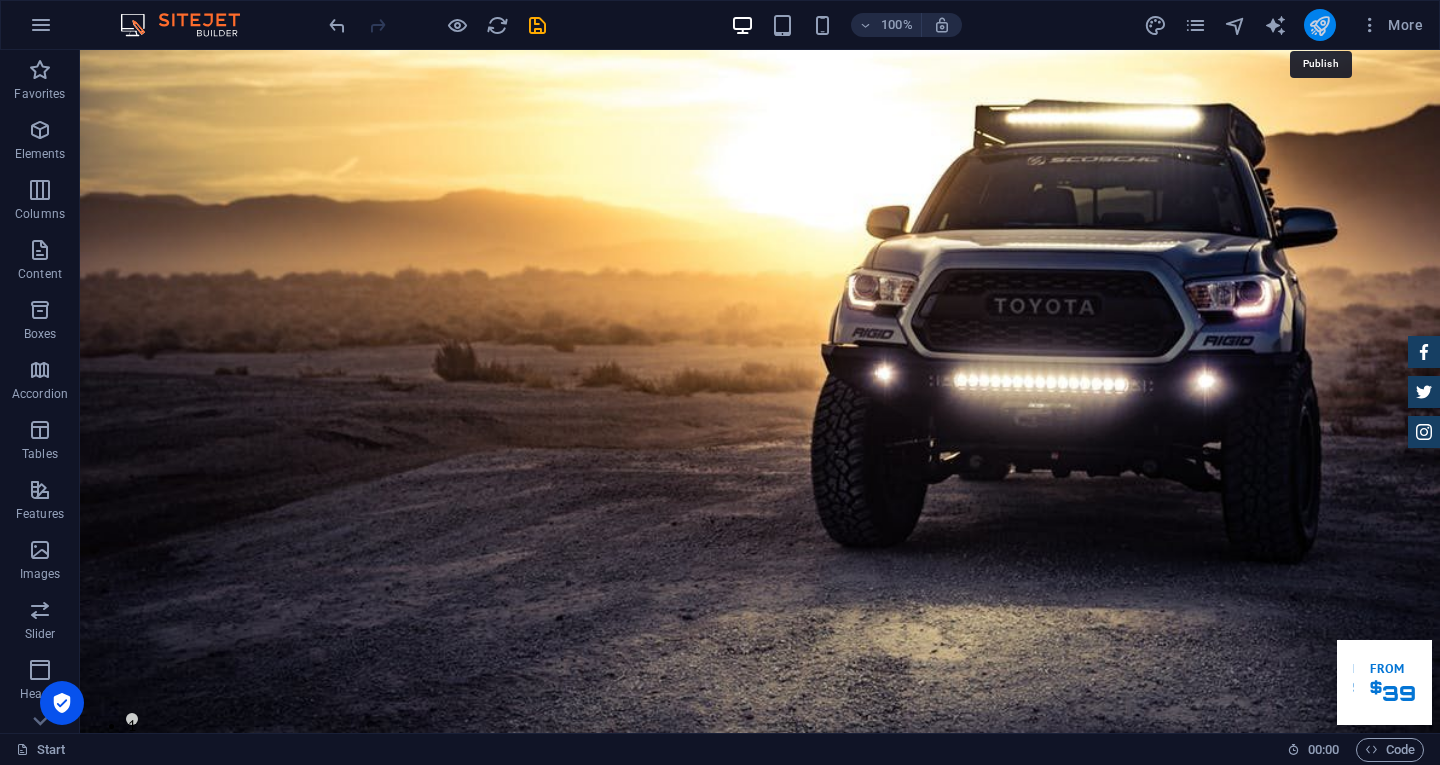 click at bounding box center [1319, 25] 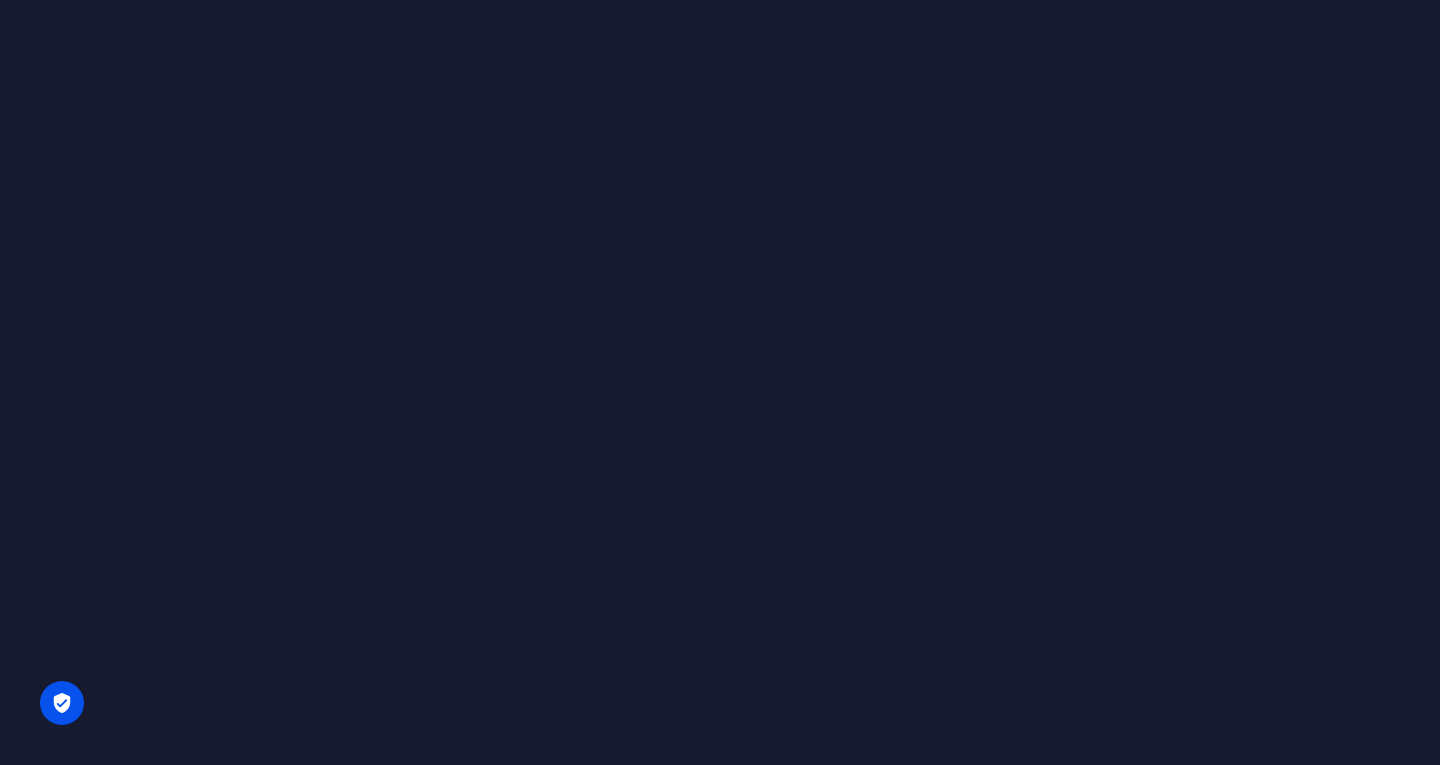 scroll, scrollTop: 0, scrollLeft: 0, axis: both 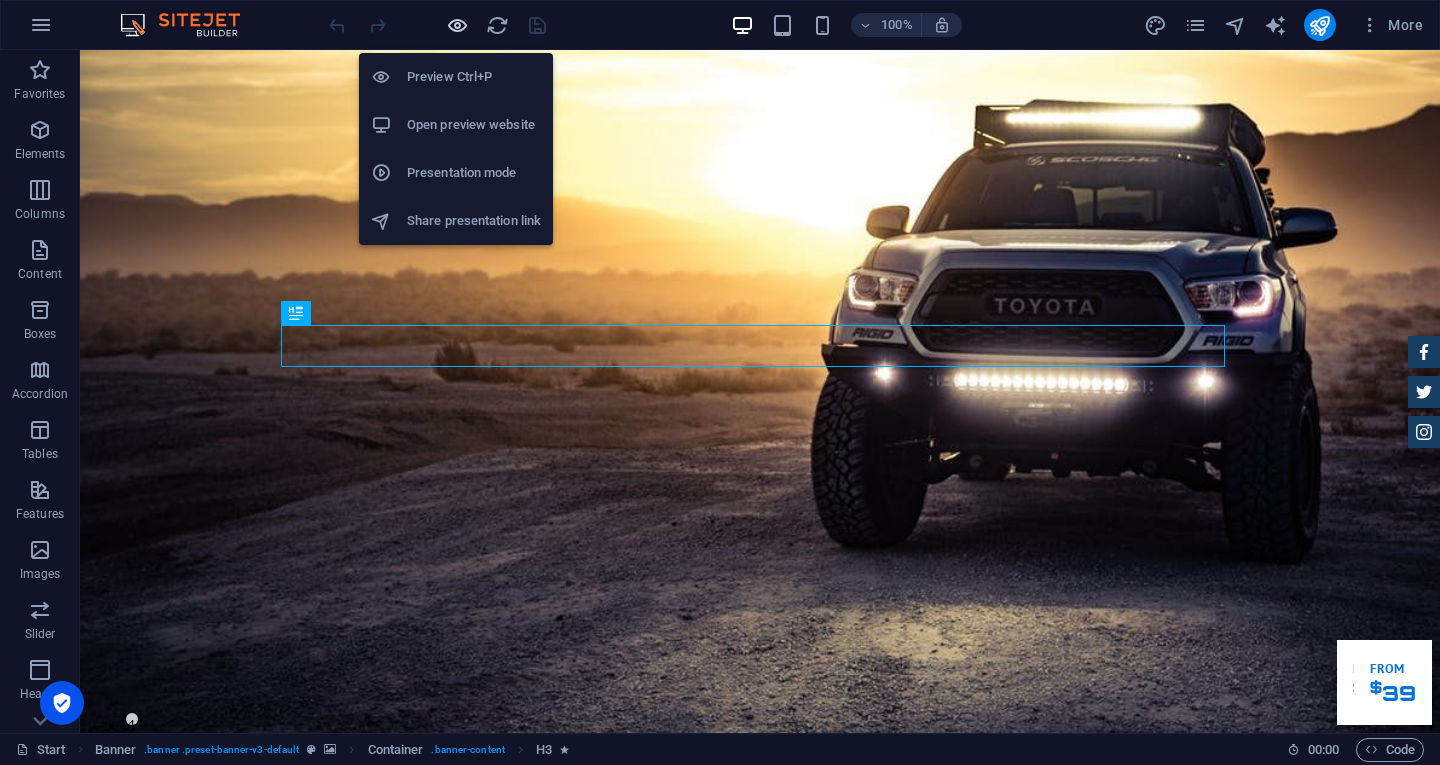 click at bounding box center (457, 25) 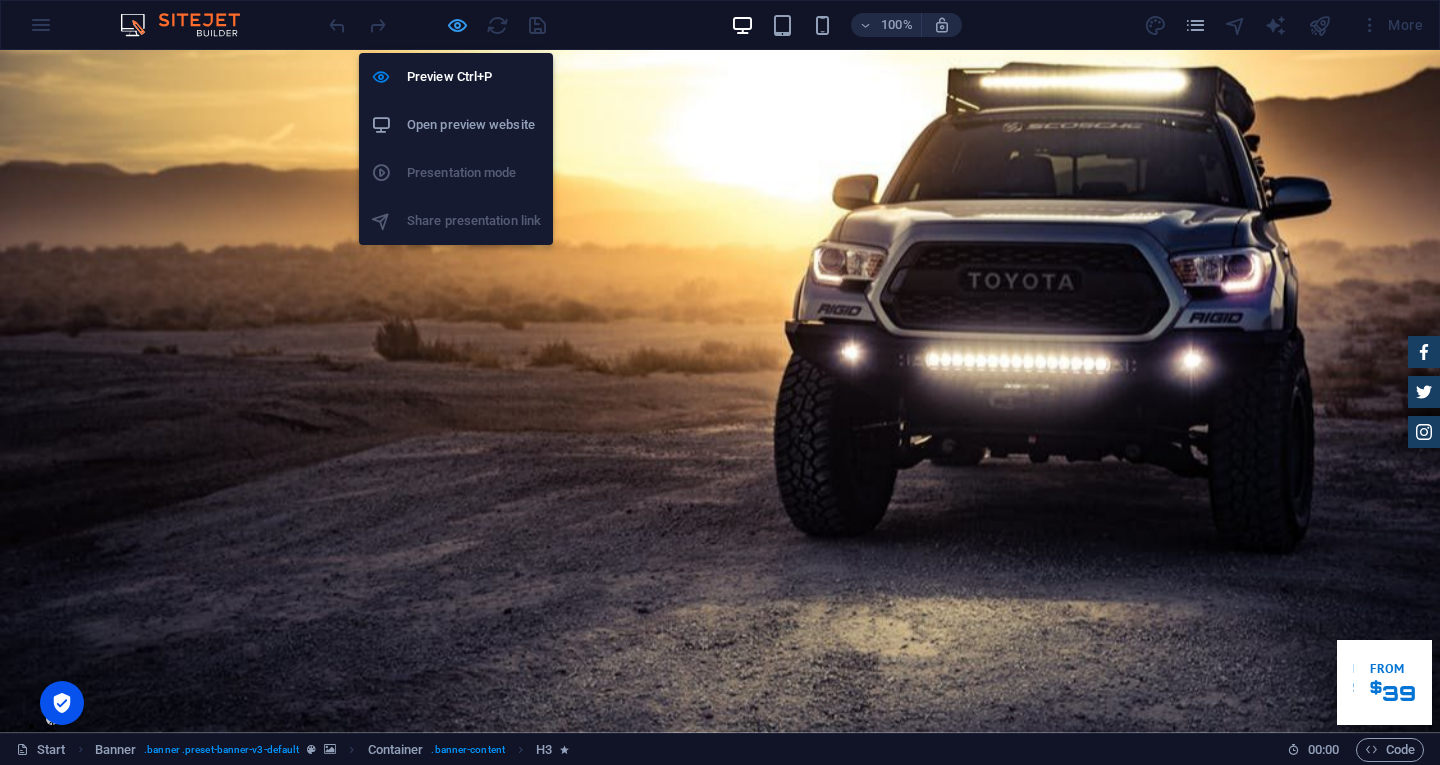 click at bounding box center [457, 25] 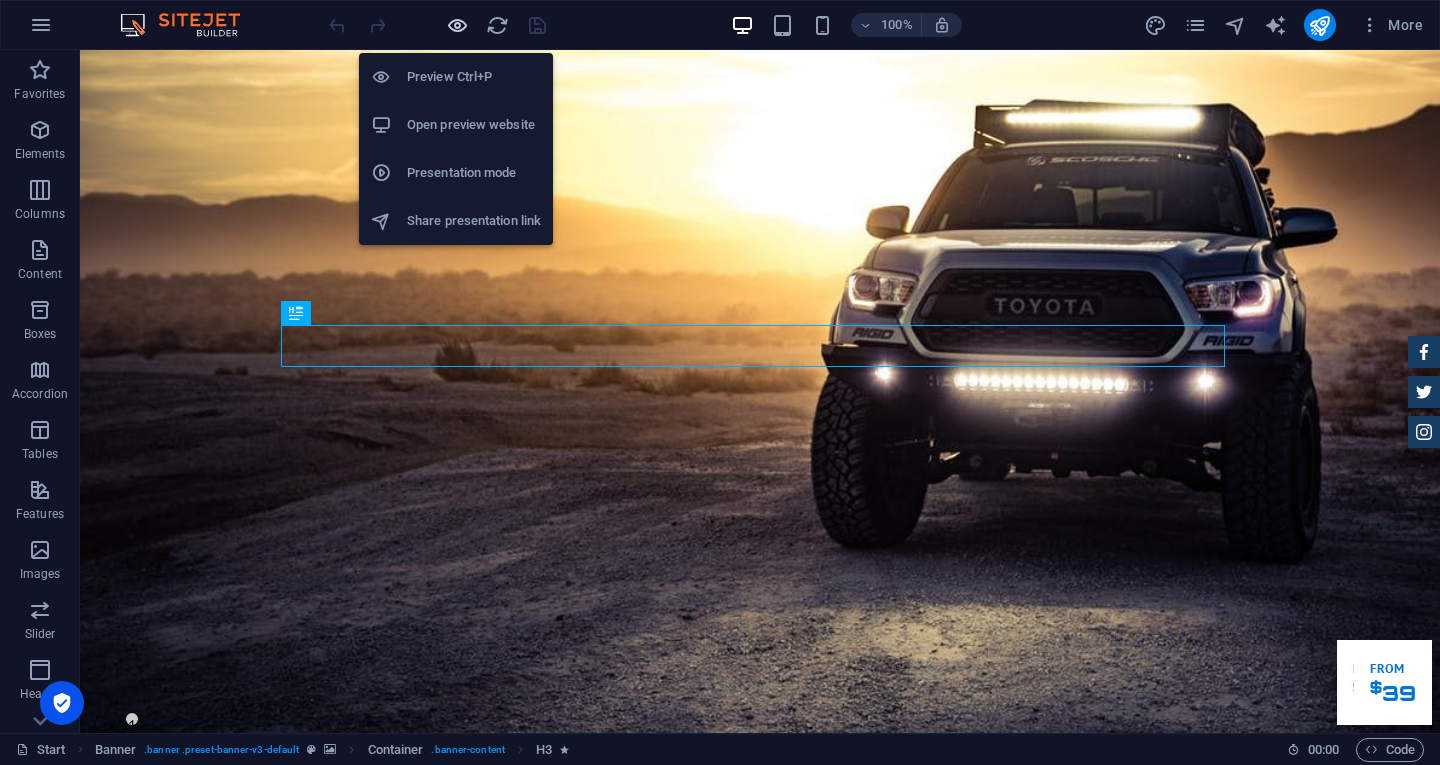 click at bounding box center (457, 25) 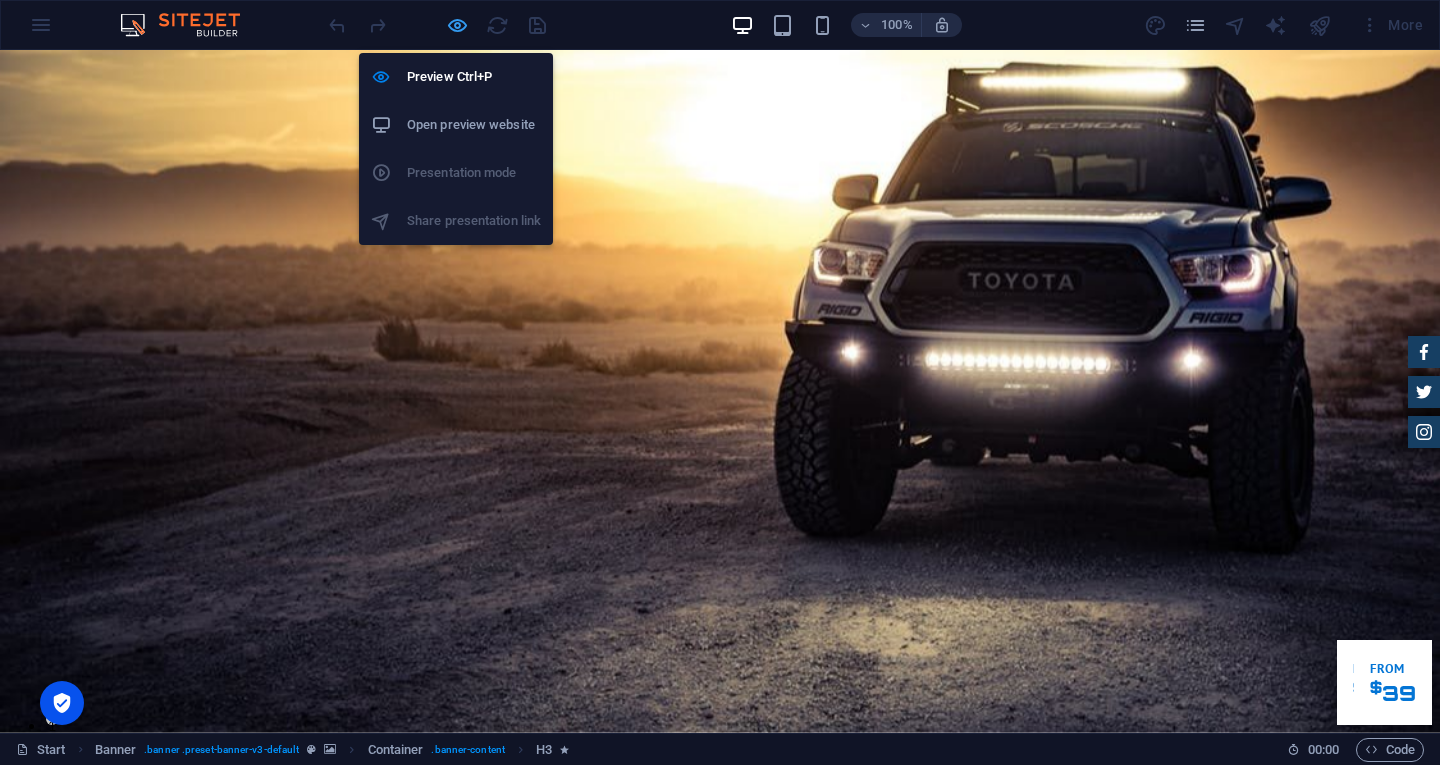 click at bounding box center [457, 25] 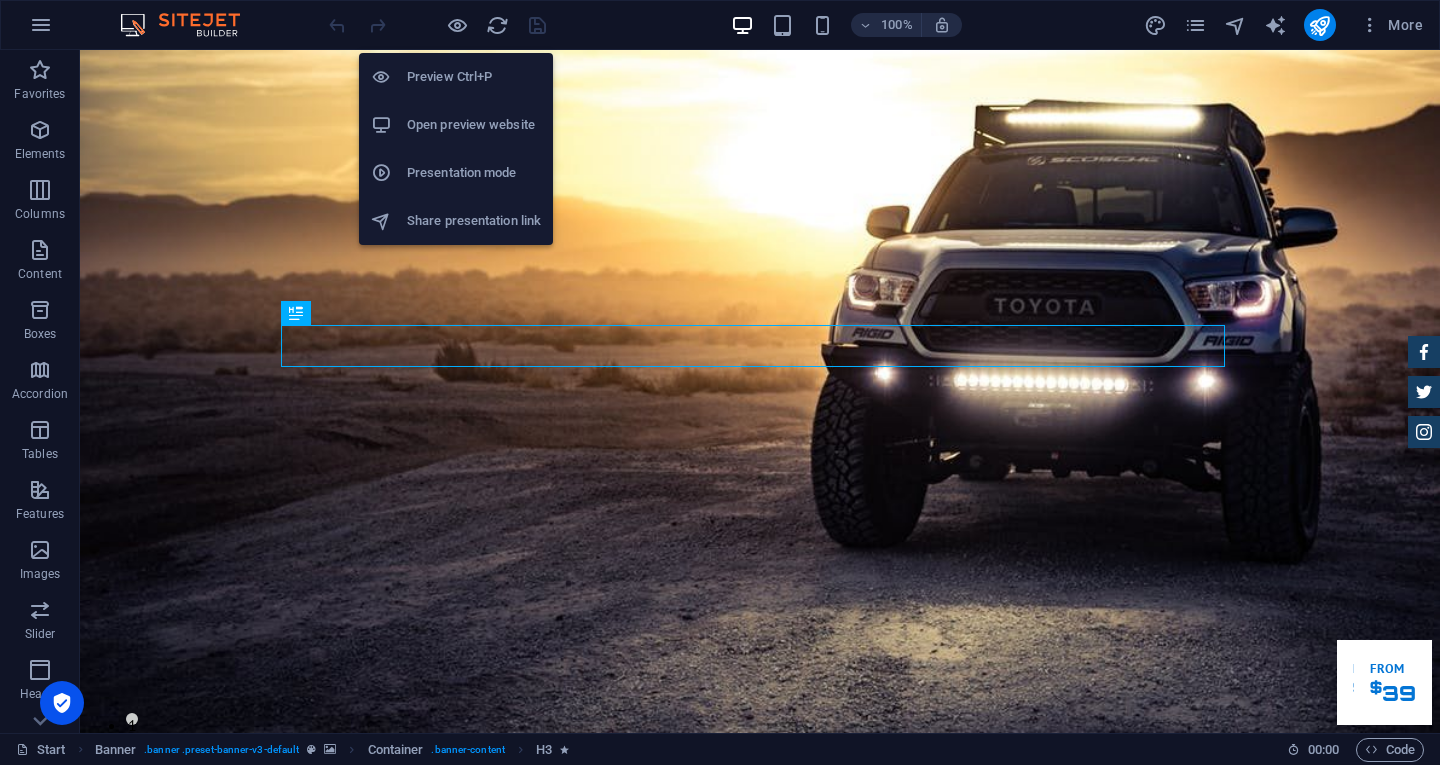 click on "Preview Ctrl+P" at bounding box center [474, 77] 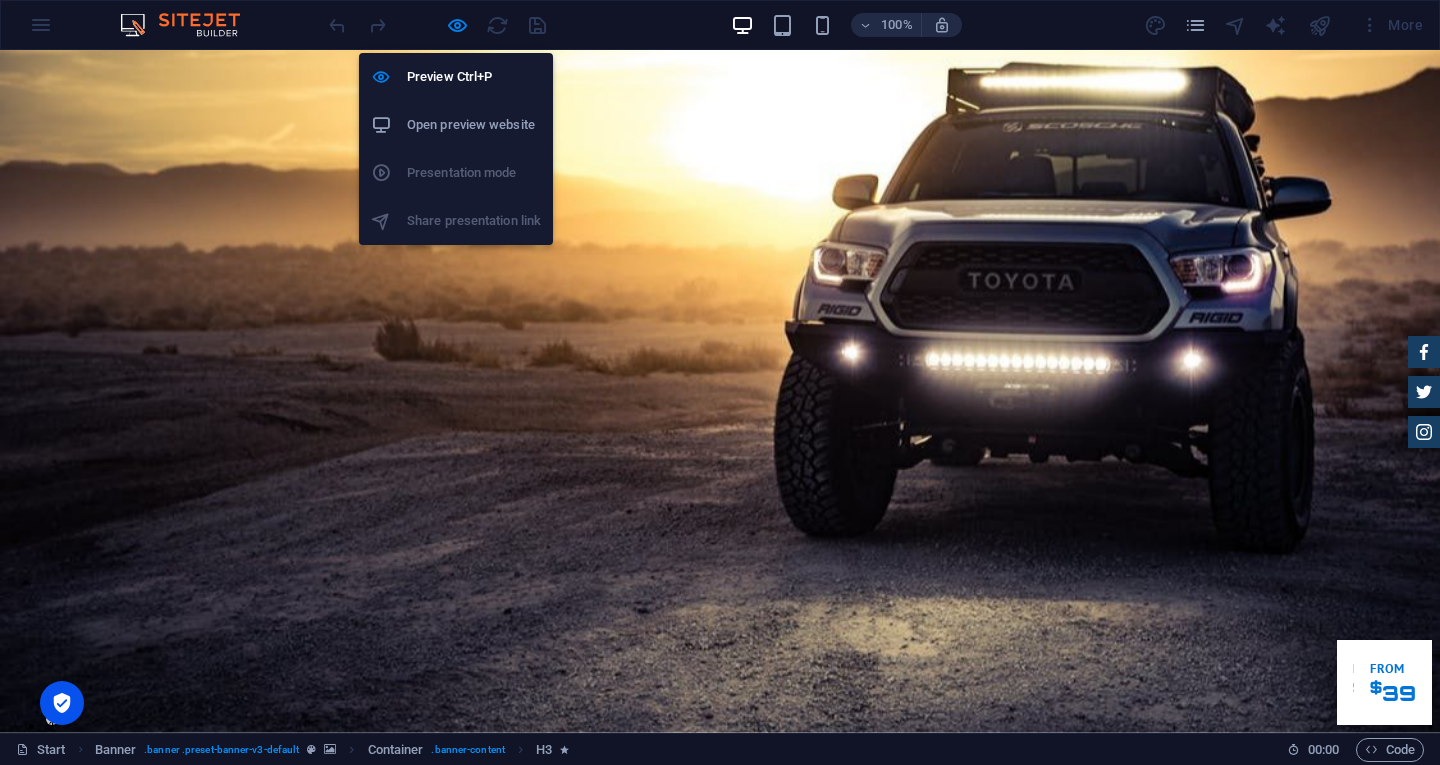 click on "Open preview website" at bounding box center [474, 125] 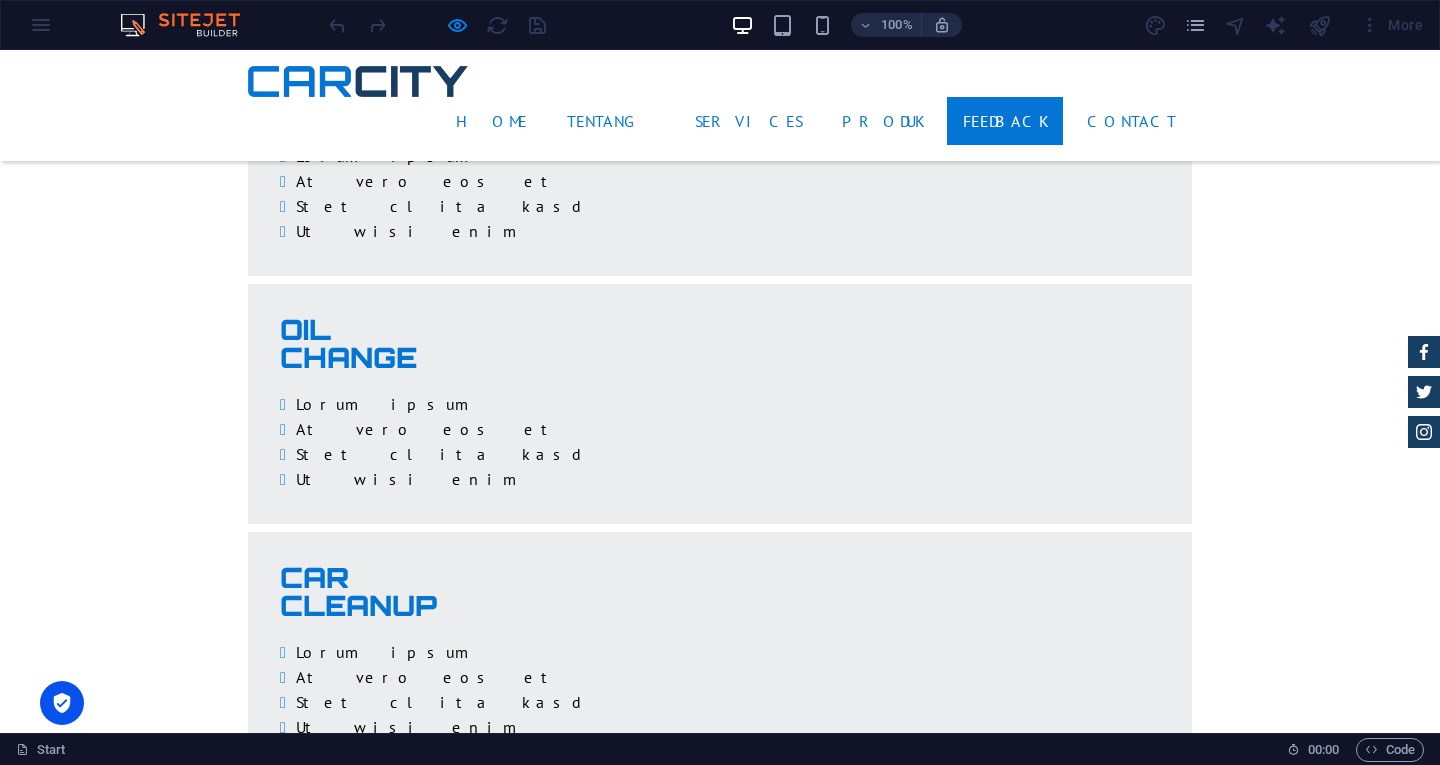 scroll, scrollTop: 4900, scrollLeft: 0, axis: vertical 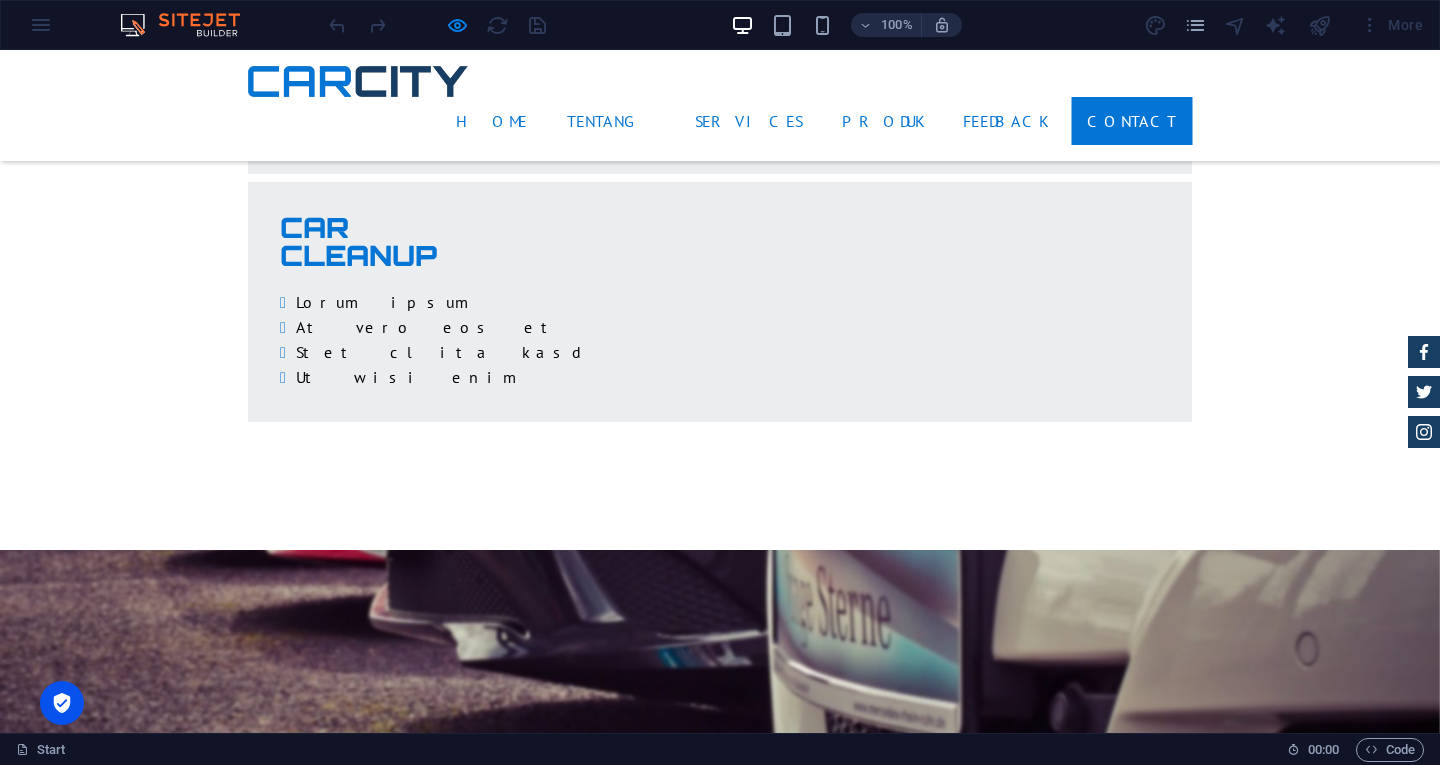 click on "Contact" at bounding box center (488, 11421) 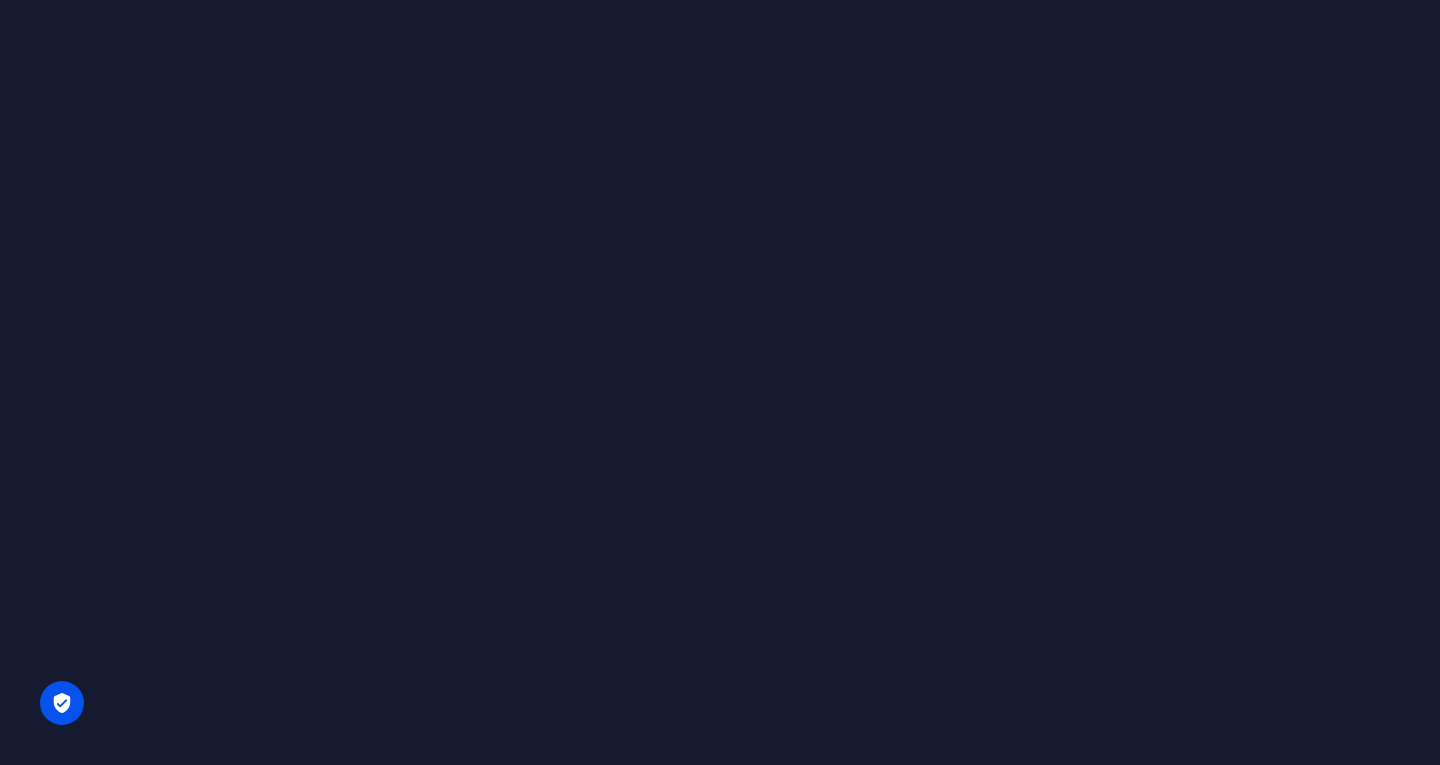 scroll, scrollTop: 0, scrollLeft: 0, axis: both 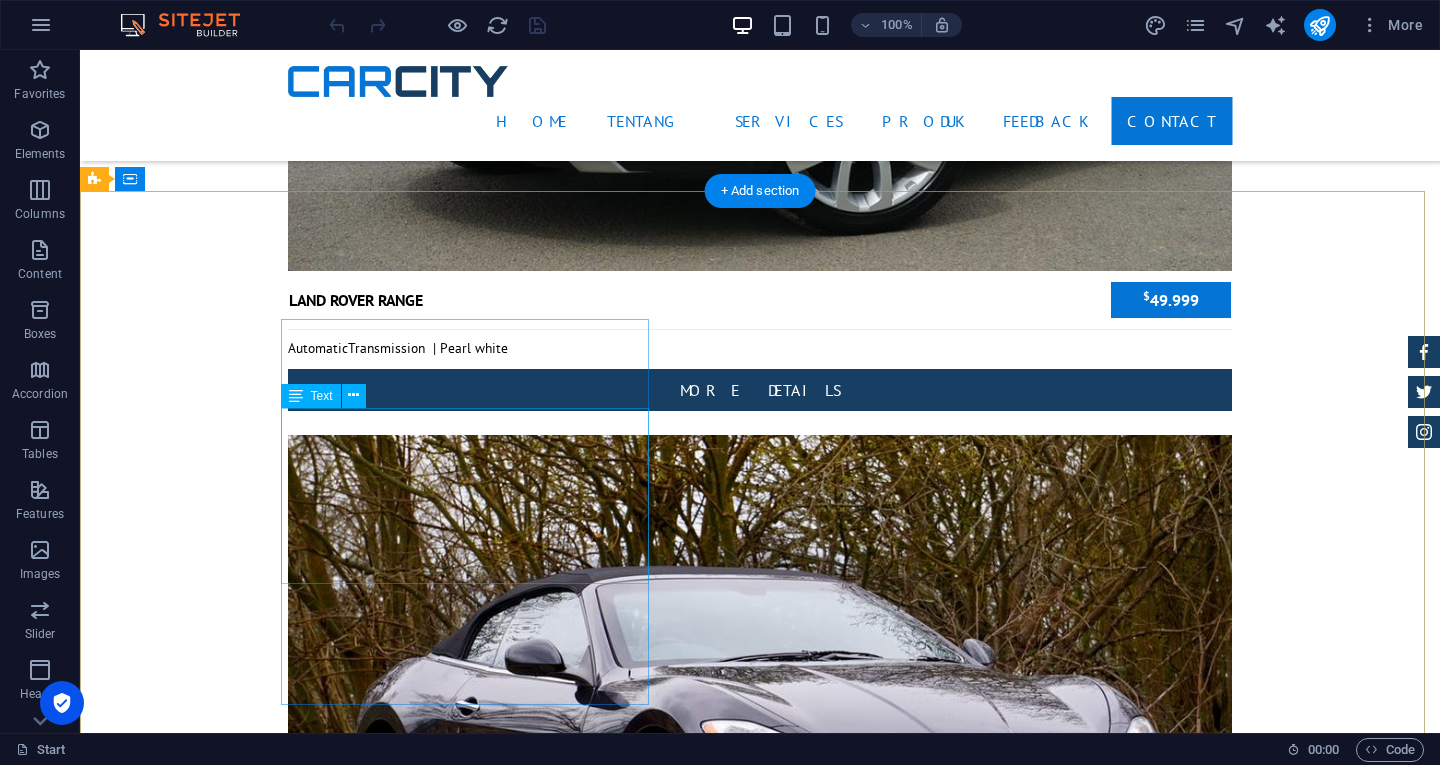 click on "[DOMAIN_NAME] [STREET_ADDRESS][US_STATE] +1 646 - 333 - 44 55 [EMAIL_ADDRESS] Legal Notice  |  Privacy" at bounding box center (568, 20121) 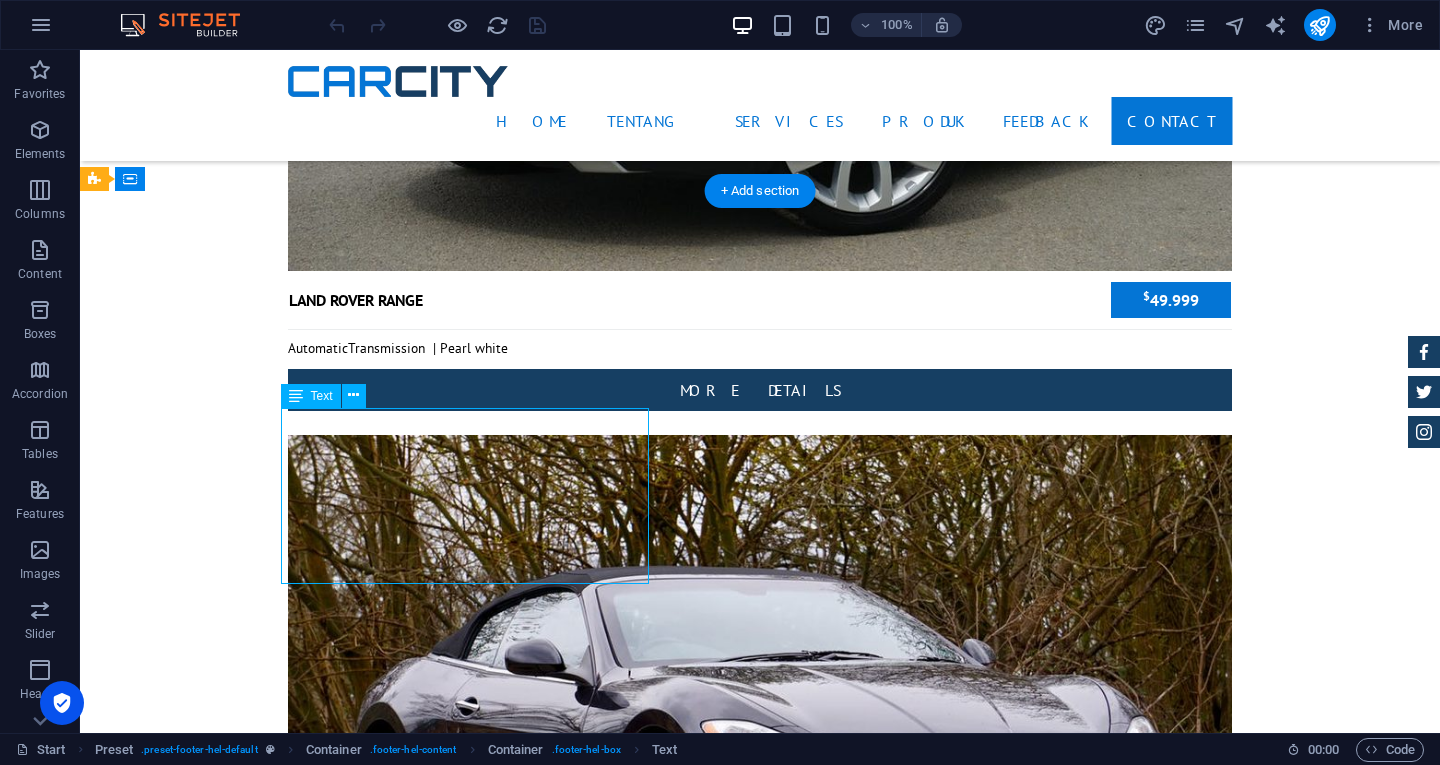 click on "[DOMAIN_NAME] [STREET_ADDRESS][US_STATE] +1 646 - 333 - 44 55 [EMAIL_ADDRESS] Legal Notice  |  Privacy" at bounding box center [568, 20121] 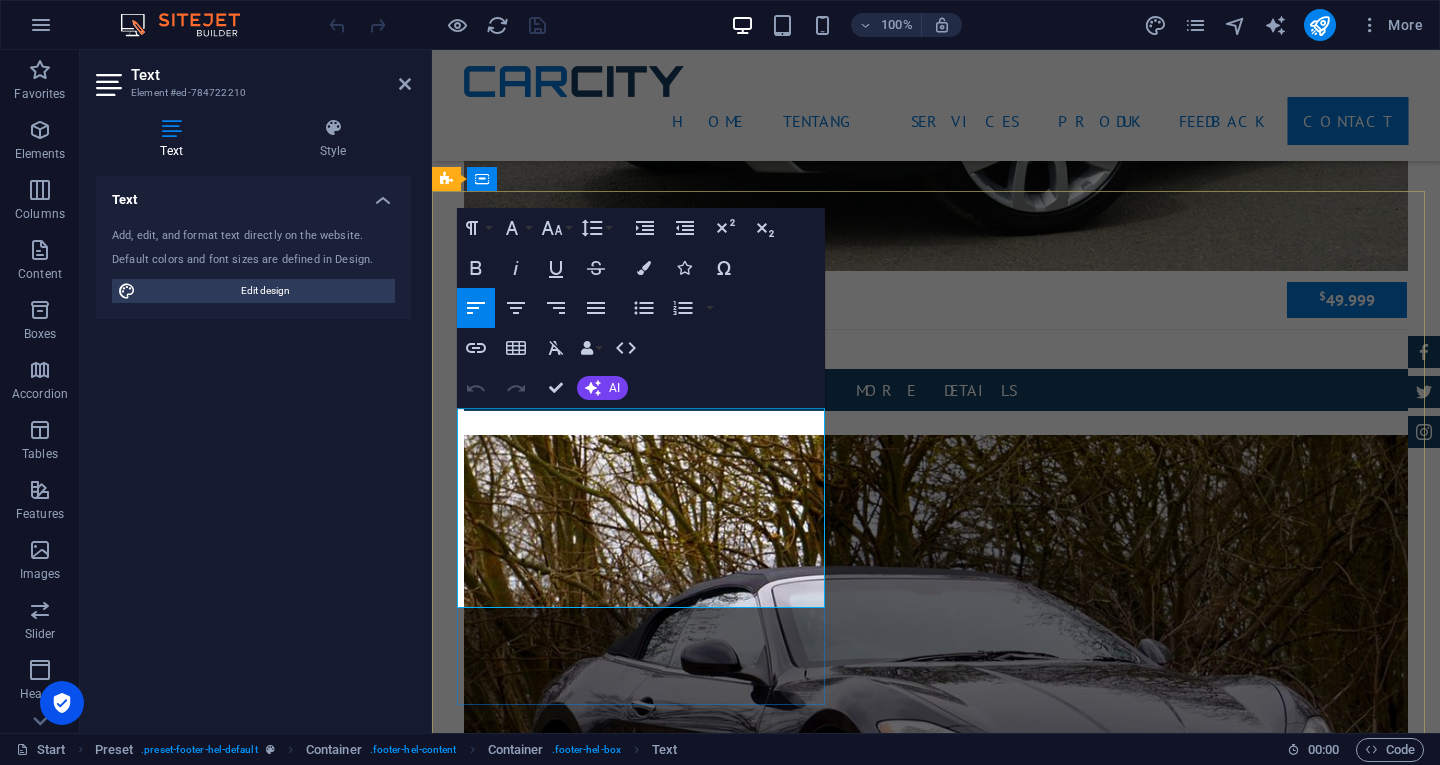 drag, startPoint x: 735, startPoint y: 451, endPoint x: 484, endPoint y: 451, distance: 251 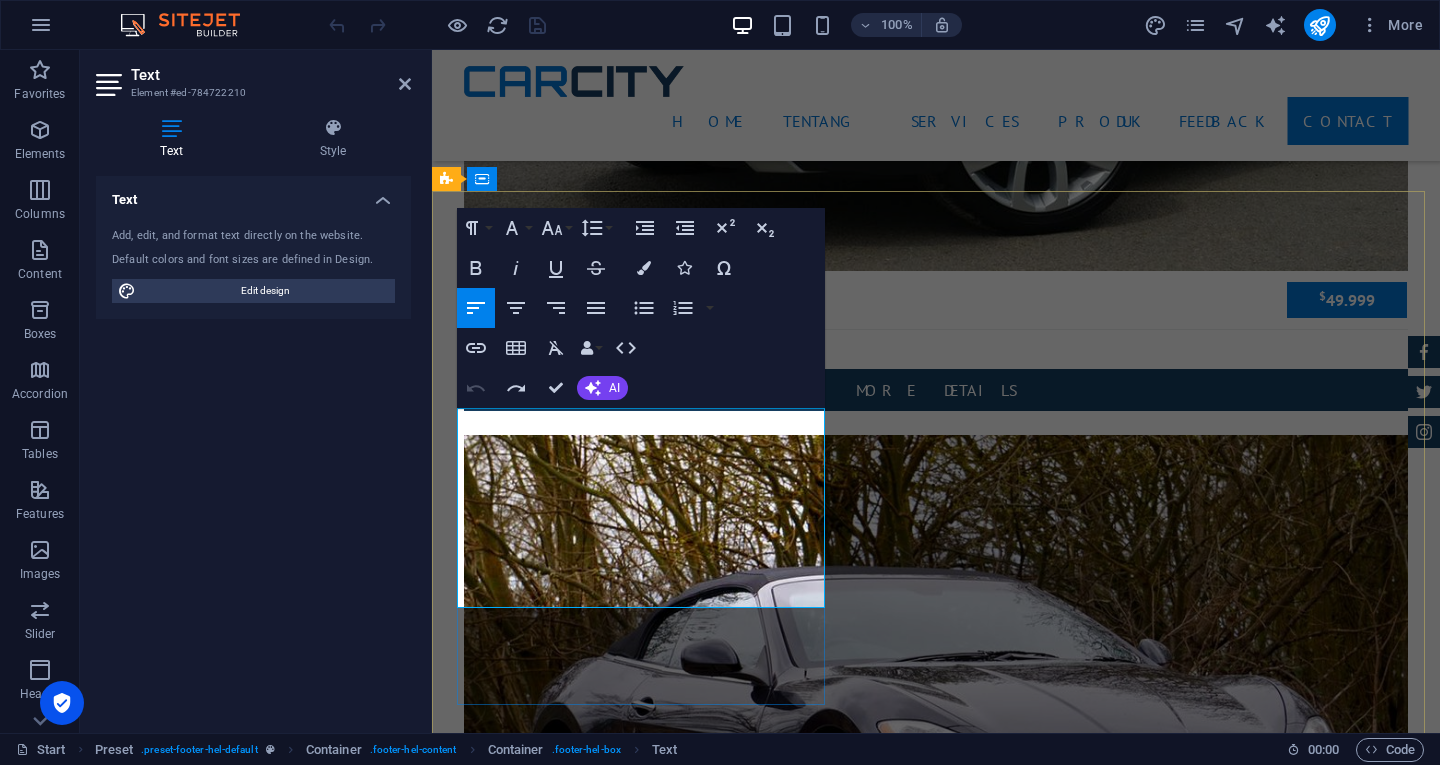 click on "[STREET_ADDRESS]" at bounding box center [540, 20377] 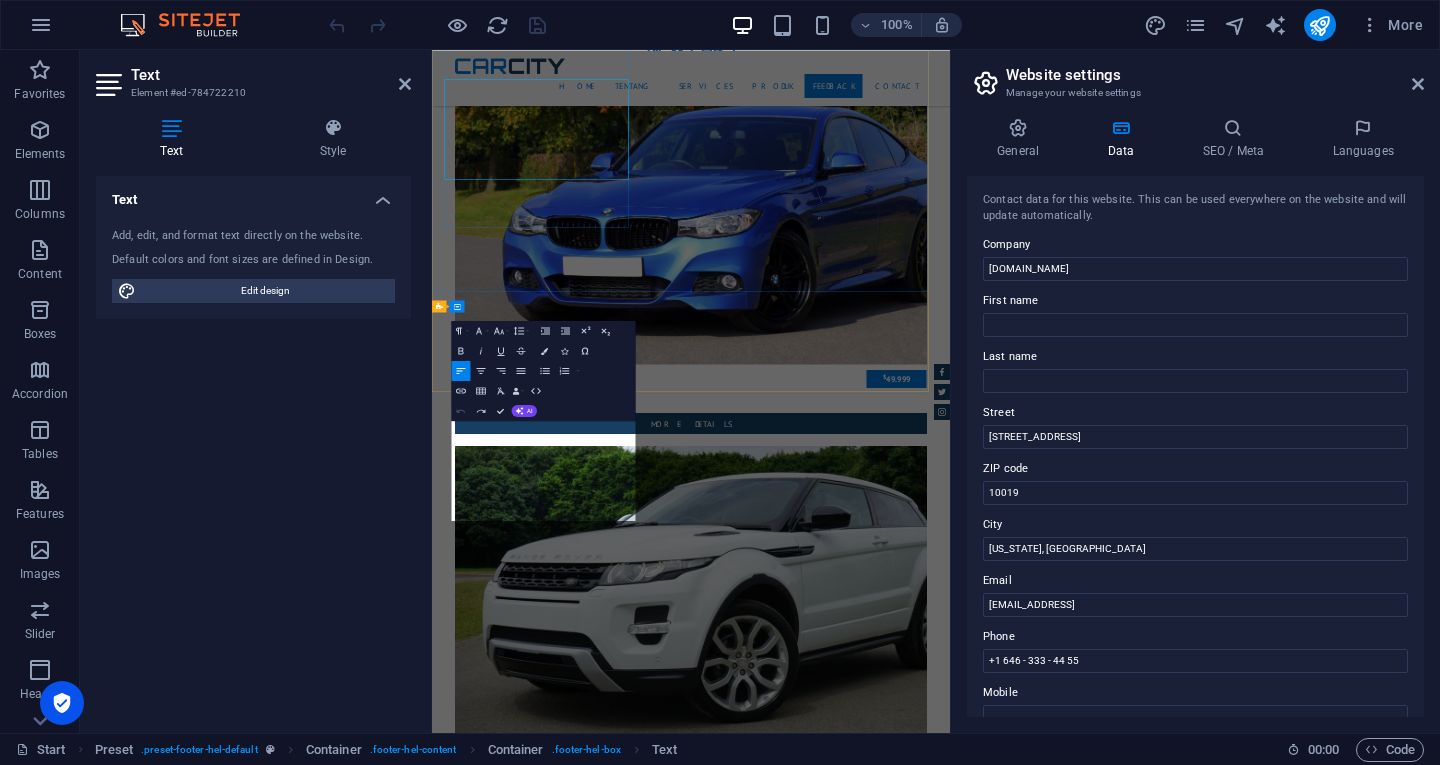scroll, scrollTop: 7934, scrollLeft: 0, axis: vertical 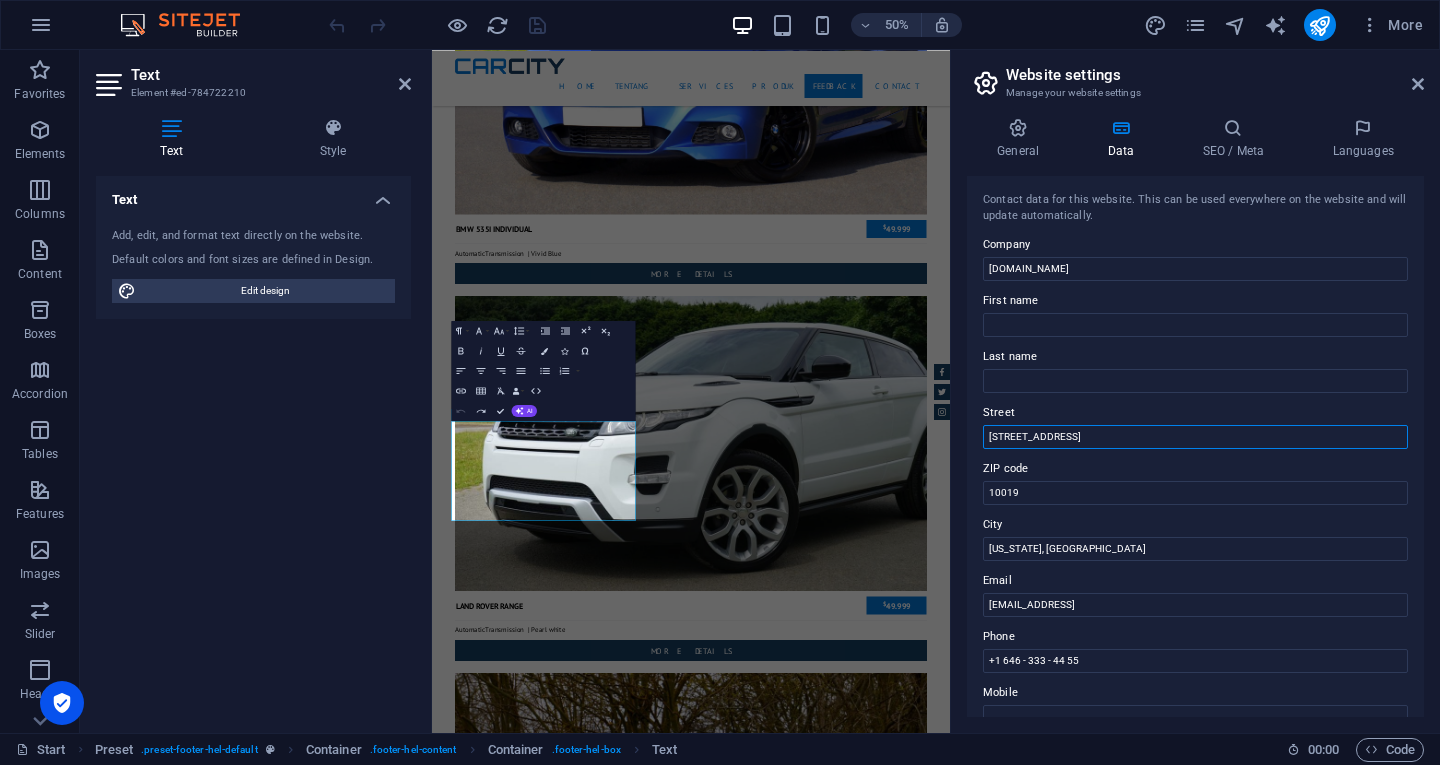drag, startPoint x: 1510, startPoint y: 490, endPoint x: 1383, endPoint y: 508, distance: 128.26924 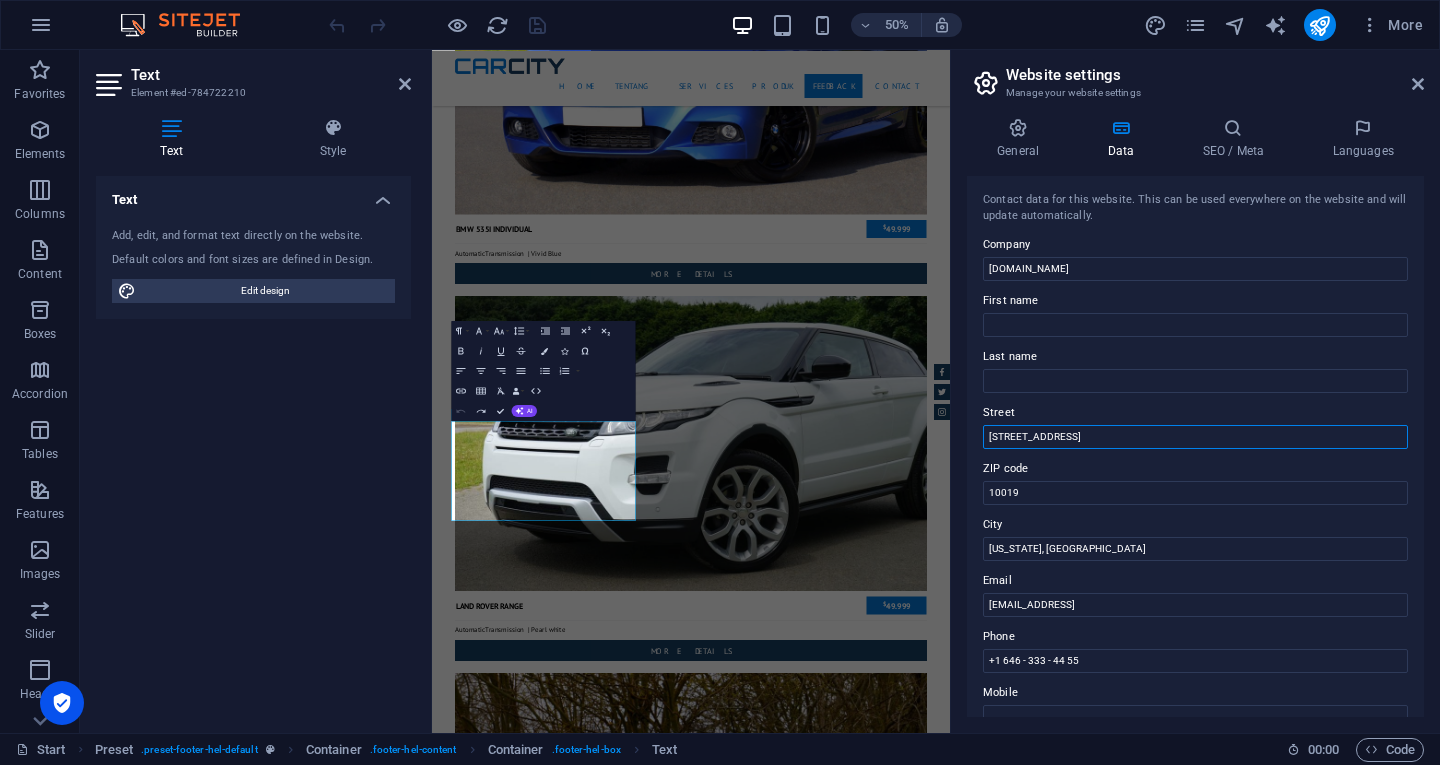 click on "[STREET_ADDRESS]" at bounding box center (1195, 437) 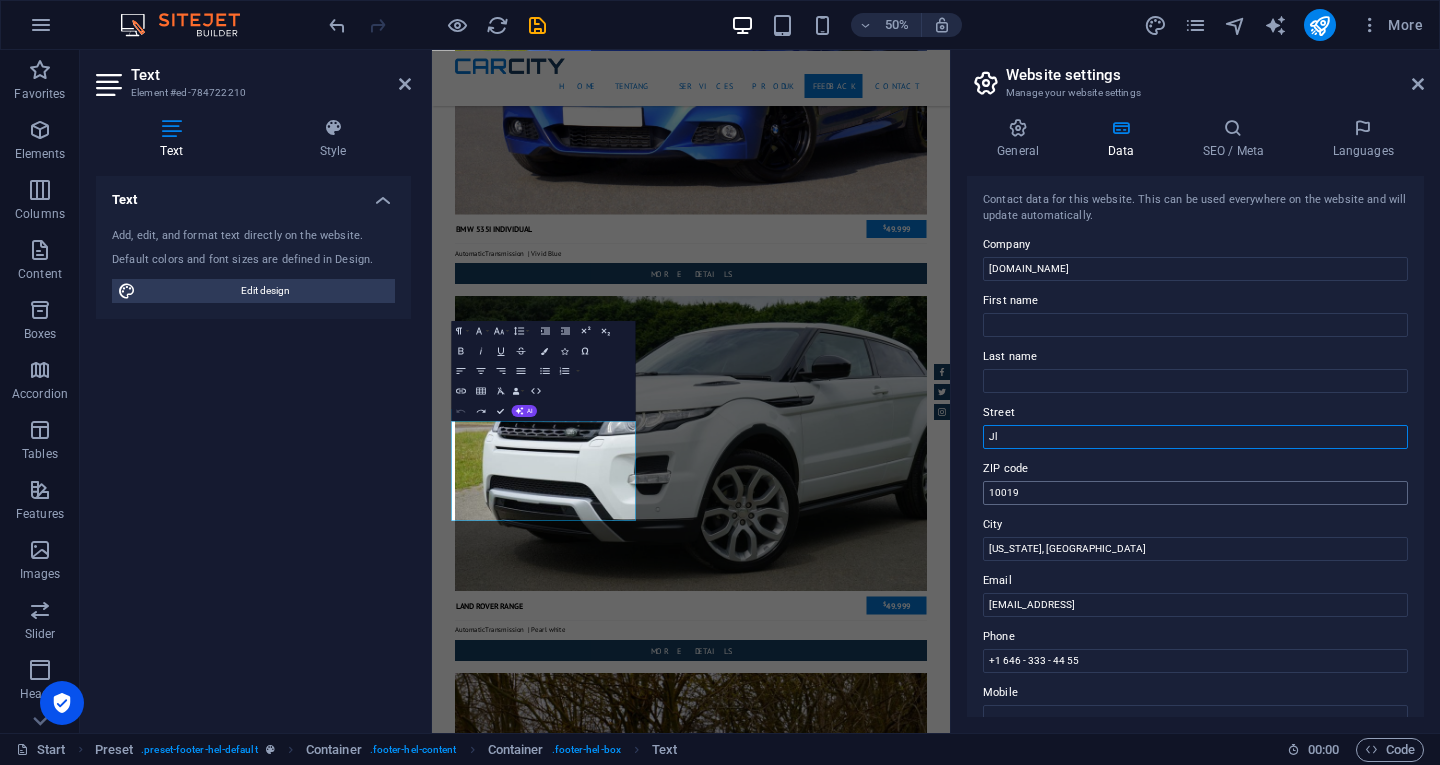 type on "Jl [PERSON_NAME]. S.H Gg Manggis NO 21" 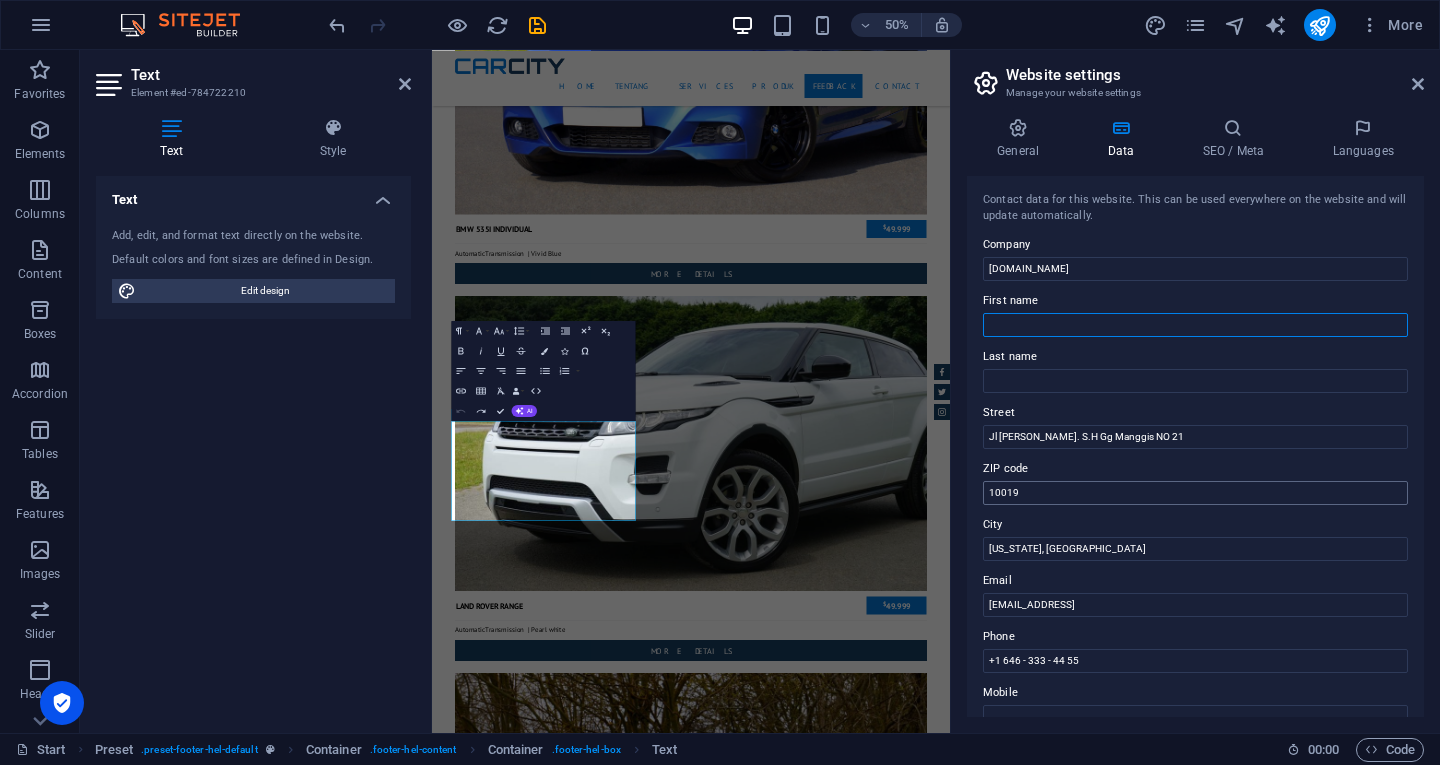 type on "Ahmad" 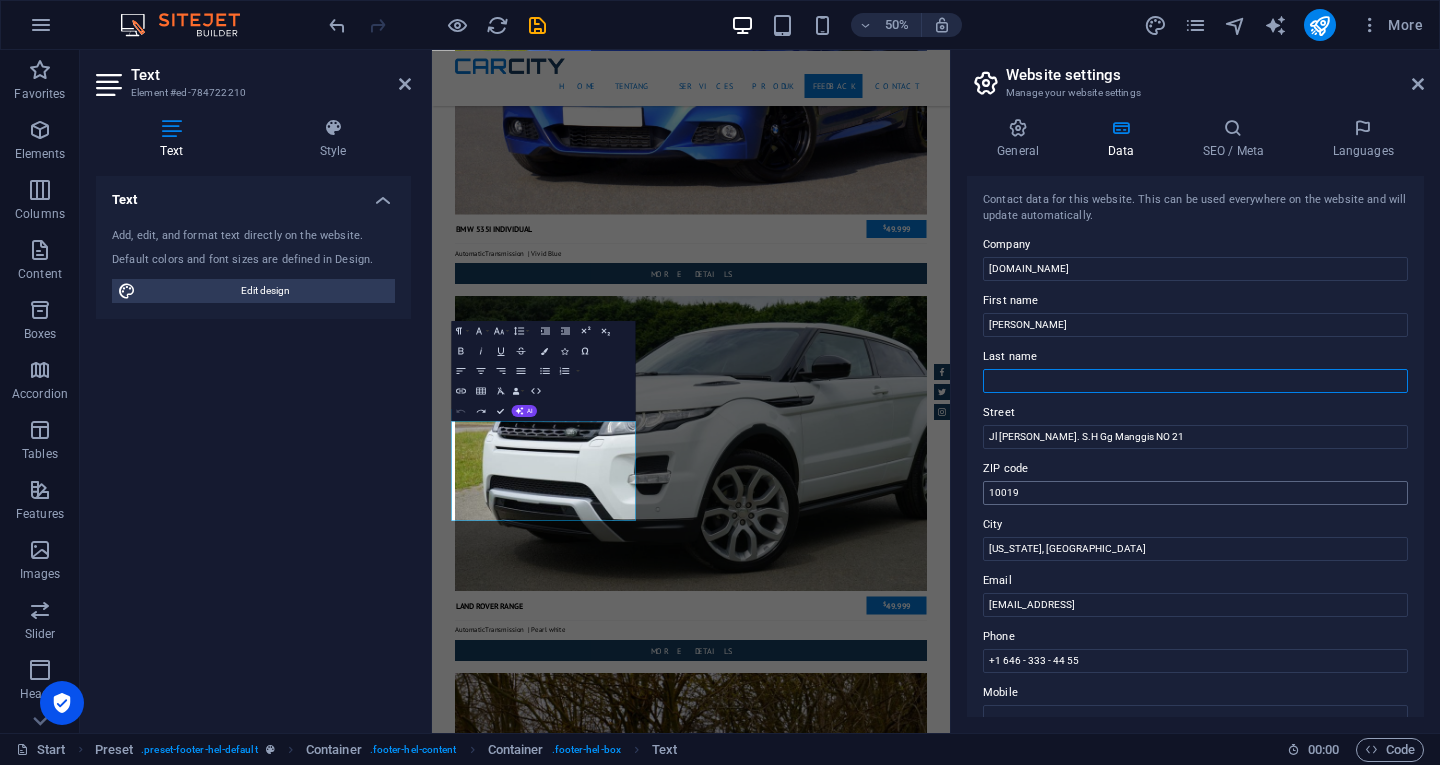 type on "Uzair" 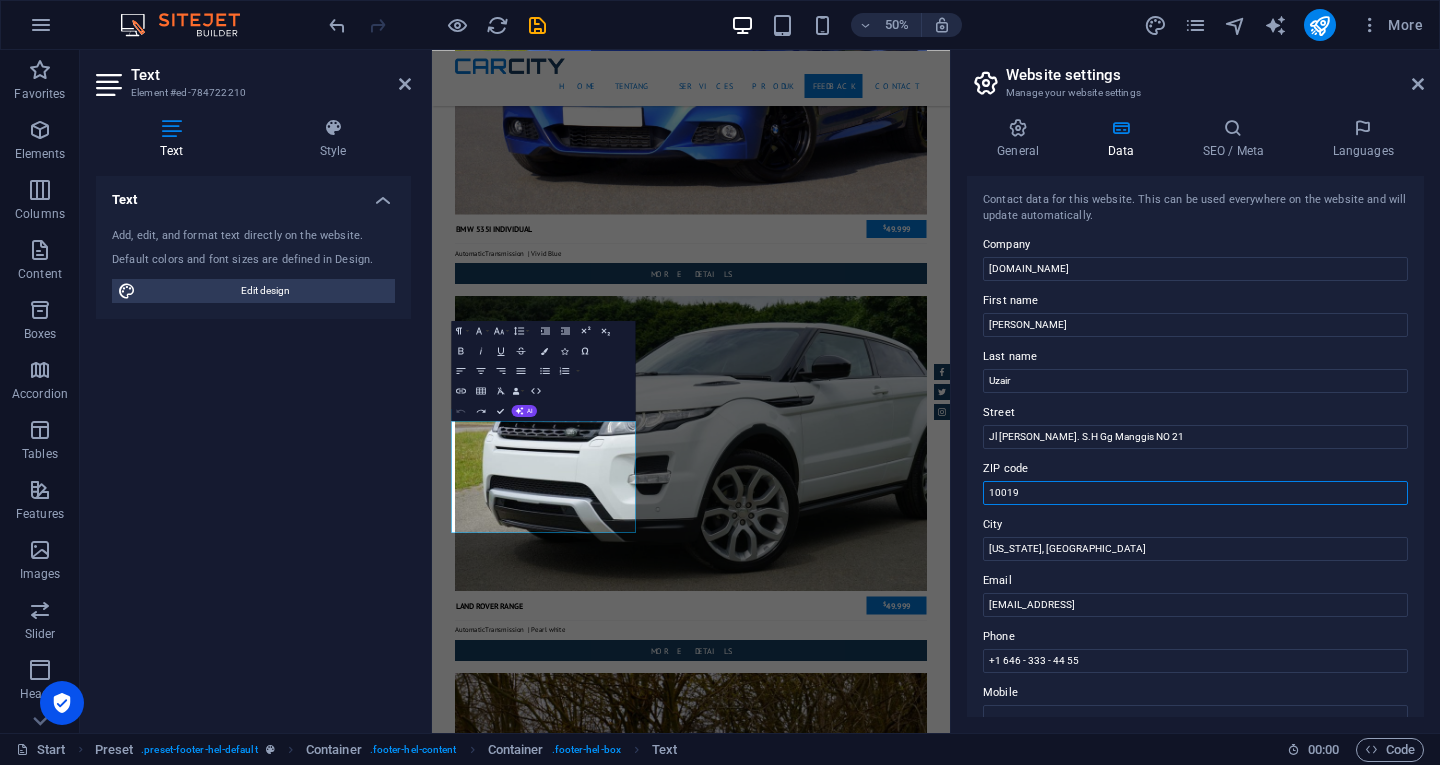 drag, startPoint x: 1032, startPoint y: 494, endPoint x: 974, endPoint y: 498, distance: 58.137768 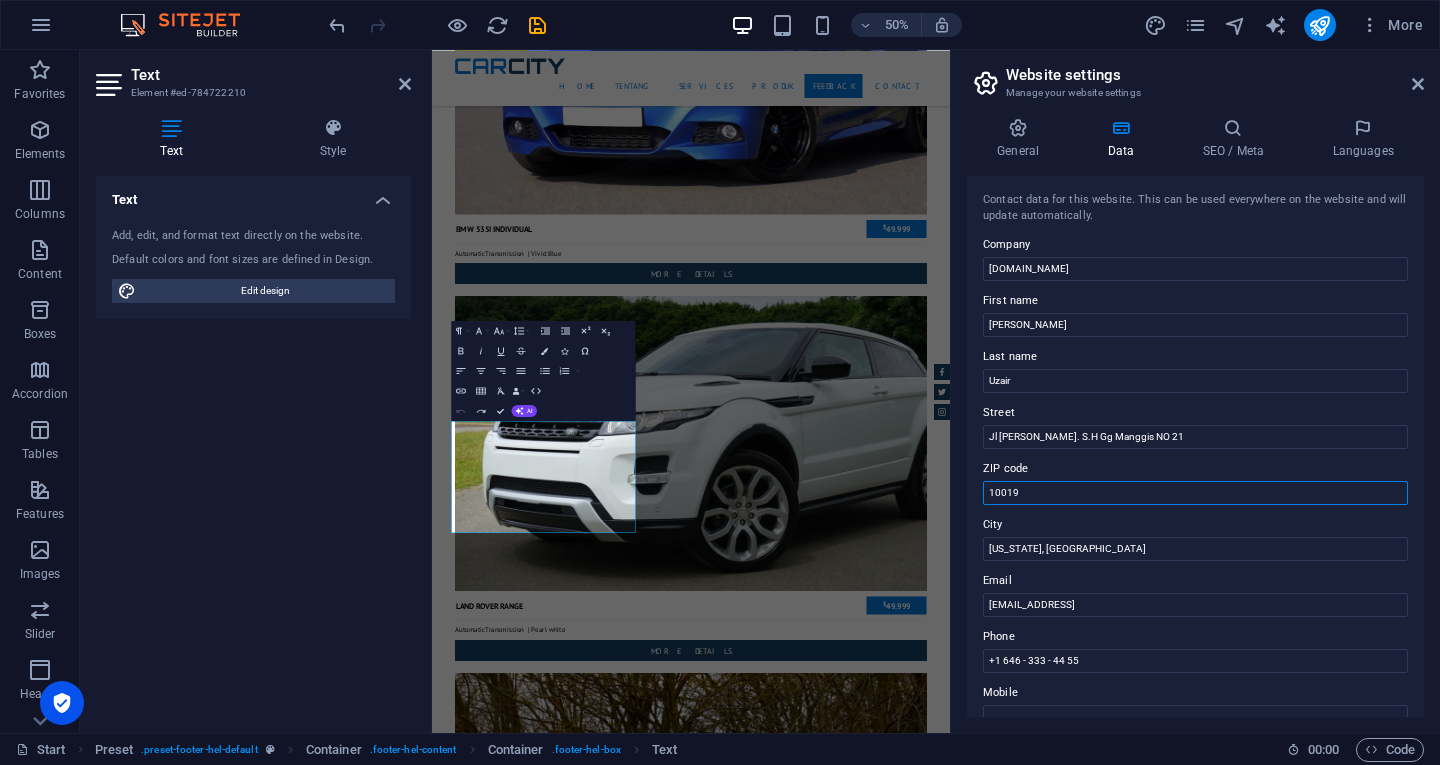 click on "Contact data for this website. This can be used everywhere on the website and will update automatically. Company gtransmedan.com First name Ahmad Last name Uzair Street Jl Prof Hm Yamin. S.H Gg Manggis NO 21 ZIP code 10019 City New York, NY Email 2ba2b99c14a80ef06208b284319743@cpanel.local Phone +1 646 - 333 - 44 55 Mobile Fax Custom field 1 Custom field 2 Custom field 3 Custom field 4 Custom field 5 Custom field 6" at bounding box center [1195, 446] 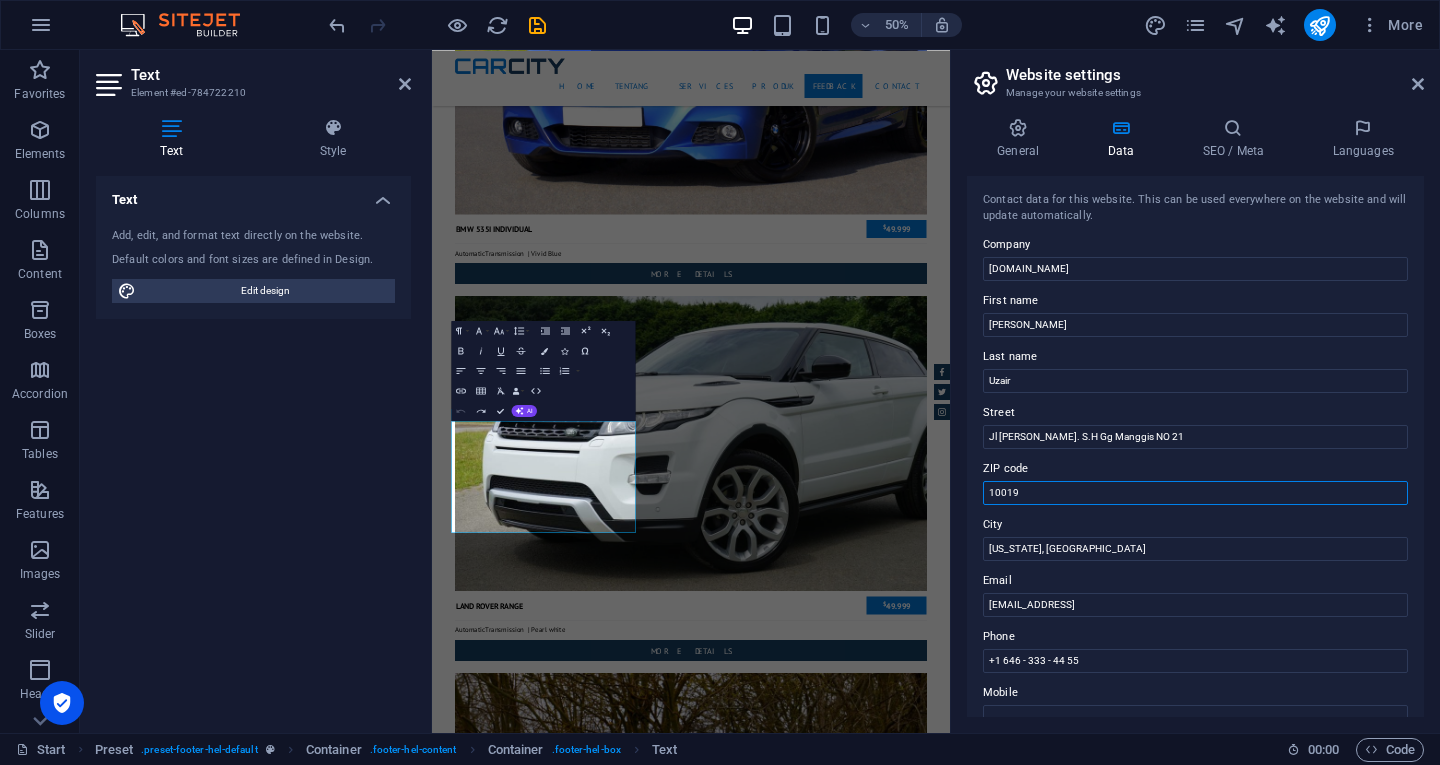 paste on "20233" 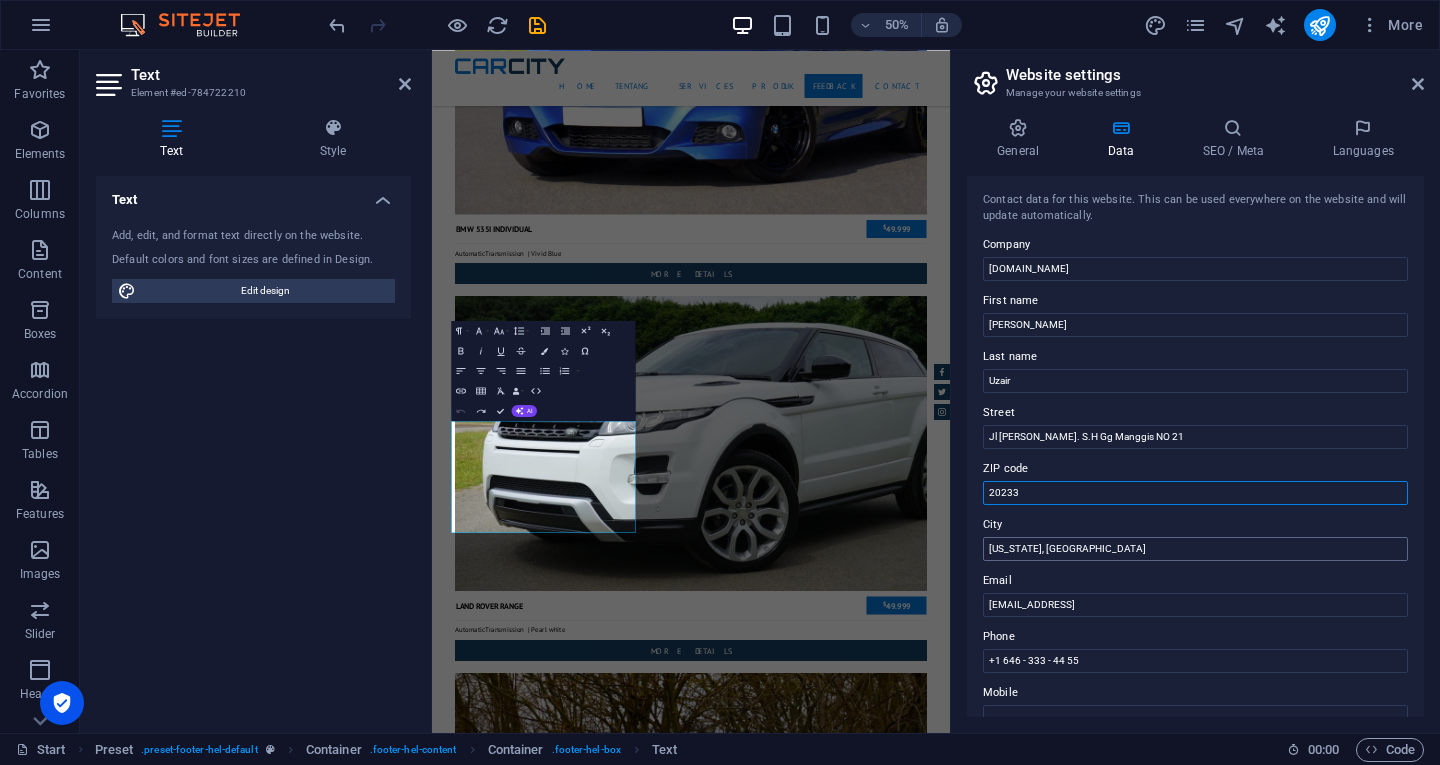 type on "20233" 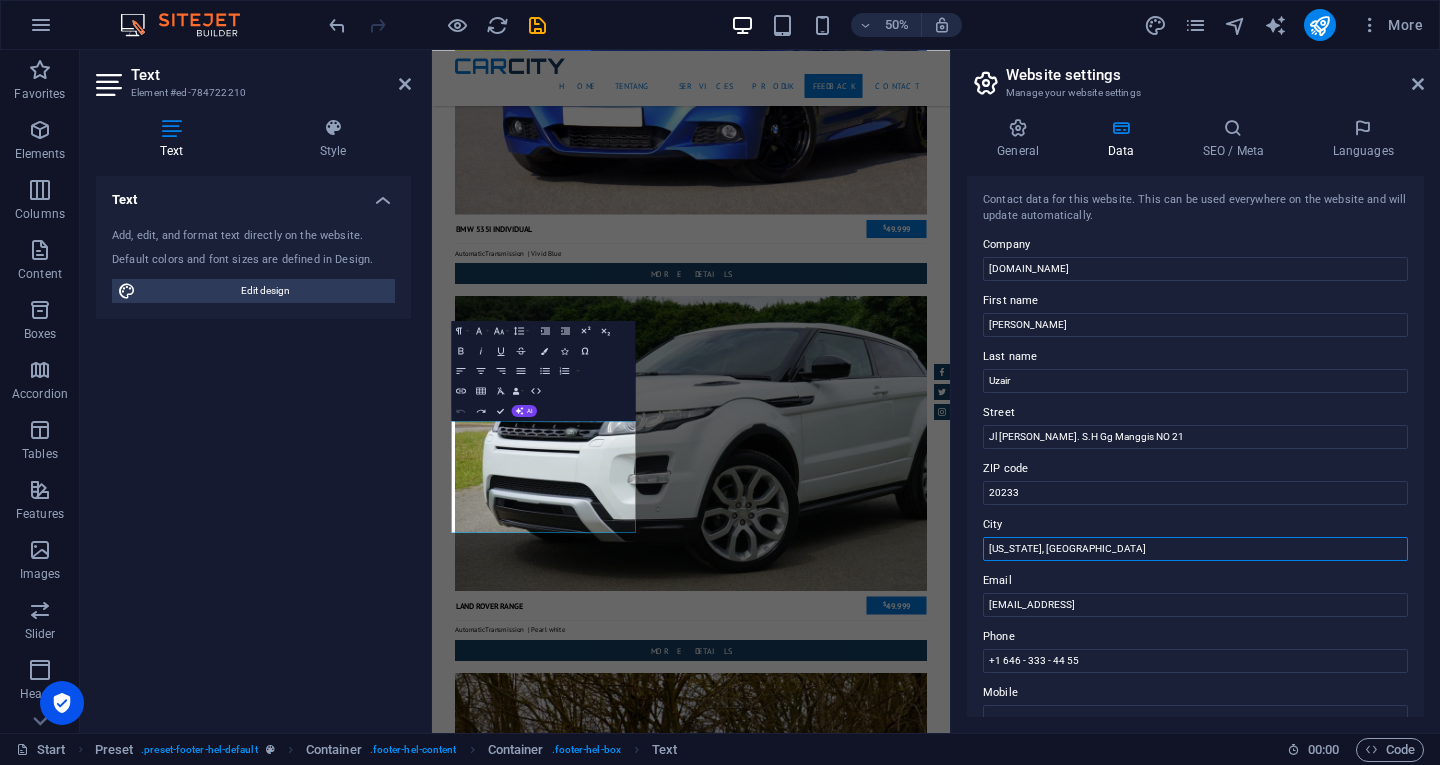 drag, startPoint x: 1057, startPoint y: 548, endPoint x: 956, endPoint y: 560, distance: 101.71037 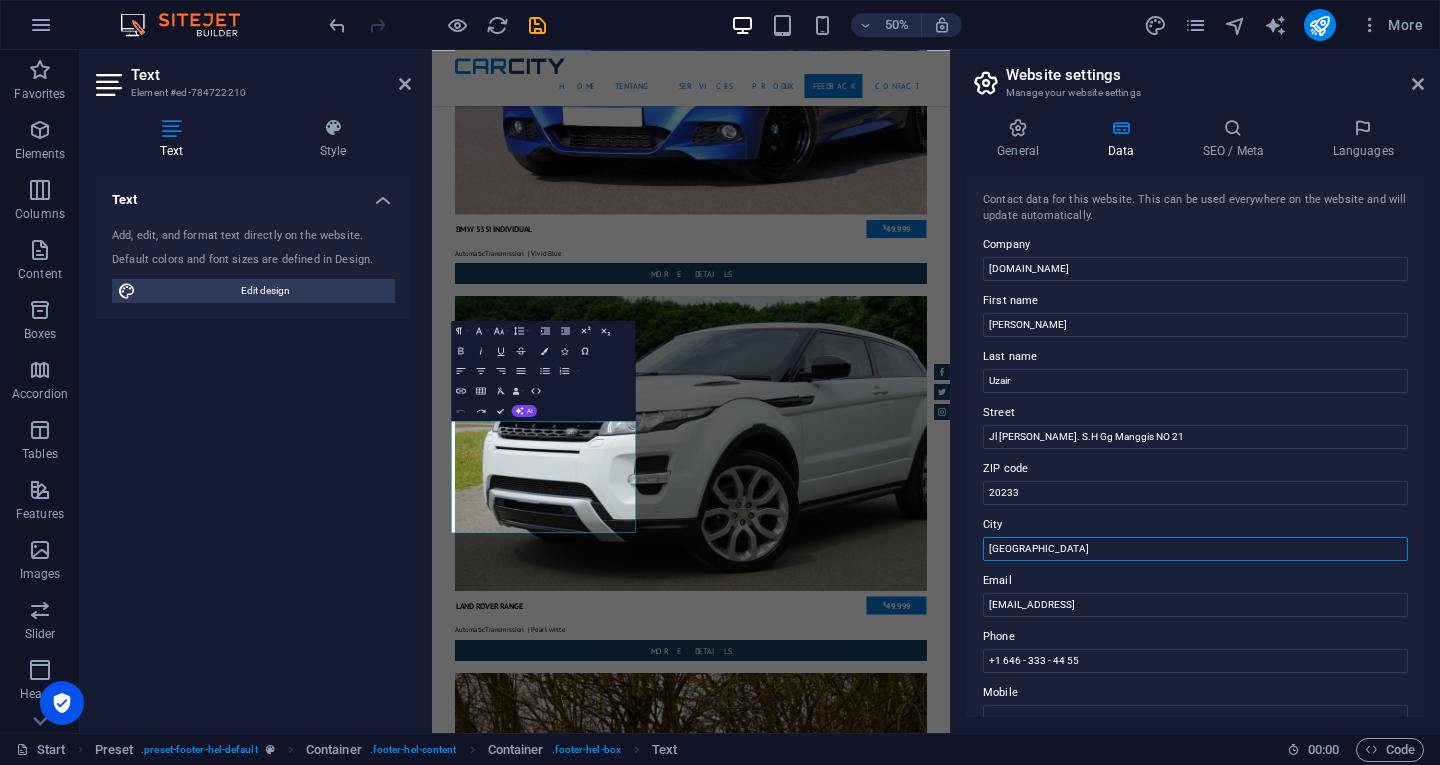 click on "Medan" at bounding box center (1195, 549) 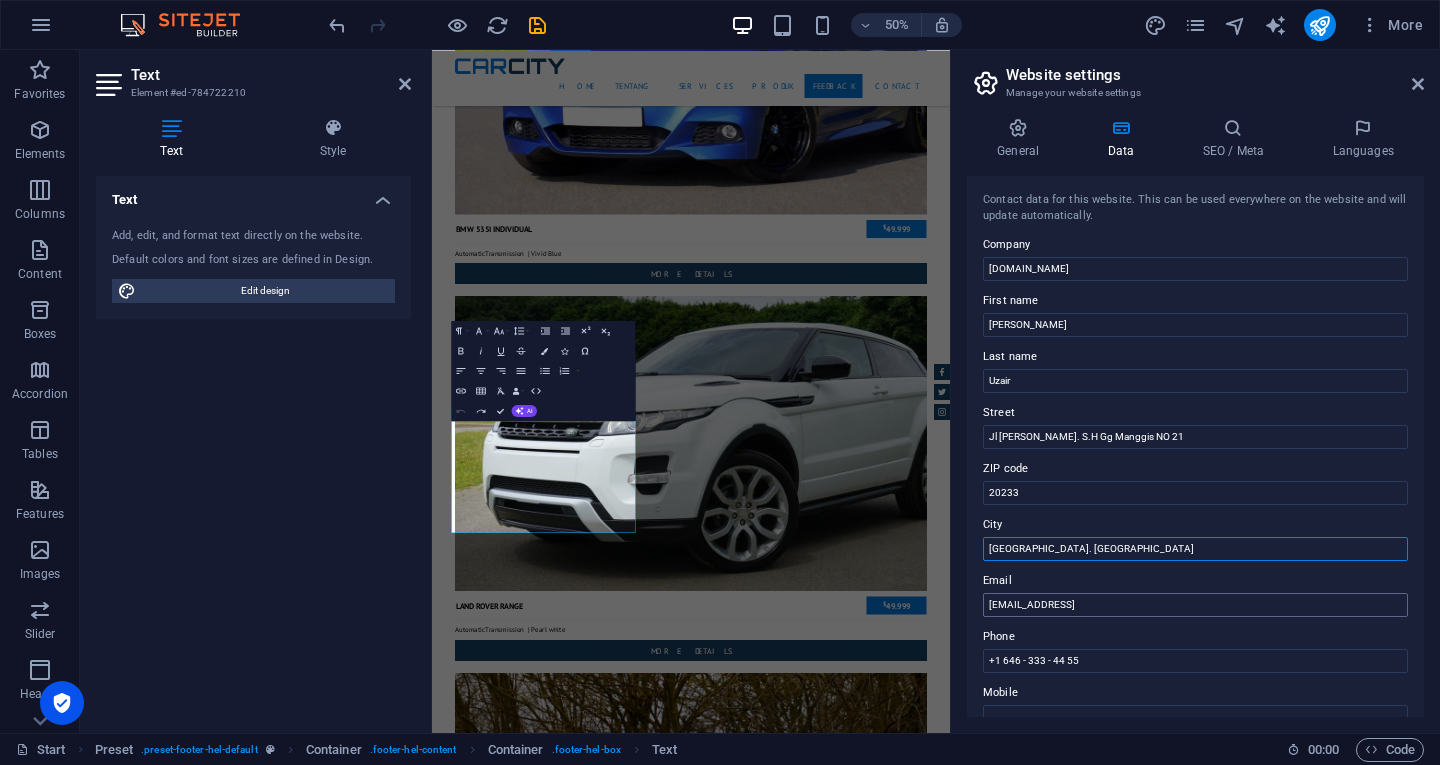 type on "Medan. SUmatera Utara" 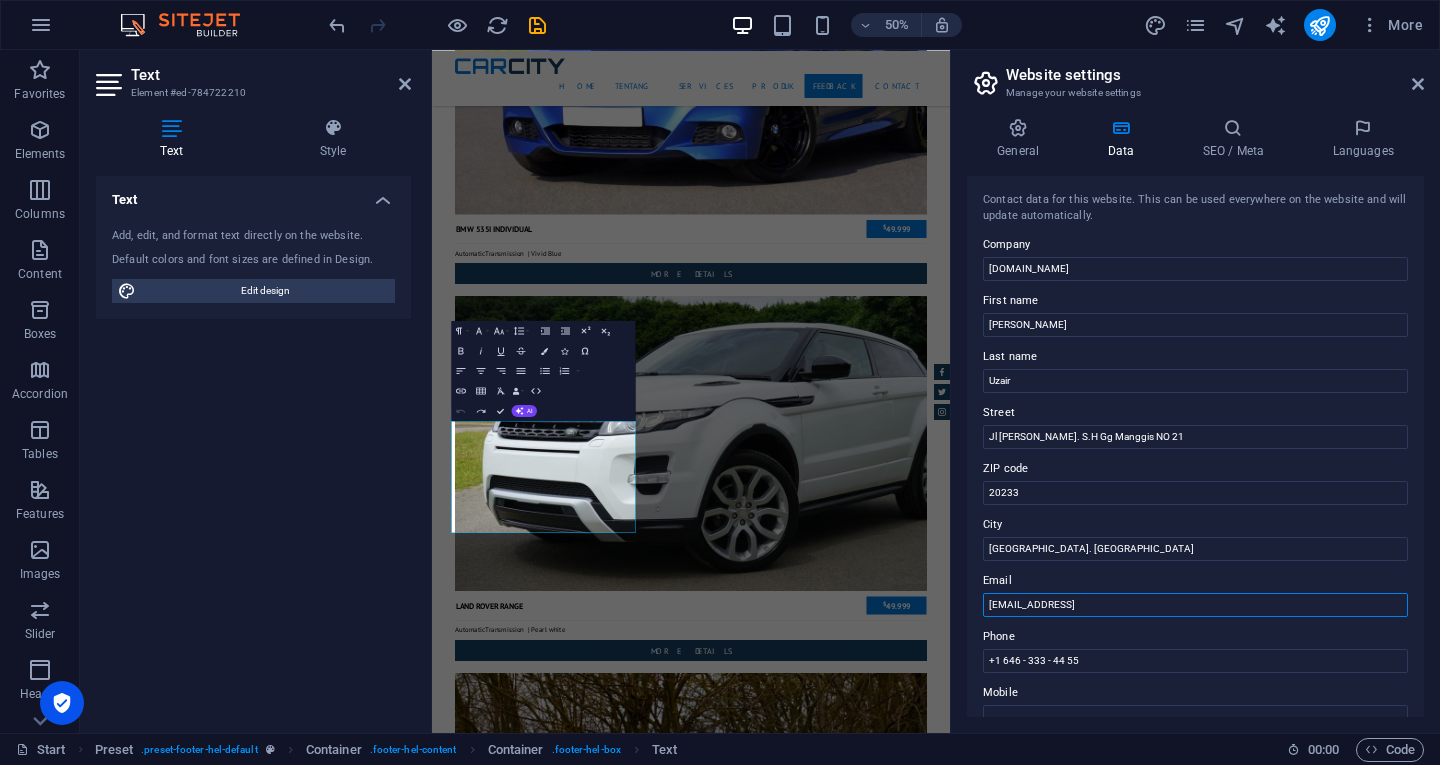 drag, startPoint x: 1220, startPoint y: 599, endPoint x: 960, endPoint y: 628, distance: 261.6123 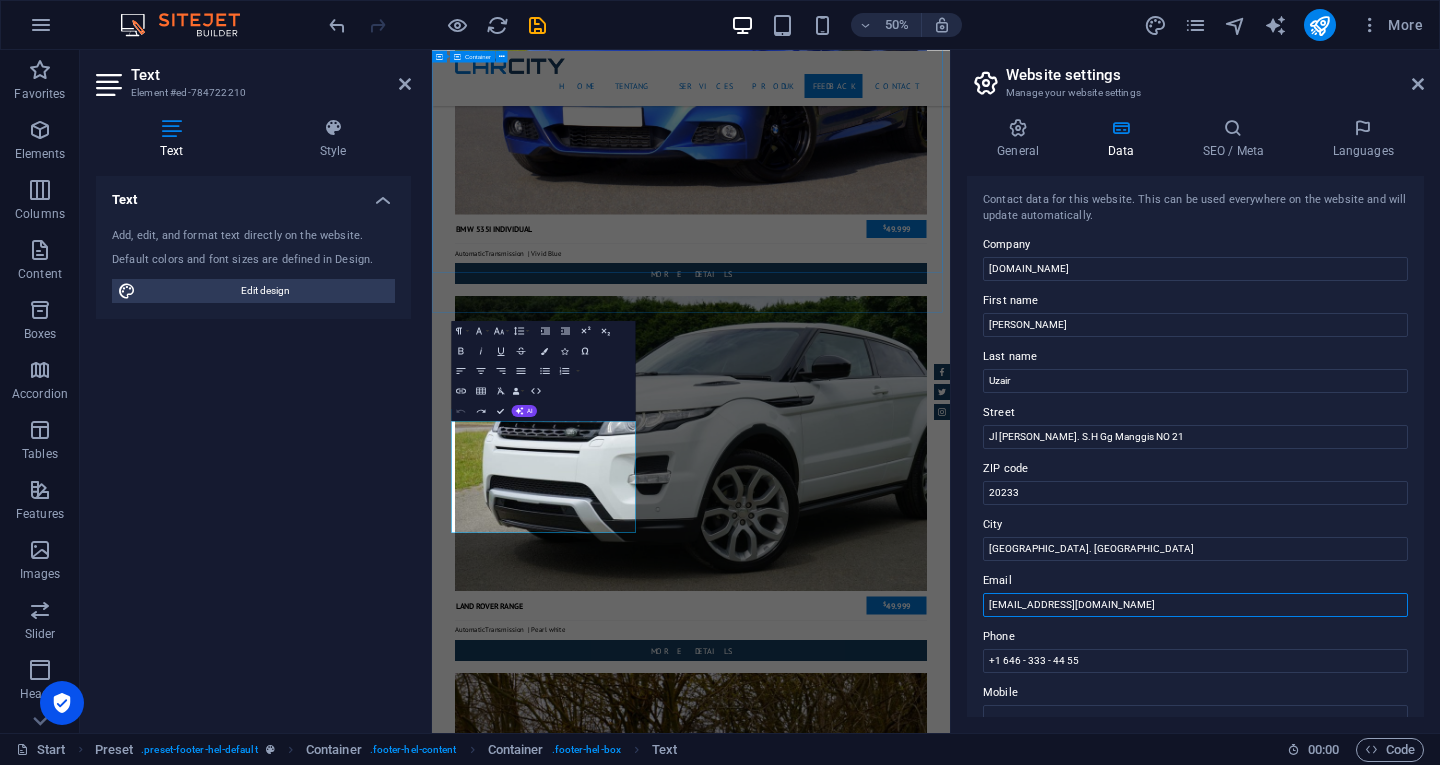 type on "[EMAIL_ADDRESS][DOMAIN_NAME]" 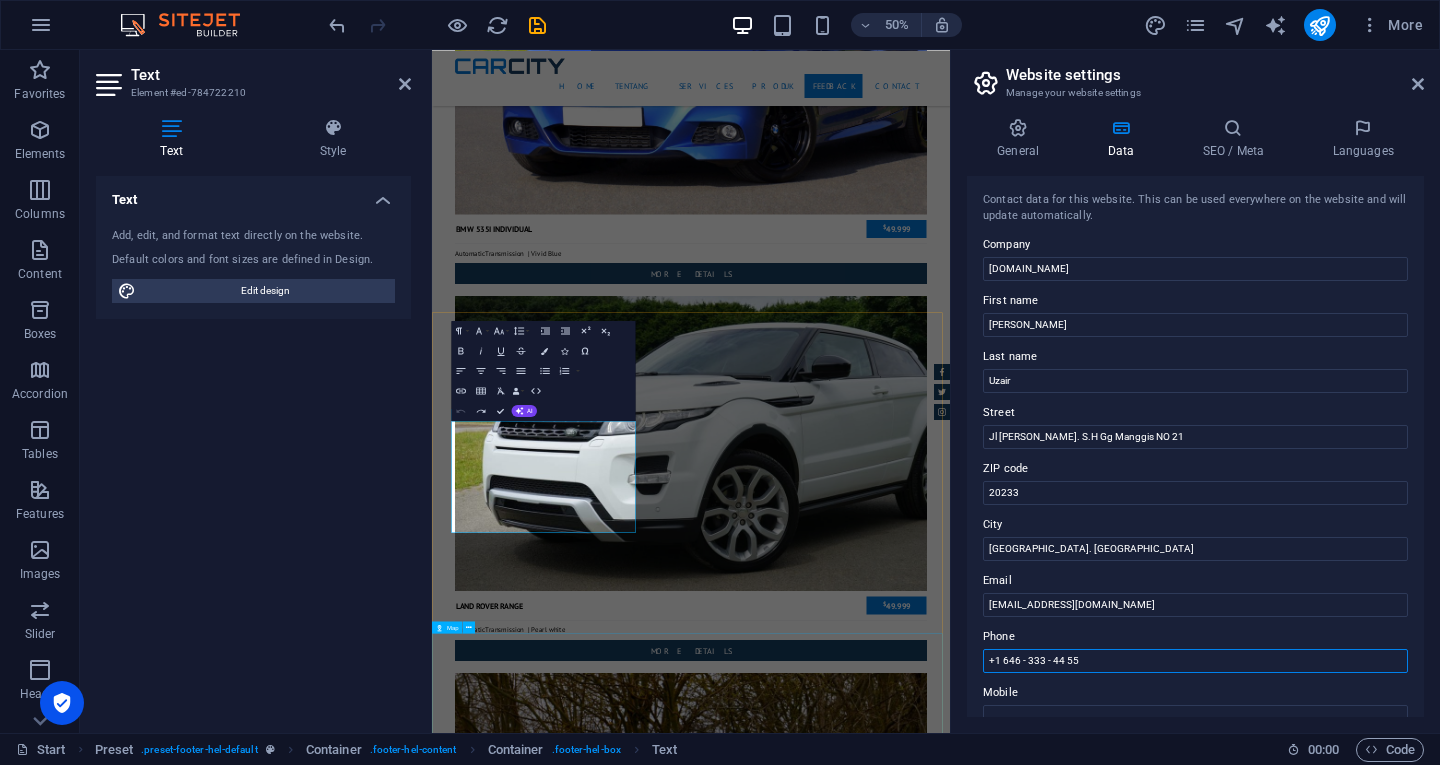 drag, startPoint x: 1530, startPoint y: 708, endPoint x: 1416, endPoint y: 1299, distance: 601.89453 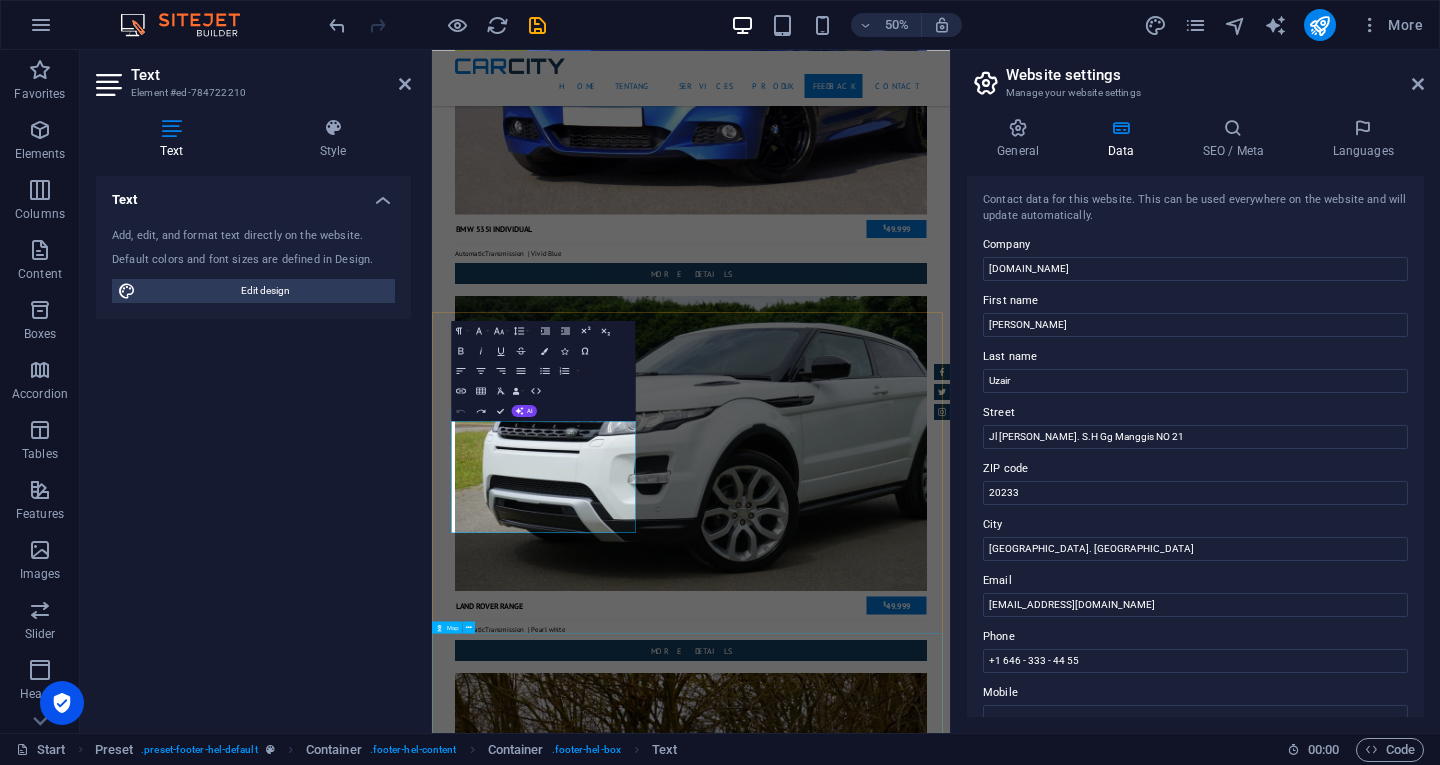 drag, startPoint x: 1416, startPoint y: 1299, endPoint x: 1431, endPoint y: 781, distance: 518.21716 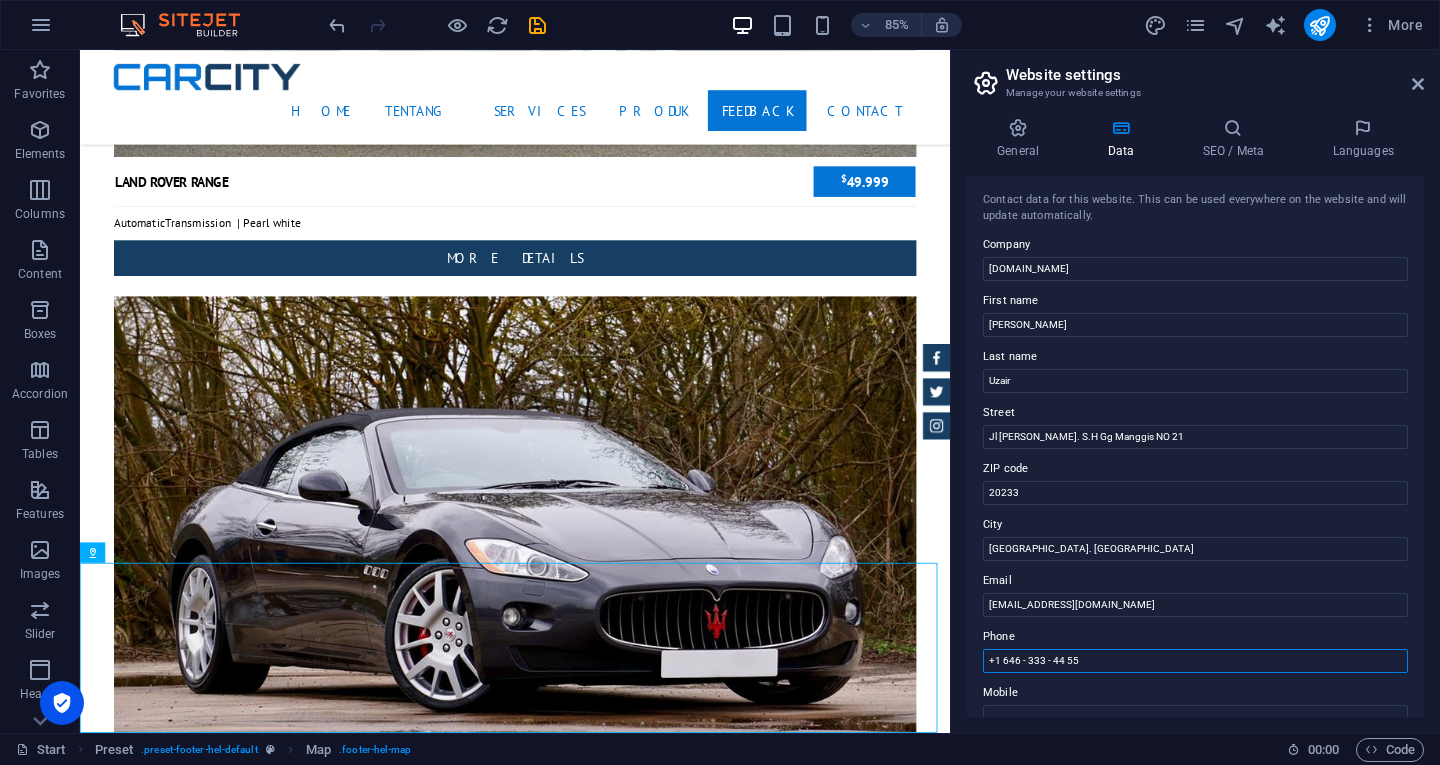 drag, startPoint x: 1100, startPoint y: 660, endPoint x: 981, endPoint y: 646, distance: 119.8207 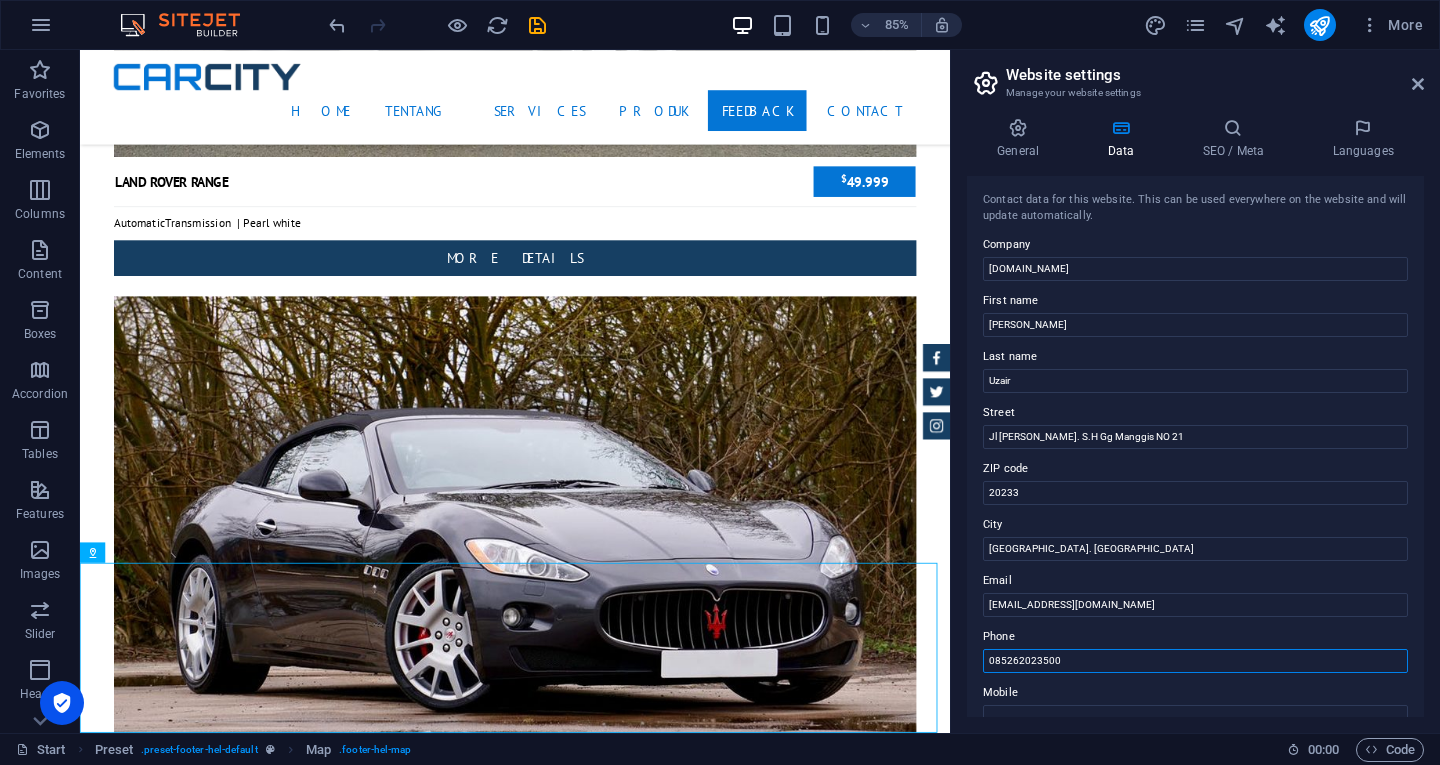 scroll, scrollTop: 100, scrollLeft: 0, axis: vertical 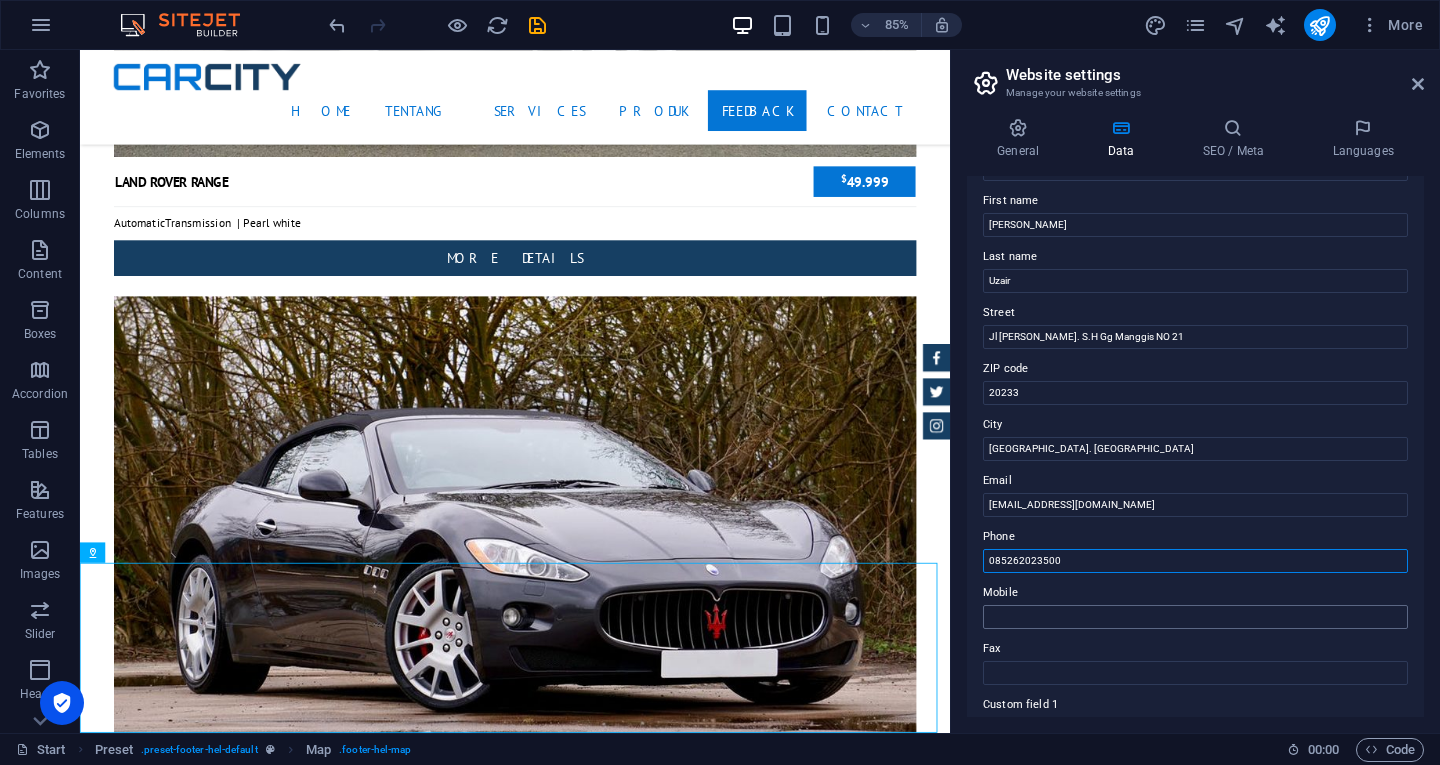 type on "085262023500" 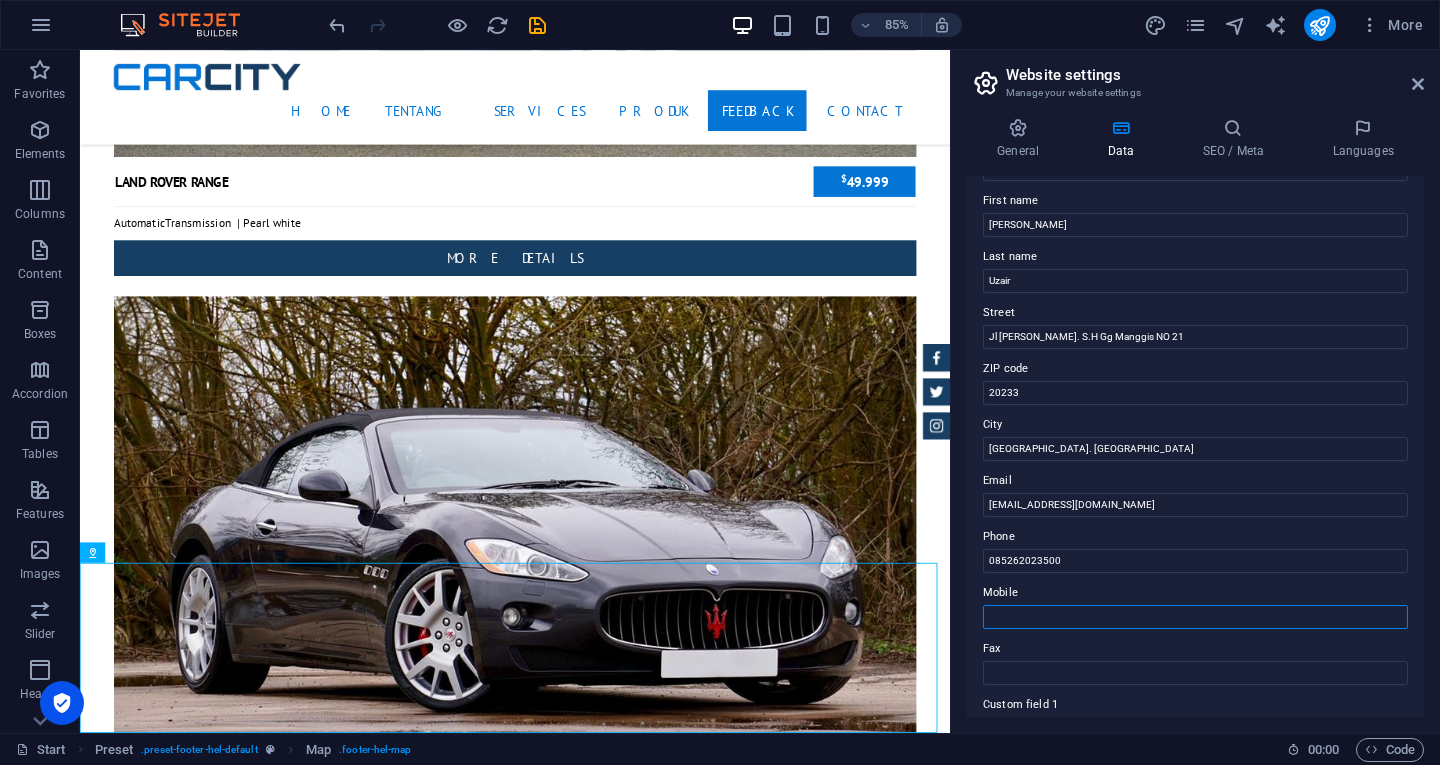 click on "Mobile" at bounding box center (1195, 617) 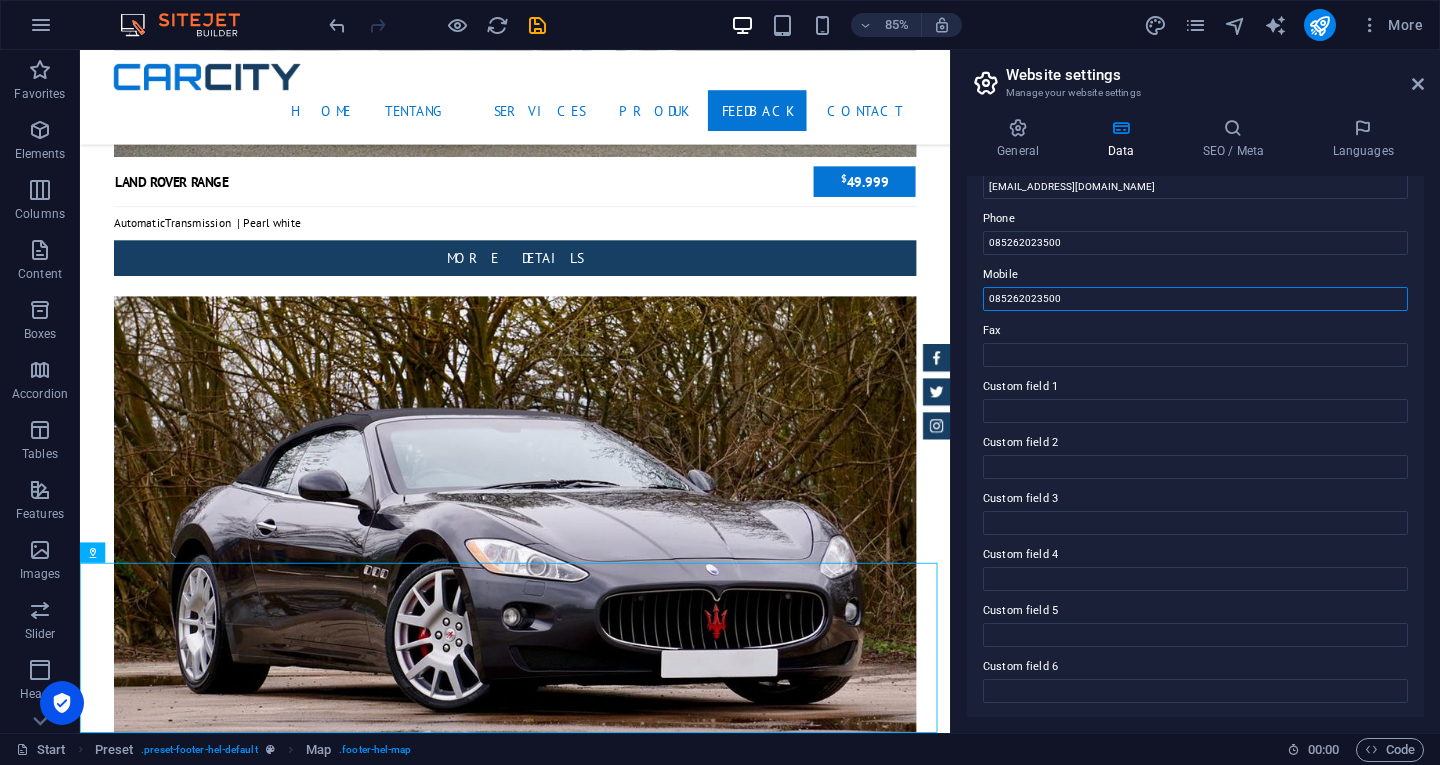 scroll, scrollTop: 419, scrollLeft: 0, axis: vertical 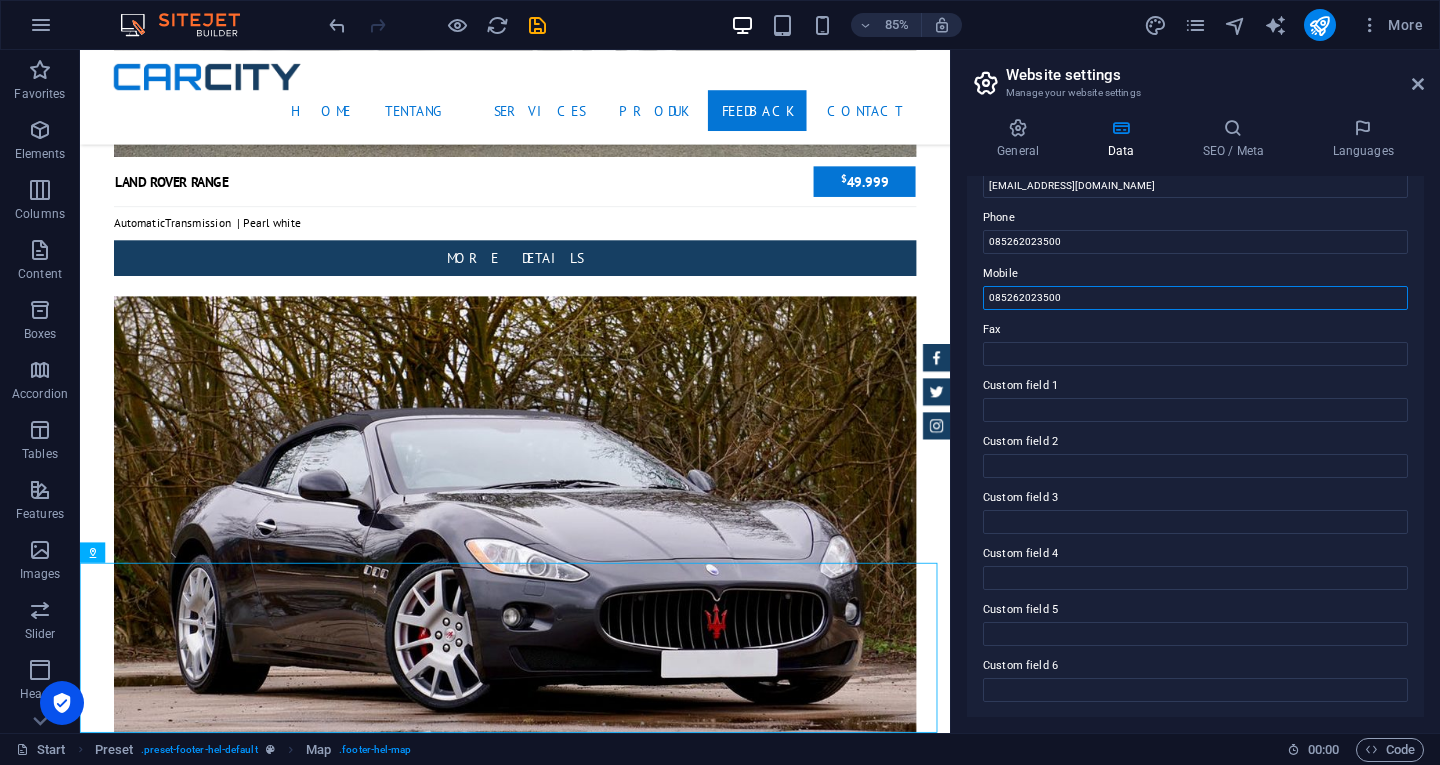 type on "085262023500" 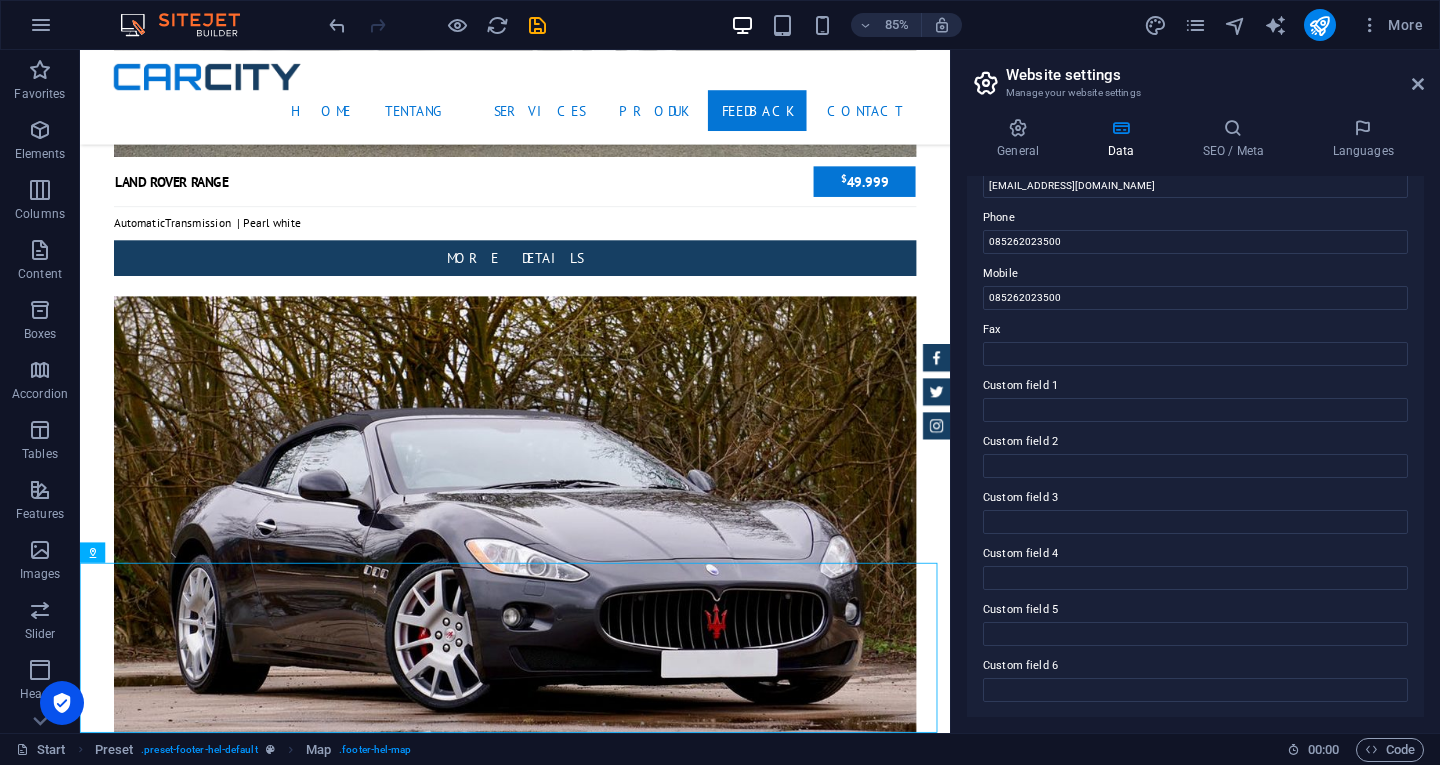 click on "General  Data  SEO / Meta  Languages Website name gtransmedan.com Logo Drag files here, click to choose files or select files from Files or our free stock photos & videos Select files from the file manager, stock photos, or upload file(s) Upload Favicon Set the favicon of your website here. A favicon is a small icon shown in the browser tab next to your website title. It helps visitors identify your website. Drag files here, click to choose files or select files from Files or our free stock photos & videos Select files from the file manager, stock photos, or upload file(s) Upload Preview Image (Open Graph) This image will be shown when the website is shared on social networks Drag files here, click to choose files or select files from Files or our free stock photos & videos Select files from the file manager, stock photos, or upload file(s) Upload Contact data for this website. This can be used everywhere on the website and will update automatically. Company gtransmedan.com First name Ahmad Last name Uzair 1" at bounding box center (1195, 417) 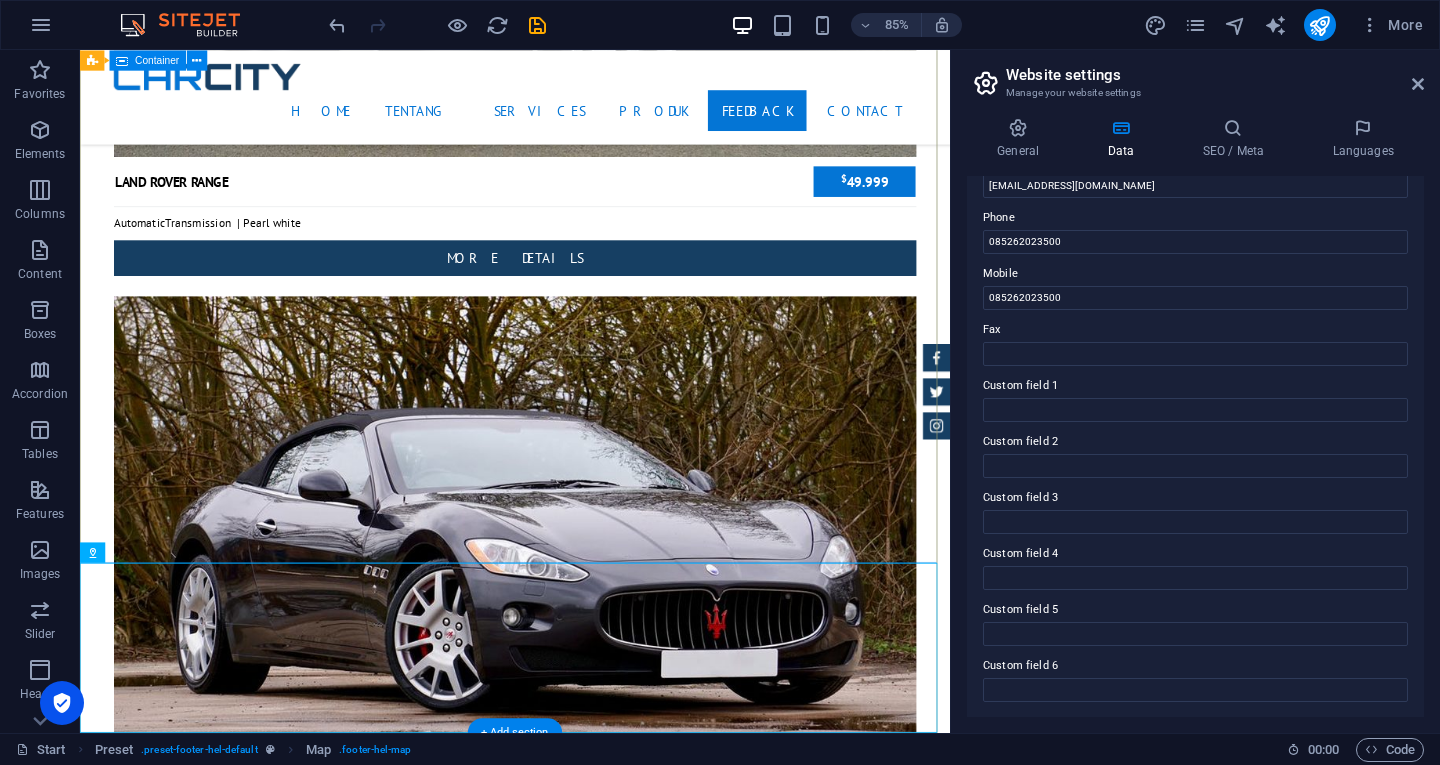 click on "Contact We are happy to assist you gtransmedan.com Jl Prof Hm Yamin. S.H Gg Manggis NO 21 ,  Medan. SUmatera Utara   20233  085262023500 gtransmedan@gmail.com Legal Notice  |  Privacy   I have read and understand the privacy policy. Unreadable? Regenerate Send" at bounding box center (592, 20253) 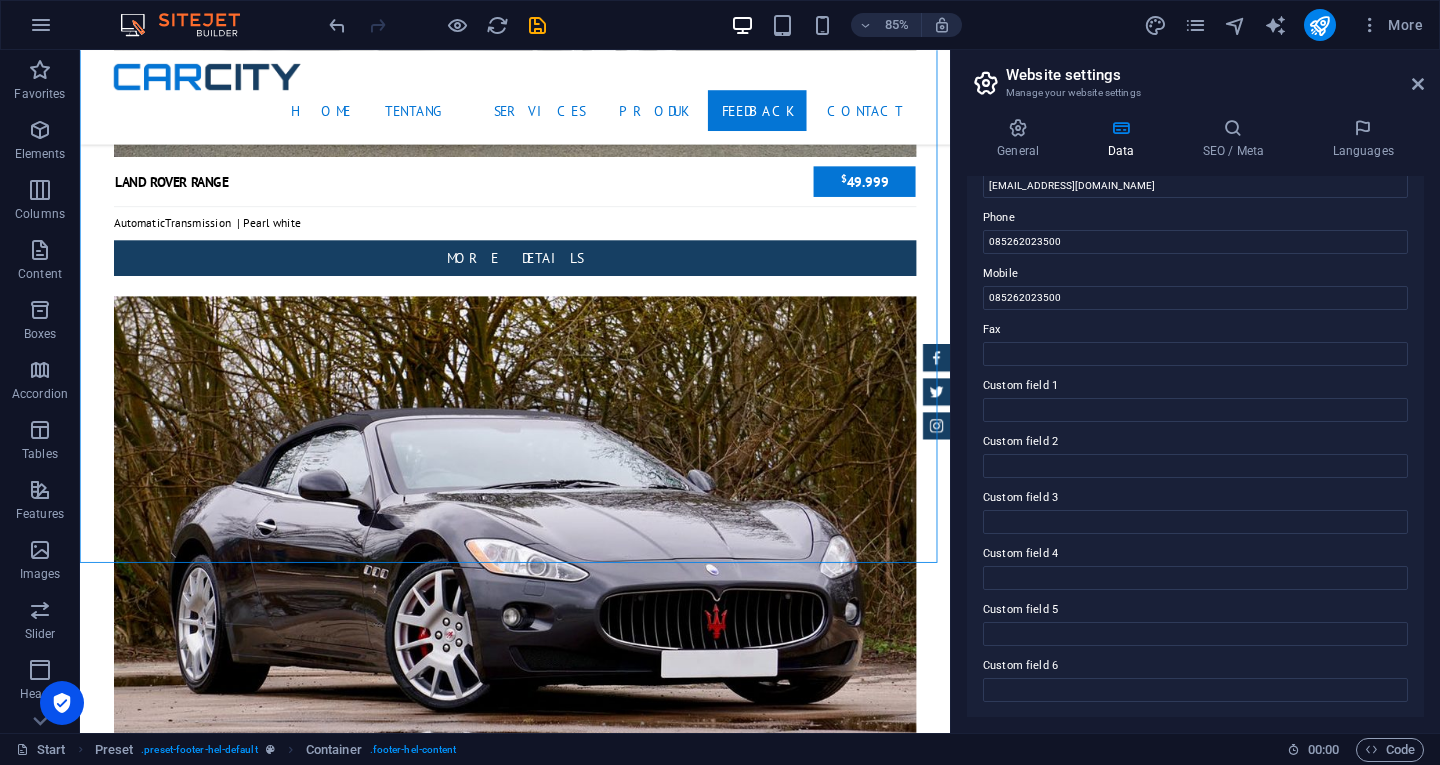 click on "Website settings Manage your website settings  General  Data  SEO / Meta  Languages Website name gtransmedan.com Logo Drag files here, click to choose files or select files from Files or our free stock photos & videos Select files from the file manager, stock photos, or upload file(s) Upload Favicon Set the favicon of your website here. A favicon is a small icon shown in the browser tab next to your website title. It helps visitors identify your website. Drag files here, click to choose files or select files from Files or our free stock photos & videos Select files from the file manager, stock photos, or upload file(s) Upload Preview Image (Open Graph) This image will be shown when the website is shared on social networks Drag files here, click to choose files or select files from Files or our free stock photos & videos Select files from the file manager, stock photos, or upload file(s) Upload Contact data for this website. This can be used everywhere on the website and will update automatically. Company City" at bounding box center (1195, 391) 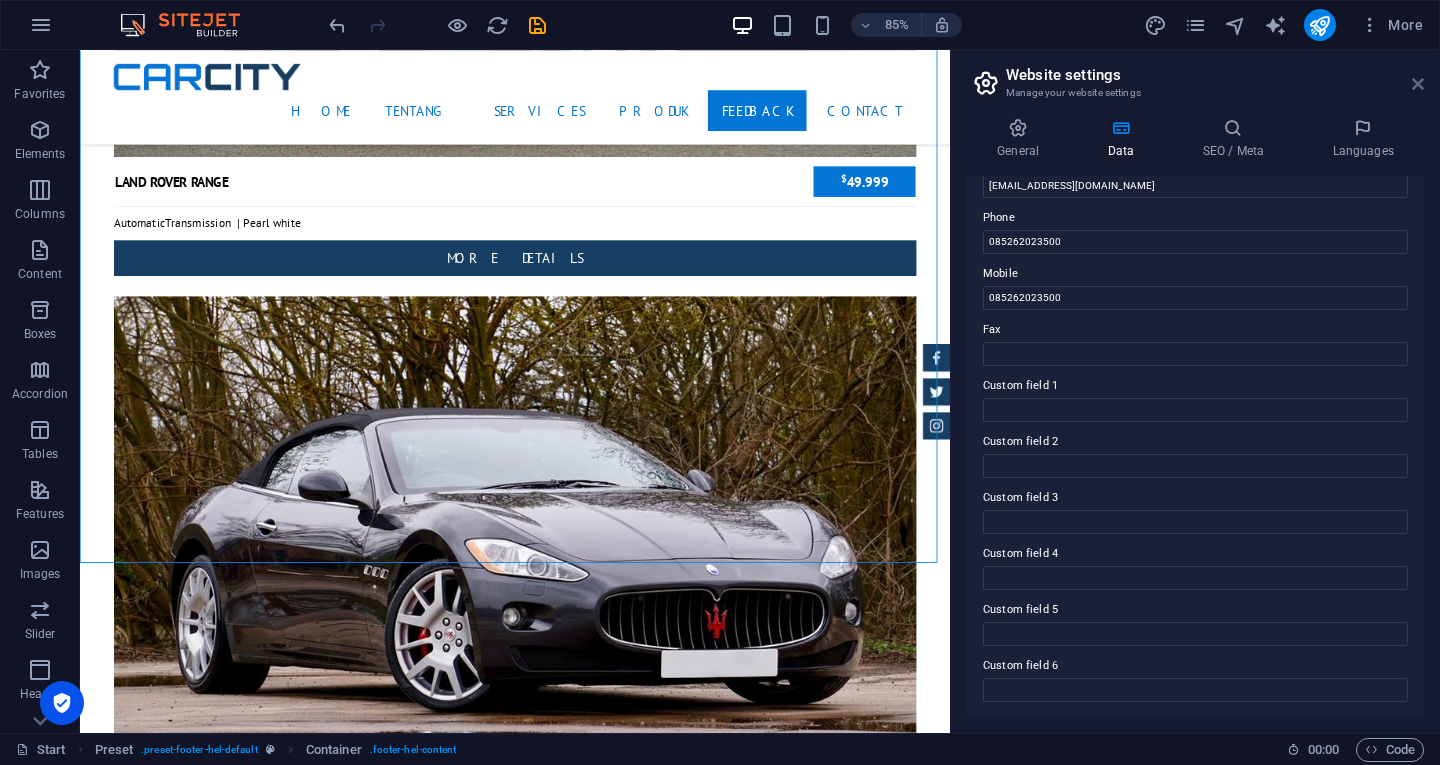 click at bounding box center [1418, 84] 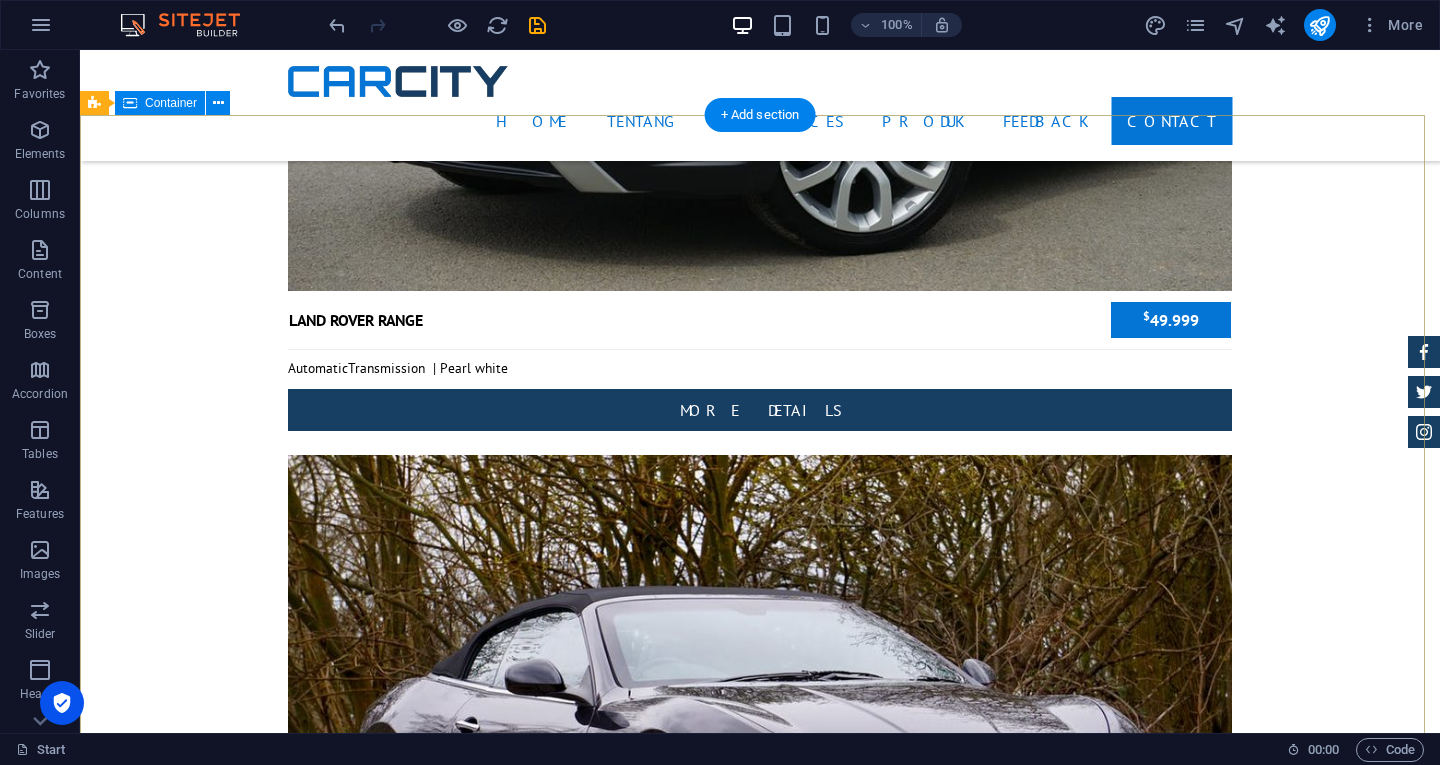 scroll, scrollTop: 7614, scrollLeft: 0, axis: vertical 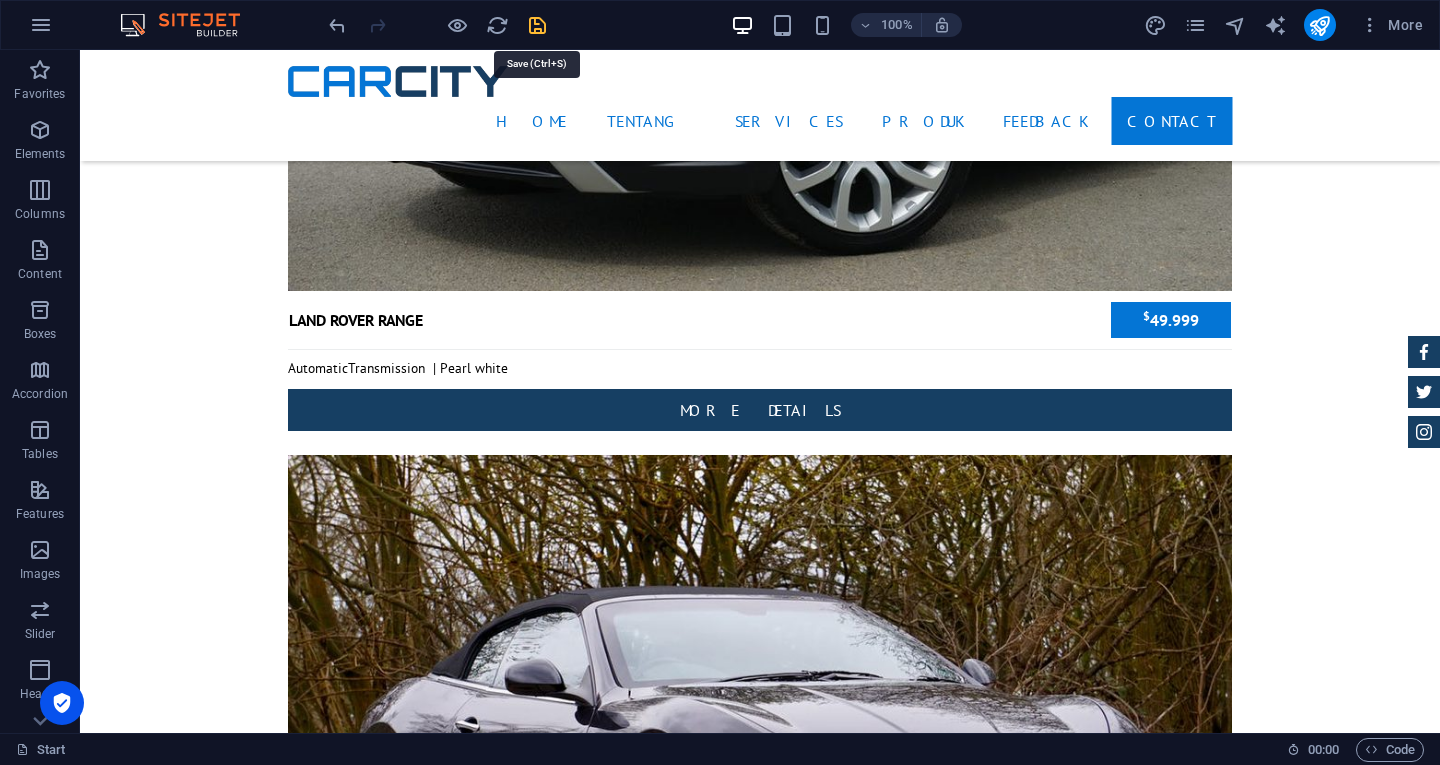 click at bounding box center (537, 25) 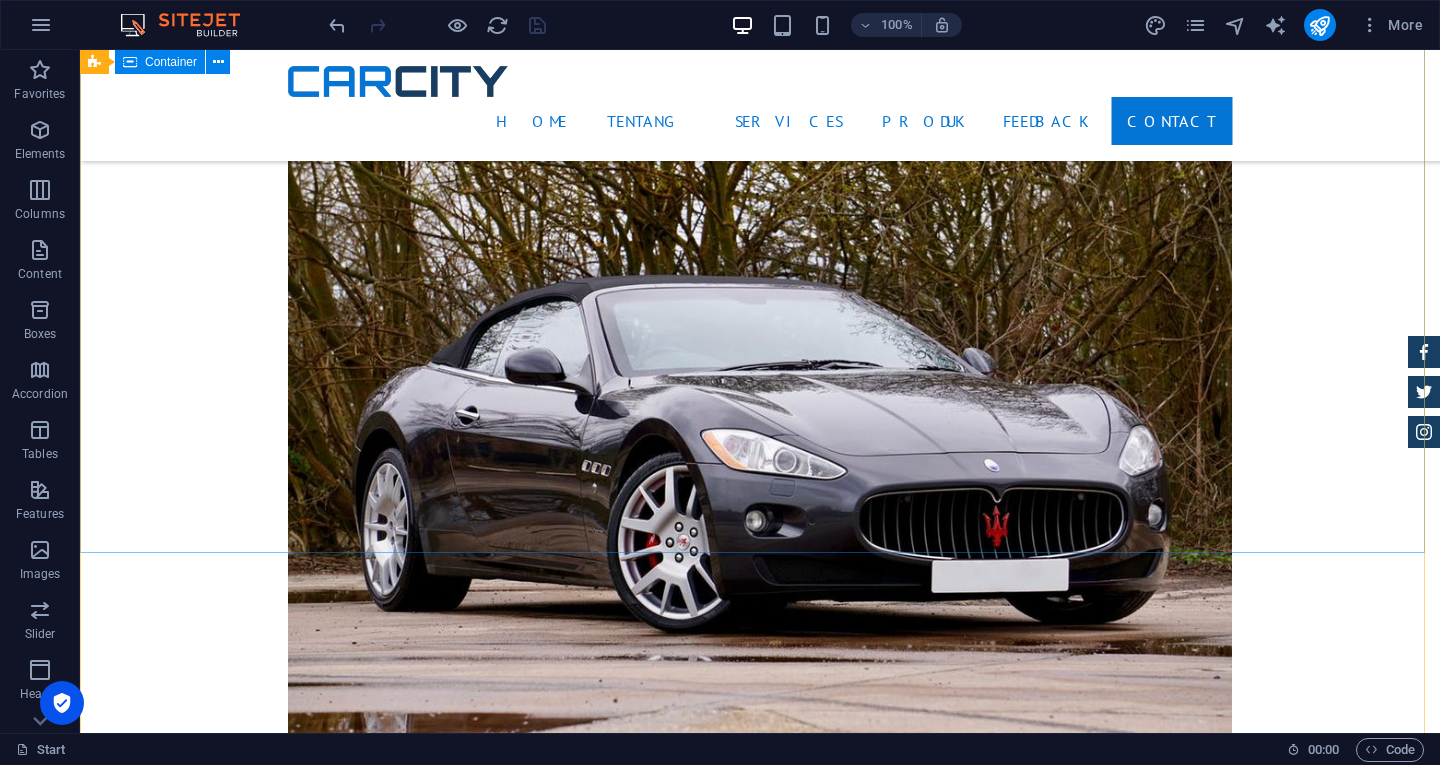 scroll, scrollTop: 7934, scrollLeft: 0, axis: vertical 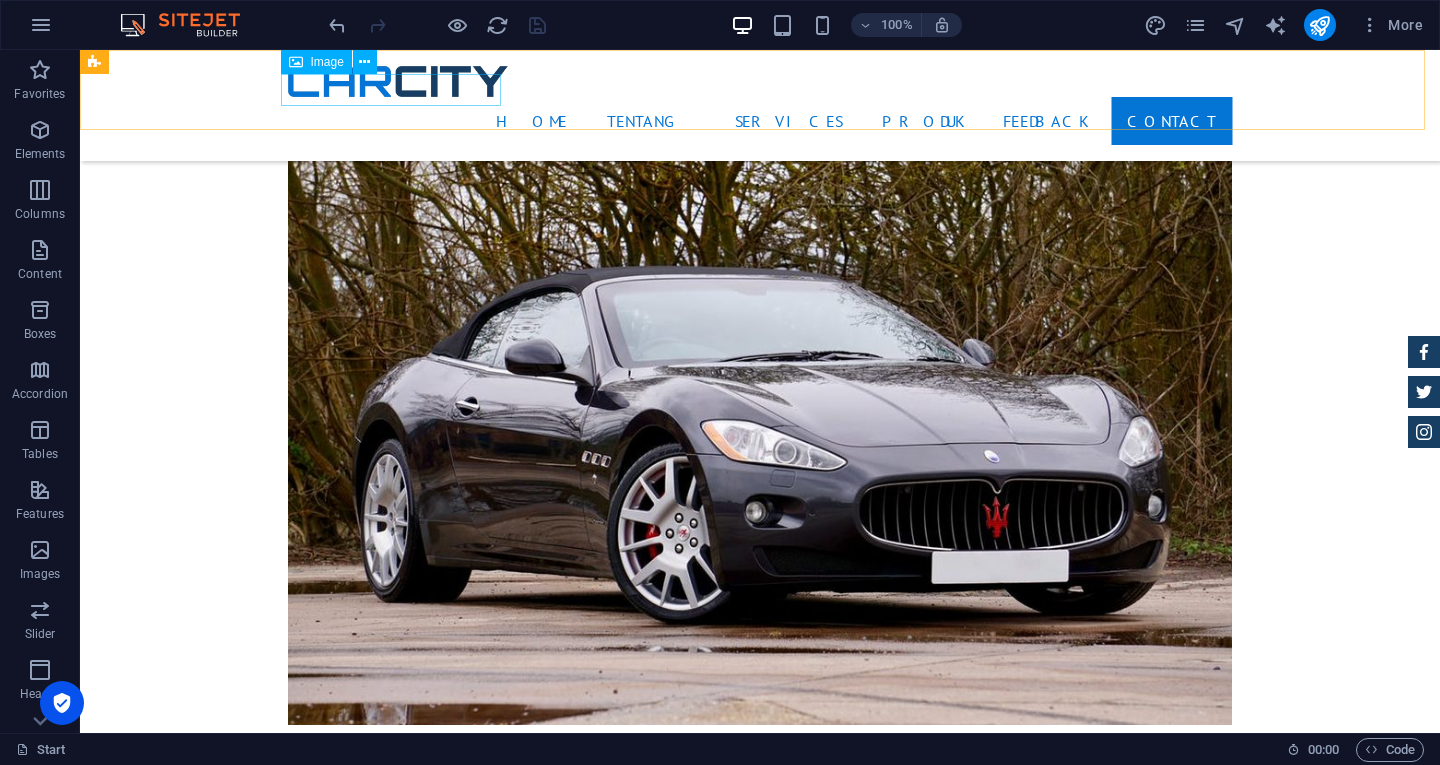 click at bounding box center [760, 81] 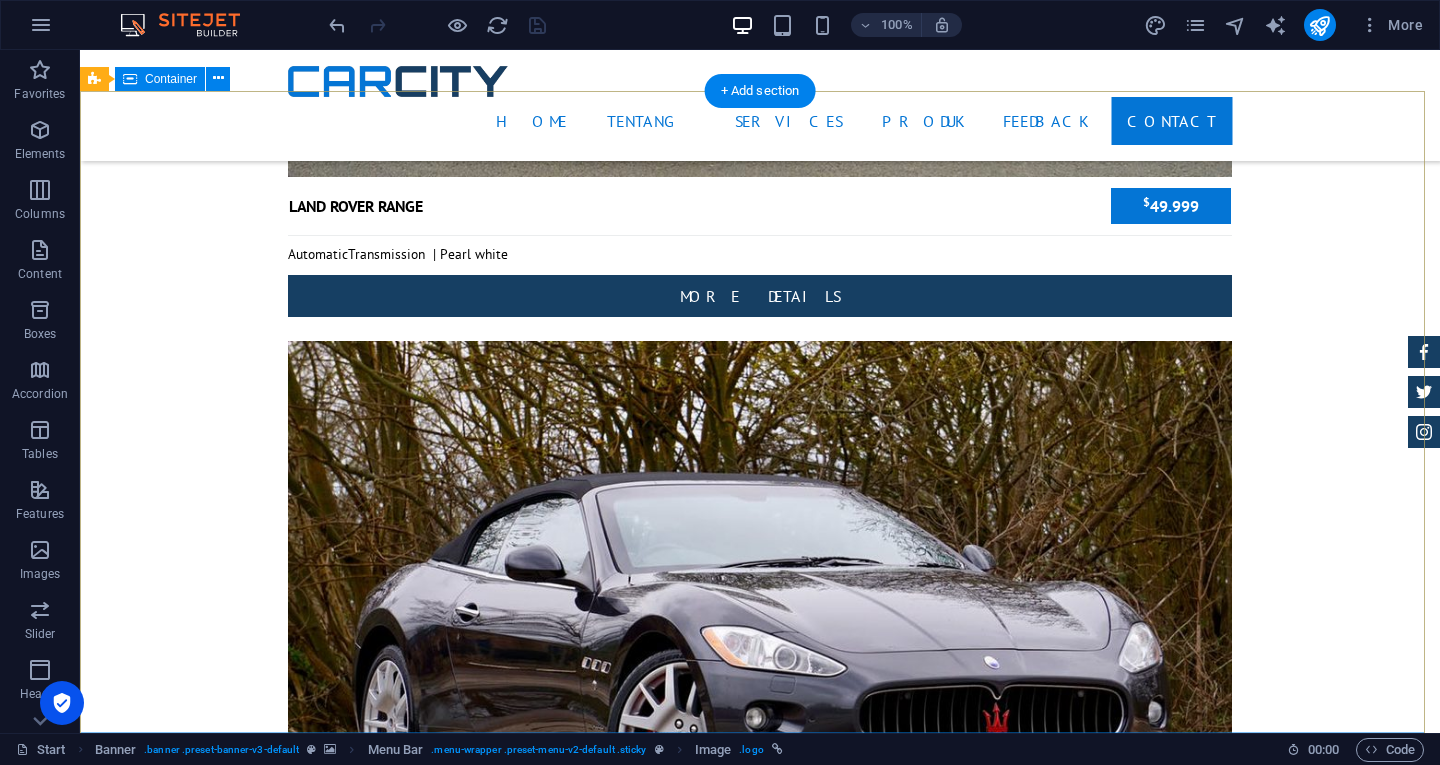 scroll, scrollTop: 7734, scrollLeft: 0, axis: vertical 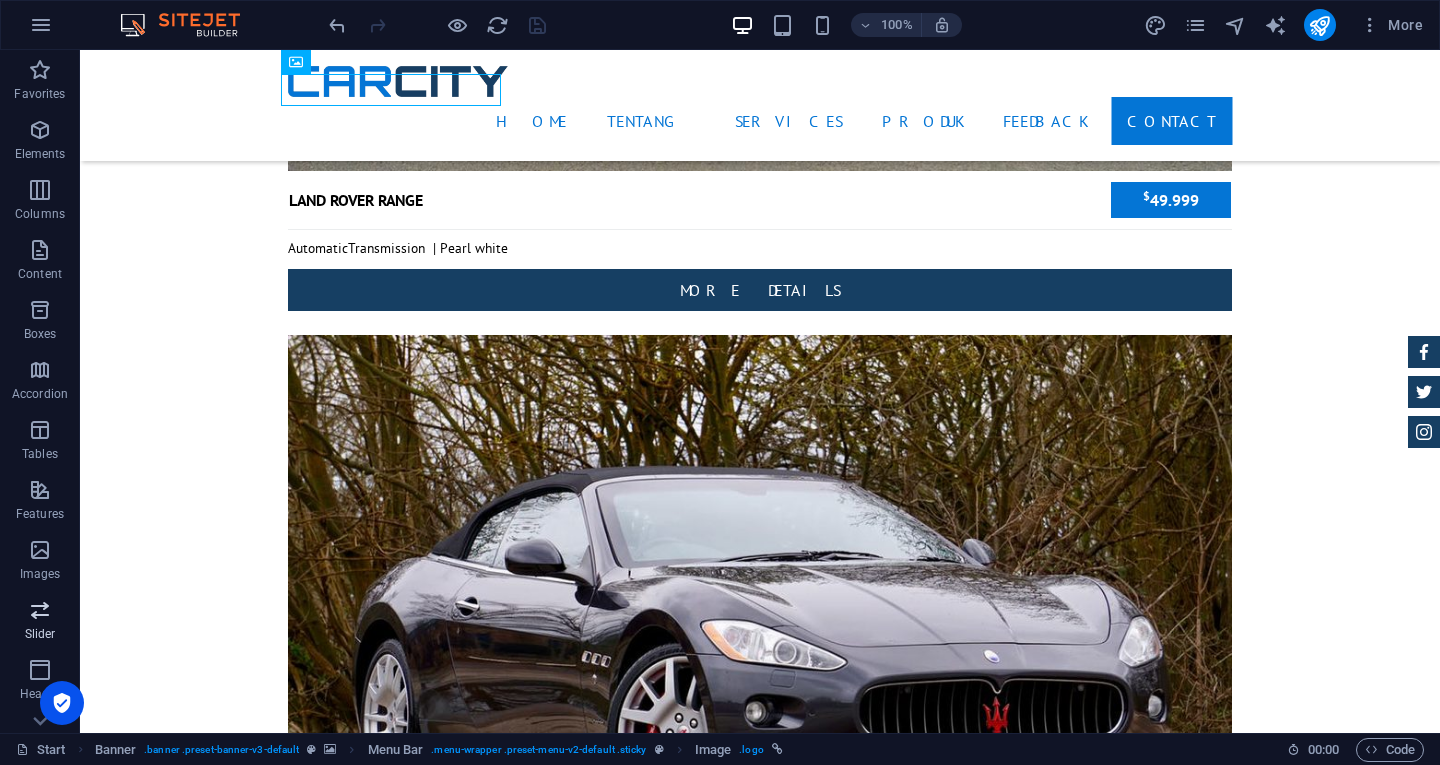 click on "Slider" at bounding box center (40, 634) 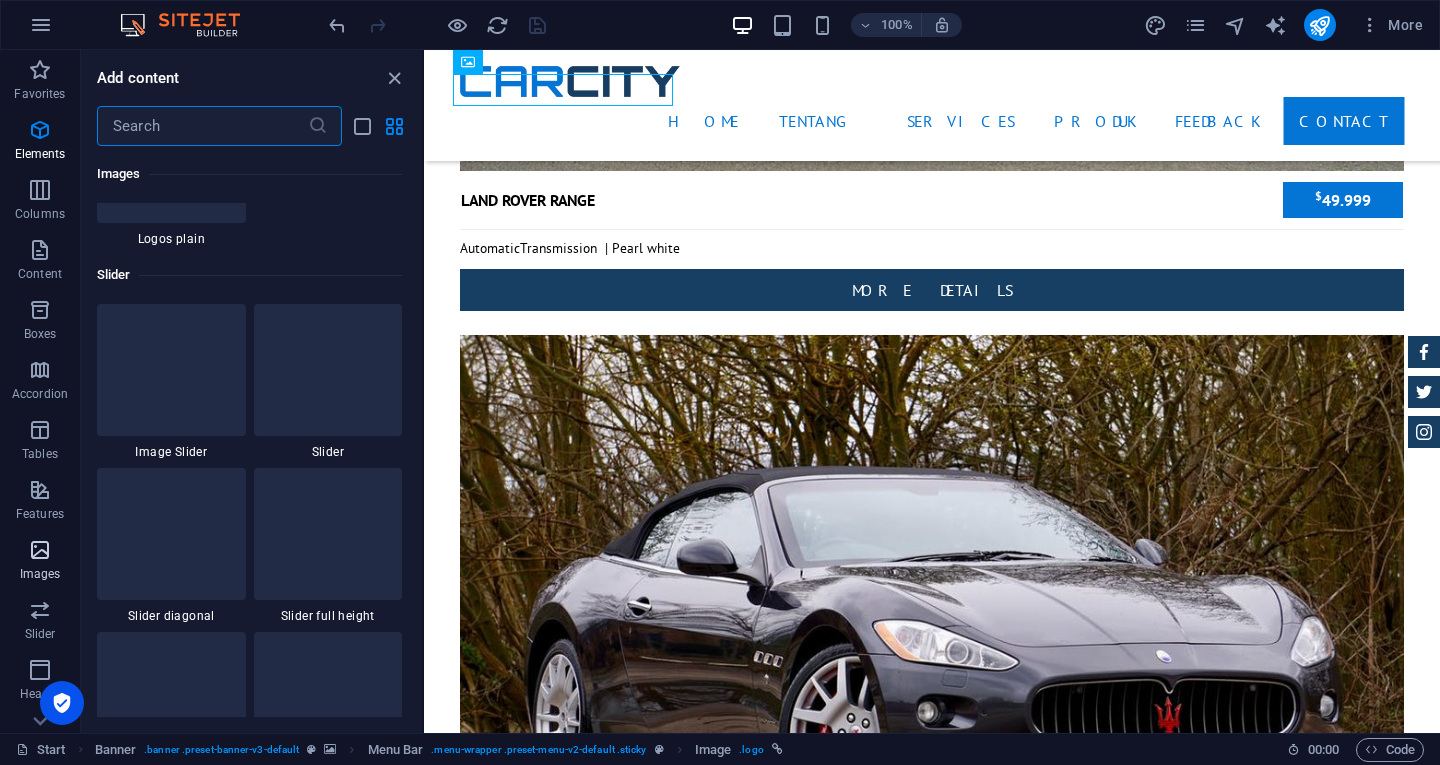scroll, scrollTop: 11173, scrollLeft: 0, axis: vertical 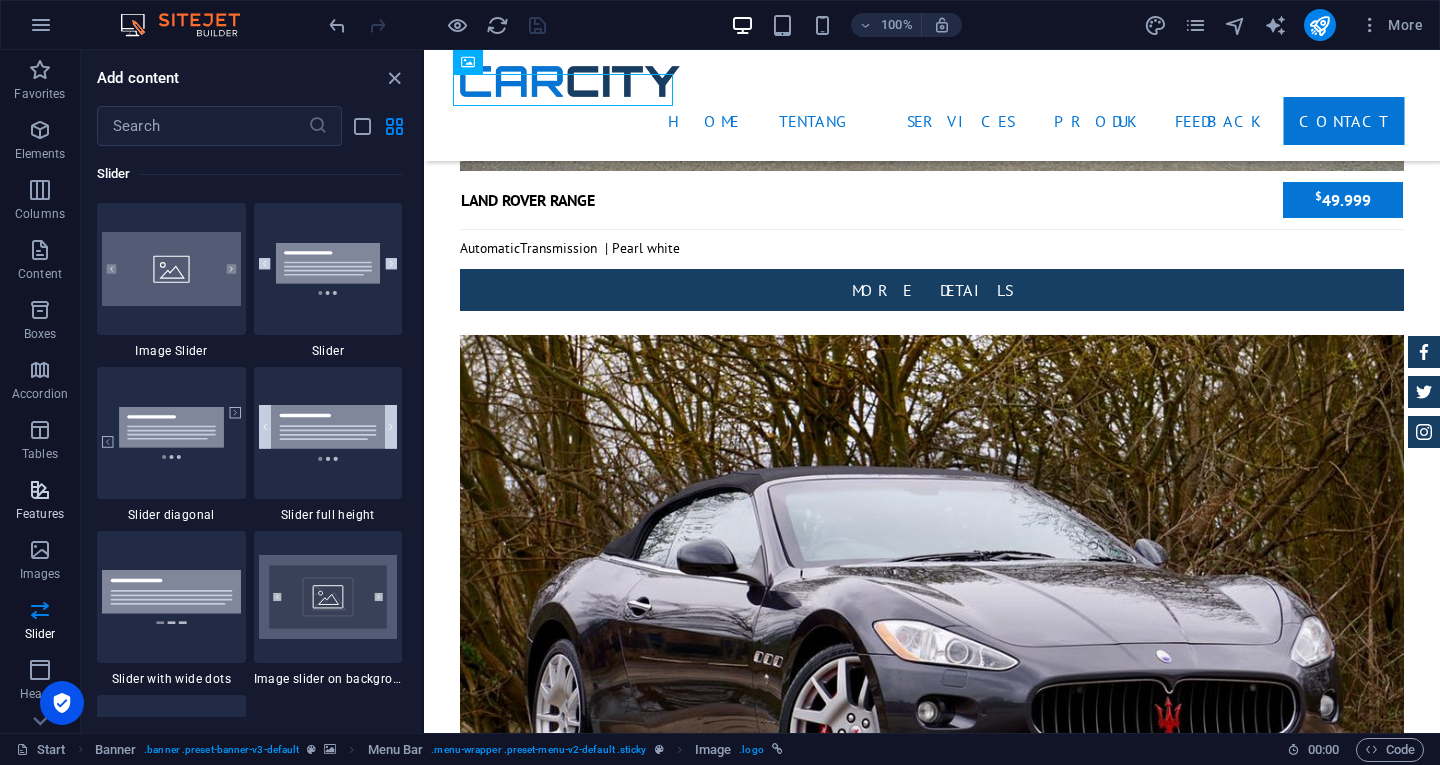 click at bounding box center (40, 490) 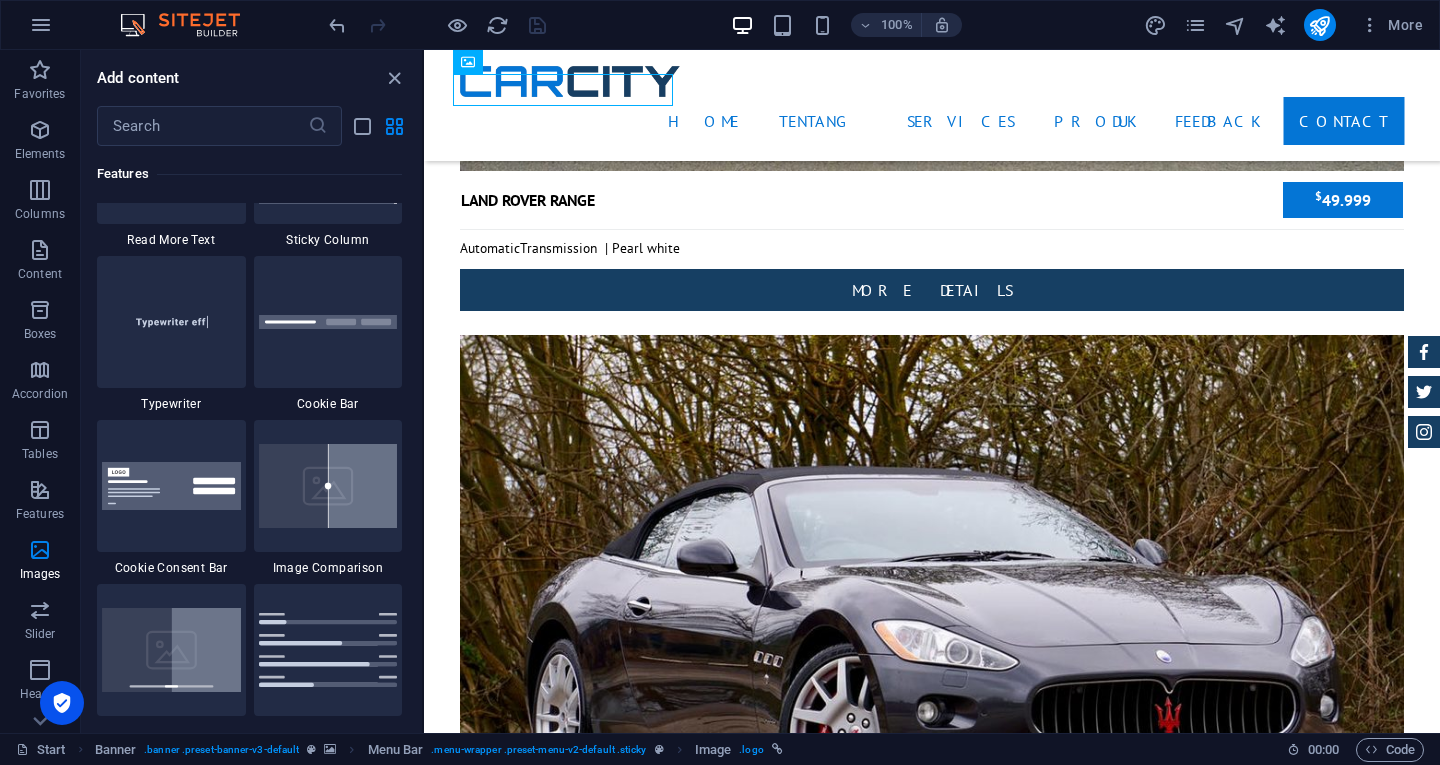 scroll, scrollTop: 7631, scrollLeft: 0, axis: vertical 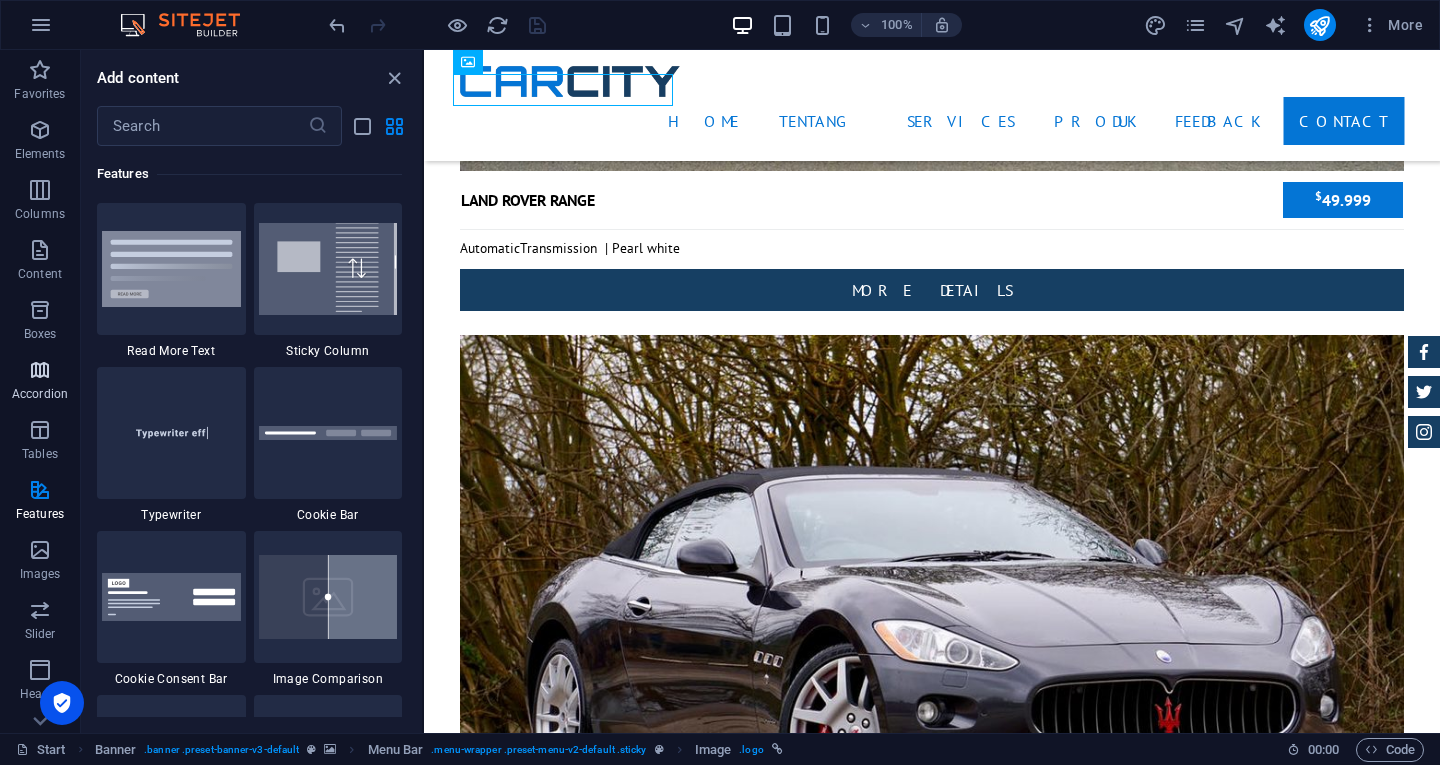 click at bounding box center [40, 370] 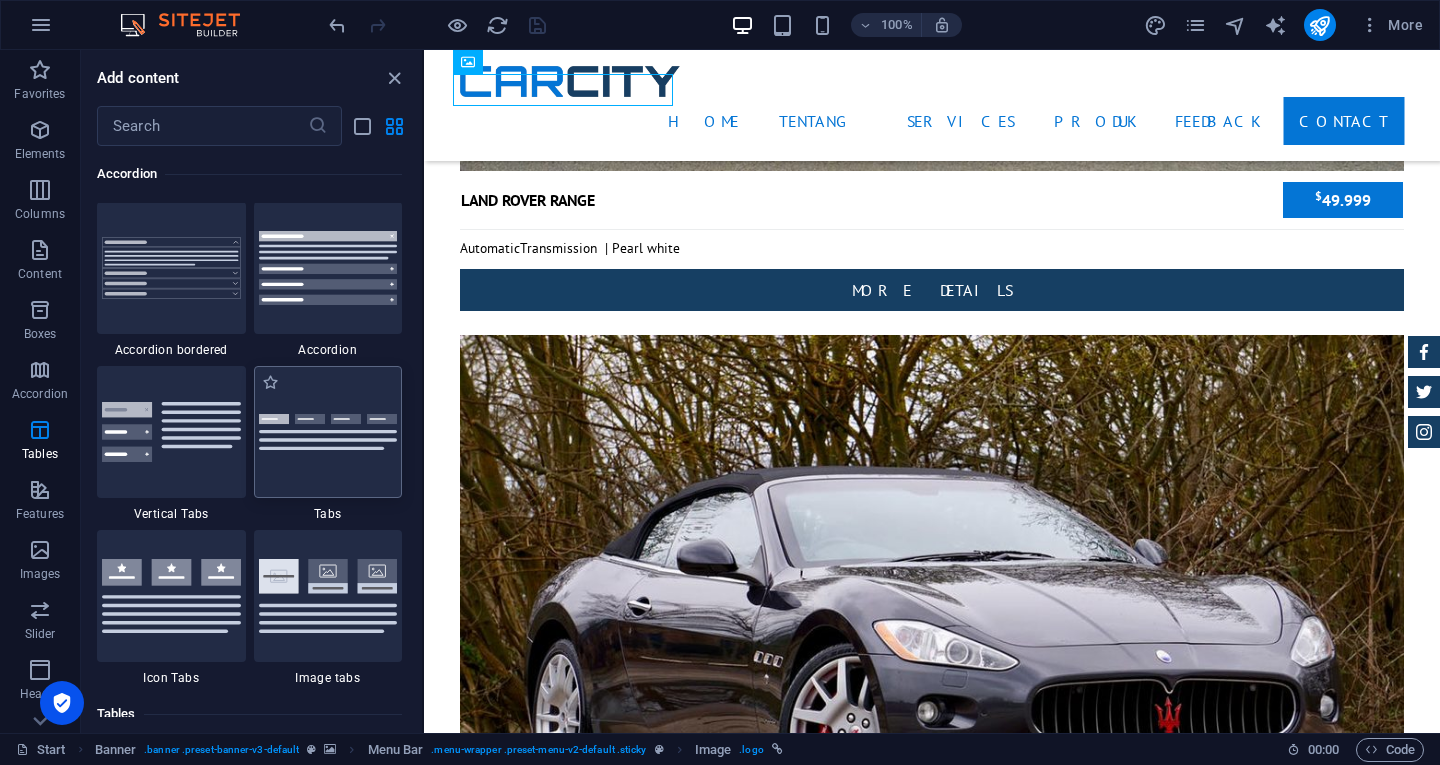 scroll, scrollTop: 6221, scrollLeft: 0, axis: vertical 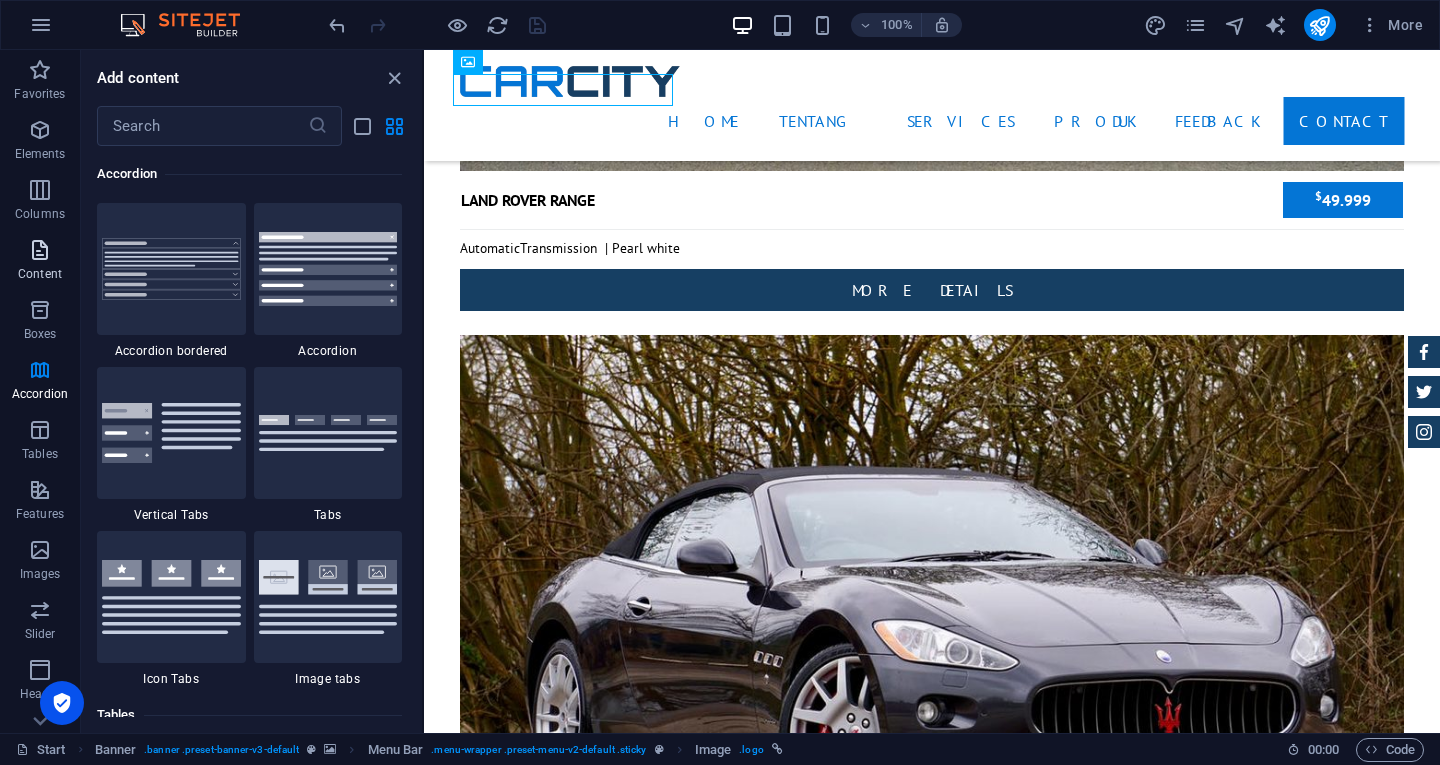 click on "Content" at bounding box center [40, 262] 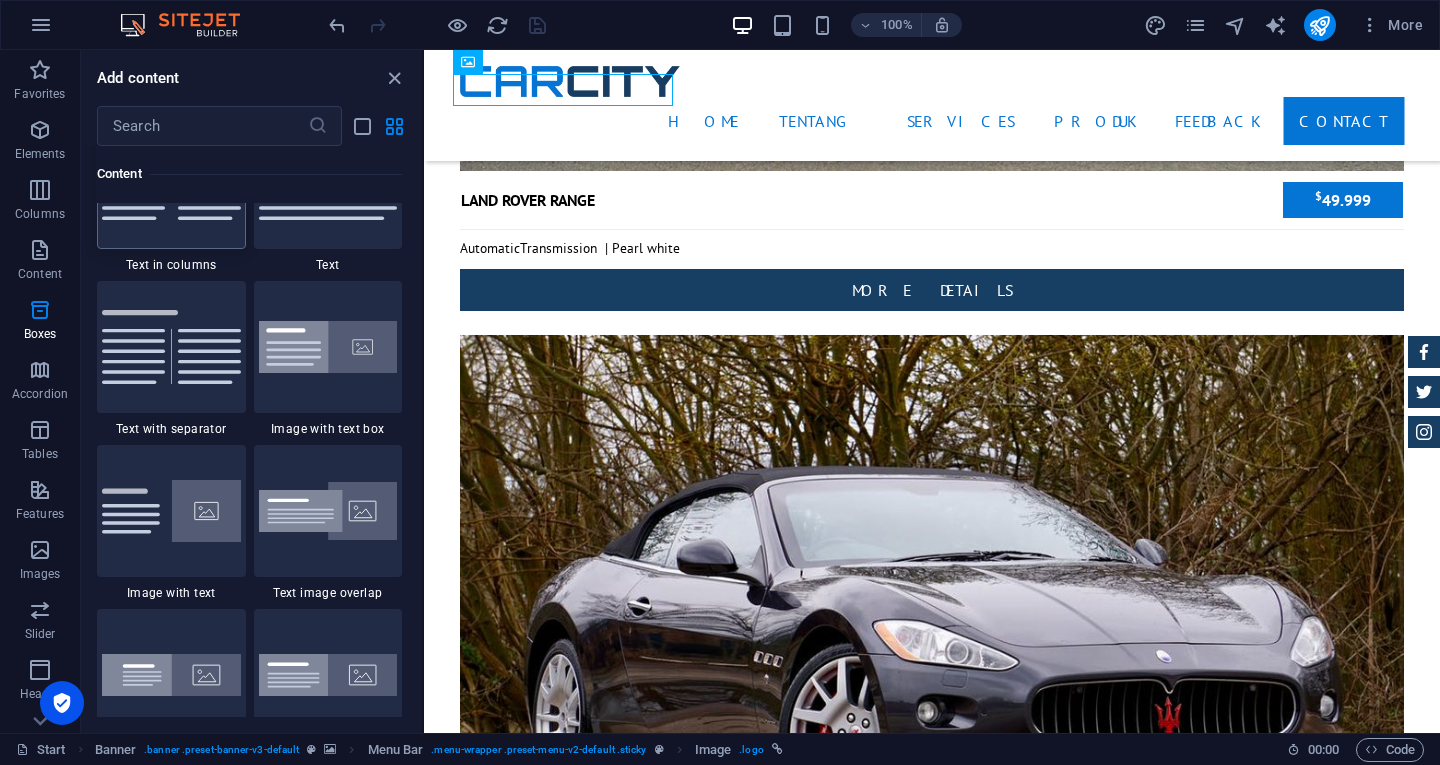 scroll, scrollTop: 3499, scrollLeft: 0, axis: vertical 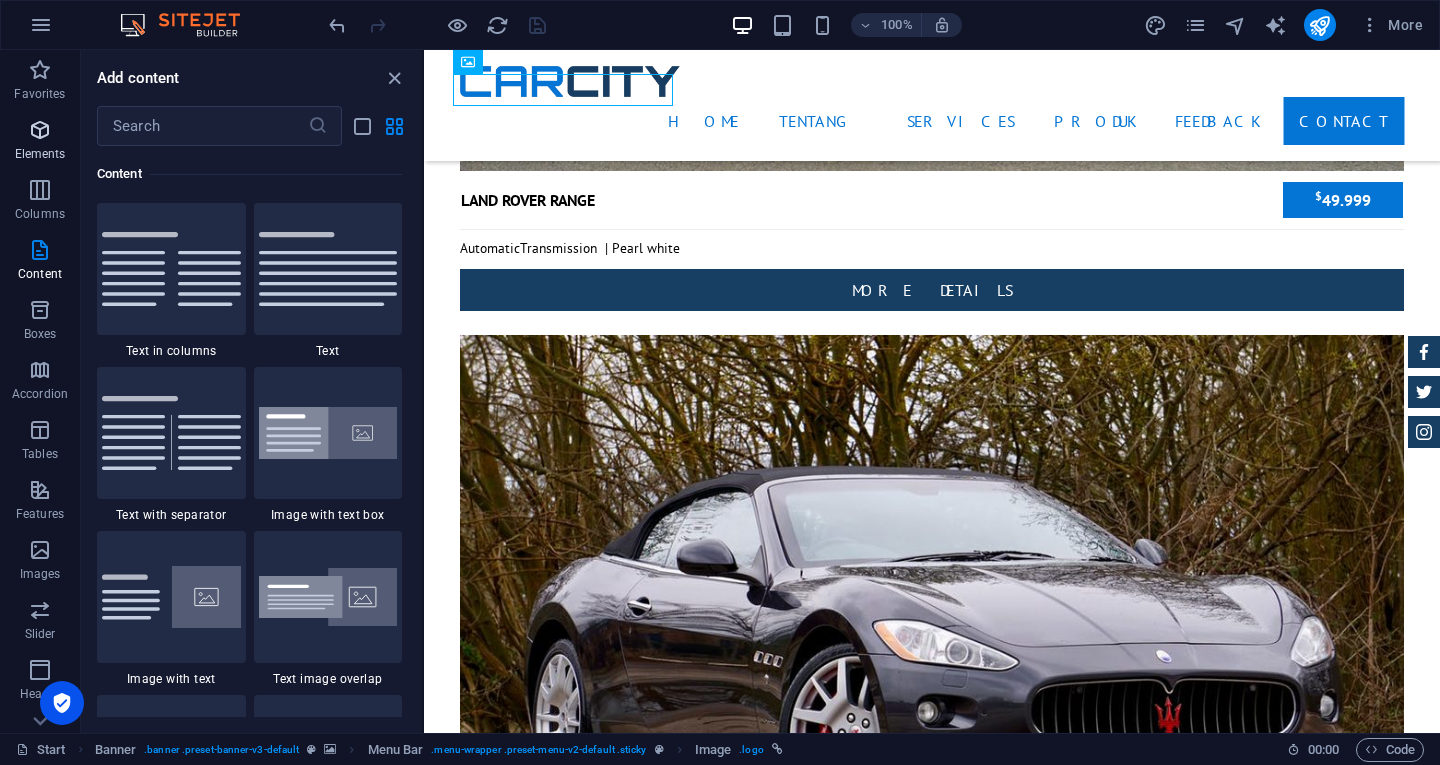 click on "Elements" at bounding box center [40, 154] 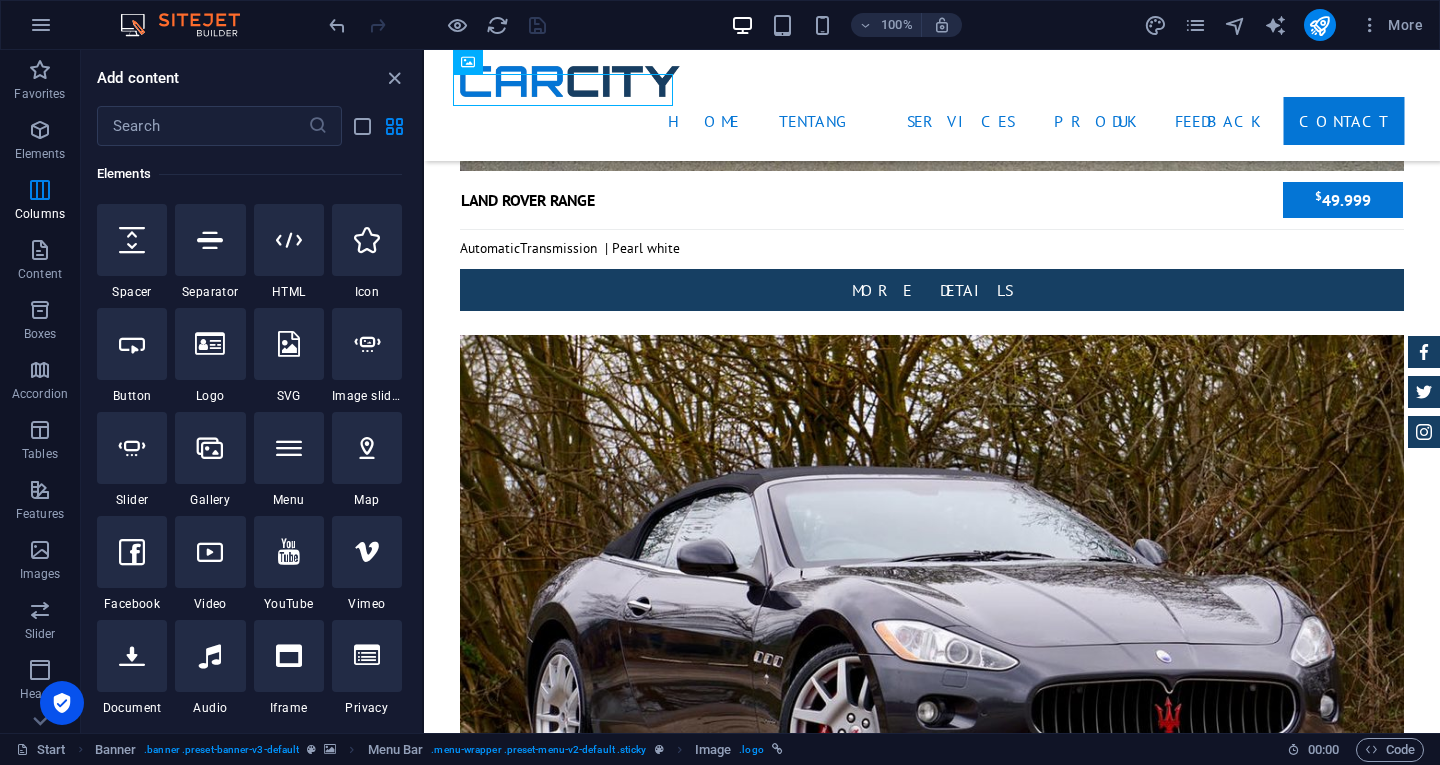 scroll, scrollTop: 213, scrollLeft: 0, axis: vertical 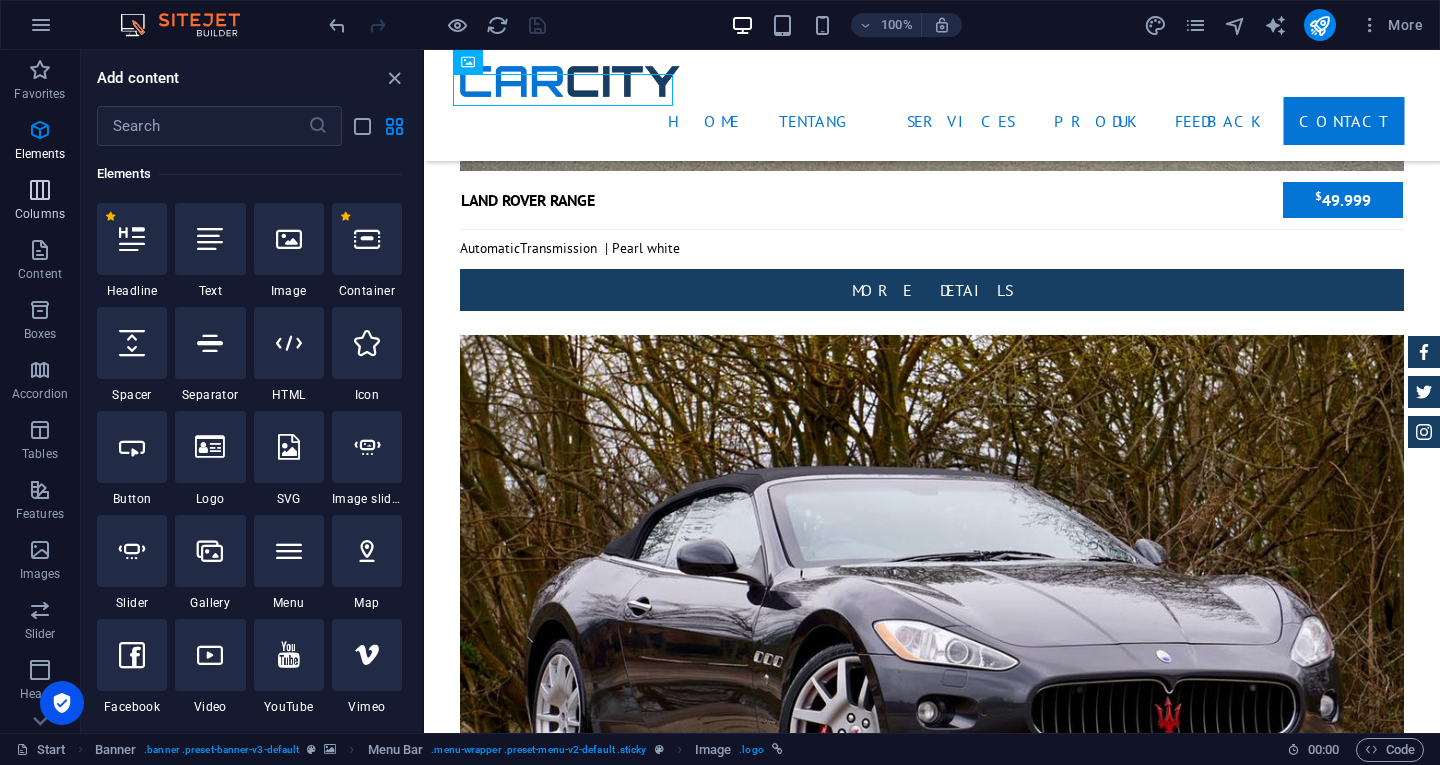 click at bounding box center (40, 190) 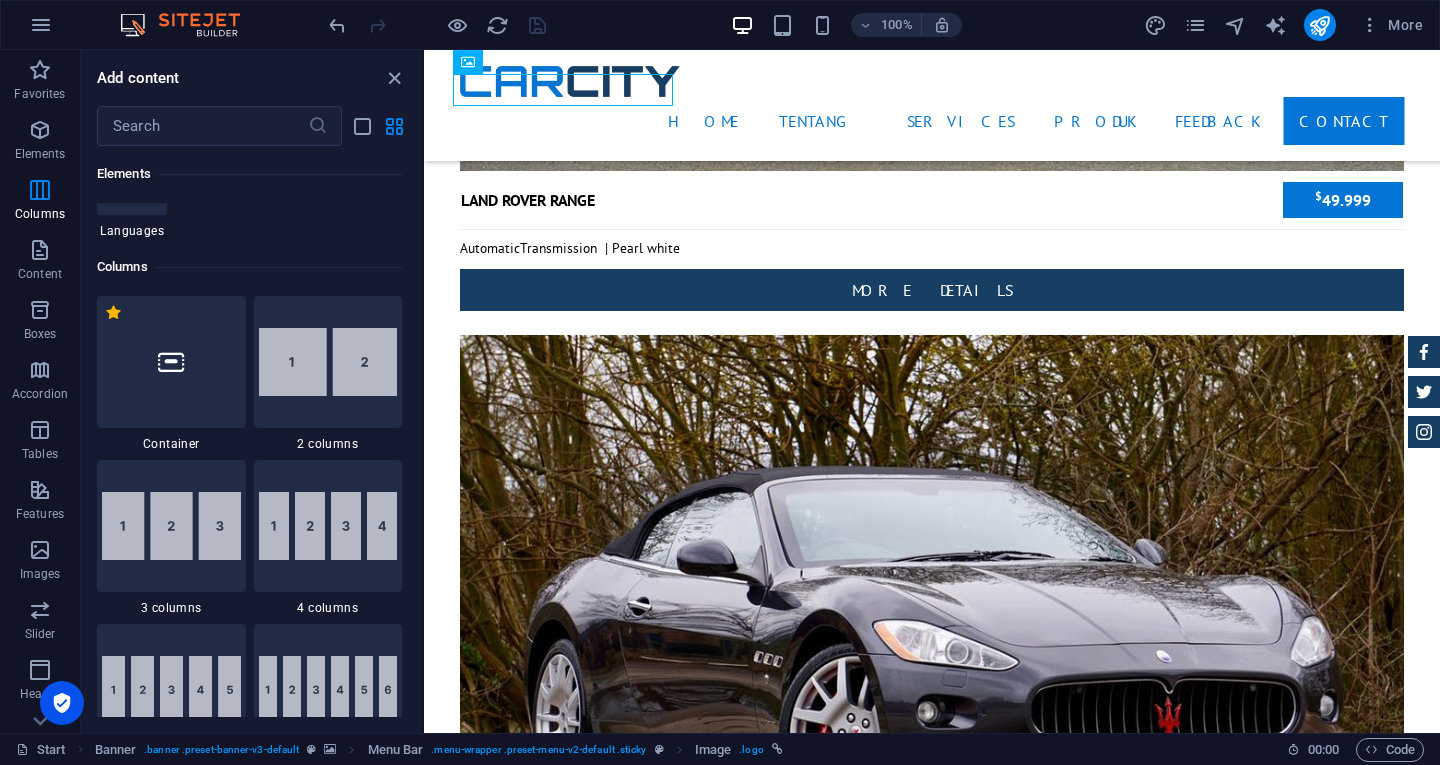 scroll, scrollTop: 990, scrollLeft: 0, axis: vertical 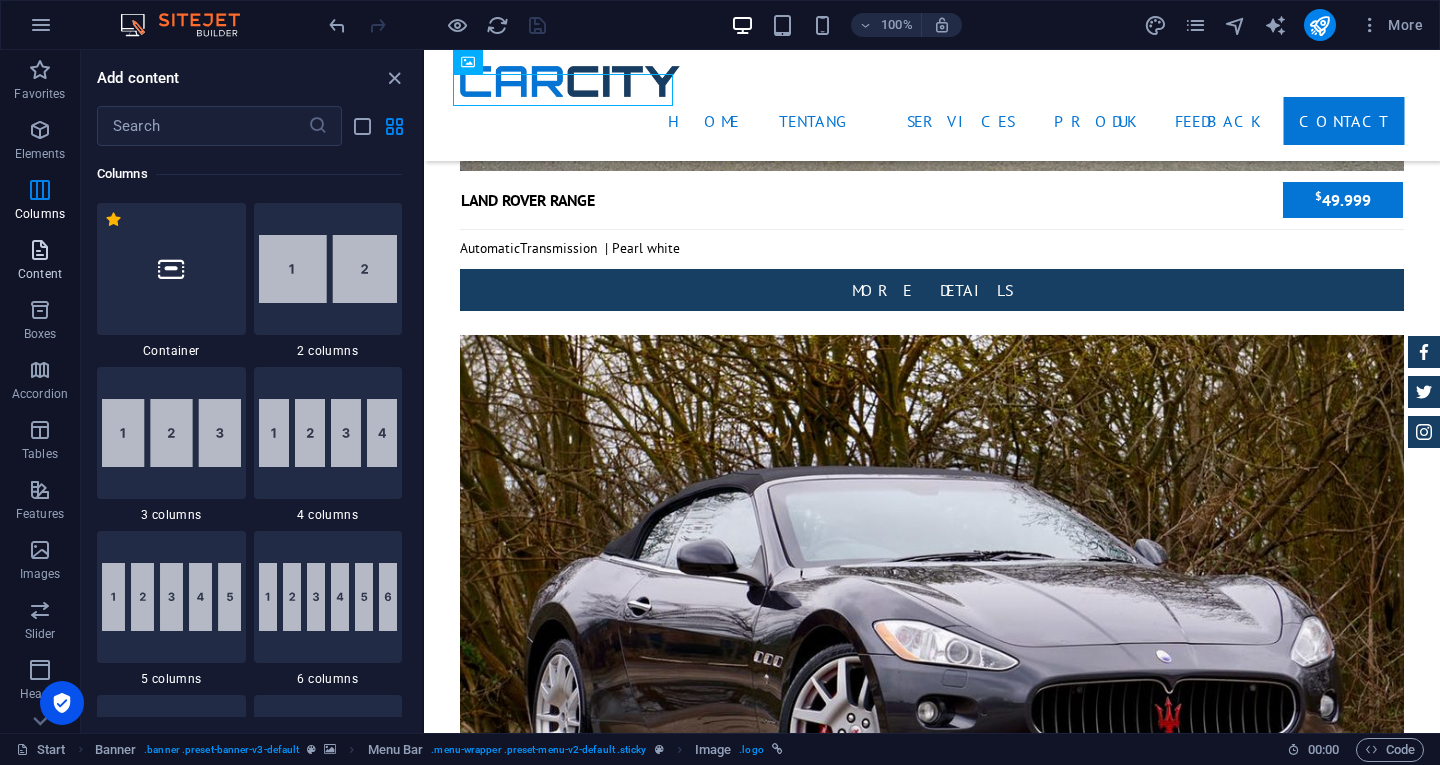 click at bounding box center (40, 250) 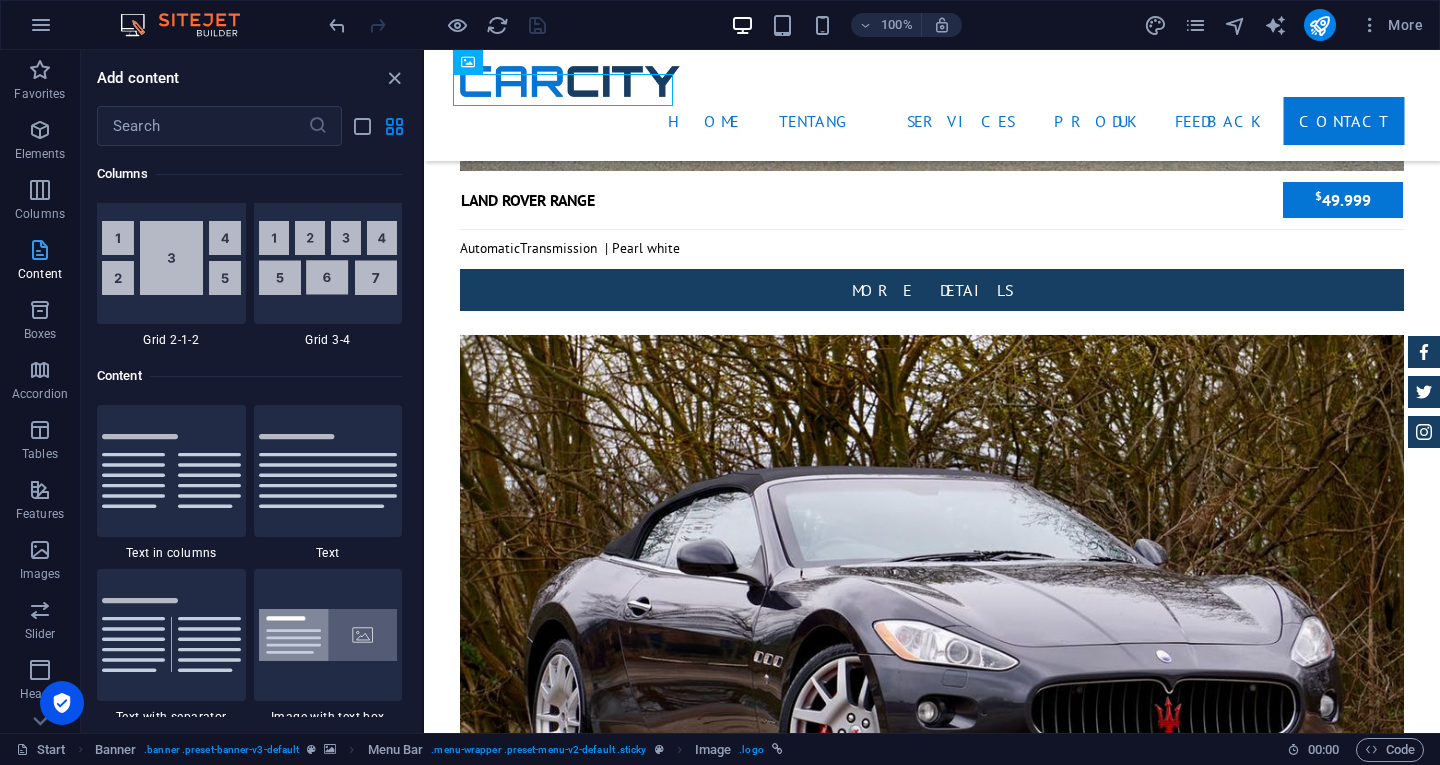 scroll, scrollTop: 3499, scrollLeft: 0, axis: vertical 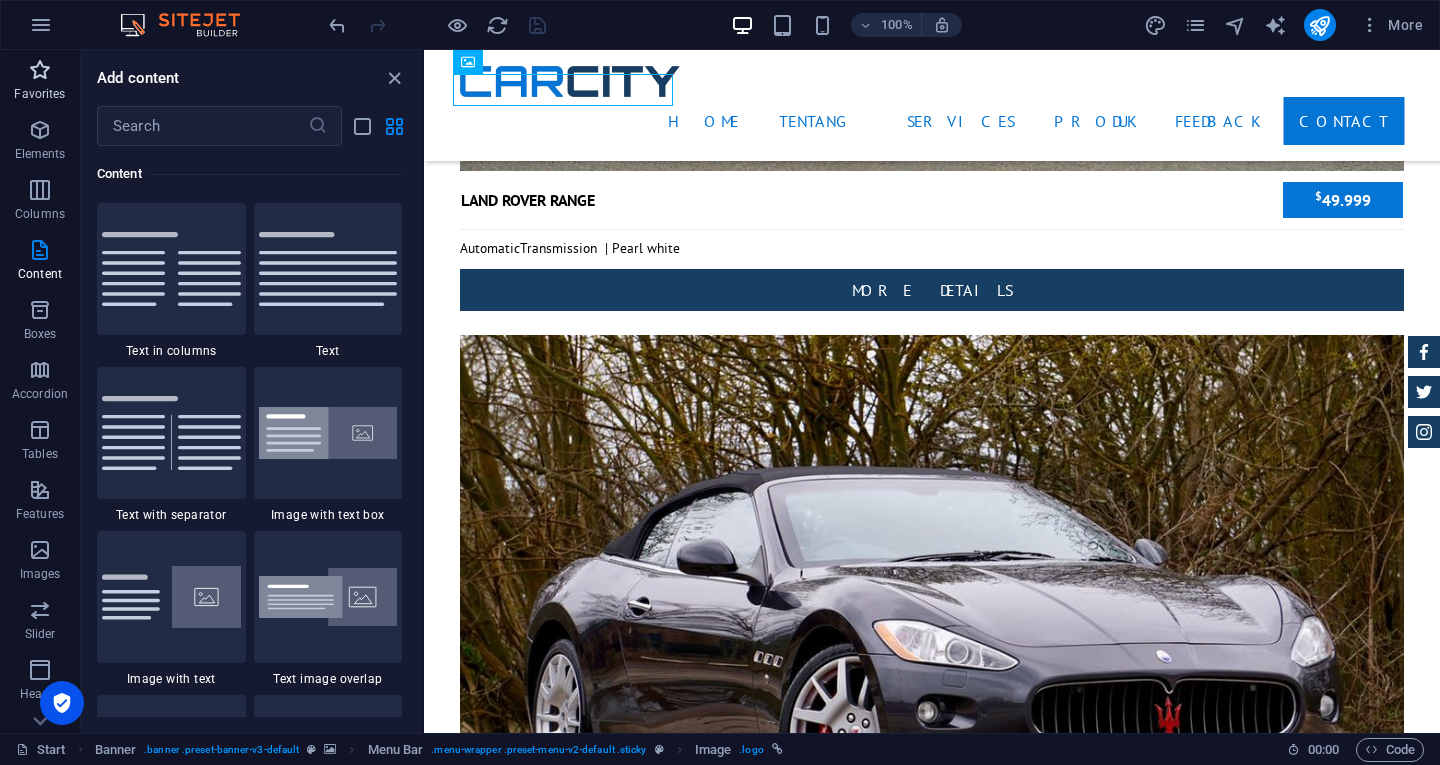click on "Favorites" at bounding box center (40, 82) 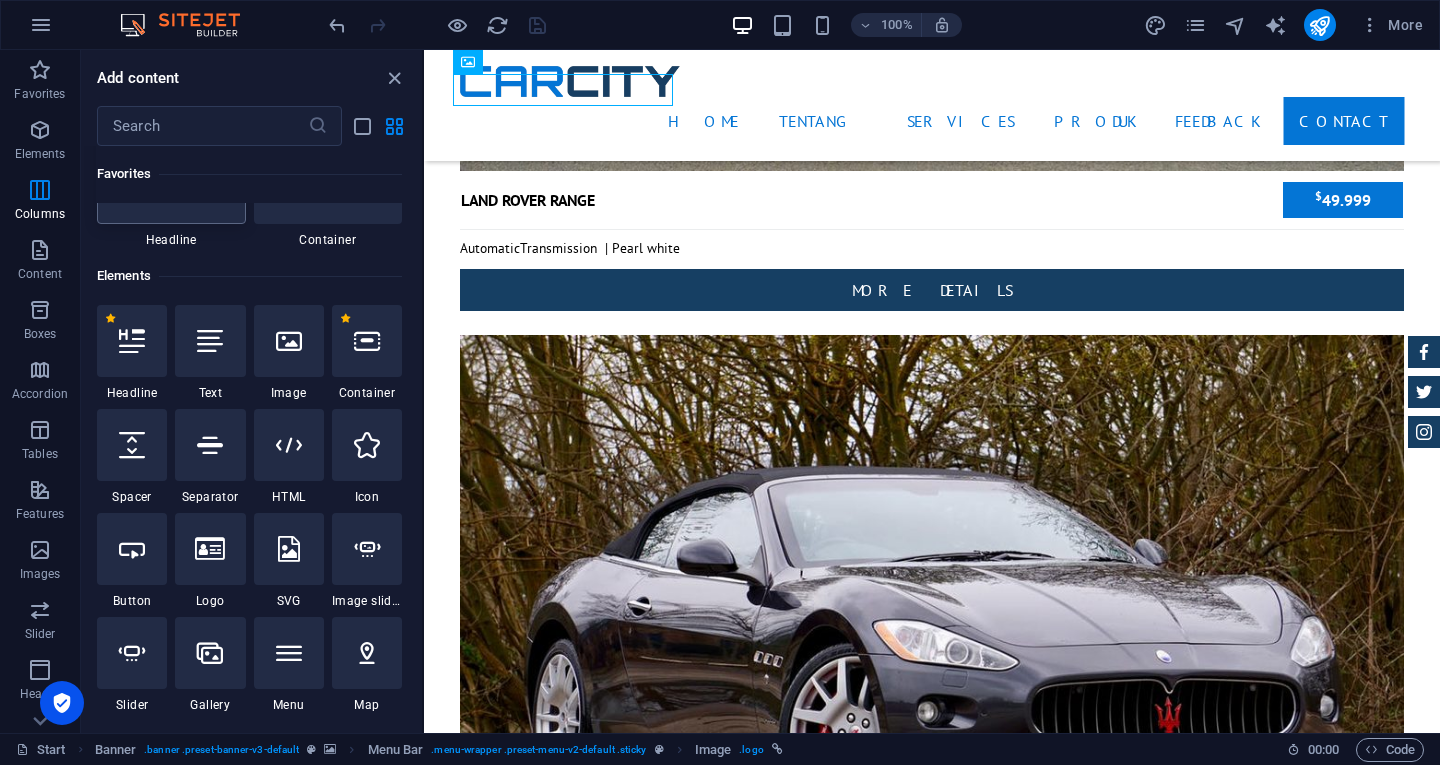 scroll, scrollTop: 0, scrollLeft: 0, axis: both 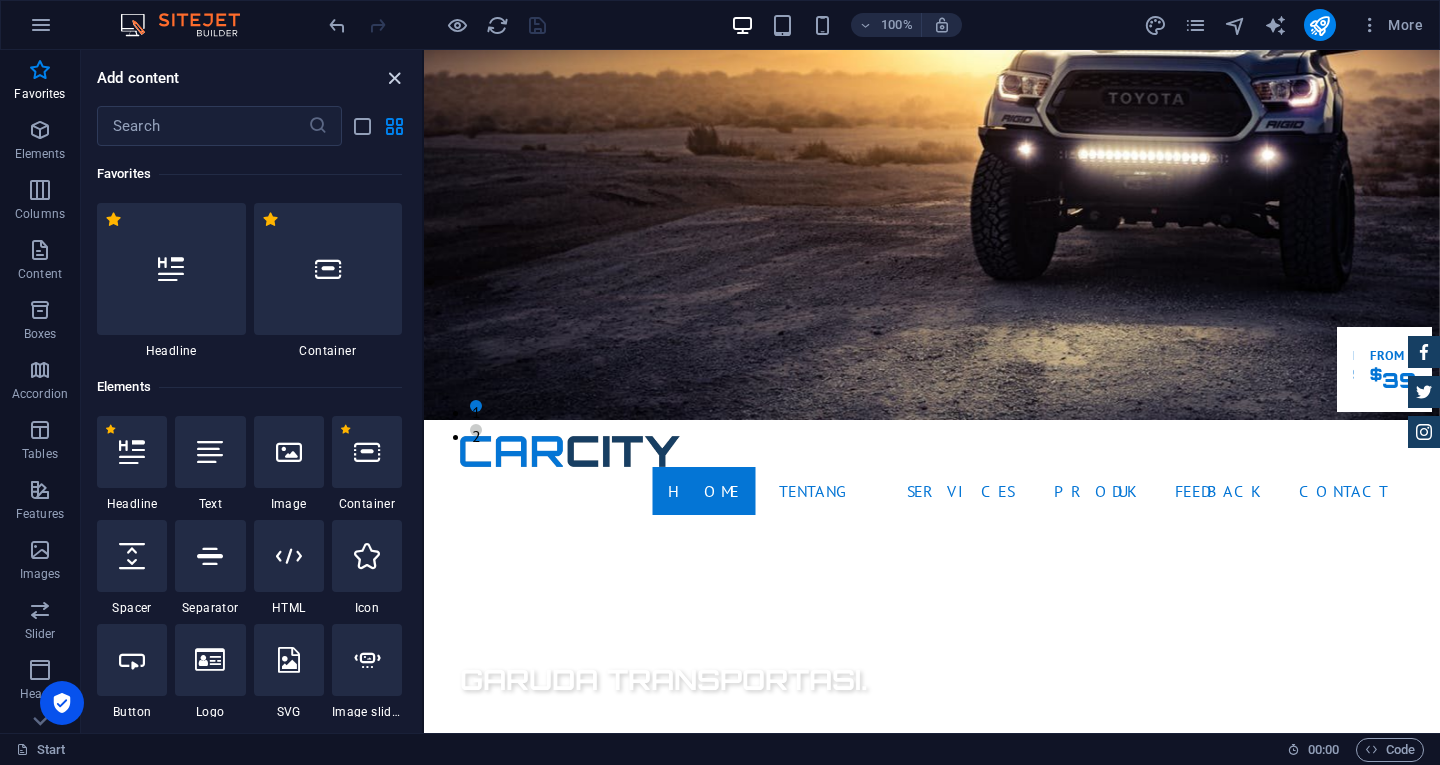 click at bounding box center (394, 78) 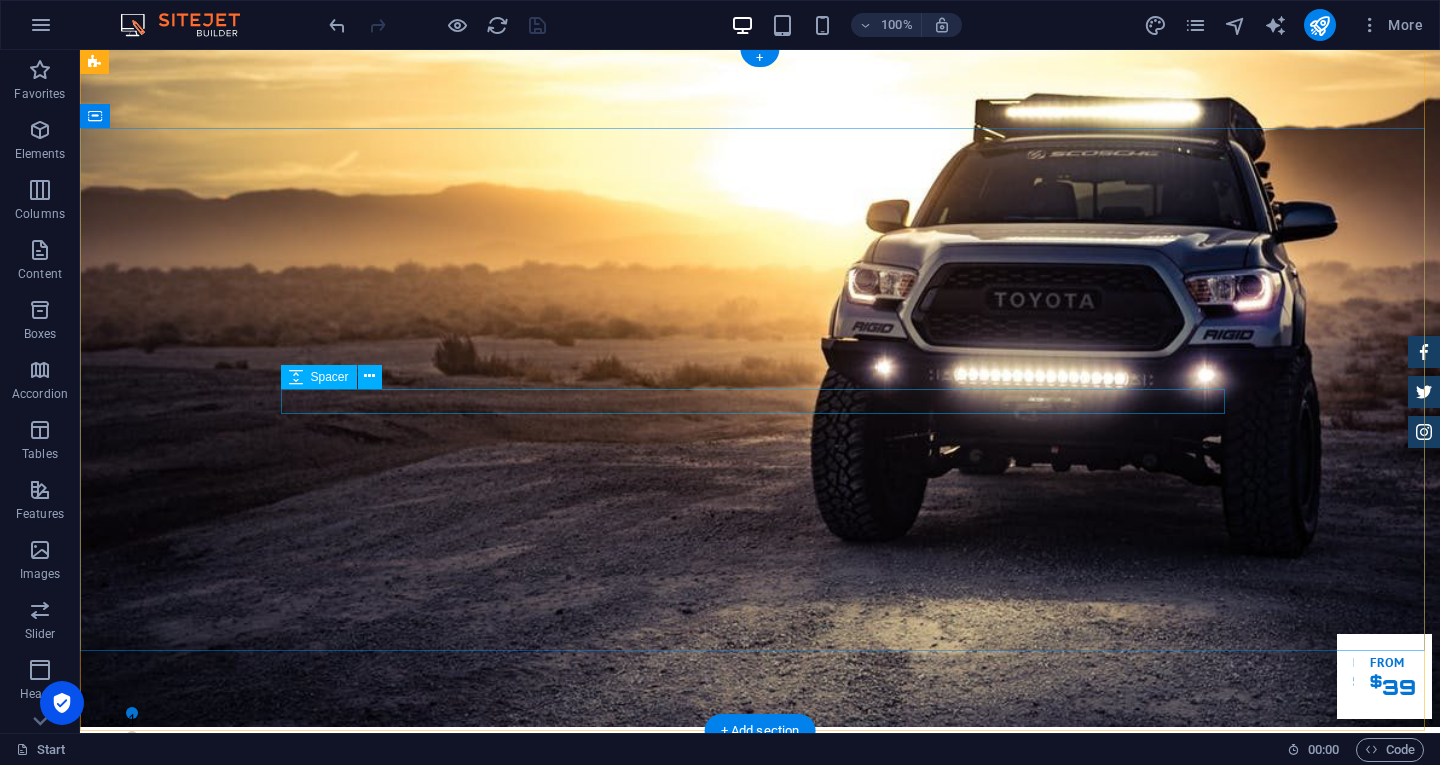 scroll, scrollTop: 0, scrollLeft: 0, axis: both 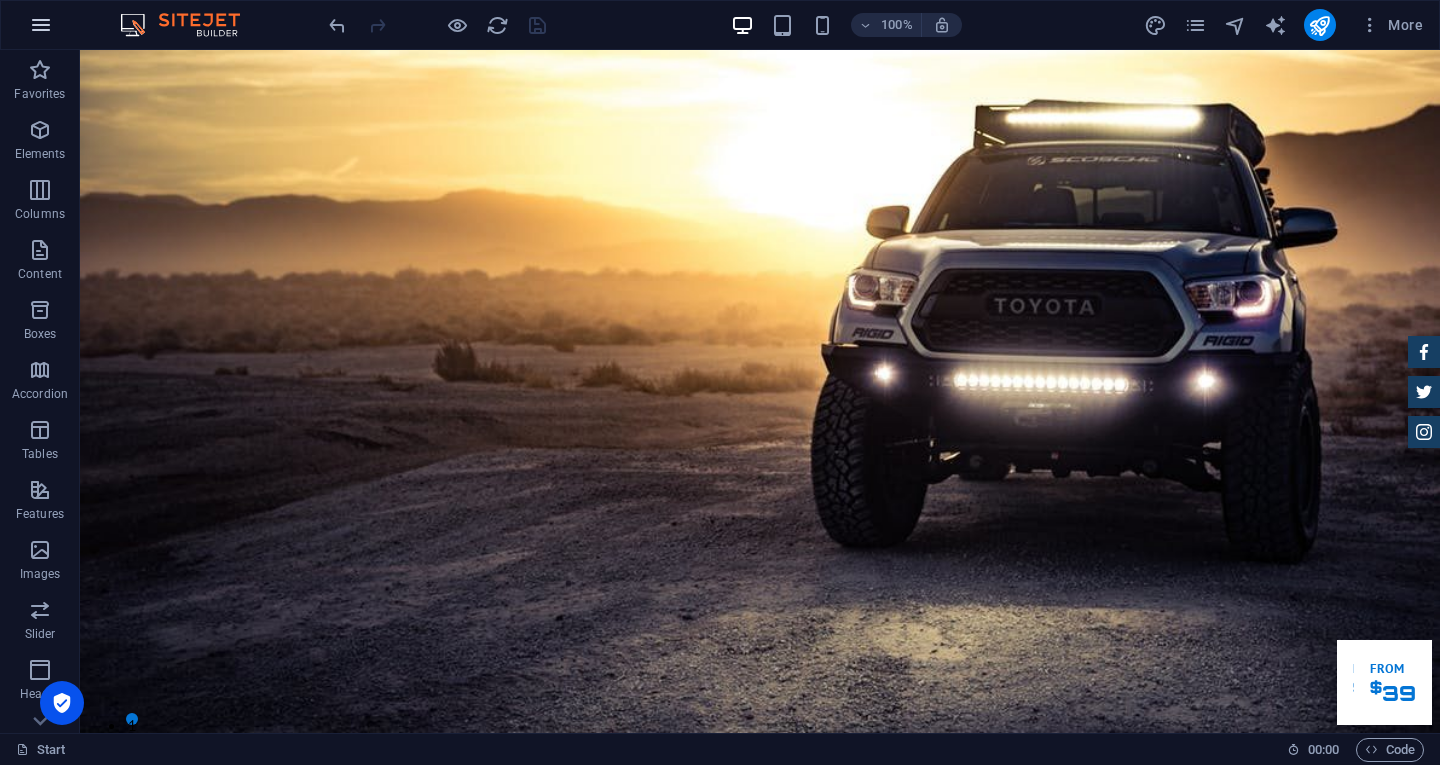 click at bounding box center [41, 25] 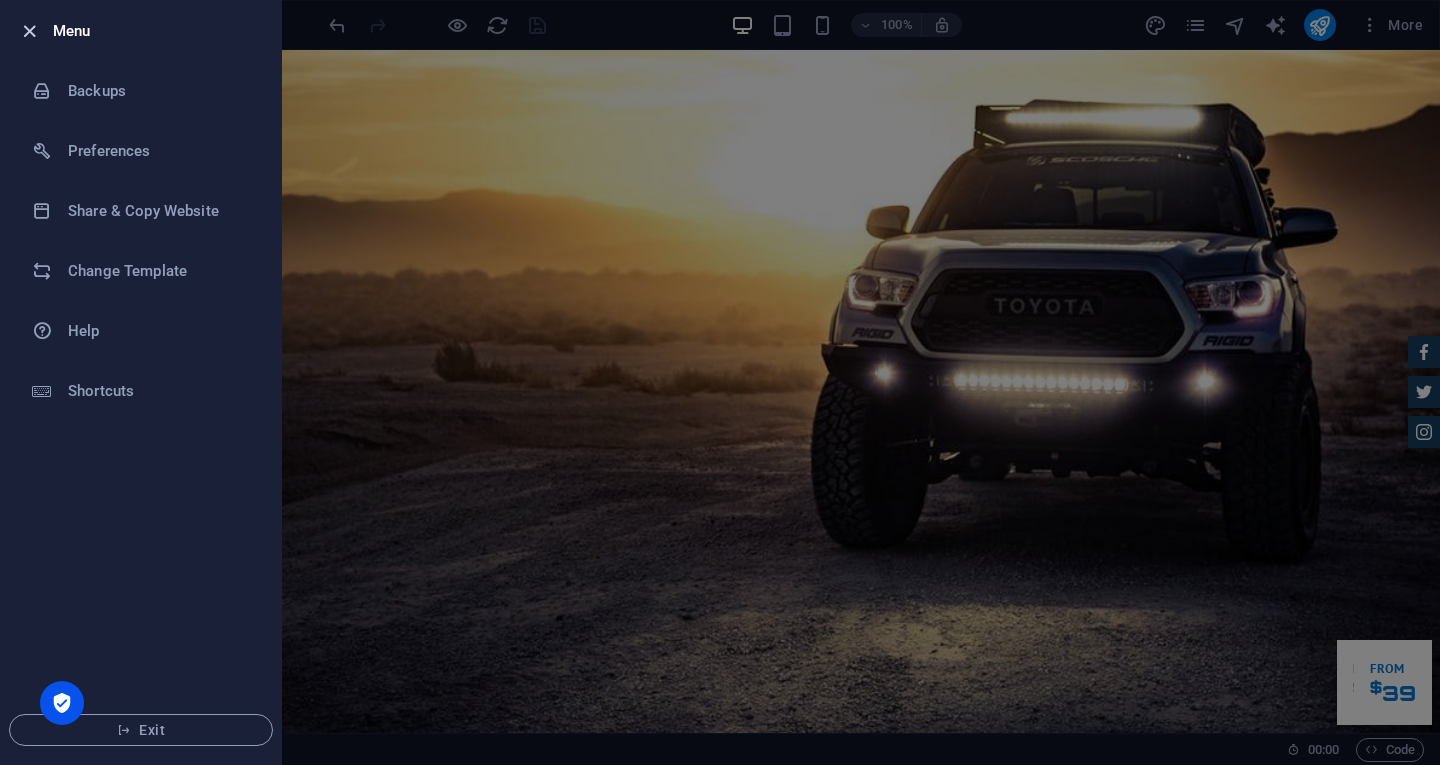 click at bounding box center (29, 31) 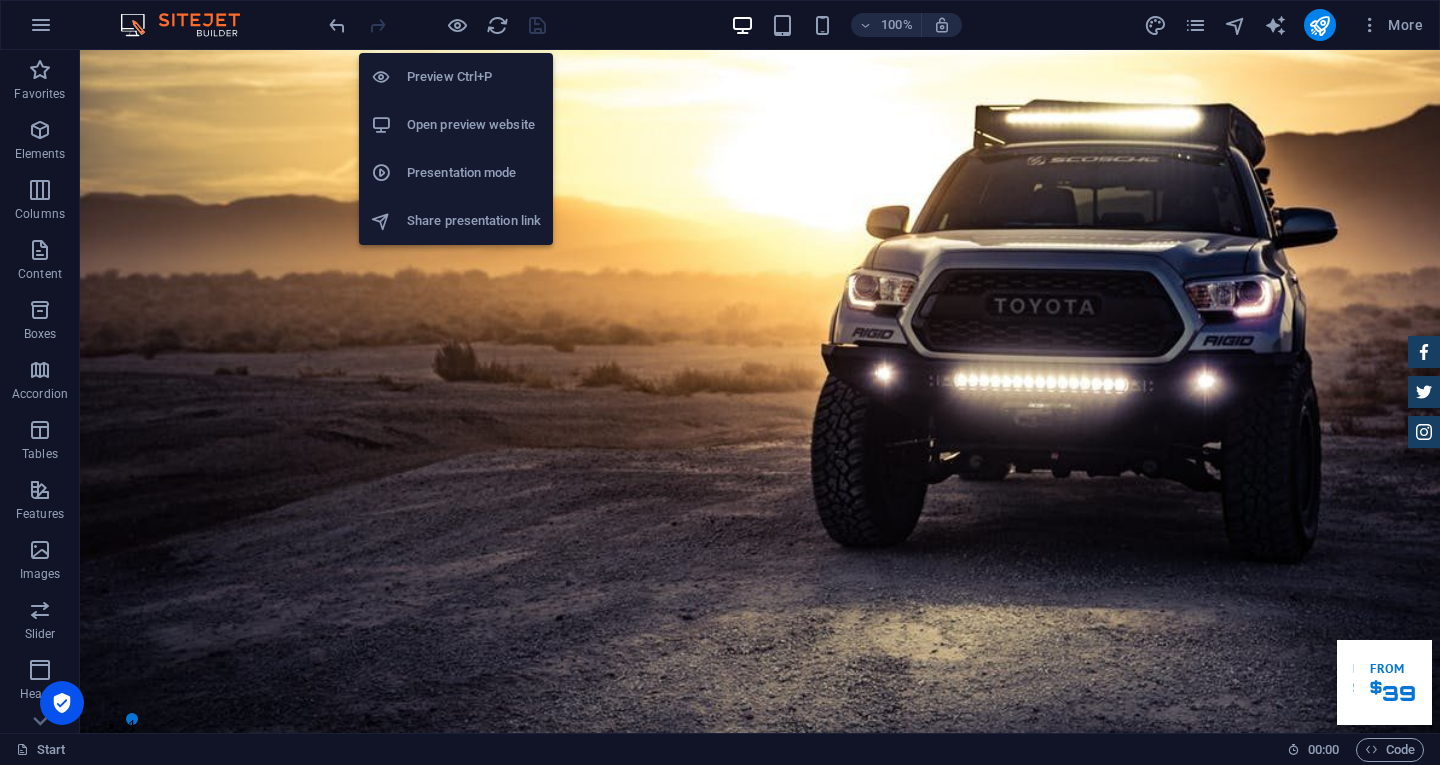 click on "Open preview website" at bounding box center (474, 125) 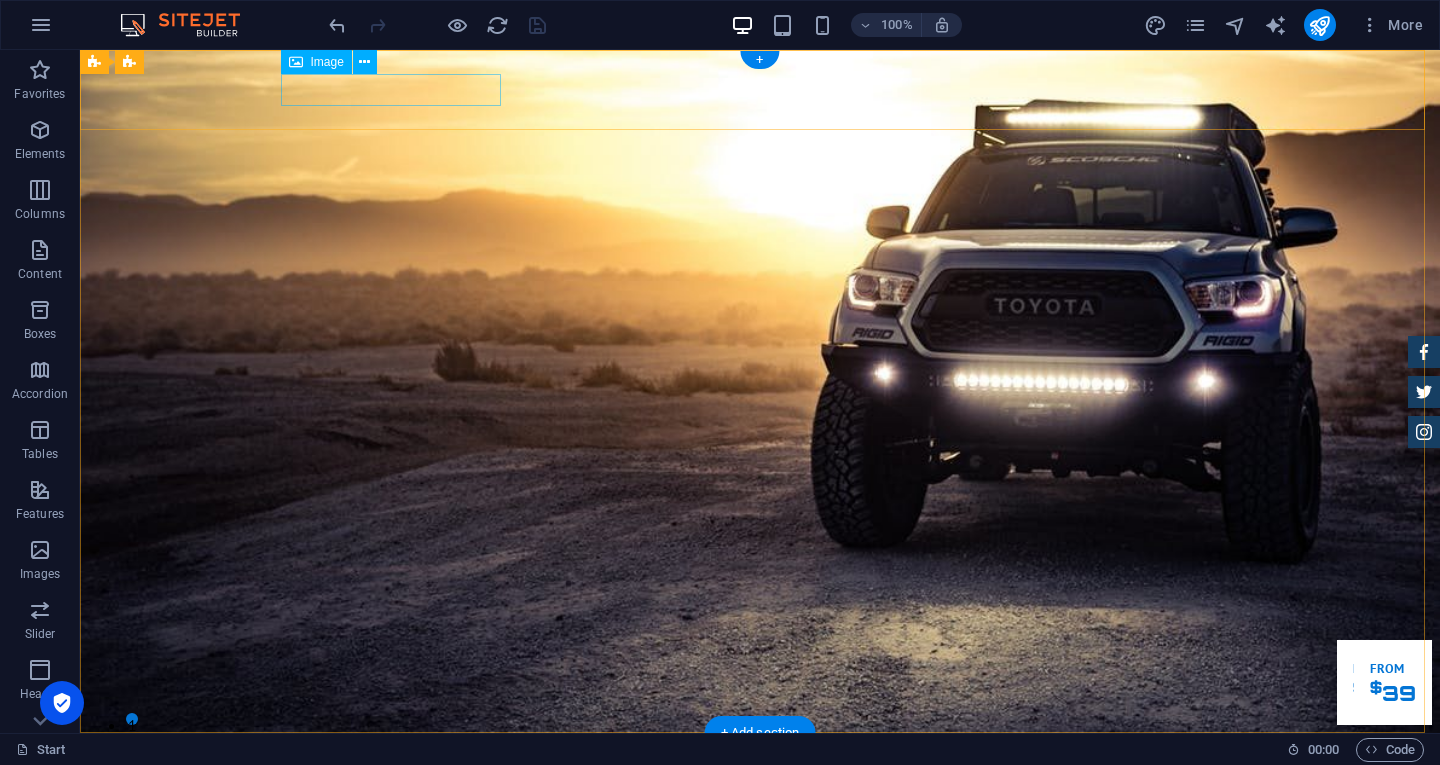 click at bounding box center [760, 764] 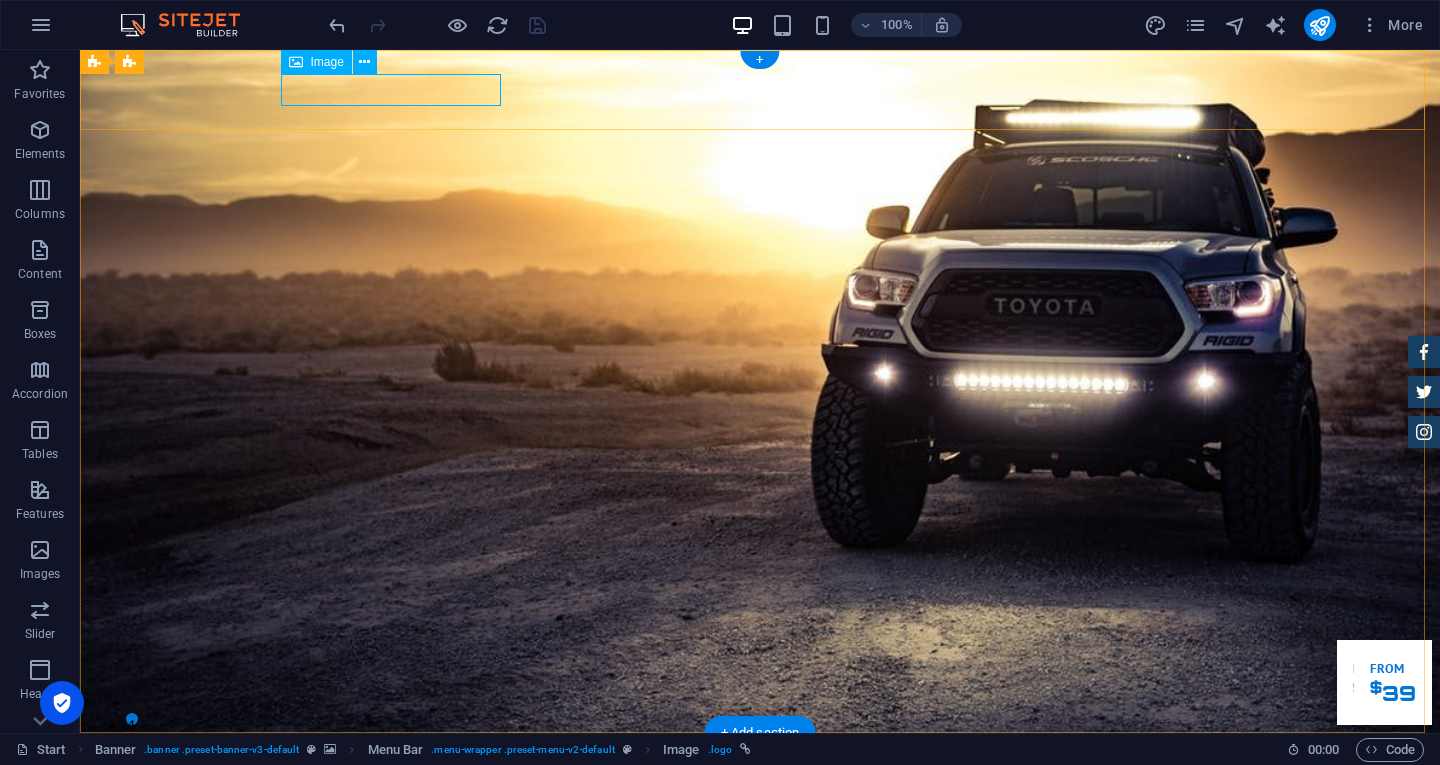 click at bounding box center (760, 764) 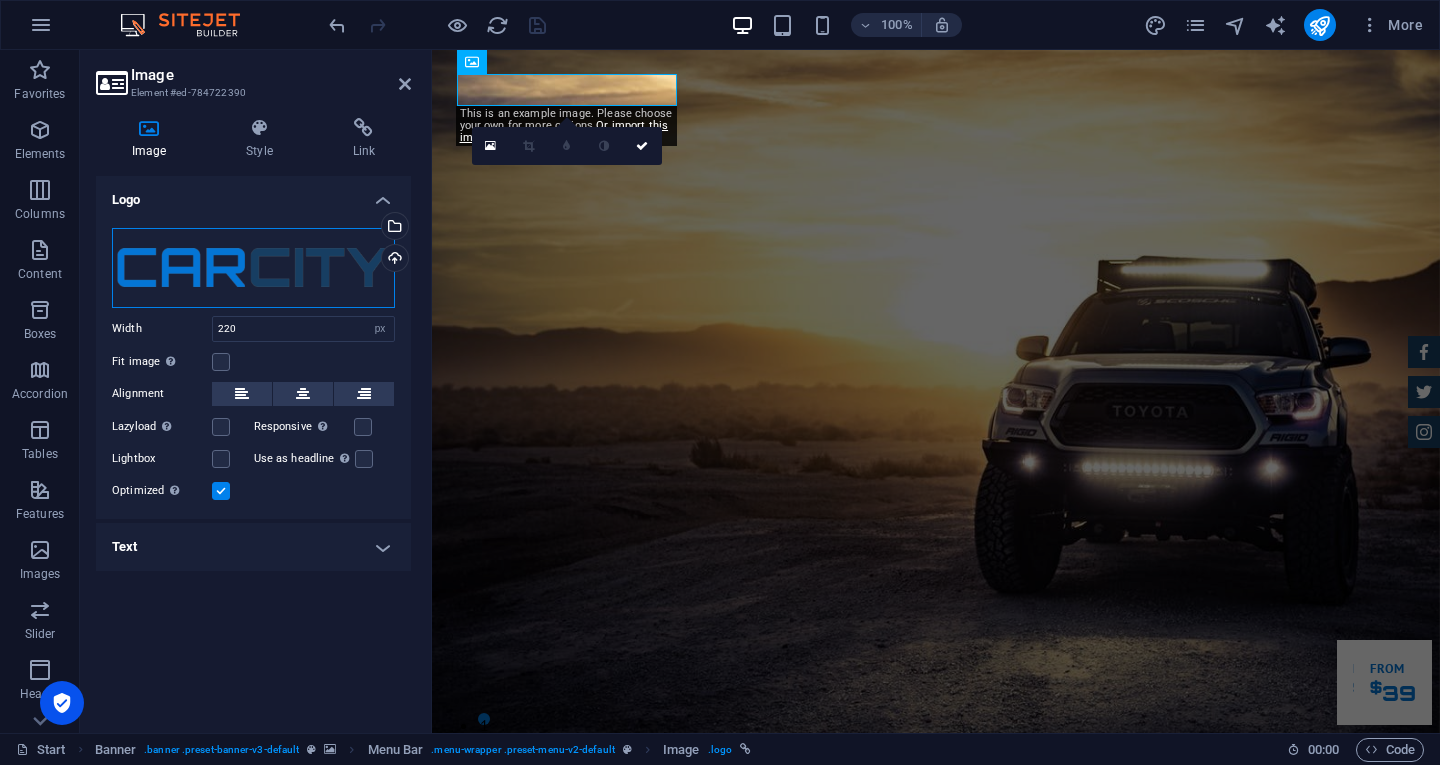 click on "Drag files here, click to choose files or select files from Files or our free stock photos & videos" at bounding box center (253, 268) 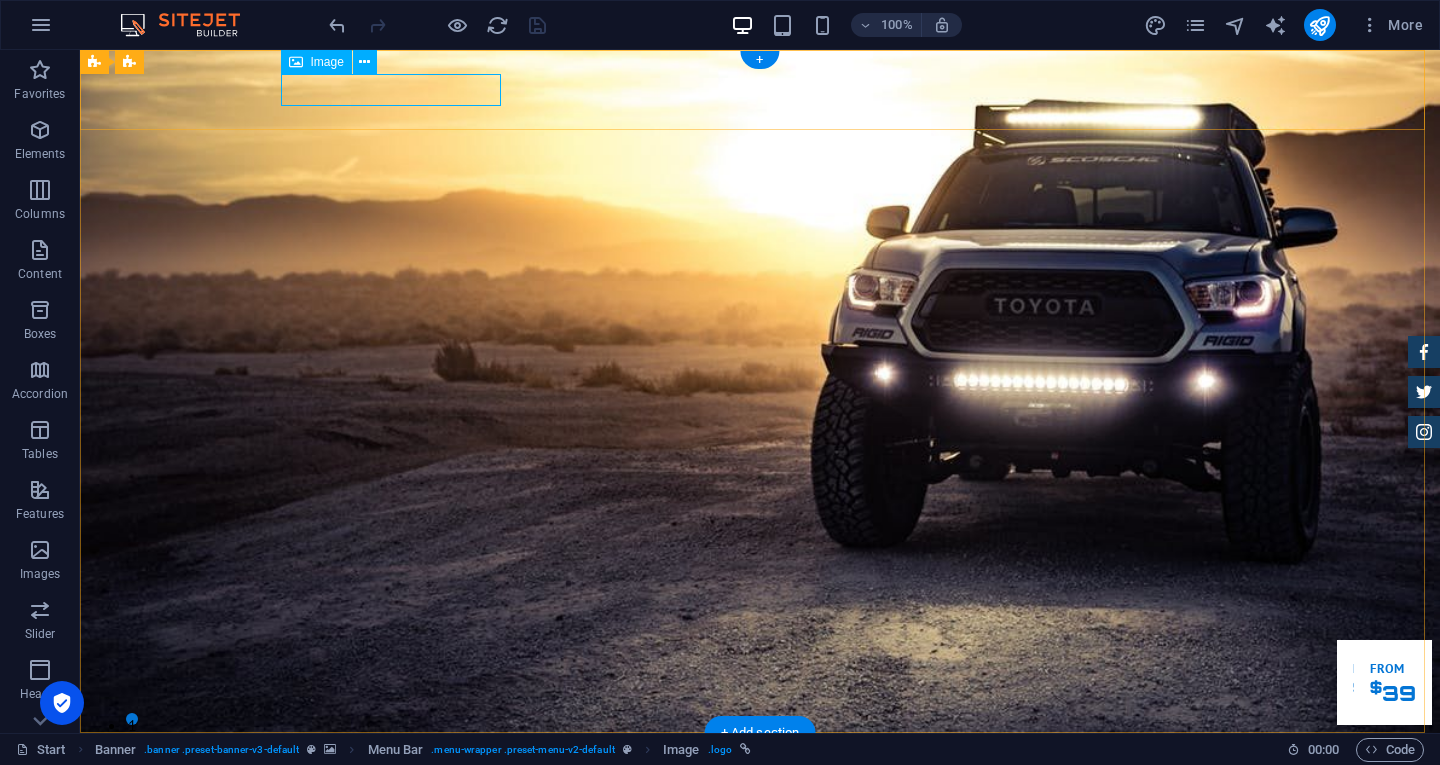 click at bounding box center [760, 764] 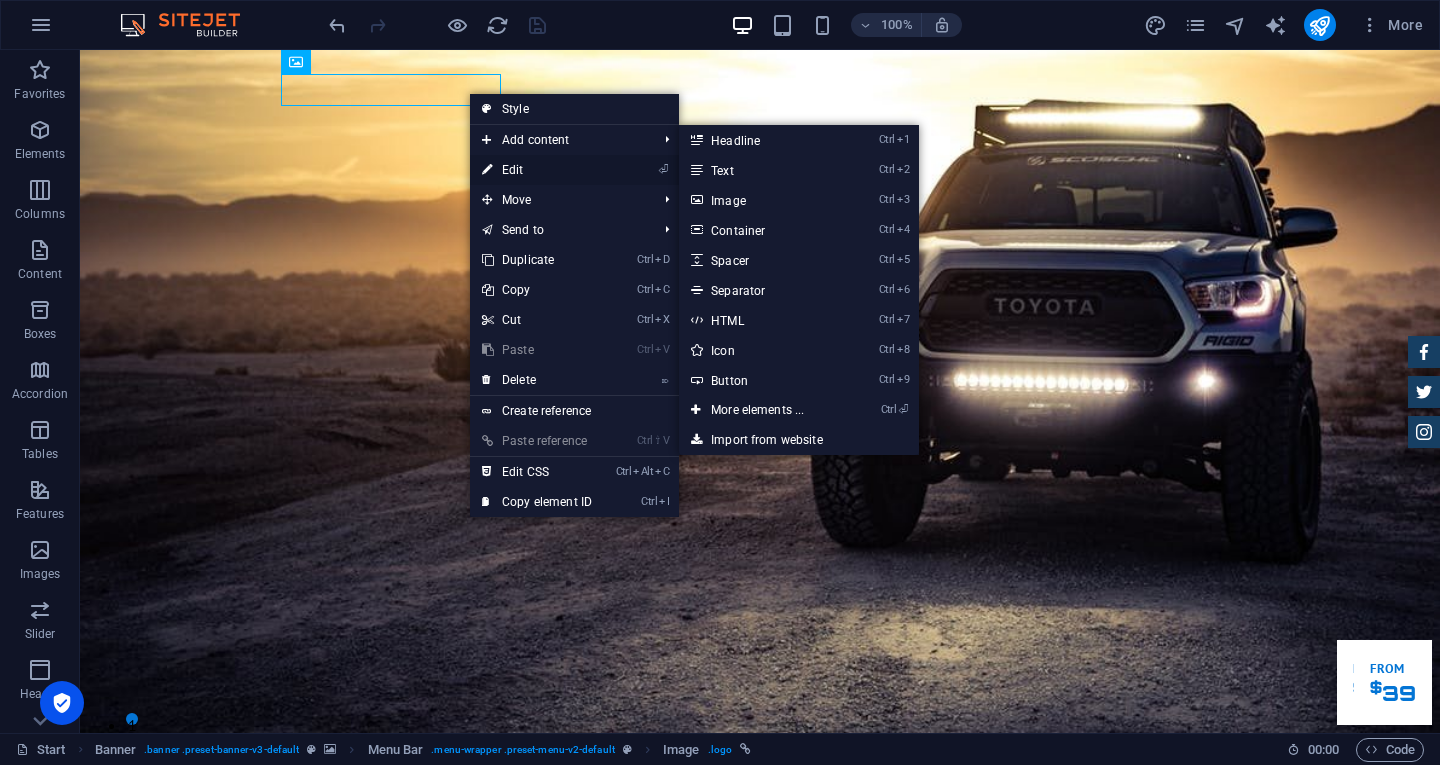 click on "⏎  Edit" at bounding box center (537, 170) 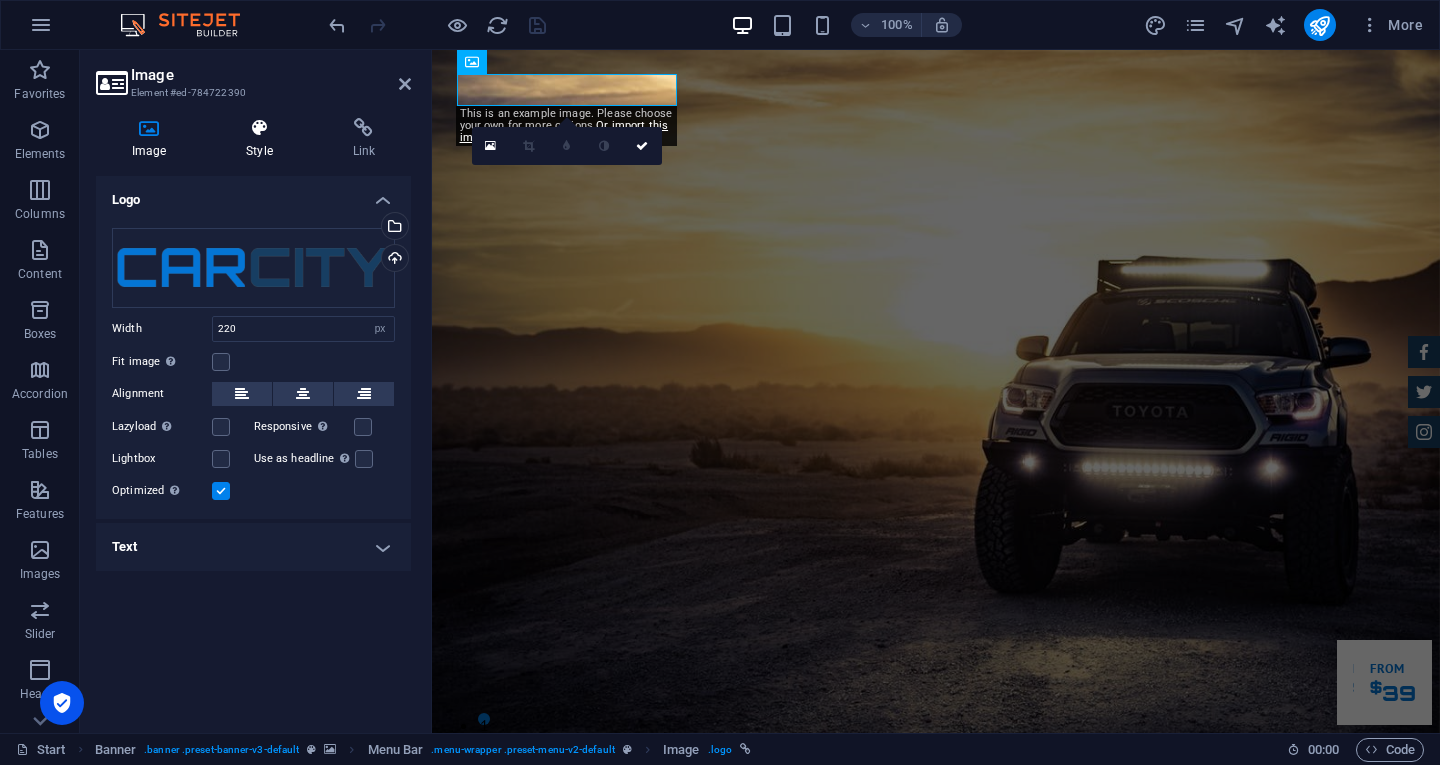 click on "Style" at bounding box center (263, 139) 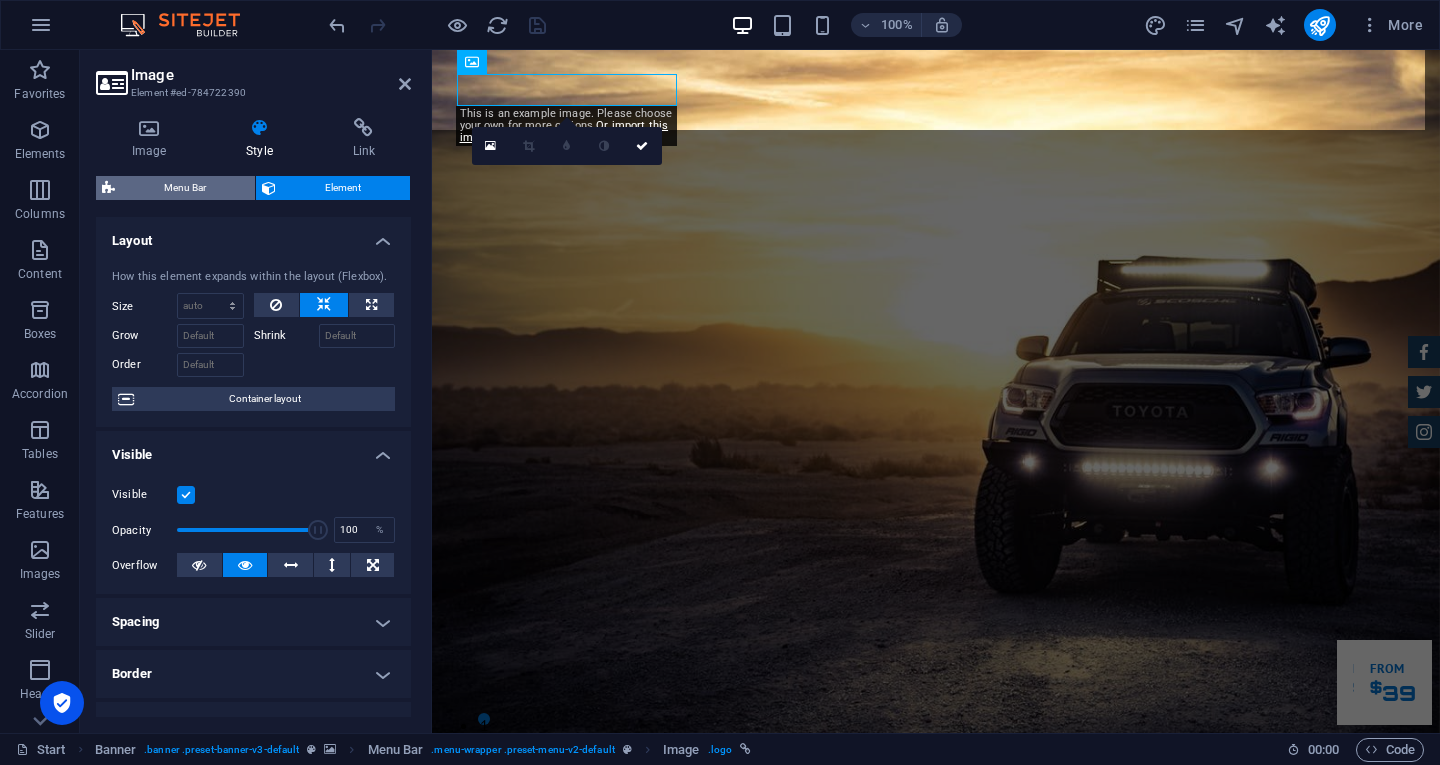 click on "Menu Bar" at bounding box center (185, 188) 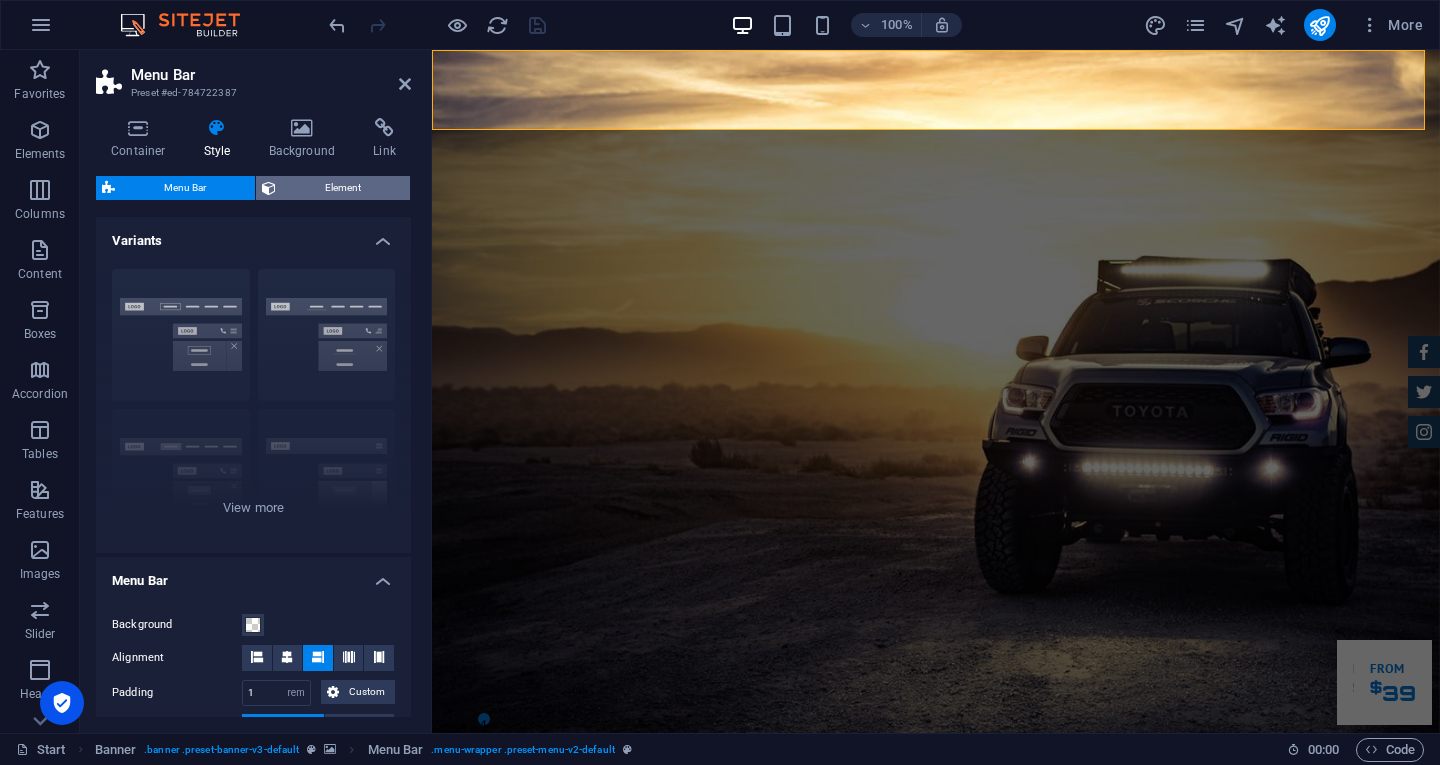 click on "Element" at bounding box center (343, 188) 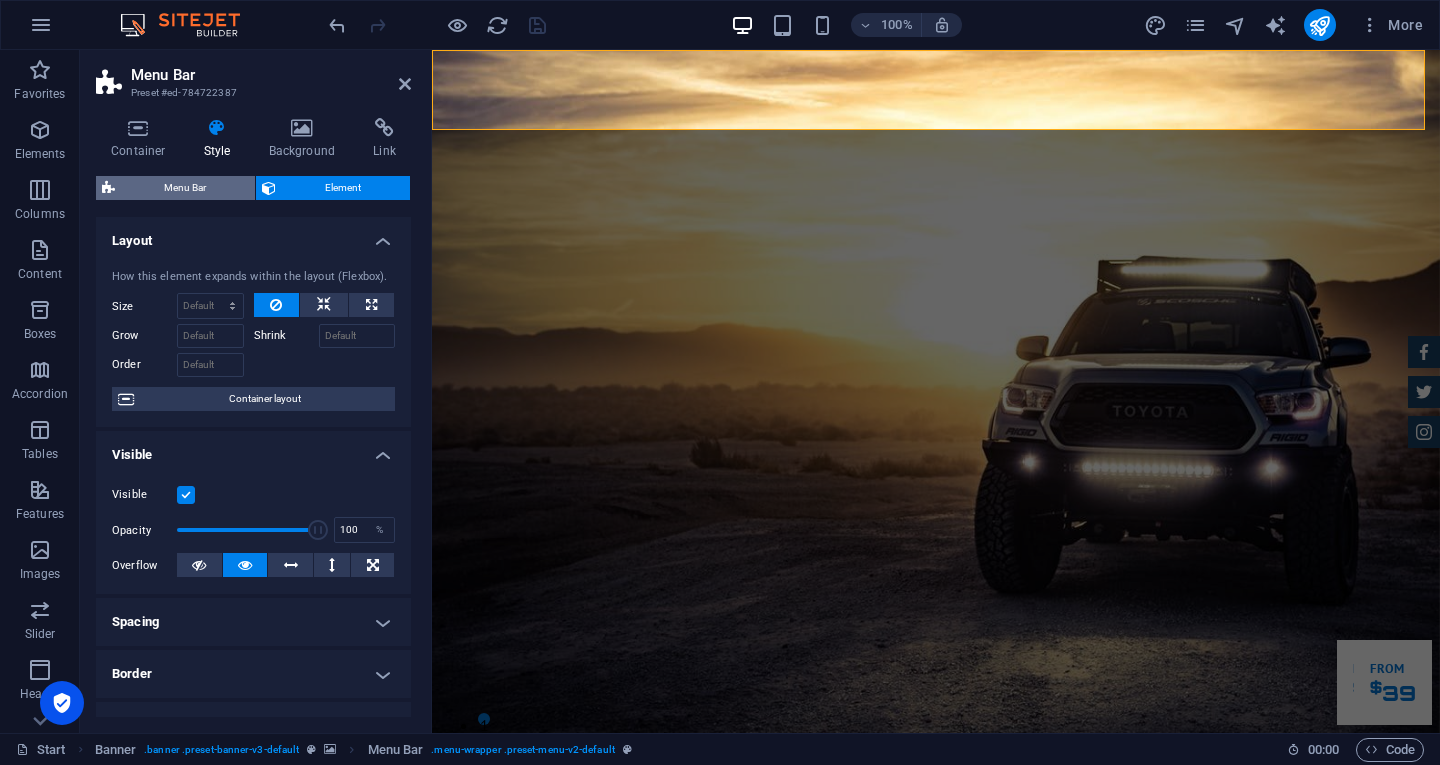 click on "Menu Bar" at bounding box center [185, 188] 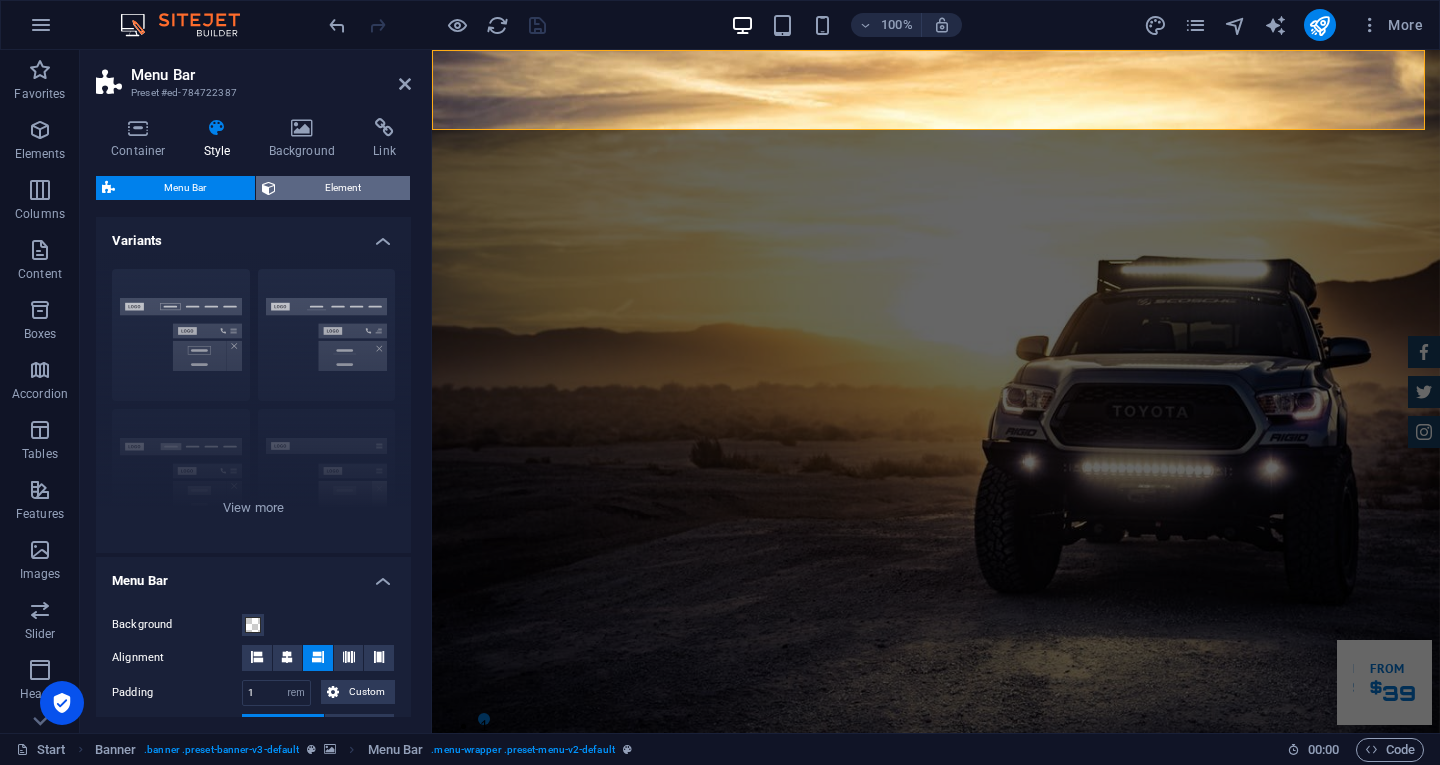 click on "Element" at bounding box center (343, 188) 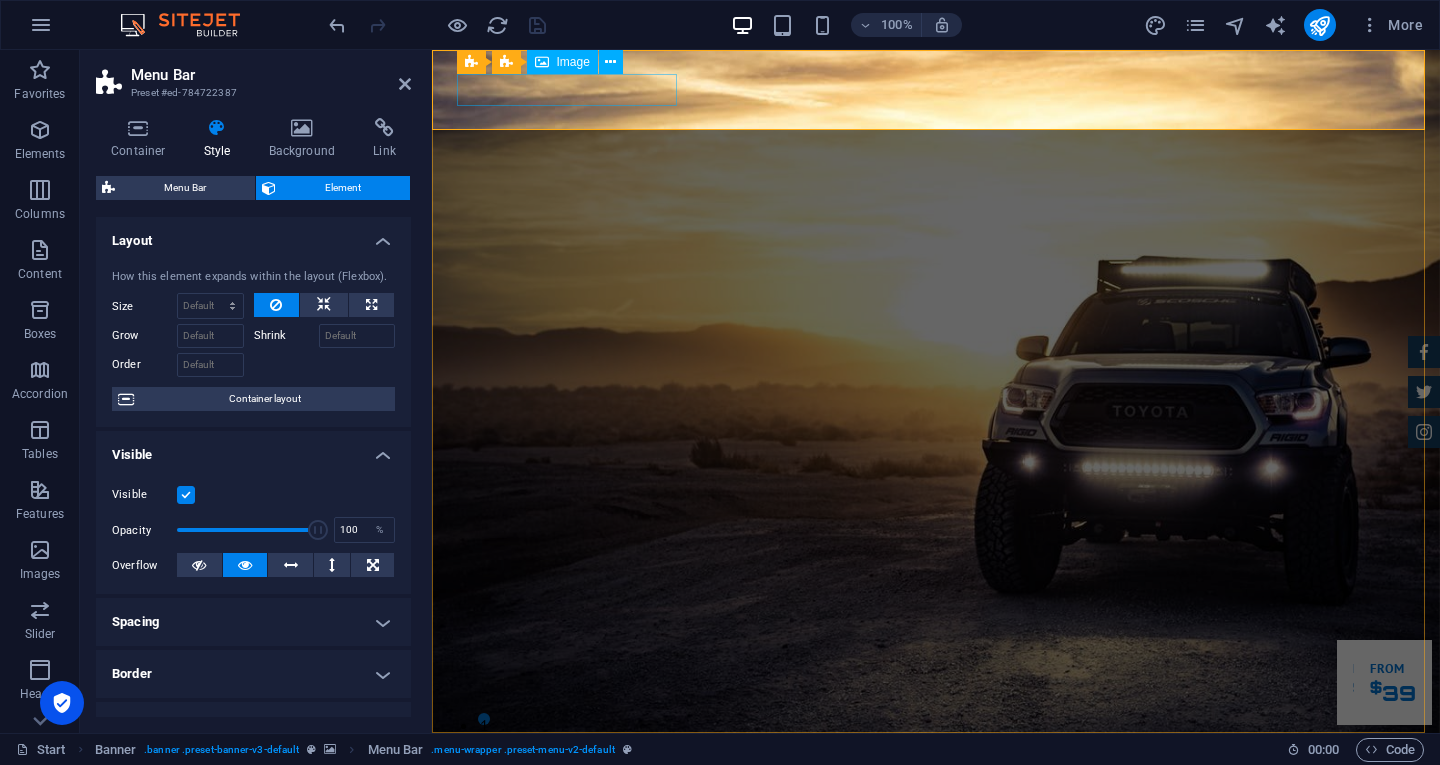 click at bounding box center [936, 764] 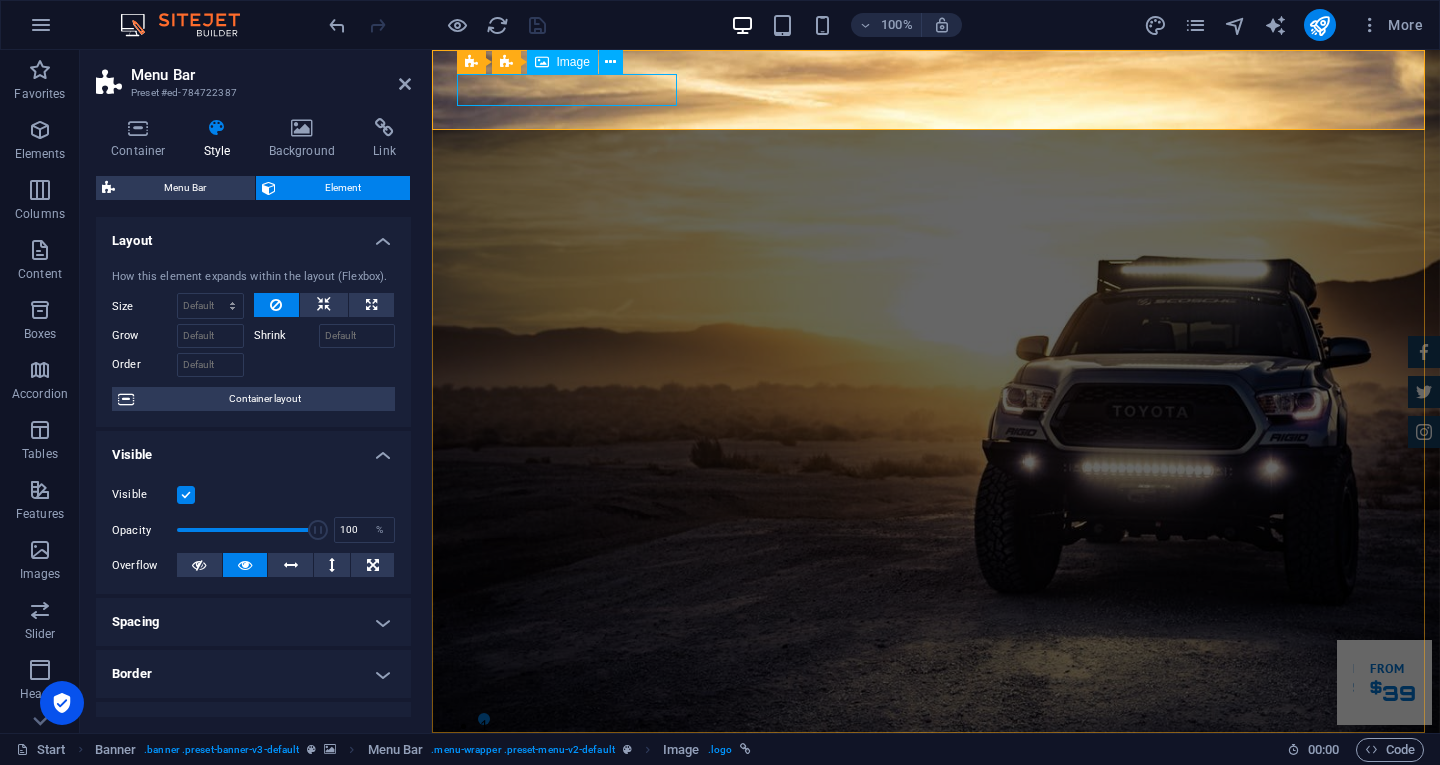 click on "Image" at bounding box center (573, 62) 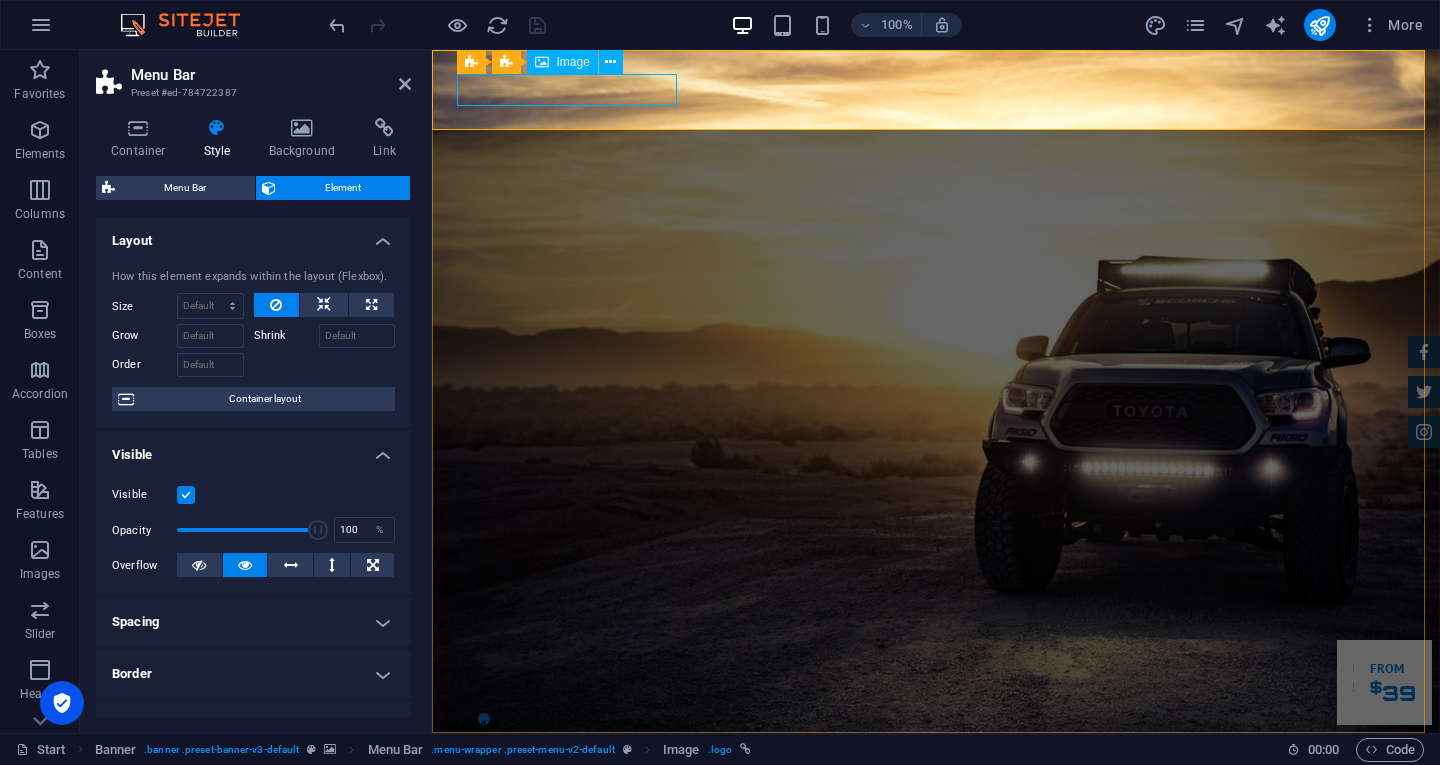 click on "Image" at bounding box center [573, 62] 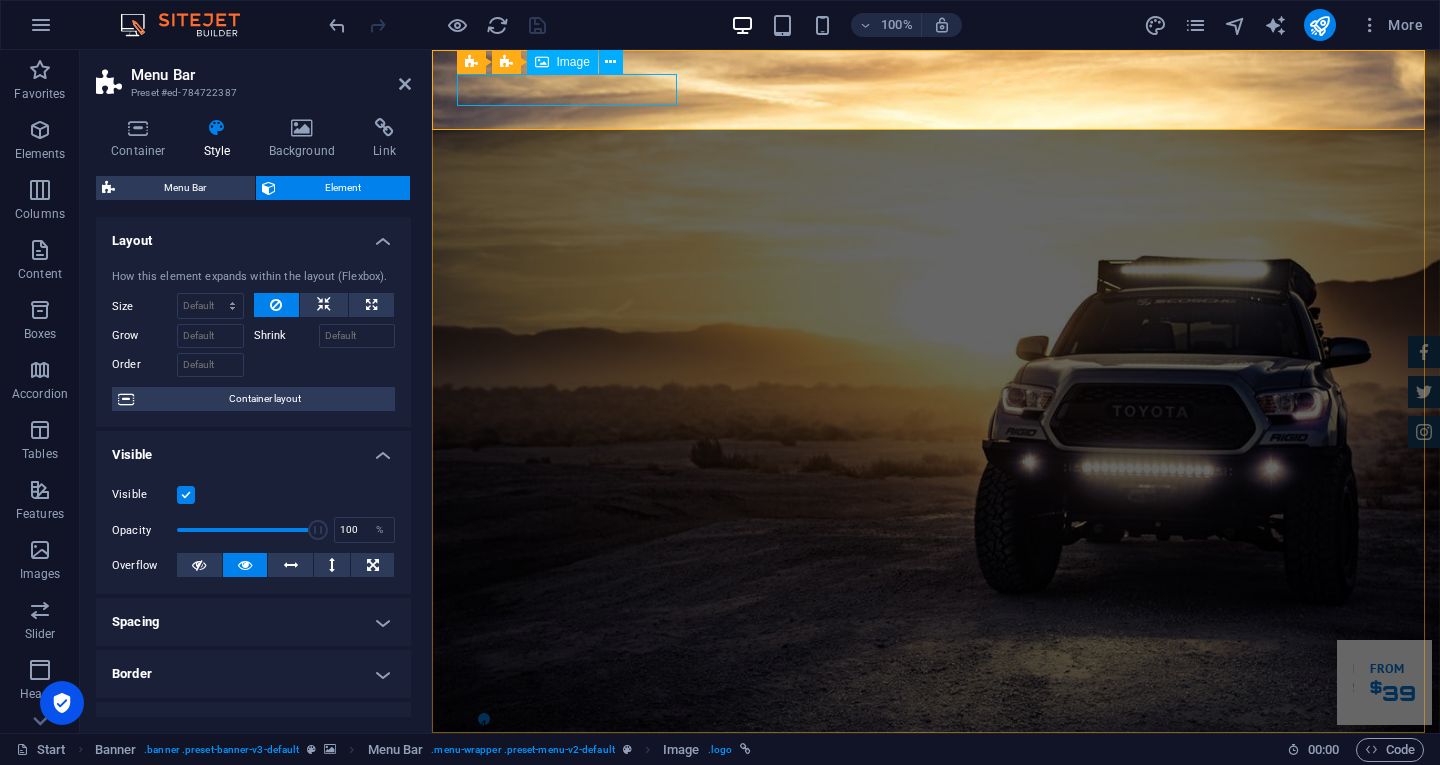 click on "Image" at bounding box center [573, 62] 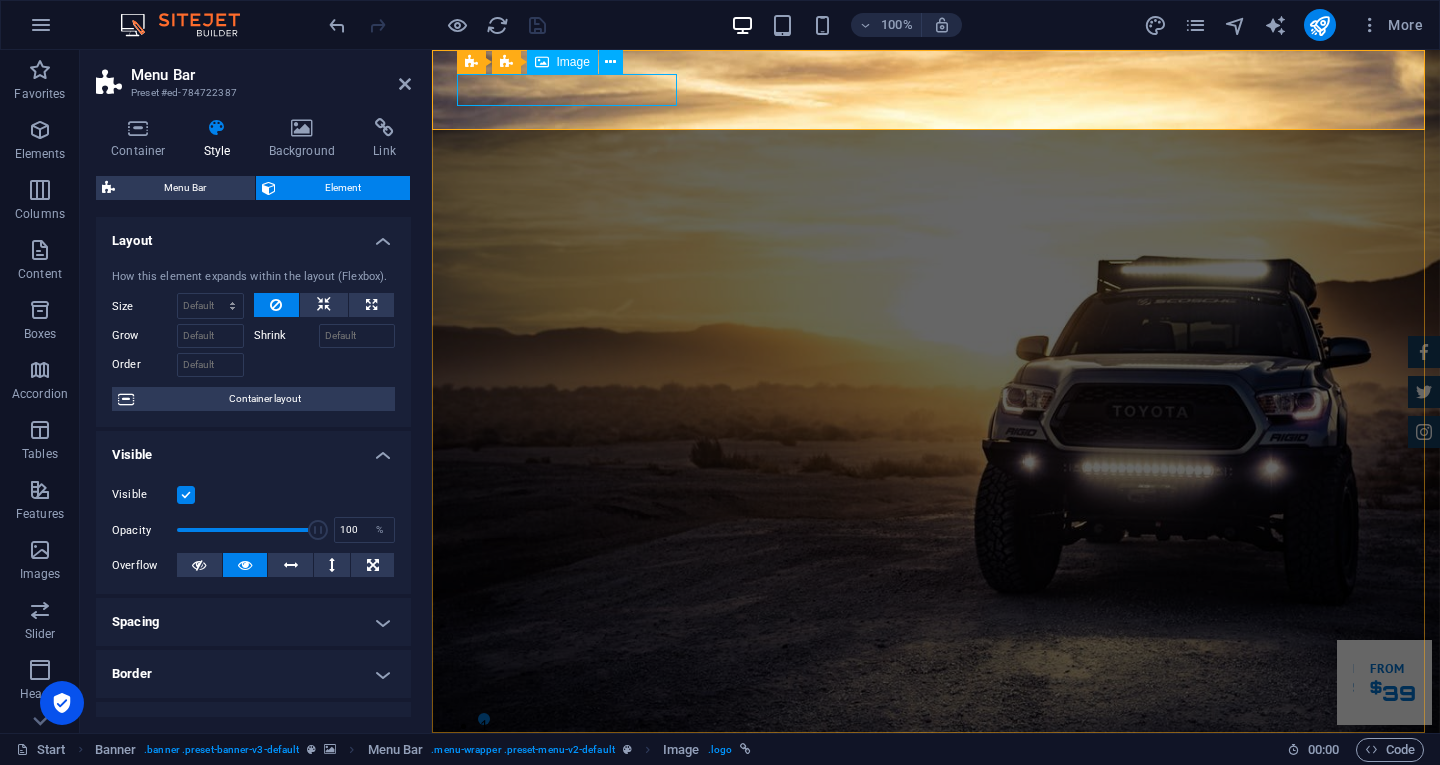 select on "px" 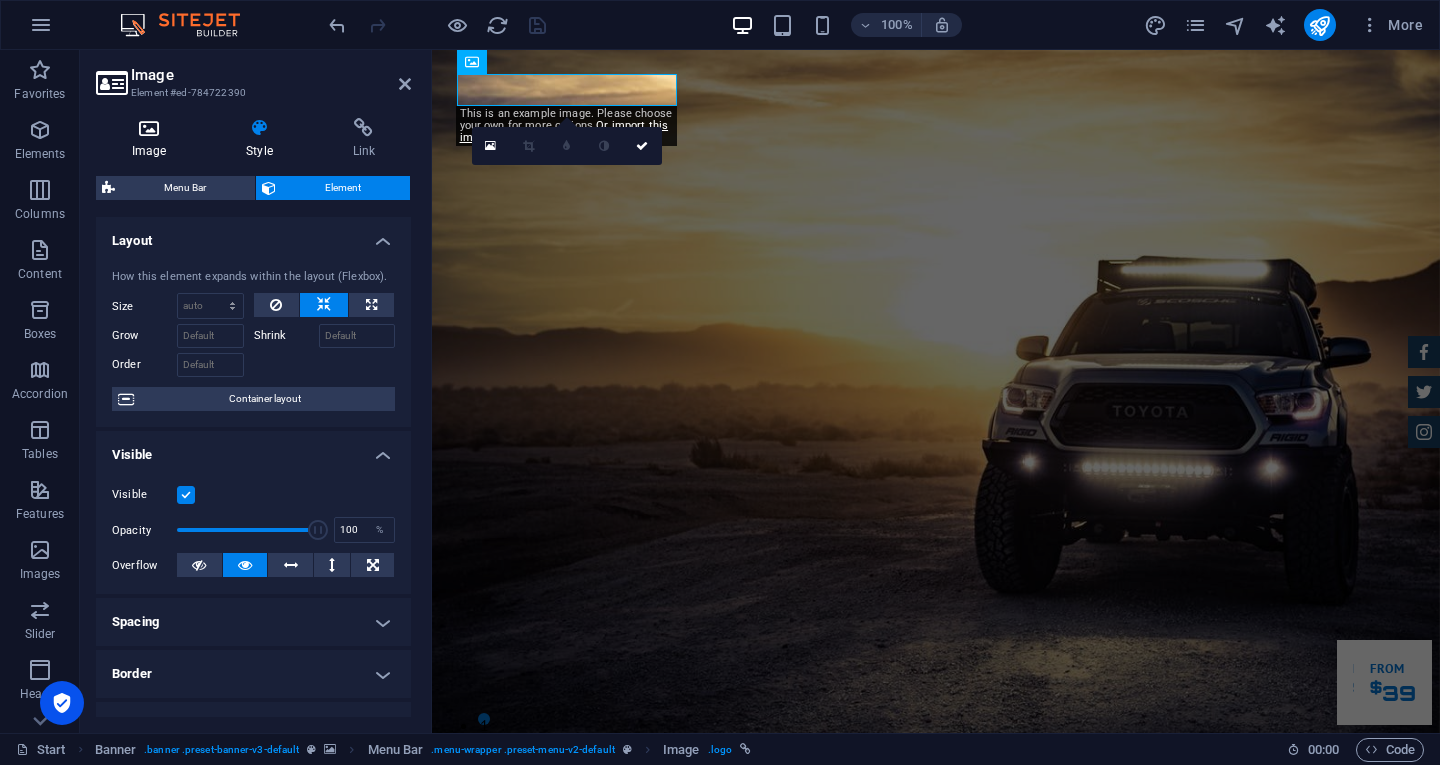 click on "Image" at bounding box center (153, 139) 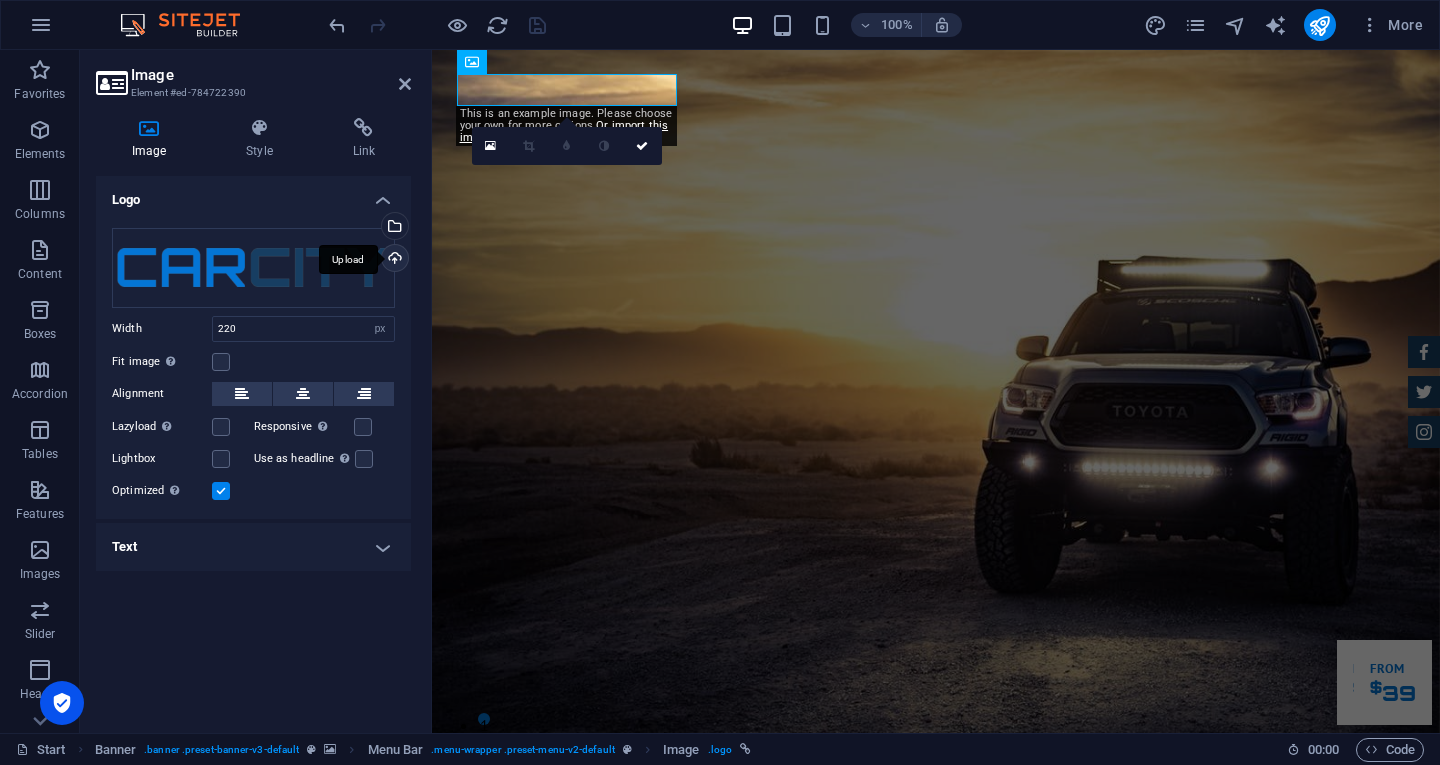 click on "Upload" at bounding box center [393, 260] 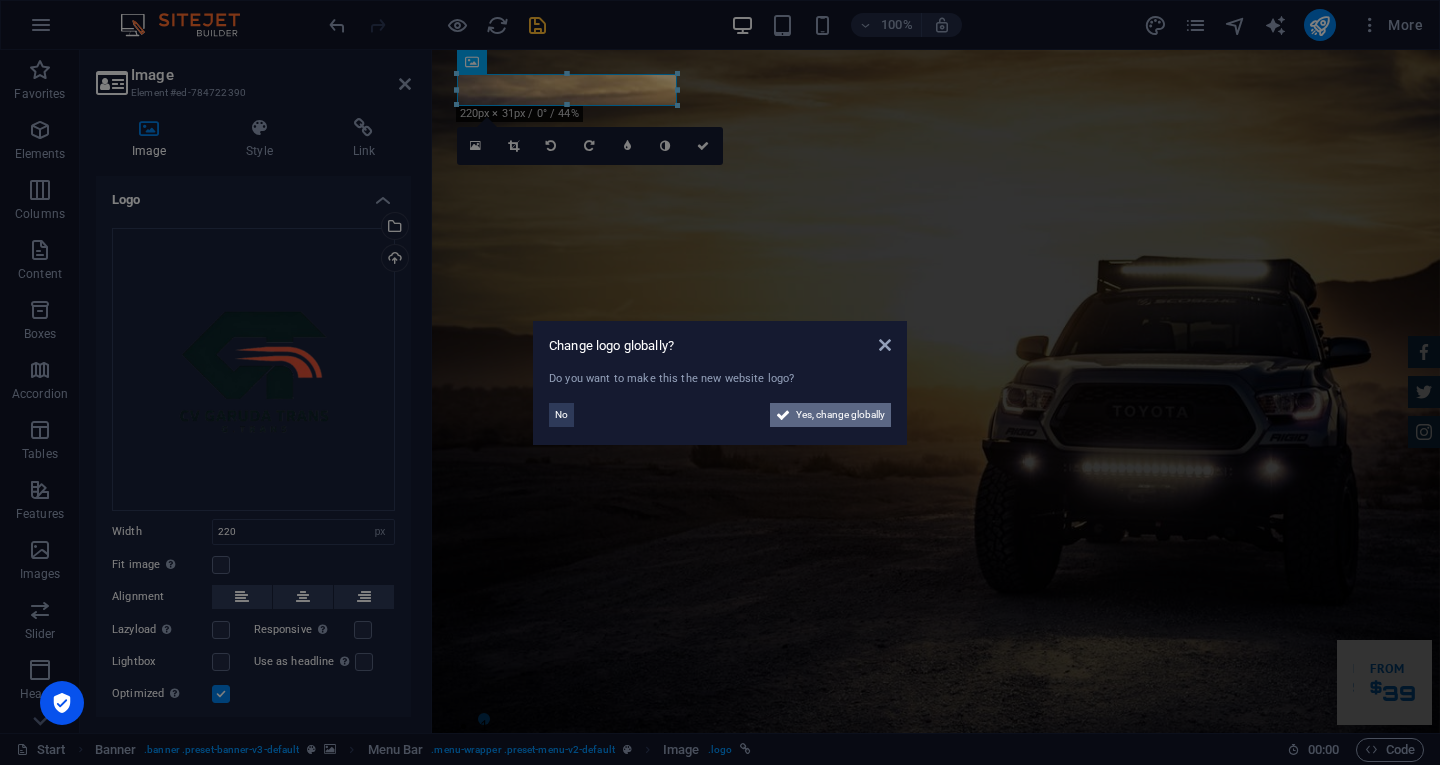 click on "Yes, change globally" at bounding box center (840, 415) 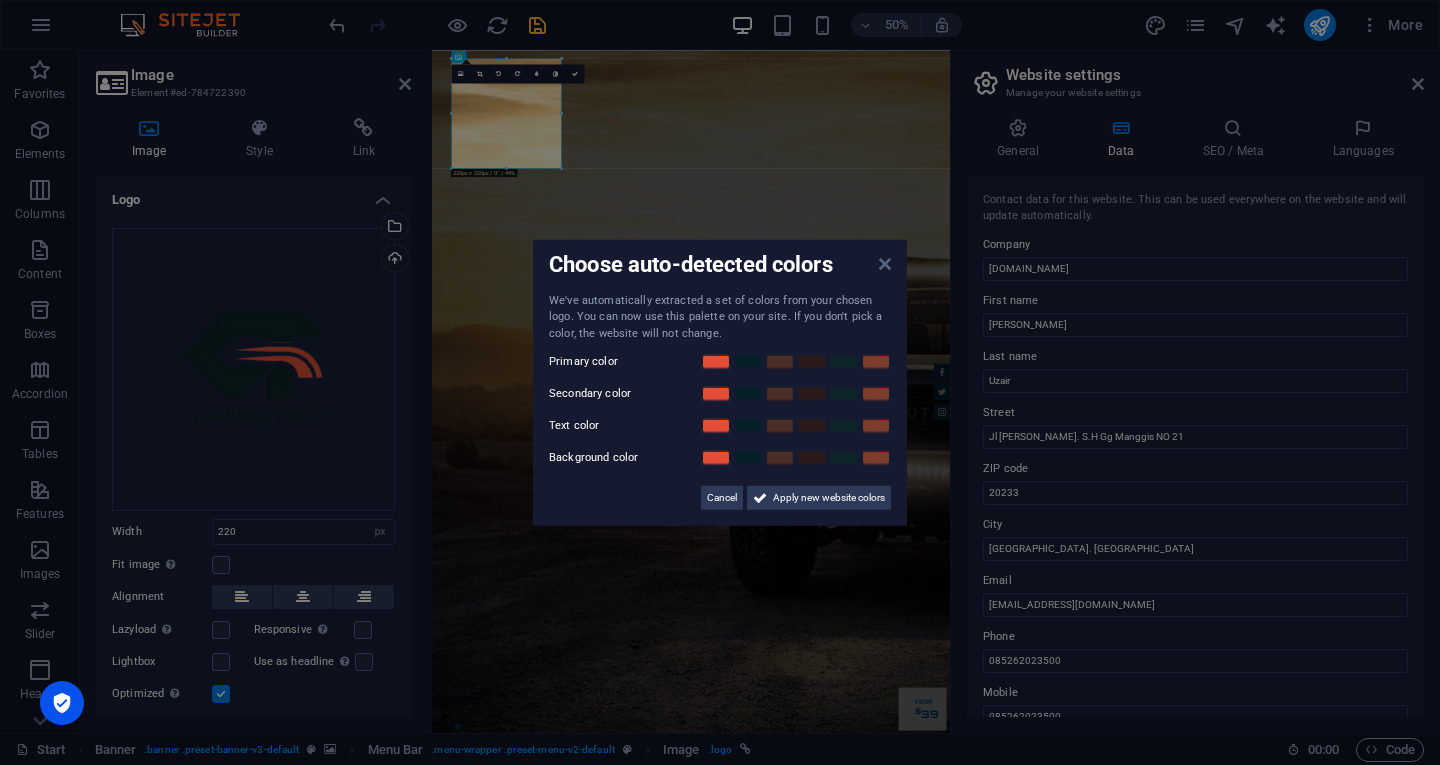 click at bounding box center [885, 263] 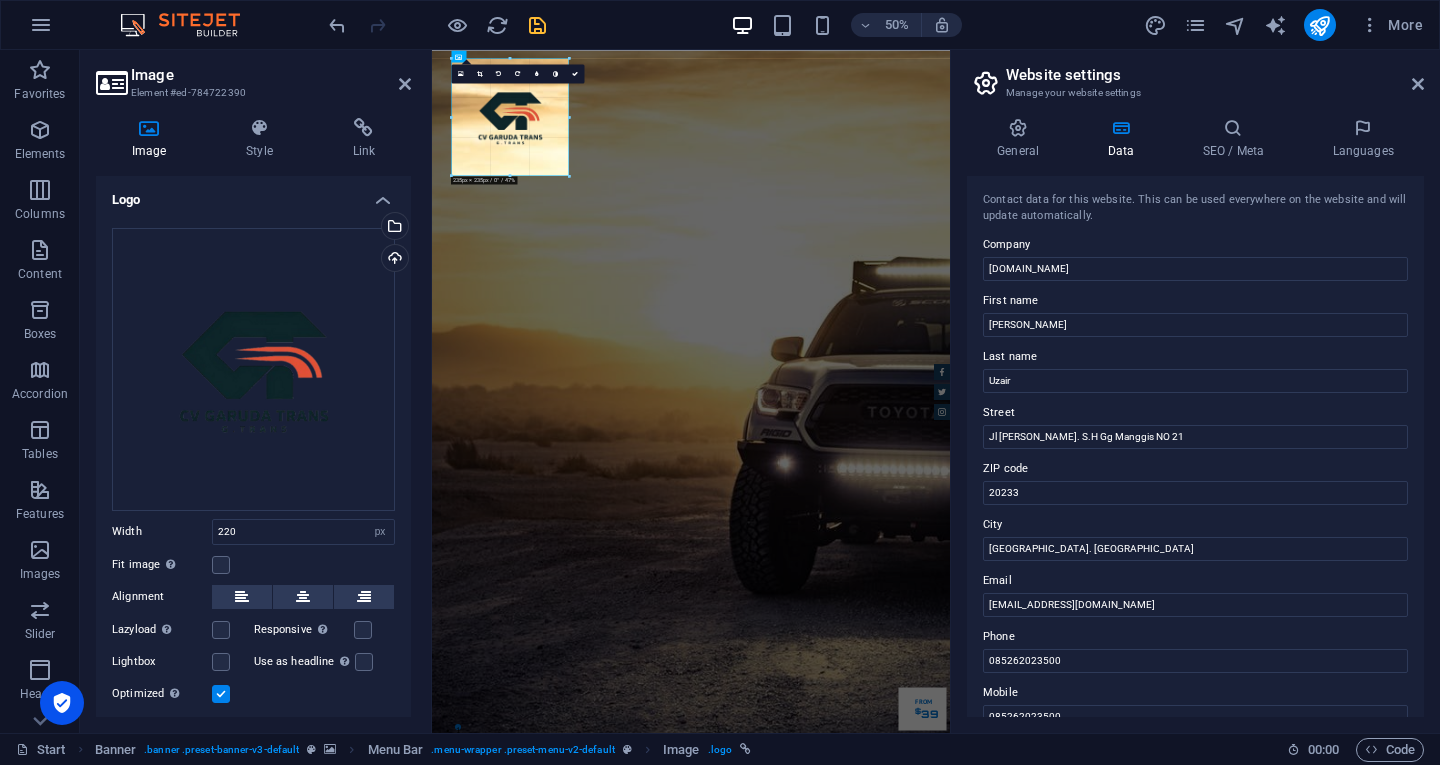 drag, startPoint x: 563, startPoint y: 170, endPoint x: 288, endPoint y: 230, distance: 281.46936 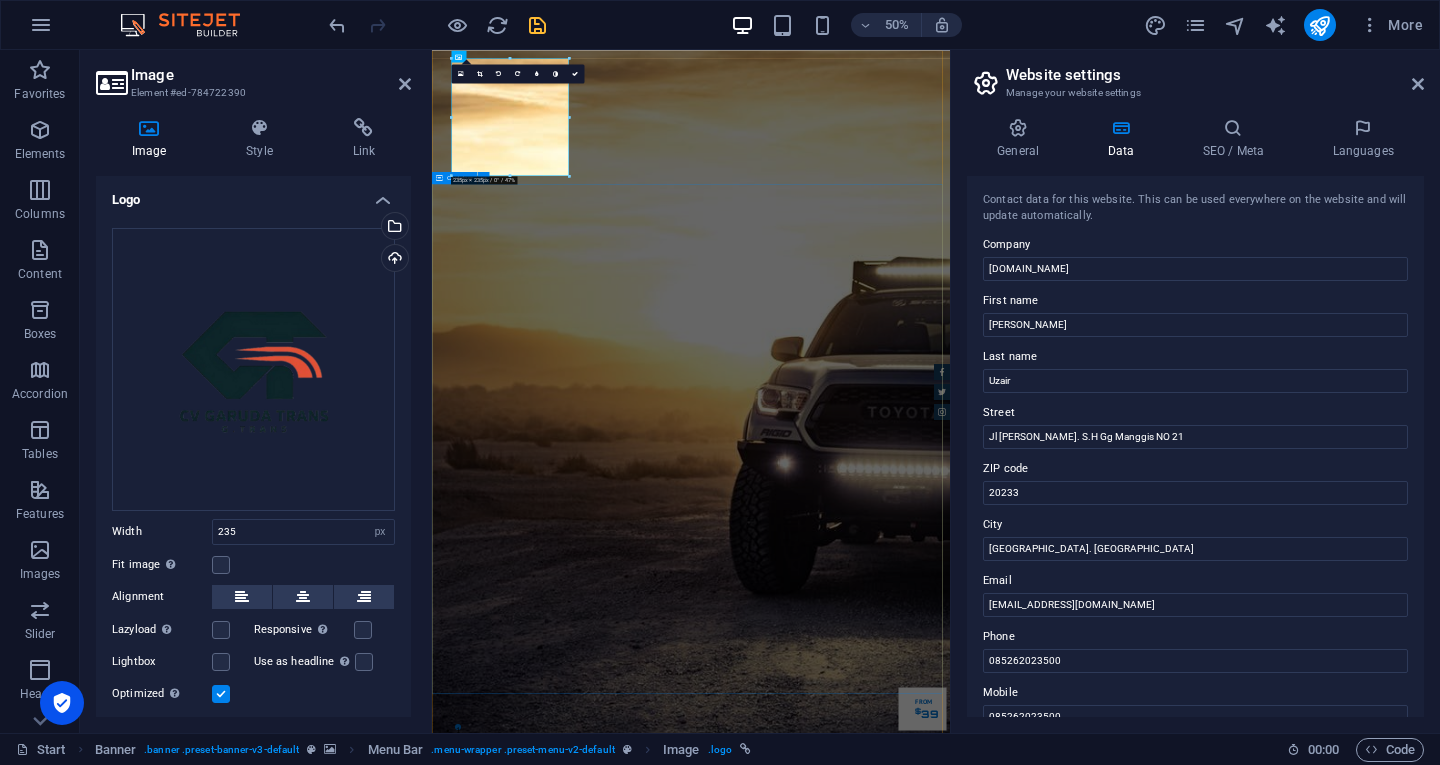click on "Garuda transportasi. Rental Mobil Terpercaya, Aman, Amanah Serta Profesional  Cek Layanan  Booking Segera" at bounding box center [950, 1964] 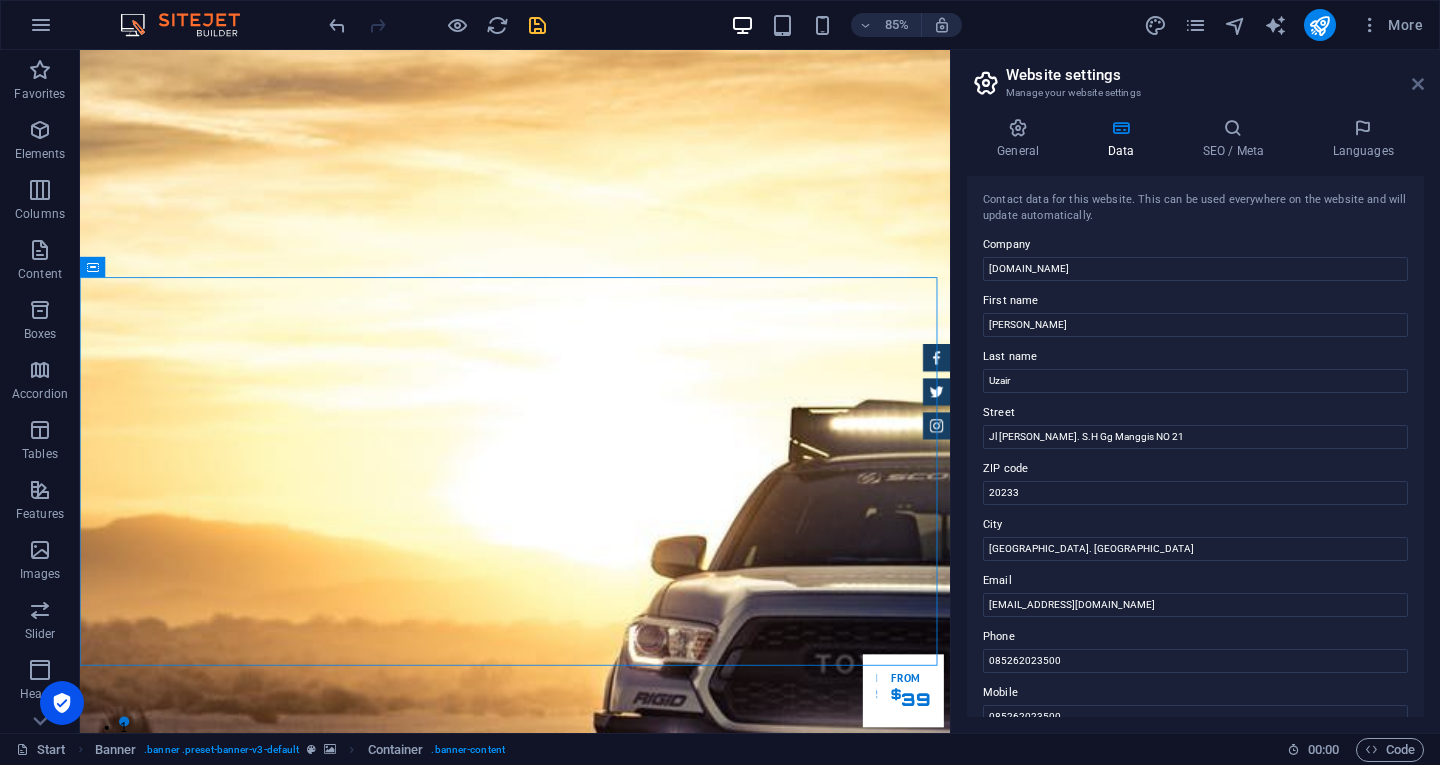 drag, startPoint x: 1423, startPoint y: 92, endPoint x: 1328, endPoint y: 43, distance: 106.89247 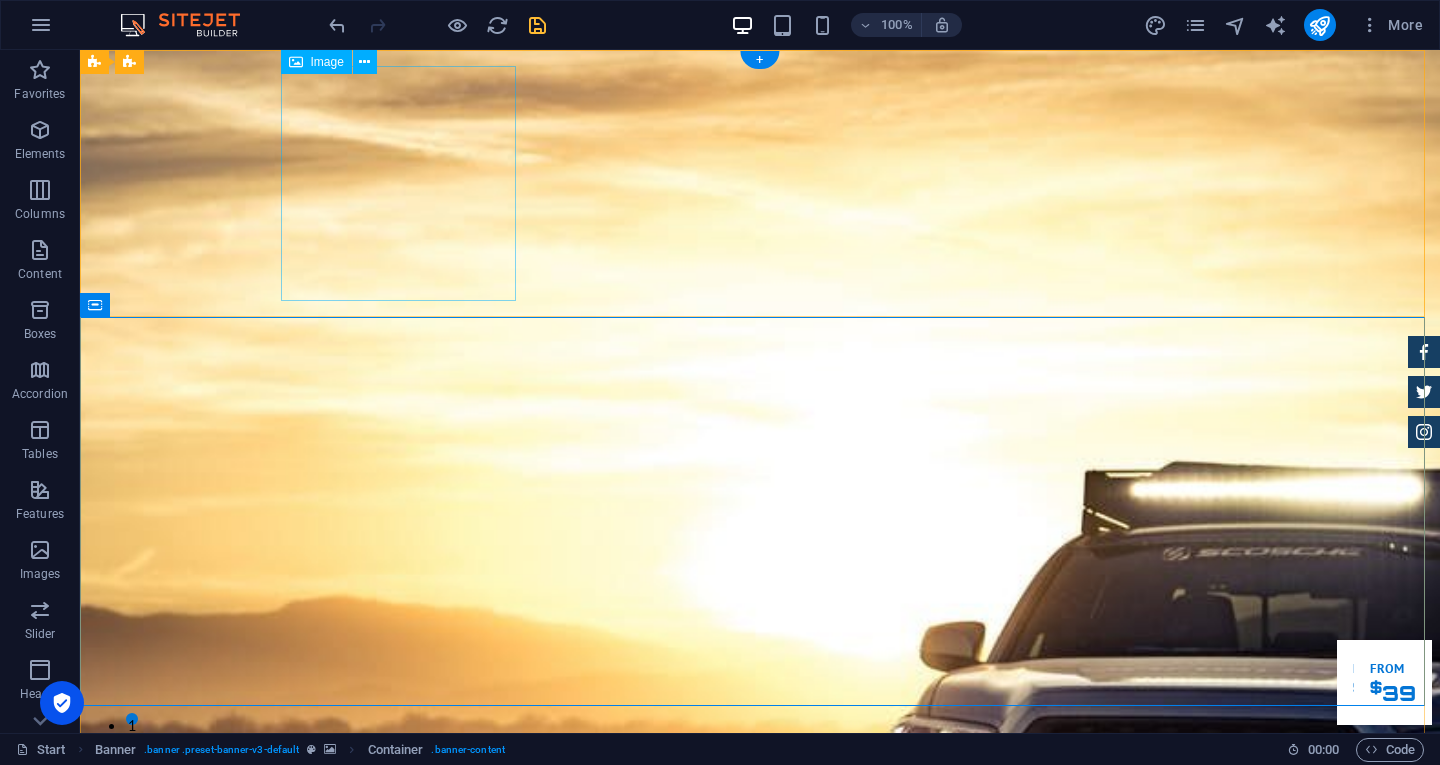 click at bounding box center (760, 1549) 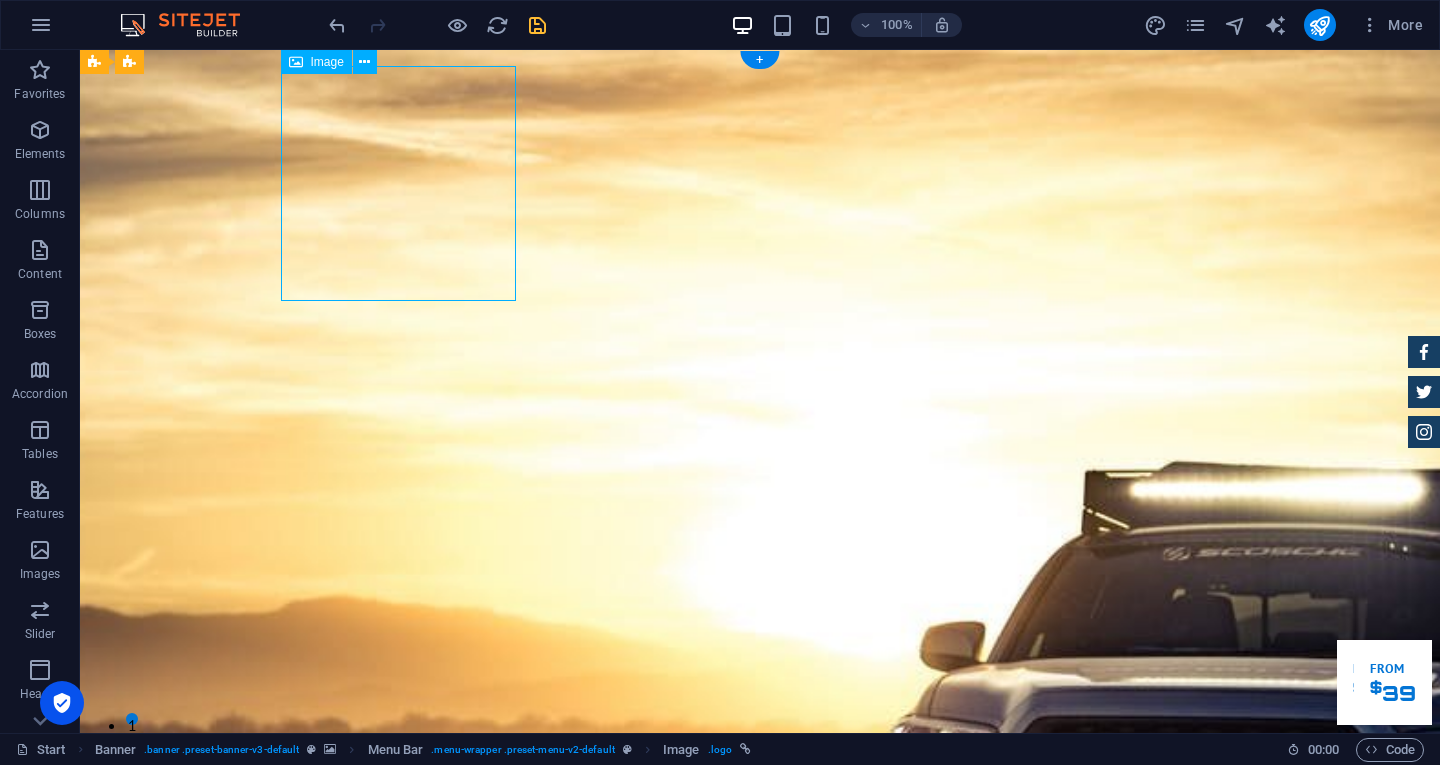 click at bounding box center (760, 1549) 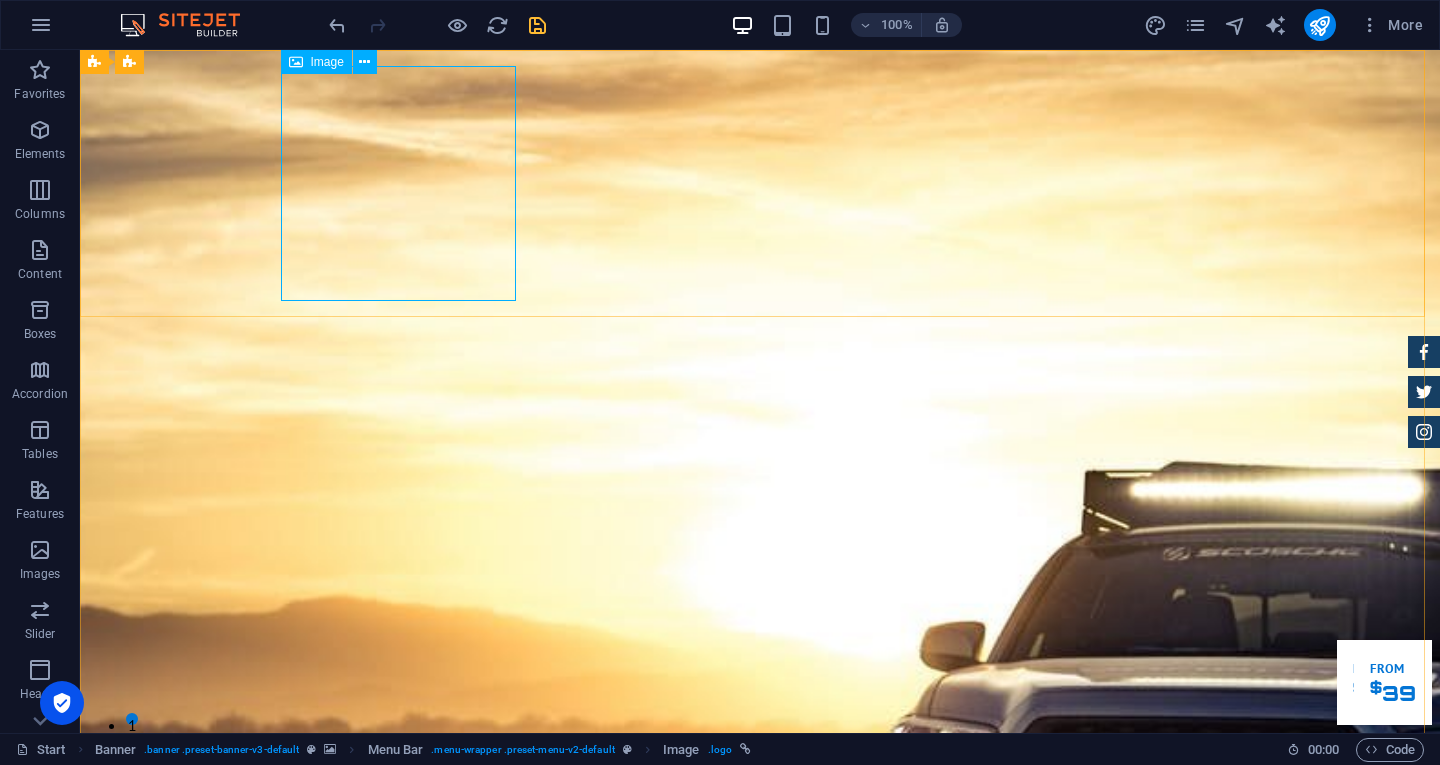 click on "Image" at bounding box center (327, 62) 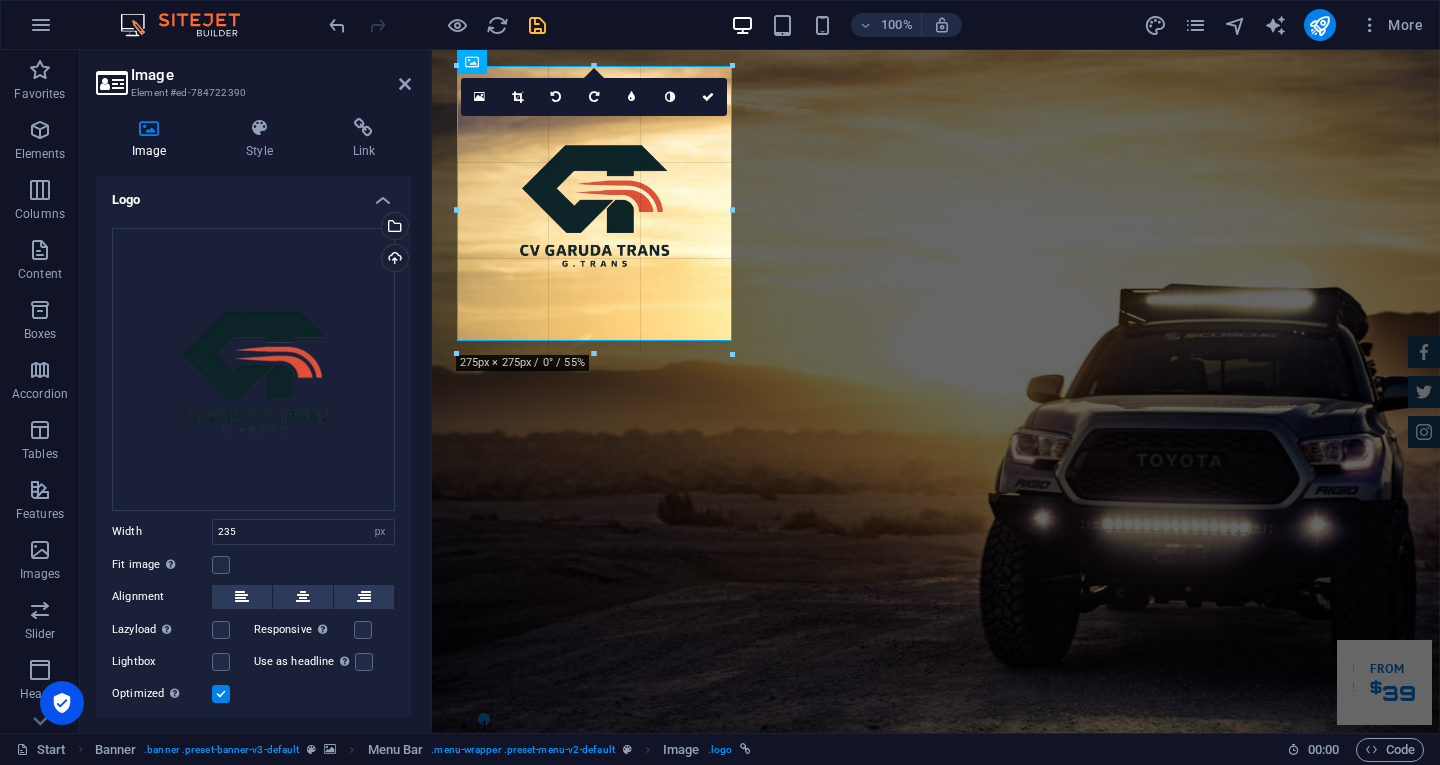 drag, startPoint x: 691, startPoint y: 180, endPoint x: 744, endPoint y: 219, distance: 65.802734 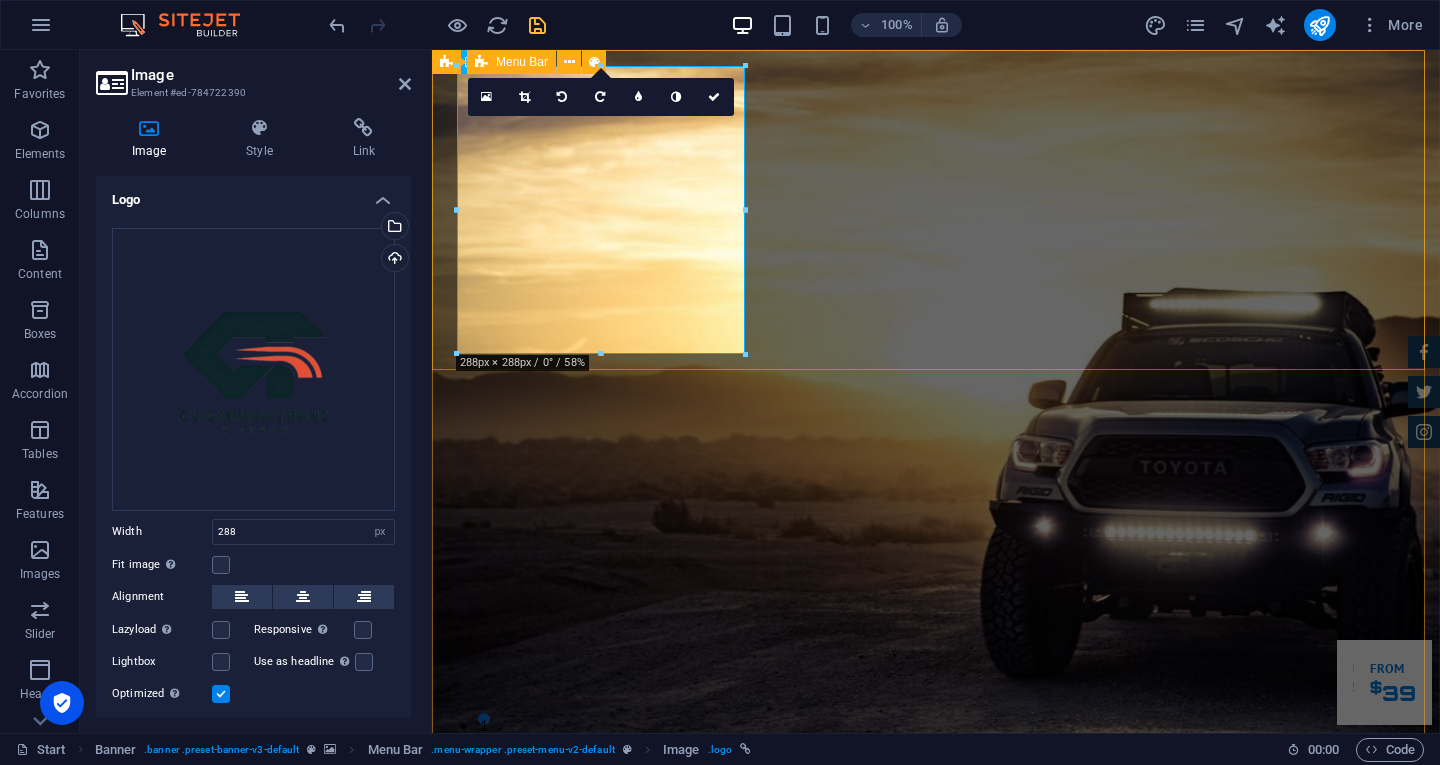 click on "Home Tentang Services Produk Feedback Contact" at bounding box center (936, 1023) 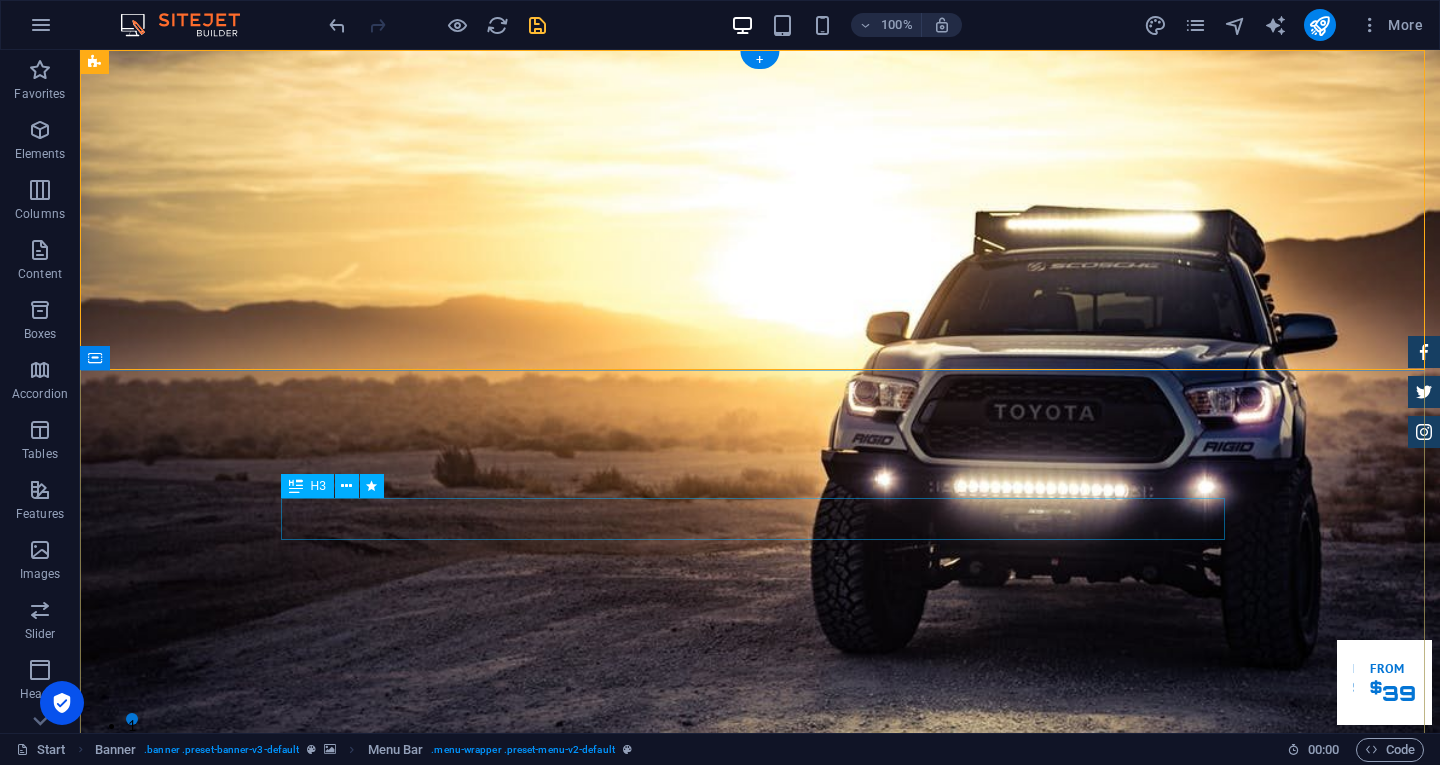 click on "Garuda transportasi." at bounding box center (760, 1356) 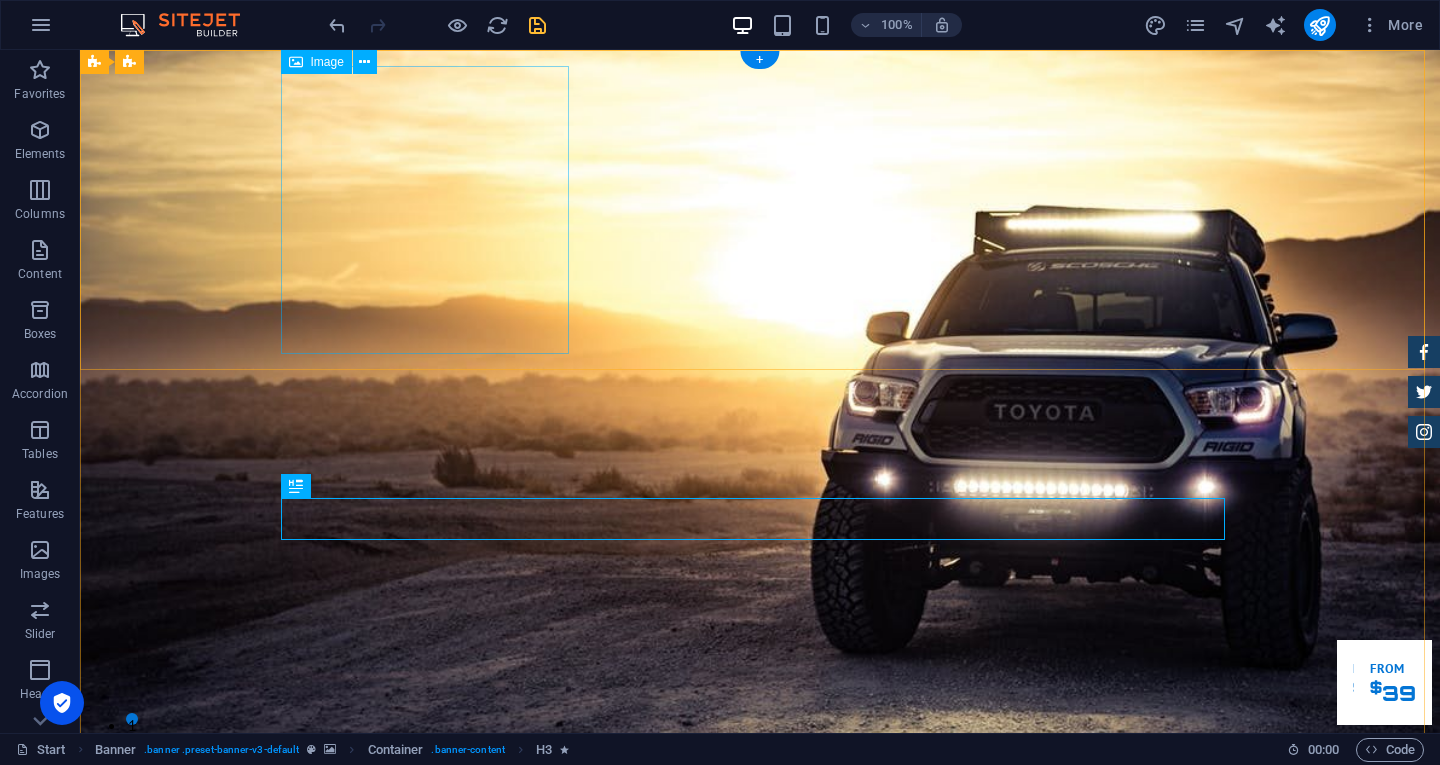 click at bounding box center [760, 999] 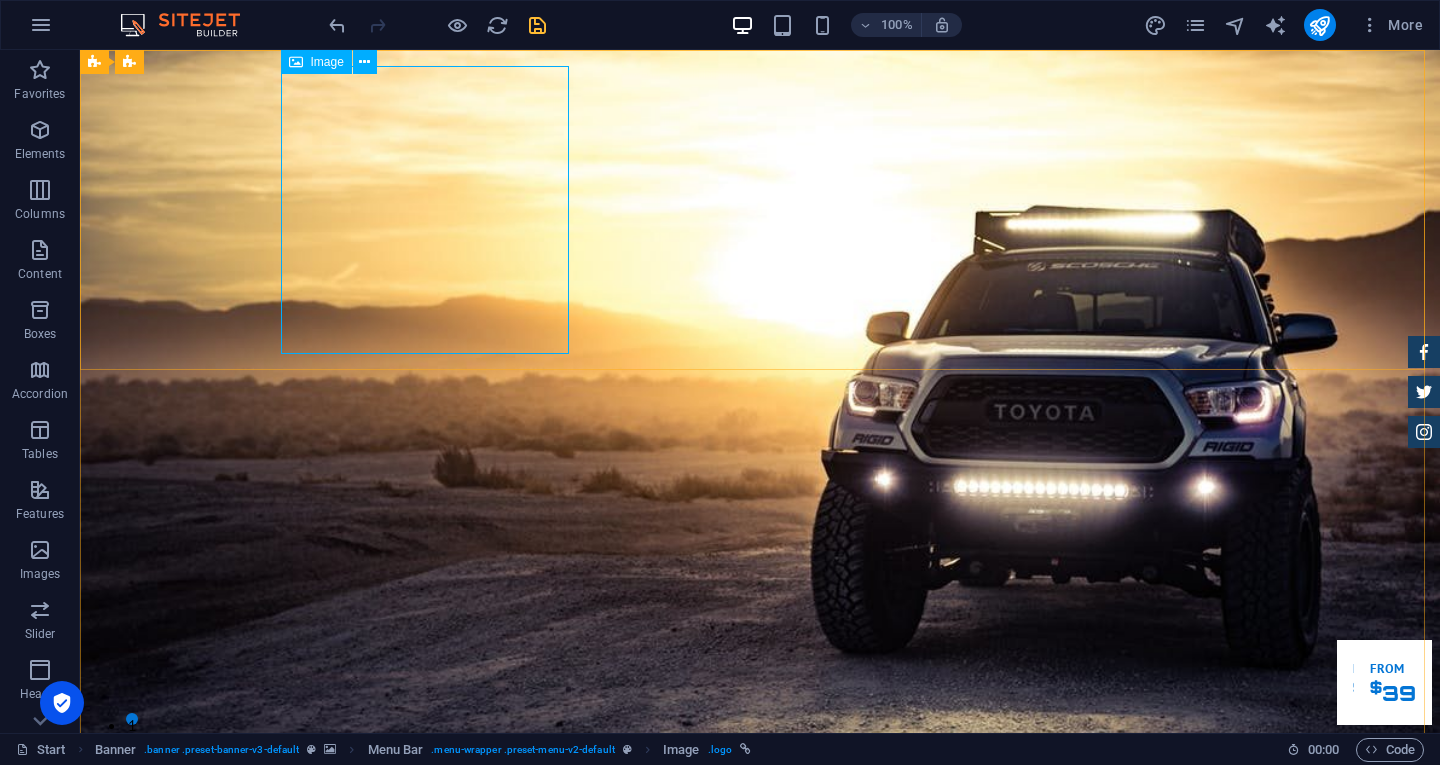 click on "Image" at bounding box center [327, 62] 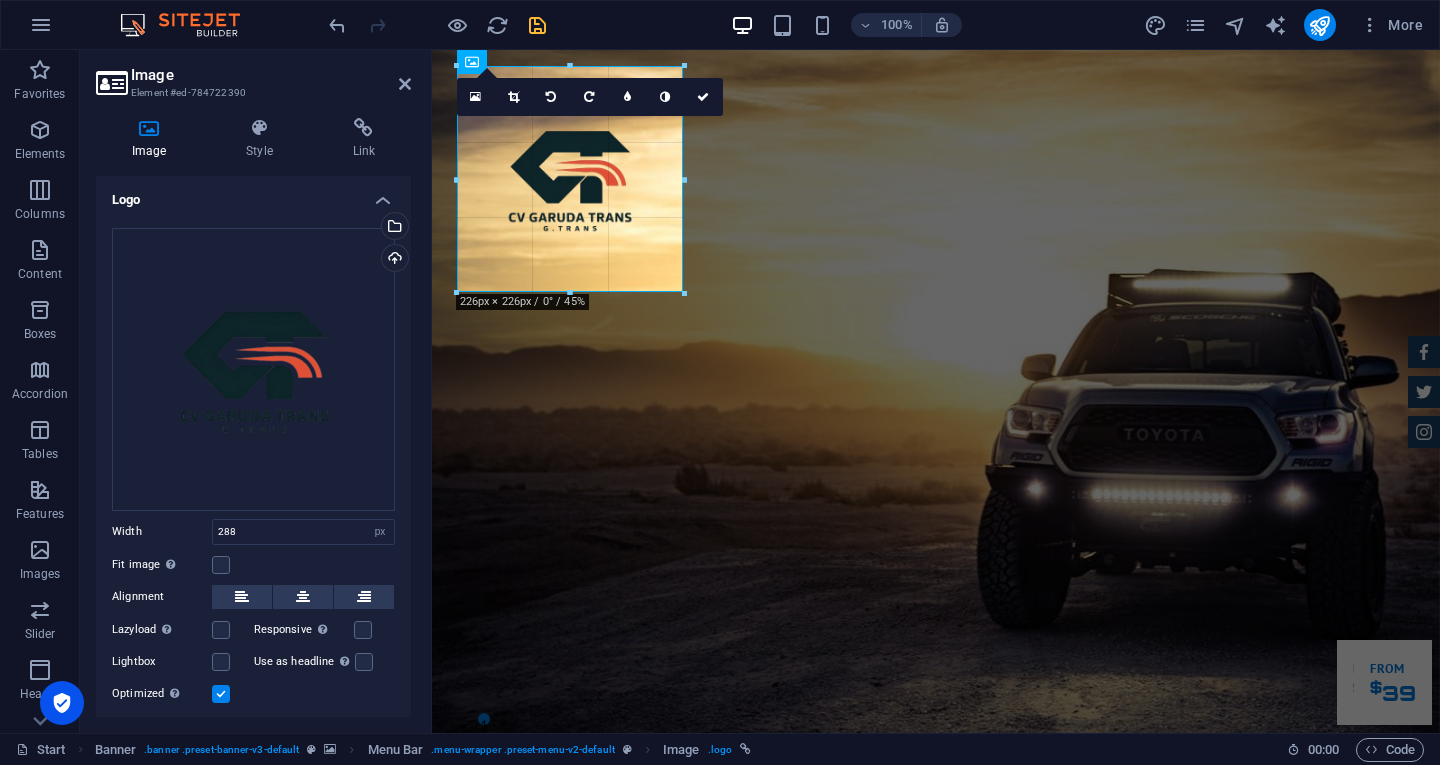 drag, startPoint x: 746, startPoint y: 351, endPoint x: 682, endPoint y: 286, distance: 91.21951 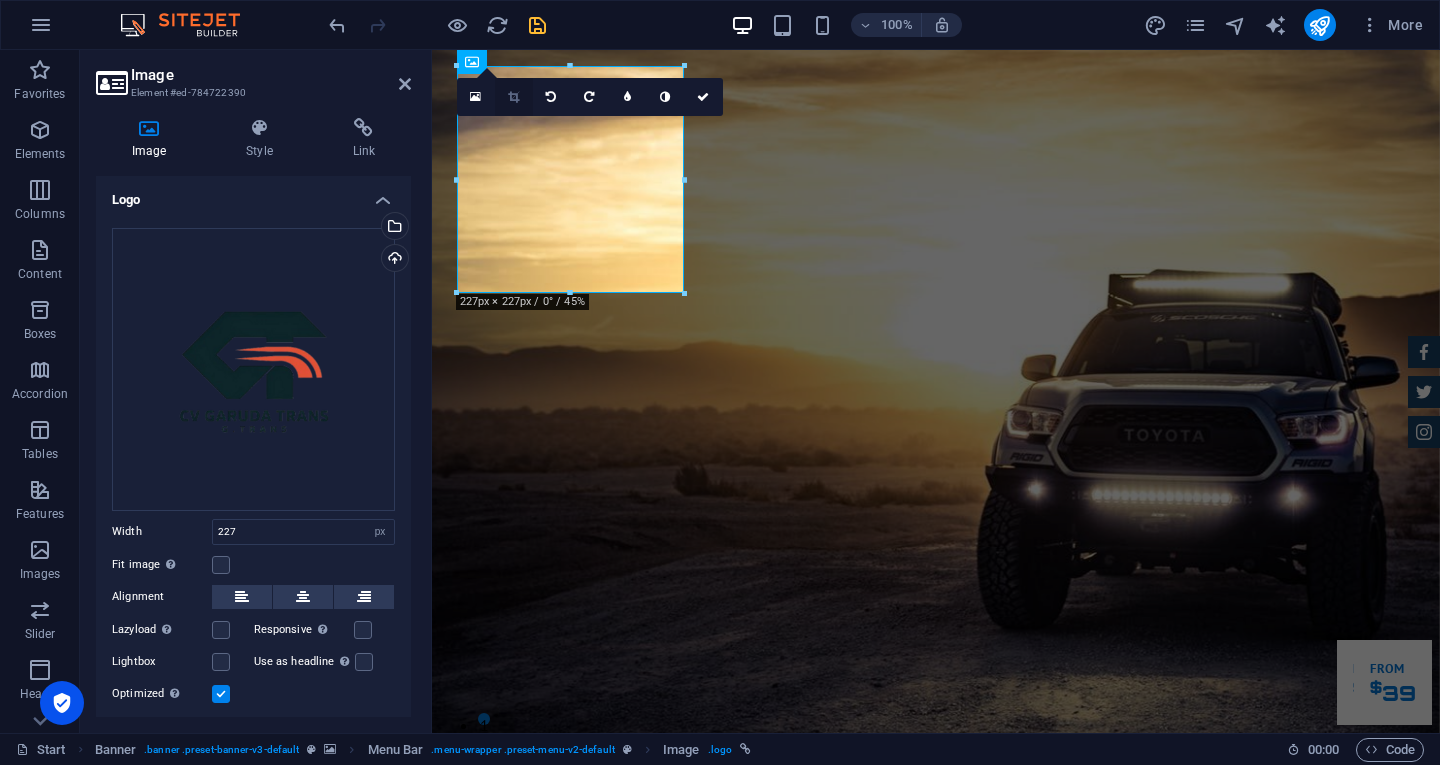 click at bounding box center [513, 97] 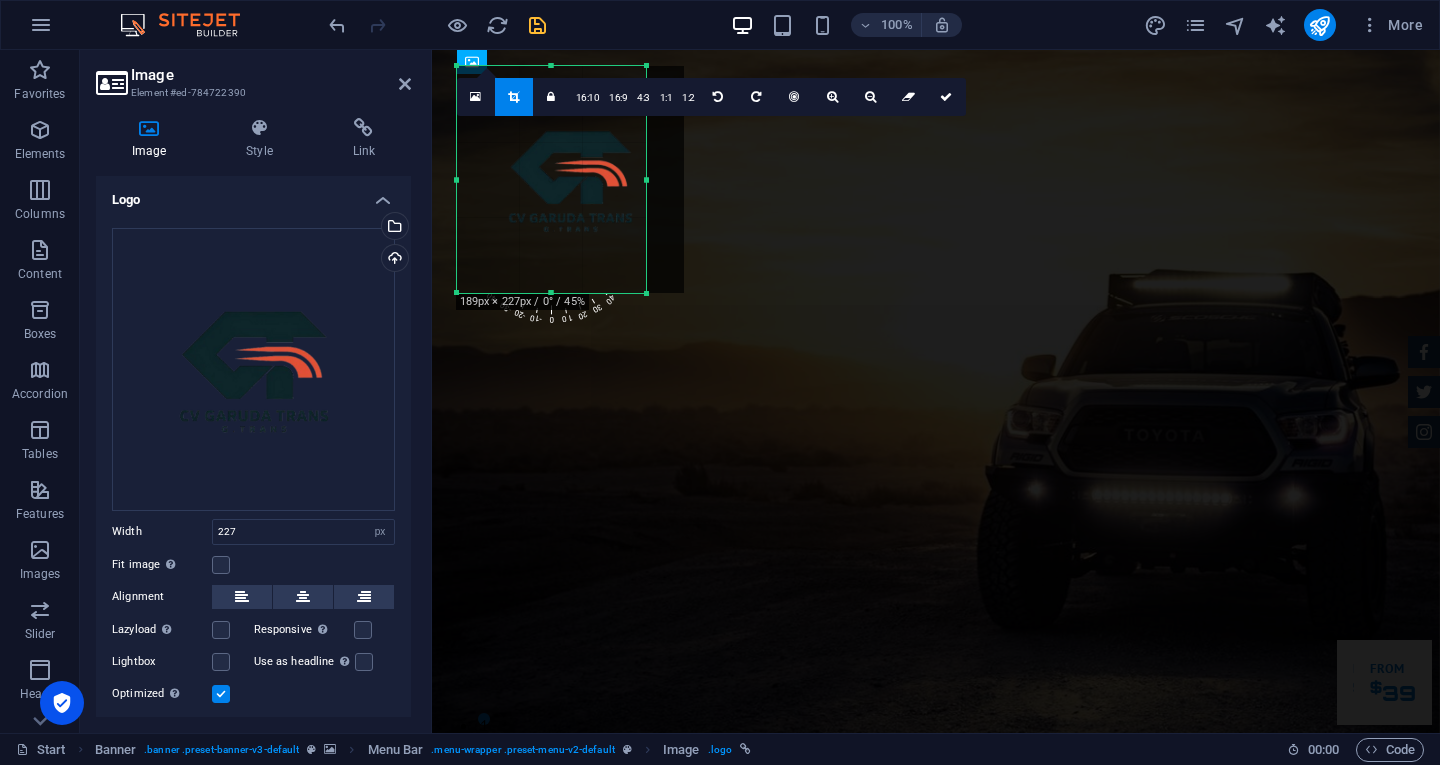 drag, startPoint x: 684, startPoint y: 180, endPoint x: 646, endPoint y: 176, distance: 38.209946 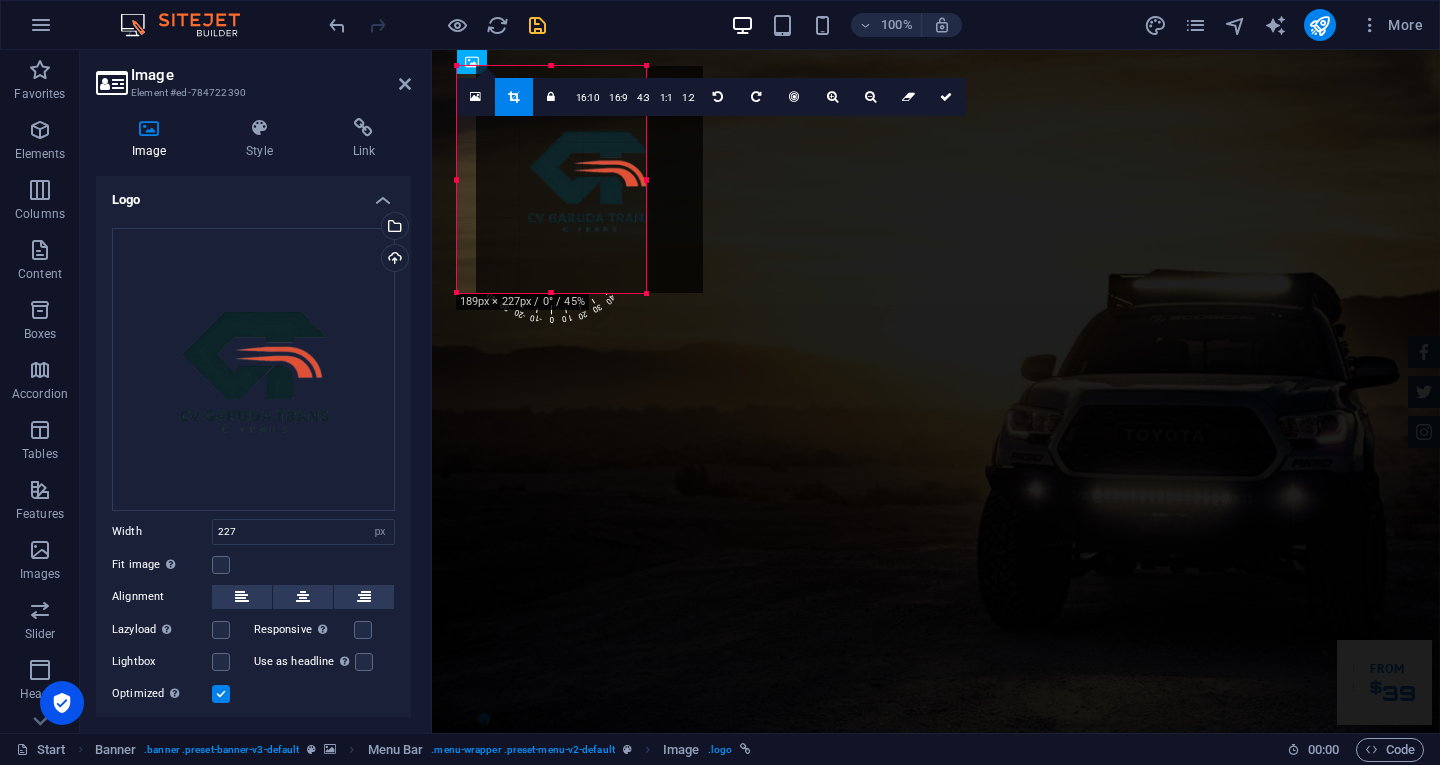 drag, startPoint x: 464, startPoint y: 181, endPoint x: 482, endPoint y: 181, distance: 18 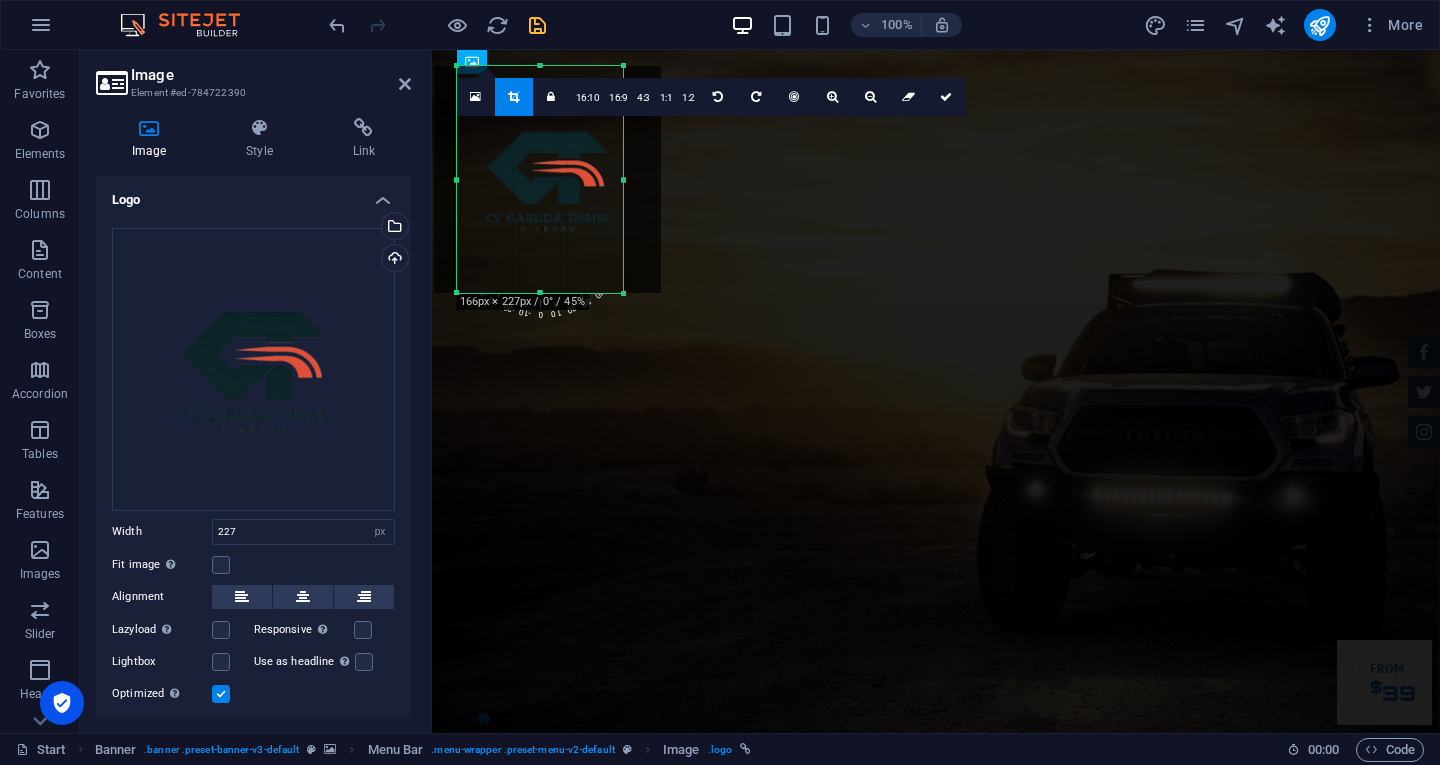 drag, startPoint x: 458, startPoint y: 179, endPoint x: 480, endPoint y: 181, distance: 22.090721 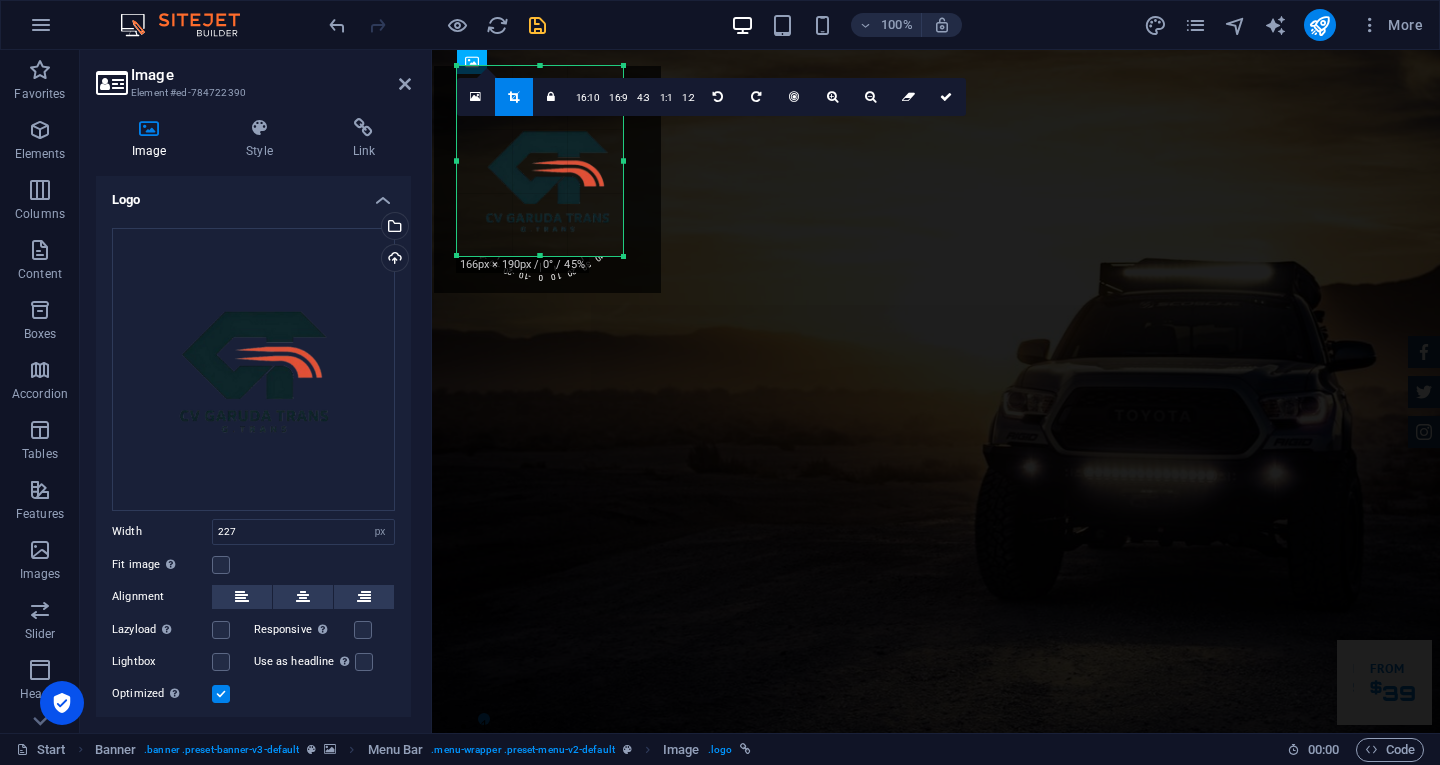 drag, startPoint x: 534, startPoint y: 294, endPoint x: 539, endPoint y: 252, distance: 42.296574 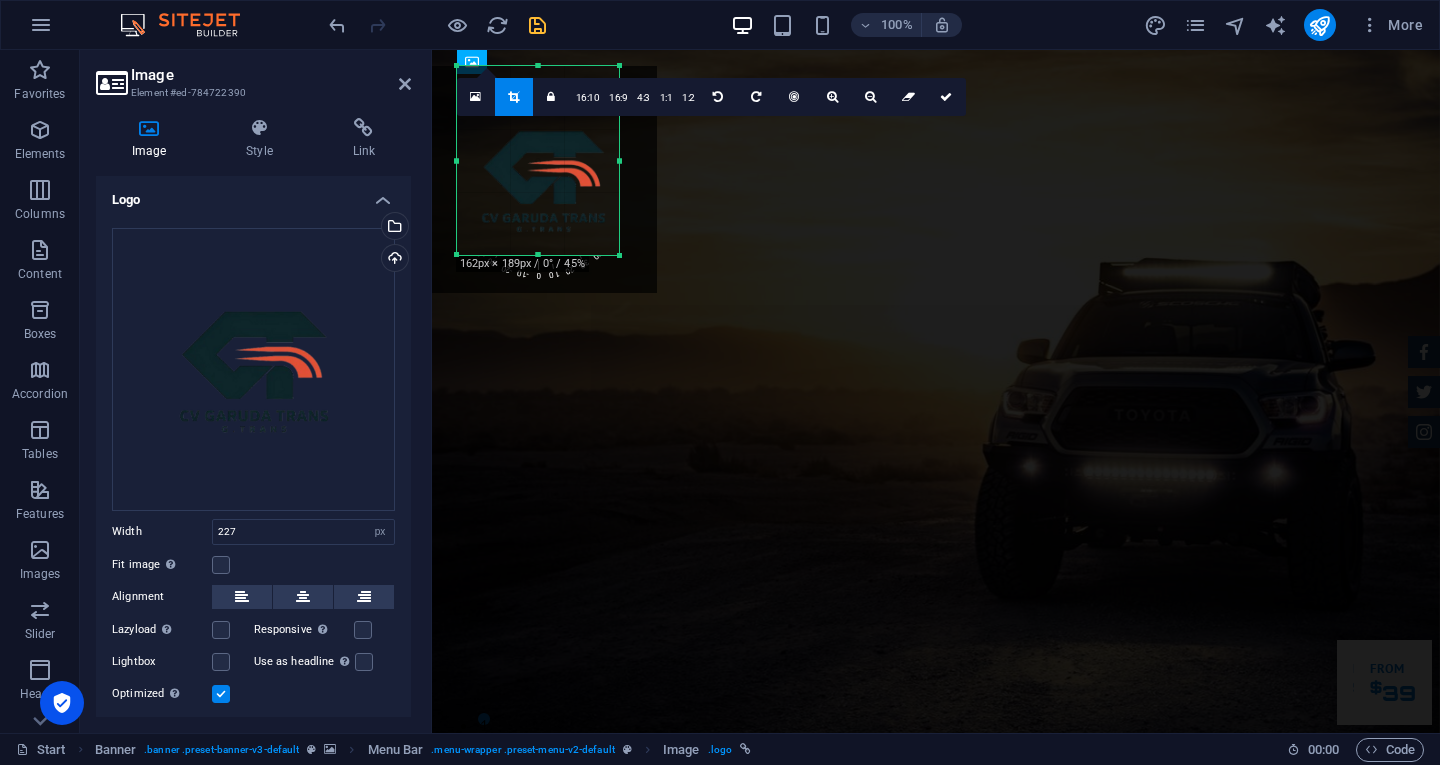 click at bounding box center (457, 160) 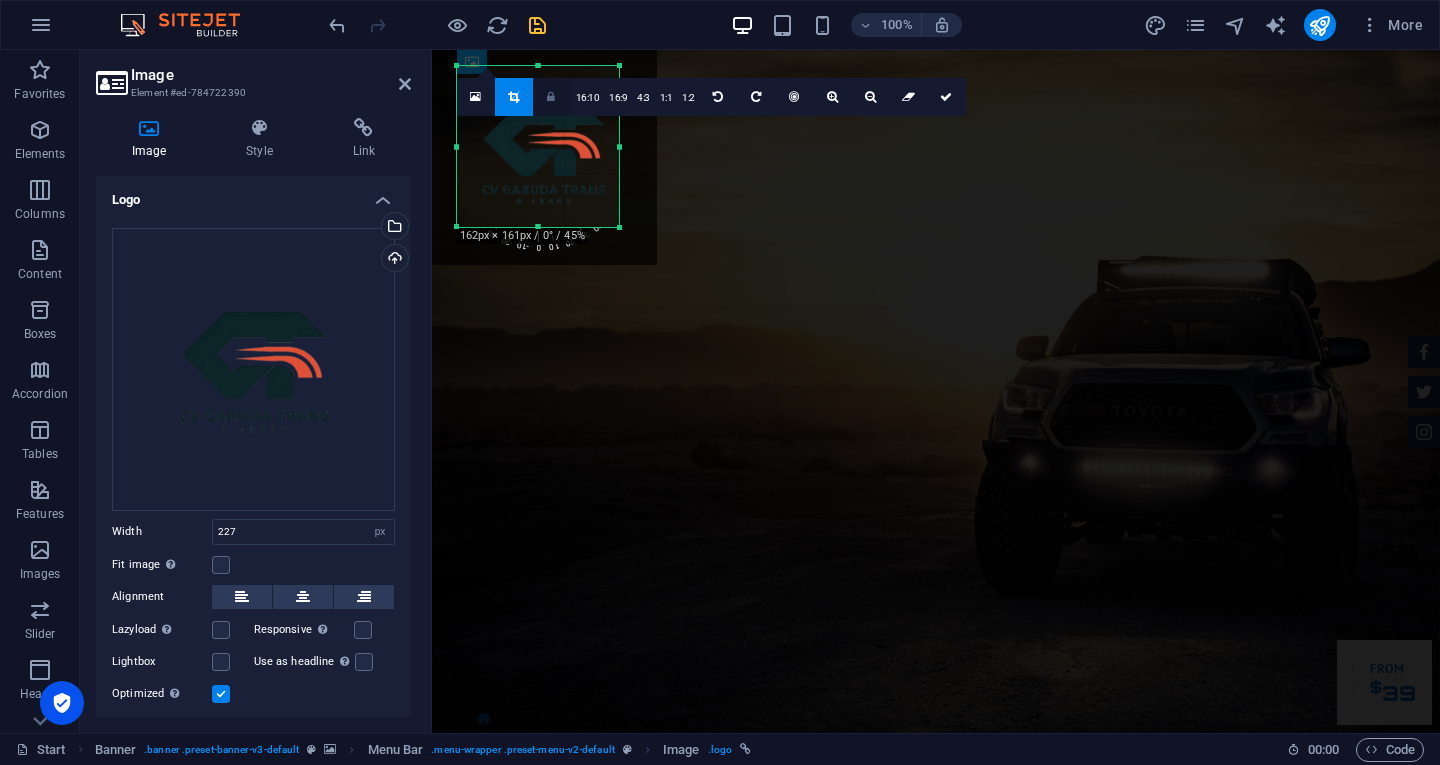 drag, startPoint x: 534, startPoint y: 65, endPoint x: 533, endPoint y: 93, distance: 28.01785 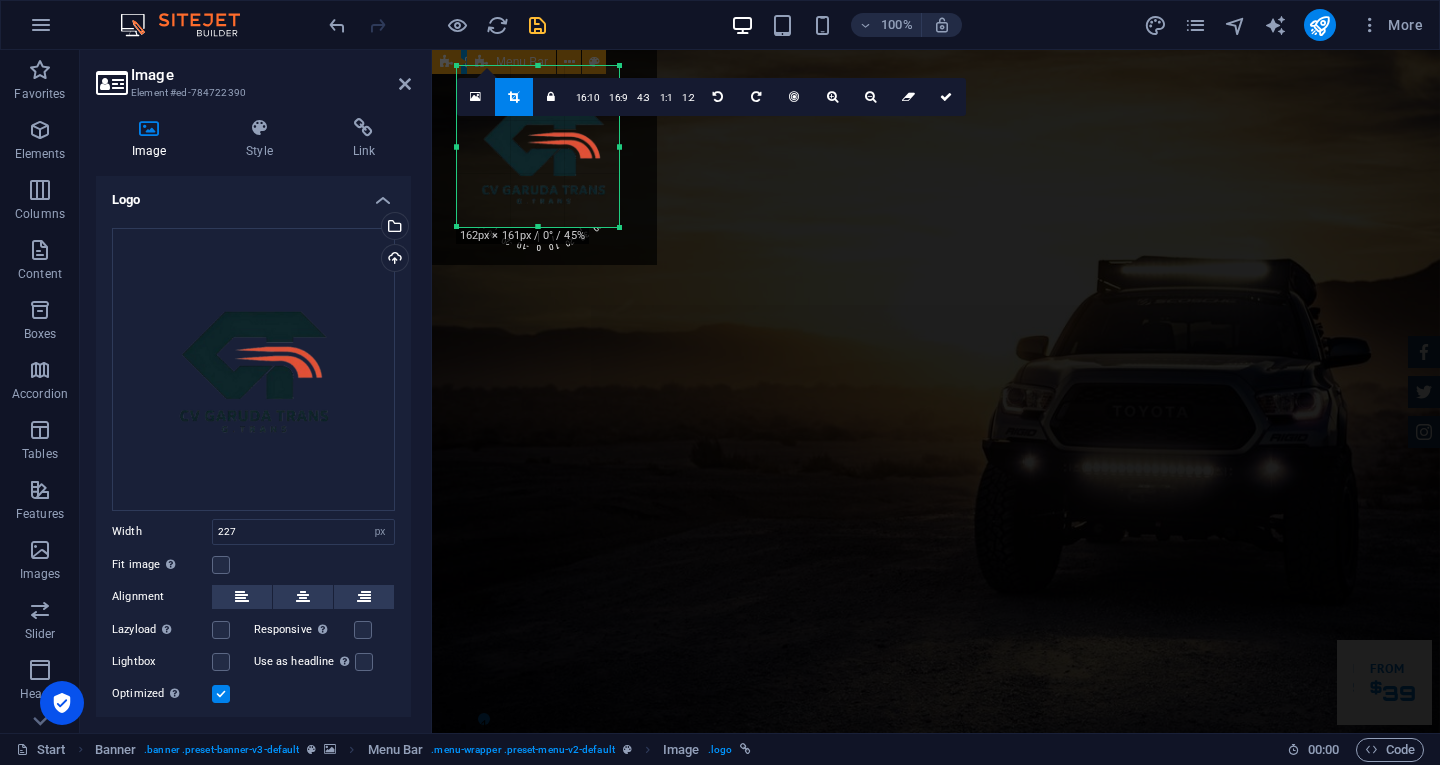 click on "Home Tentang Services Produk Feedback Contact" at bounding box center [936, 853] 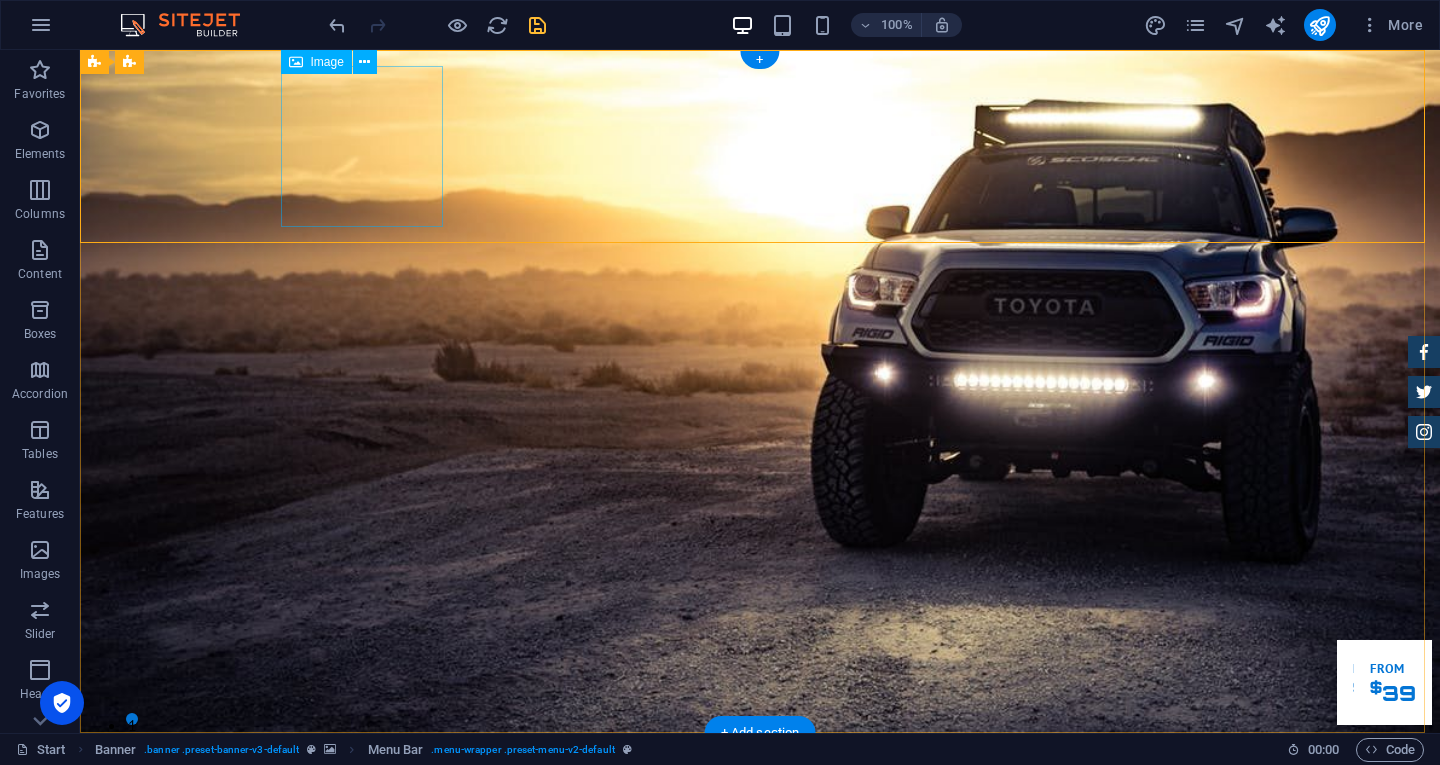 click at bounding box center (760, 829) 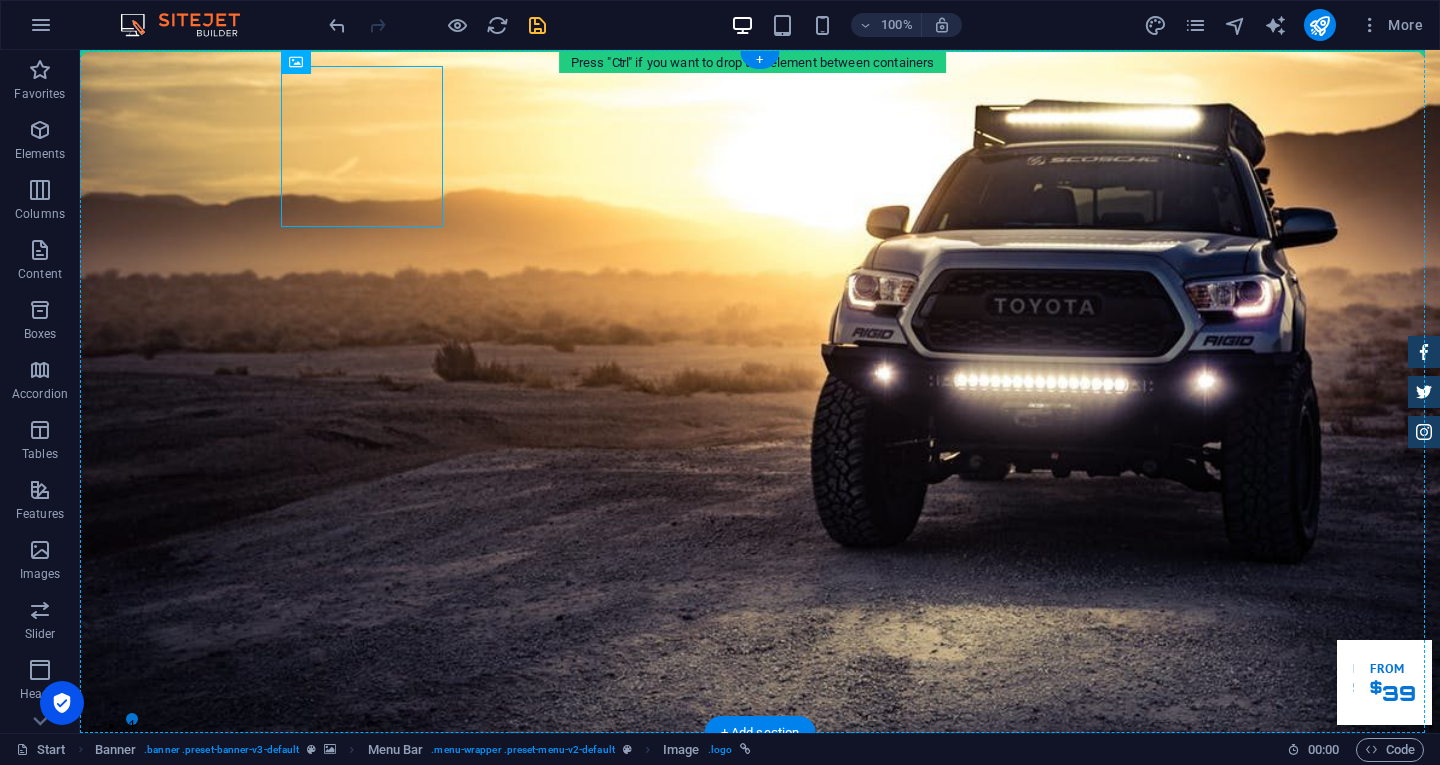 drag, startPoint x: 364, startPoint y: 145, endPoint x: 486, endPoint y: 153, distance: 122.26202 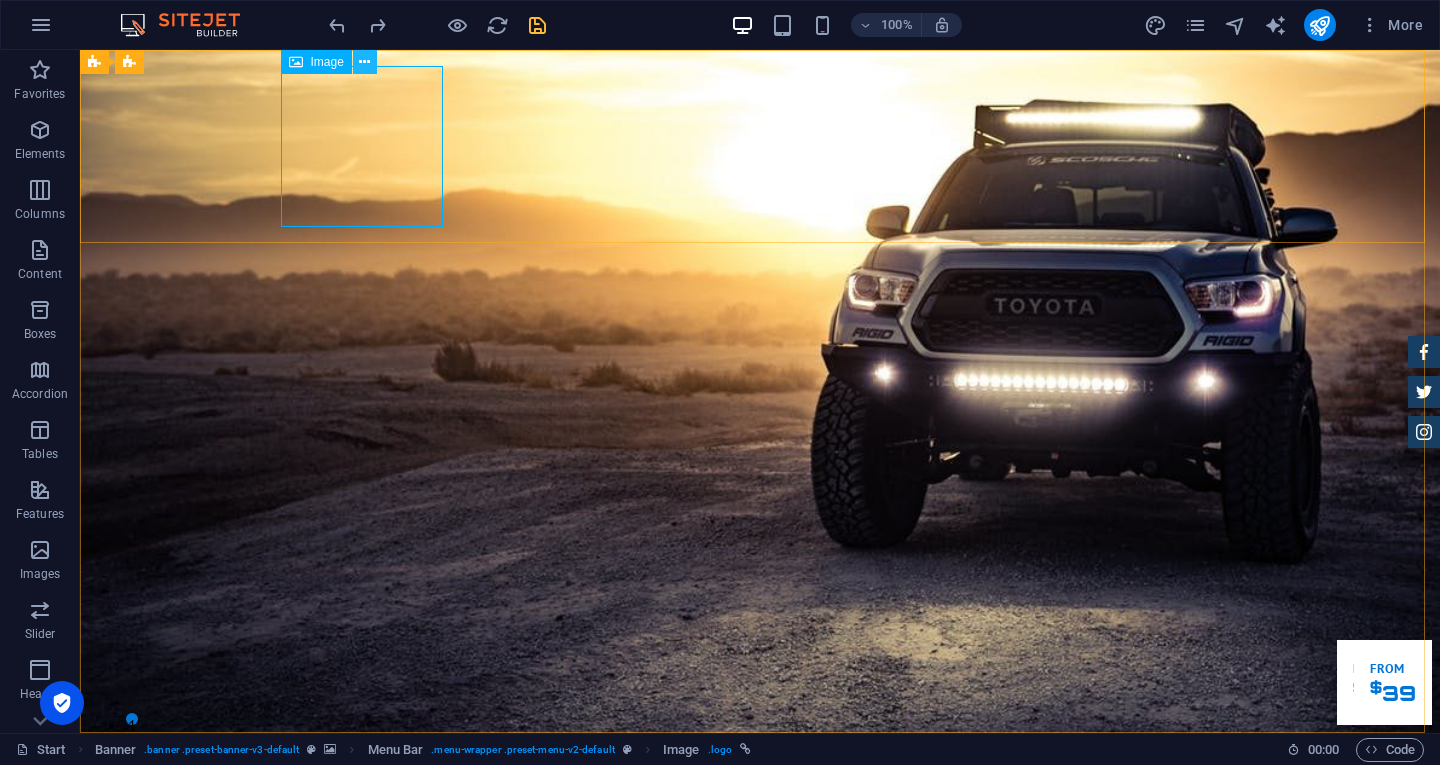 click at bounding box center [364, 62] 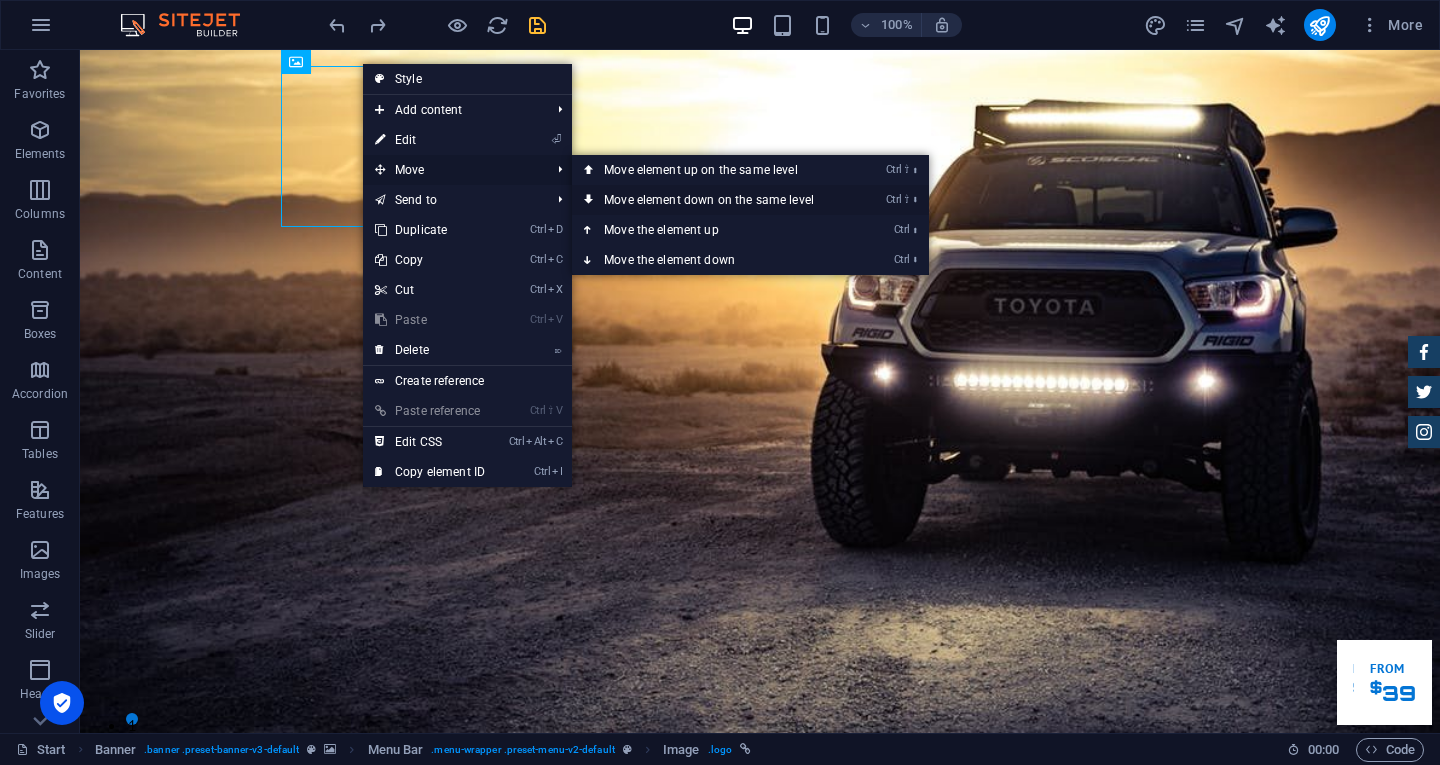 click on "Ctrl ⇧ ⬇  Move element down on the same level" at bounding box center (713, 200) 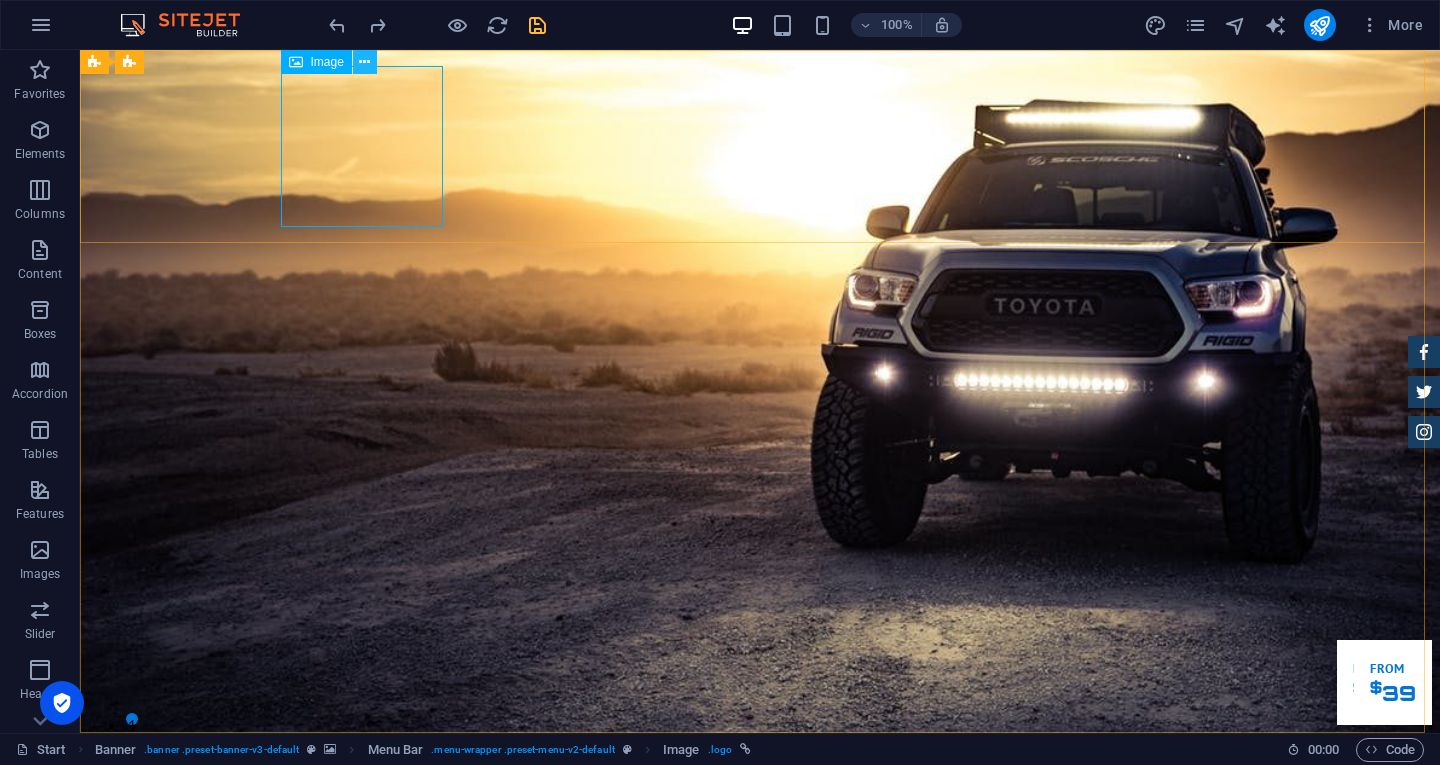 click at bounding box center [364, 62] 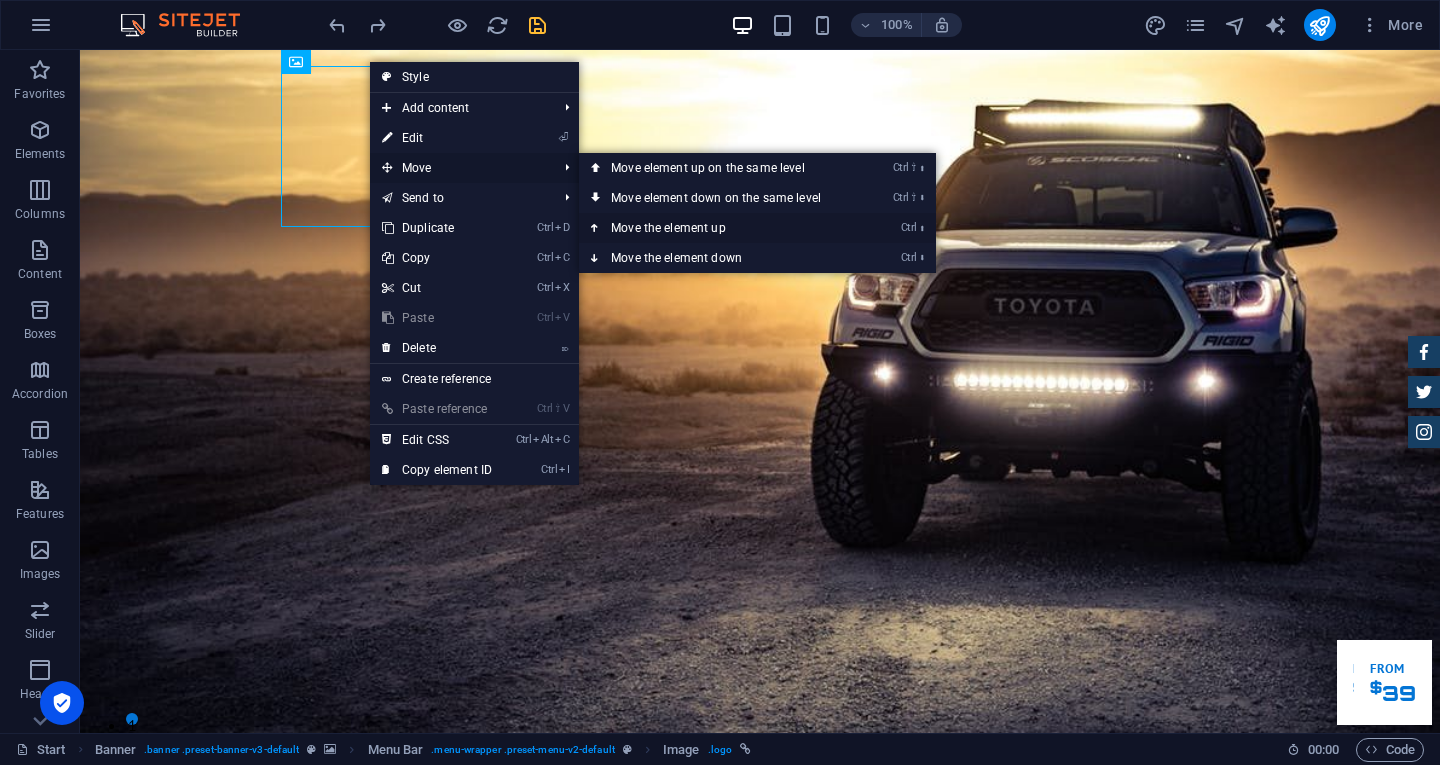 click on "Ctrl ⬆  Move the element up" at bounding box center [720, 228] 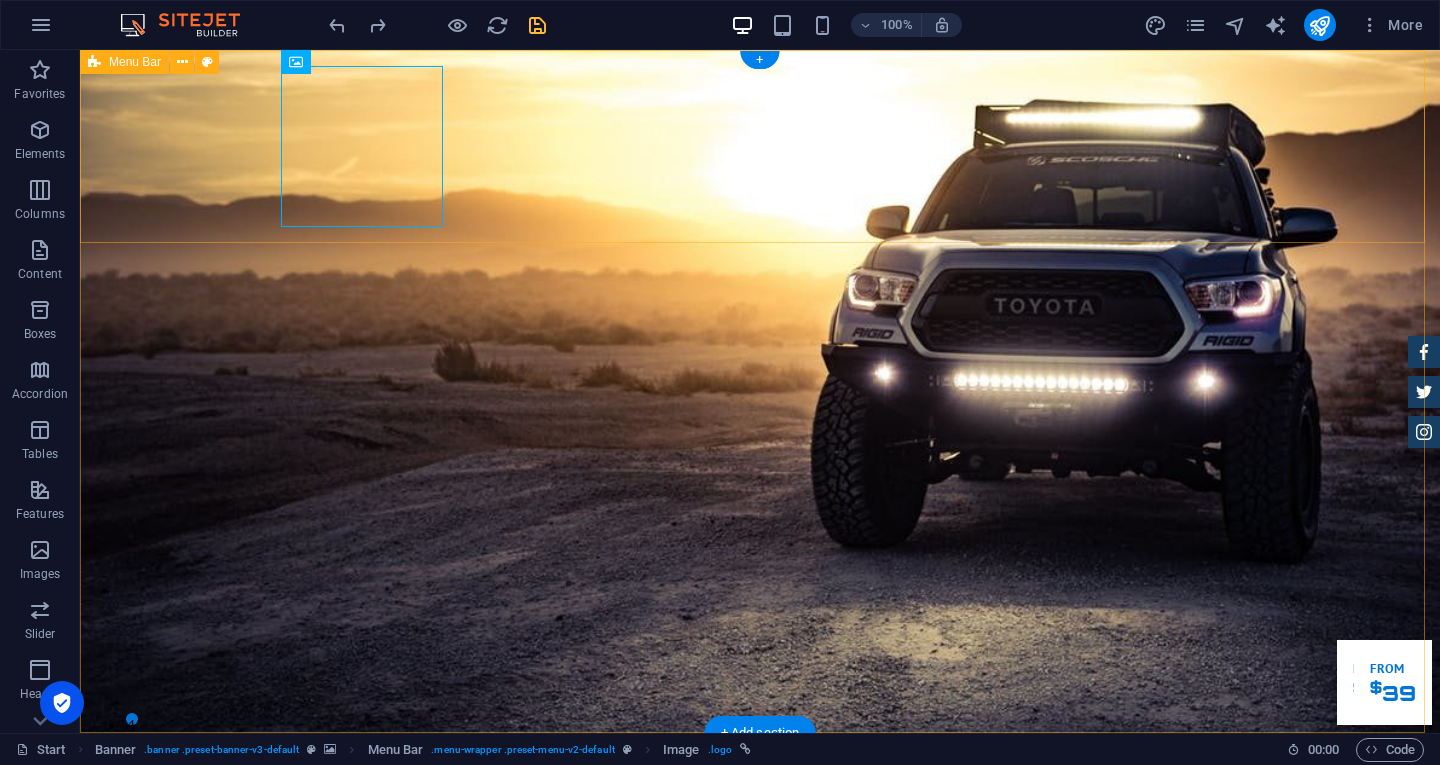 click on "Garuda transportasi. Rental Mobil Terpercaya, Aman, Amanah Serta Profesional  Cek Layanan  Booking Segera" at bounding box center [760, 1207] 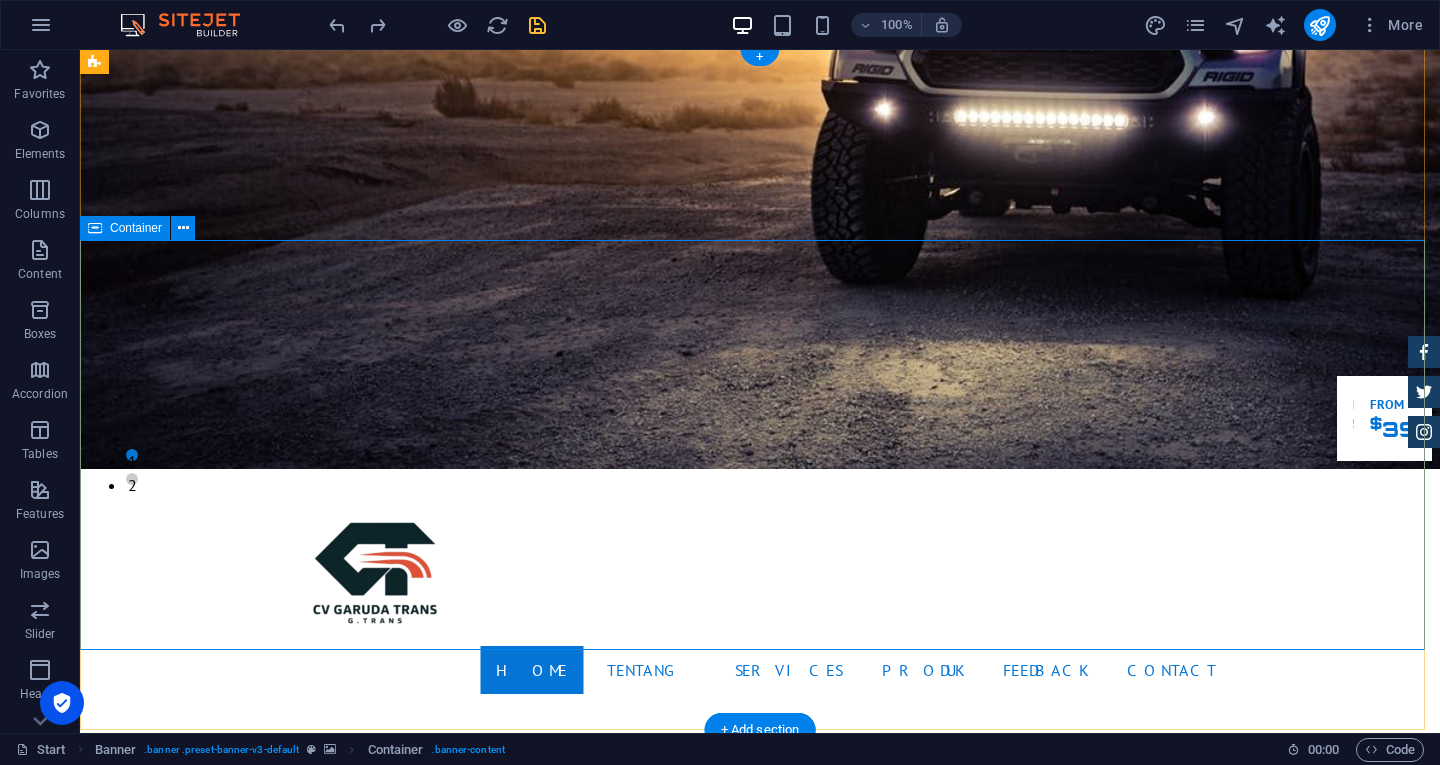 scroll, scrollTop: 0, scrollLeft: 0, axis: both 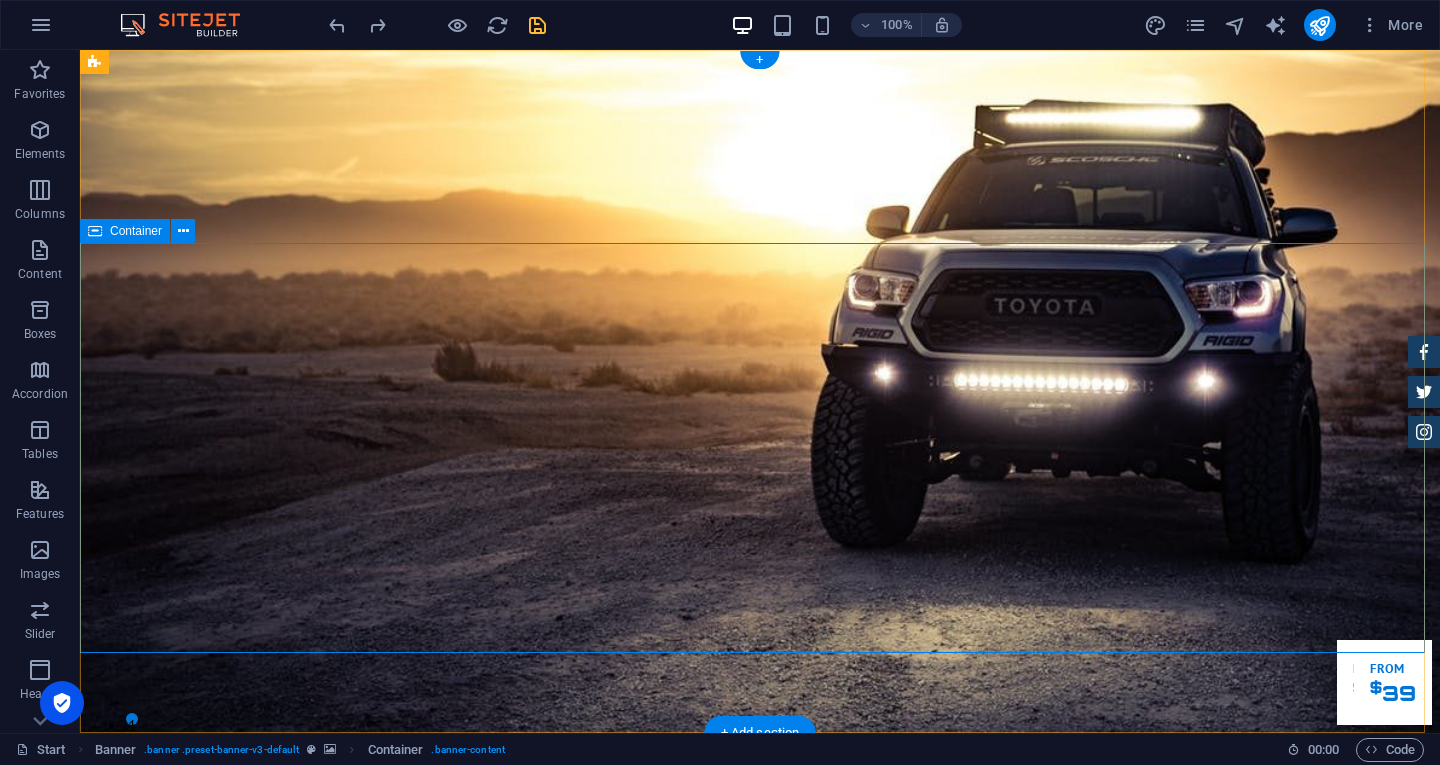 click on "Garuda transportasi. Rental Mobil Terpercaya, Aman, Amanah Serta Profesional  Cek Layanan  Booking Segera" at bounding box center (760, 1207) 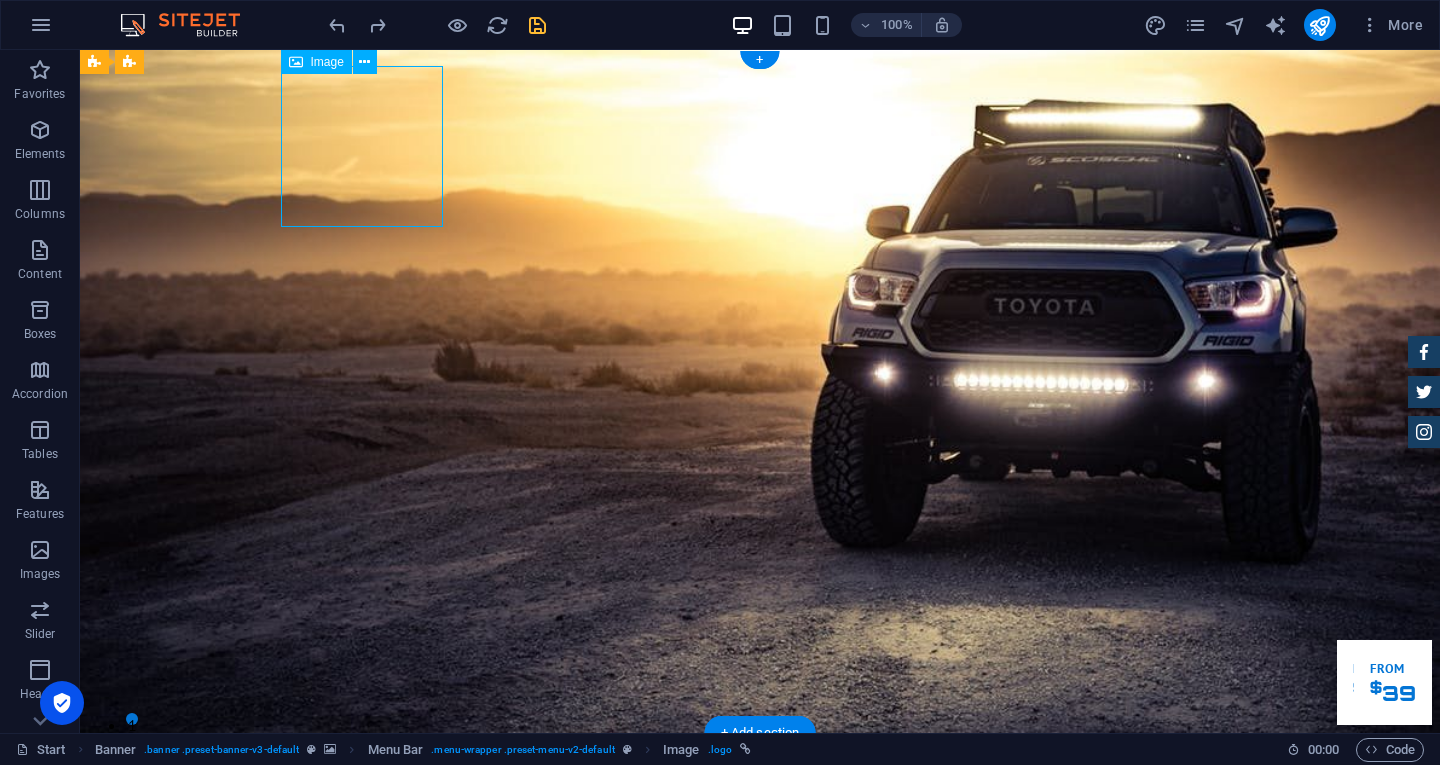 drag, startPoint x: 397, startPoint y: 148, endPoint x: 435, endPoint y: 130, distance: 42.047592 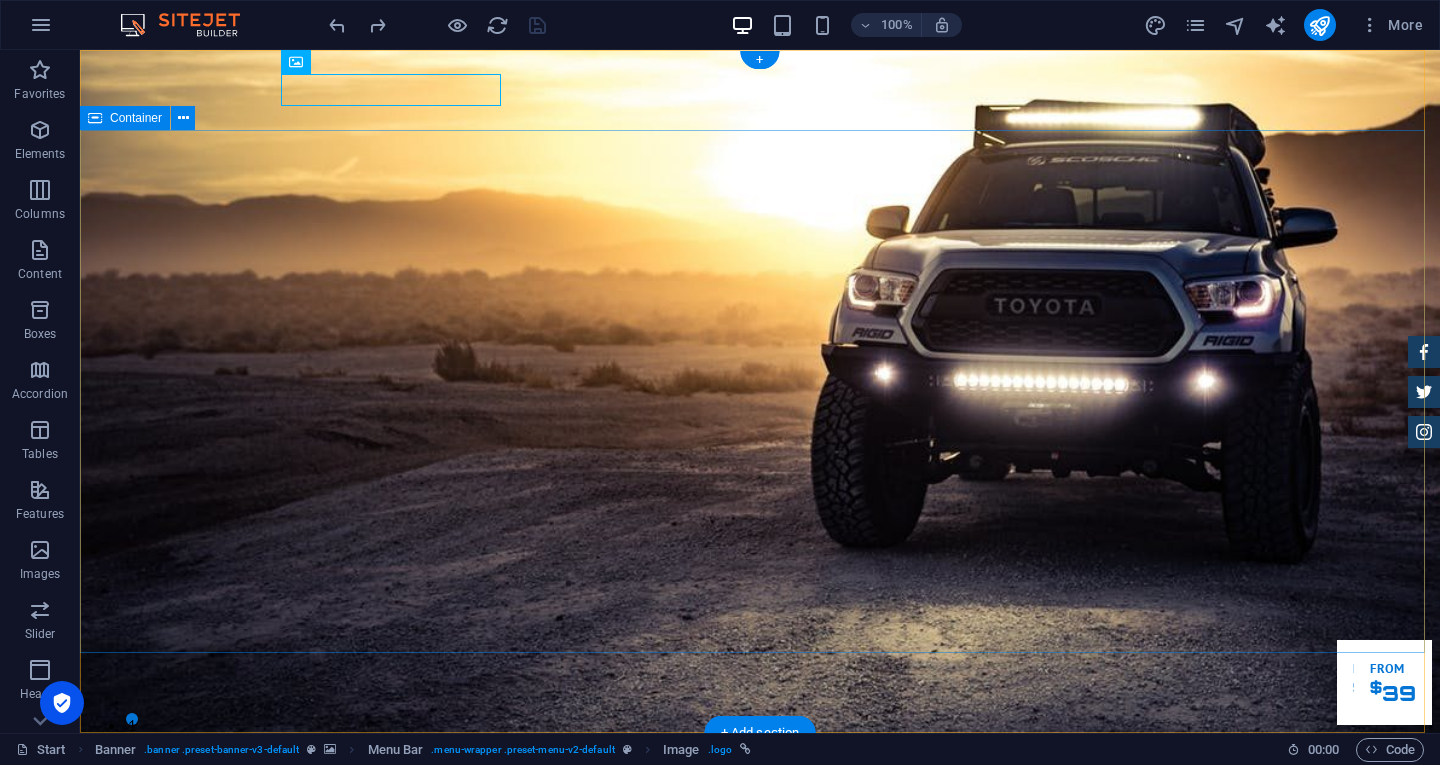 click on "Garuda transportasi. Rental Mobil Terpercaya, Aman, Amanah Serta Profesional  Cek Layanan  Booking Segera" at bounding box center [760, 1077] 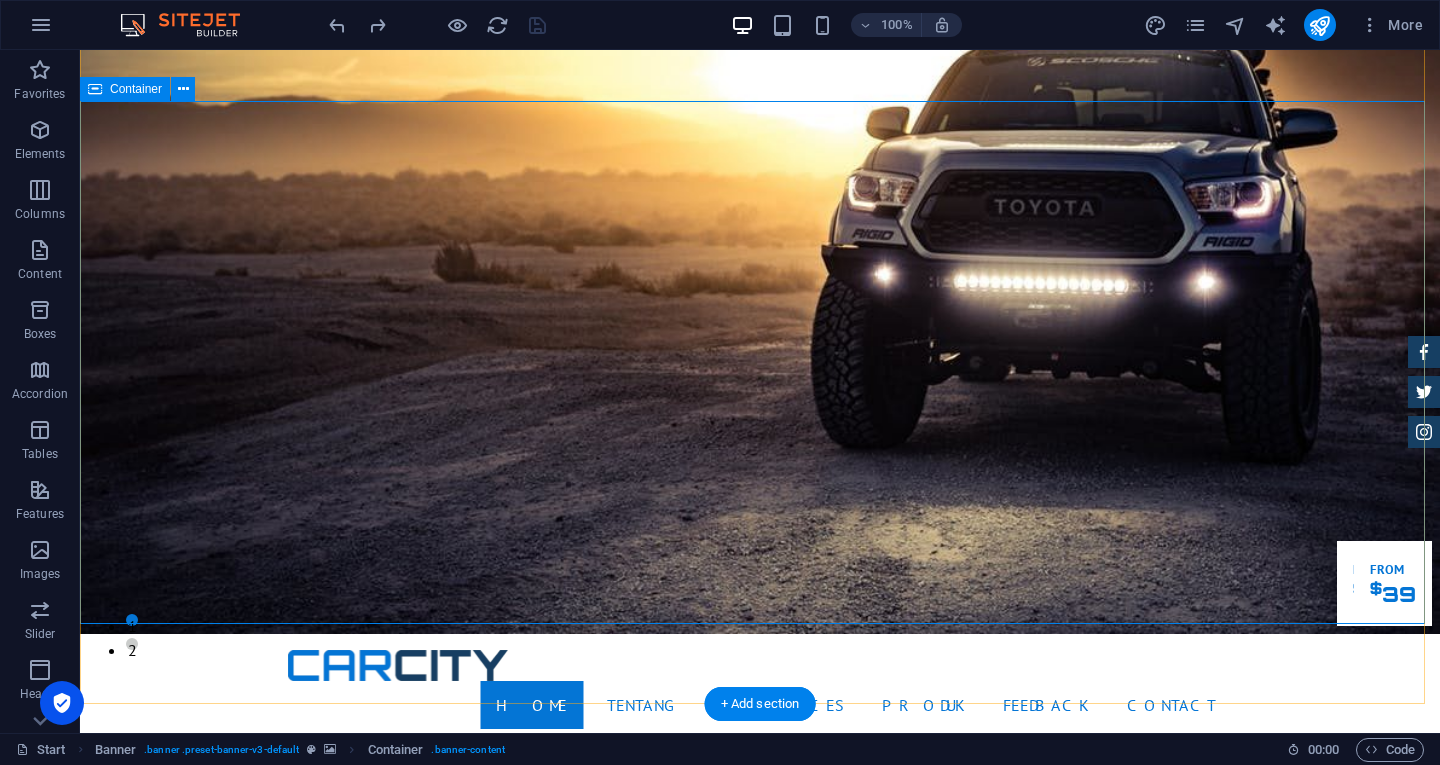 scroll, scrollTop: 100, scrollLeft: 0, axis: vertical 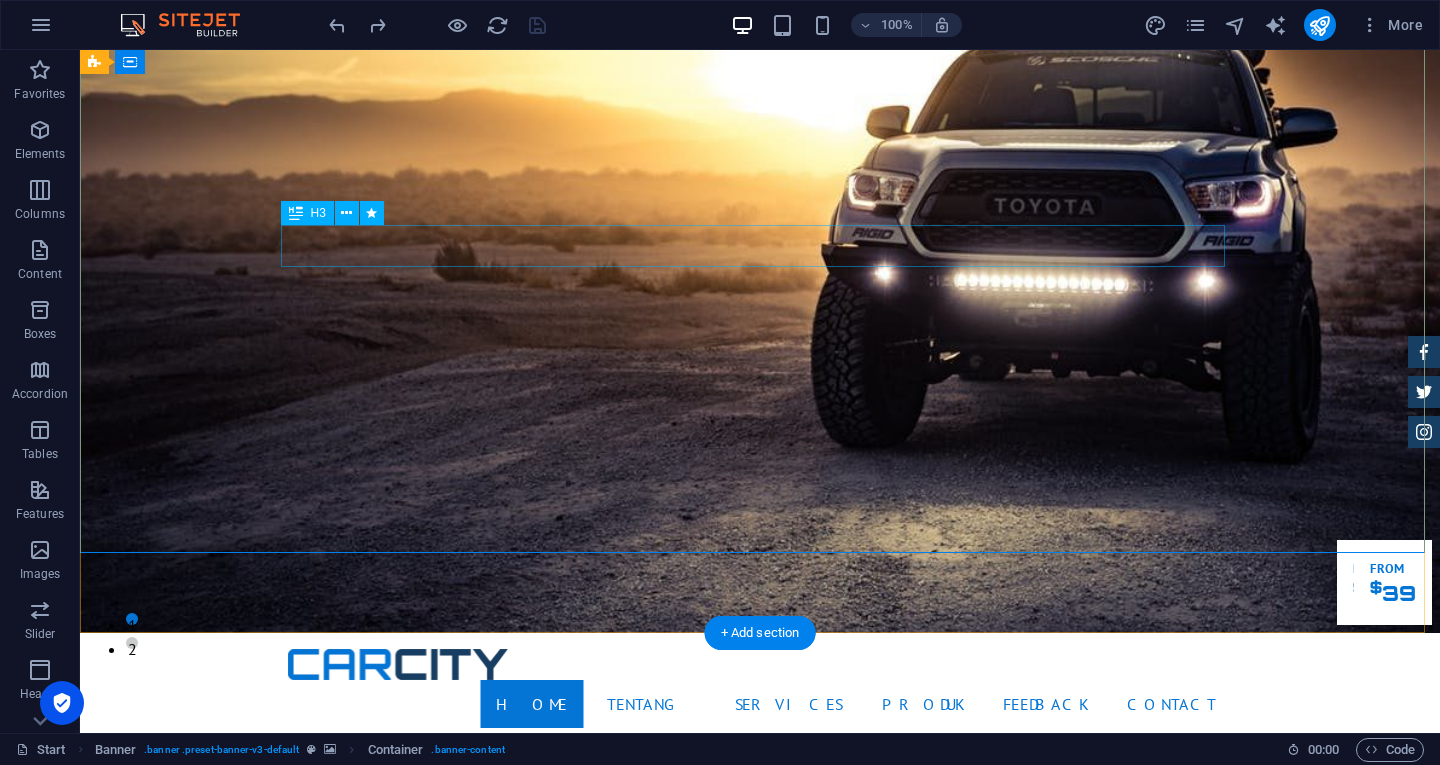 click on "Garuda transportasi." at bounding box center (760, 893) 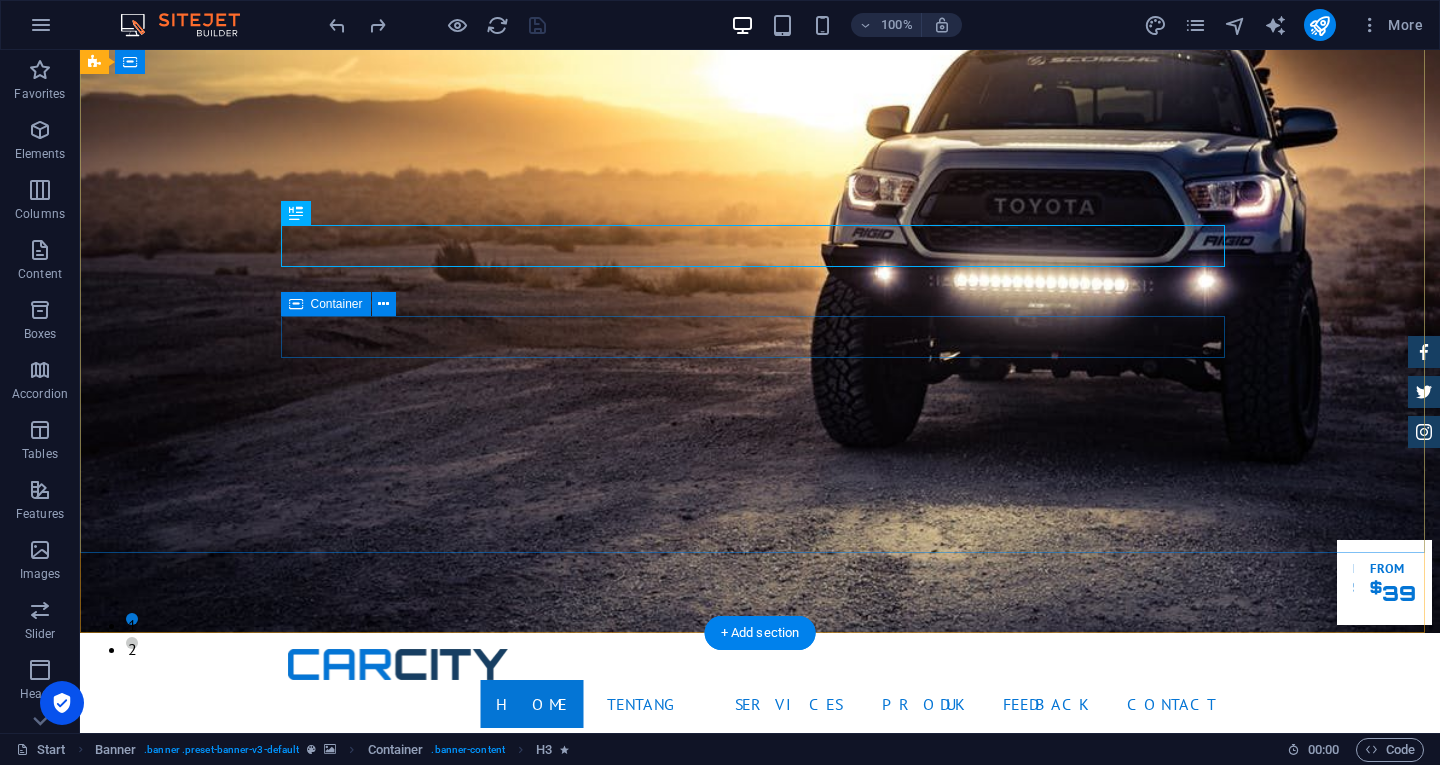 click on "Cek Layanan  Booking Segera" at bounding box center (760, 1035) 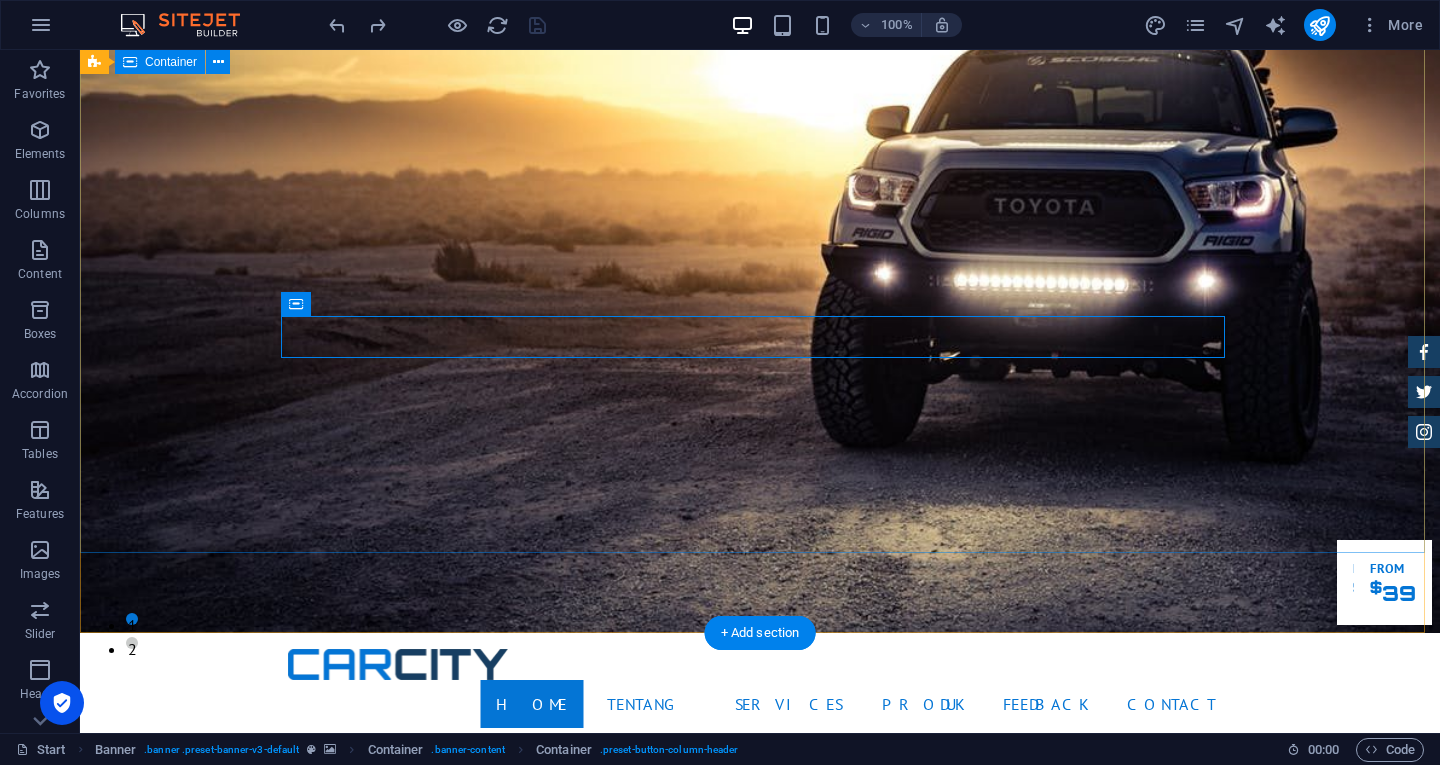 click on "Garuda transportasi. Rental Mobil Terpercaya, Aman, Amanah Serta Profesional  Cek Layanan  Booking Segera" at bounding box center [760, 977] 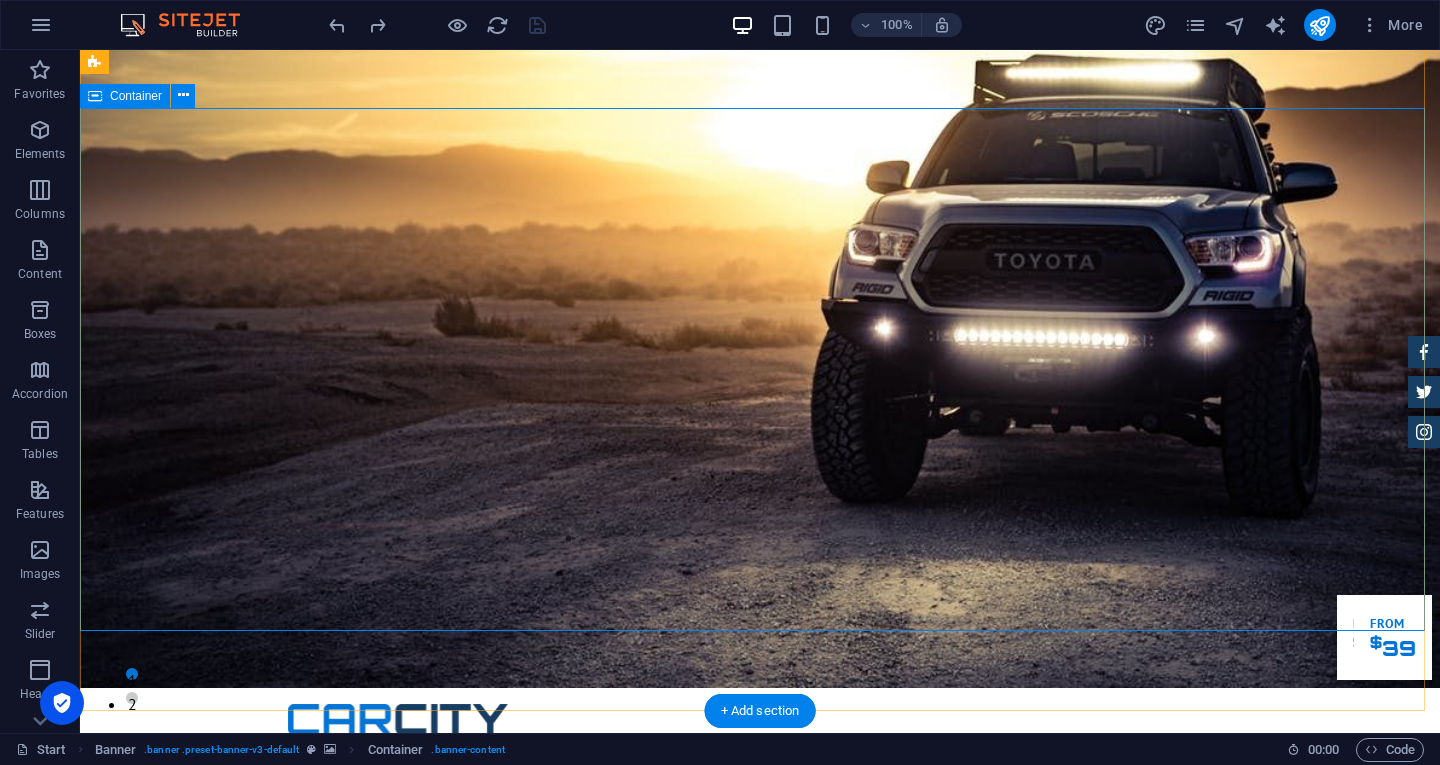 scroll, scrollTop: 0, scrollLeft: 0, axis: both 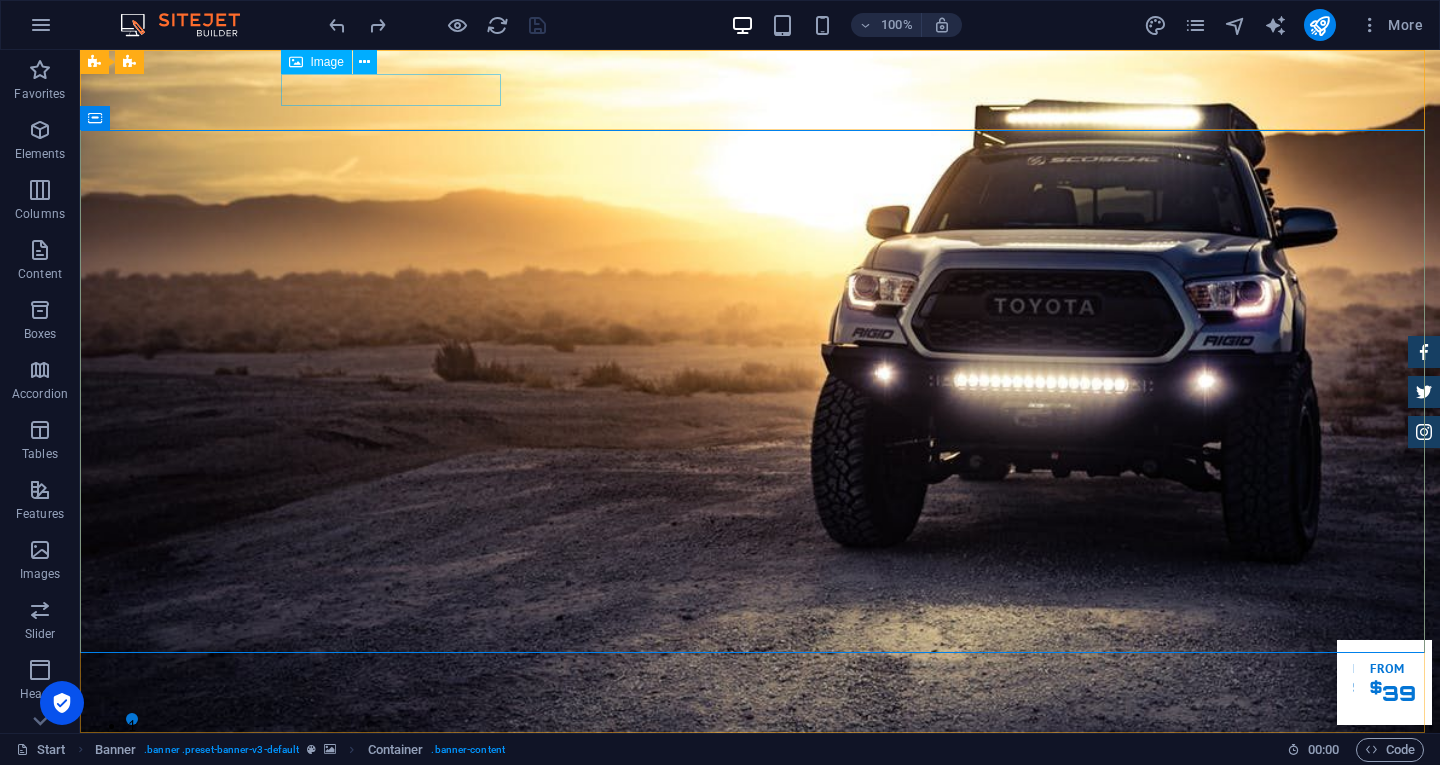 click on "Image" at bounding box center (327, 62) 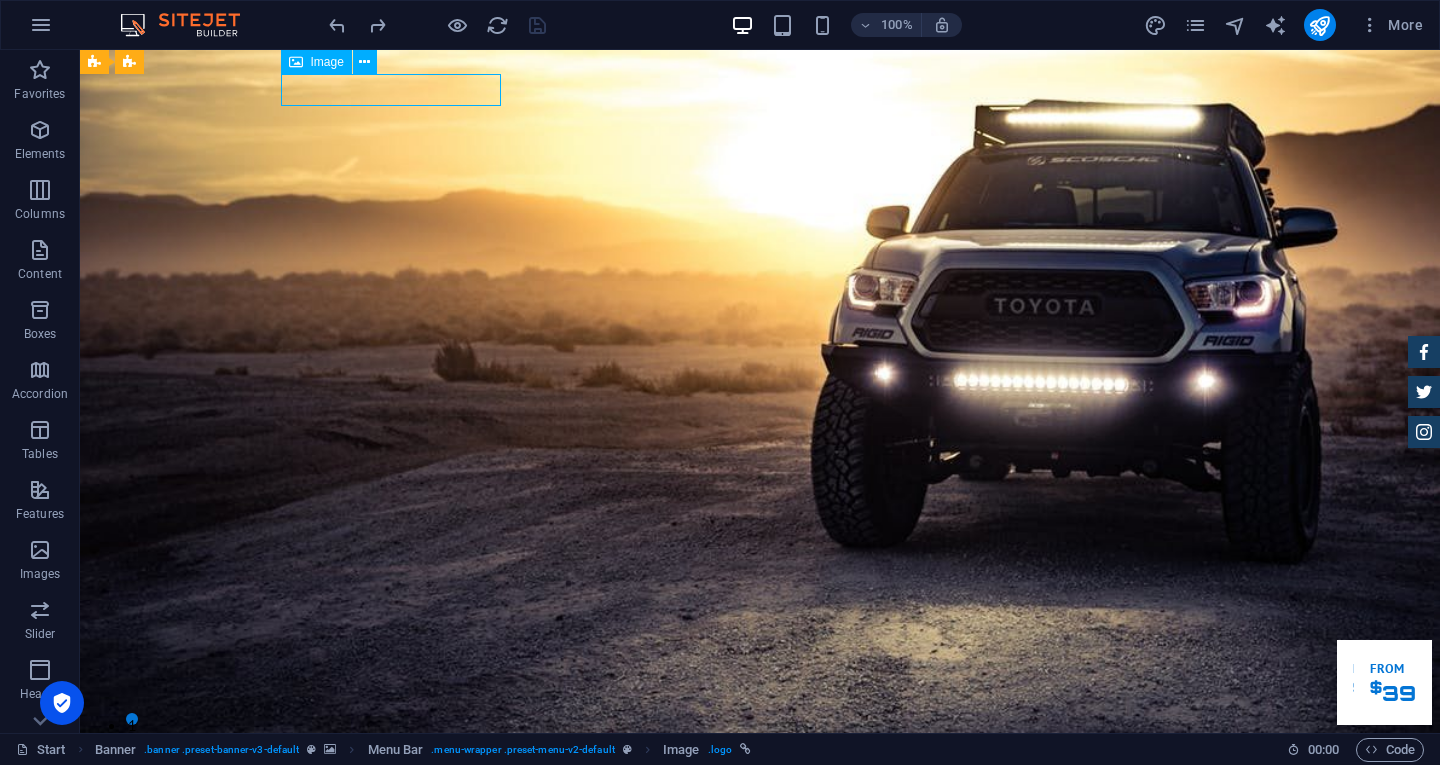 click on "Image" at bounding box center [327, 62] 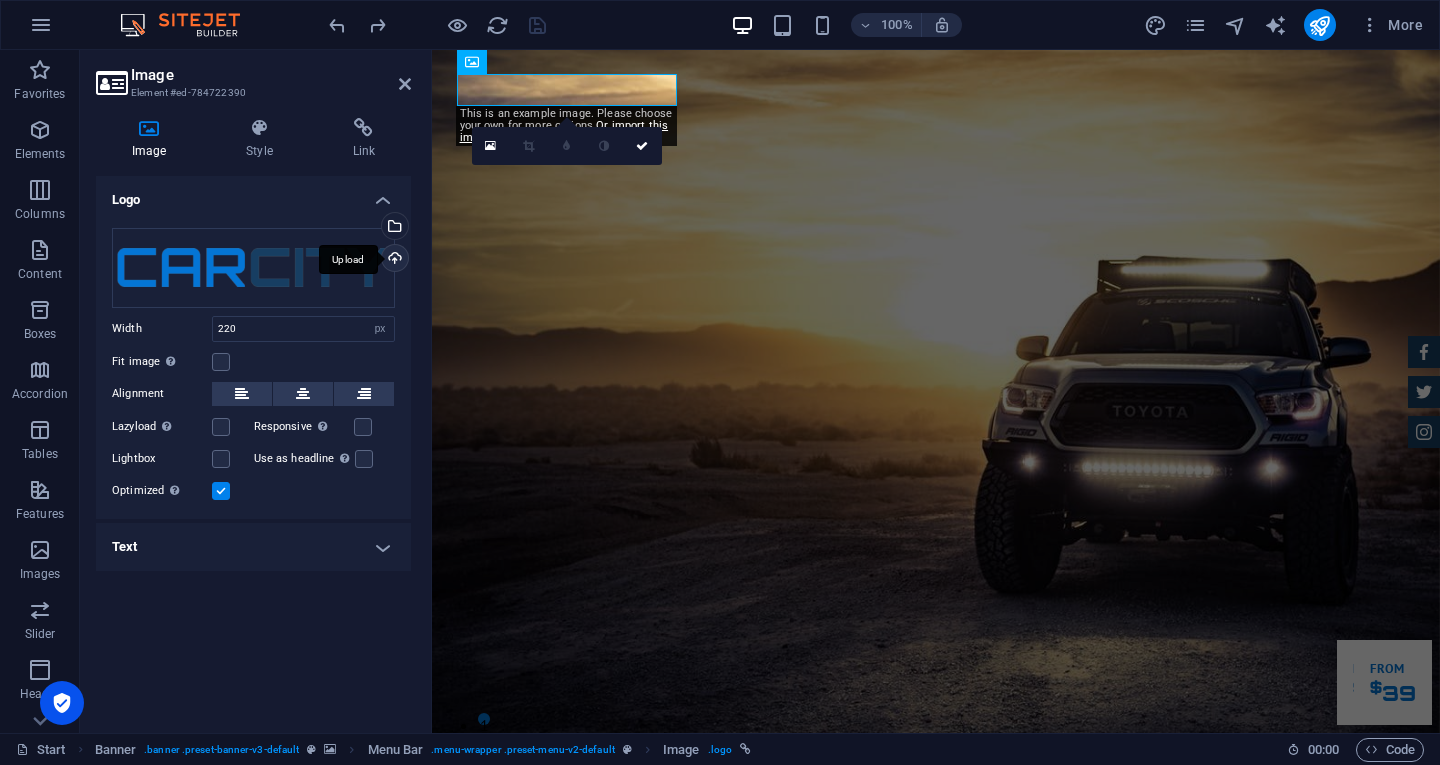 click on "Upload" at bounding box center (393, 260) 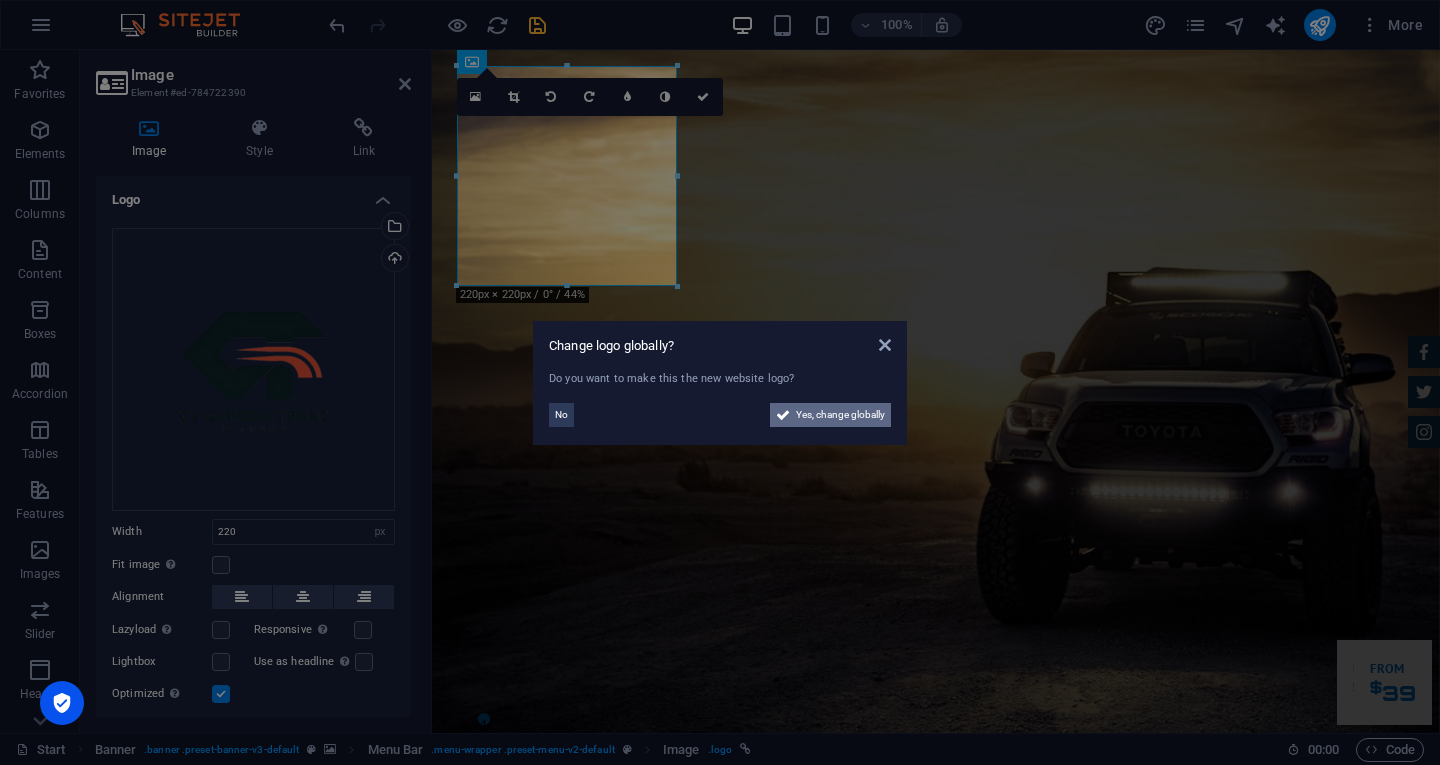 click on "Yes, change globally" at bounding box center [840, 415] 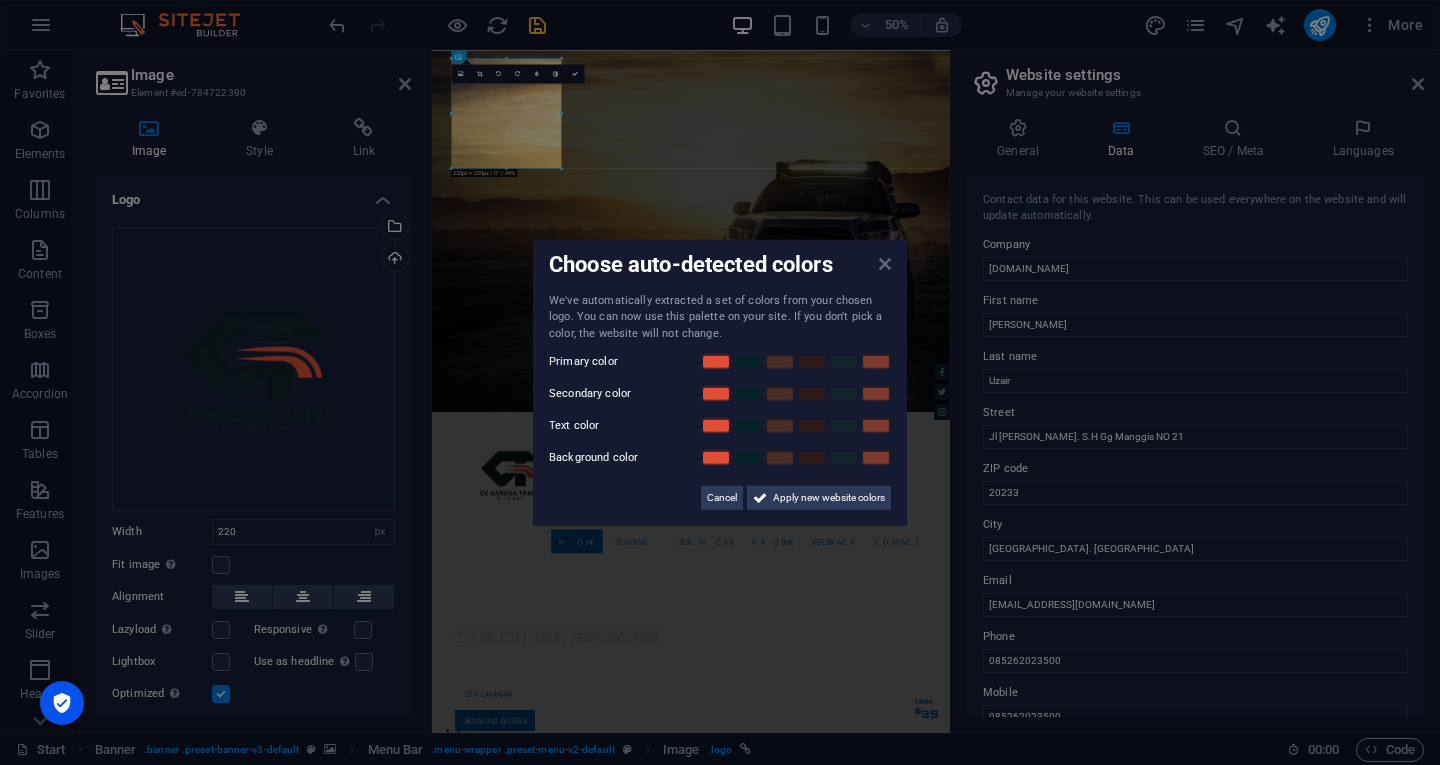 click at bounding box center (885, 263) 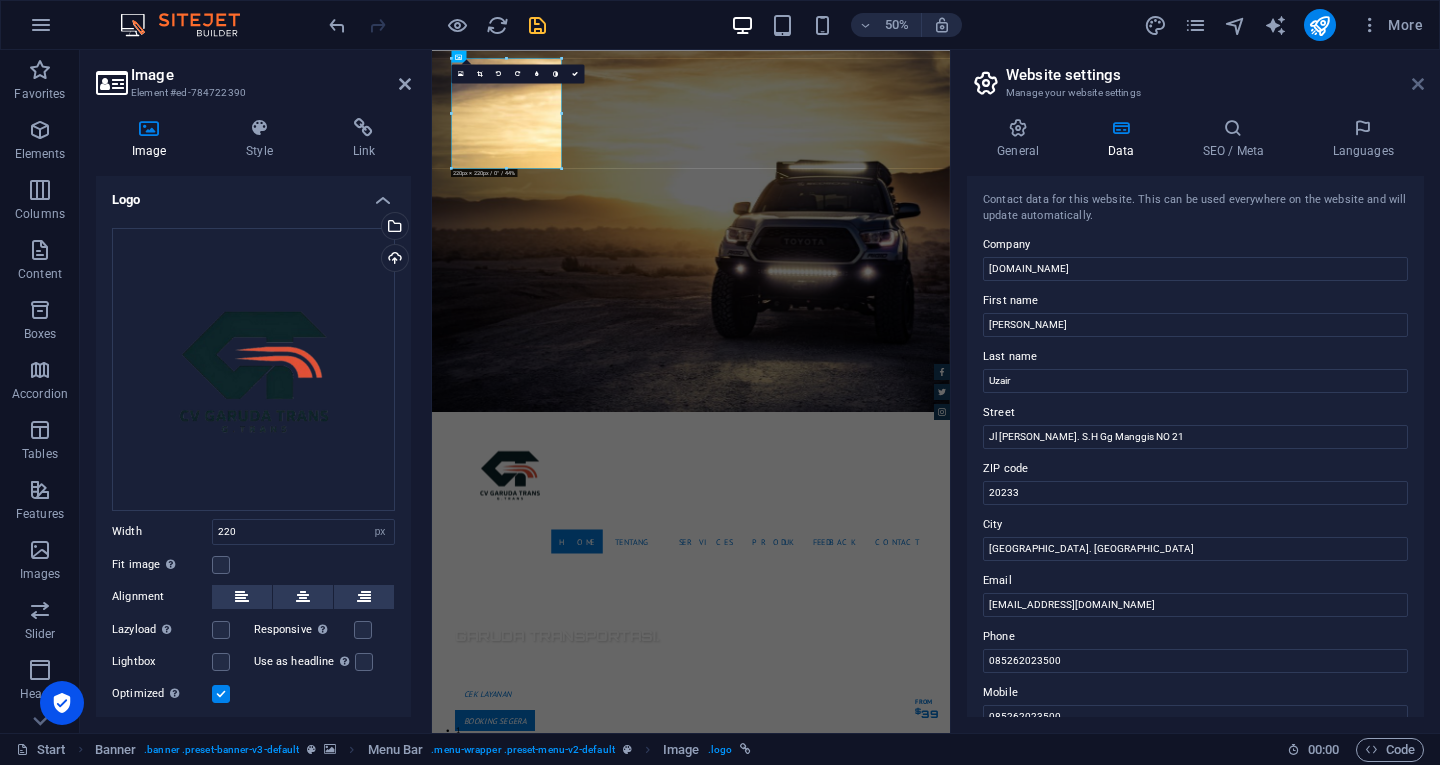 click at bounding box center (1418, 84) 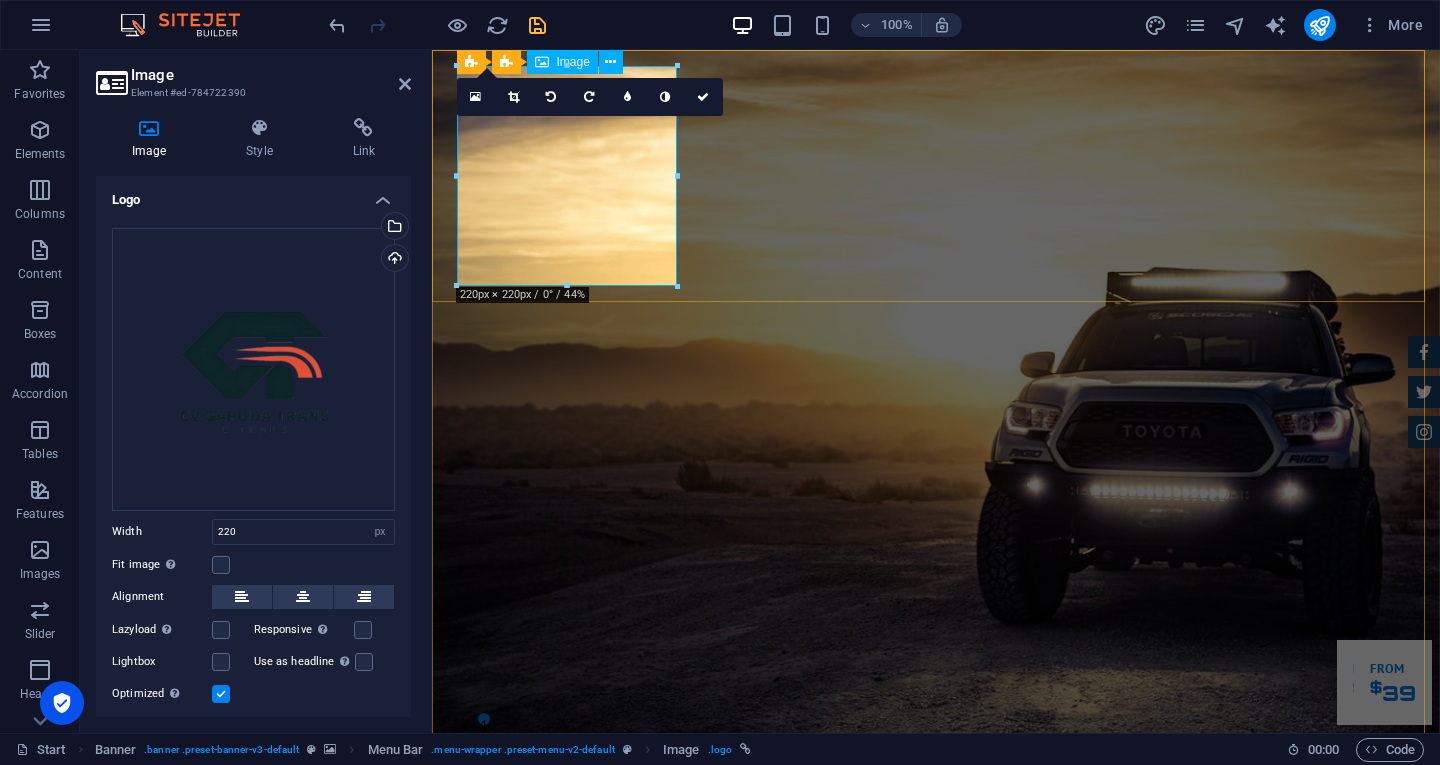 click at bounding box center [936, 897] 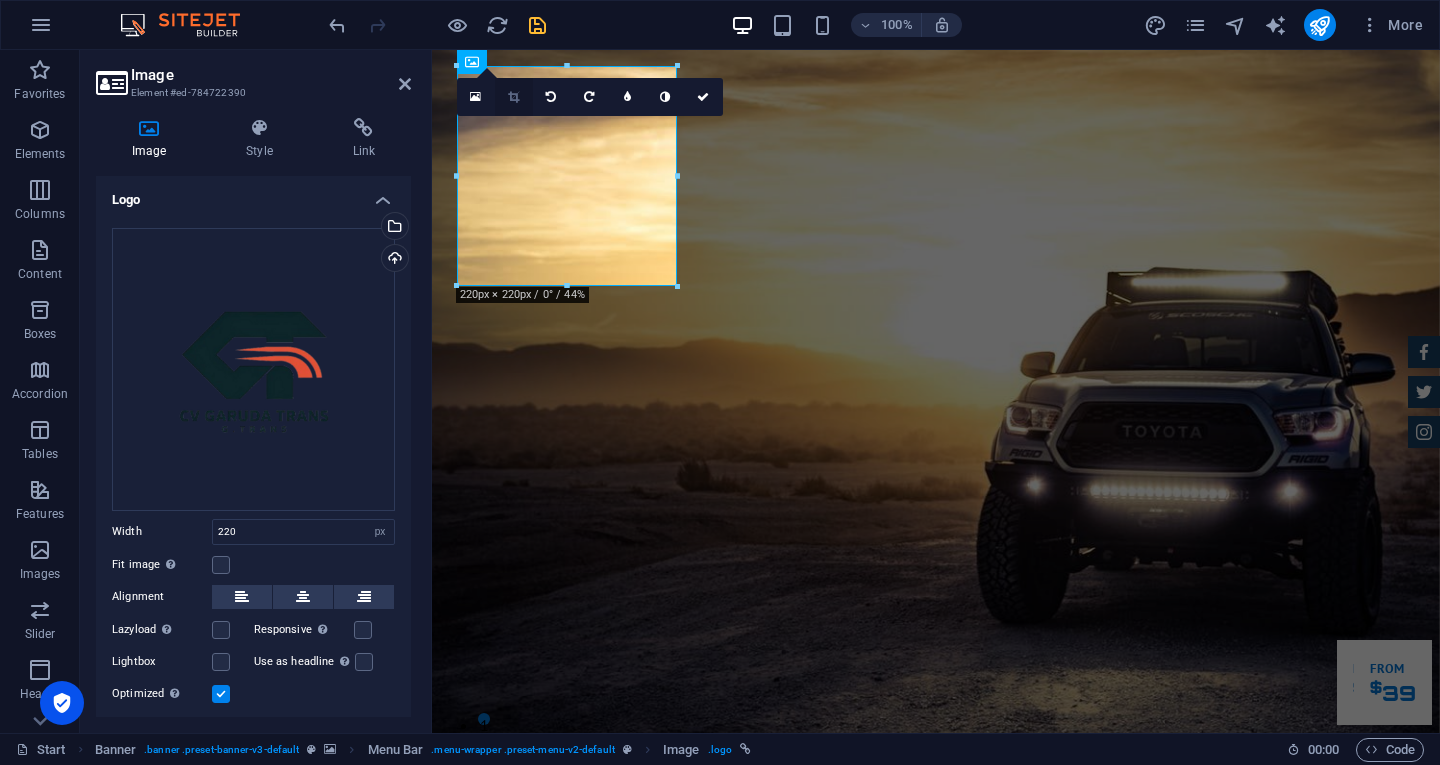 click at bounding box center (513, 97) 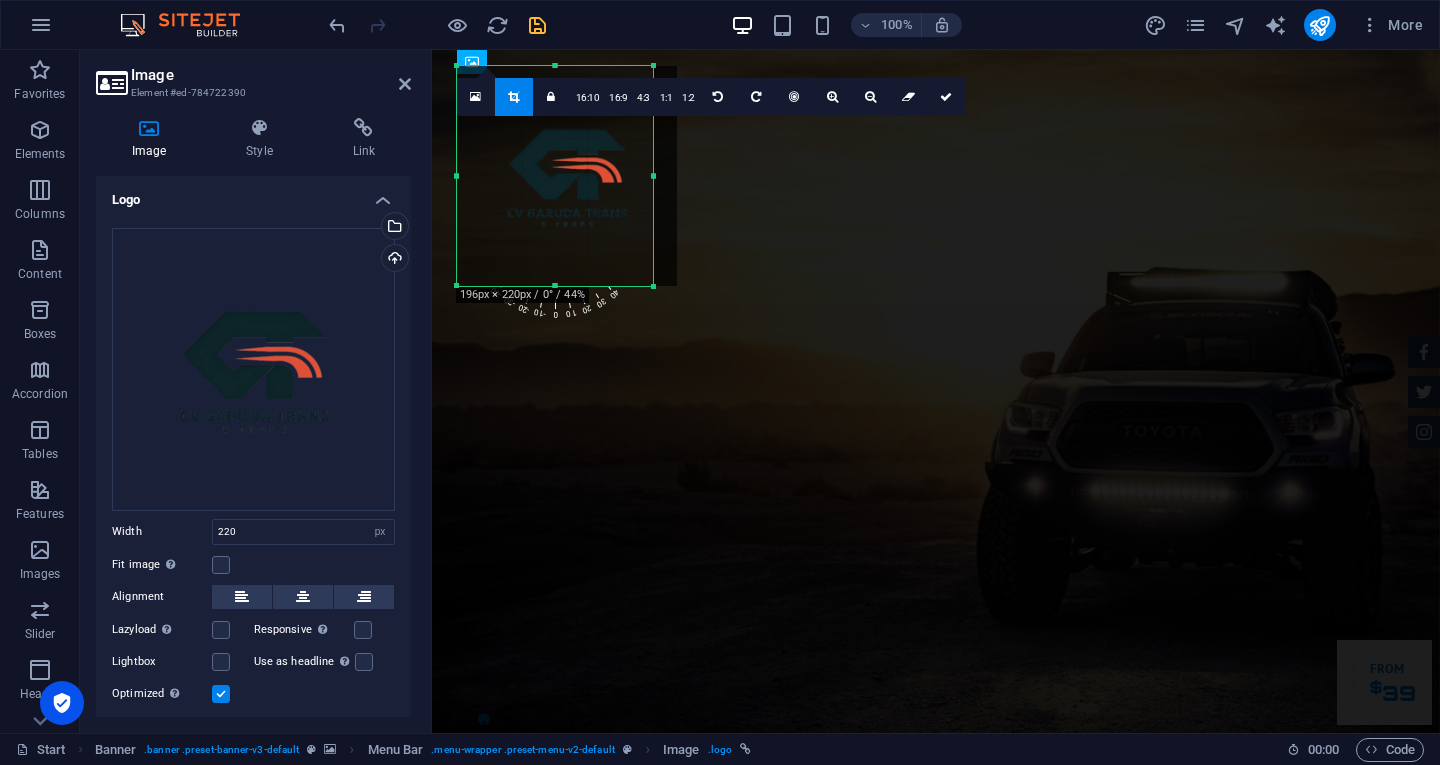 drag, startPoint x: 674, startPoint y: 177, endPoint x: 650, endPoint y: 170, distance: 25 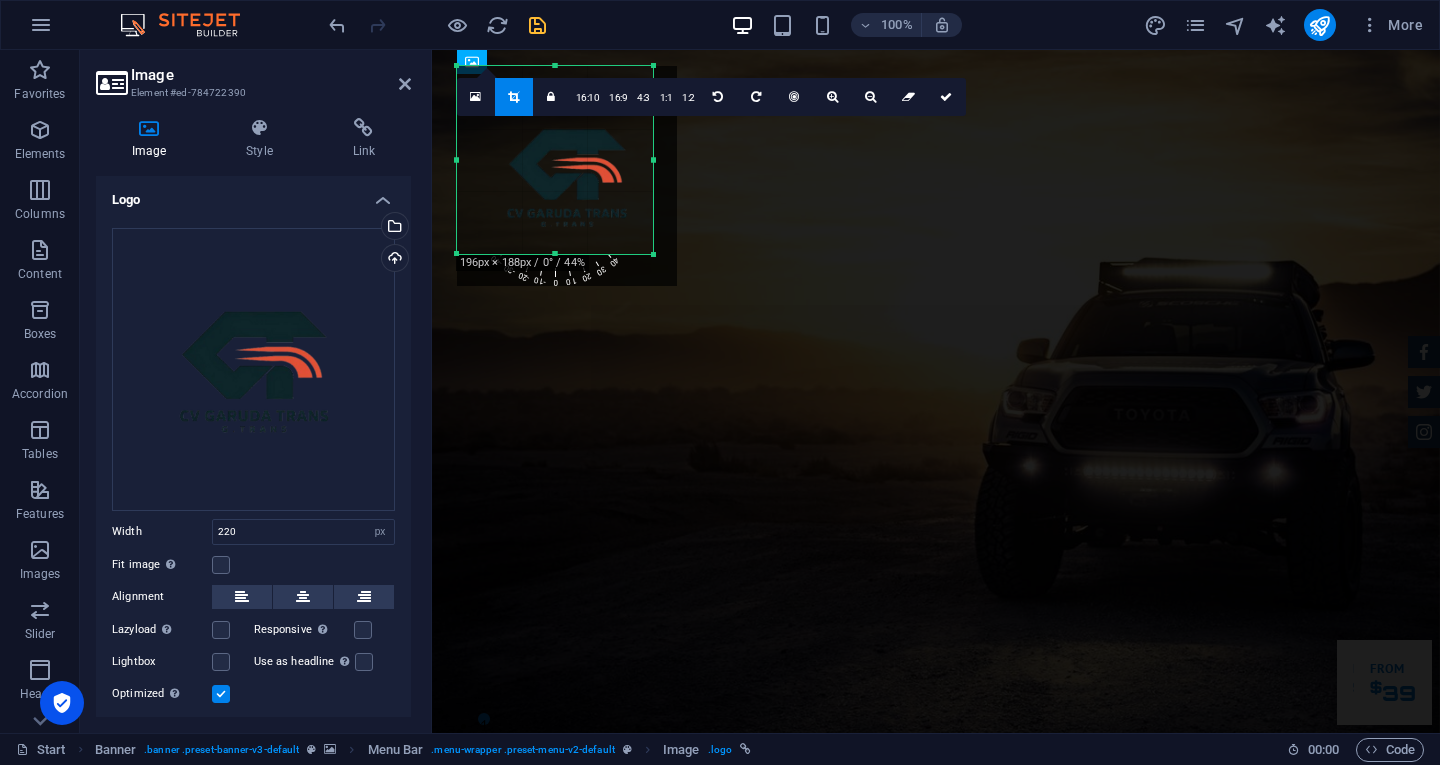drag, startPoint x: 646, startPoint y: 285, endPoint x: 649, endPoint y: 253, distance: 32.140316 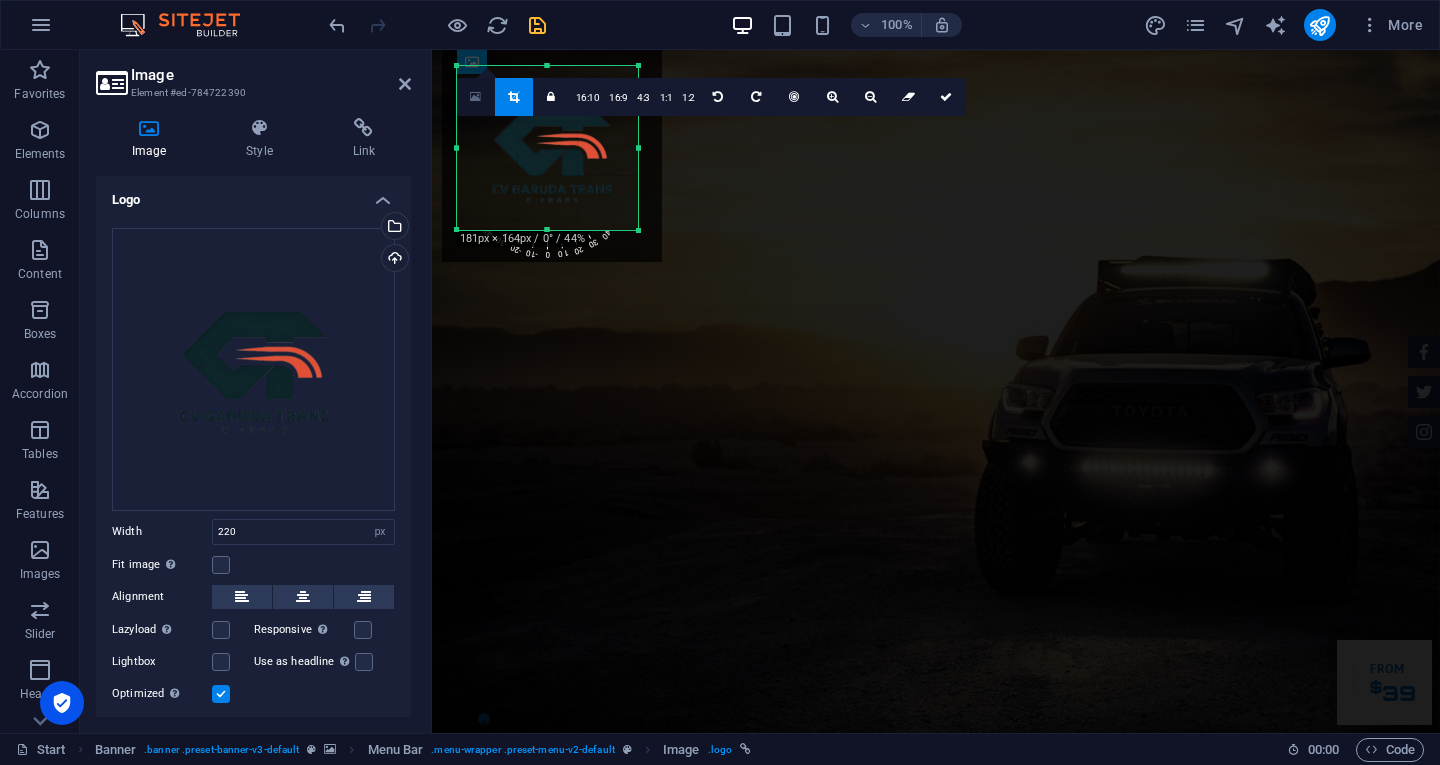 drag, startPoint x: 457, startPoint y: 67, endPoint x: 472, endPoint y: 91, distance: 28.301943 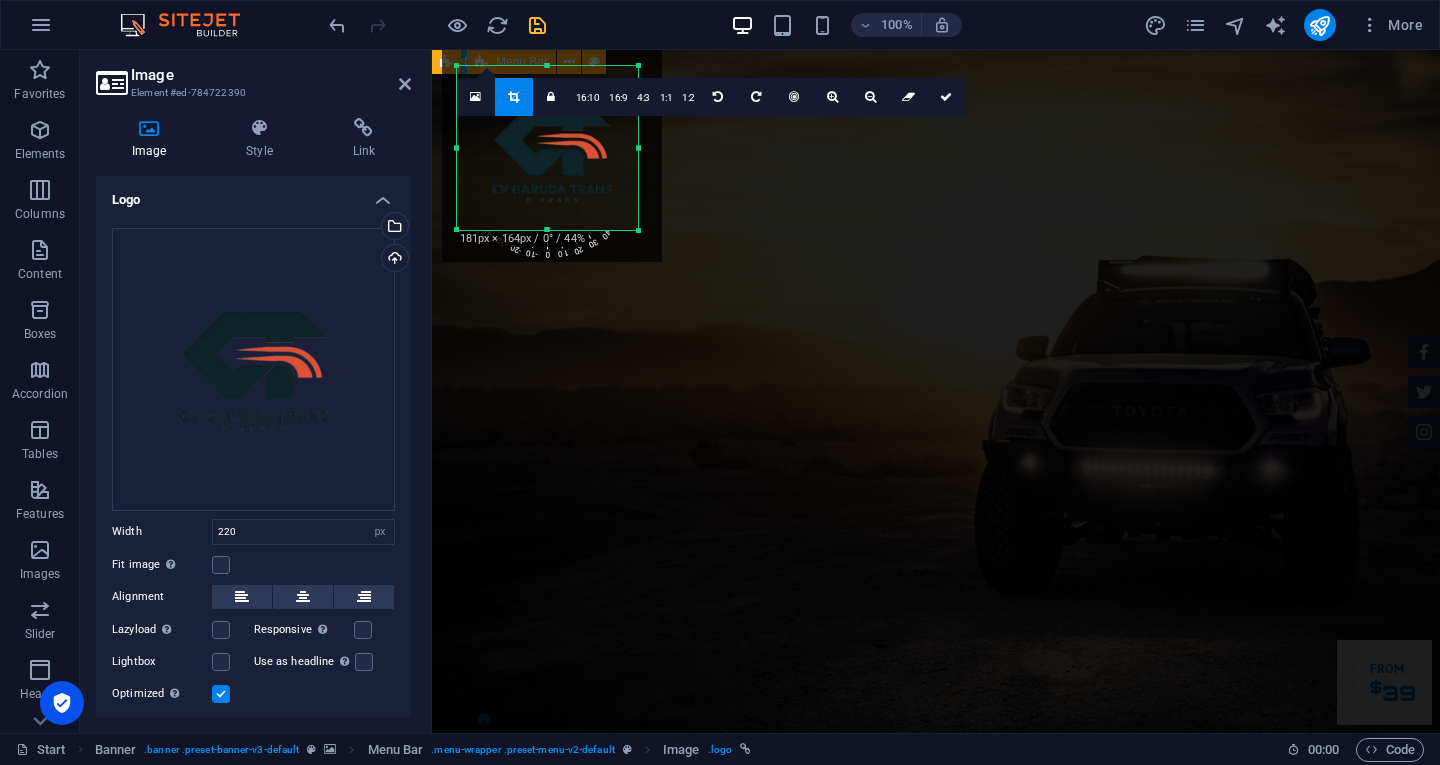 click on "Home Tentang Services Produk Feedback Contact" at bounding box center (936, 855) 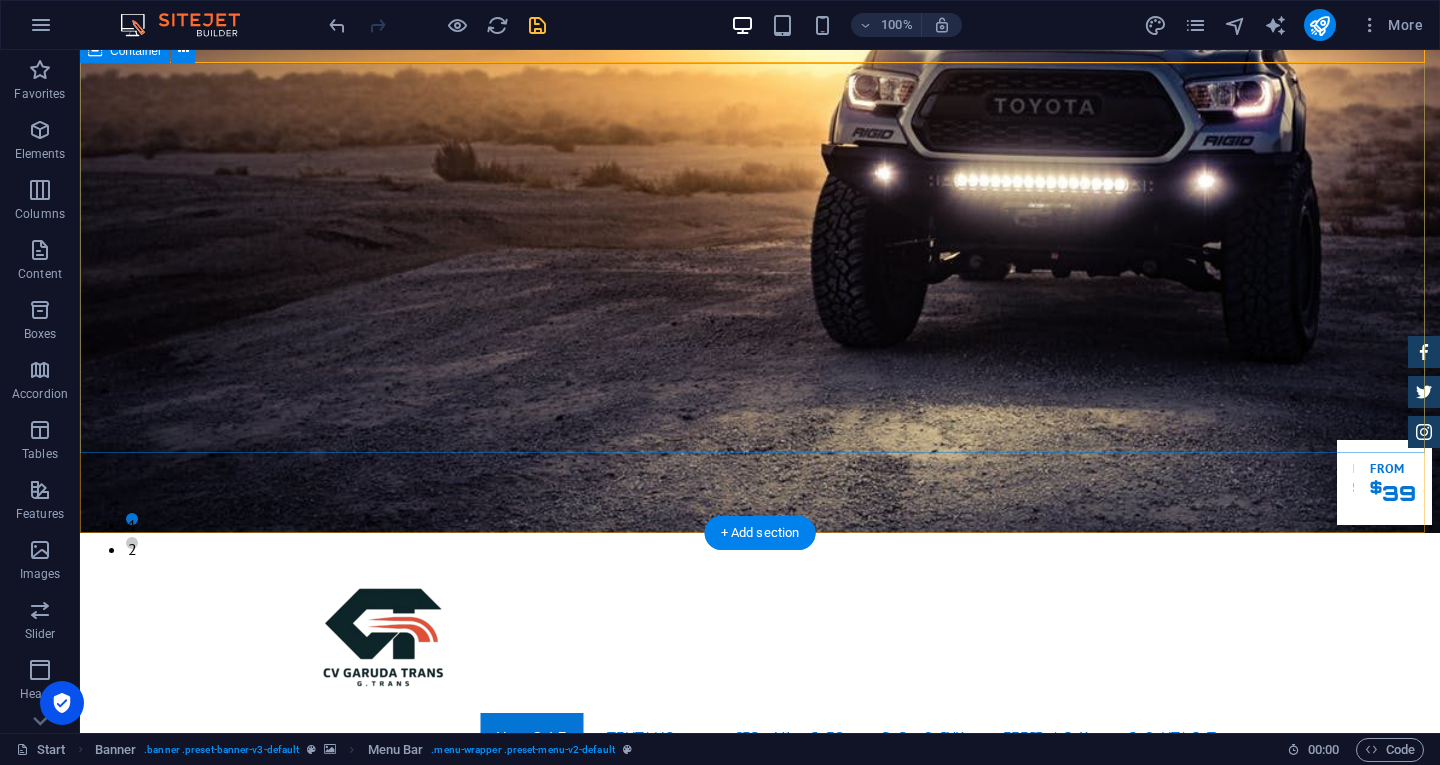 scroll, scrollTop: 0, scrollLeft: 0, axis: both 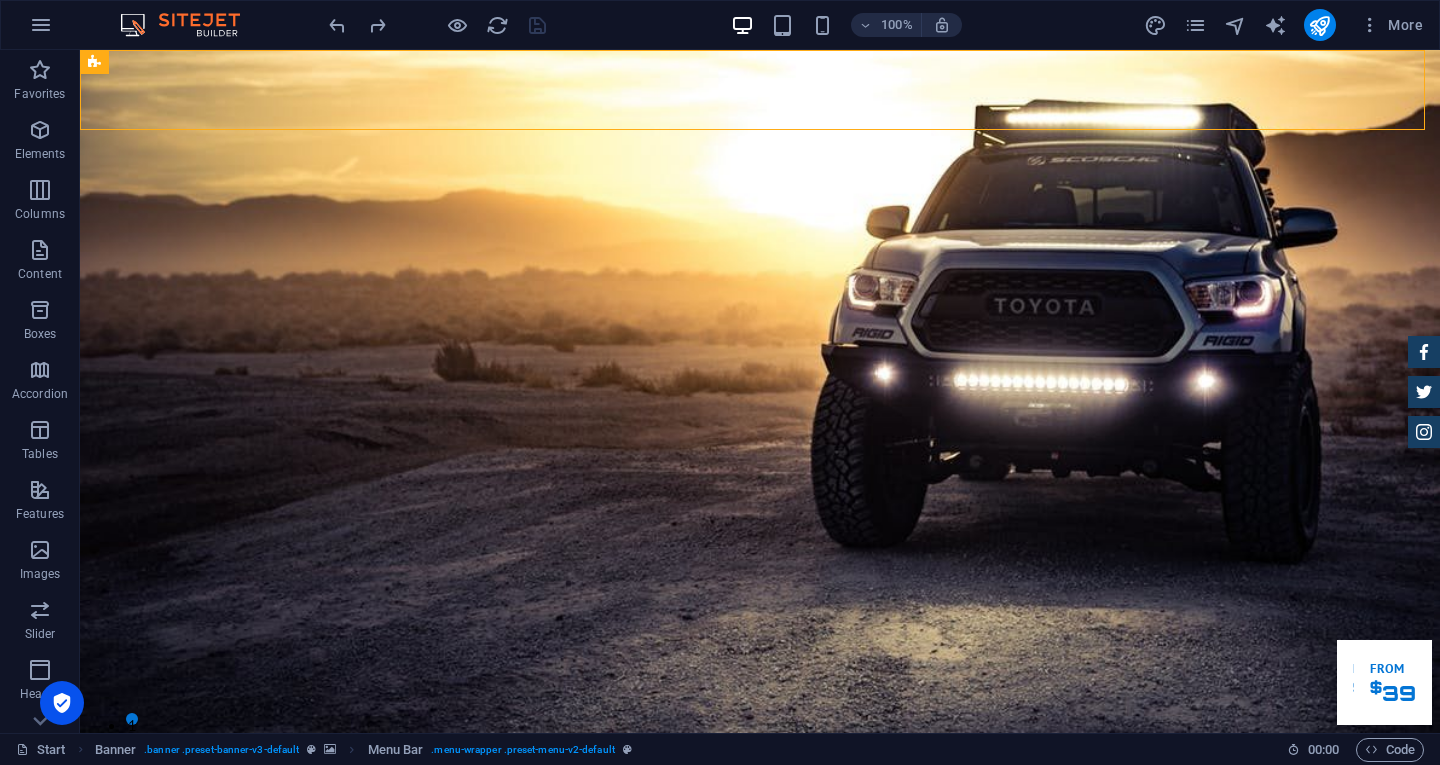 click on "100%" at bounding box center [846, 25] 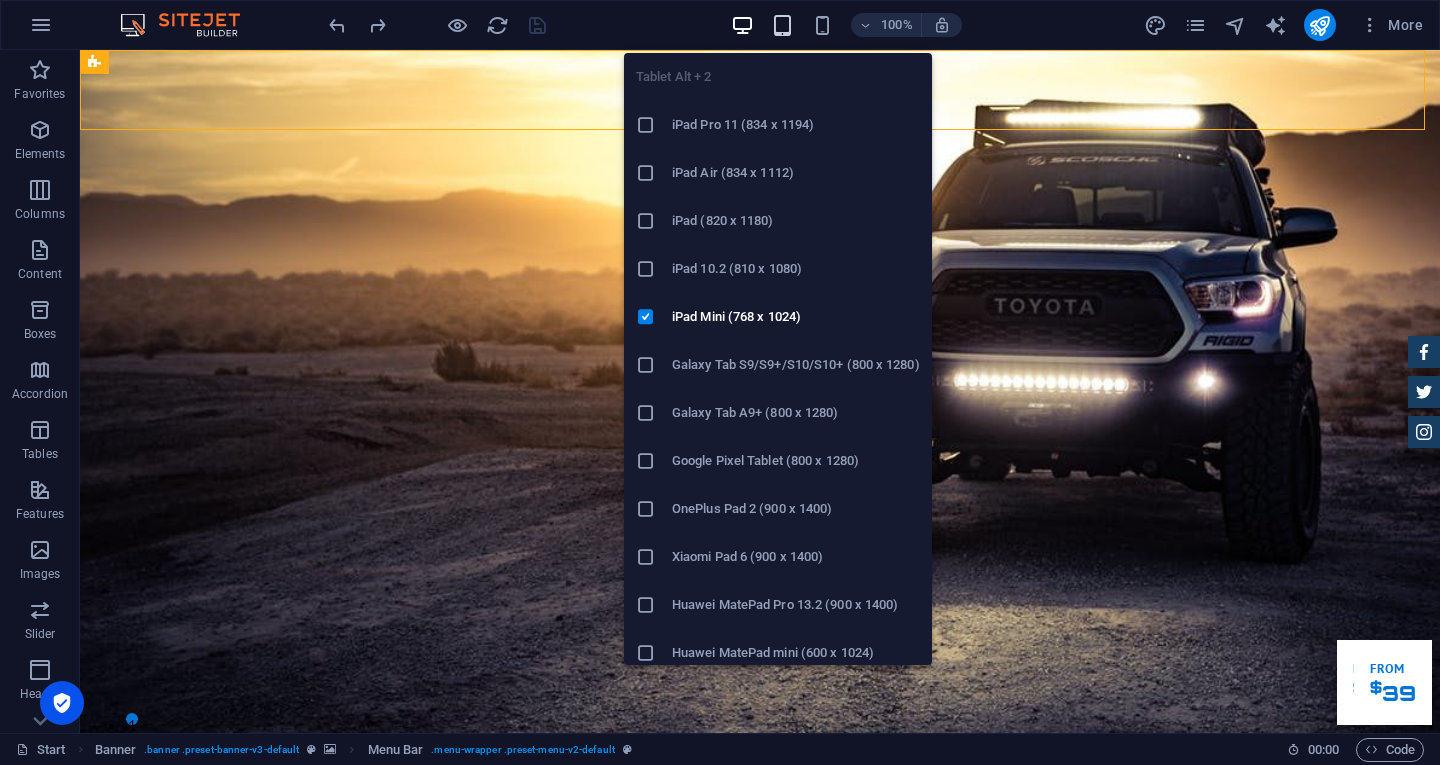 click at bounding box center (782, 25) 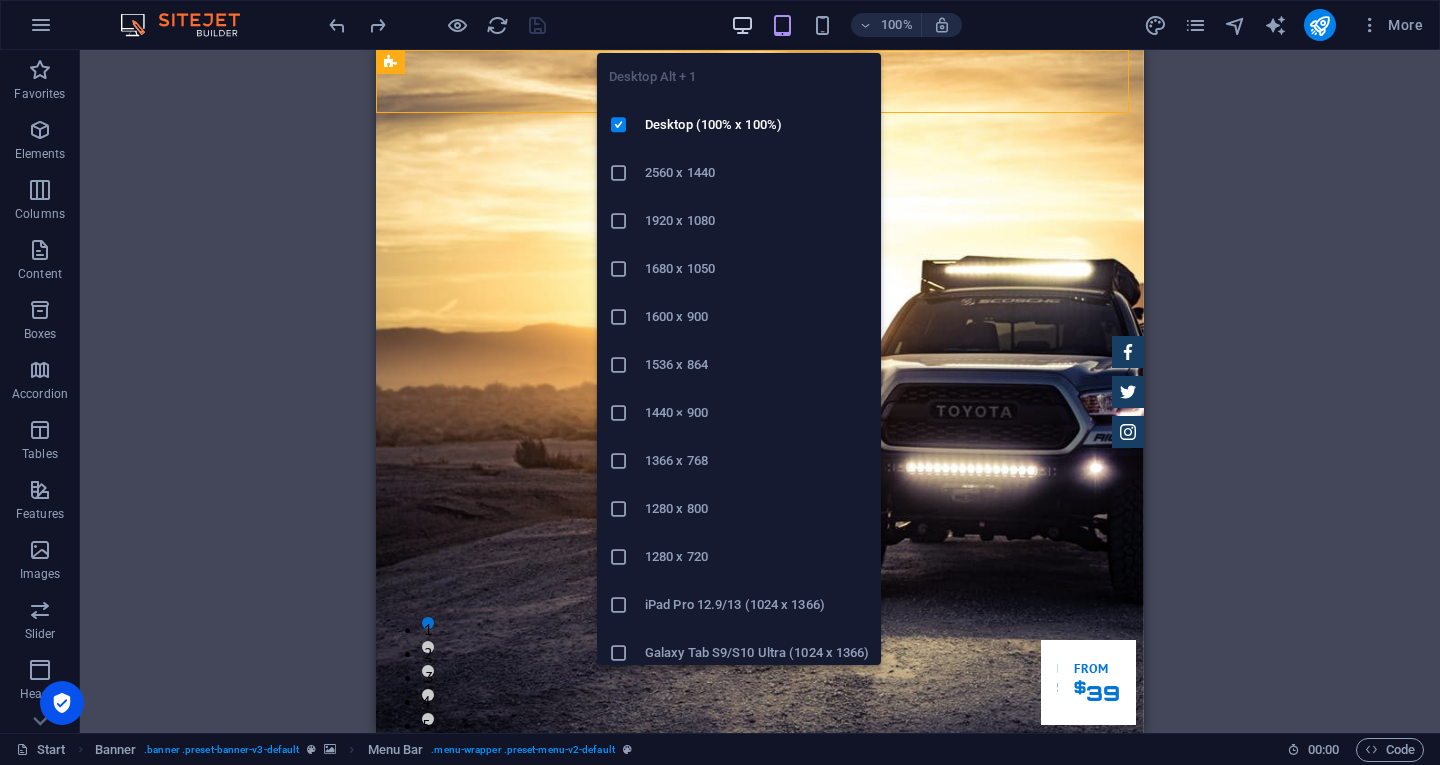 click at bounding box center [742, 25] 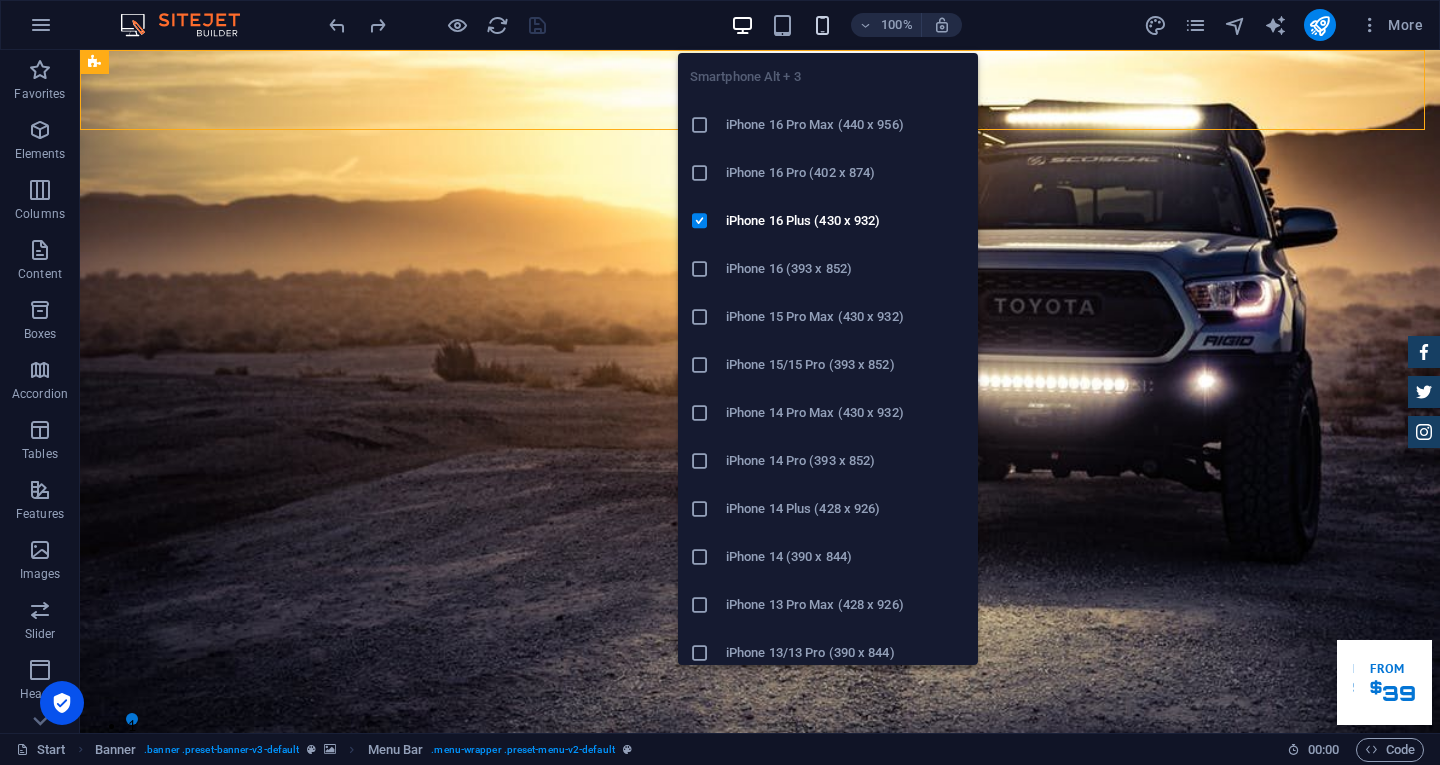 click at bounding box center (822, 25) 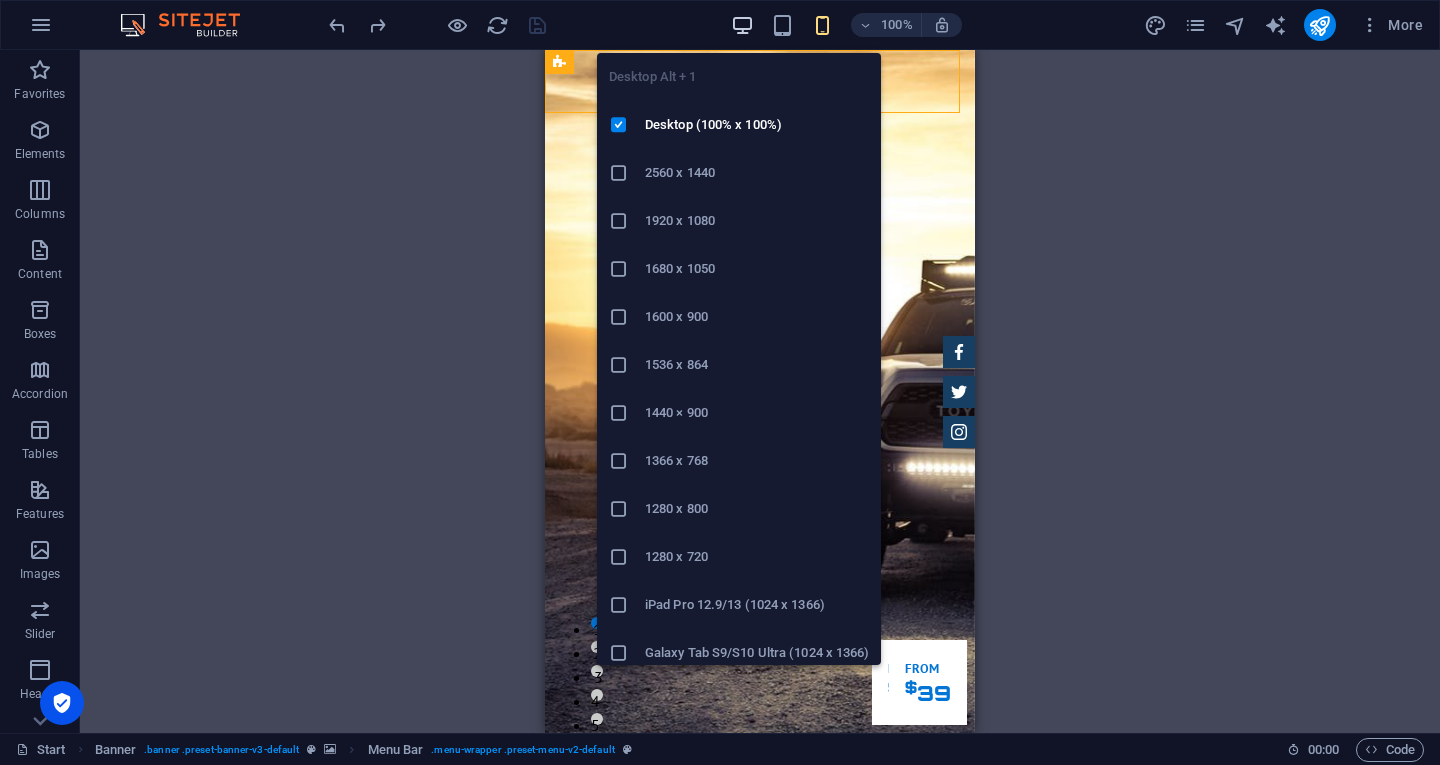 click at bounding box center (742, 25) 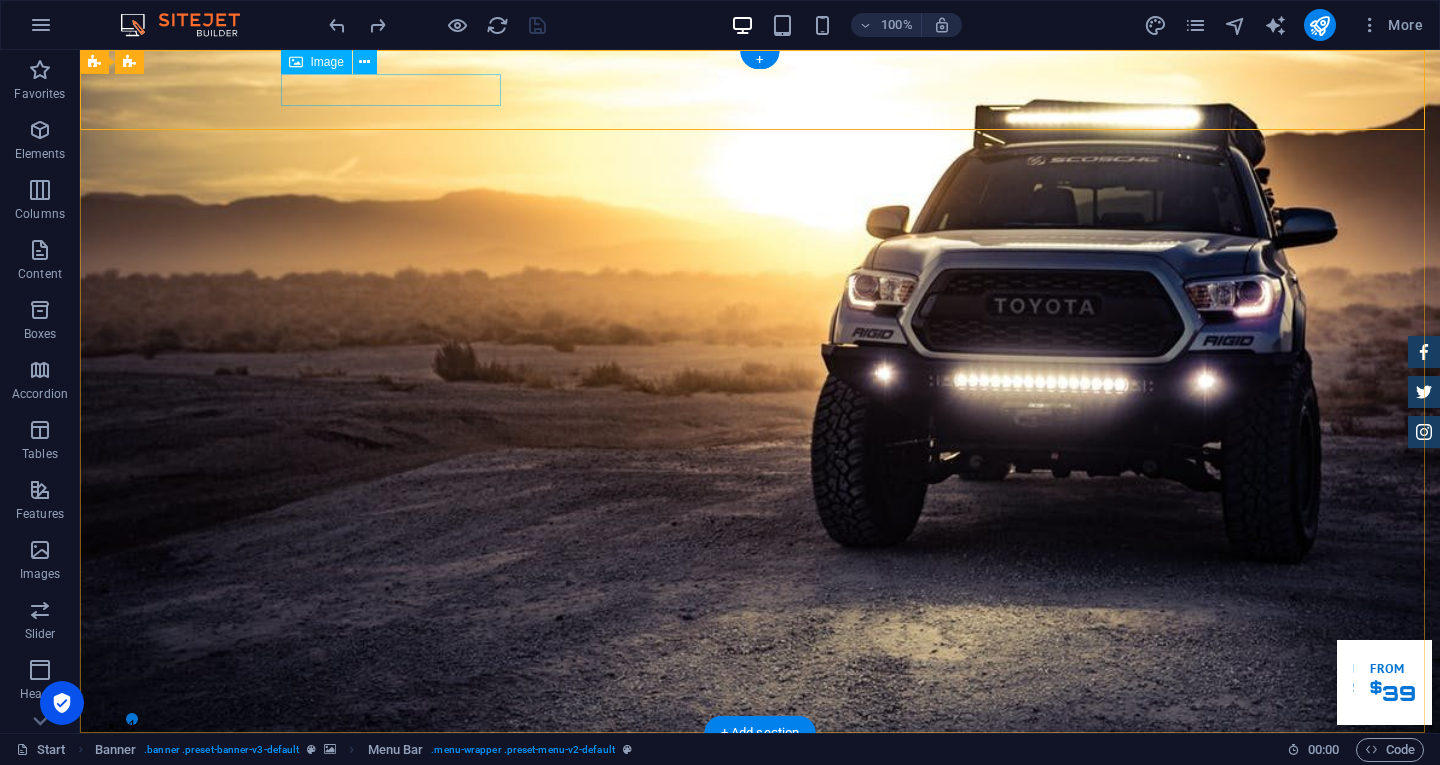 click at bounding box center (760, 764) 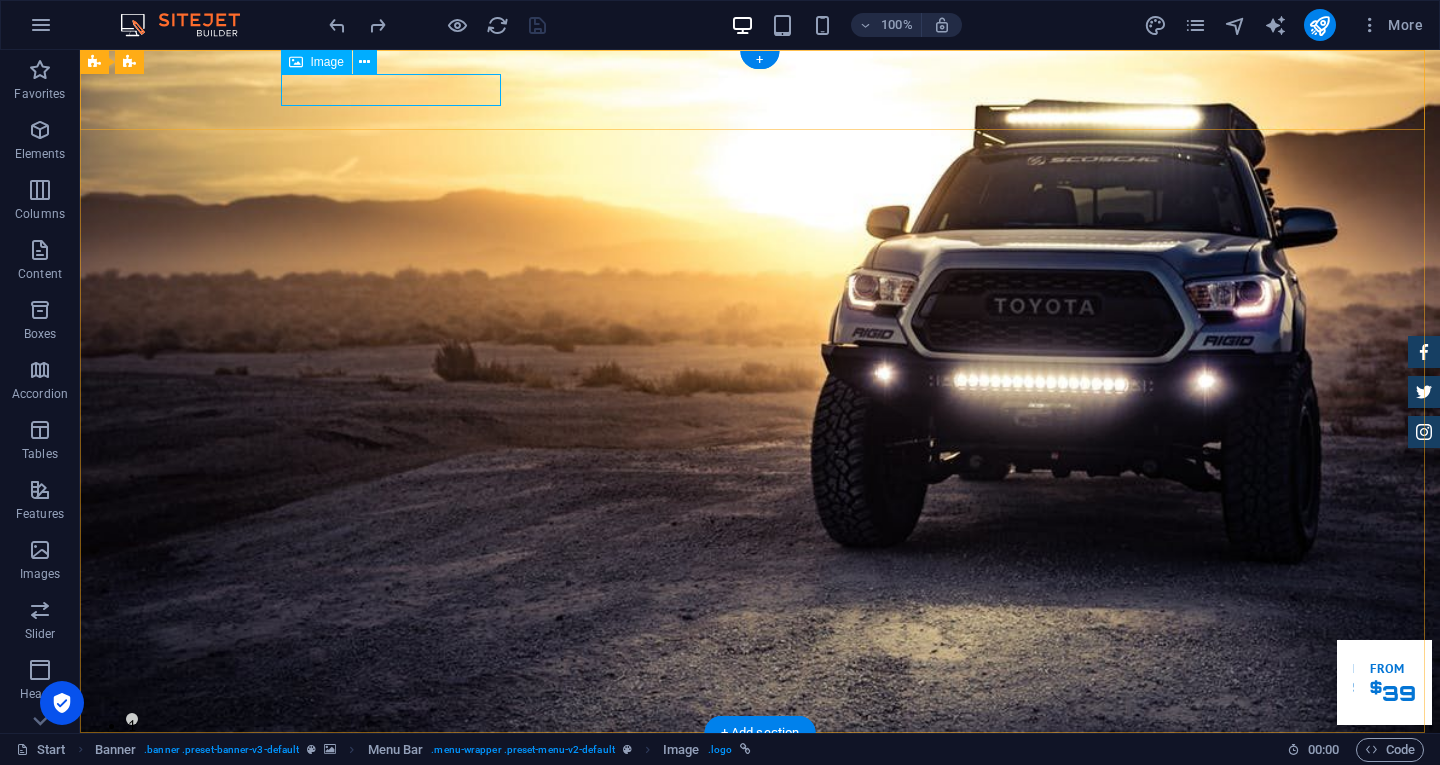 click at bounding box center [760, 764] 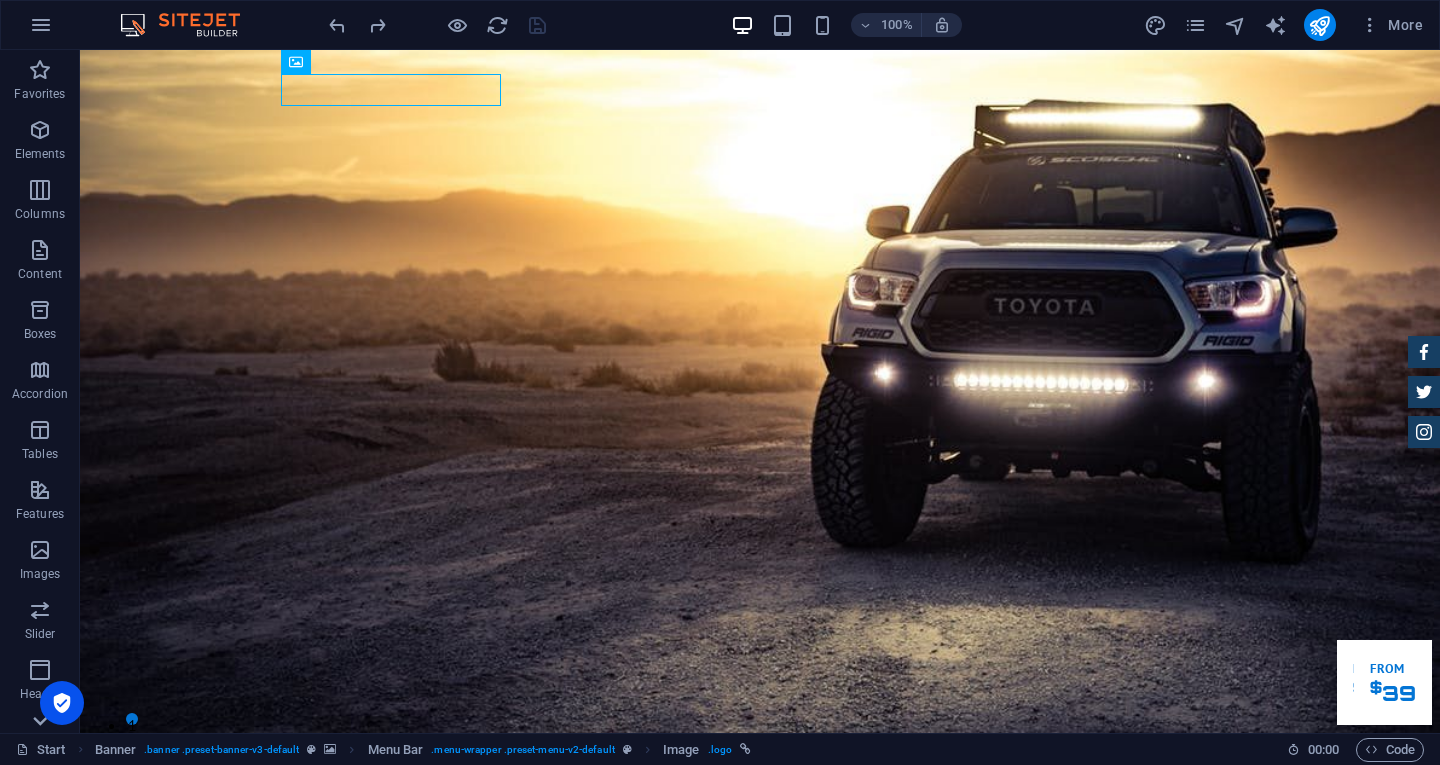click 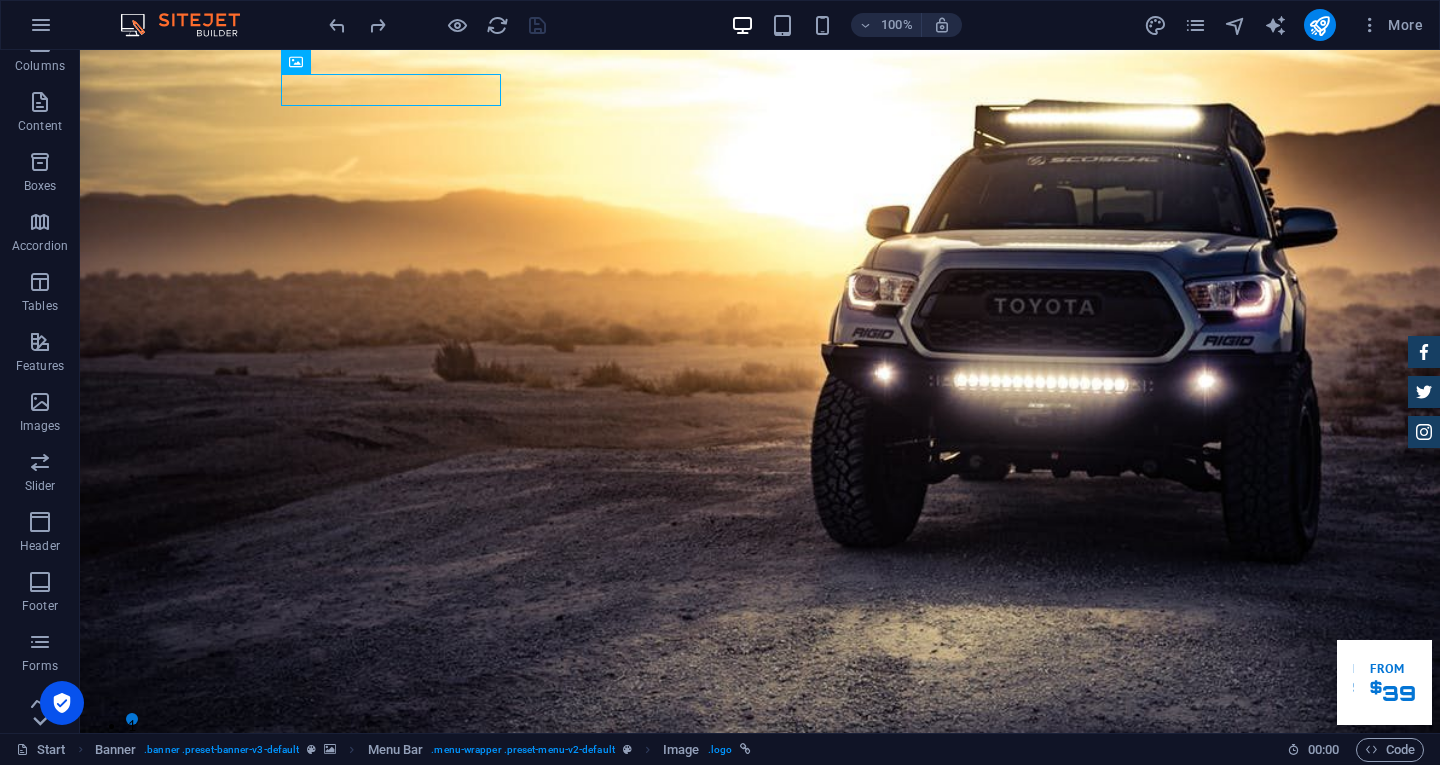 scroll, scrollTop: 217, scrollLeft: 0, axis: vertical 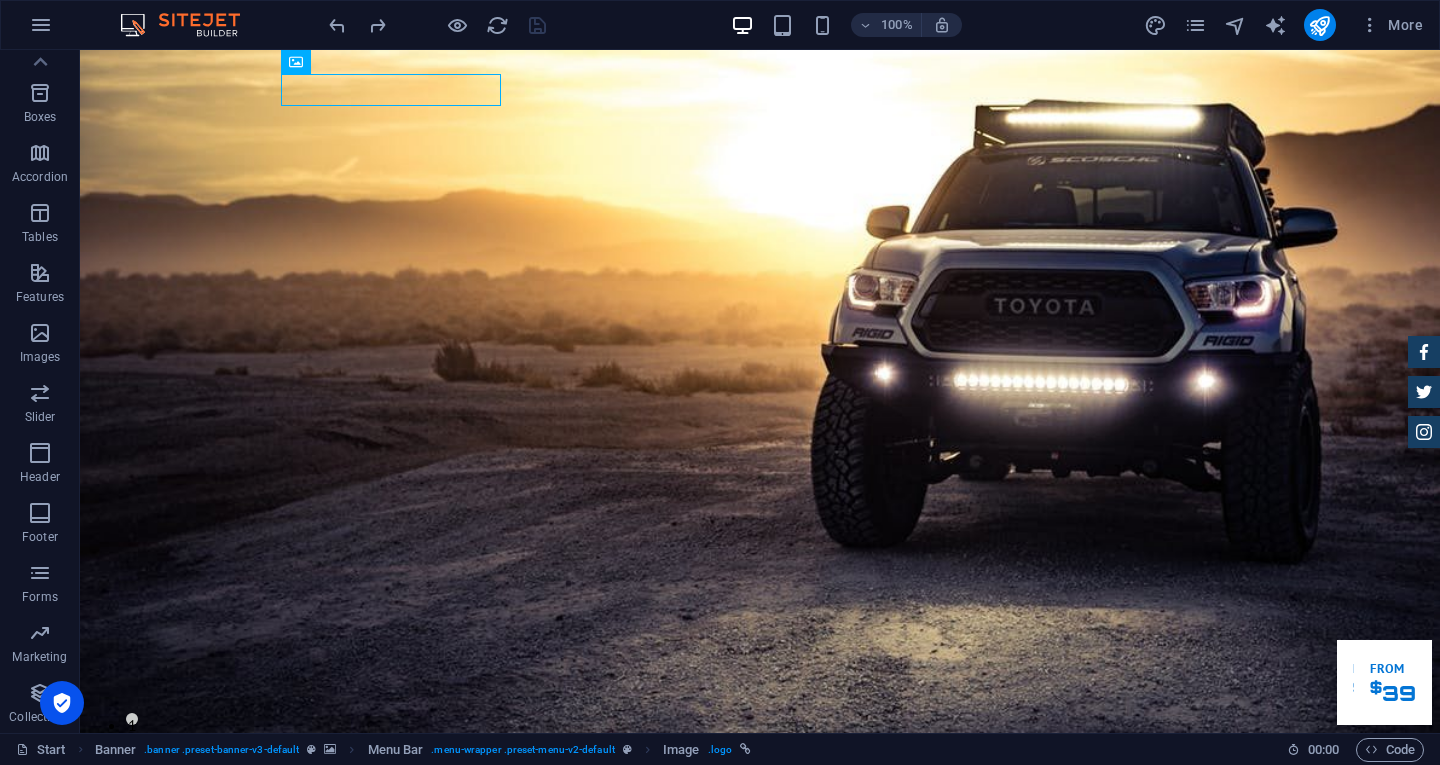 click on "Collections" at bounding box center (40, 705) 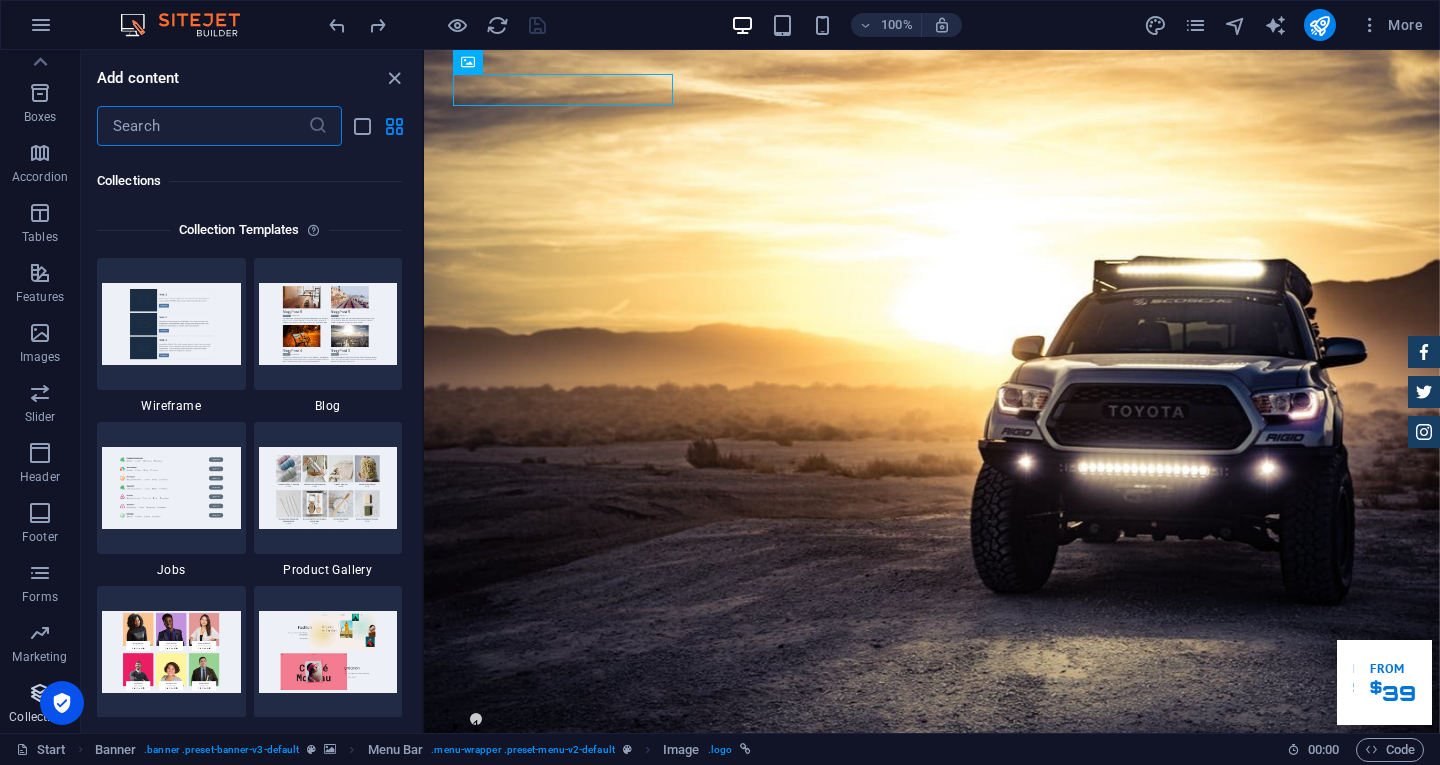 scroll, scrollTop: 18142, scrollLeft: 0, axis: vertical 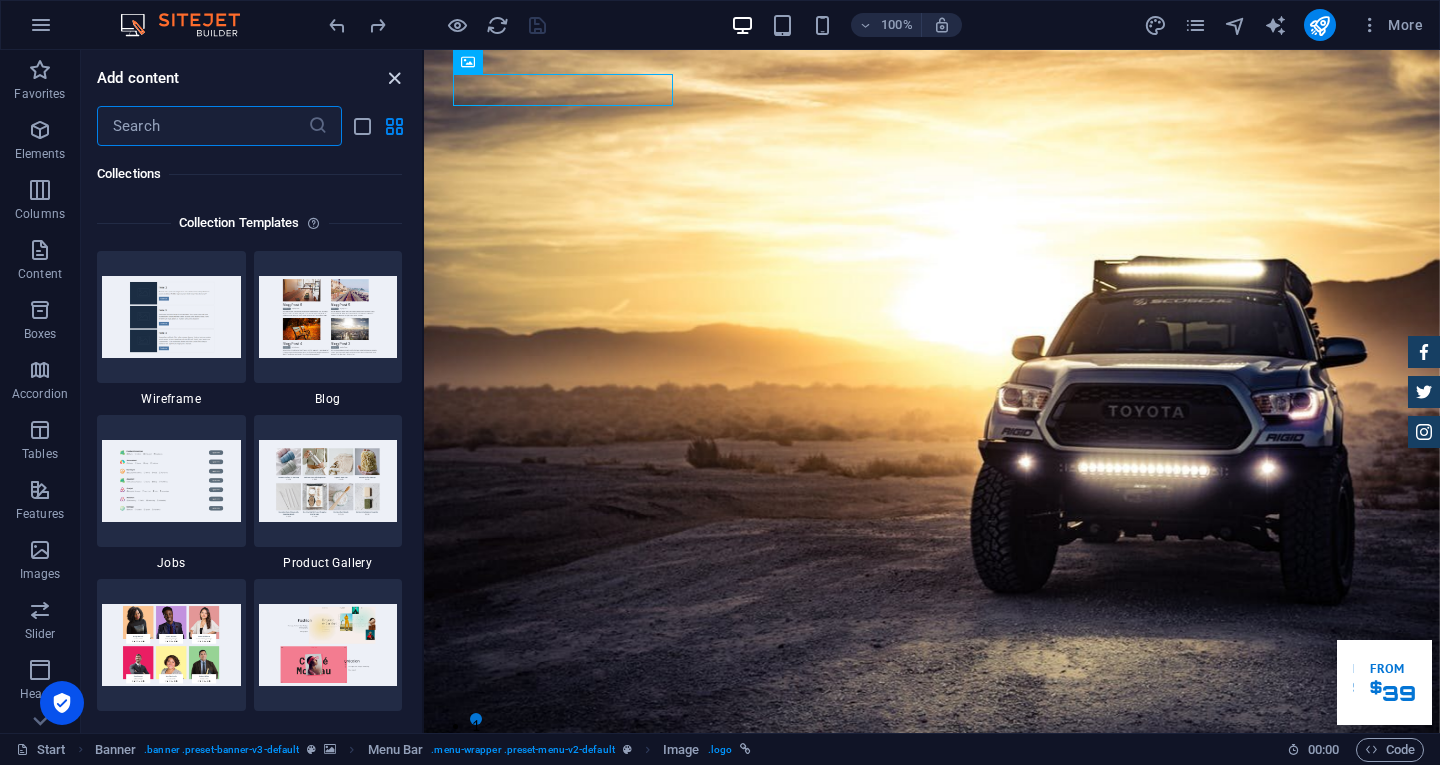 click at bounding box center (394, 78) 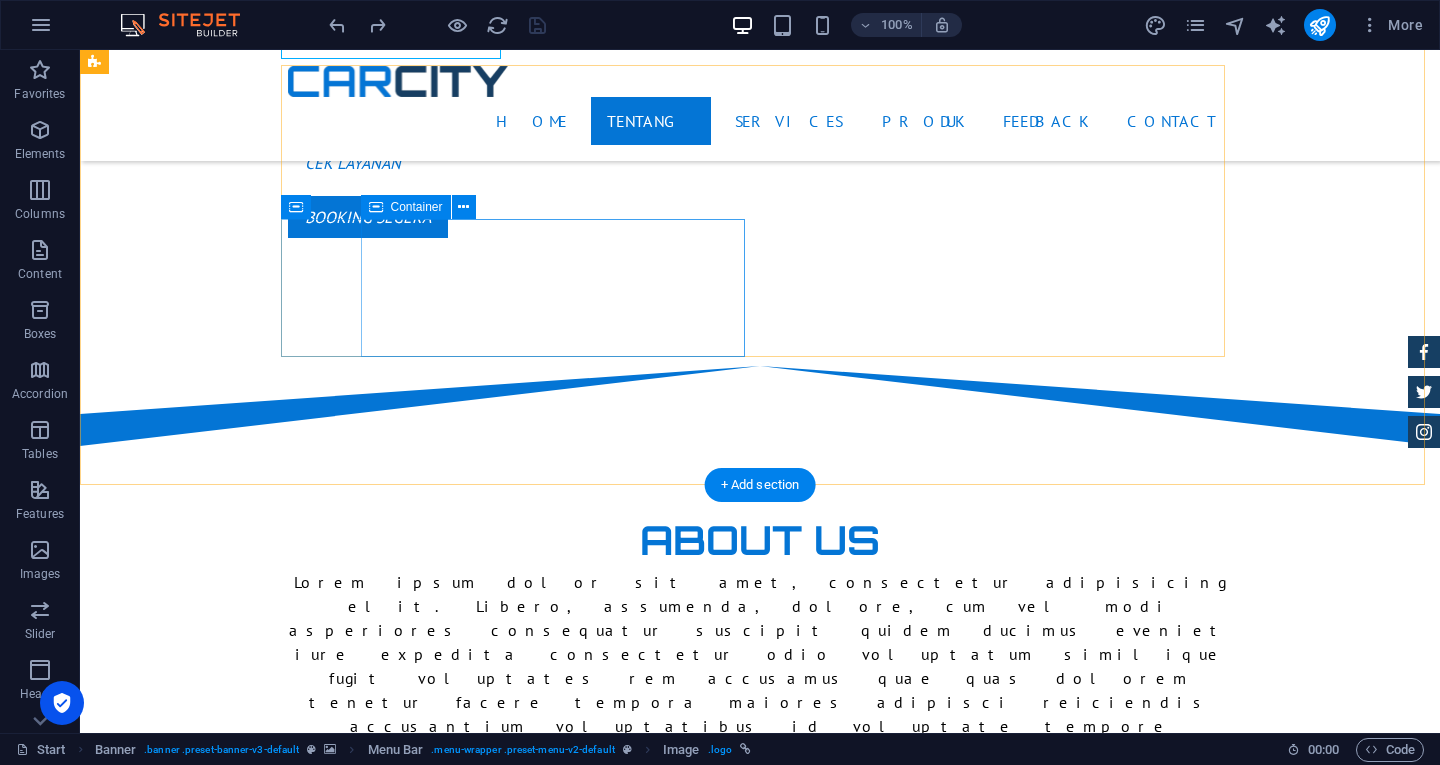 scroll, scrollTop: 1100, scrollLeft: 0, axis: vertical 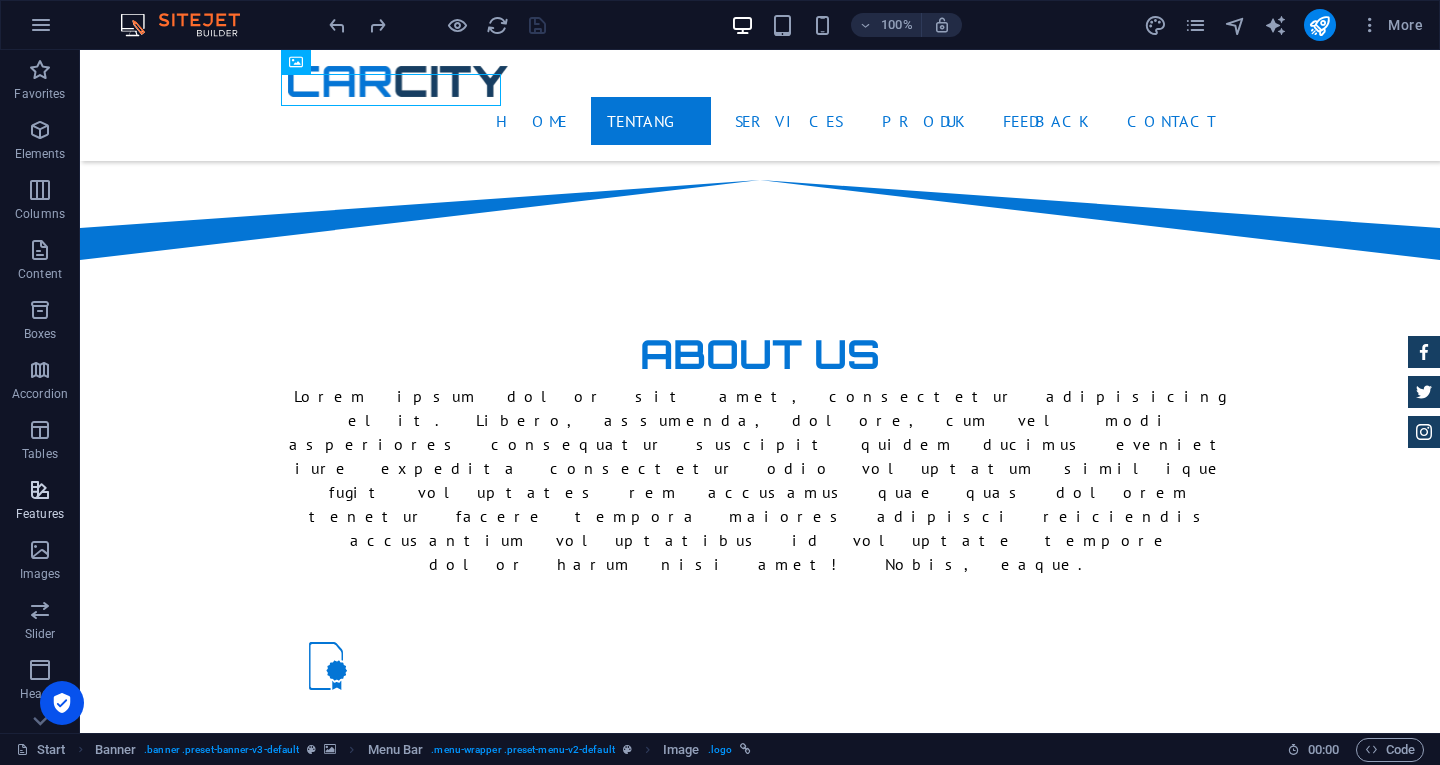 click on "Features" at bounding box center (40, 502) 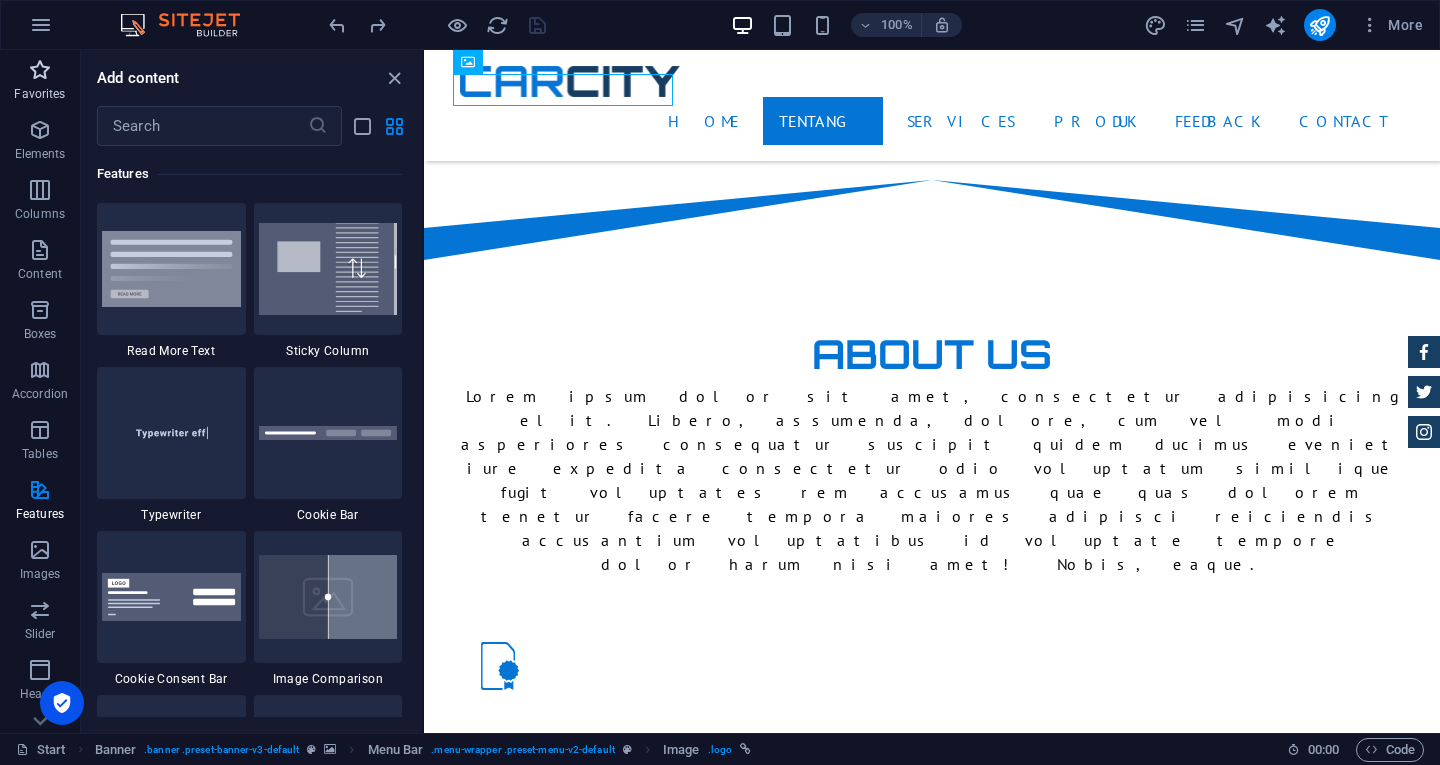 click at bounding box center [40, 70] 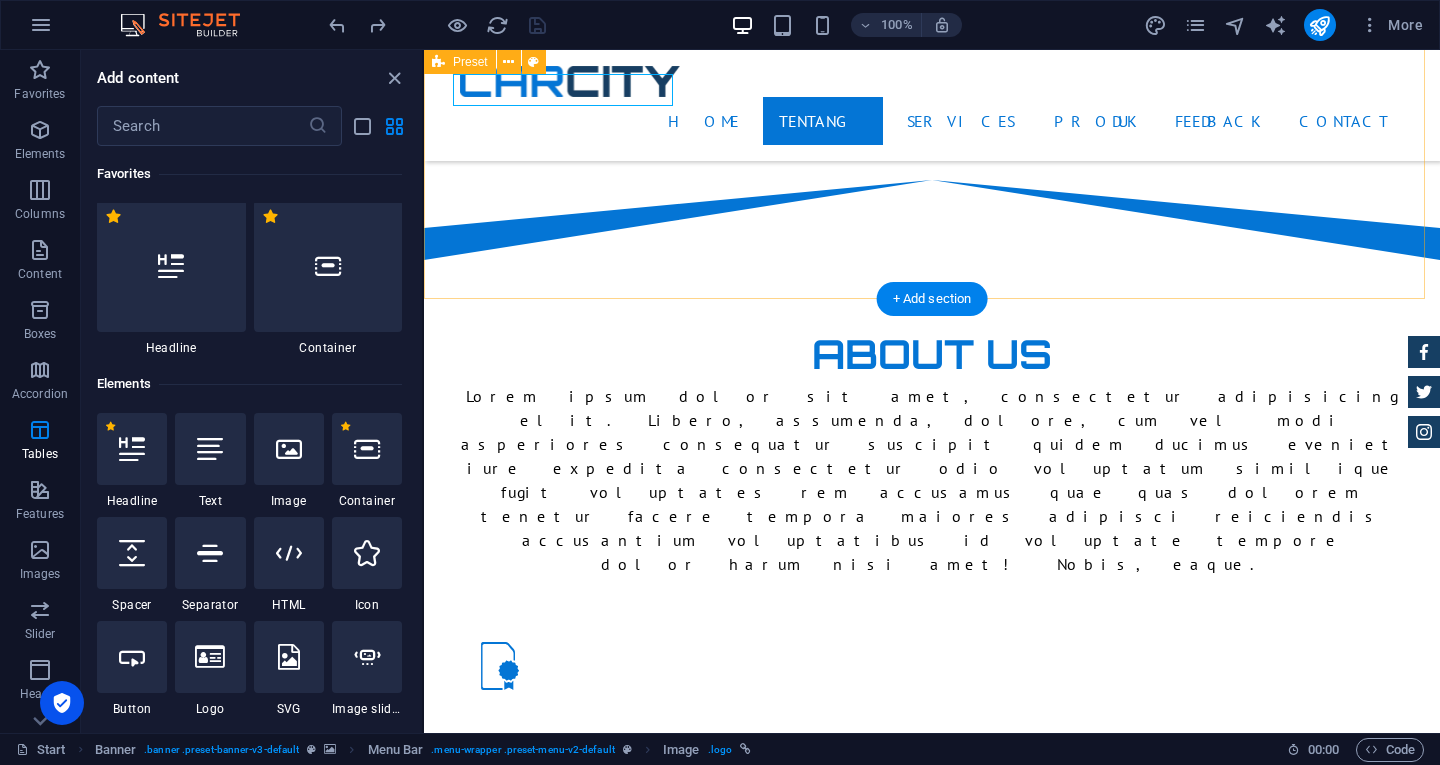 scroll, scrollTop: 0, scrollLeft: 0, axis: both 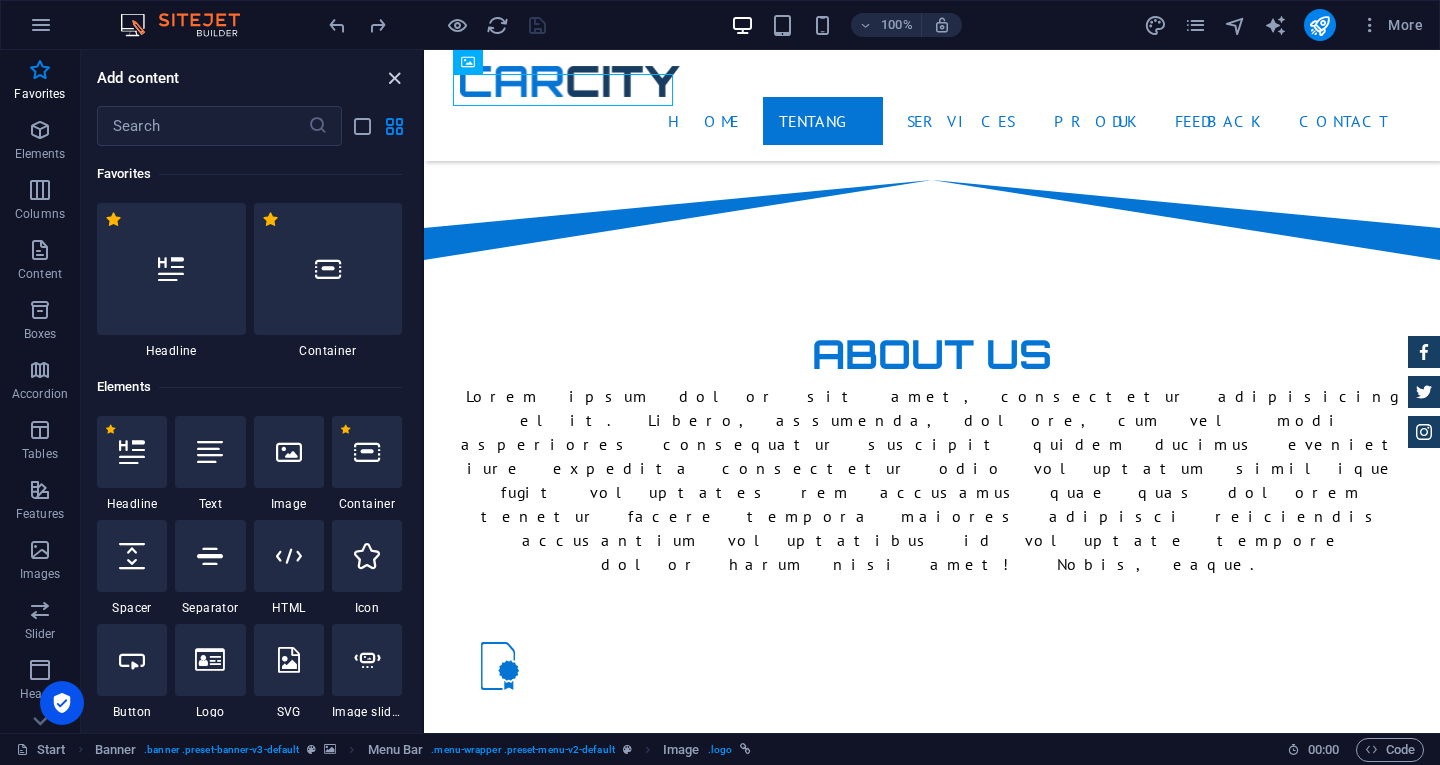 click at bounding box center (394, 78) 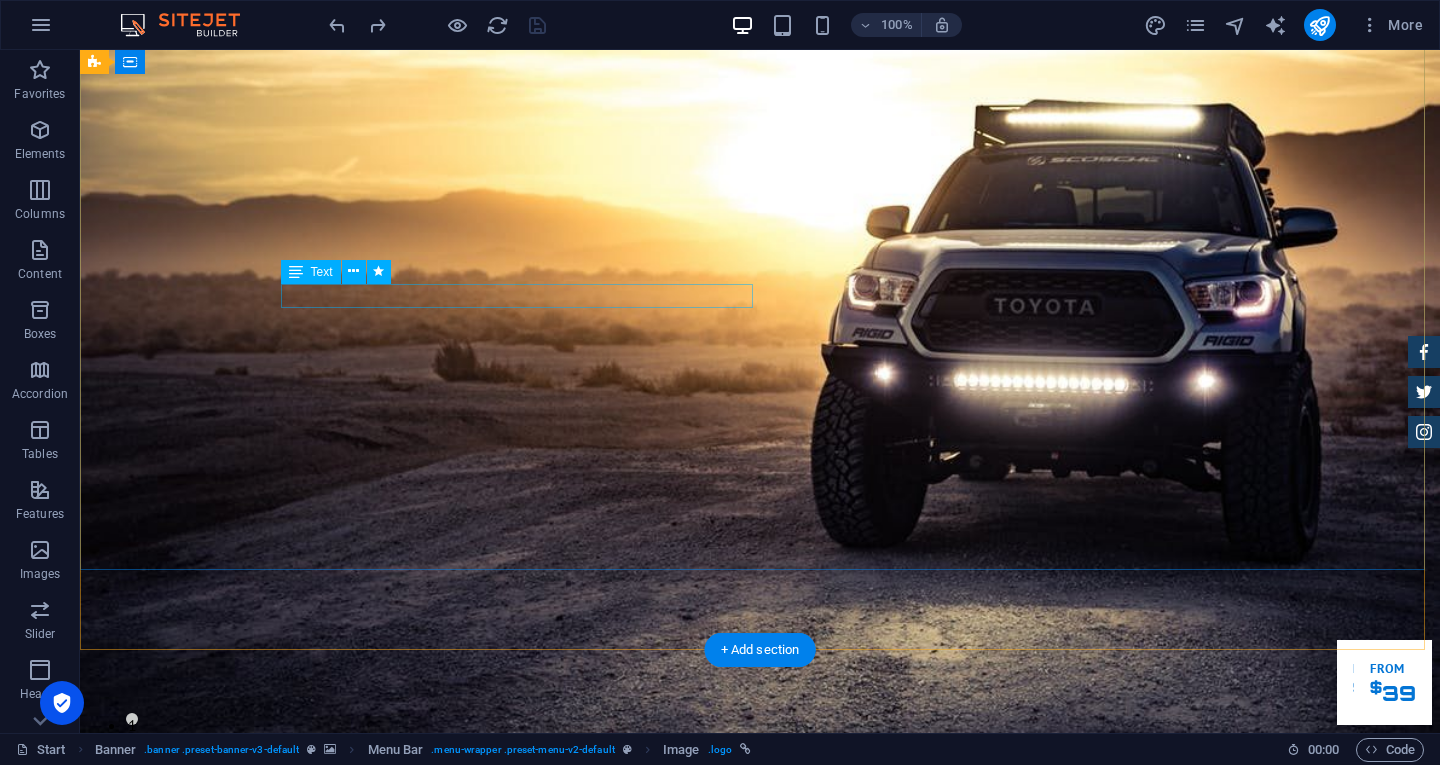 scroll, scrollTop: 0, scrollLeft: 0, axis: both 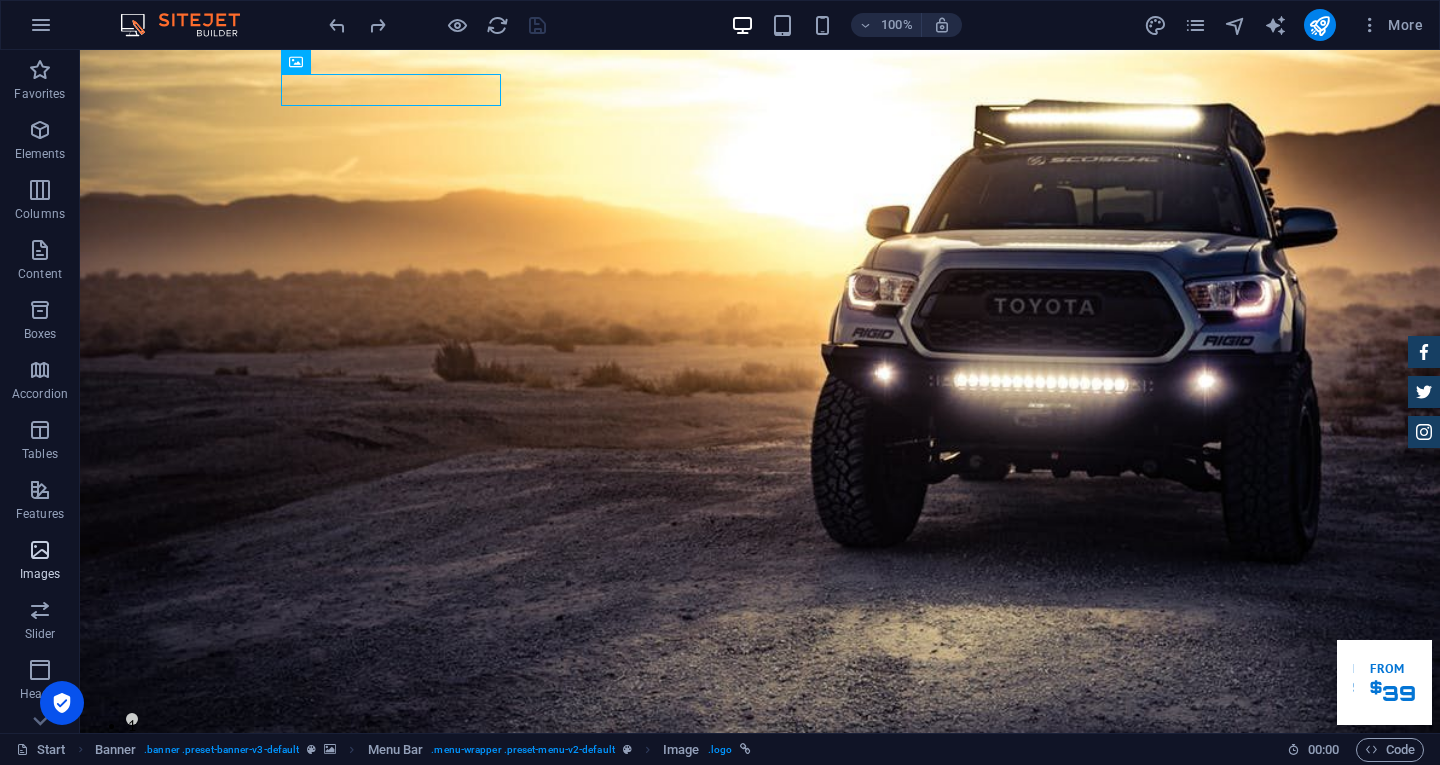 click at bounding box center (40, 550) 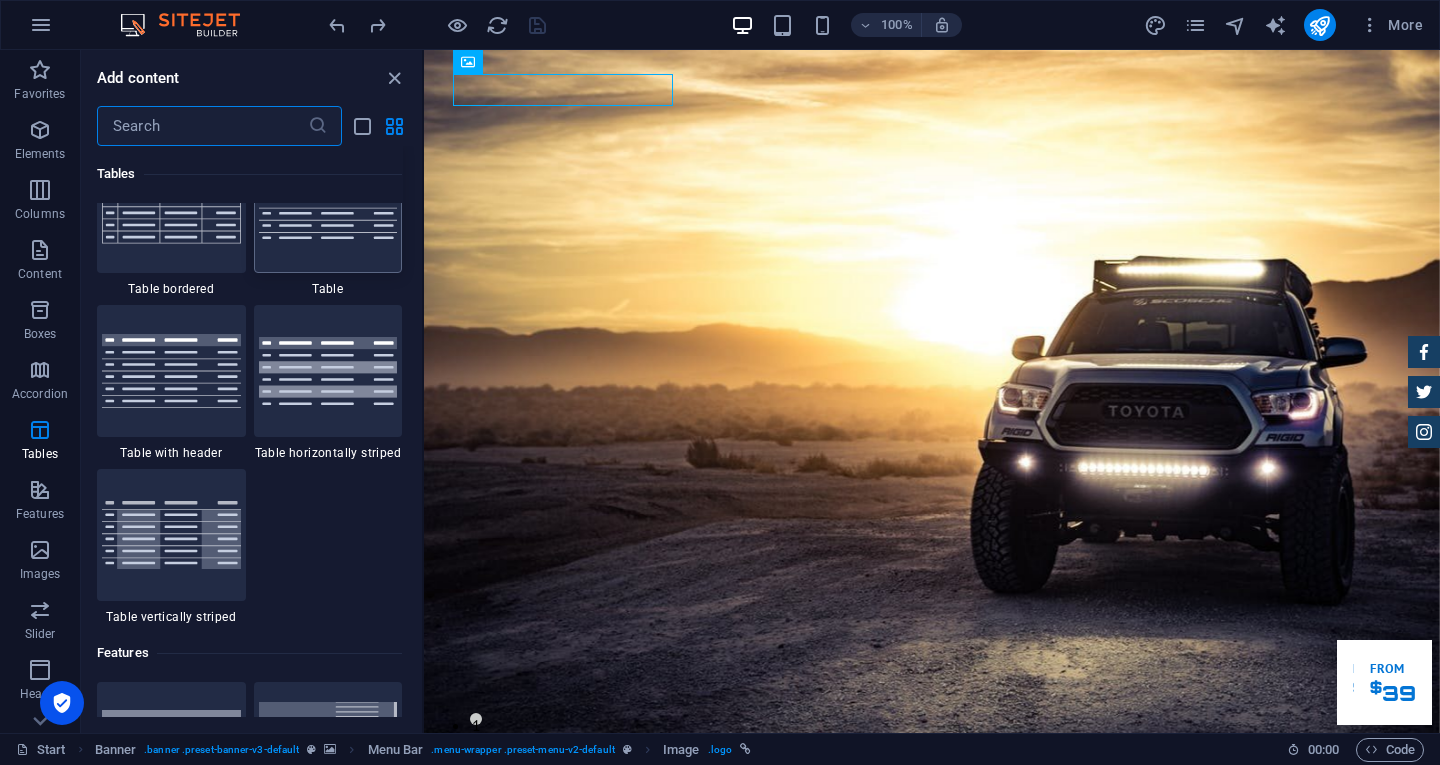 scroll, scrollTop: 6976, scrollLeft: 0, axis: vertical 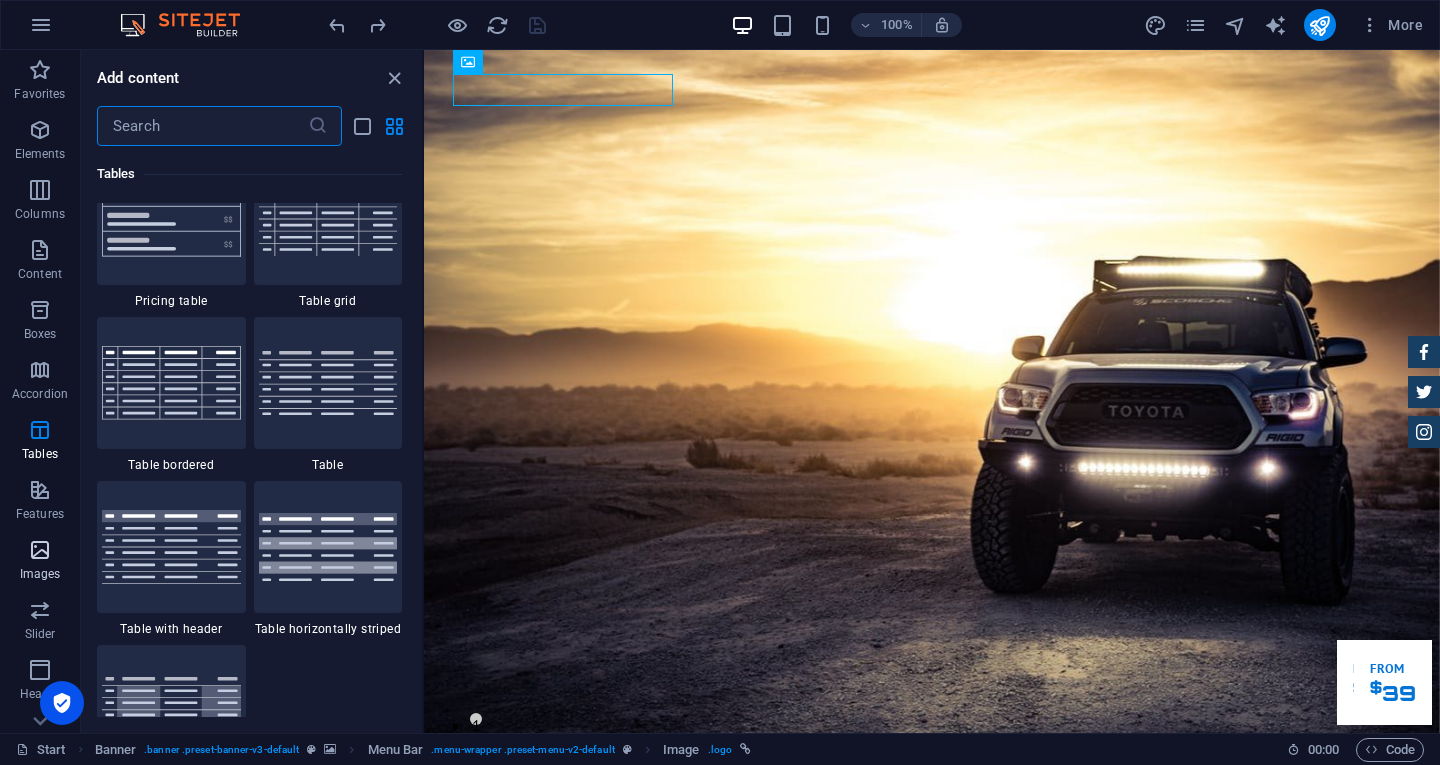 click at bounding box center (40, 550) 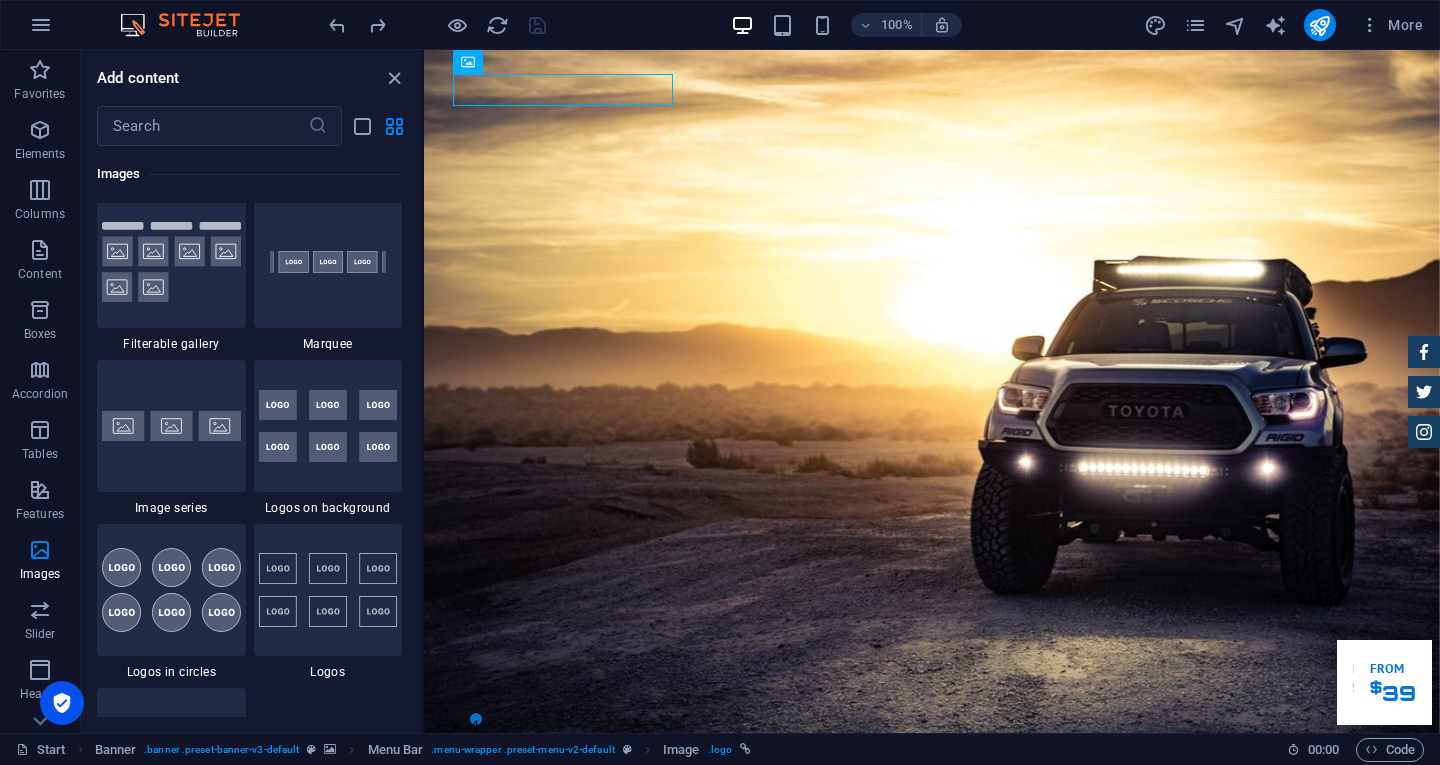 scroll, scrollTop: 10476, scrollLeft: 0, axis: vertical 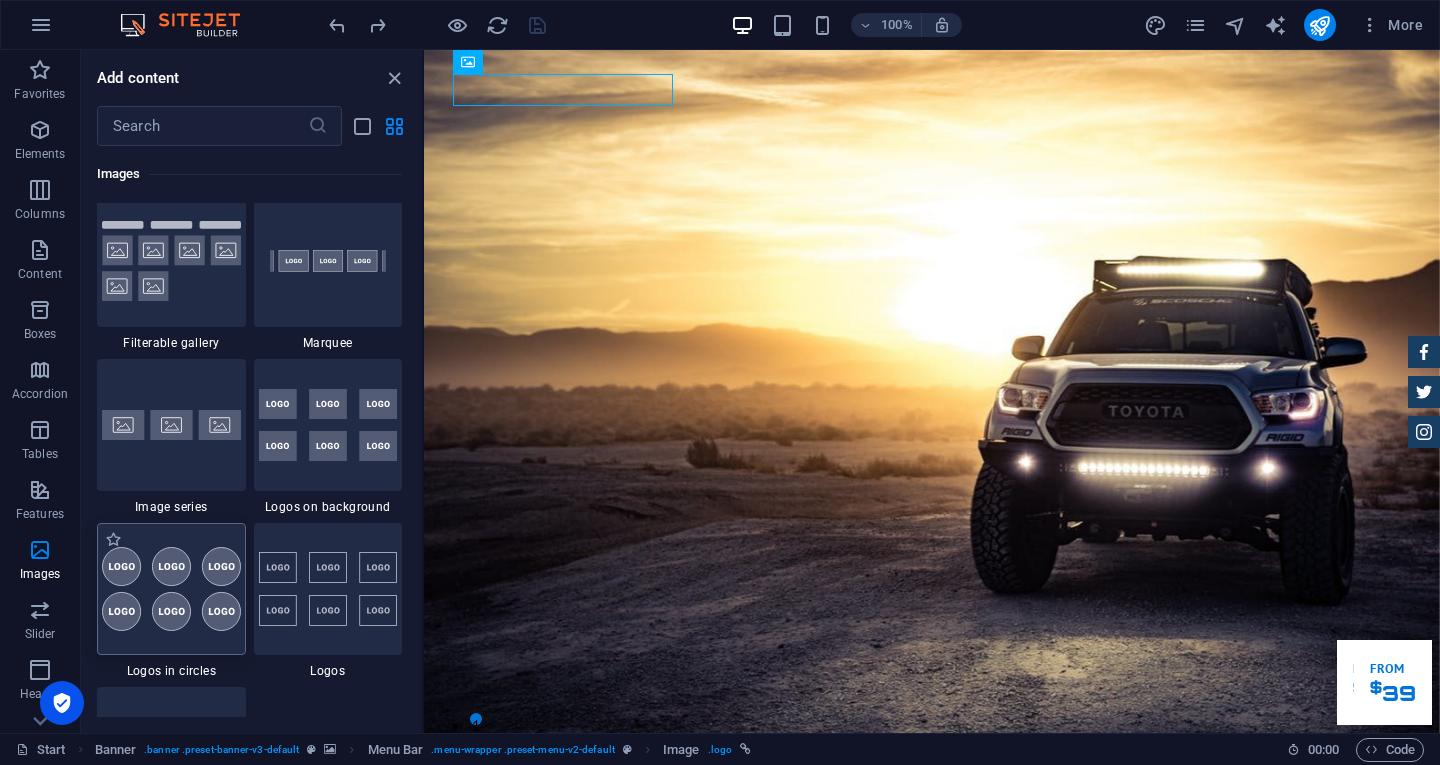 click at bounding box center (171, 589) 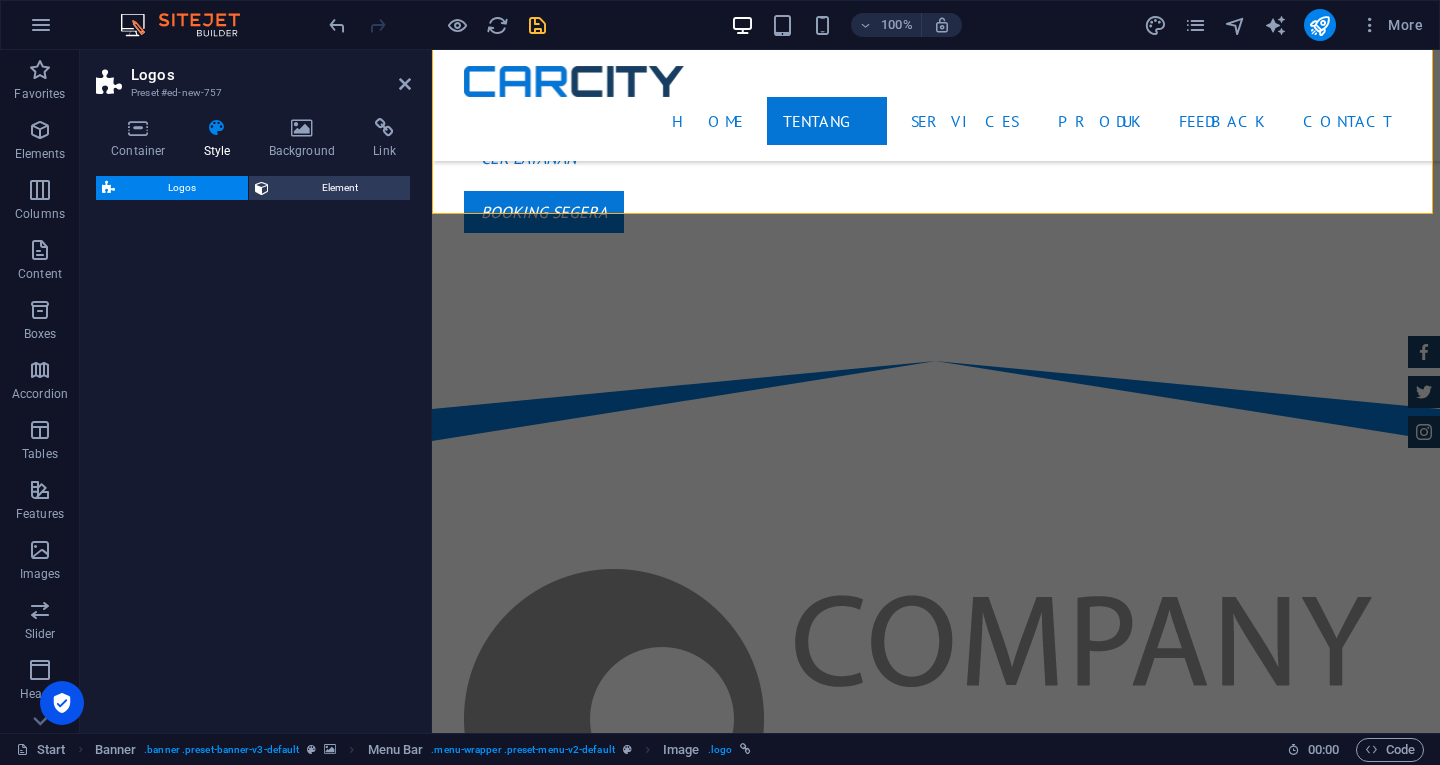 select on "rem" 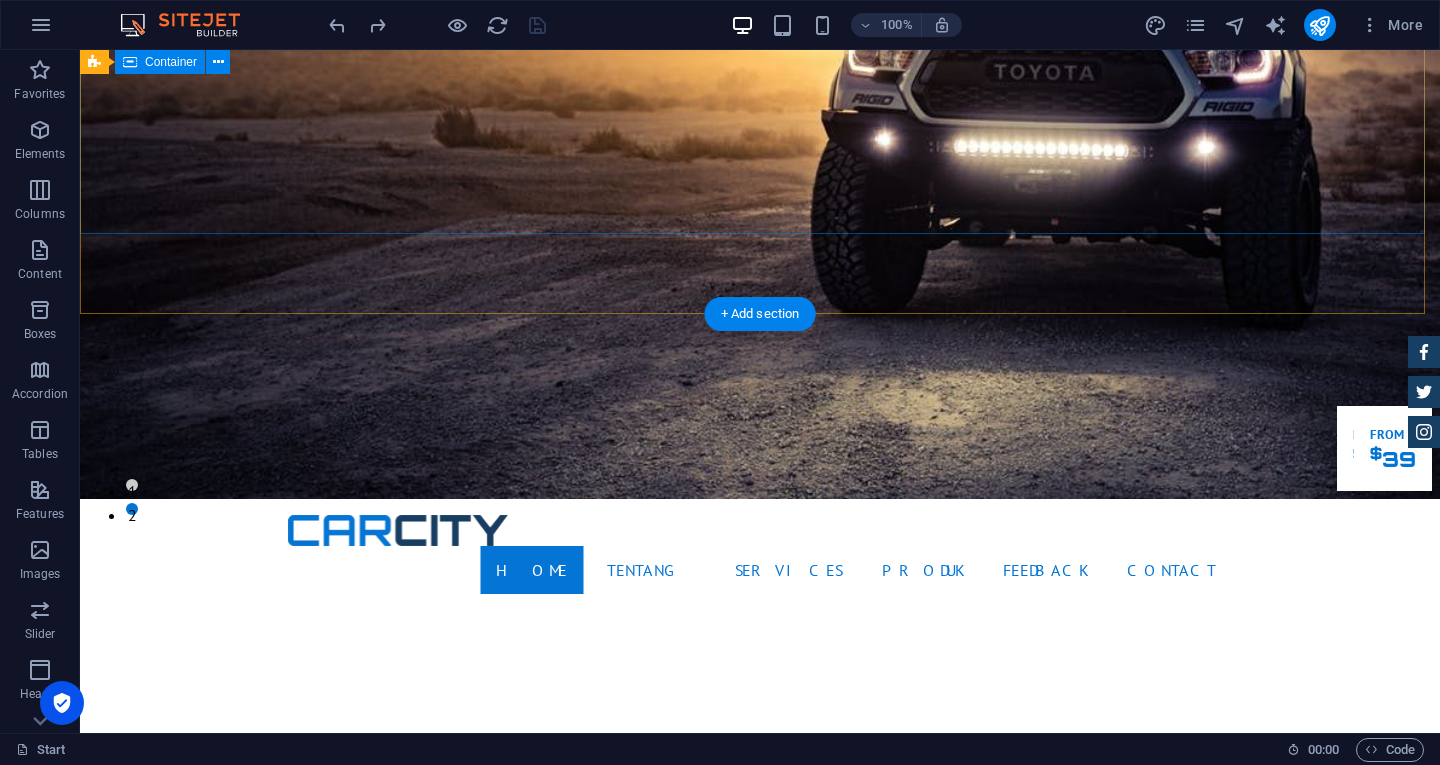scroll, scrollTop: 0, scrollLeft: 0, axis: both 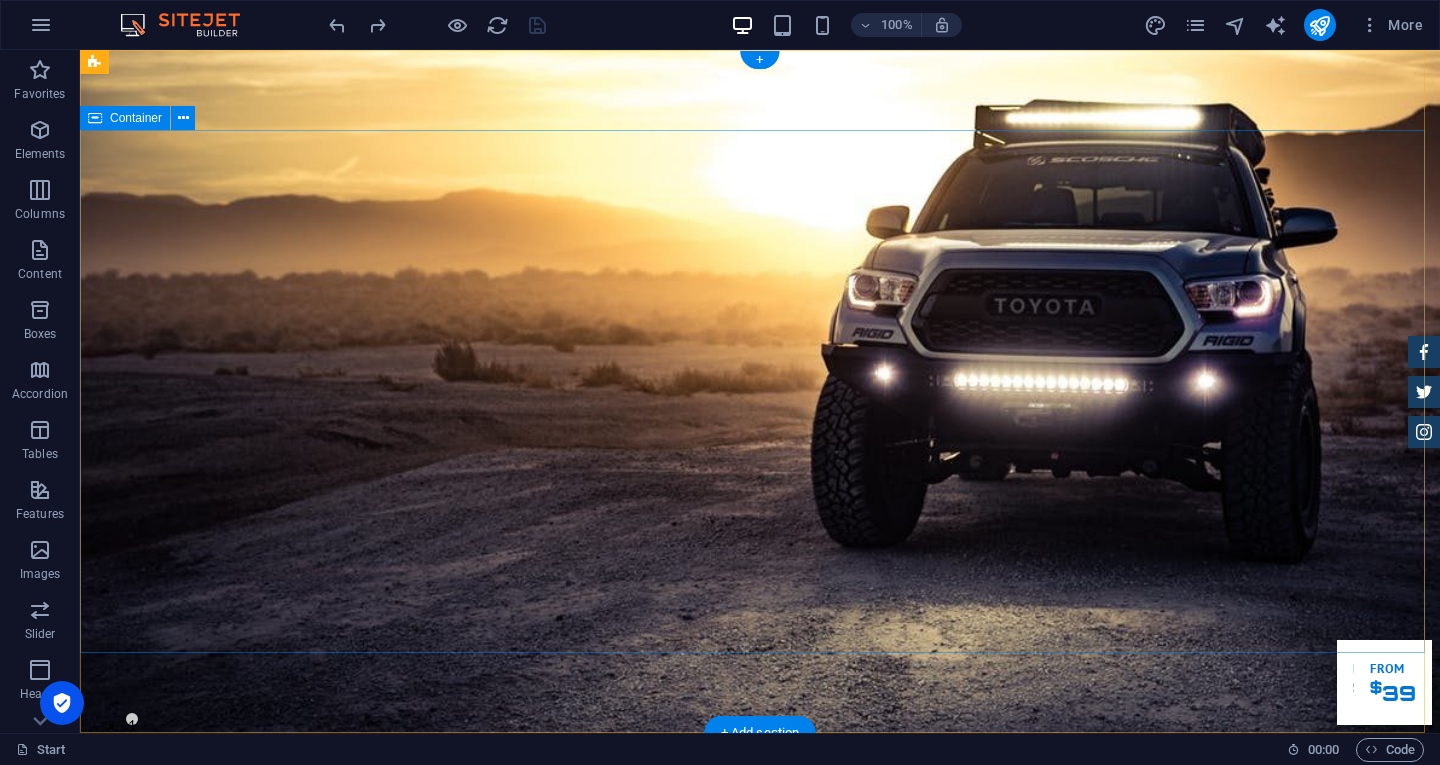 click on "Garuda transportasi. Rental Mobil Terpercaya, Aman, Amanah Serta Profesional  Cek Layanan  Booking Segera" at bounding box center (760, 1077) 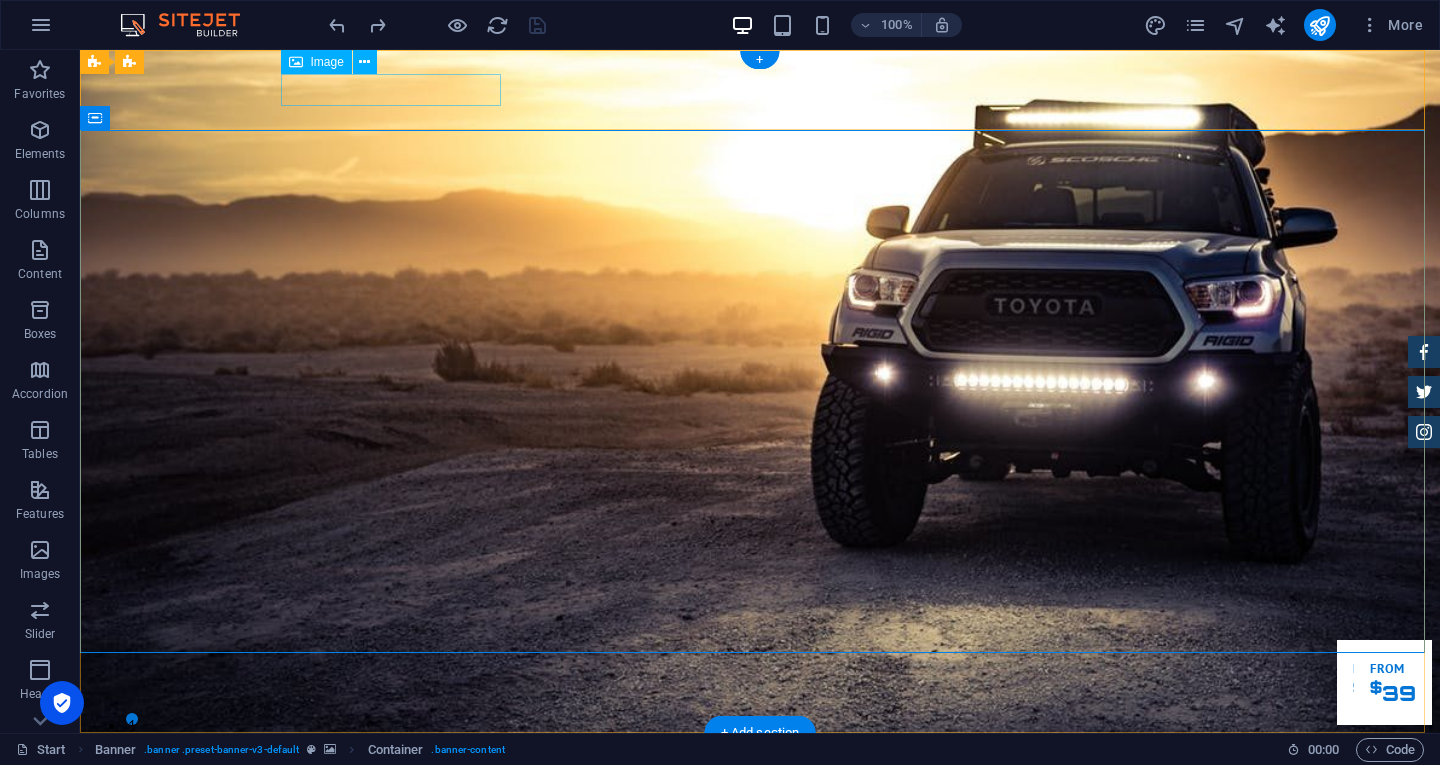 click at bounding box center (760, 764) 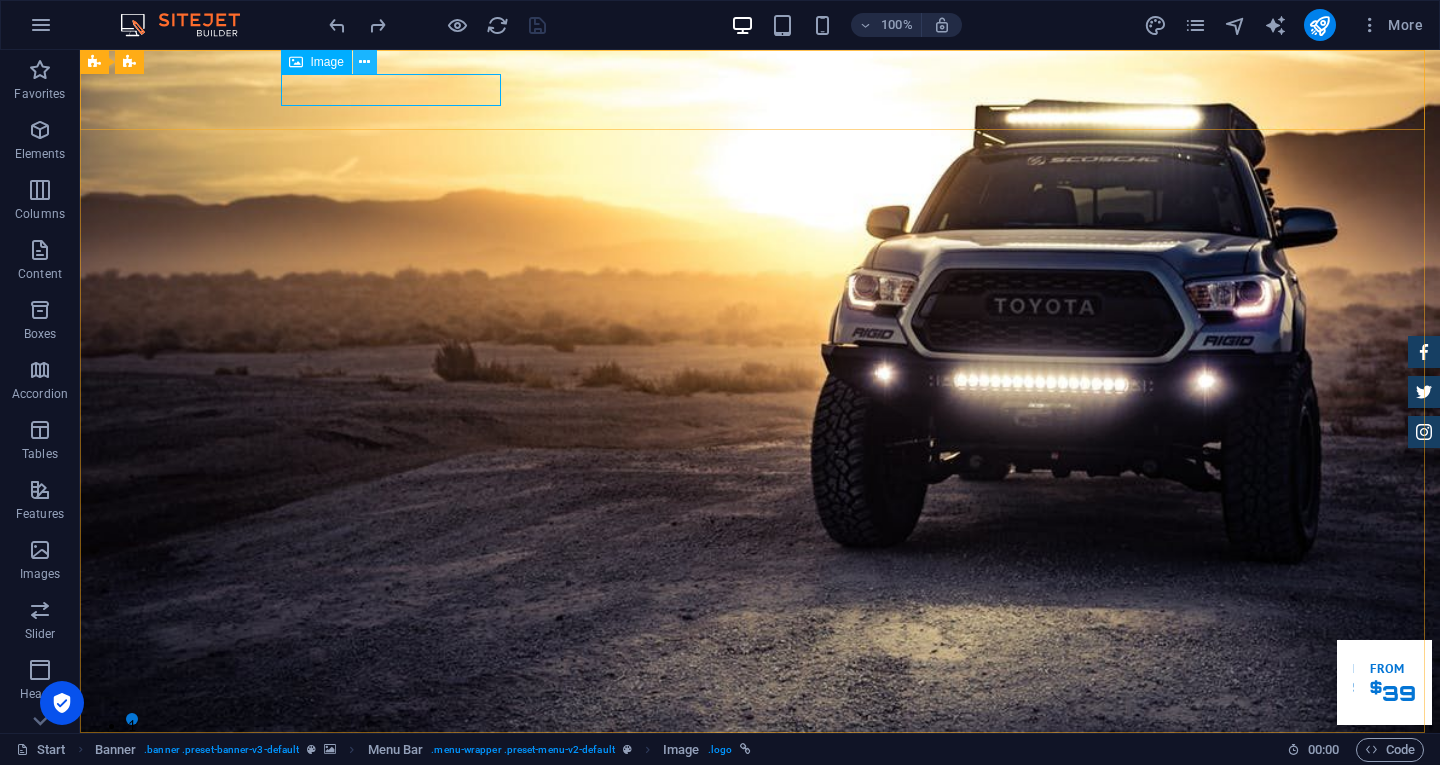 click at bounding box center [364, 62] 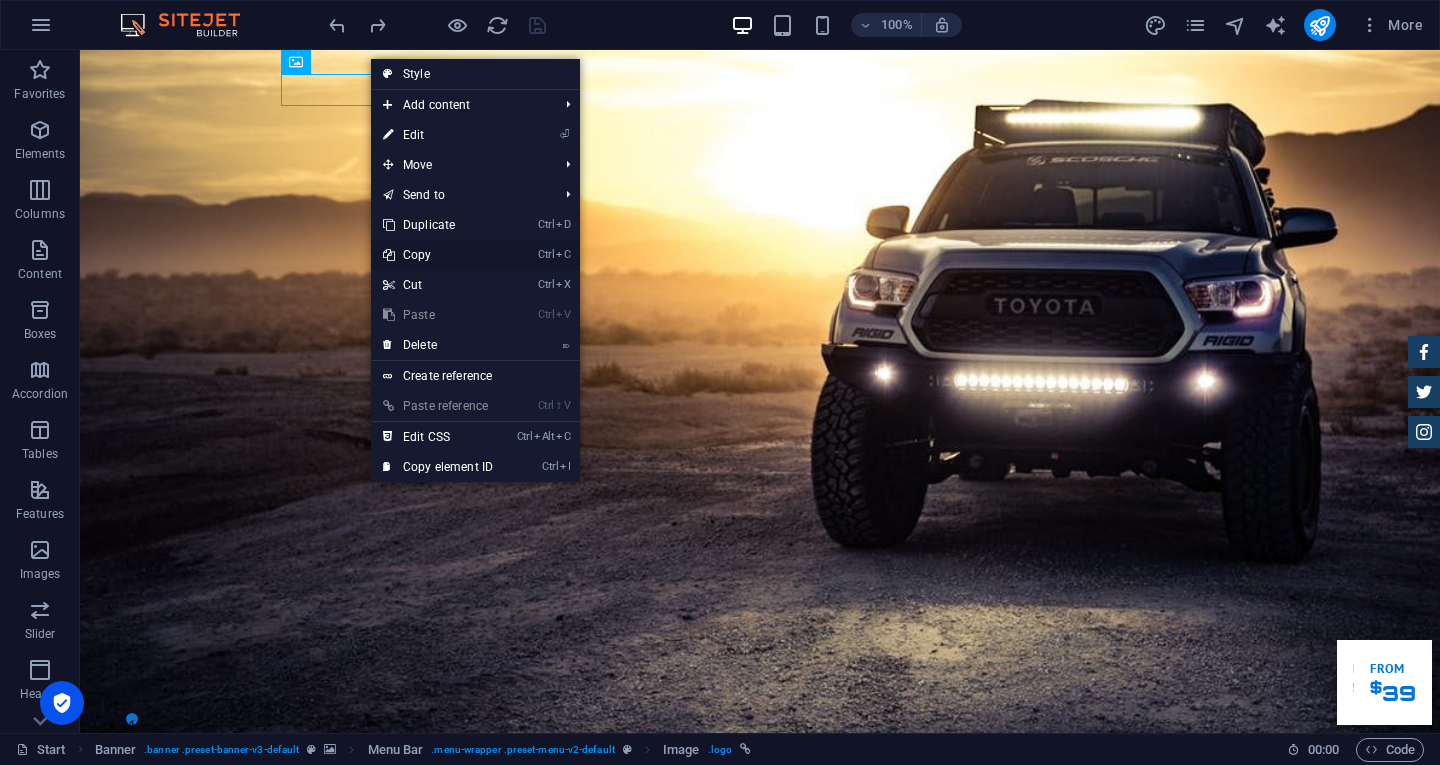 click on "Ctrl C  Copy" at bounding box center (438, 255) 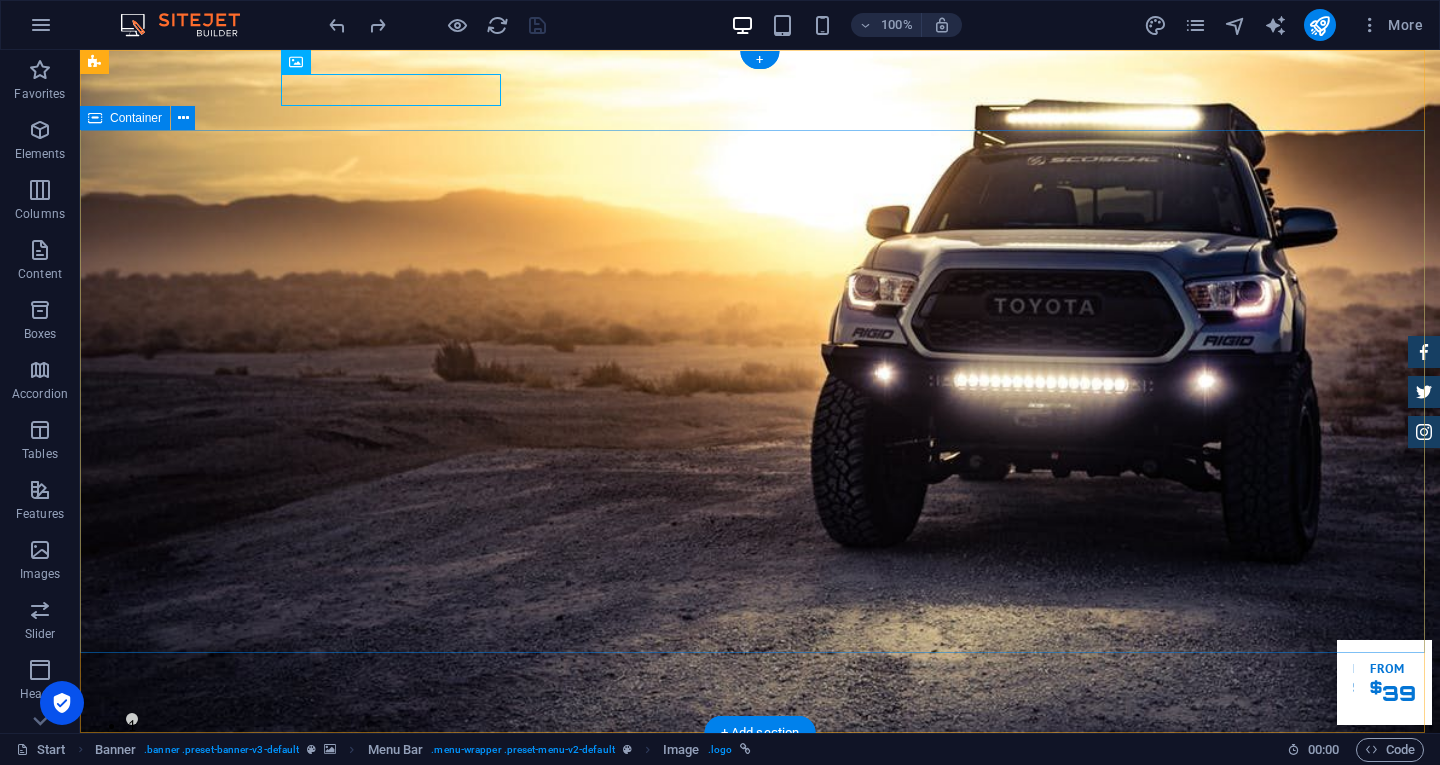click on "Garuda transportasi. Rental Mobil Terpercaya, Aman, Amanah Serta Profesional  Cek Layanan  Booking Segera" at bounding box center [760, 1077] 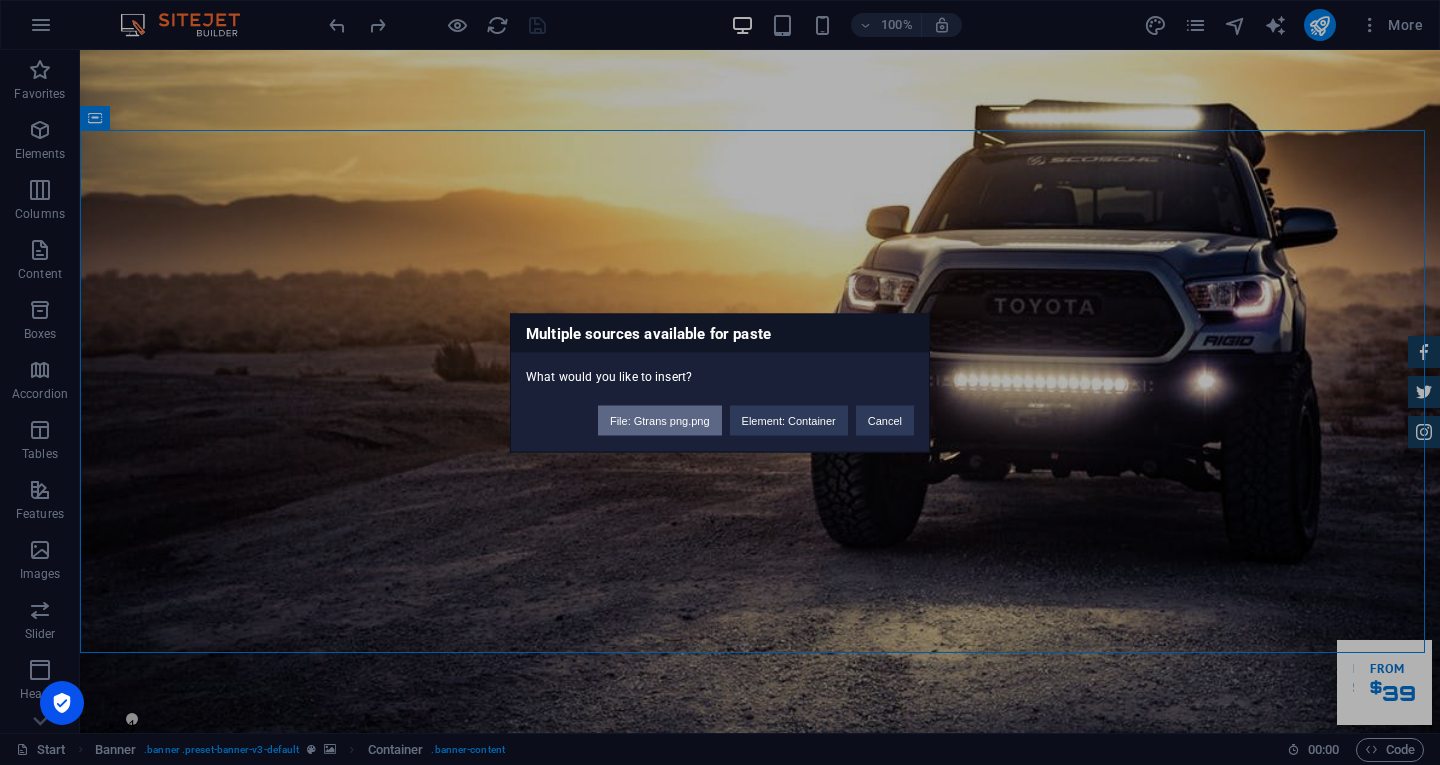 click on "File: Gtrans png.png" at bounding box center [660, 420] 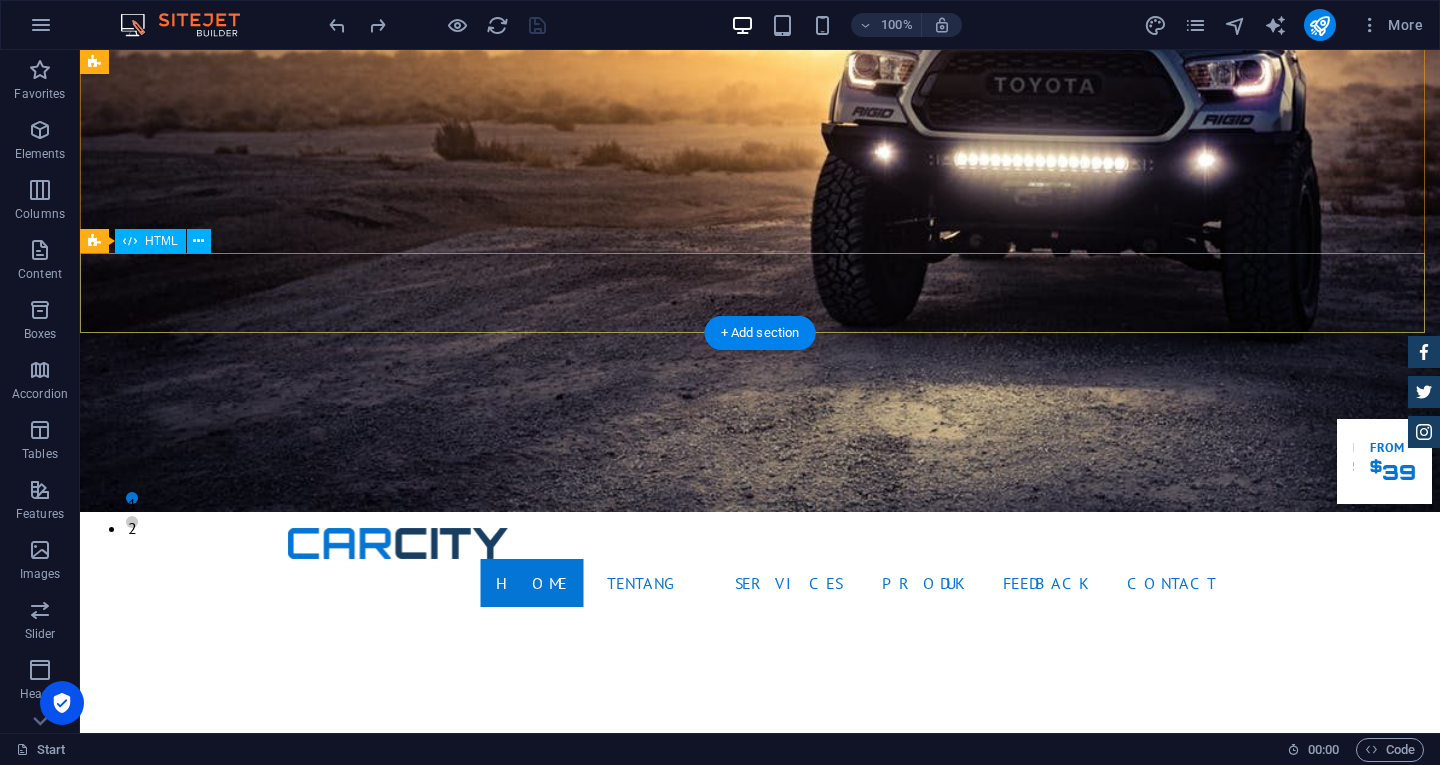 scroll, scrollTop: 0, scrollLeft: 0, axis: both 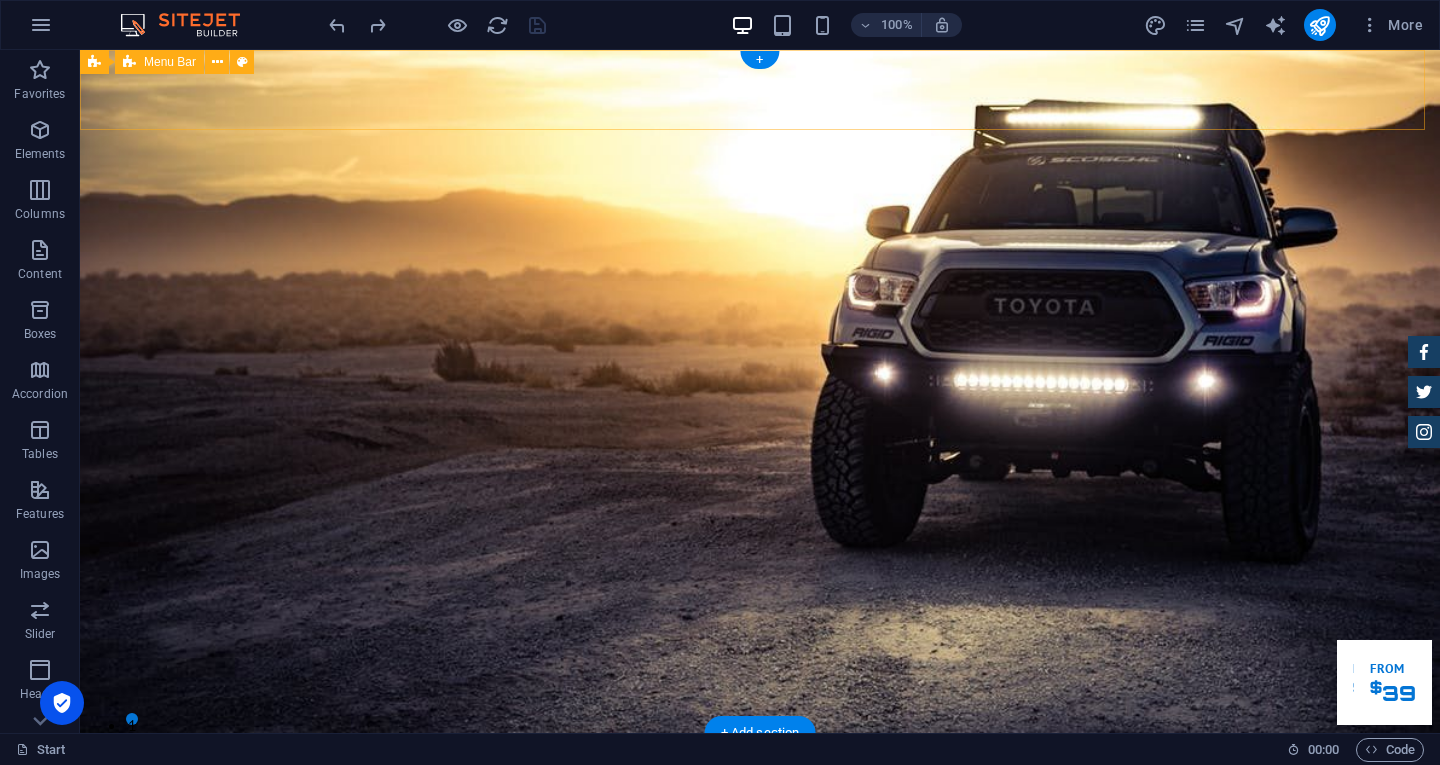 click on "Home Tentang Services Produk Feedback Contact" at bounding box center [760, 788] 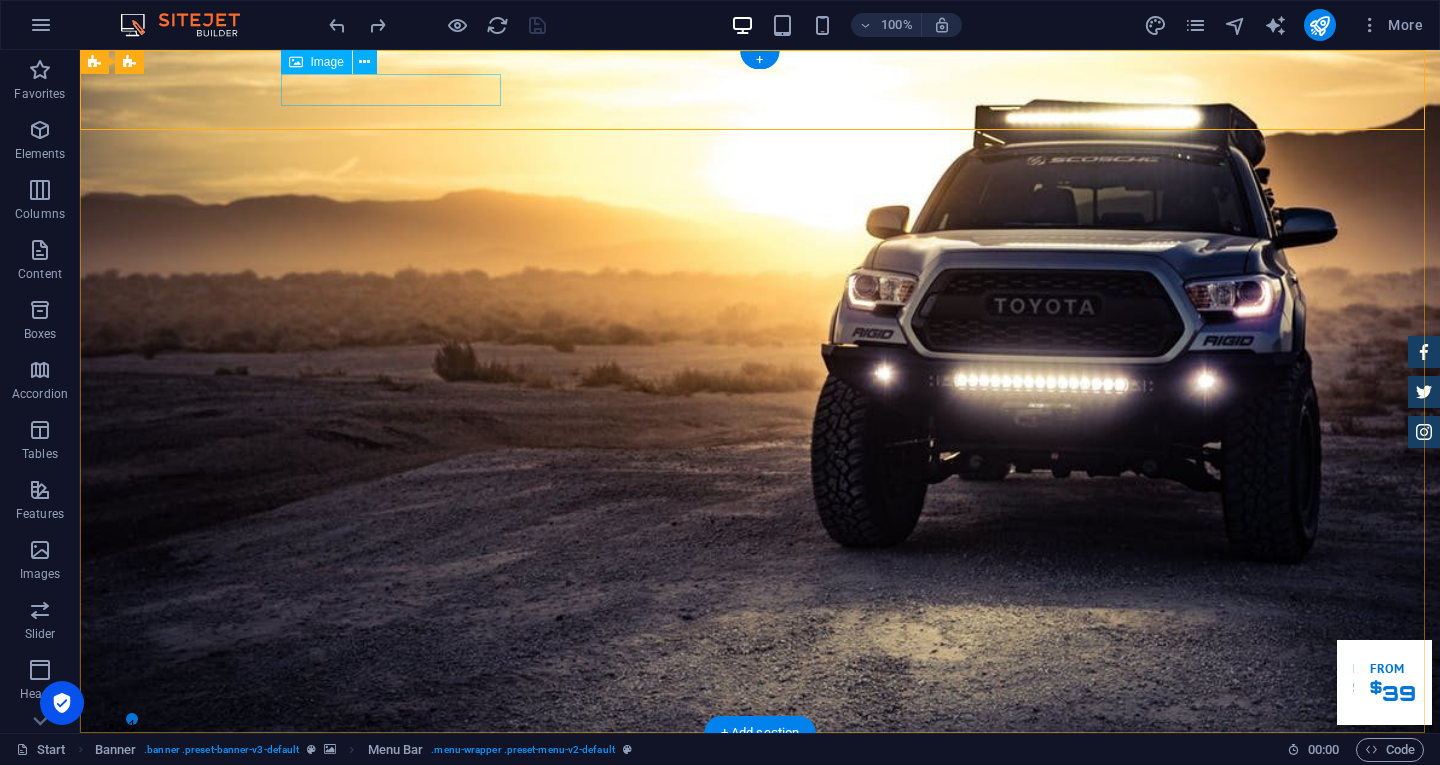 click at bounding box center (760, 764) 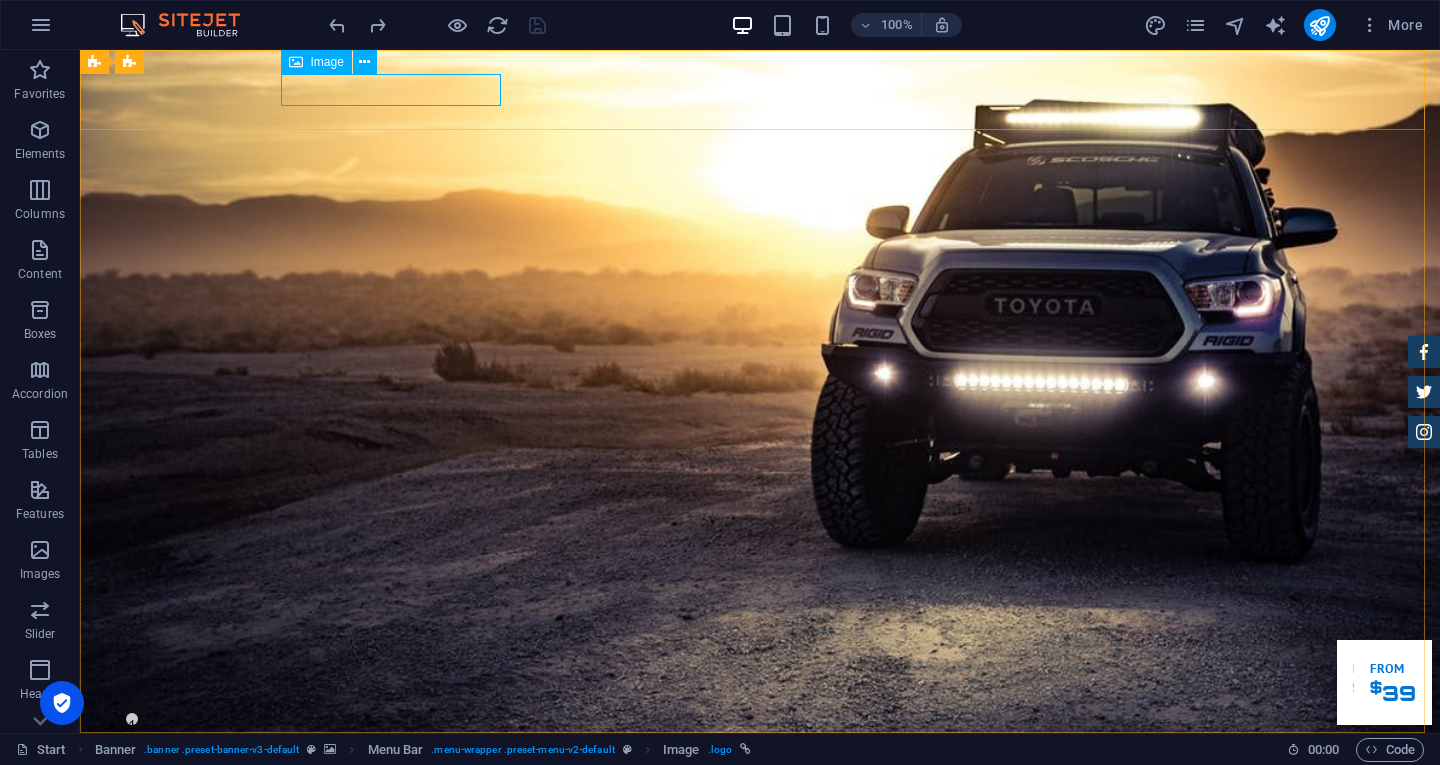 click on "Image" at bounding box center (327, 62) 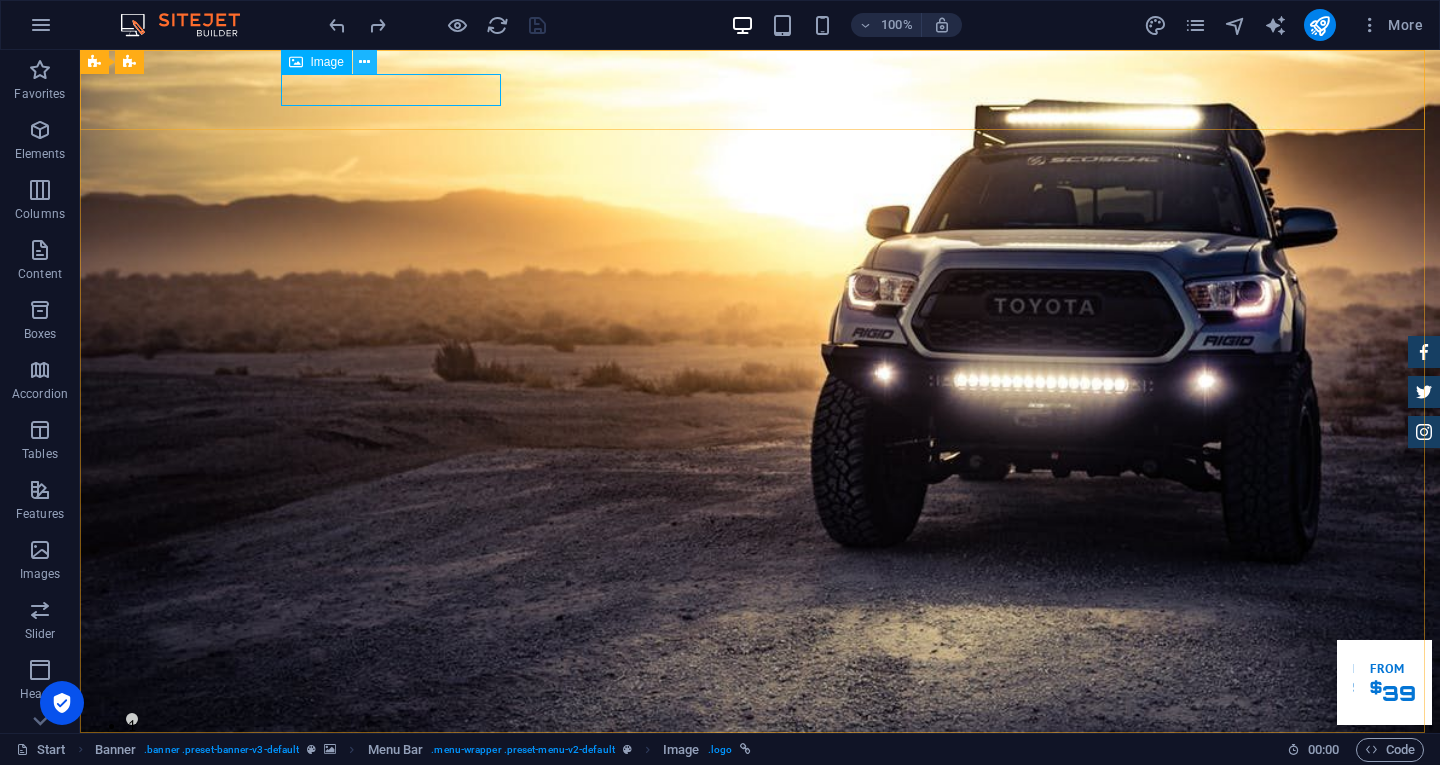 click at bounding box center [364, 62] 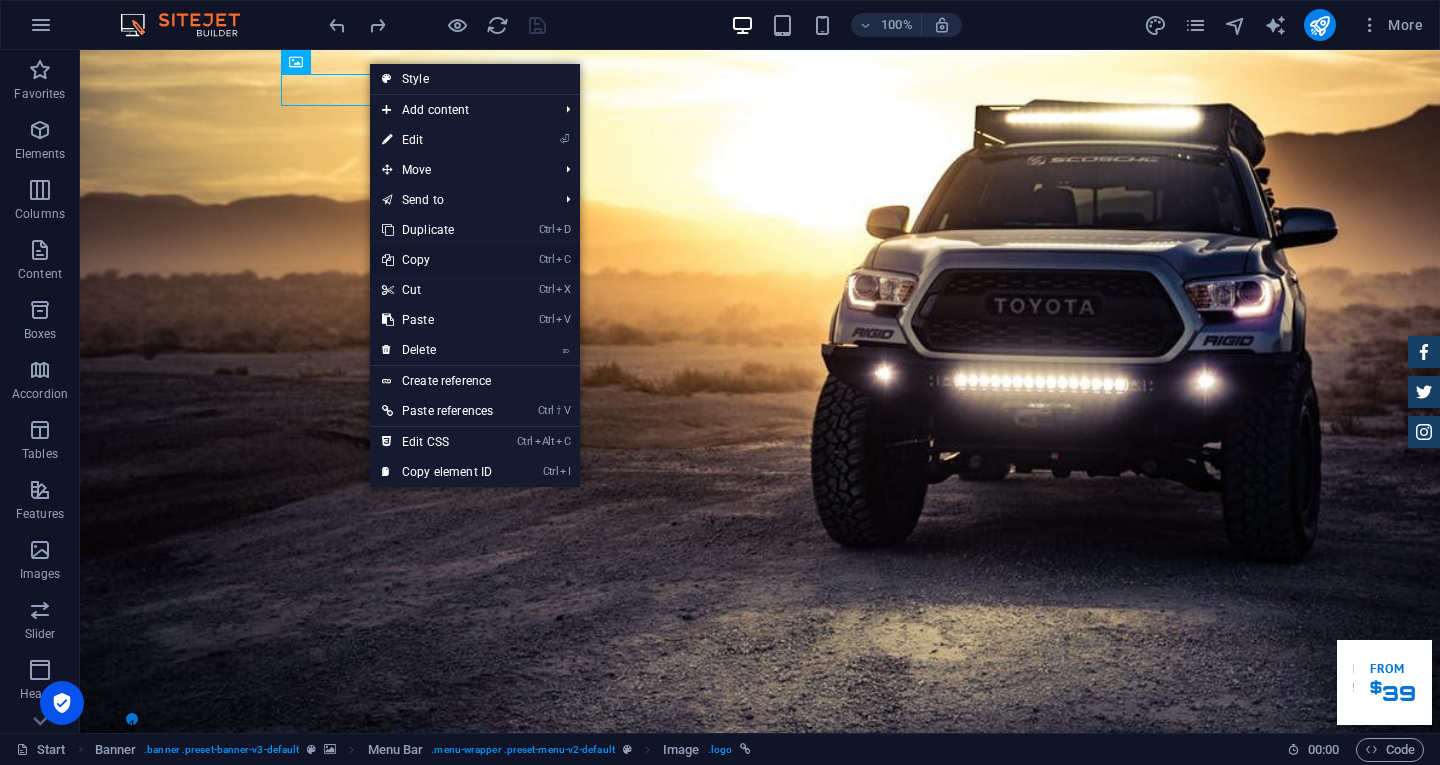 click on "Ctrl C  Copy" at bounding box center [437, 260] 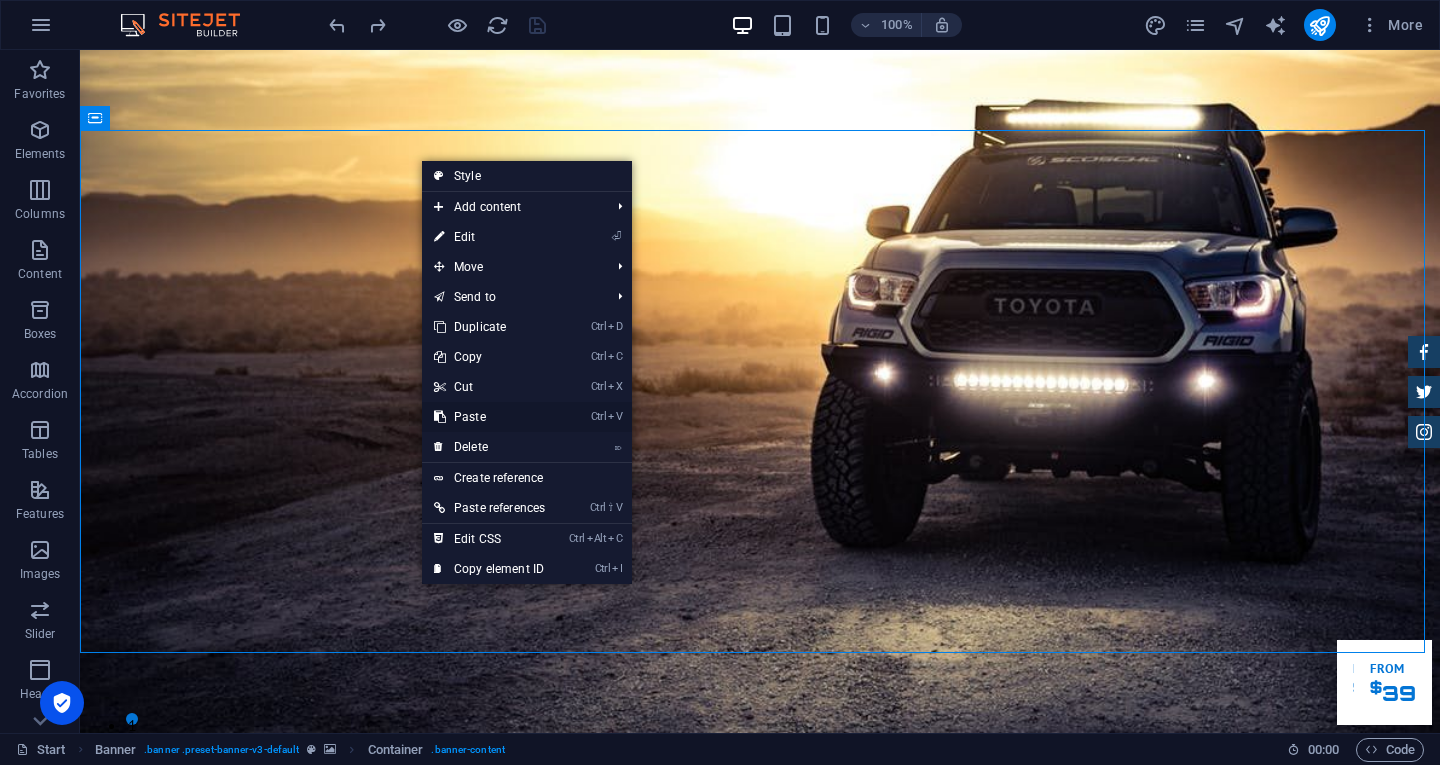 click on "Ctrl V  Paste" at bounding box center (489, 417) 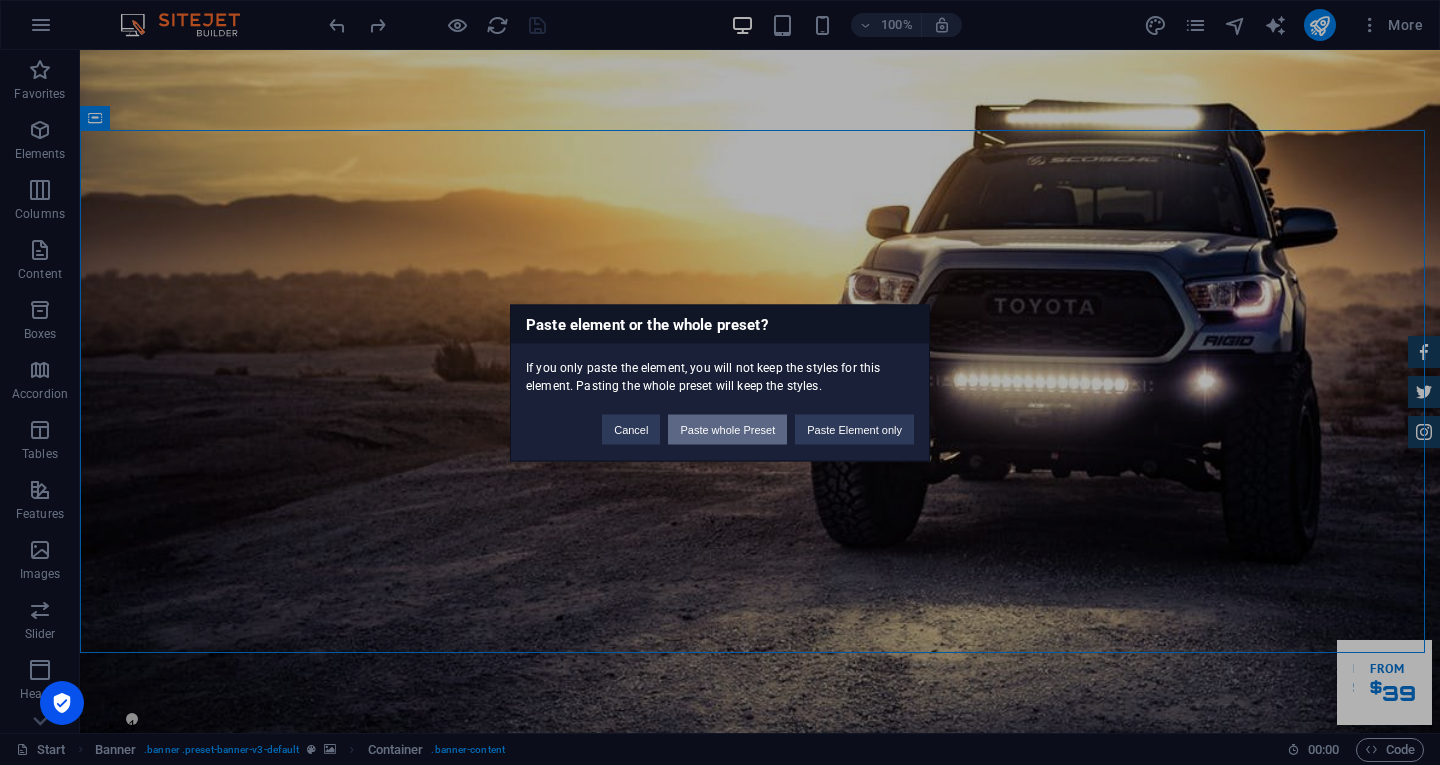 click on "Paste whole Preset" at bounding box center (727, 429) 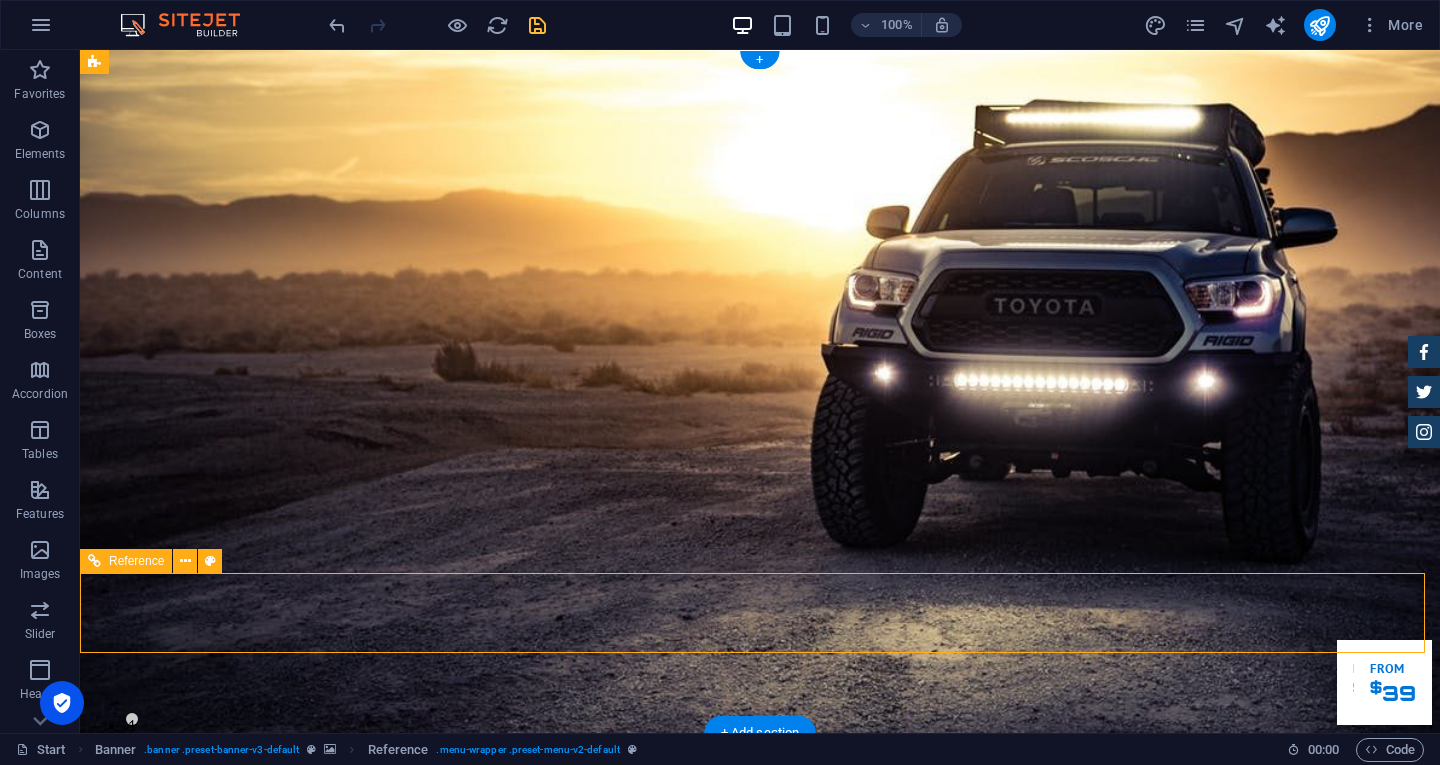 drag, startPoint x: 439, startPoint y: 607, endPoint x: 438, endPoint y: 587, distance: 20.024984 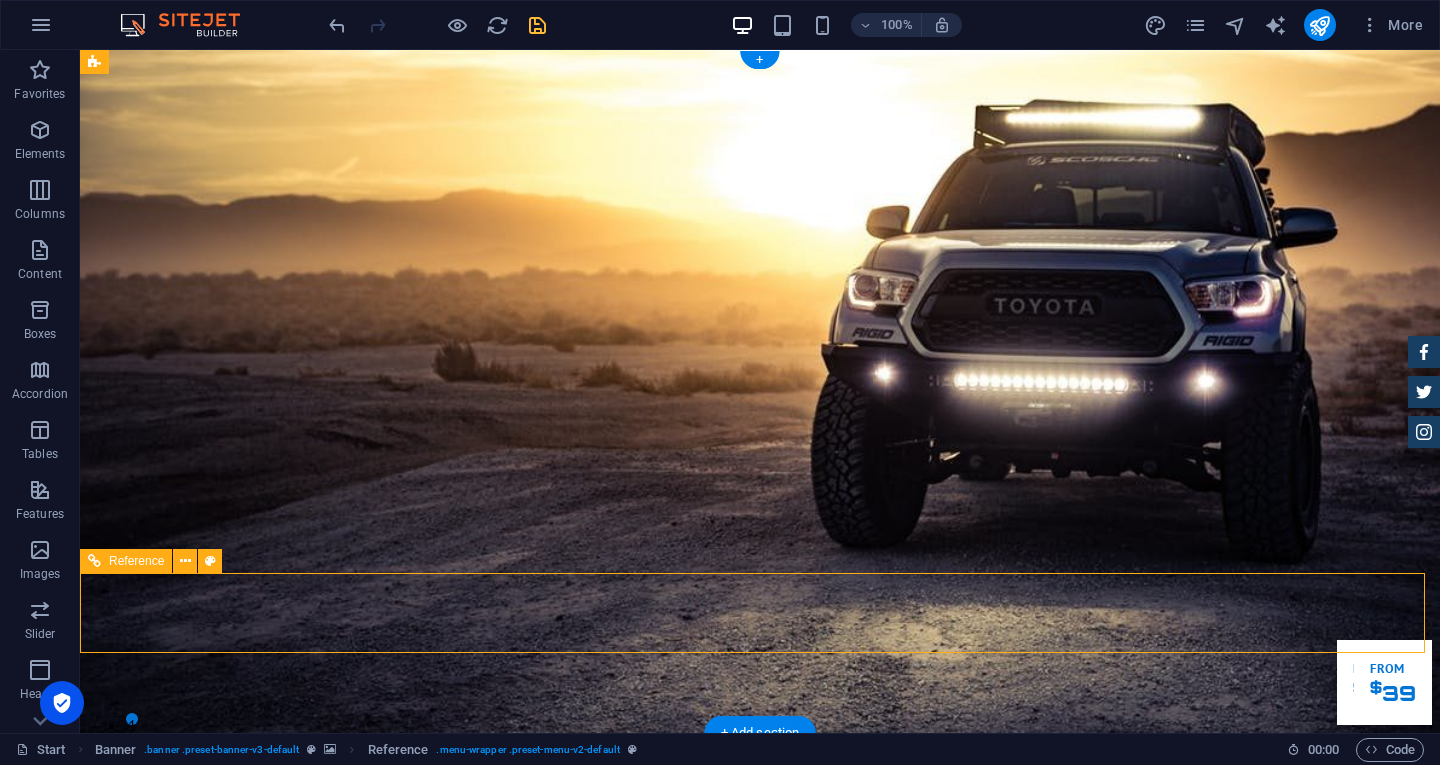click on "Home Tentang Services Produk Feedback Contact" at bounding box center (760, 1382) 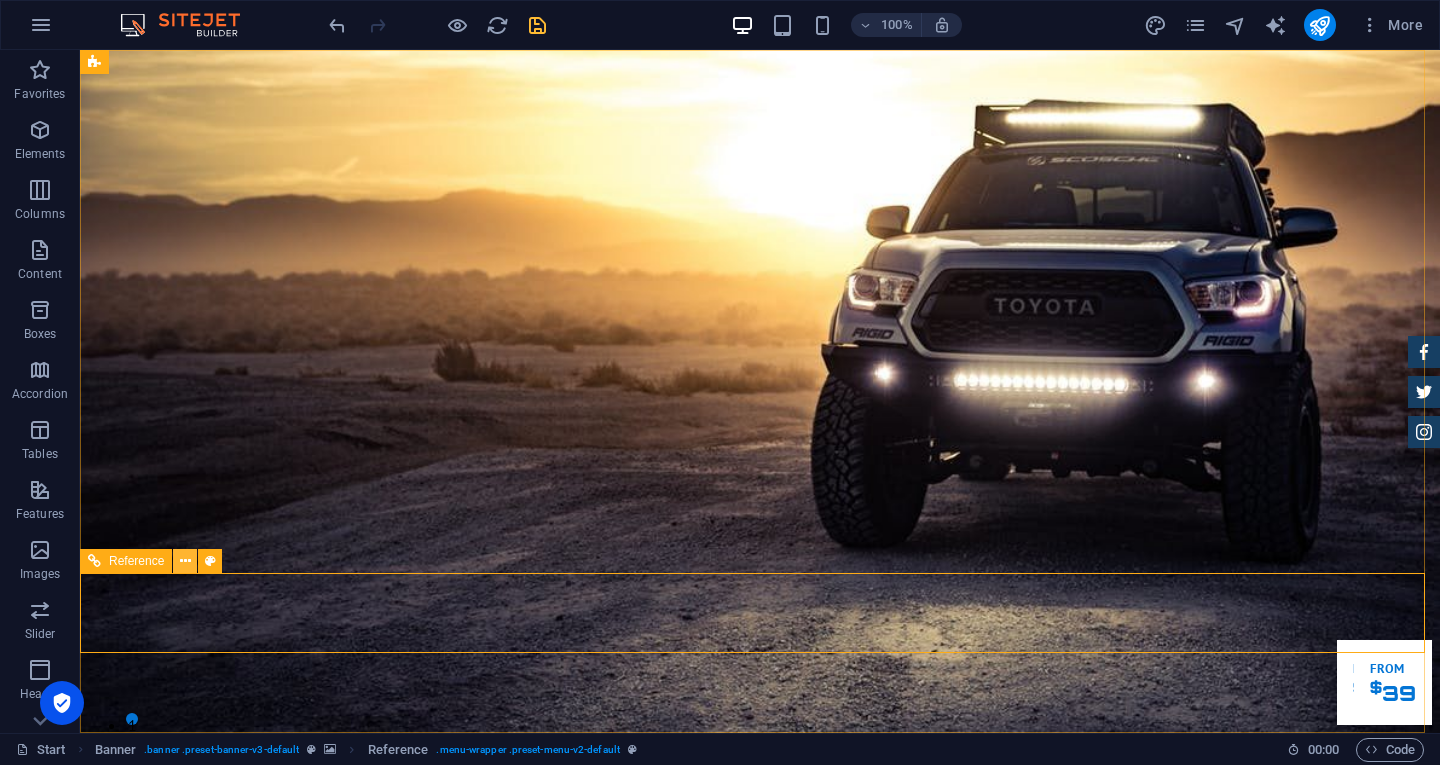 click at bounding box center [185, 561] 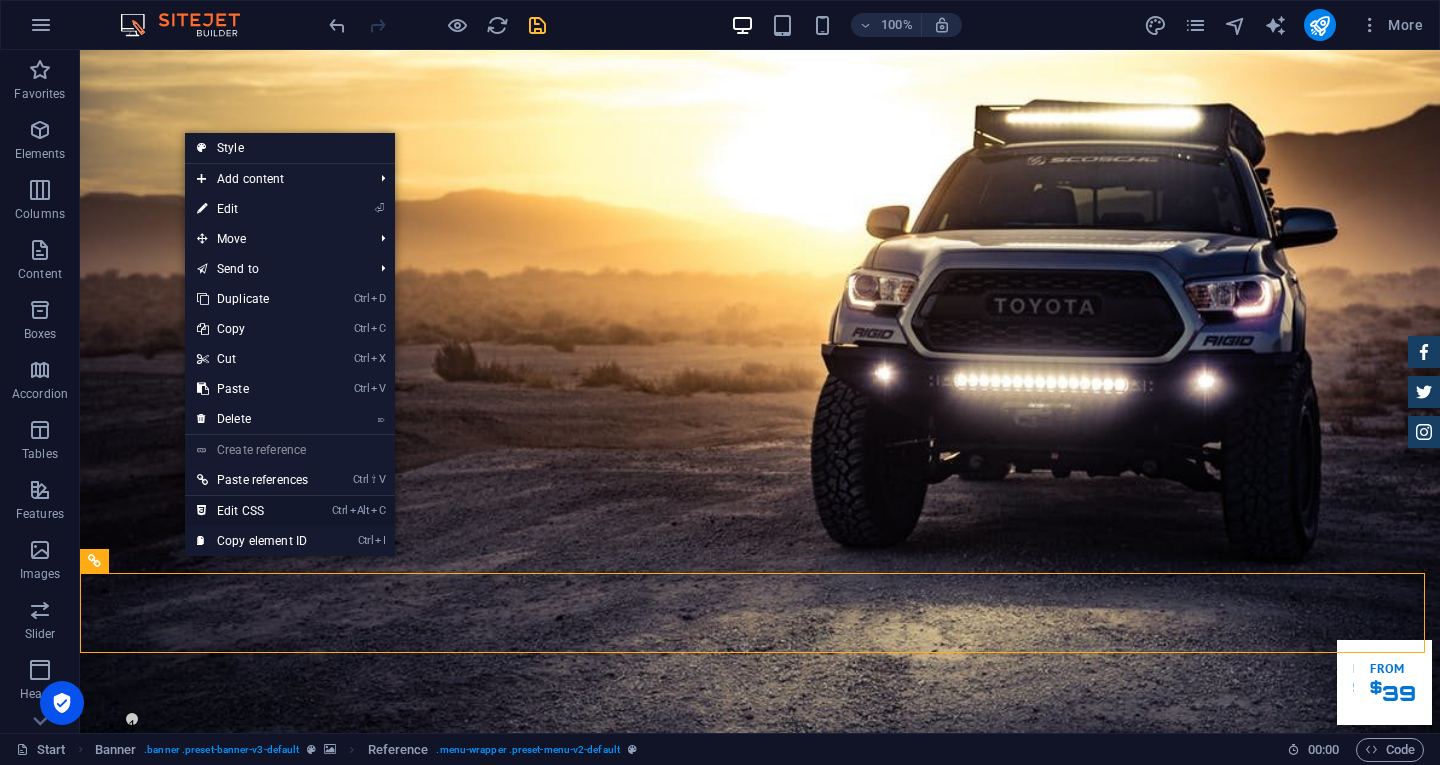 click on "Ctrl Alt C  Edit CSS" at bounding box center (252, 511) 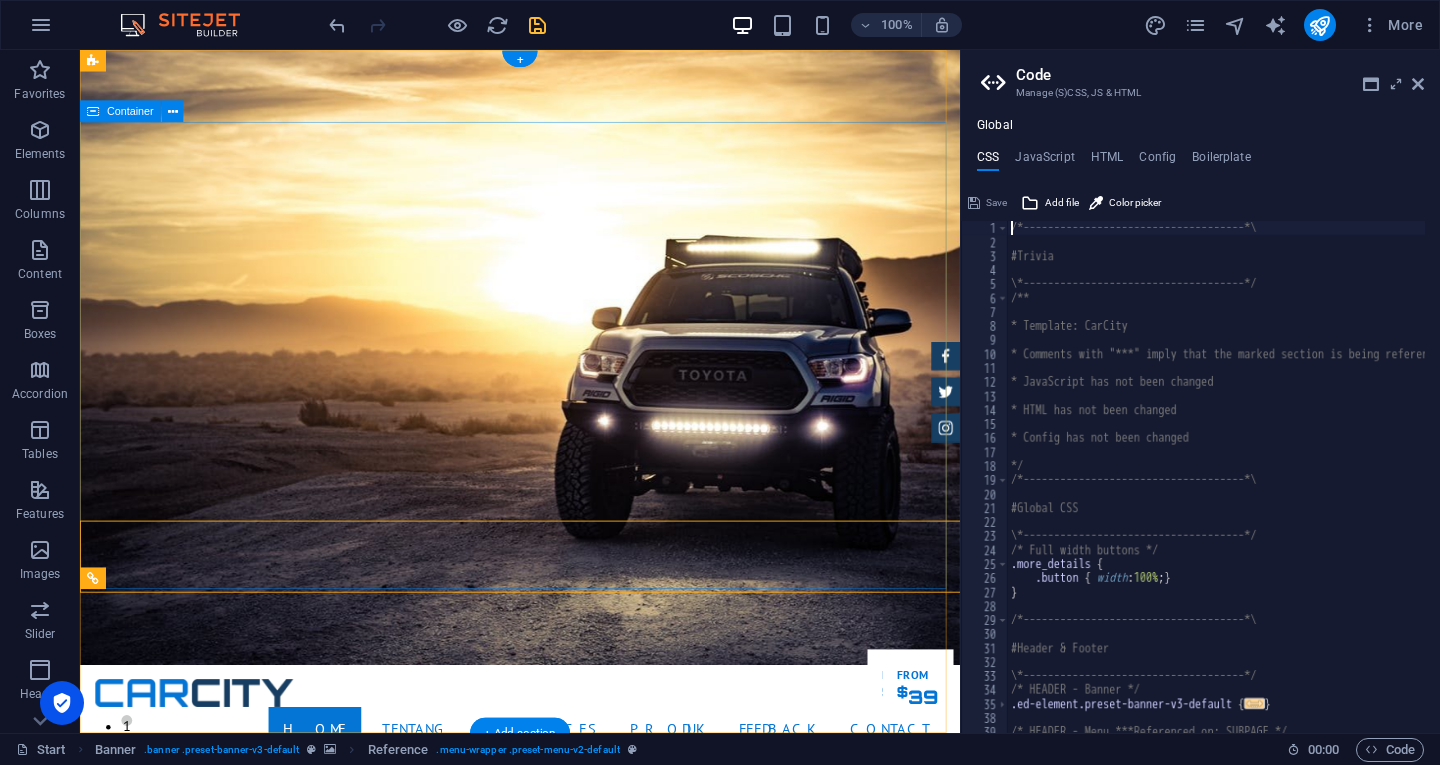 type on "@include menu-v2(" 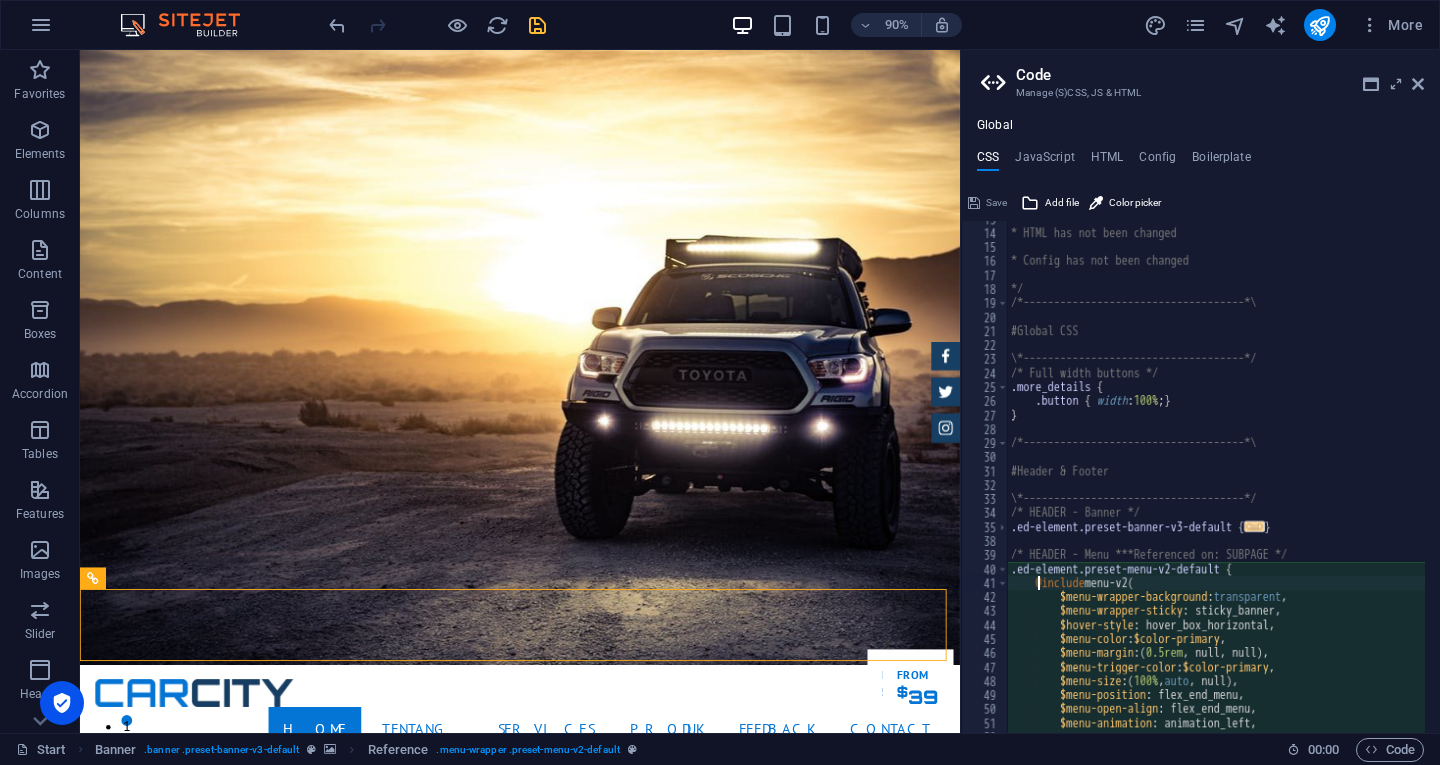 scroll, scrollTop: 177, scrollLeft: 0, axis: vertical 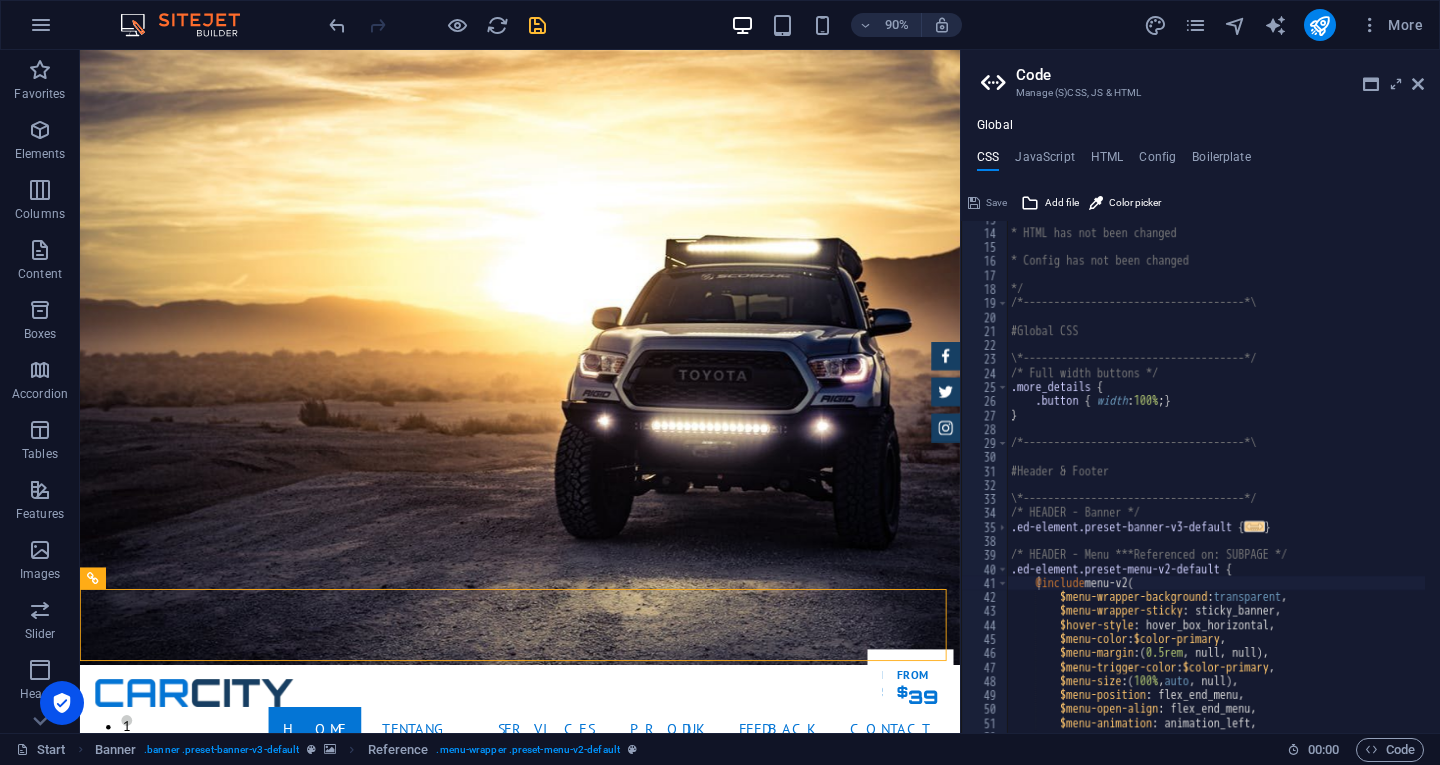 click on "Code Manage (S)CSS, JS & HTML Global CSS JavaScript HTML Config Boilerplate @include menu-v2( 13 14 15 16 17 18 19 20 21 22 23 24 25 26 27 28 29 30 31 32 33 34 35 38 39 40 41 42 43 44 45 46 47 48 49 50 51 52 53   * HTML has not been changed   * Config has not been changed   */ /*------------------------------------*\     #Global CSS \*------------------------------------*/ /* Full width buttons */ .more_details   {      .button   {   width :  100% ;  } } /*------------------------------------*\     #Header & Footer \*------------------------------------*/ /* HEADER - Banner */ .ed-element.preset-banner-v3-default   { ... } /* HEADER - Menu ***Referenced on: SUBPAGE */ .ed-element.preset-menu-v2-default   {      @include  menu-v2 (           $menu-wrapper-background :  transparent ,            $menu-wrapper-sticky : sticky_banner,            $hover-style : hover_box_horizontal,            $menu-color :  $color-primary ,            $menu-margin :  ( 0.5rem , null, null ) ,            $menu-trigger-color :  ,  (" at bounding box center [1200, 391] 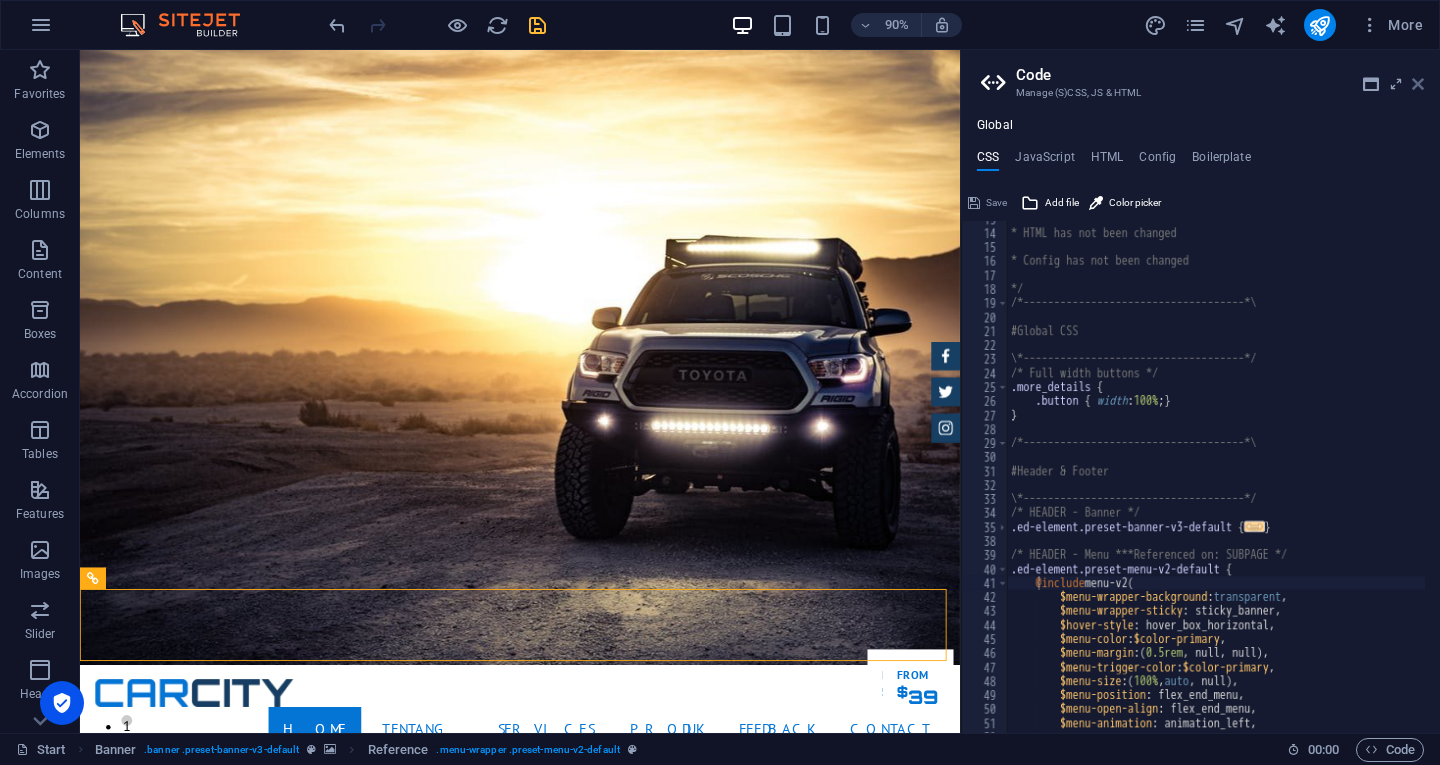 drag, startPoint x: 1414, startPoint y: 88, endPoint x: 1334, endPoint y: 38, distance: 94.33981 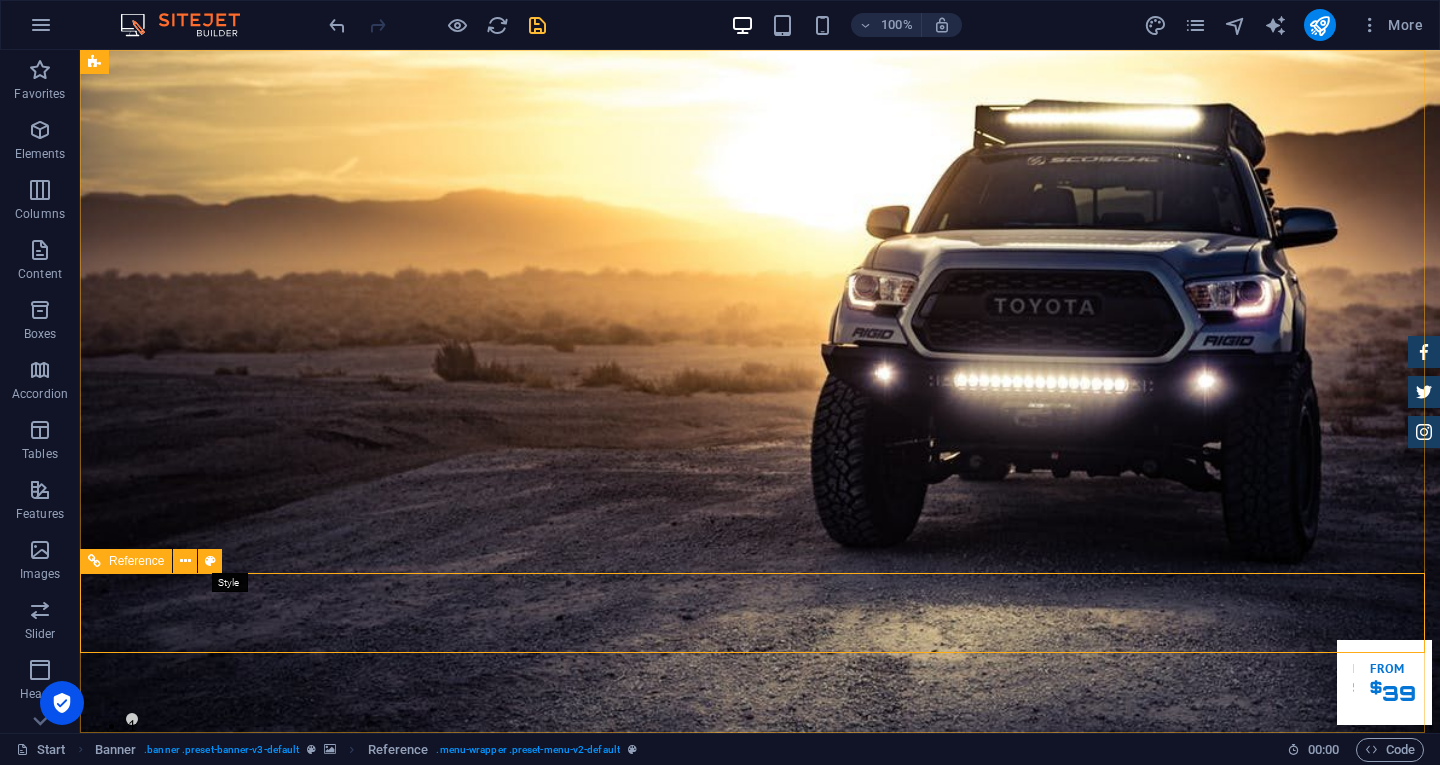 click at bounding box center [210, 561] 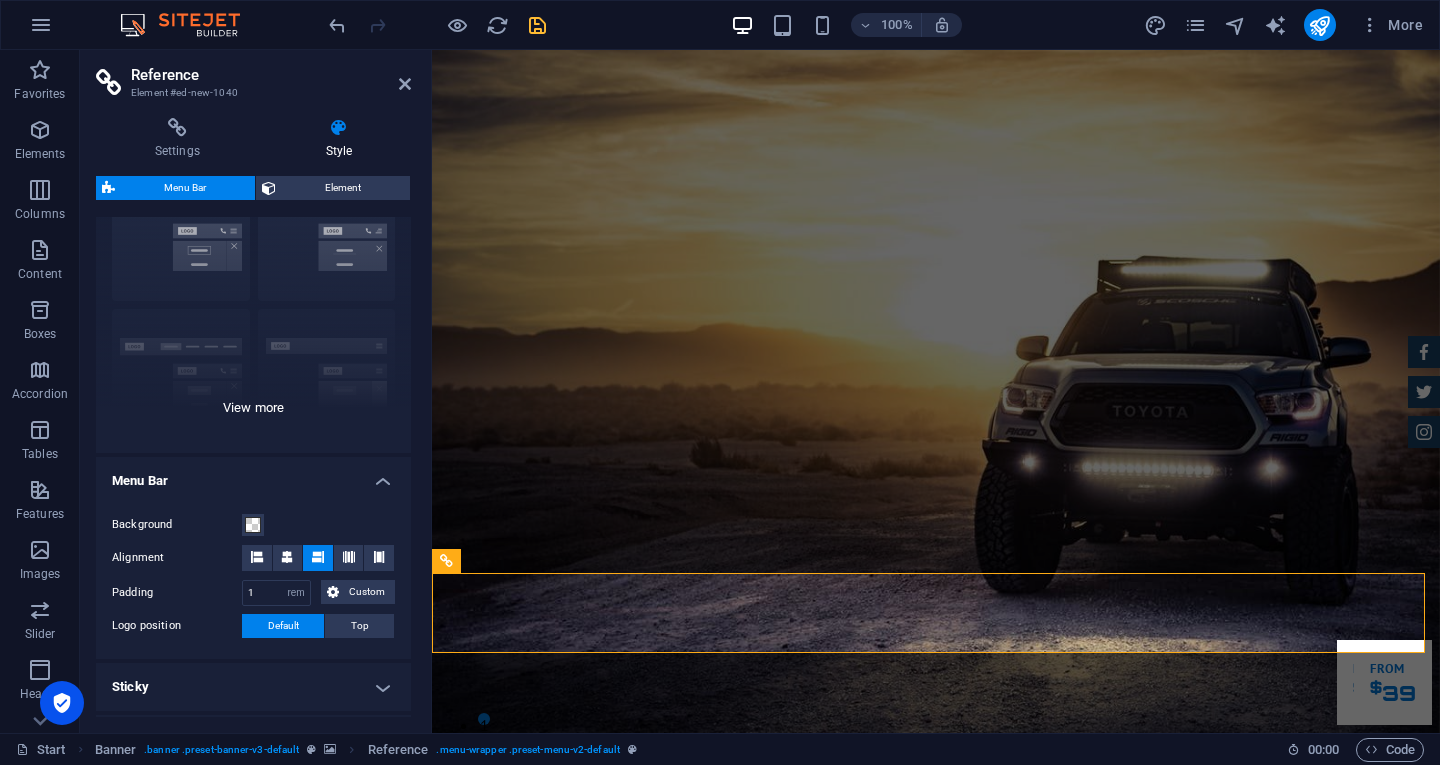 scroll, scrollTop: 0, scrollLeft: 0, axis: both 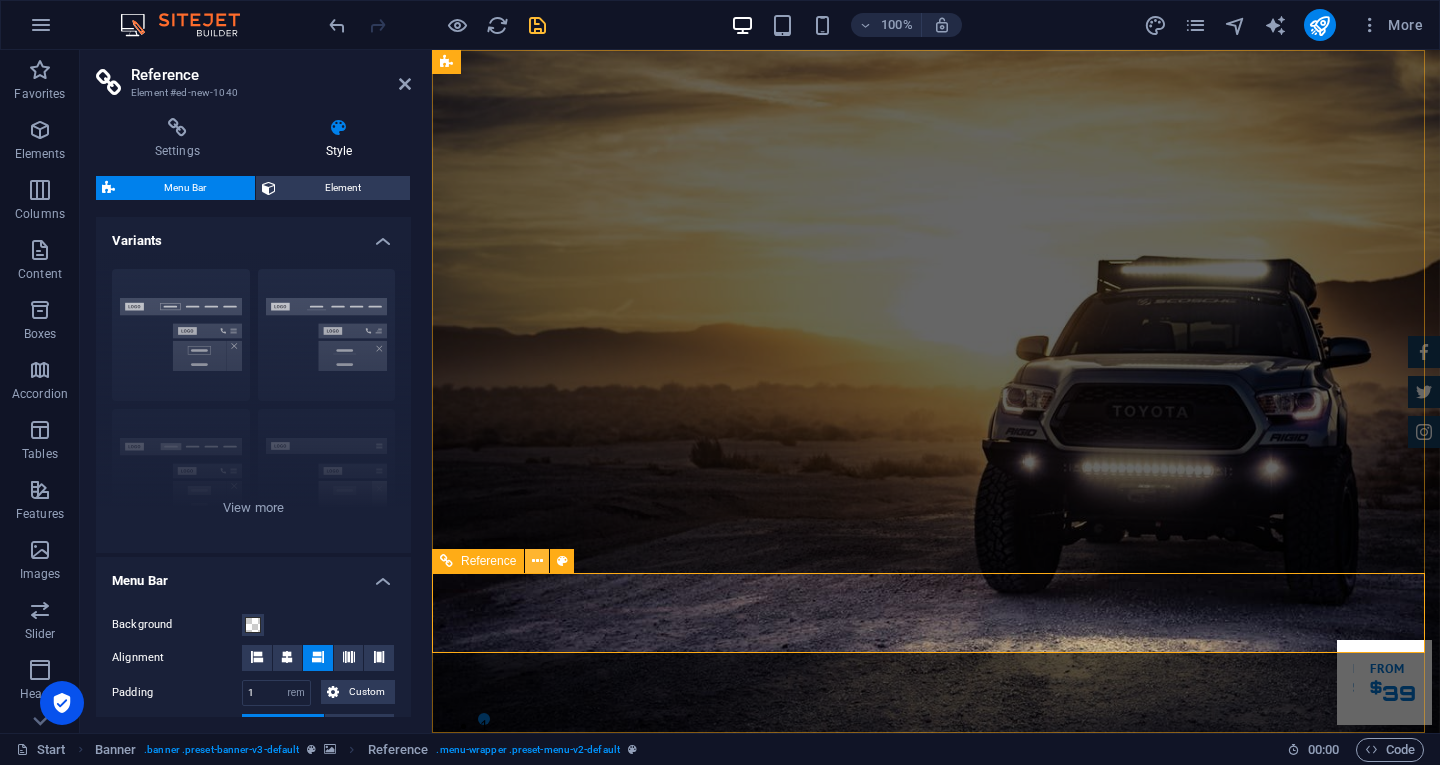 click at bounding box center (537, 561) 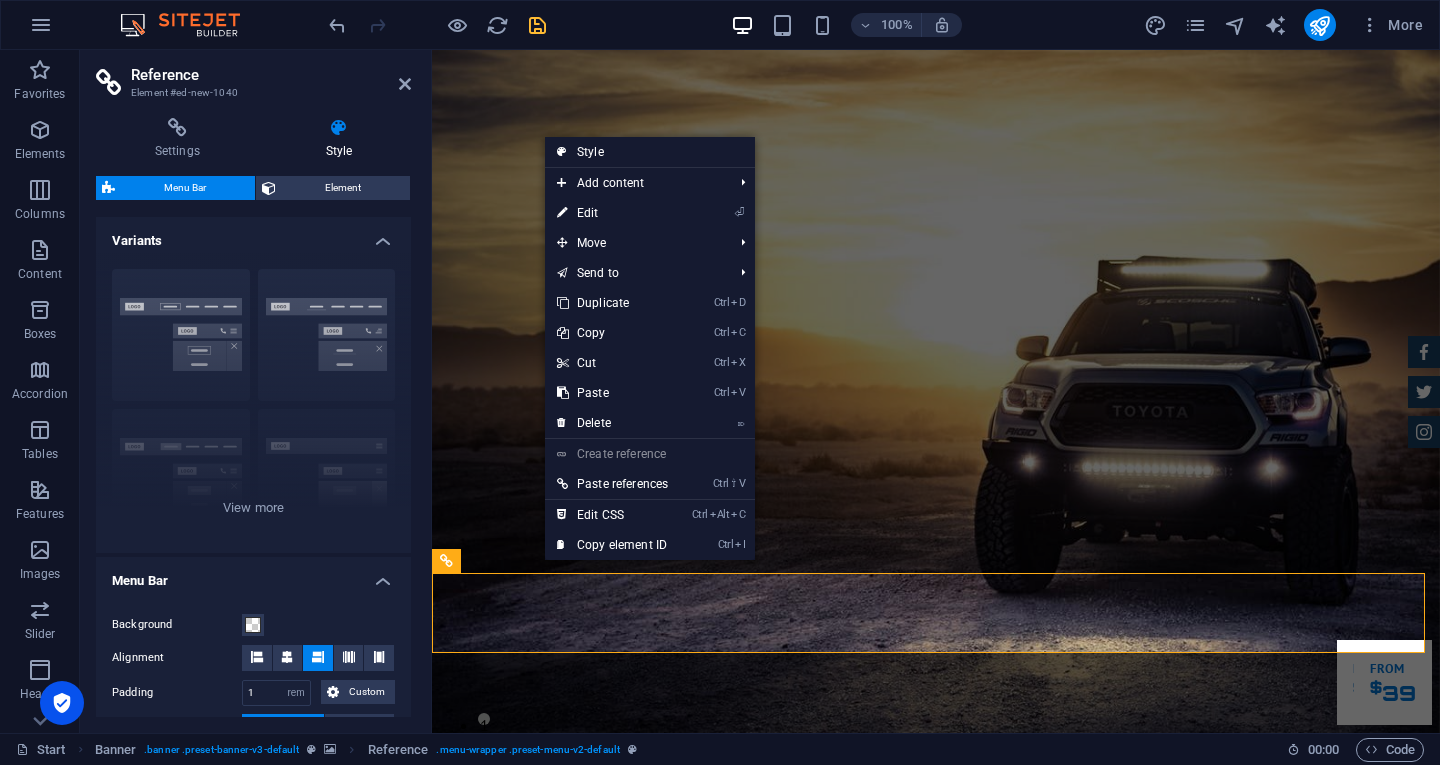 drag, startPoint x: 403, startPoint y: 73, endPoint x: 419, endPoint y: 102, distance: 33.12099 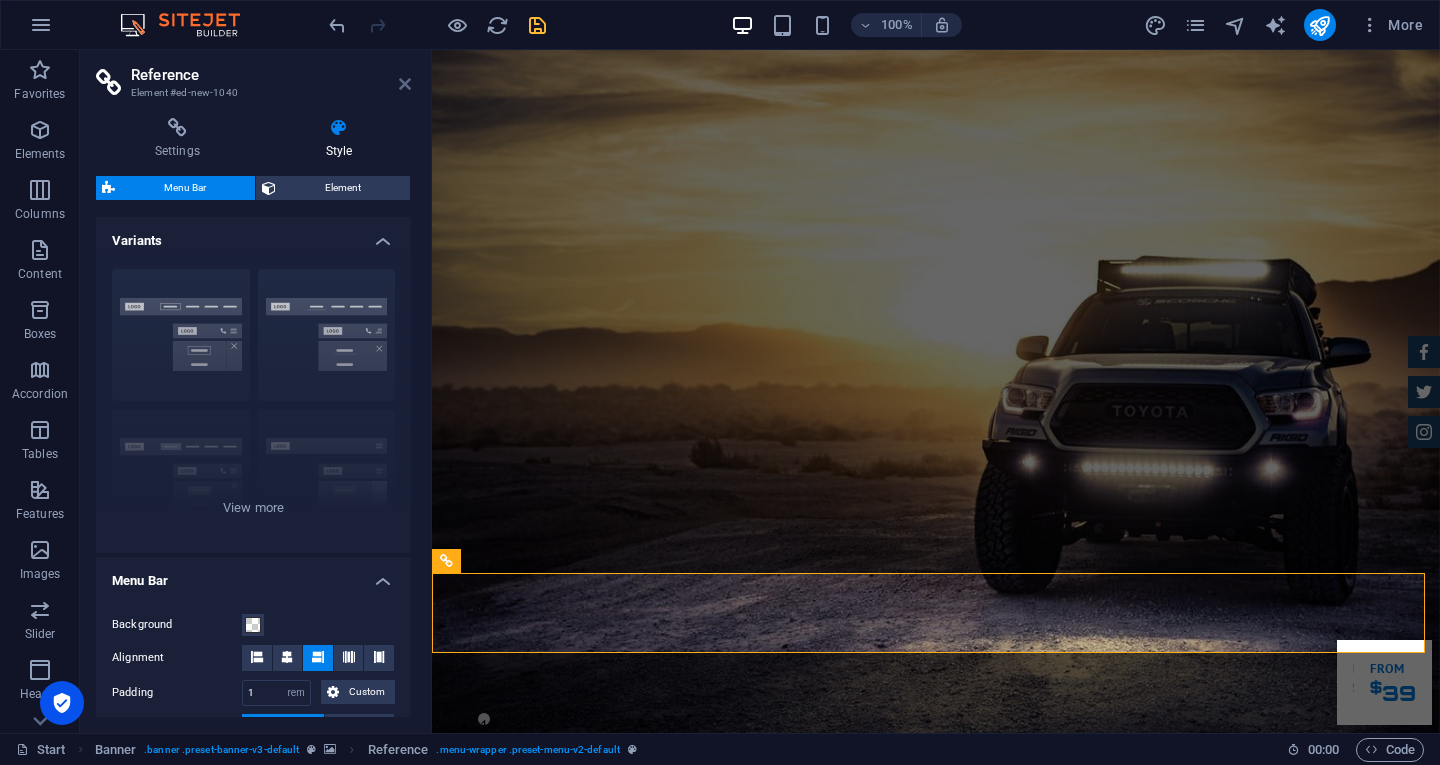 click at bounding box center (405, 84) 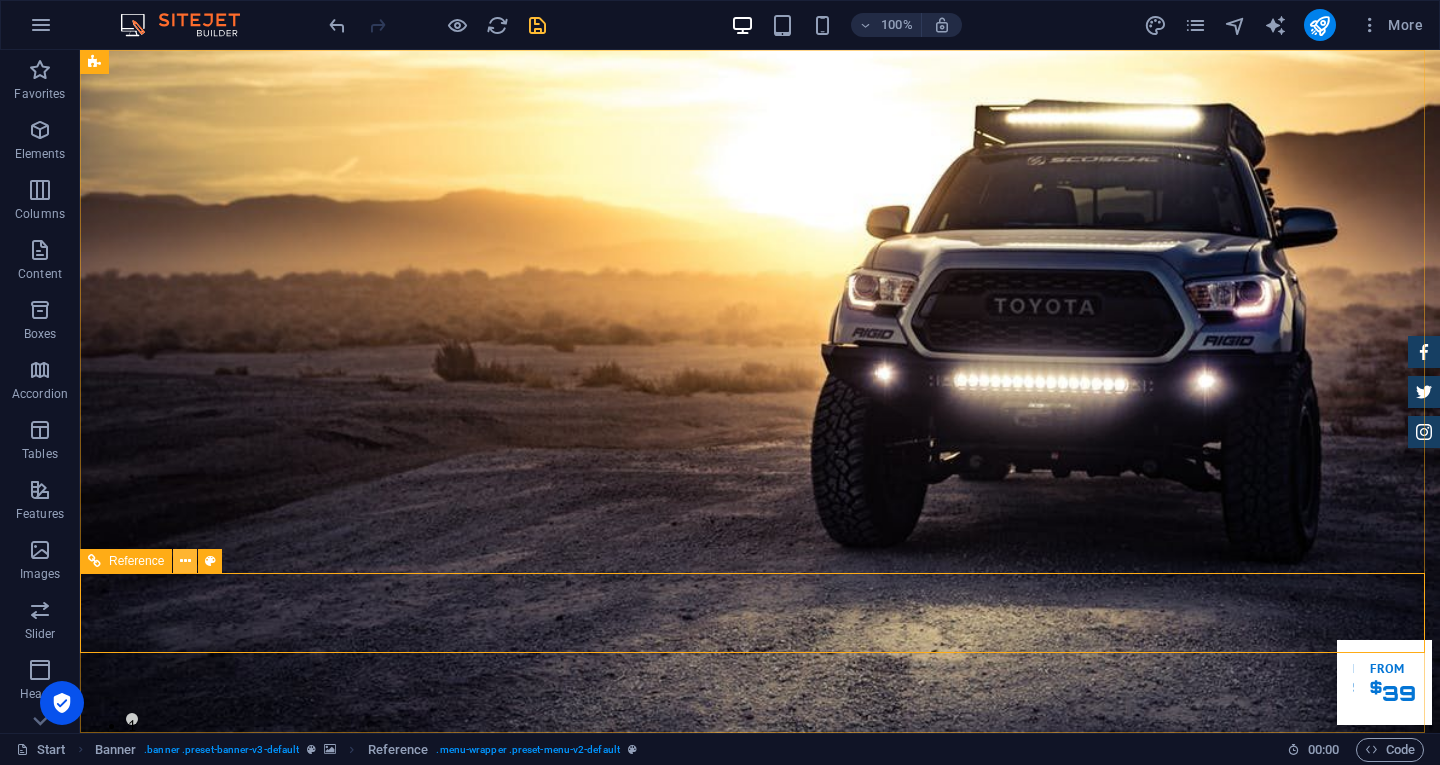 click at bounding box center [185, 561] 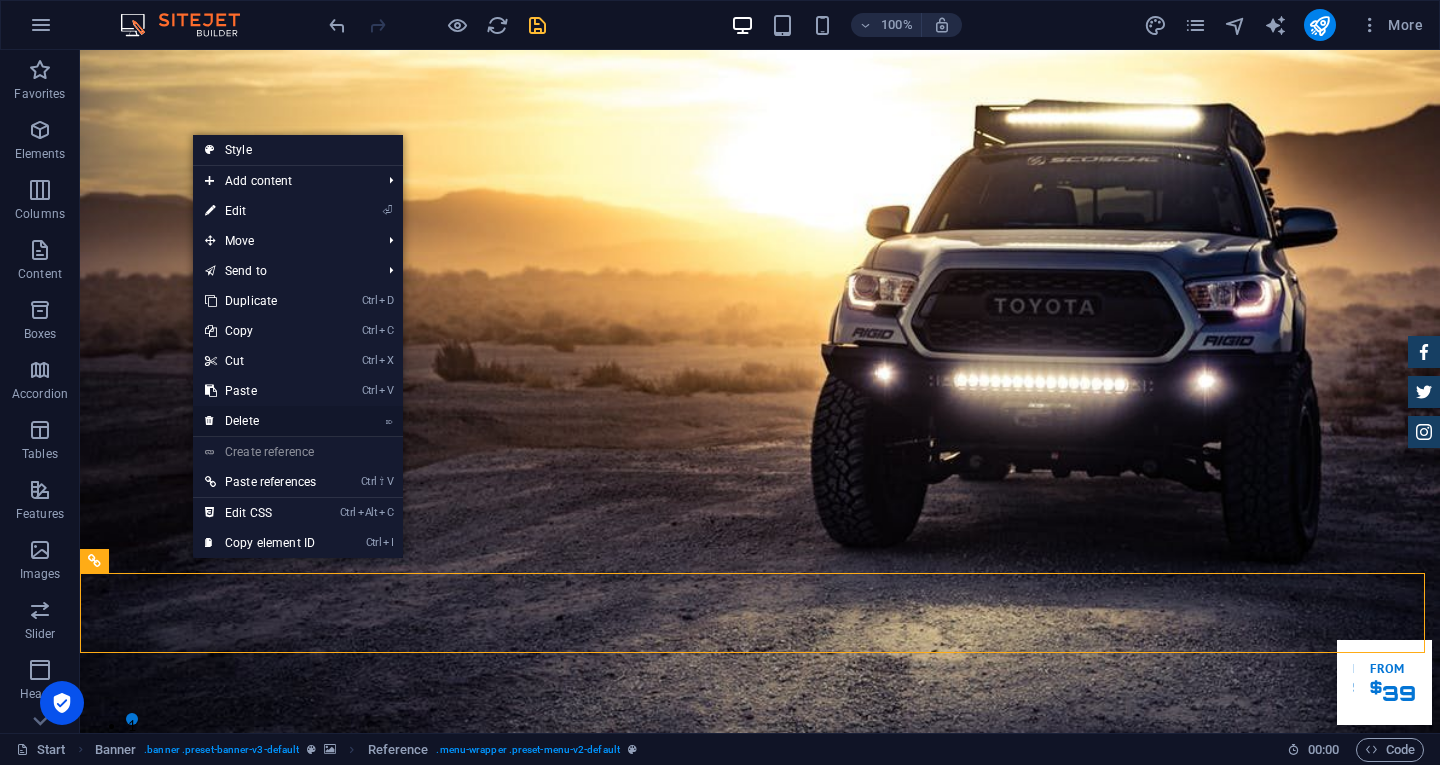 click on "⌦  Delete" at bounding box center (260, 421) 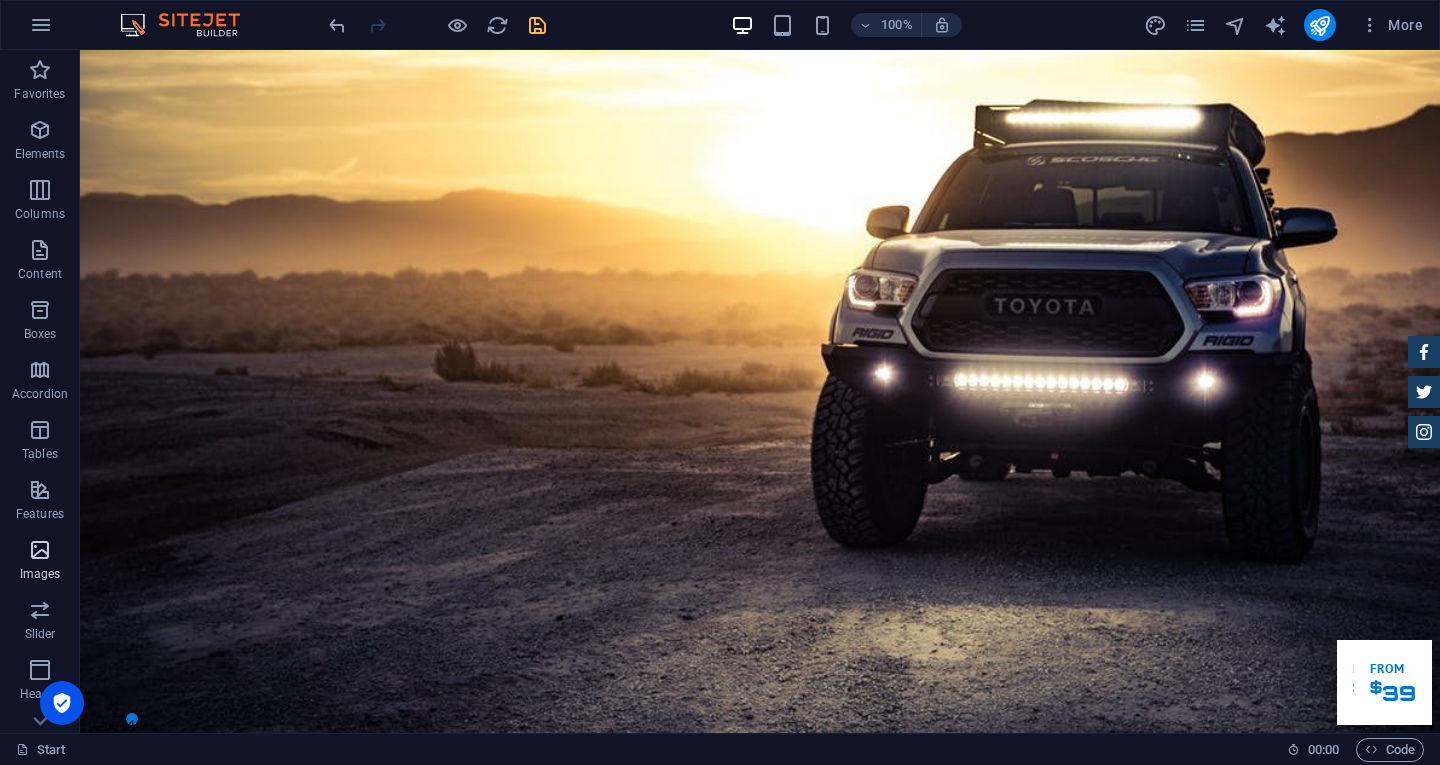 click at bounding box center [40, 550] 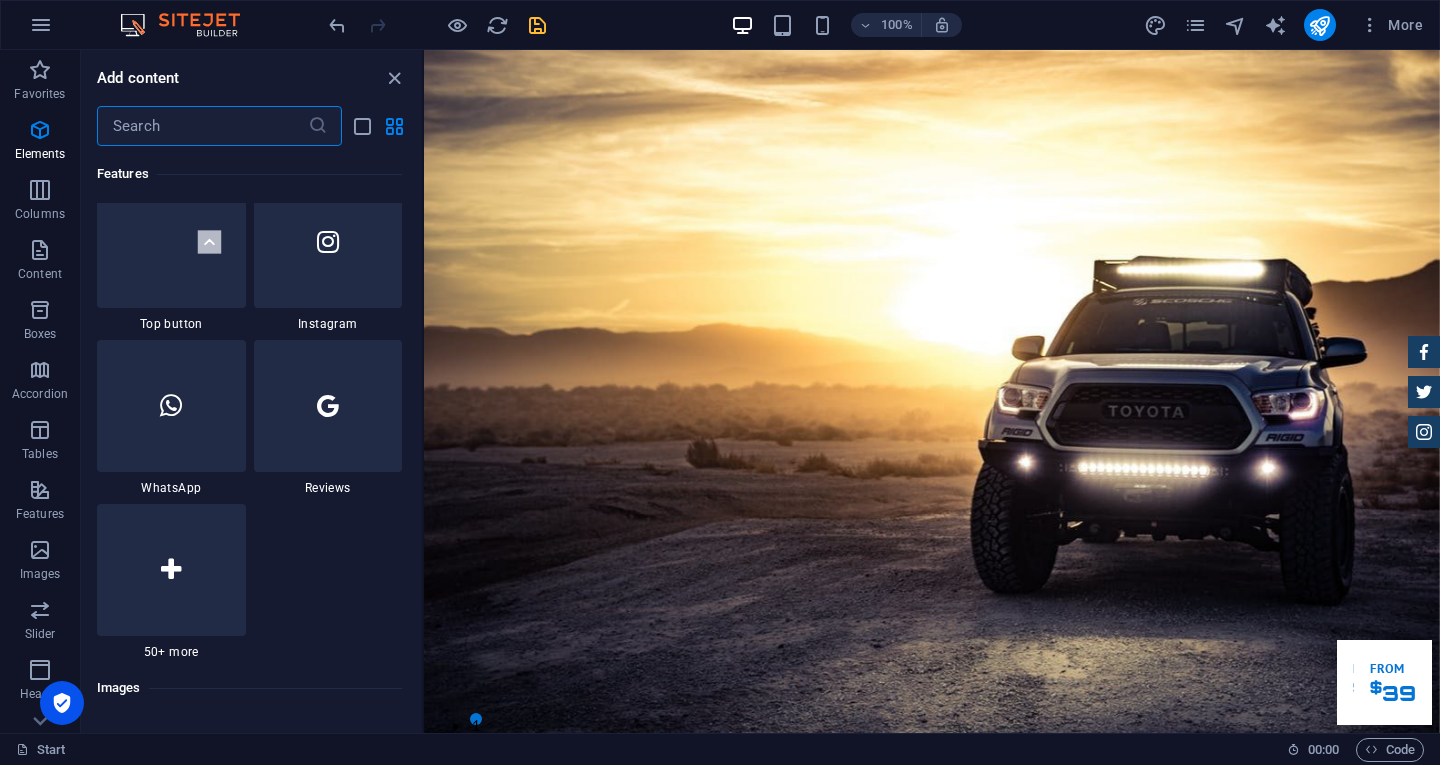 scroll, scrollTop: 9976, scrollLeft: 0, axis: vertical 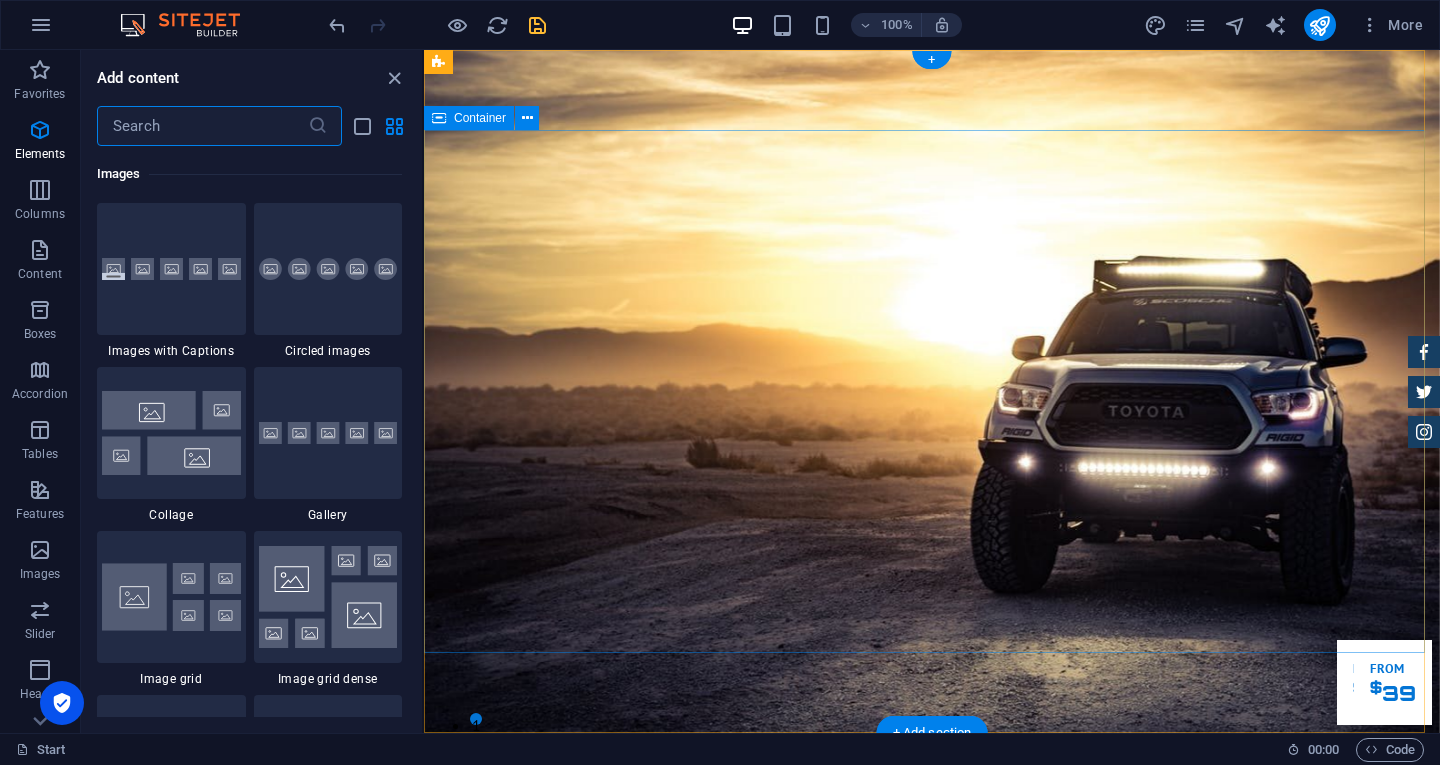 click on "Garuda transportasi. Rental Mobil Terpercaya, Aman, Amanah Serta Profesional  Cek Layanan  Booking Segera" at bounding box center (932, 1077) 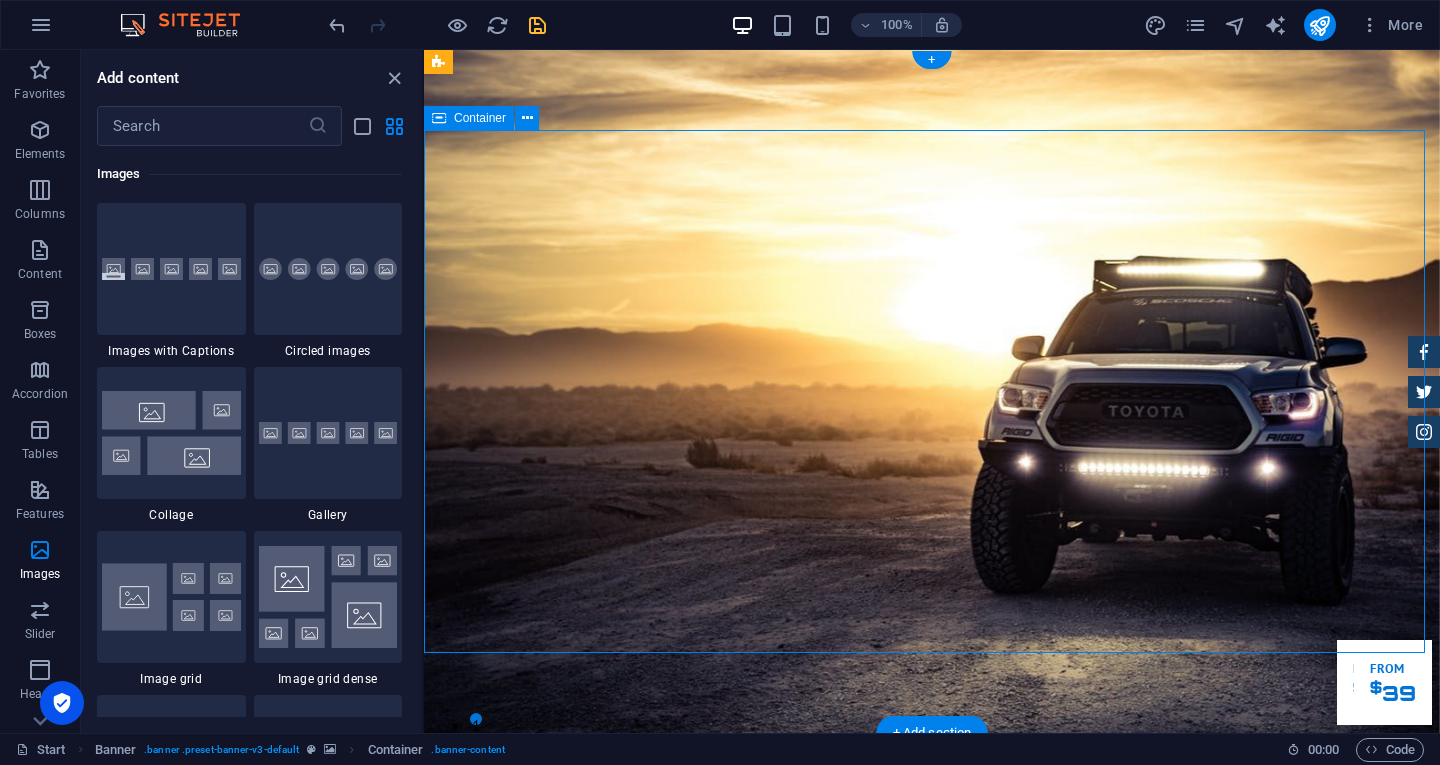 click on "Garuda transportasi. Rental Mobil Terpercaya, Aman, Amanah Serta Profesional  Cek Layanan  Booking Segera" at bounding box center (932, 1077) 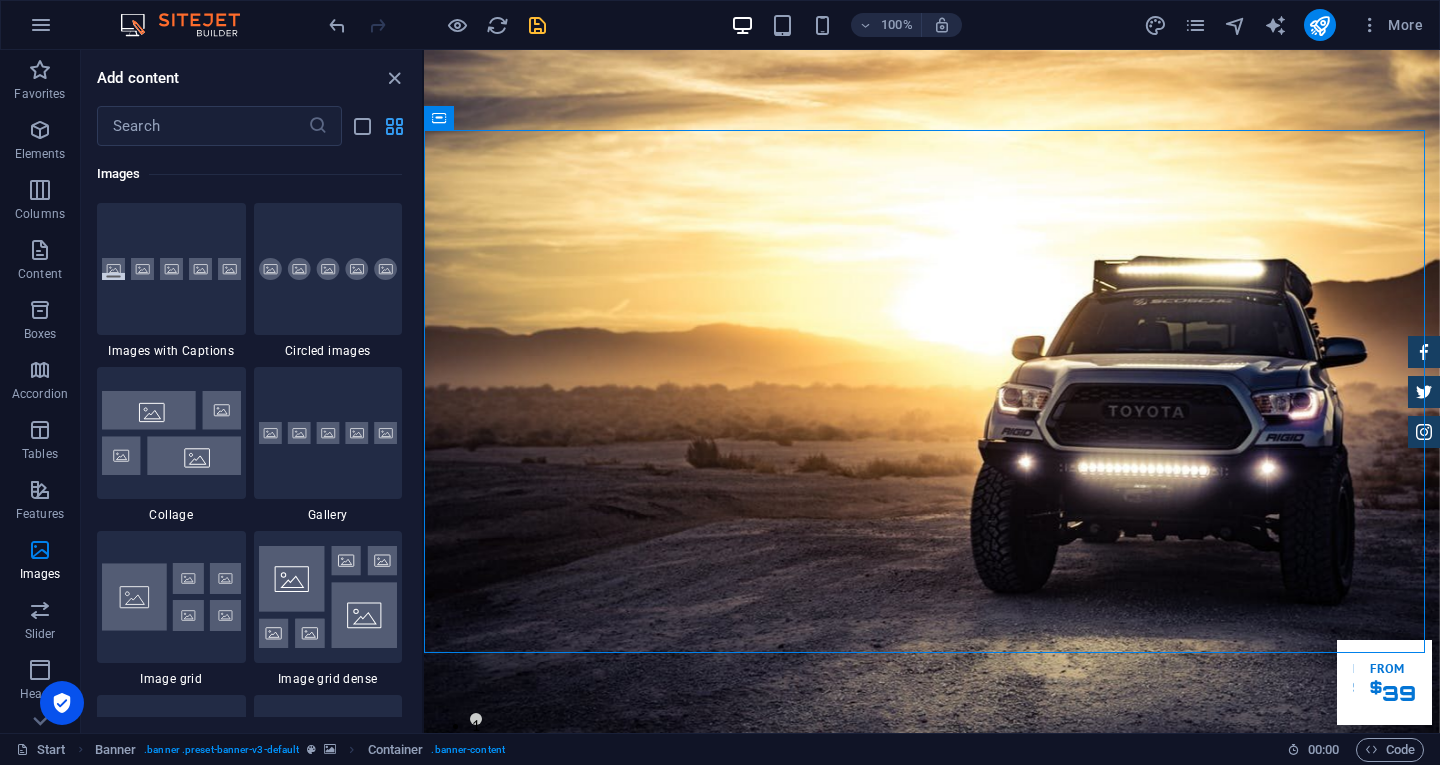 click at bounding box center [394, 126] 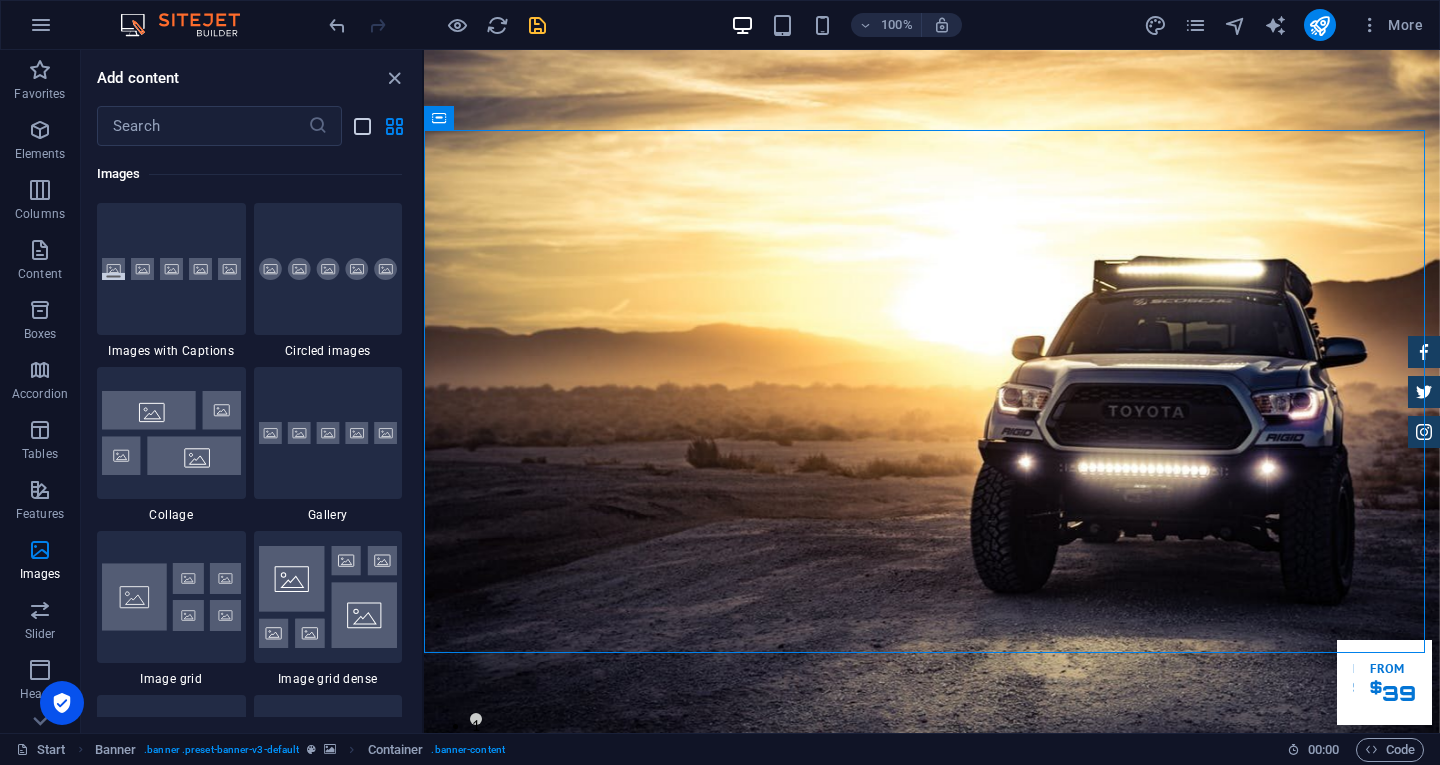 click at bounding box center [362, 126] 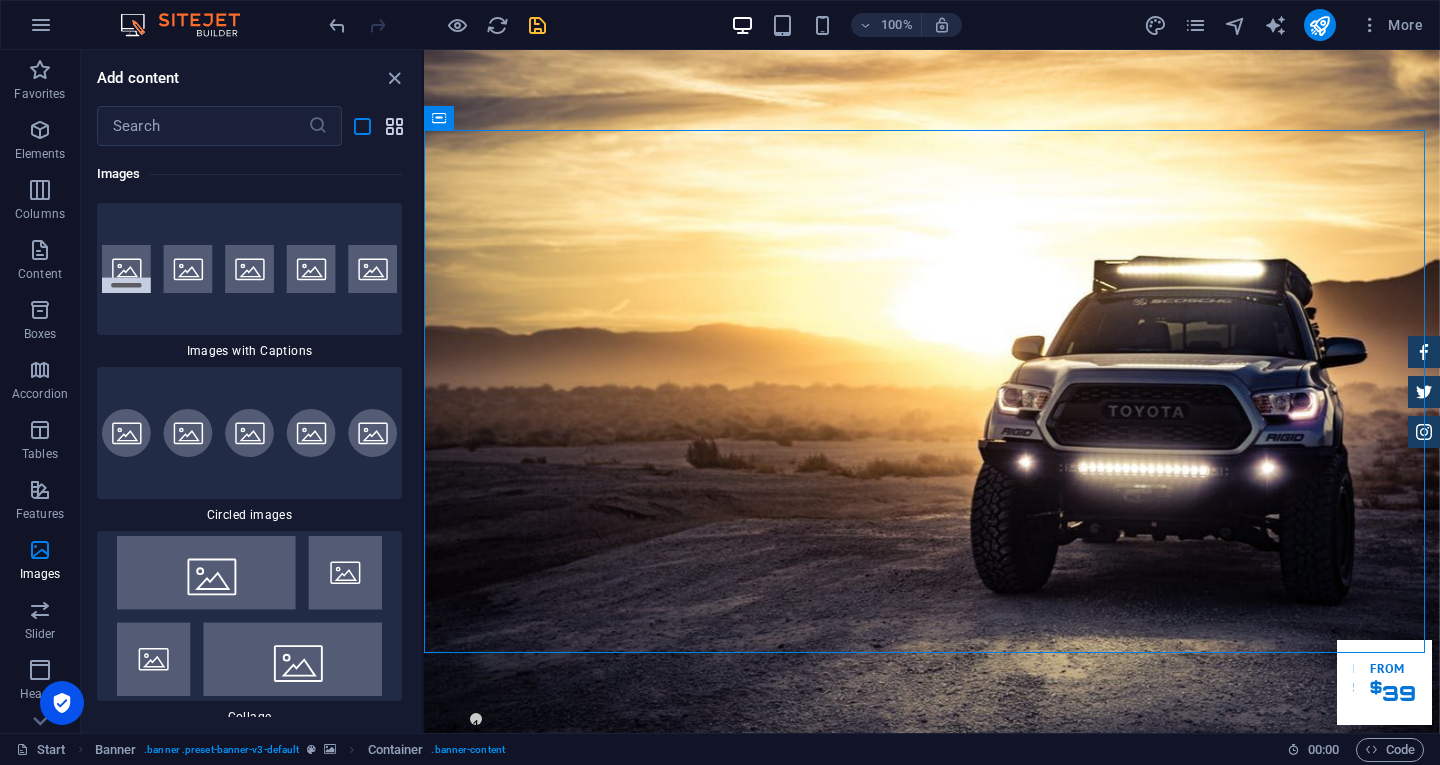 click at bounding box center (394, 126) 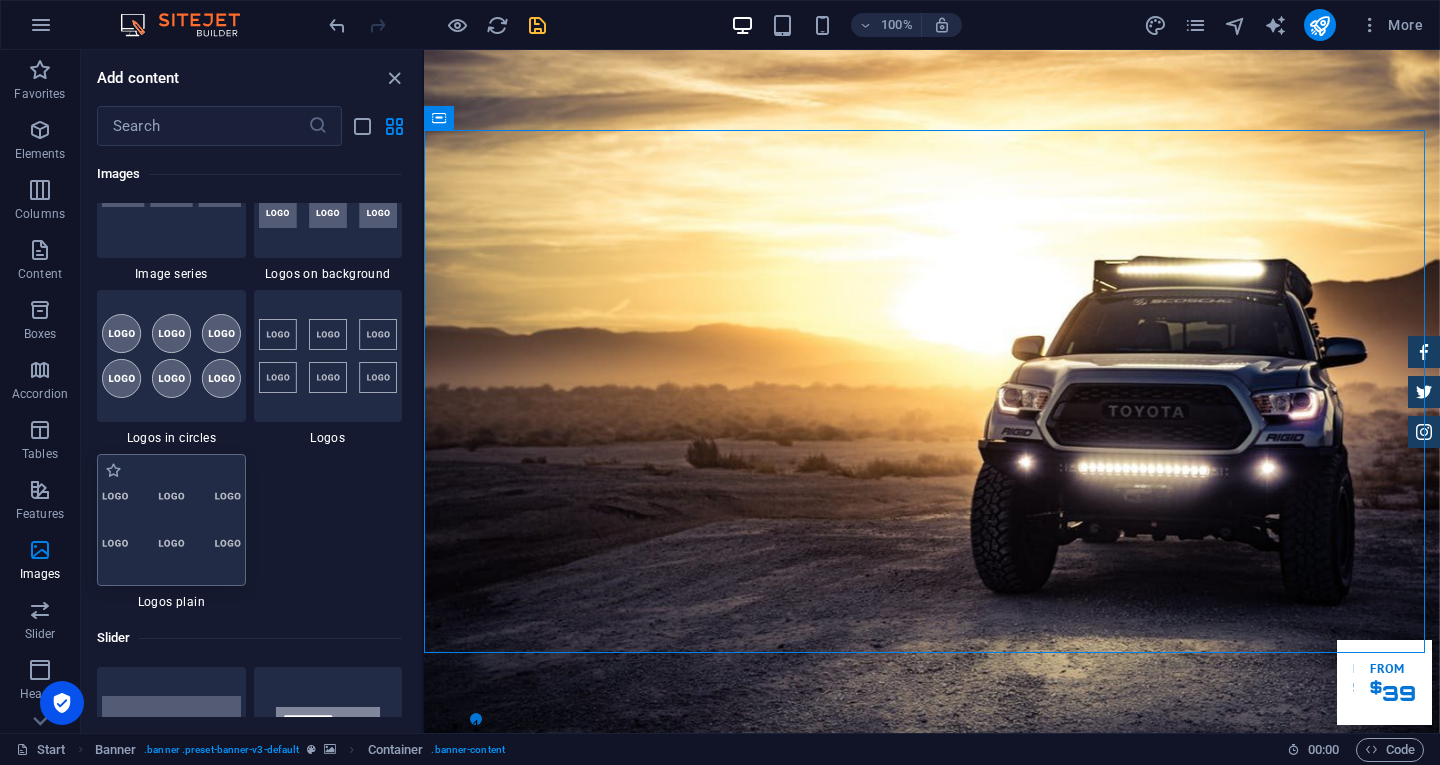 scroll, scrollTop: 10576, scrollLeft: 0, axis: vertical 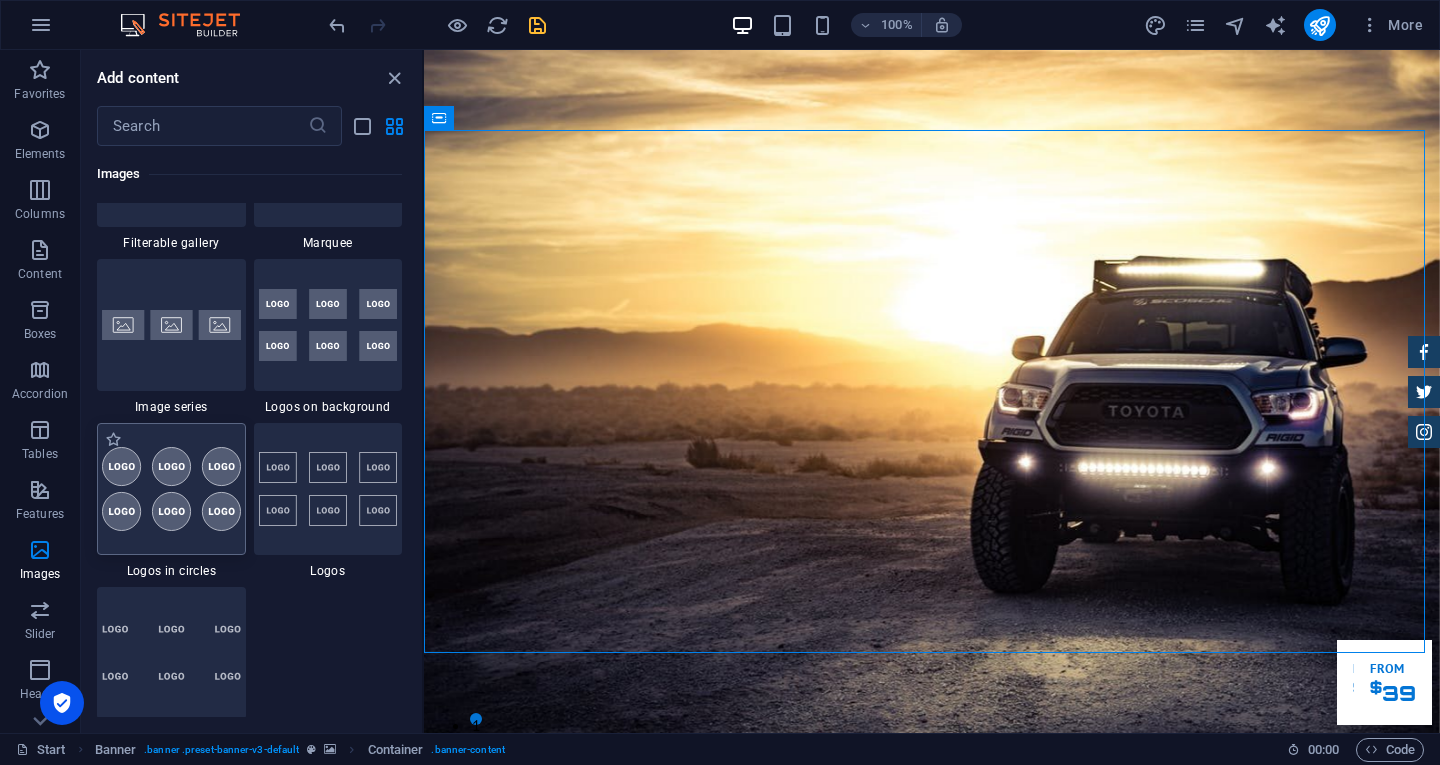 click at bounding box center (171, 489) 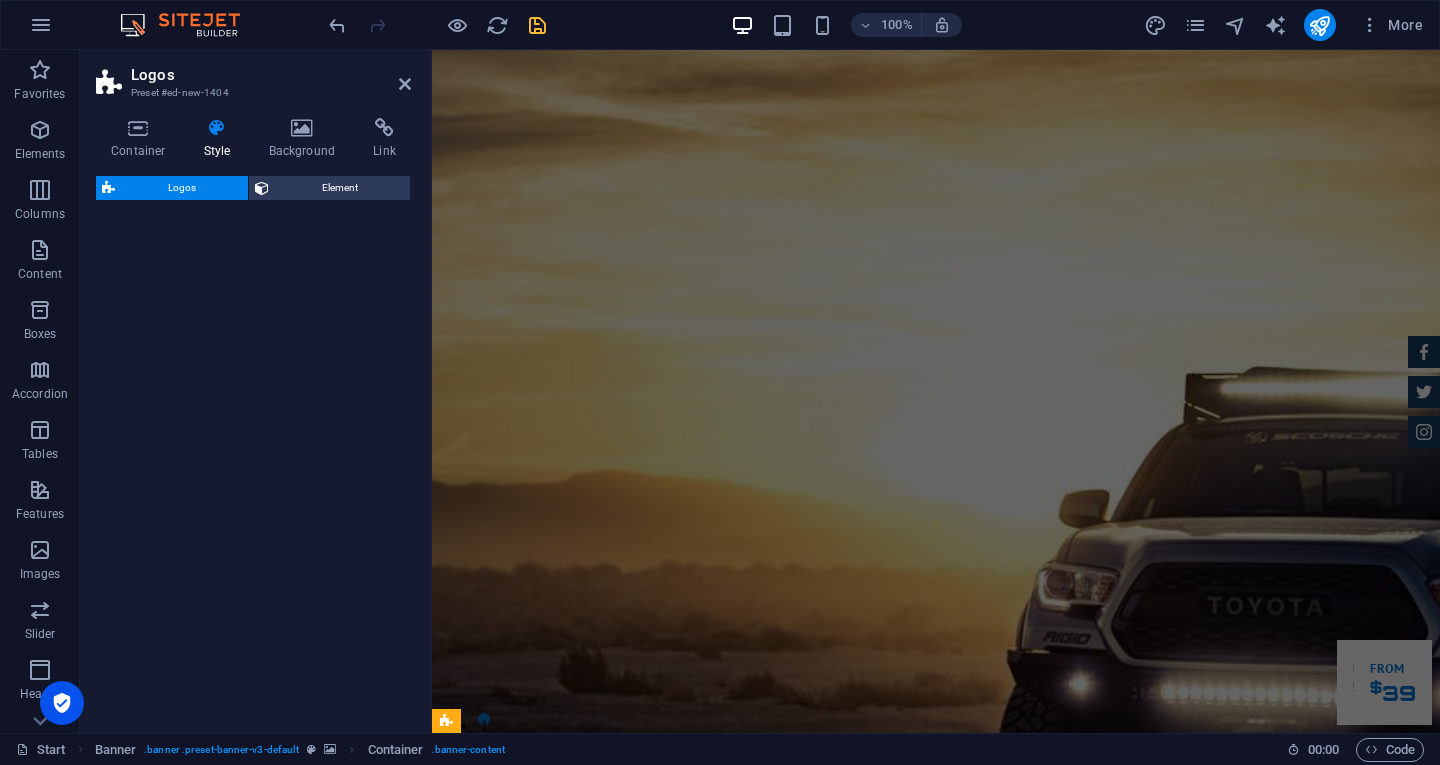 select on "rem" 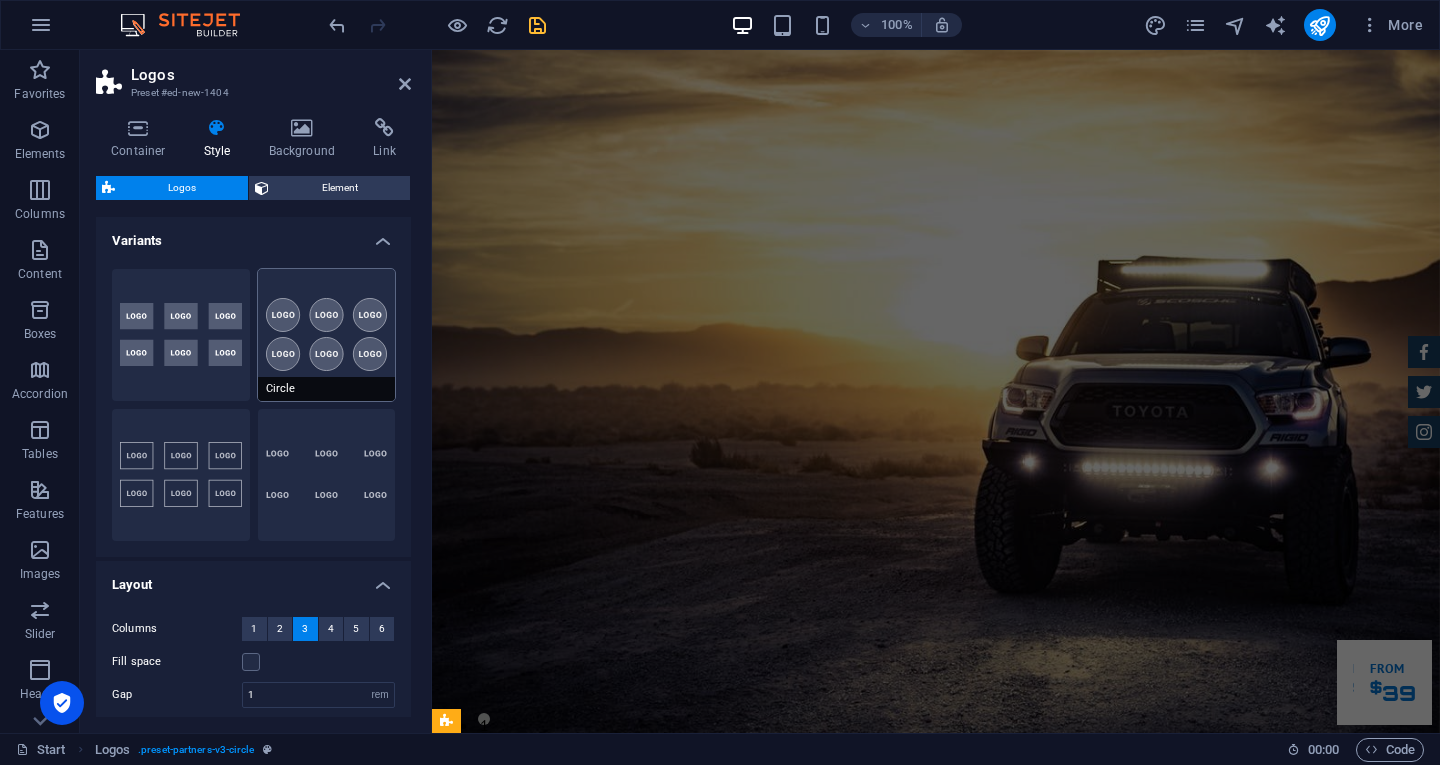 click on "Circle" at bounding box center (327, 335) 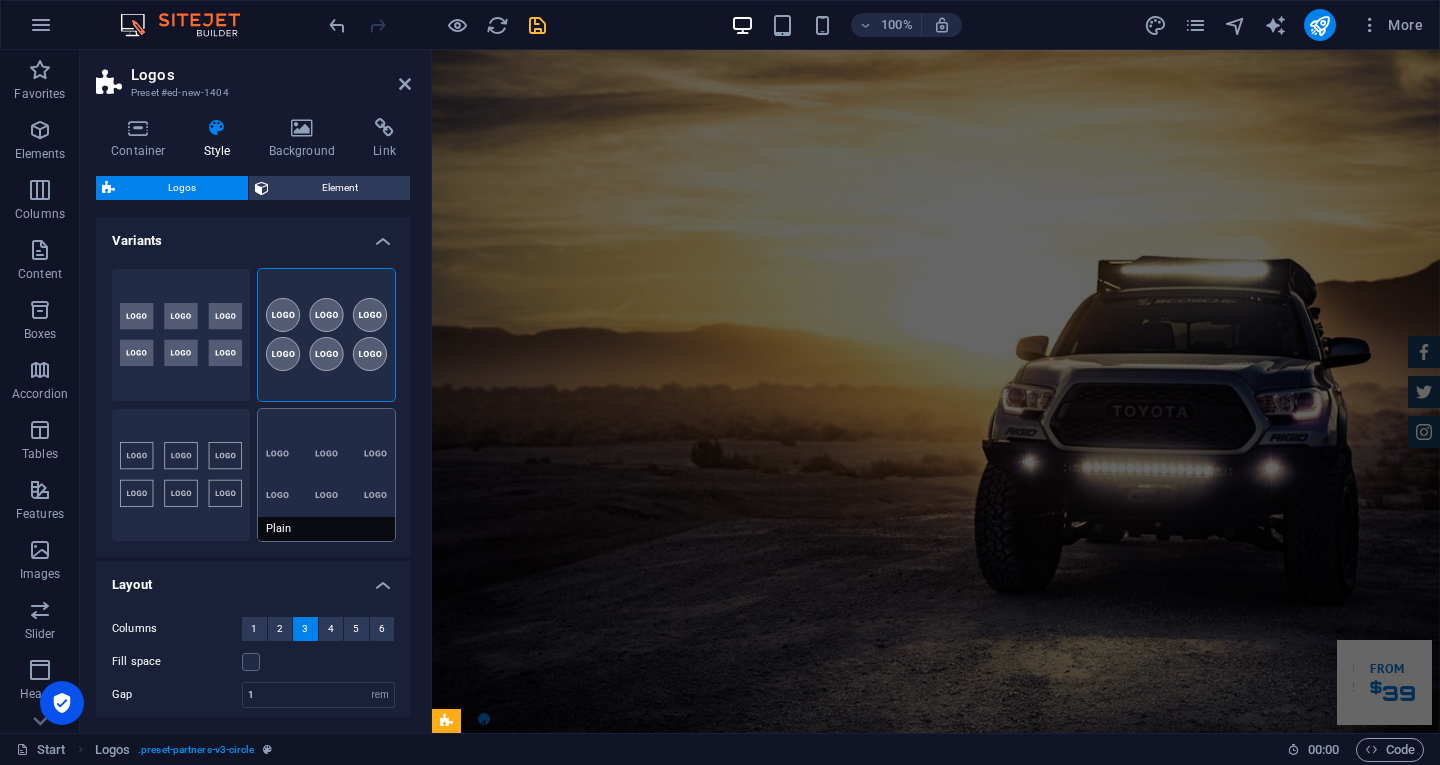 scroll, scrollTop: 100, scrollLeft: 0, axis: vertical 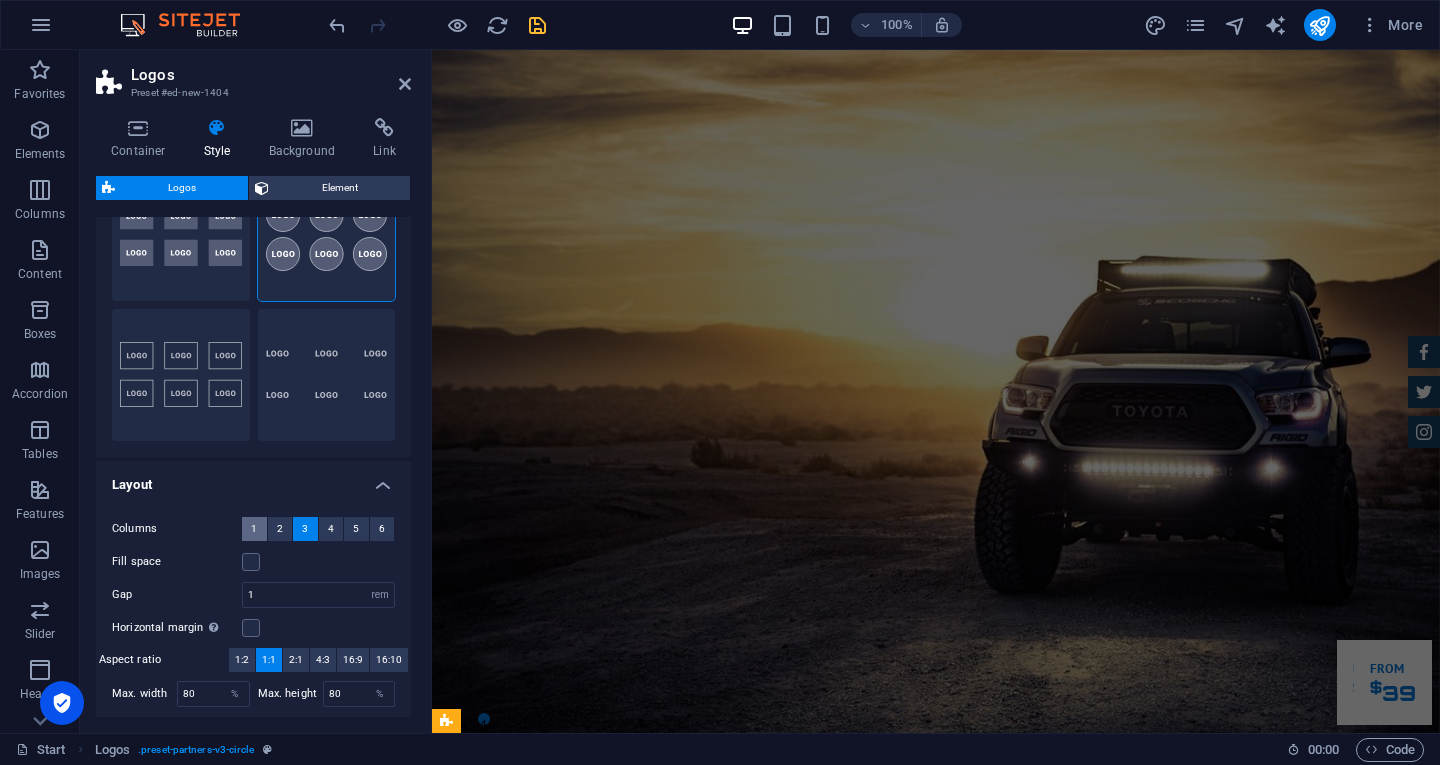 click on "1" at bounding box center (254, 529) 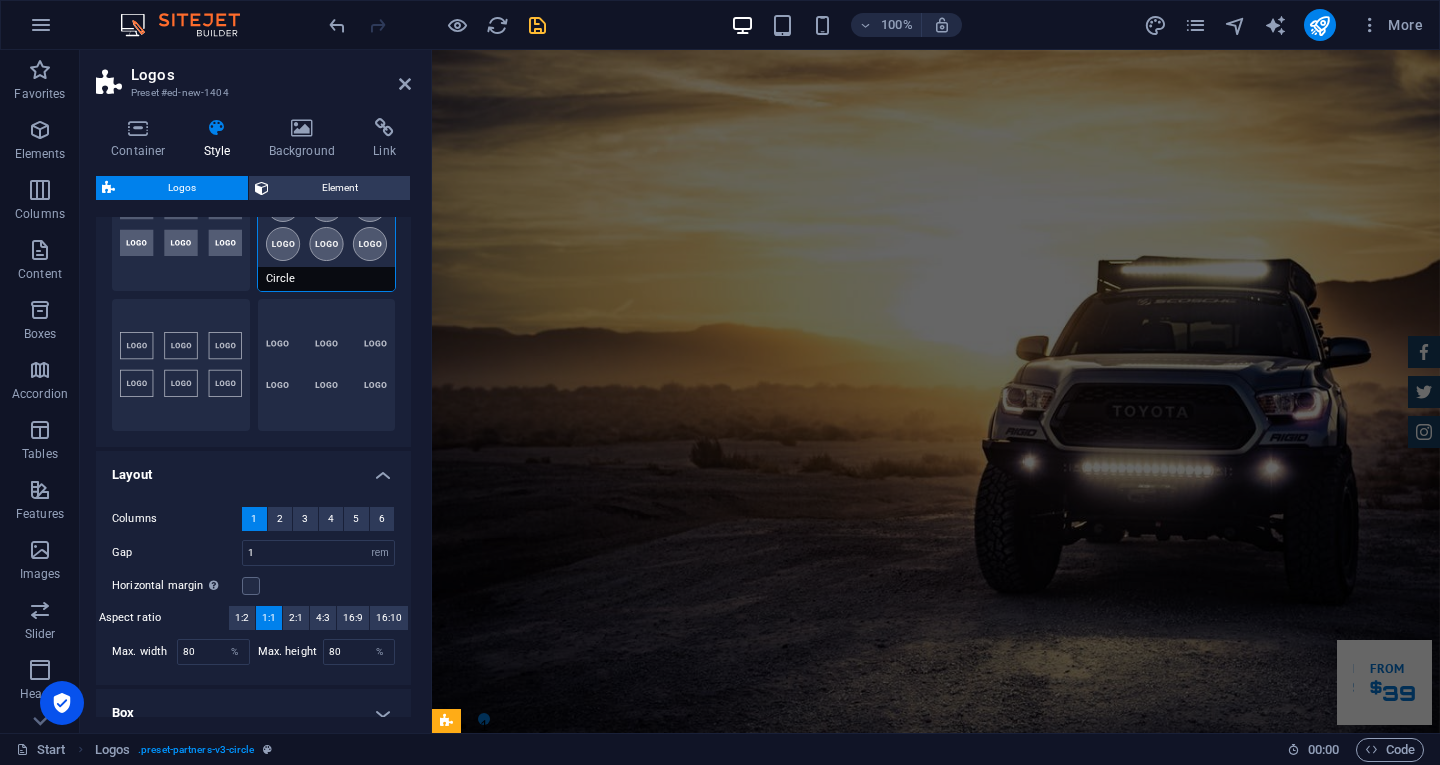 scroll, scrollTop: 209, scrollLeft: 0, axis: vertical 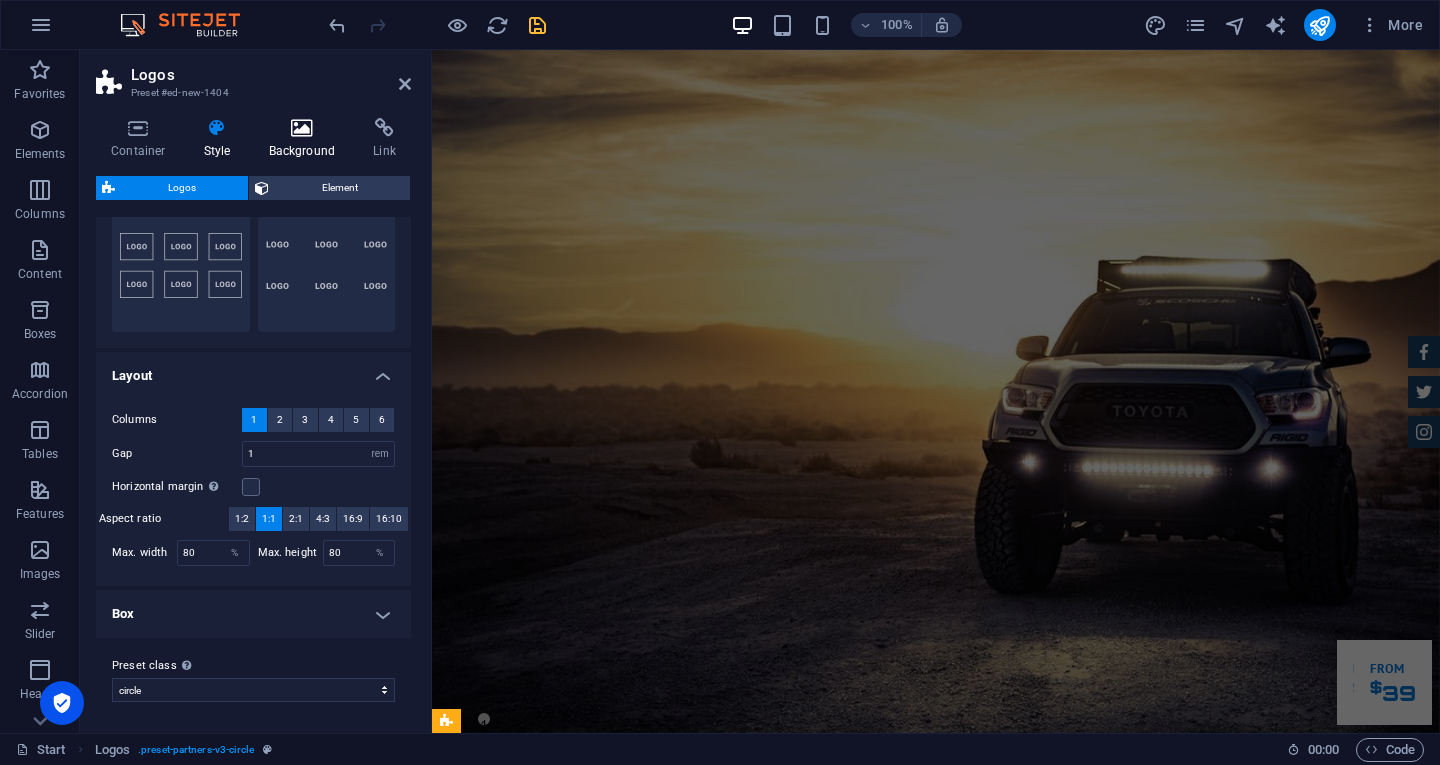 click on "Background" at bounding box center (306, 139) 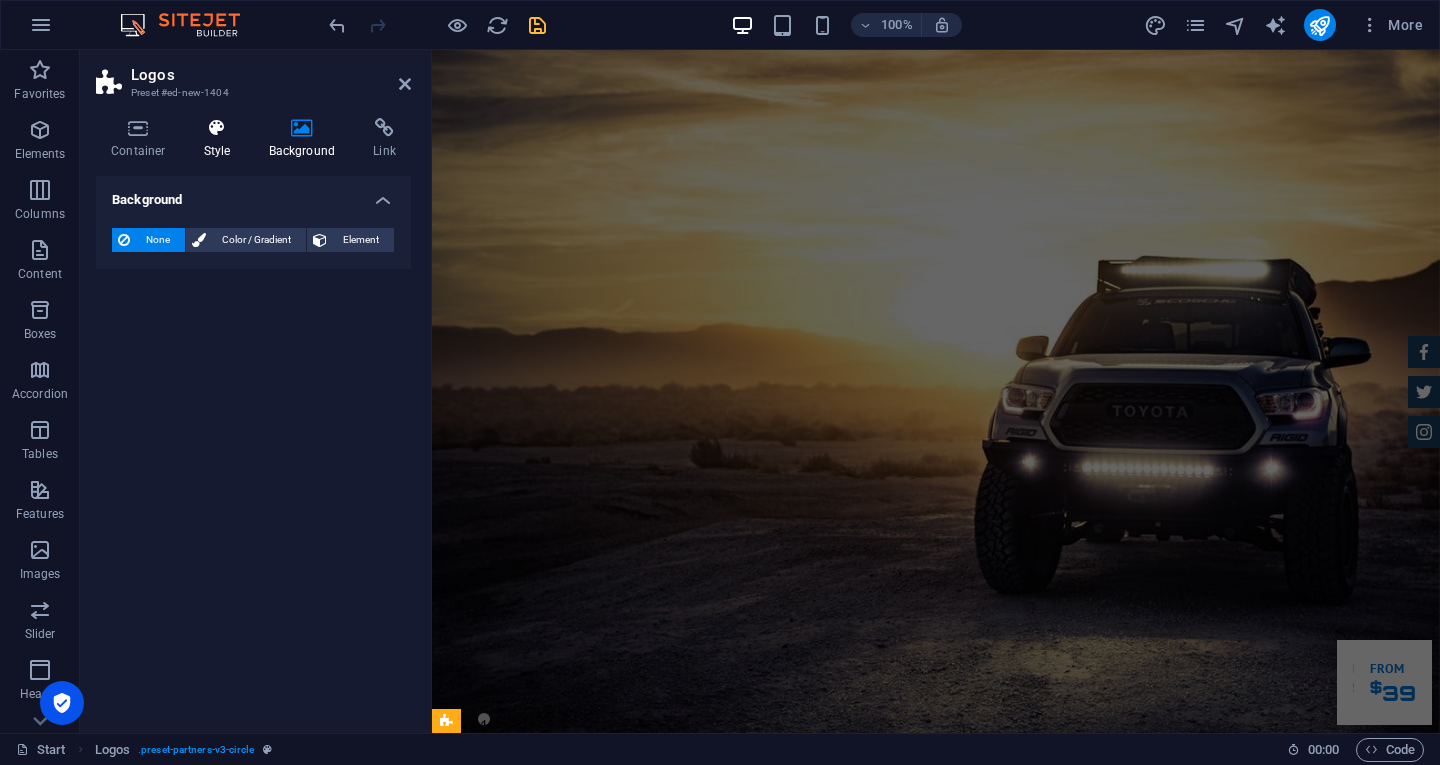 click at bounding box center [217, 128] 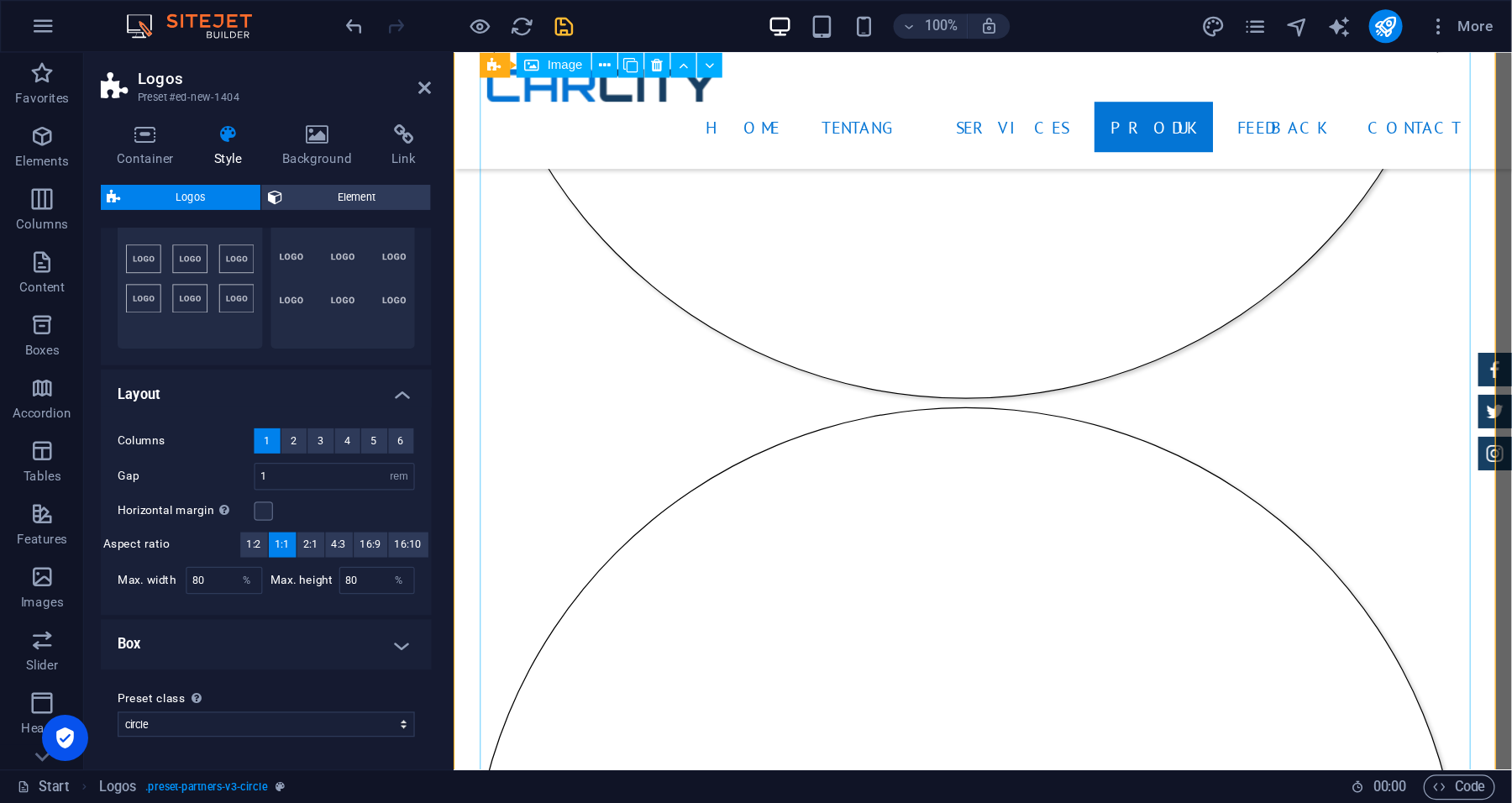scroll, scrollTop: 4452, scrollLeft: 0, axis: vertical 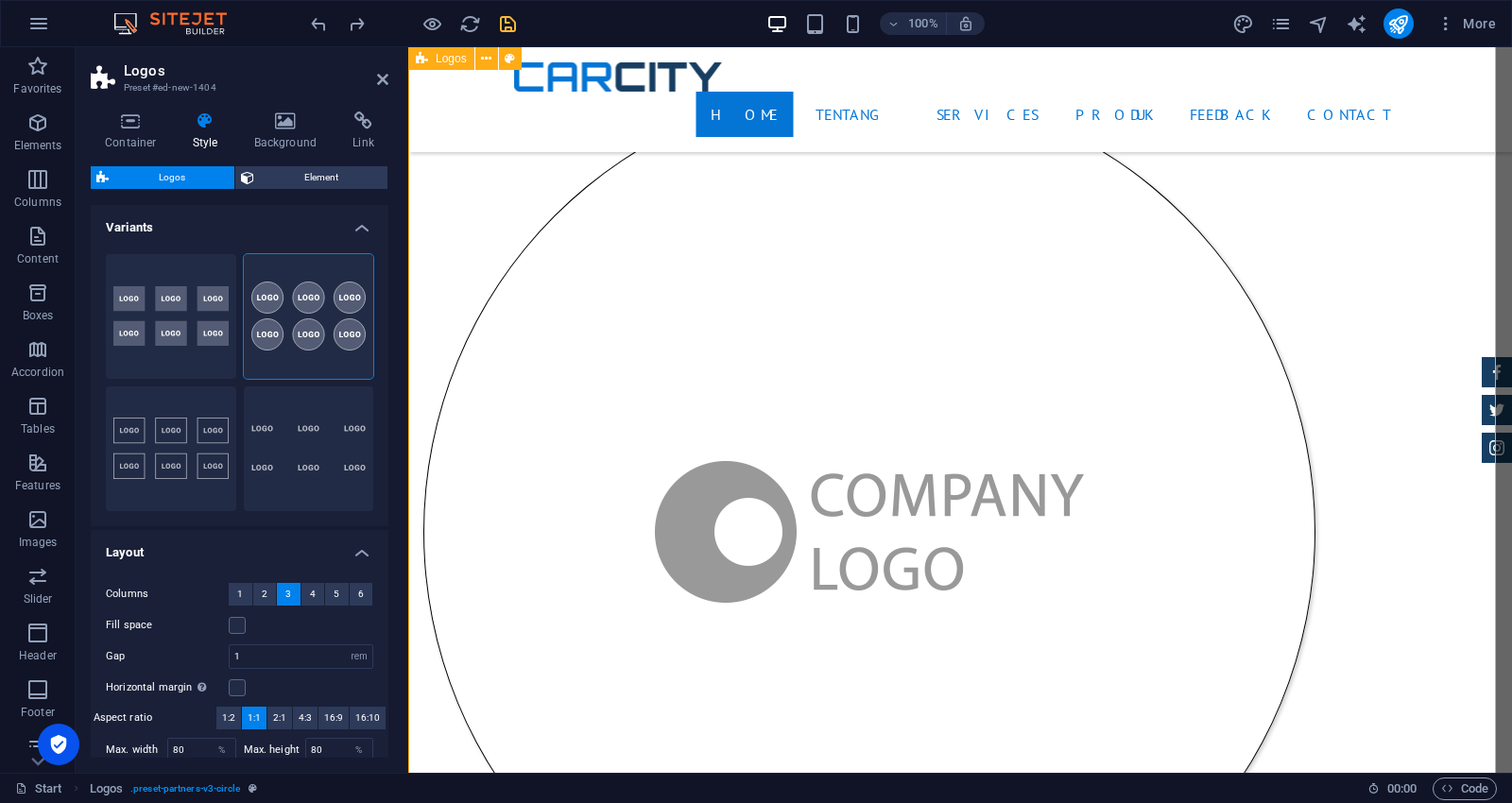 type on "1" 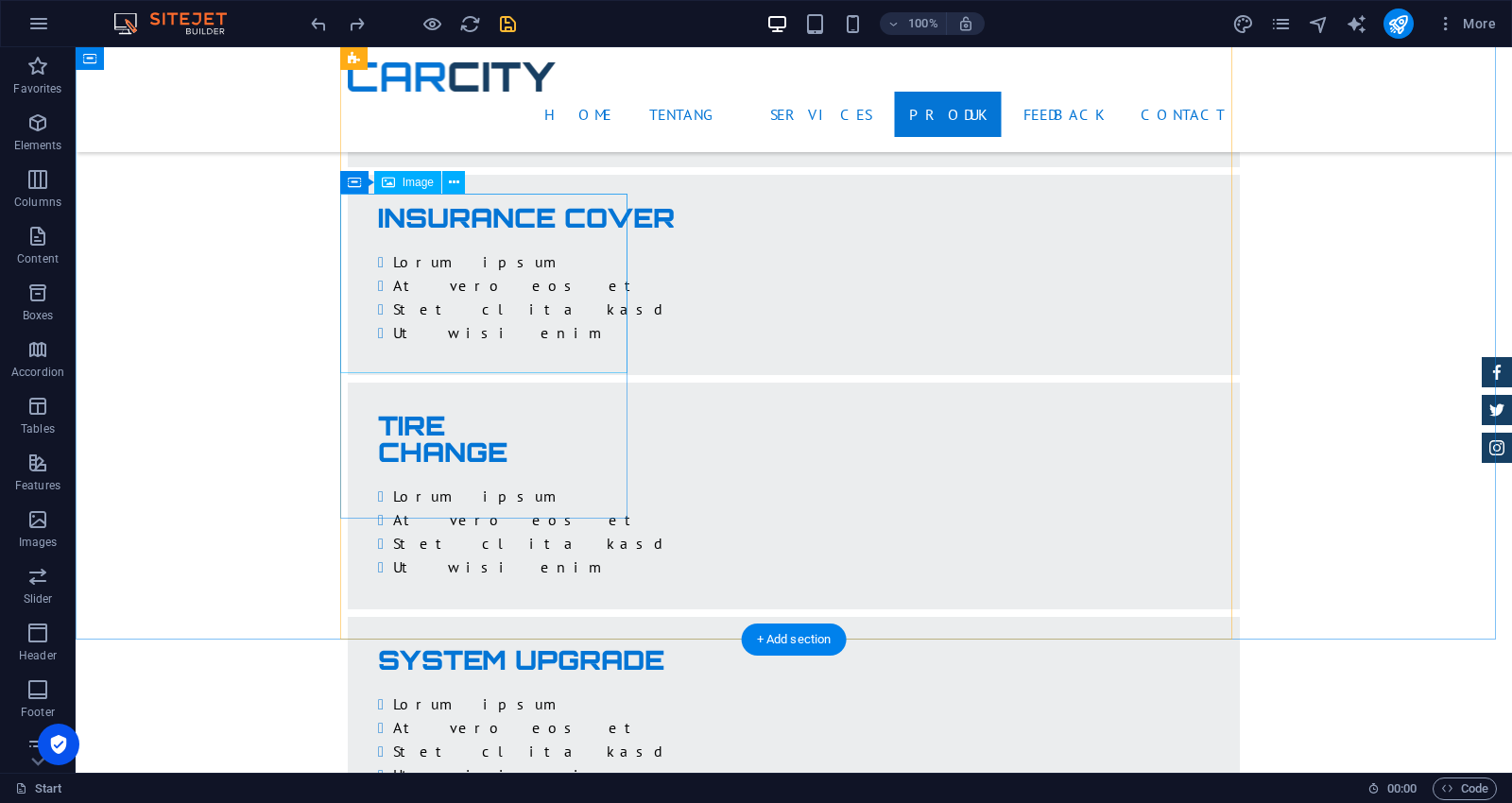 scroll, scrollTop: 3956, scrollLeft: 0, axis: vertical 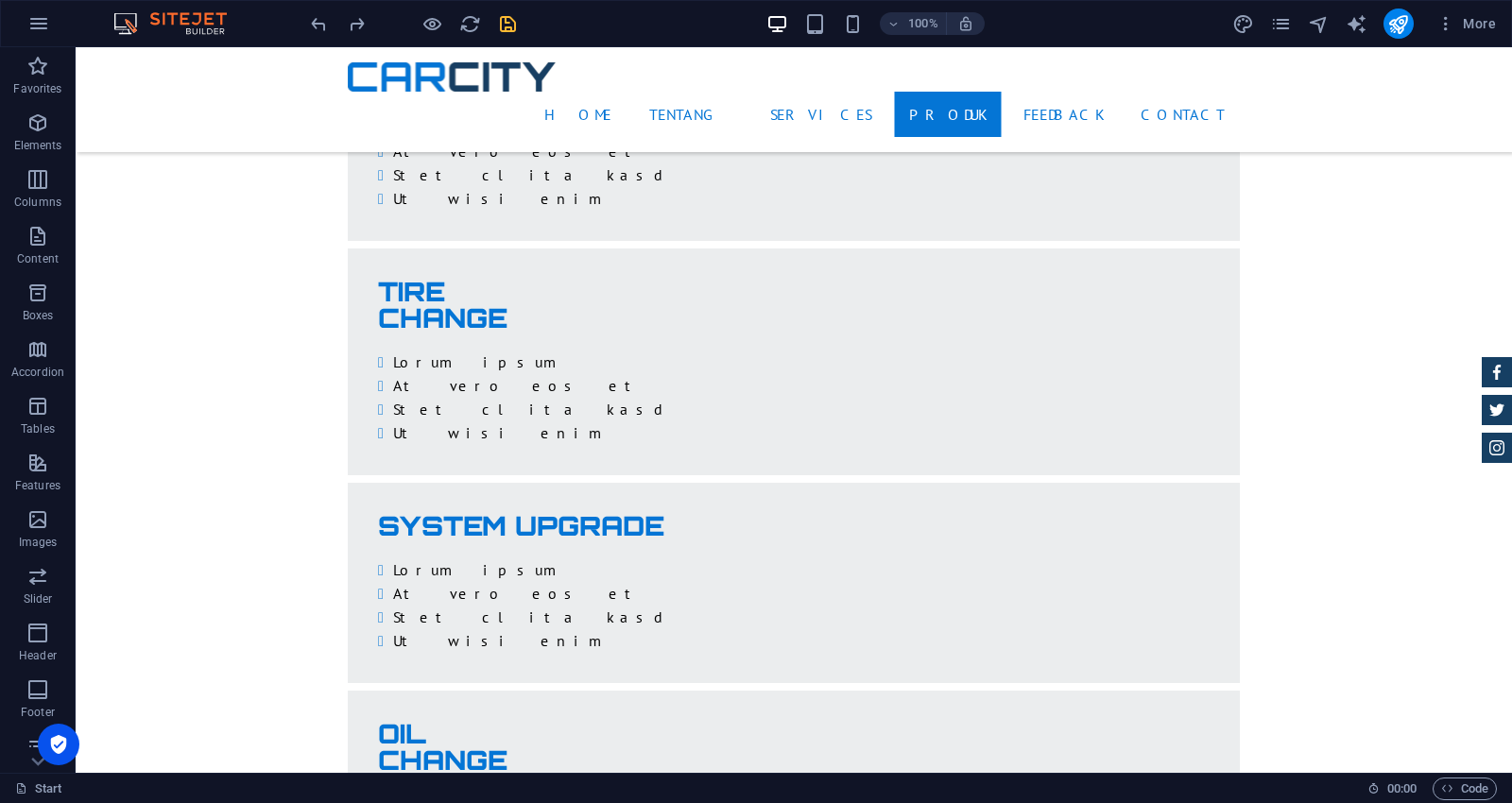 click on "Home Tentang Services Produk Feedback Contact Garuda transportasi. Rental Mobil Terpercaya, Aman, Amanah Serta Profesional  Cek Layanan  Booking Segera
About us Lorem ipsum dolor sit amet, consectetur adipisicing elit. Libero, assumenda, dolore, cum vel modi asperiores consequatur suscipit quidem ducimus eveniet iure expedita consectetur odio voluptatum similique fugit voluptates rem accusamus quae quas dolorem tenetur facere tempora maiores adipisci reiciendis accusantium voluptatibus id voluptate tempore dolor harum nisi amet! Nobis, eaque. Certified Dealership Lorem ipsum dolor sit amet, consectetur adipisicing elit. Veritatis, dolorem! Best Price Guarantee Lorem ipsum dolor sit amet, consectetur adipisicing elit. Veritatis, dolorem! 24 Month Warranty Lorem ipsum dolor sit amet, consectetur adipisicing elit. Veritatis, dolorem! Financing Program Lorem ipsum dolor sit amet, consectetur adipisicing elit. Veritatis, dolorem! Appointment   Unreadable? Regenerate Services CAR  from" at bounding box center (794, 9655) 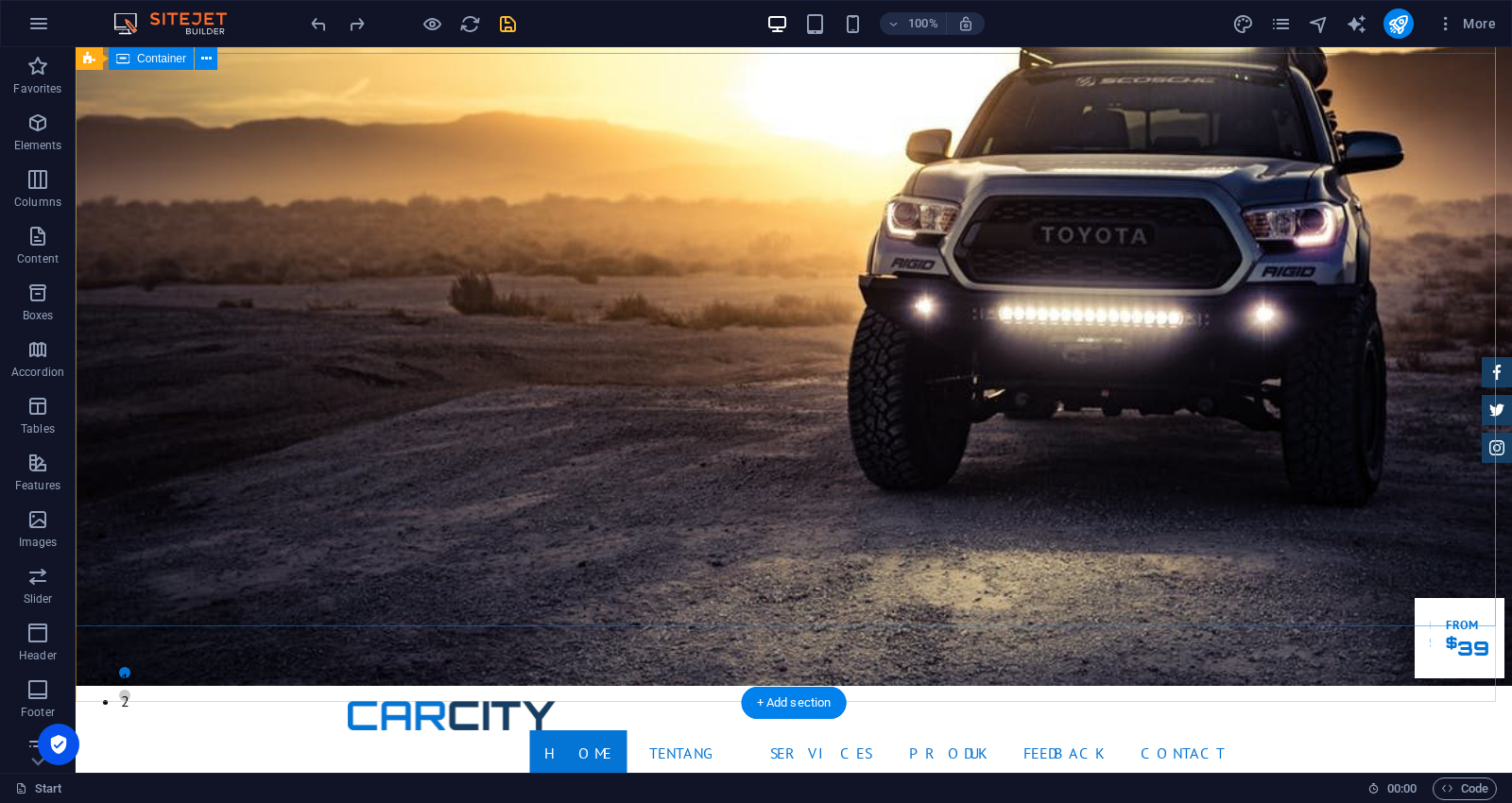 scroll, scrollTop: 0, scrollLeft: 0, axis: both 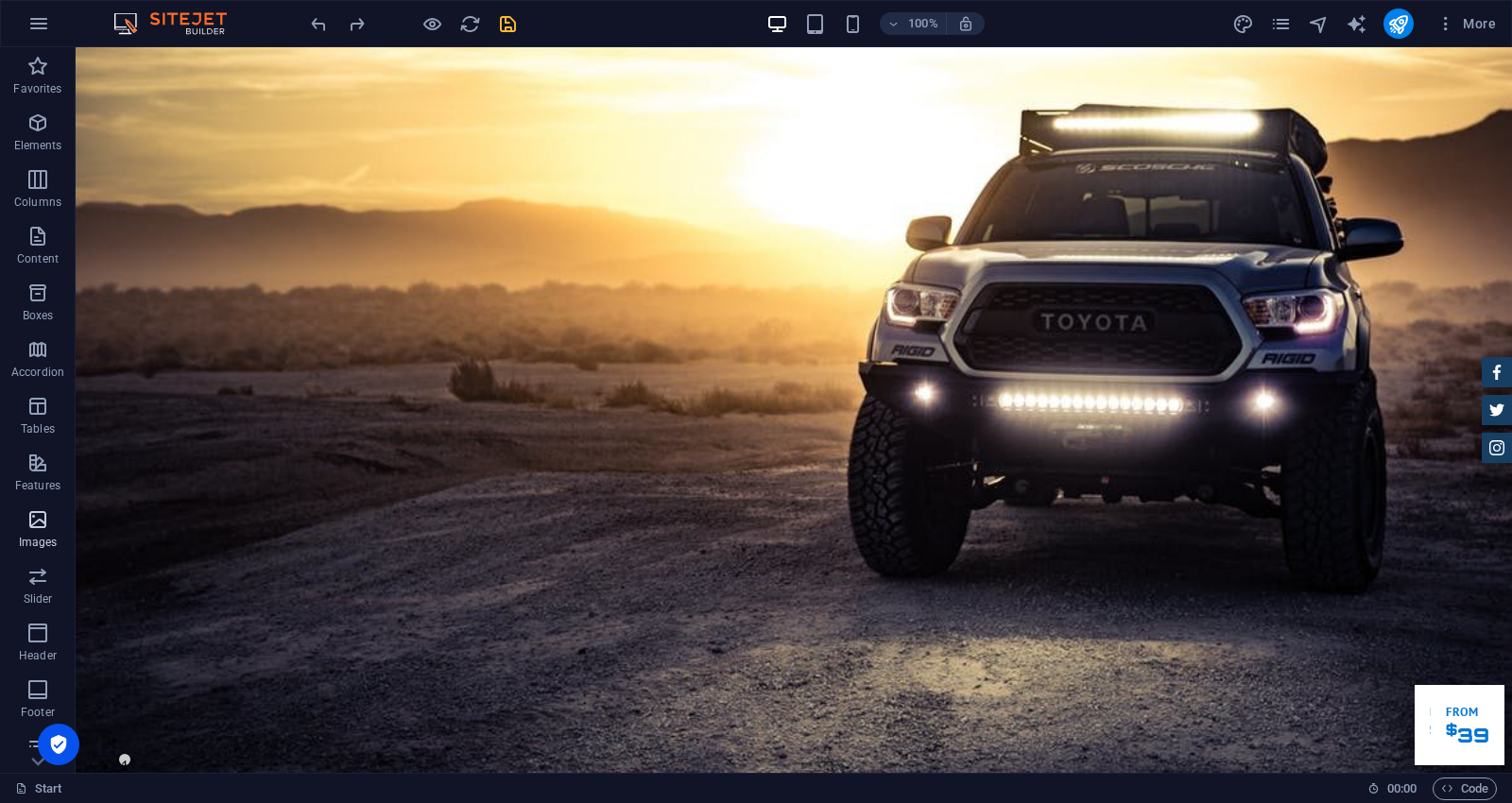 click at bounding box center [38, 520] 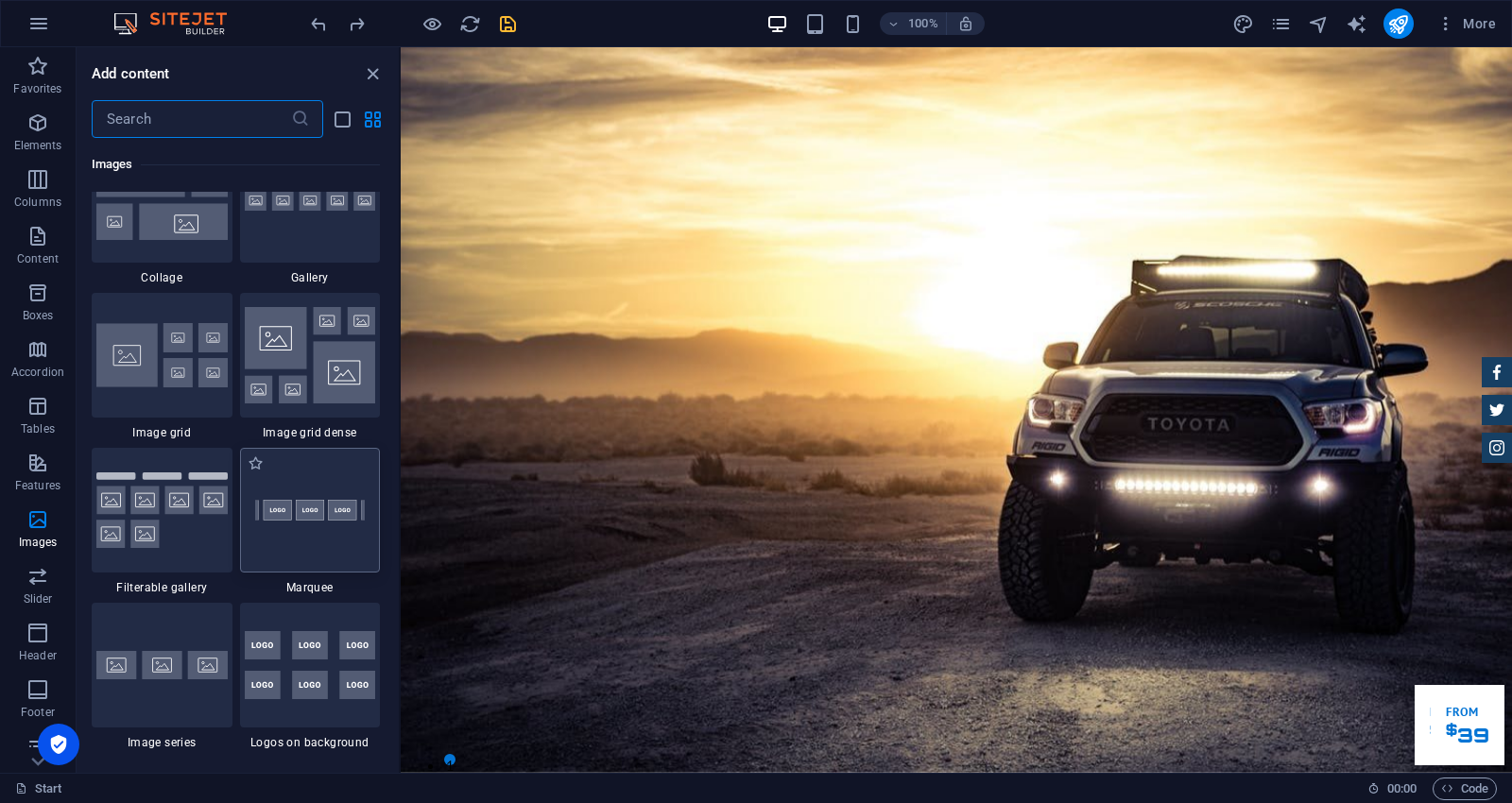scroll, scrollTop: 9843, scrollLeft: 0, axis: vertical 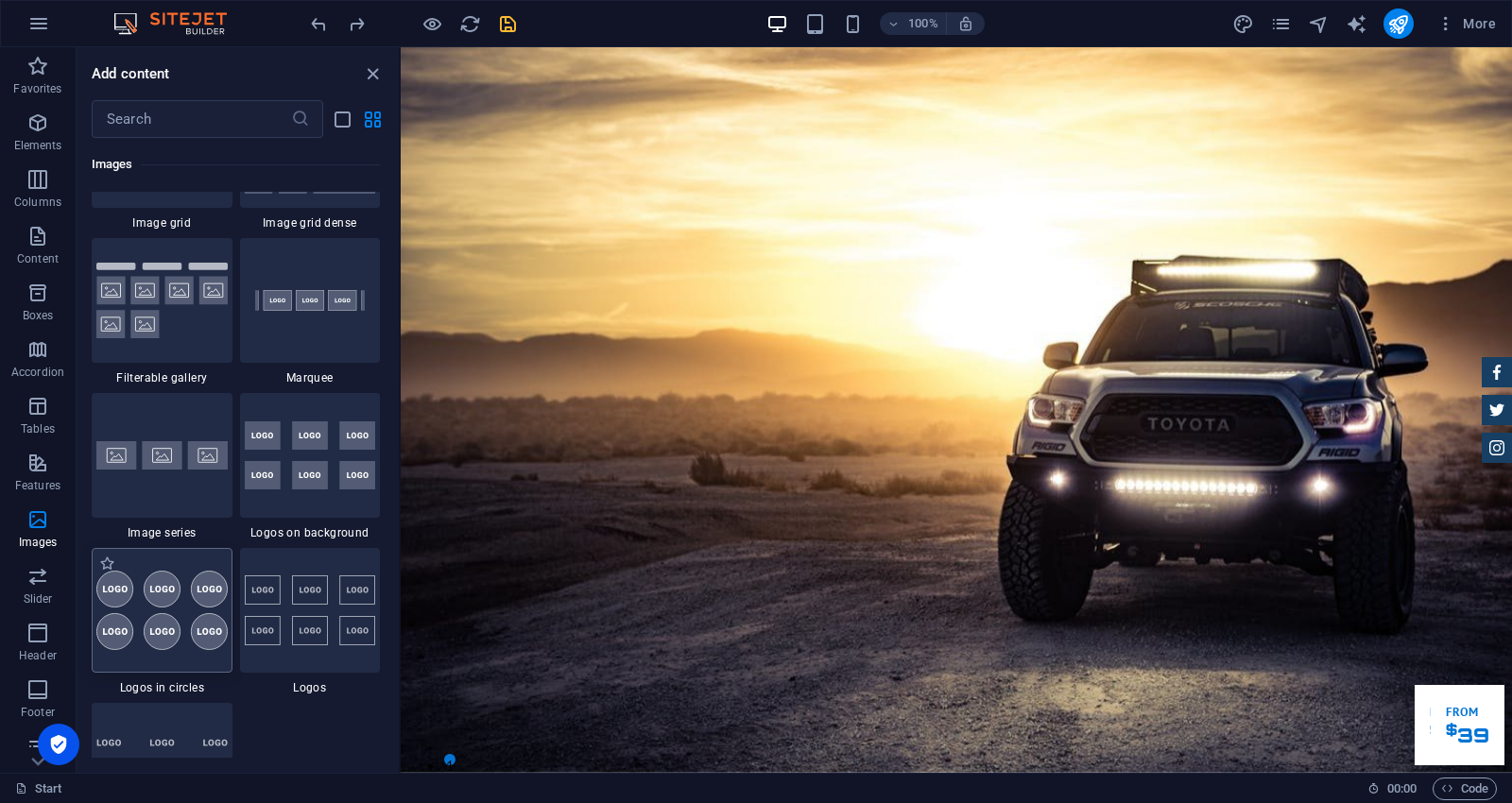 click at bounding box center (162, 610) 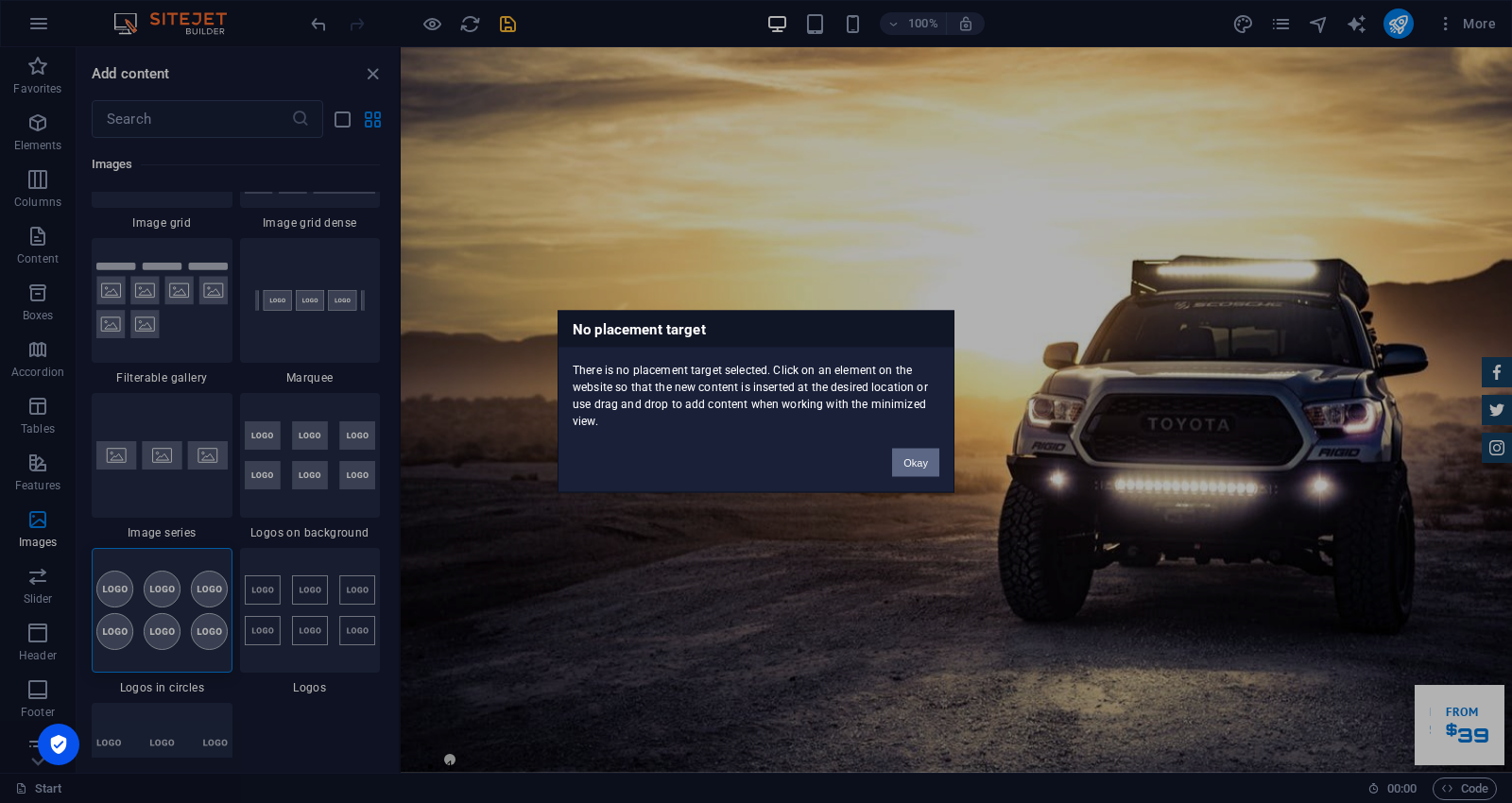 click on "Okay" at bounding box center (916, 463) 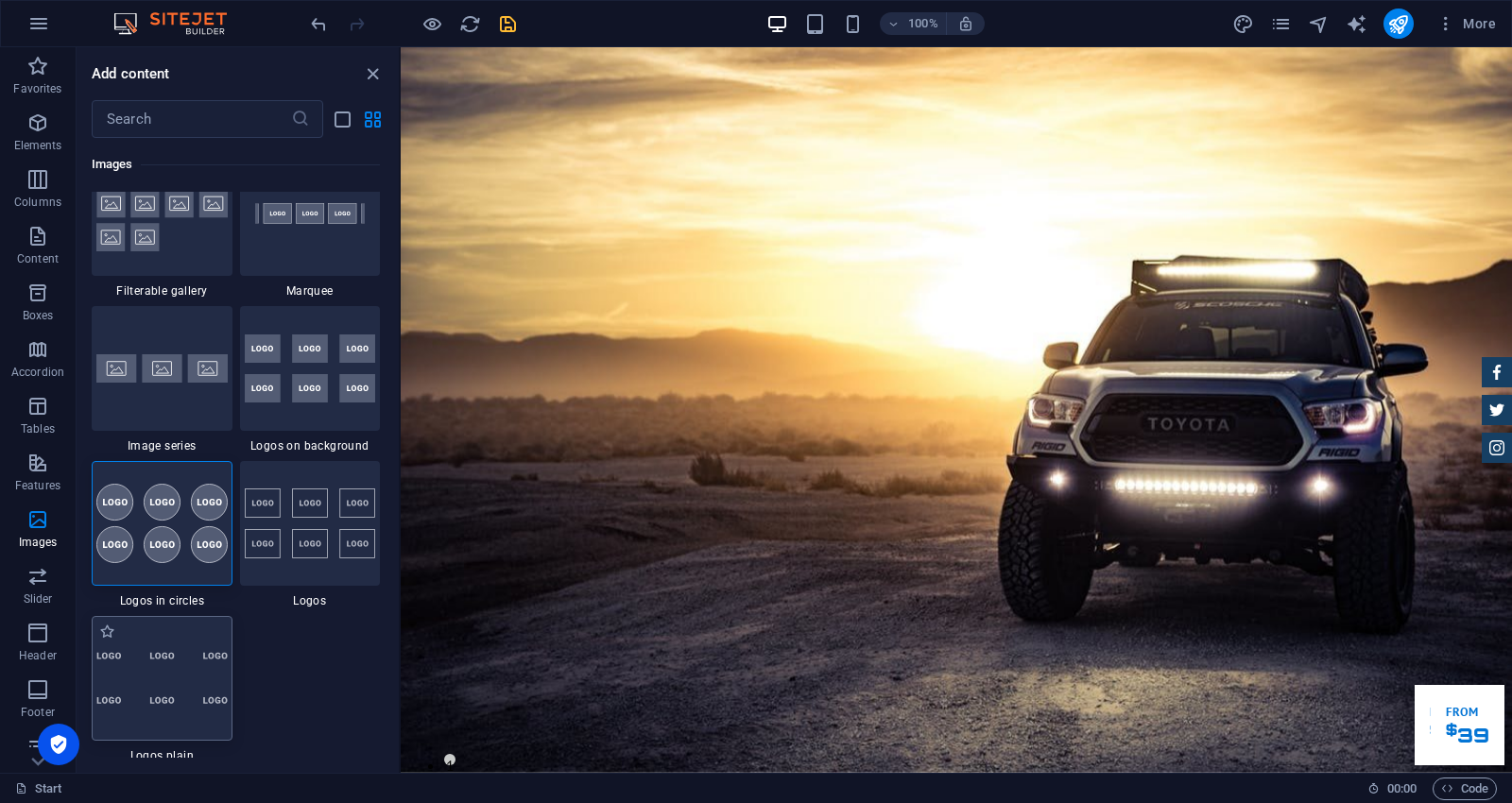 scroll, scrollTop: 10053, scrollLeft: 0, axis: vertical 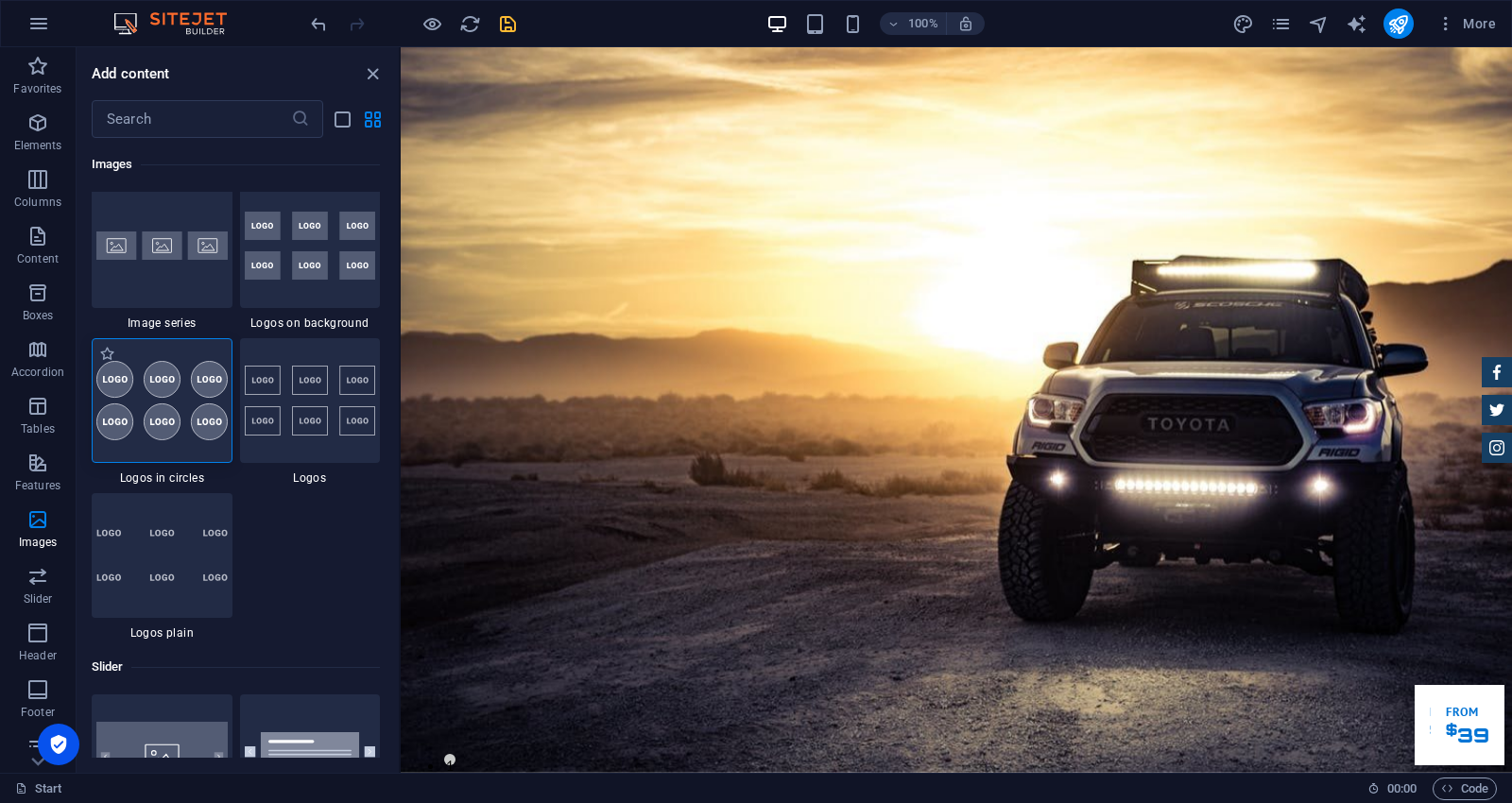 click at bounding box center (162, 401) 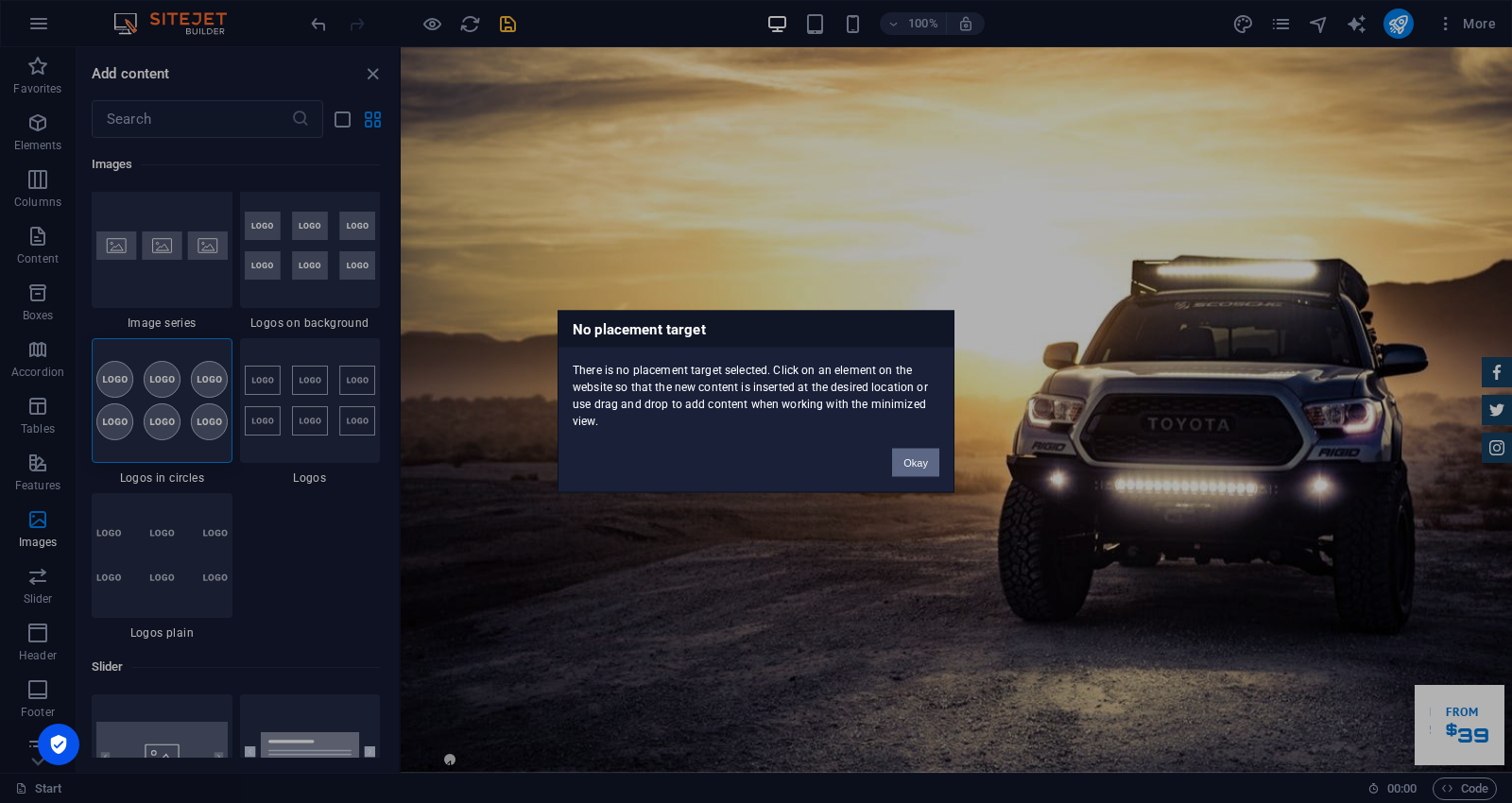 drag, startPoint x: 914, startPoint y: 461, endPoint x: 433, endPoint y: 389, distance: 486.3589 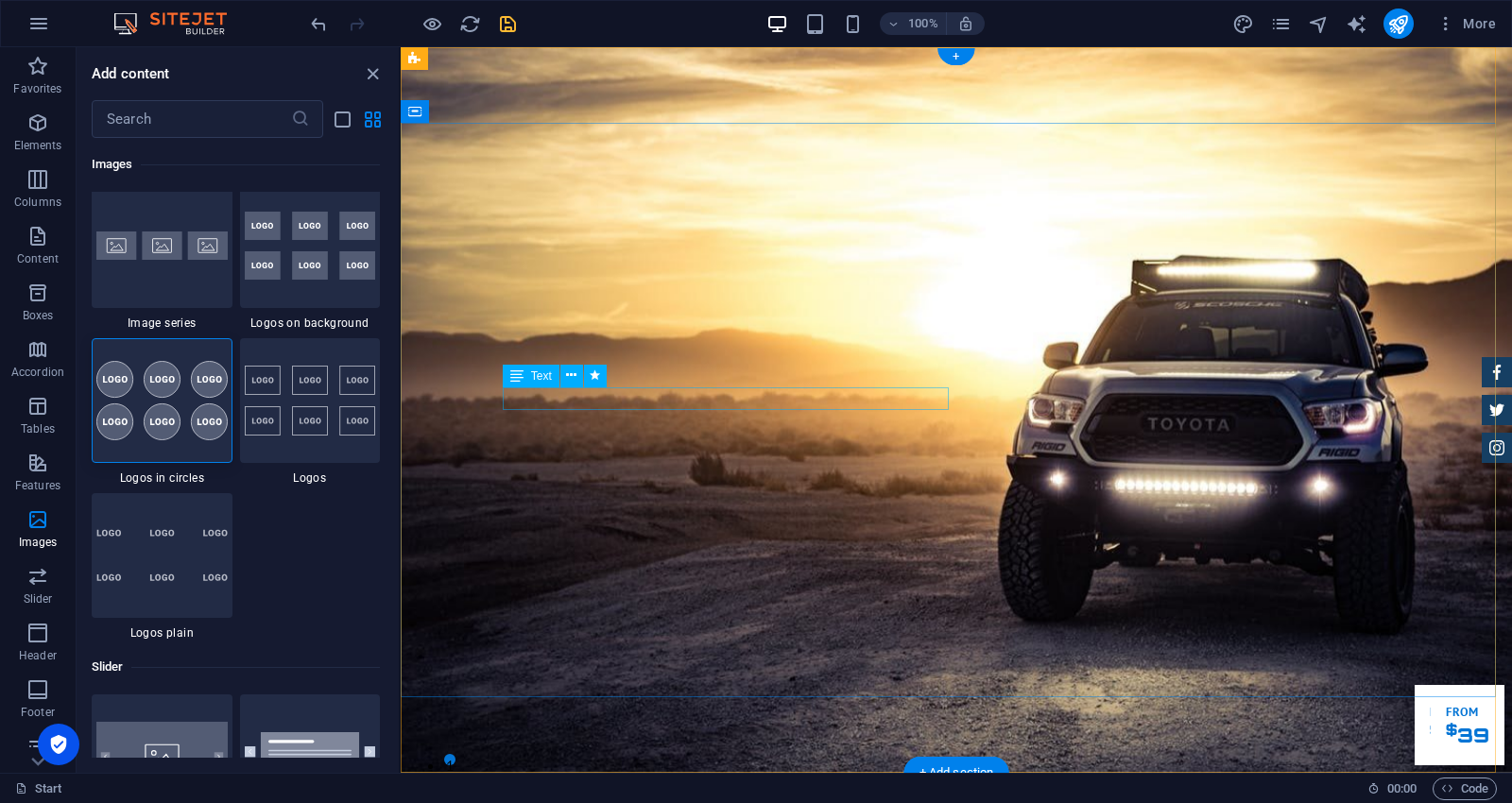 click on "Rental Mobil Terpercaya, Aman, Amanah Serta Profesional" at bounding box center [956, 1061] 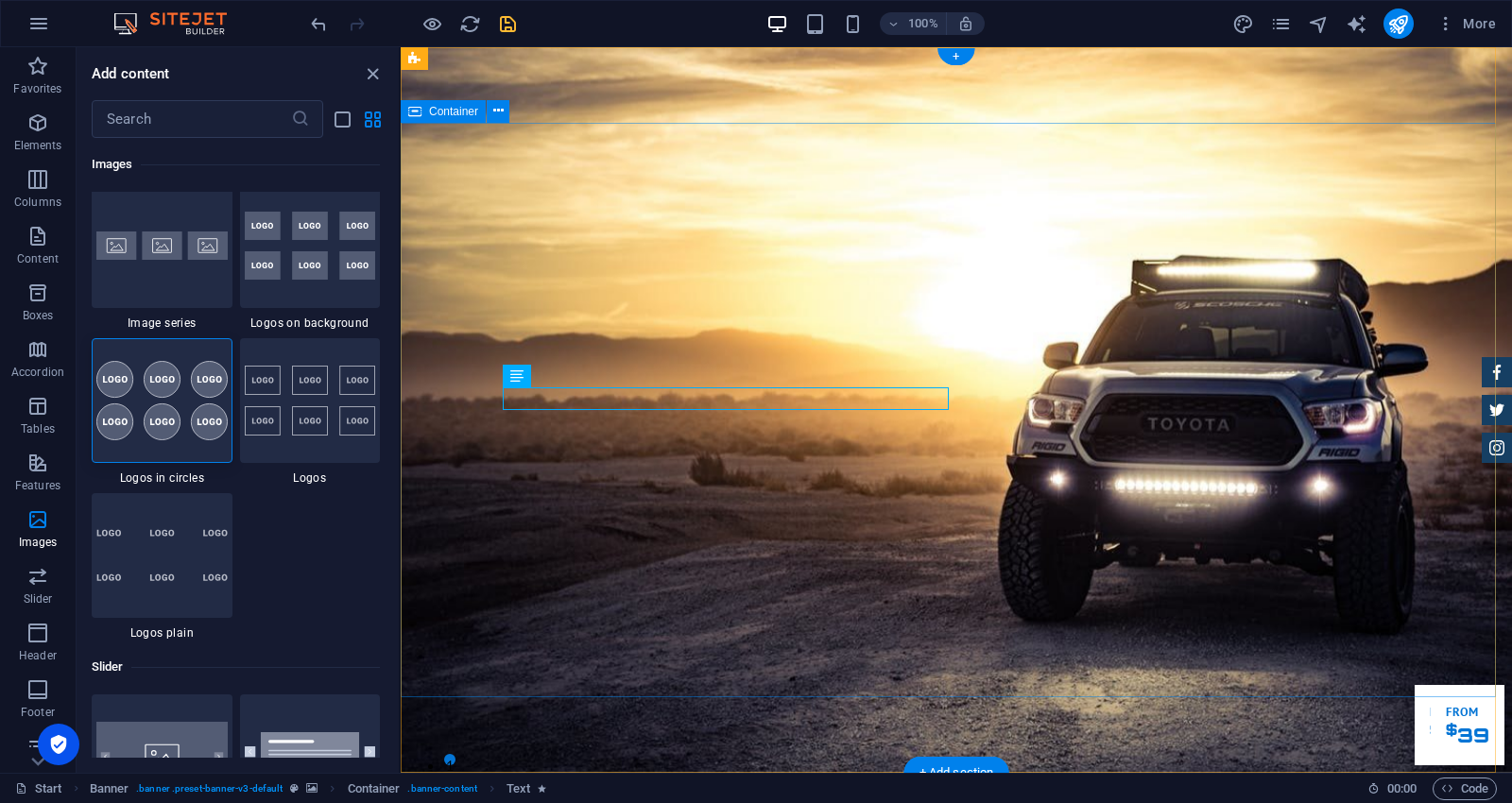 click on "Garuda transportasi. Rental Mobil Terpercaya, Aman, Amanah Serta Profesional  Cek Layanan  Booking Segera" at bounding box center (956, 1098) 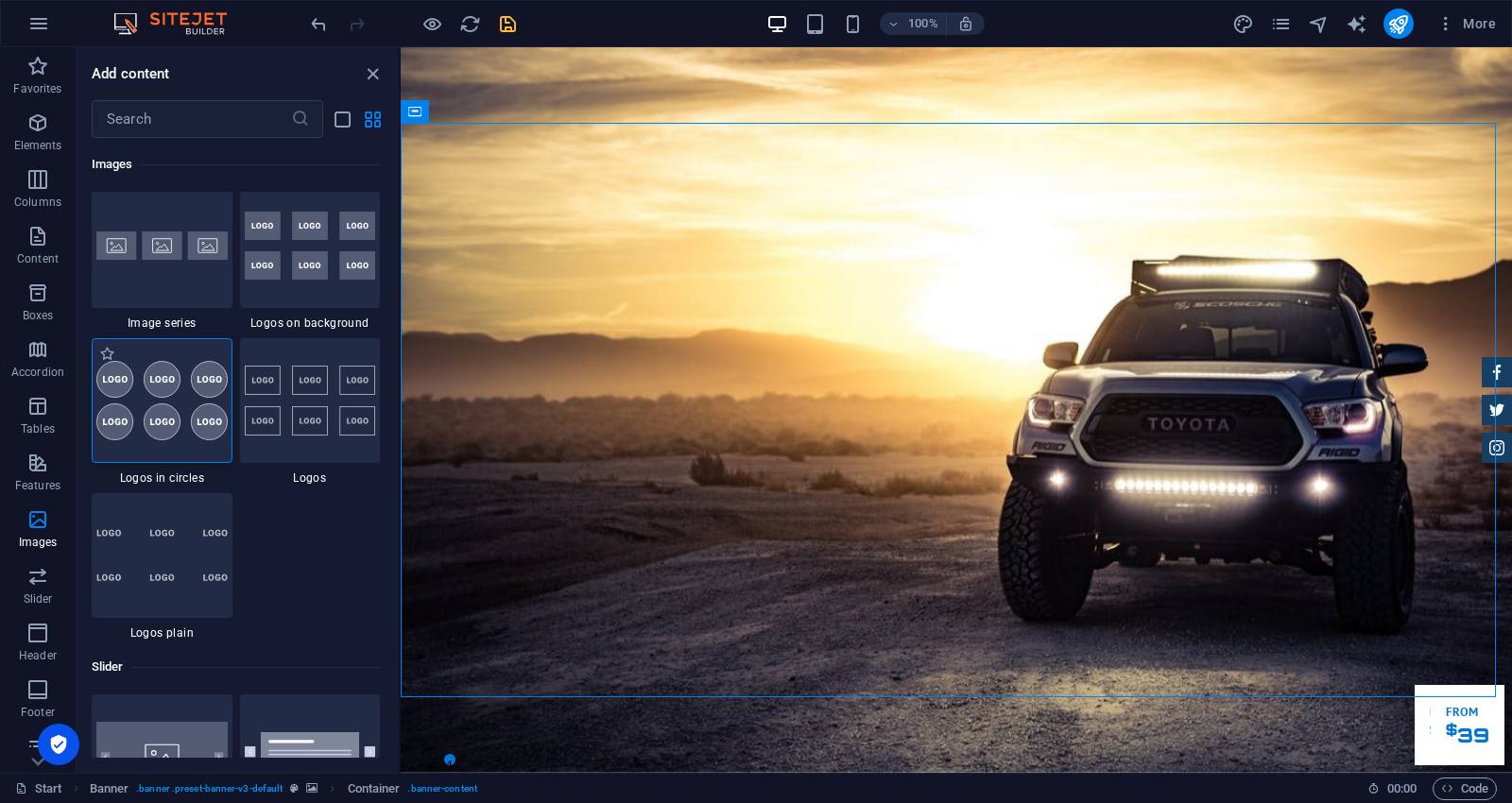 click at bounding box center (162, 401) 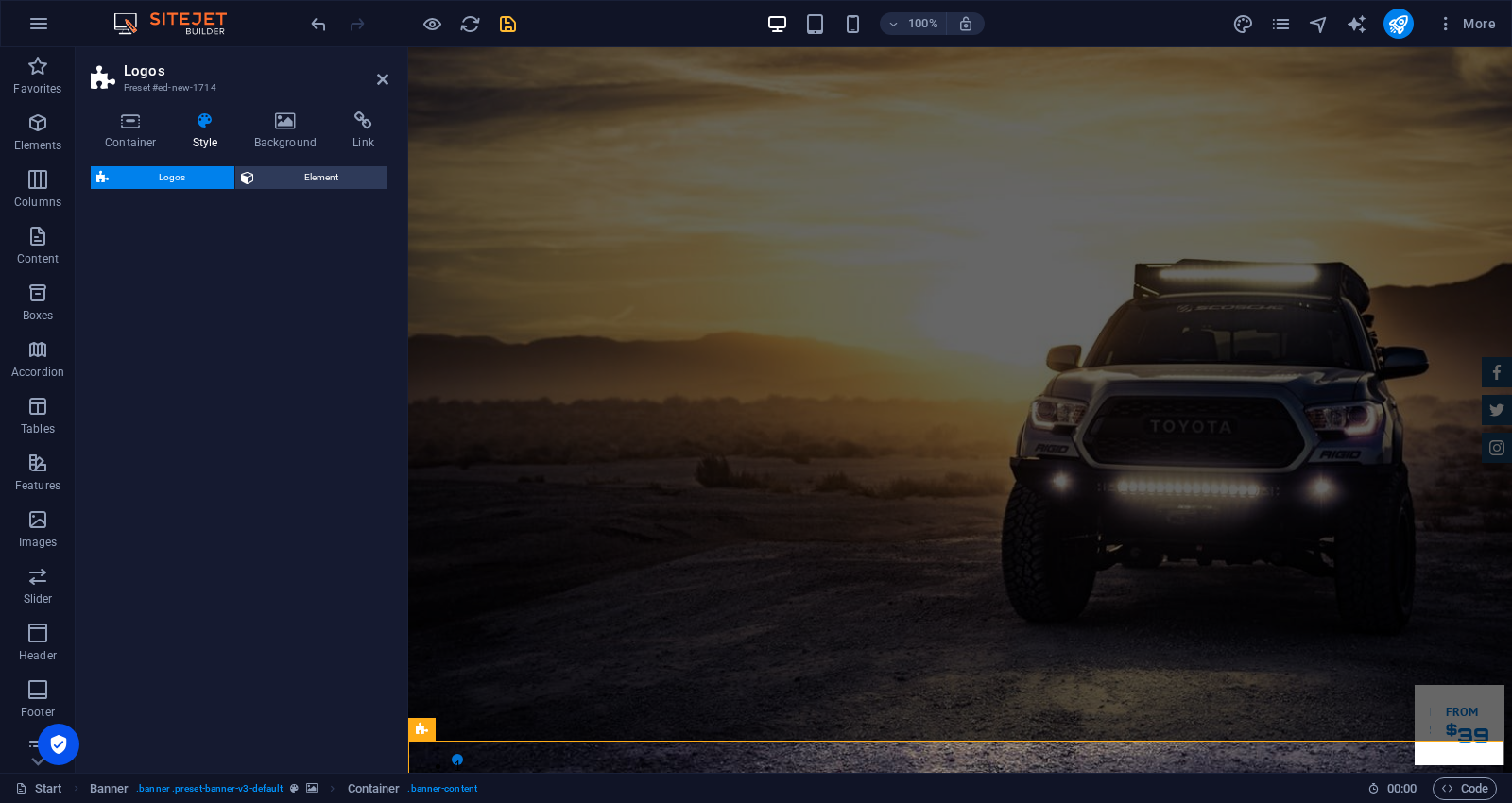 scroll, scrollTop: 779, scrollLeft: 0, axis: vertical 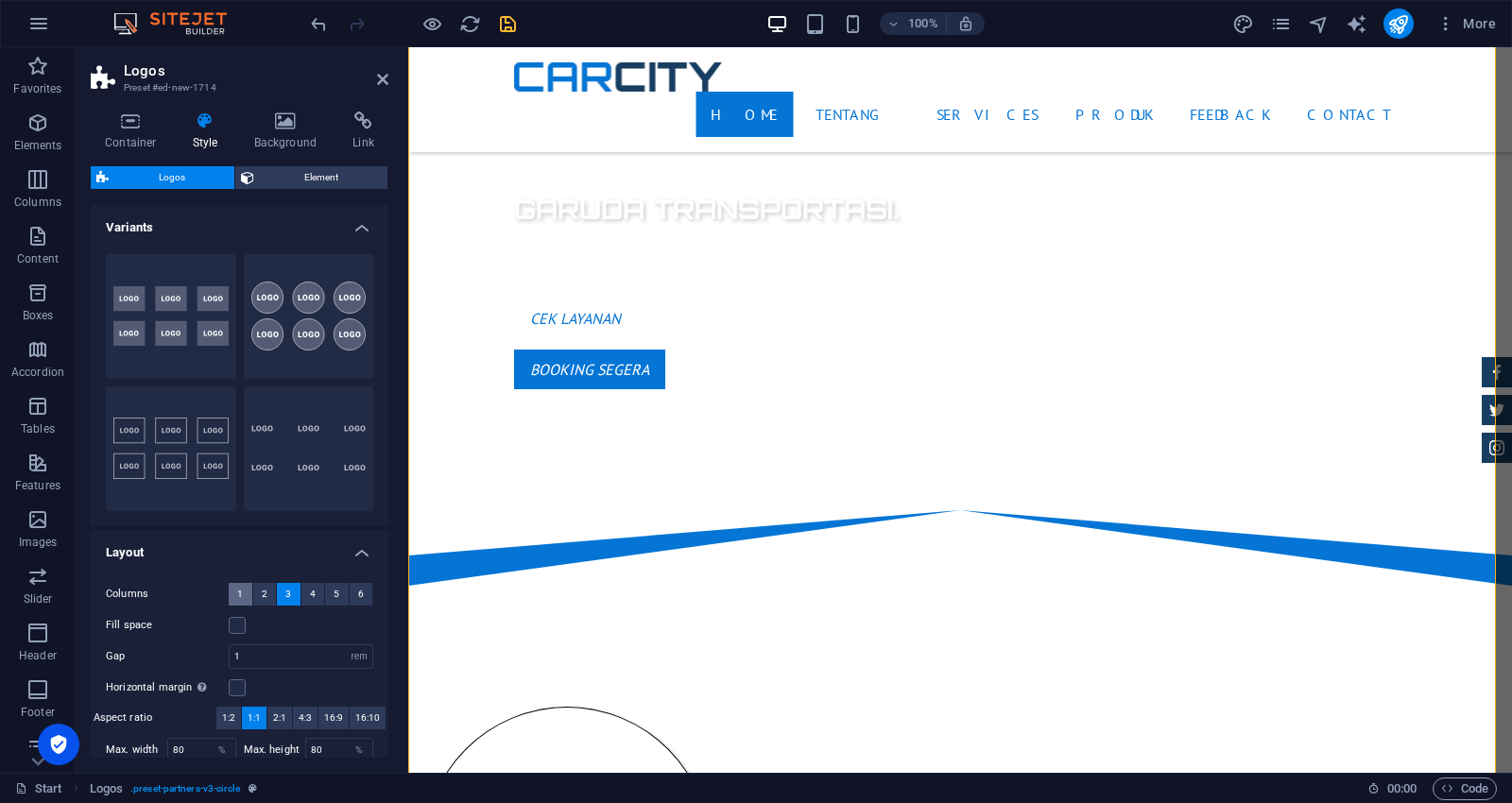 click on "1" at bounding box center [240, 594] 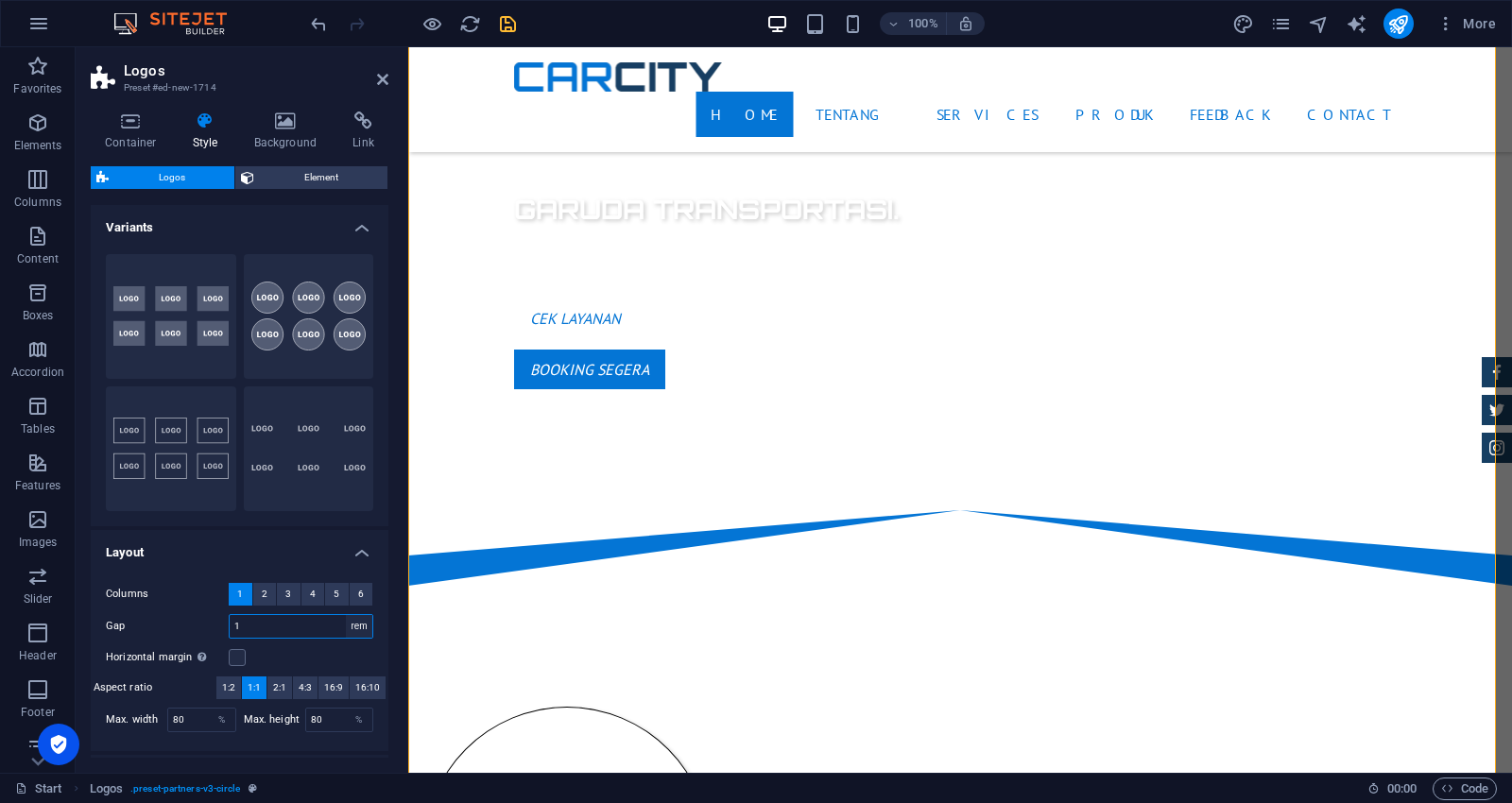 click on "px rem % vh vw" at bounding box center (359, 626) 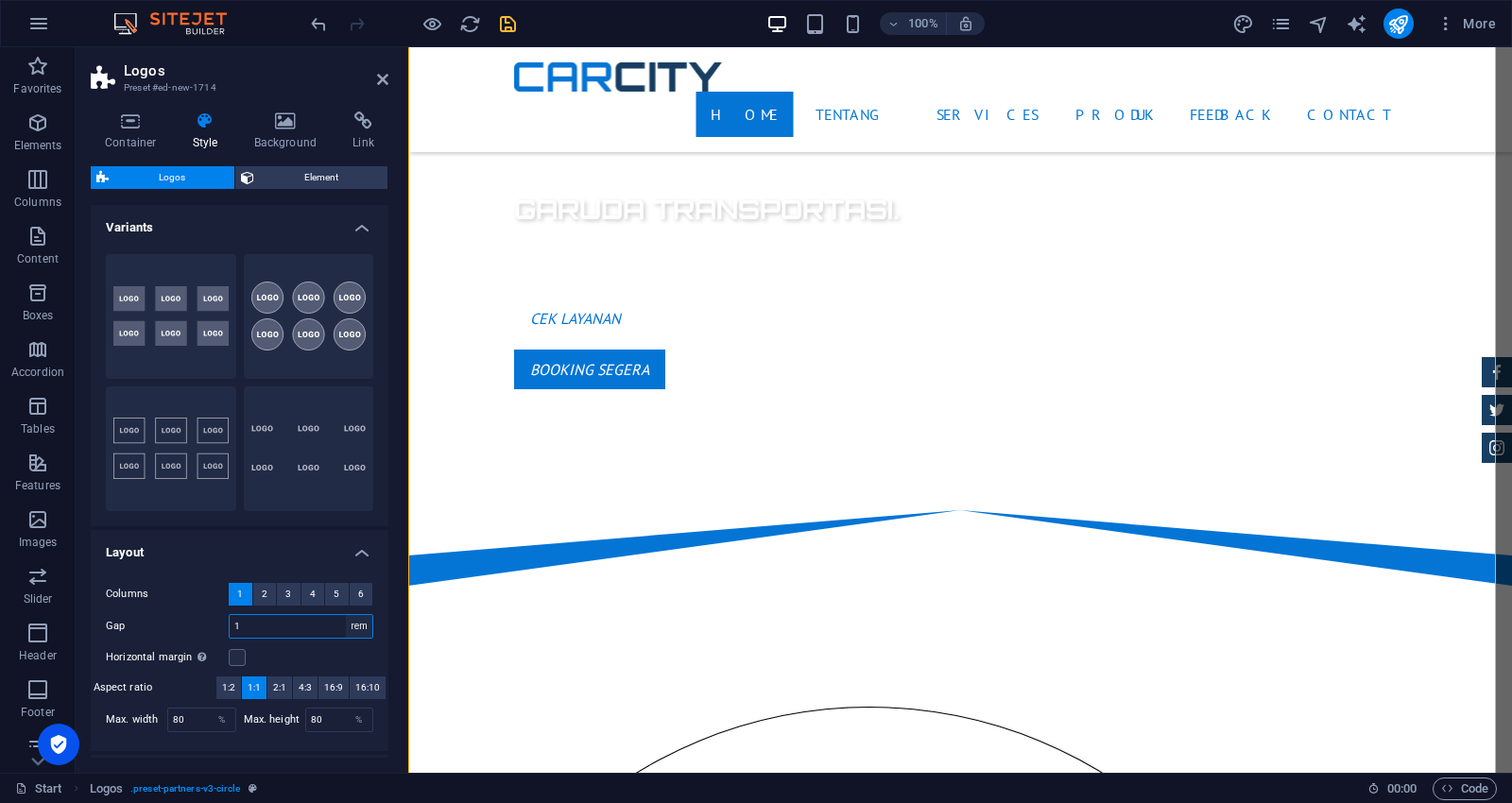 select on "px" 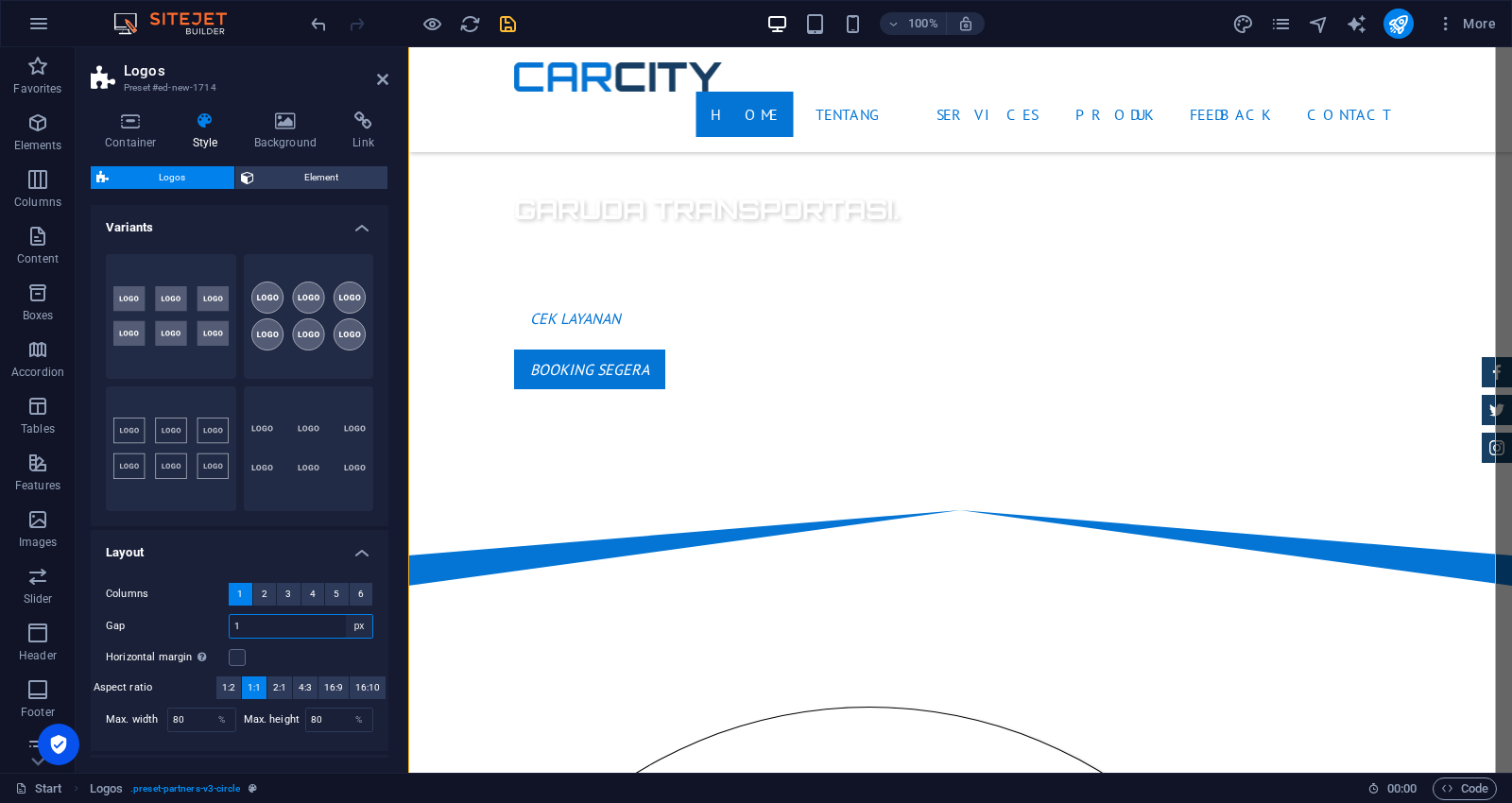 click on "px rem % vh vw" at bounding box center [359, 626] 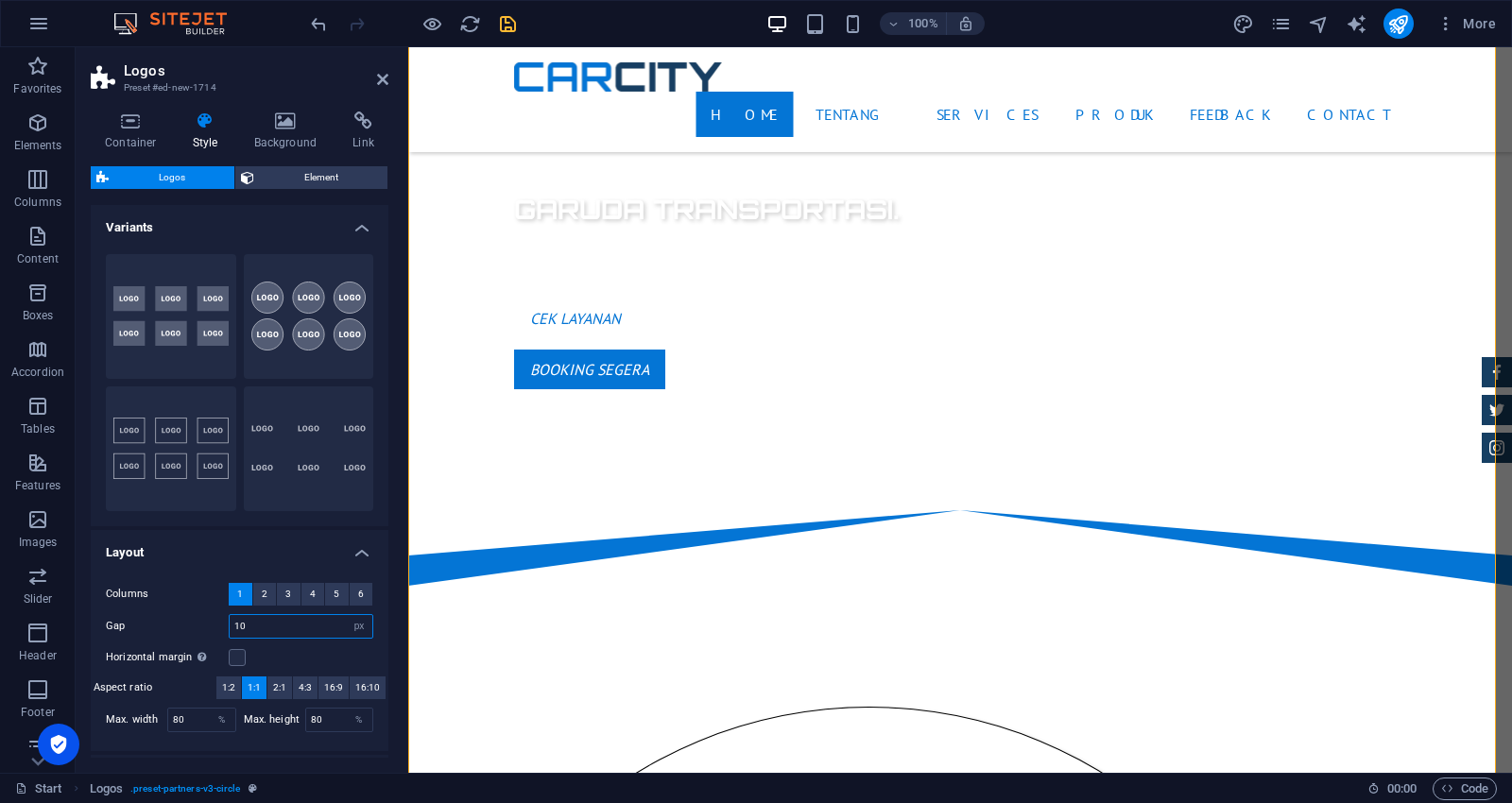 type on "10" 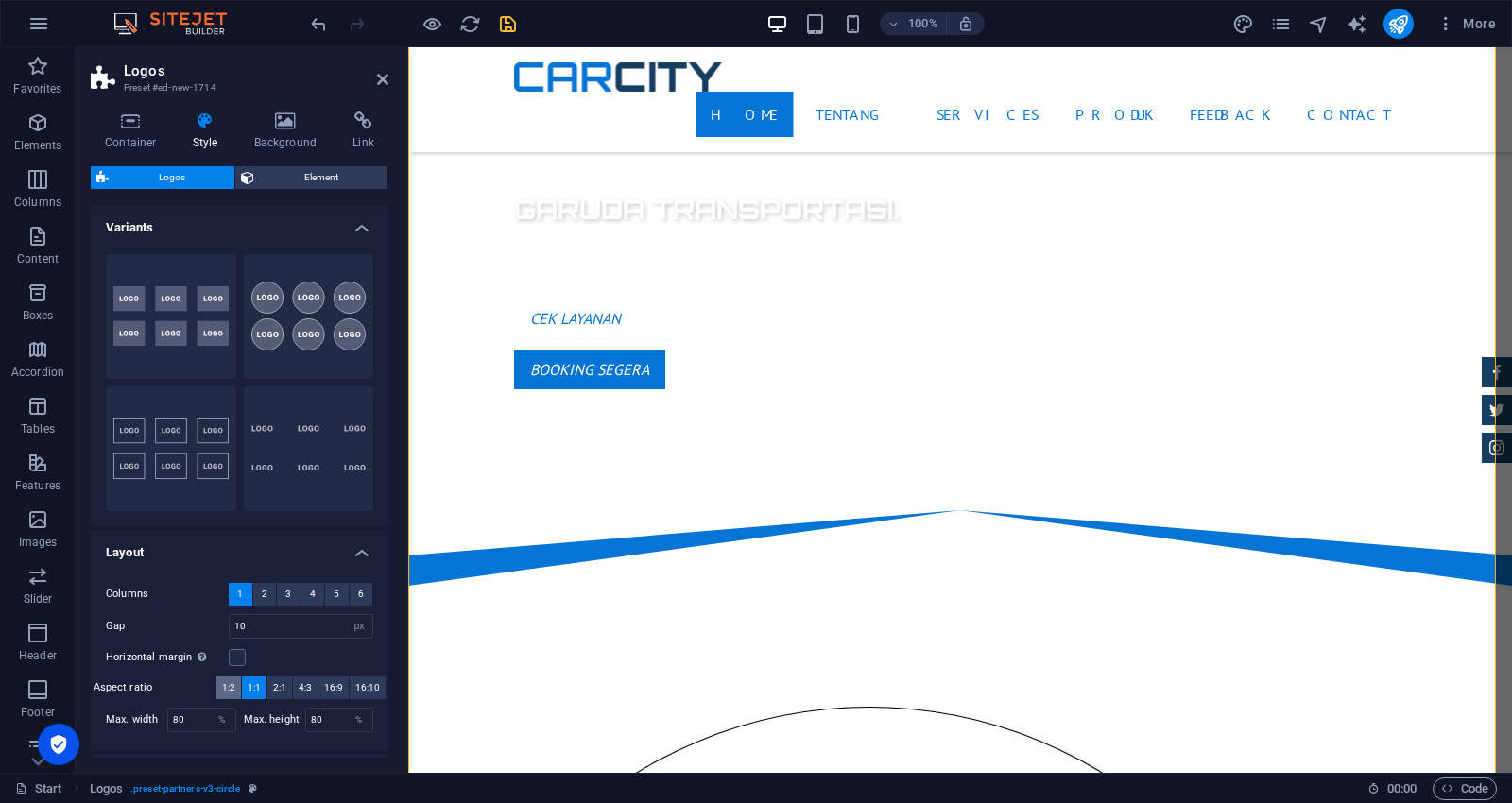 click on "1:2" at bounding box center [229, 688] 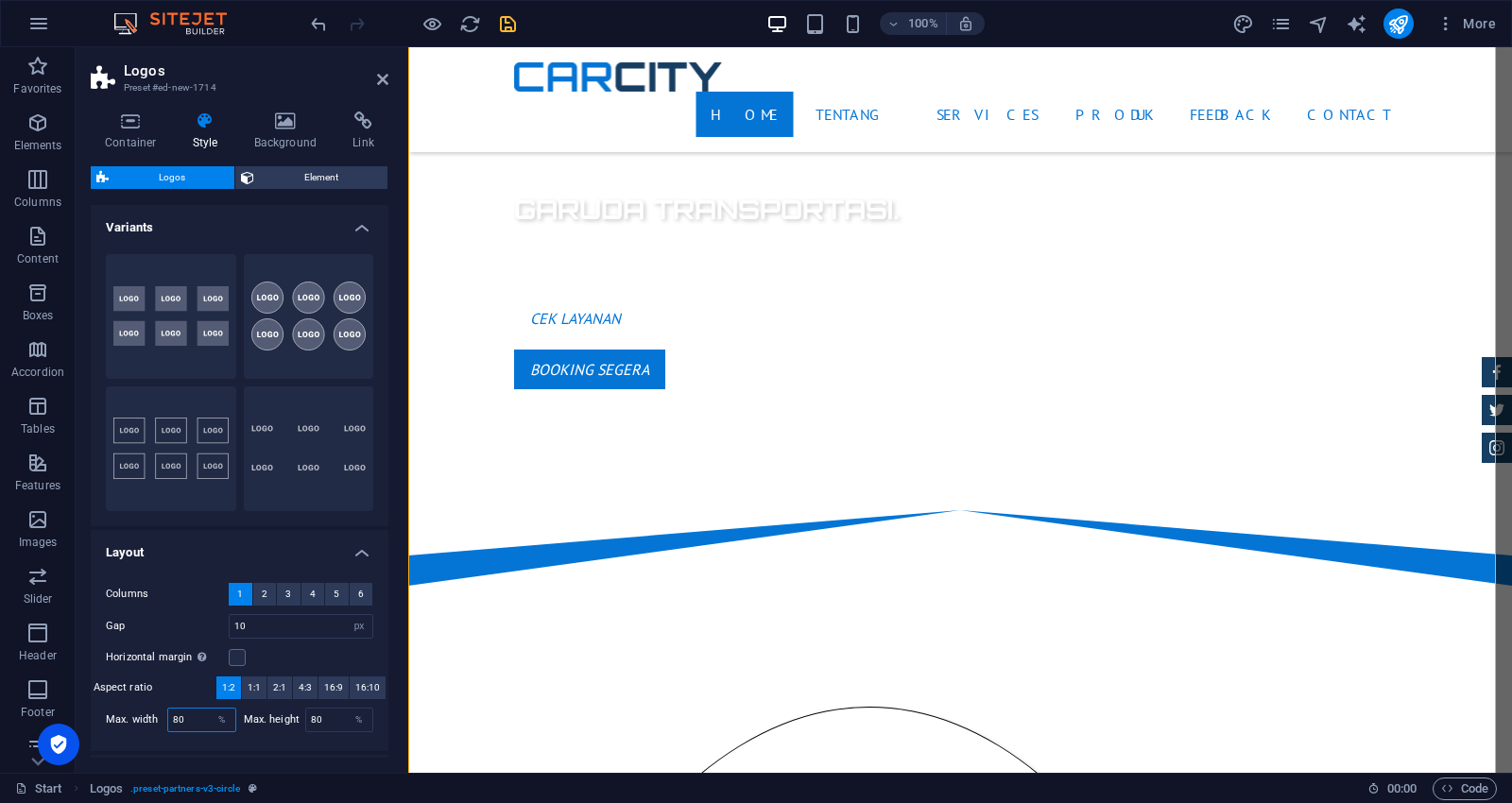 click on "80" at bounding box center [201, 720] 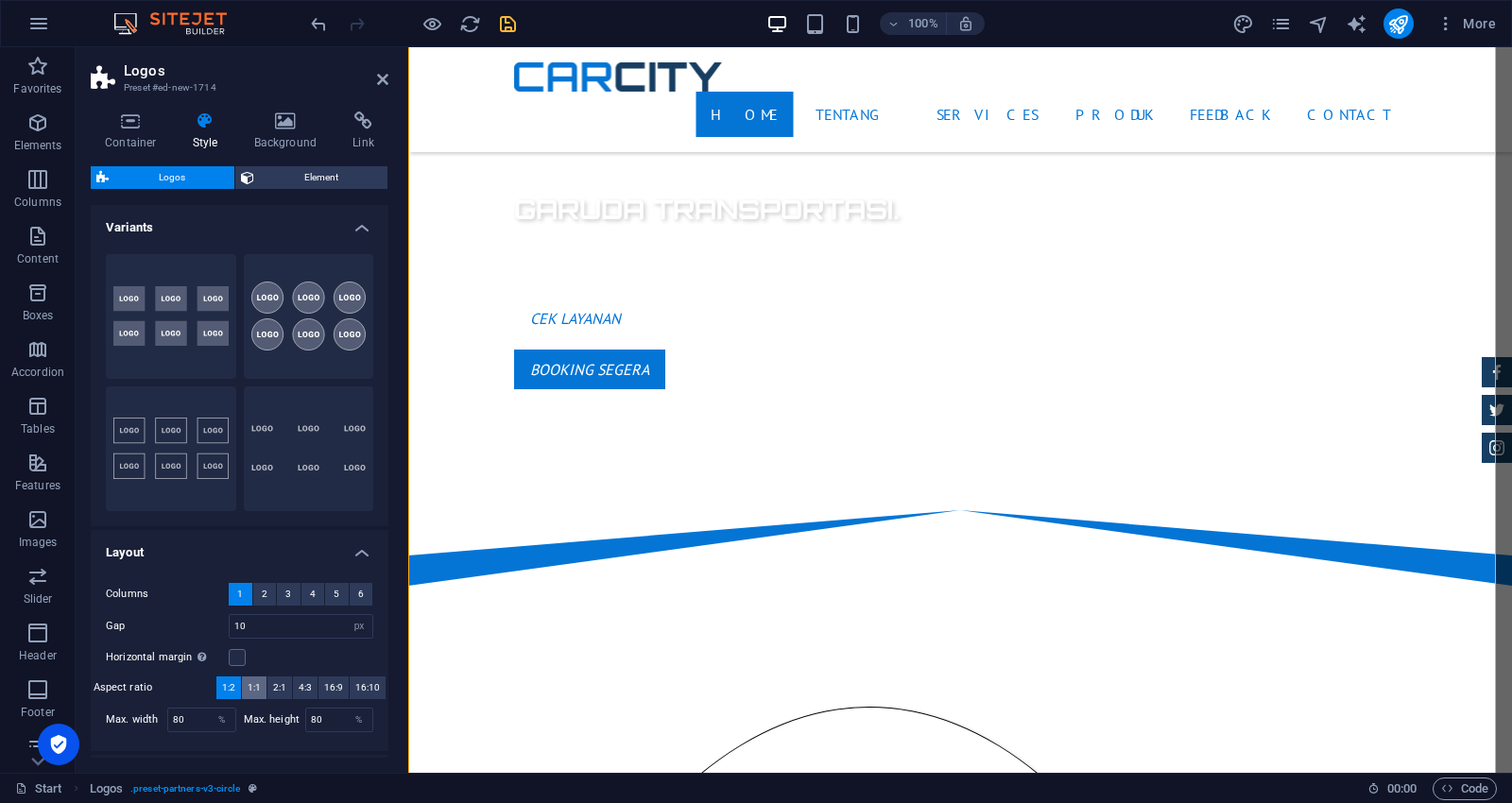 click on "1:1" at bounding box center [254, 688] 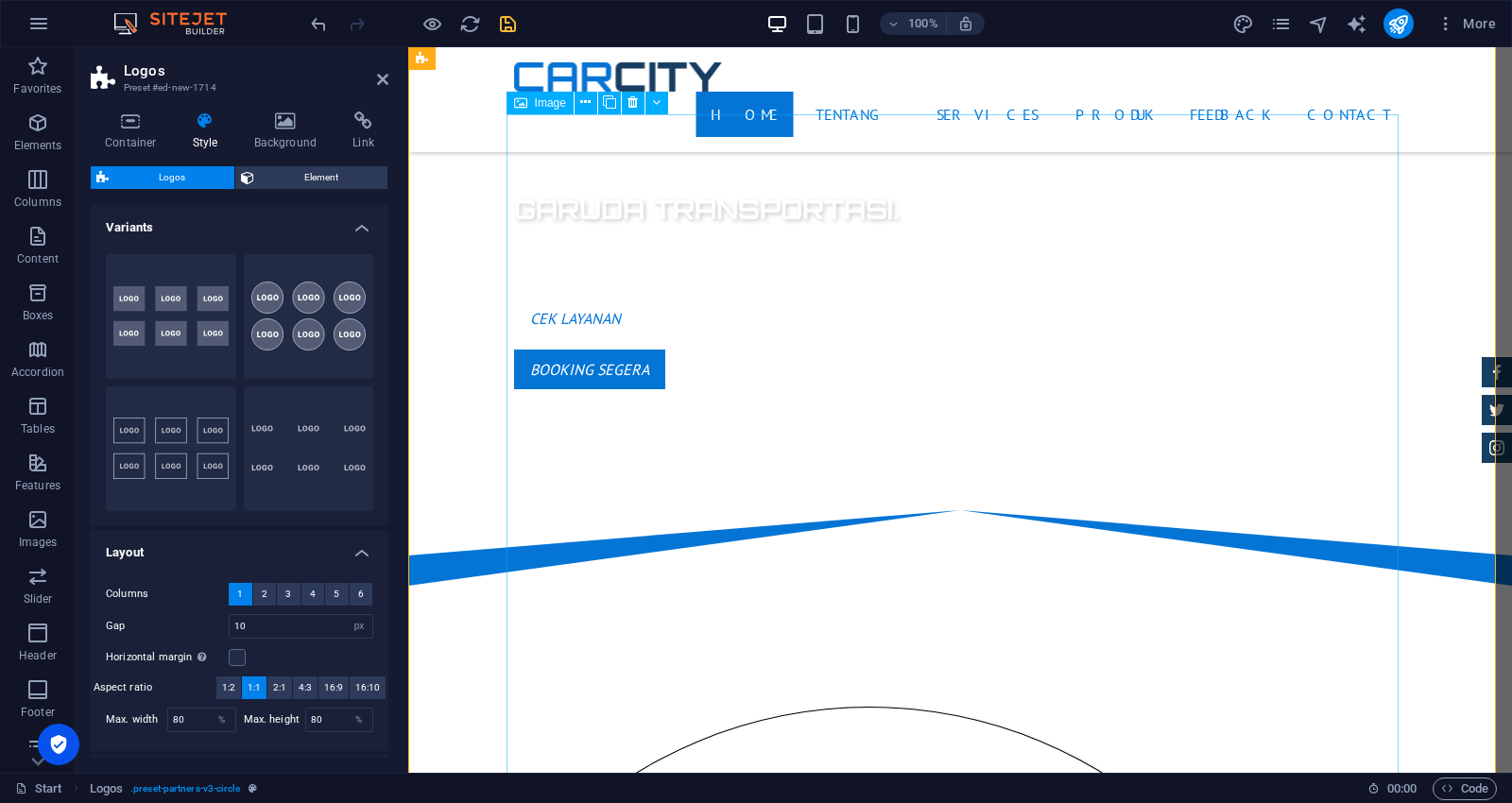 click at bounding box center (869, 1153) 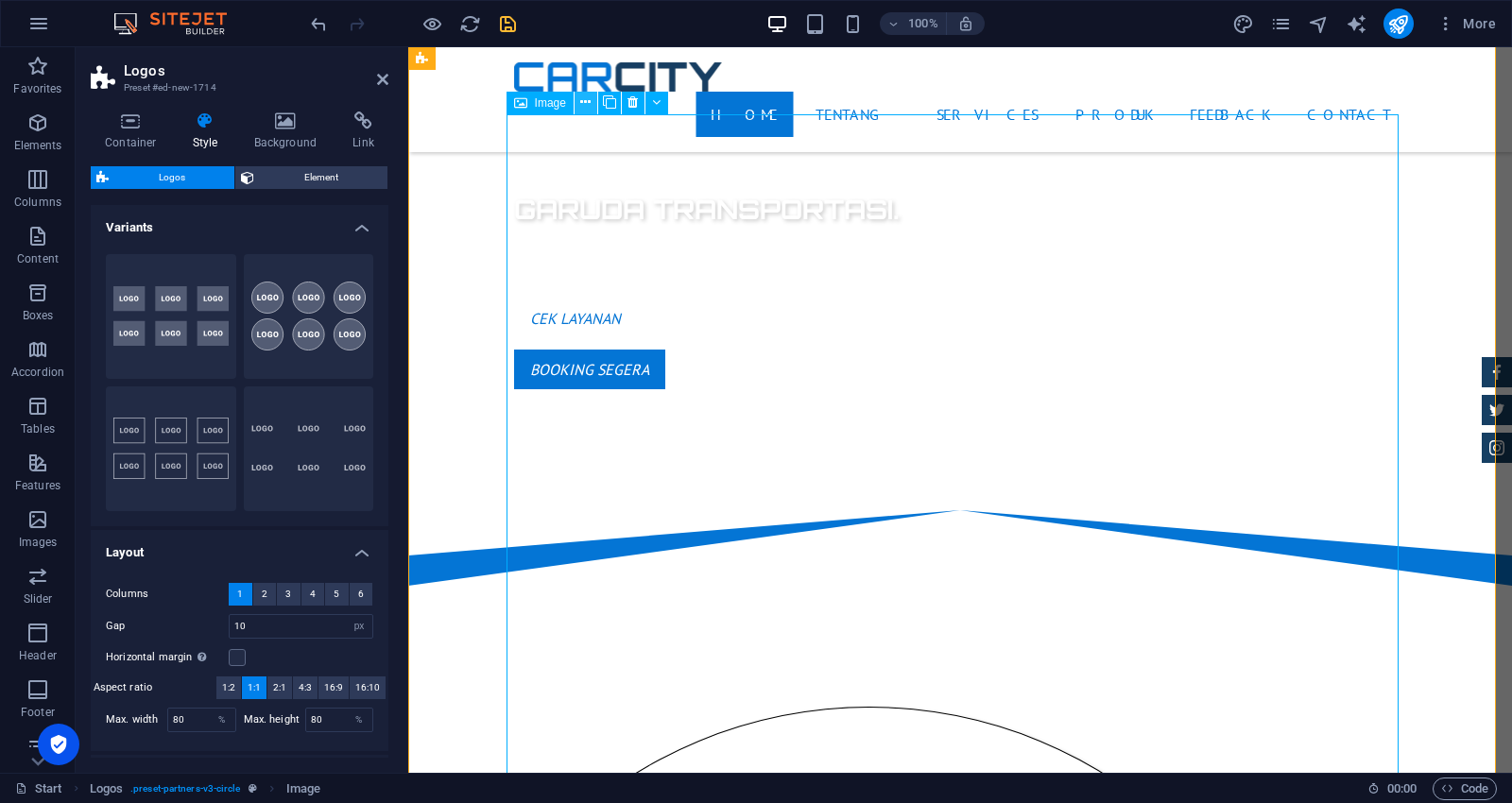 click at bounding box center [585, 102] 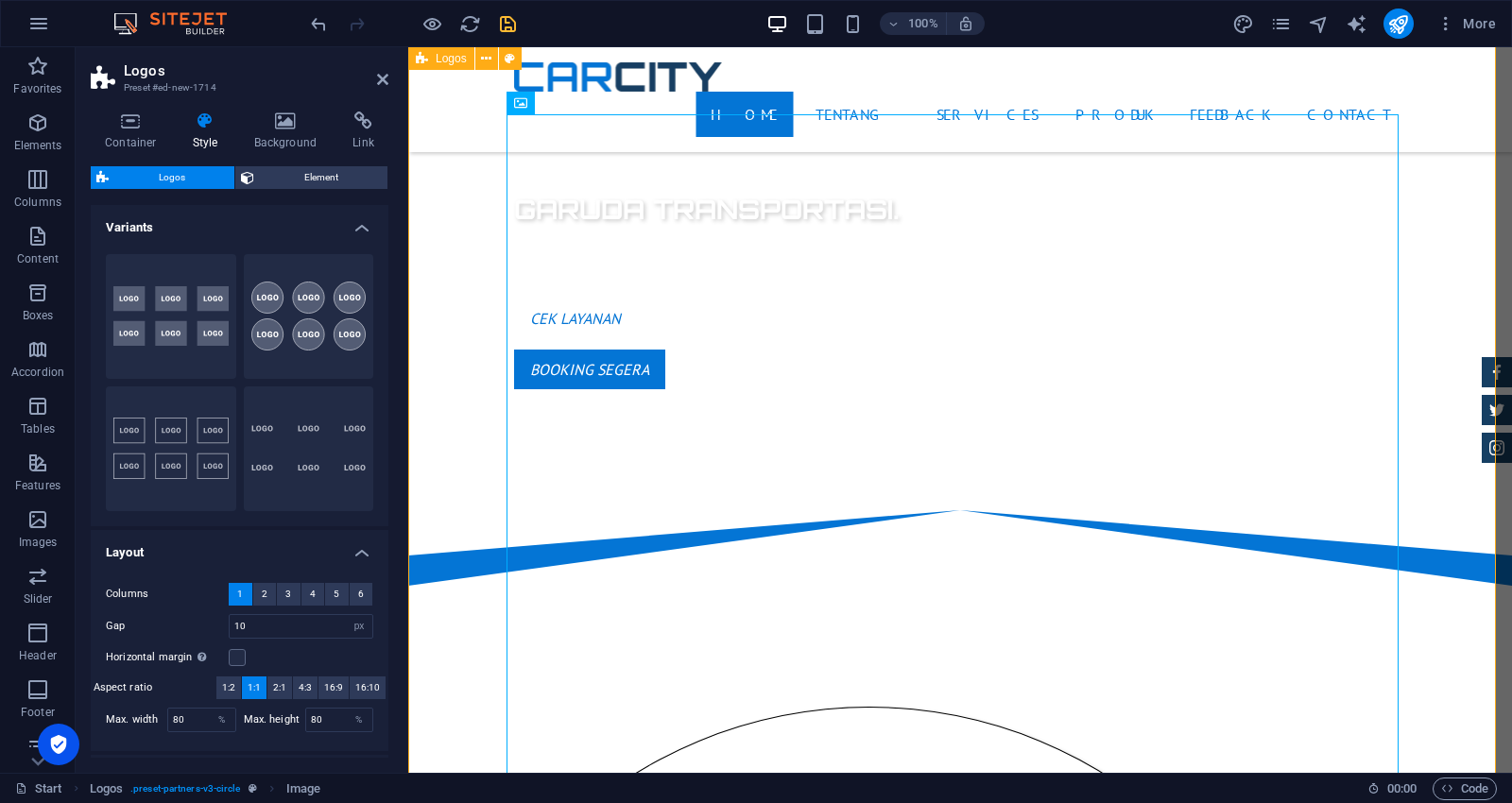 click at bounding box center (960, 3399) 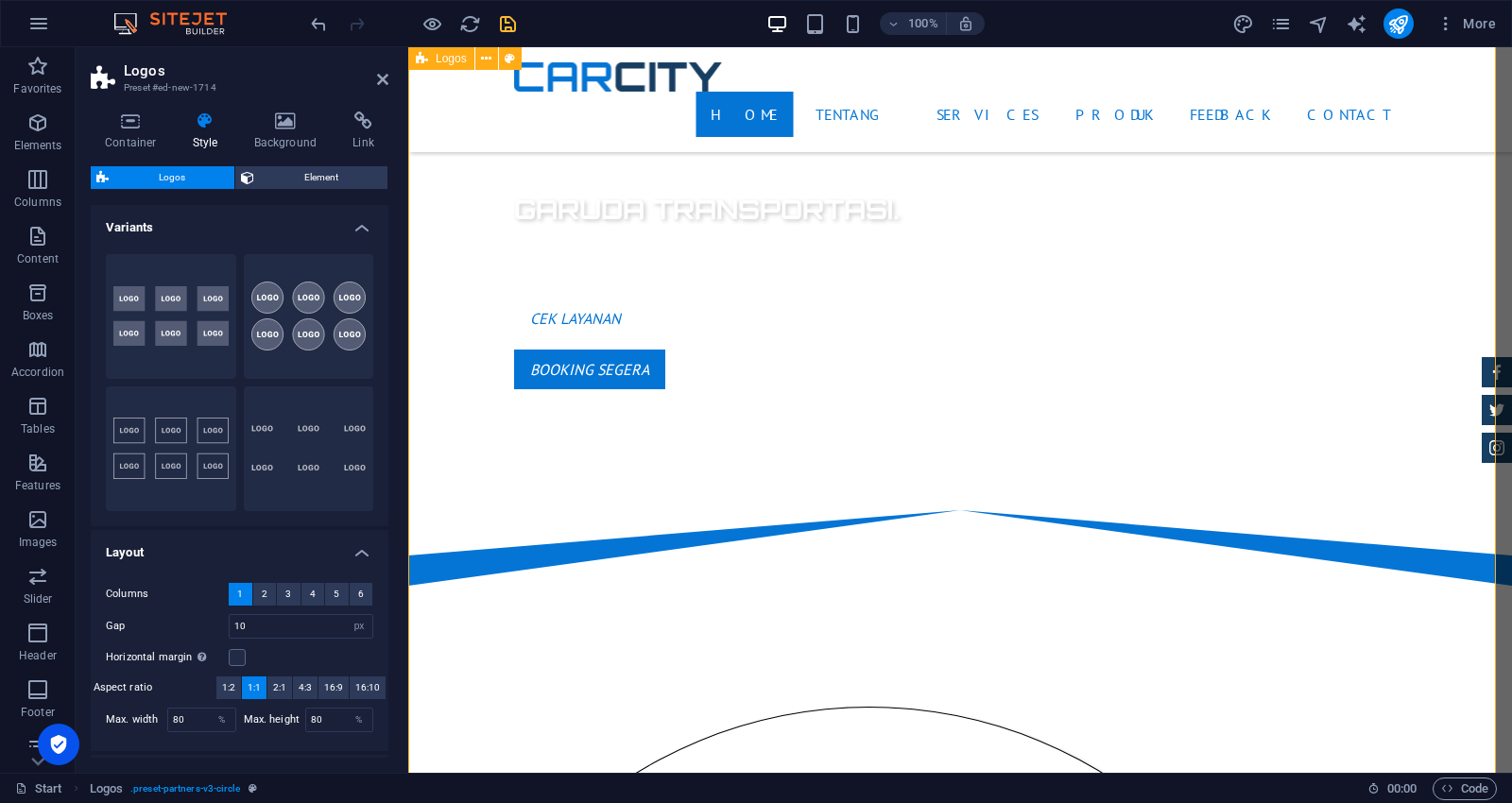 click at bounding box center (960, 3399) 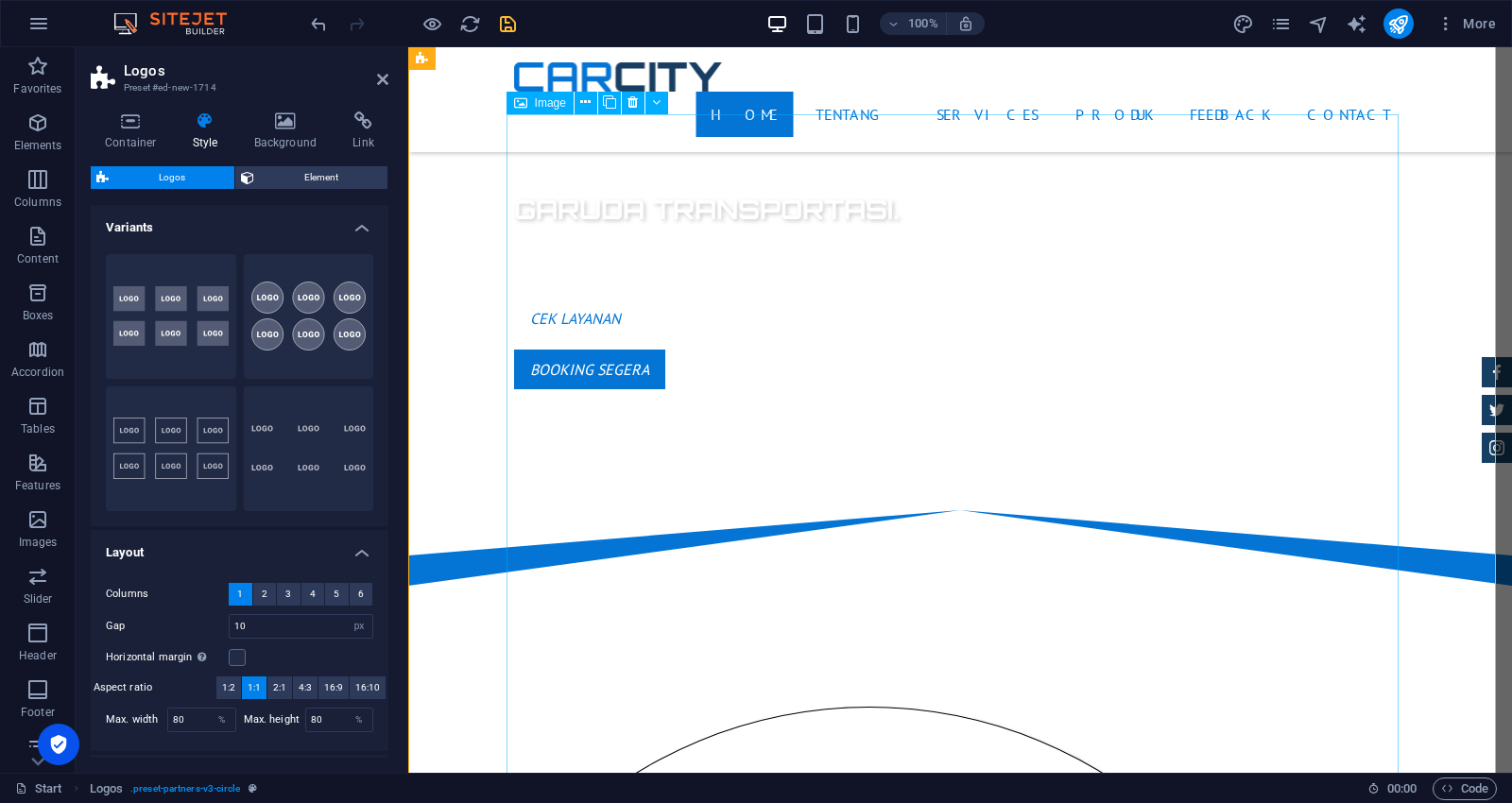 click at bounding box center (869, 1153) 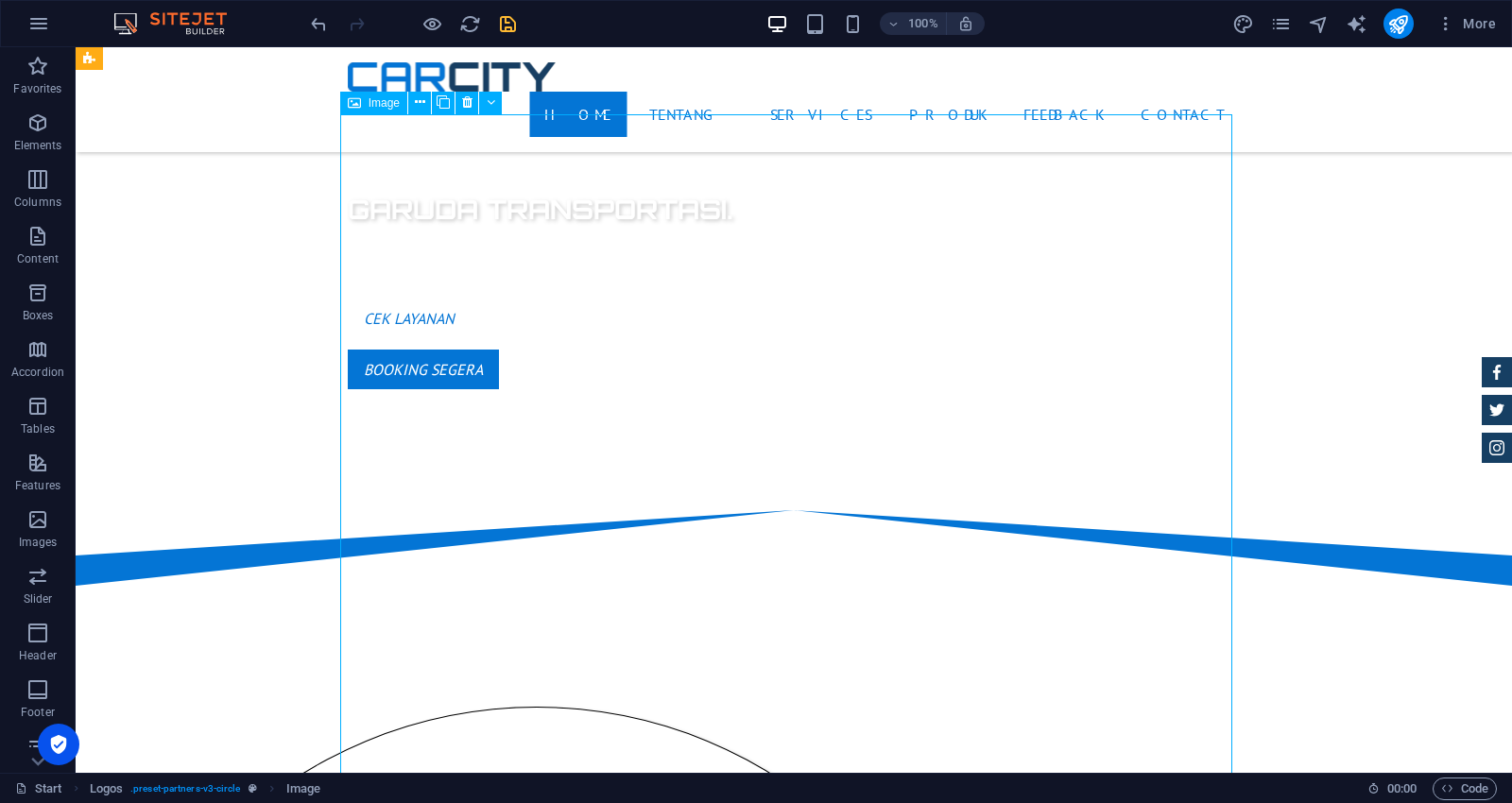 click at bounding box center (537, 1153) 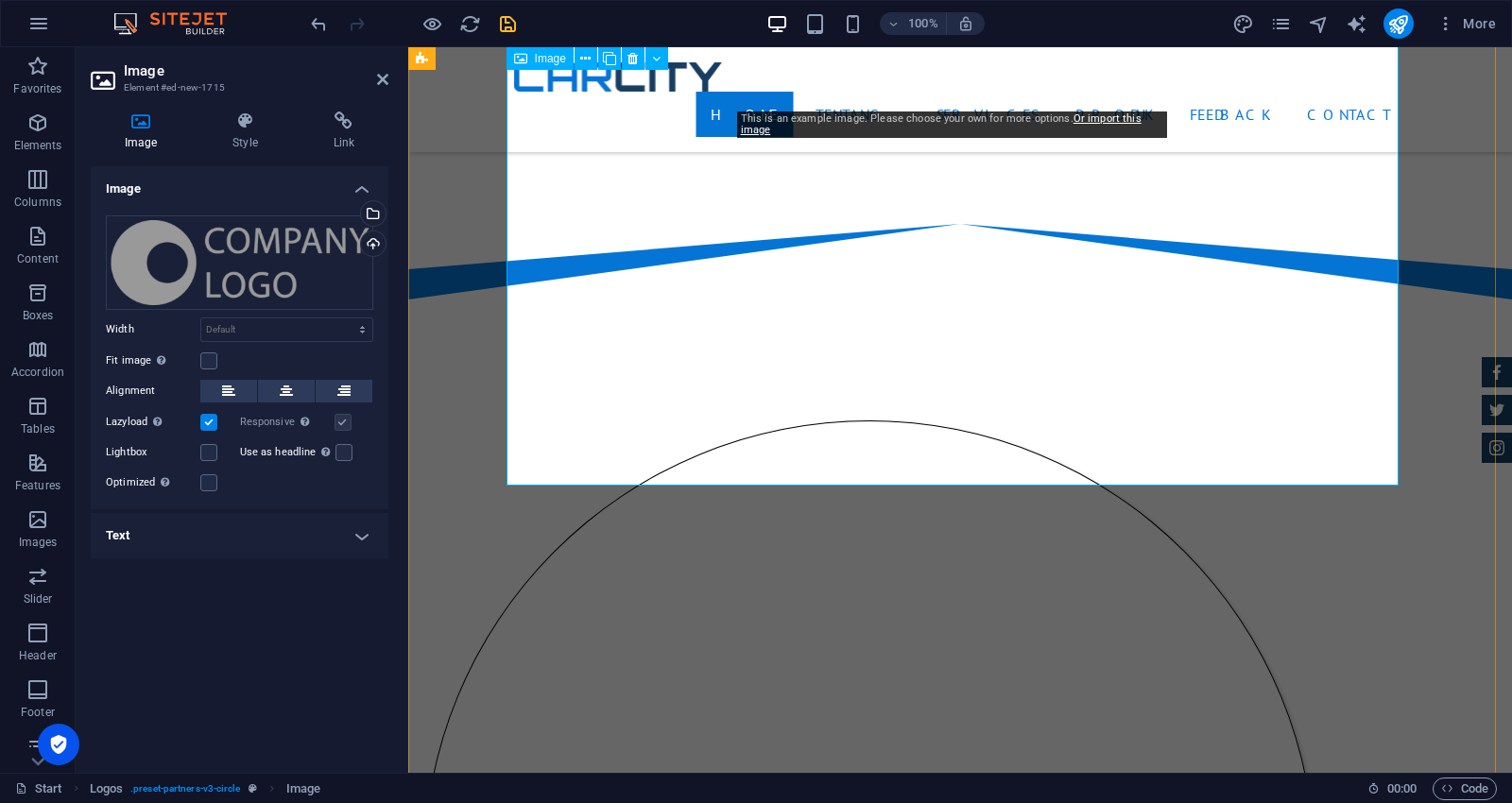 scroll, scrollTop: 1304, scrollLeft: 0, axis: vertical 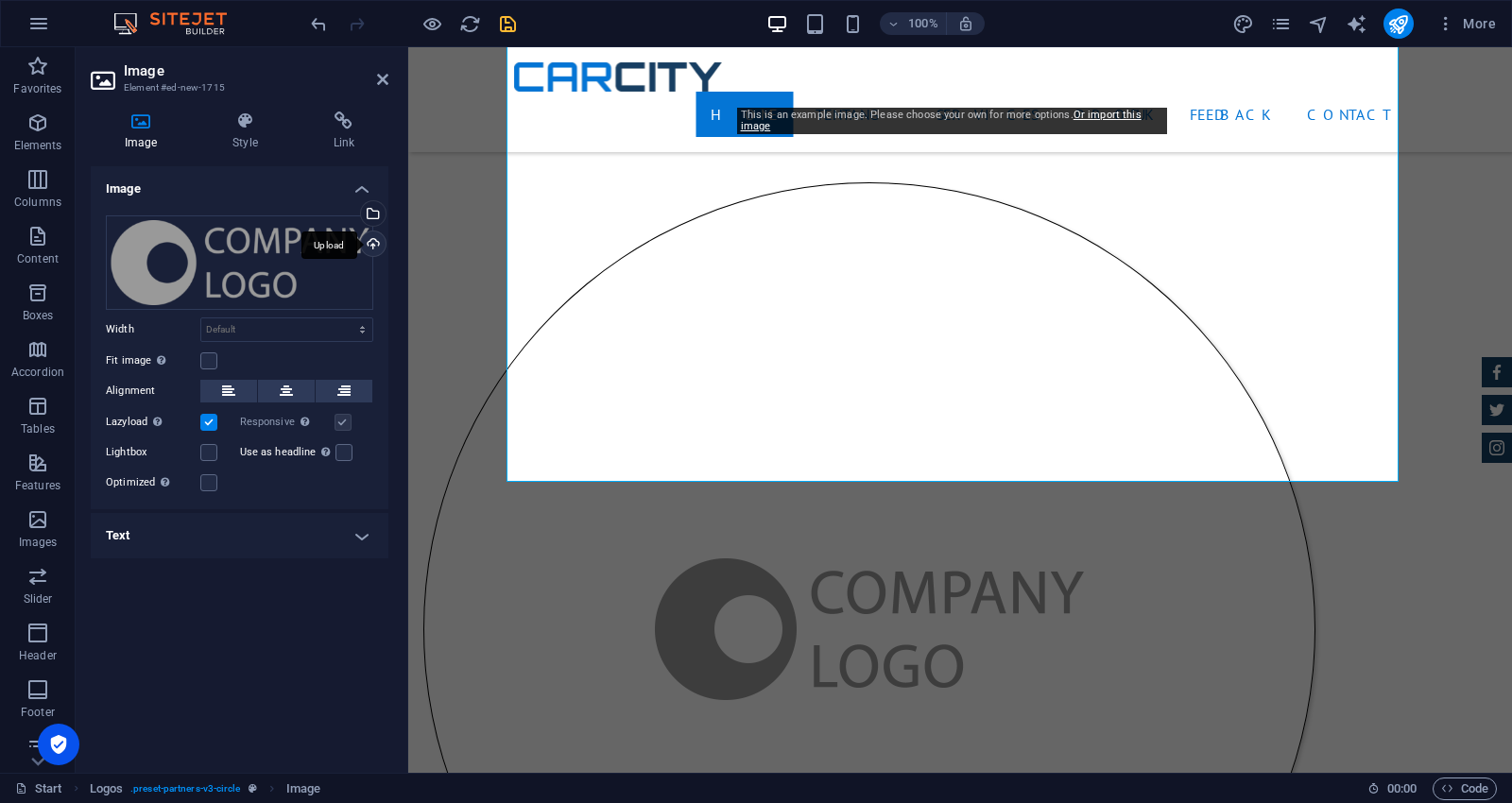 click on "Upload" at bounding box center (371, 246) 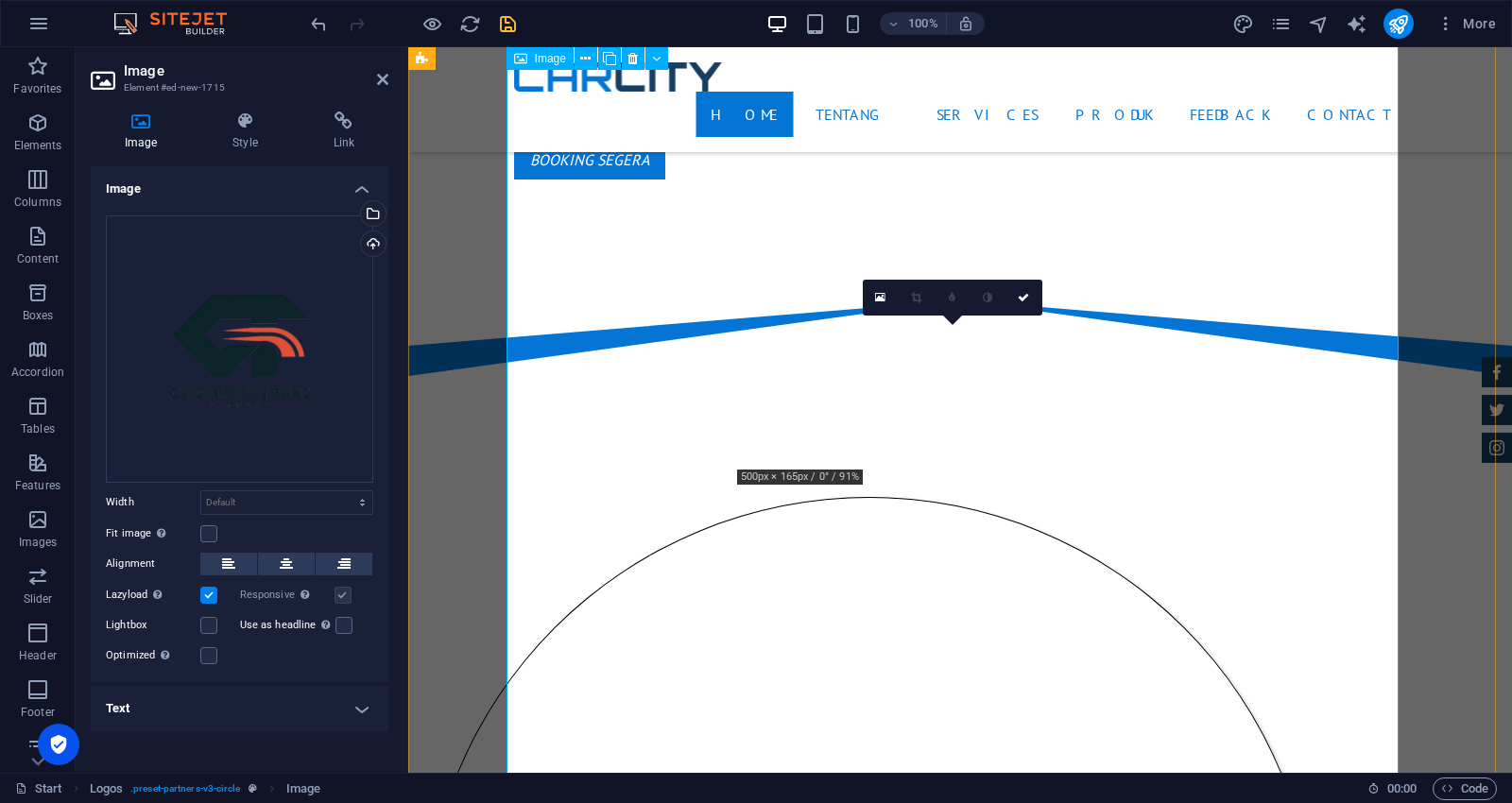 scroll, scrollTop: 942, scrollLeft: 0, axis: vertical 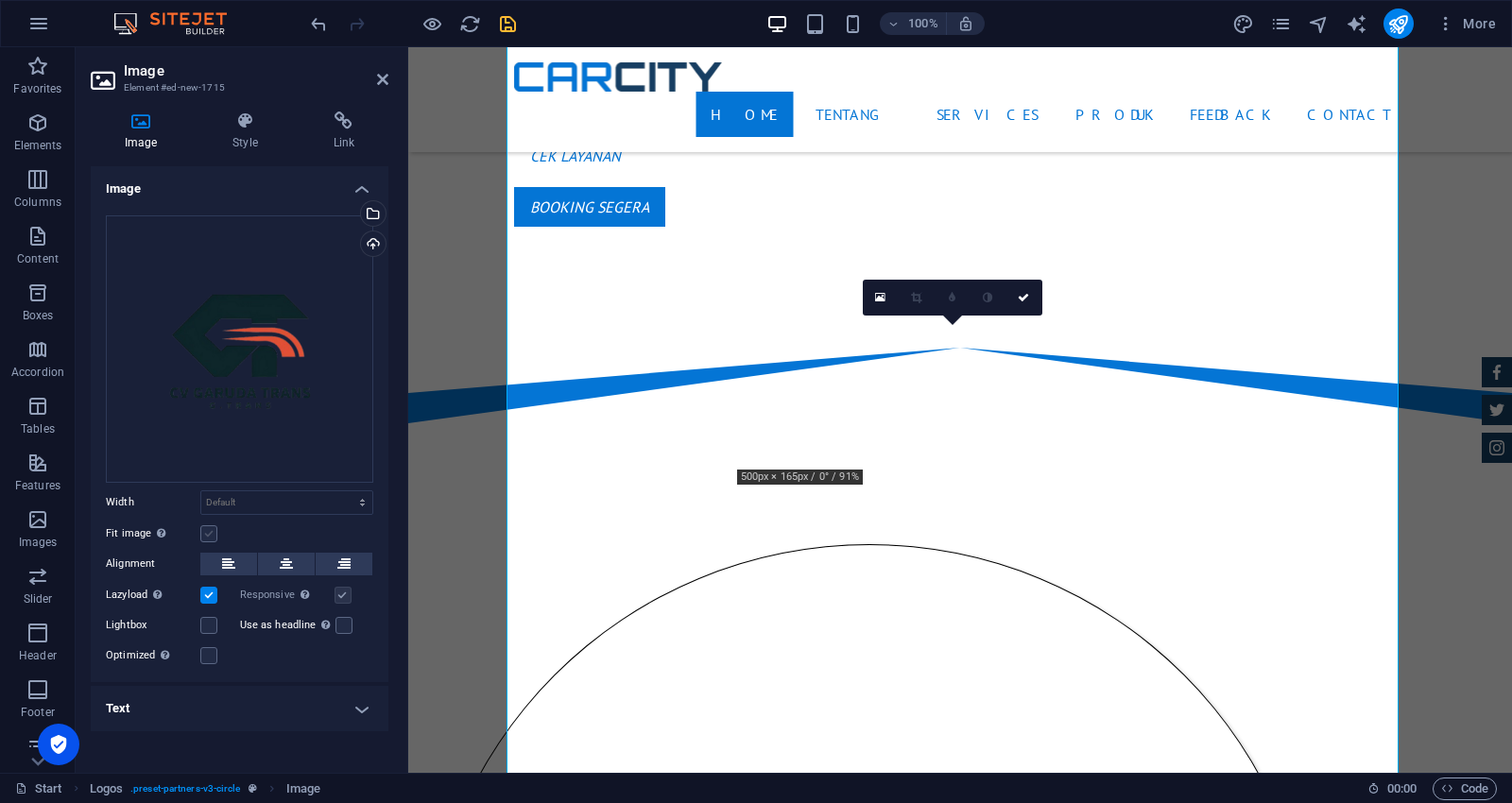 click at bounding box center [209, 534] 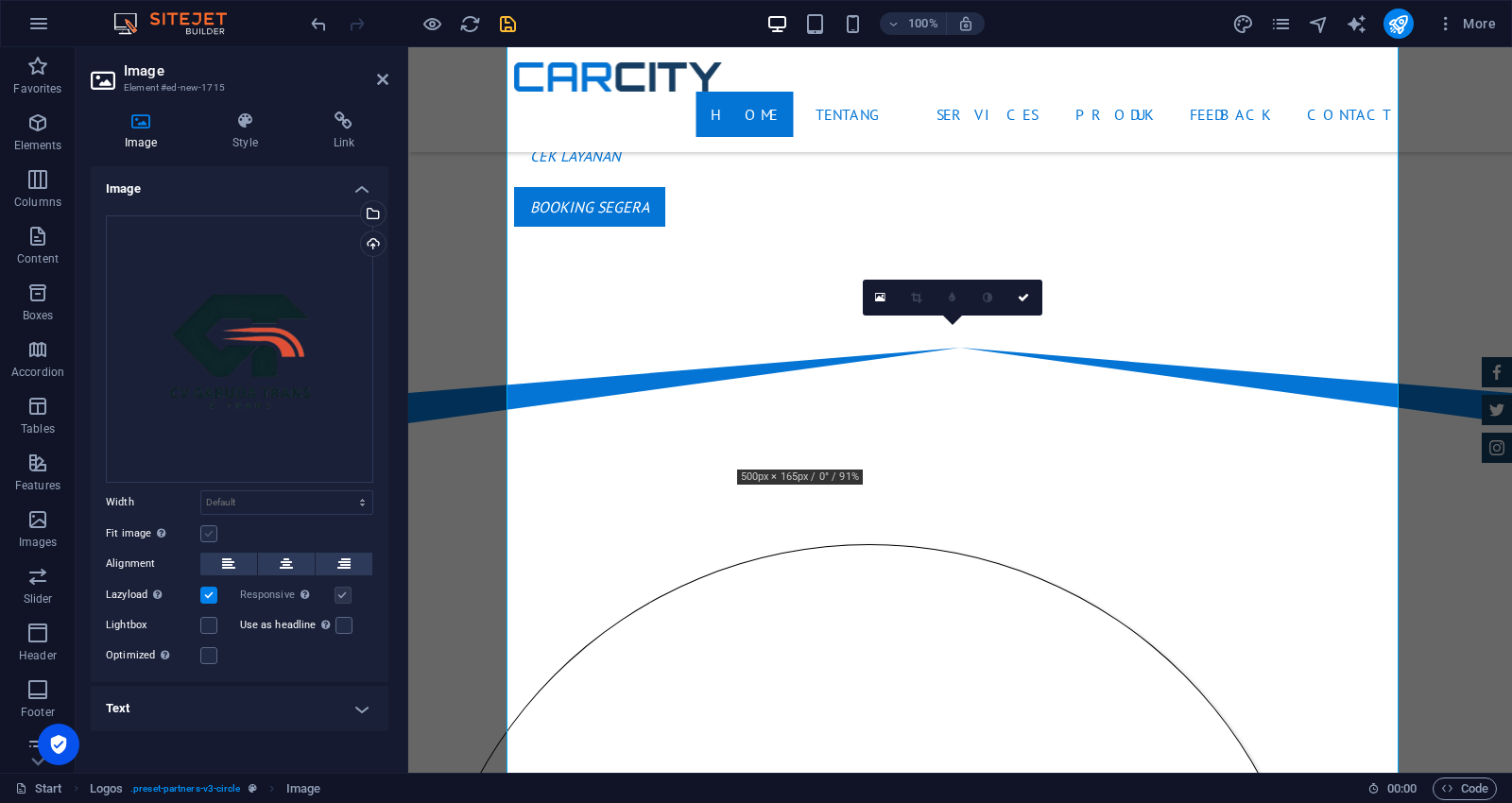 click on "Fit image Automatically fit image to a fixed width and height" at bounding box center [0, 0] 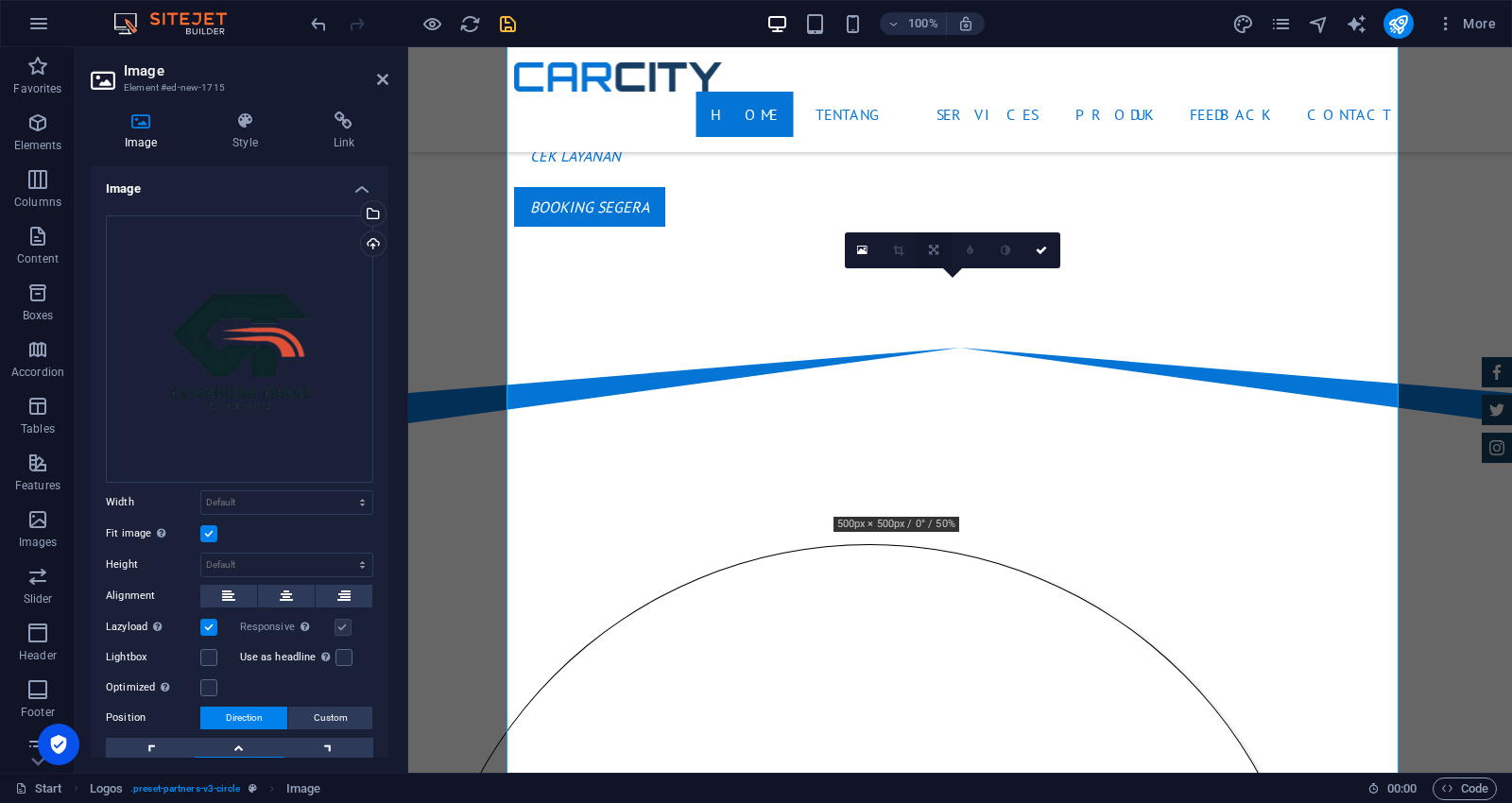 click at bounding box center (935, 250) 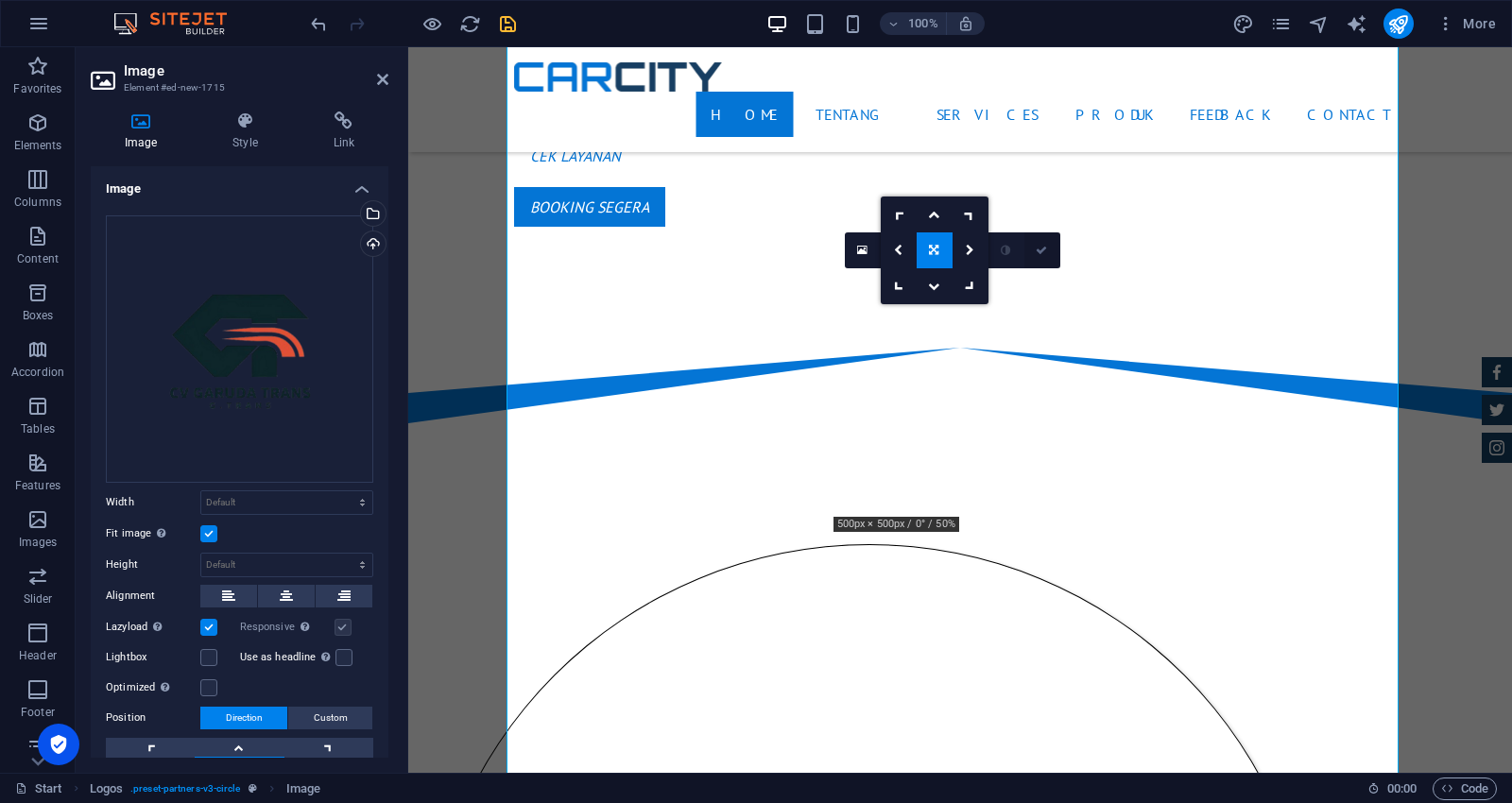 click at bounding box center [1042, 250] 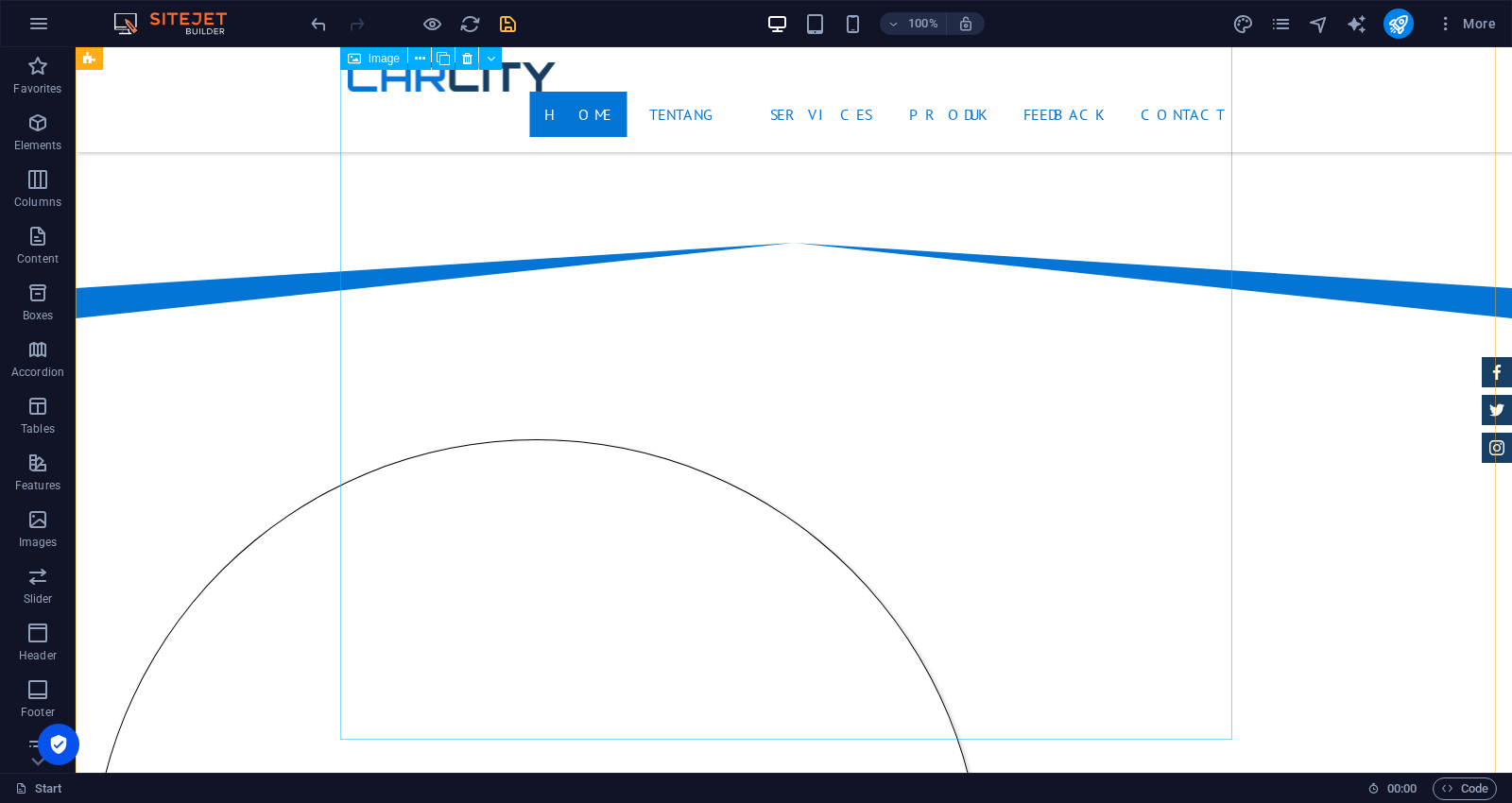 click at bounding box center [537, 886] 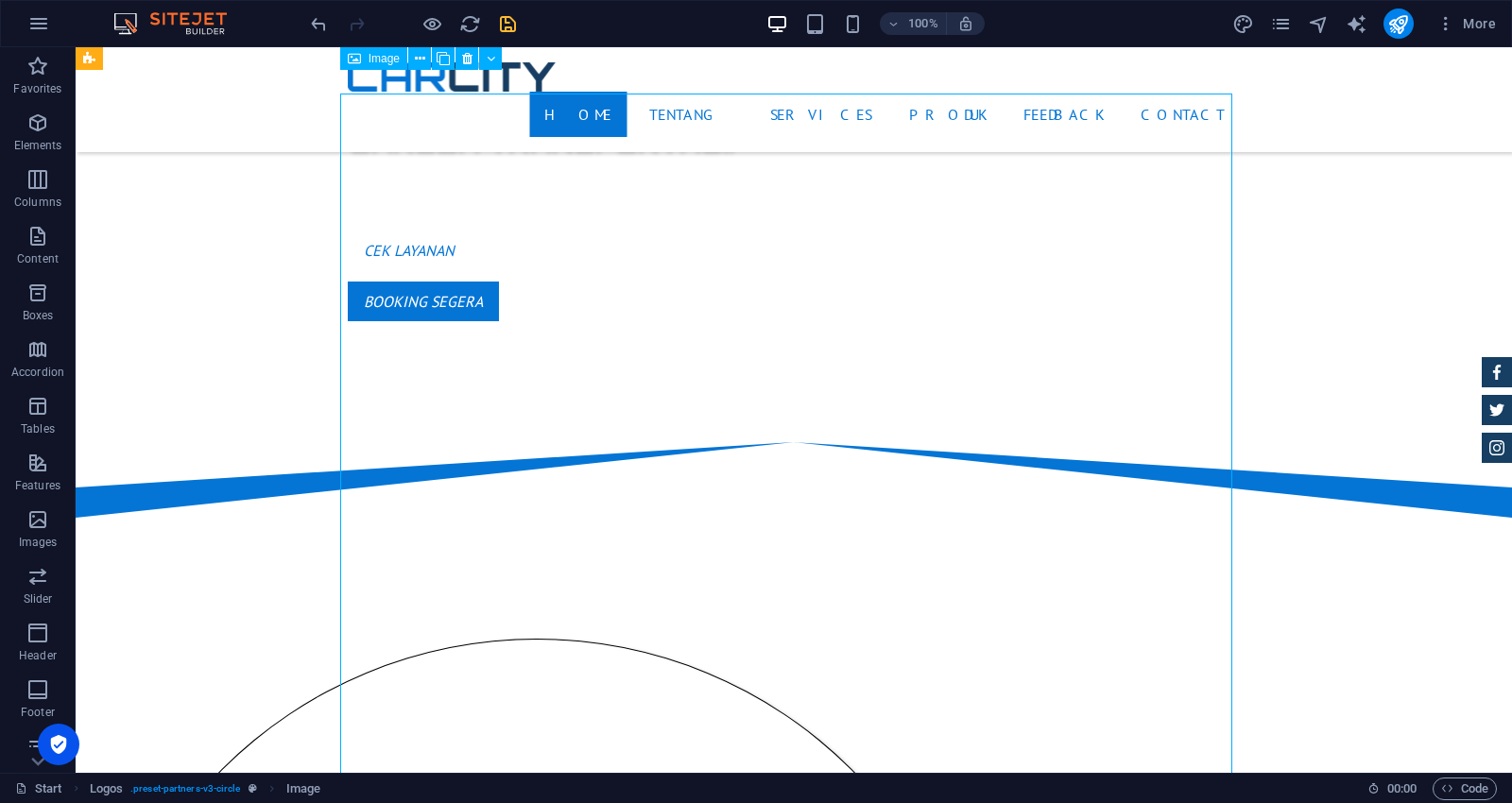 scroll, scrollTop: 626, scrollLeft: 0, axis: vertical 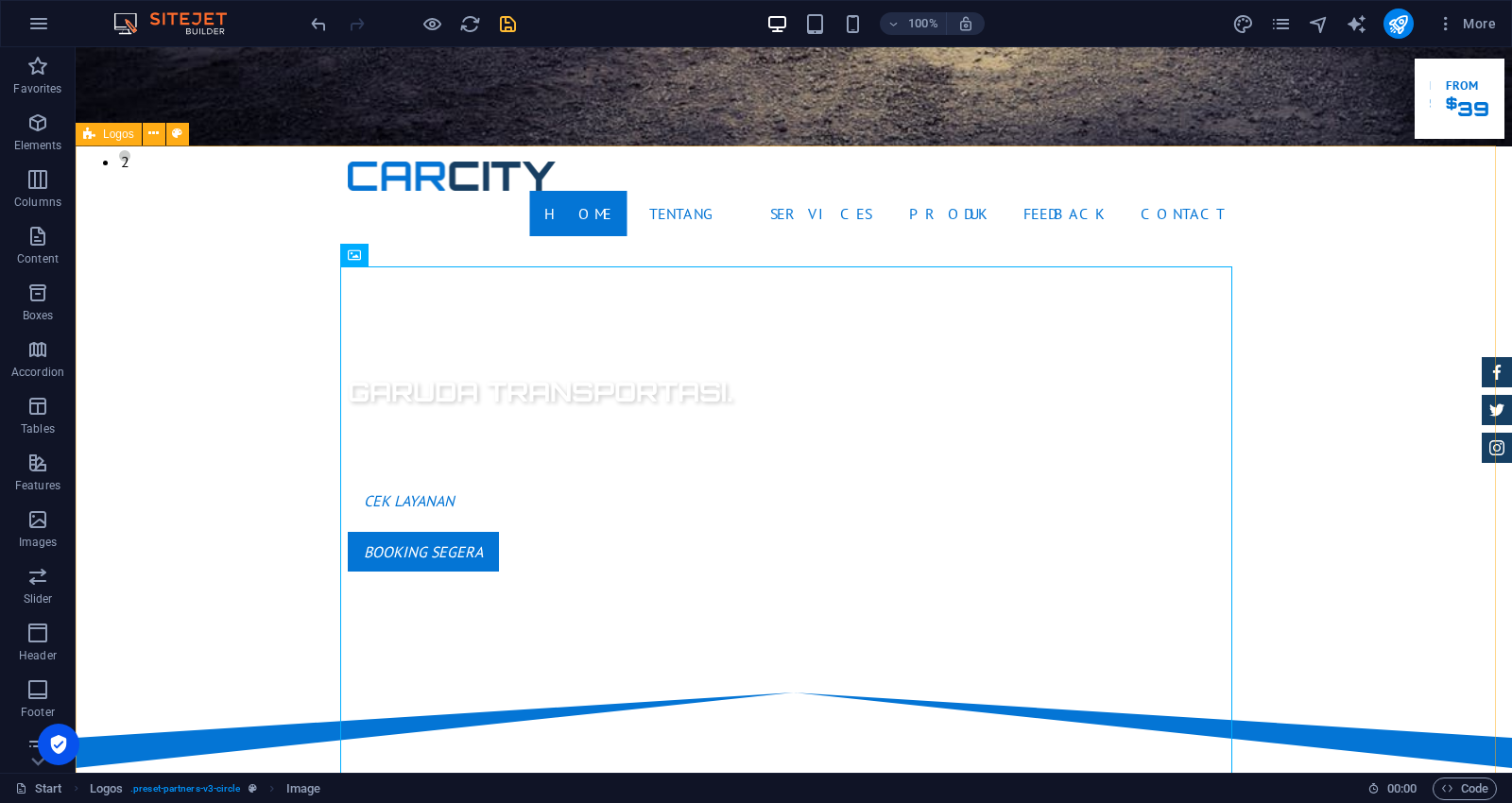click on "Logos" at bounding box center (118, 134) 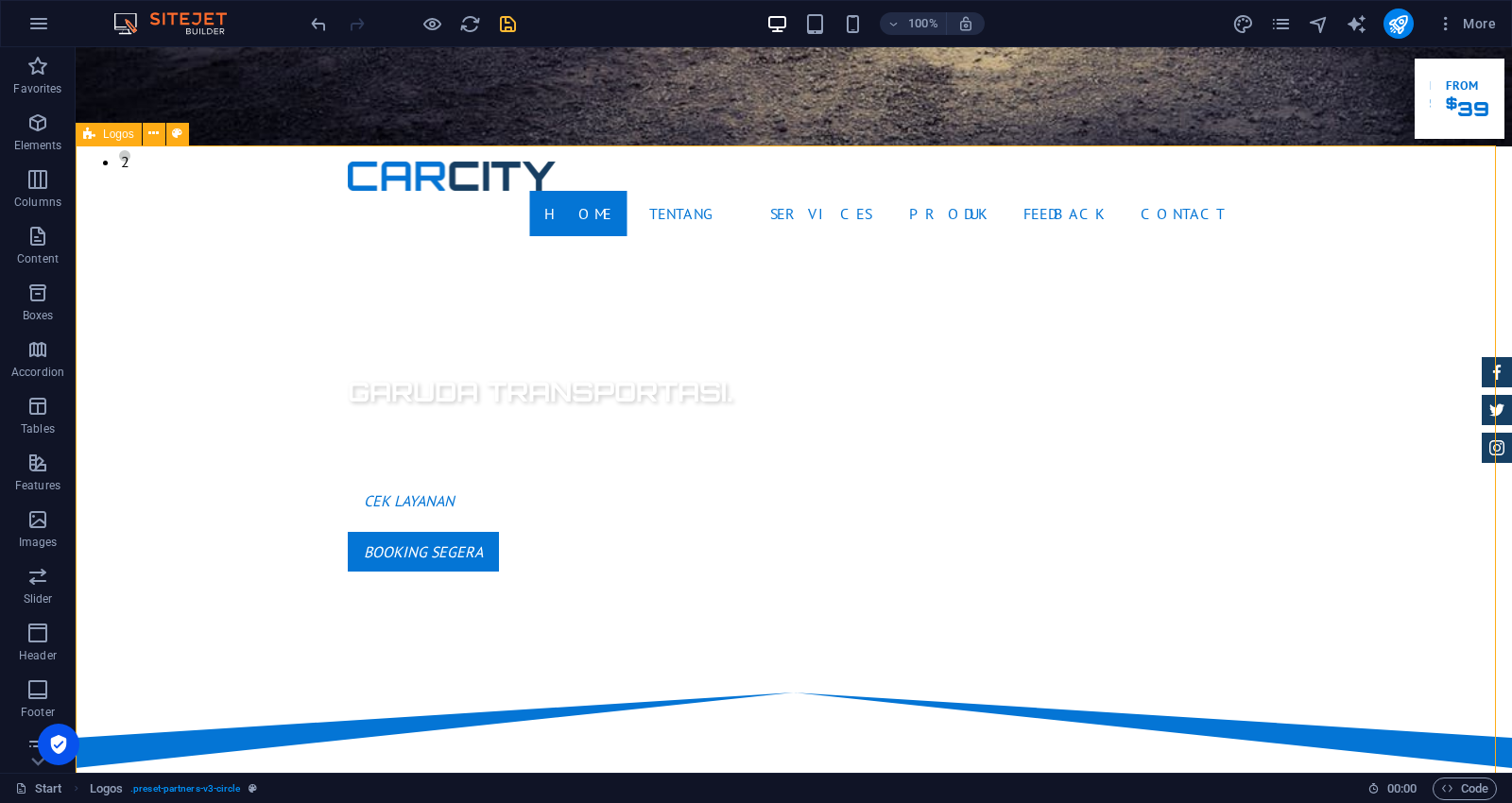 click on "Logos" at bounding box center [118, 134] 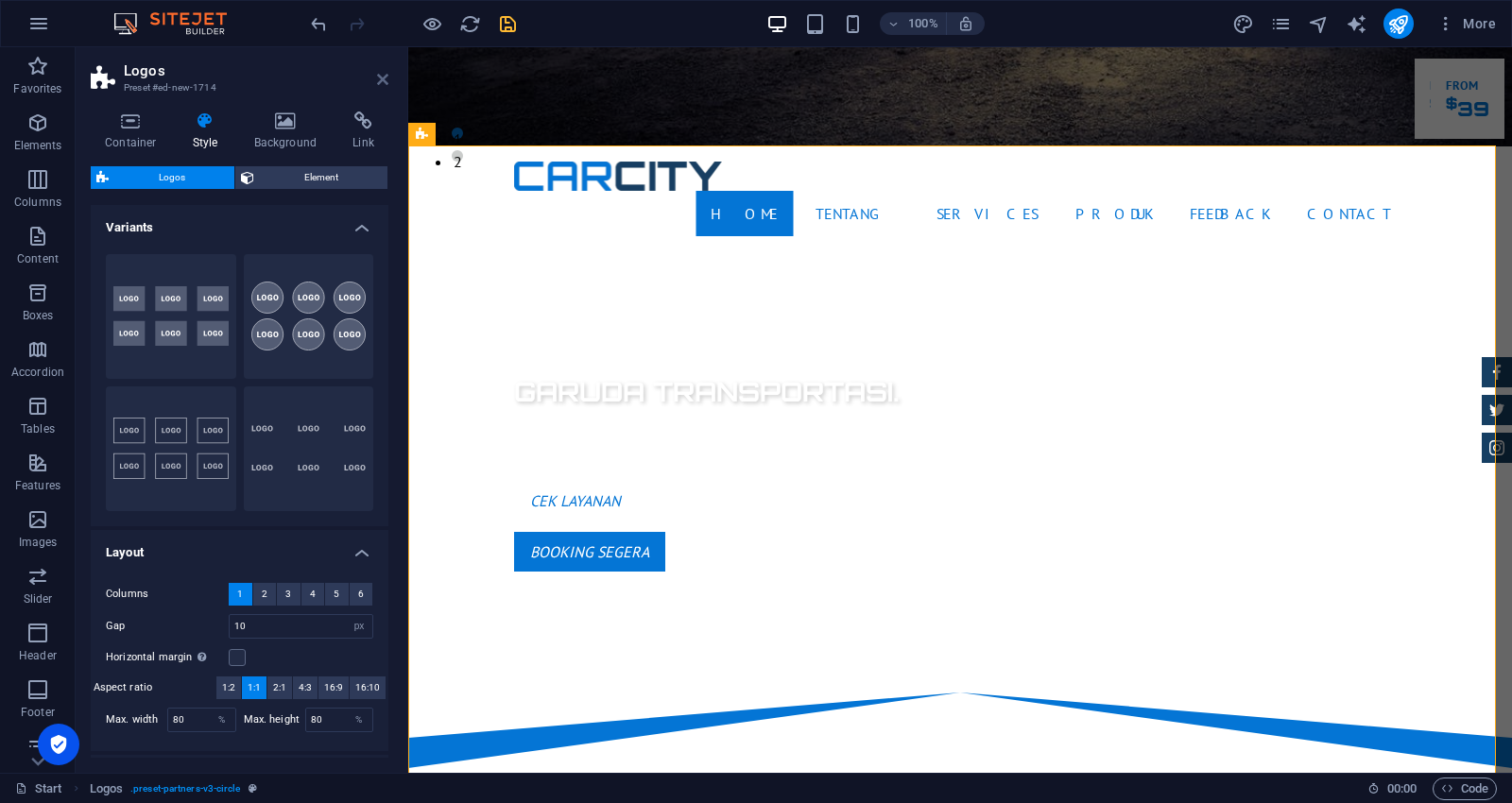 drag, startPoint x: 384, startPoint y: 70, endPoint x: 384, endPoint y: 84, distance: 14 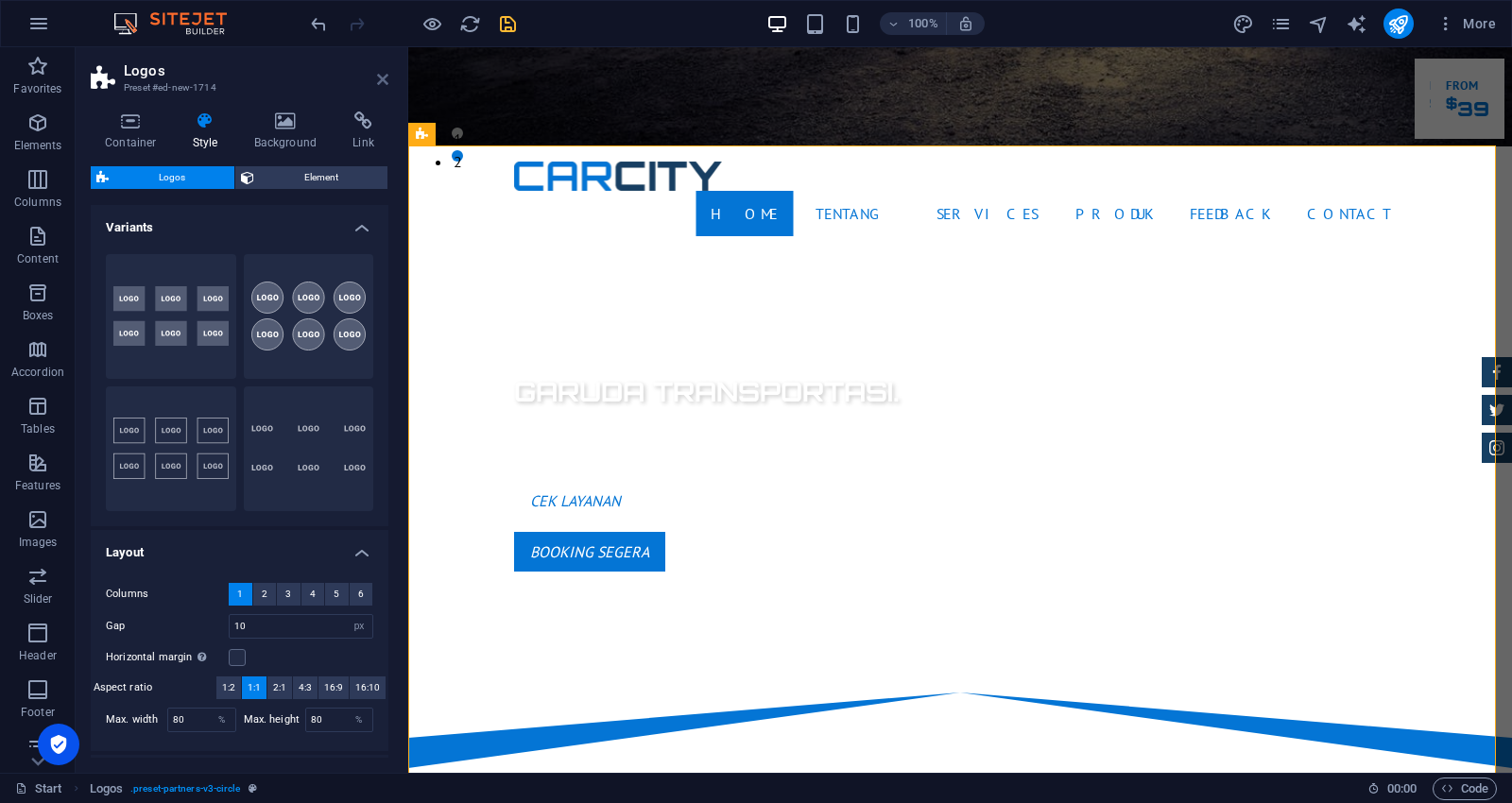 click at bounding box center [383, 79] 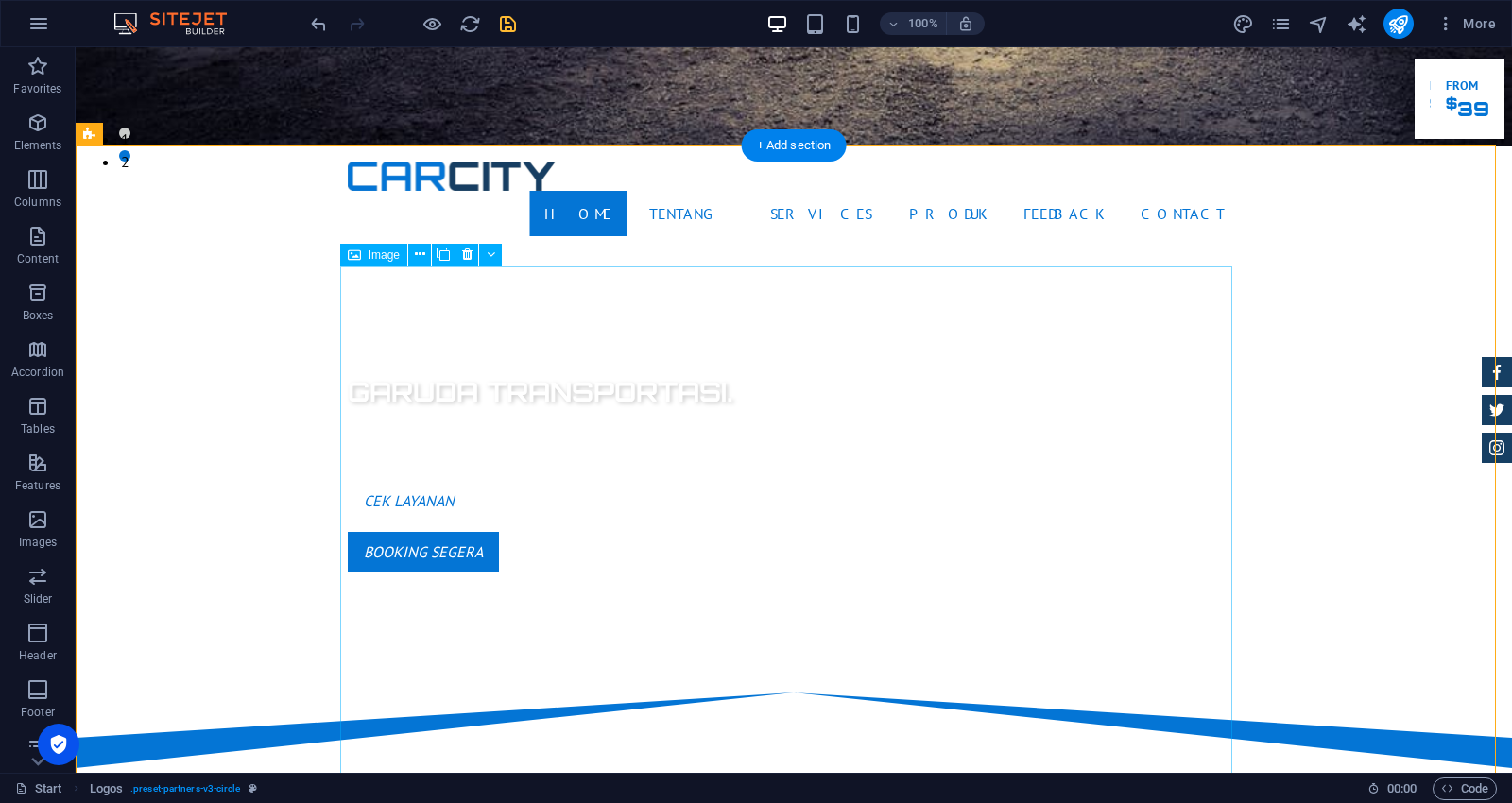 click at bounding box center [537, 1336] 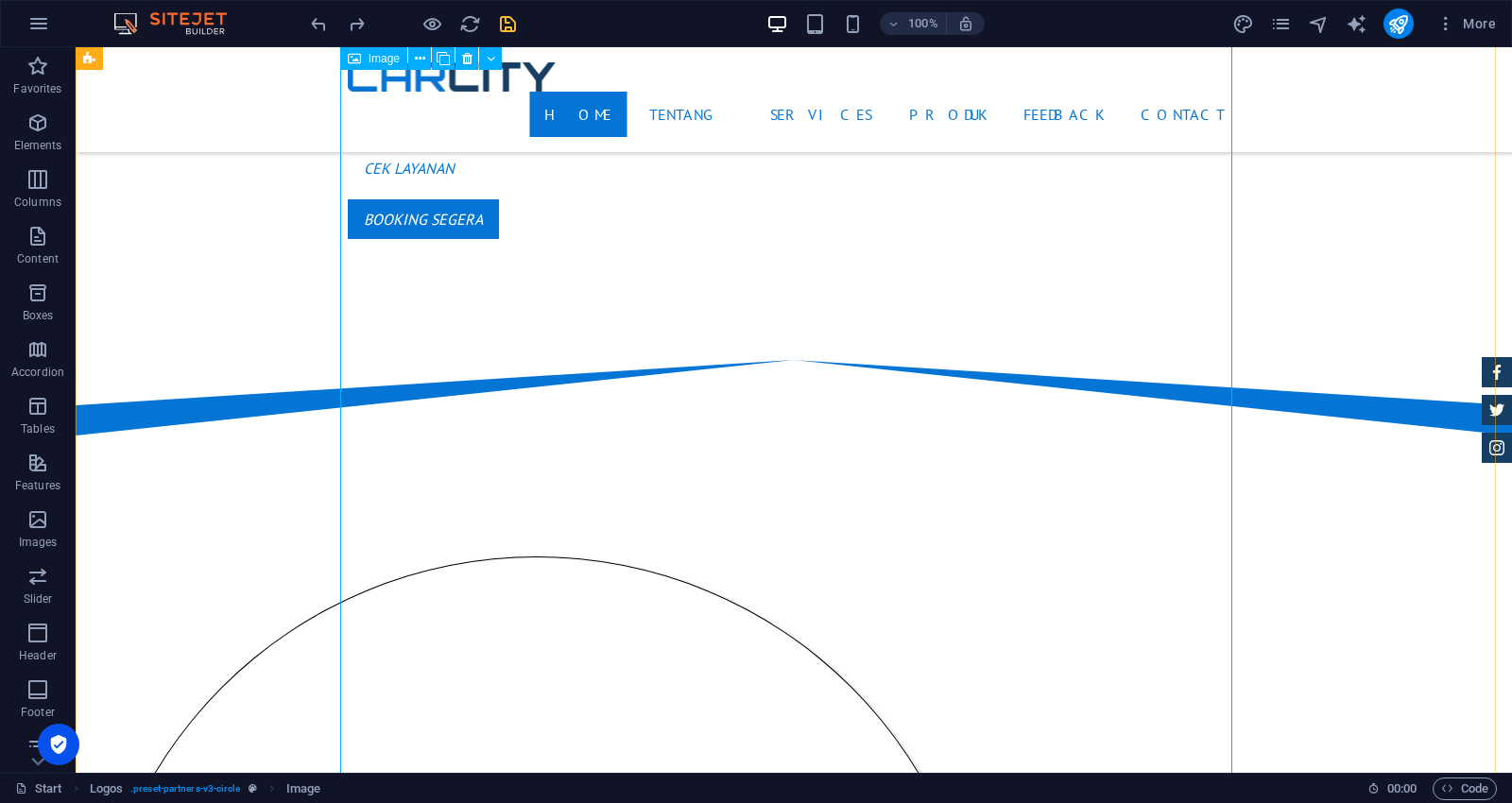 scroll, scrollTop: 977, scrollLeft: 0, axis: vertical 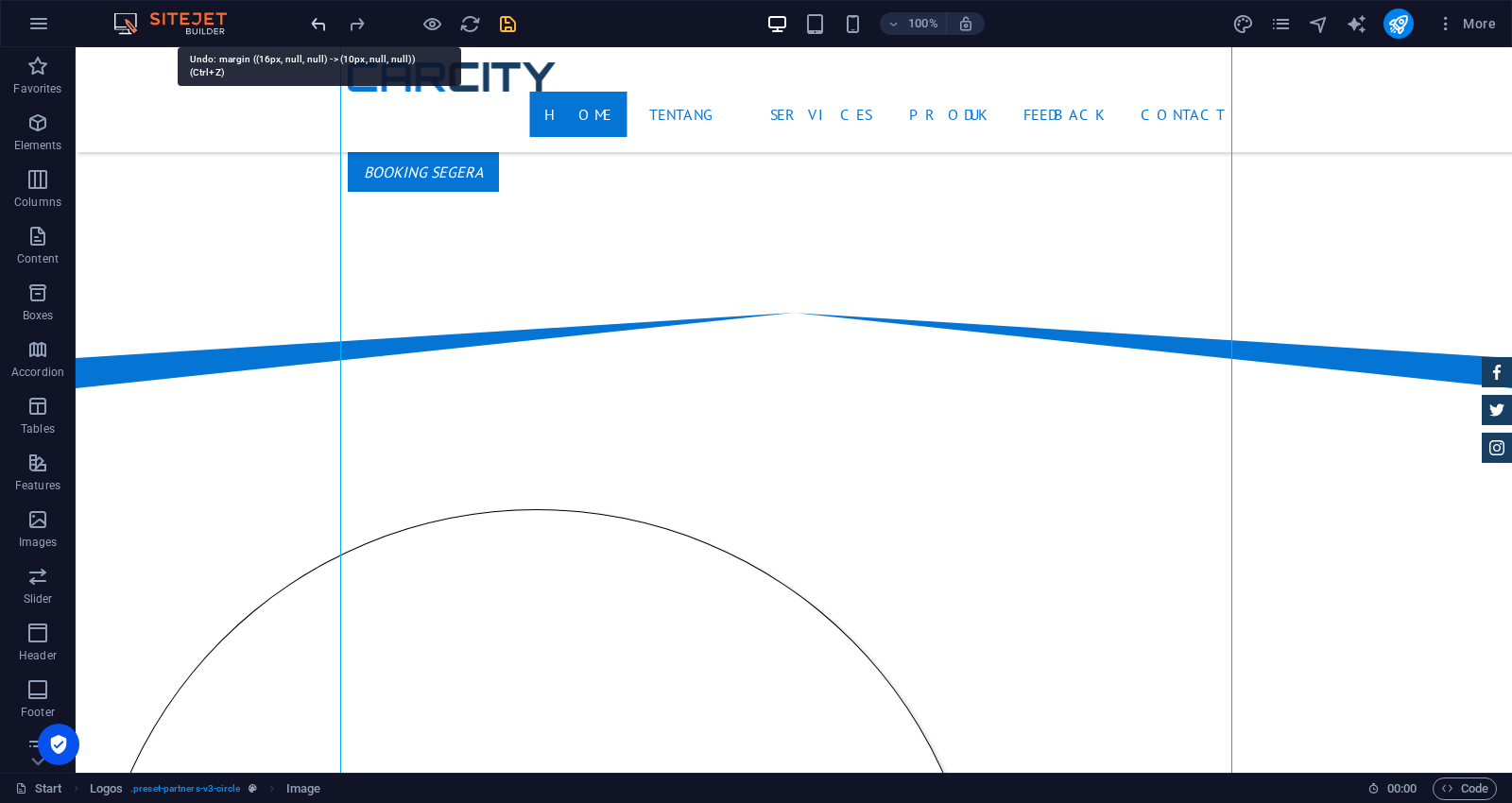 click at bounding box center (318, 24) 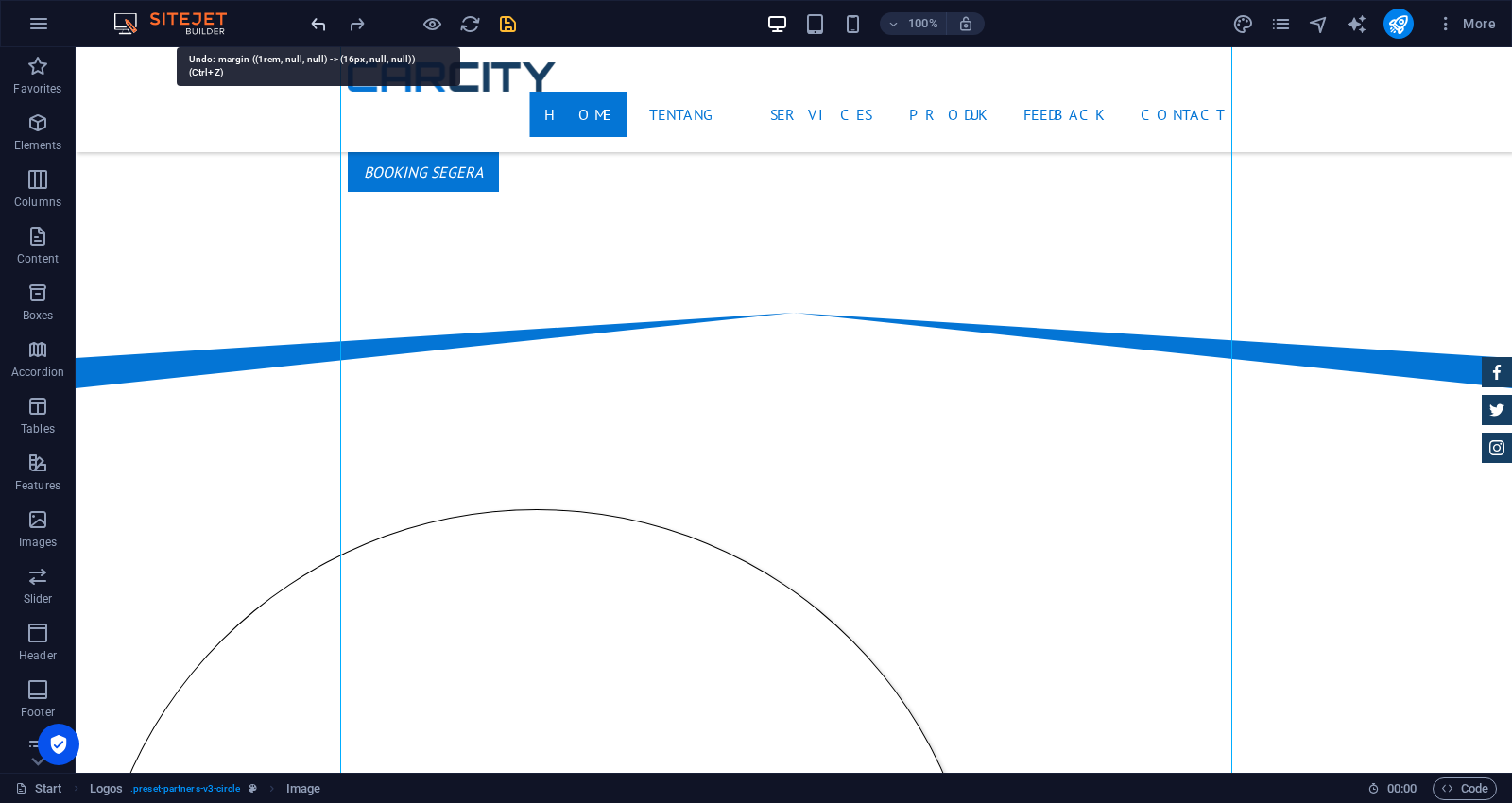 click at bounding box center [318, 24] 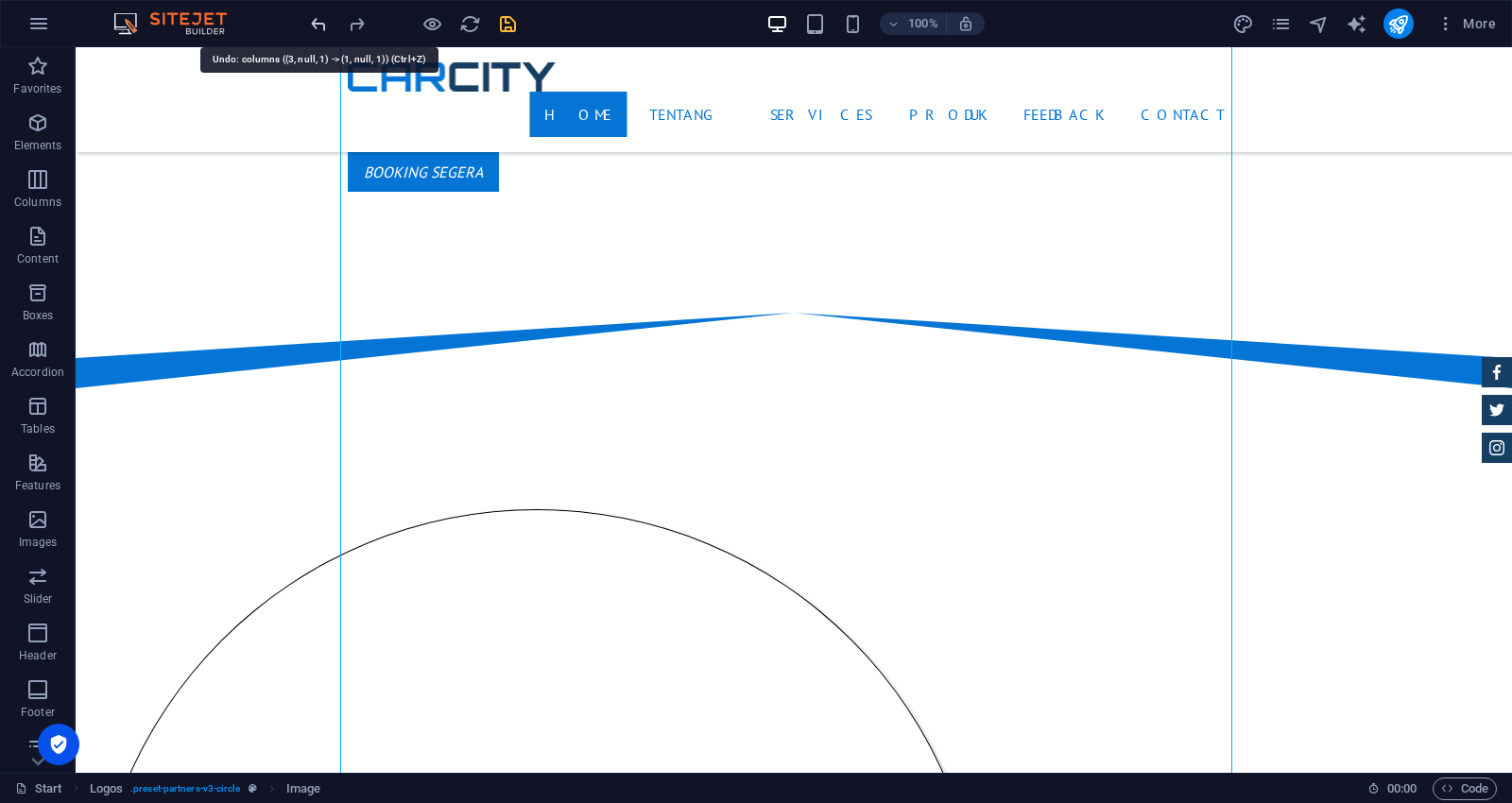 click at bounding box center (318, 24) 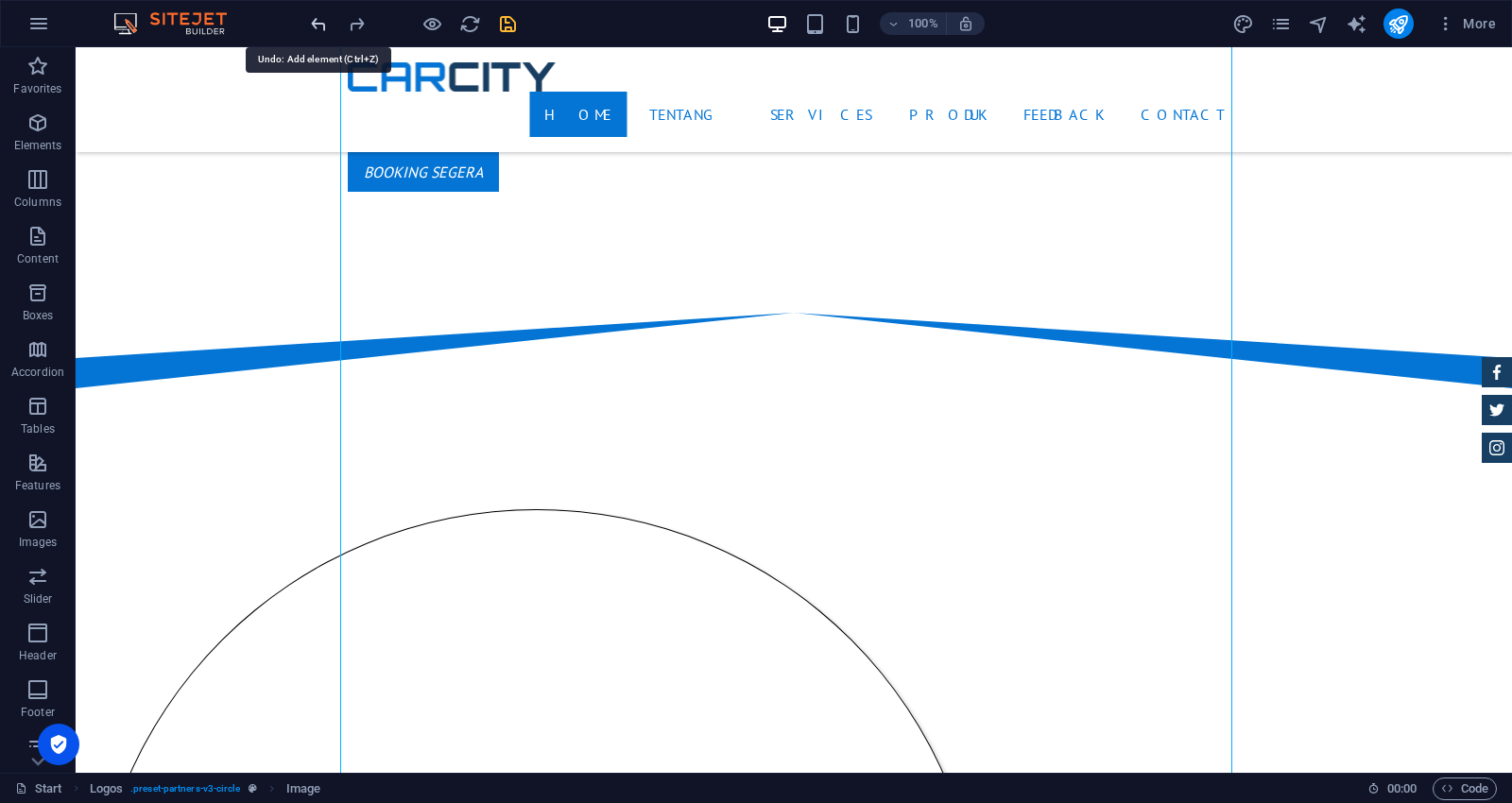 click at bounding box center [318, 24] 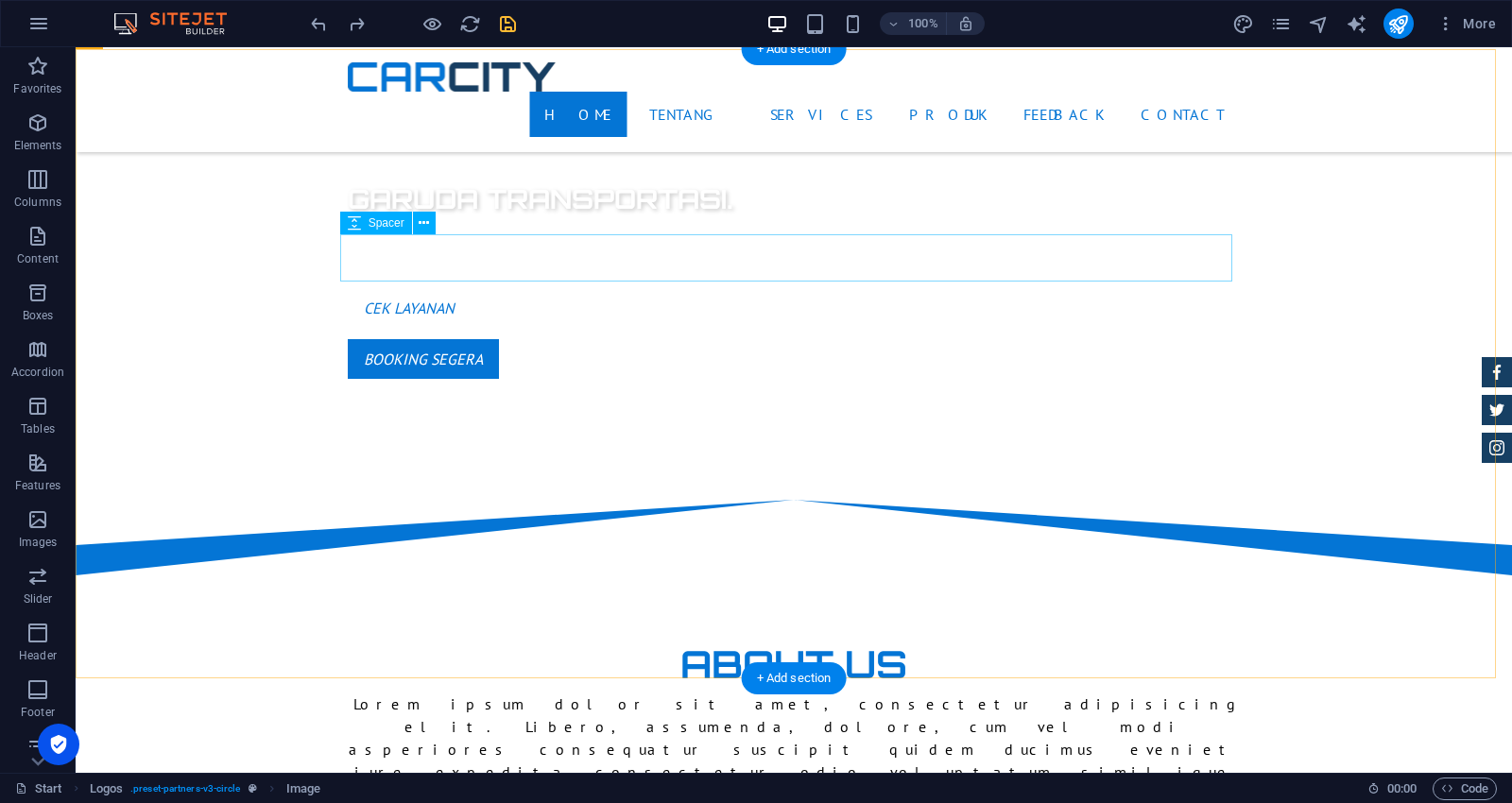 scroll, scrollTop: 839, scrollLeft: 0, axis: vertical 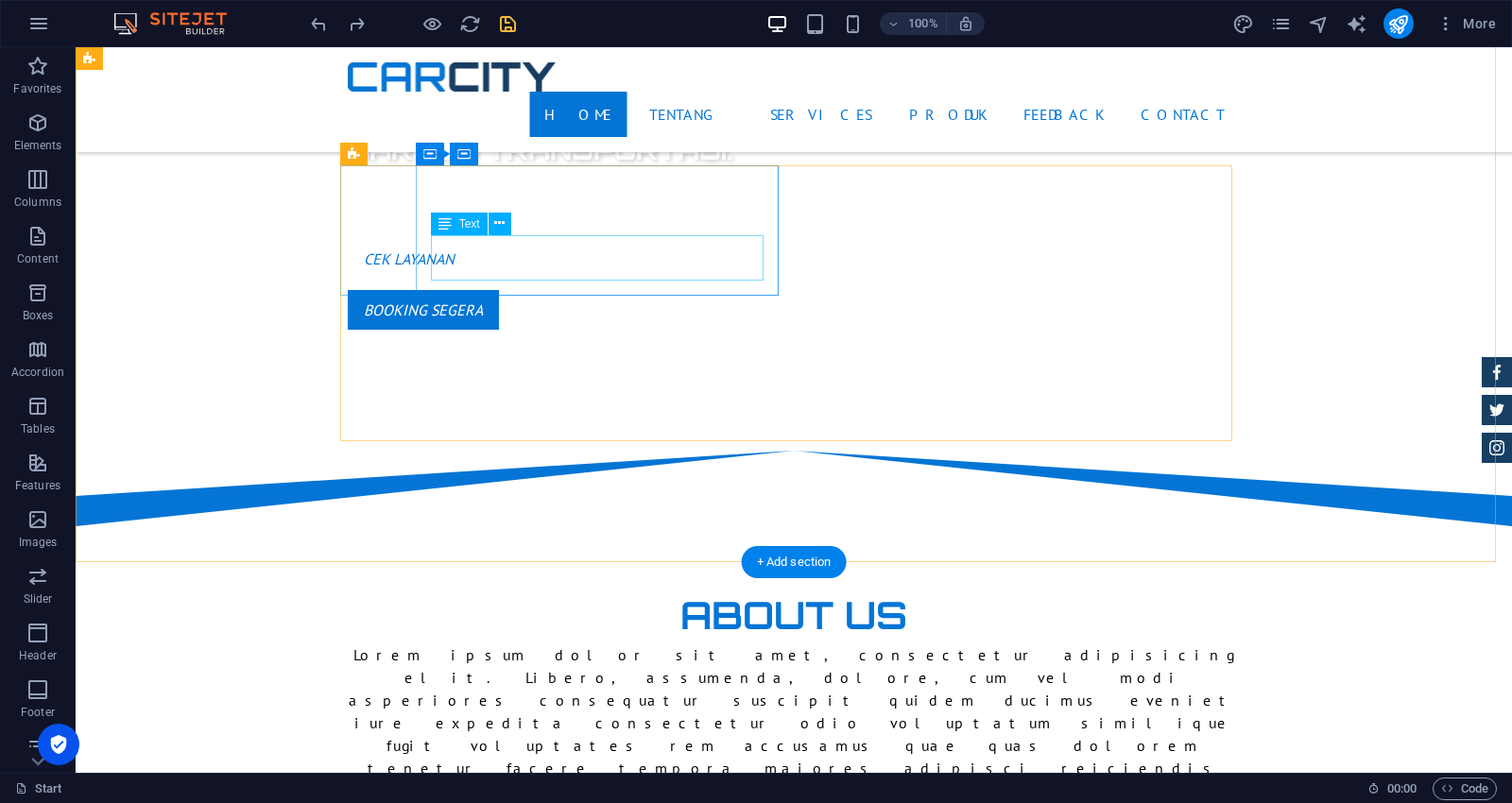 click on "Lorem ipsum dolor sit amet, consectetur adipisicing elit. Veritatis, dolorem!" at bounding box center [794, 1040] 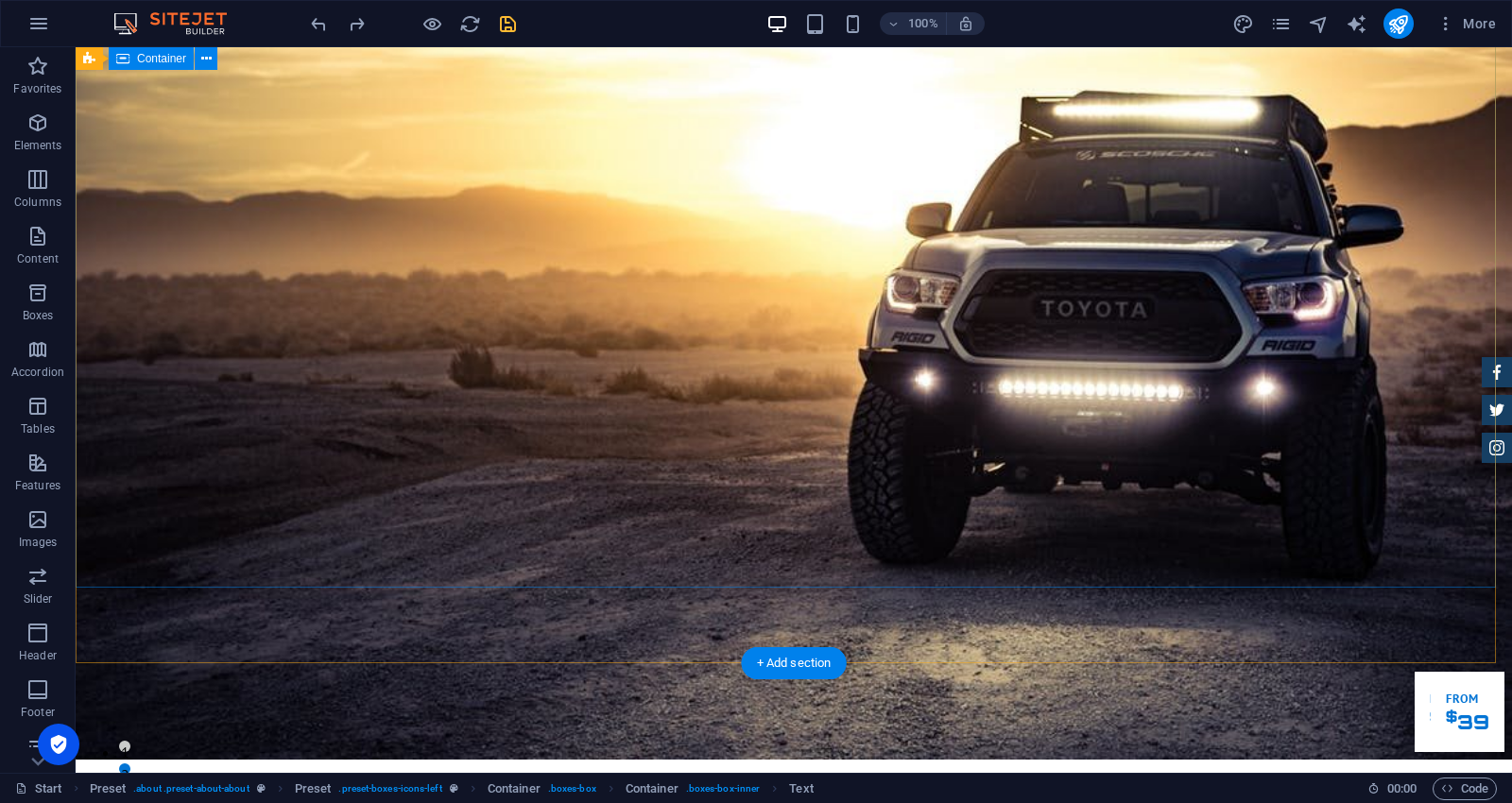 scroll, scrollTop: 0, scrollLeft: 0, axis: both 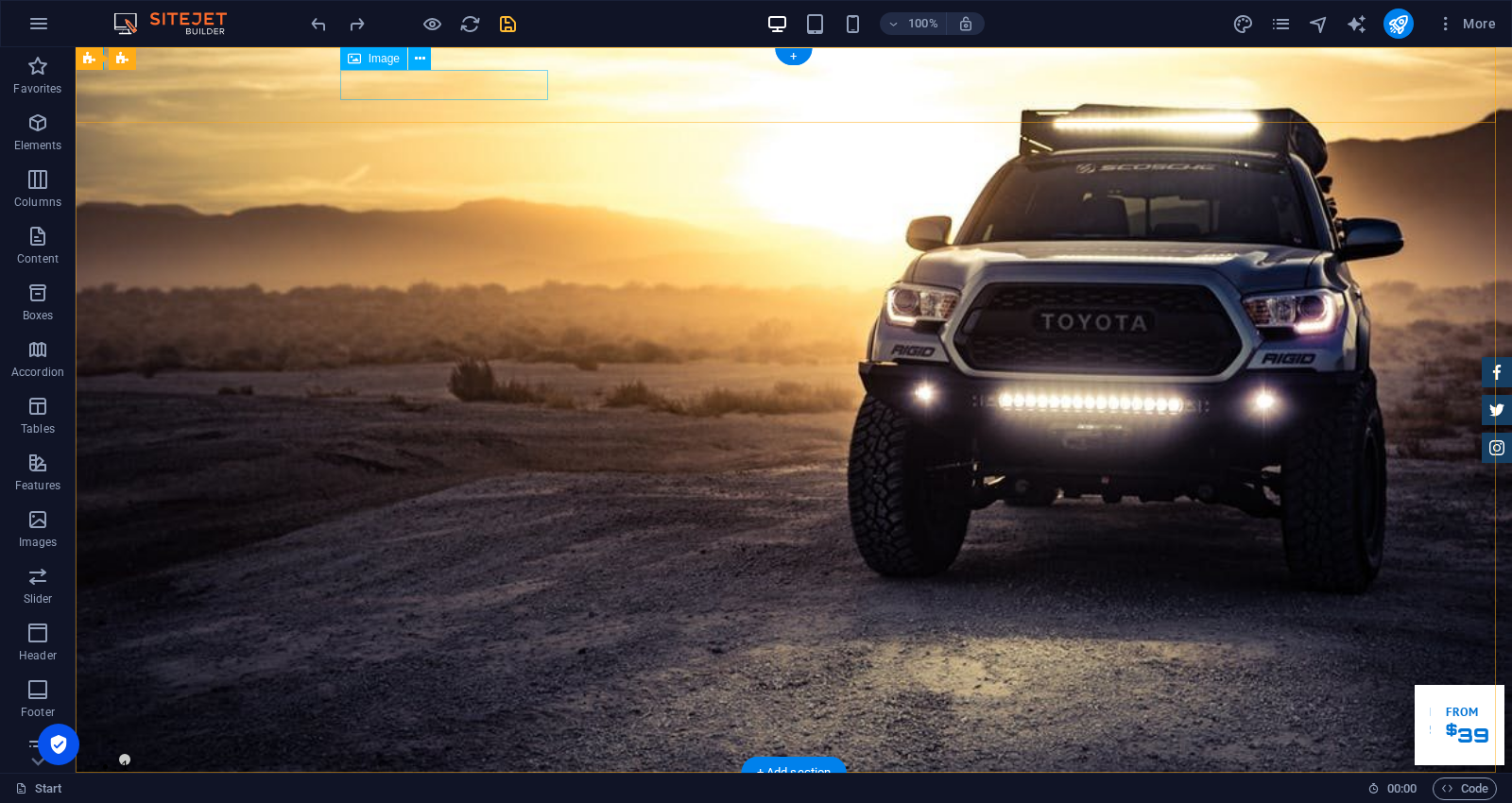 click at bounding box center (794, 802) 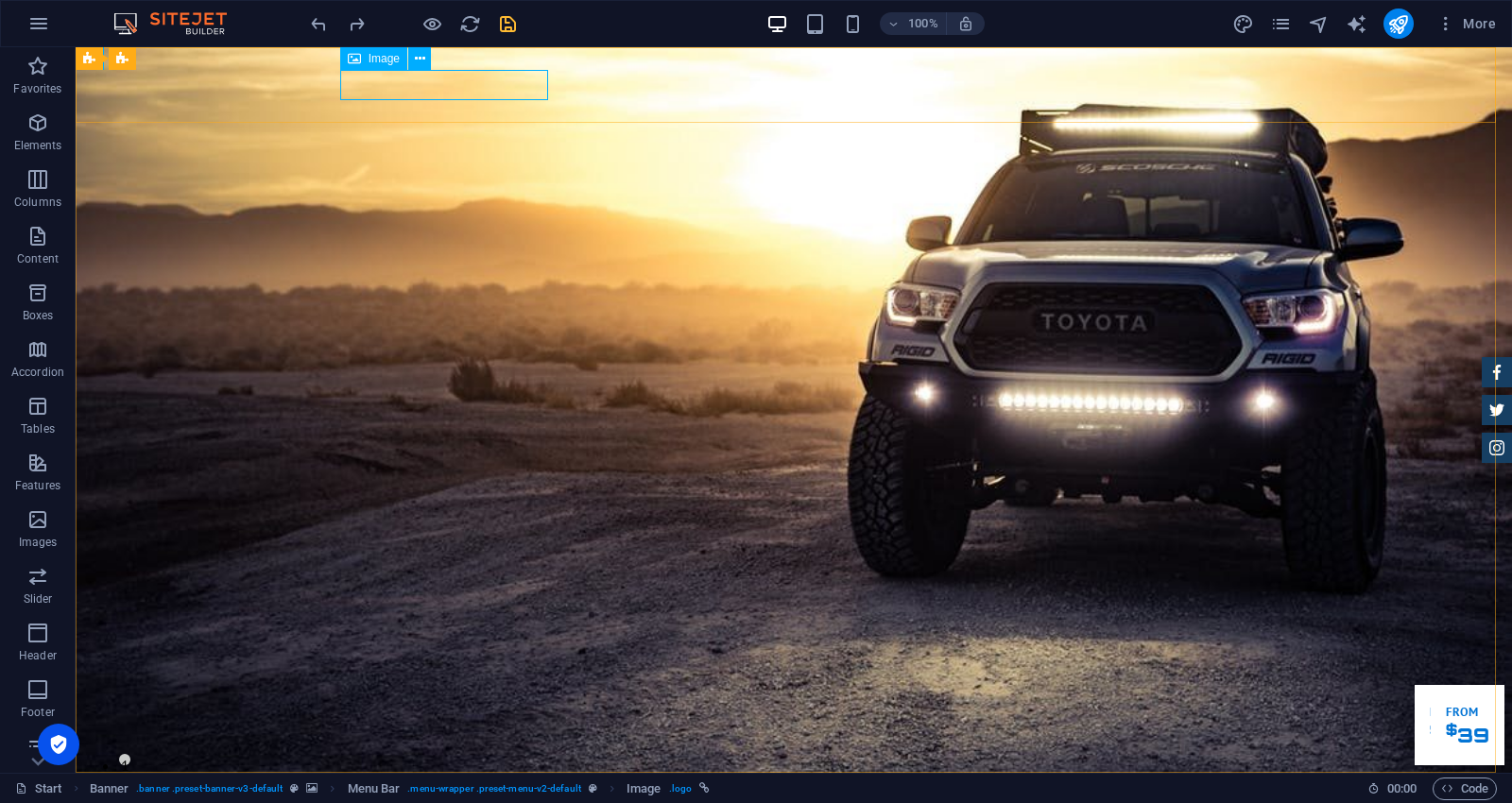 click on "Image" at bounding box center (384, 59) 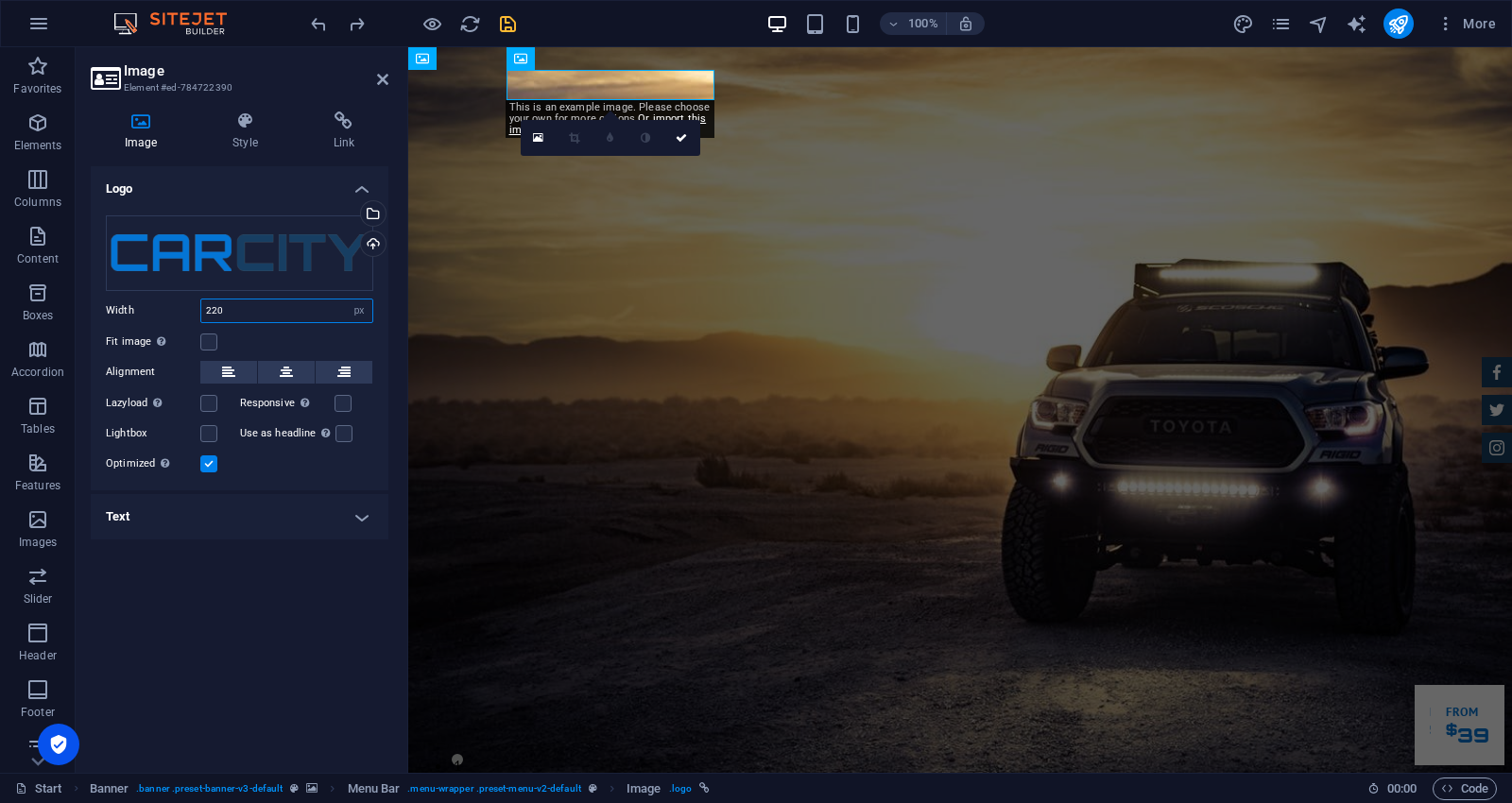 drag, startPoint x: 233, startPoint y: 315, endPoint x: 176, endPoint y: 302, distance: 58.463664 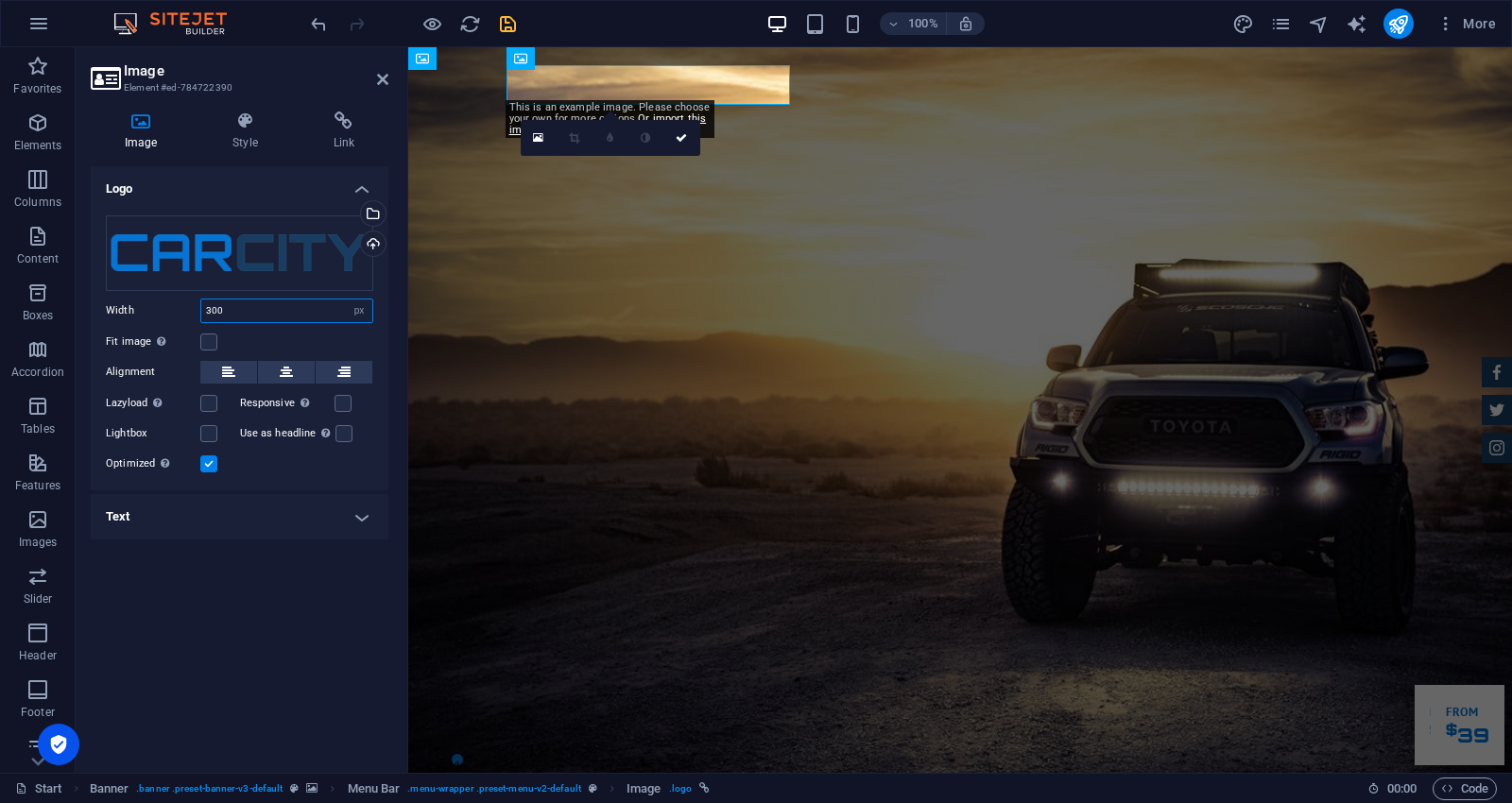 drag, startPoint x: 251, startPoint y: 312, endPoint x: 178, endPoint y: 294, distance: 75.186435 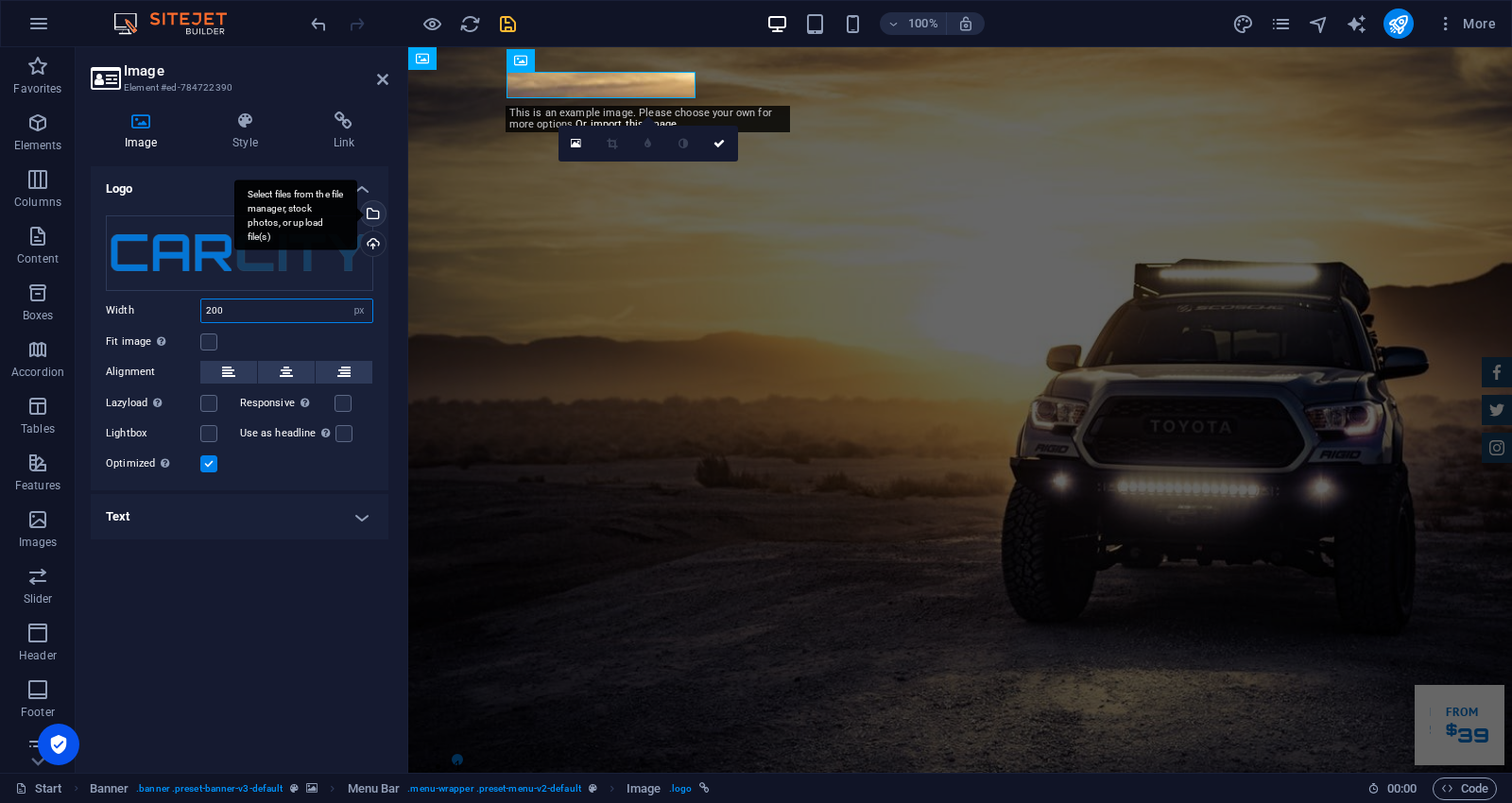 type on "200" 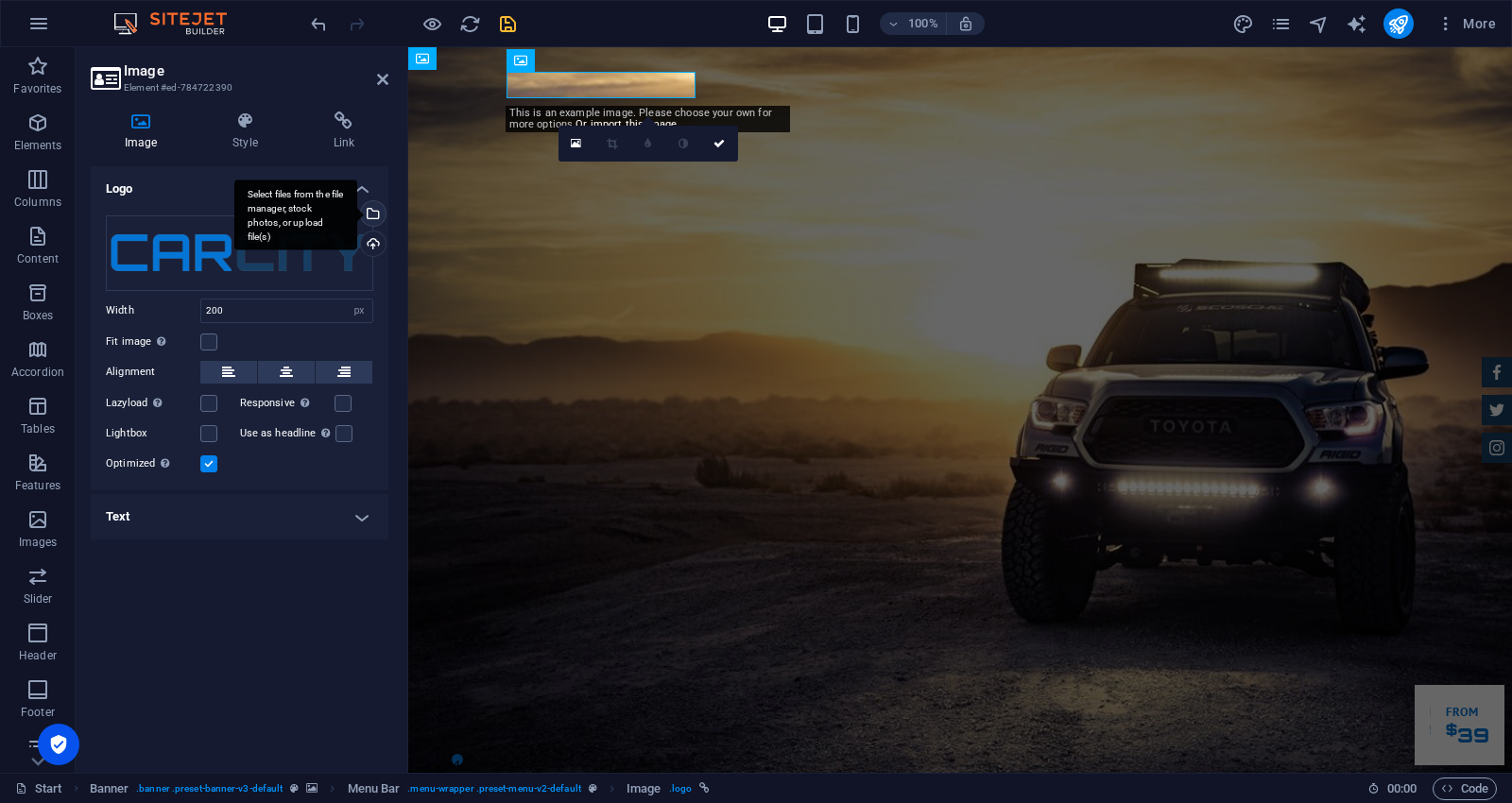 click on "Select files from the file manager, stock photos, or upload file(s)" at bounding box center (296, 214) 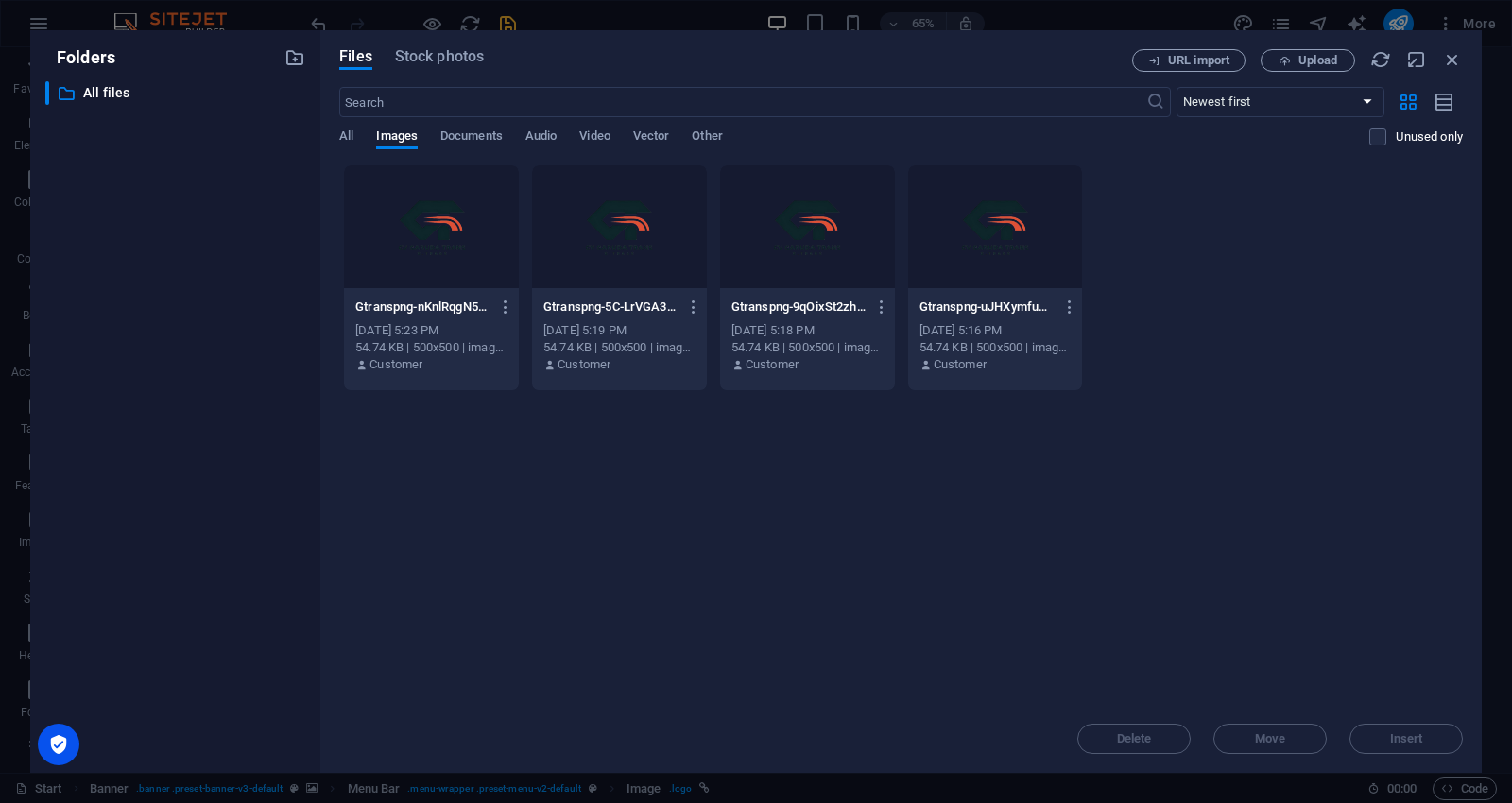 click at bounding box center [431, 227] 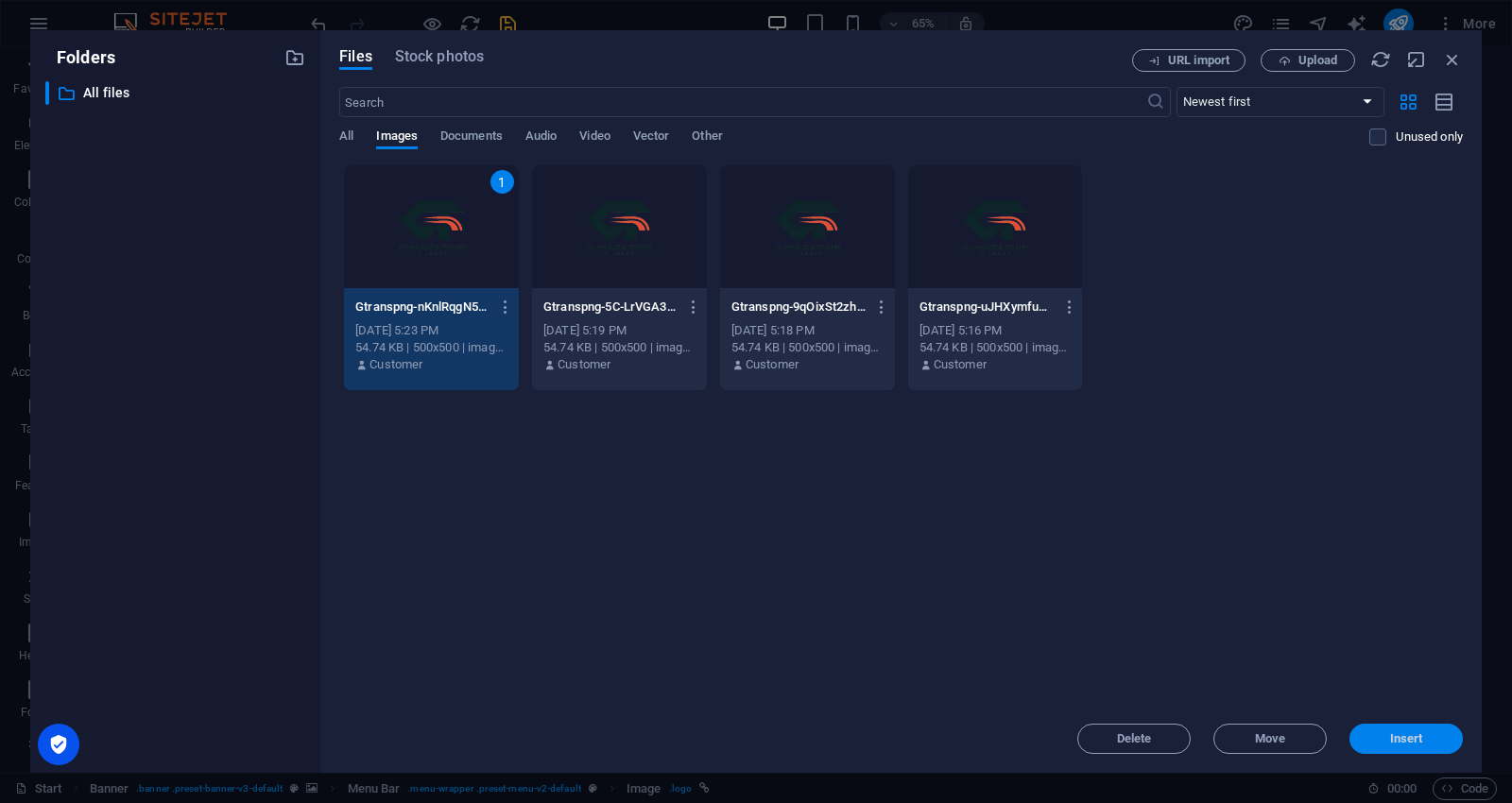 click on "Insert" at bounding box center [1406, 739] 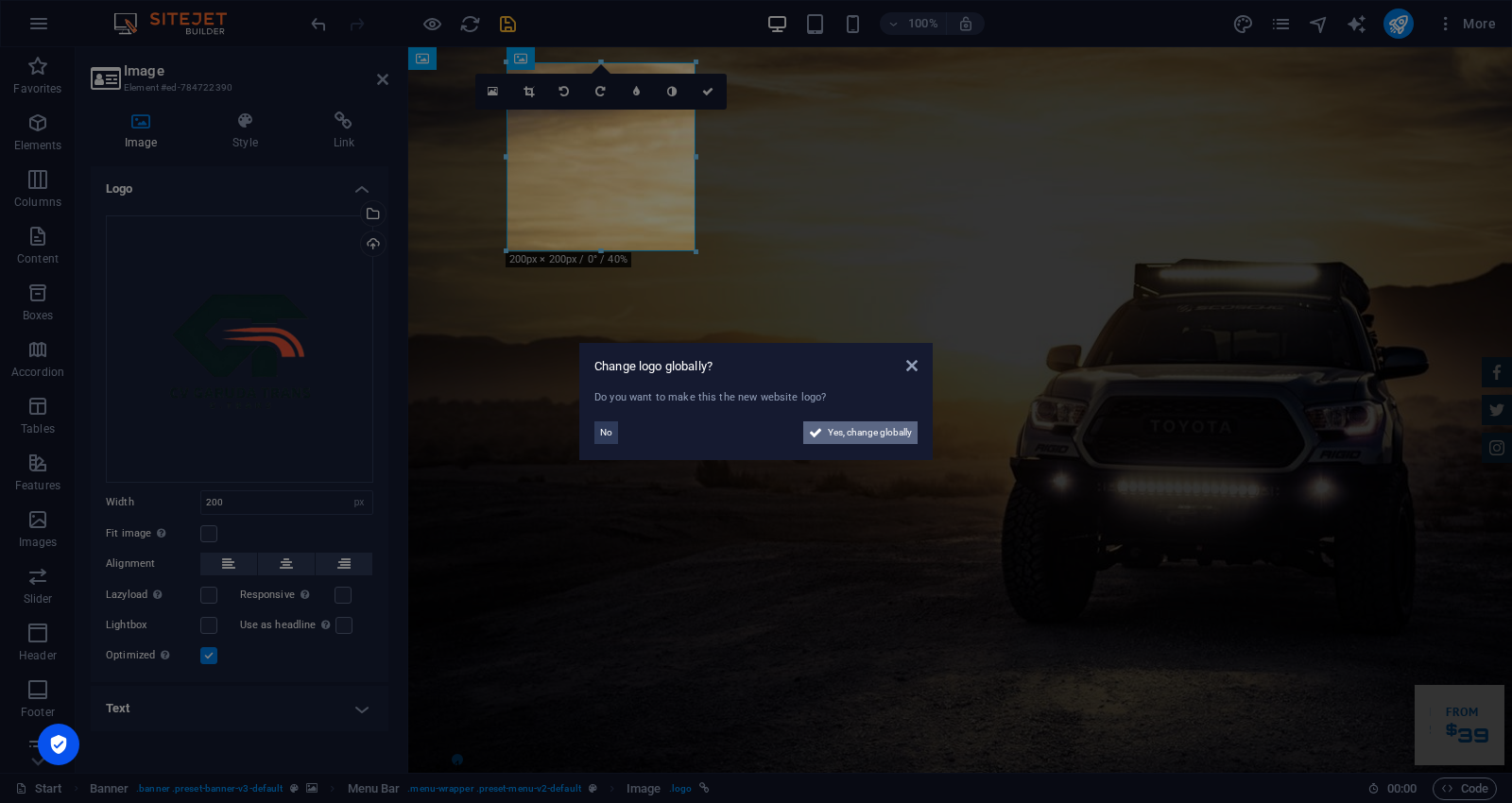 click on "Yes, change globally" at bounding box center (869, 433) 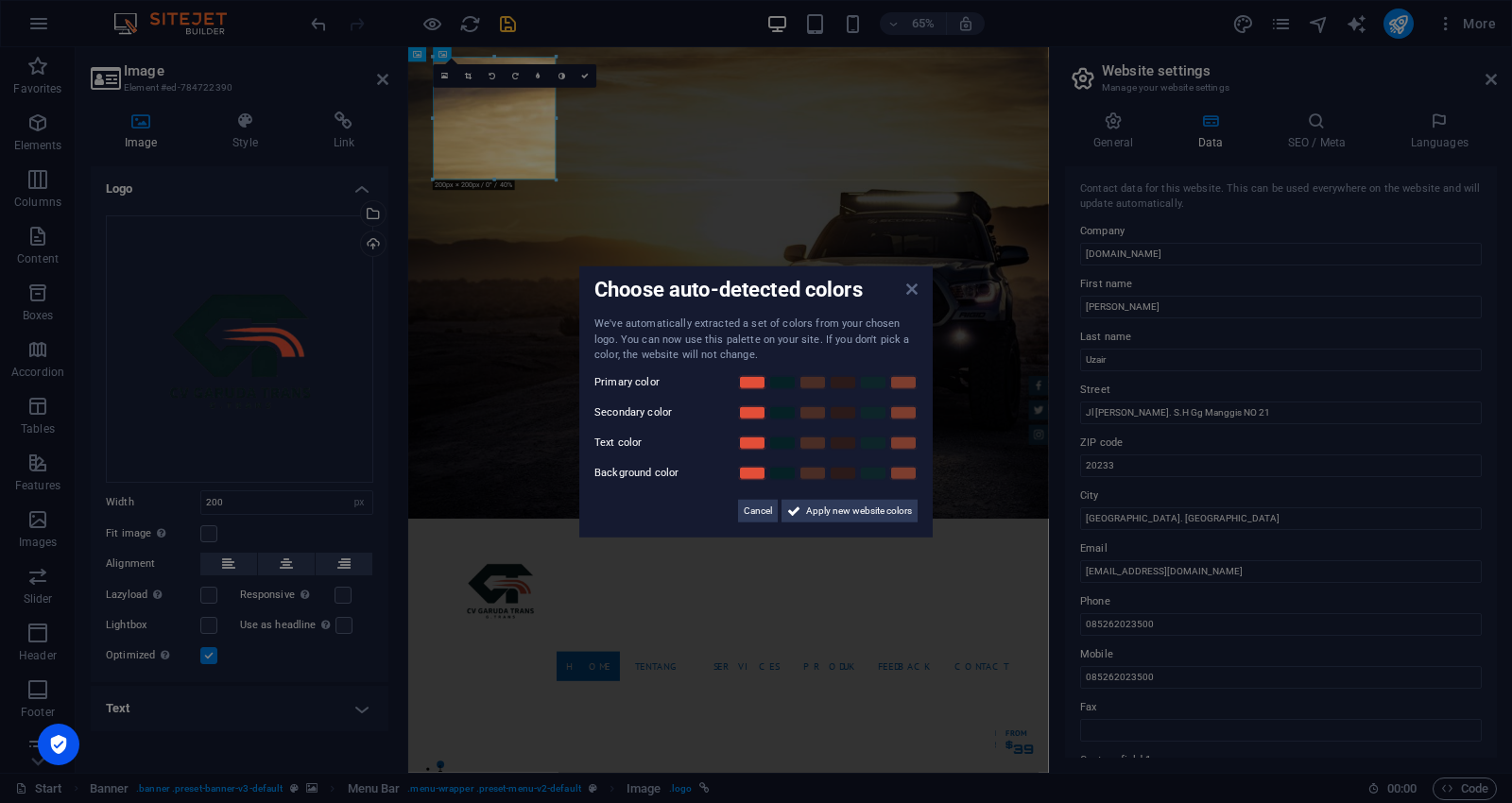 click at bounding box center [912, 289] 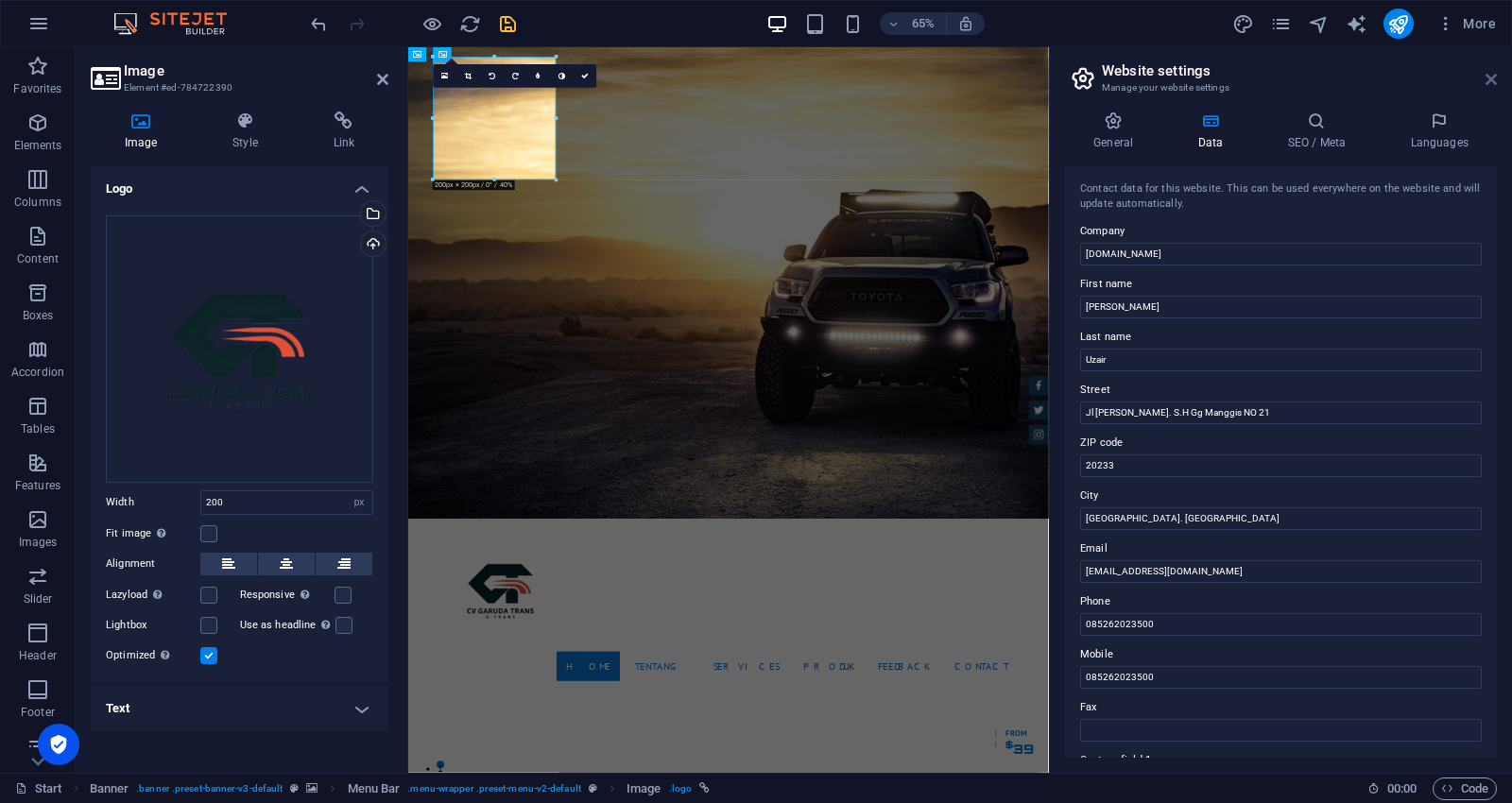 click at bounding box center [1491, 79] 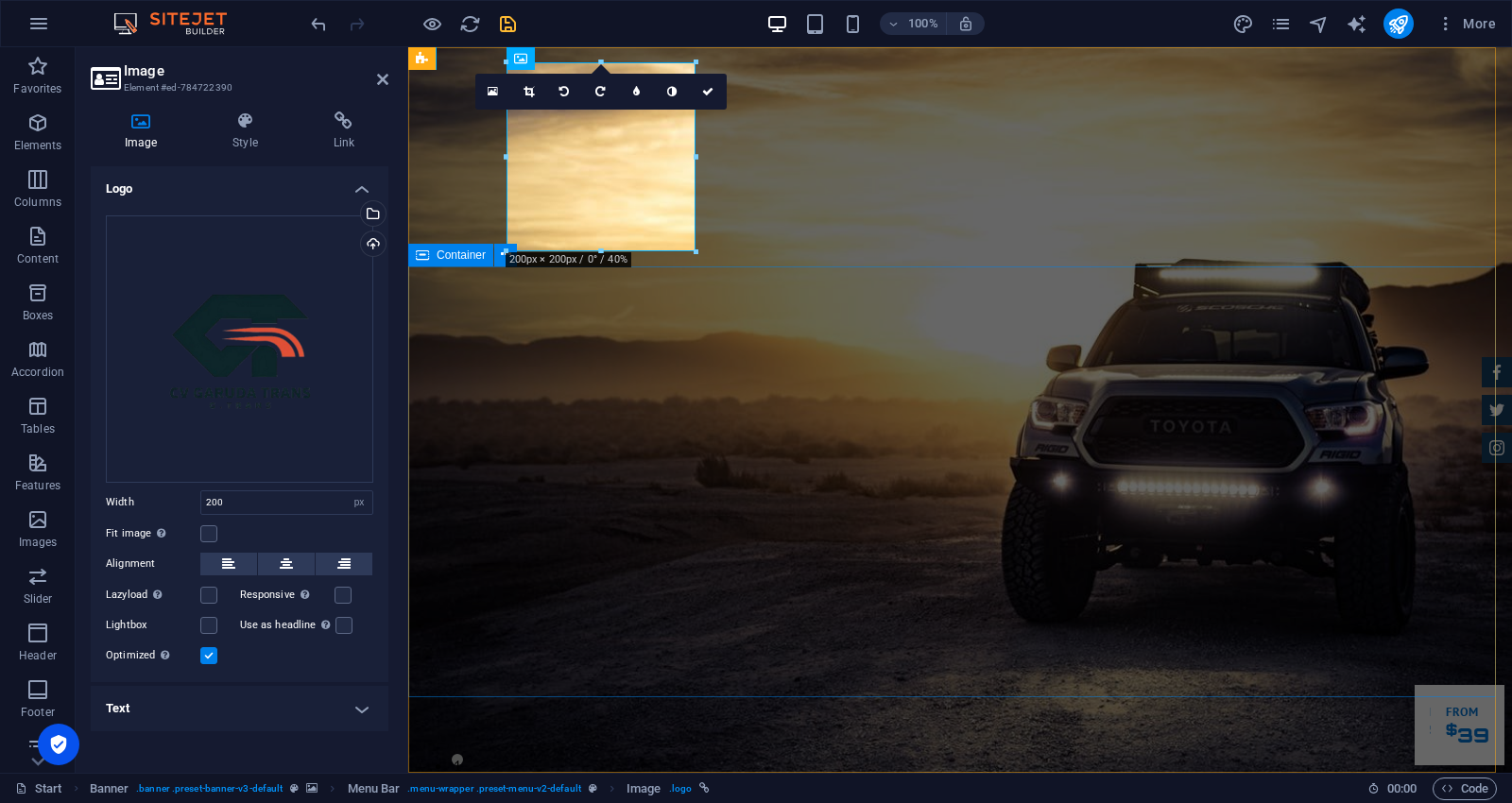click on "Garuda transportasi. Rental Mobil Terpercaya, Aman, Amanah Serta Profesional  Cek Layanan  Booking Segera" at bounding box center [960, 1257] 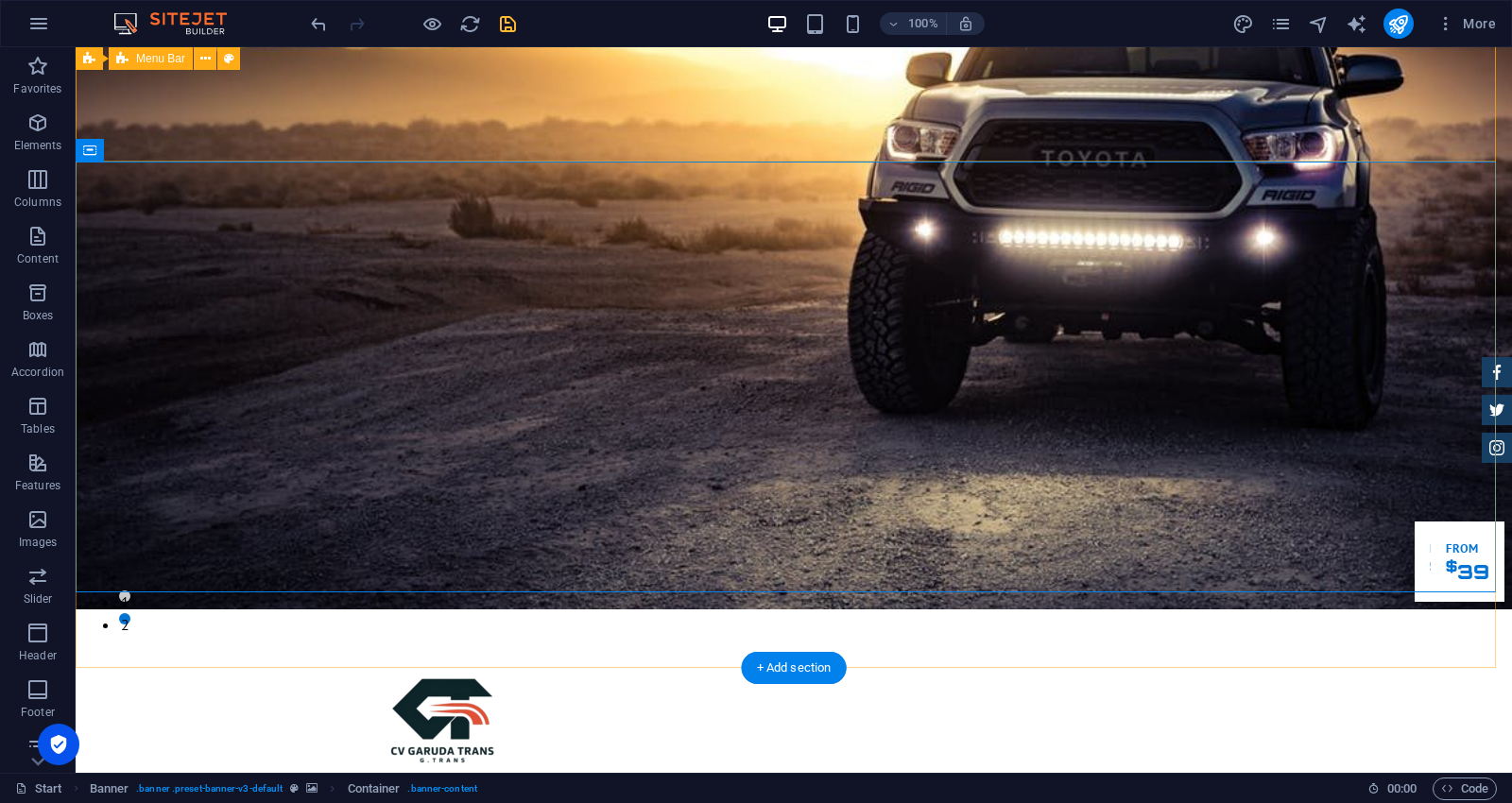 scroll, scrollTop: 105, scrollLeft: 0, axis: vertical 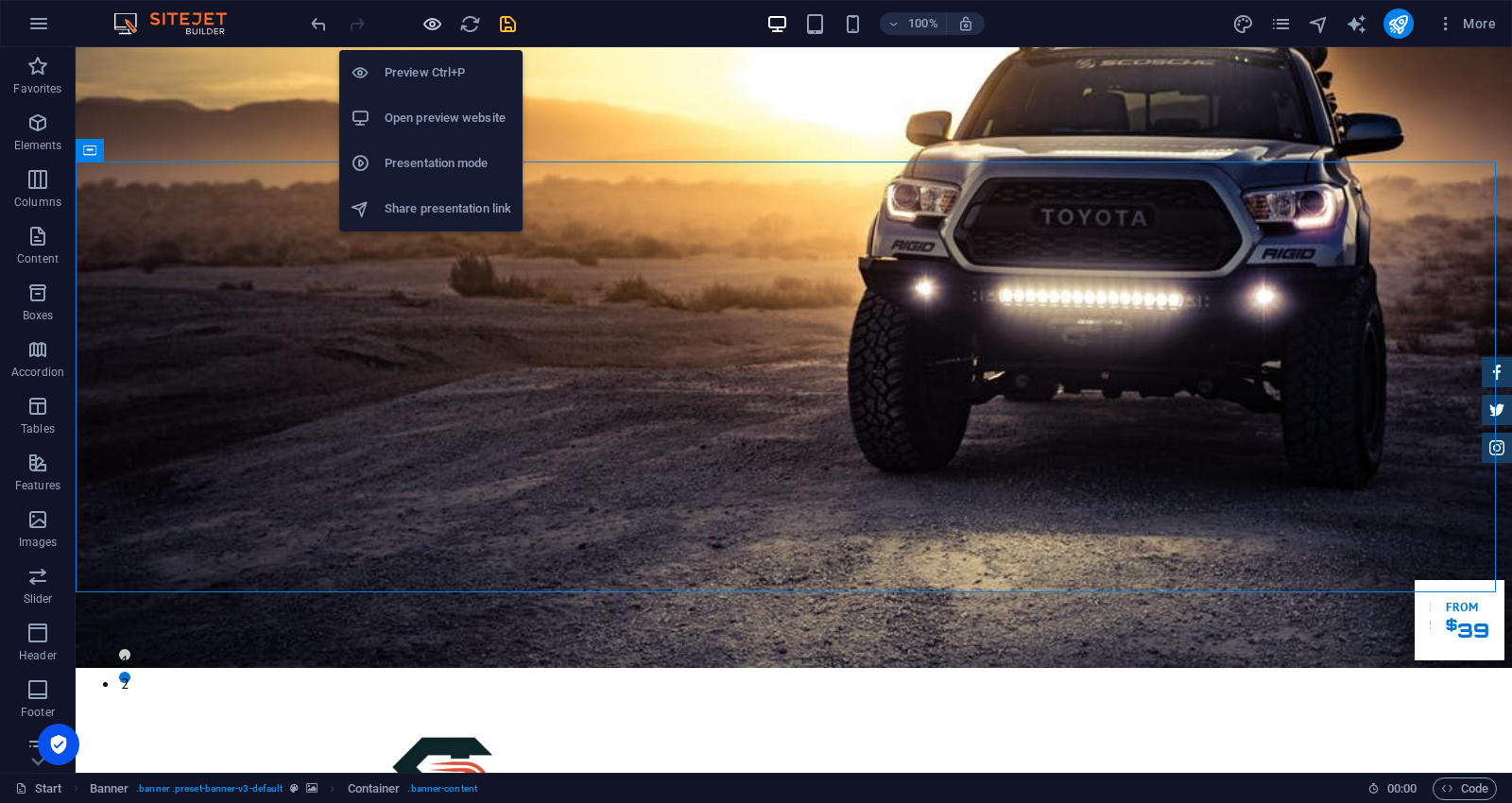 click at bounding box center [432, 24] 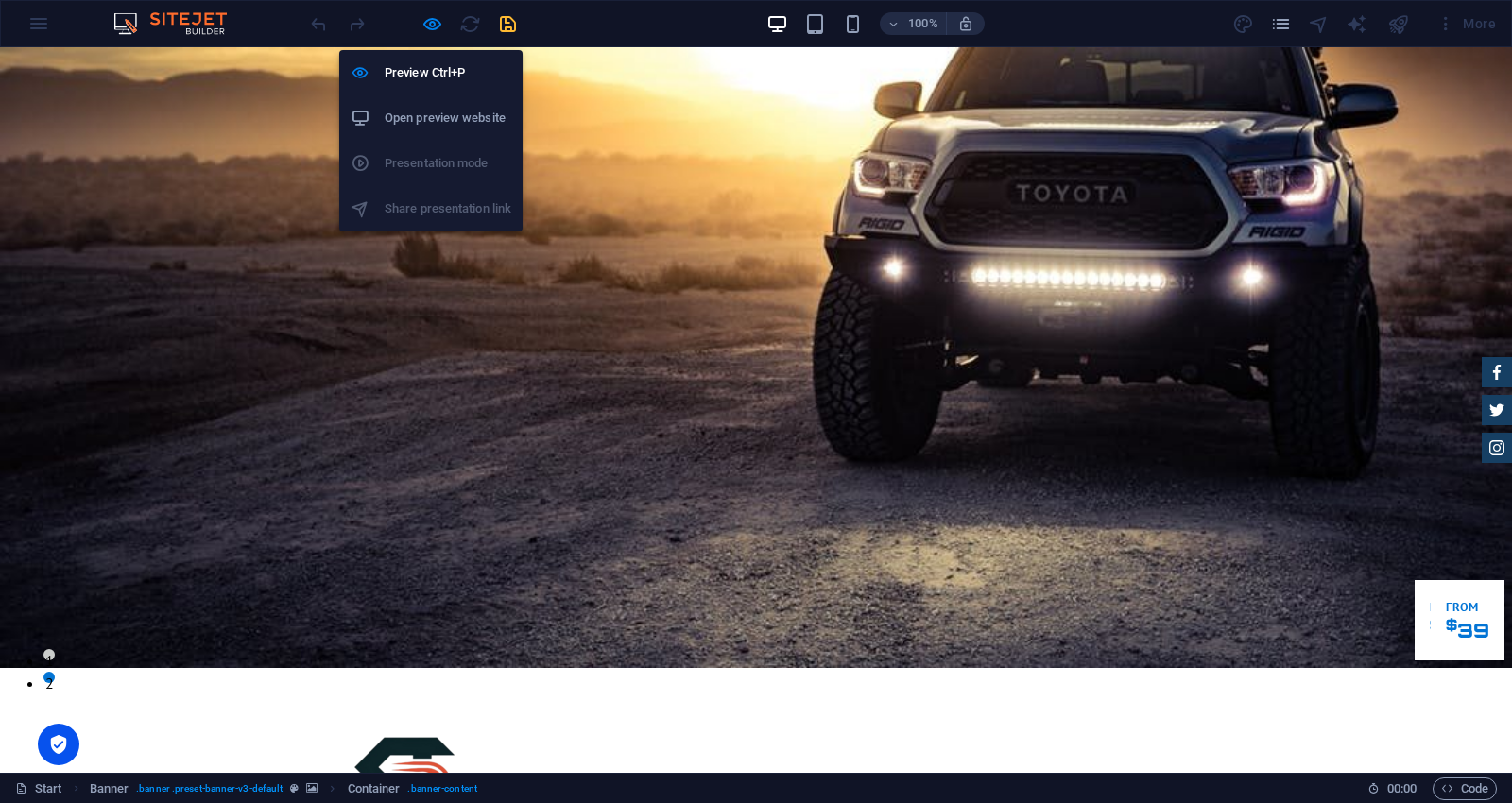 click on "Open preview website" at bounding box center (448, 118) 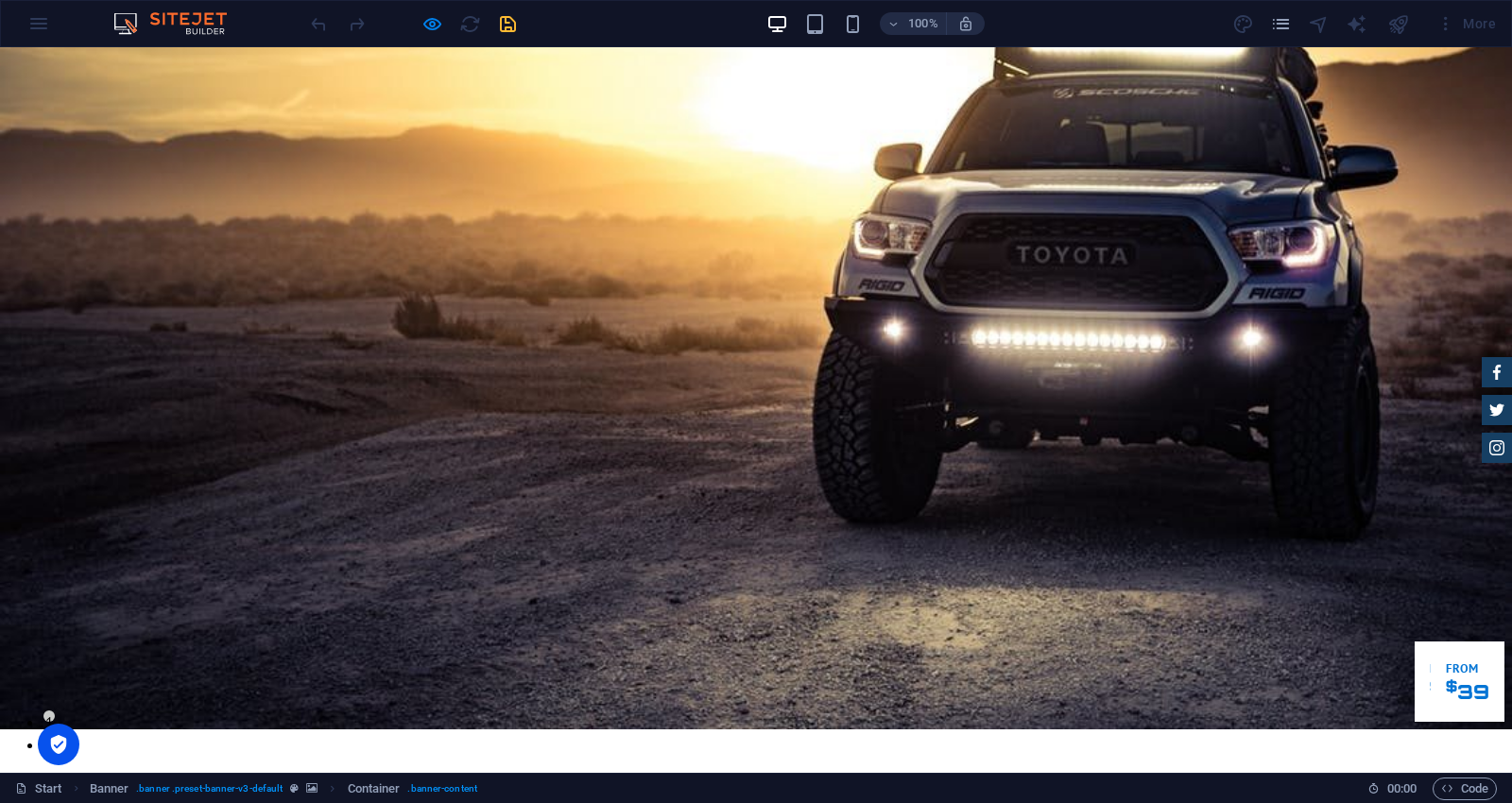 scroll, scrollTop: 0, scrollLeft: 0, axis: both 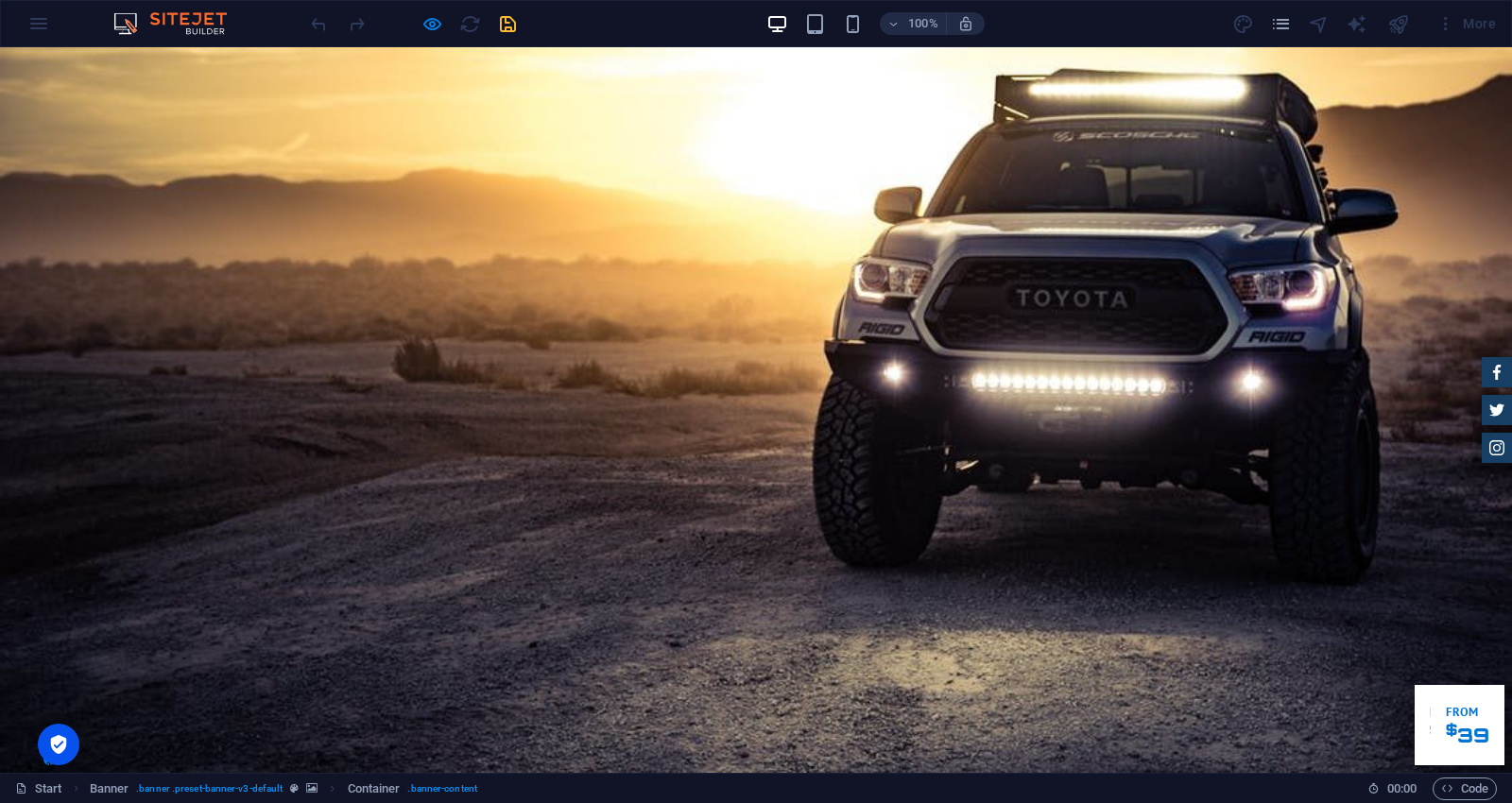 click at bounding box center (413, 24) 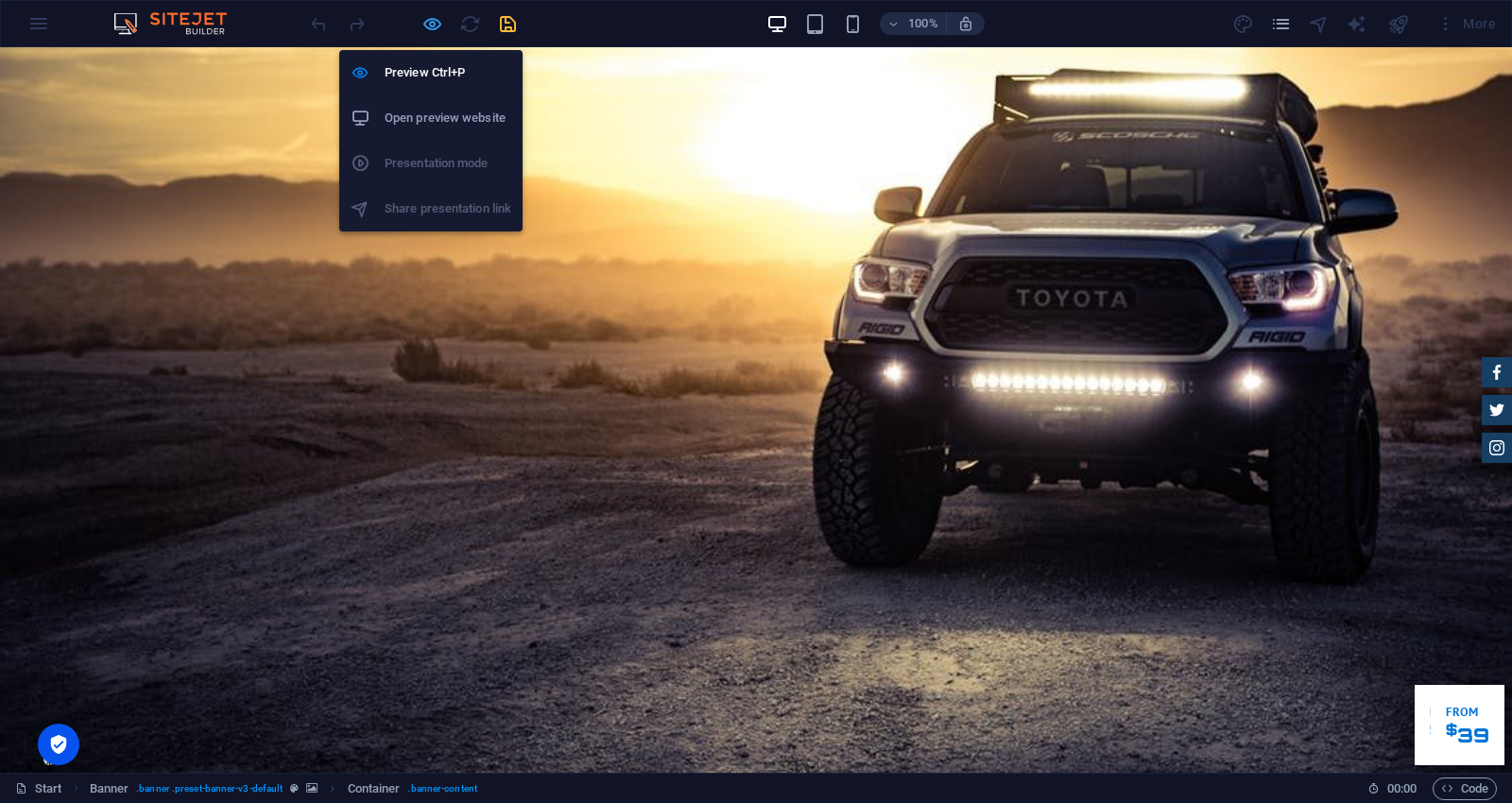 click at bounding box center (432, 24) 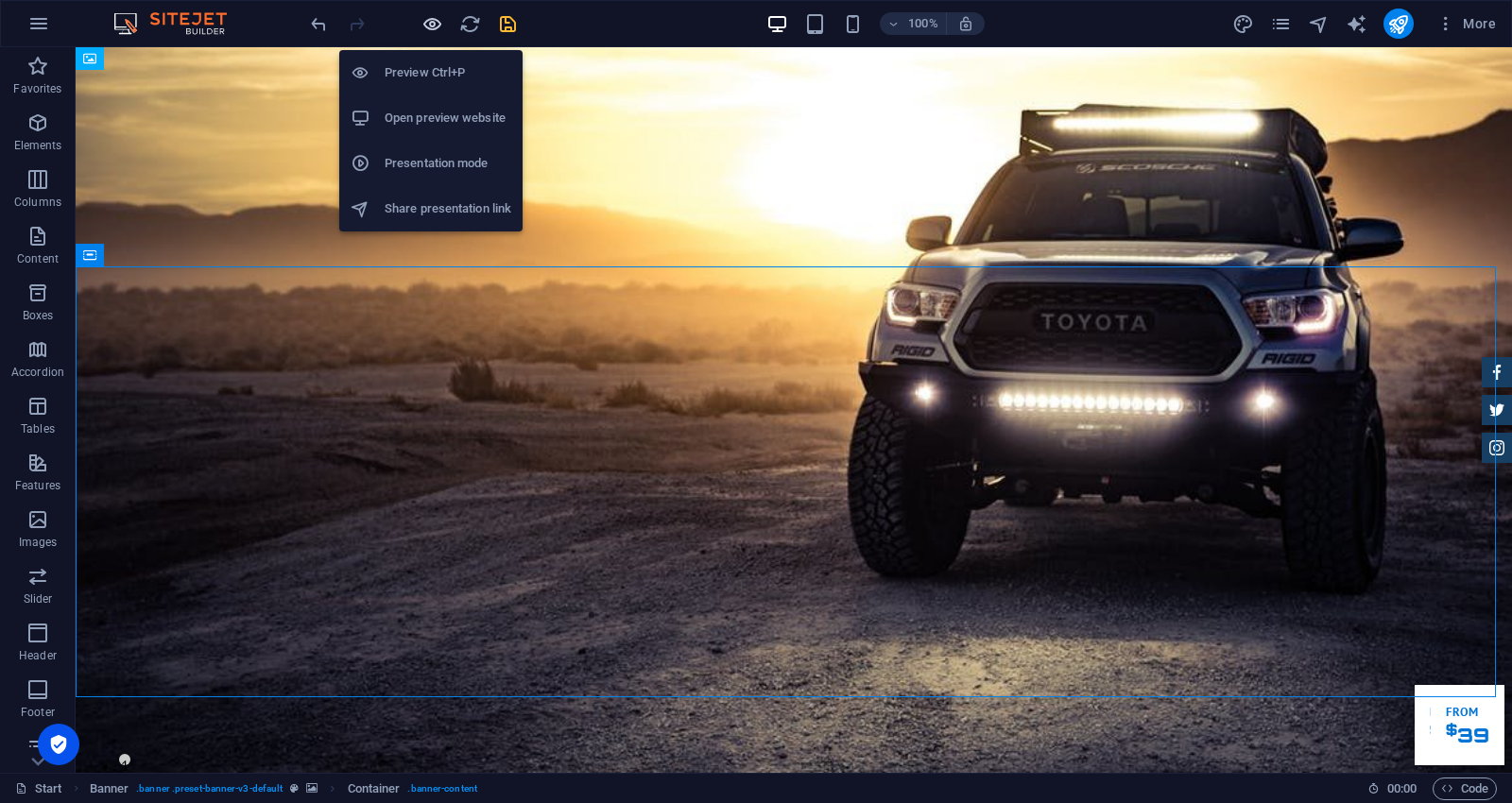 click at bounding box center [432, 24] 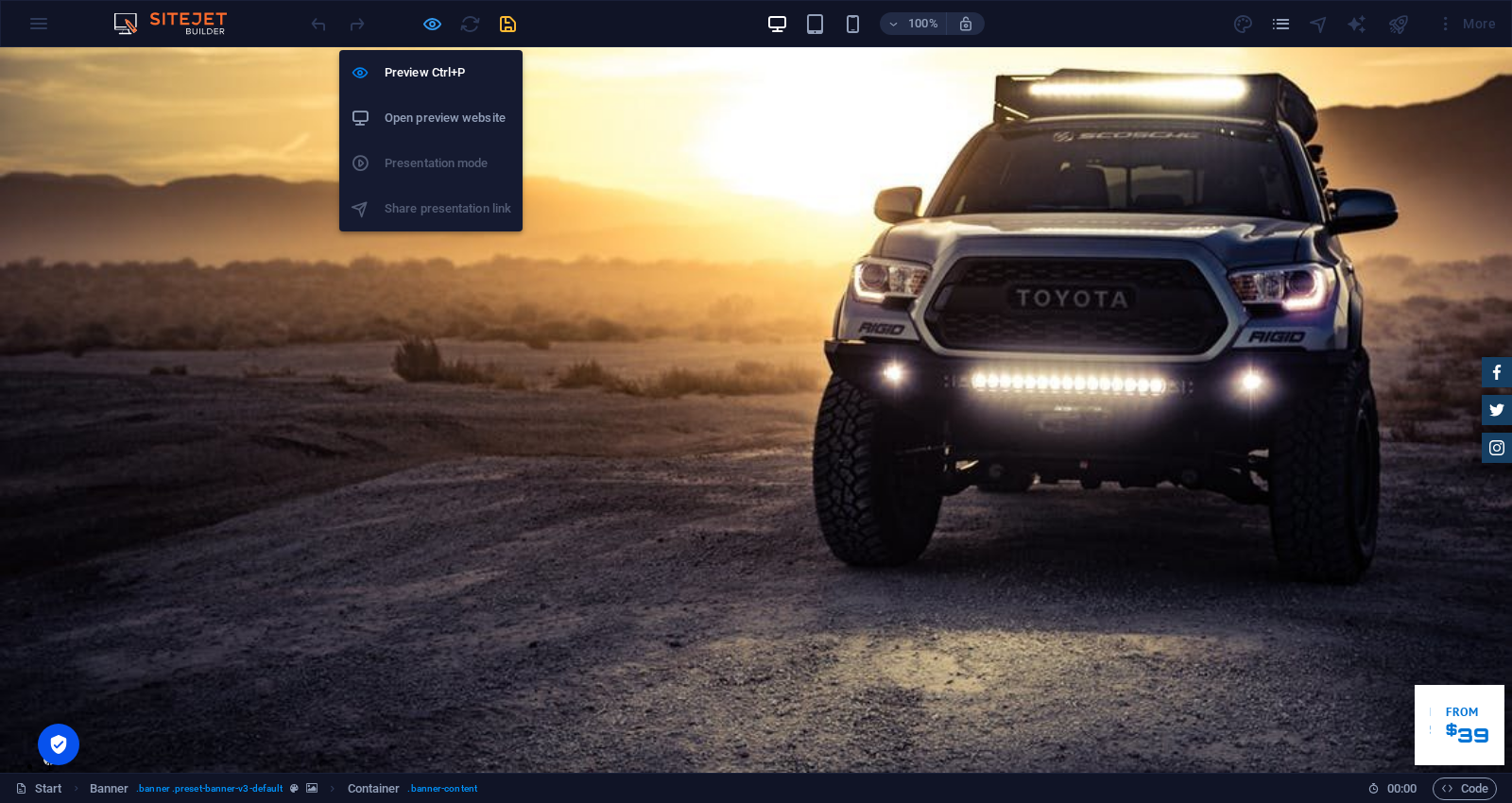 click at bounding box center (432, 24) 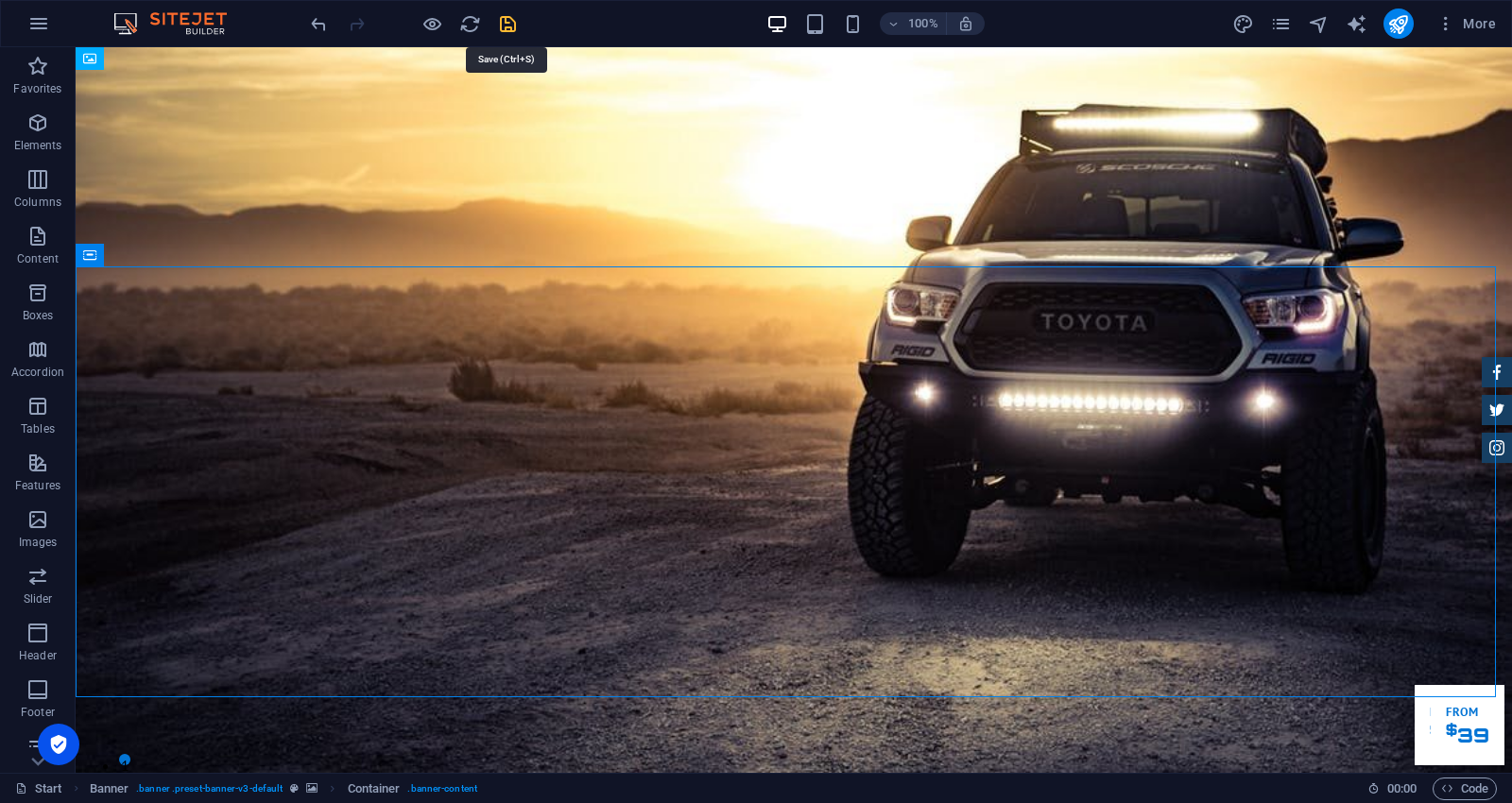 click at bounding box center [507, 24] 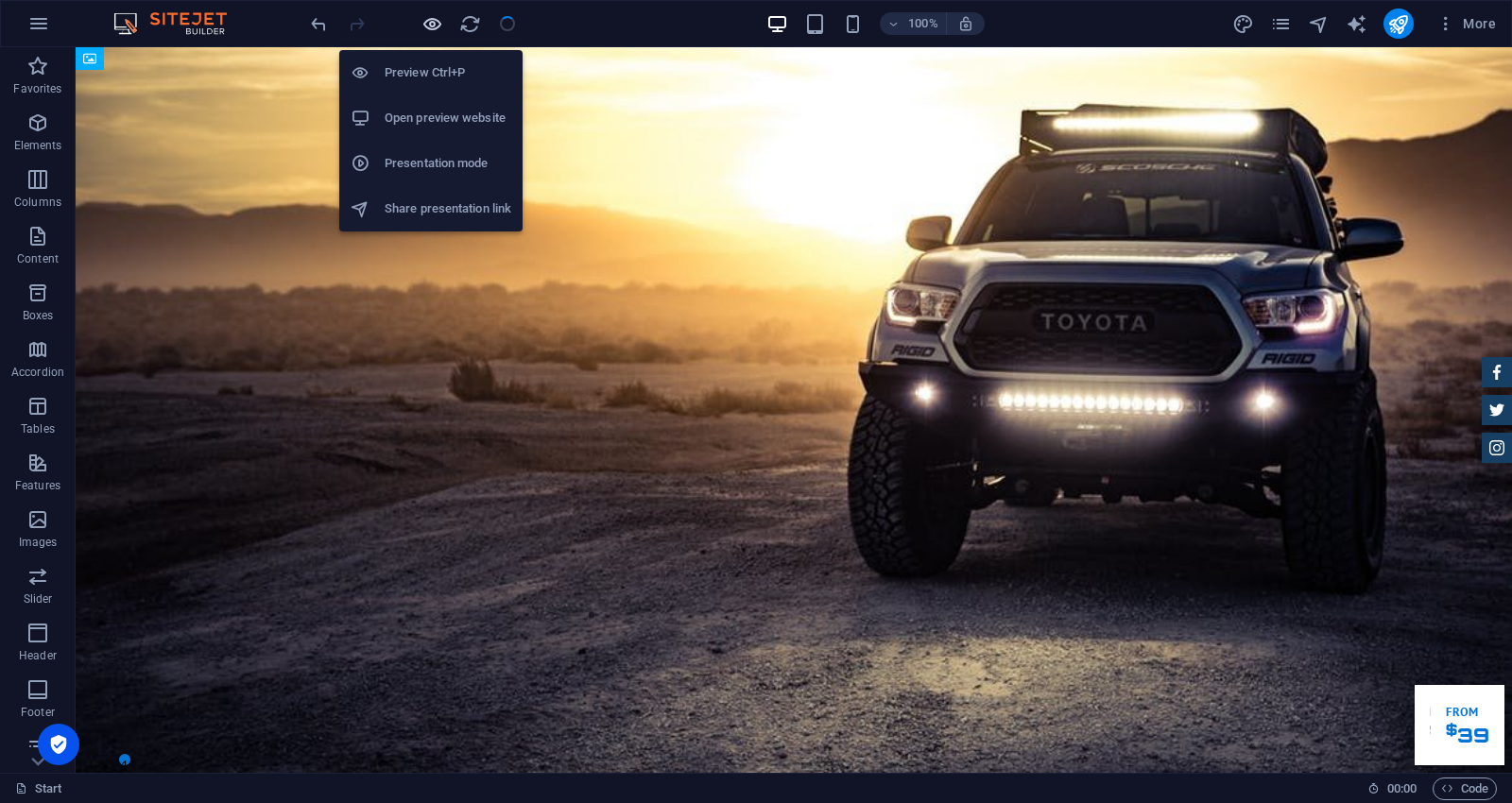 click at bounding box center (432, 24) 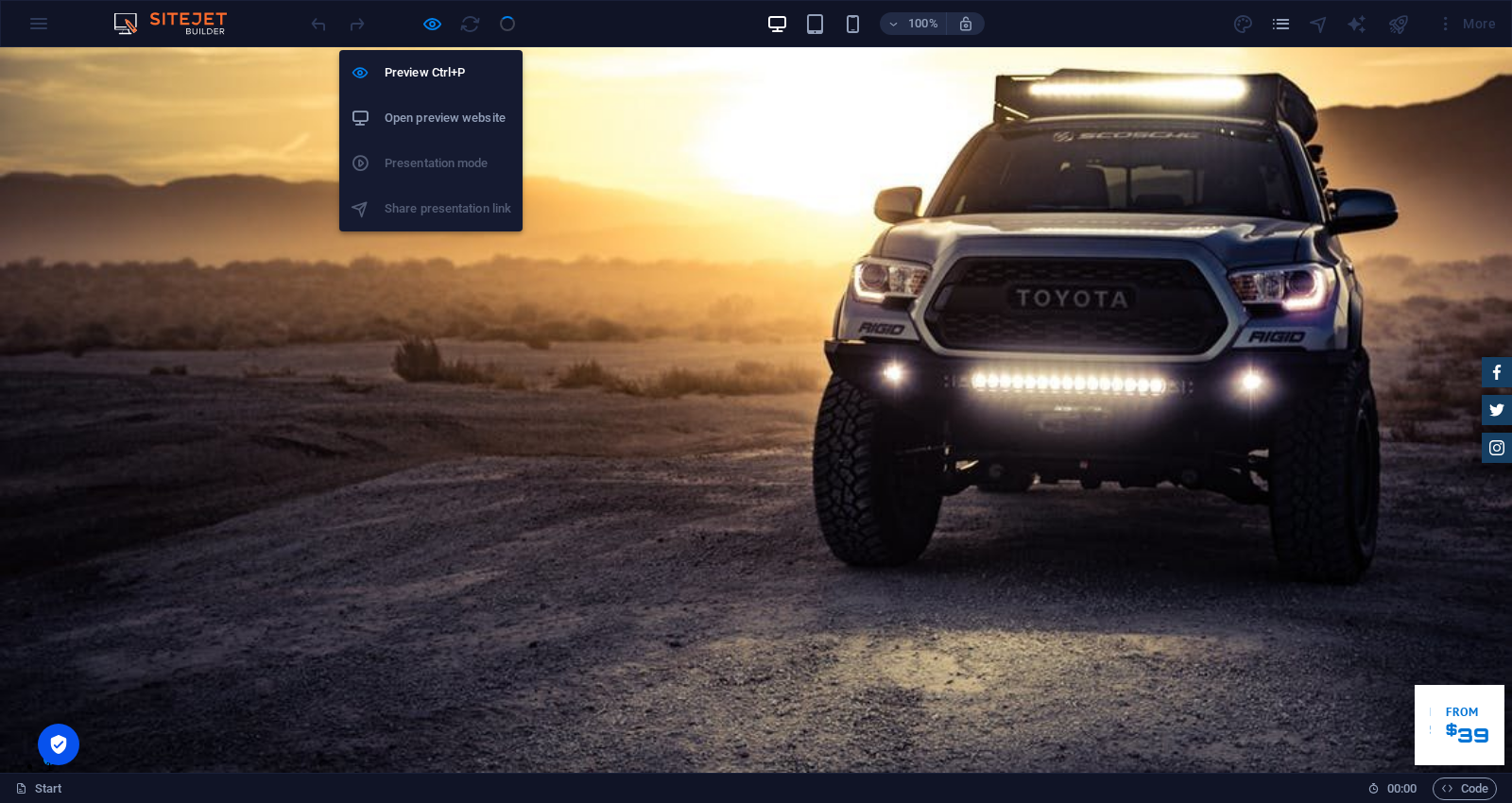 click on "Open preview website" at bounding box center (448, 118) 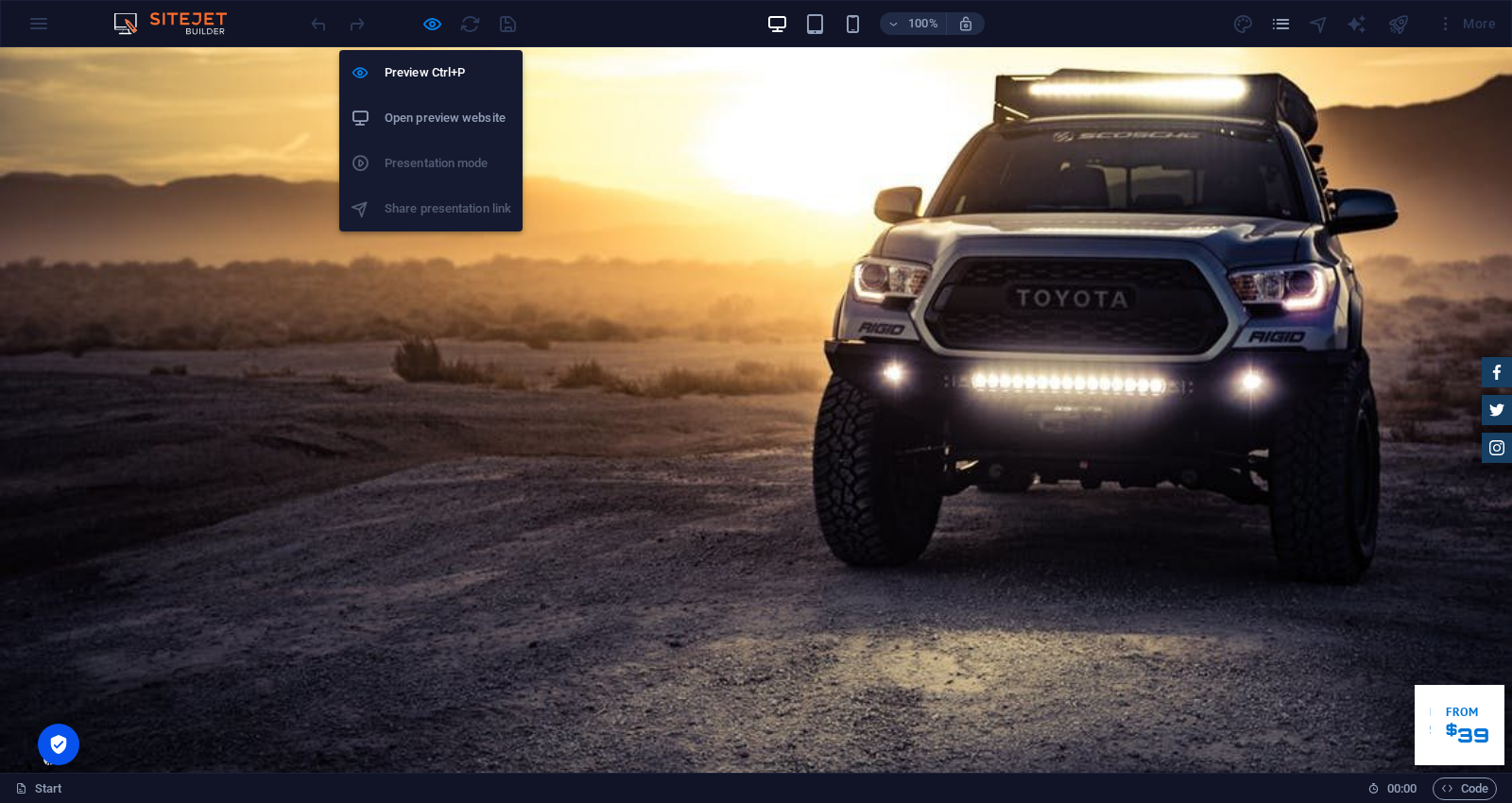 click on "Open preview website" at bounding box center [448, 118] 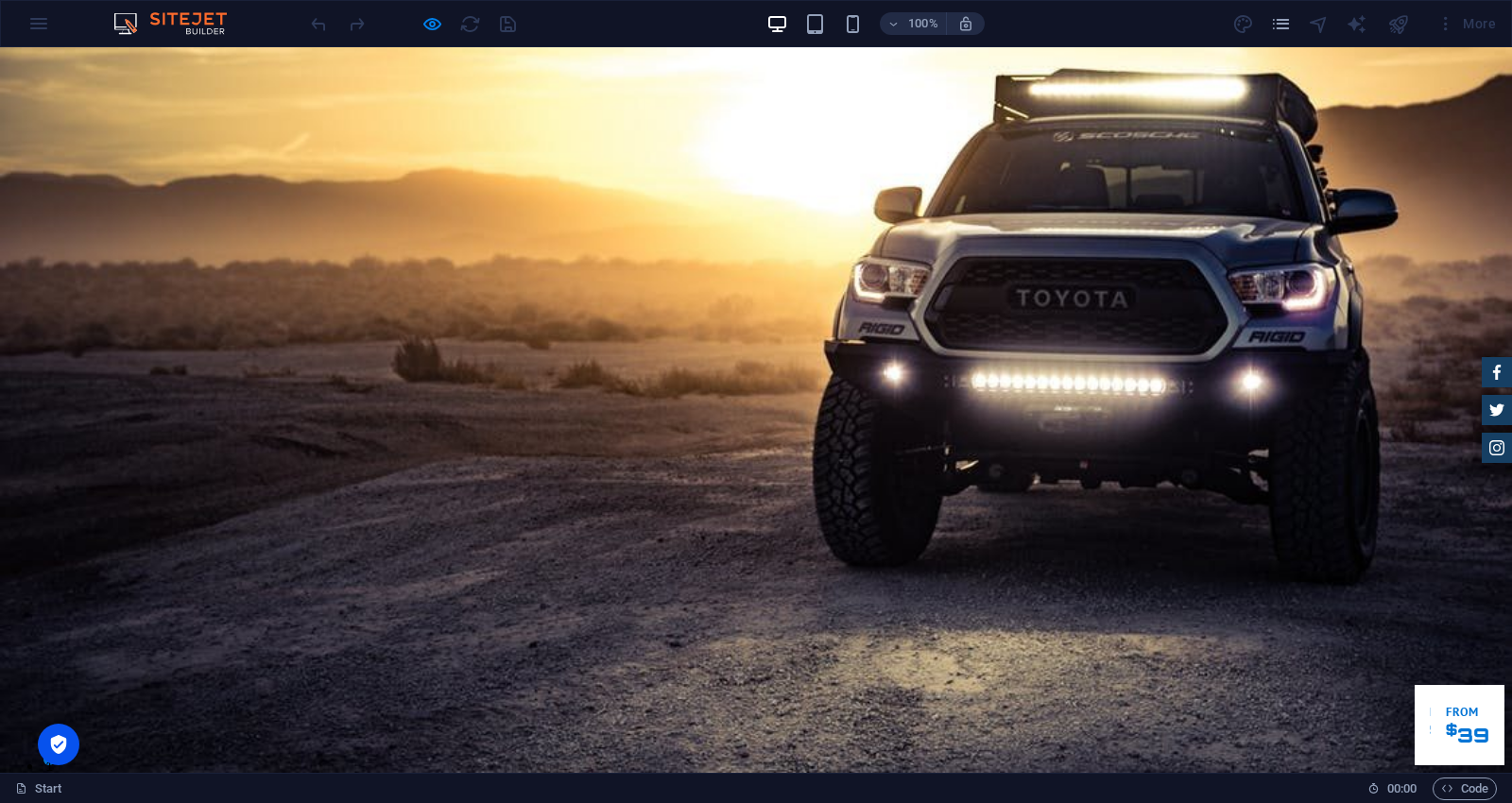 click at bounding box center [404, 882] 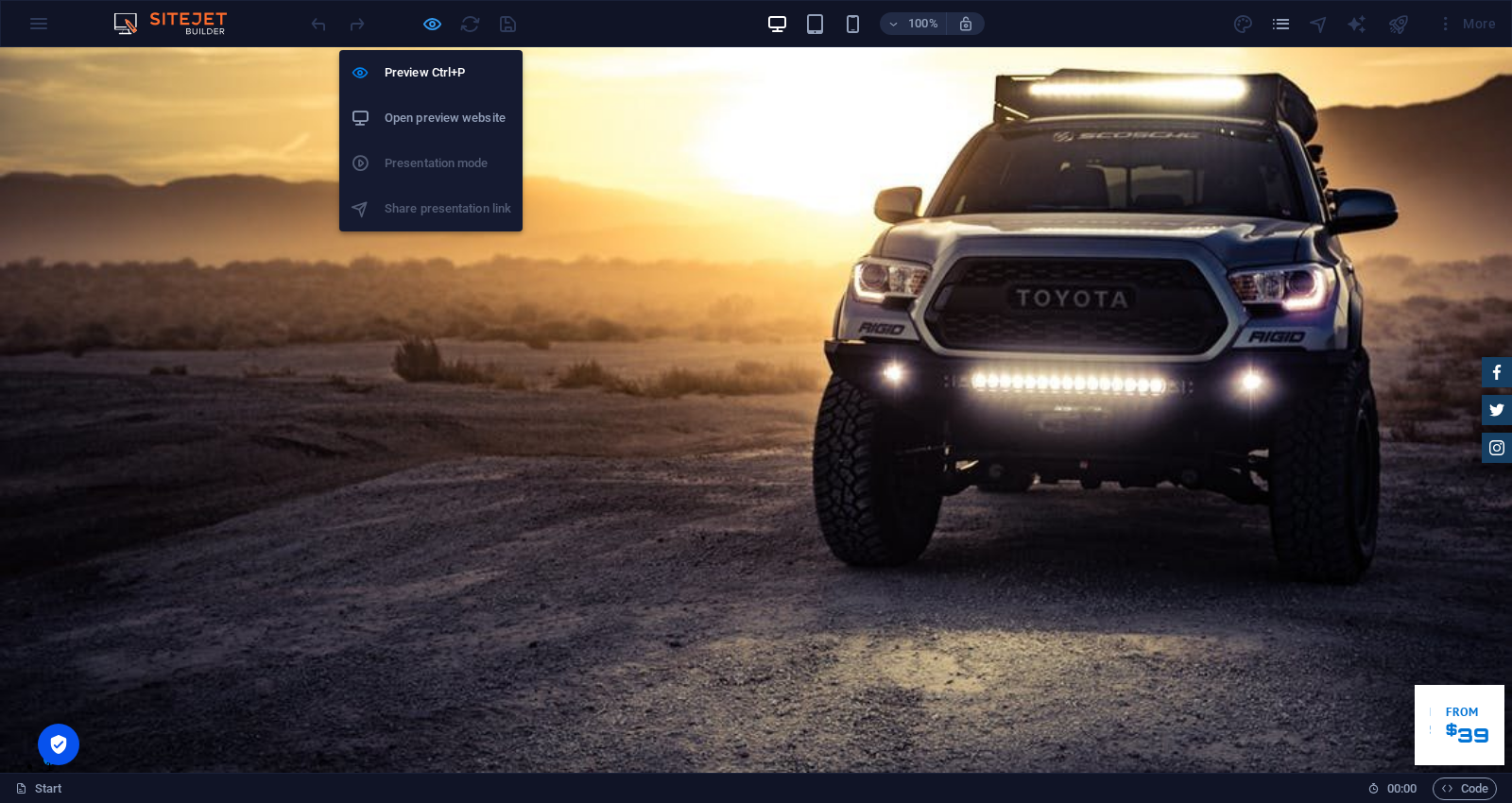 click at bounding box center (432, 24) 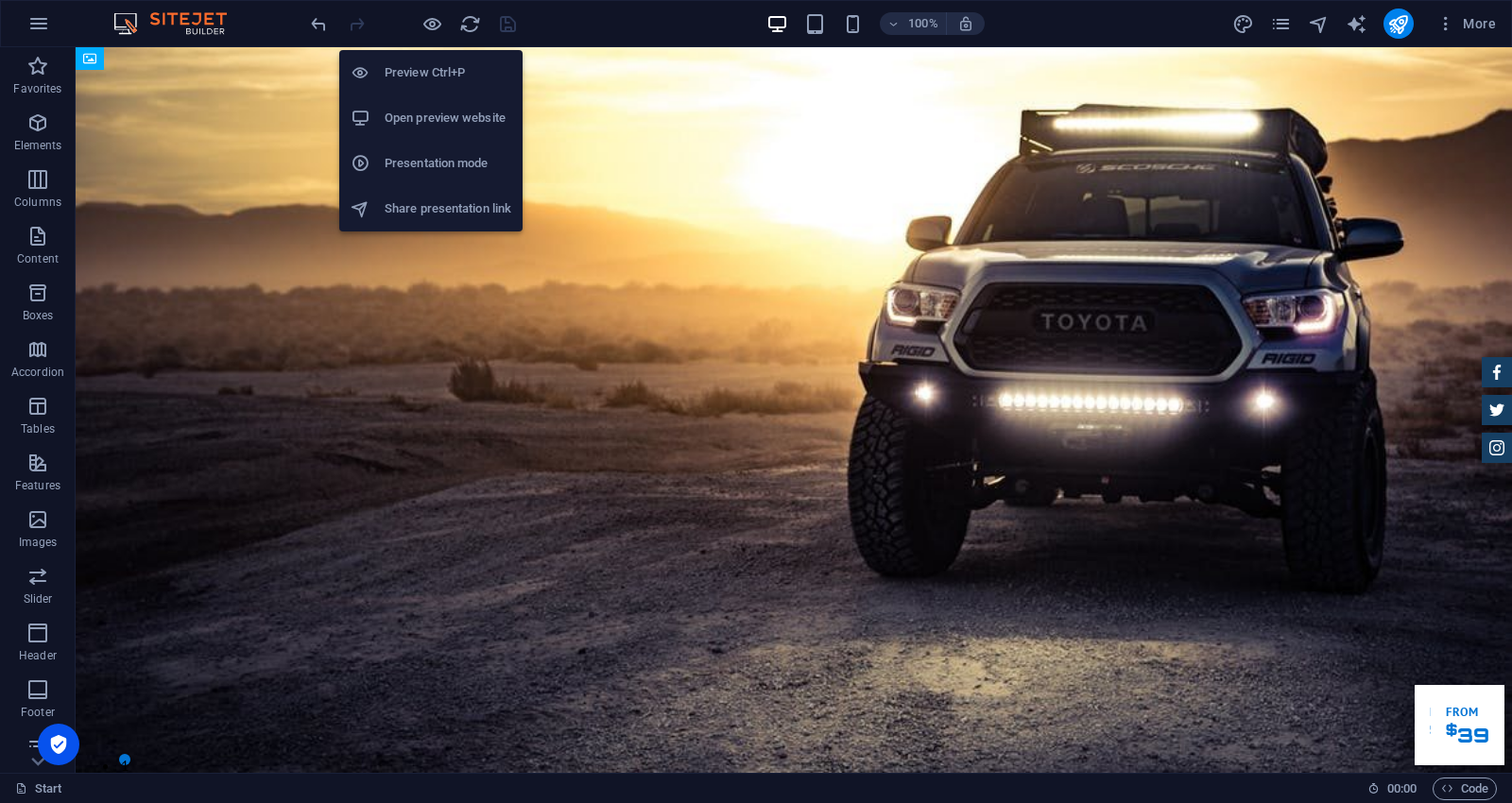 click on "Preview Ctrl+P" at bounding box center (448, 73) 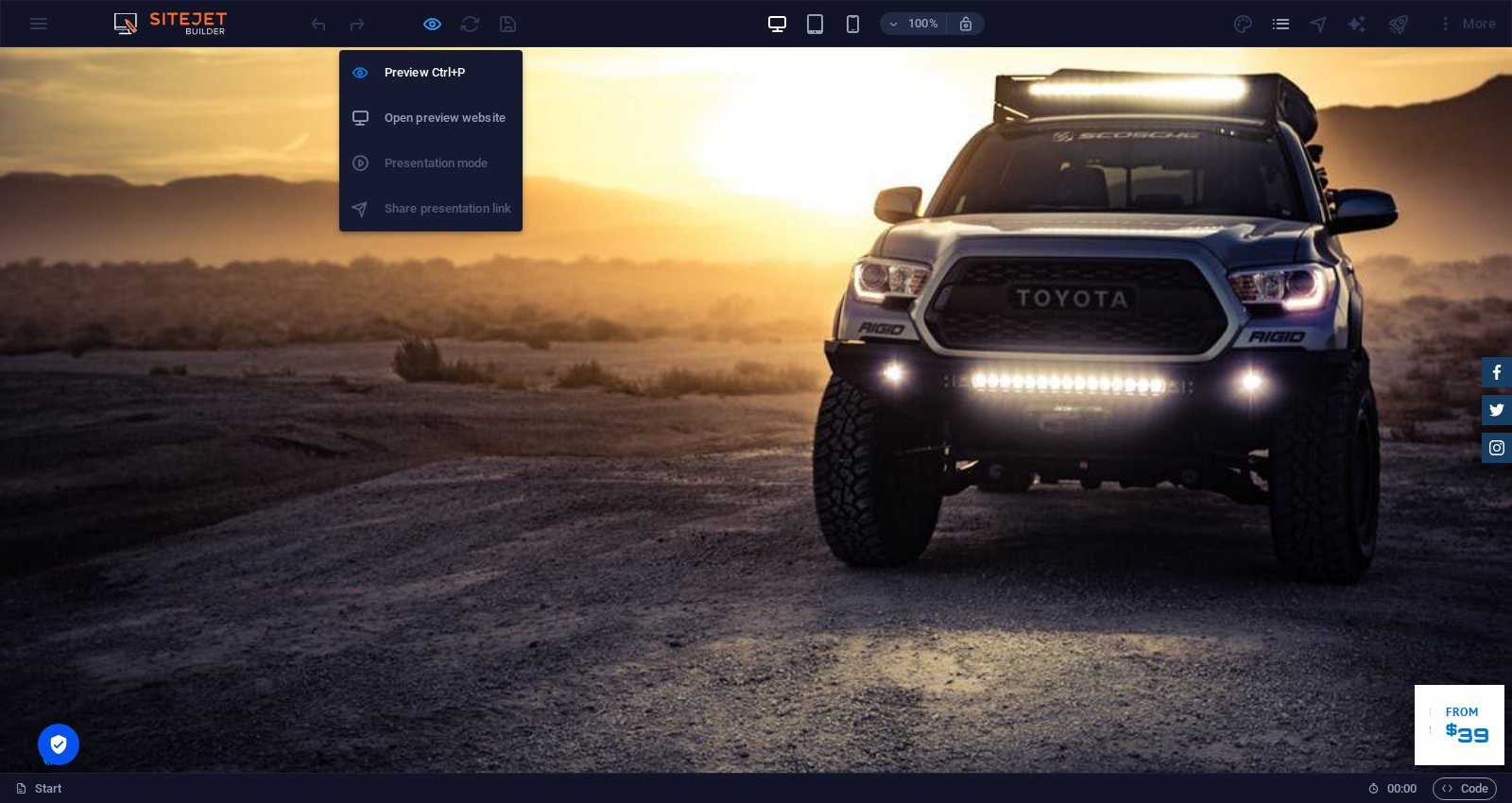 click at bounding box center [432, 24] 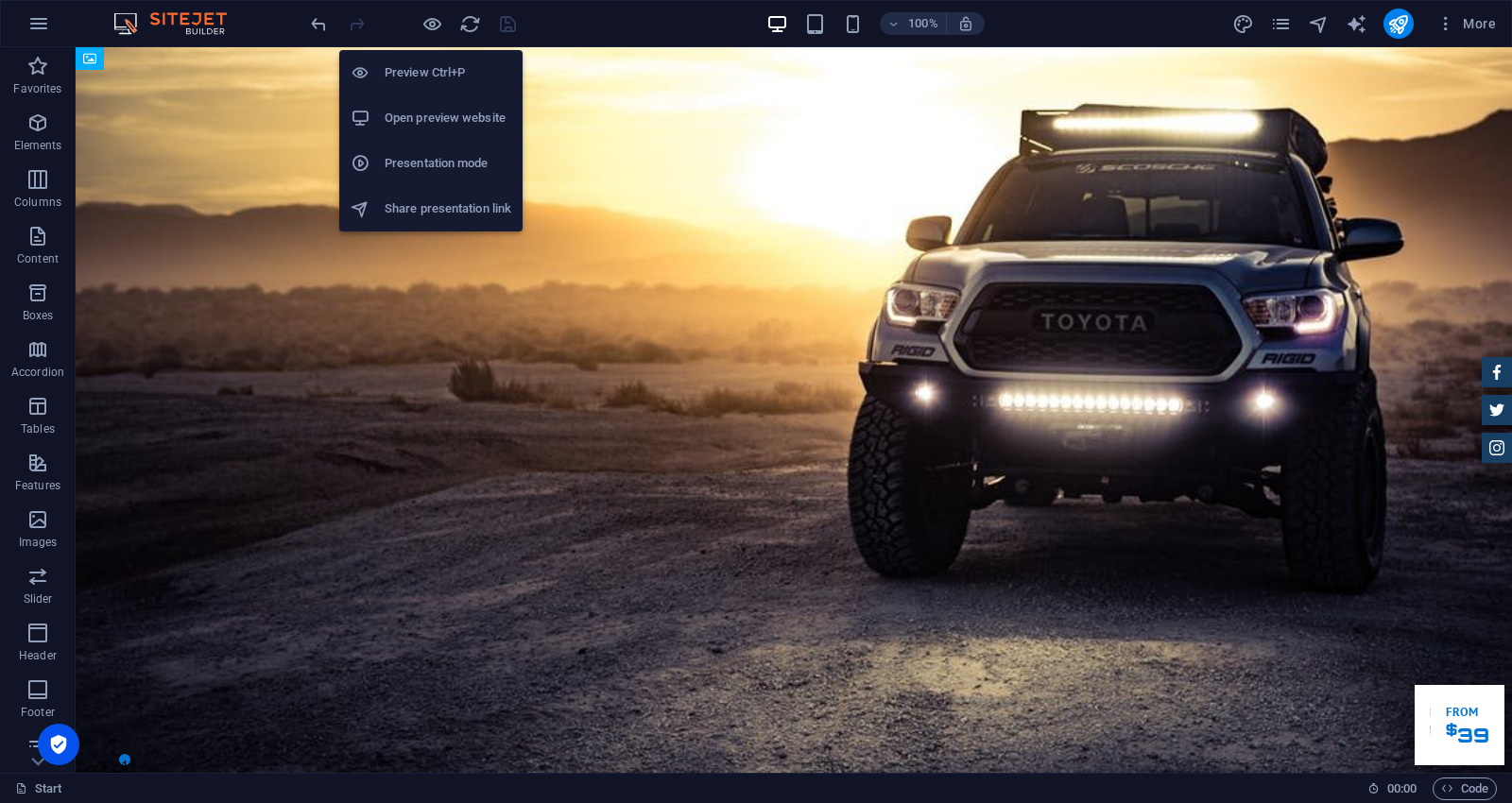 click on "Preview Ctrl+P" at bounding box center (448, 73) 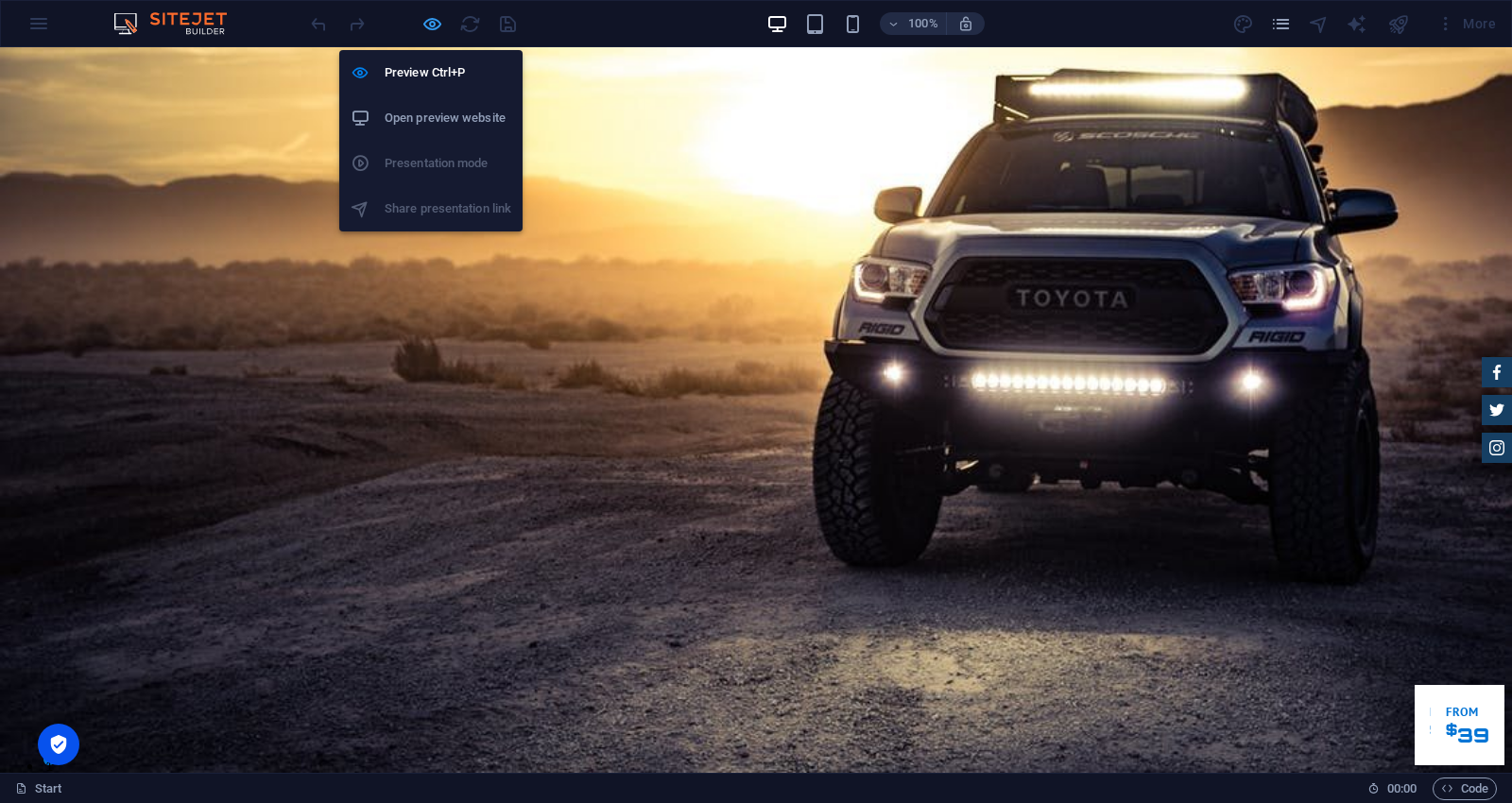 click at bounding box center [432, 24] 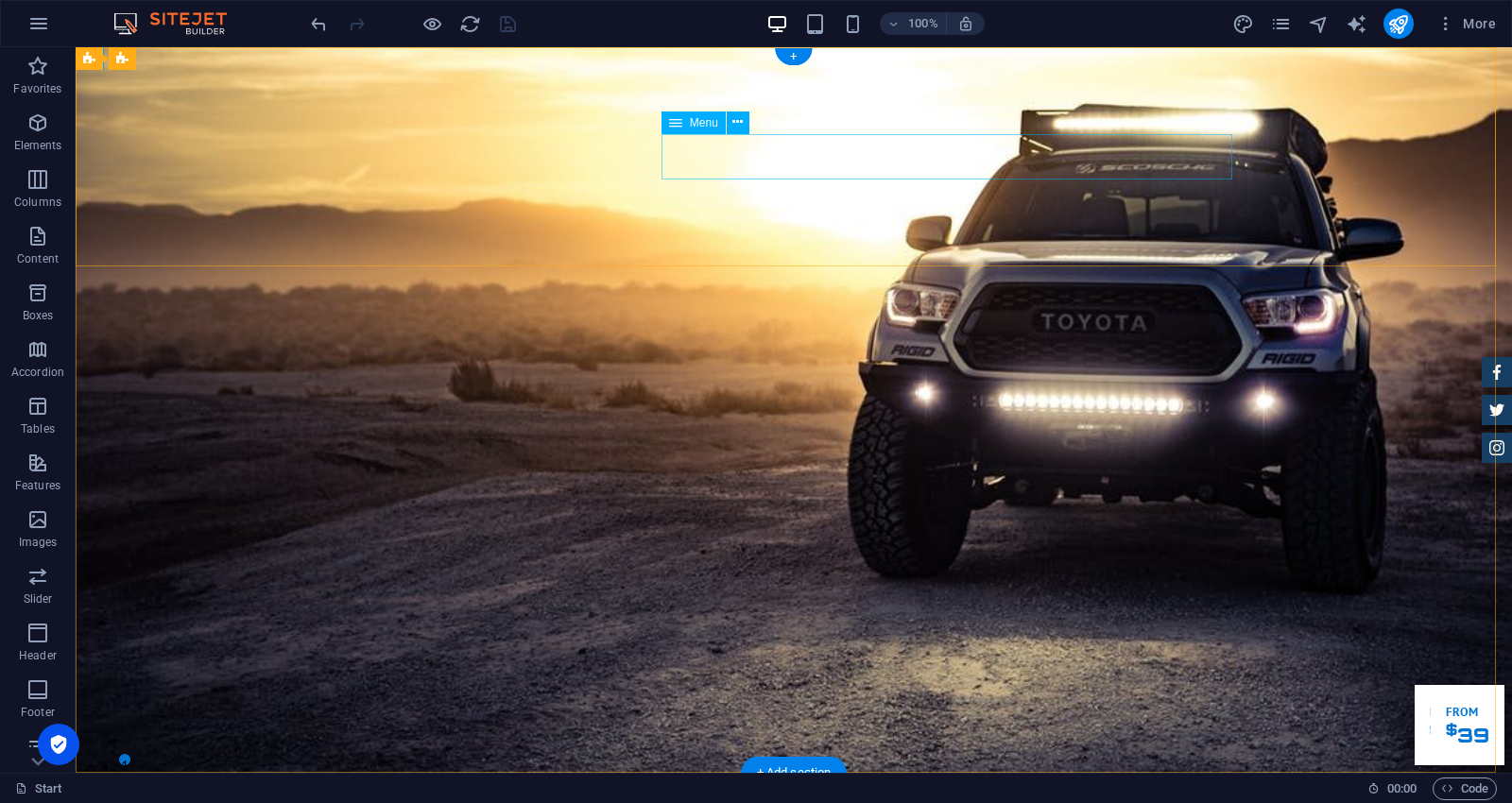 click on "Home Tentang Services Produk Feedback Contact" at bounding box center [794, 999] 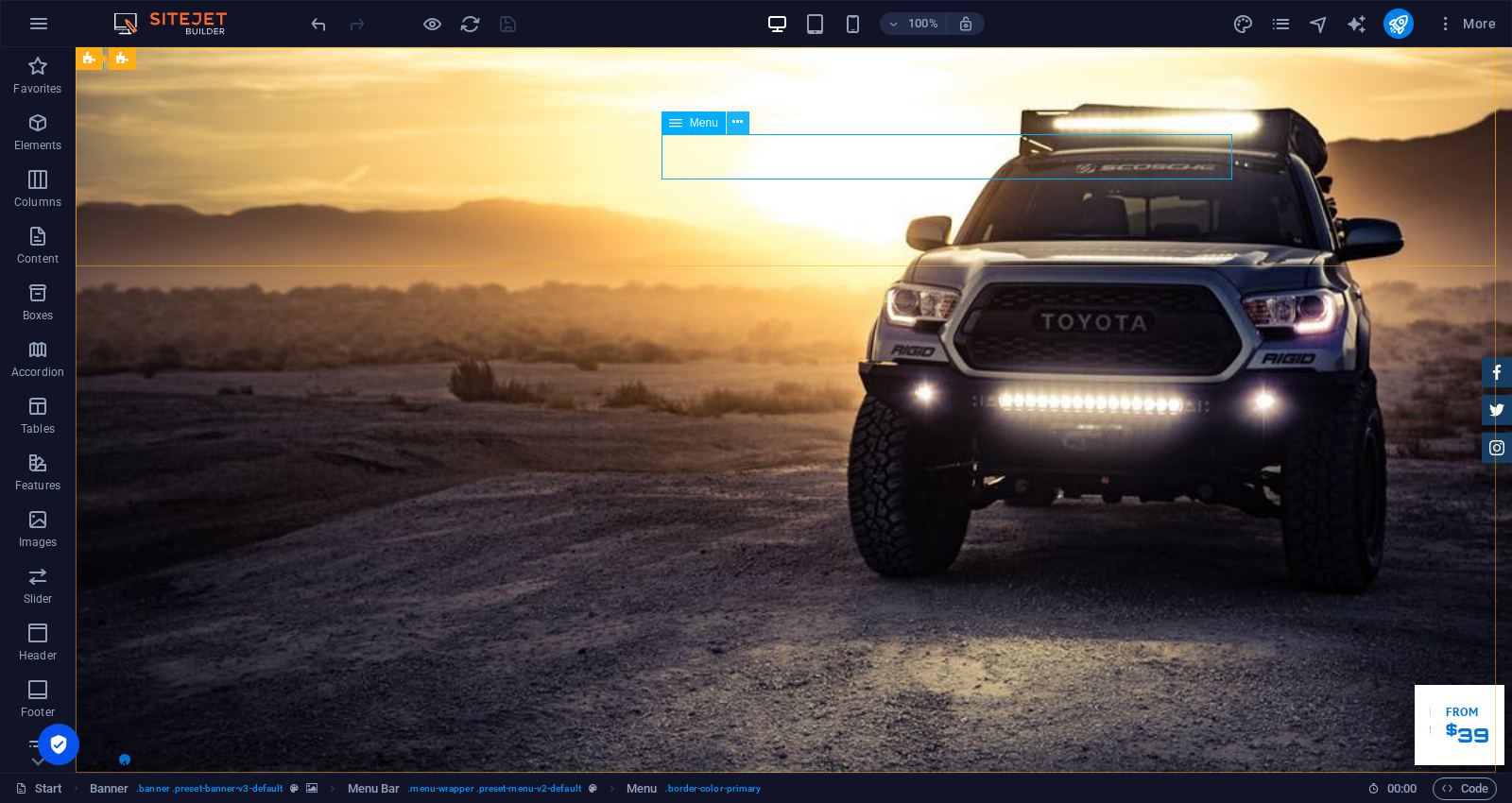 click at bounding box center (737, 122) 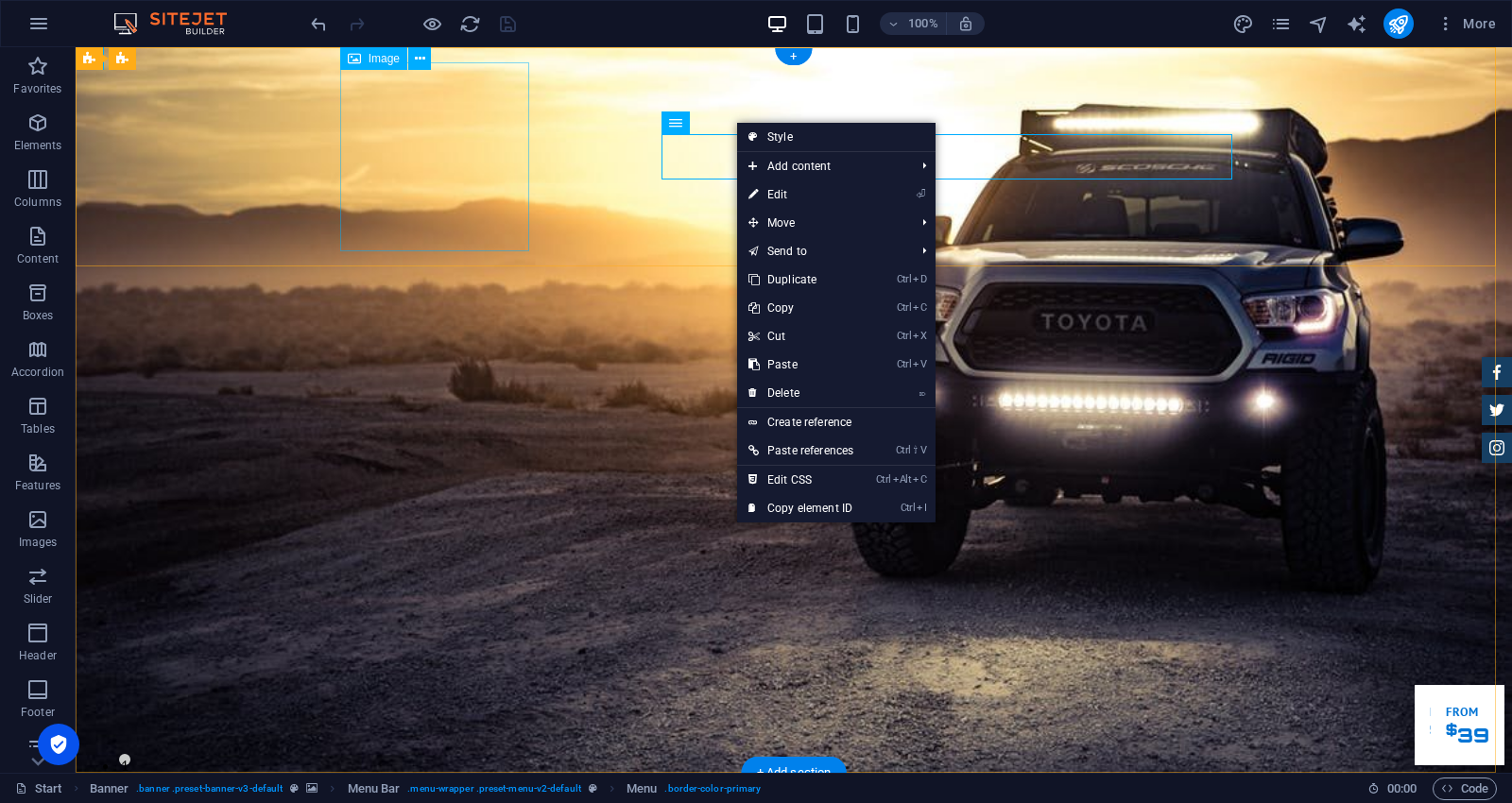 click at bounding box center (794, 882) 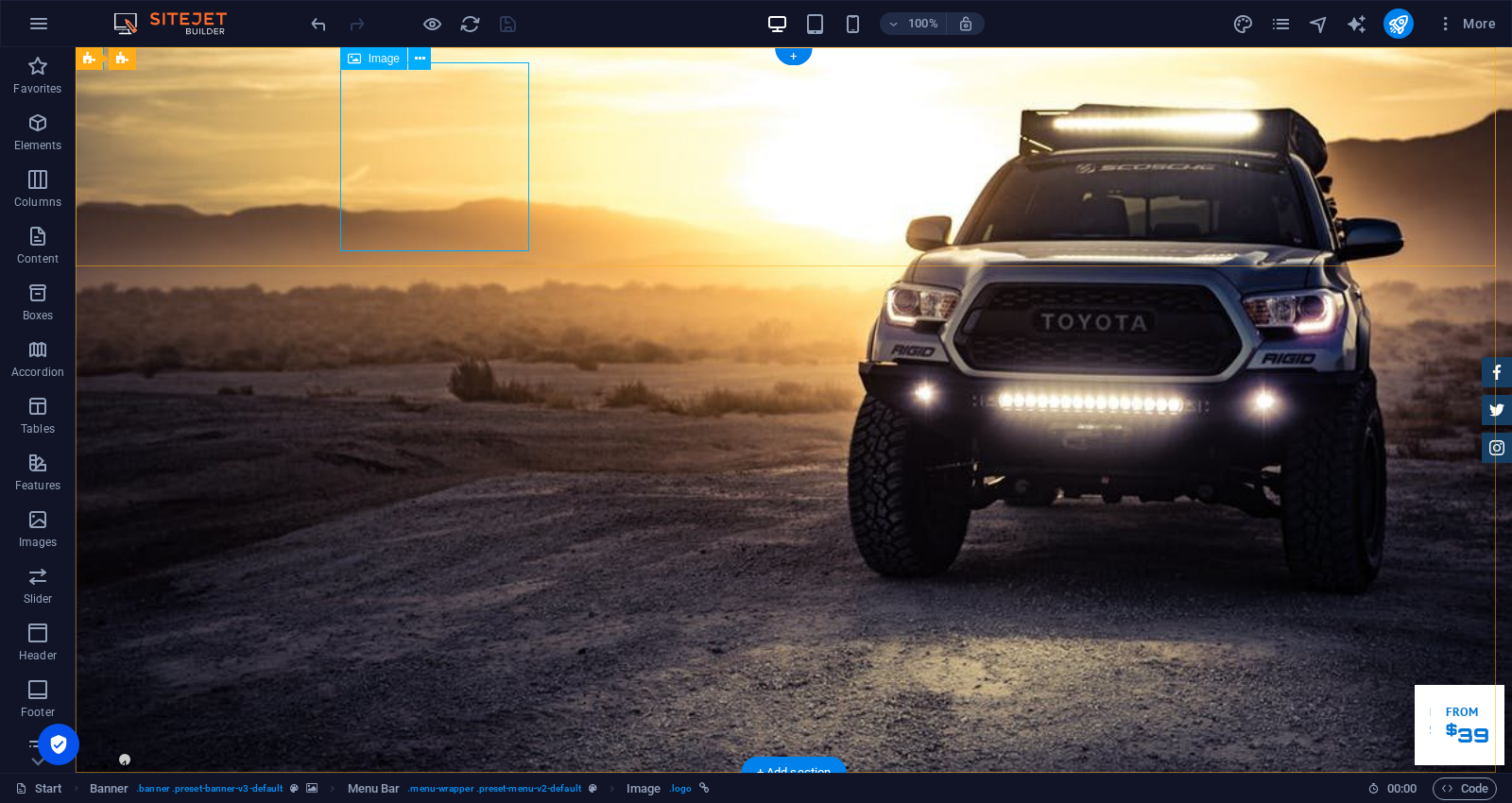 click at bounding box center [794, 882] 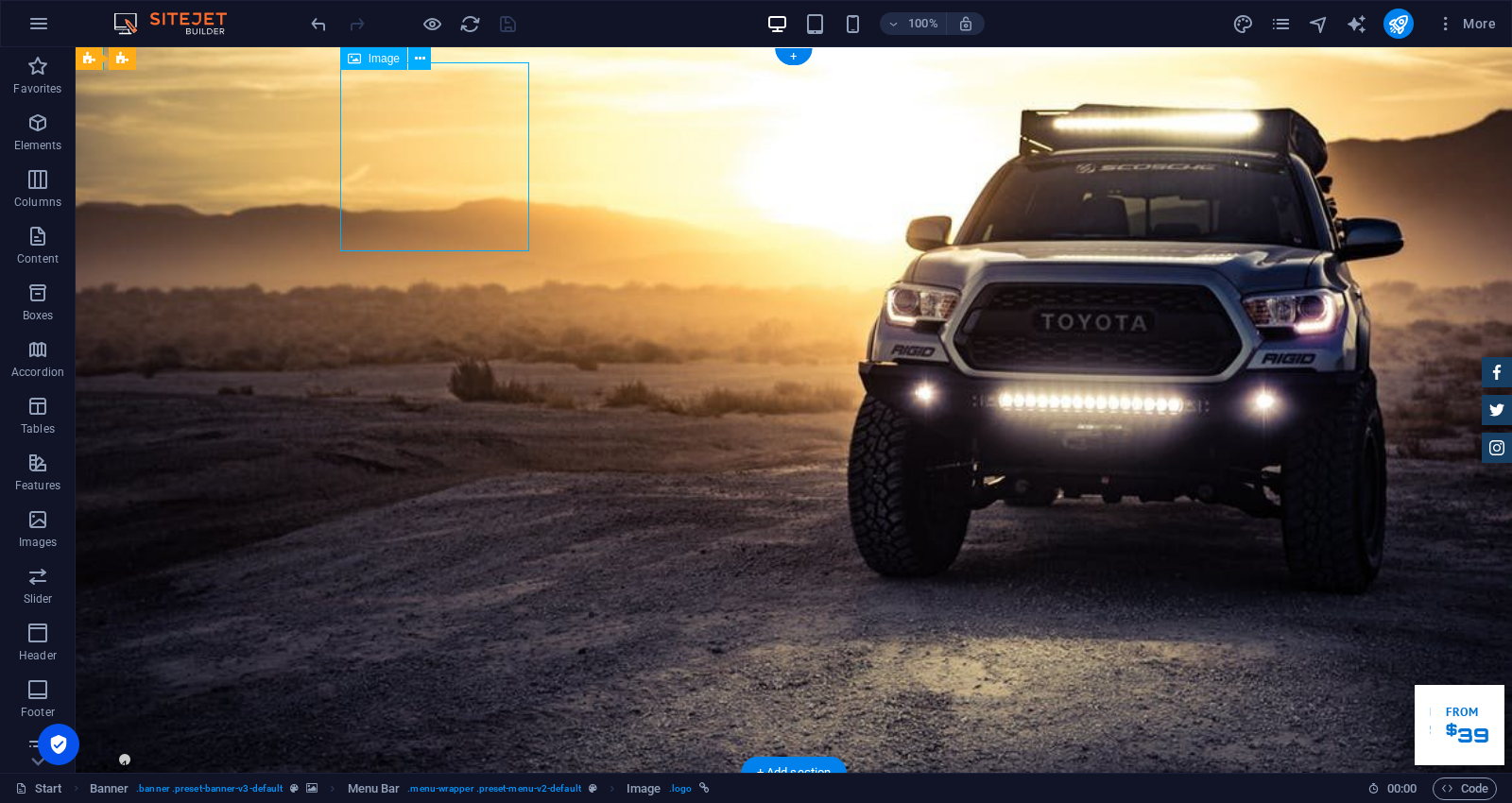 click at bounding box center [794, 882] 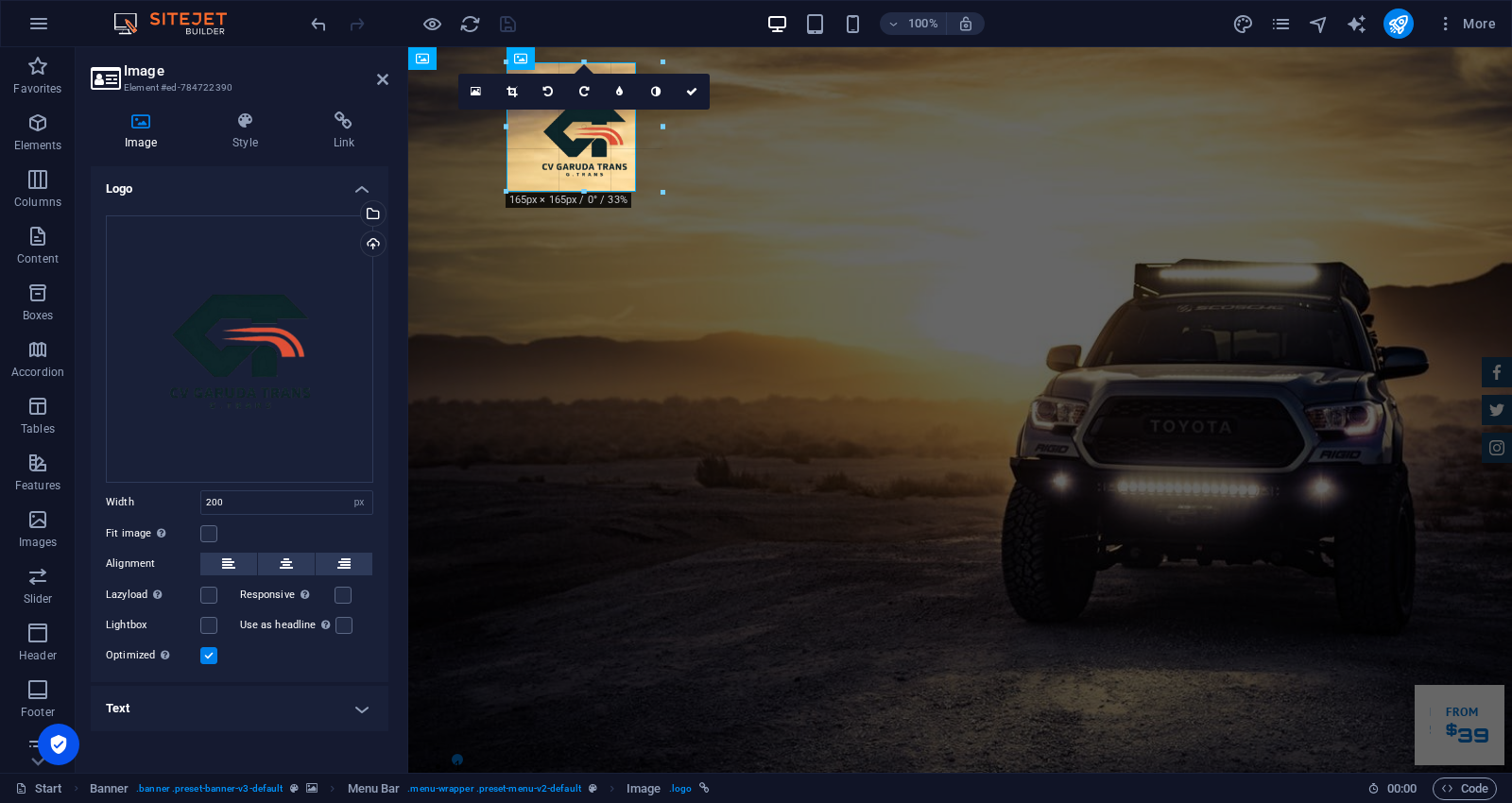 drag, startPoint x: 687, startPoint y: 243, endPoint x: 636, endPoint y: 136, distance: 118.5327 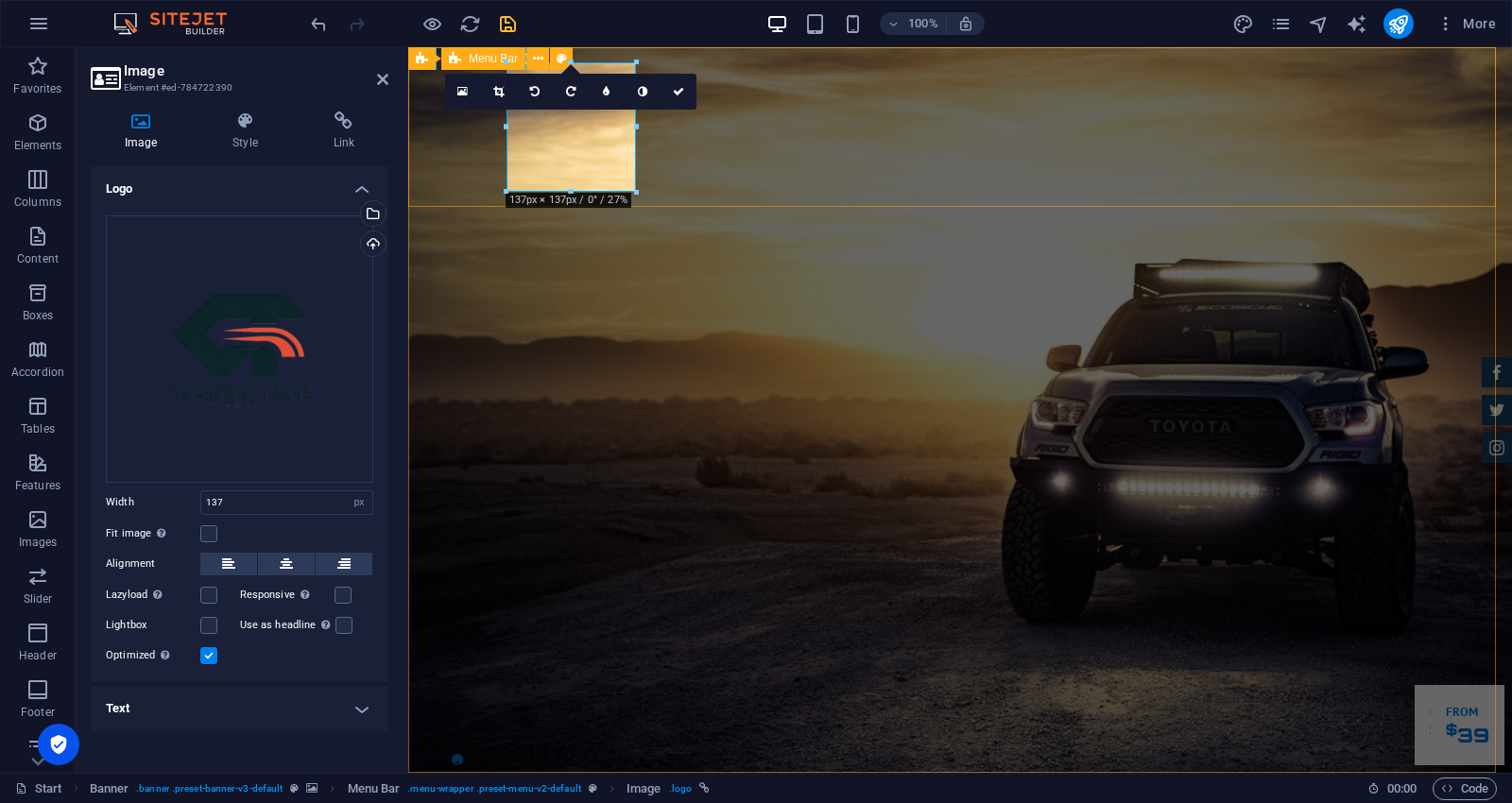 click on "Home Tentang Services Produk Feedback Contact" at bounding box center [960, 875] 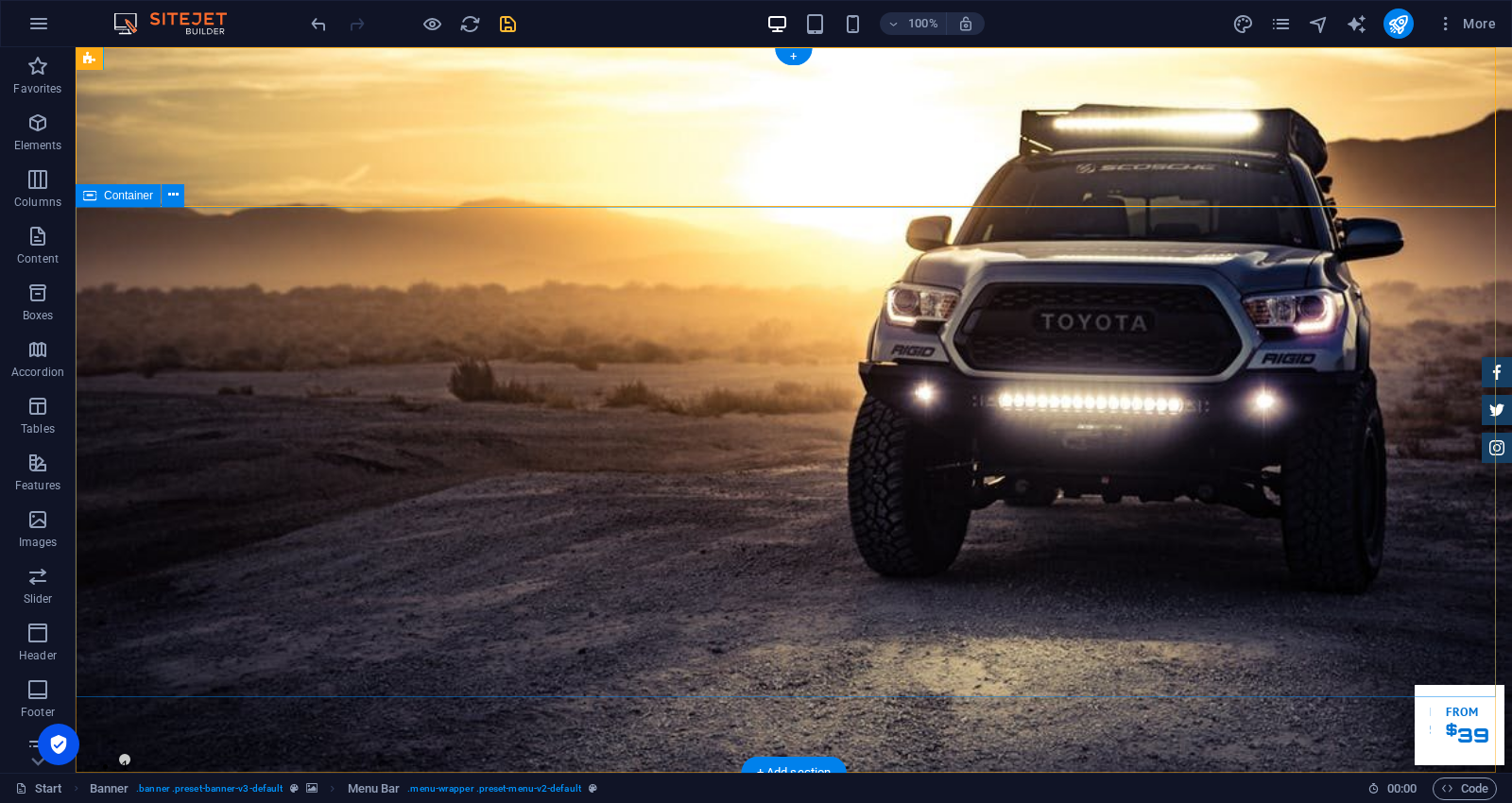 click on "Garuda transportasi. Rental Mobil Terpercaya, Aman, Amanah Serta Profesional  Cek Layanan  Booking Segera" at bounding box center [794, 1198] 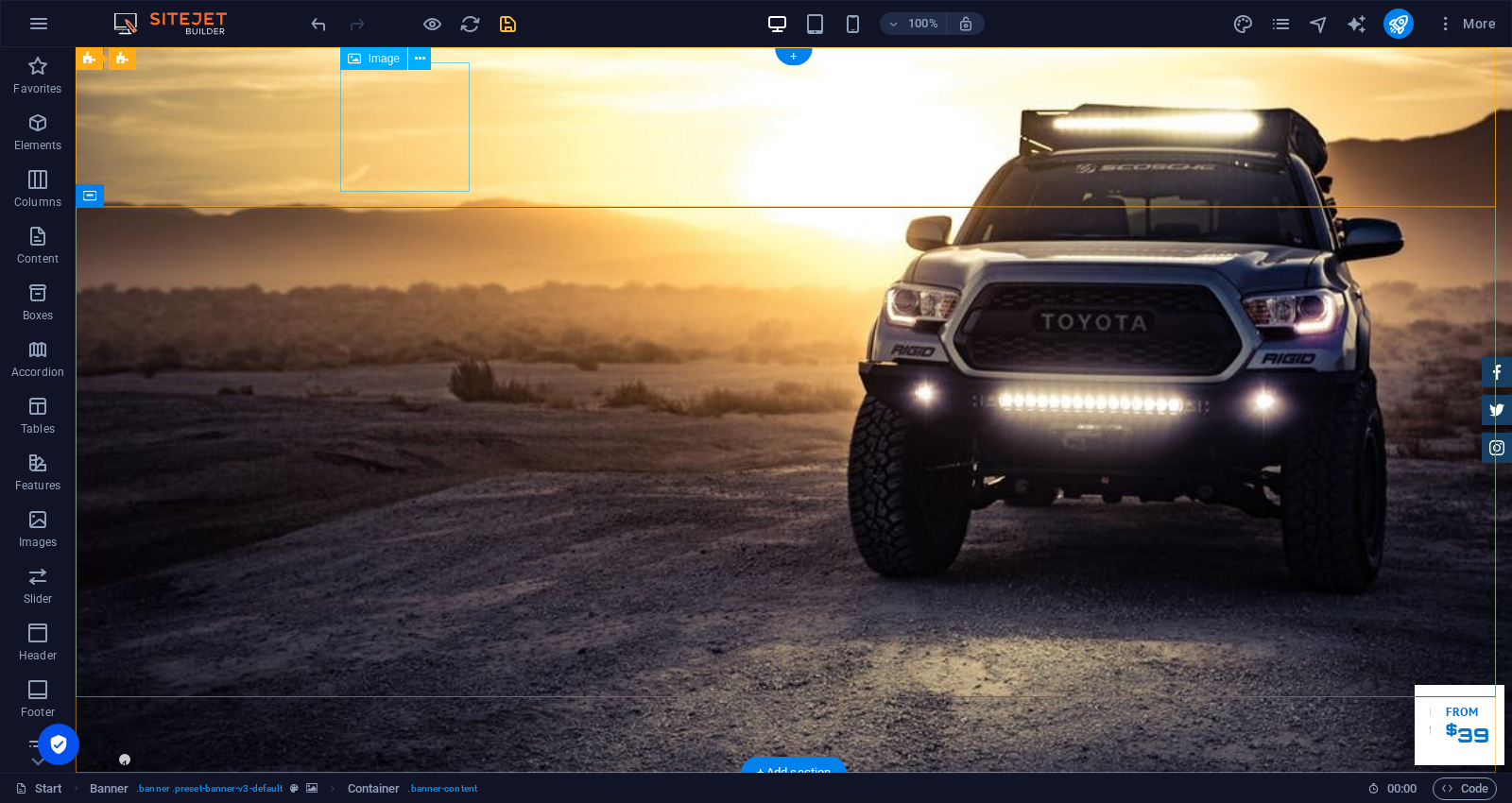 click at bounding box center (794, 852) 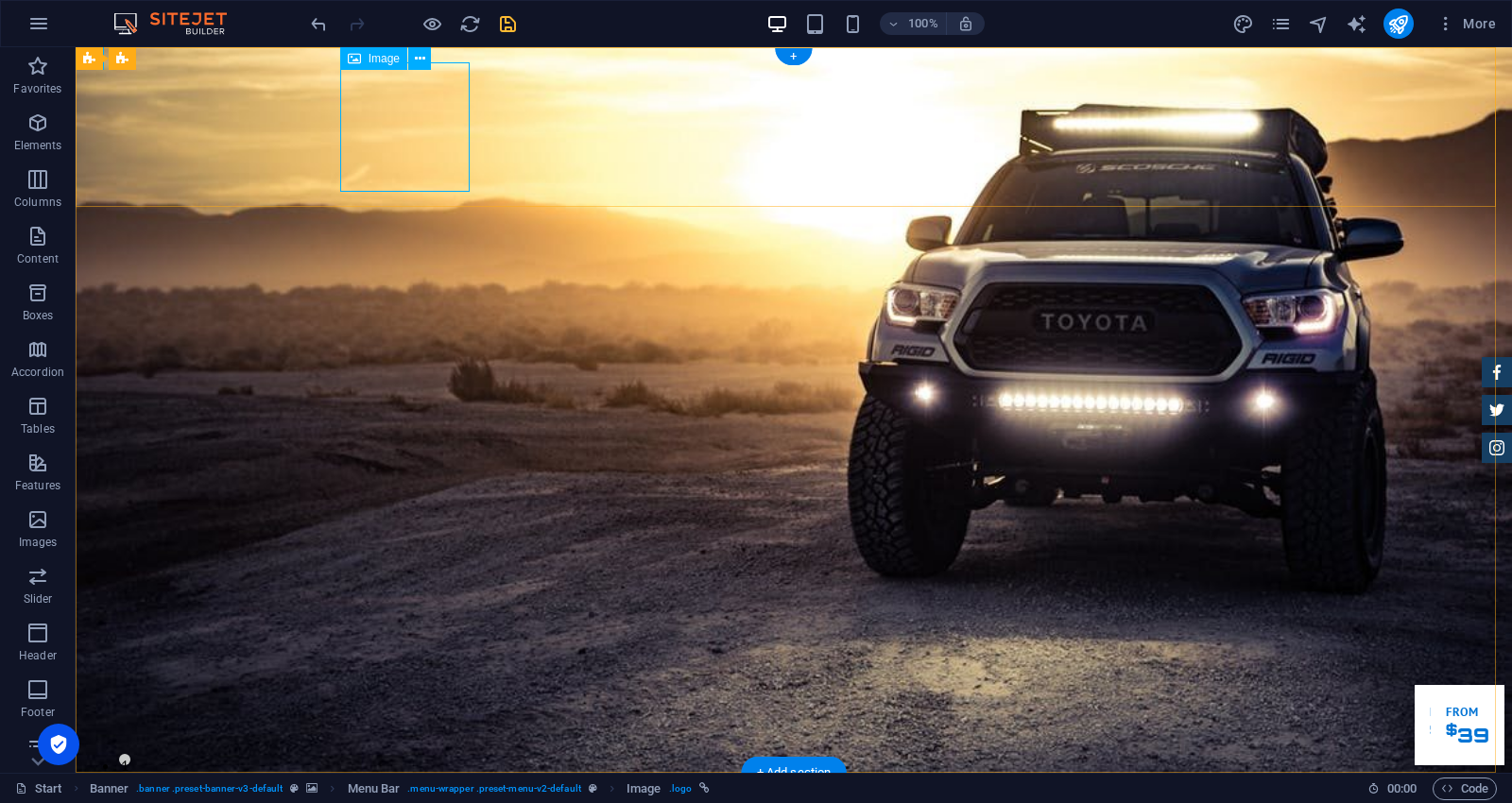 click at bounding box center [794, 852] 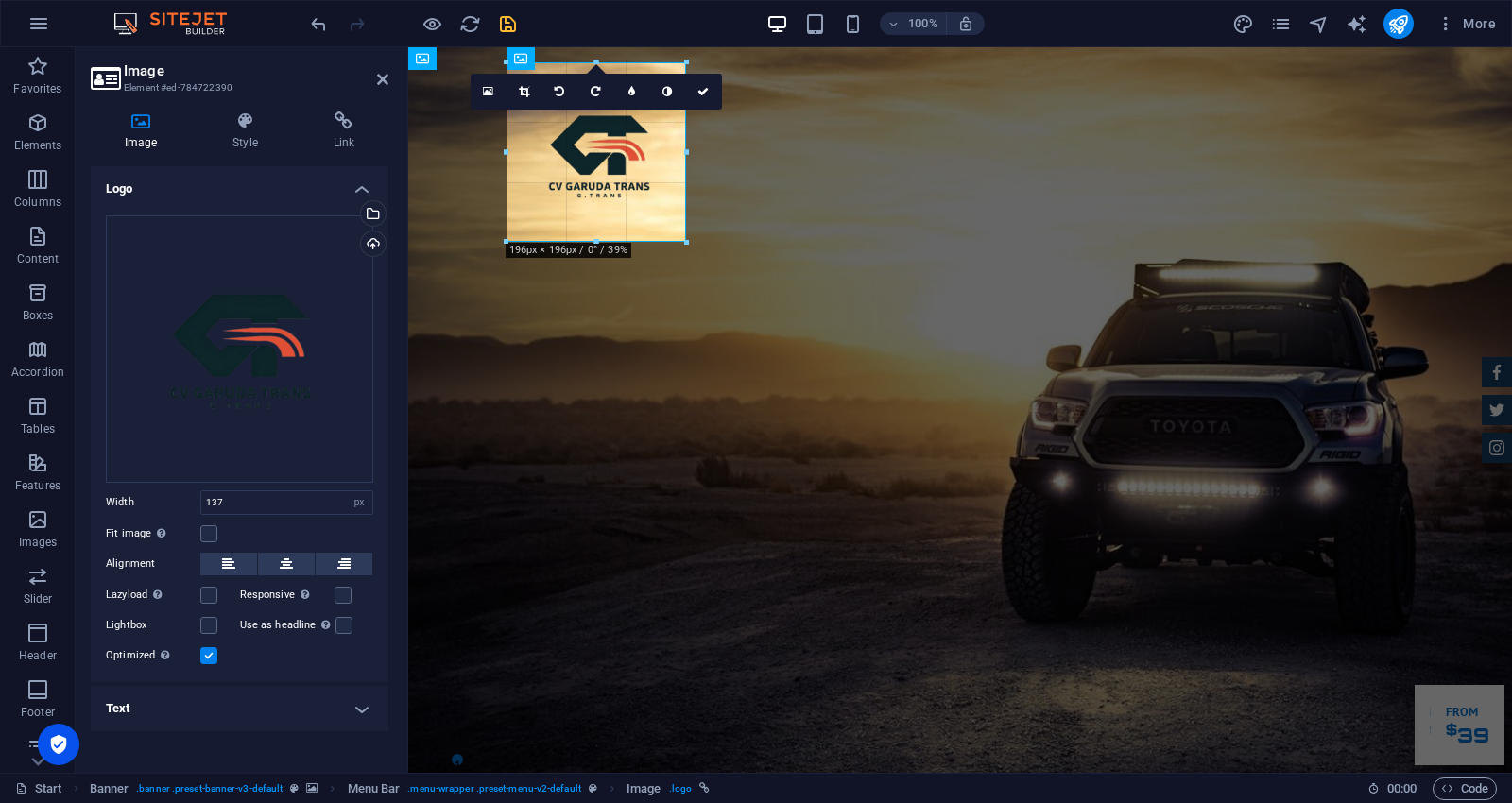 drag, startPoint x: 631, startPoint y: 189, endPoint x: 687, endPoint y: 202, distance: 57.48913 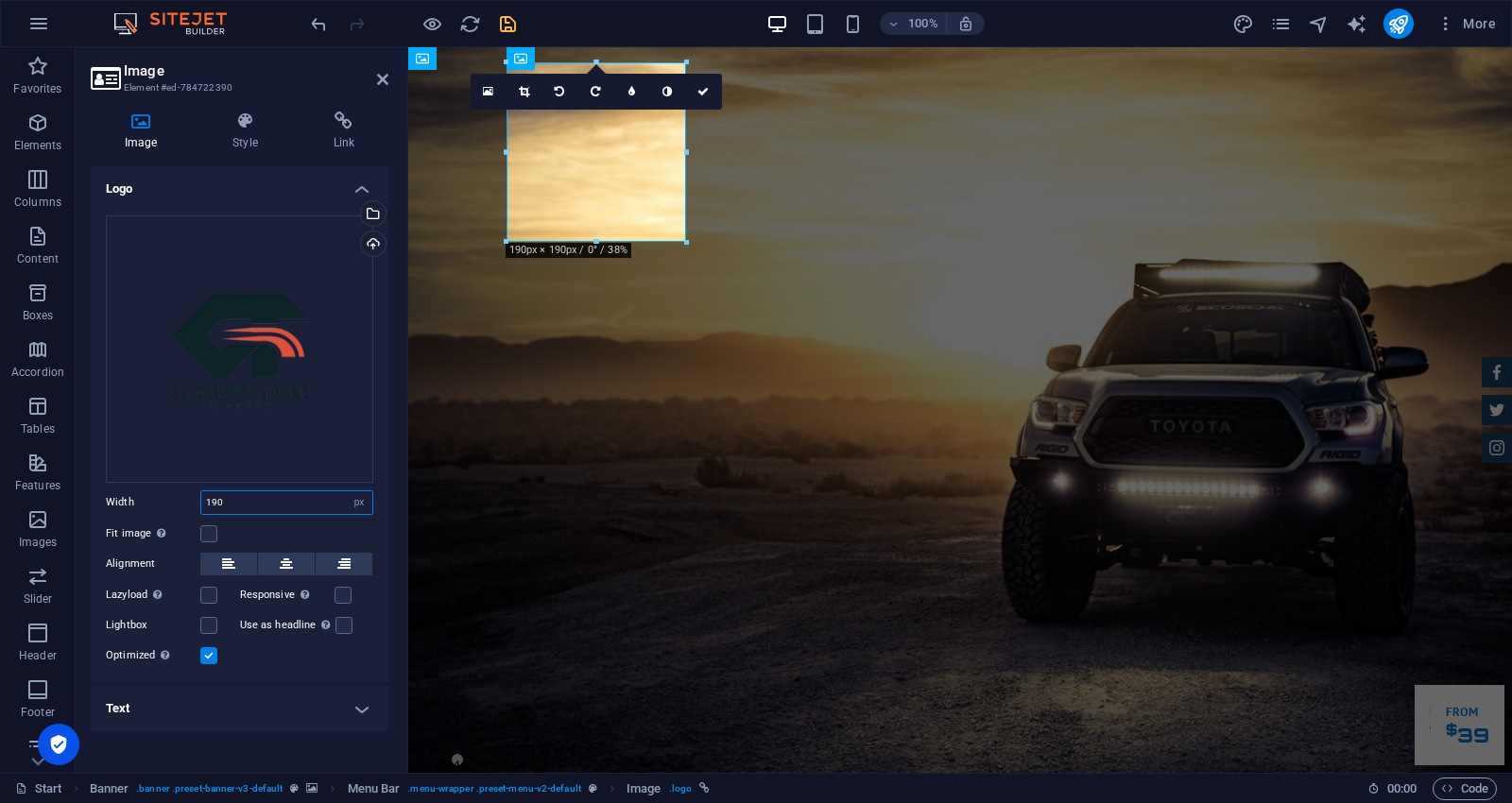 click on "190" at bounding box center (286, 503) 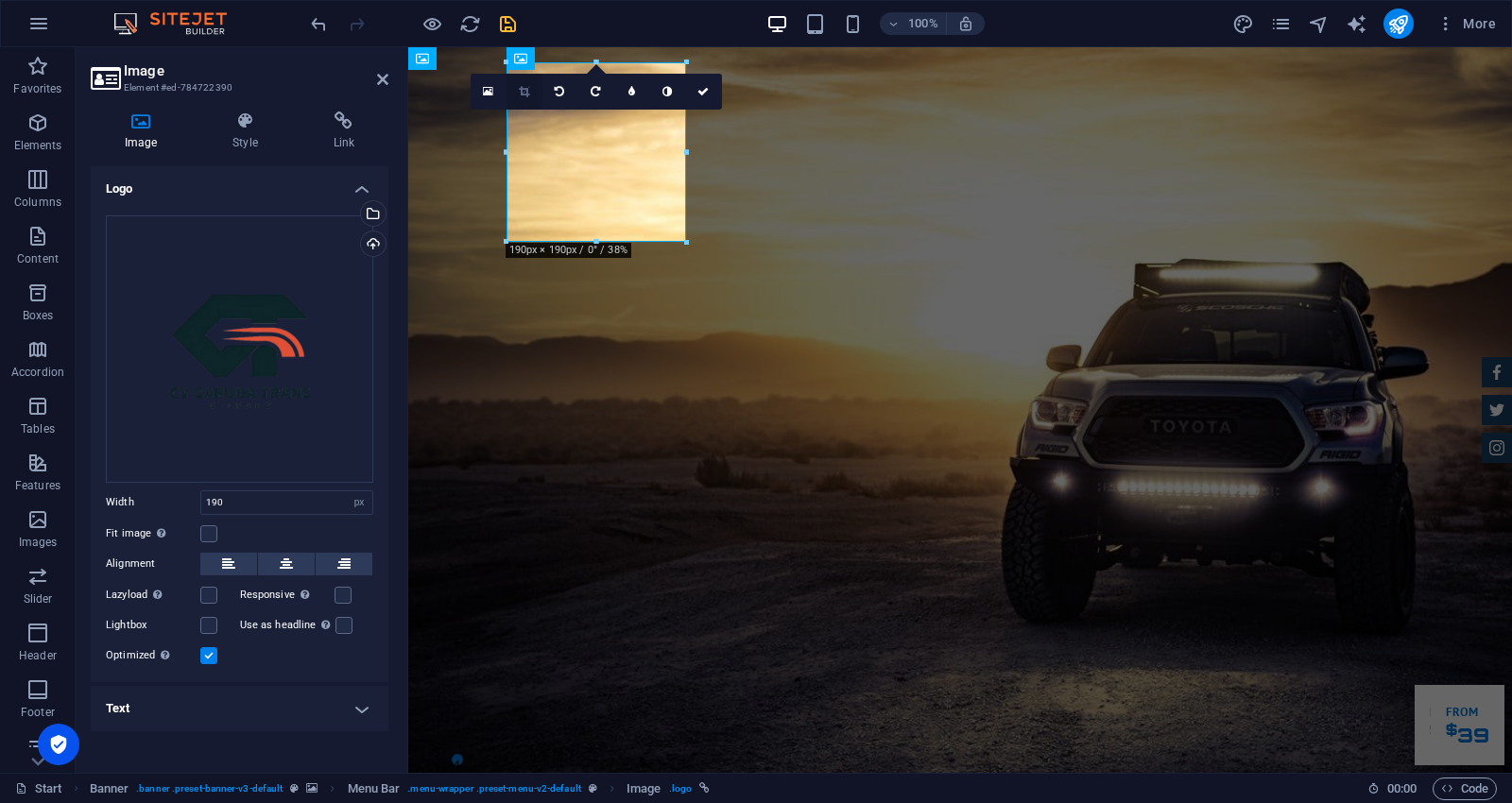 click at bounding box center (524, 92) 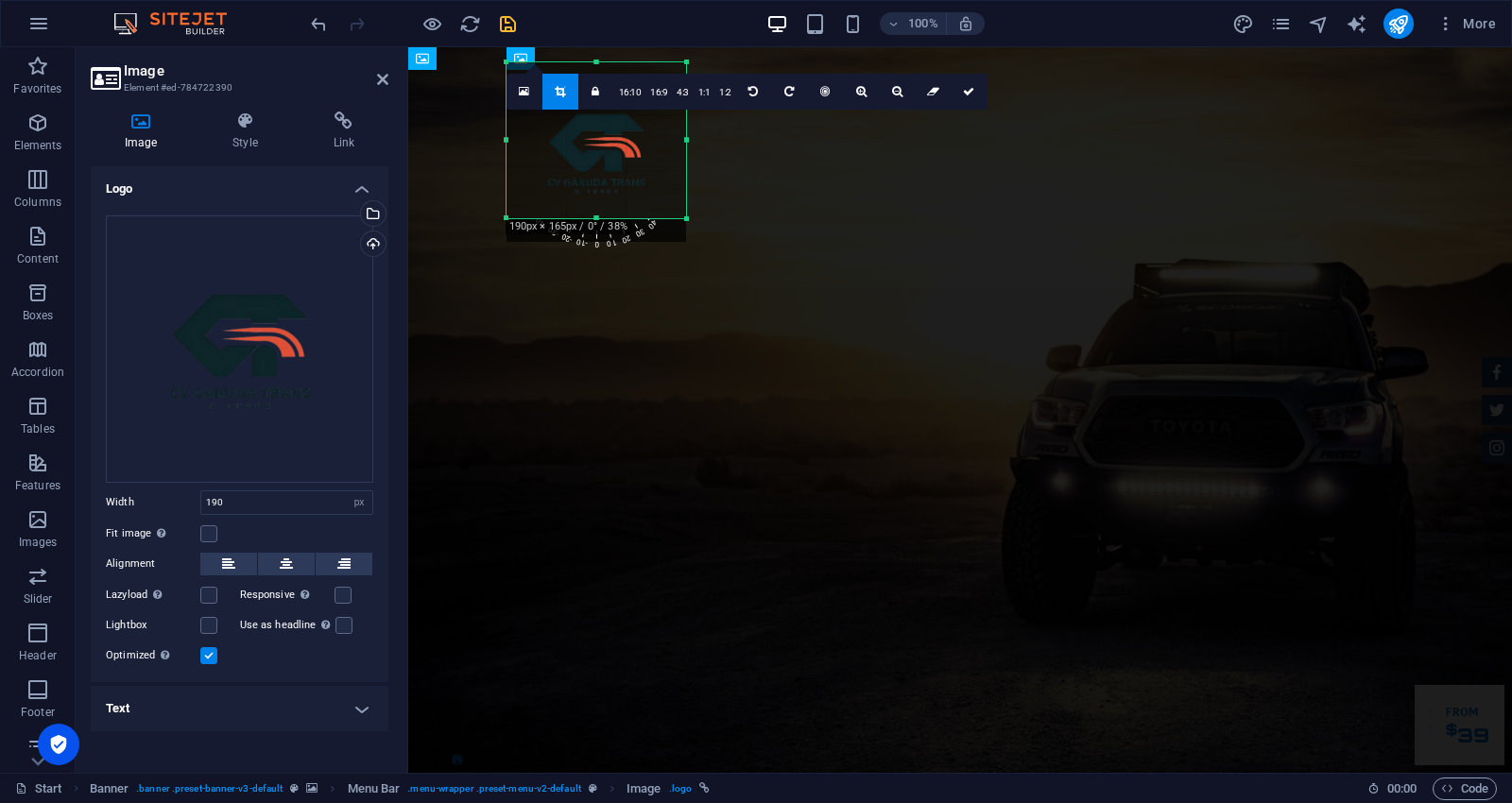 drag, startPoint x: 593, startPoint y: 239, endPoint x: 599, endPoint y: 215, distance: 24.73863 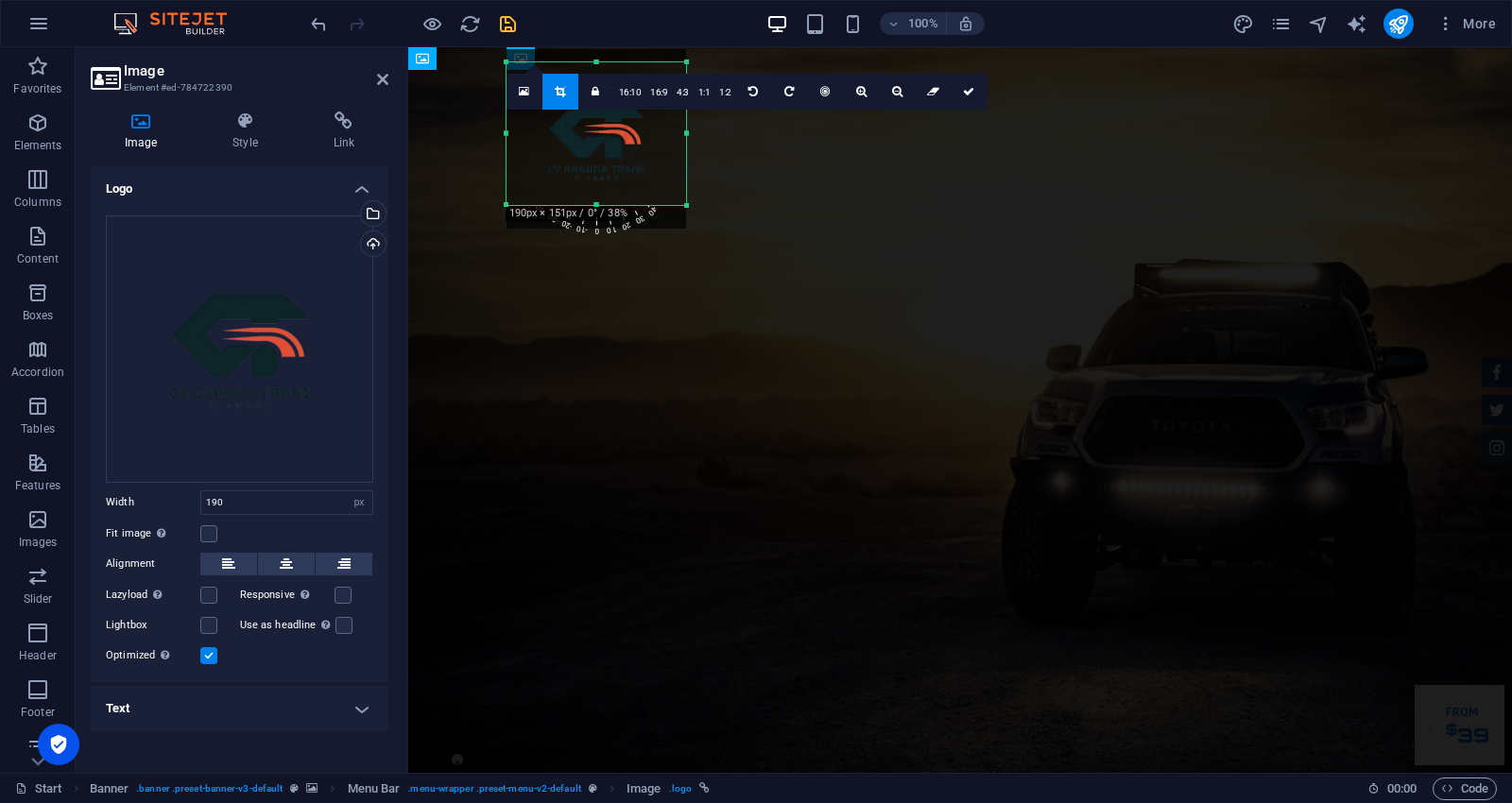 drag, startPoint x: 600, startPoint y: 60, endPoint x: 598, endPoint y: 73, distance: 13.152946 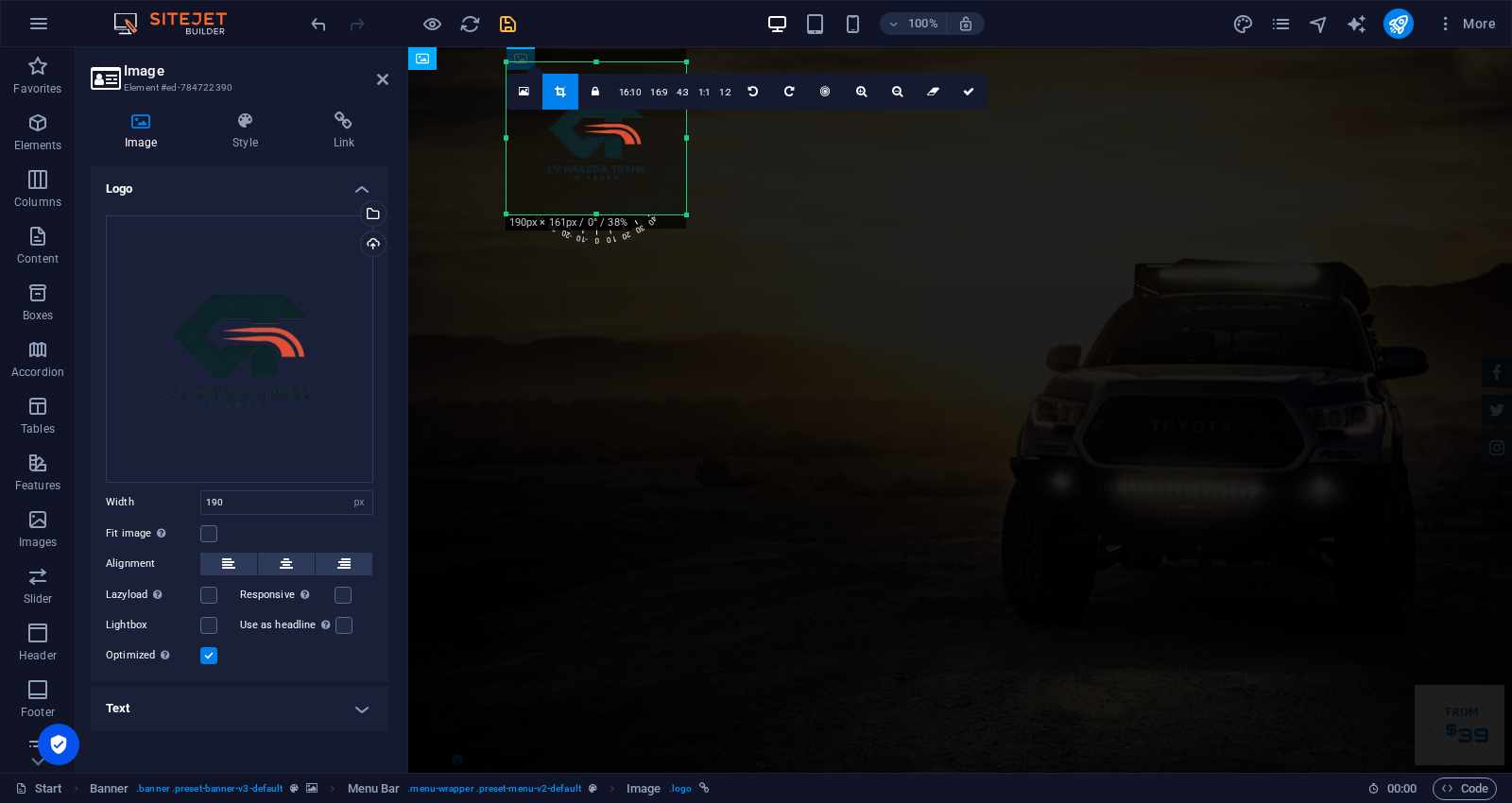 drag, startPoint x: 681, startPoint y: 208, endPoint x: 680, endPoint y: 217, distance: 9.055385 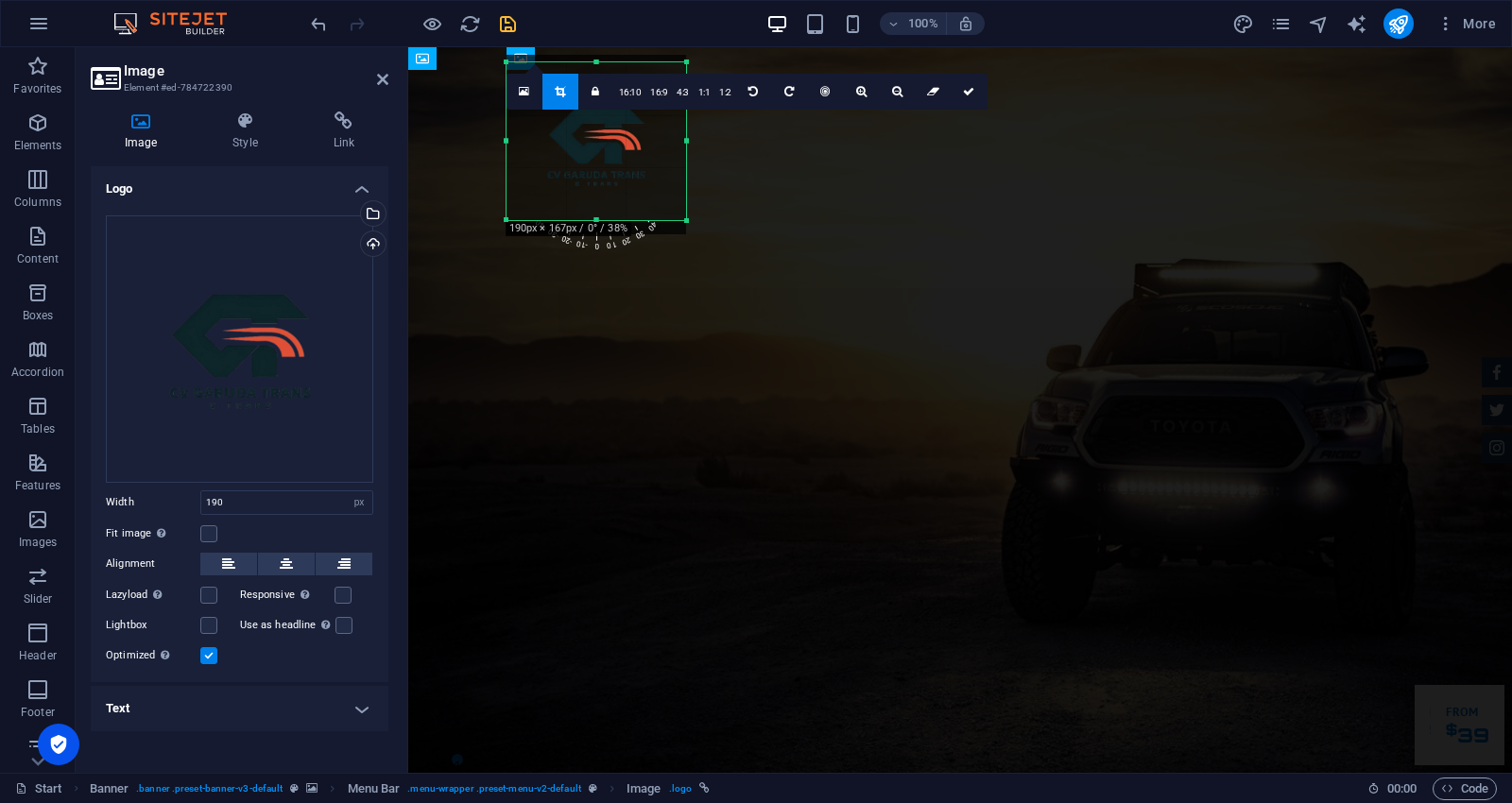 click on "180 170 160 150 140 130 120 110 100 90 80 70 60 50 40 30 20 10 0 -10 -20 -30 -40 -50 -60 -70 -80 -90 -100 -110 -120 -130 -140 -150 -160 -170 190px × 167px / 0° / 38% 16:10 16:9 4:3 1:1 1:2 0" at bounding box center (596, 141) 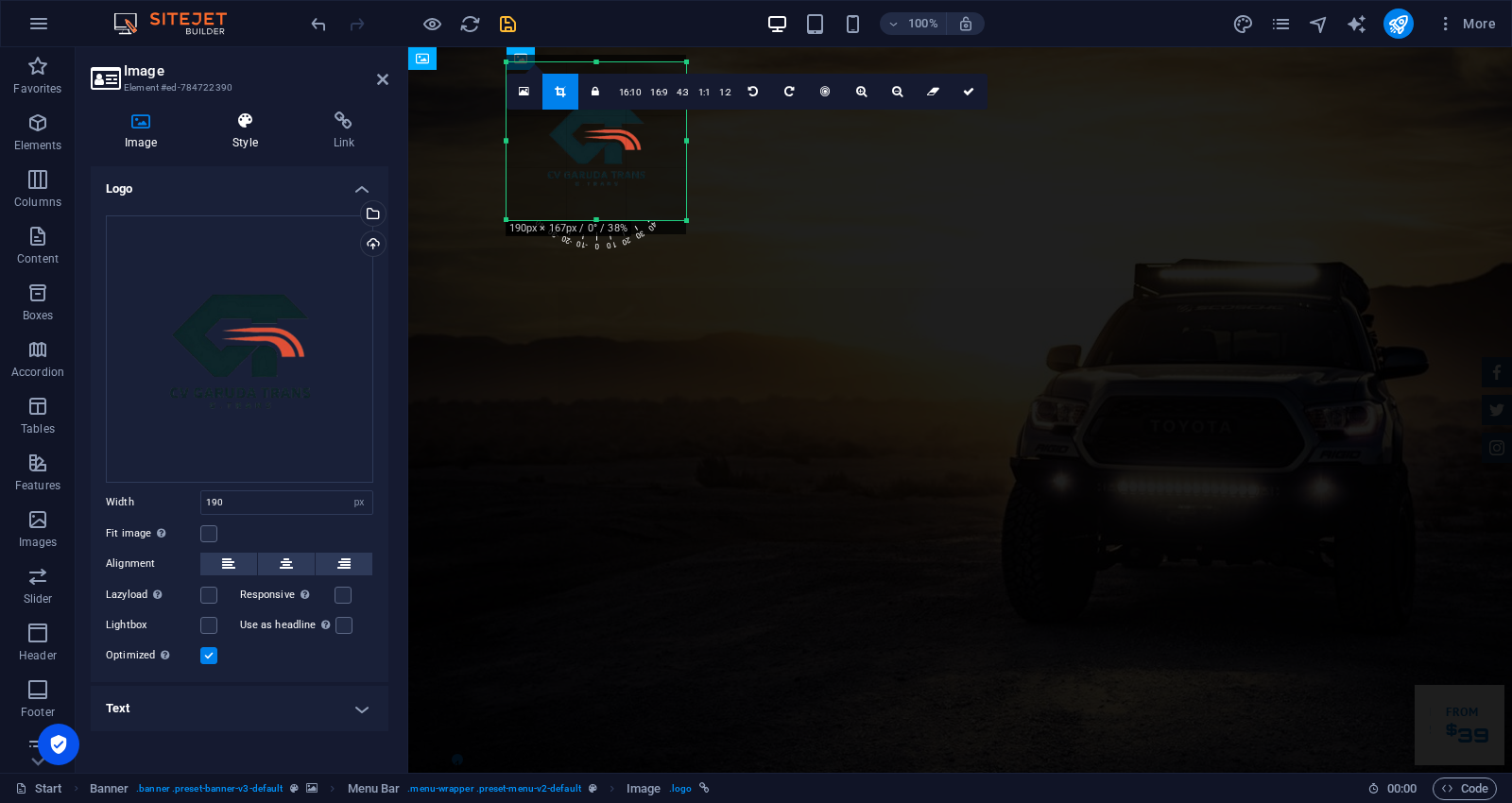 click on "Style" at bounding box center [249, 131] 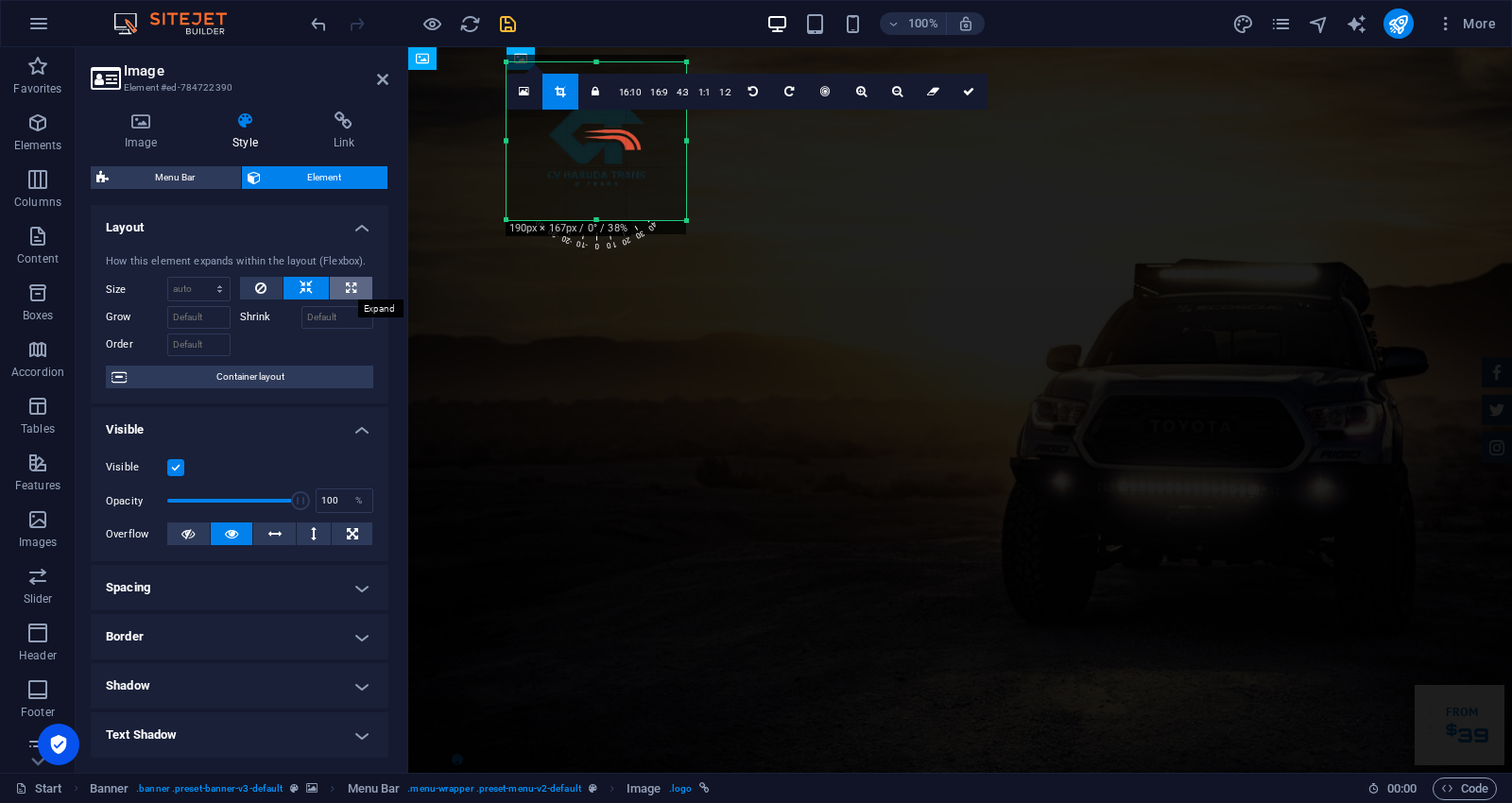 click at bounding box center (351, 288) 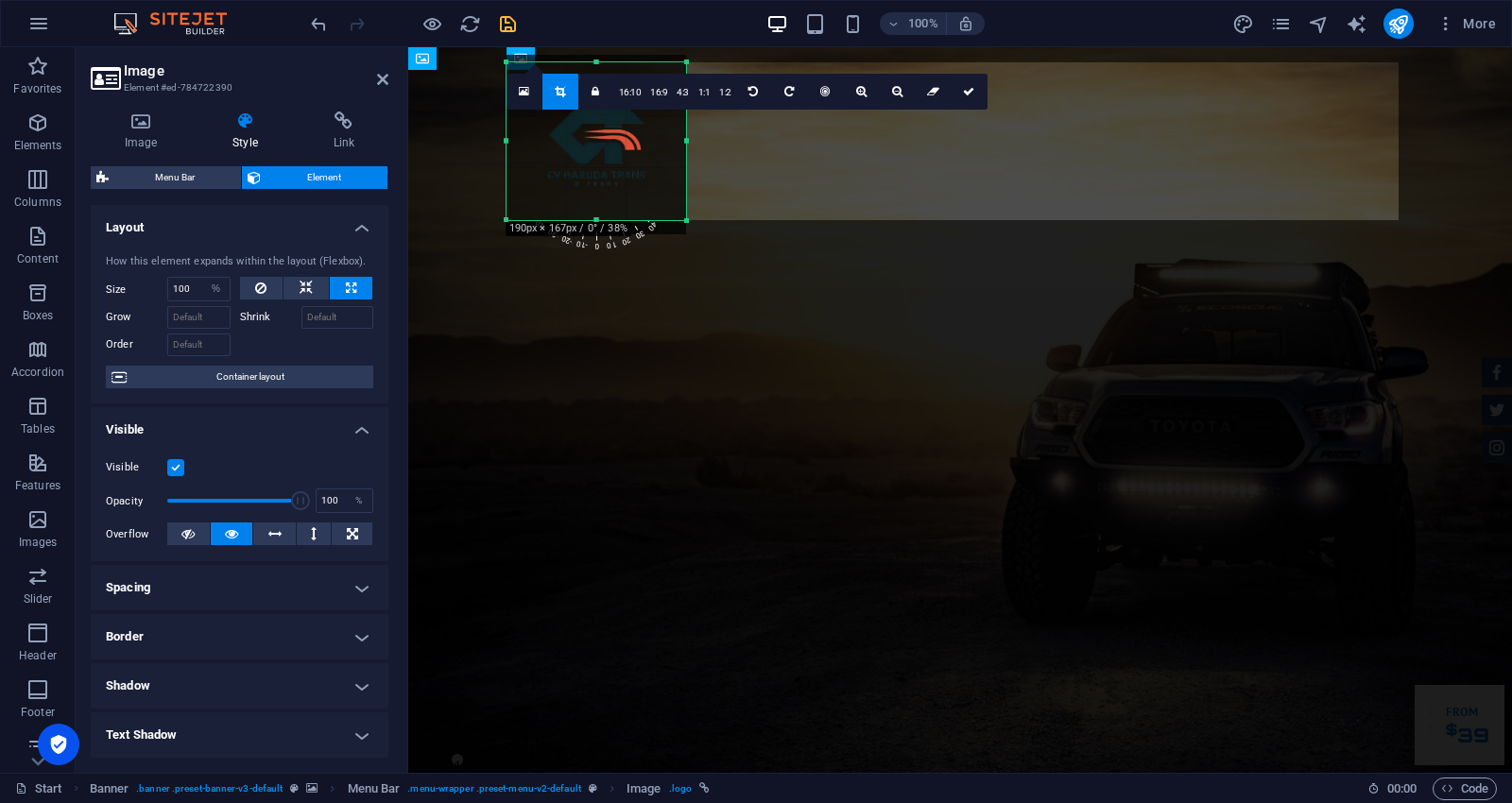 click at bounding box center [351, 288] 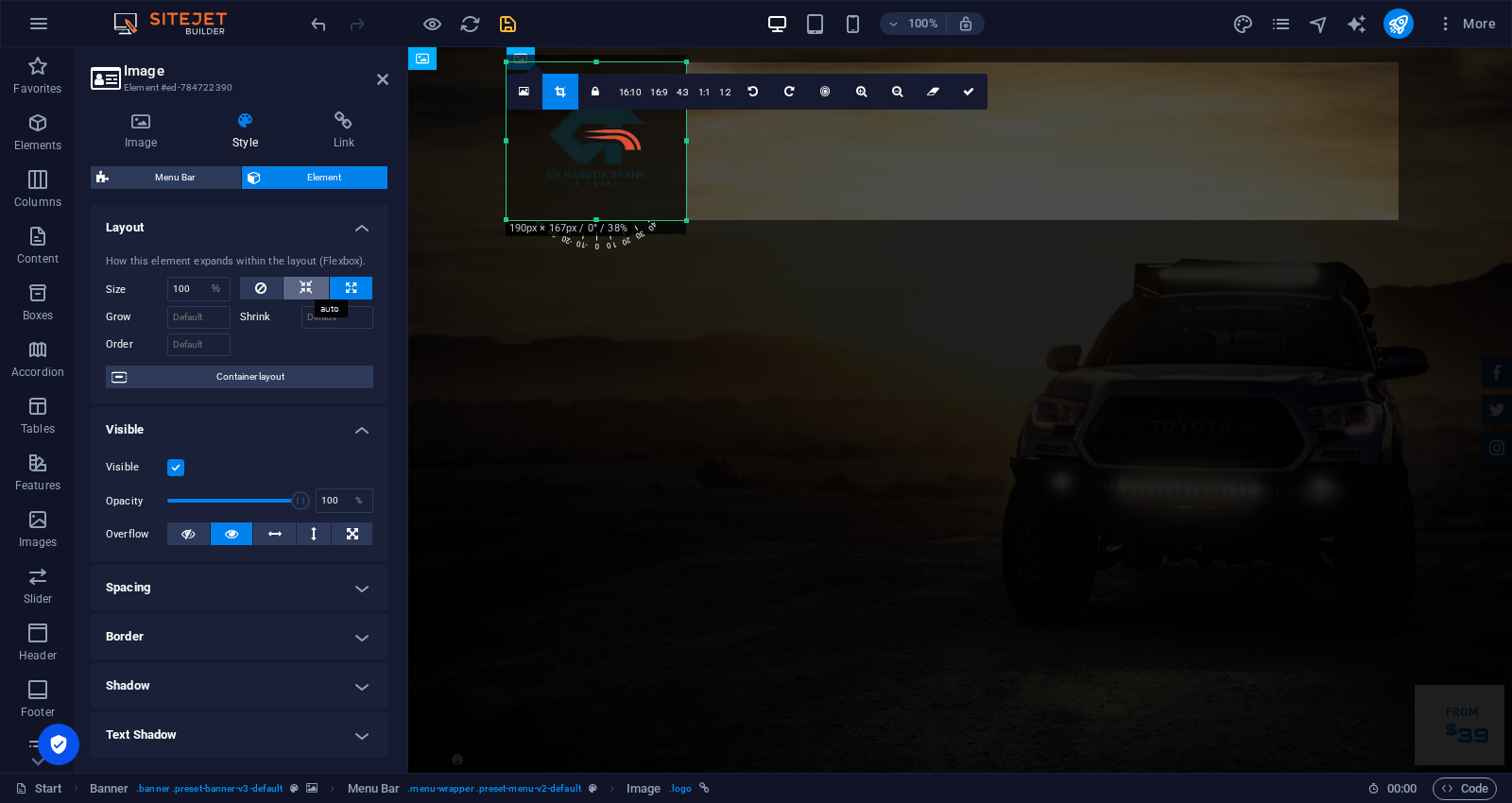 click at bounding box center [306, 288] 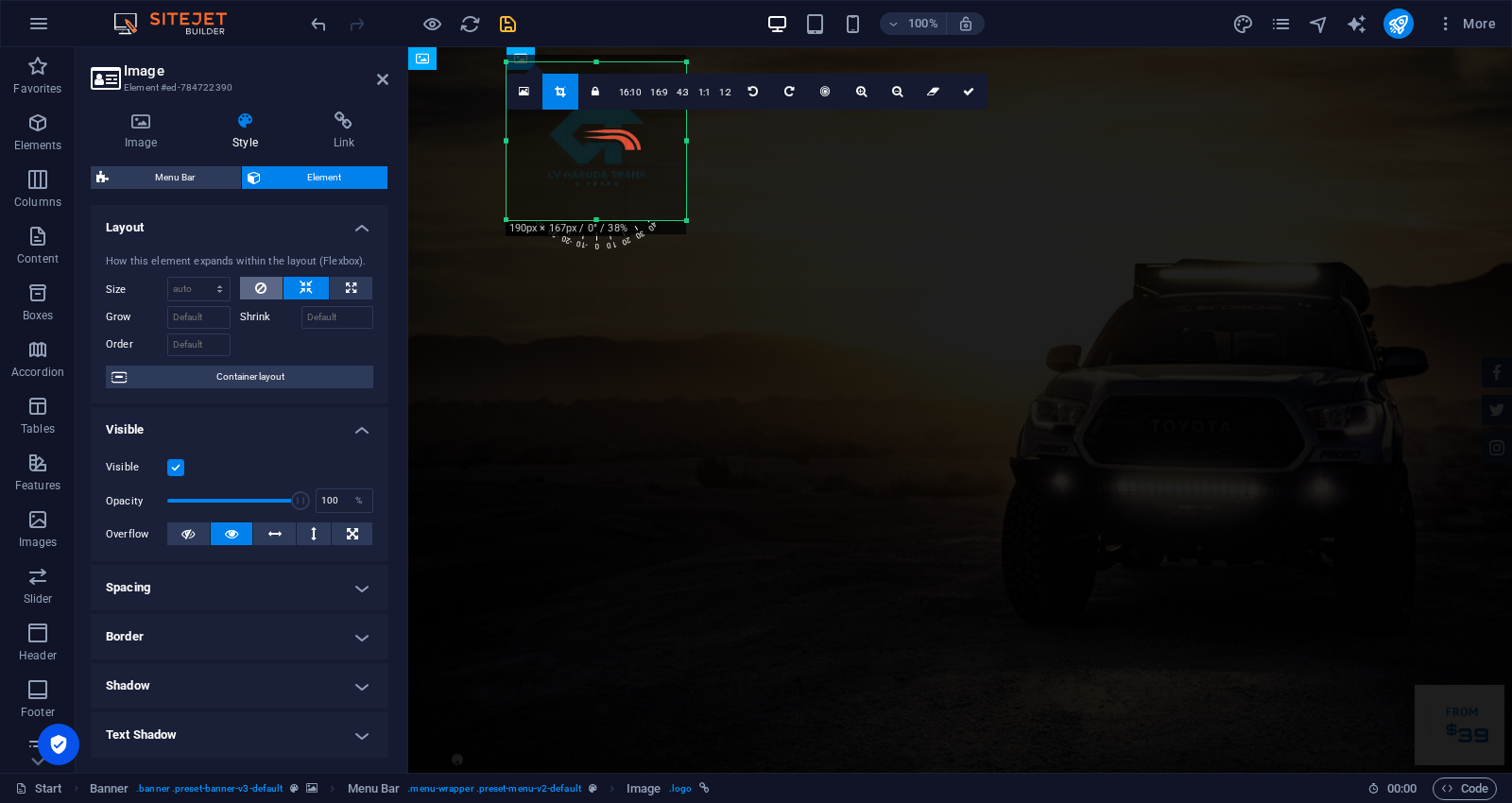 click at bounding box center (262, 288) 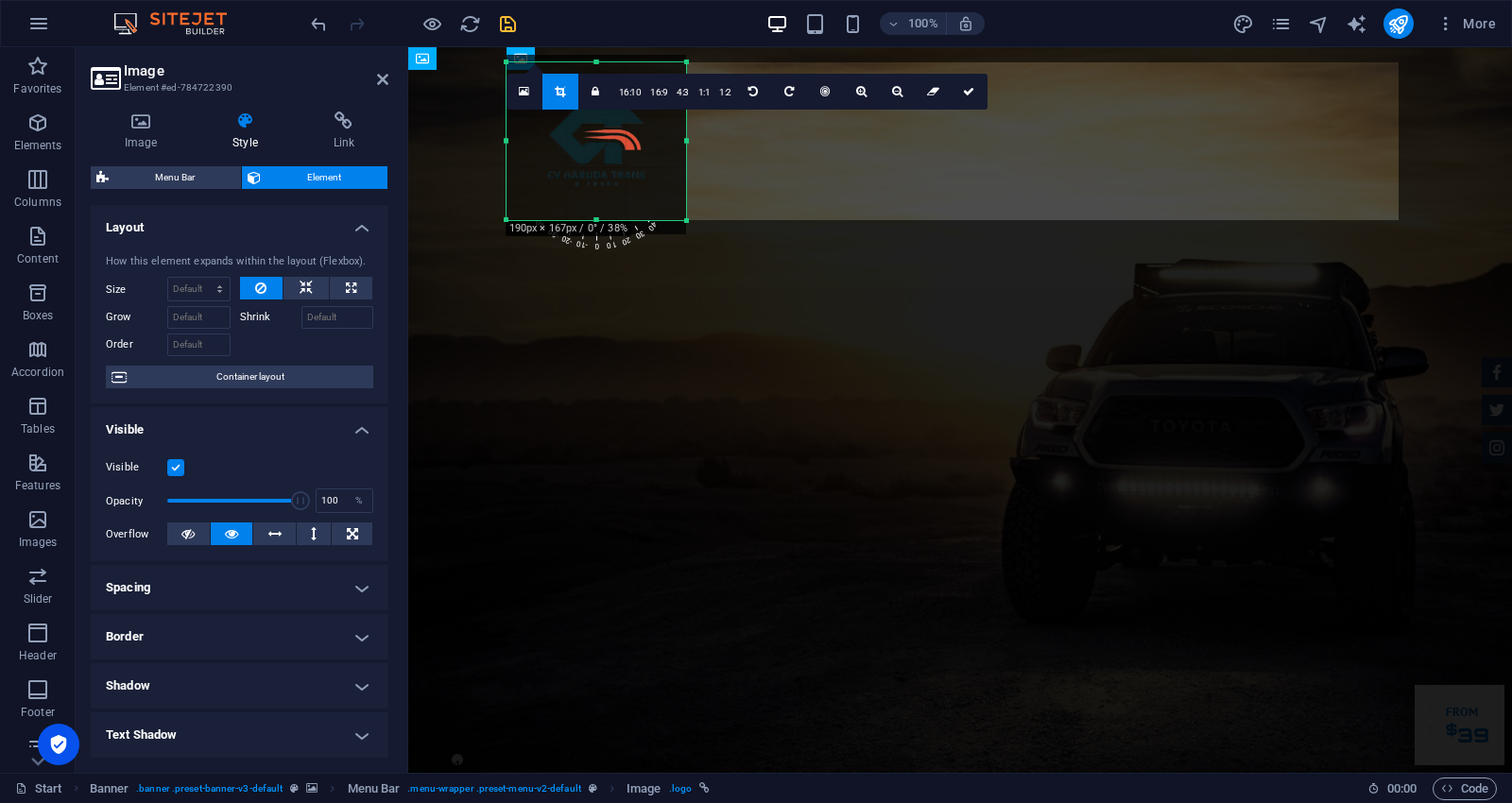 click at bounding box center (262, 288) 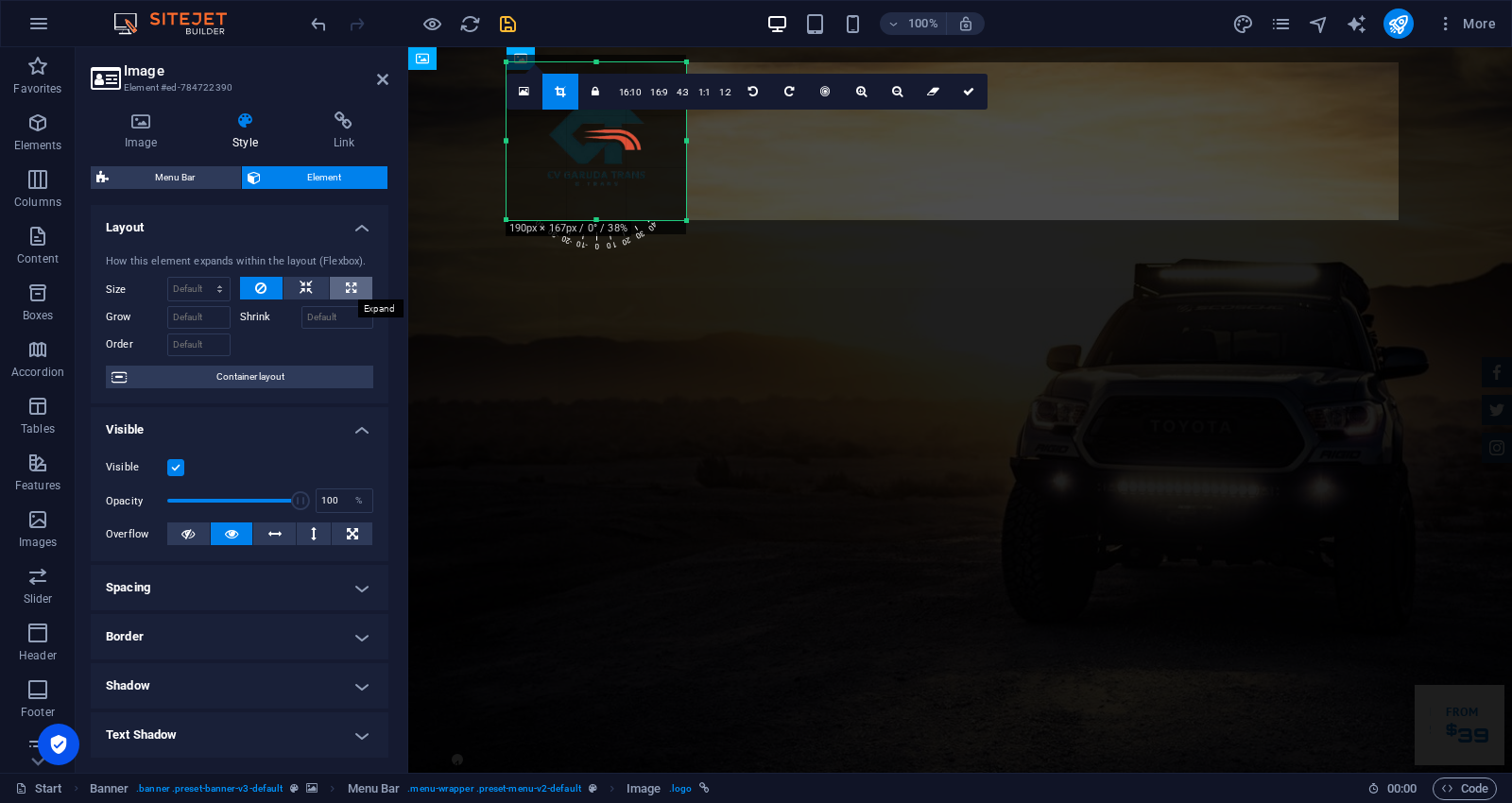 click at bounding box center (351, 288) 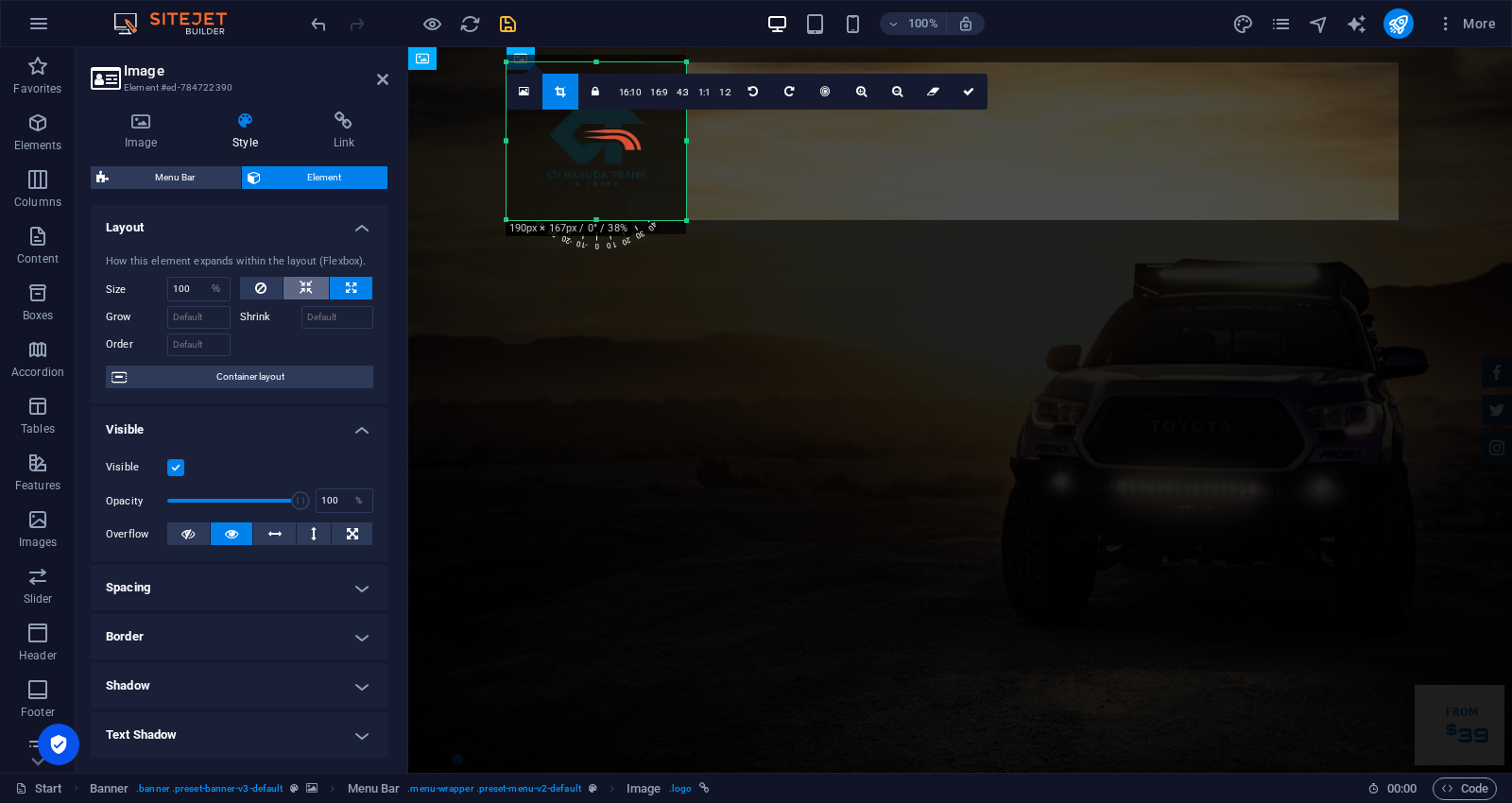 click at bounding box center [306, 288] 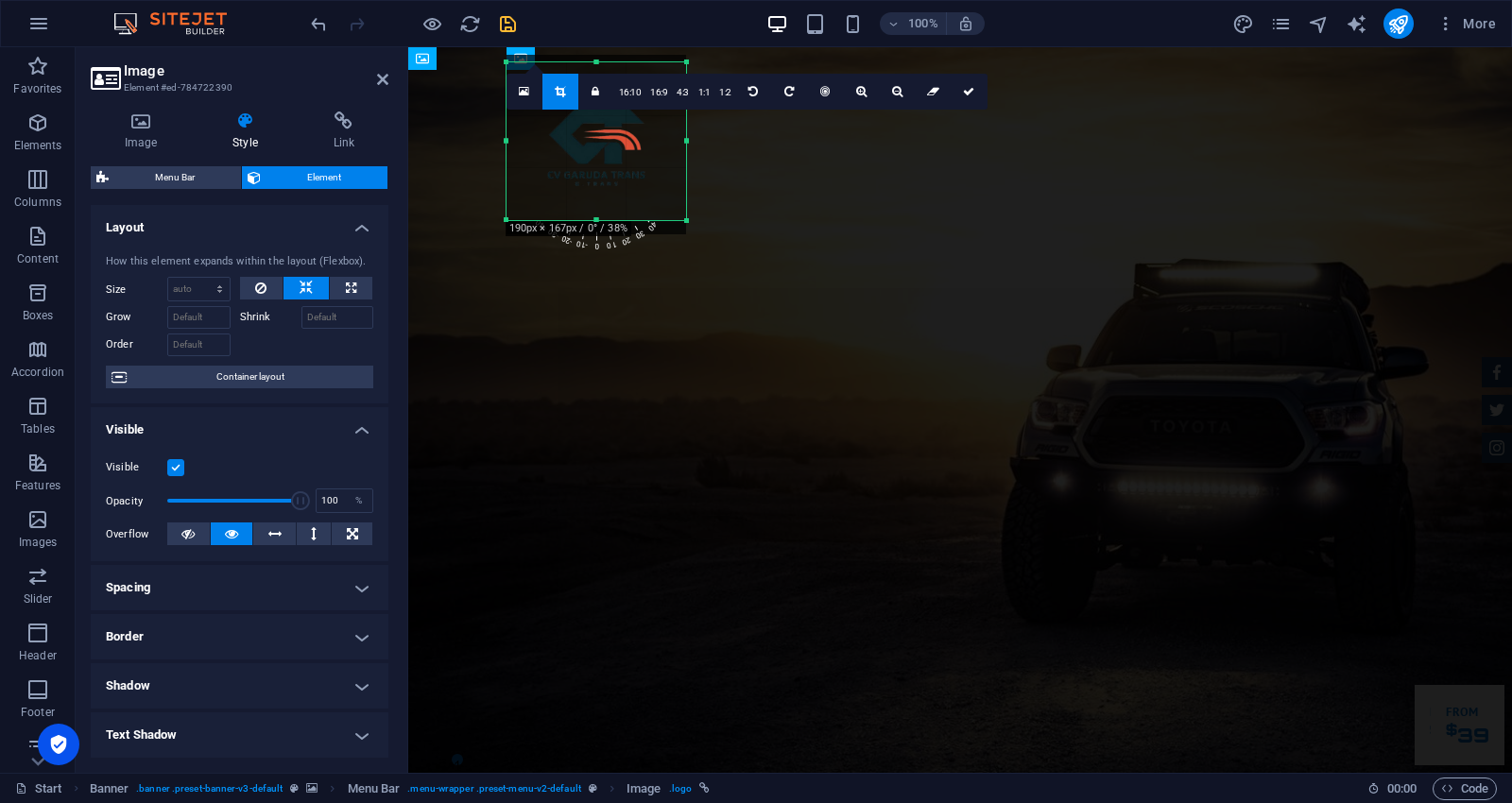 click at bounding box center (306, 288) 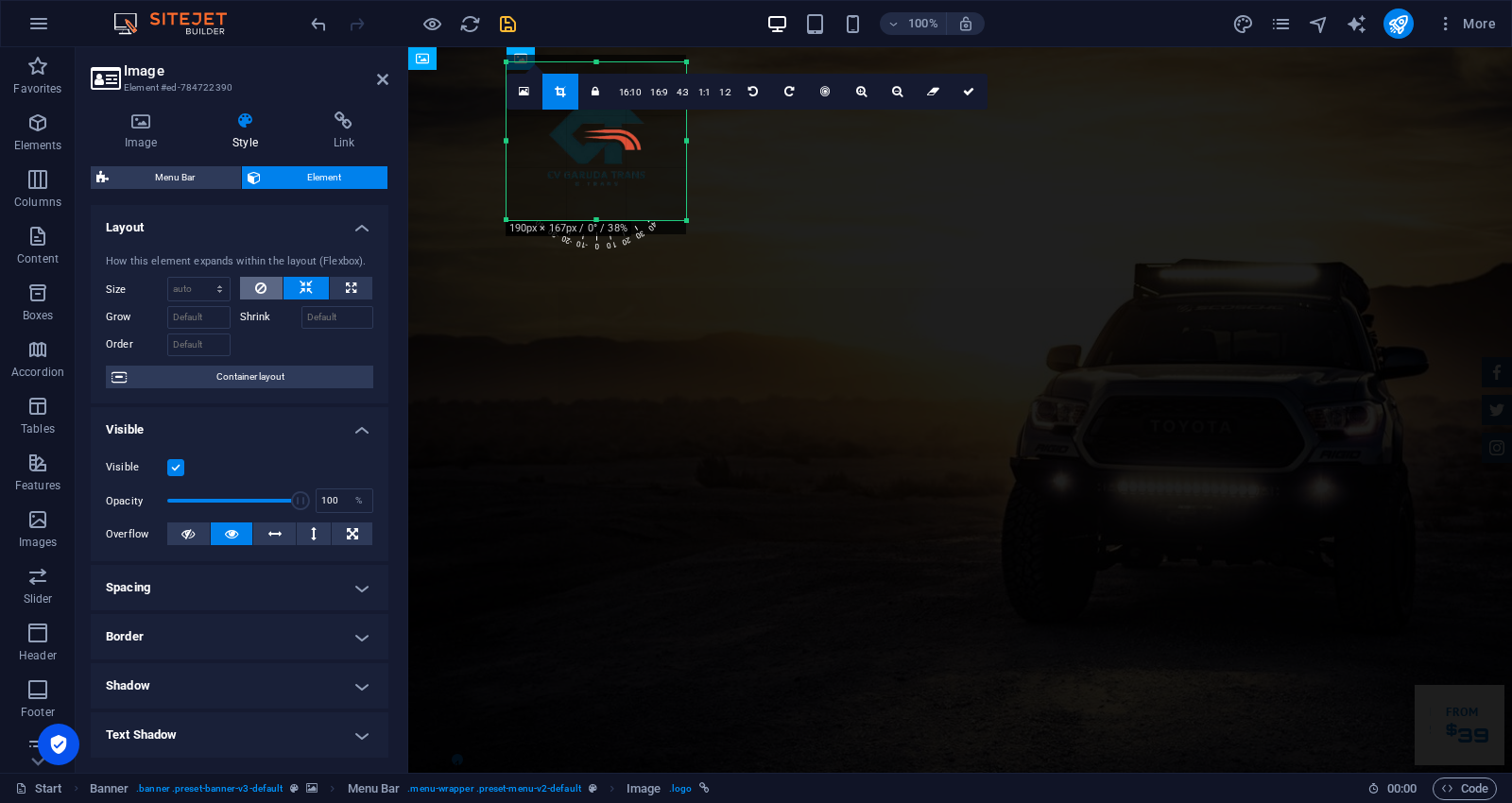 click at bounding box center (262, 288) 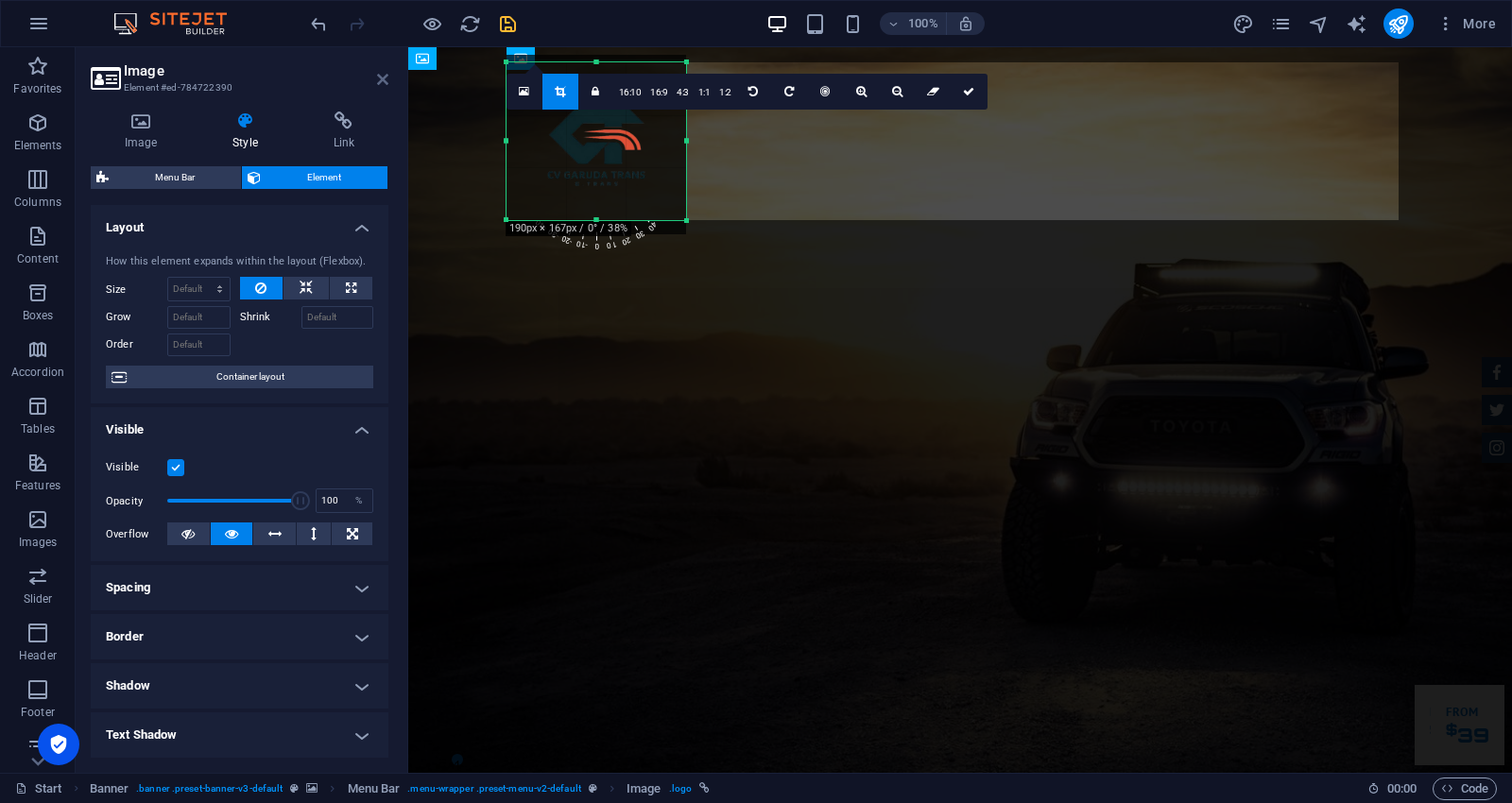 click at bounding box center [383, 79] 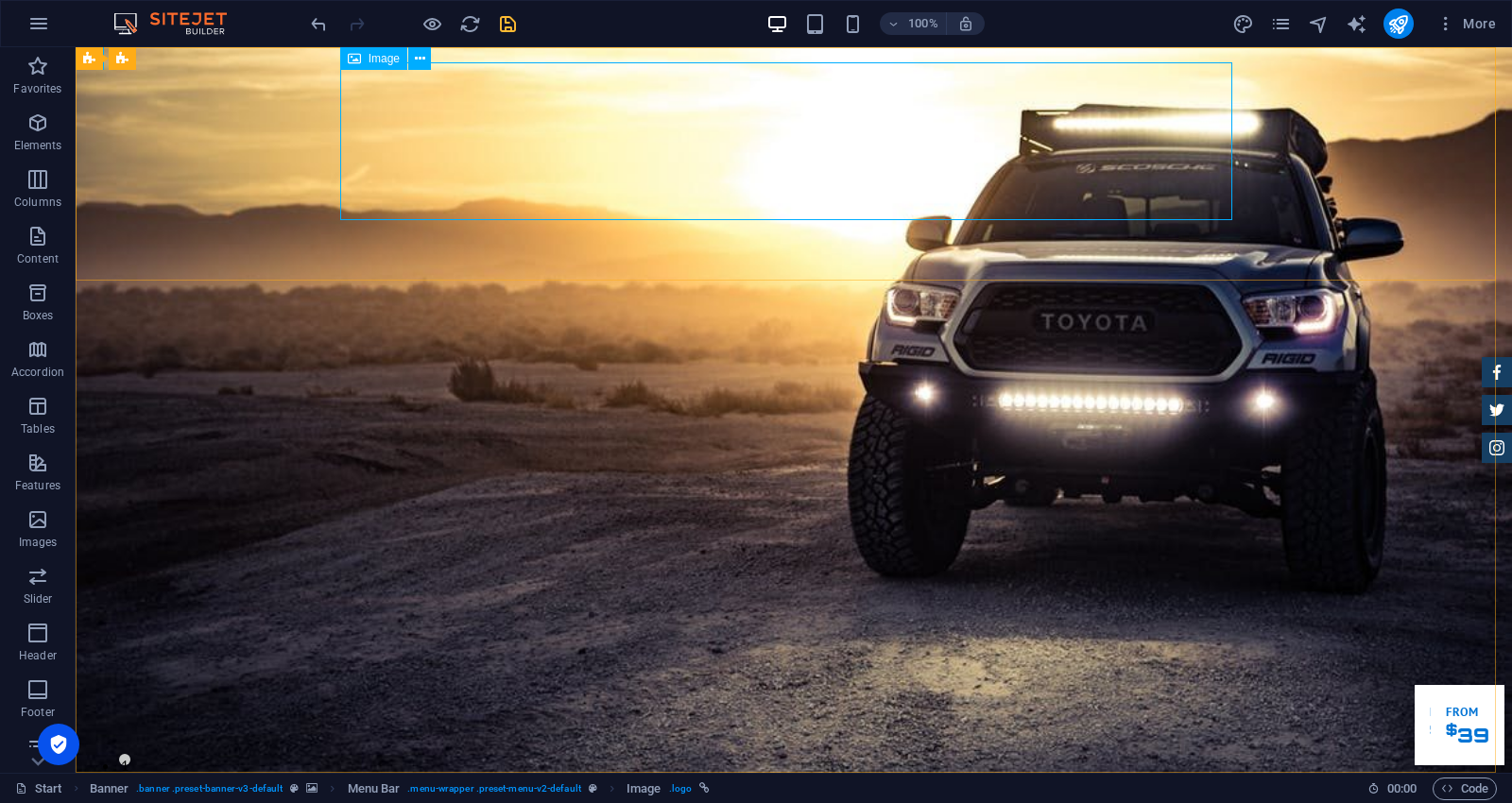 click on "Image" at bounding box center (373, 59) 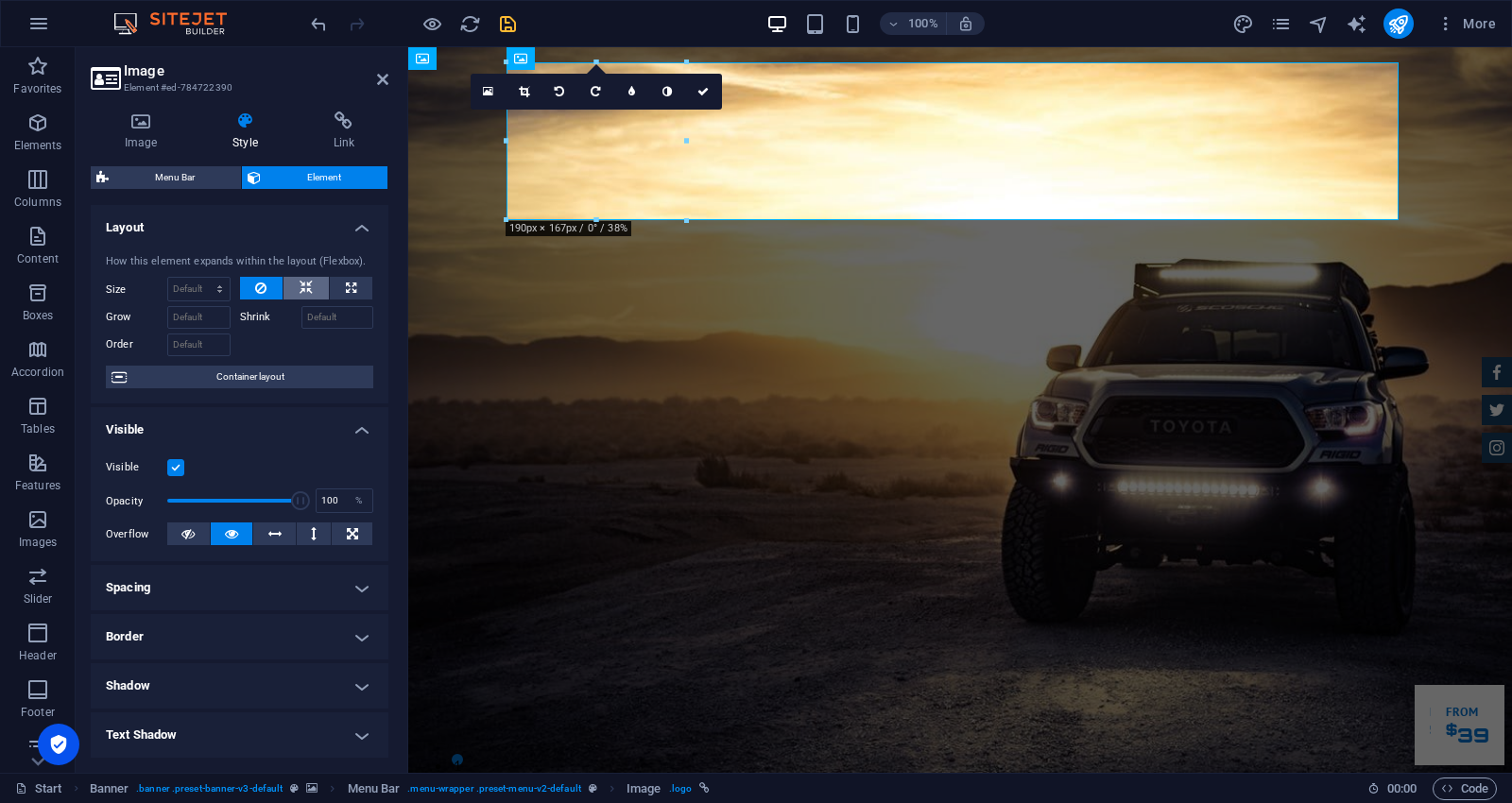 click at bounding box center [306, 288] 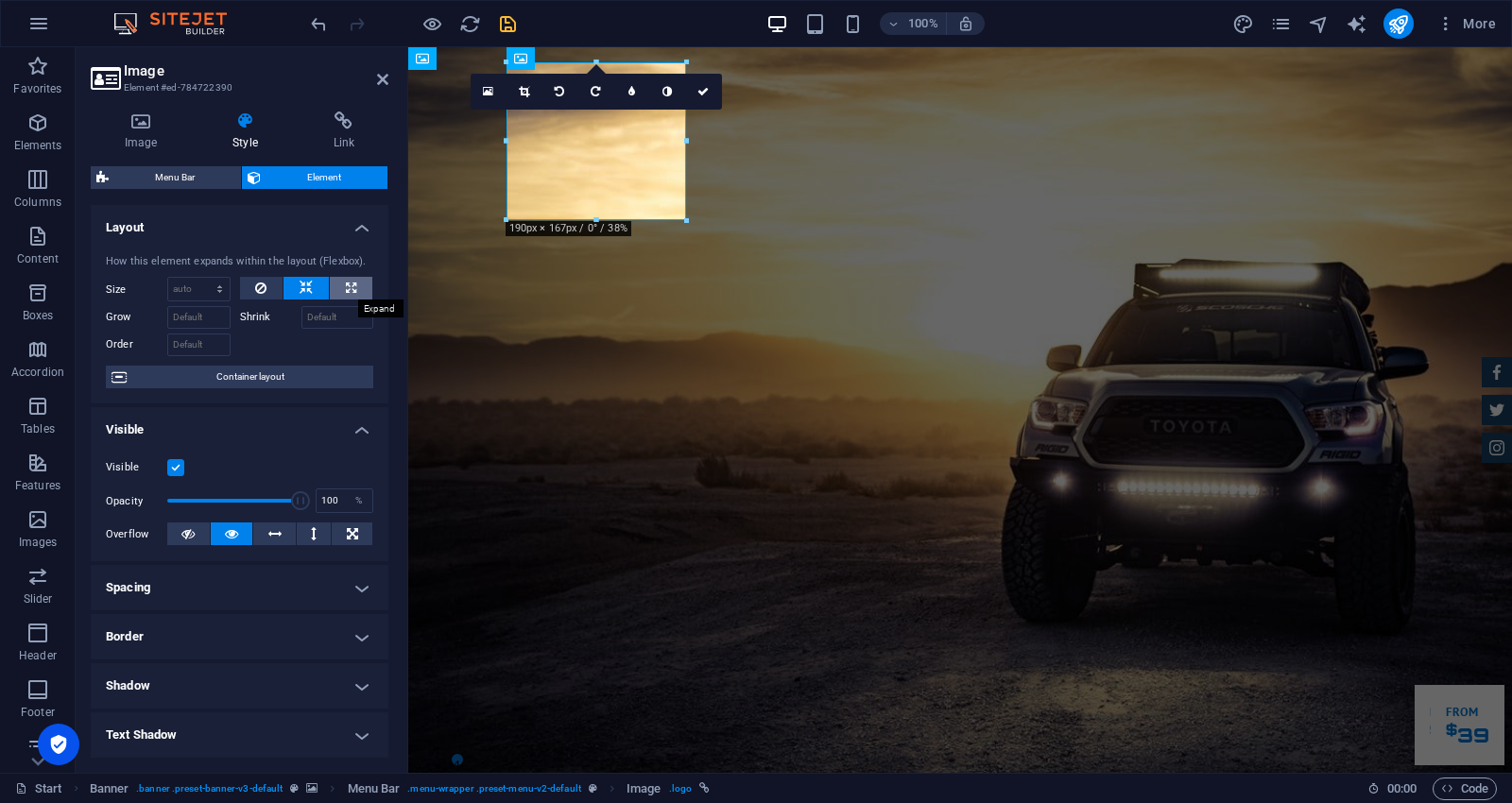 click at bounding box center [351, 288] 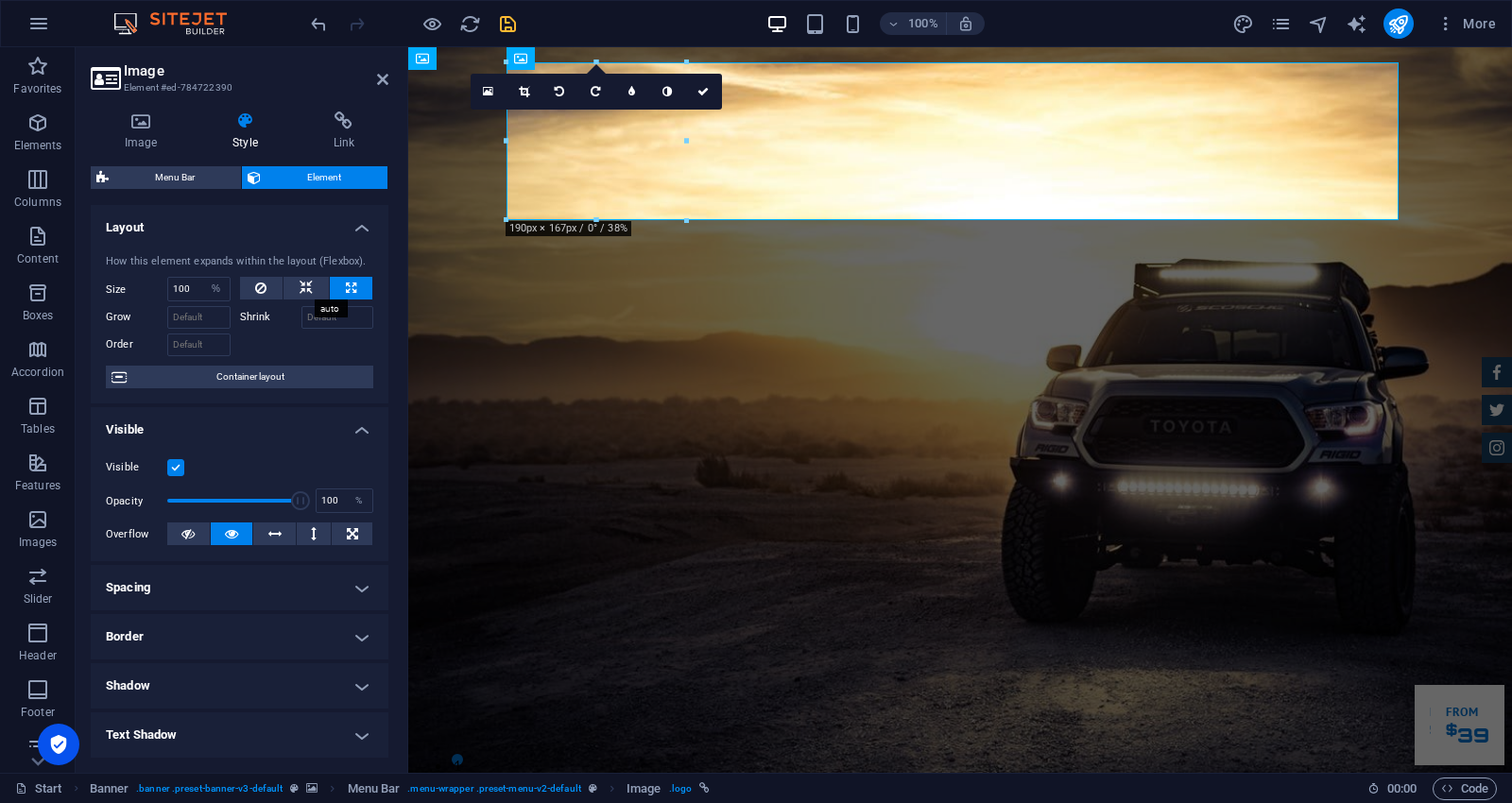 click on "How this element expands within the layout (Flexbox). Size 100 Default auto px % 1/1 1/2 1/3 1/4 1/5 1/6 1/7 1/8 1/9 1/10 Grow Shrink Order Container layout" at bounding box center [239, 321] 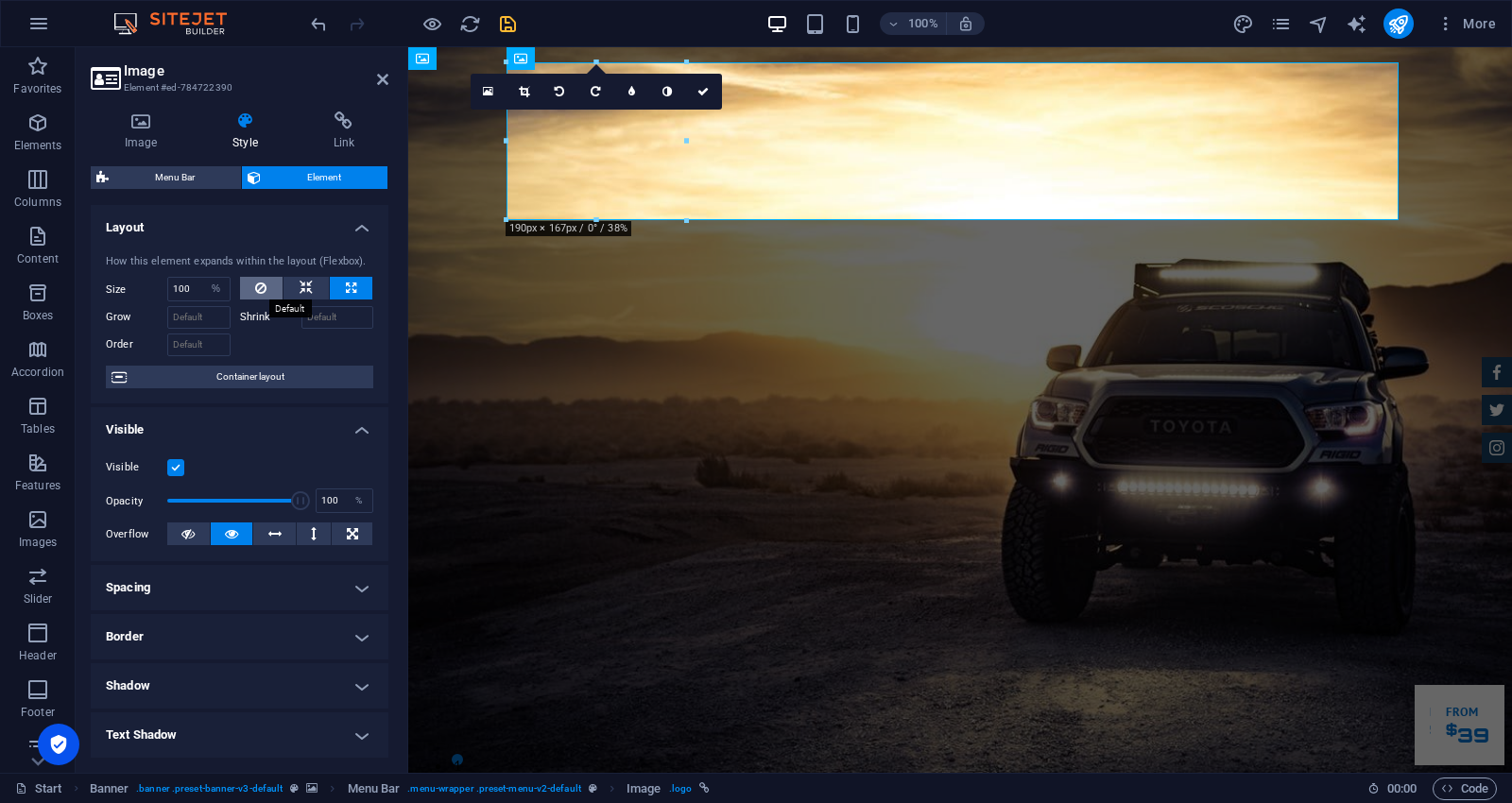click at bounding box center [261, 288] 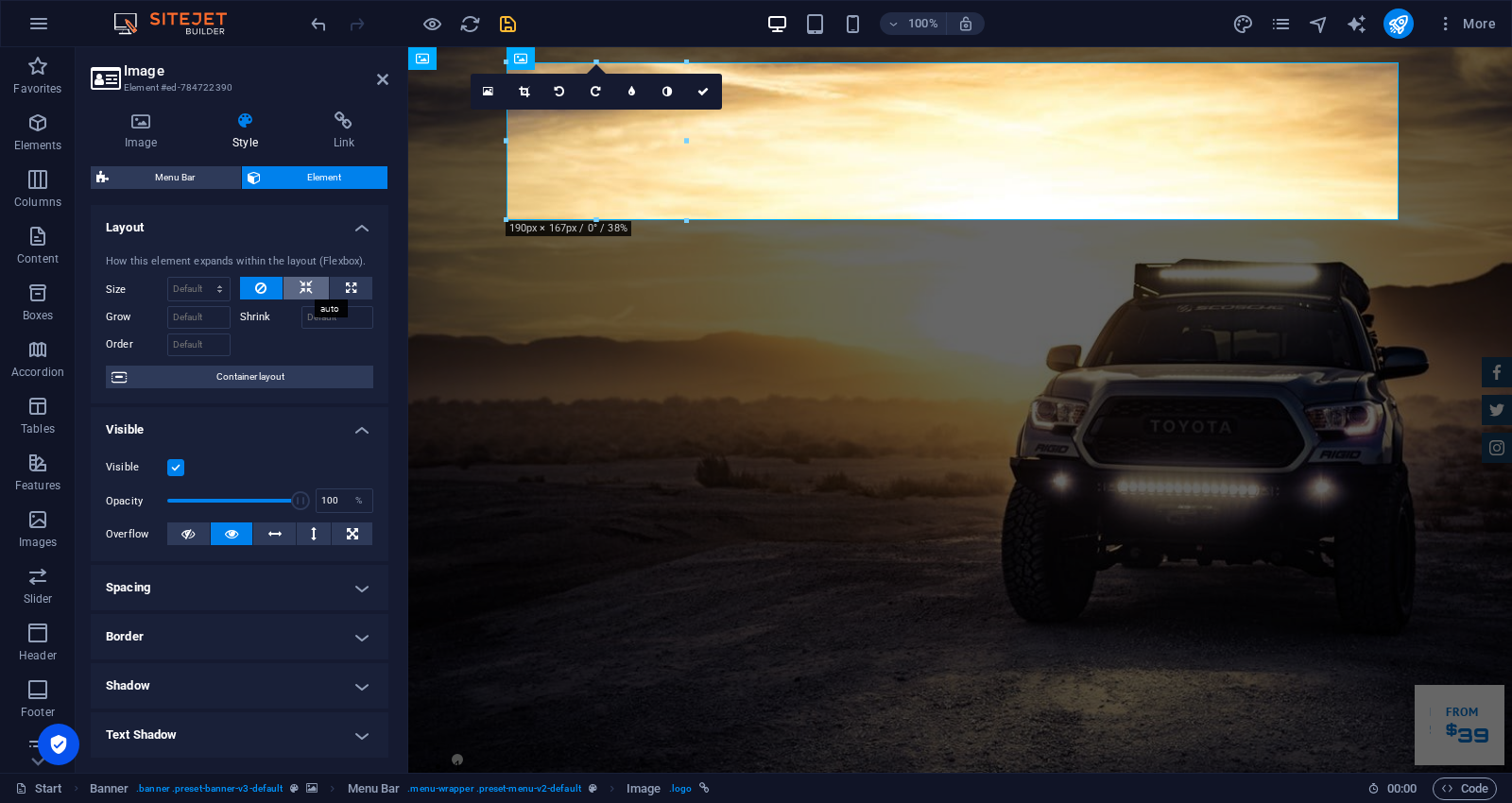 click at bounding box center (306, 288) 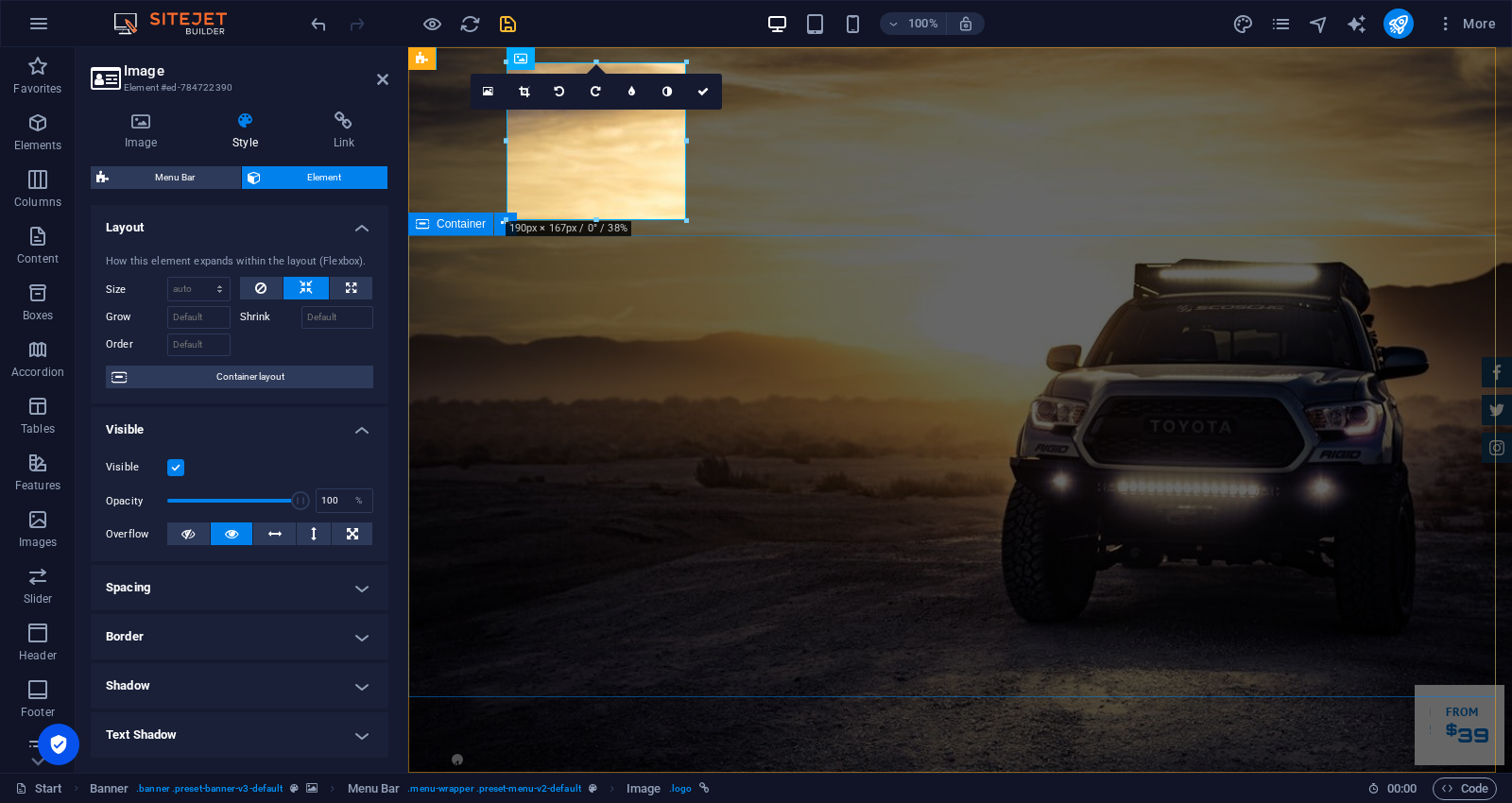 click on "Garuda transportasi. Rental Mobil Terpercaya, Aman, Amanah Serta Profesional  Cek Layanan  Booking Segera" at bounding box center (960, 1226) 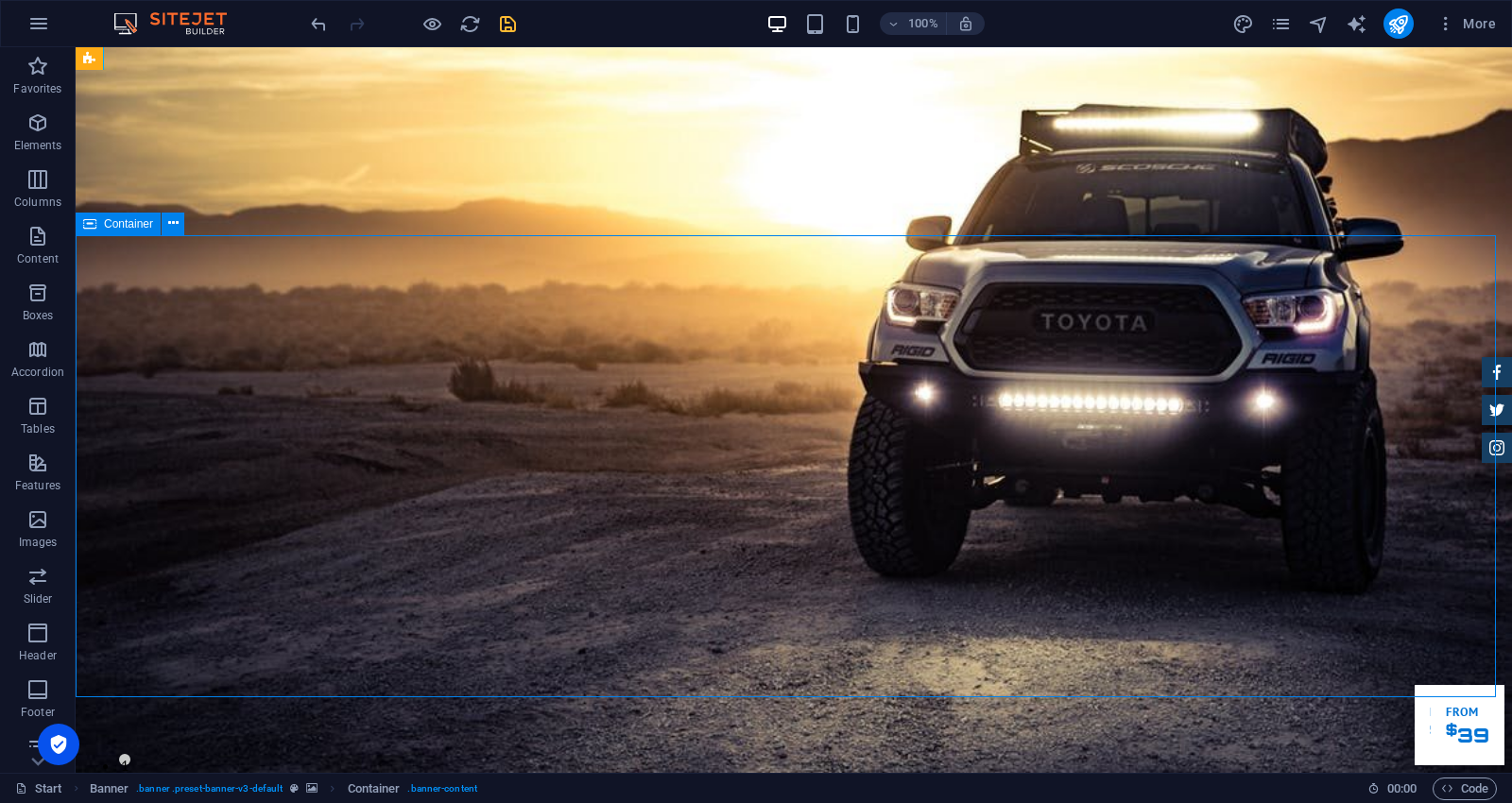click on "Garuda transportasi. Rental Mobil Terpercaya, Aman, Amanah Serta Profesional  Cek Layanan  Booking Segera" at bounding box center (794, 1226) 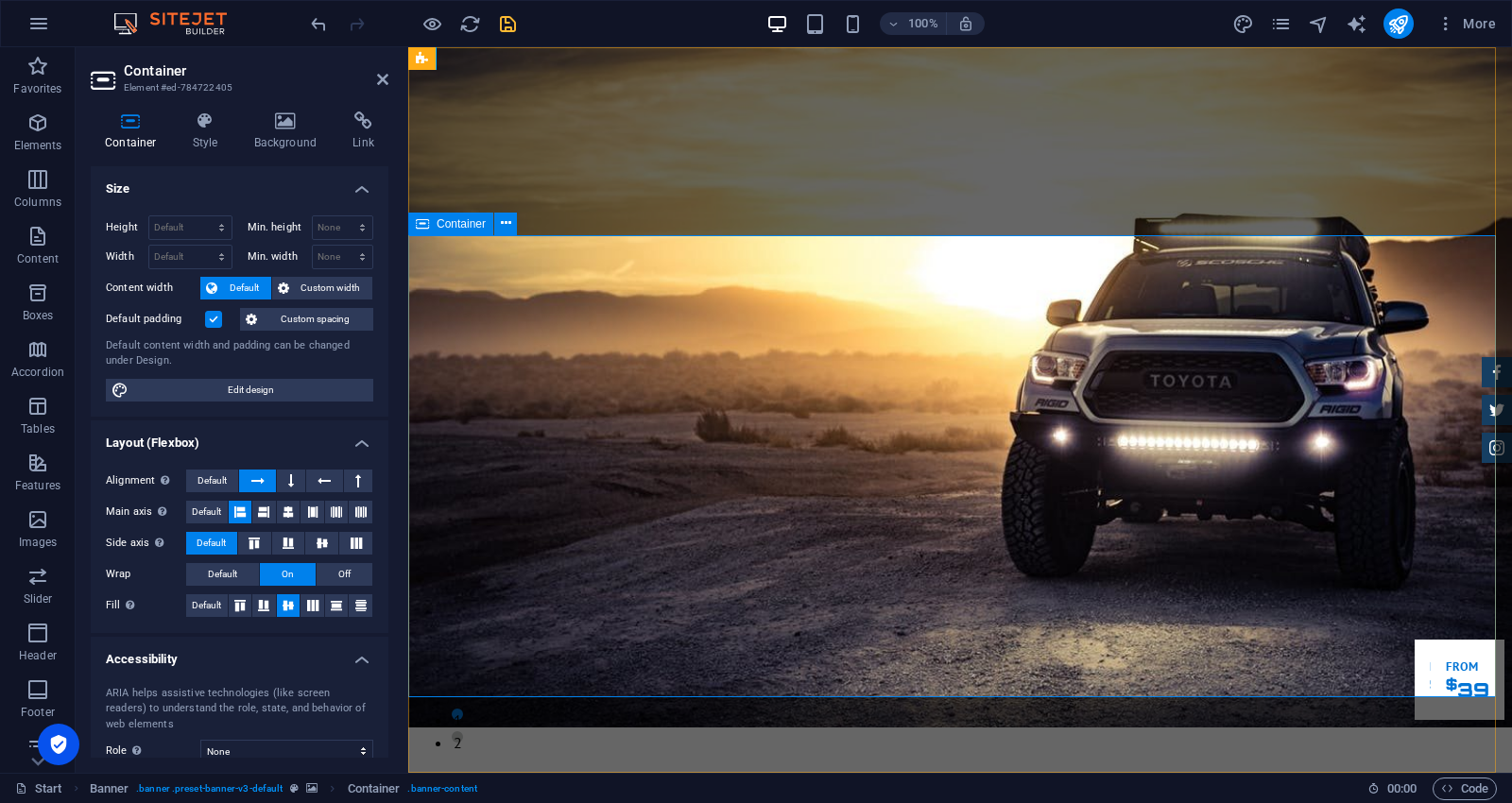 scroll, scrollTop: 105, scrollLeft: 0, axis: vertical 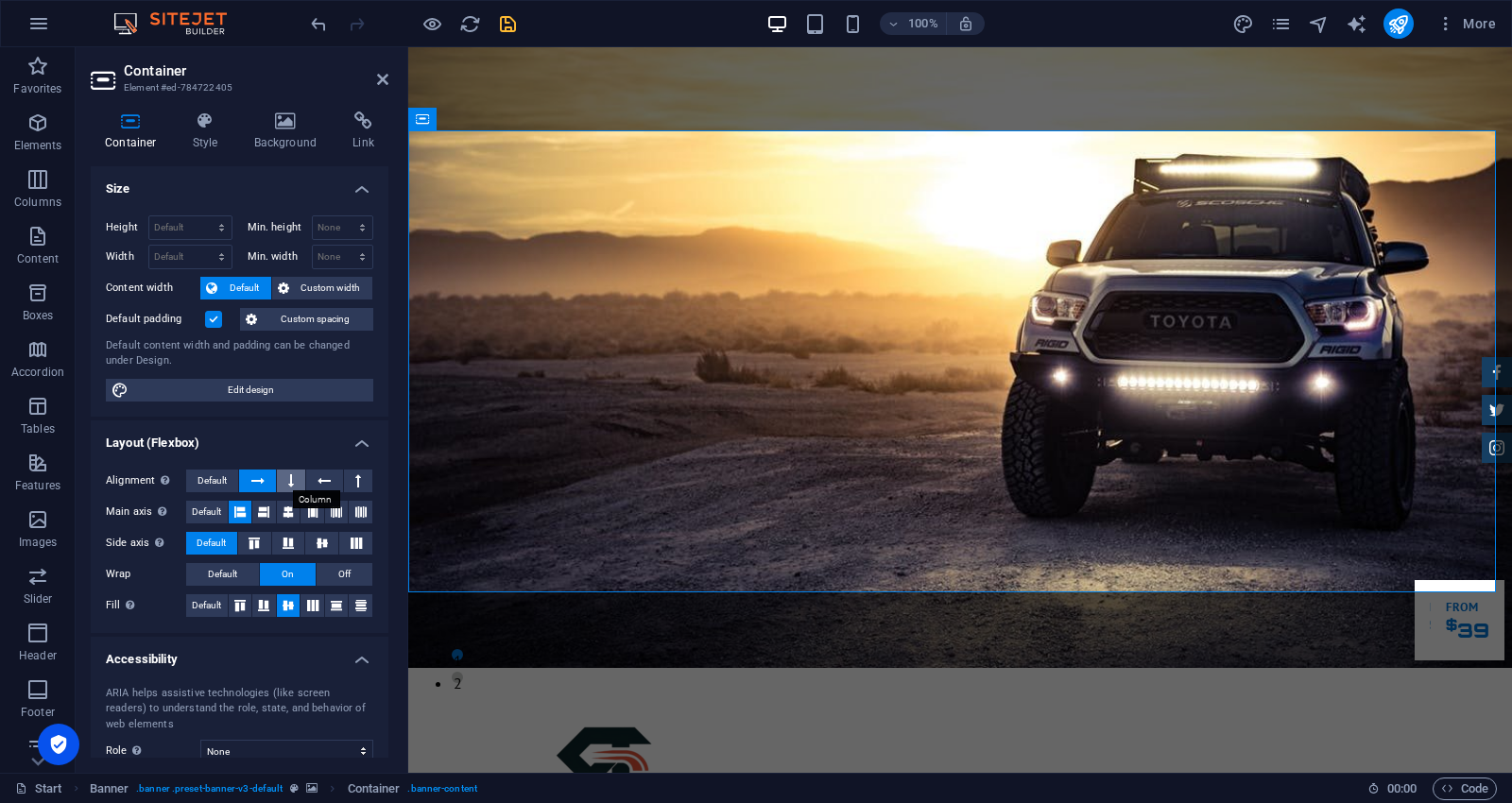 click at bounding box center (291, 481) 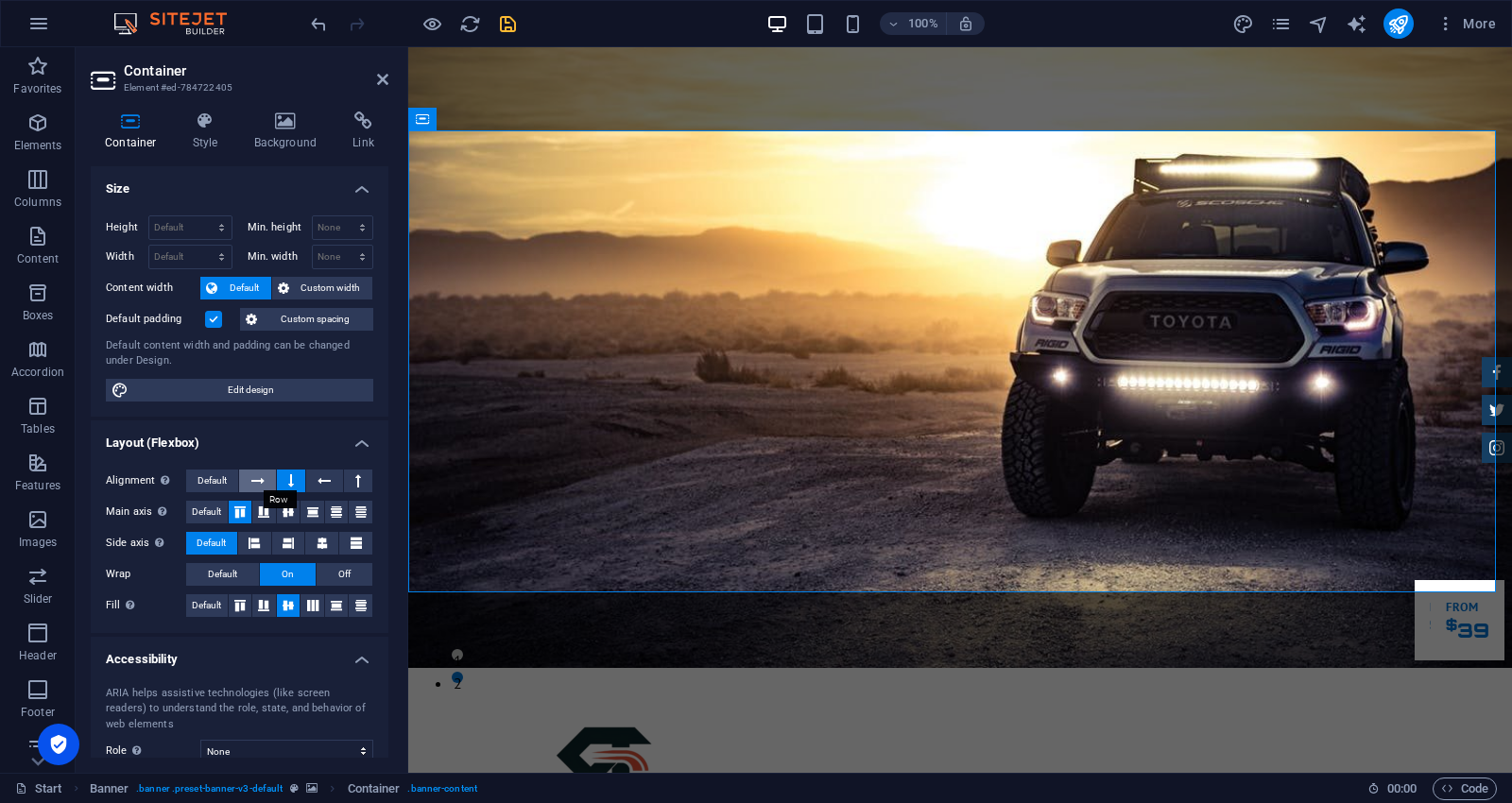 click at bounding box center (257, 481) 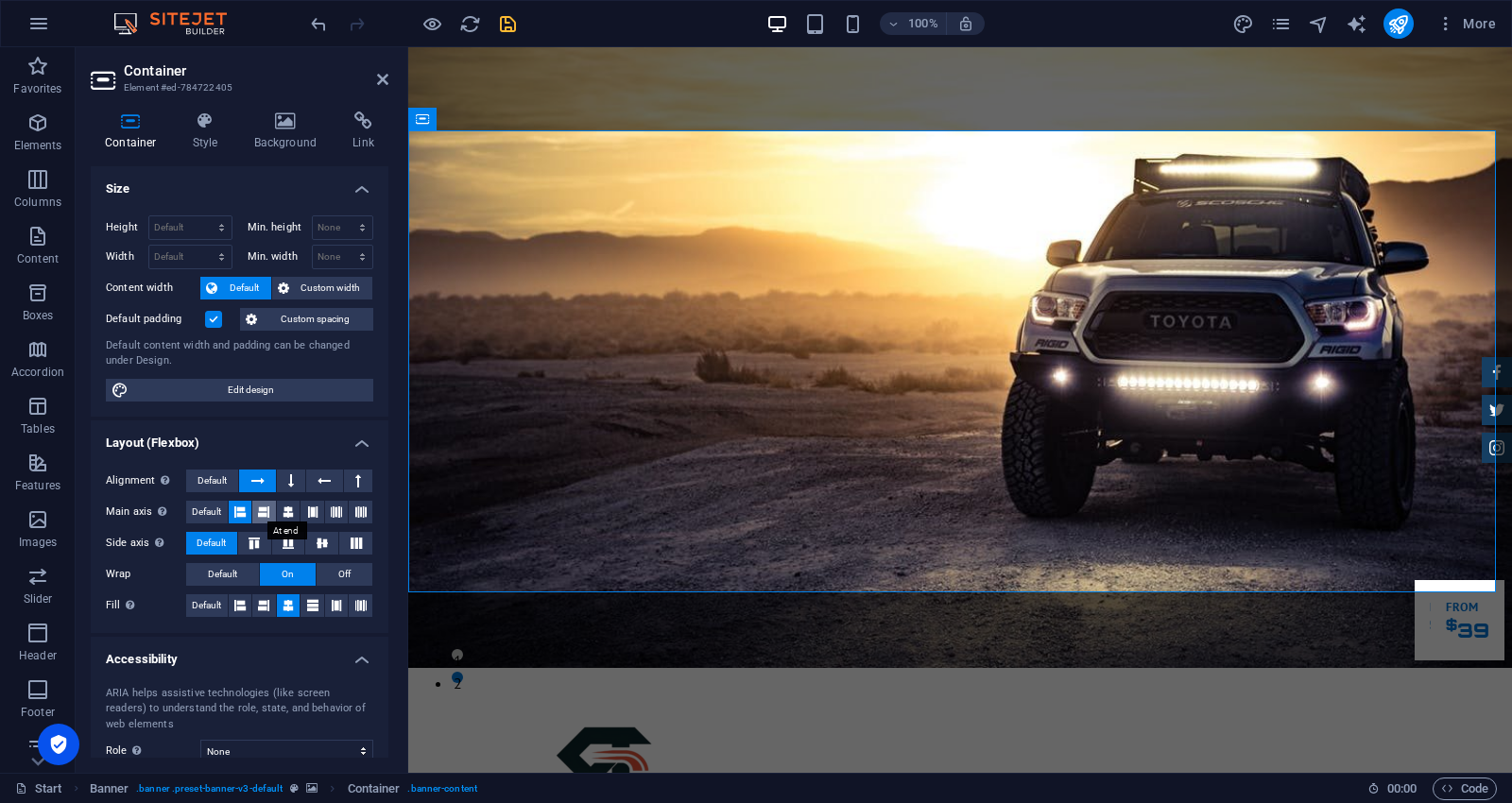 click at bounding box center [264, 512] 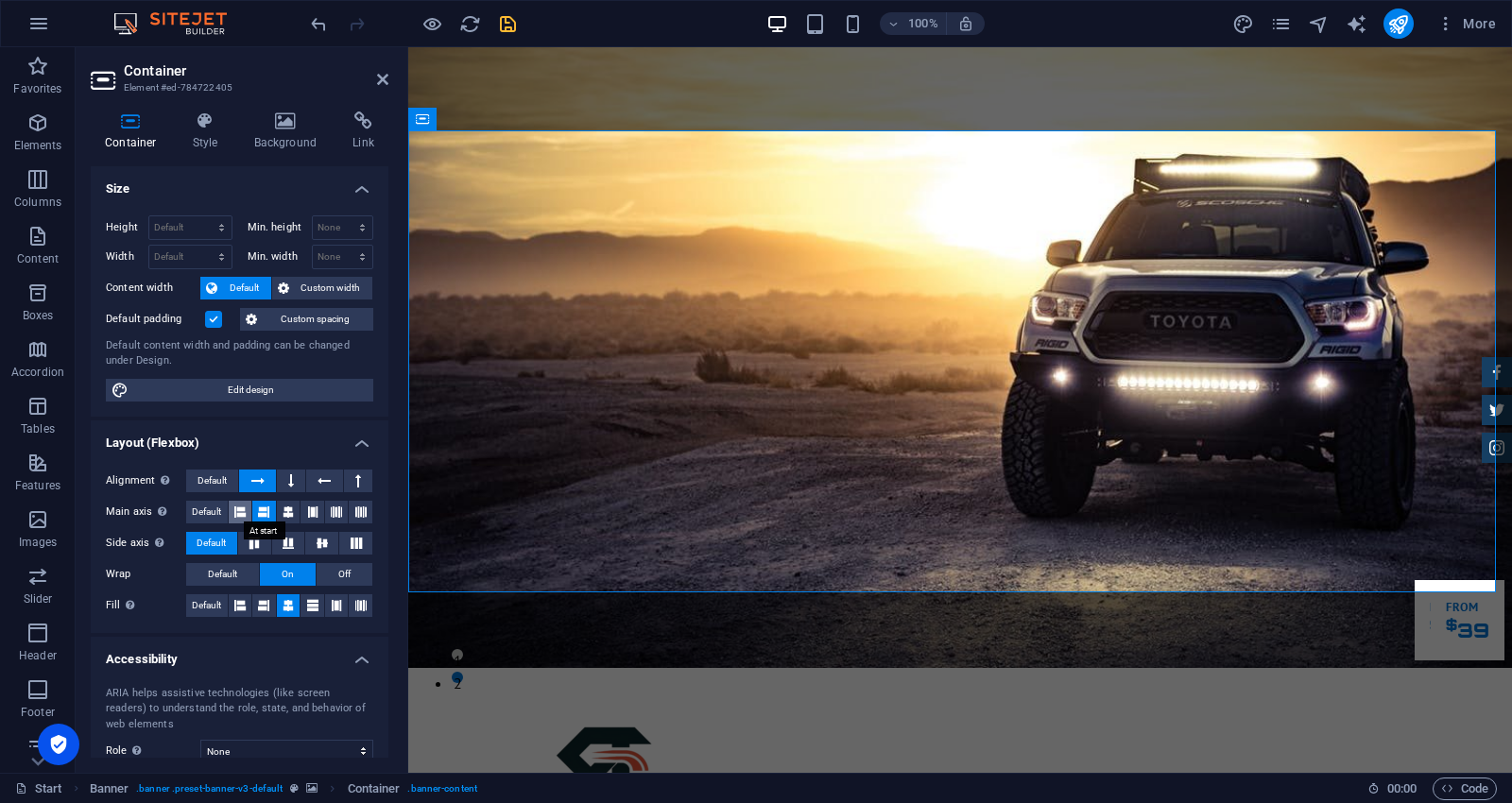 click at bounding box center (240, 512) 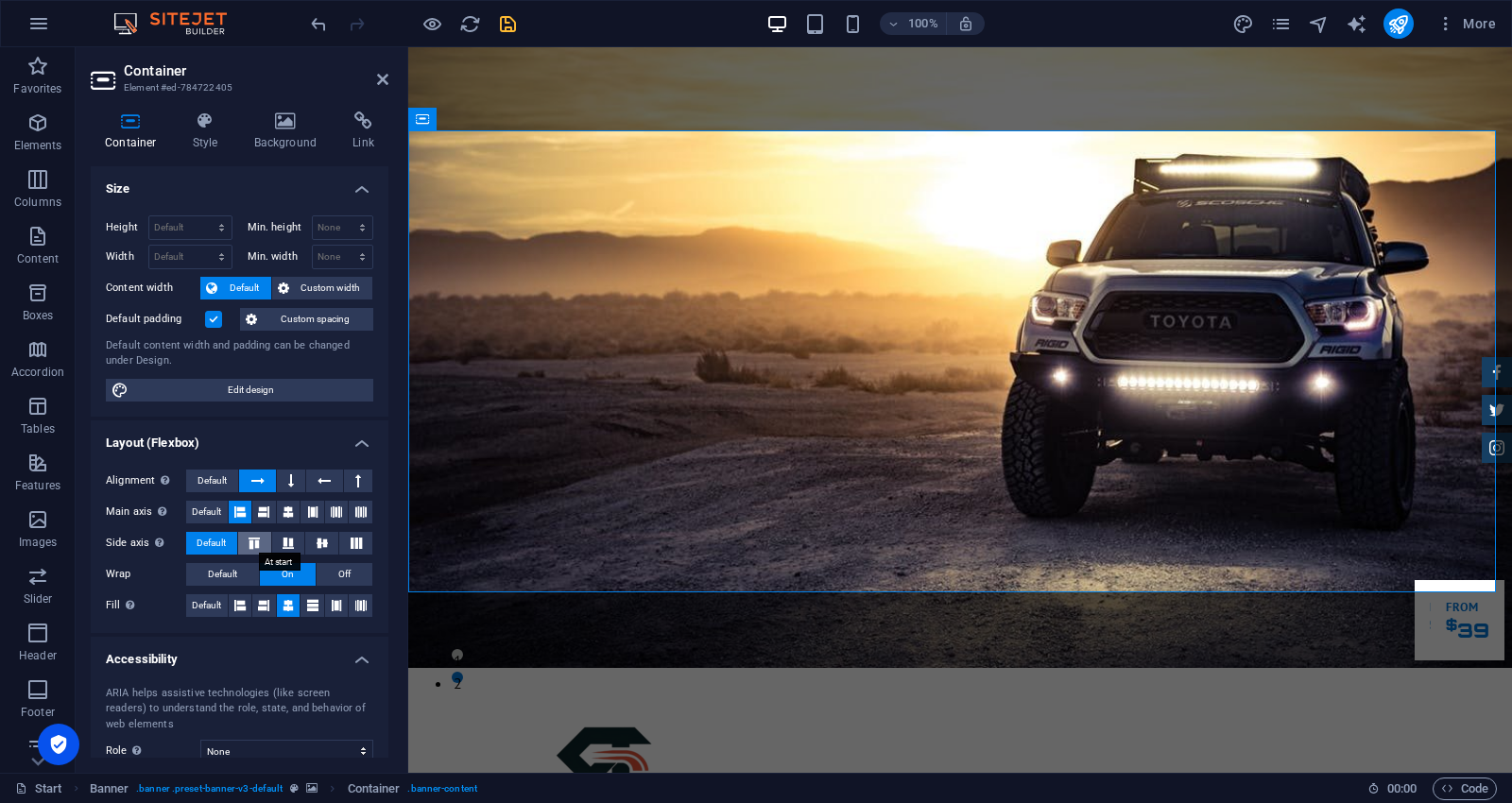 click at bounding box center [254, 543] 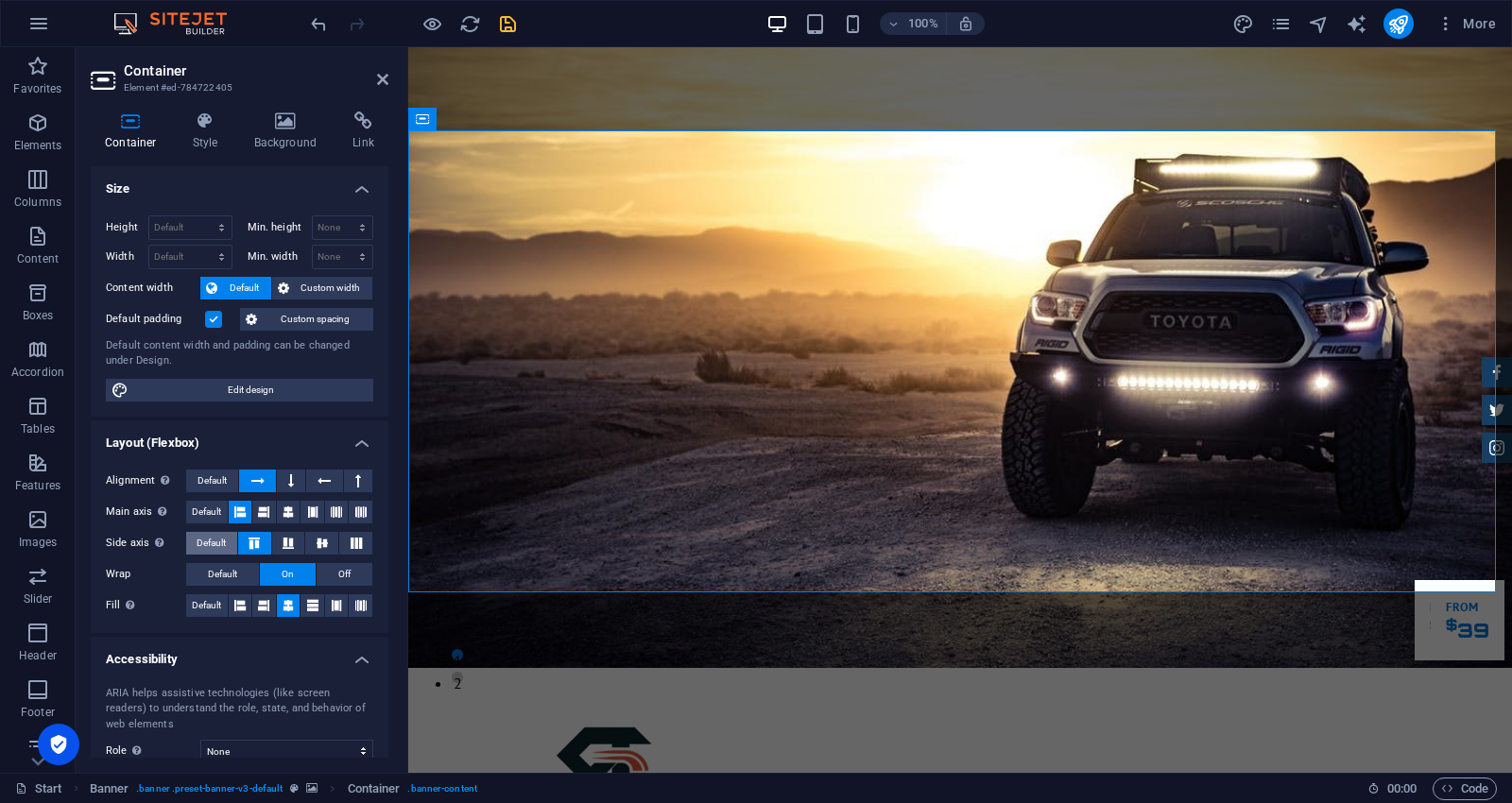 click on "Default" at bounding box center (212, 543) 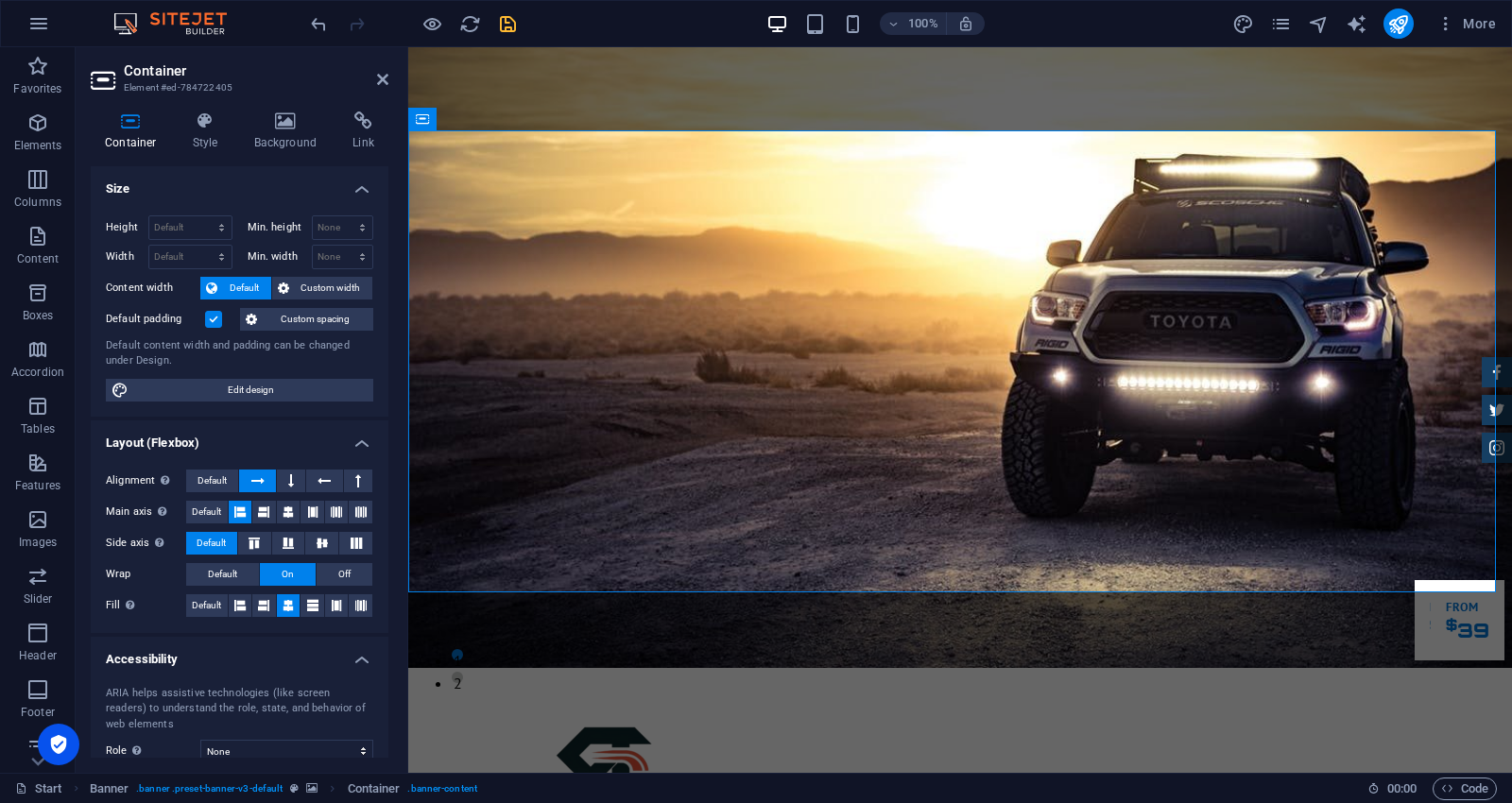 scroll, scrollTop: 0, scrollLeft: 0, axis: both 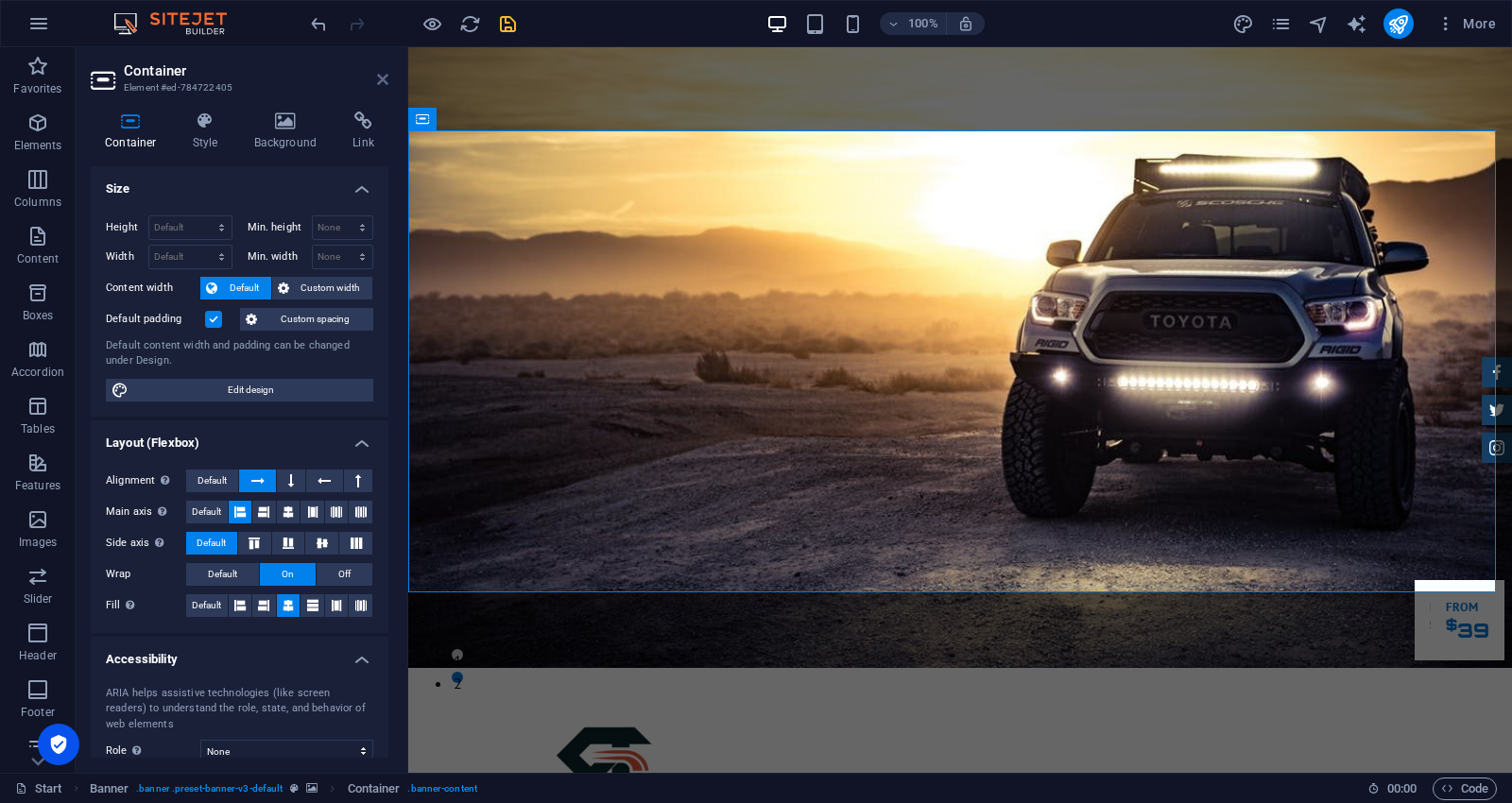 click at bounding box center (383, 79) 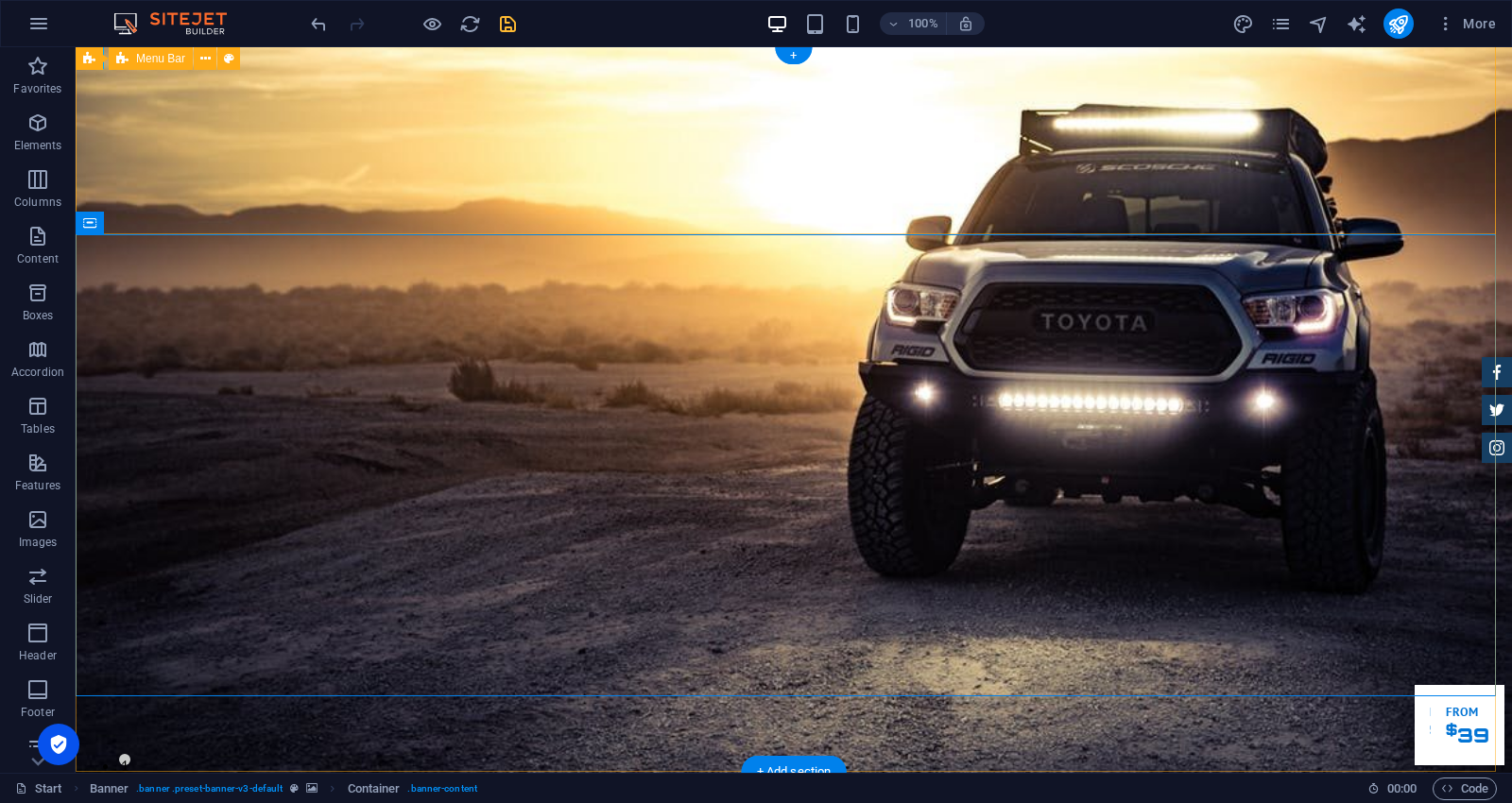 scroll, scrollTop: 0, scrollLeft: 0, axis: both 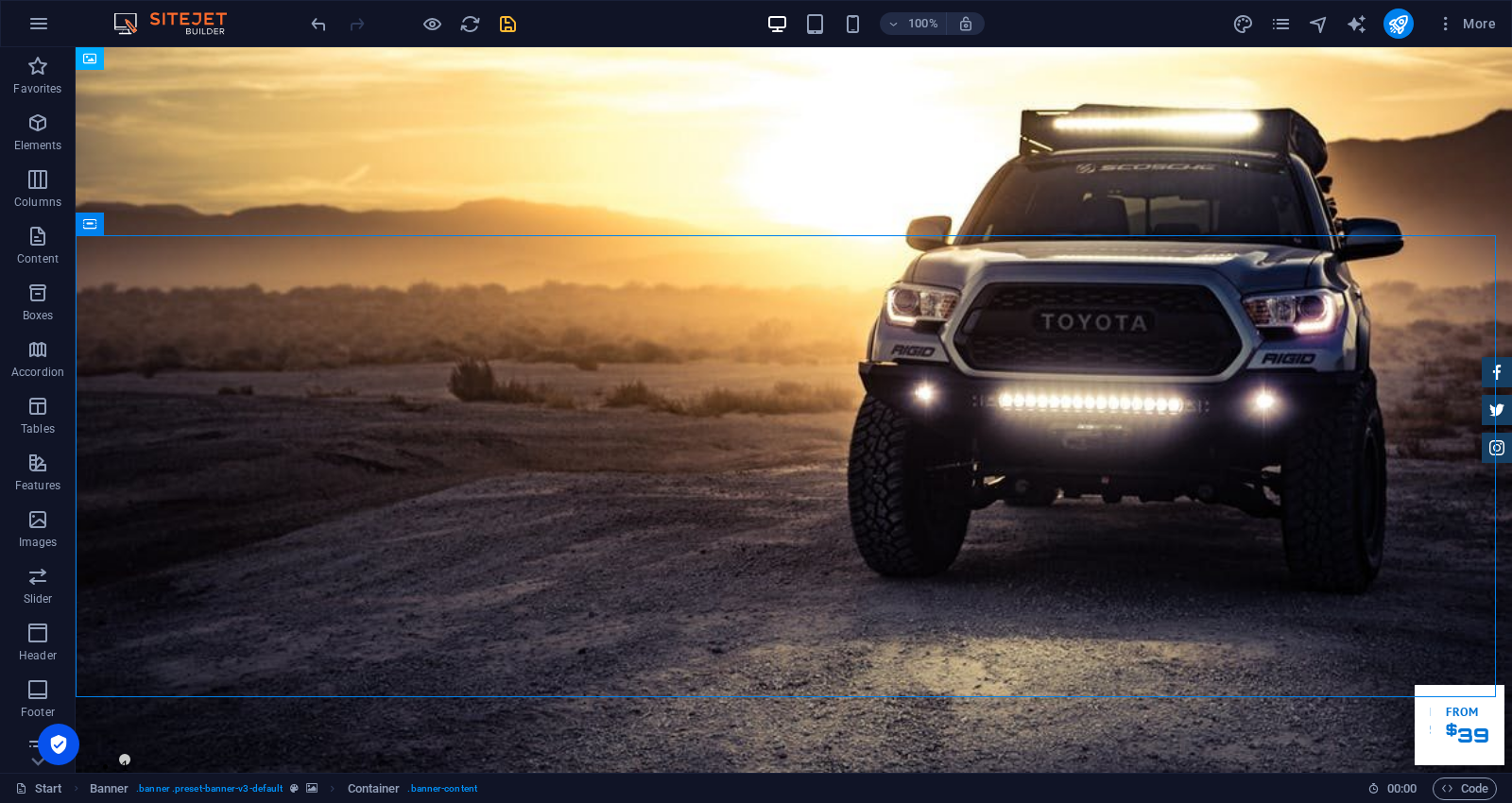 click at bounding box center [413, 24] 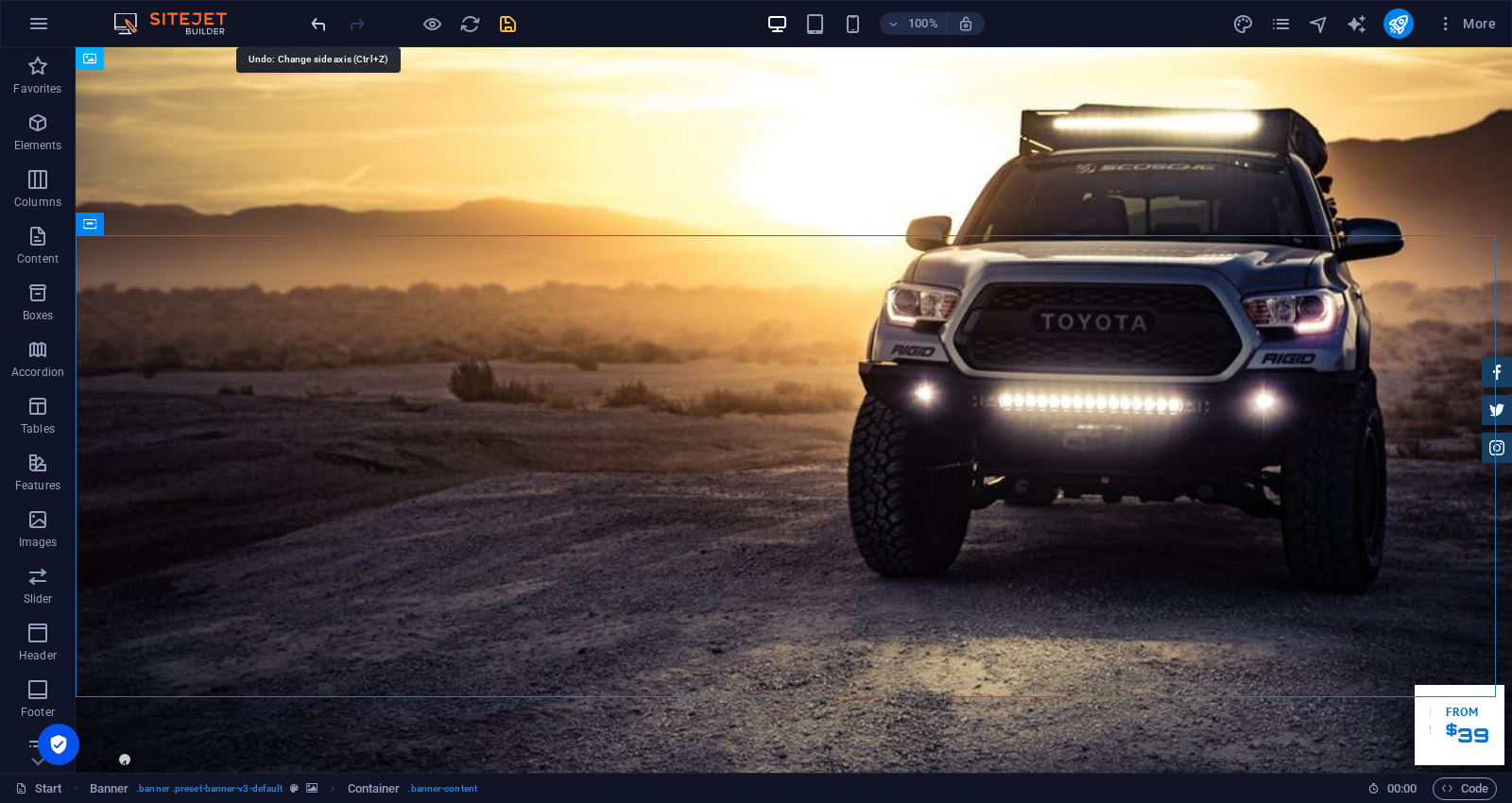 click at bounding box center [318, 24] 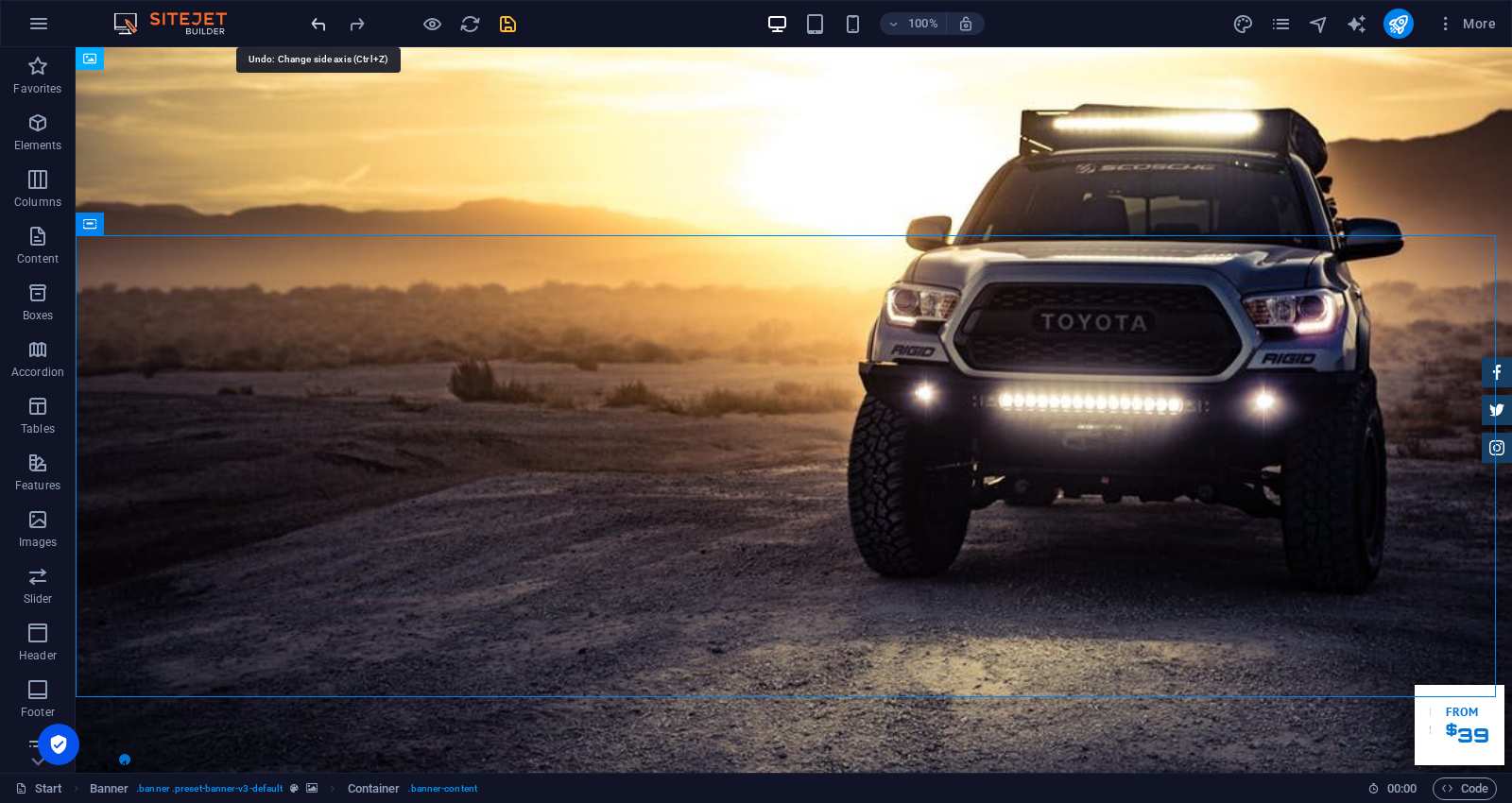 click at bounding box center [318, 24] 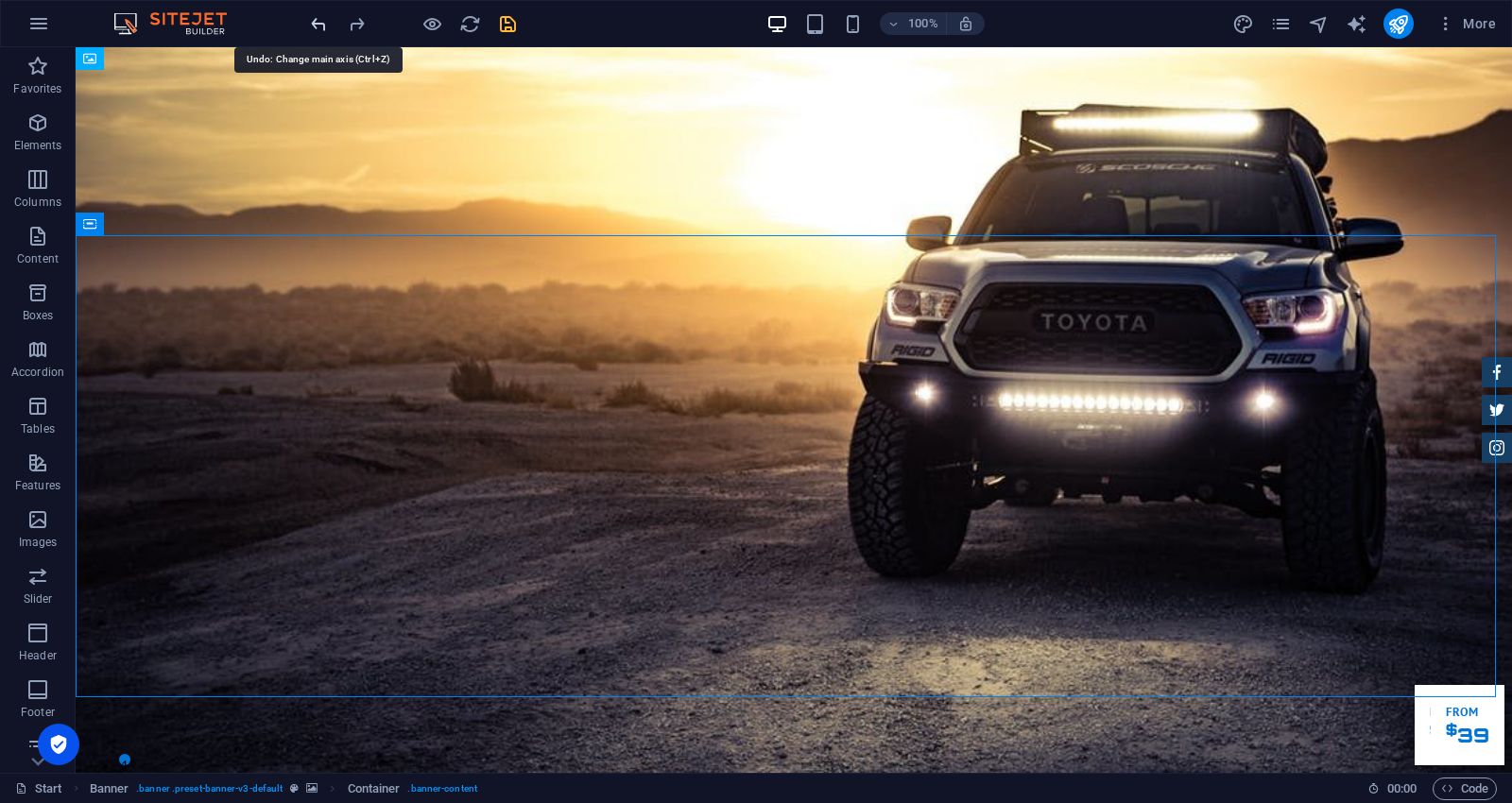 click at bounding box center [318, 24] 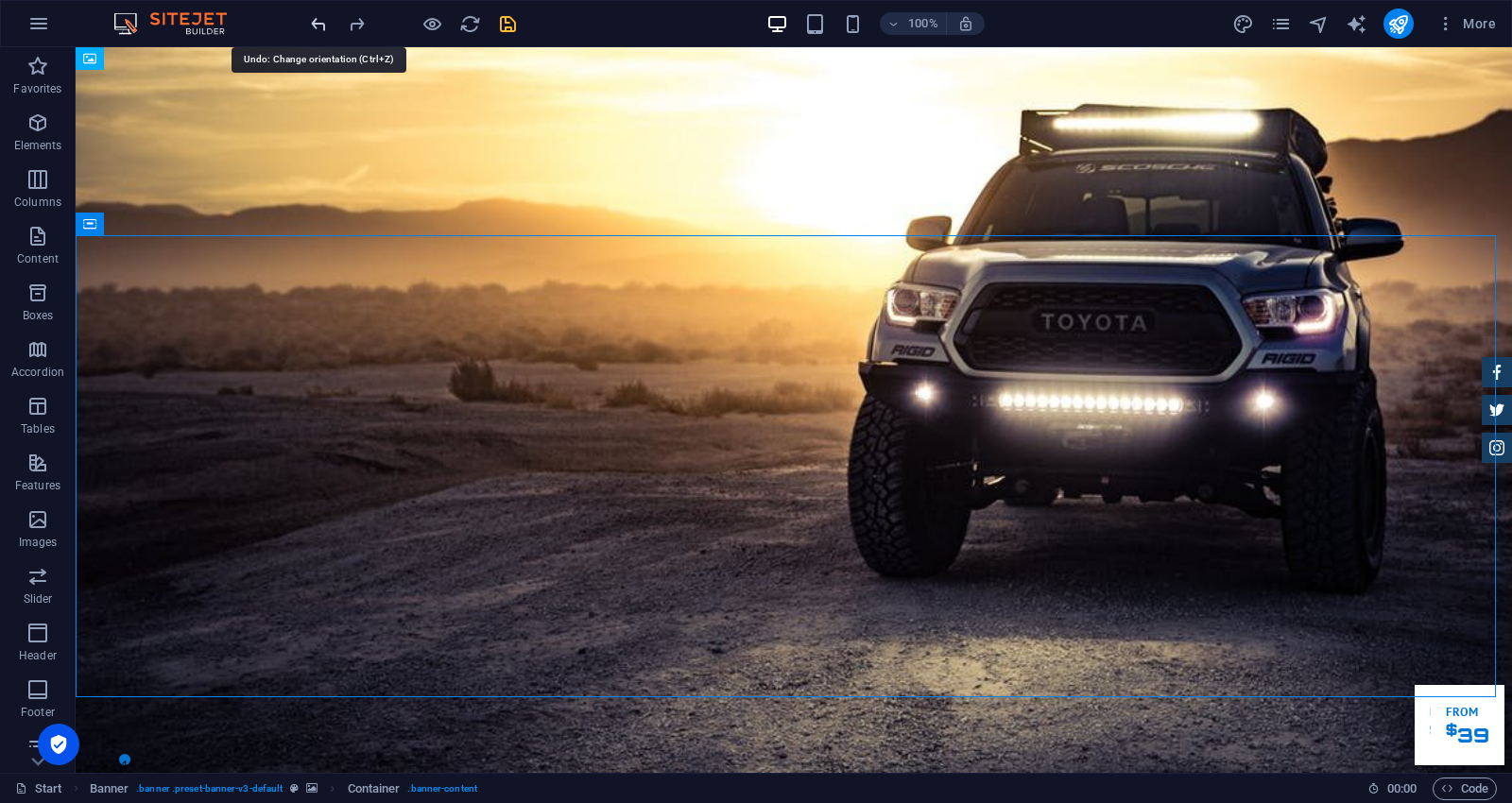 click at bounding box center [318, 24] 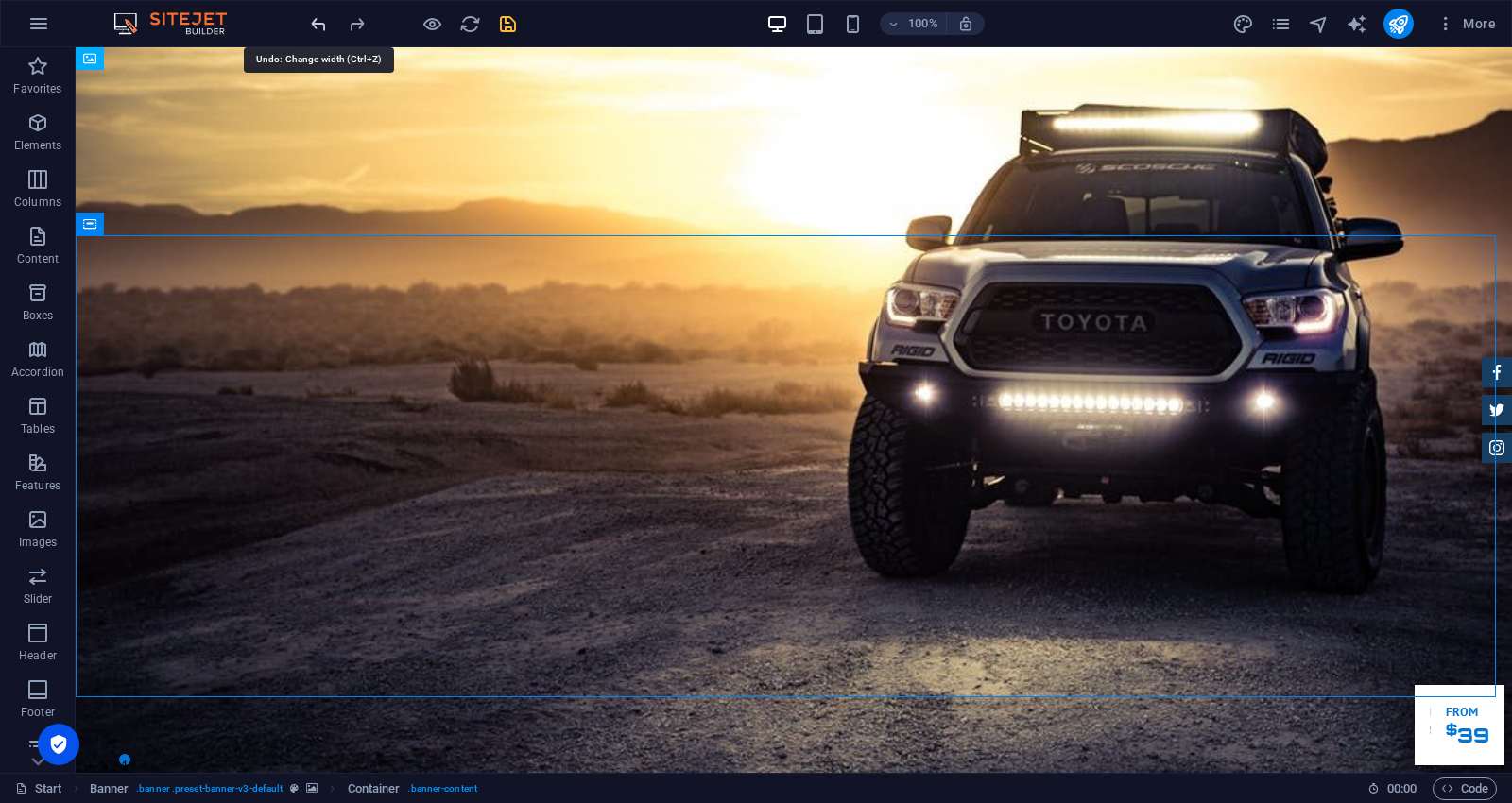 click at bounding box center (318, 24) 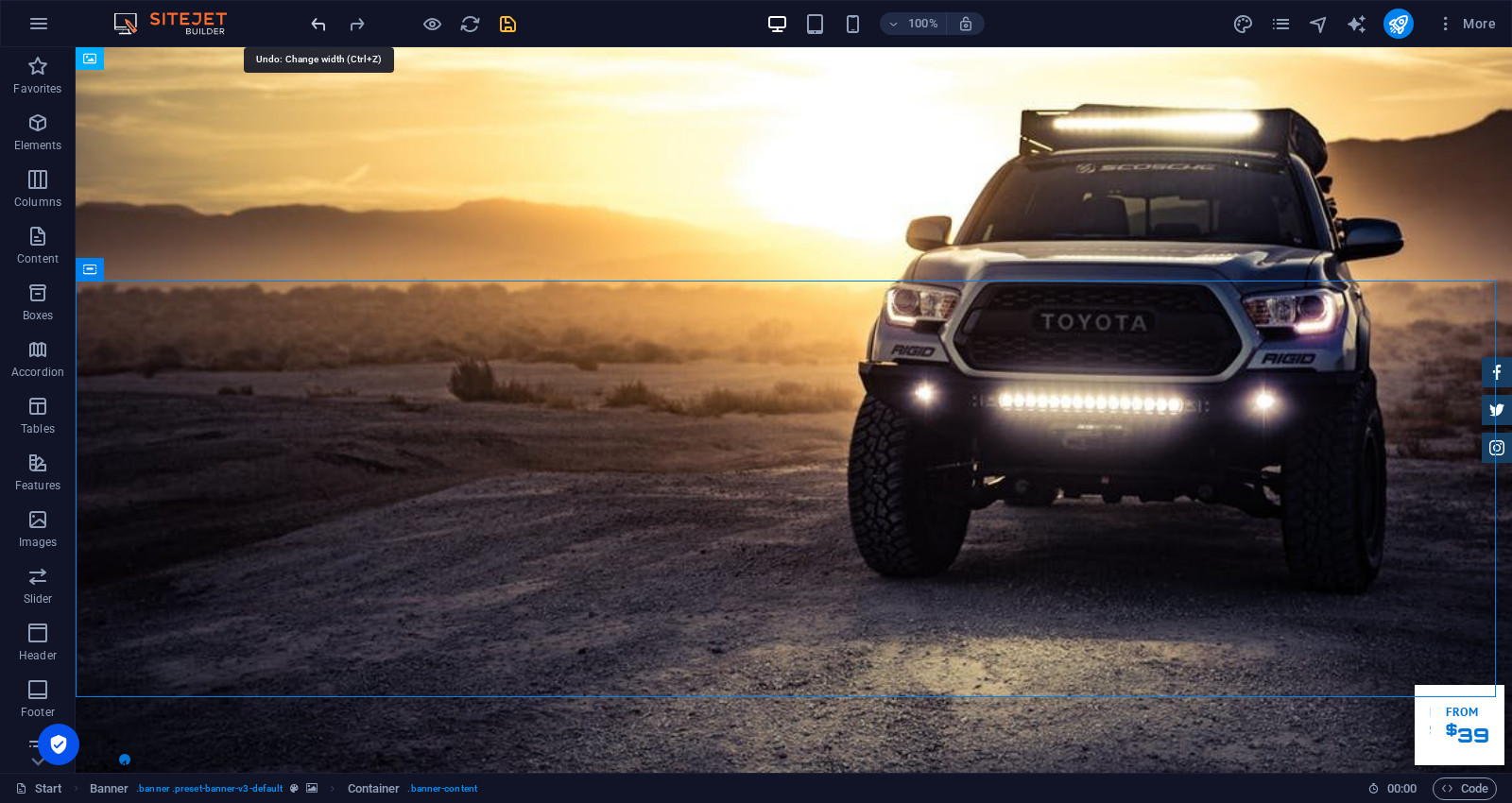click at bounding box center [318, 24] 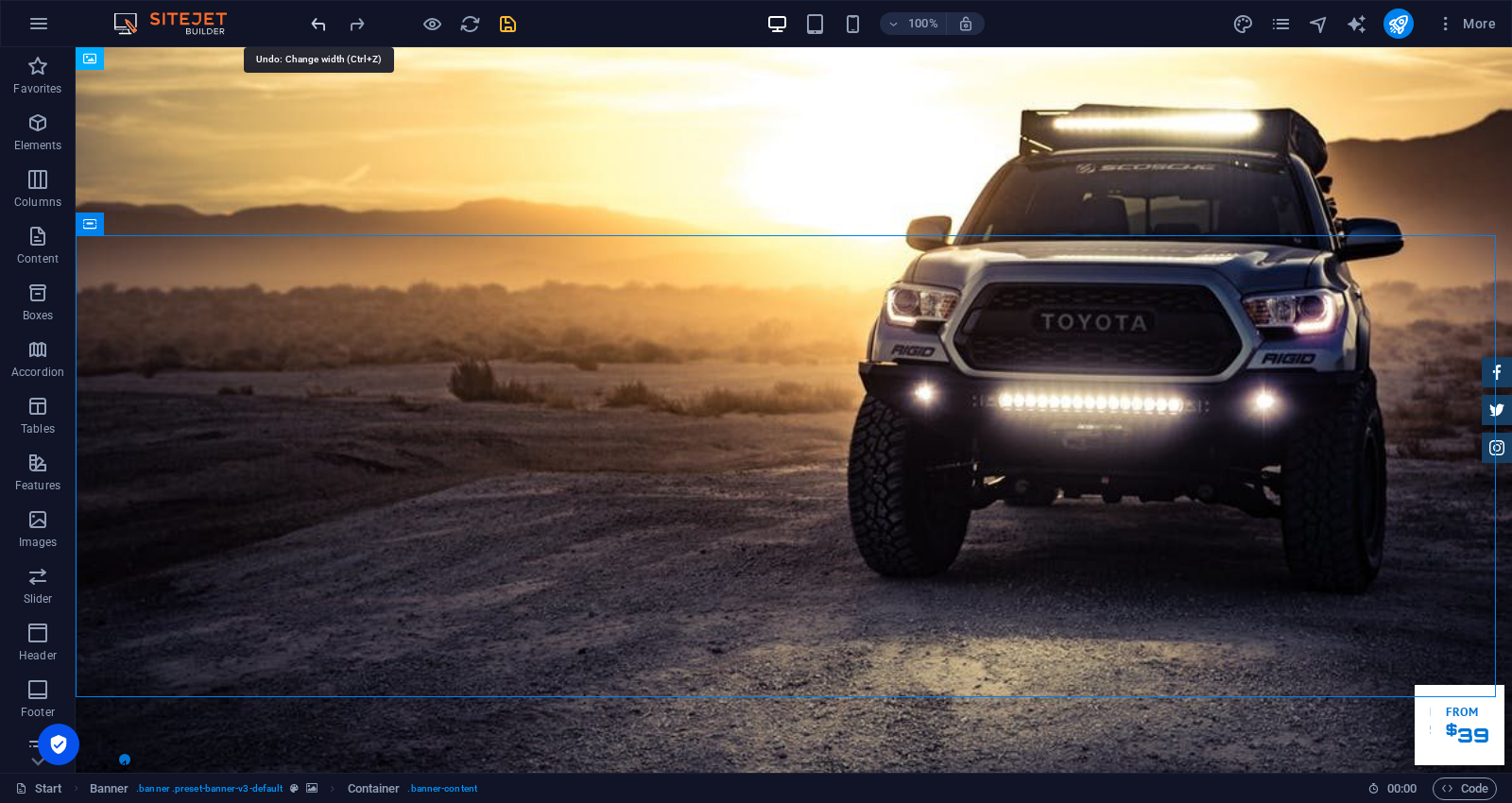 click at bounding box center (318, 24) 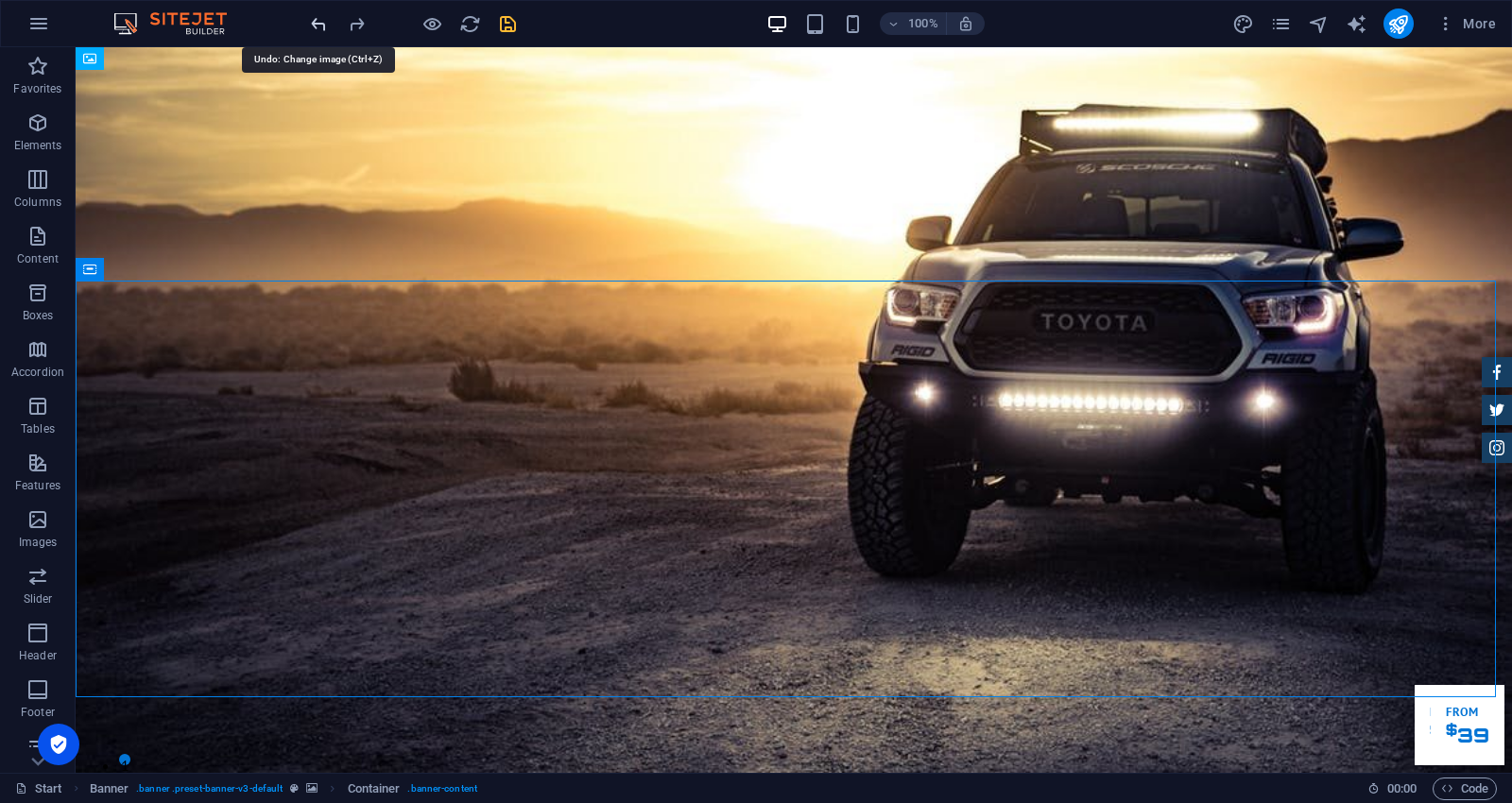 click at bounding box center [318, 24] 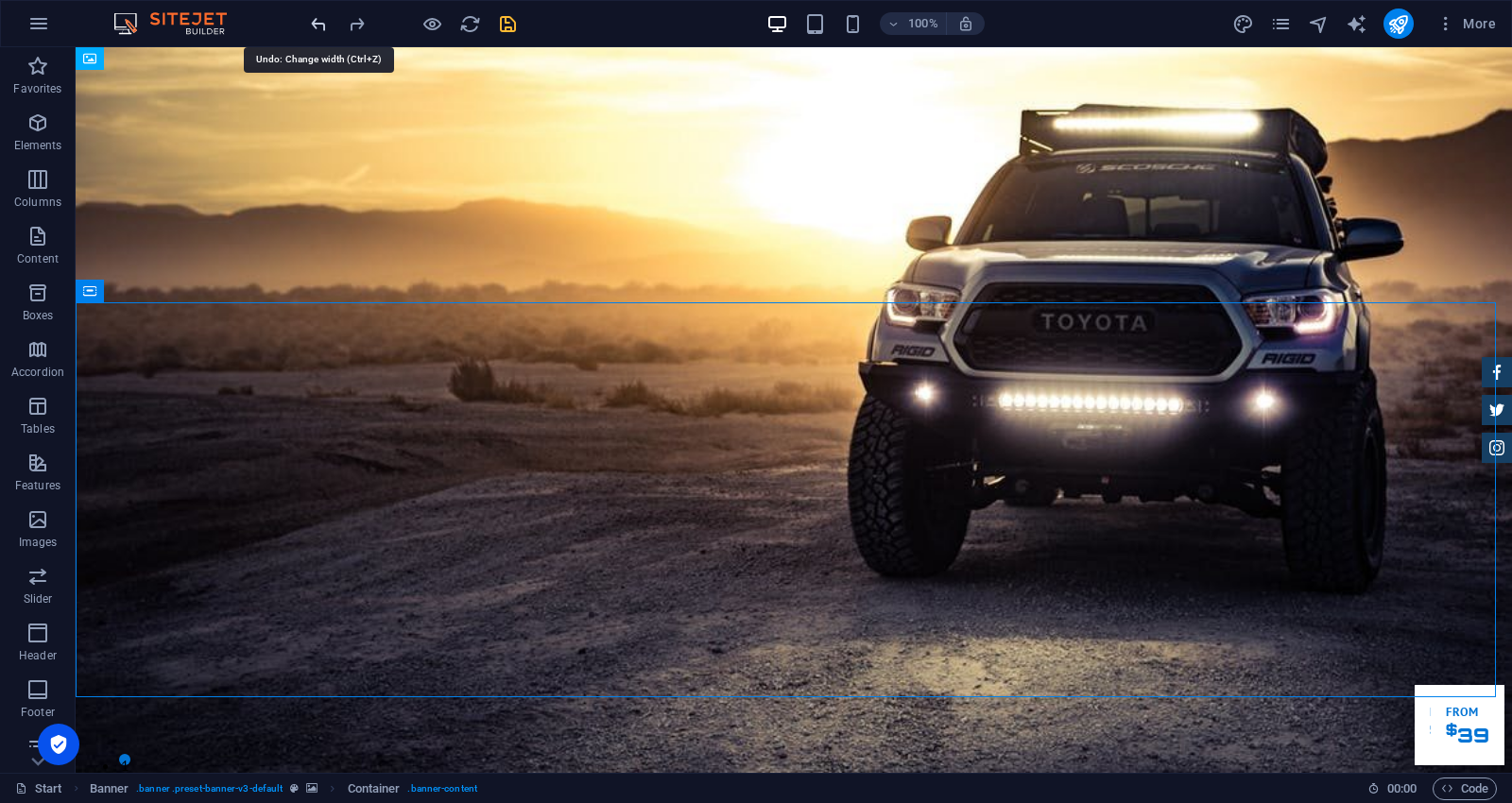 click at bounding box center (318, 24) 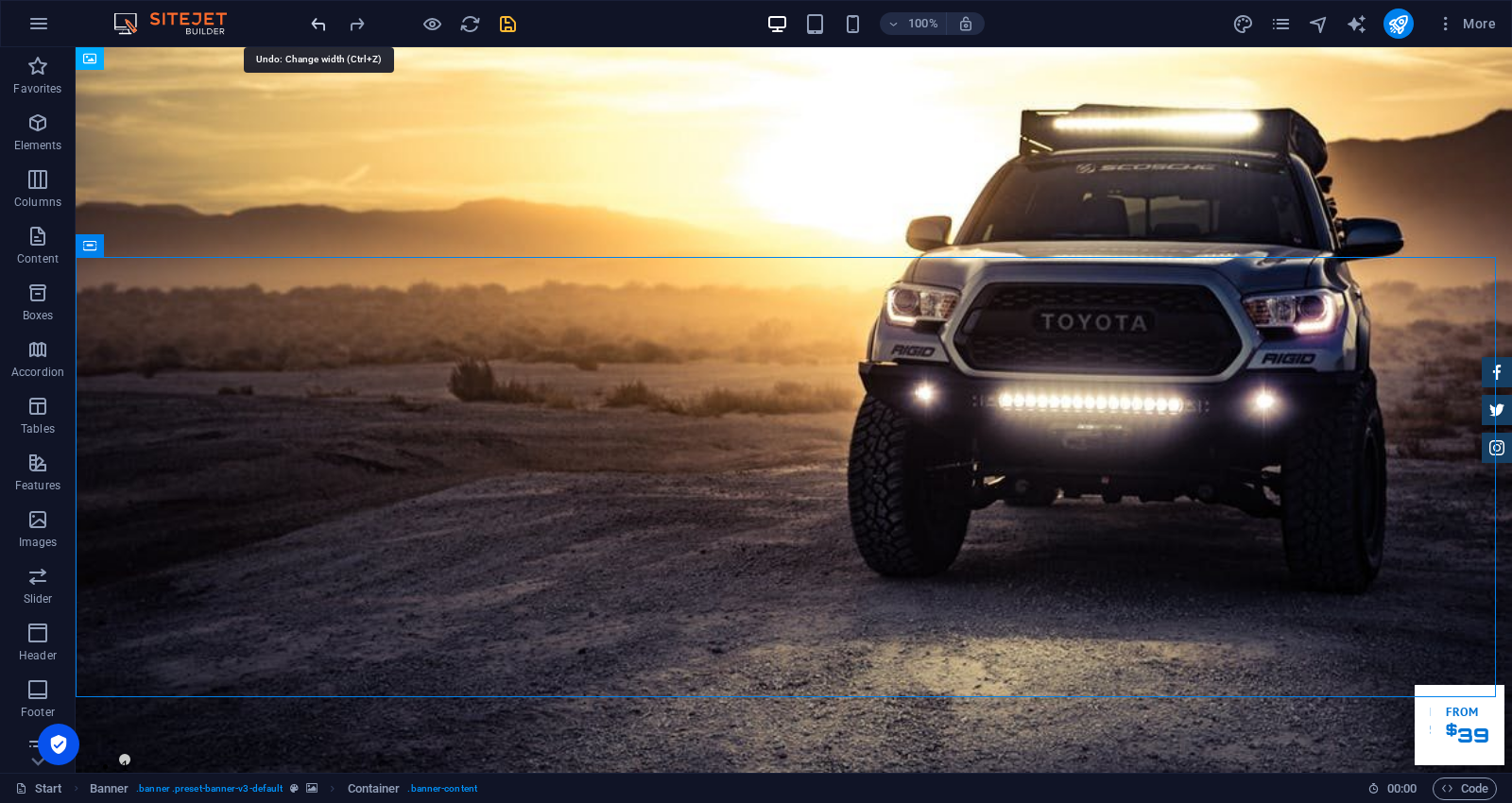 click at bounding box center (318, 24) 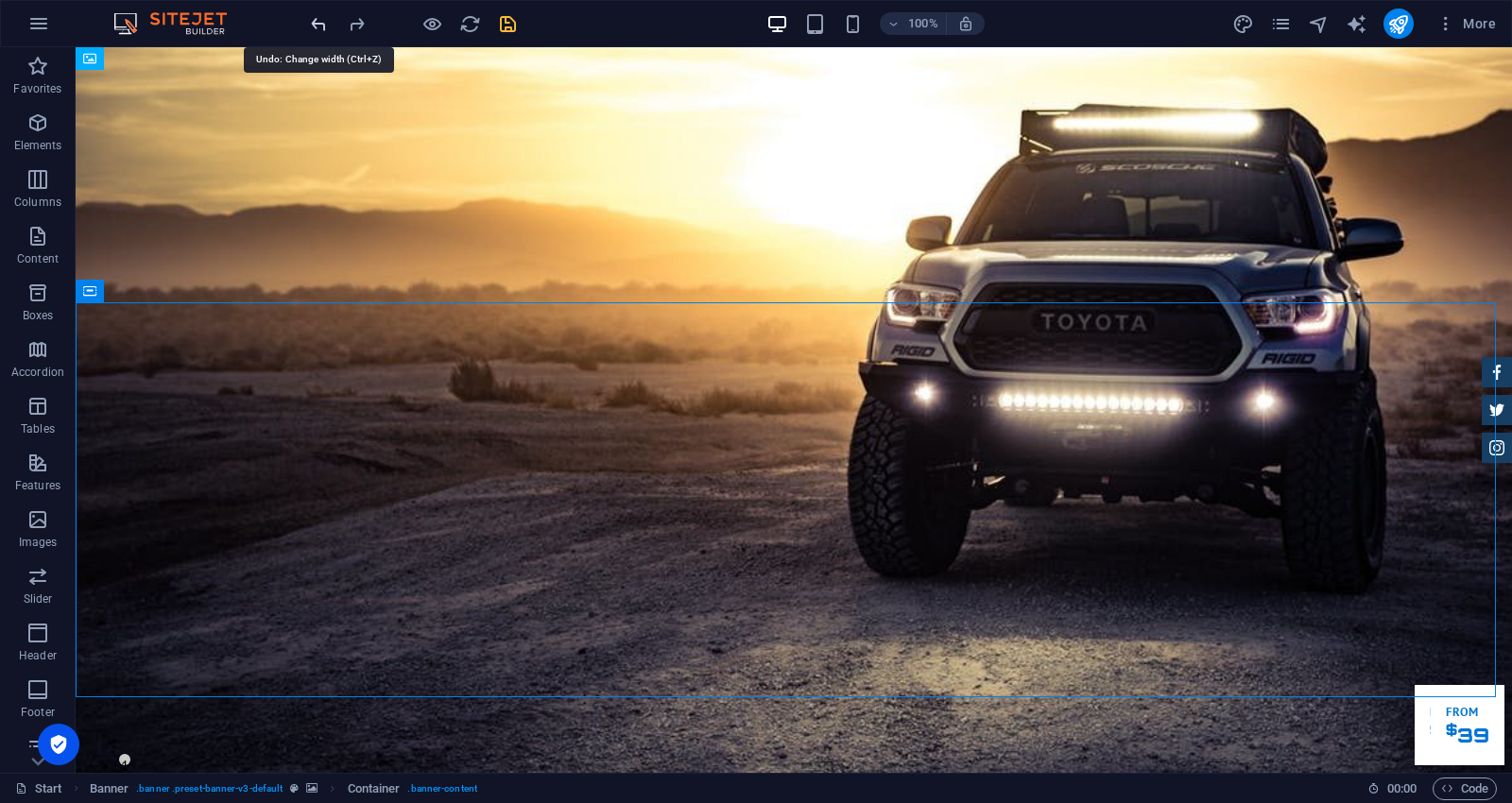 click at bounding box center [318, 24] 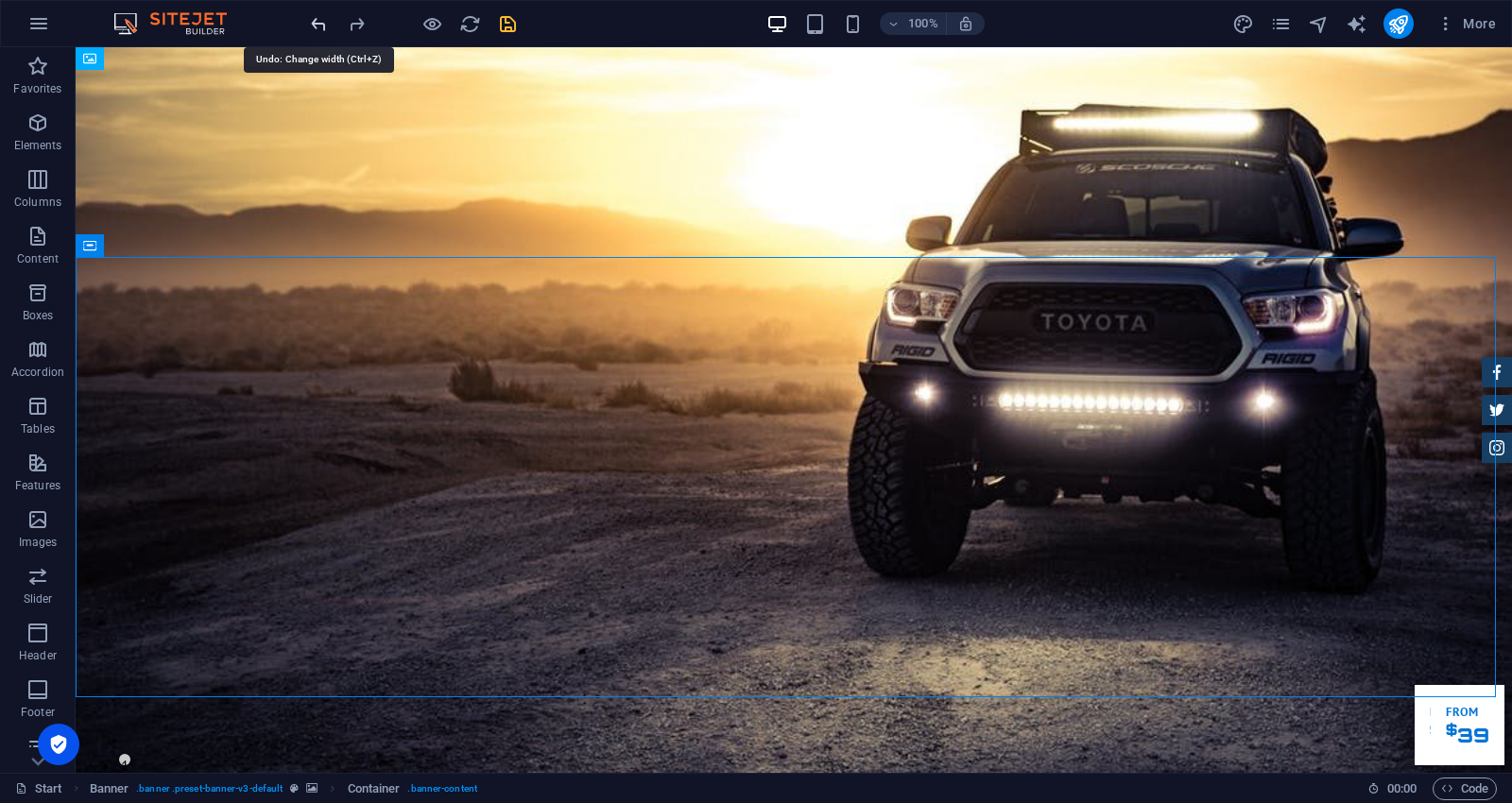 click at bounding box center (318, 24) 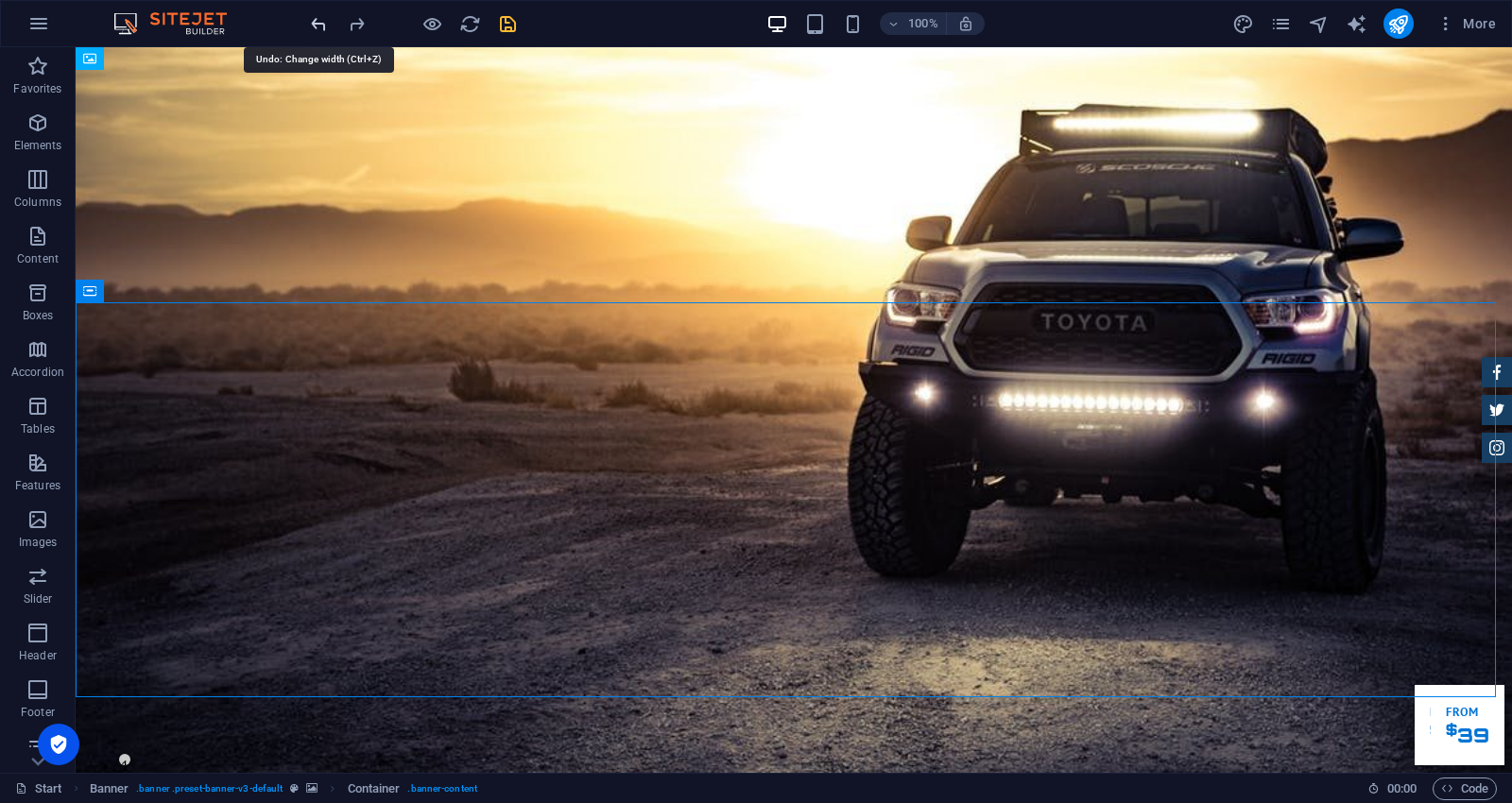 click at bounding box center [318, 24] 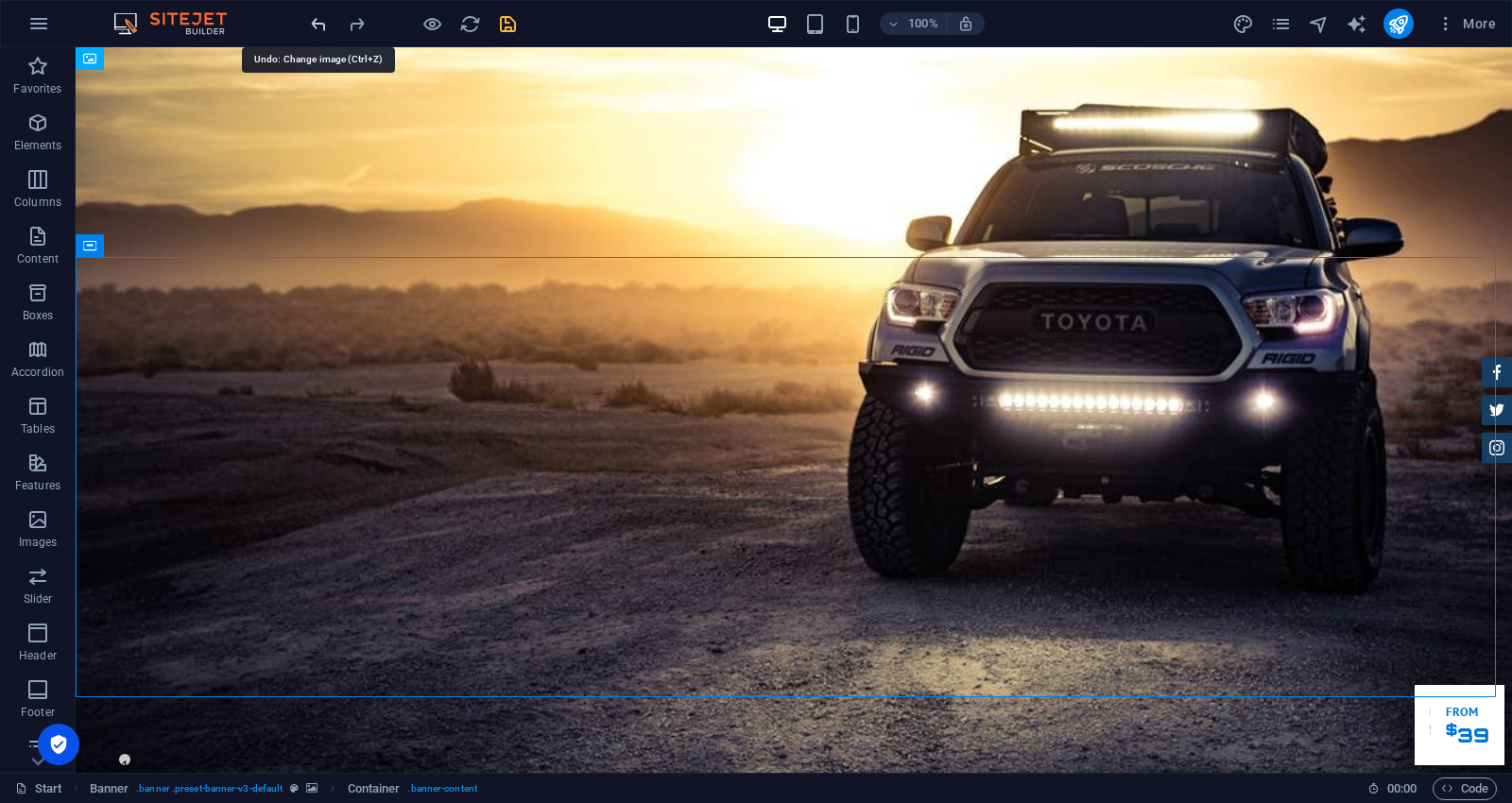 click at bounding box center [318, 24] 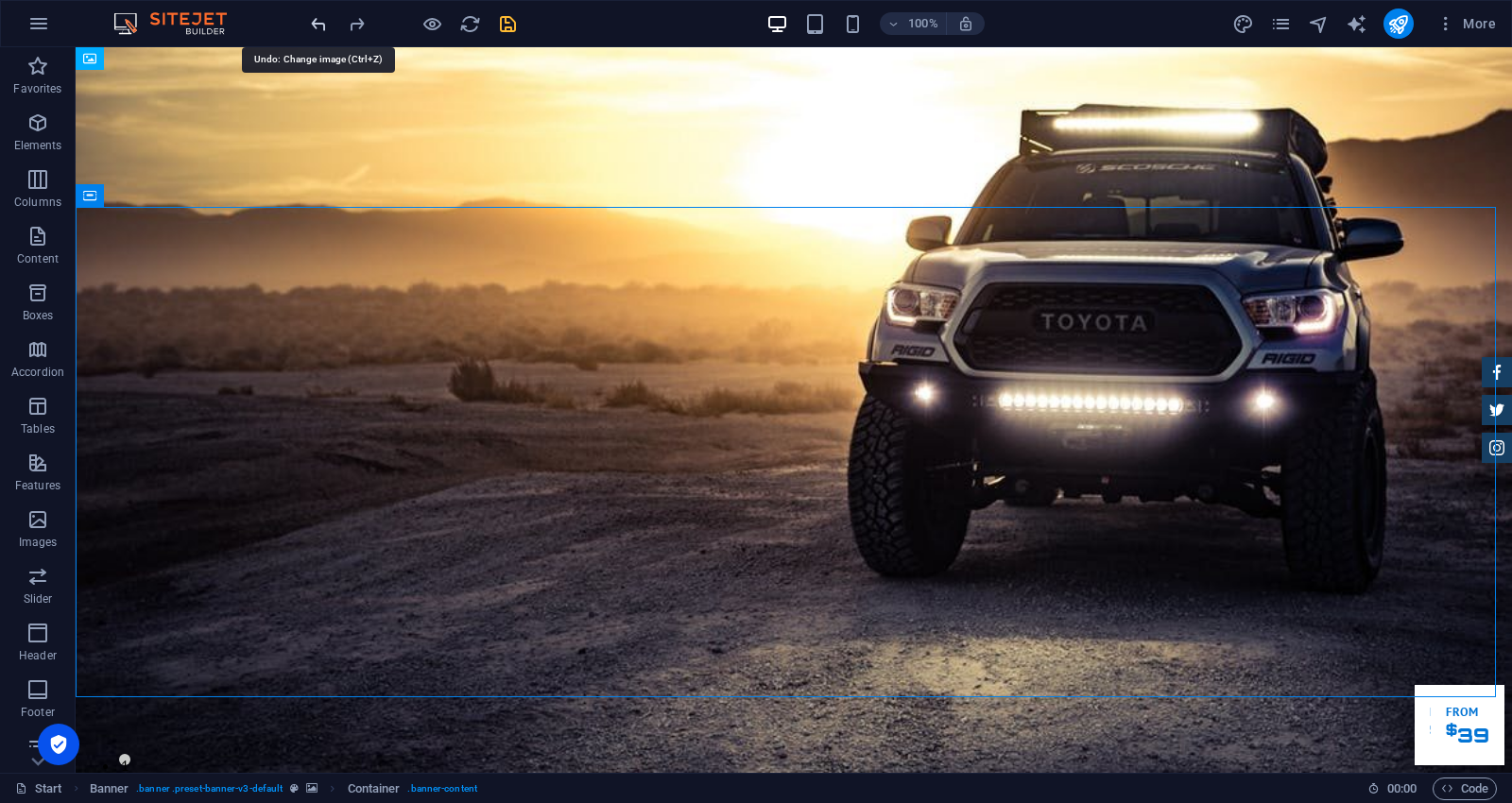 click at bounding box center [318, 24] 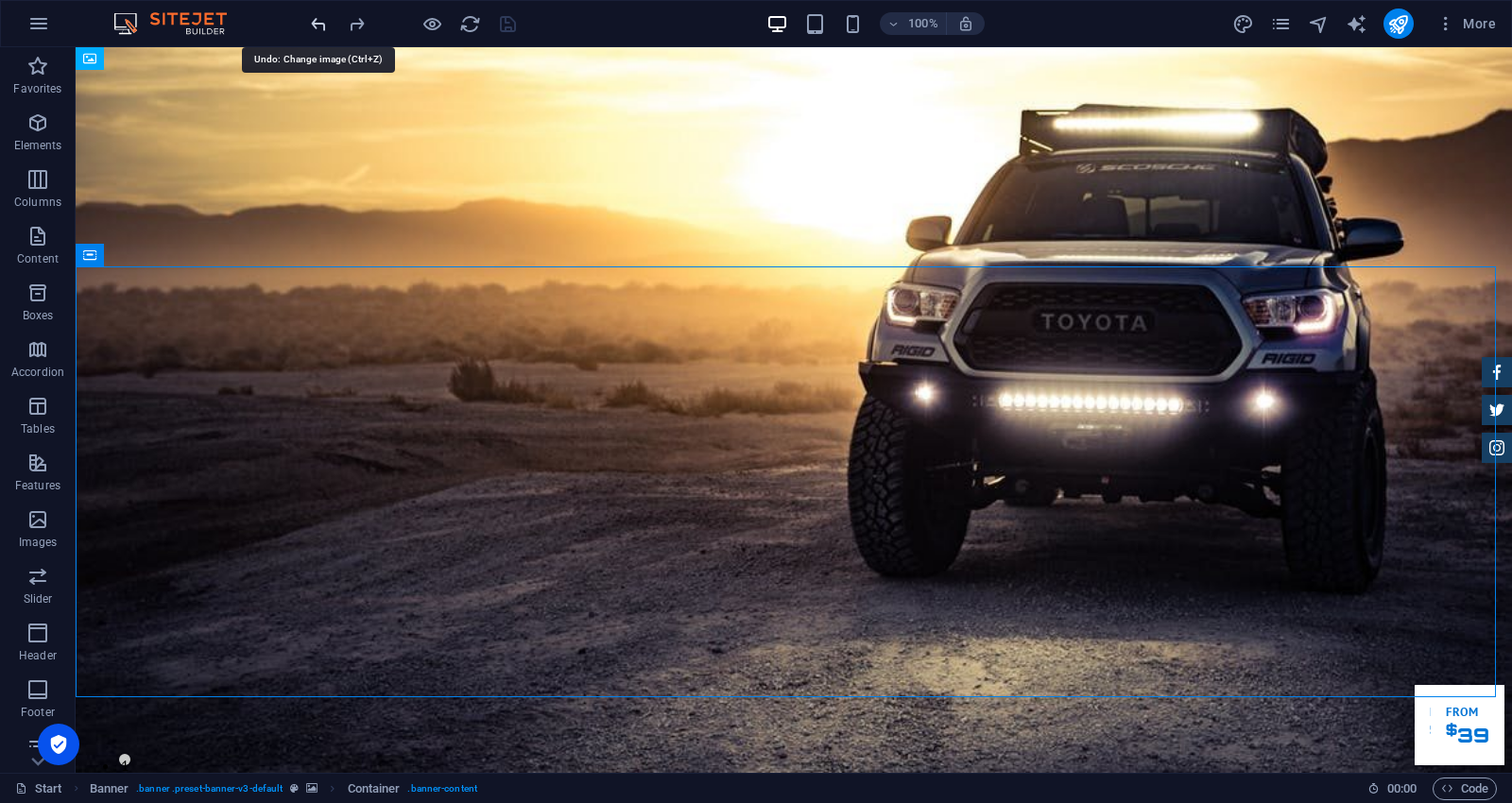 click at bounding box center (318, 24) 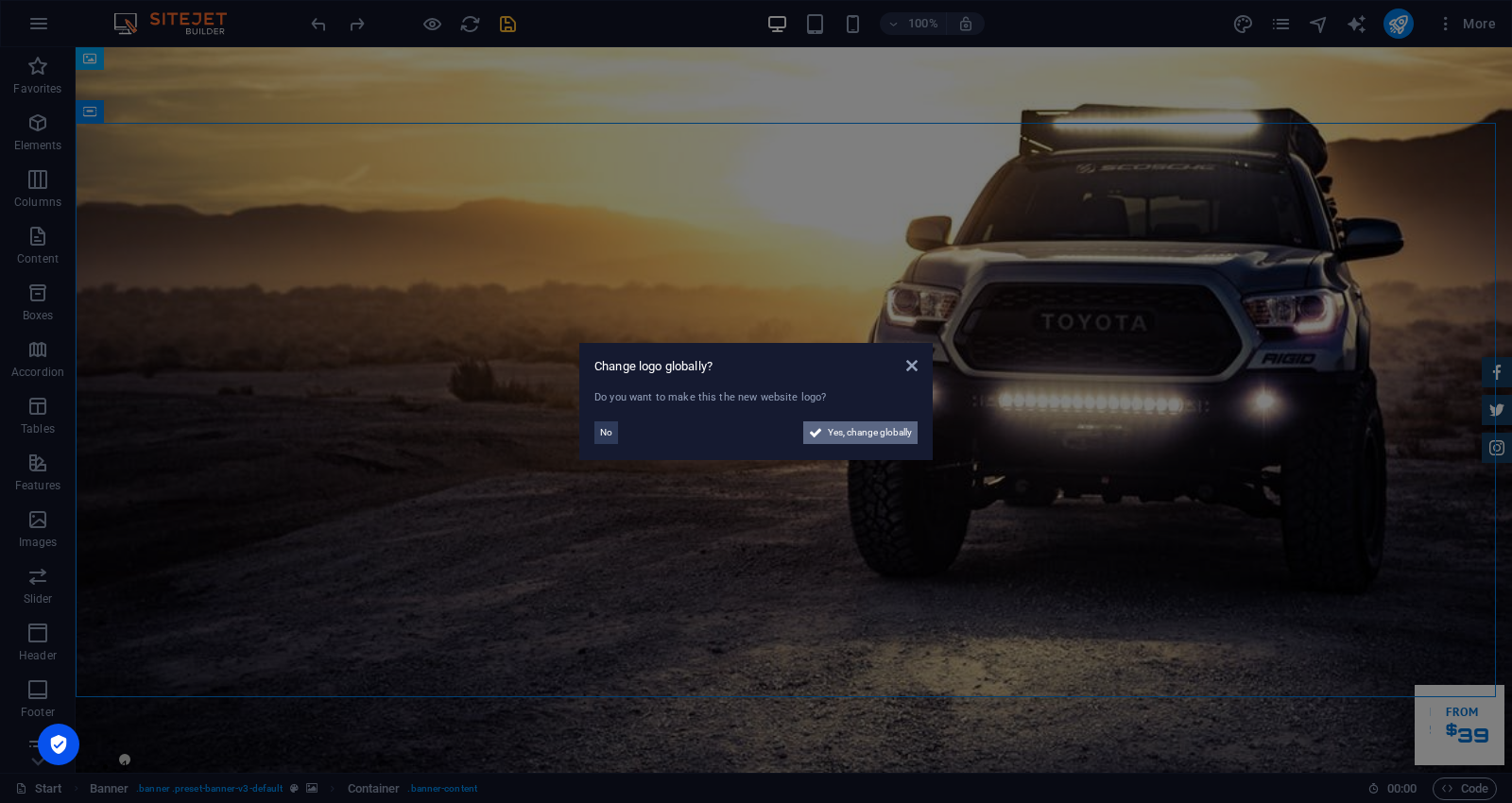 click on "Yes, change globally" at bounding box center (869, 433) 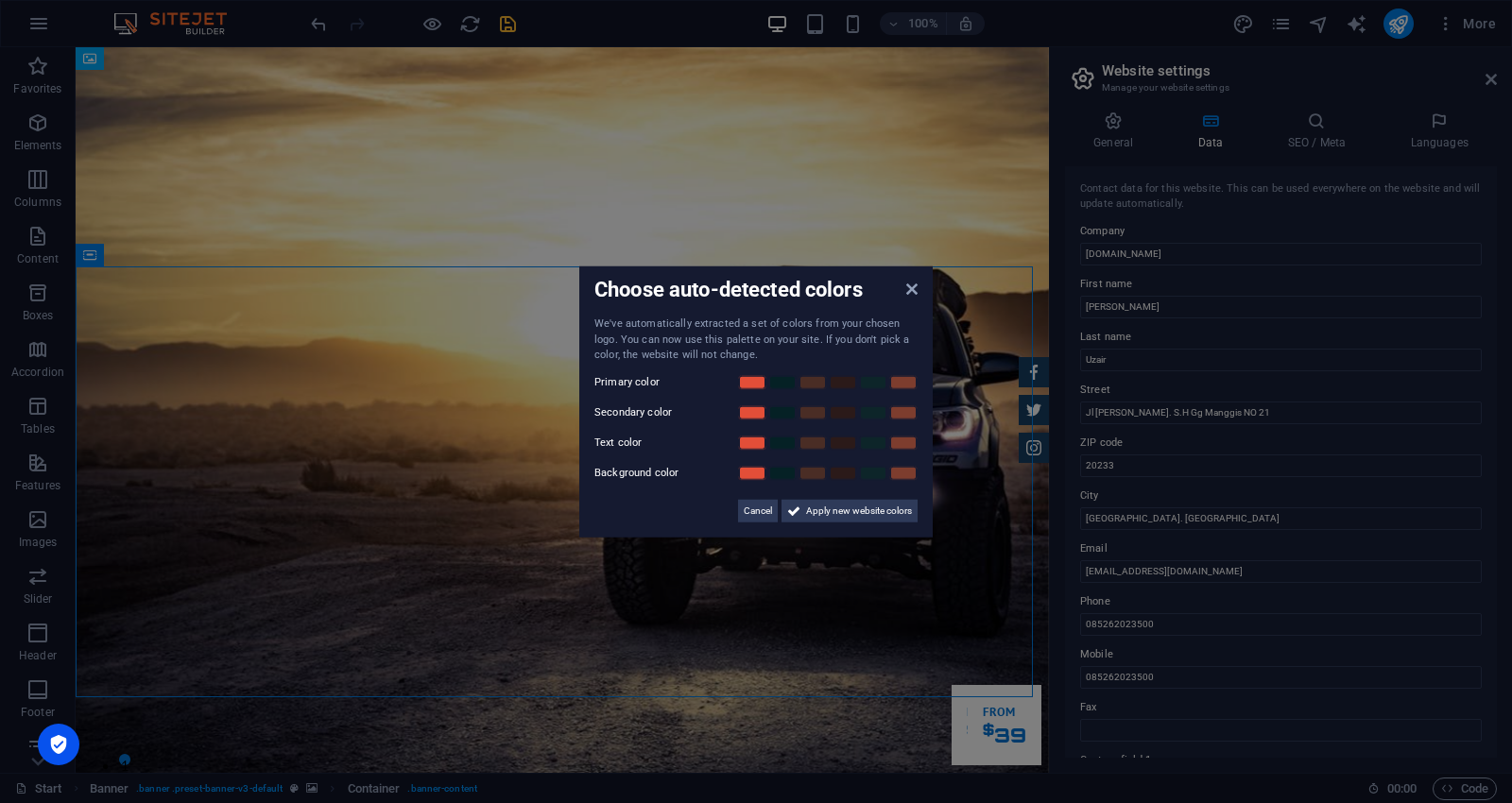 click on "Choose auto-detected colors We've automatically extracted a set of colors from your chosen logo. You can now use this palette on your site. If you don't pick a color, the website will not change.  Primary color Secondary color Text color Background color Cancel Apply new website colors" at bounding box center (756, 402) 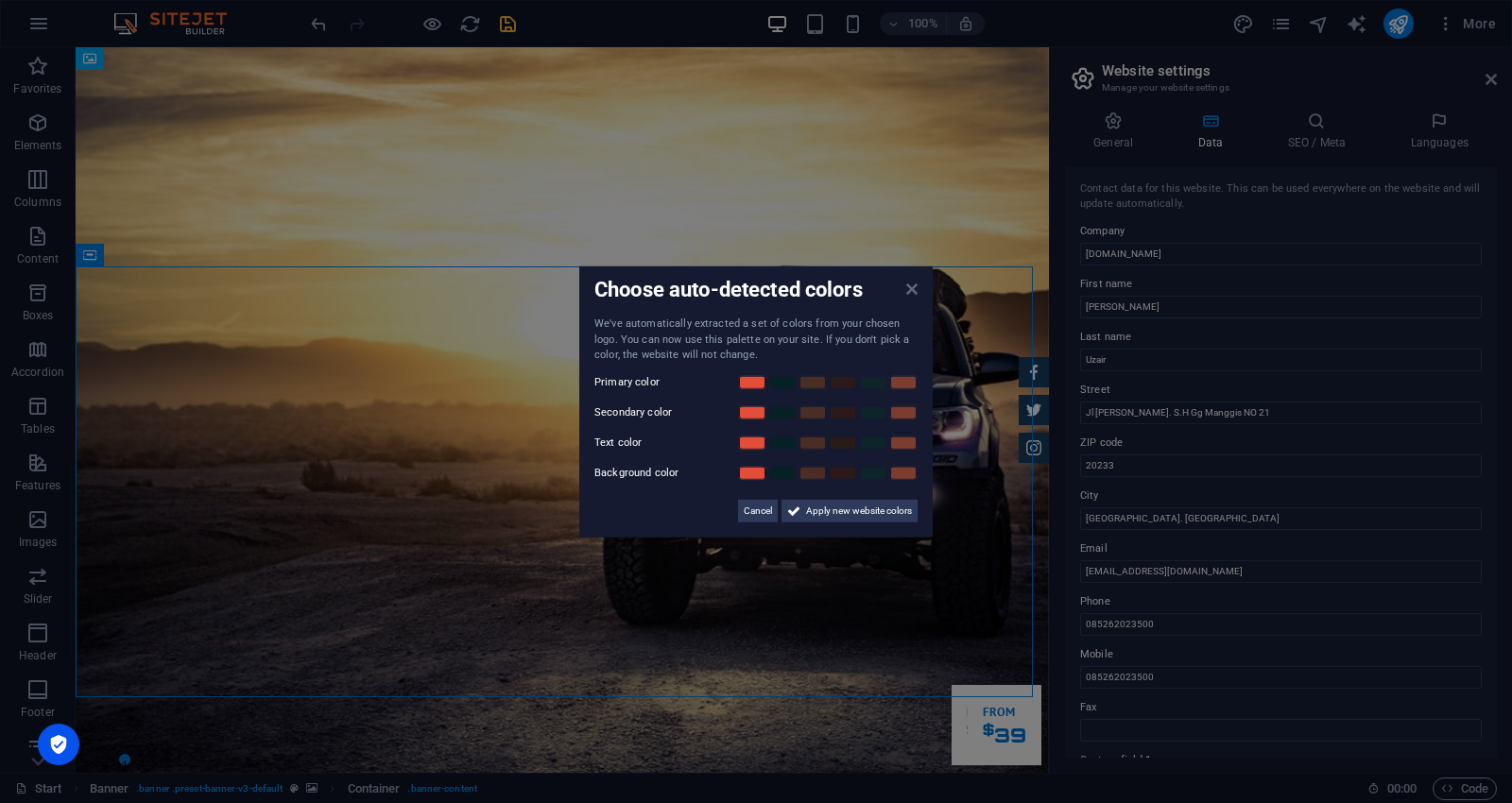 click at bounding box center [912, 289] 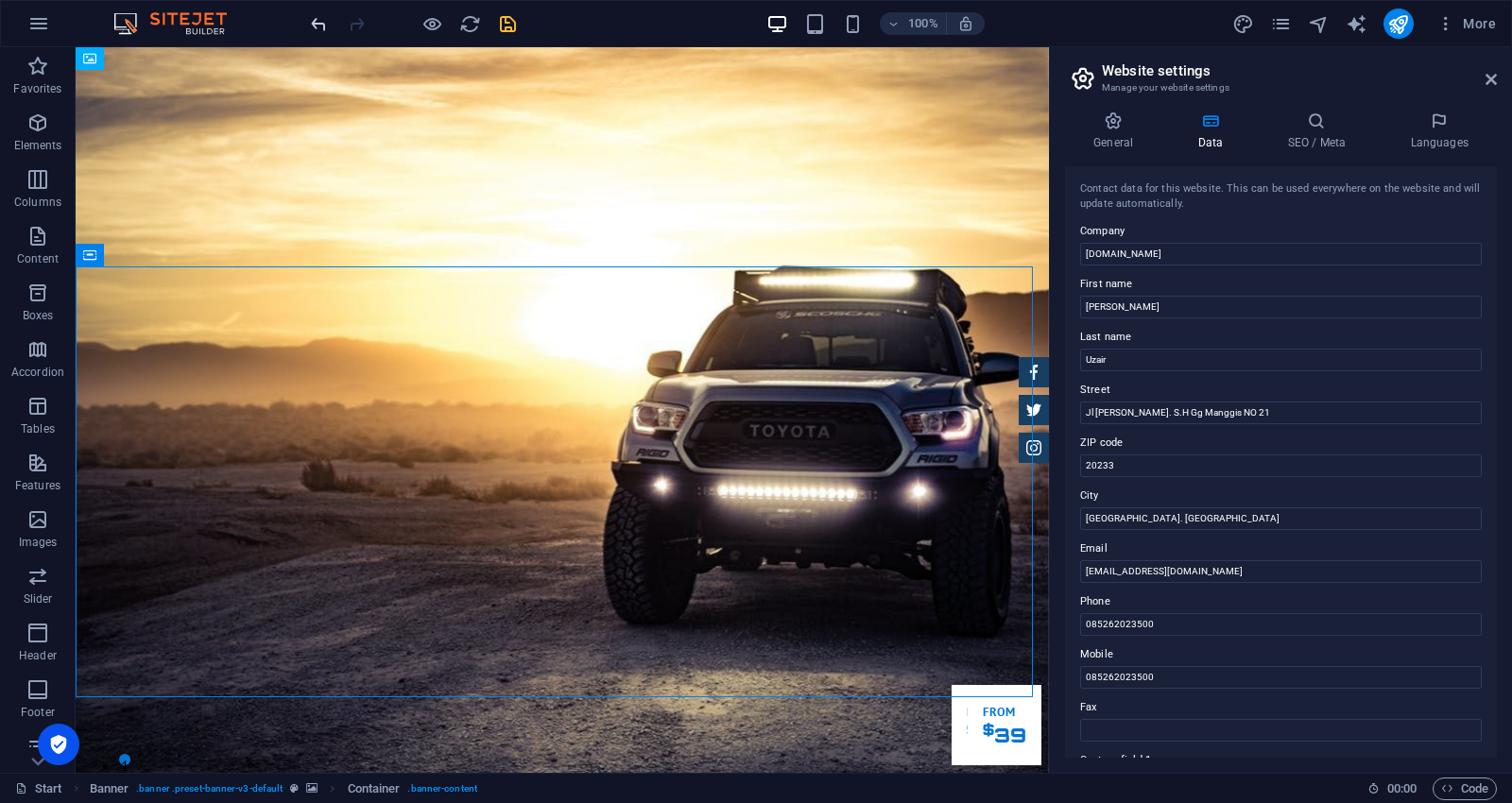 click on "100% More" at bounding box center [756, 24] 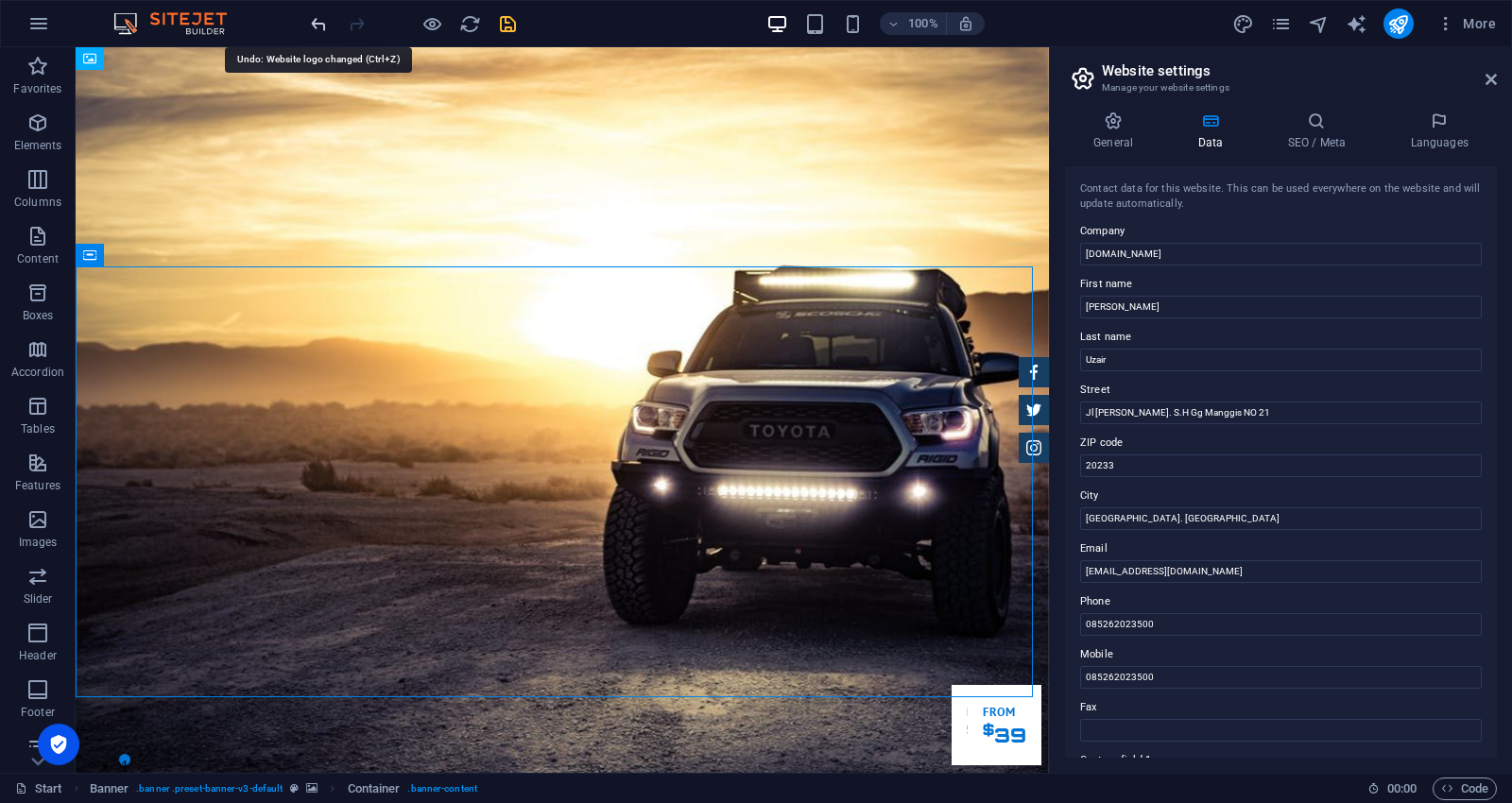 click at bounding box center [318, 24] 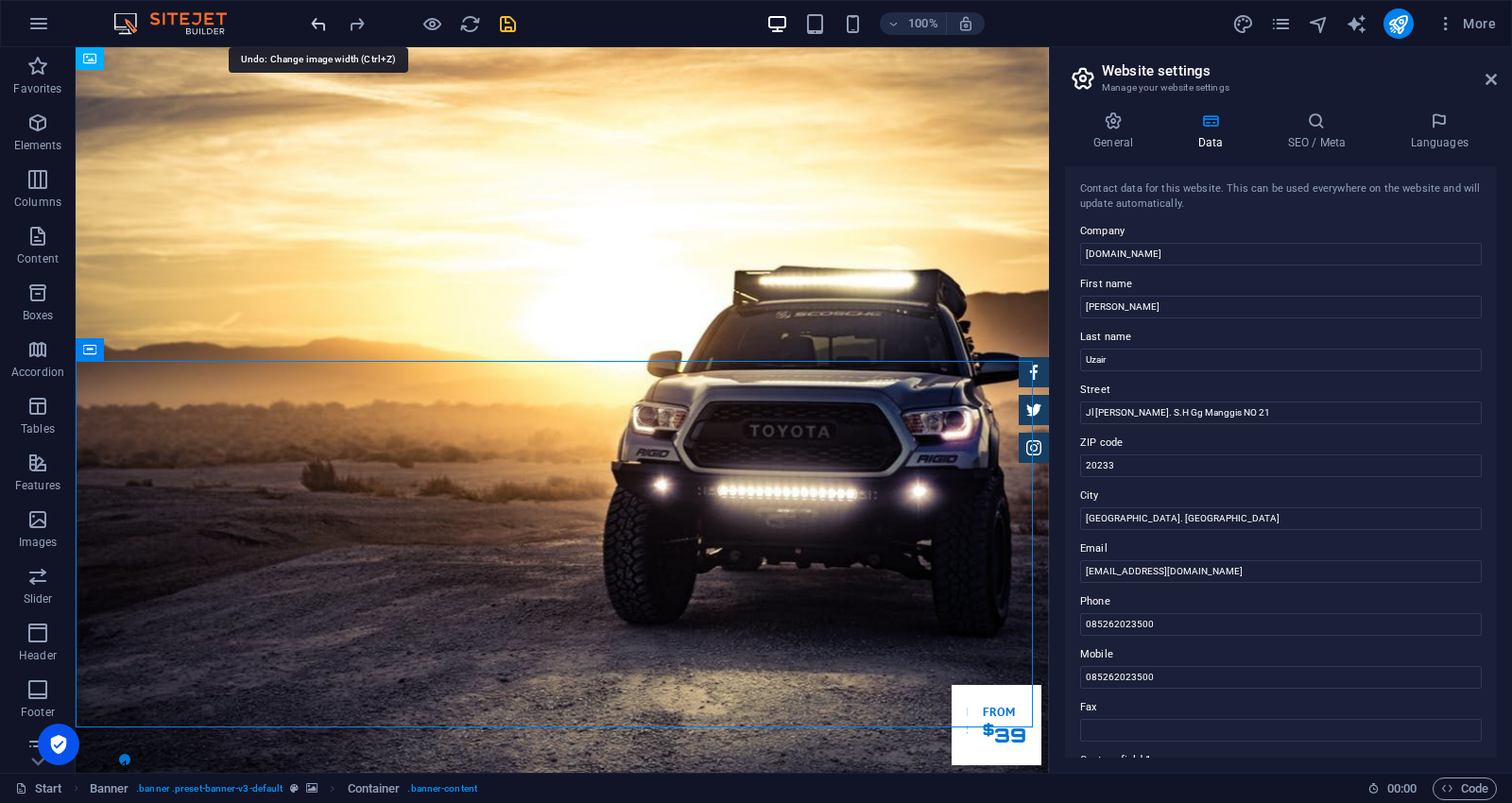 click at bounding box center (318, 24) 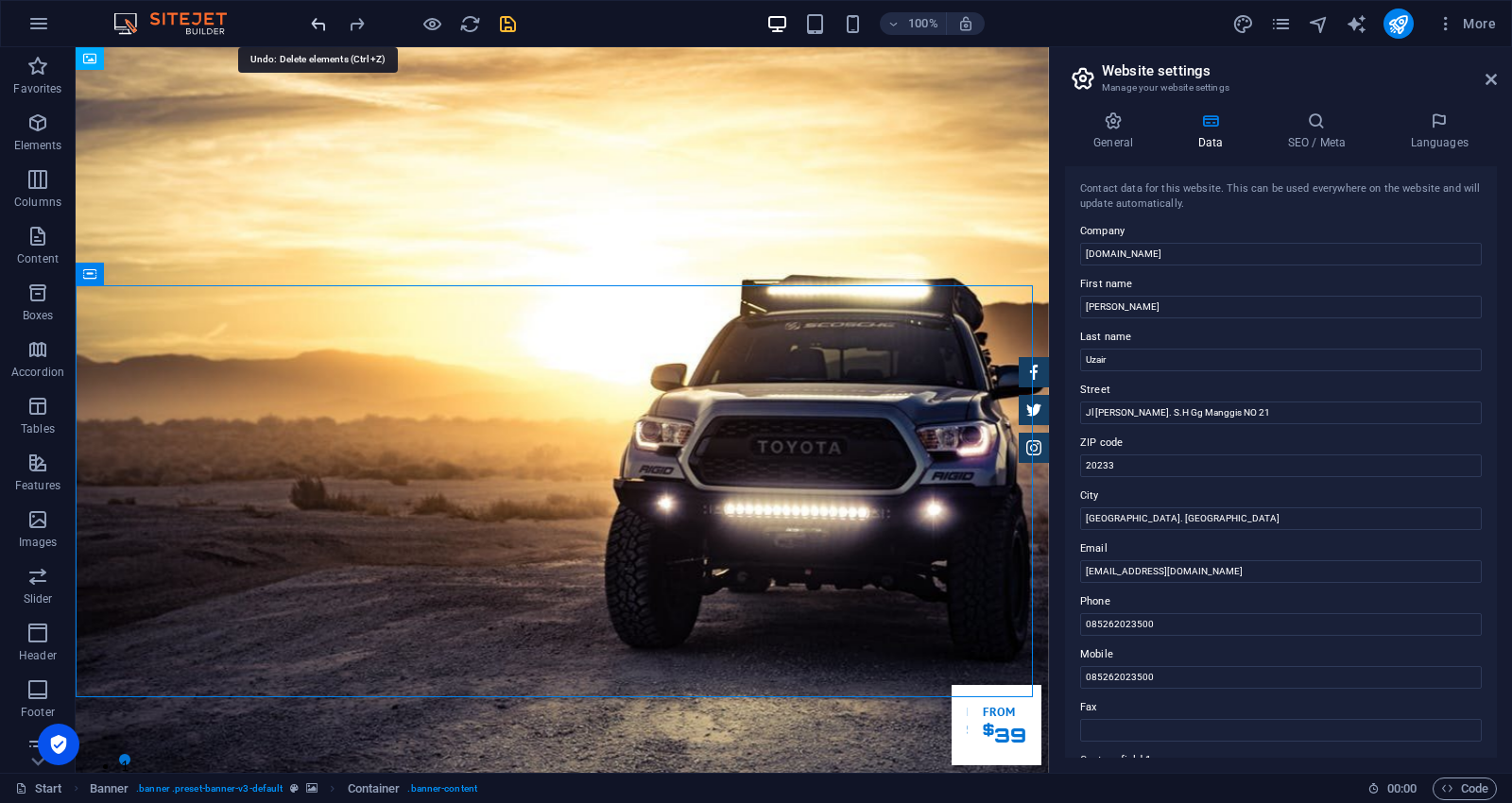 click at bounding box center [318, 24] 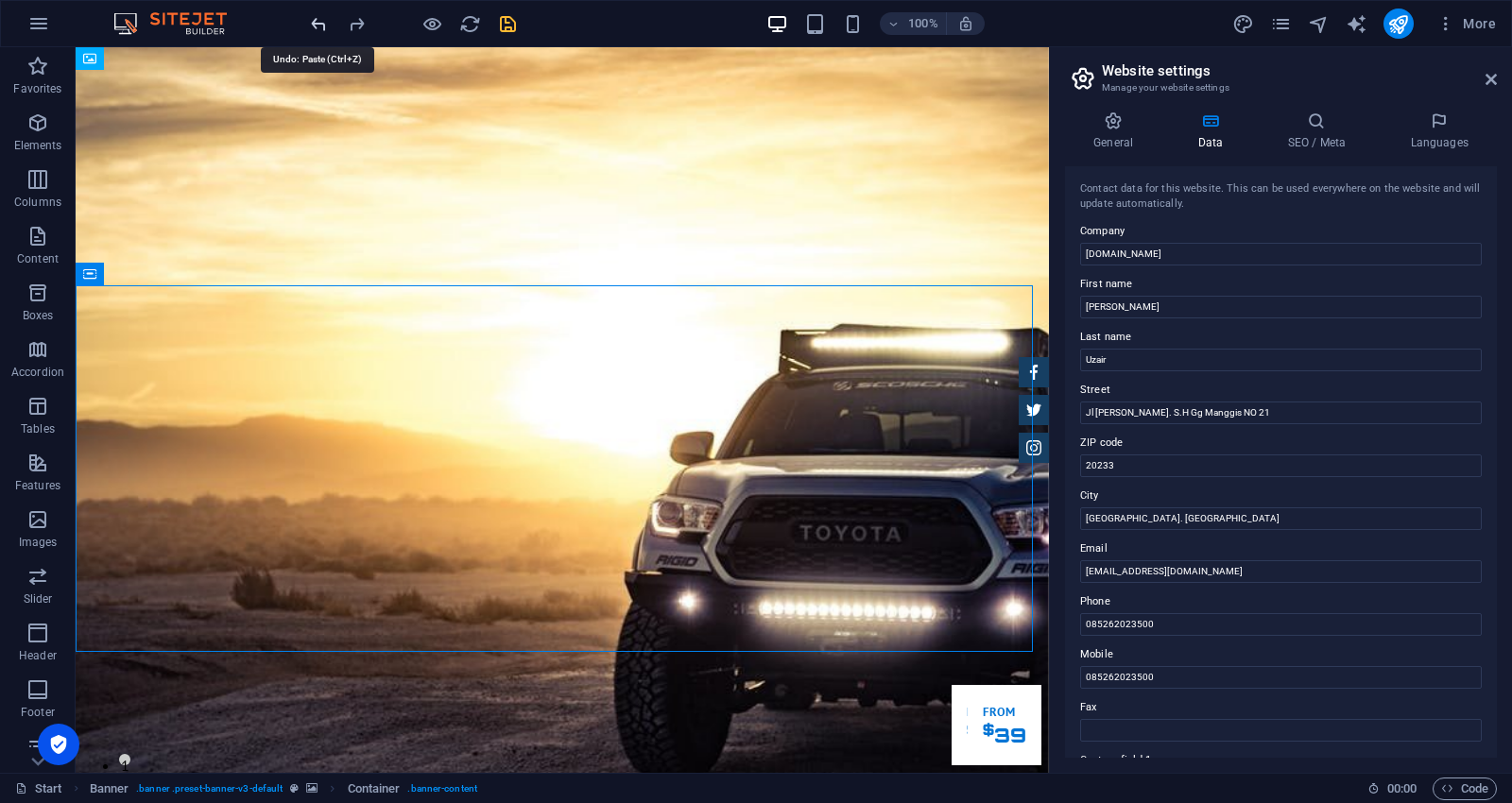 click at bounding box center (318, 24) 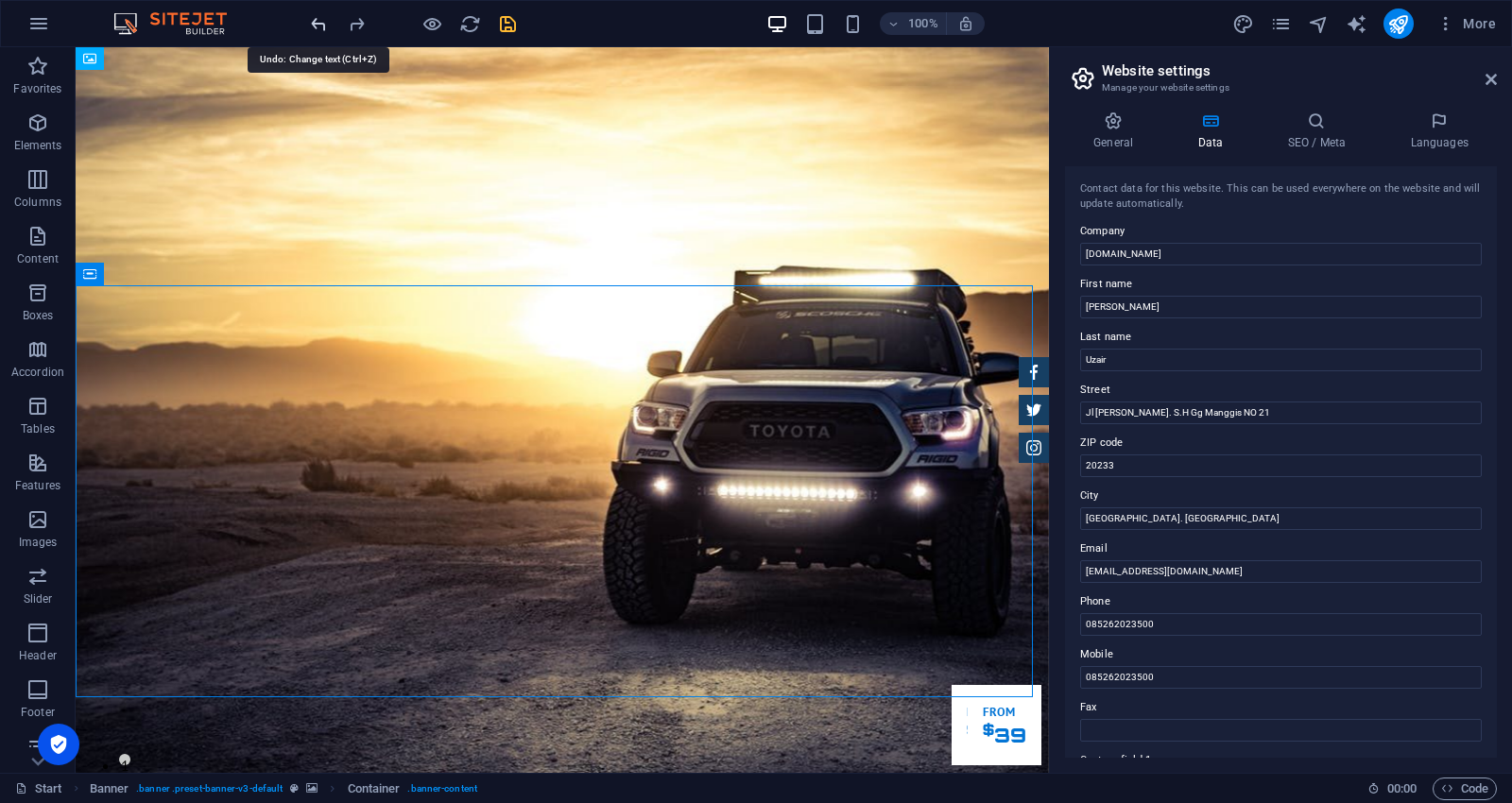click at bounding box center (318, 24) 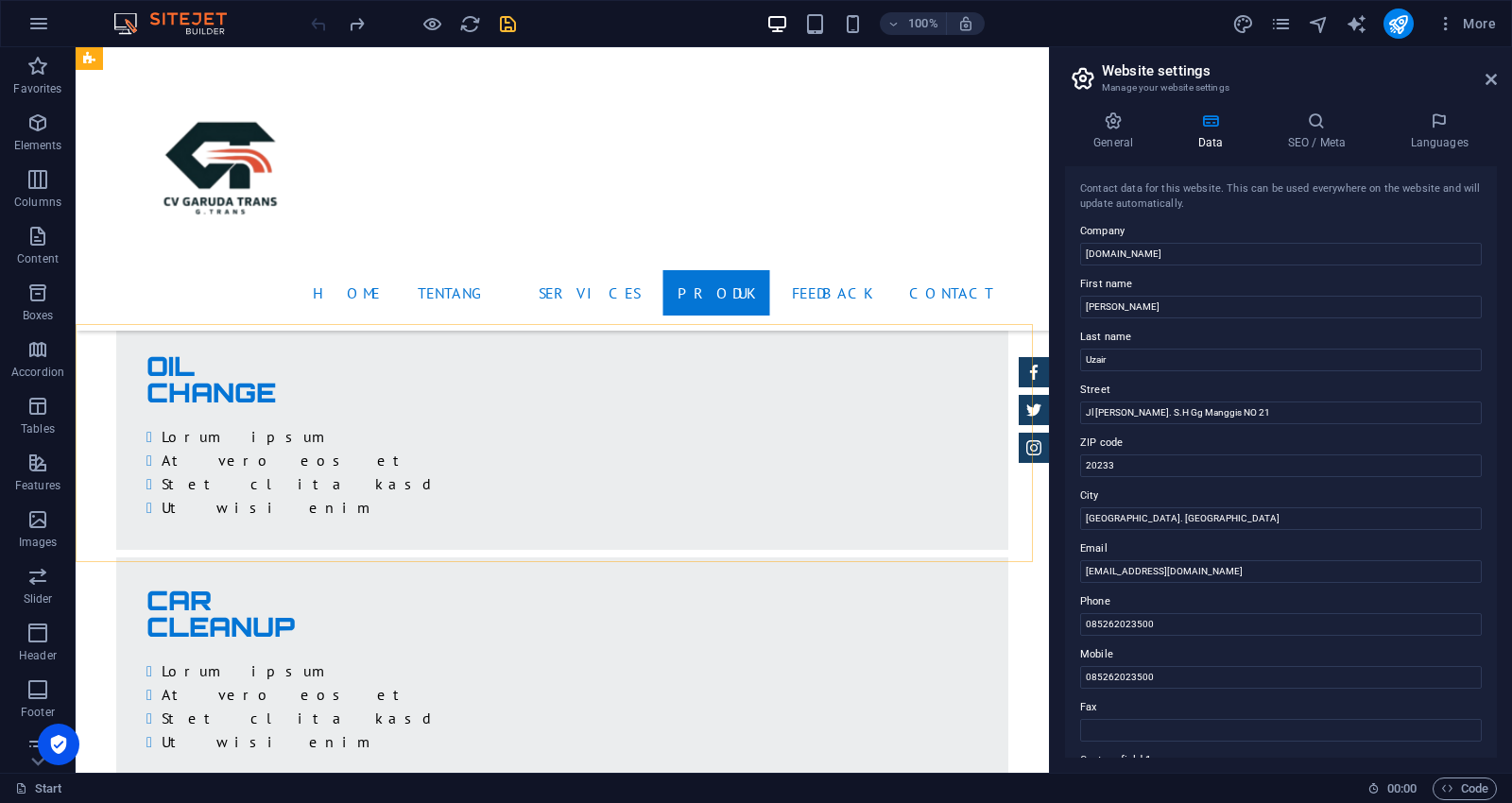 scroll, scrollTop: 4181, scrollLeft: 0, axis: vertical 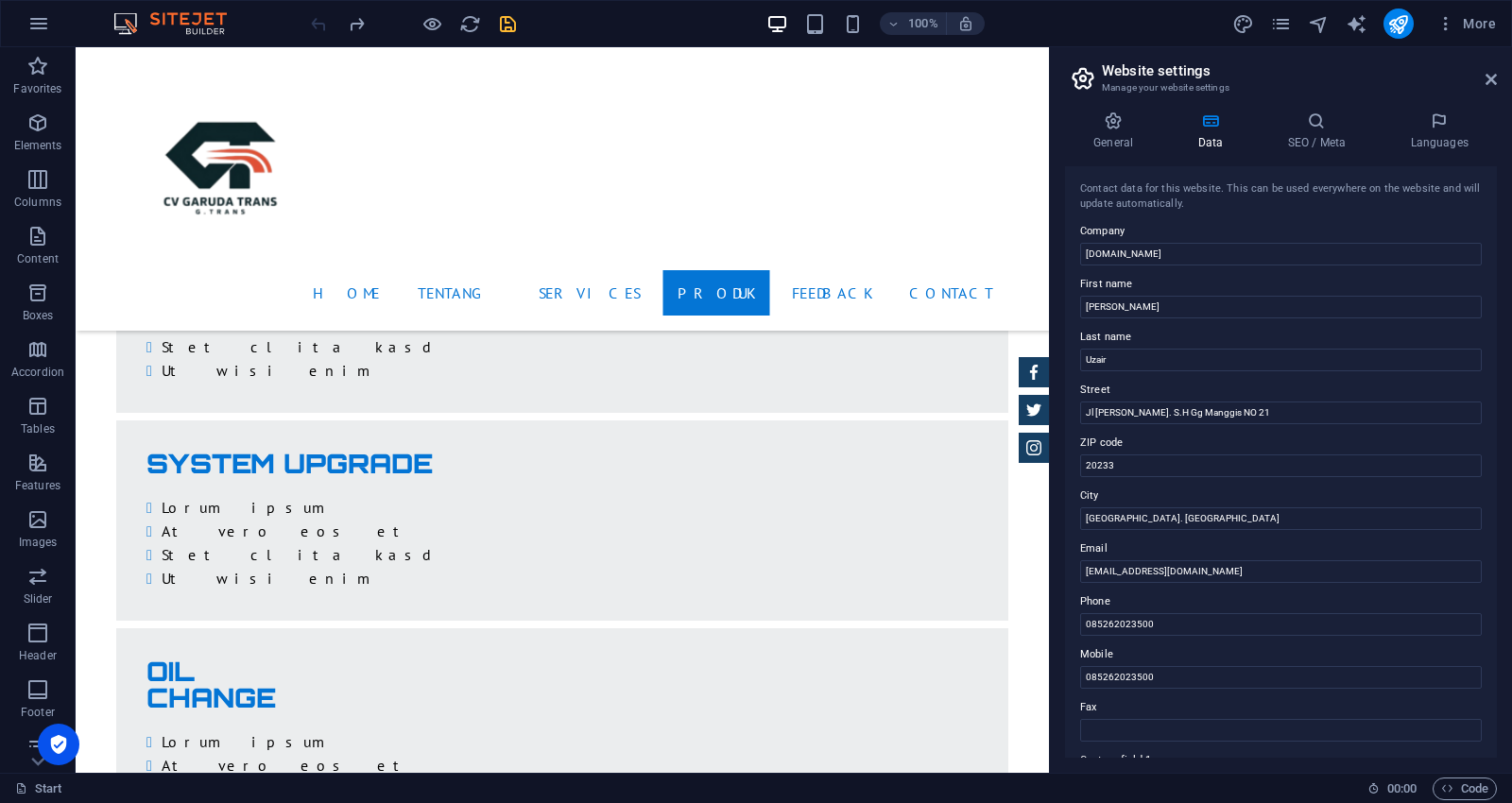 click on "Website settings Manage your website settings  General  Data  SEO / Meta  Languages Website name gtransmedan.com Logo Drag files here, click to choose files or select files from Files or our free stock photos & videos Select files from the file manager, stock photos, or upload file(s) Upload Favicon Set the favicon of your website here. A favicon is a small icon shown in the browser tab next to your website title. It helps visitors identify your website. Drag files here, click to choose files or select files from Files or our free stock photos & videos Select files from the file manager, stock photos, or upload file(s) Upload Preview Image (Open Graph) This image will be shown when the website is shared on social networks Drag files here, click to choose files or select files from Files or our free stock photos & videos Select files from the file manager, stock photos, or upload file(s) Upload Contact data for this website. This can be used everywhere on the website and will update automatically. Company City" at bounding box center (1280, 410) 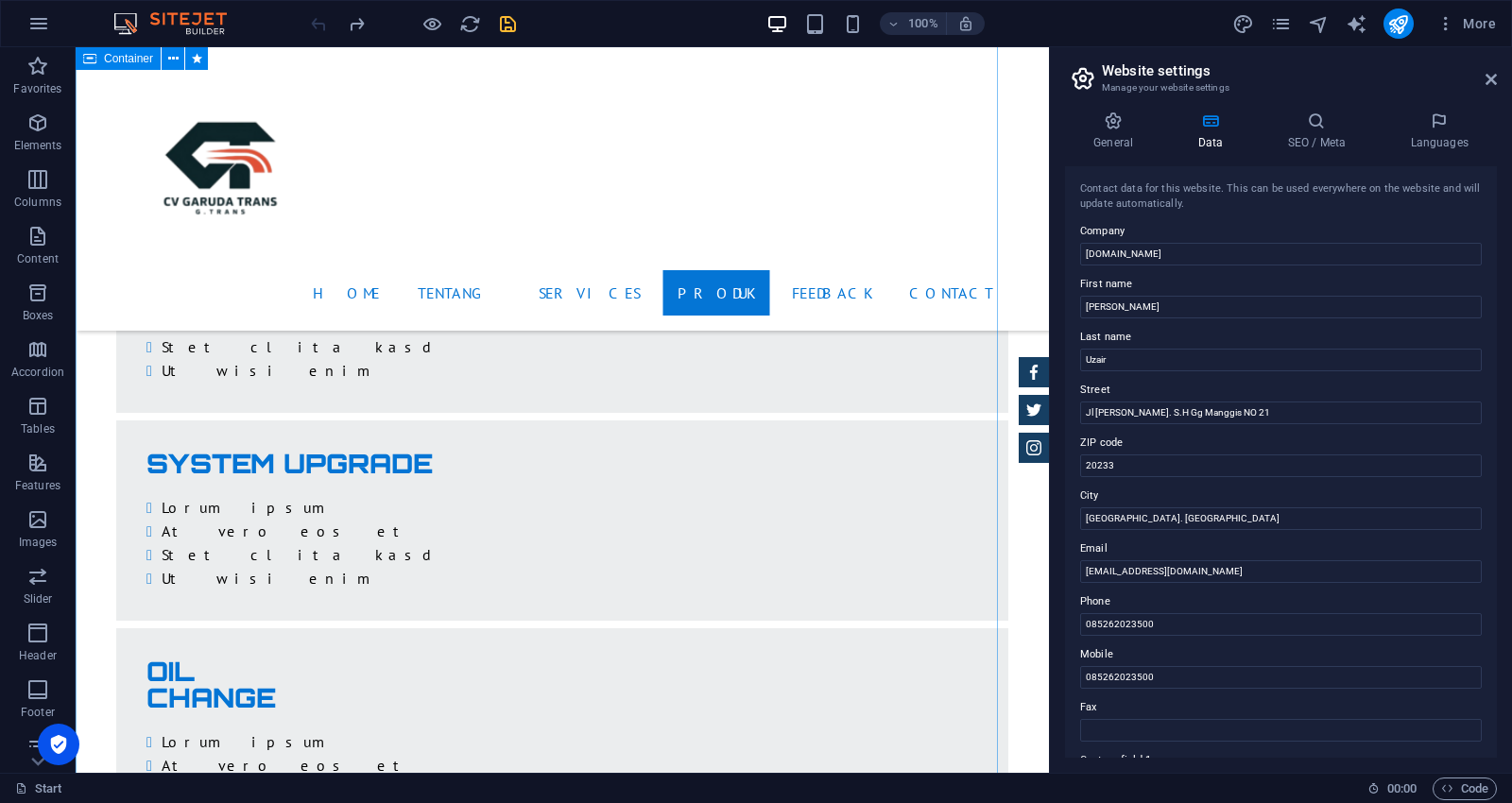 scroll, scrollTop: 3972, scrollLeft: 0, axis: vertical 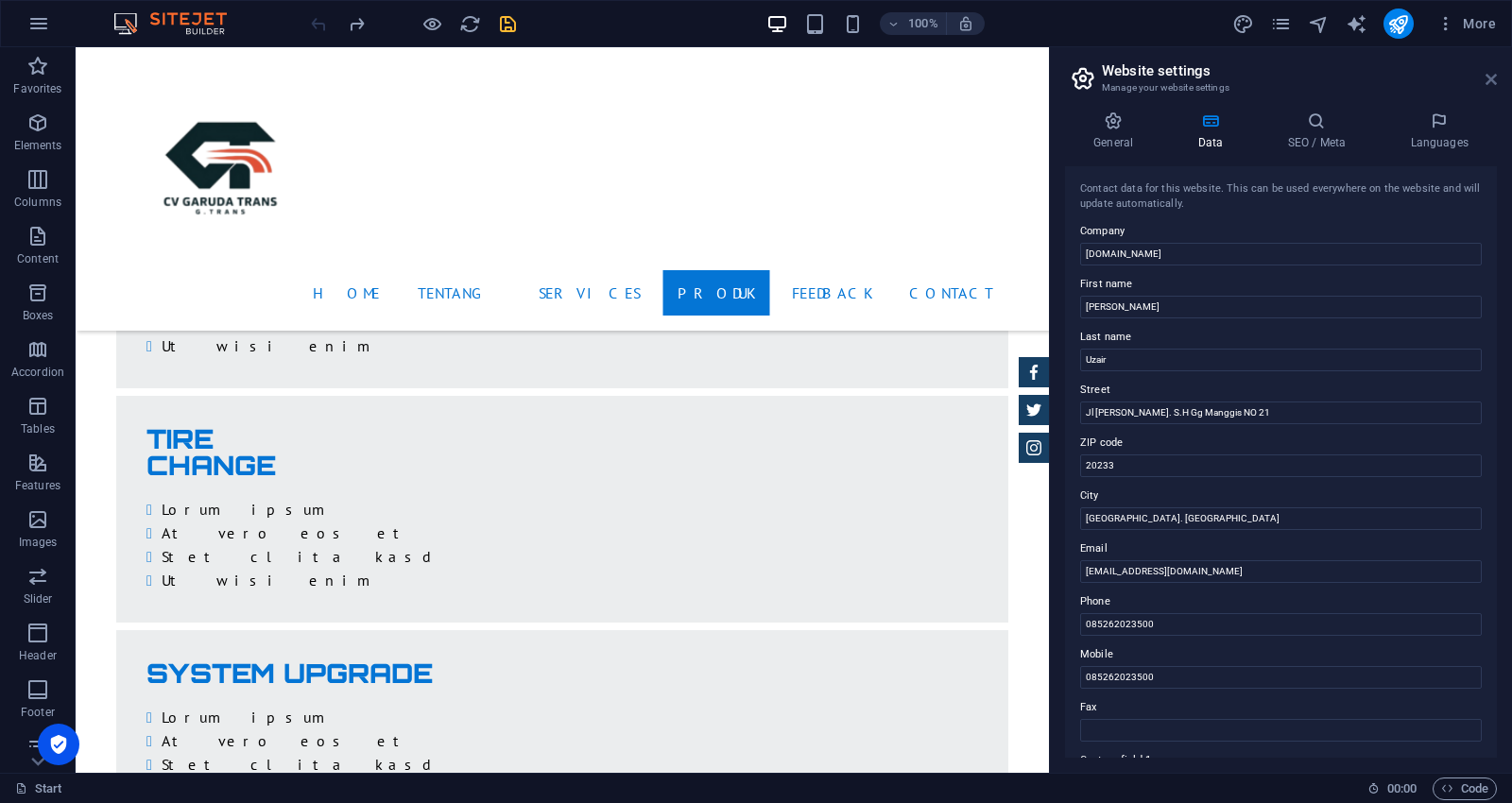 click at bounding box center (1491, 79) 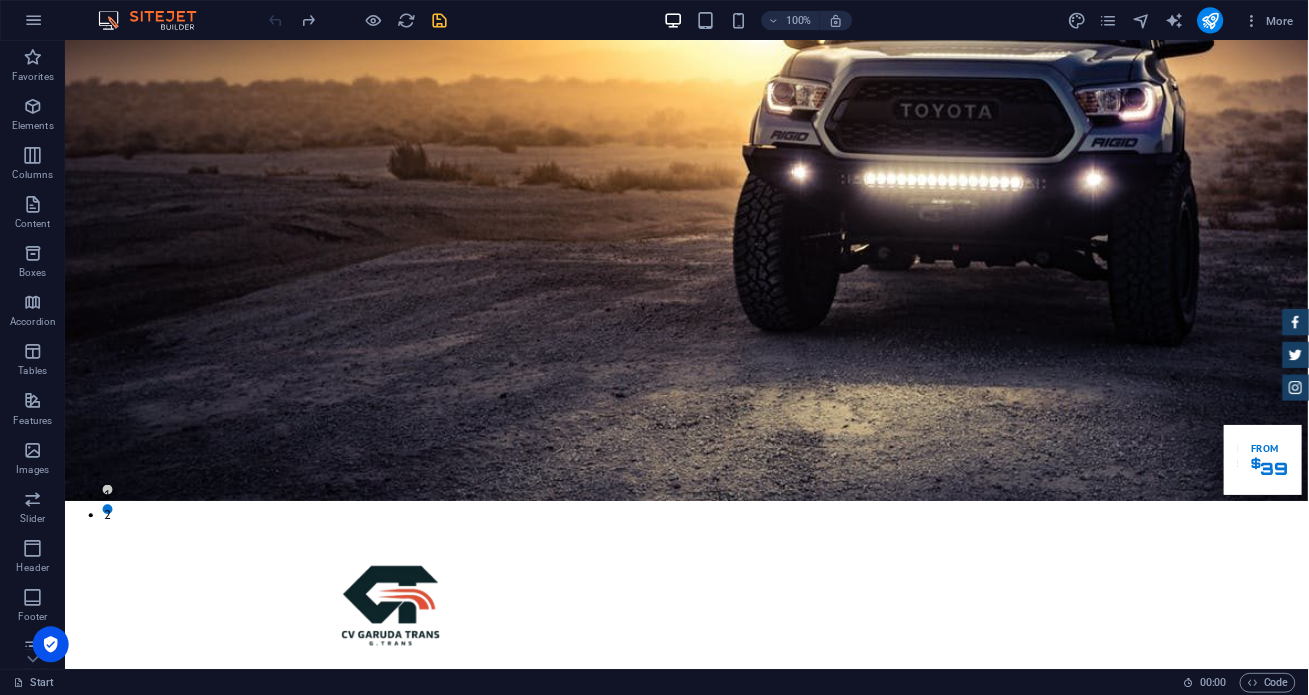 scroll, scrollTop: 0, scrollLeft: 0, axis: both 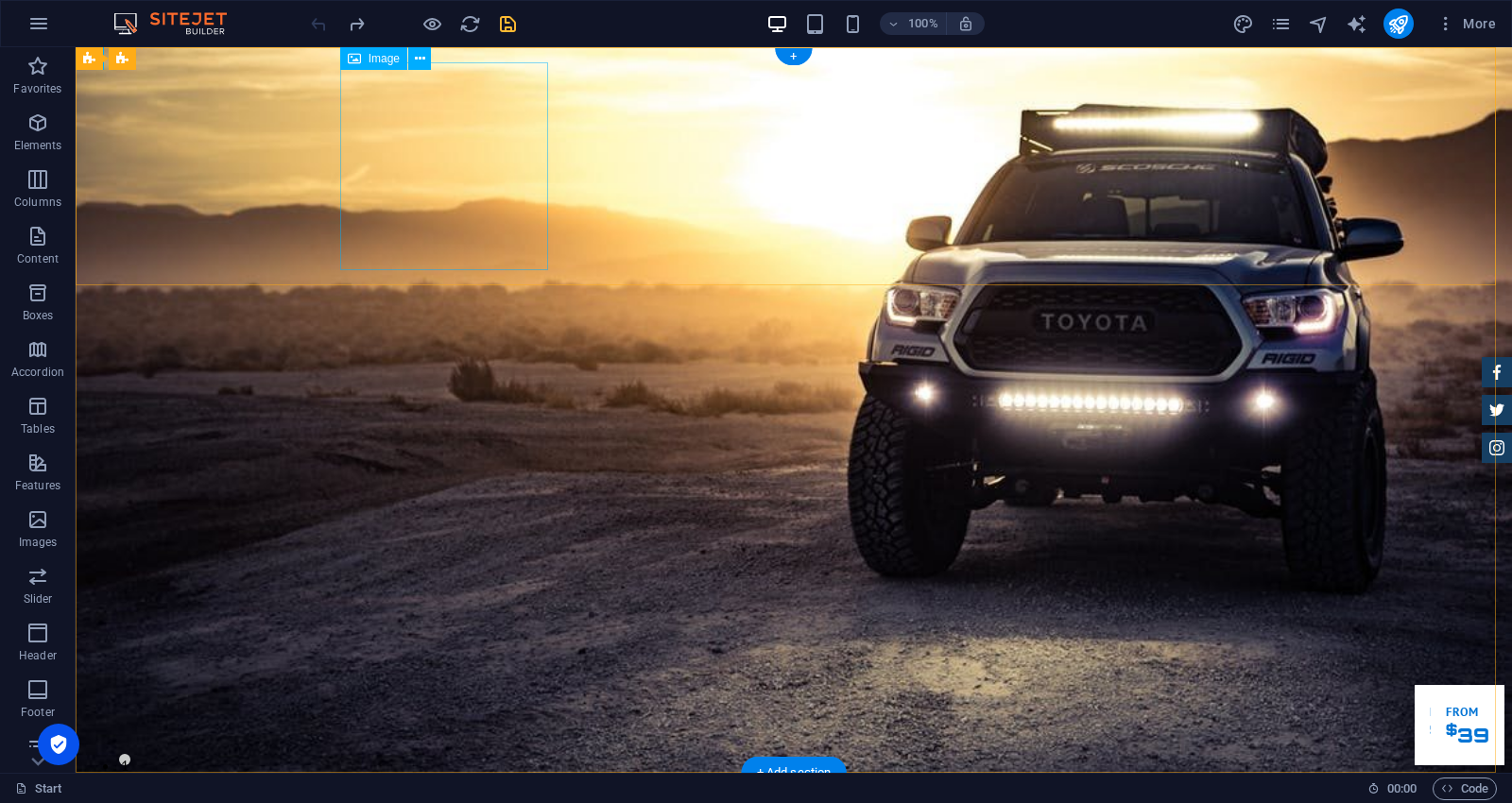 click at bounding box center [794, 892] 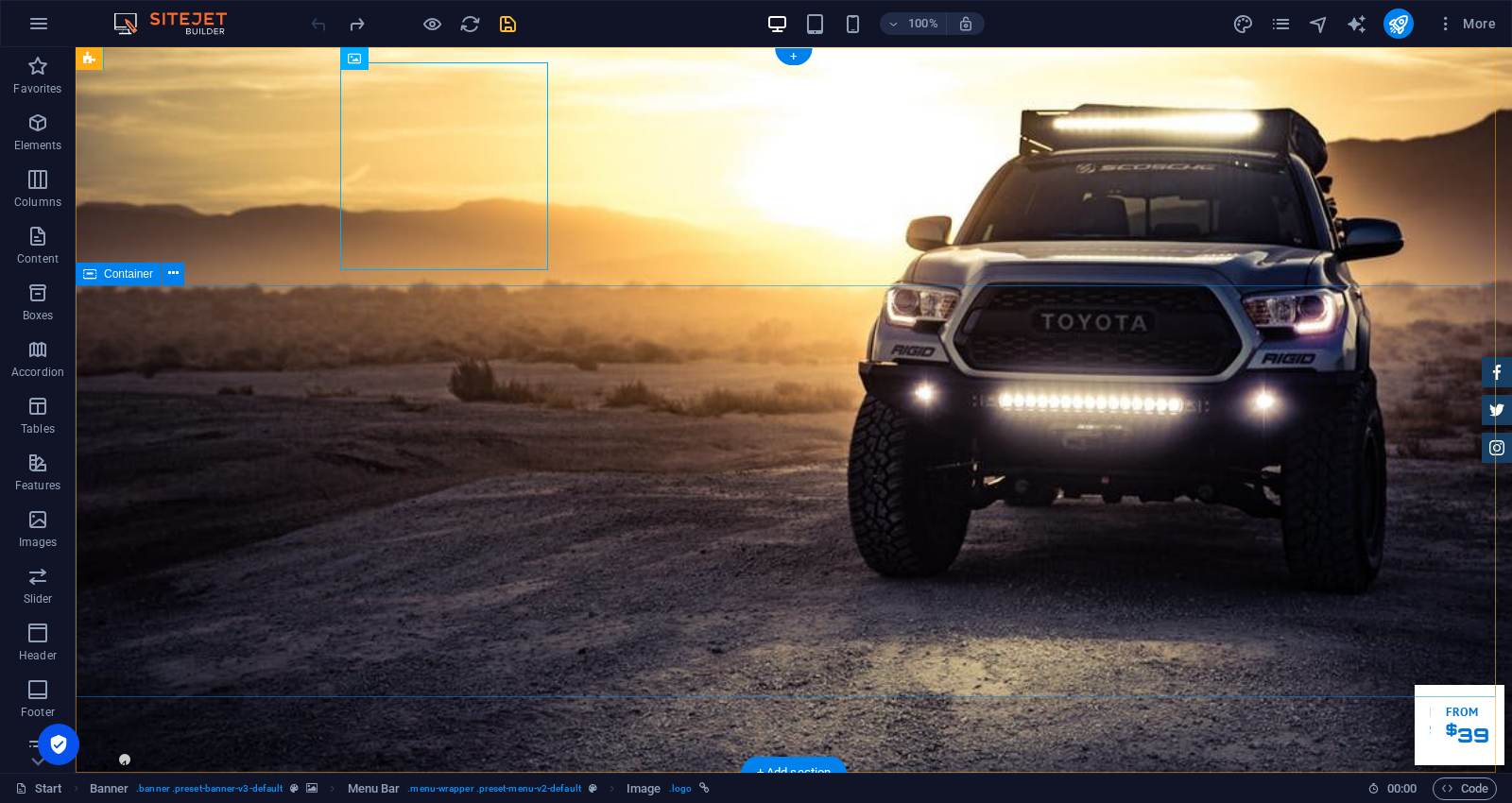 click on "Garuda transportasi. Rental Mobil Terpercaya, Aman, Amanah Serta Profesional  Cek Layanan  Booking Segera" at bounding box center [794, 1276] 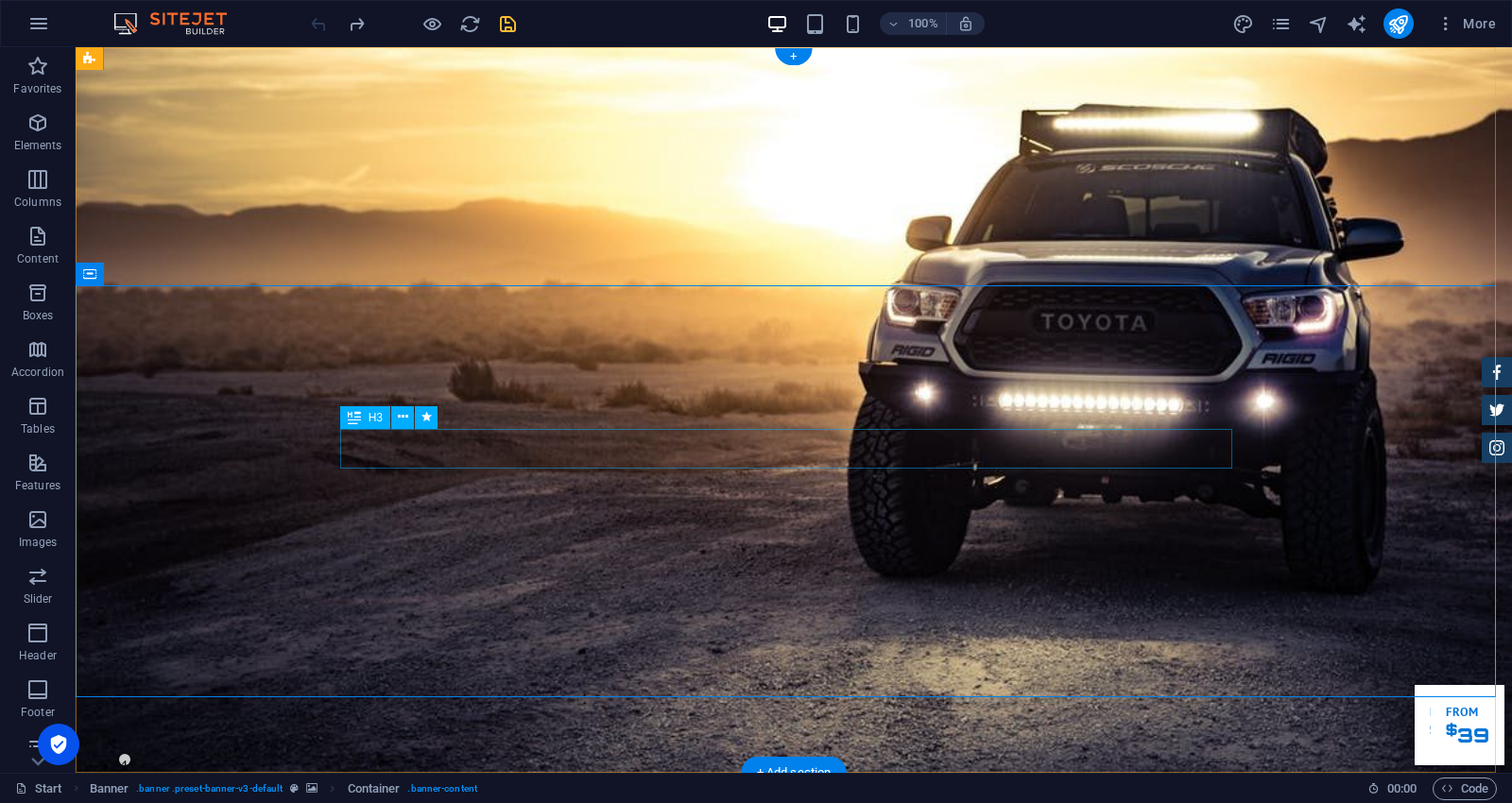 click on "Garuda transportasi." at bounding box center (794, 1197) 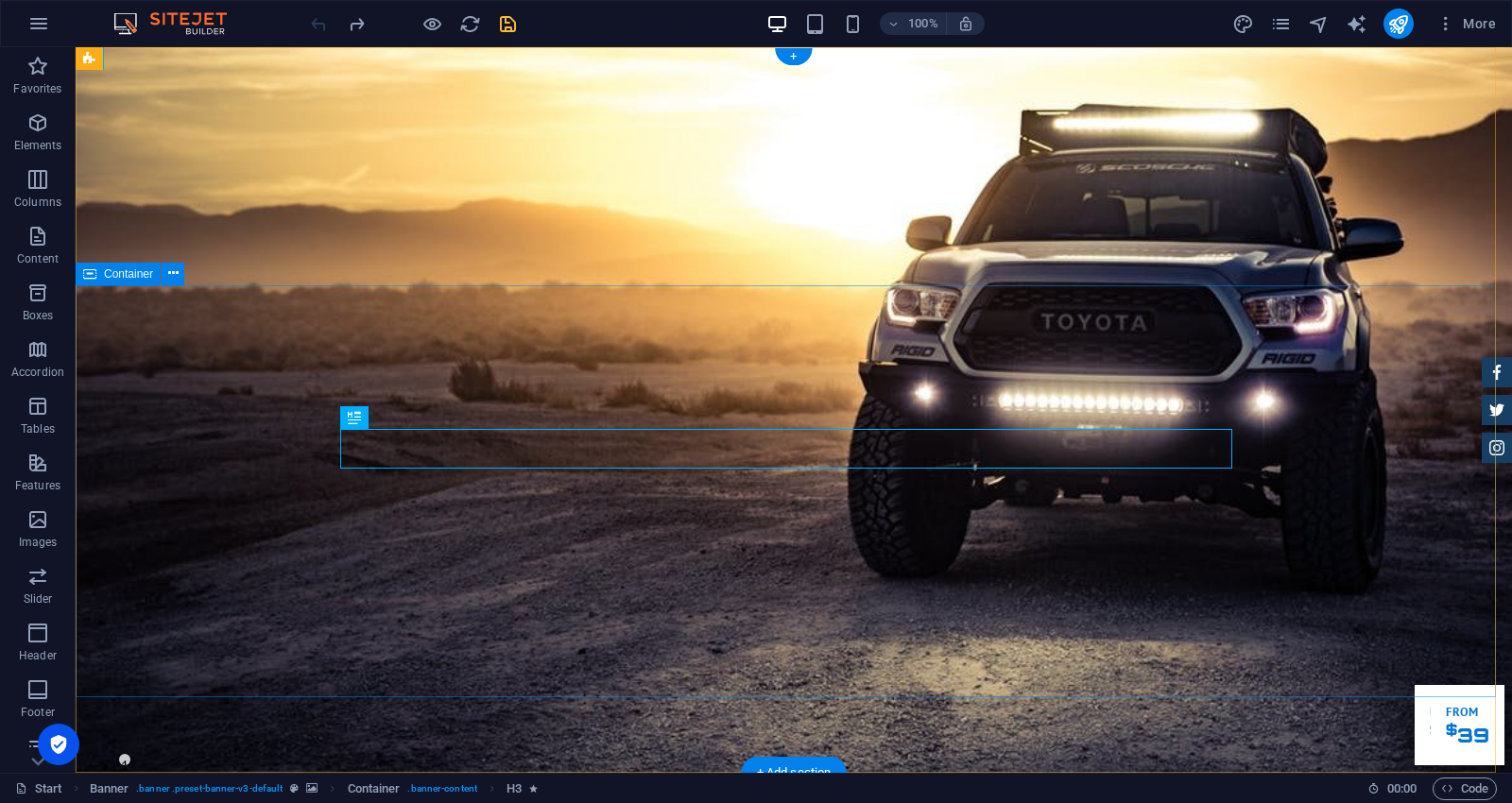 click on "Garuda transportasi. Rental Mobil Terpercaya, Aman, Amanah Serta Profesional  Cek Layanan  Booking Segera" at bounding box center [794, 1276] 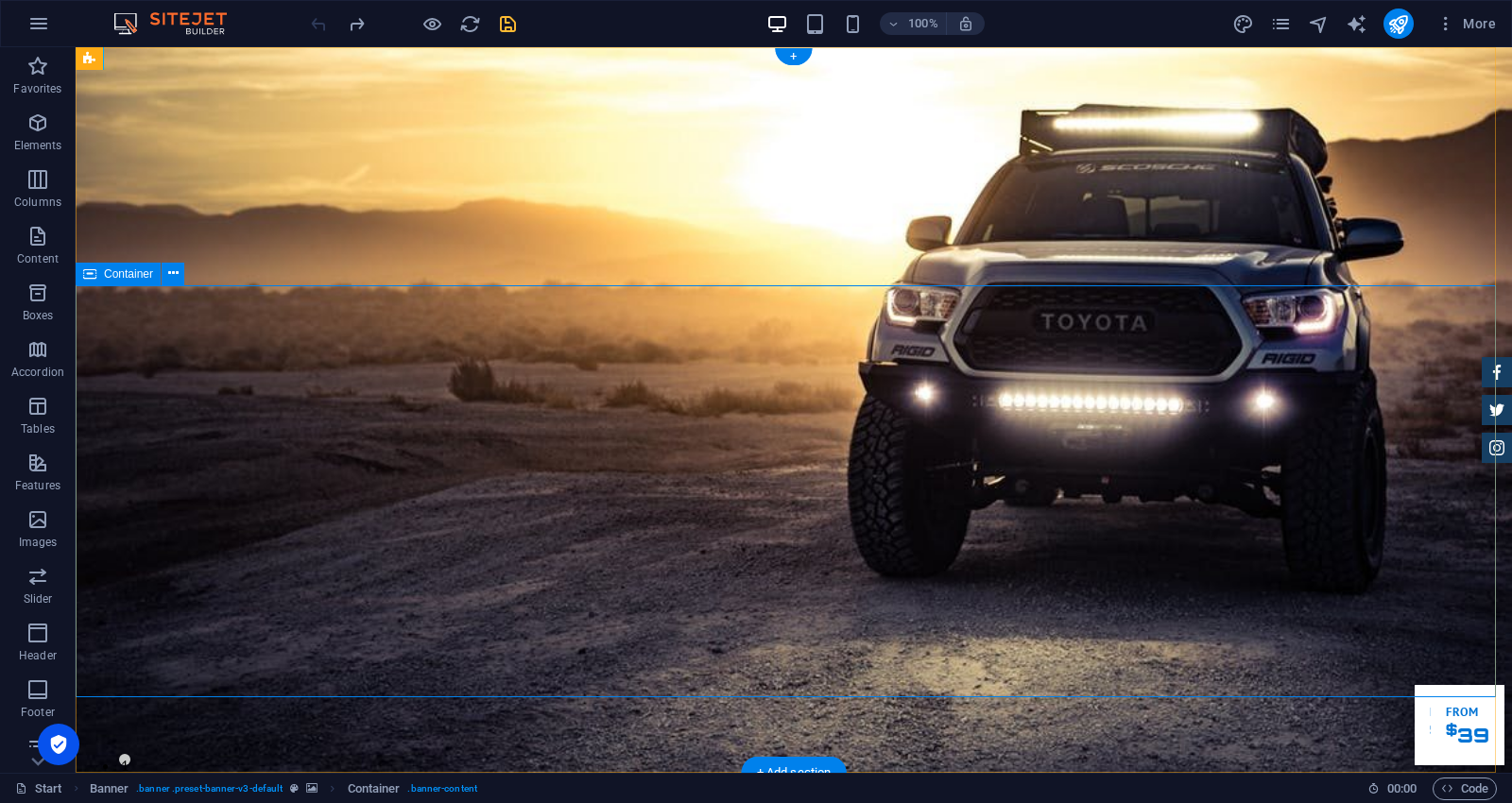 click on "Garuda transportasi. Rental Mobil Terpercaya, Aman, Amanah Serta Profesional  Cek Layanan  Booking Segera" at bounding box center (794, 1276) 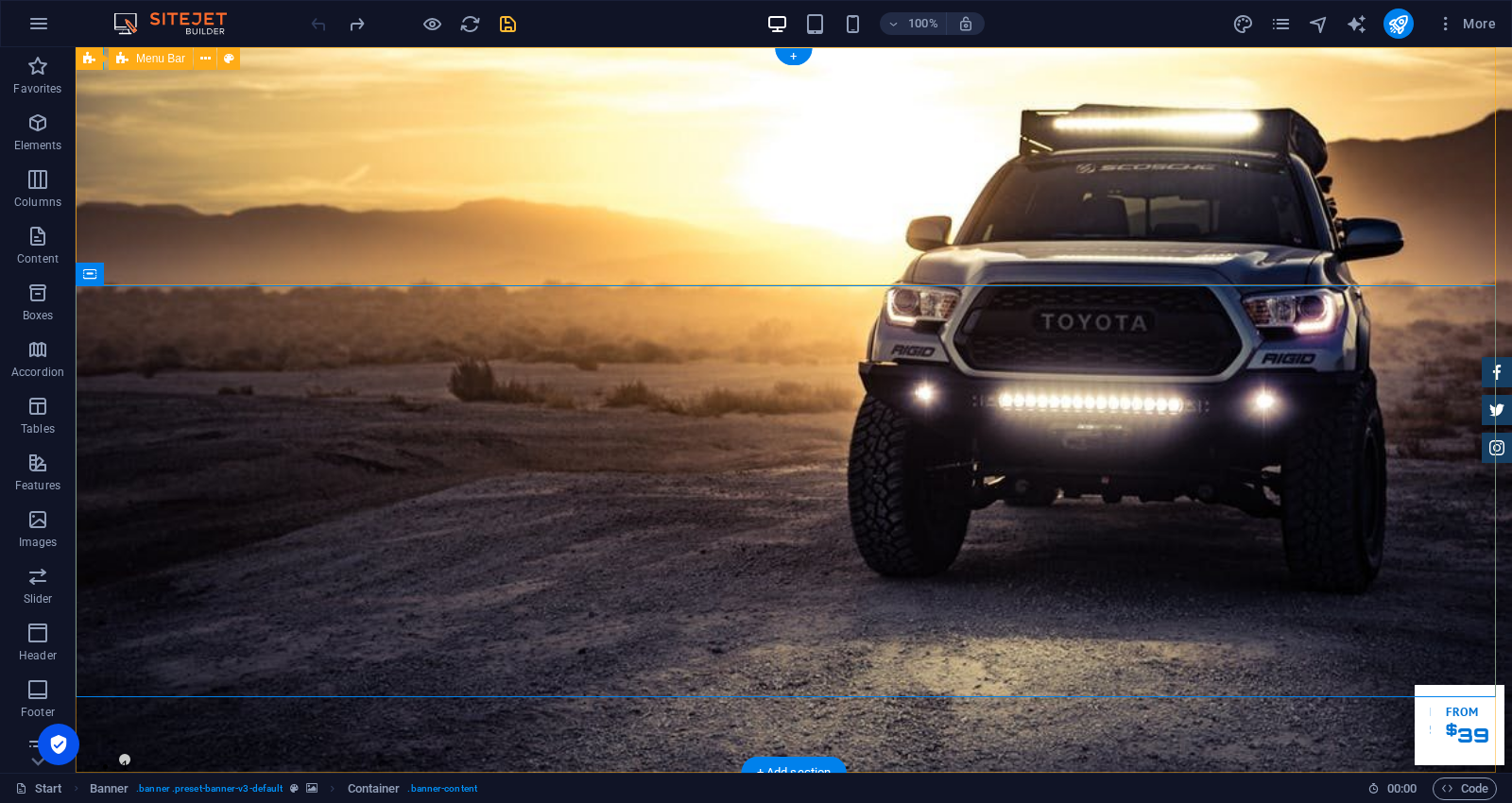click on "Home Tentang Services Produk Feedback Contact" at bounding box center [794, 914] 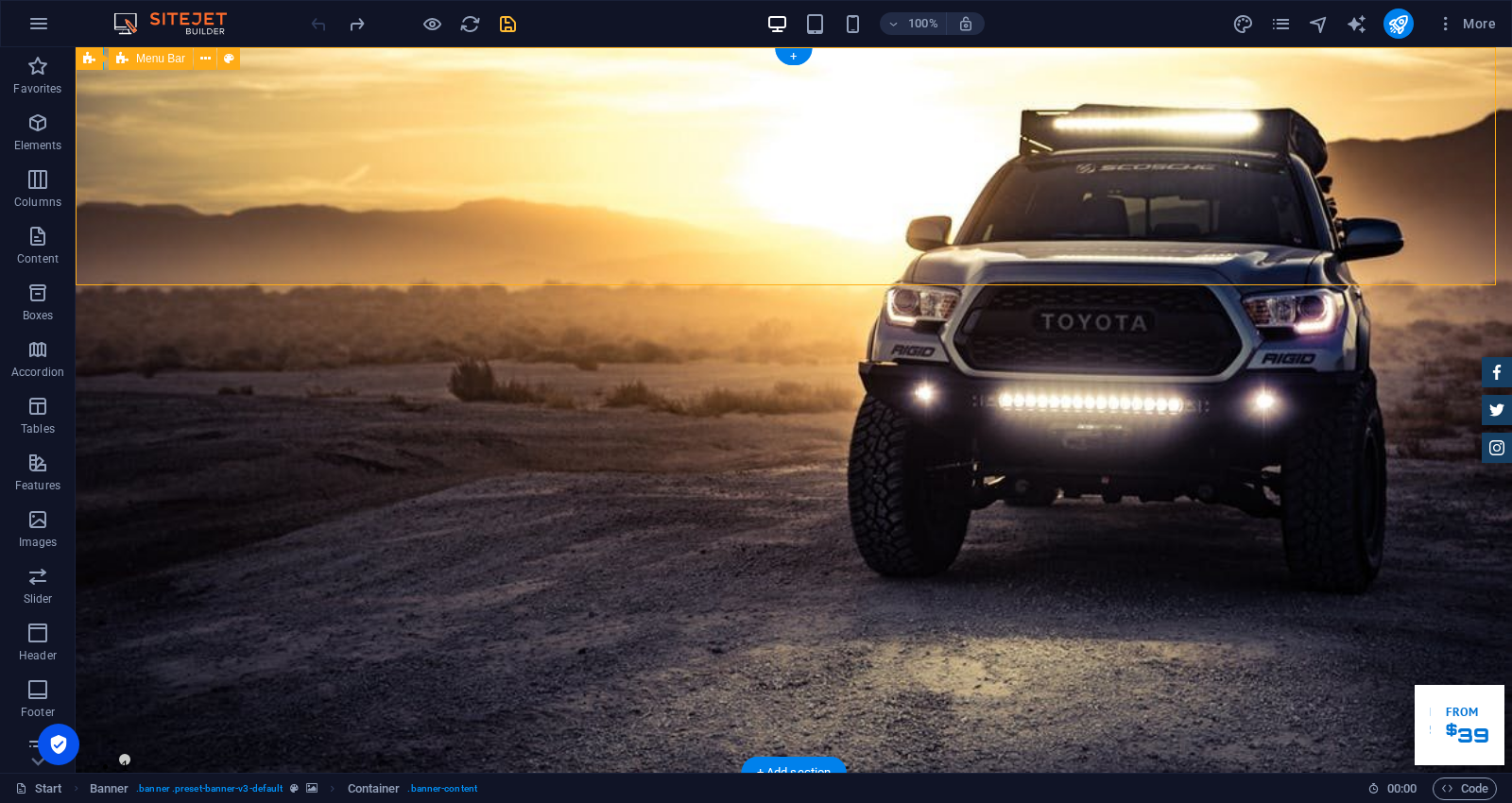 click on "Home Tentang Services Produk Feedback Contact" at bounding box center (794, 914) 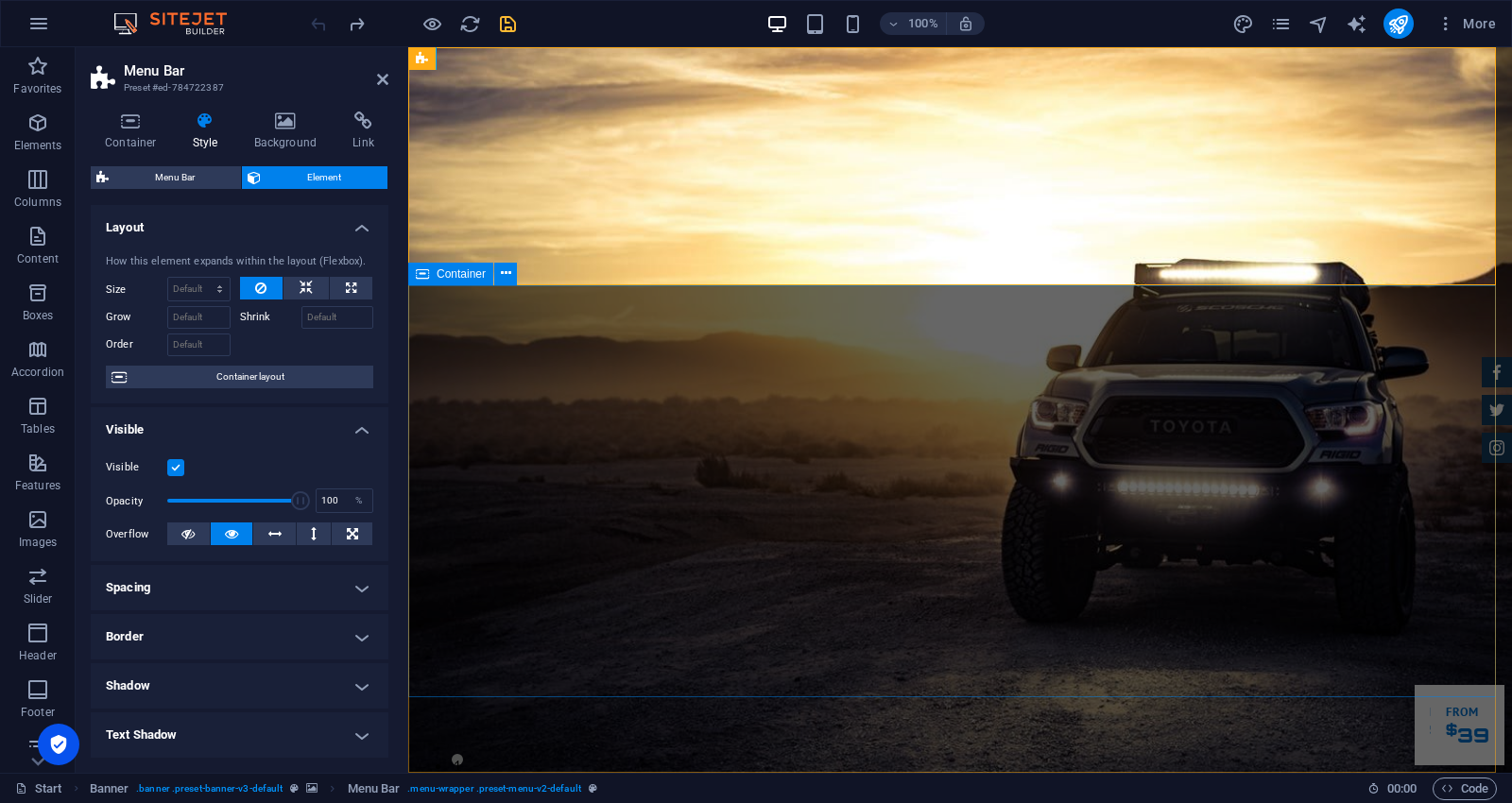 click on "Container" at bounding box center (461, 274) 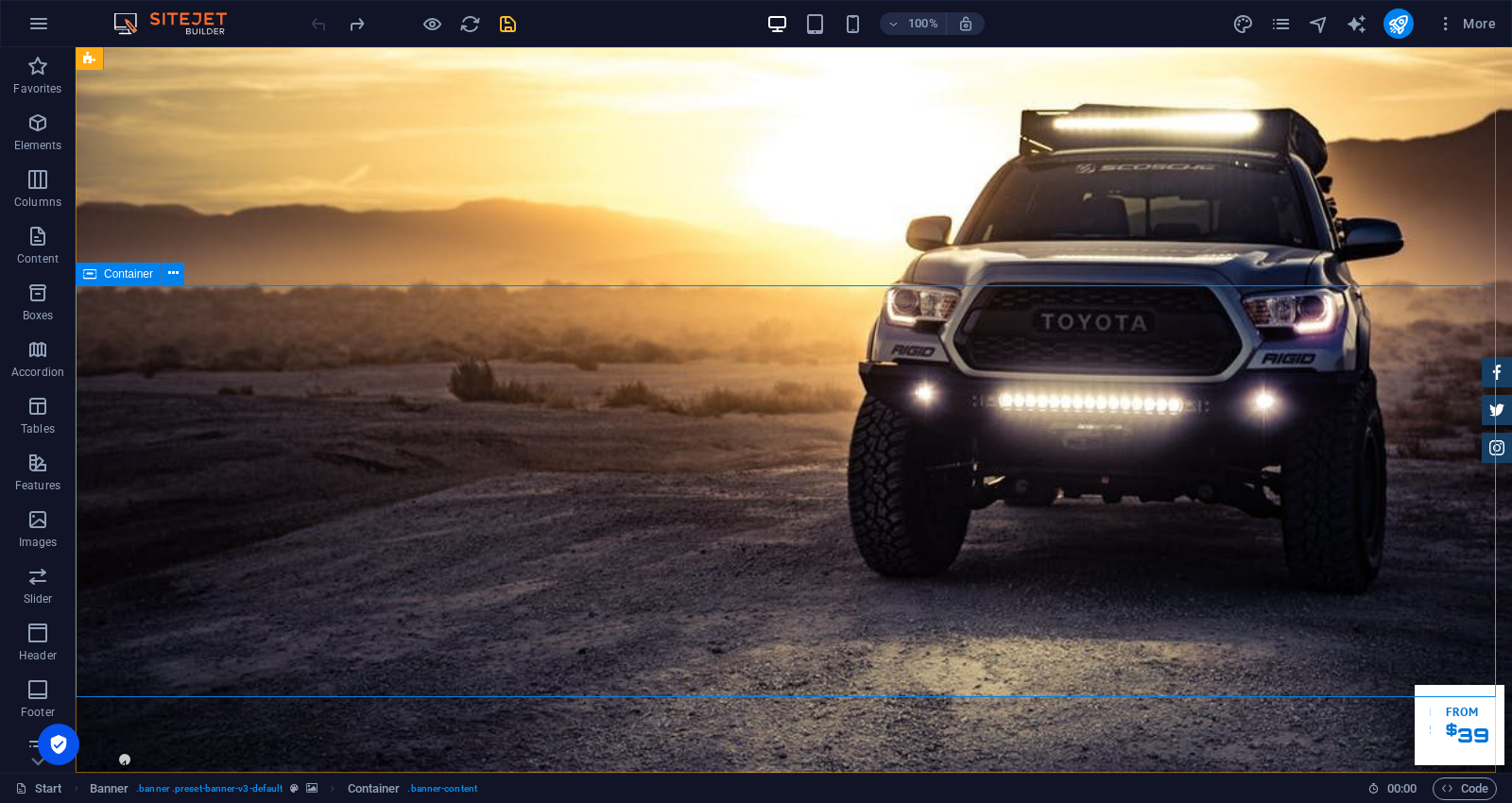 click at bounding box center (90, 274) 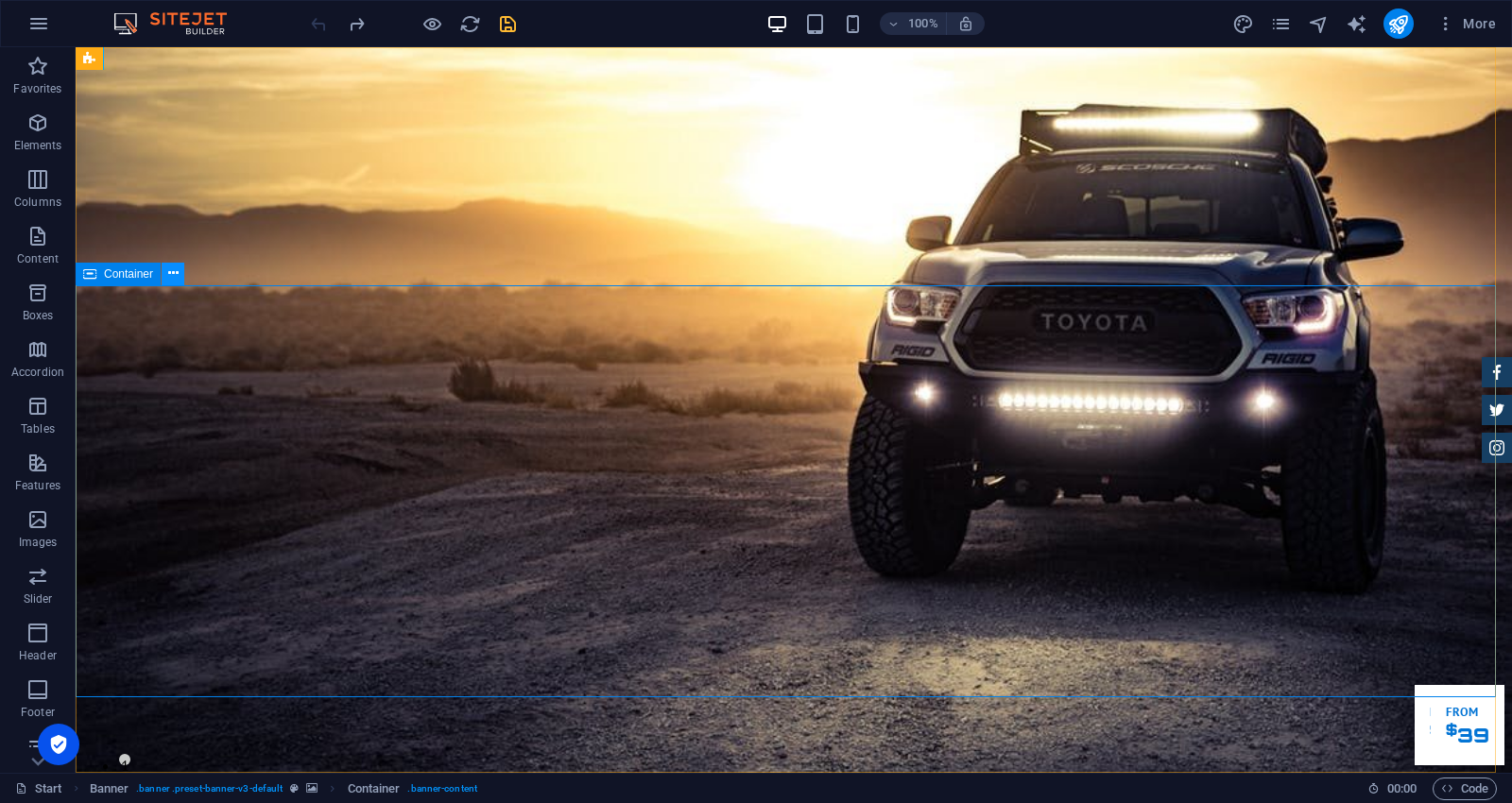 click at bounding box center [173, 274] 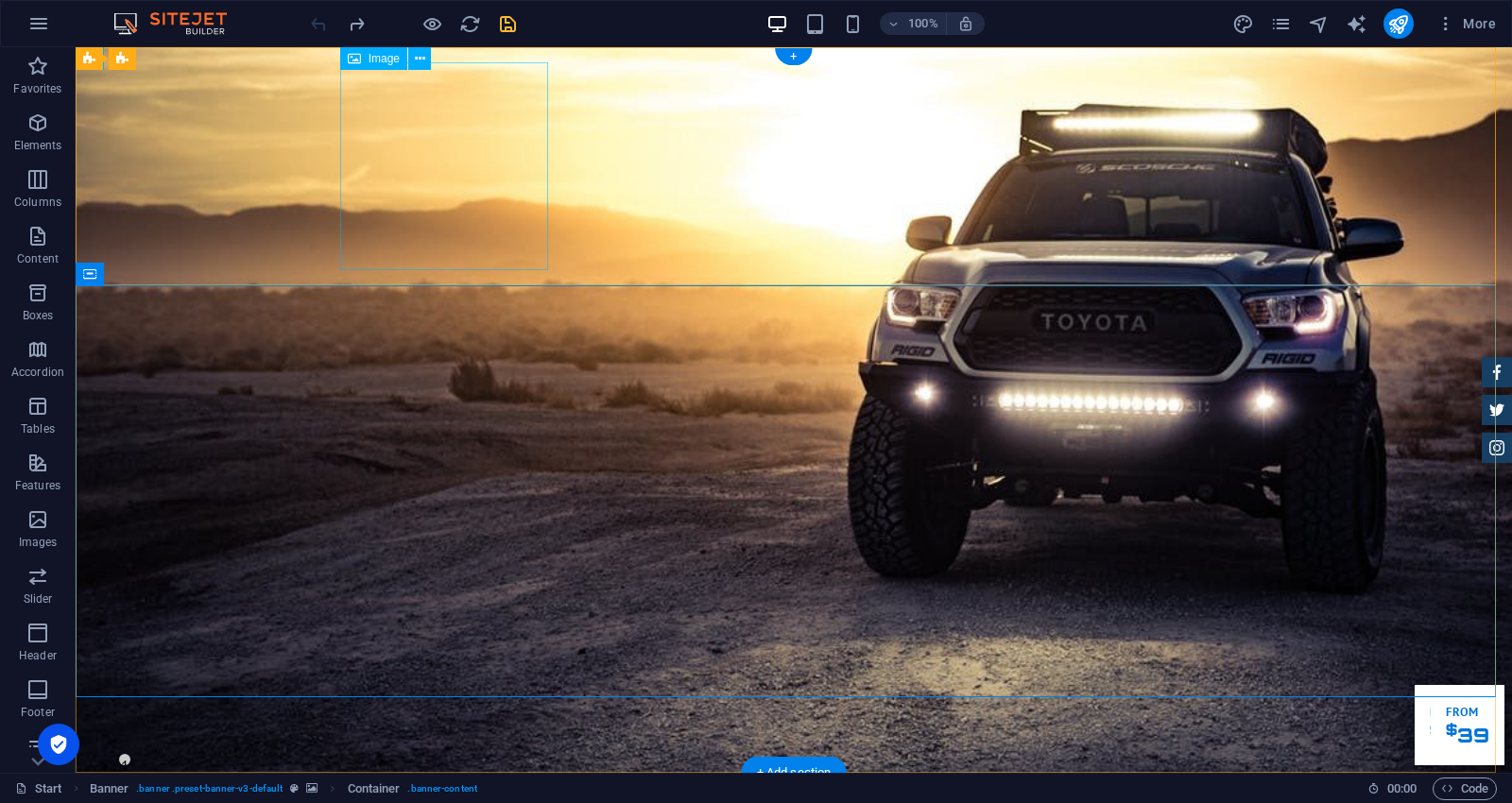 click at bounding box center [794, 892] 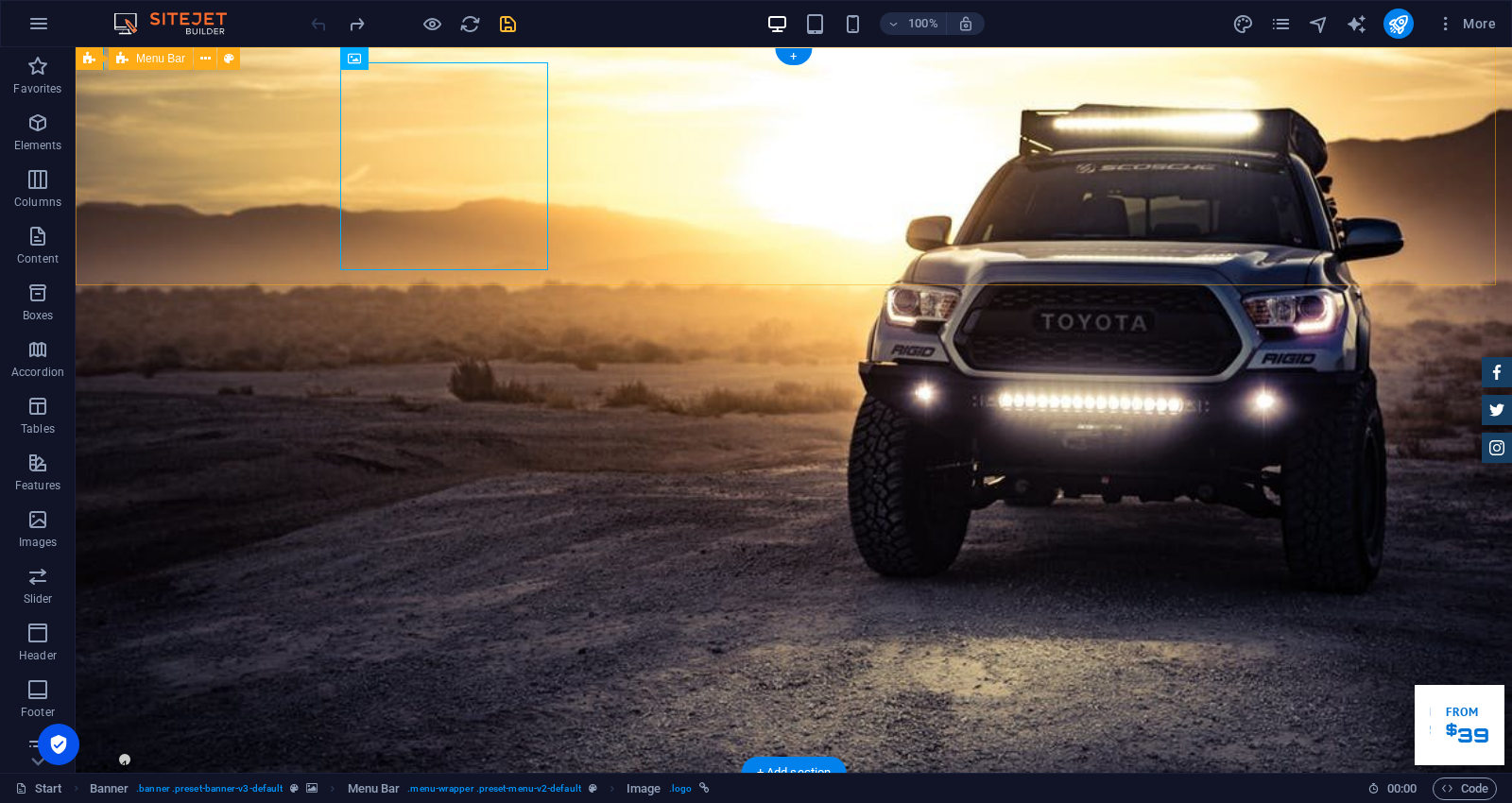 click on "Home Tentang Services Produk Feedback Contact" at bounding box center (794, 914) 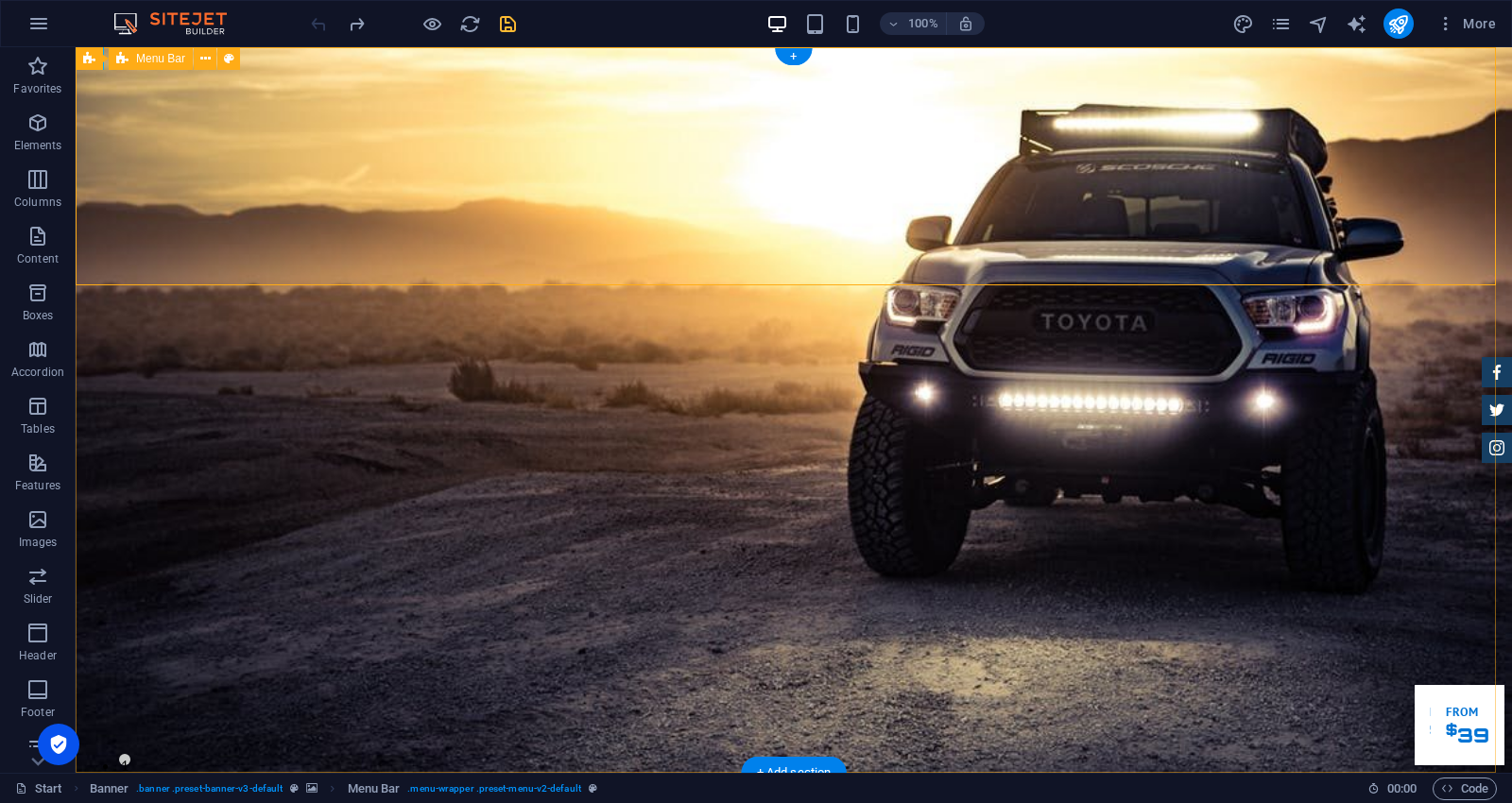 drag, startPoint x: 454, startPoint y: 286, endPoint x: 469, endPoint y: 269, distance: 22.671568 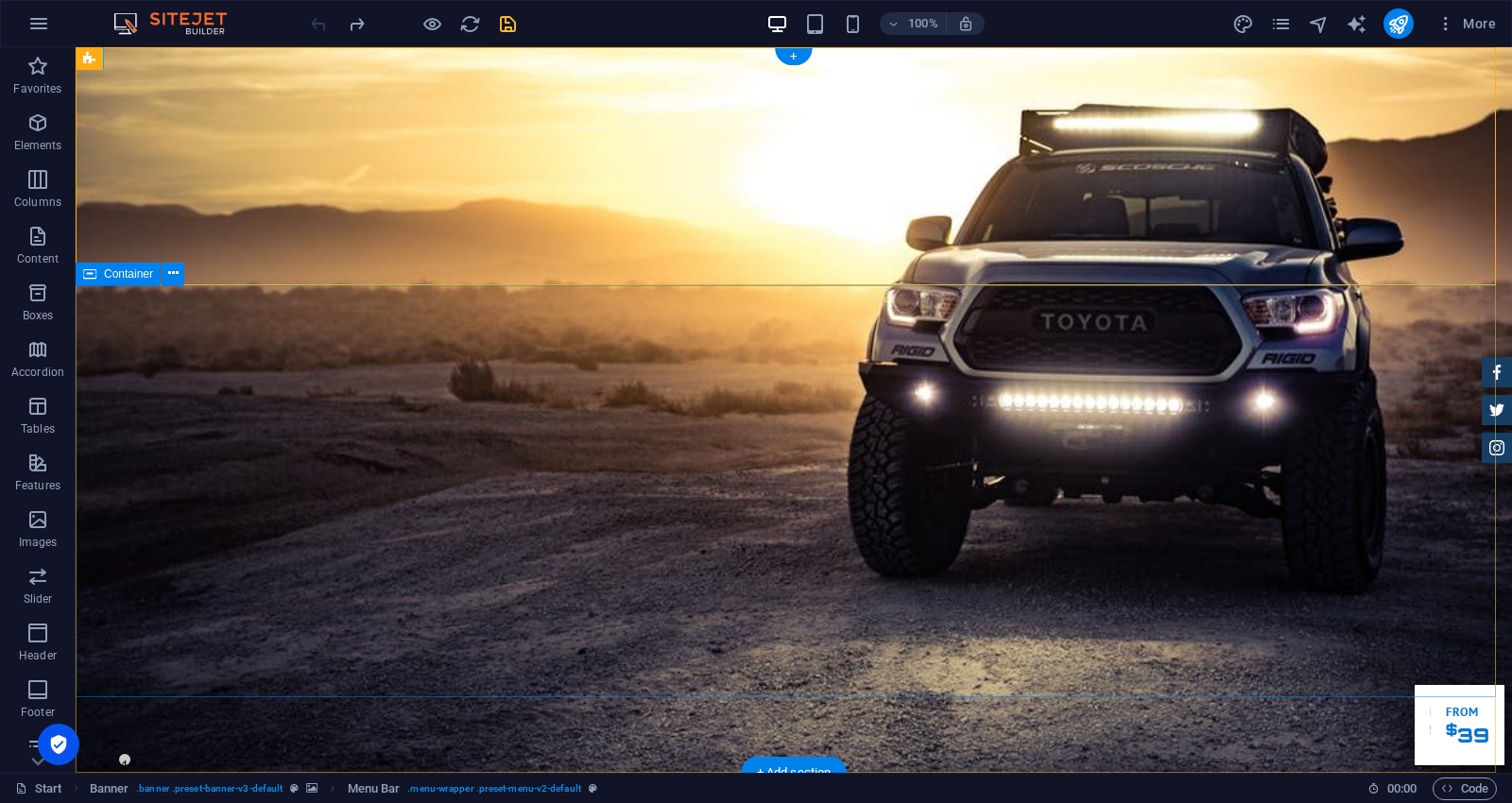click on "Garuda transportasi. Rental Mobil Terpercaya, Aman, Amanah Serta Profesional  Cek Layanan  Booking Segera" at bounding box center [794, 1276] 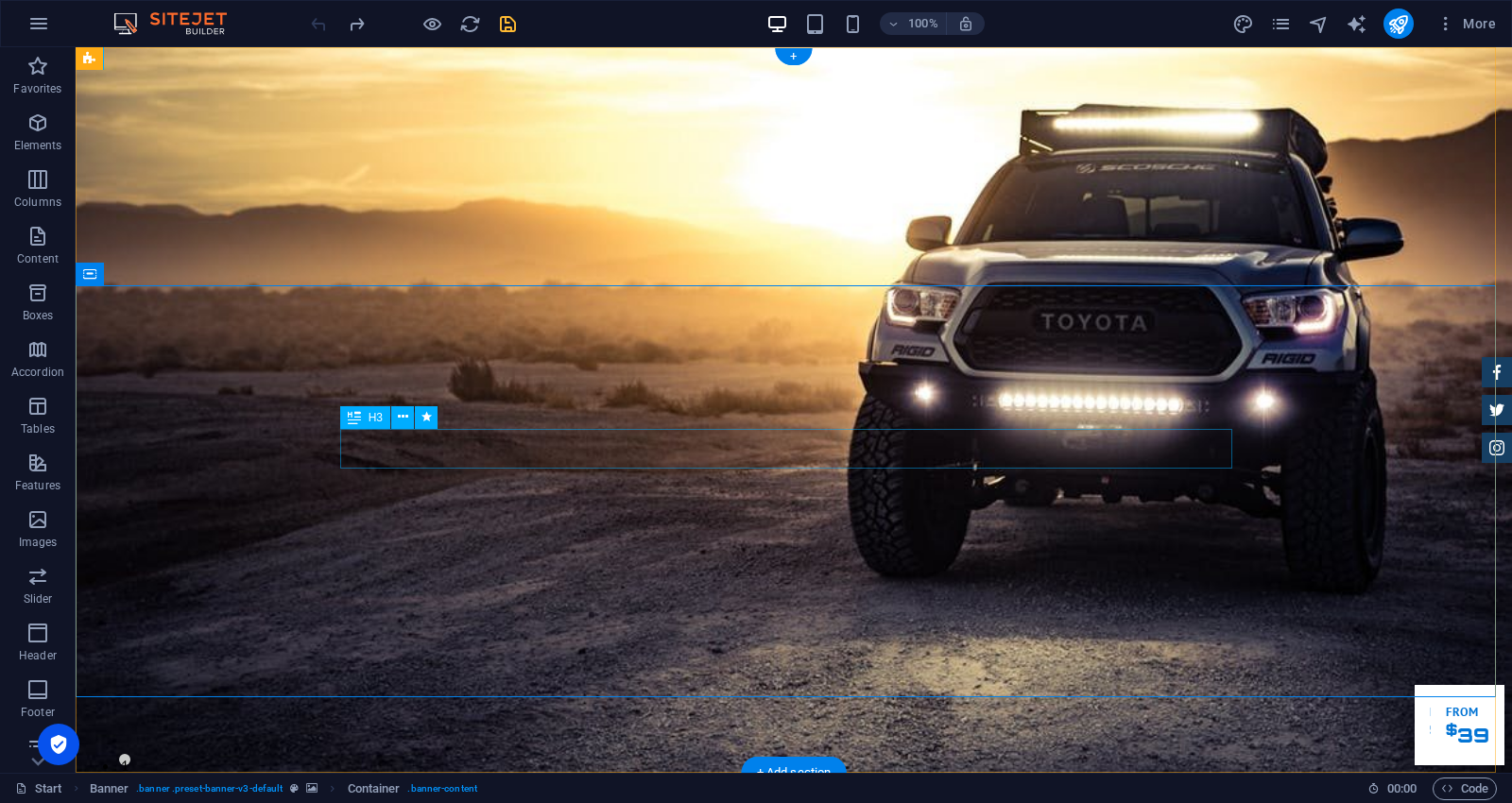 click on "Garuda transportasi." at bounding box center (794, 1197) 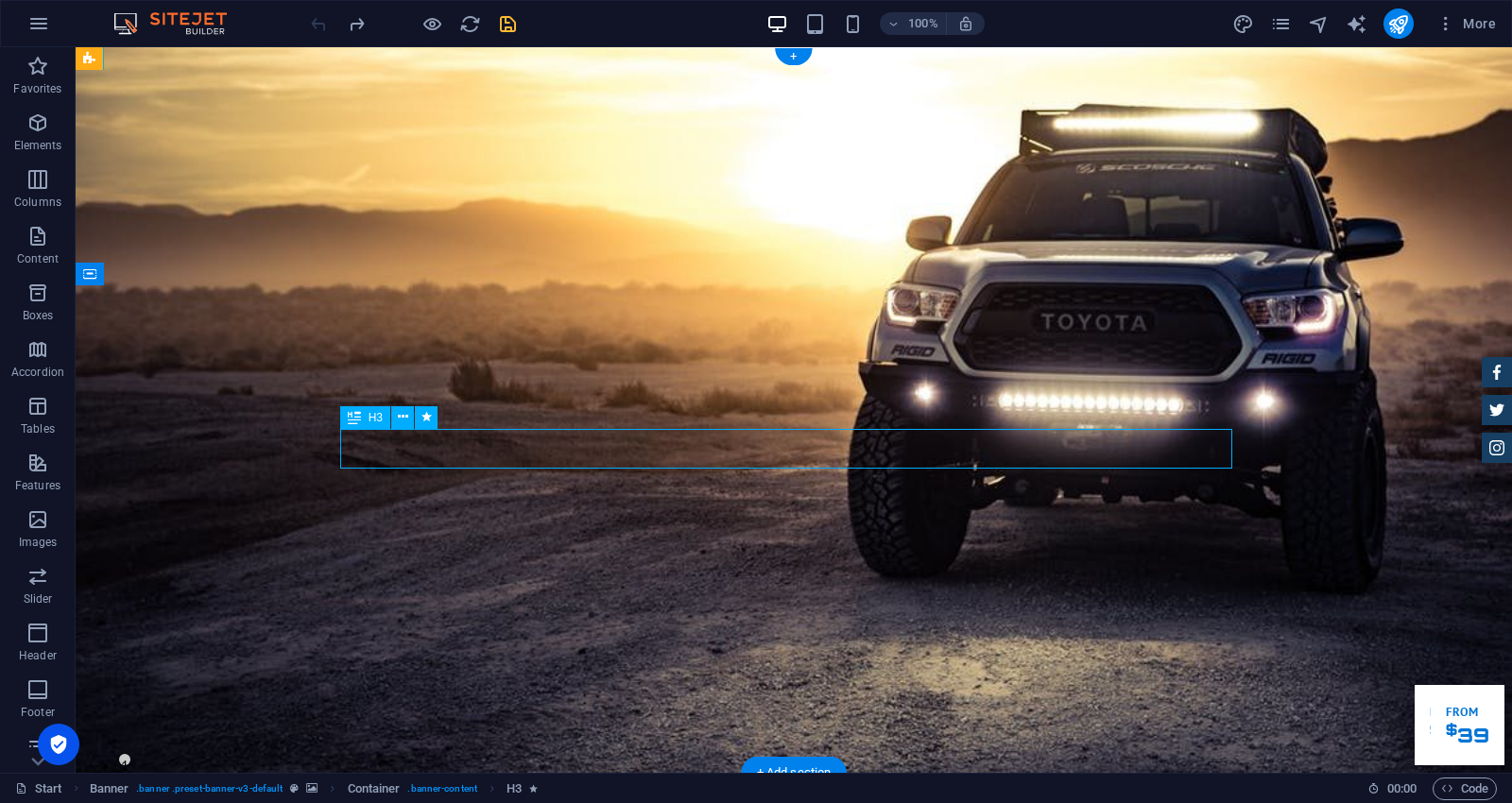 click on "Garuda transportasi." at bounding box center (794, 1197) 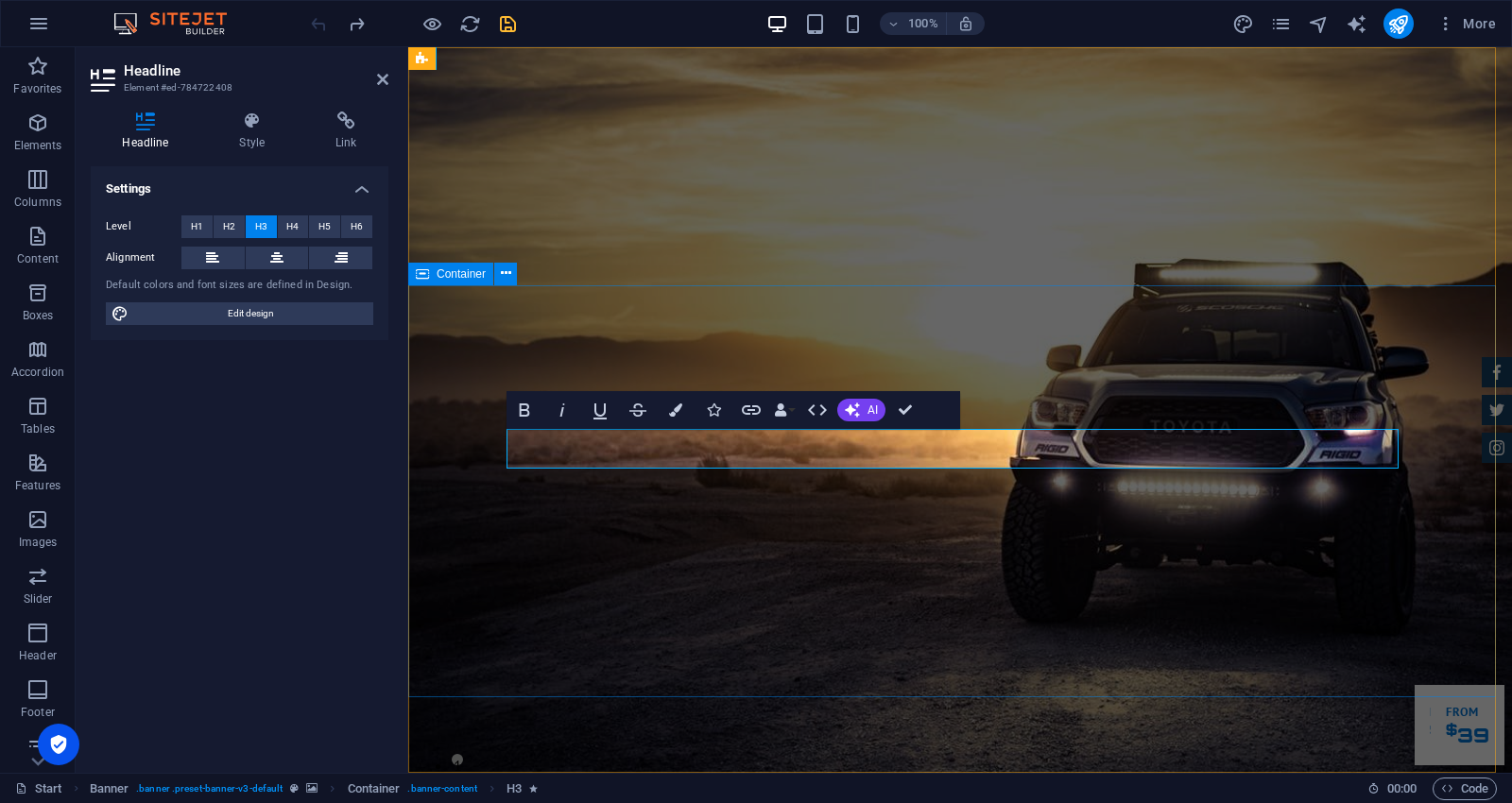 click on "Garuda transportasi. Rental Mobil Terpercaya, Aman, Amanah Serta Profesional  Cek Layanan  Booking Segera" at bounding box center (960, 1276) 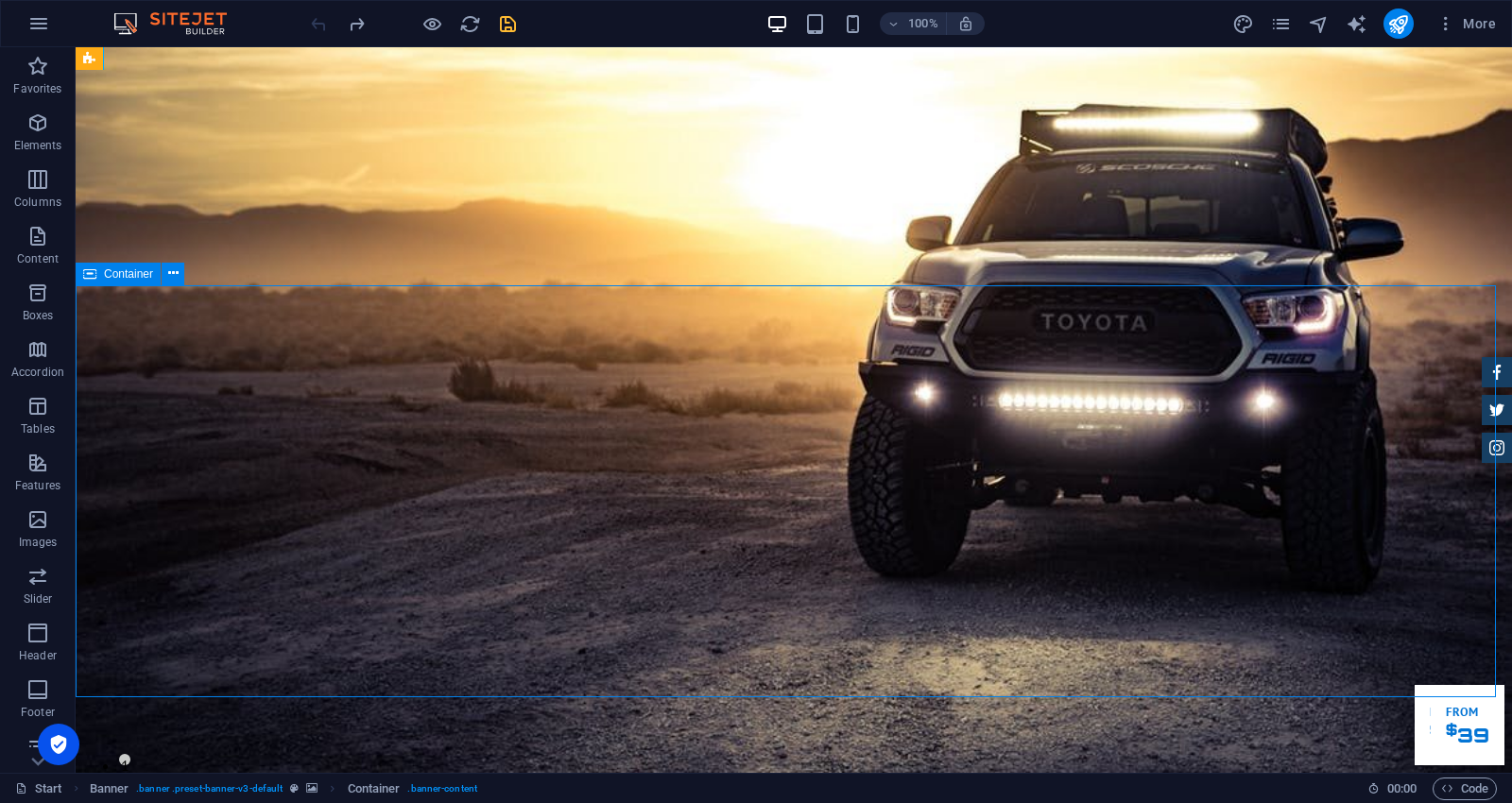 click on "Garuda transportasi. Rental Mobil Terpercaya, Aman, Amanah Serta Profesional  Cek Layanan  Booking Segera" at bounding box center (794, 1276) 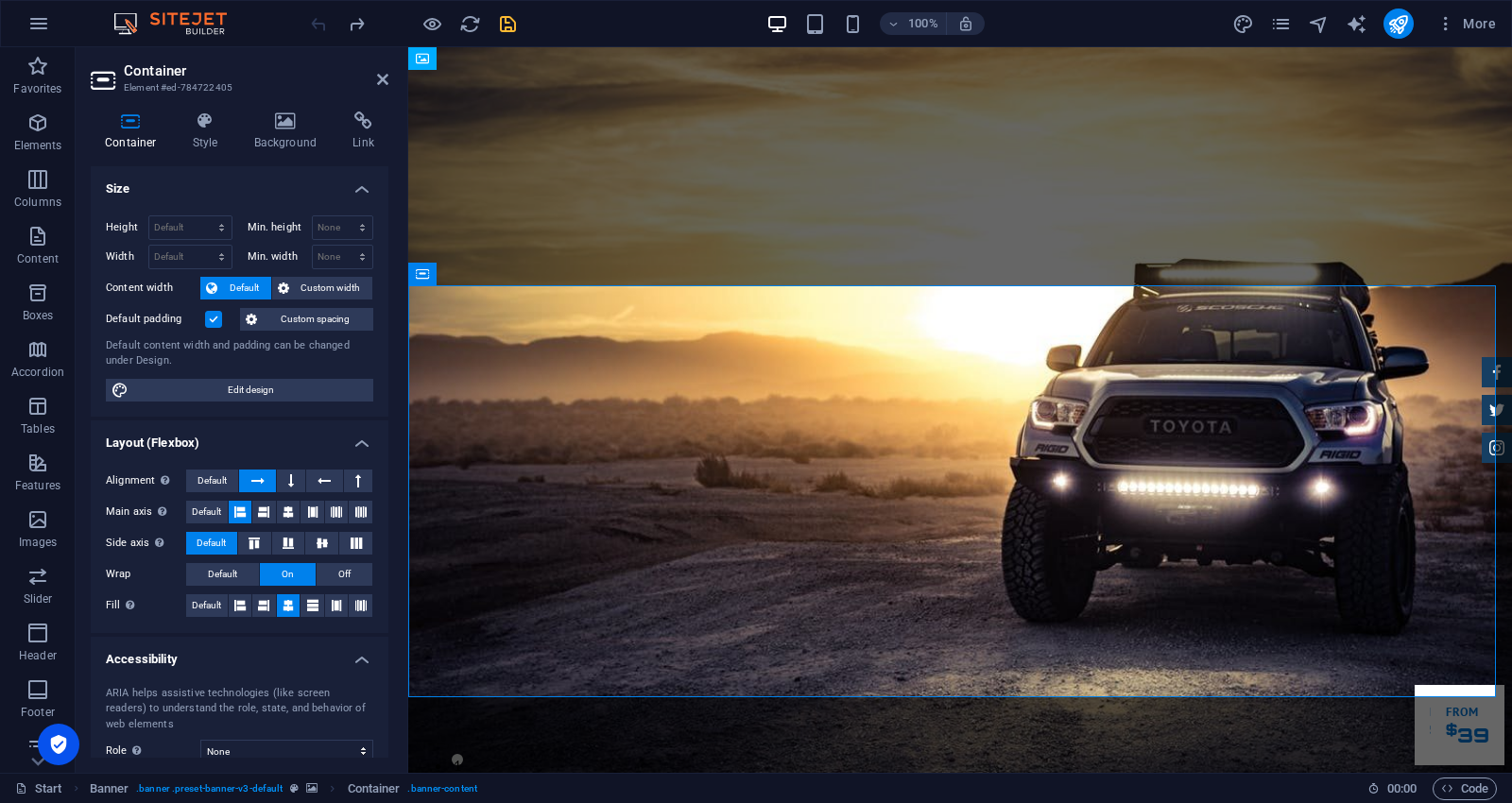 click on "Default" at bounding box center [244, 288] 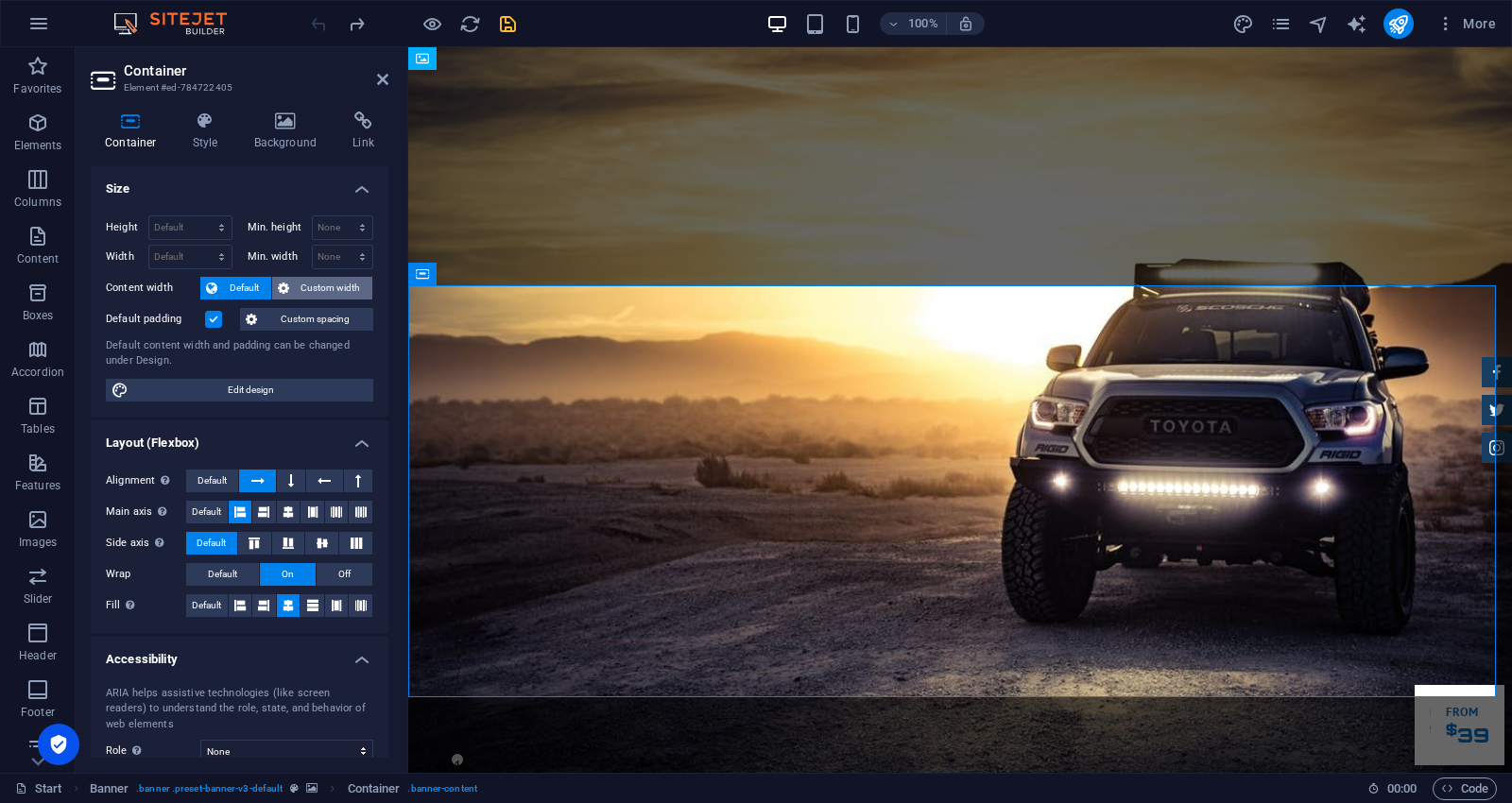 click on "Custom width" at bounding box center [331, 288] 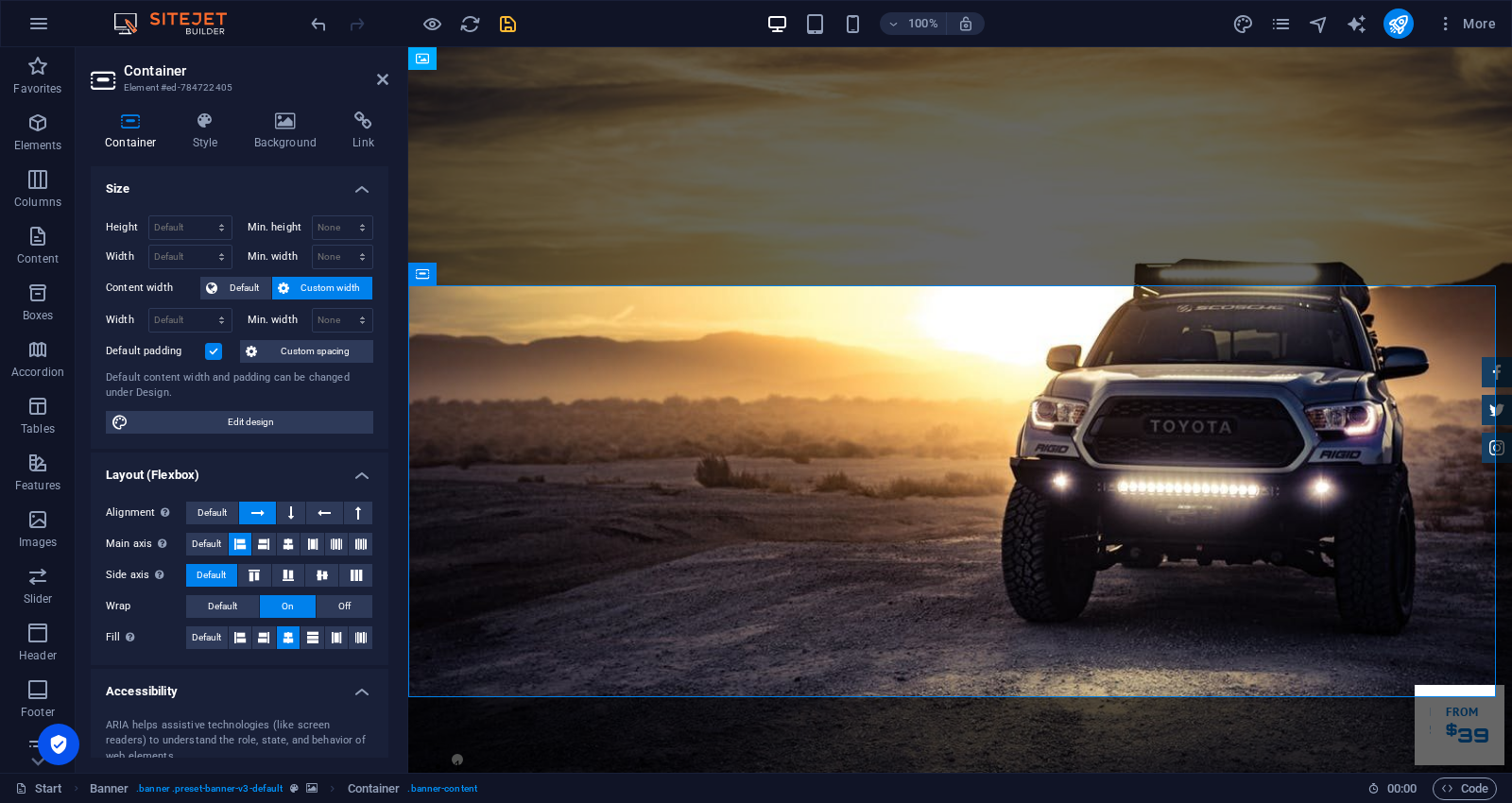 click on "Custom width" at bounding box center (331, 288) 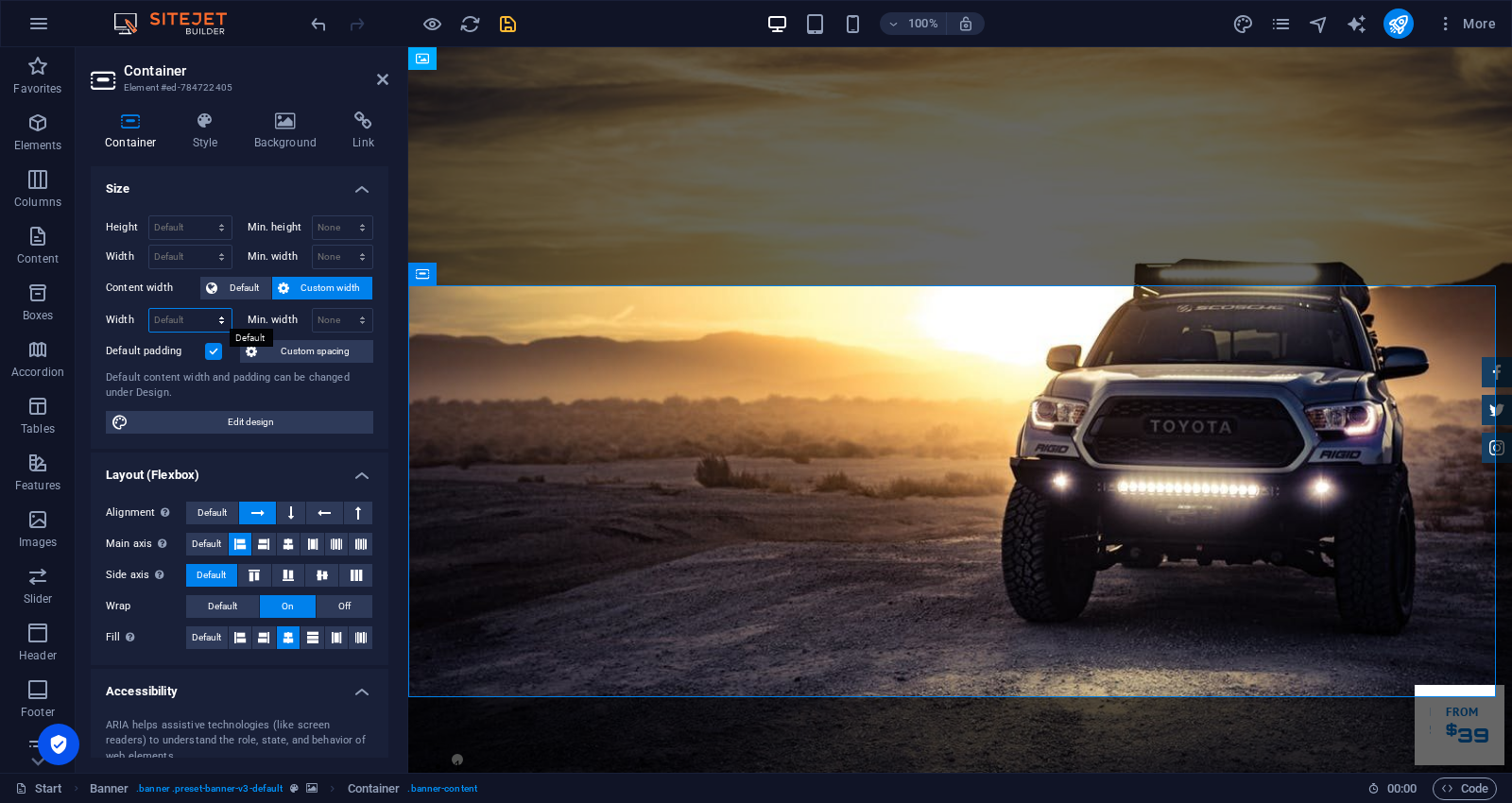 click on "Default px rem % em vh vw" at bounding box center (190, 320) 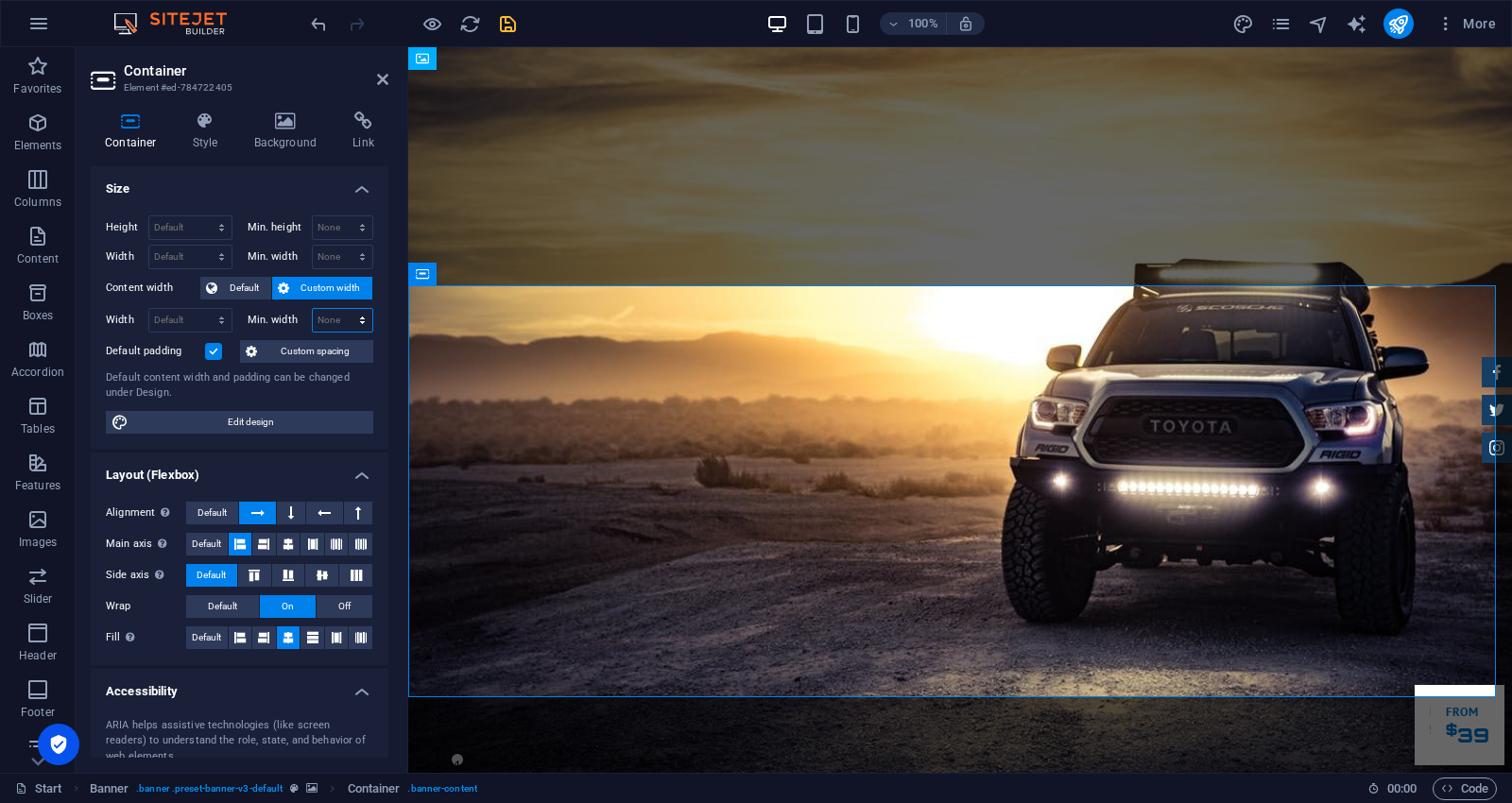 click on "None px rem % vh vw" at bounding box center (343, 320) 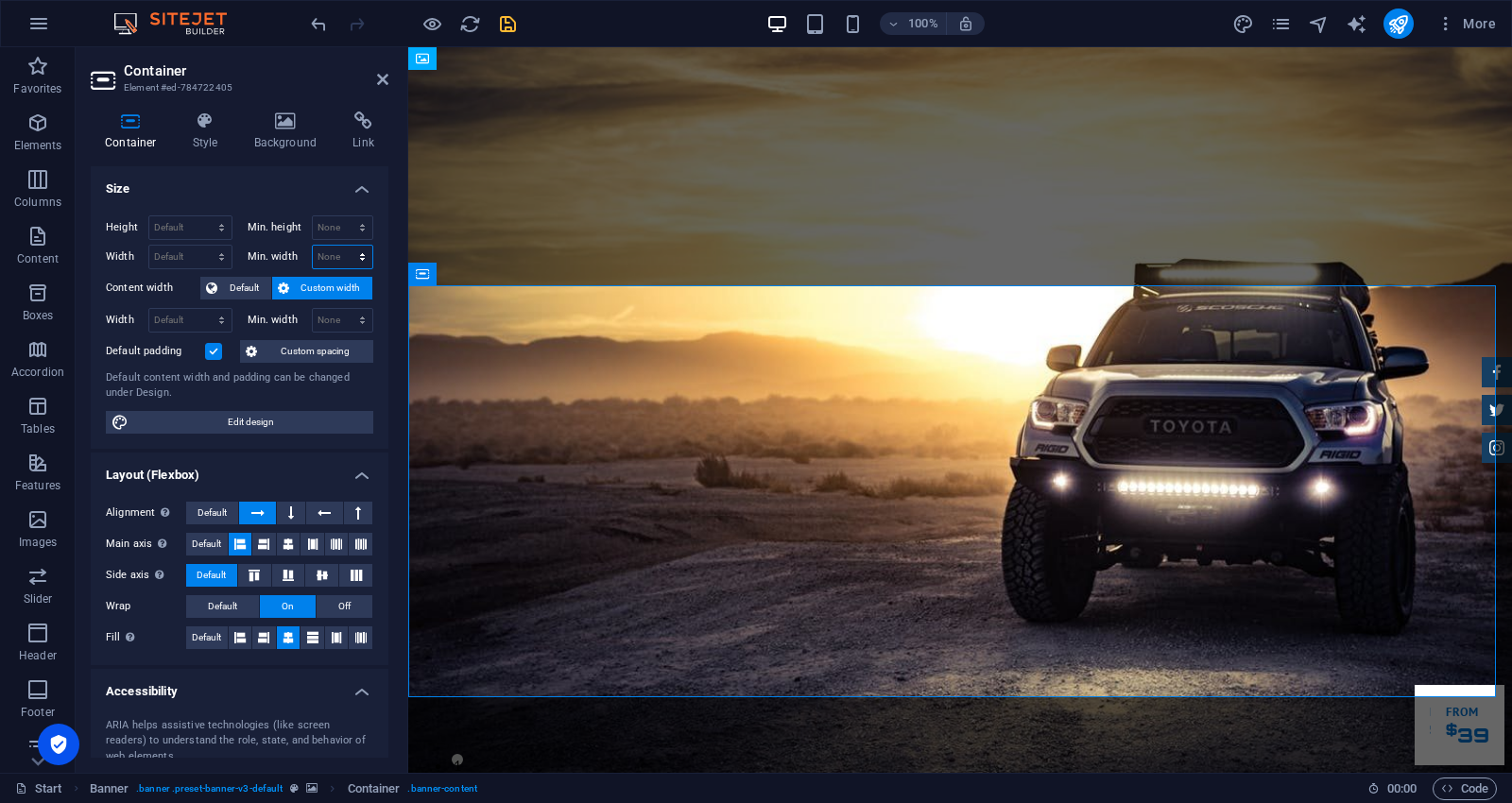 click on "None px rem % vh vw" at bounding box center (343, 257) 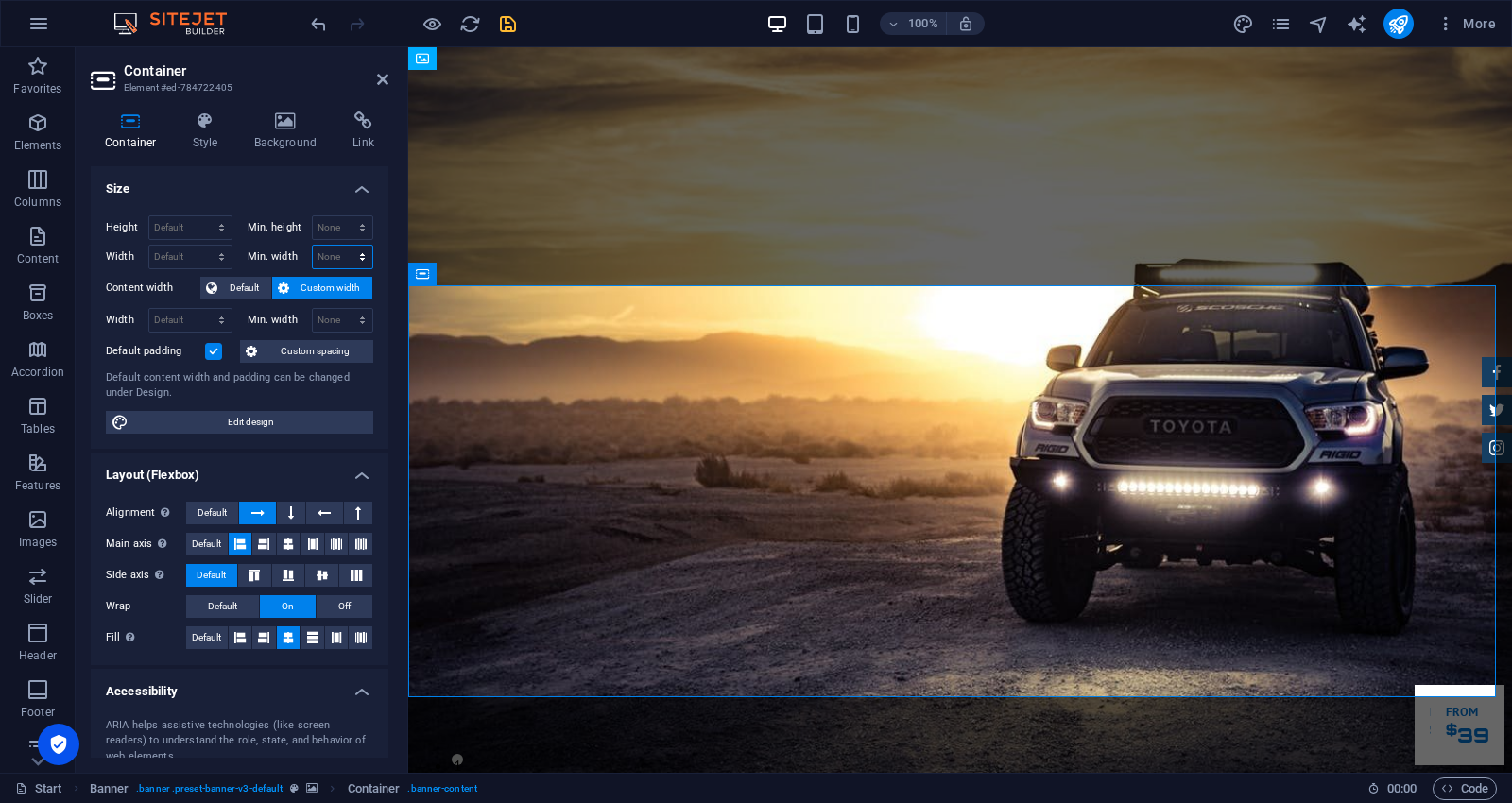click on "None px rem % vh vw" at bounding box center [343, 257] 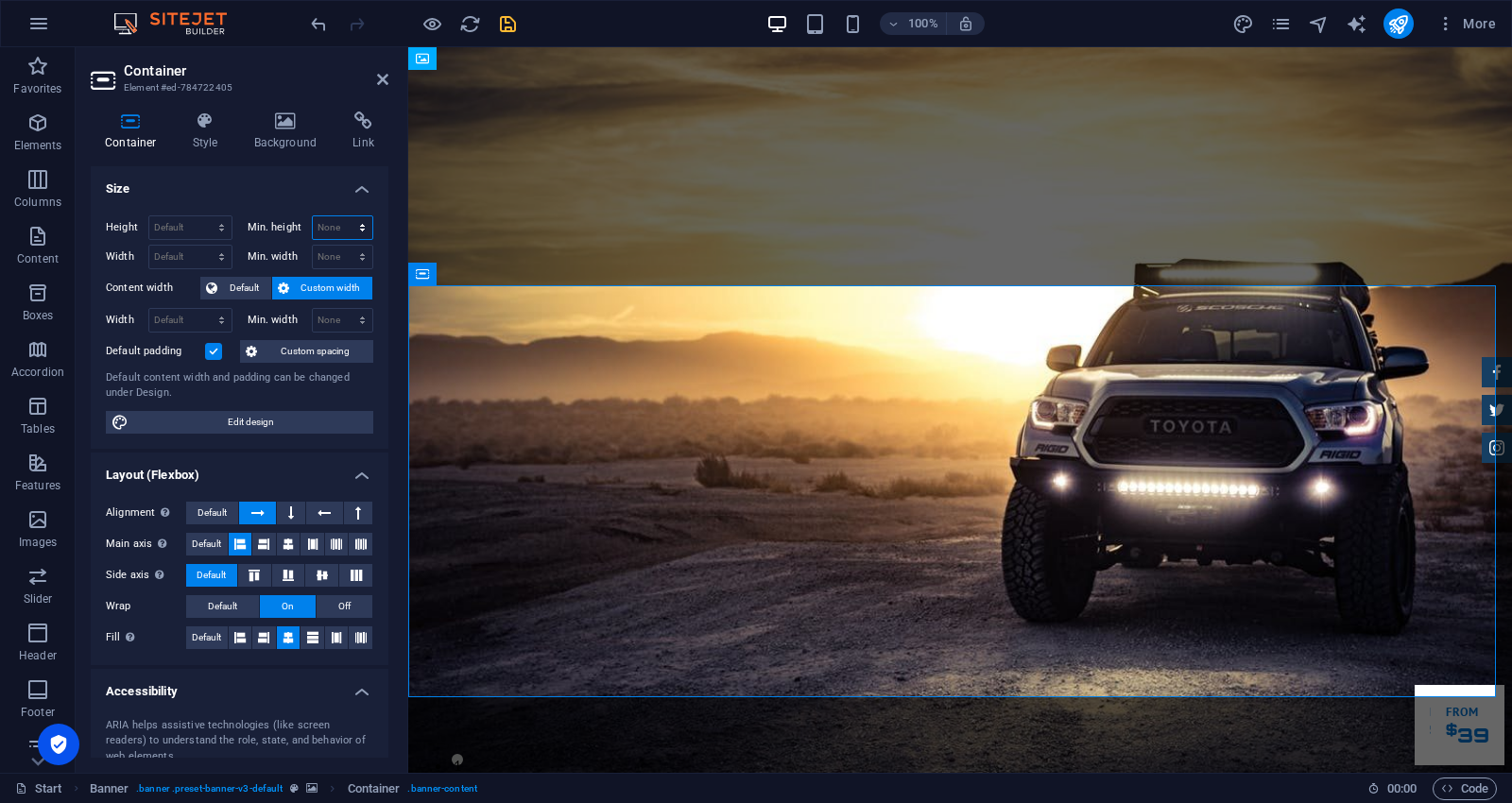 click on "None px rem % vh vw" at bounding box center (343, 228) 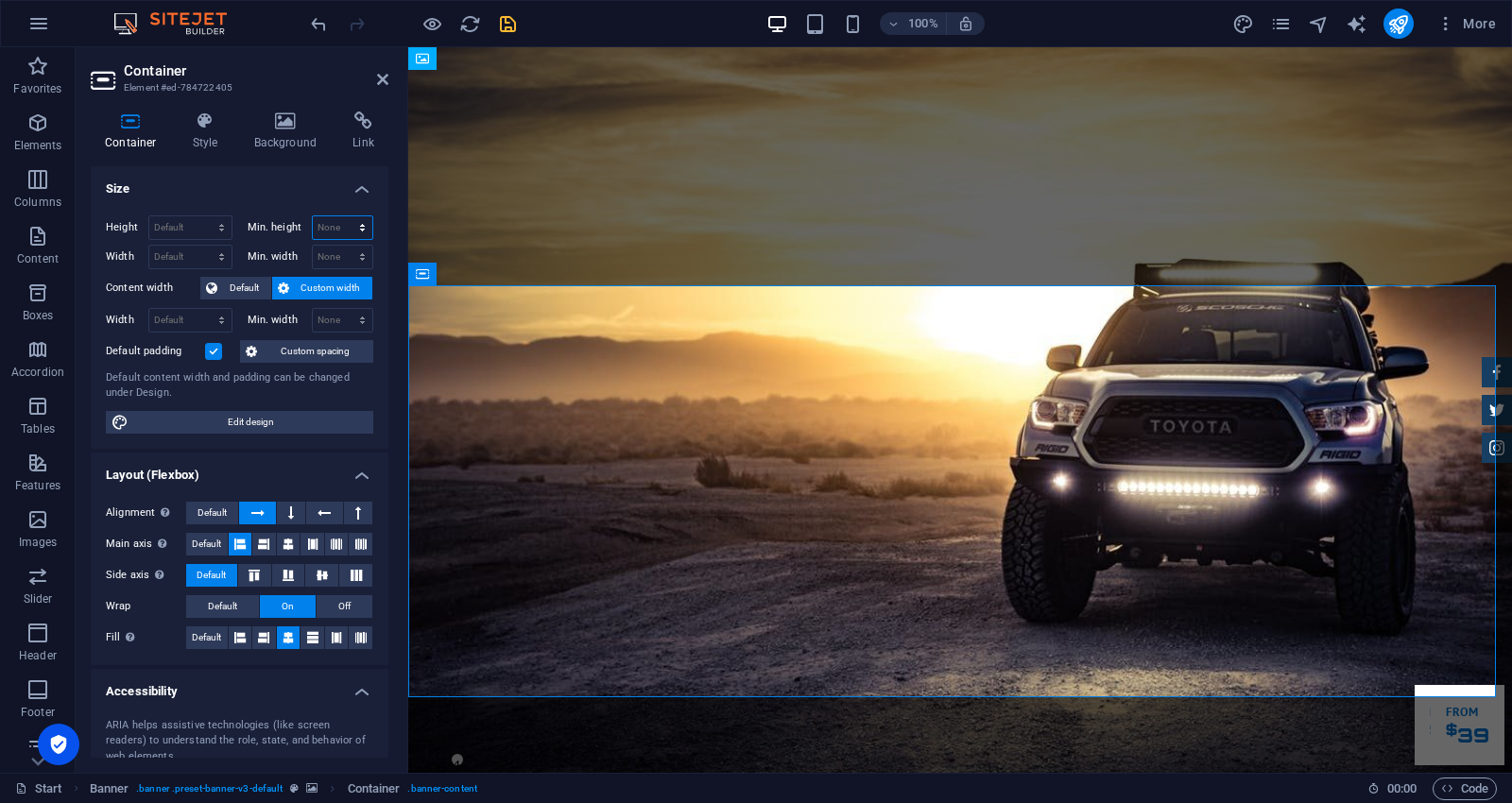 click on "None px rem % vh vw" at bounding box center (343, 228) 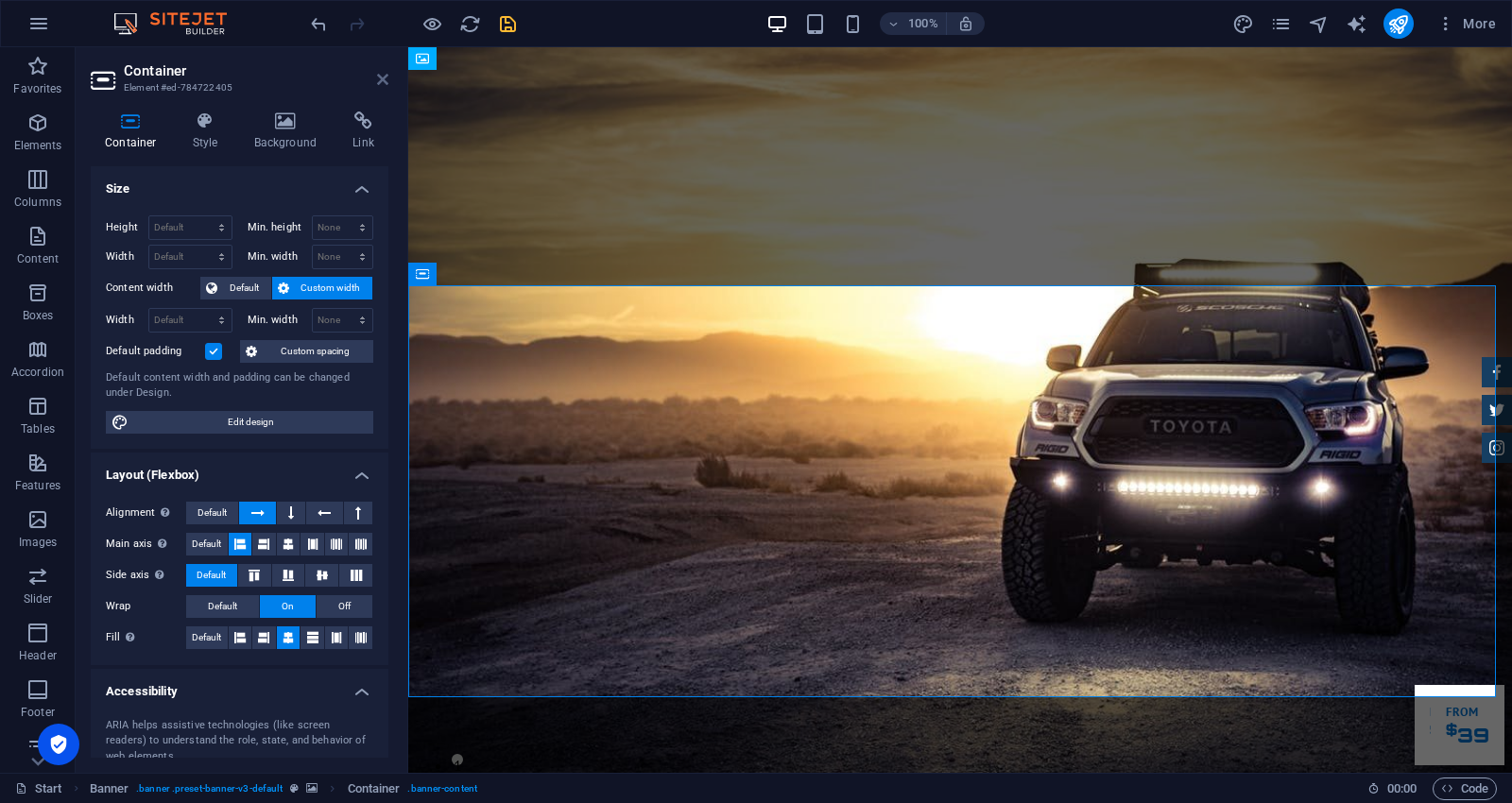 click on "Container Element #ed-784722405" at bounding box center [239, 72] 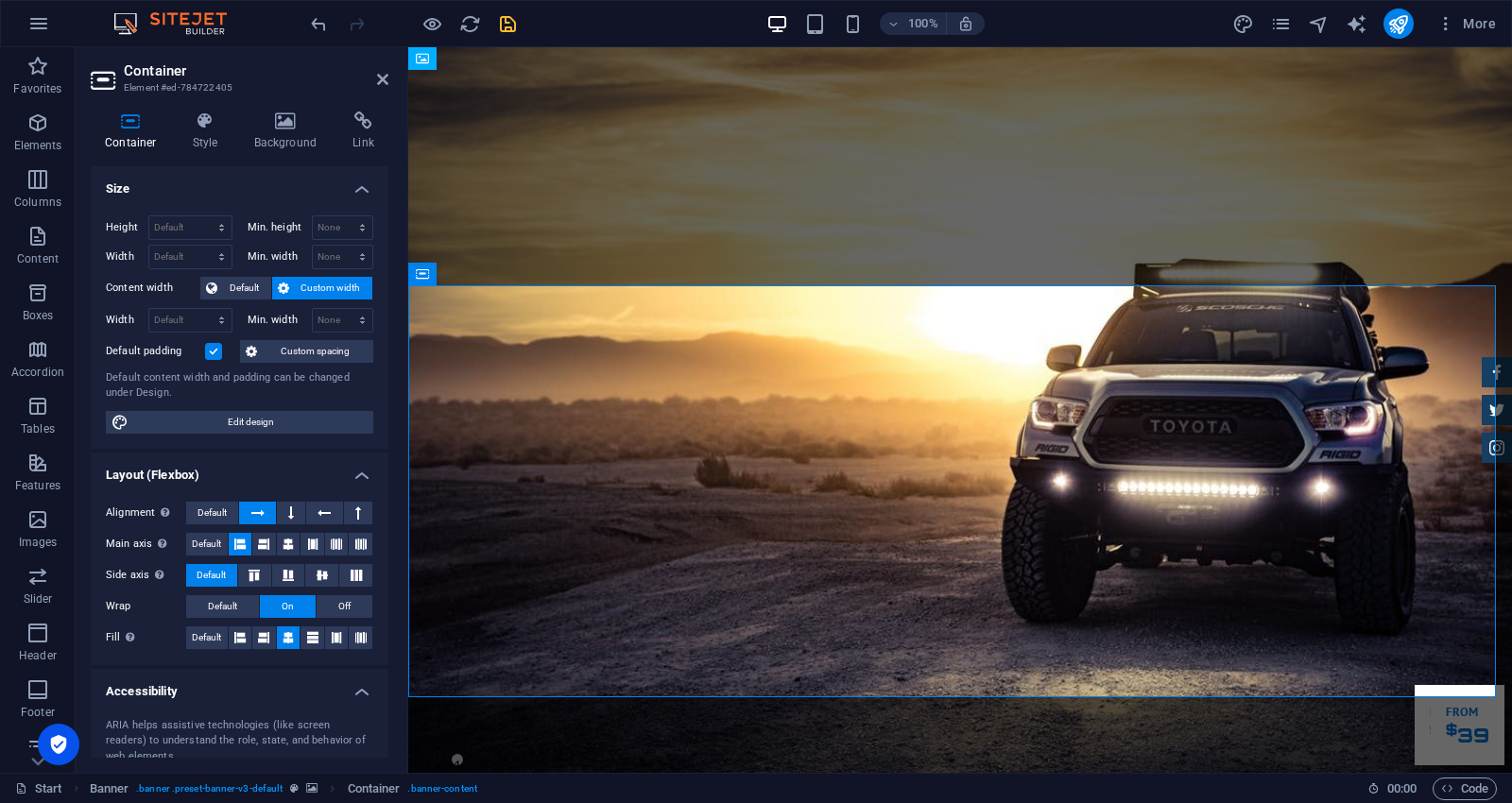 click on "Container Element #ed-784722405" at bounding box center [239, 72] 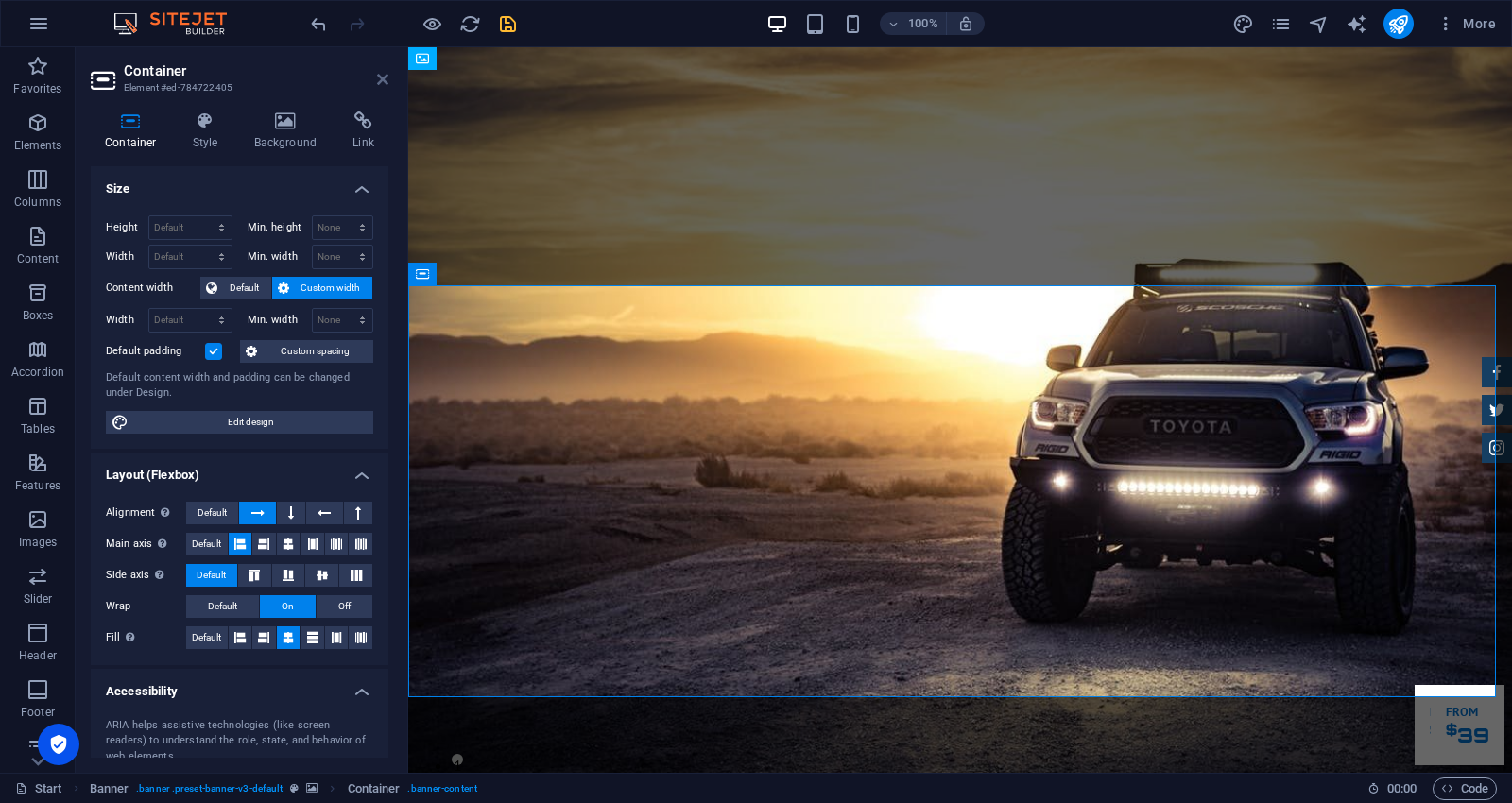 click at bounding box center [383, 79] 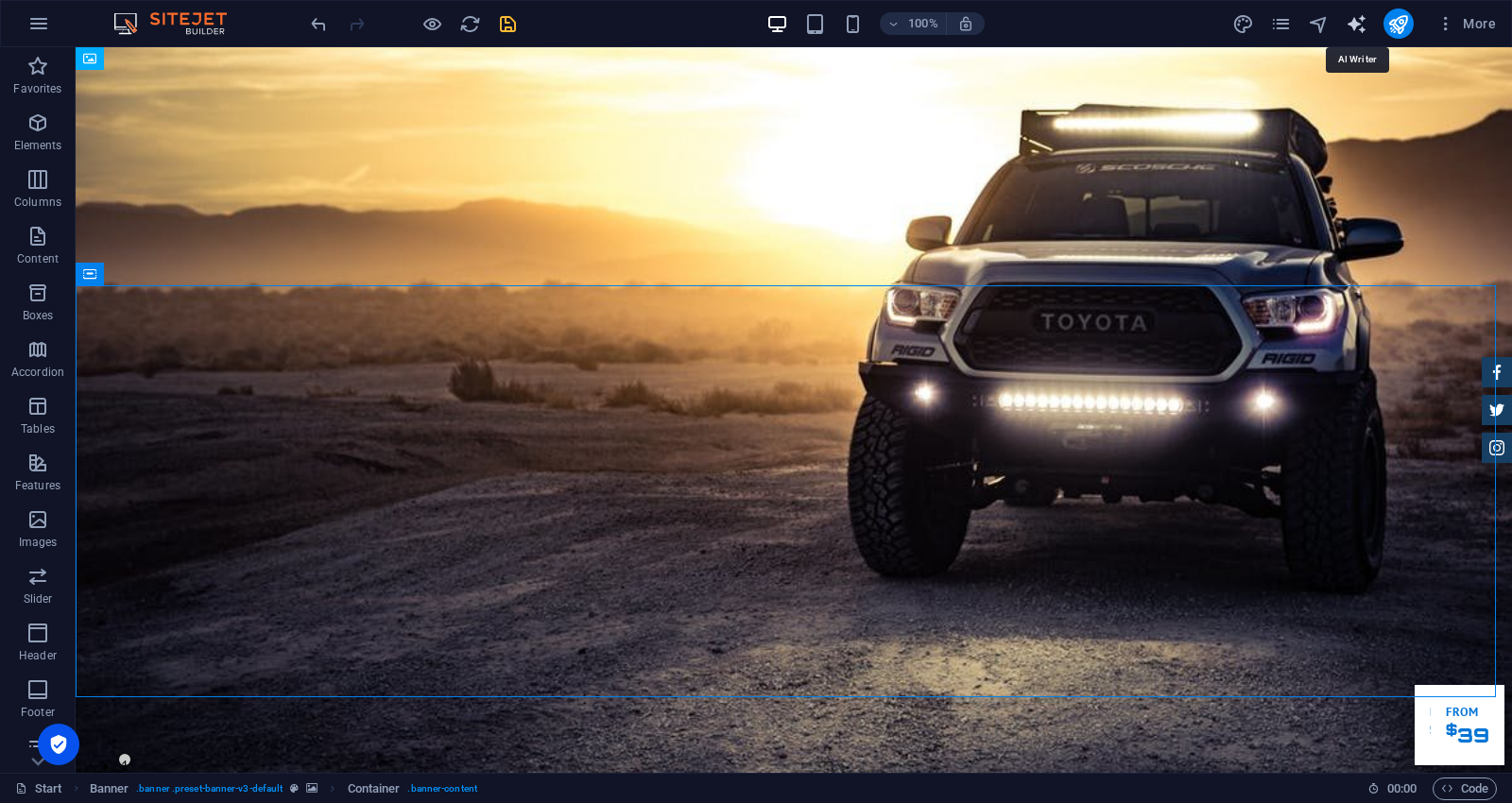 click at bounding box center [1356, 24] 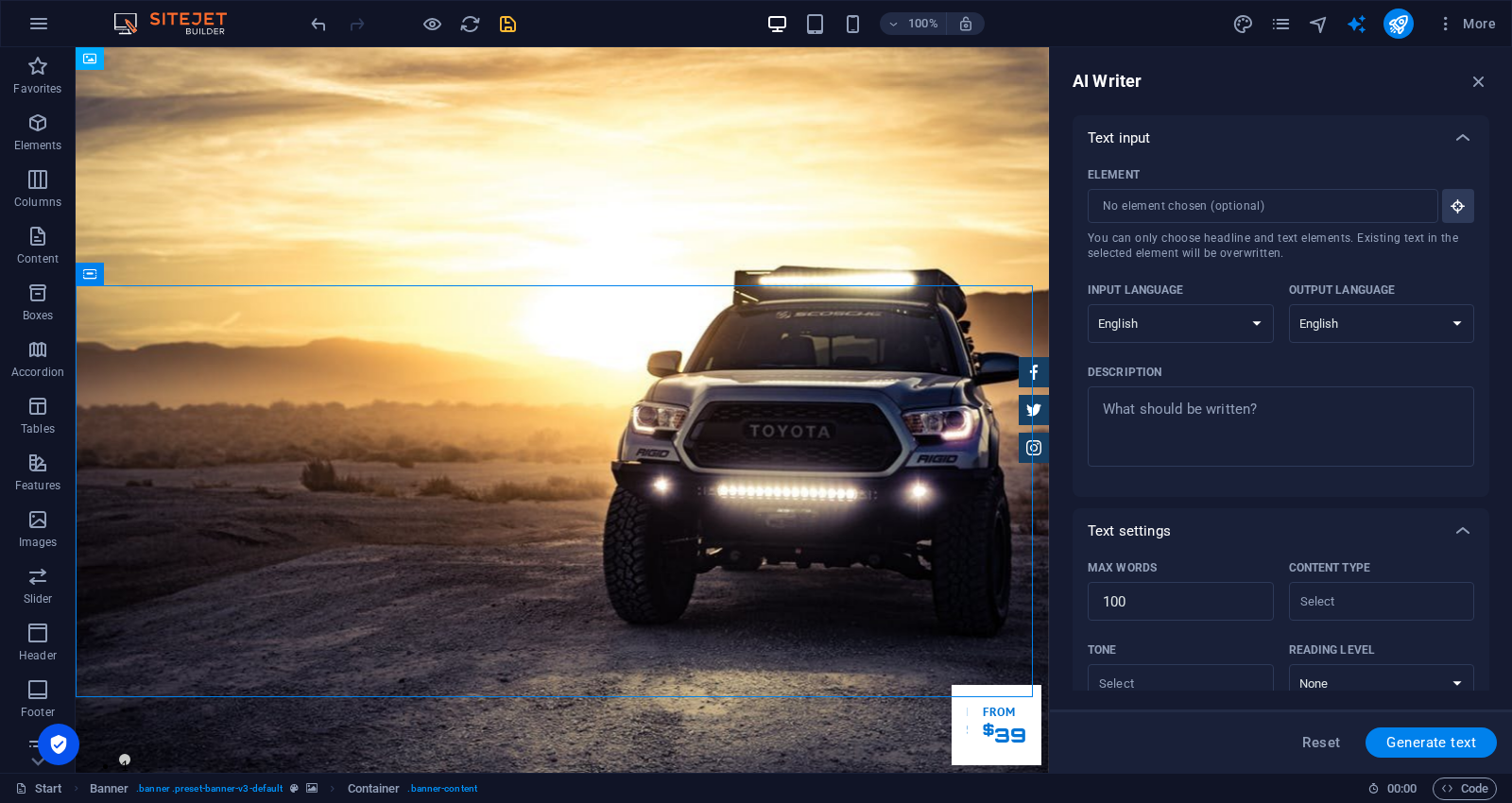 click on "AI Writer Text input Element ​ You can only choose headline and text elements. Existing text in the selected element will be overwritten. Input language Albanian Arabic Armenian Awadhi Azerbaijani Bashkir Basque Belarusian Bengali Bhojpuri Bosnian Brazilian Portuguese Bulgarian Cantonese (Yue) Catalan Chhattisgarhi Chinese Croatian Czech Danish Dogri Dutch English Estonian Faroese Finnish French Galician Georgian German Greek Gujarati Haryanvi Hindi Hungarian Indonesian Irish Italian Japanese Javanese Kannada Kashmiri Kazakh Konkani Korean Kyrgyz Latvian Lithuanian Macedonian Maithili Malay Maltese Mandarin Mandarin Chinese Marathi Marwari Min Nan Moldovan Mongolian Montenegrin Nepali Norwegian Oriya Pashto Persian (Farsi) Polish Portuguese Punjabi Rajasthani Romanian Russian Sanskrit Santali Serbian Sindhi Sinhala Slovak Slovene Slovenian Spanish Ukrainian Urdu Uzbek Vietnamese Welsh Wu Output language Albanian Arabic Armenian Awadhi Azerbaijani Bashkir Basque Belarusian Bengali Bhojpuri Bosnian Bulgarian" at bounding box center [1280, 410] 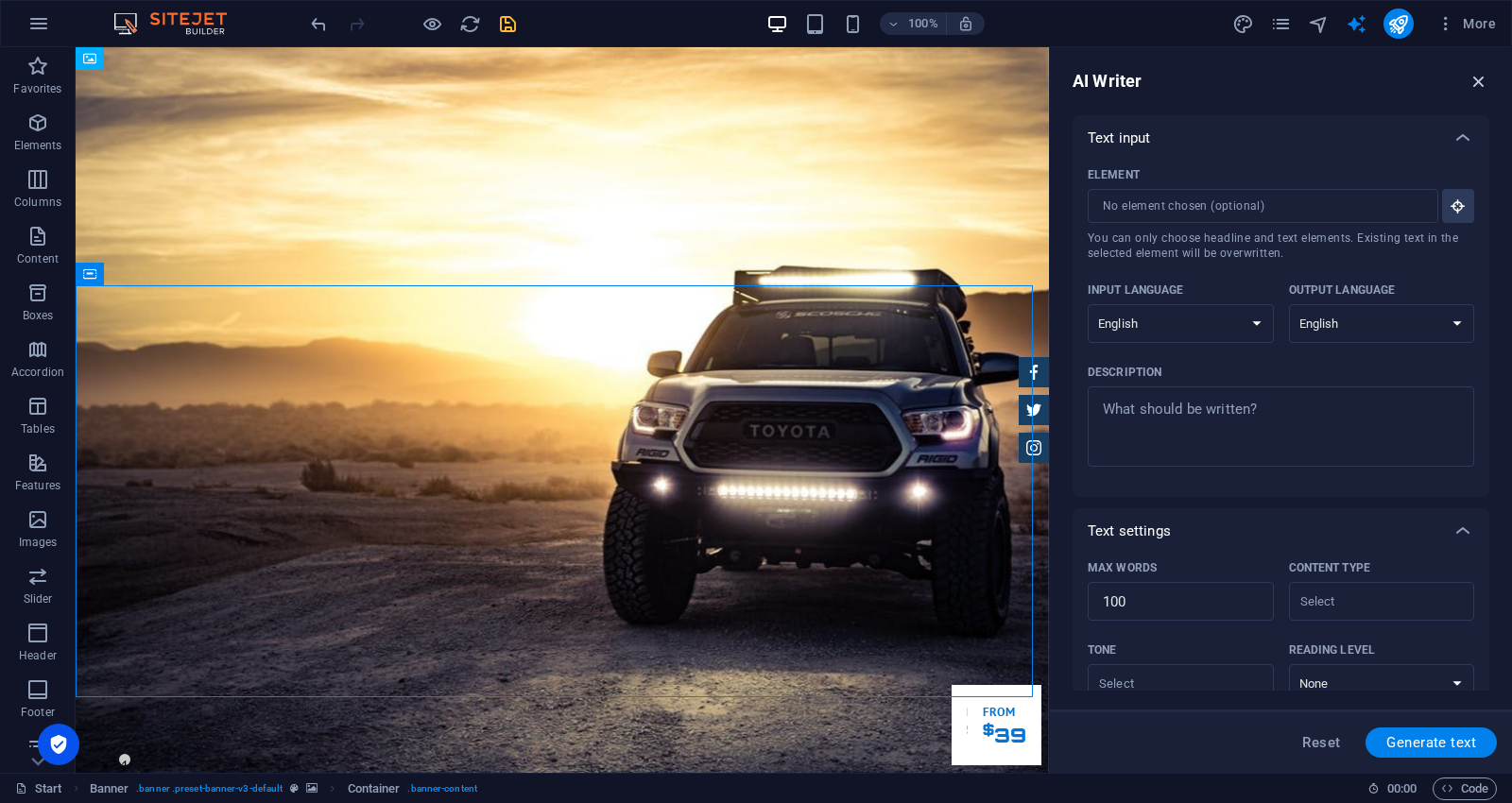 drag, startPoint x: 1479, startPoint y: 86, endPoint x: 1340, endPoint y: 24, distance: 152.20053 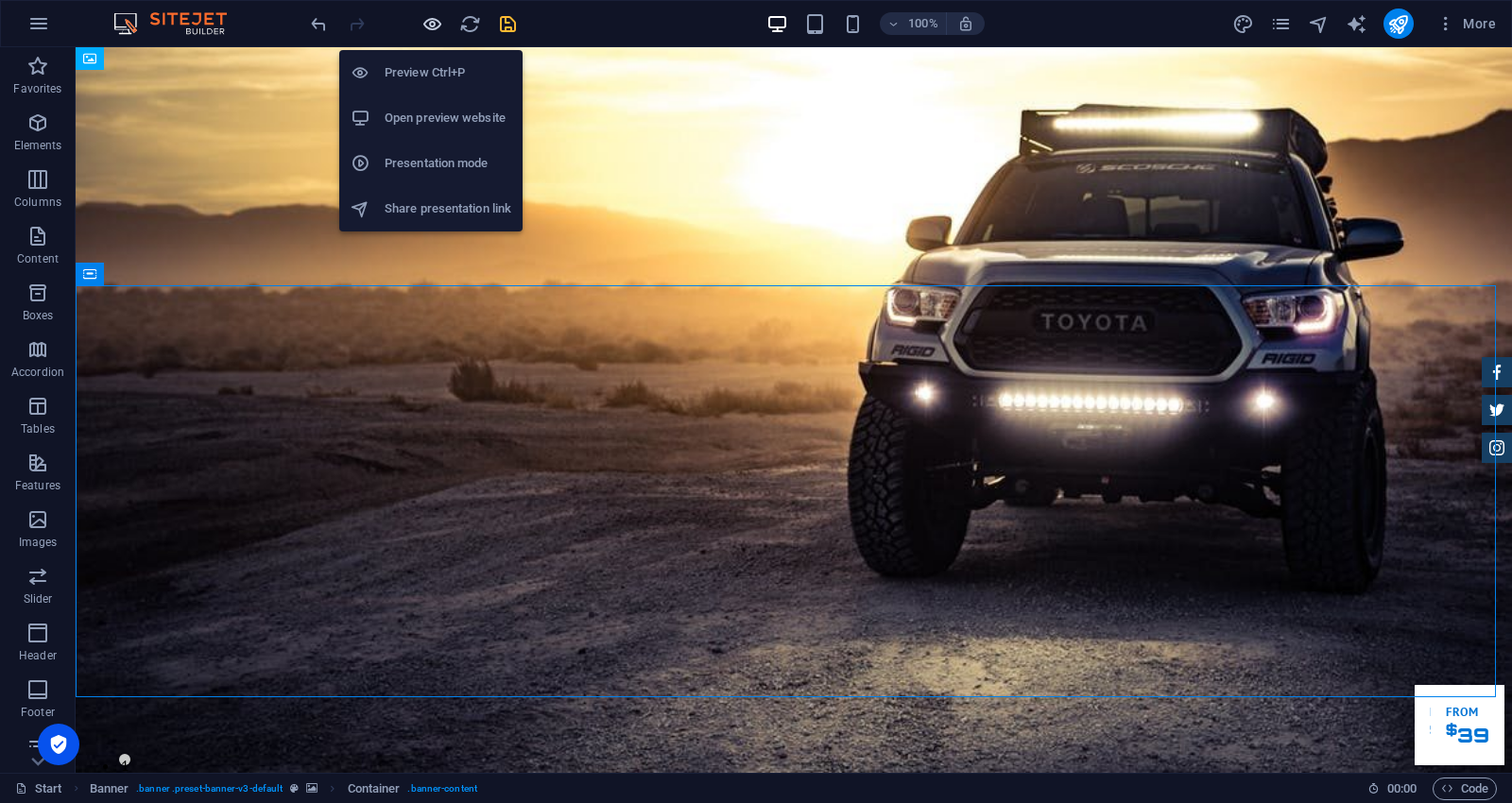 click at bounding box center (432, 24) 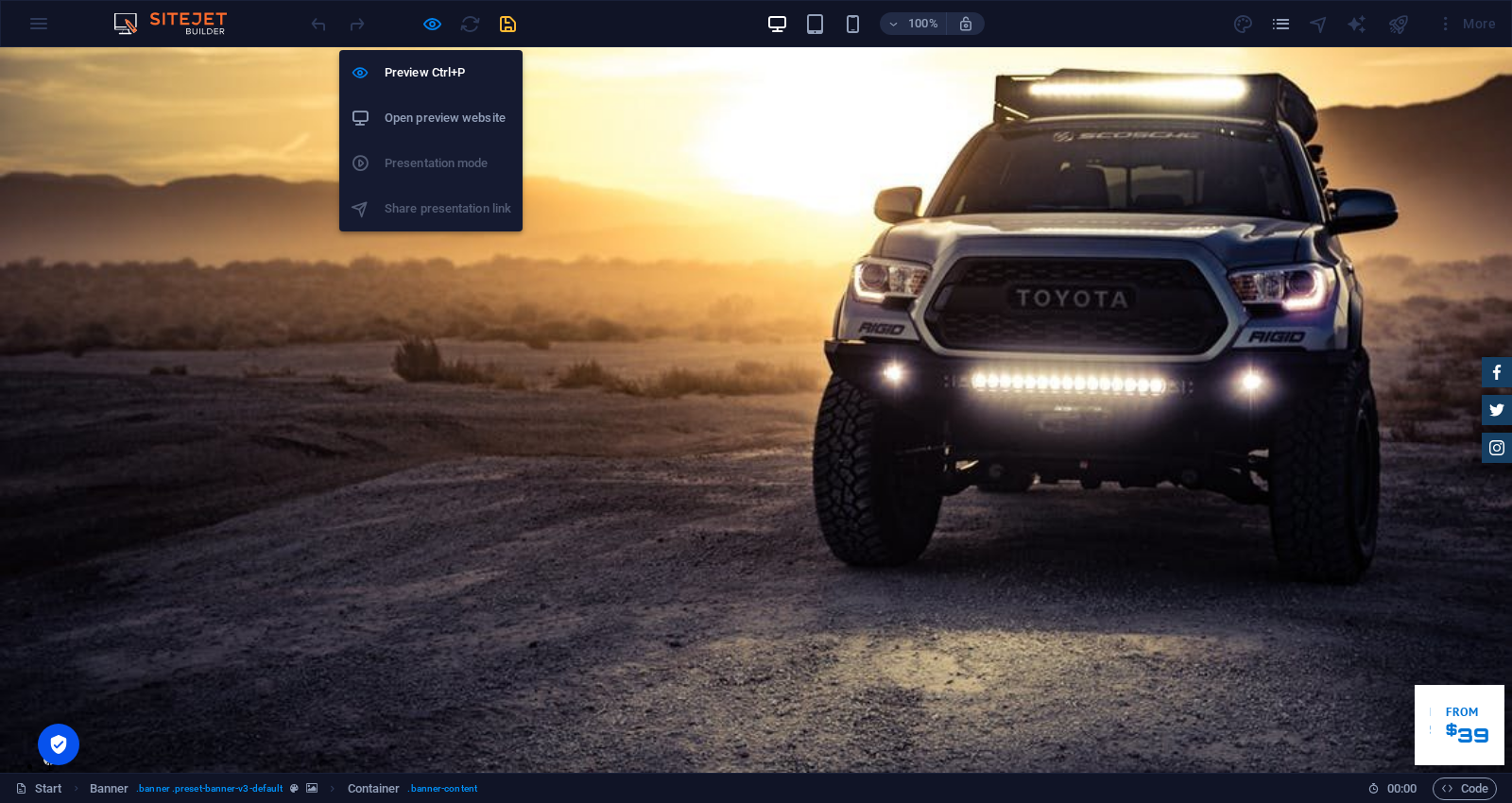 click on "Open preview website" at bounding box center [448, 118] 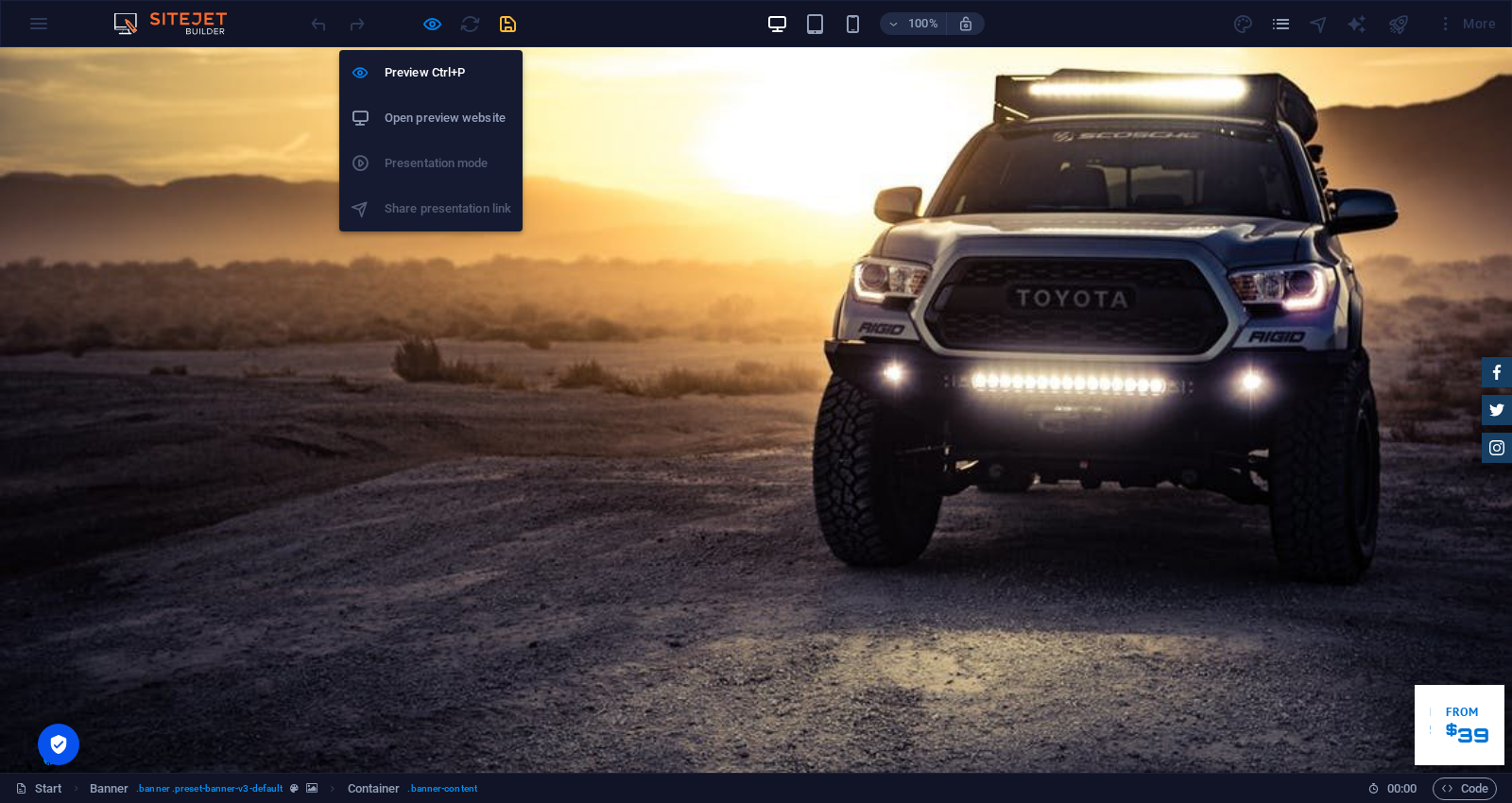 click on "Open preview website" at bounding box center [431, 118] 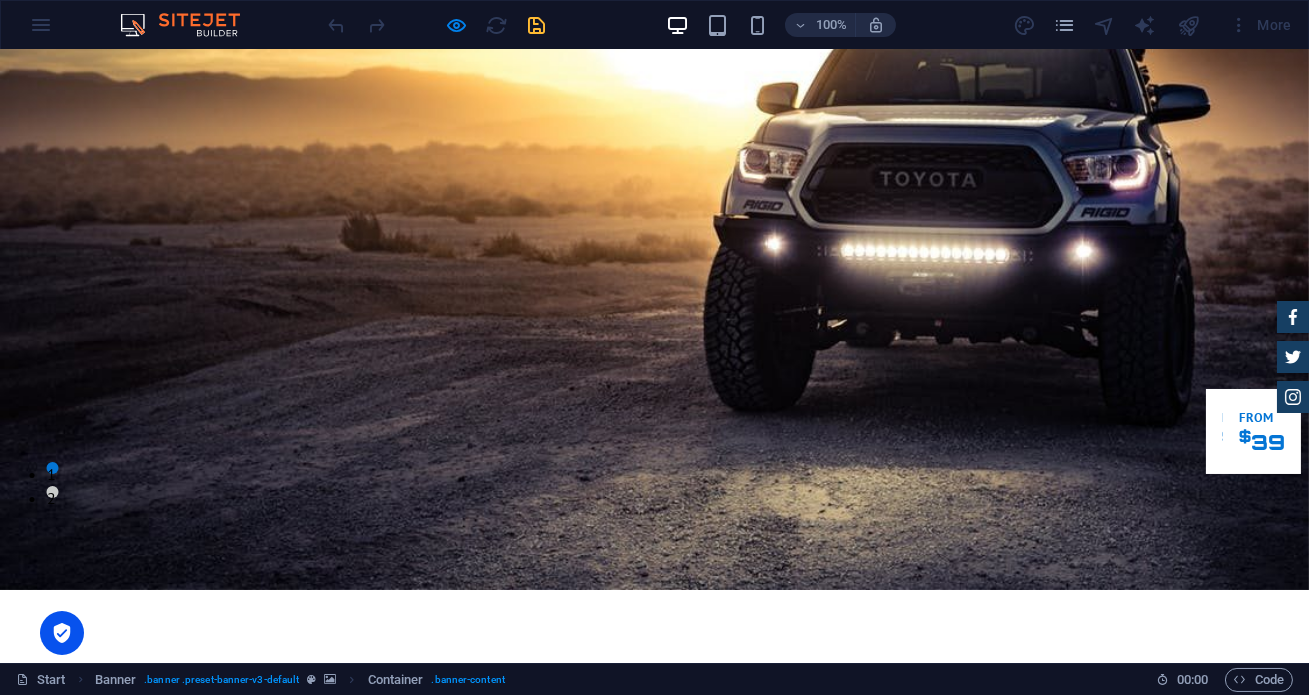 scroll, scrollTop: 0, scrollLeft: 0, axis: both 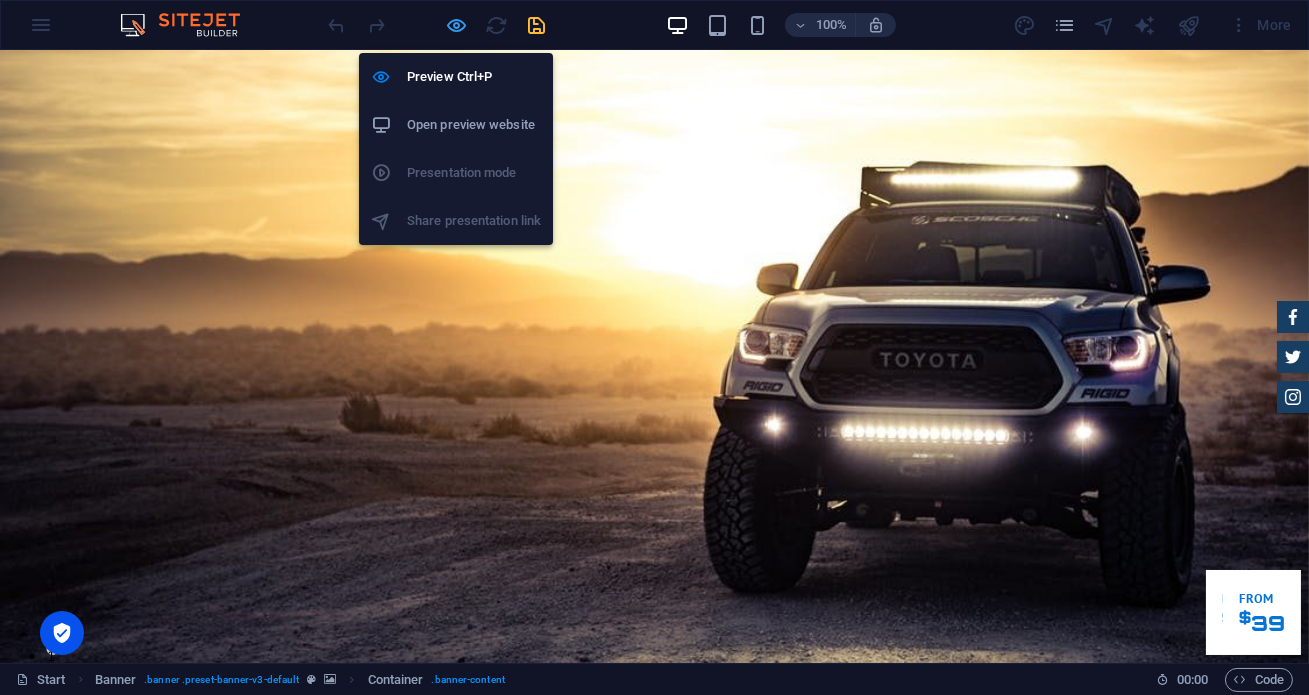 click at bounding box center [457, 25] 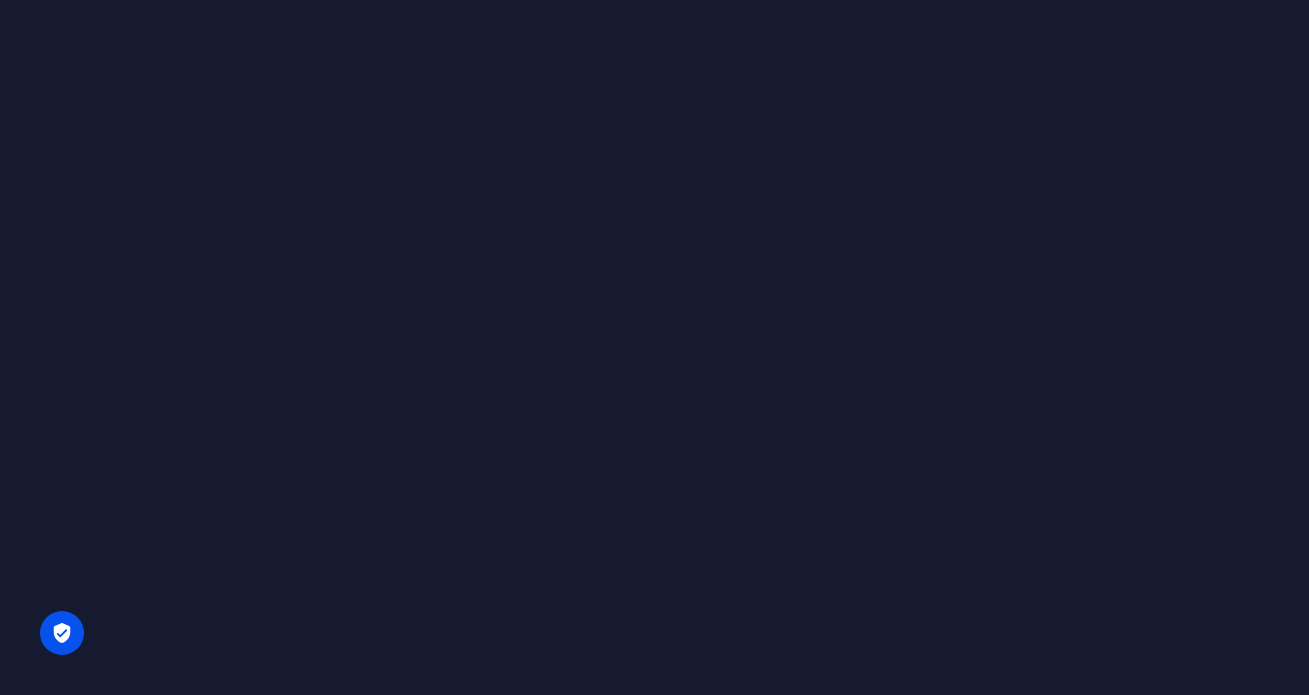 scroll, scrollTop: 0, scrollLeft: 0, axis: both 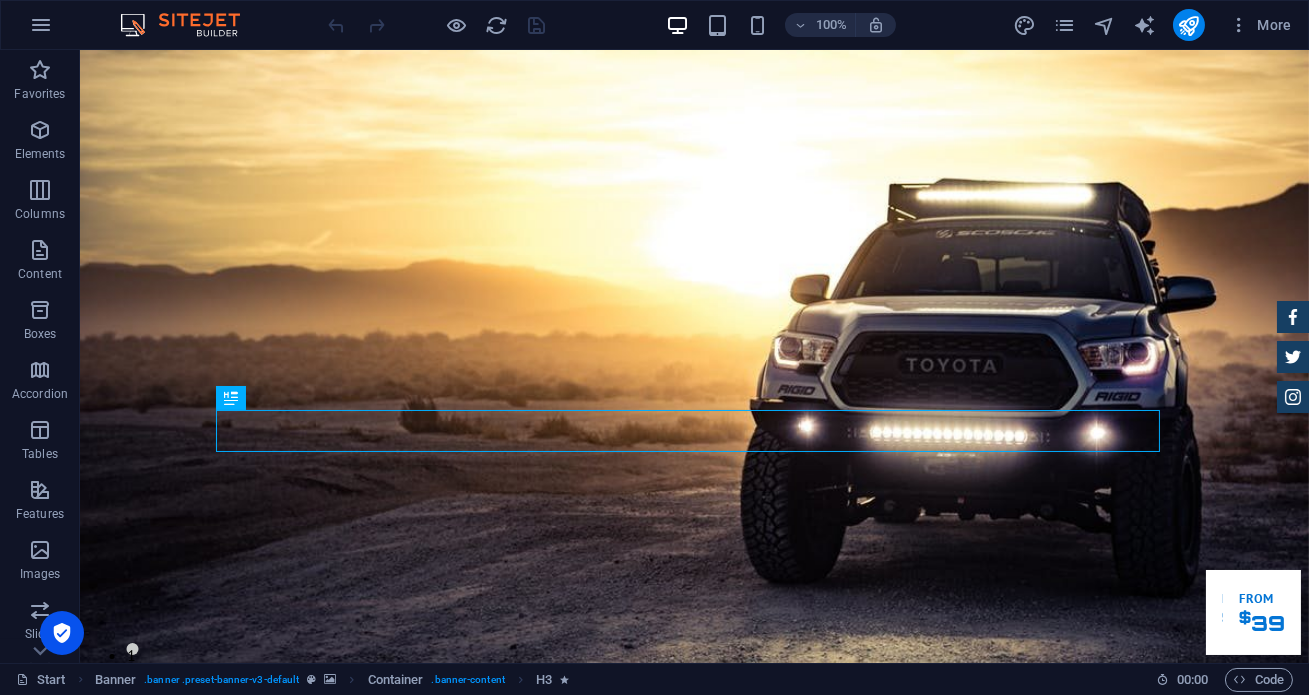 drag, startPoint x: 1300, startPoint y: 84, endPoint x: 1384, endPoint y: 75, distance: 84.48077 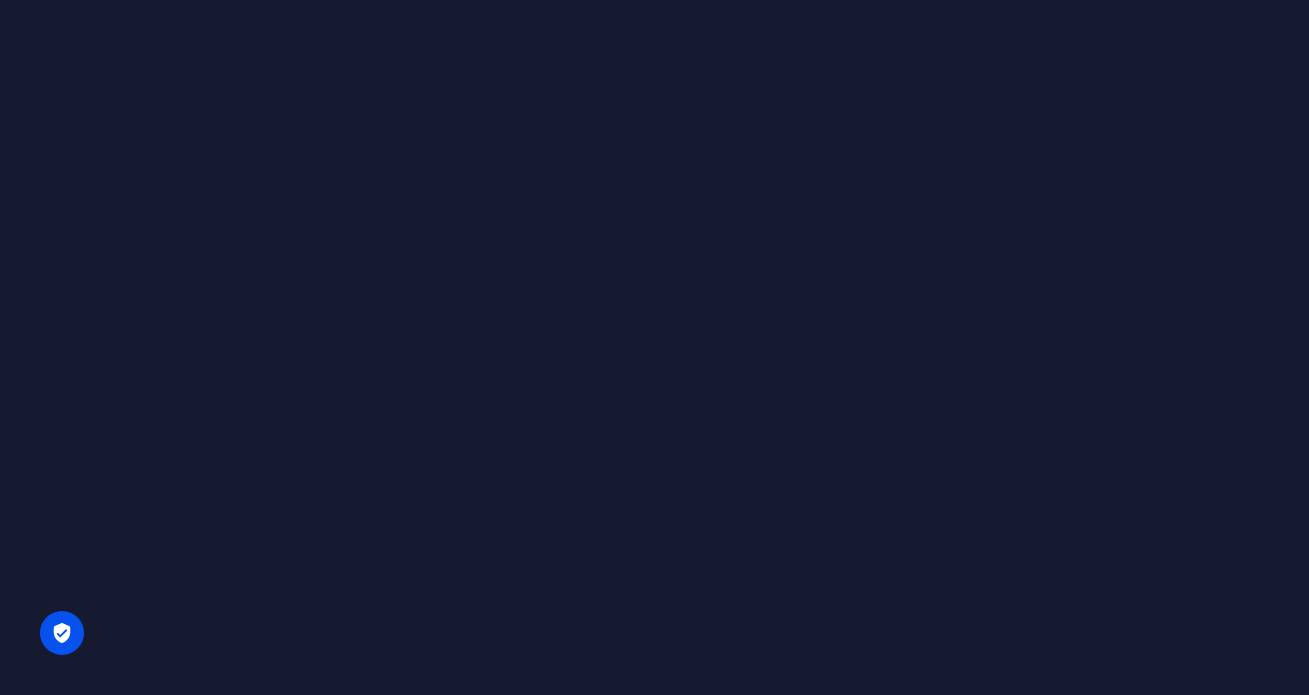 scroll, scrollTop: 0, scrollLeft: 0, axis: both 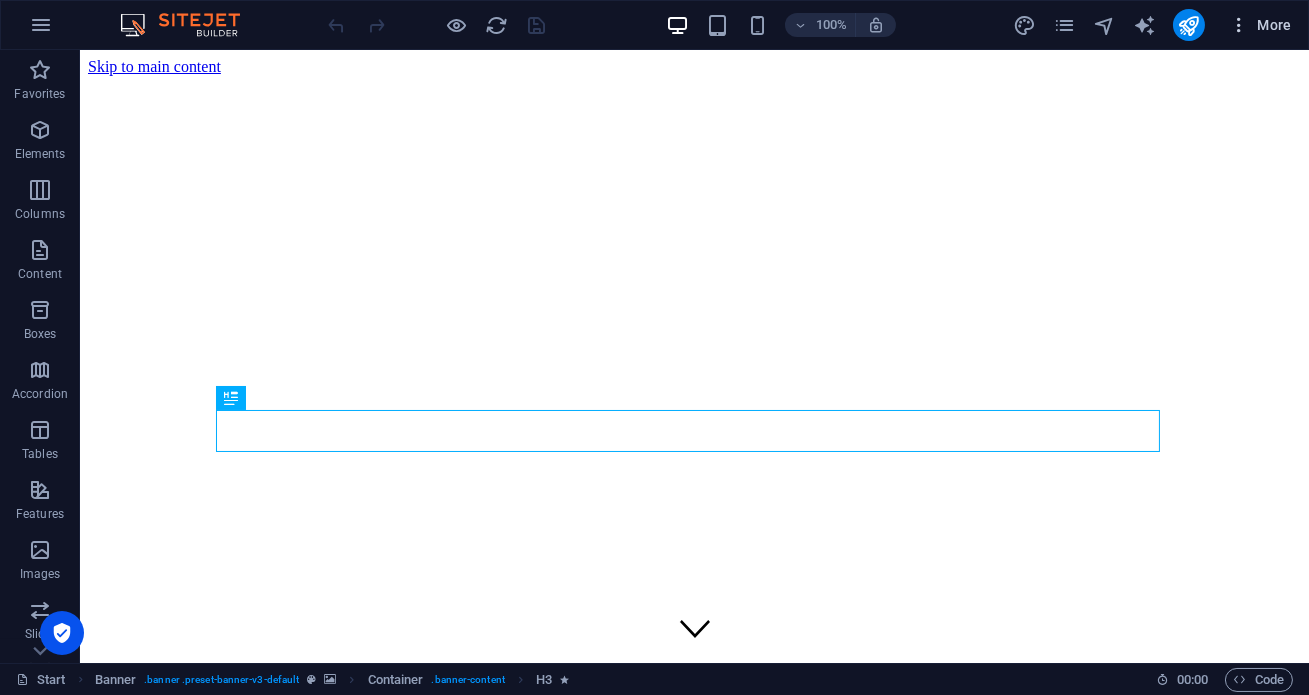 click on "More" at bounding box center (1260, 25) 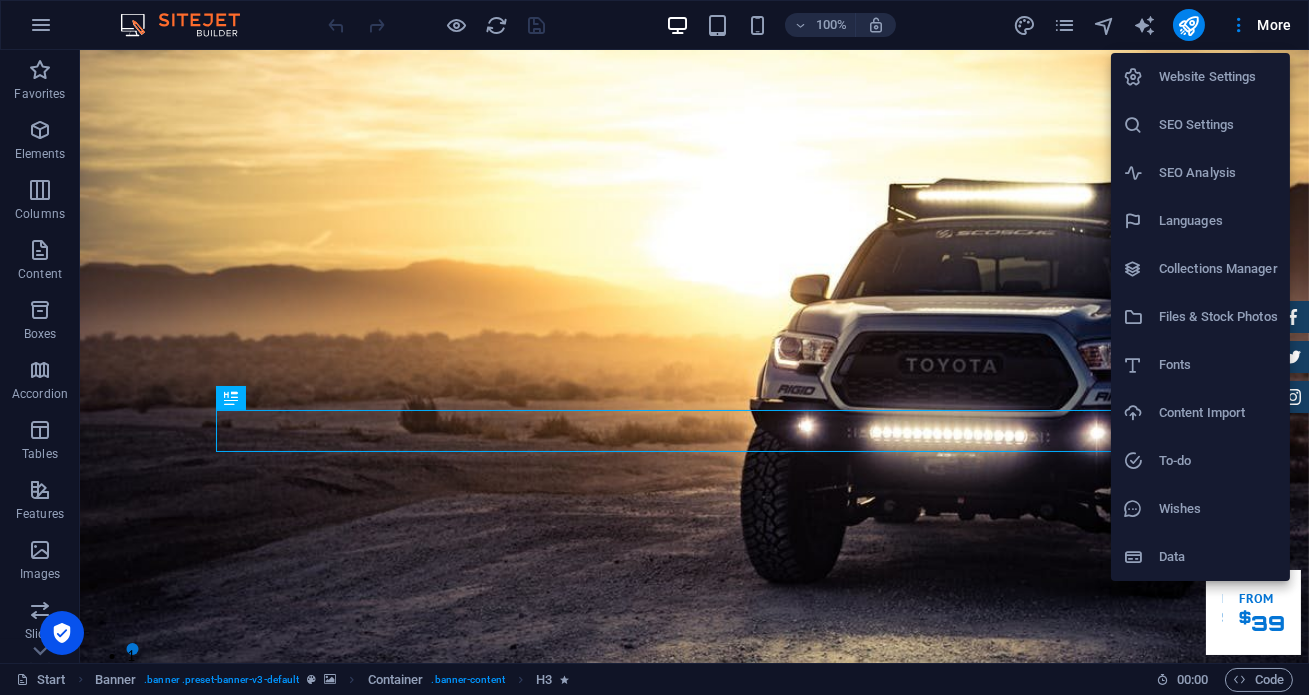 click at bounding box center [654, 347] 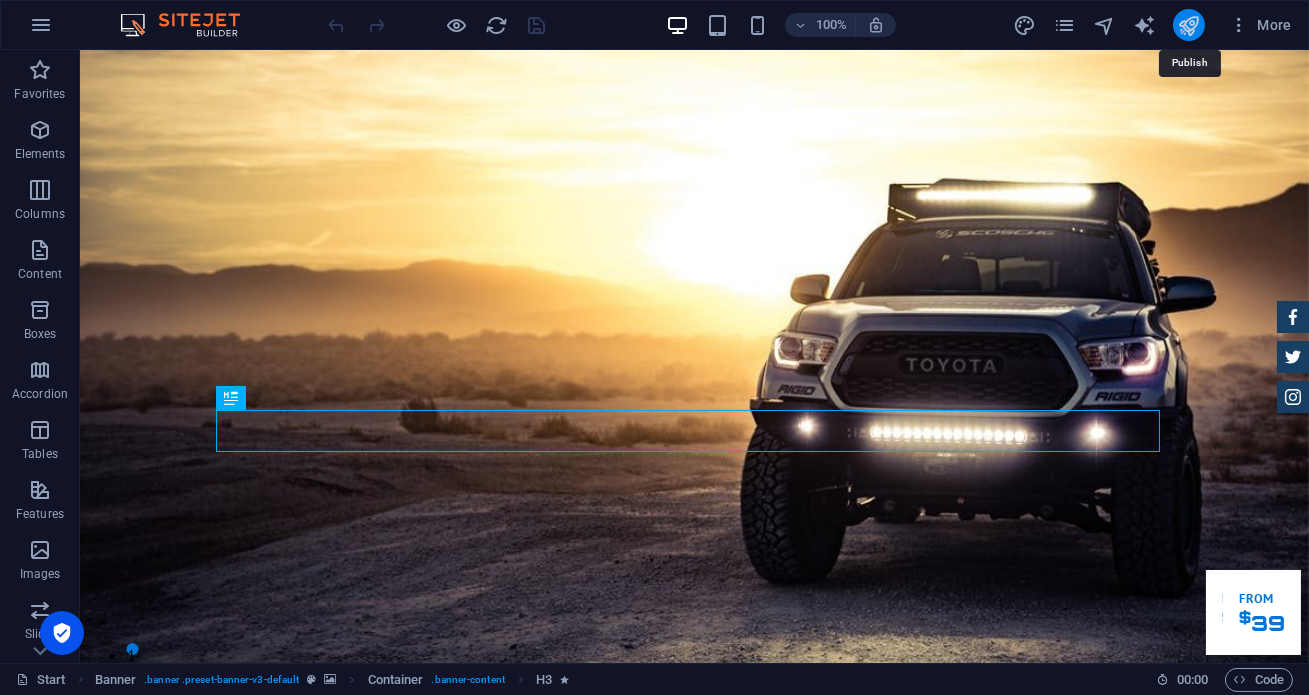 click at bounding box center (1188, 25) 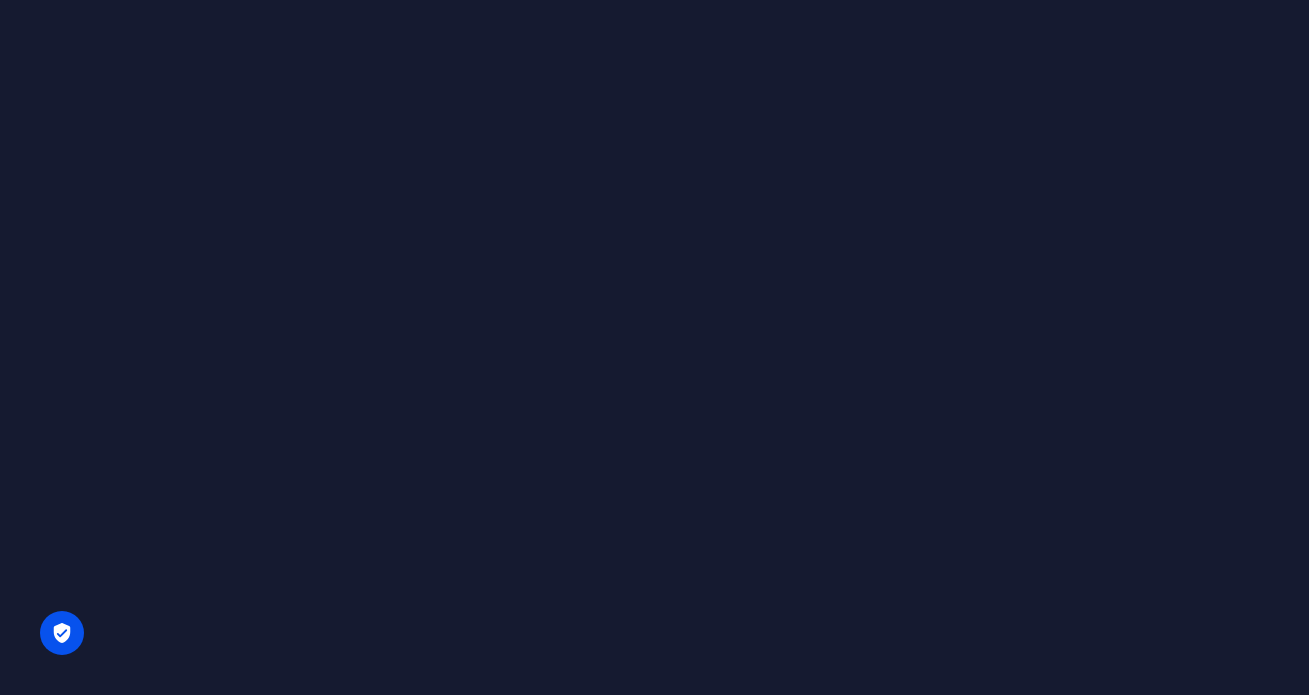 scroll, scrollTop: 0, scrollLeft: 0, axis: both 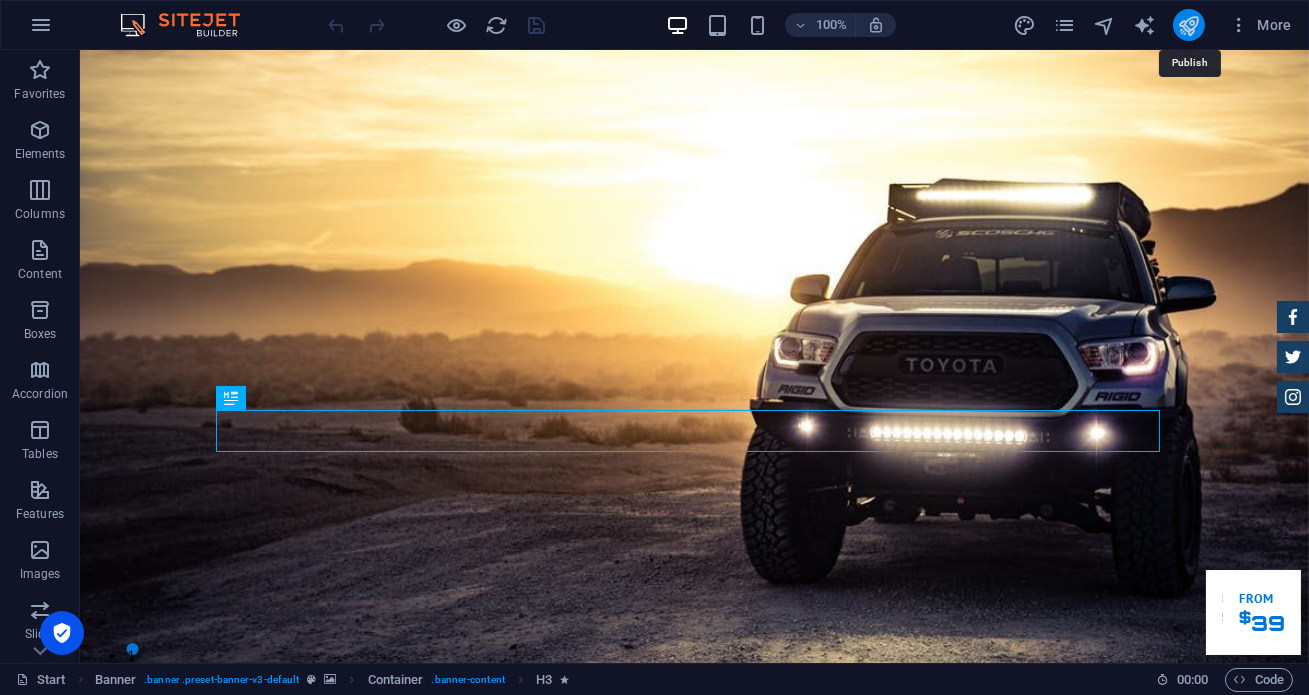 click at bounding box center (1188, 25) 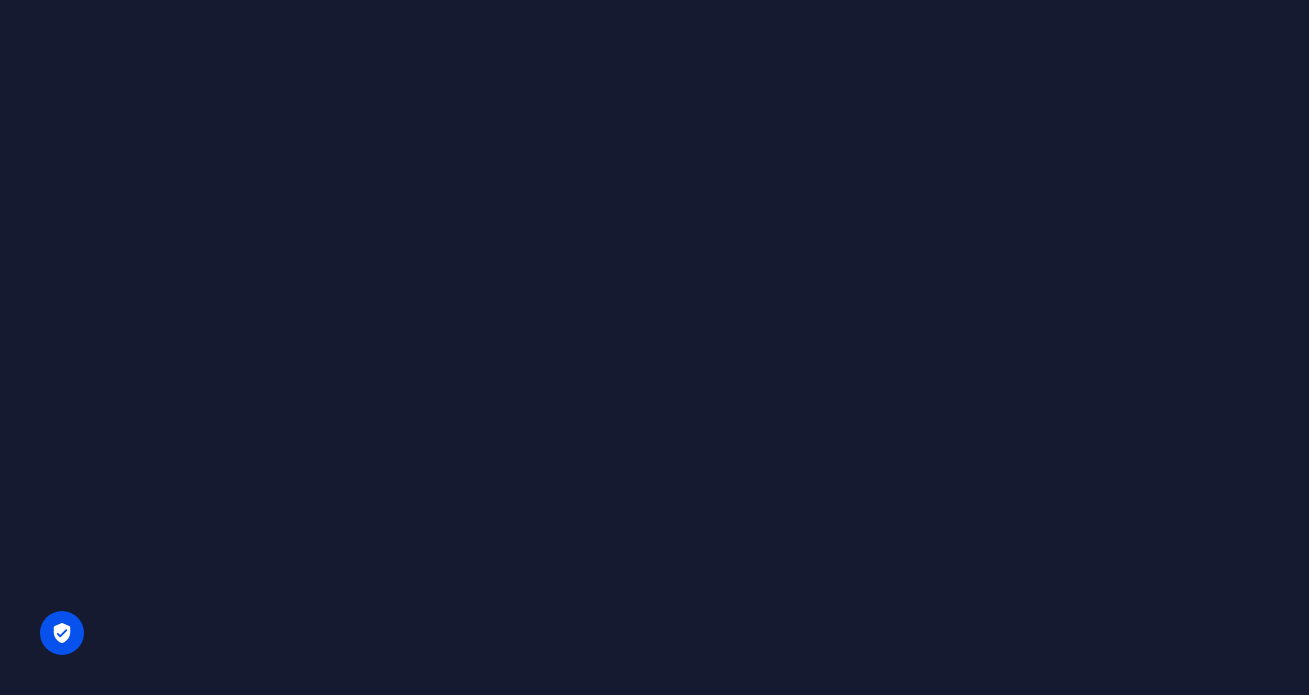 scroll, scrollTop: 0, scrollLeft: 0, axis: both 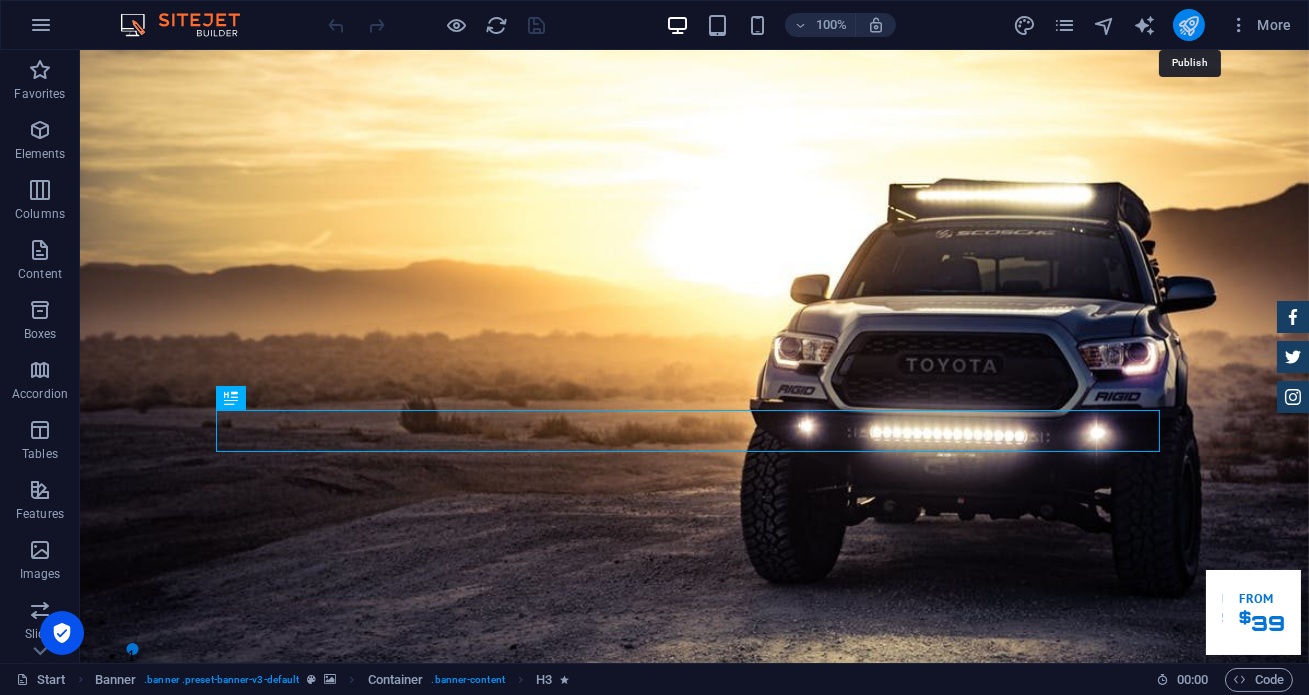 click at bounding box center [1188, 25] 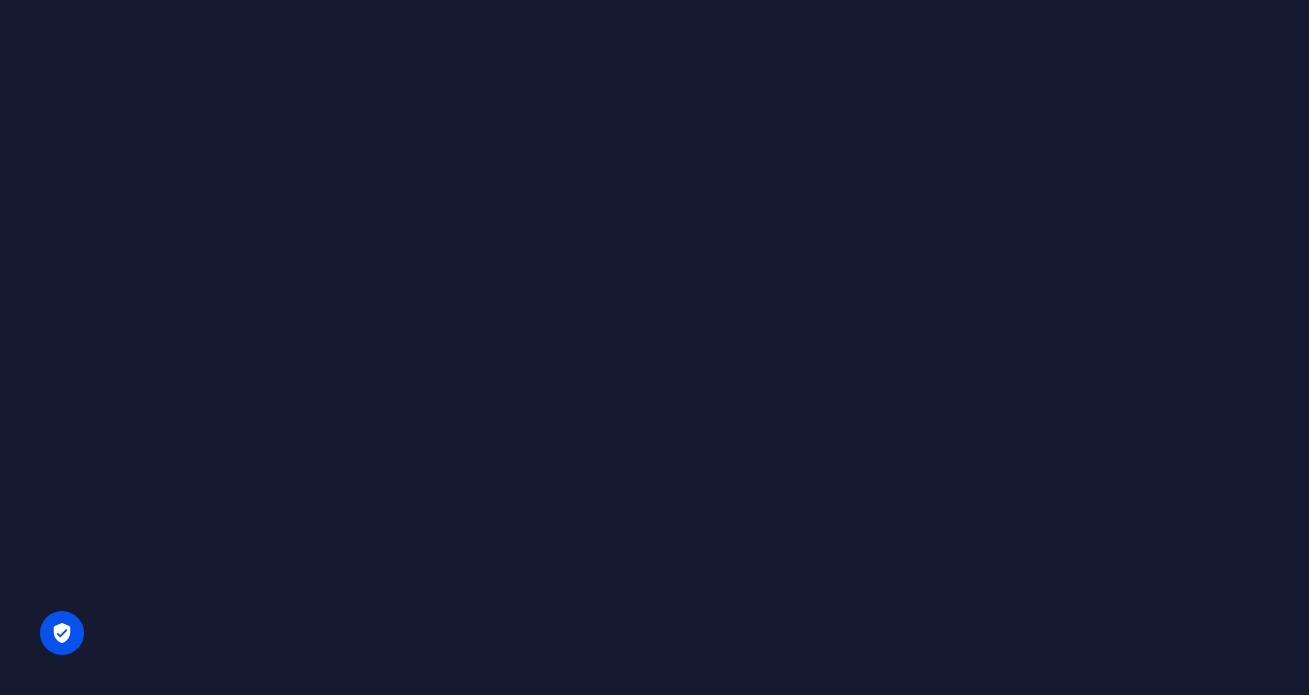 scroll, scrollTop: 0, scrollLeft: 0, axis: both 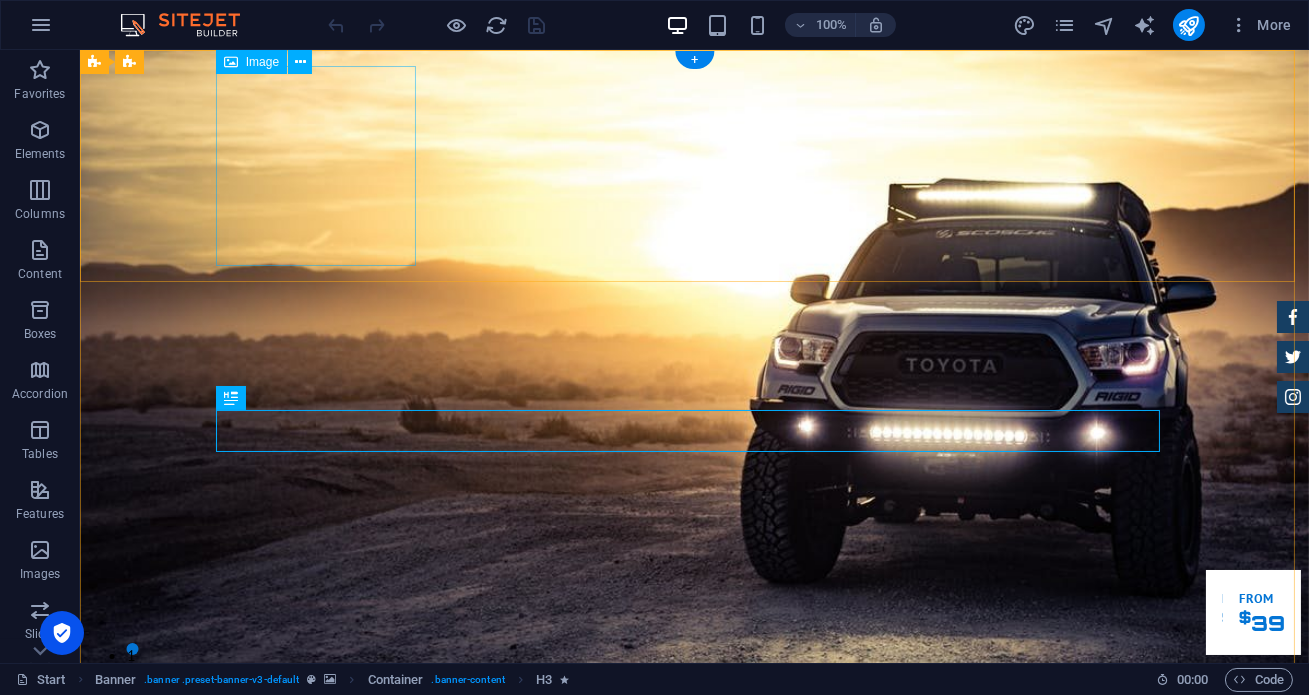 click at bounding box center (695, 867) 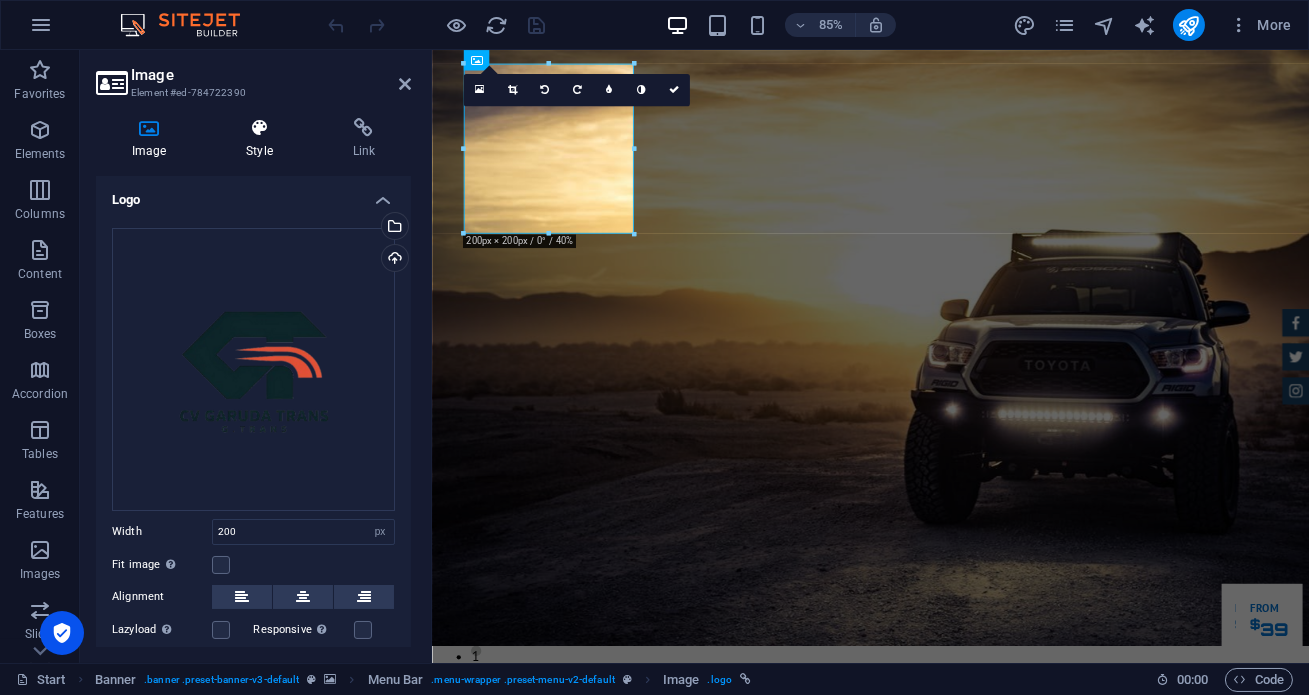 click on "Style" at bounding box center (263, 139) 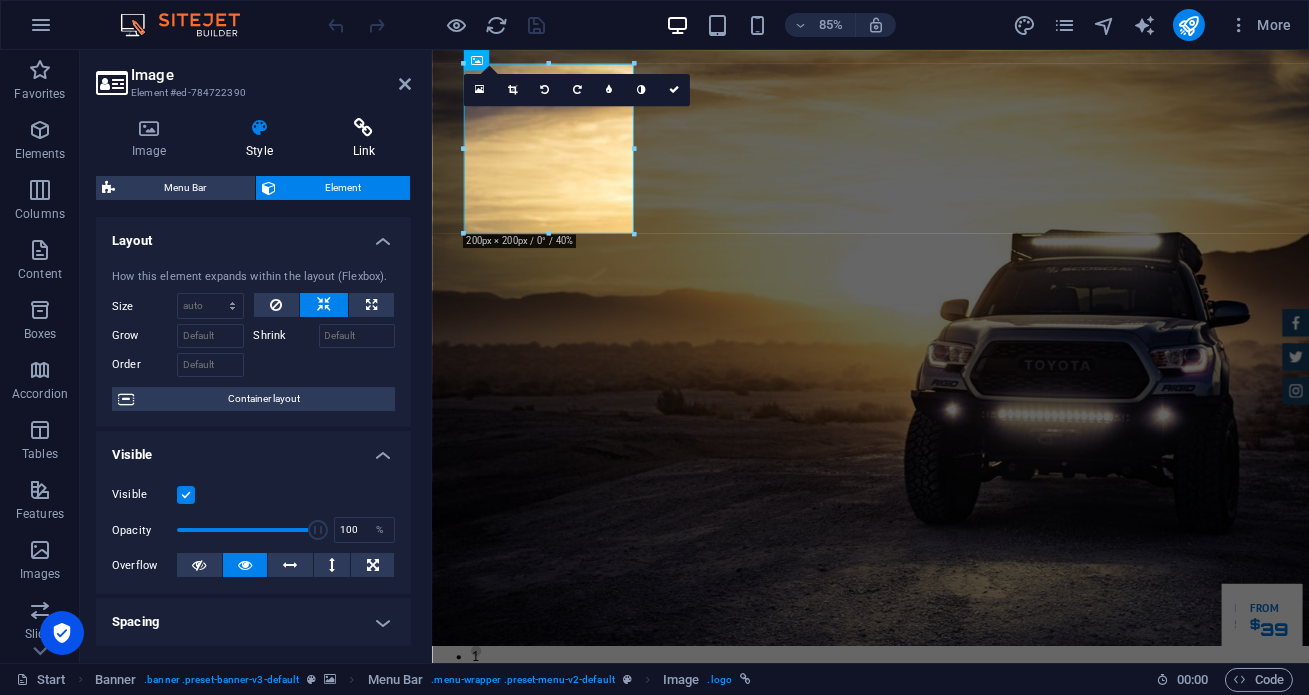 drag, startPoint x: 355, startPoint y: 133, endPoint x: 345, endPoint y: 130, distance: 10.440307 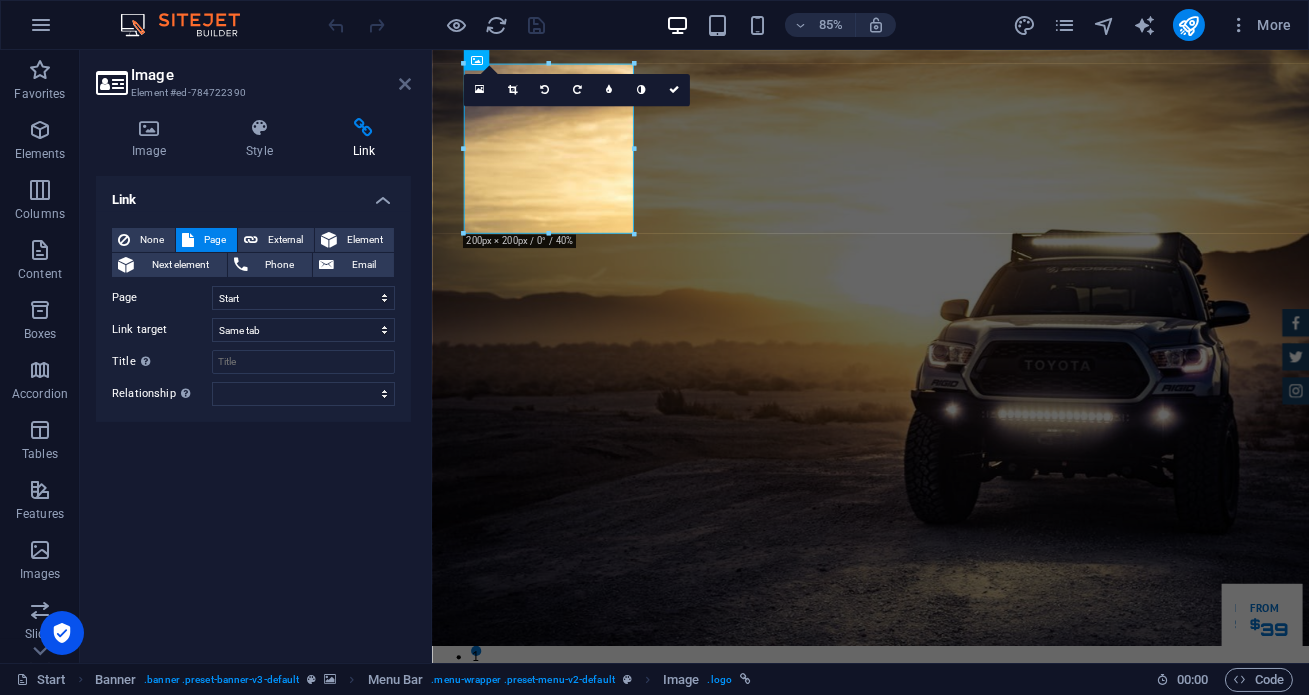 drag, startPoint x: 399, startPoint y: 84, endPoint x: 165, endPoint y: 118, distance: 236.45718 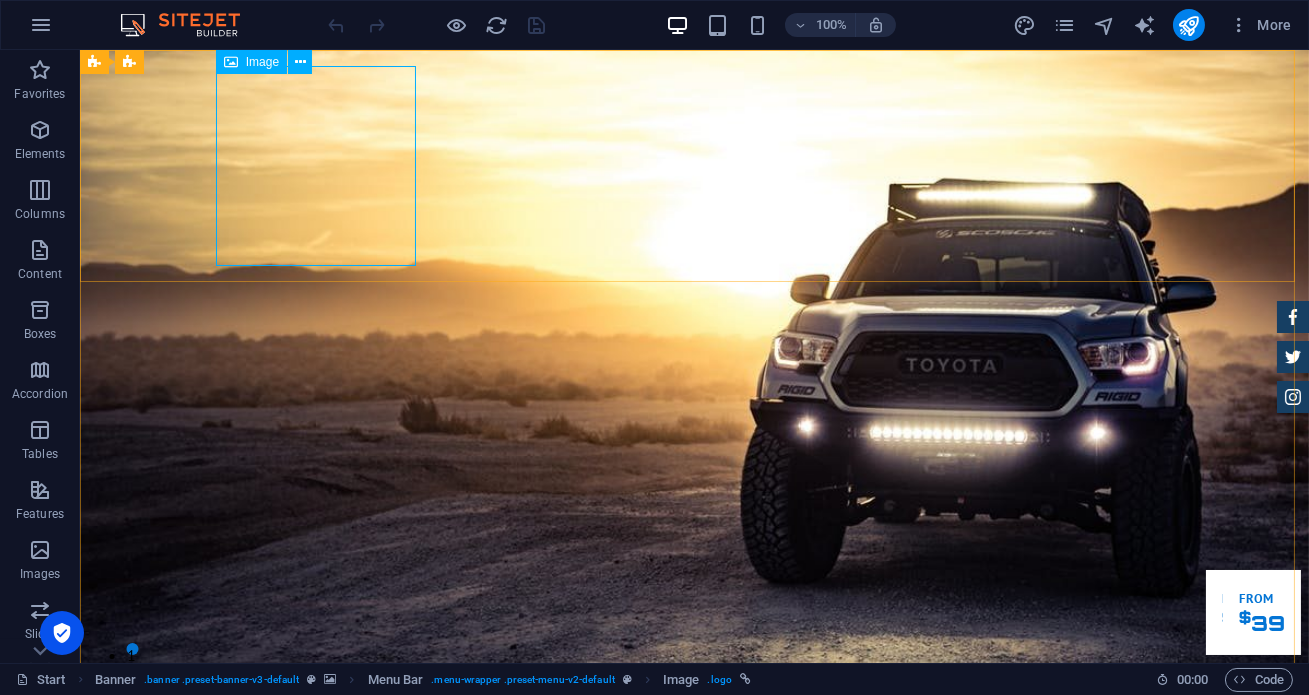 click at bounding box center [231, 62] 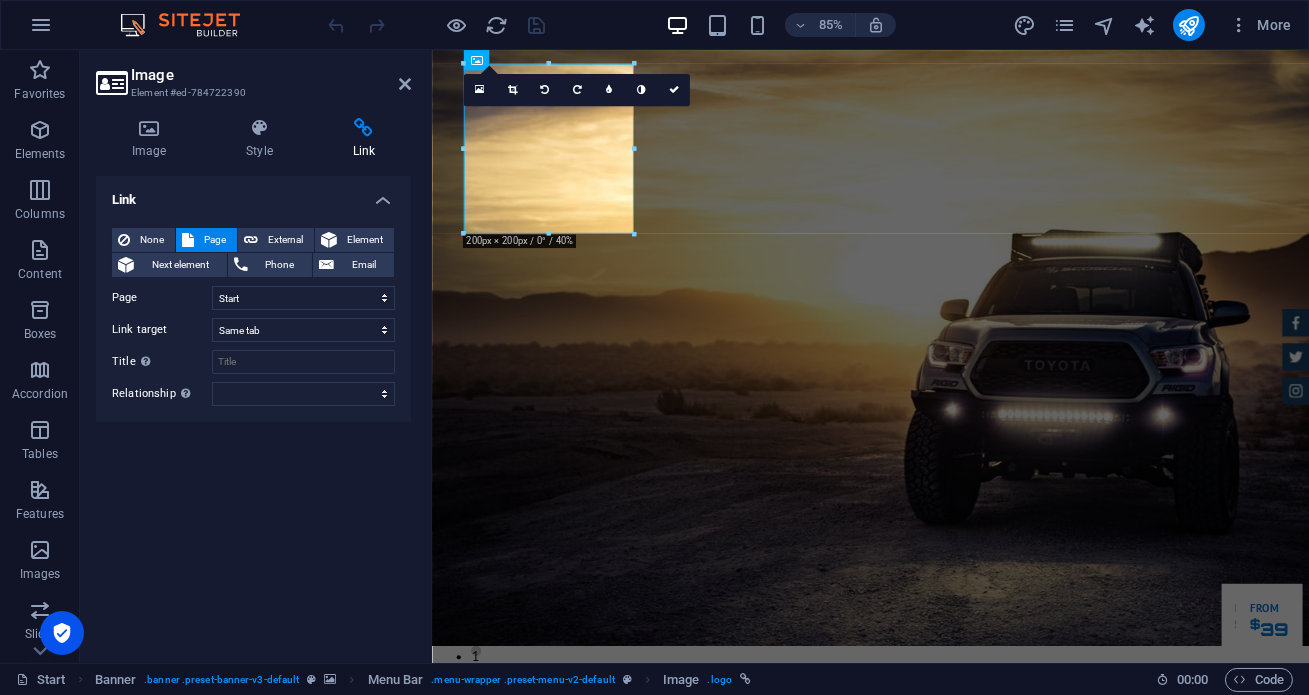 click at bounding box center [549, 63] 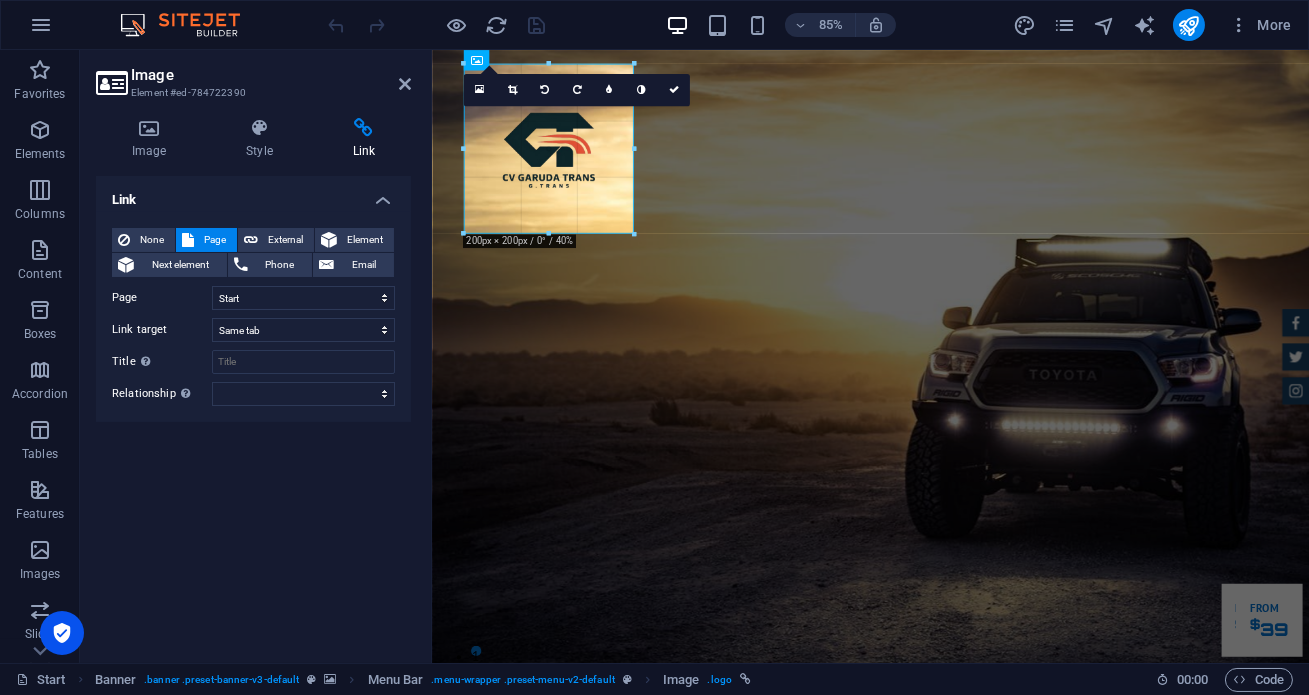 click at bounding box center [549, 63] 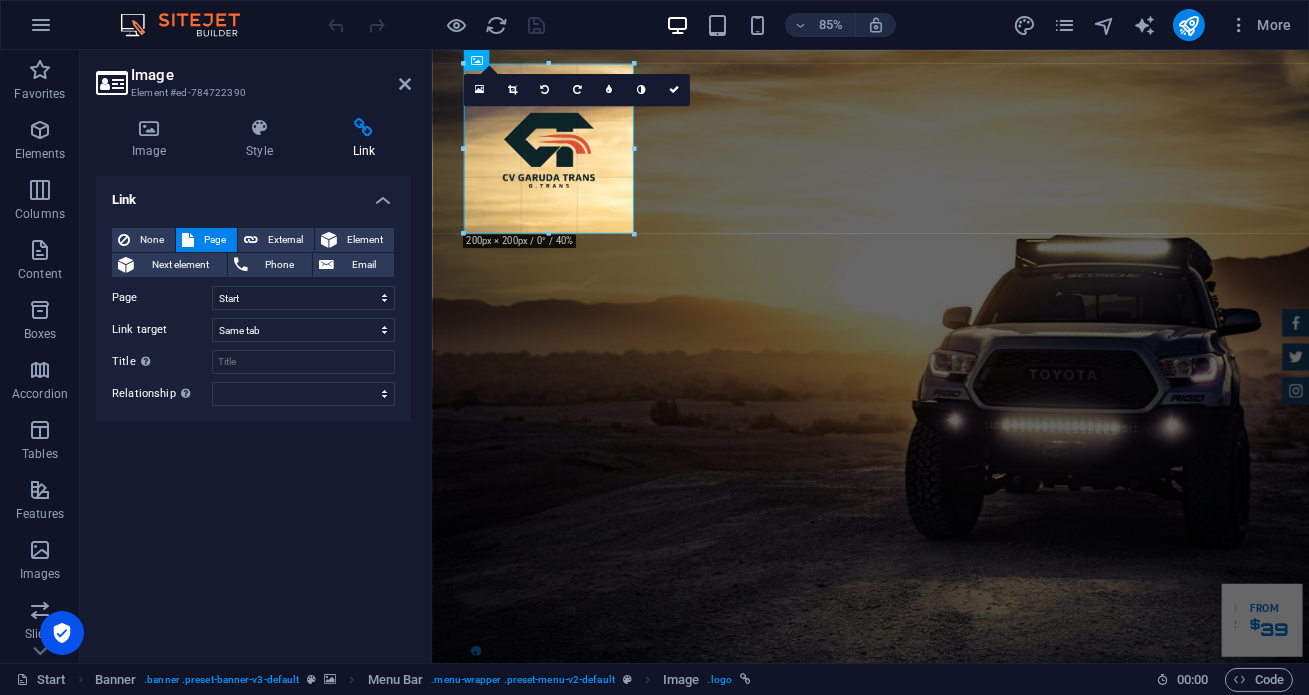 click at bounding box center (549, 63) 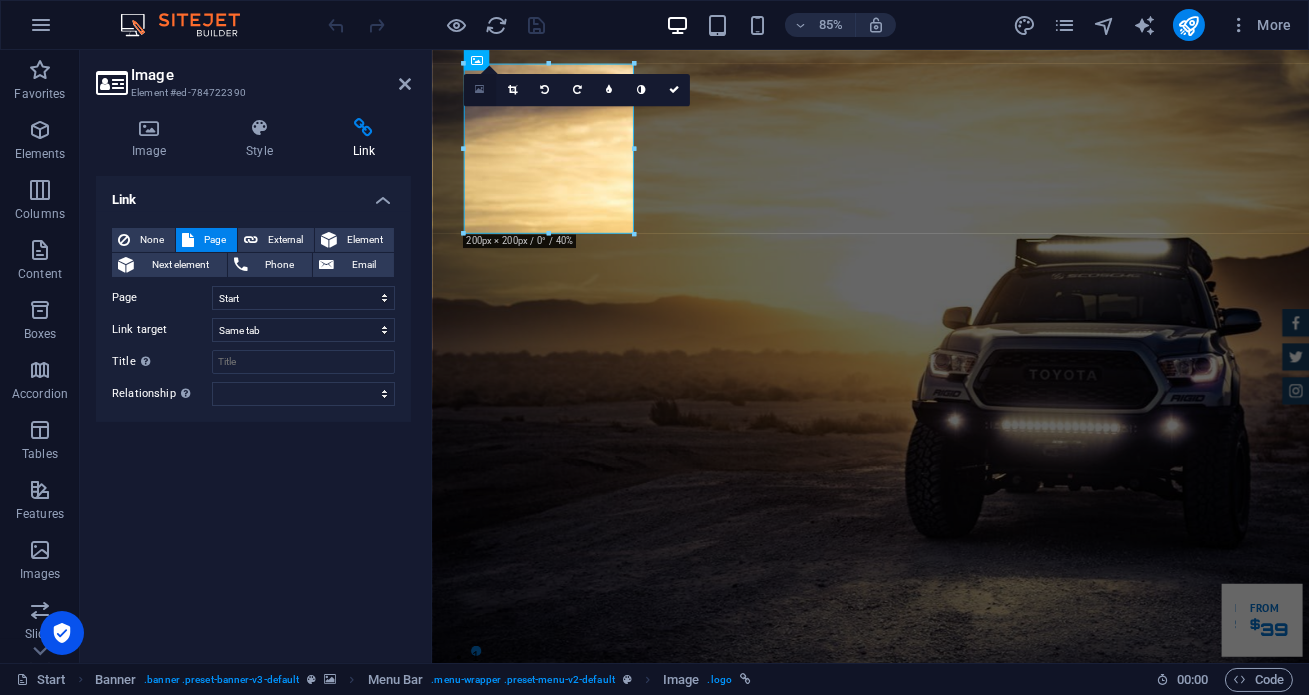 click at bounding box center [479, 90] 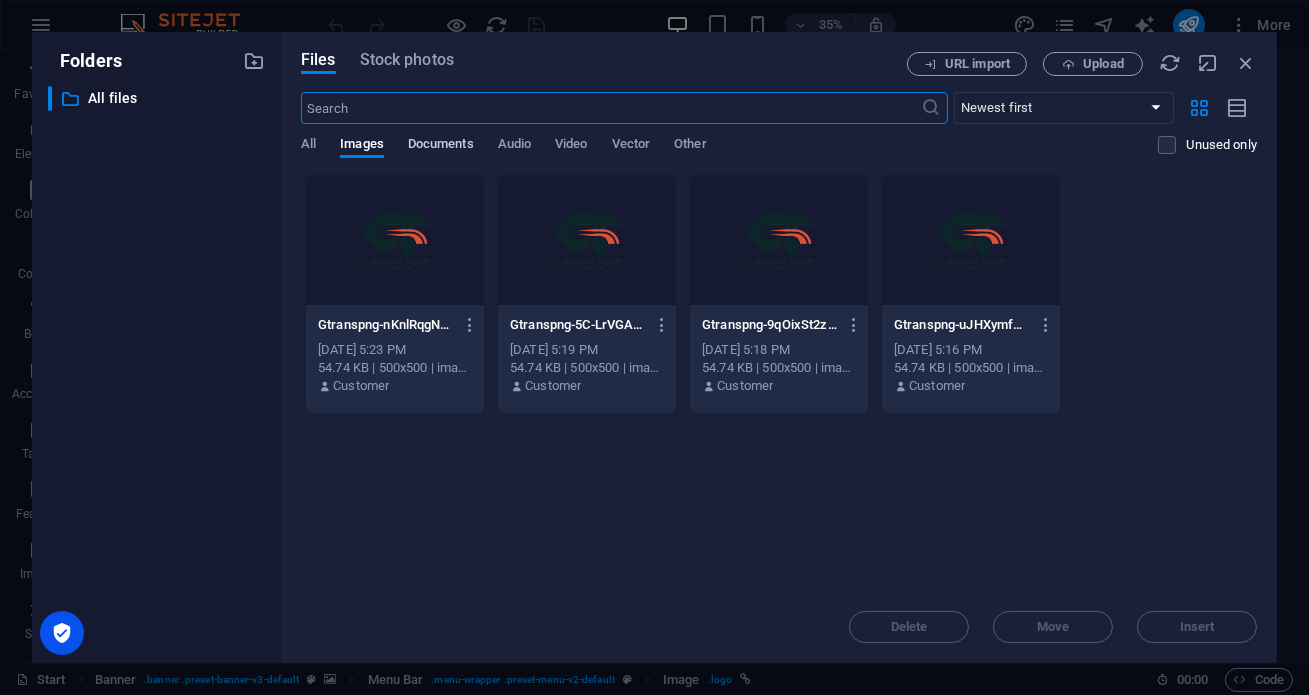 click on "Documents" at bounding box center [441, 146] 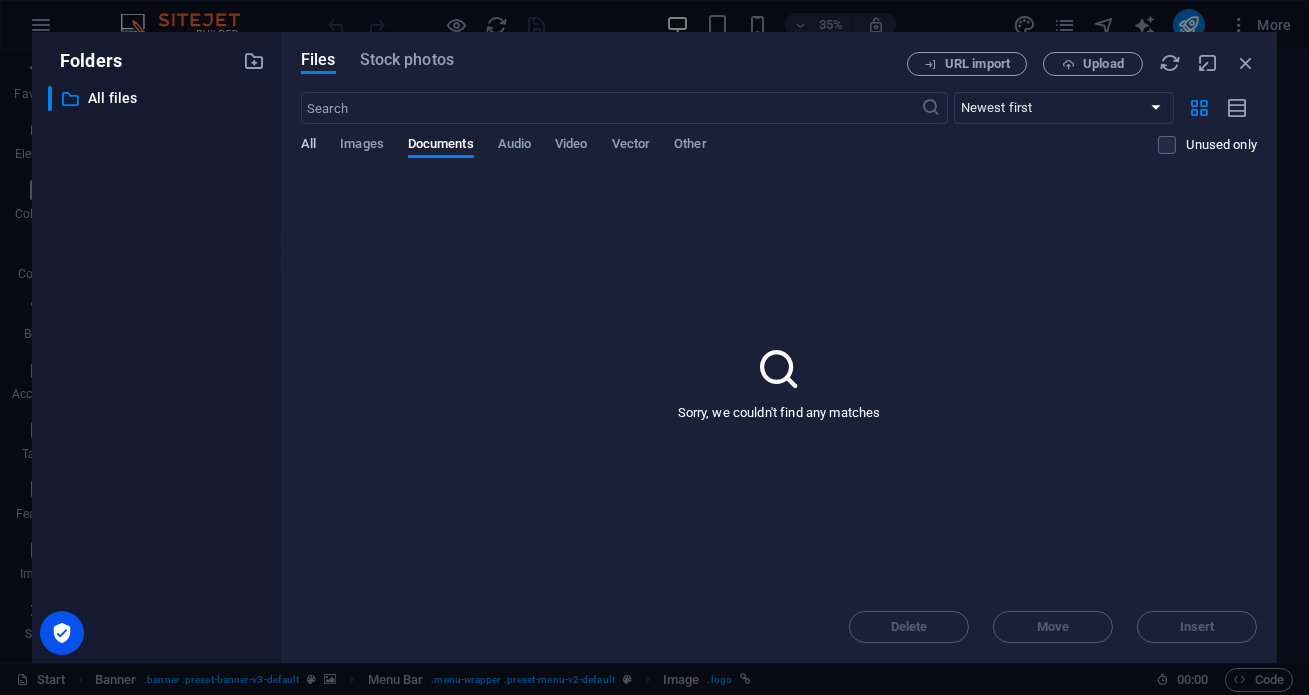 click on "All" at bounding box center [308, 146] 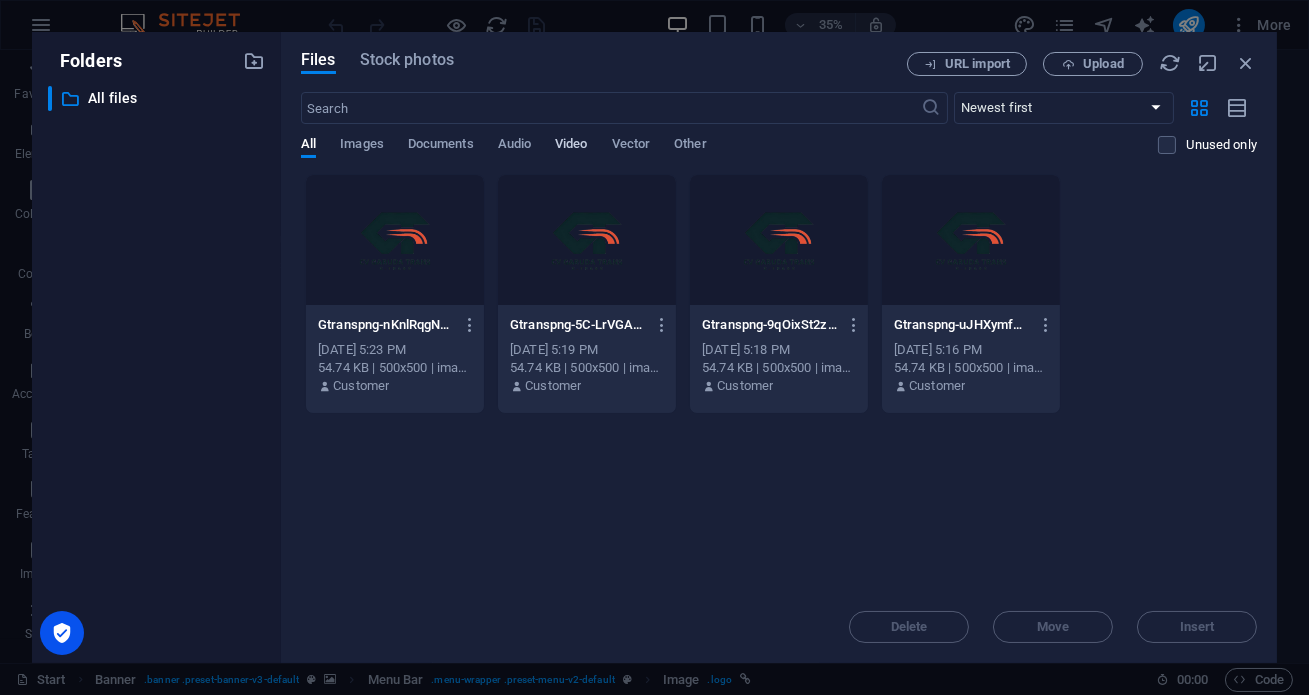 click on "Video" at bounding box center (571, 146) 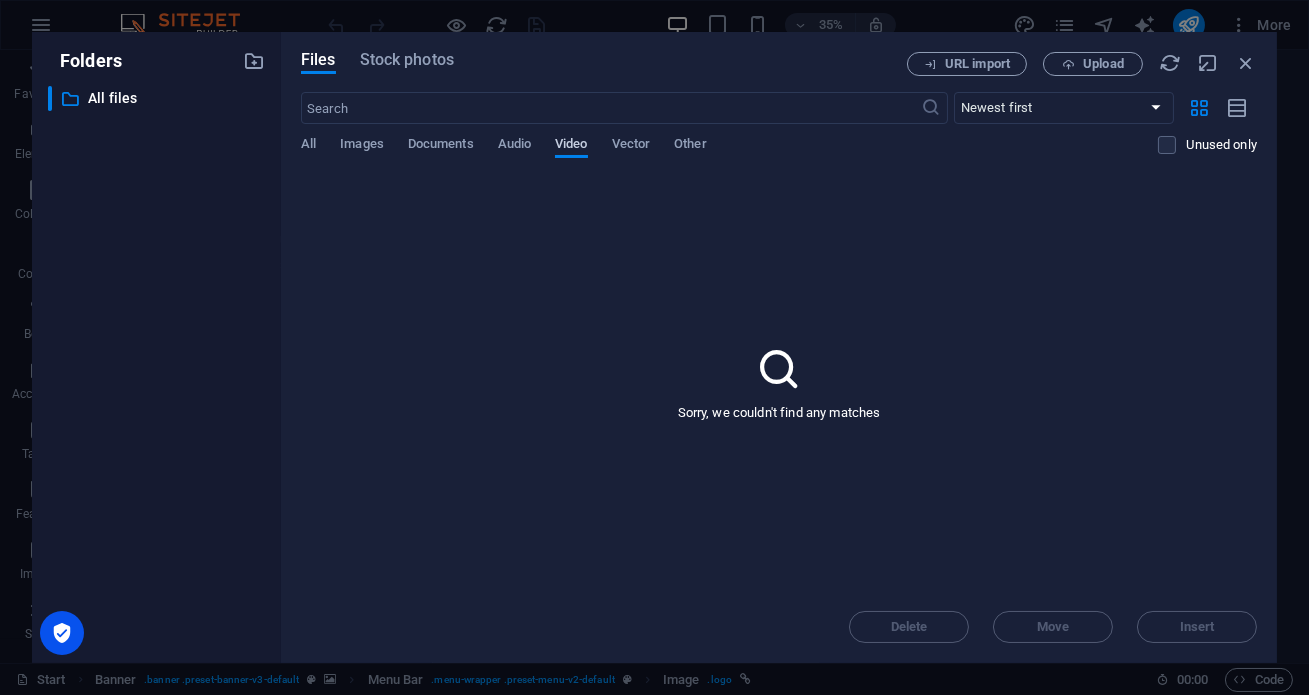 drag, startPoint x: 512, startPoint y: 153, endPoint x: 582, endPoint y: 150, distance: 70.064255 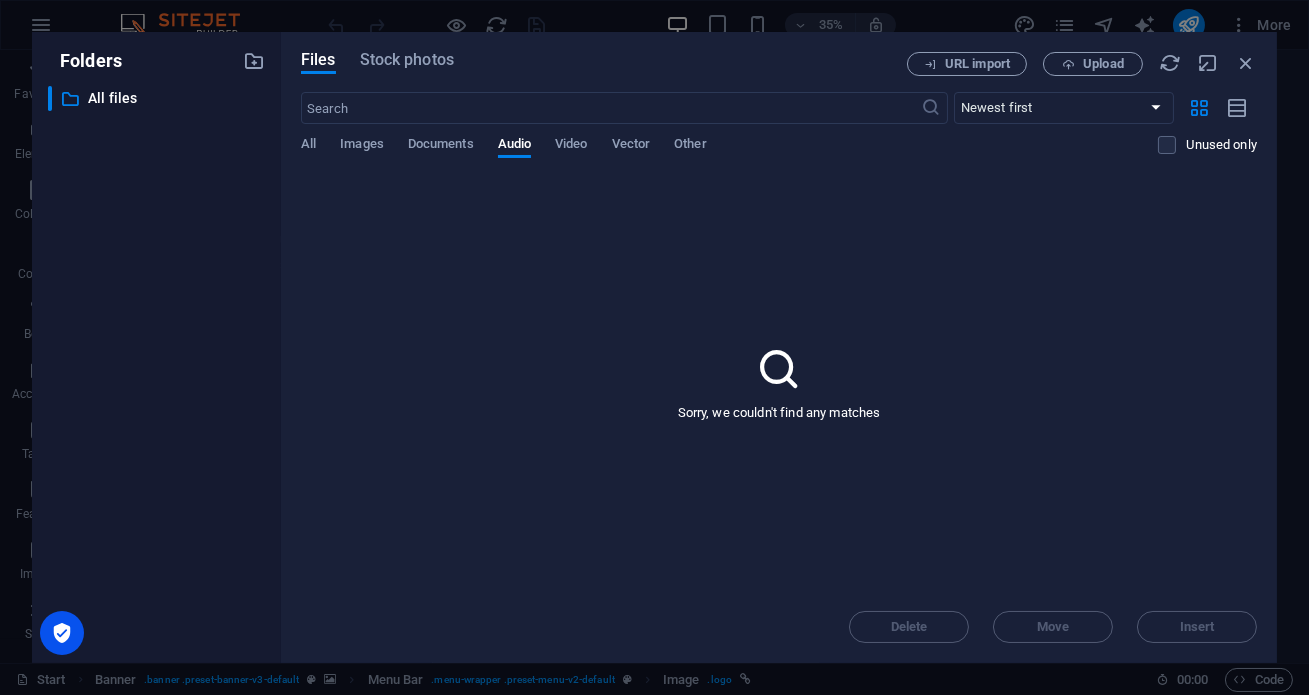 drag, startPoint x: 624, startPoint y: 143, endPoint x: 667, endPoint y: 135, distance: 43.737854 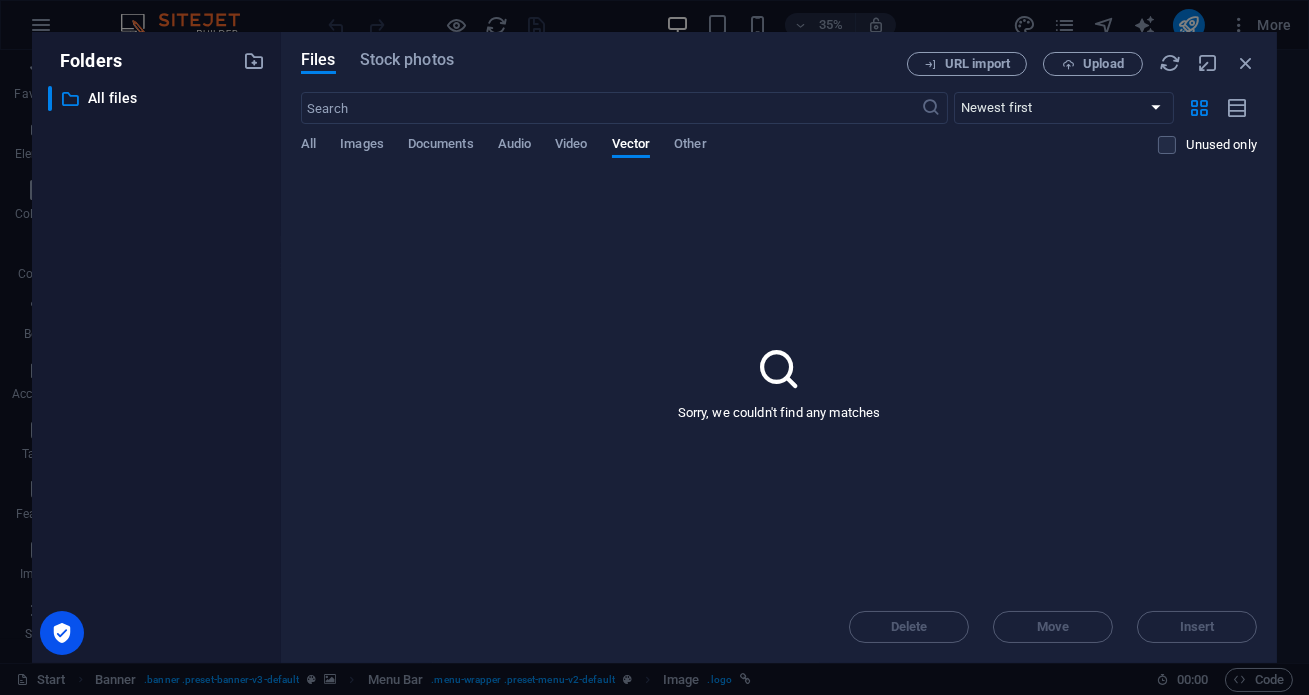 click on "​ Newest first Oldest first Name (A-Z) Name (Z-A) Size (0-9) Size (9-0) Resolution (0-9) Resolution (9-0) All Images Documents Audio Video Vector Other Unused only" at bounding box center [779, 133] 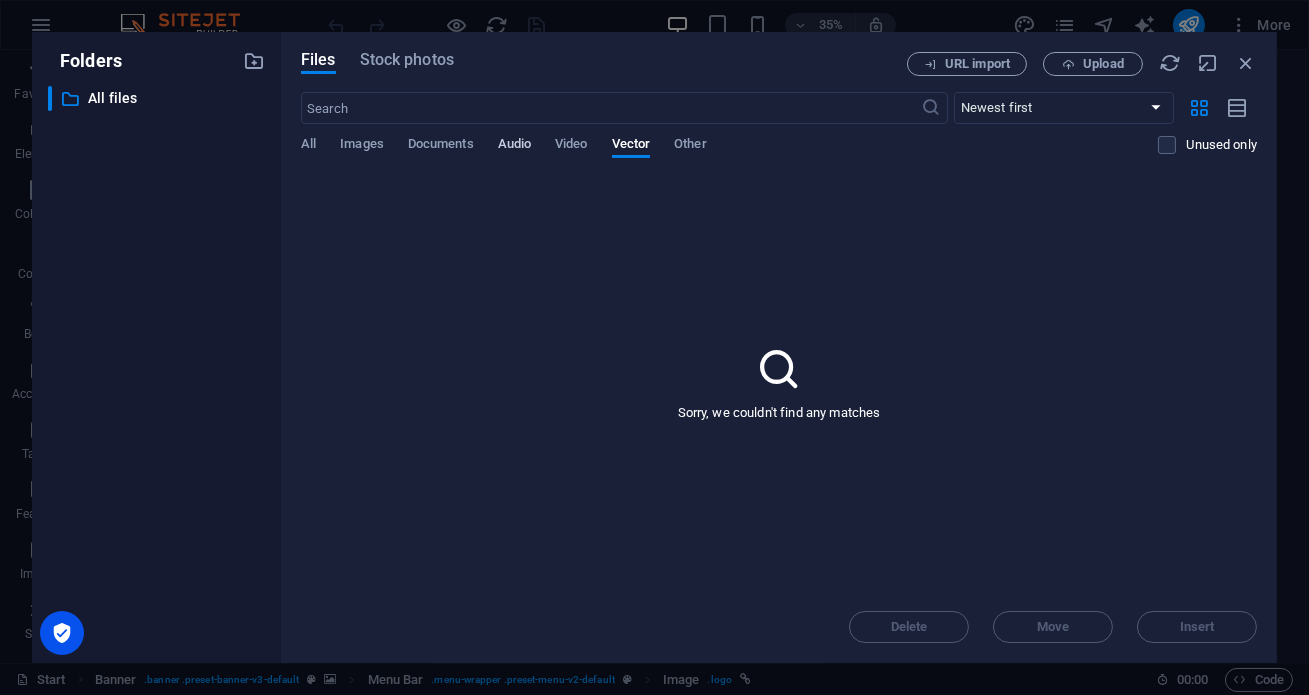 drag, startPoint x: 704, startPoint y: 142, endPoint x: 499, endPoint y: 137, distance: 205.06097 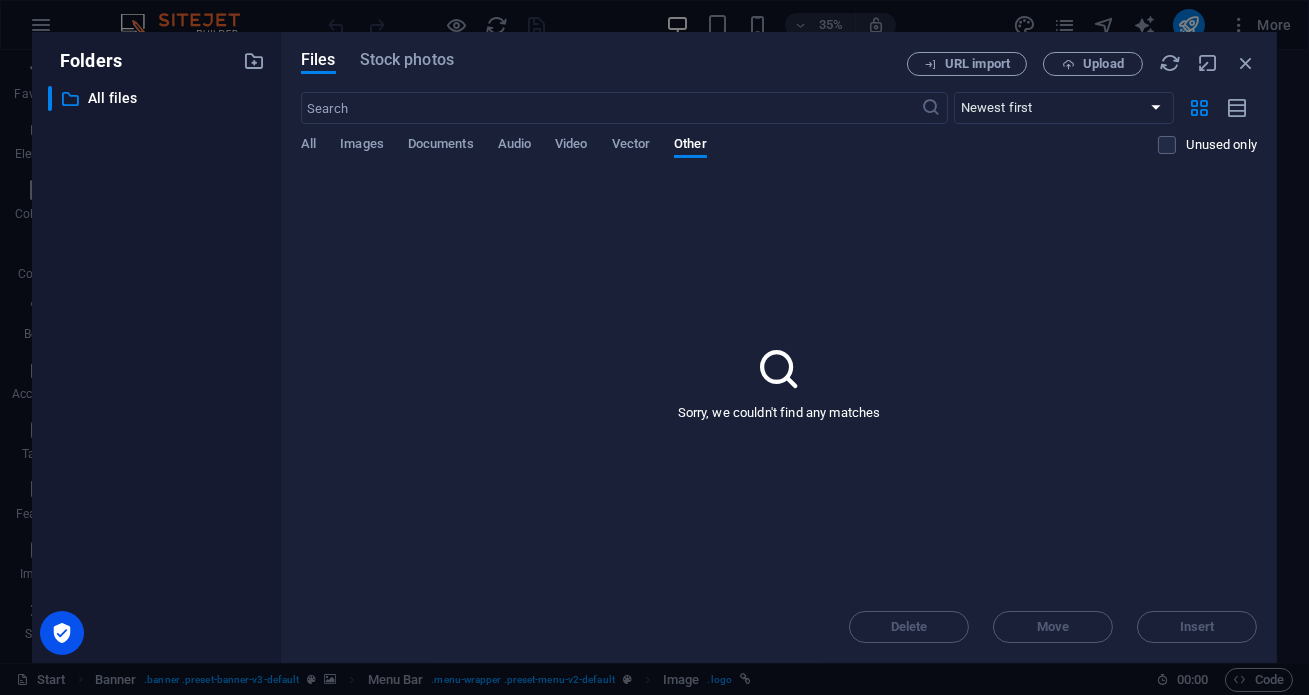 click on "Files Stock photos URL import Upload ​ Newest first Oldest first Name (A-Z) Name (Z-A) Size (0-9) Size (9-0) Resolution (0-9) Resolution (9-0) All Images Documents Audio Video Vector Other Unused only Sorry, we couldn't find any matches Delete Move Insert" at bounding box center (779, 347) 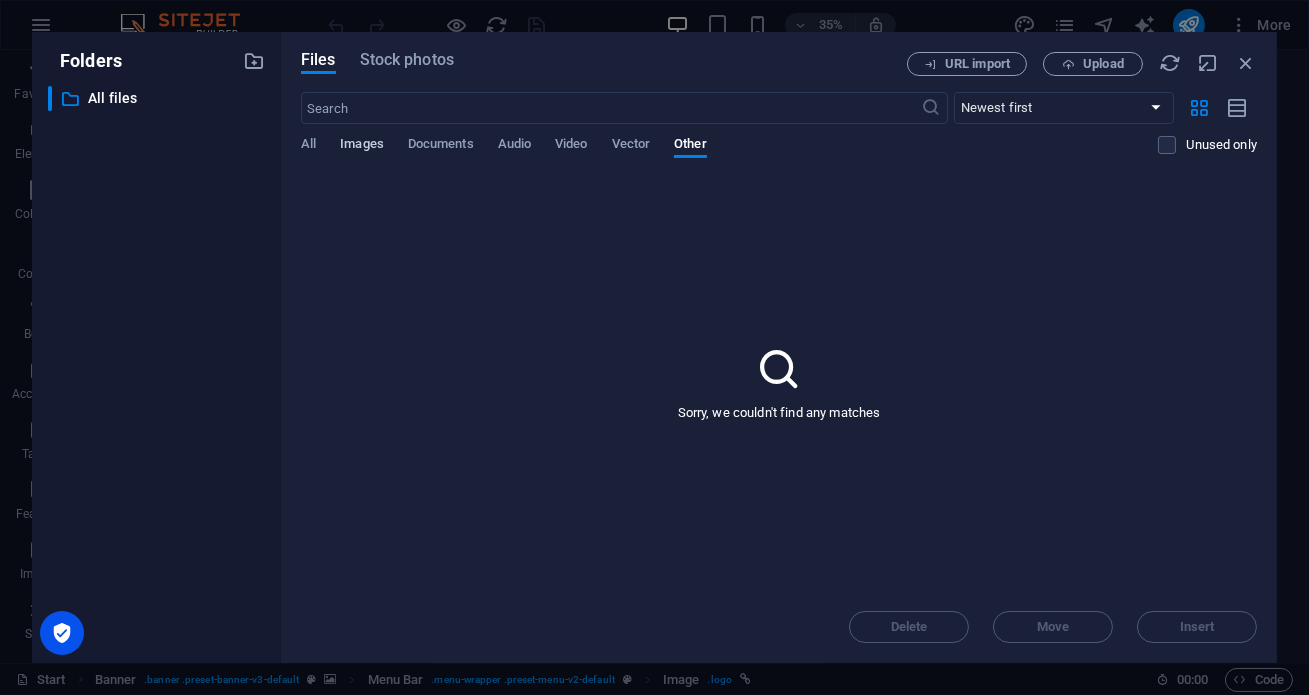 drag, startPoint x: 428, startPoint y: 145, endPoint x: 360, endPoint y: 142, distance: 68.06615 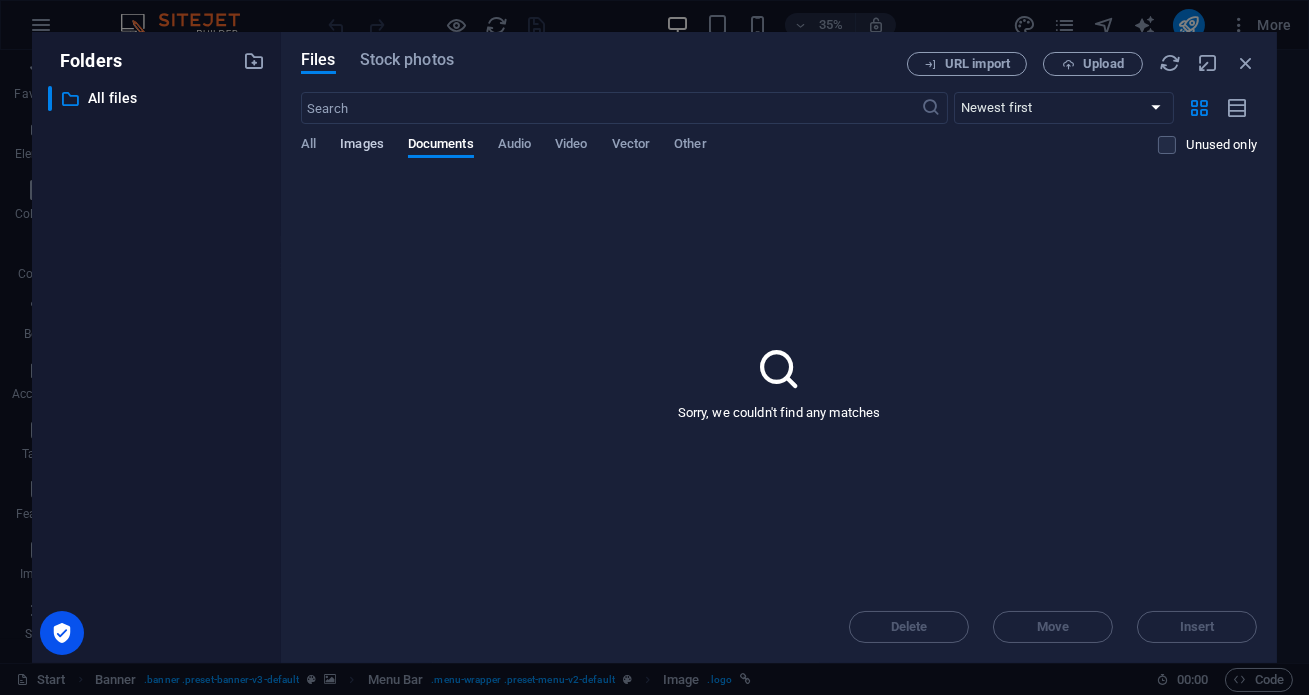 click on "Images" at bounding box center [362, 146] 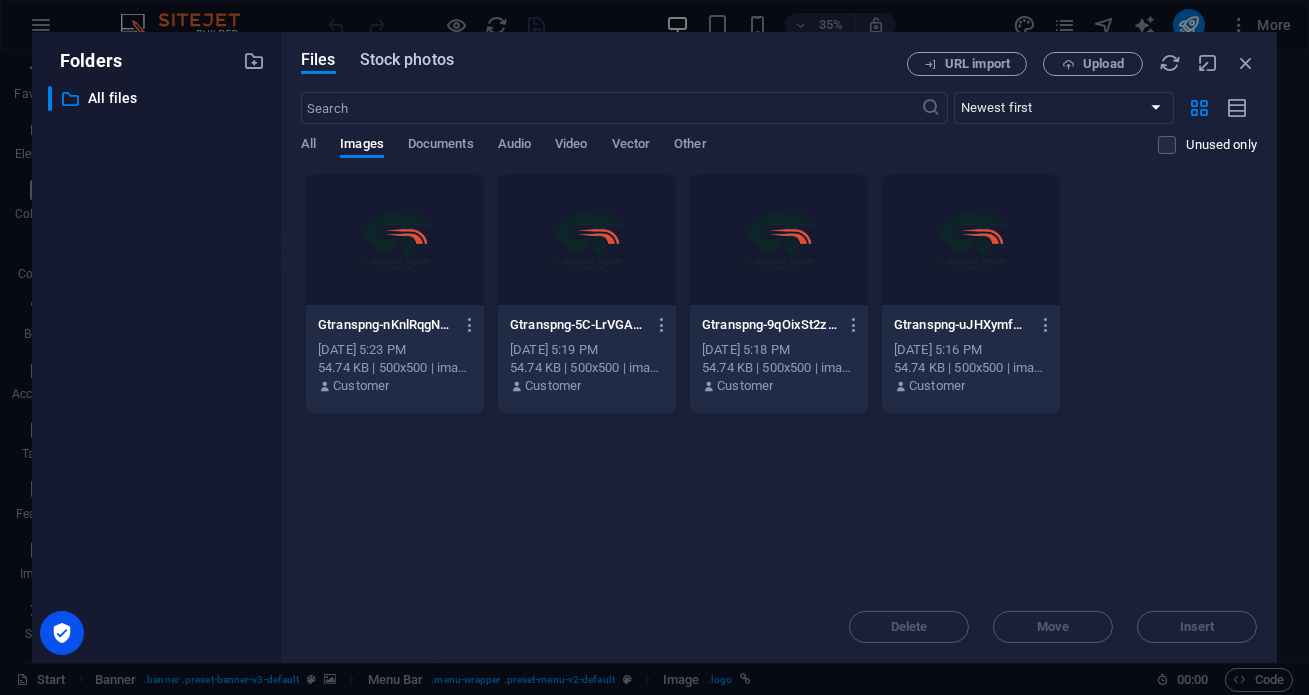 click on "Stock photos" at bounding box center [407, 60] 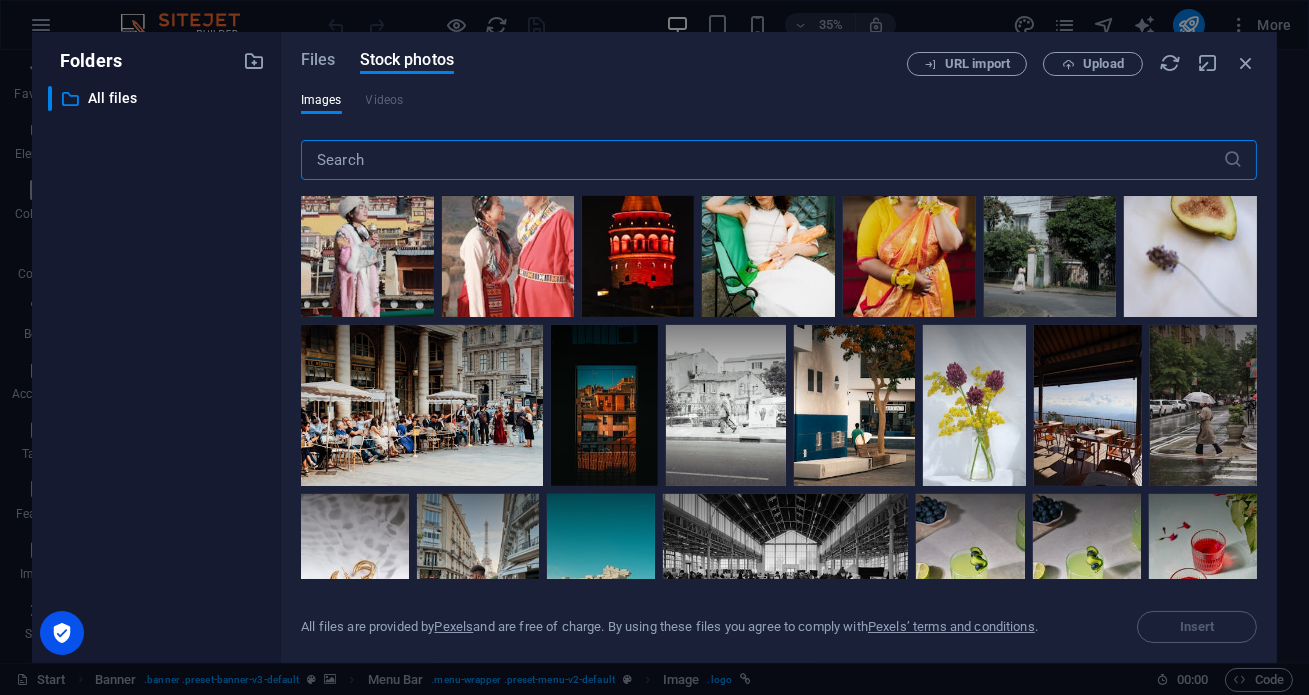 scroll, scrollTop: 2000, scrollLeft: 0, axis: vertical 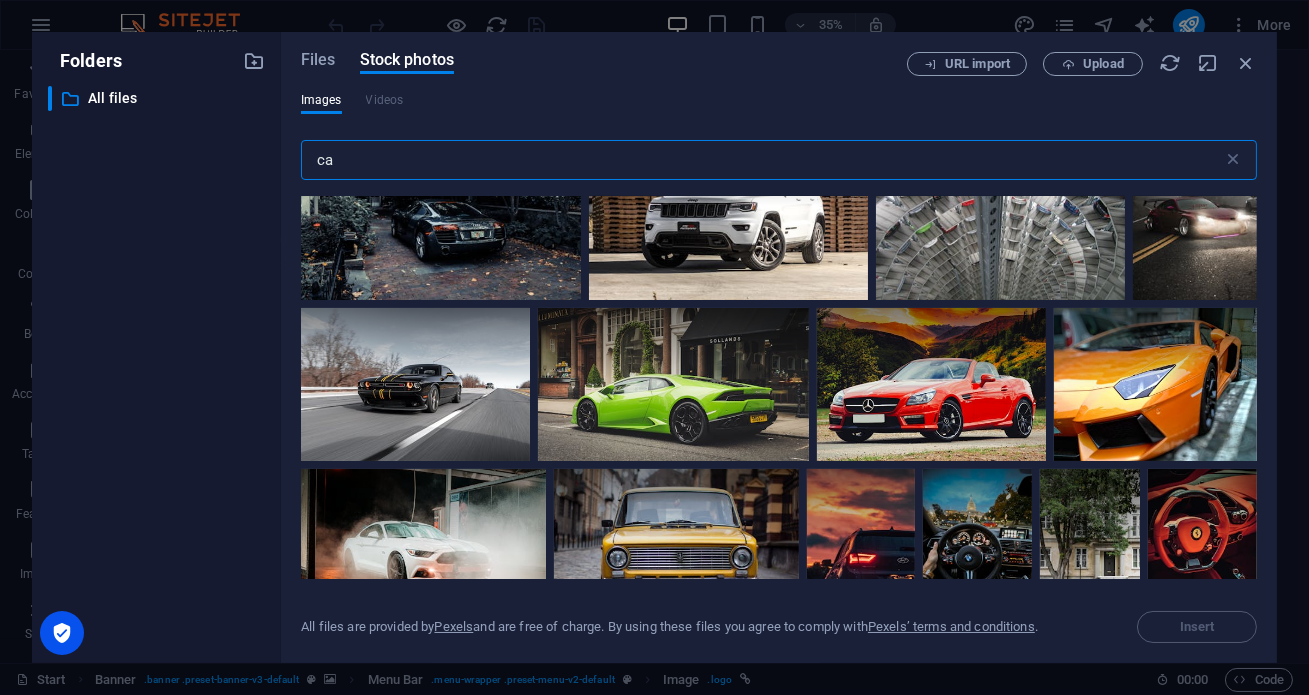 type on "c" 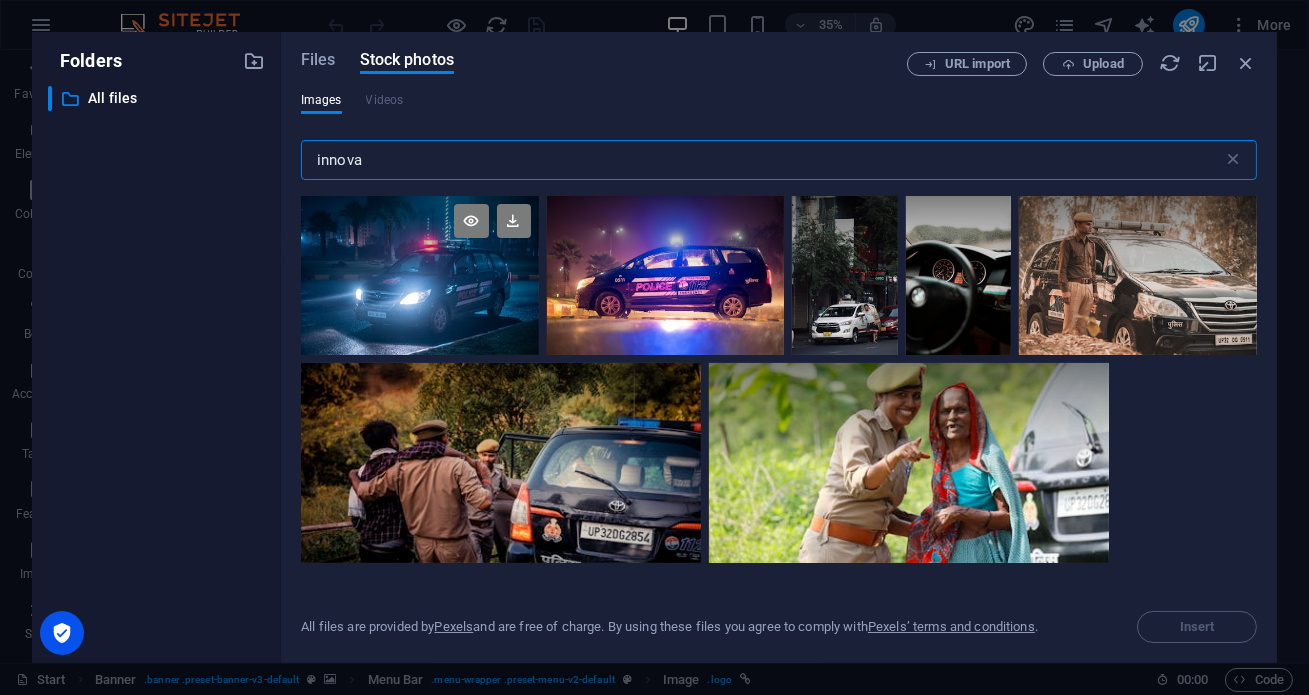 type on "innova" 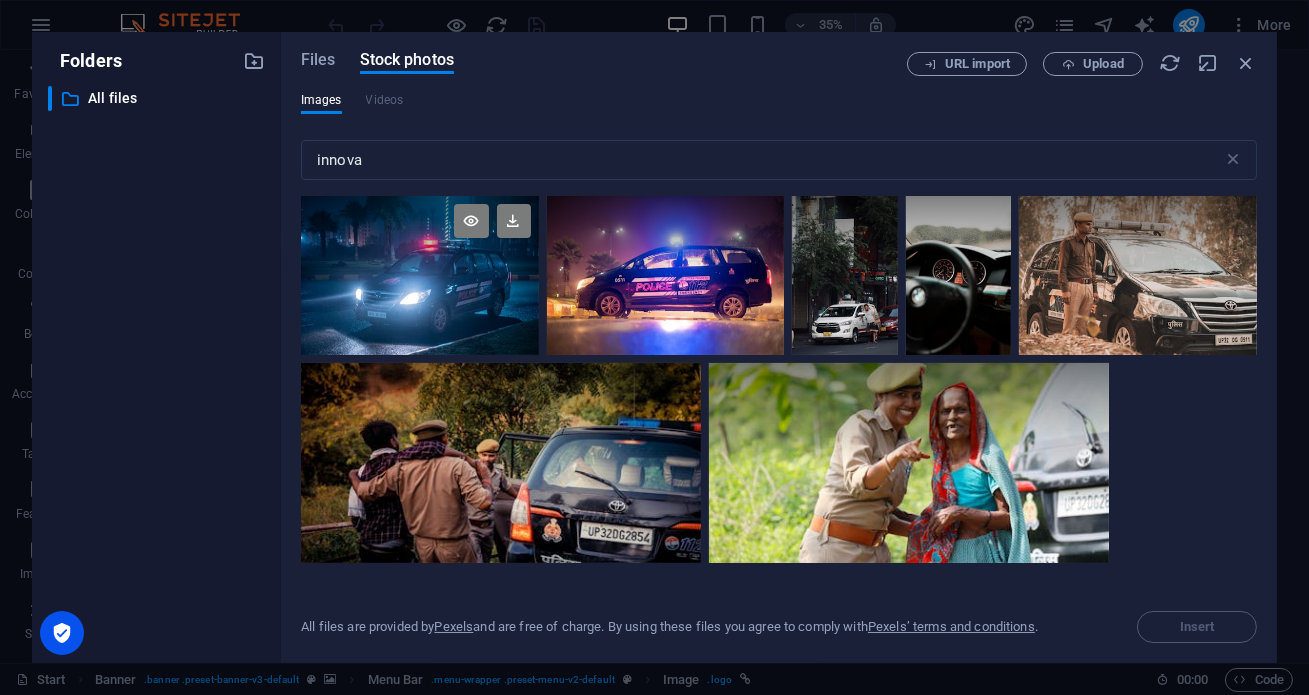 click at bounding box center [420, 275] 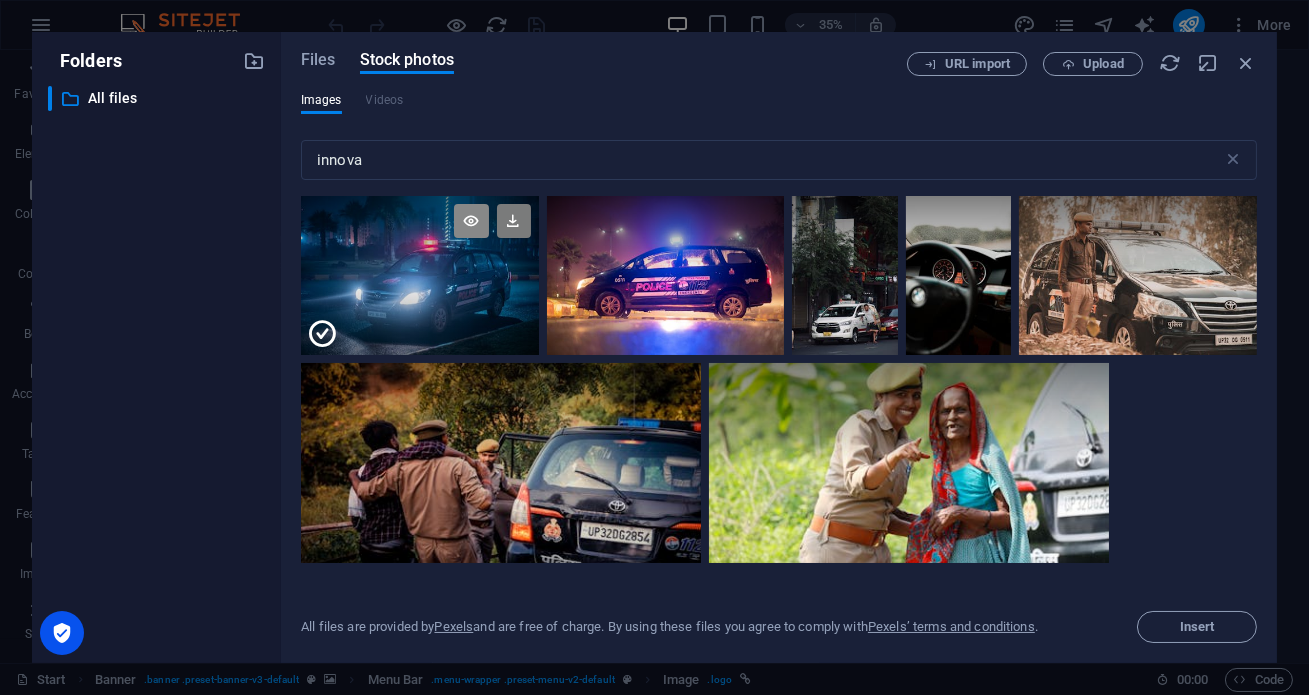 click at bounding box center [471, 221] 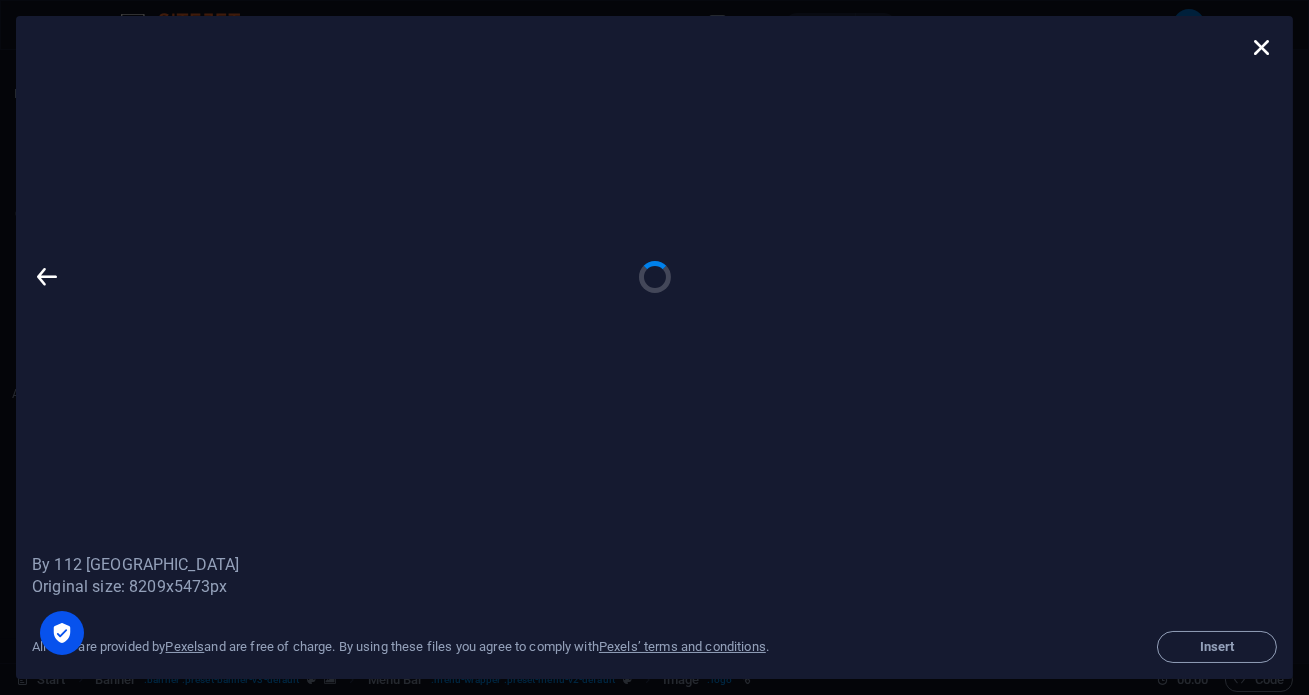 drag, startPoint x: 1262, startPoint y: 42, endPoint x: 1242, endPoint y: 46, distance: 20.396078 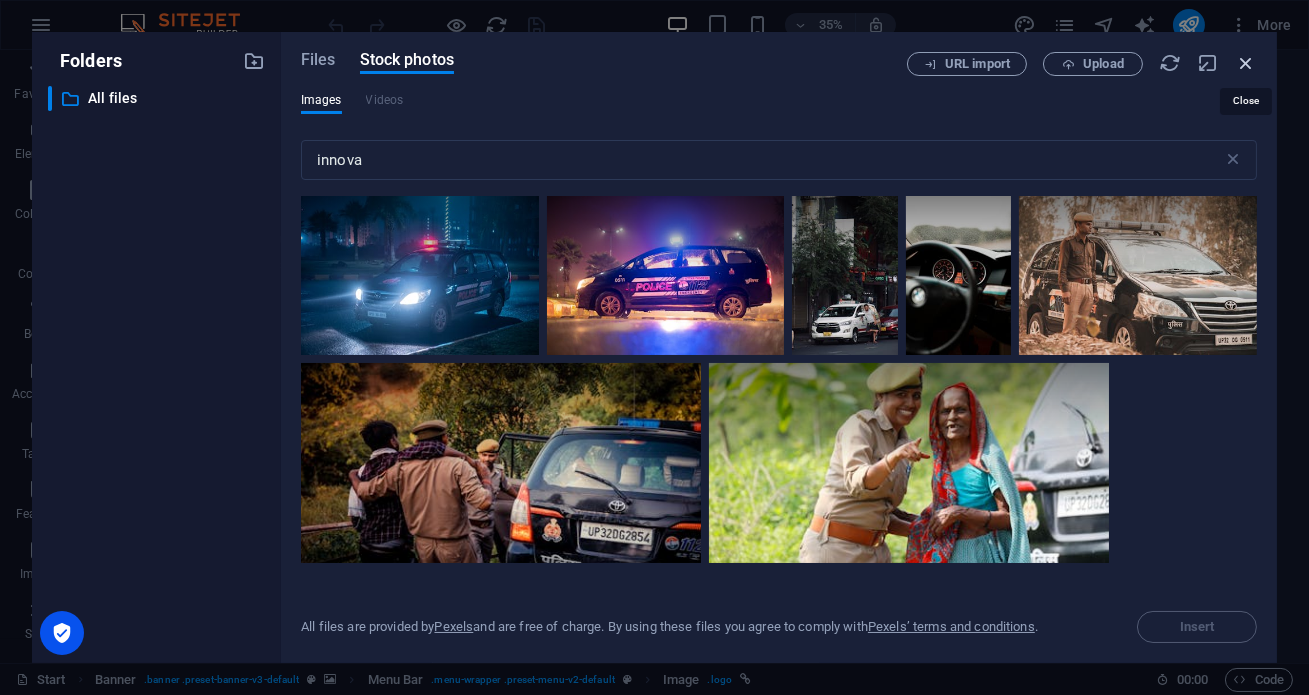 click at bounding box center [1246, 63] 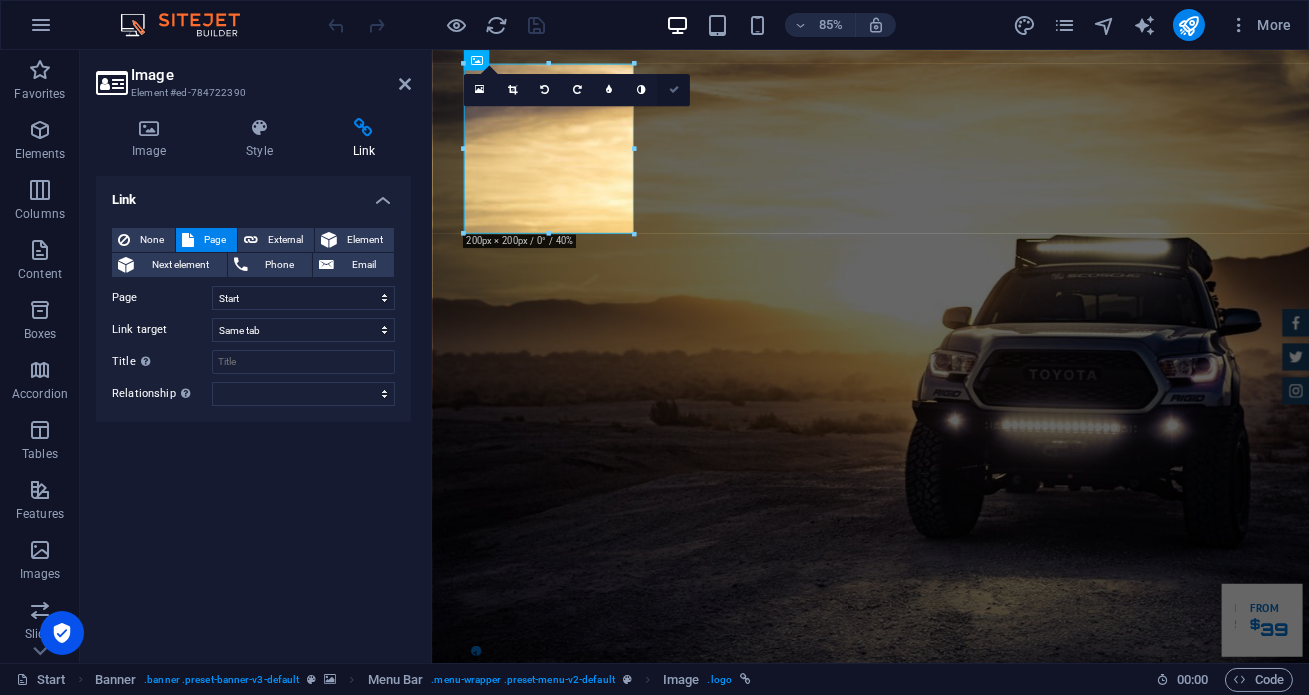click at bounding box center (673, 90) 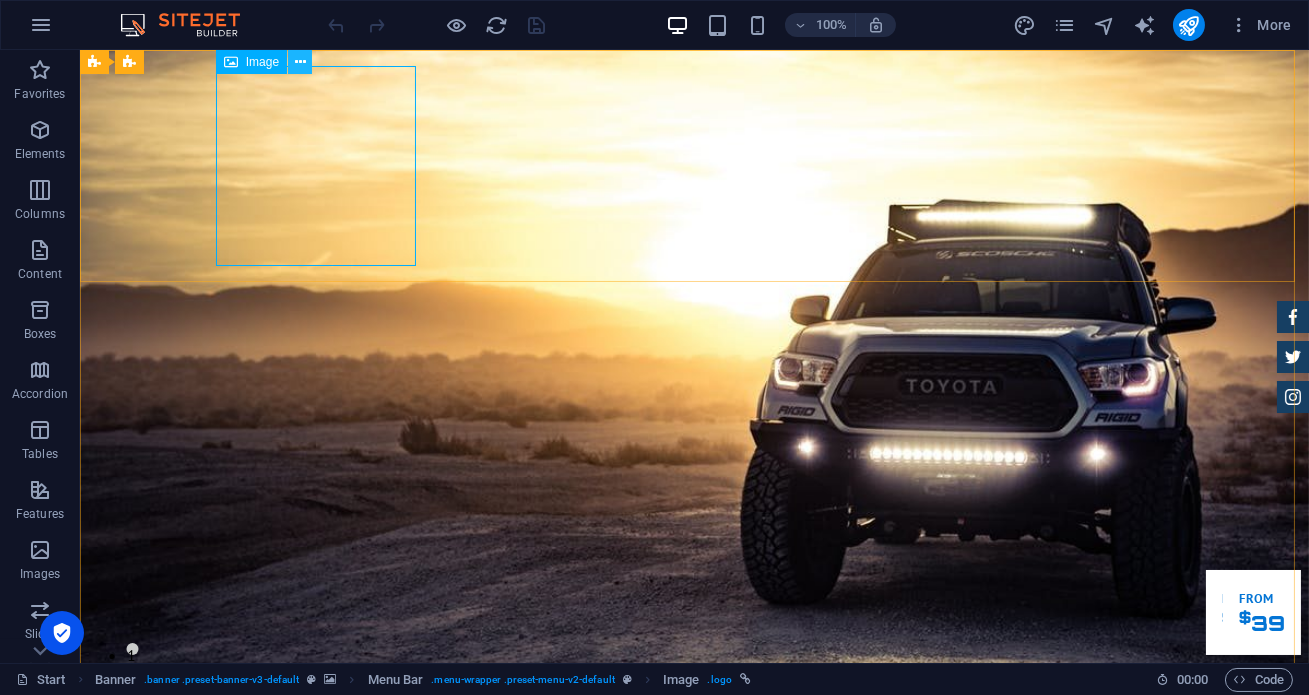 click at bounding box center (300, 62) 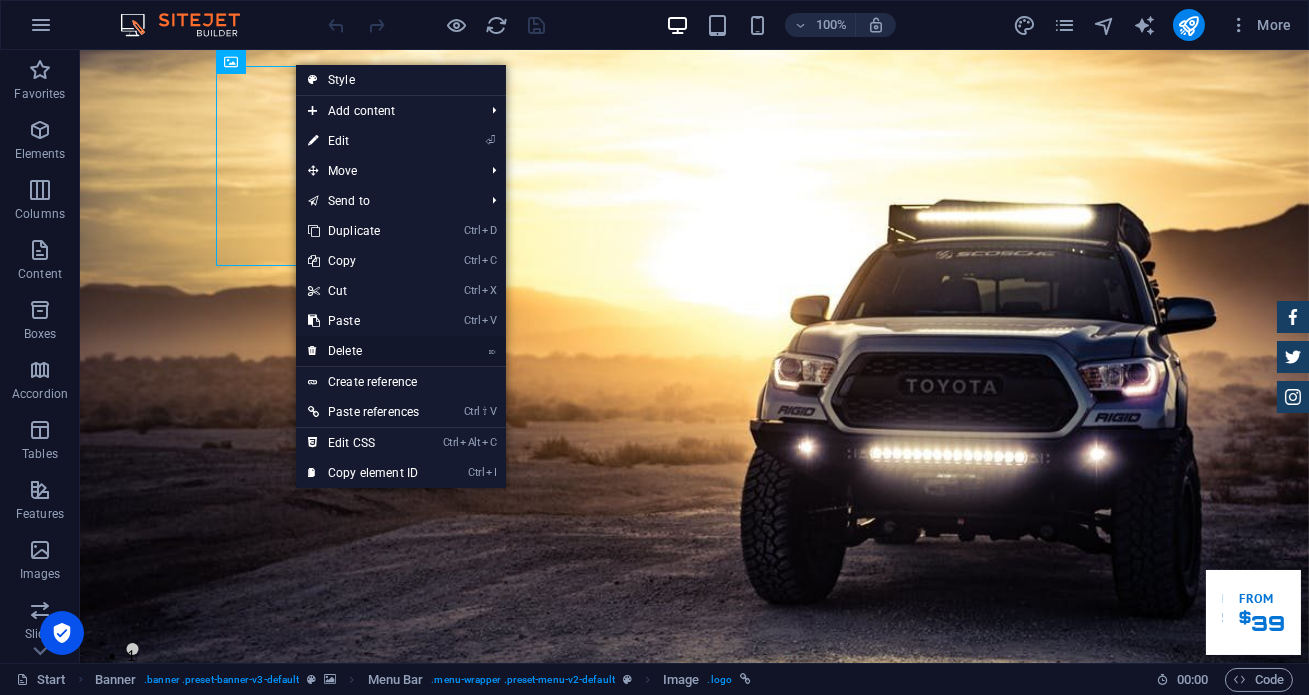 click on "⌦  Delete" at bounding box center (363, 351) 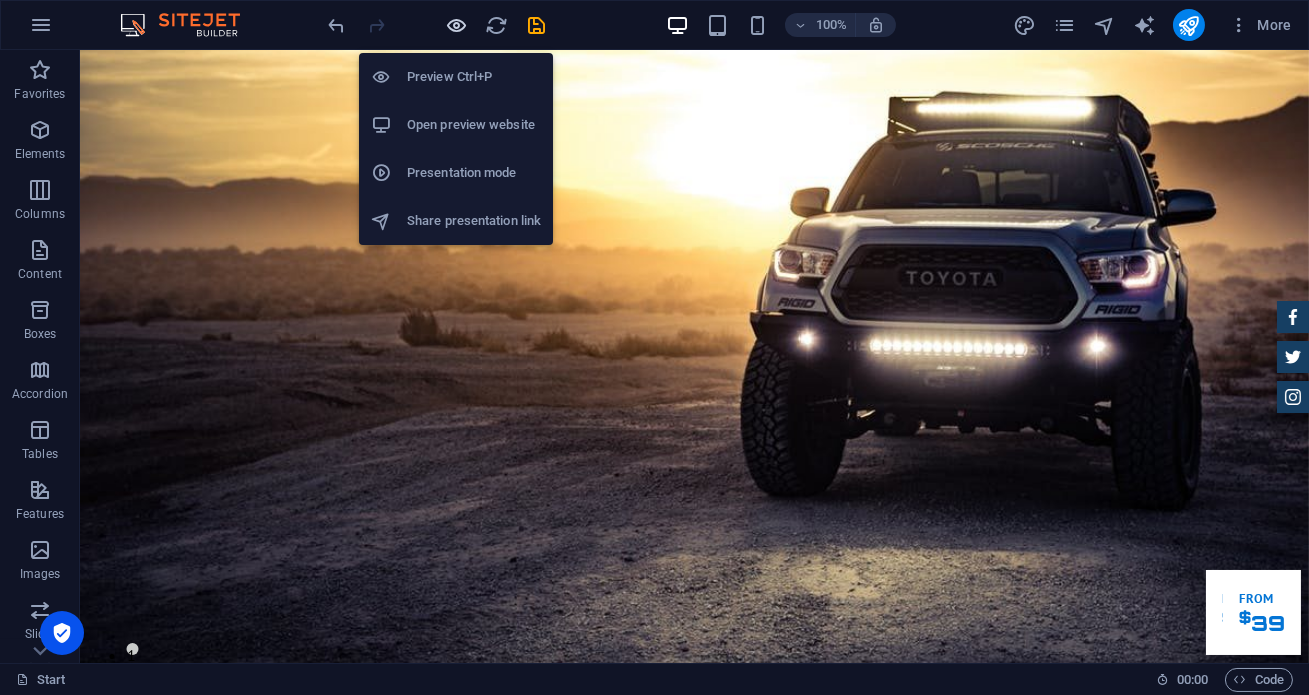 drag, startPoint x: 465, startPoint y: 20, endPoint x: 471, endPoint y: 10, distance: 11.661903 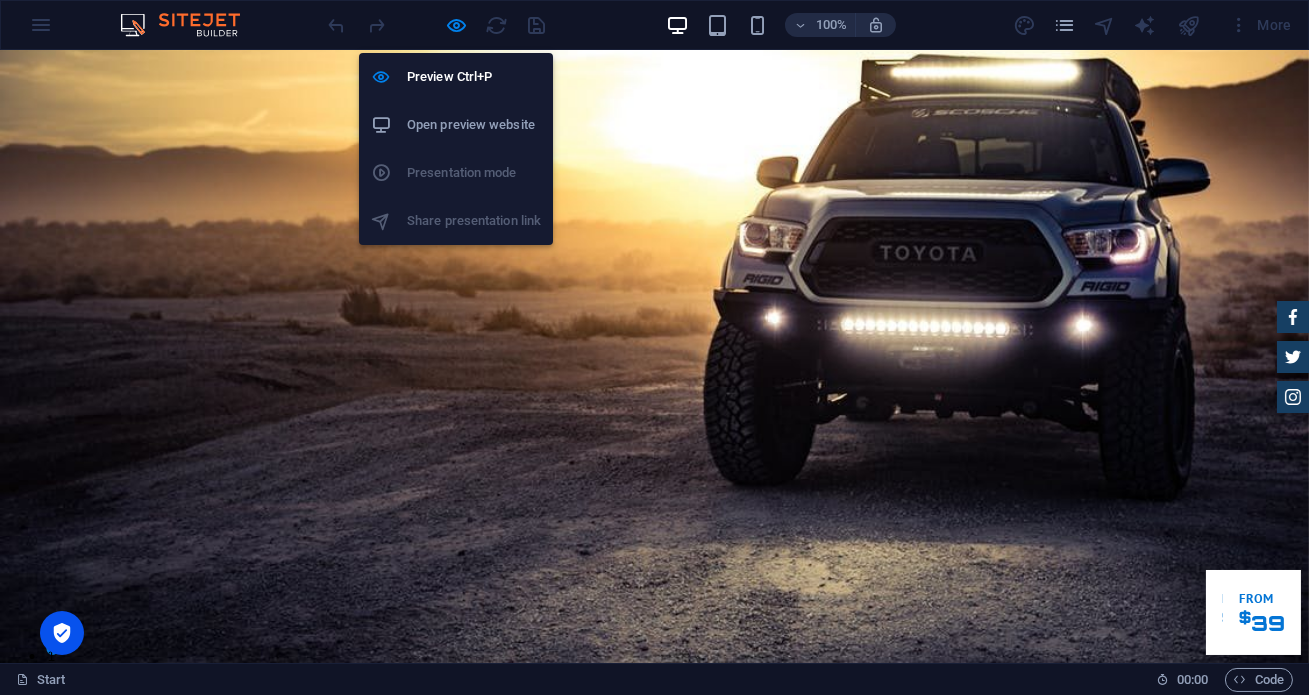 click on "Open preview website" at bounding box center [474, 125] 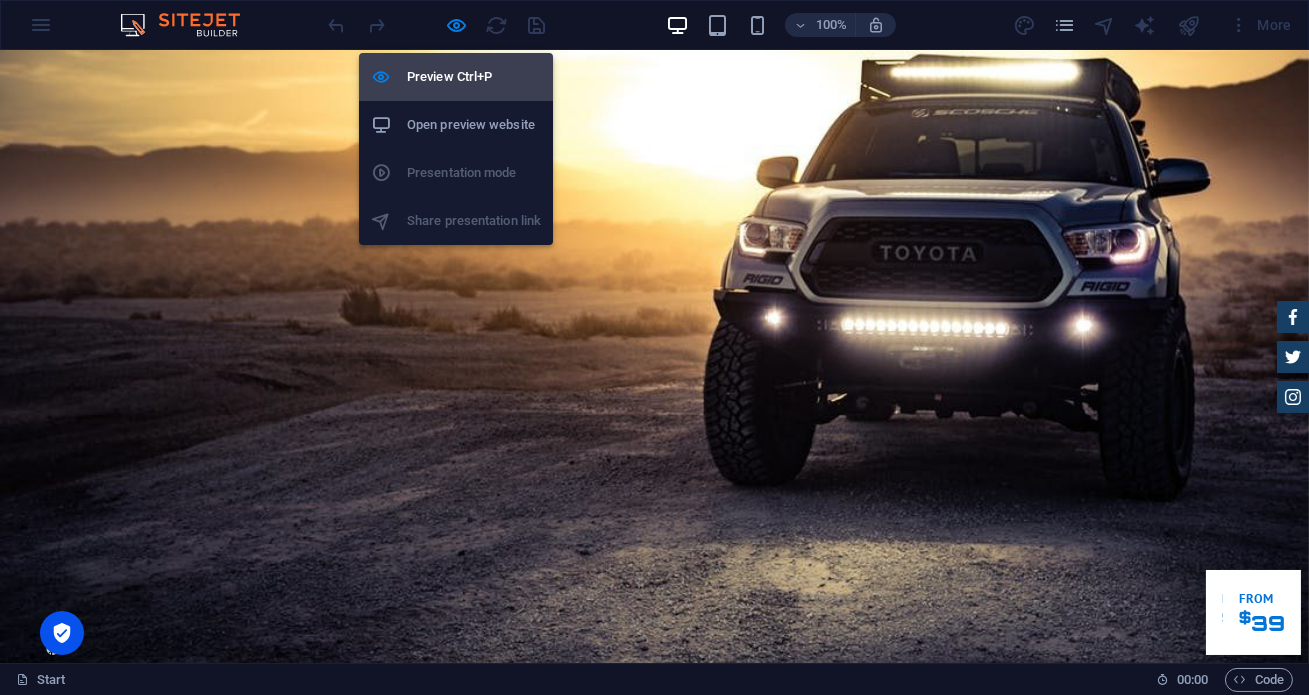click on "Preview Ctrl+P" at bounding box center [474, 77] 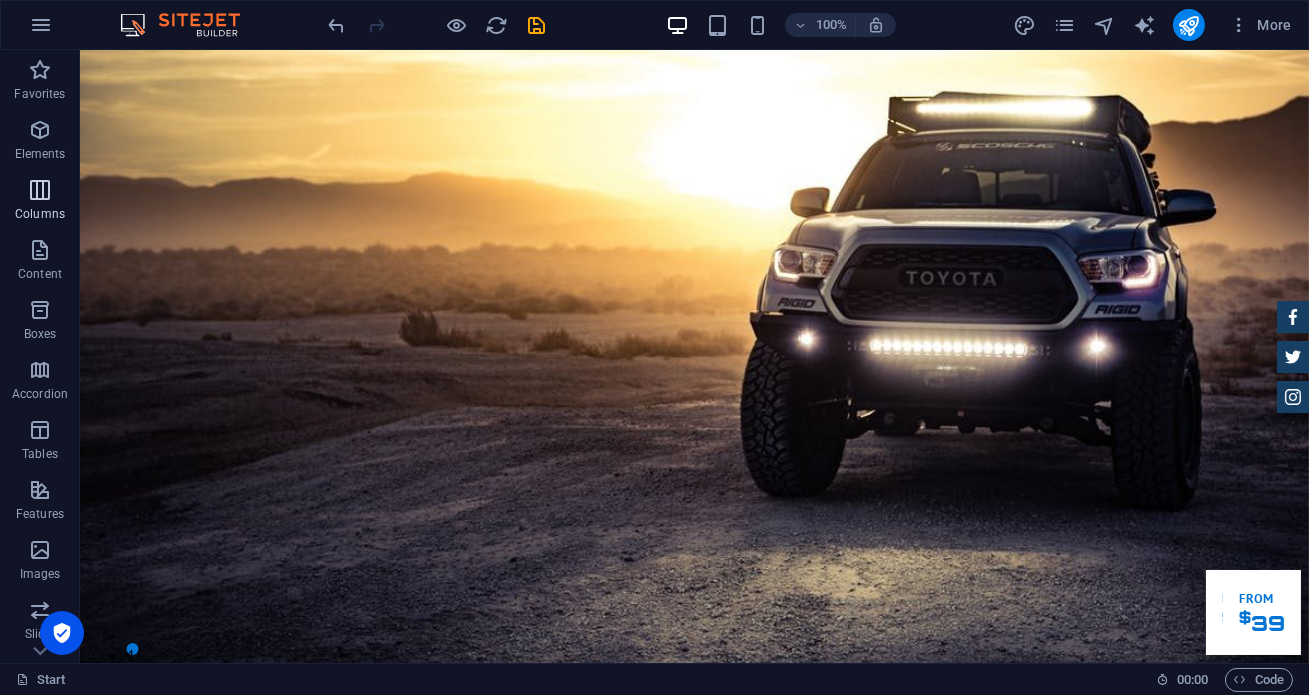 drag, startPoint x: 60, startPoint y: 139, endPoint x: 58, endPoint y: 174, distance: 35.057095 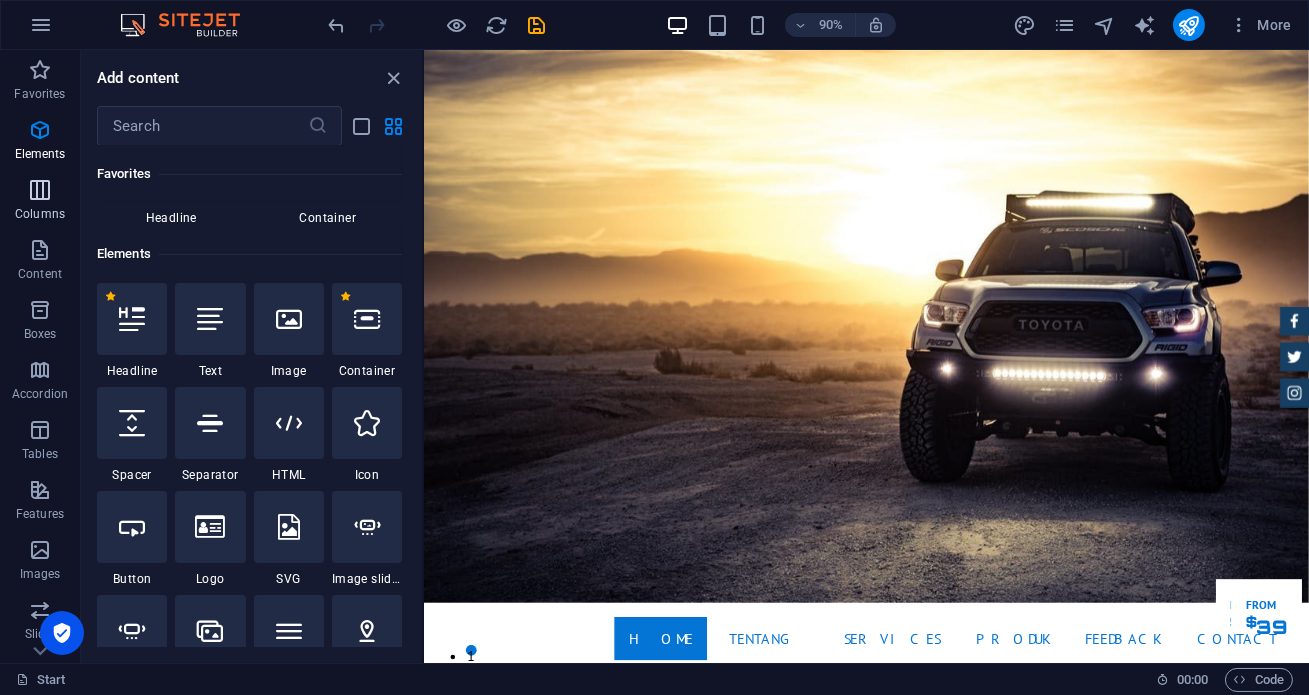 click at bounding box center (40, 190) 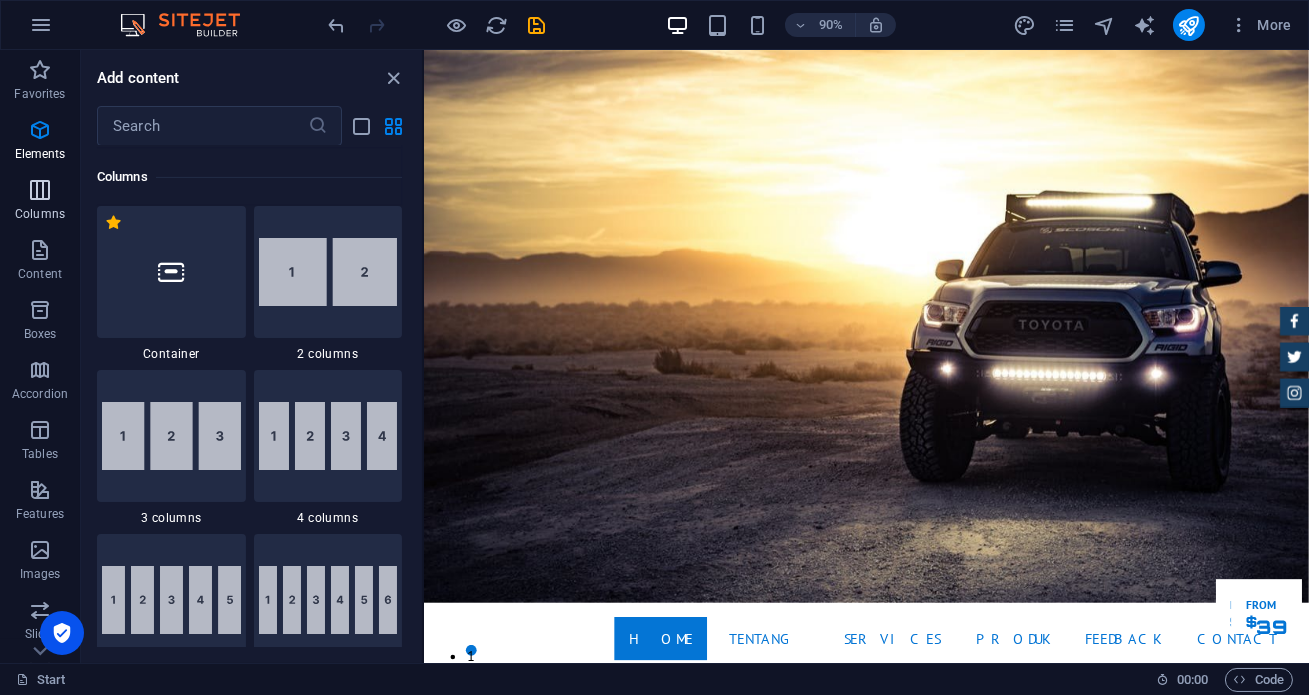 scroll, scrollTop: 990, scrollLeft: 0, axis: vertical 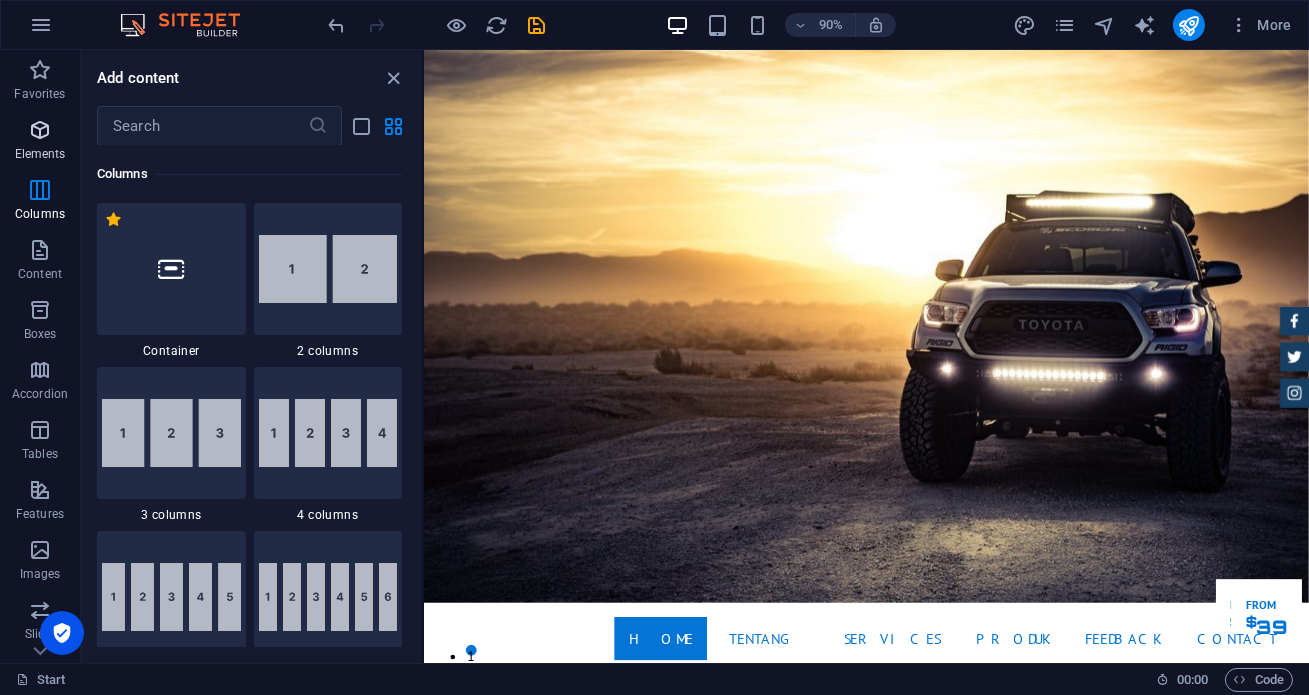 click on "Elements" at bounding box center (40, 142) 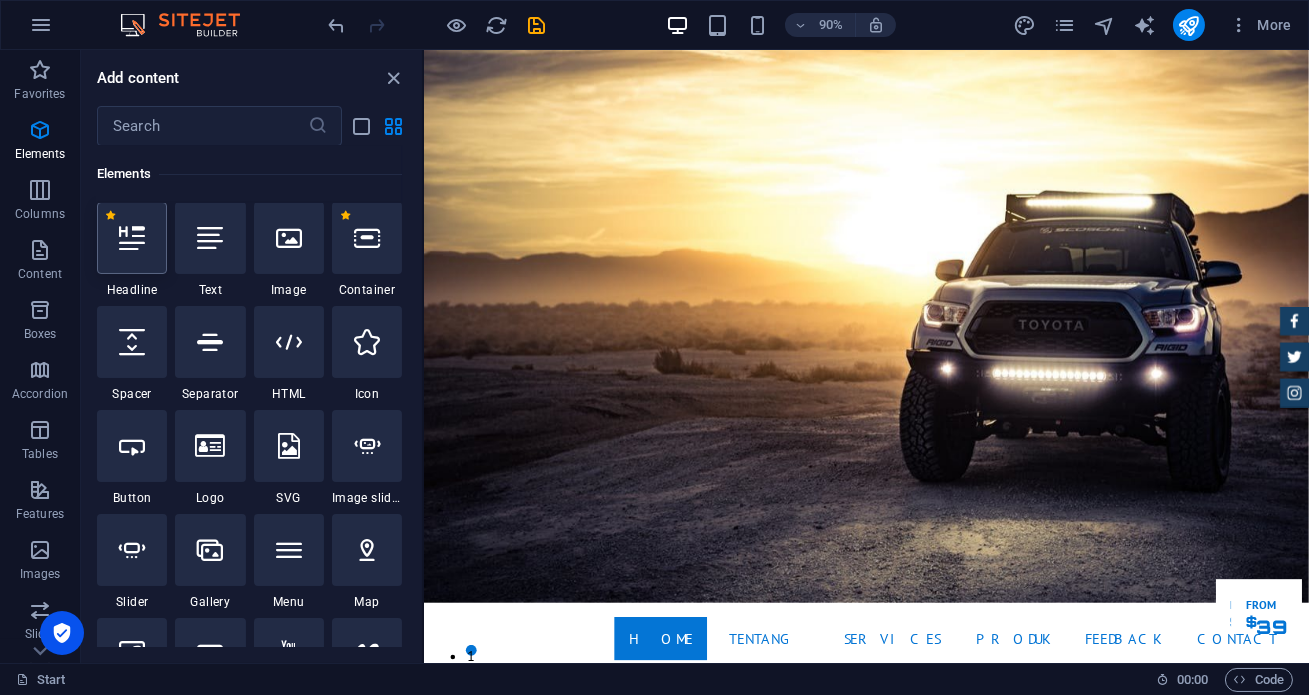 scroll, scrollTop: 213, scrollLeft: 0, axis: vertical 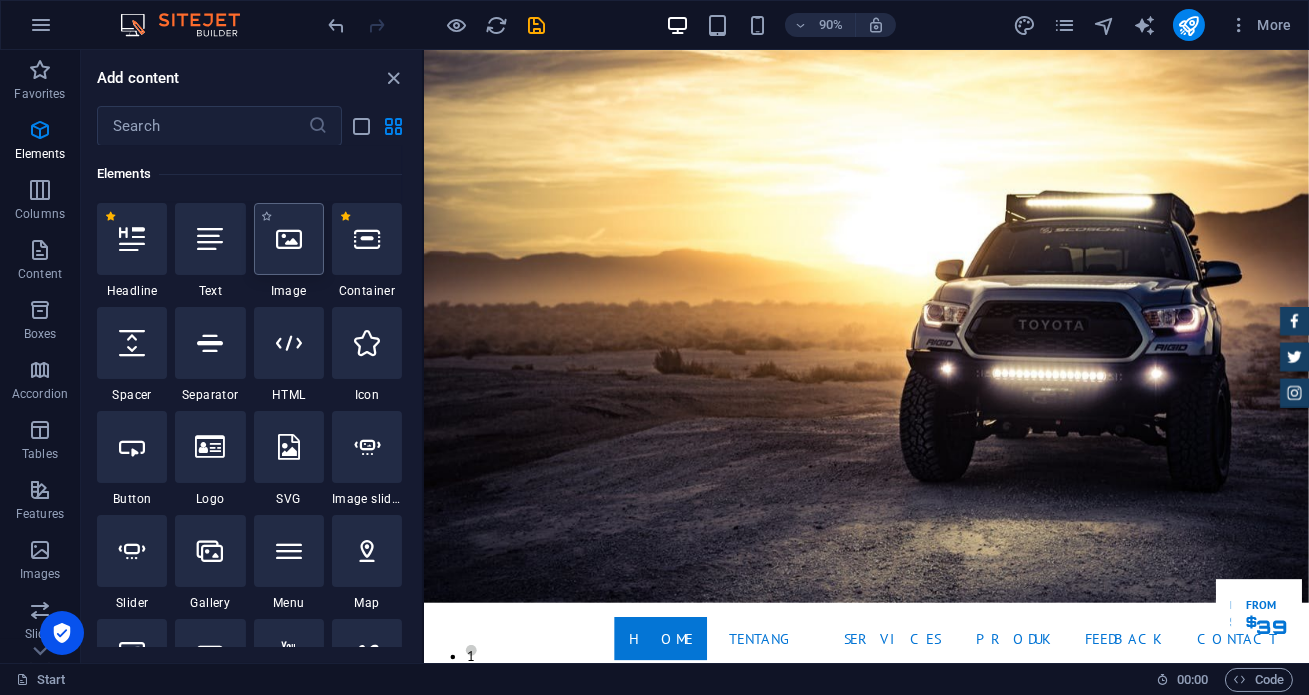 click at bounding box center (289, 239) 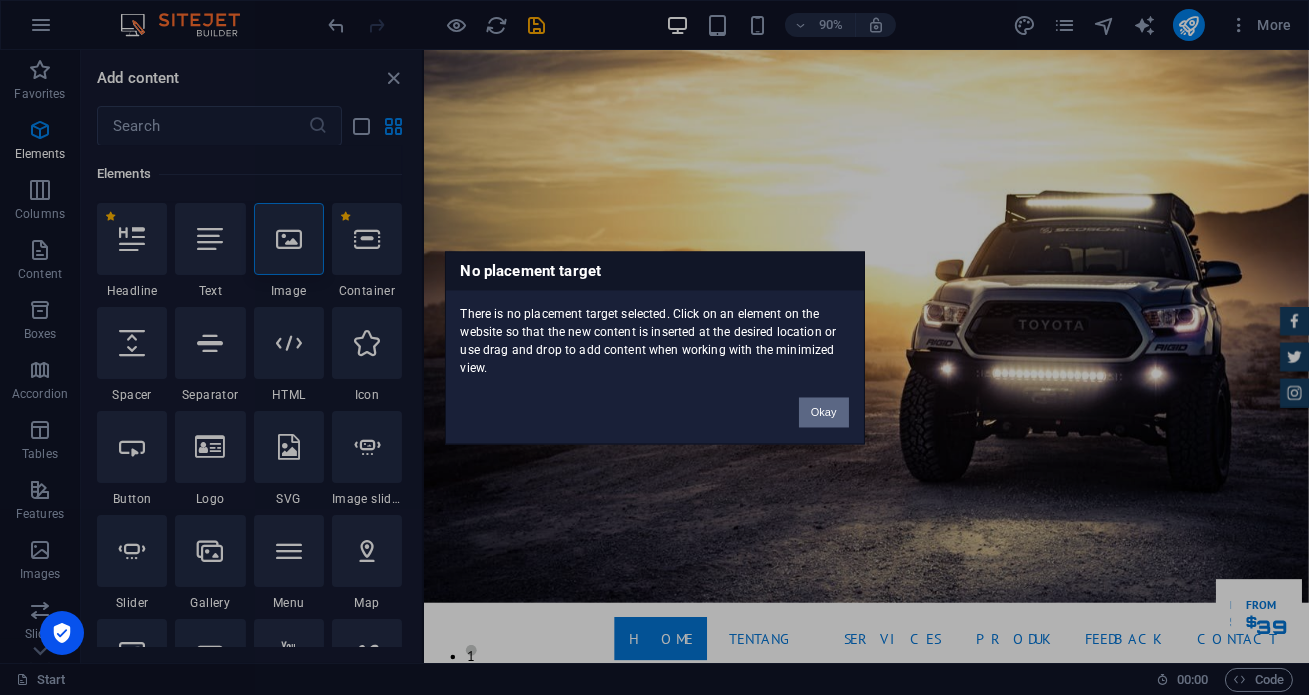 click on "Okay" at bounding box center [824, 412] 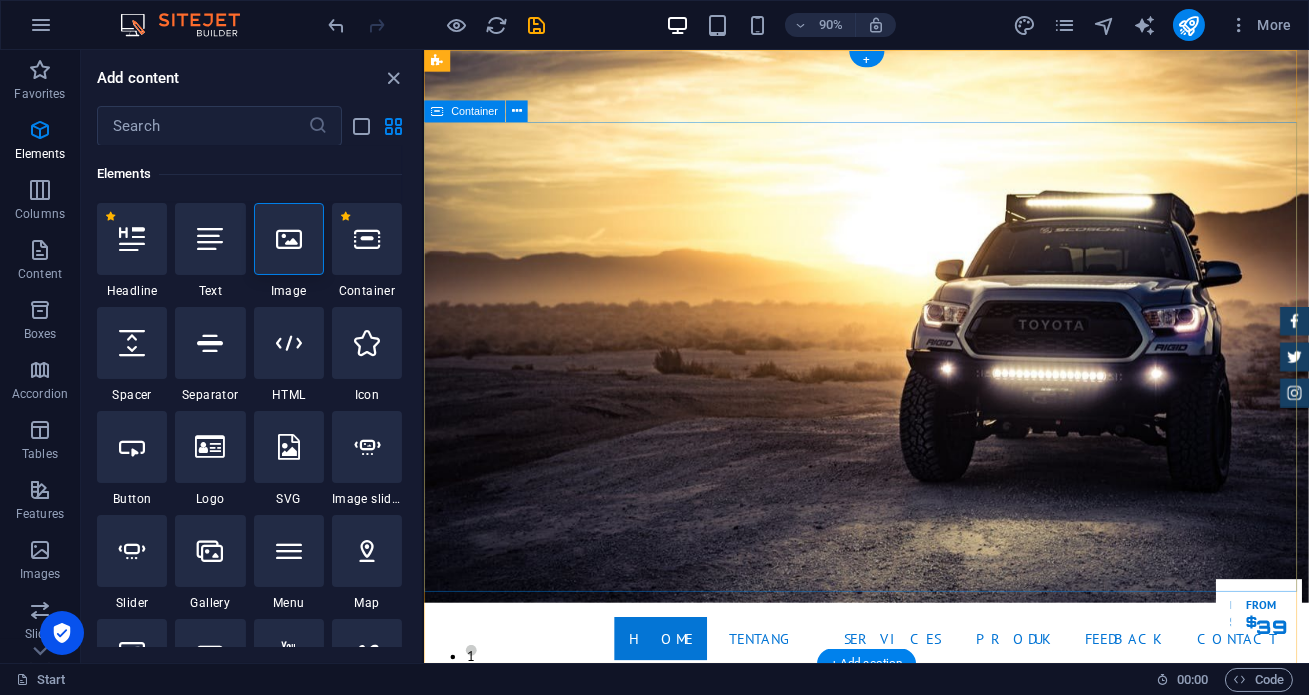 click on "Garuda transportasi. Rental Mobil Terpercaya, Aman, Amanah Serta Profesional  Cek Layanan  Booking Segera" at bounding box center [914, 977] 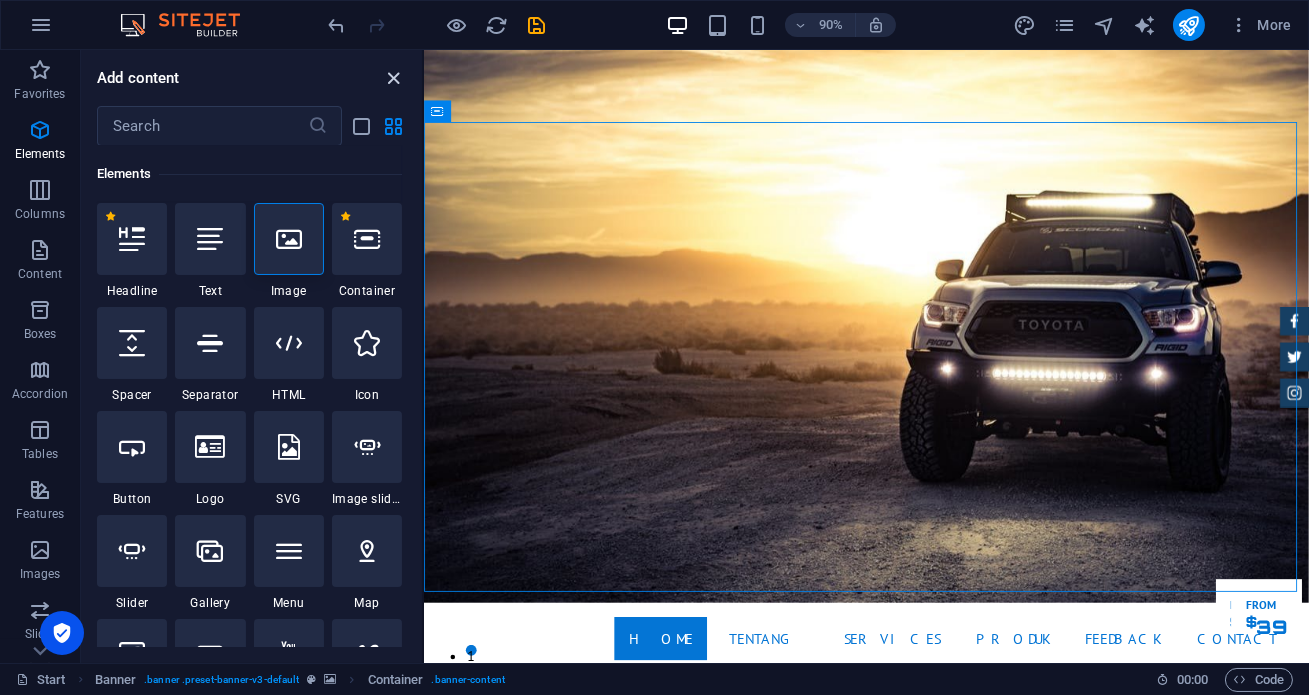 drag, startPoint x: 397, startPoint y: 80, endPoint x: 352, endPoint y: 33, distance: 65.06919 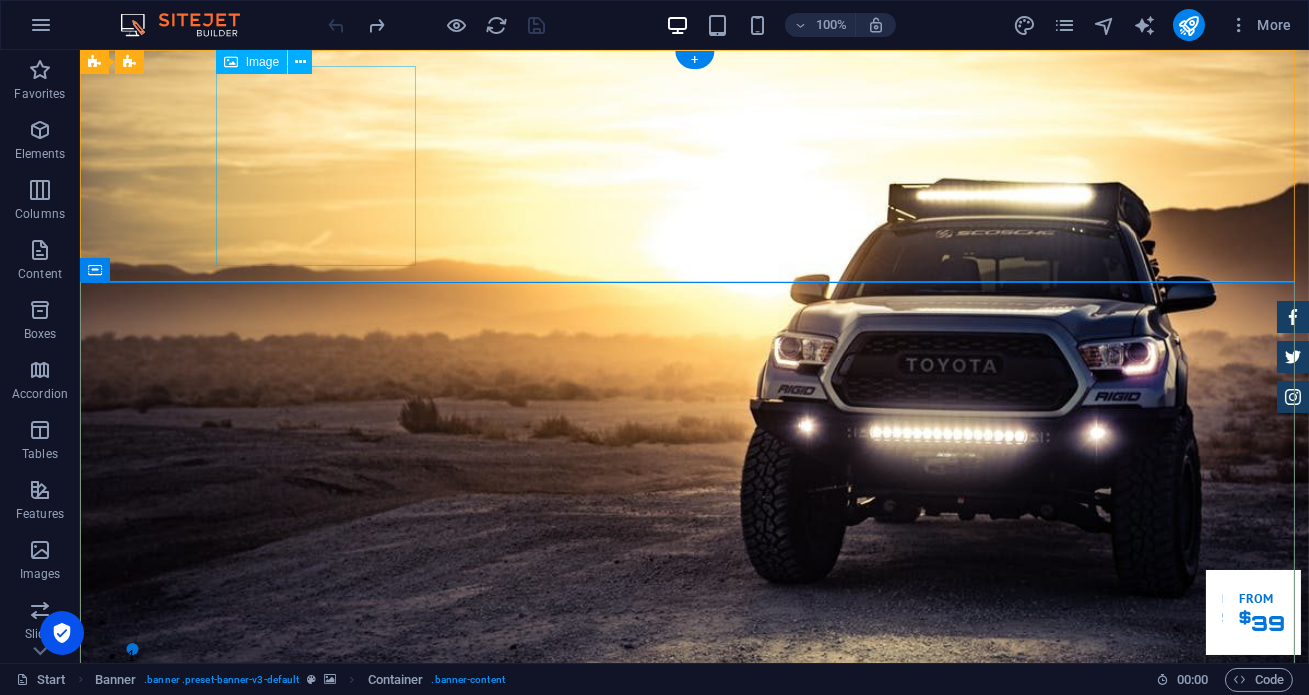 click at bounding box center [695, 867] 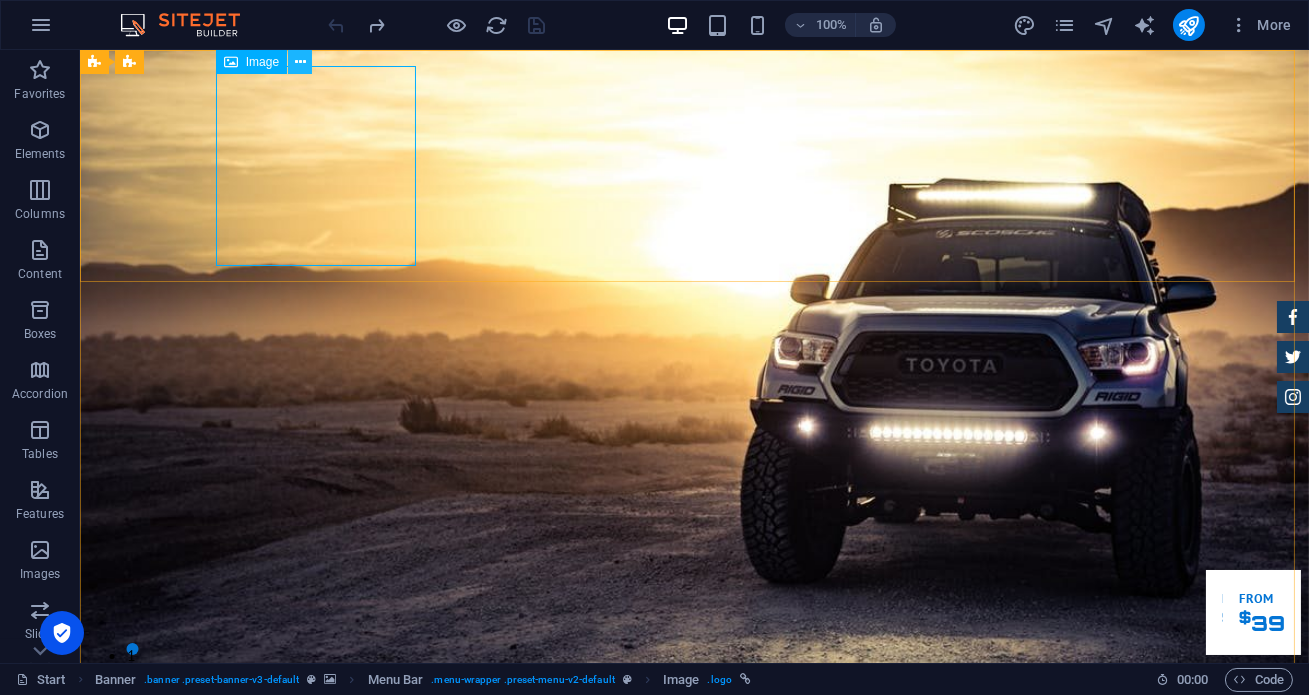 click at bounding box center [300, 62] 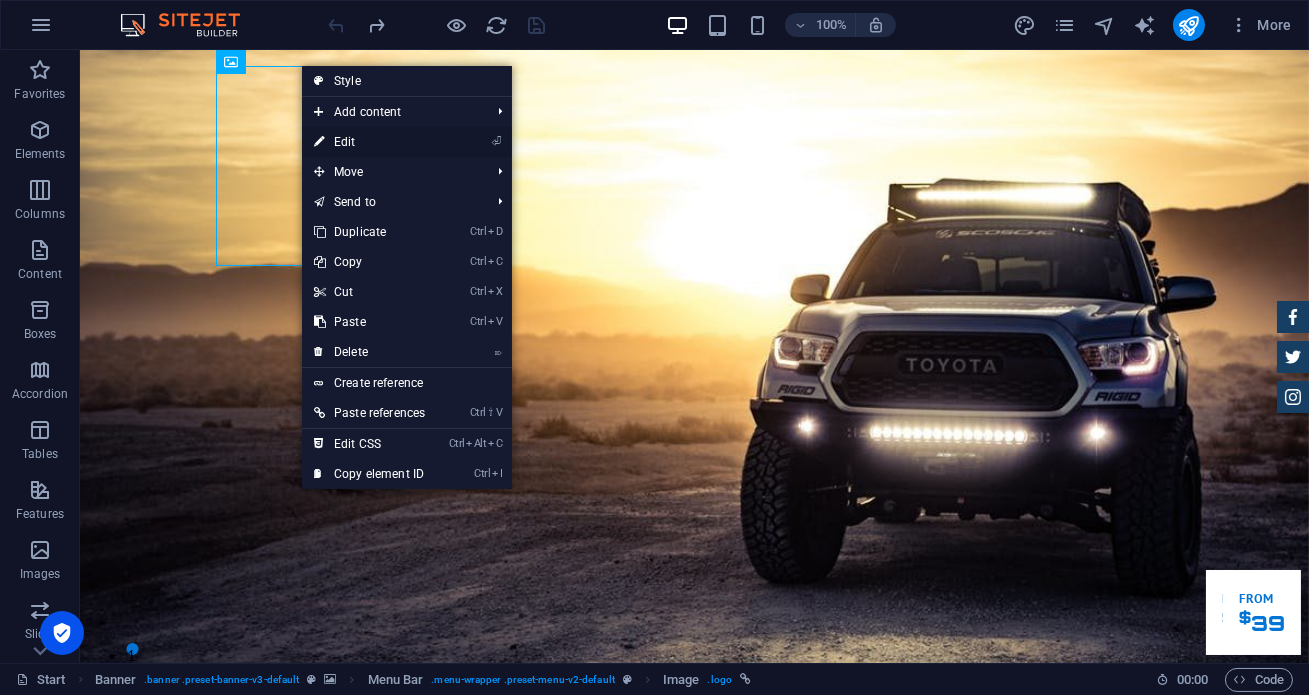 click on "⏎  Edit" at bounding box center [369, 142] 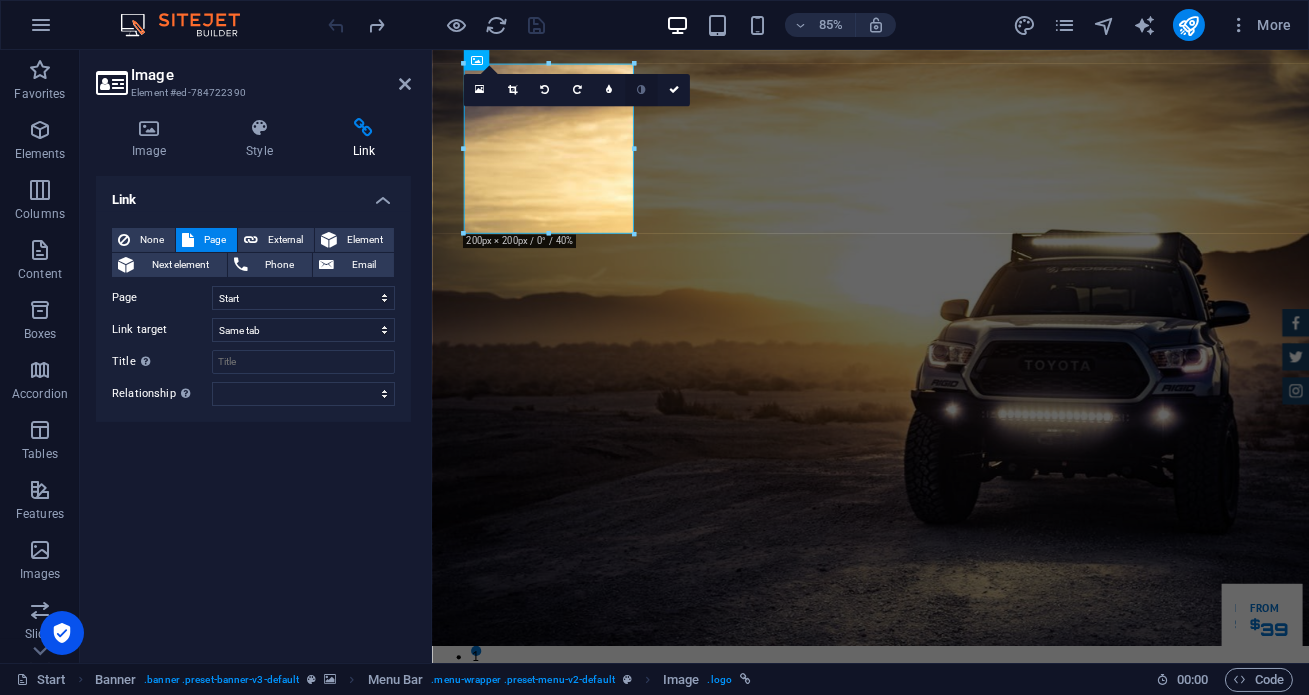 click at bounding box center [641, 90] 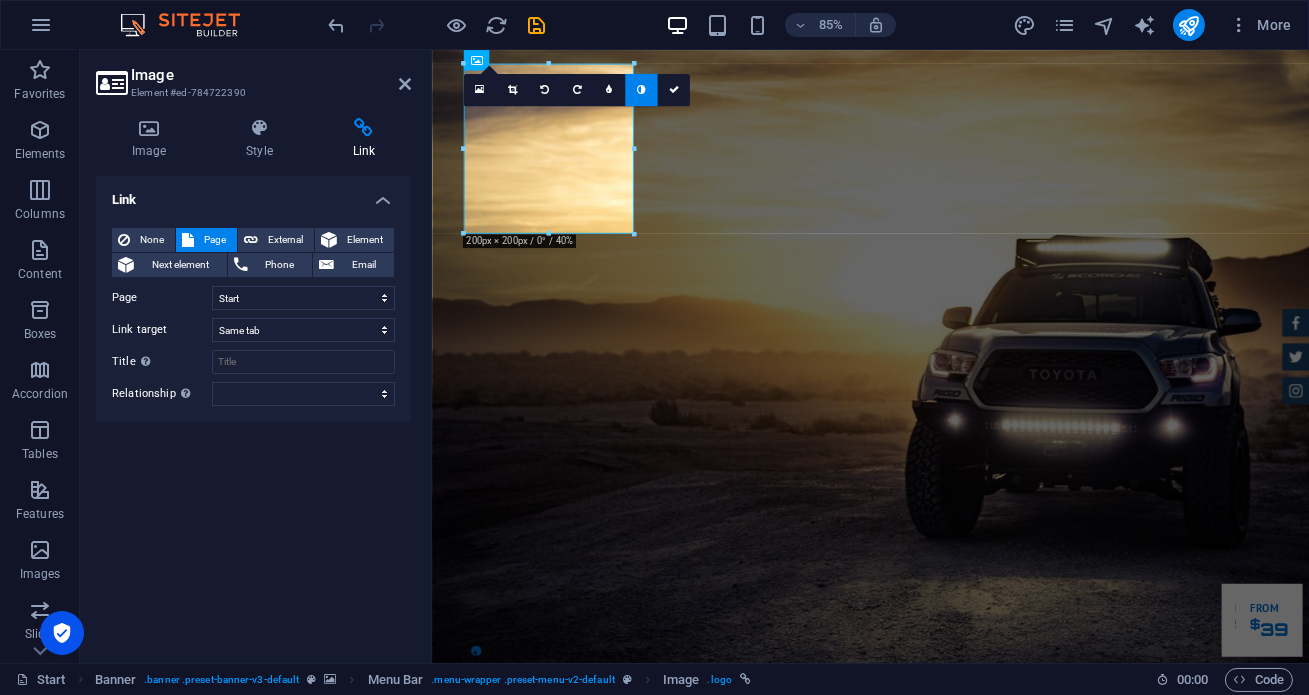 click at bounding box center (641, 90) 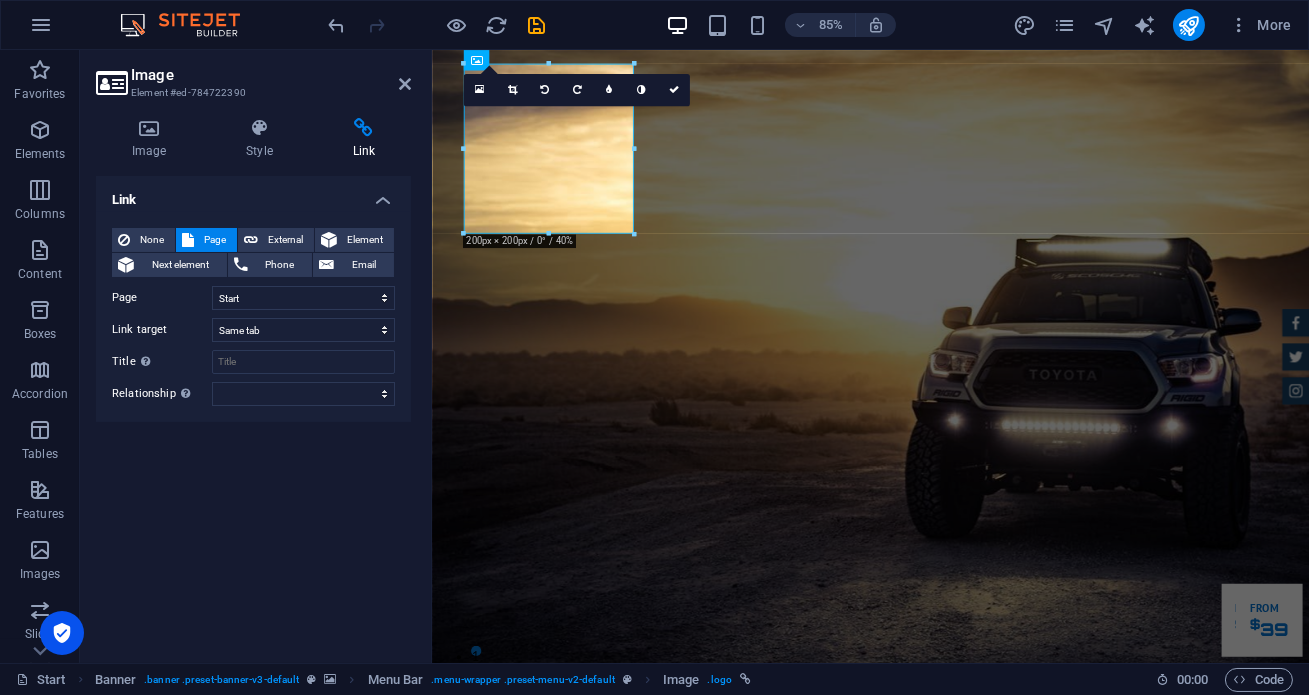 click at bounding box center [641, 90] 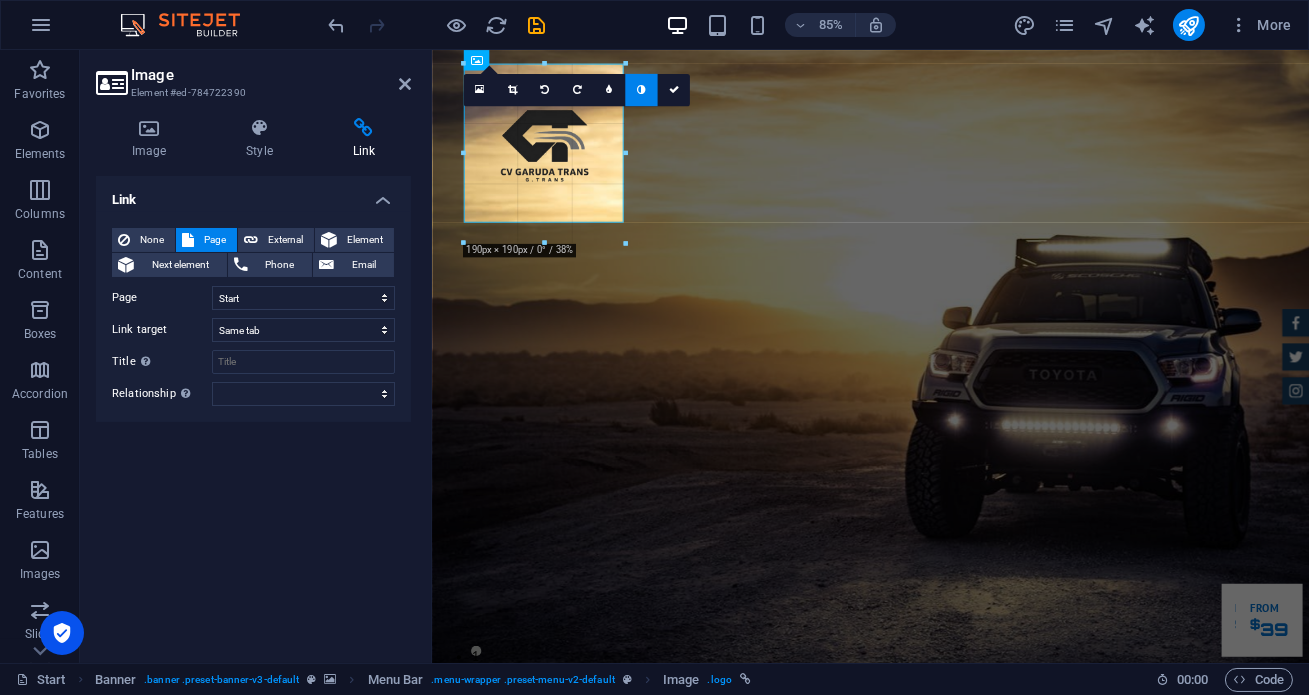 drag, startPoint x: 630, startPoint y: 230, endPoint x: 642, endPoint y: 233, distance: 12.369317 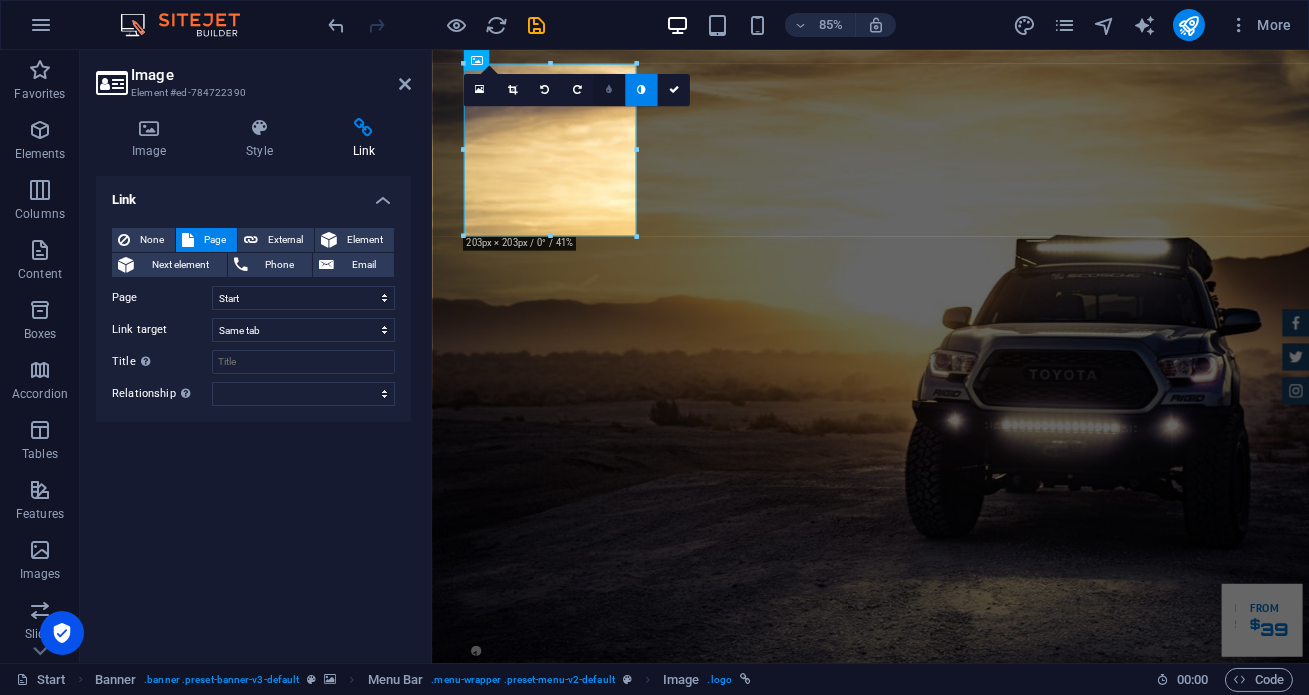 click at bounding box center [609, 90] 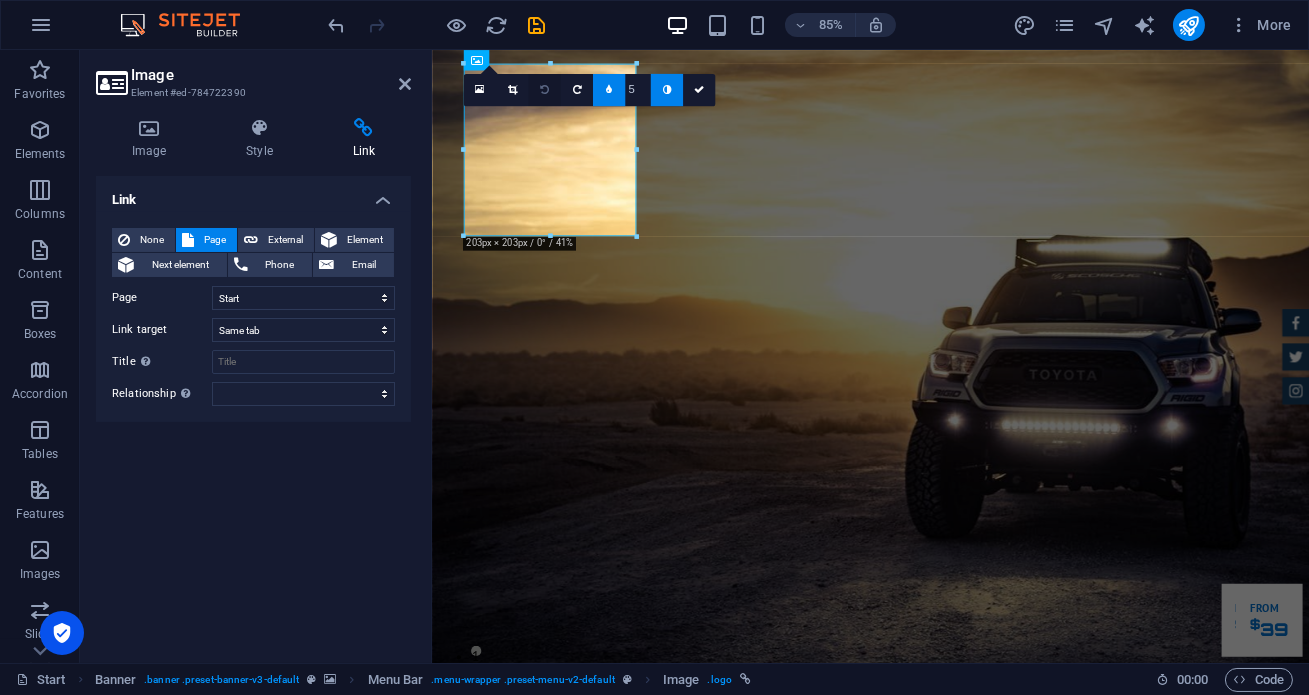 click at bounding box center (544, 90) 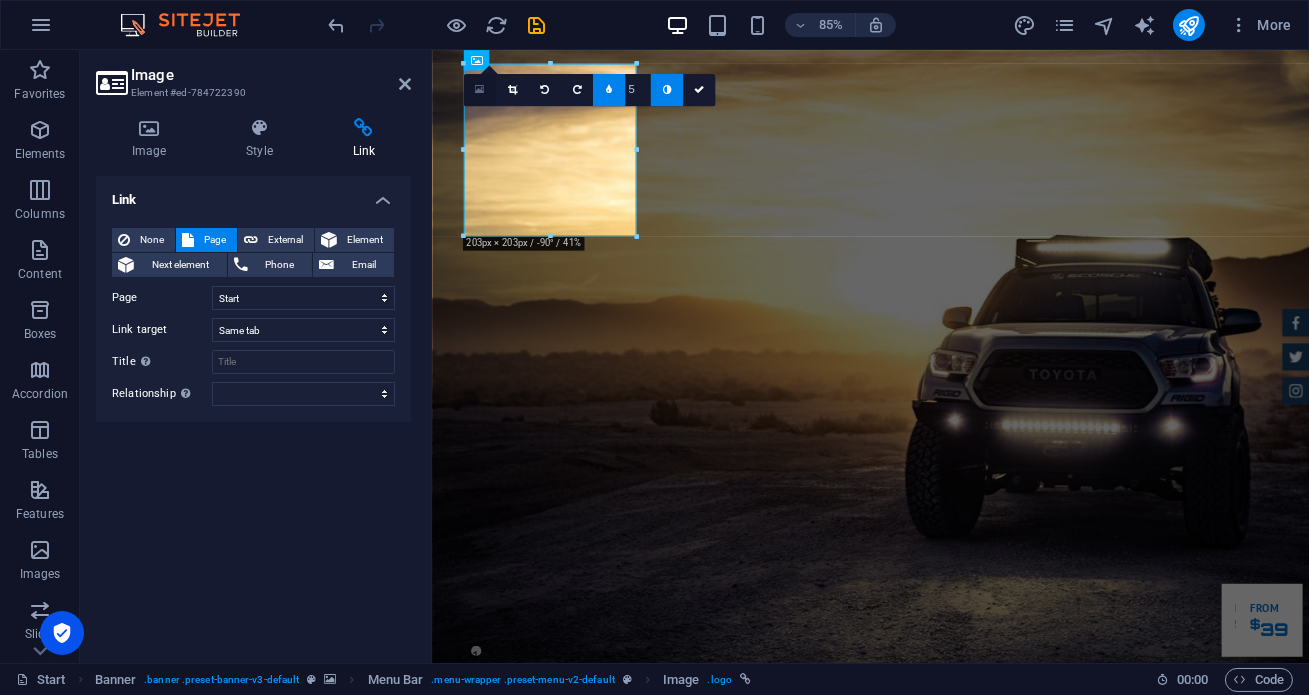 click at bounding box center [480, 90] 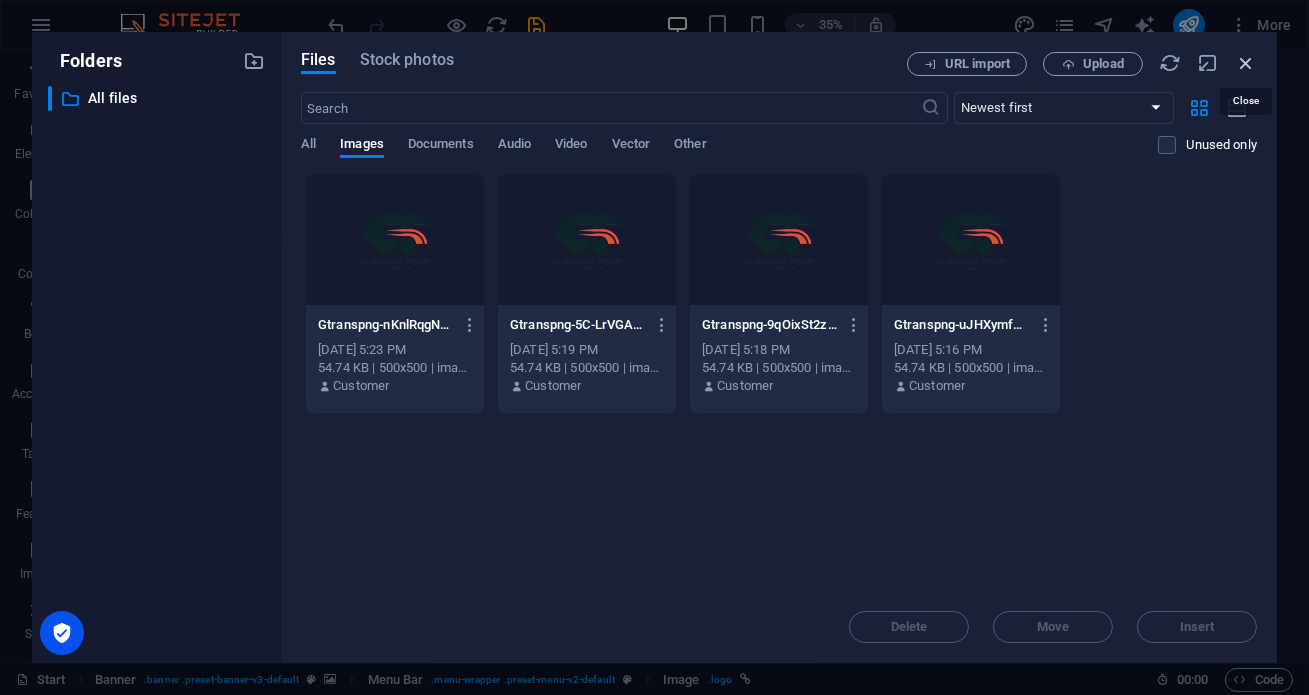 drag, startPoint x: 1247, startPoint y: 62, endPoint x: 904, endPoint y: 43, distance: 343.52585 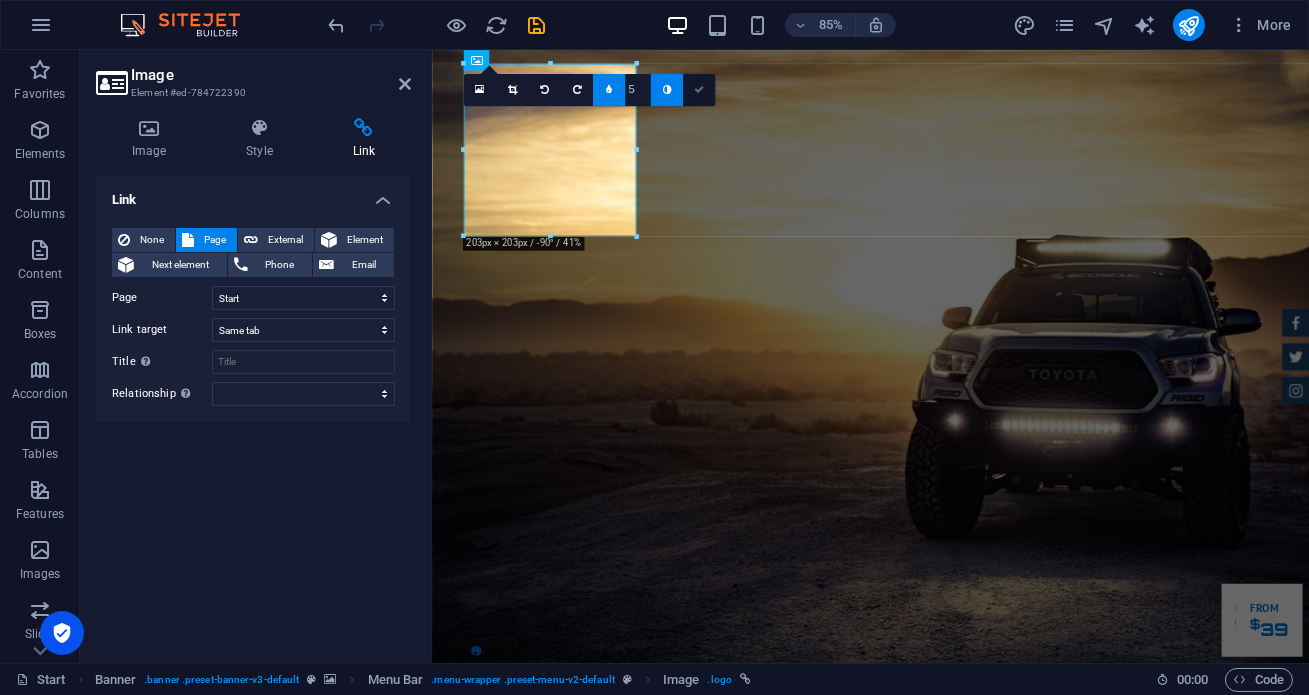 click at bounding box center (699, 90) 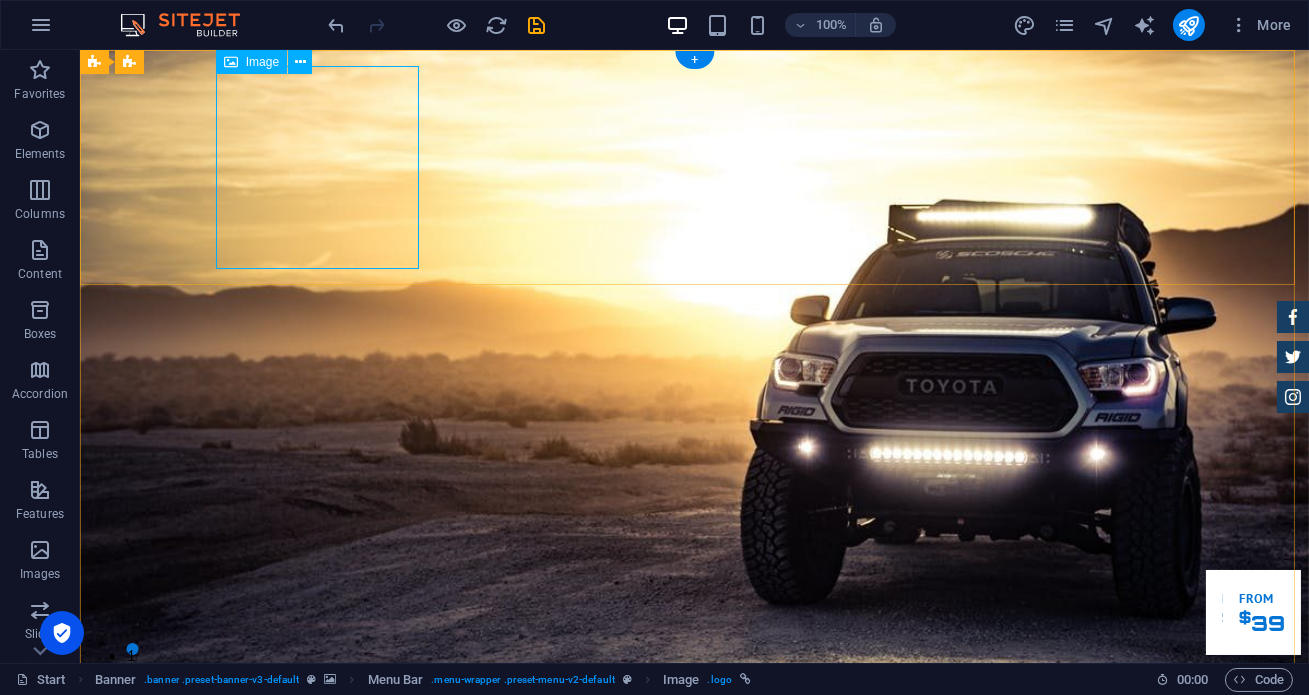 click at bounding box center (695, 889) 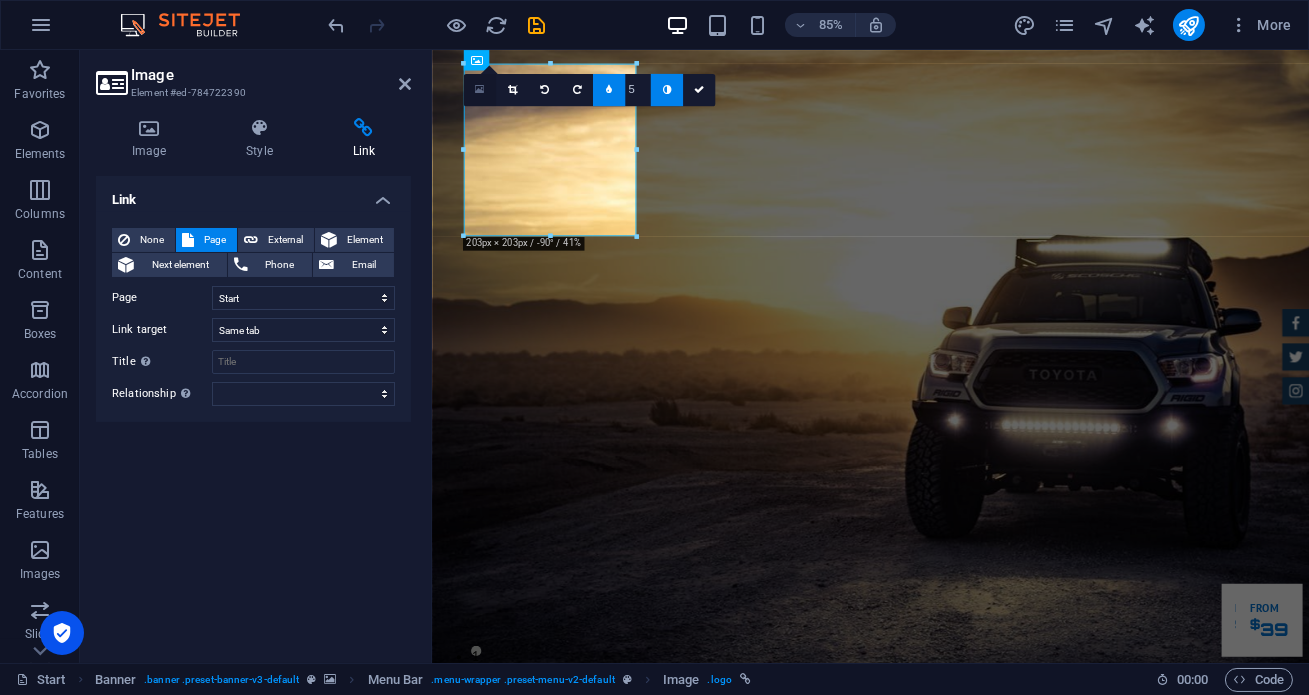 click at bounding box center [479, 90] 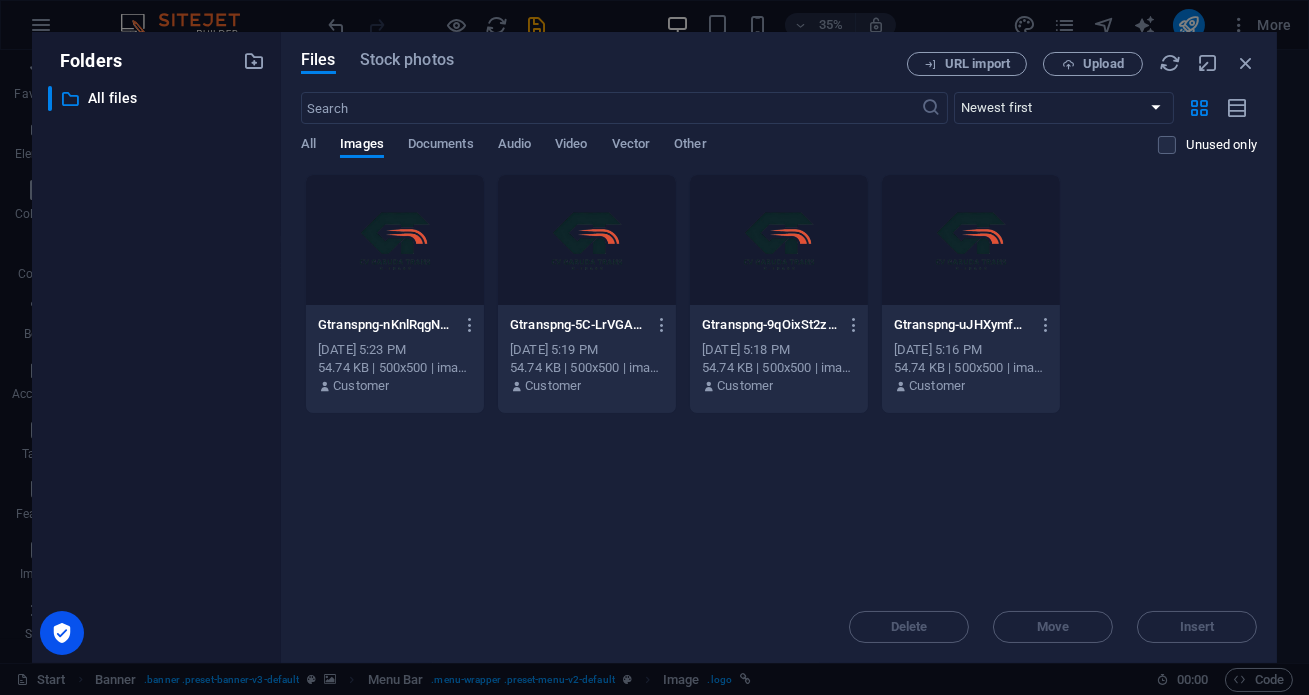 click at bounding box center [395, 240] 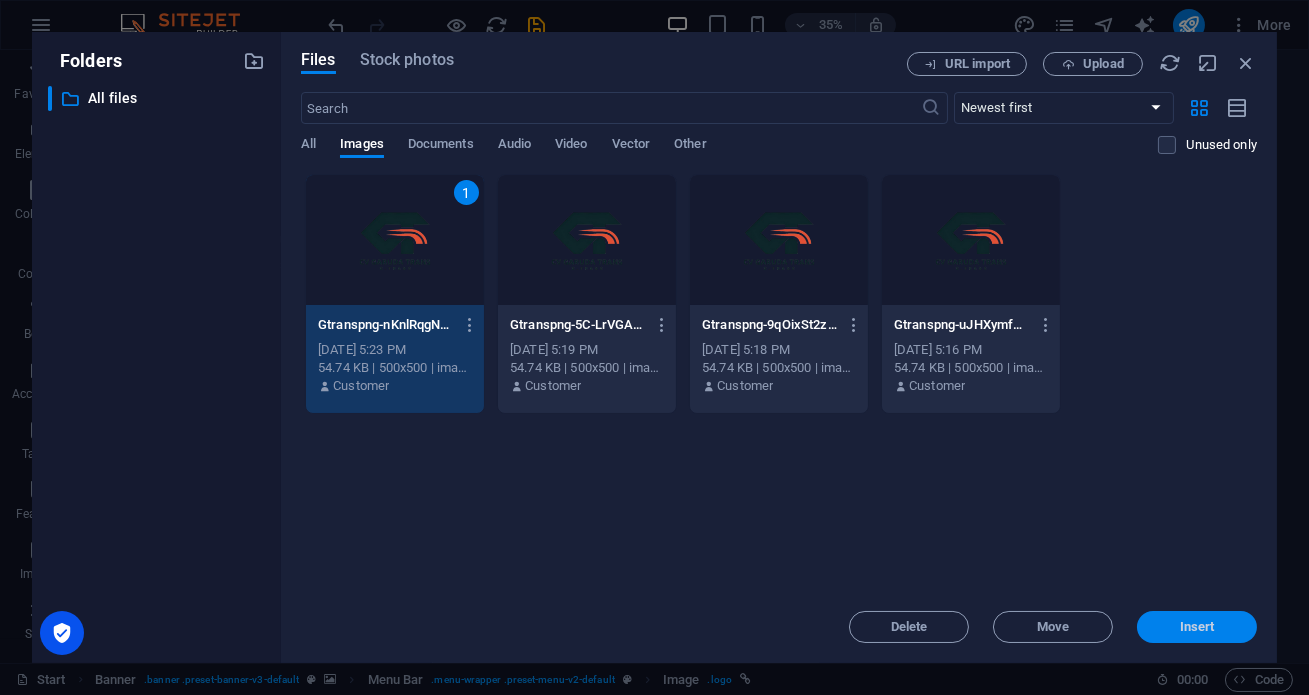 drag, startPoint x: 1175, startPoint y: 624, endPoint x: 874, endPoint y: 675, distance: 305.29004 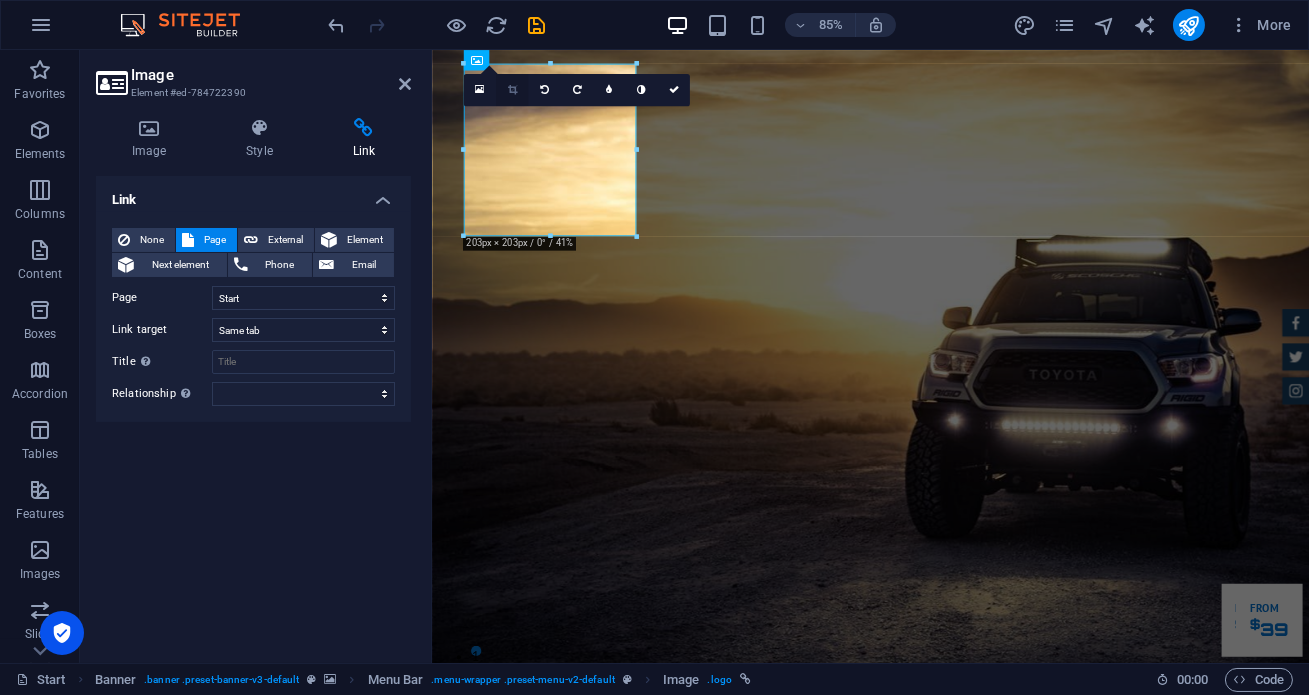 click at bounding box center [511, 90] 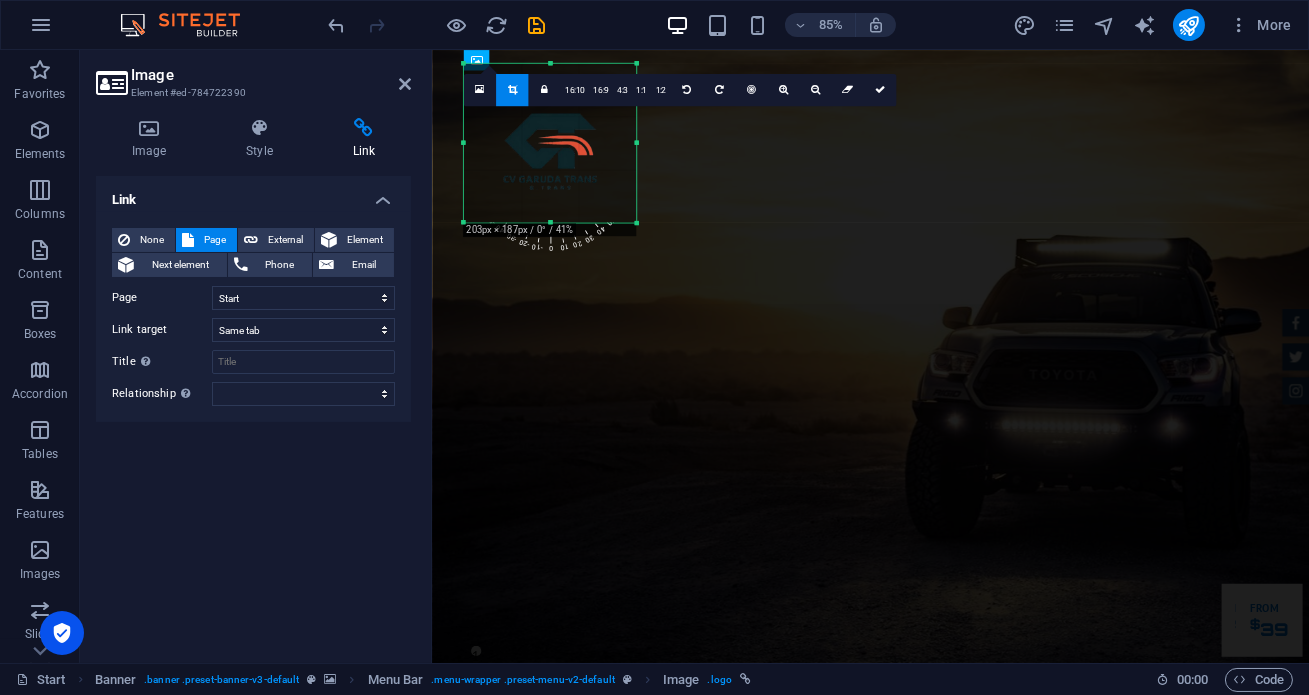 drag, startPoint x: 634, startPoint y: 237, endPoint x: 630, endPoint y: 221, distance: 16.492422 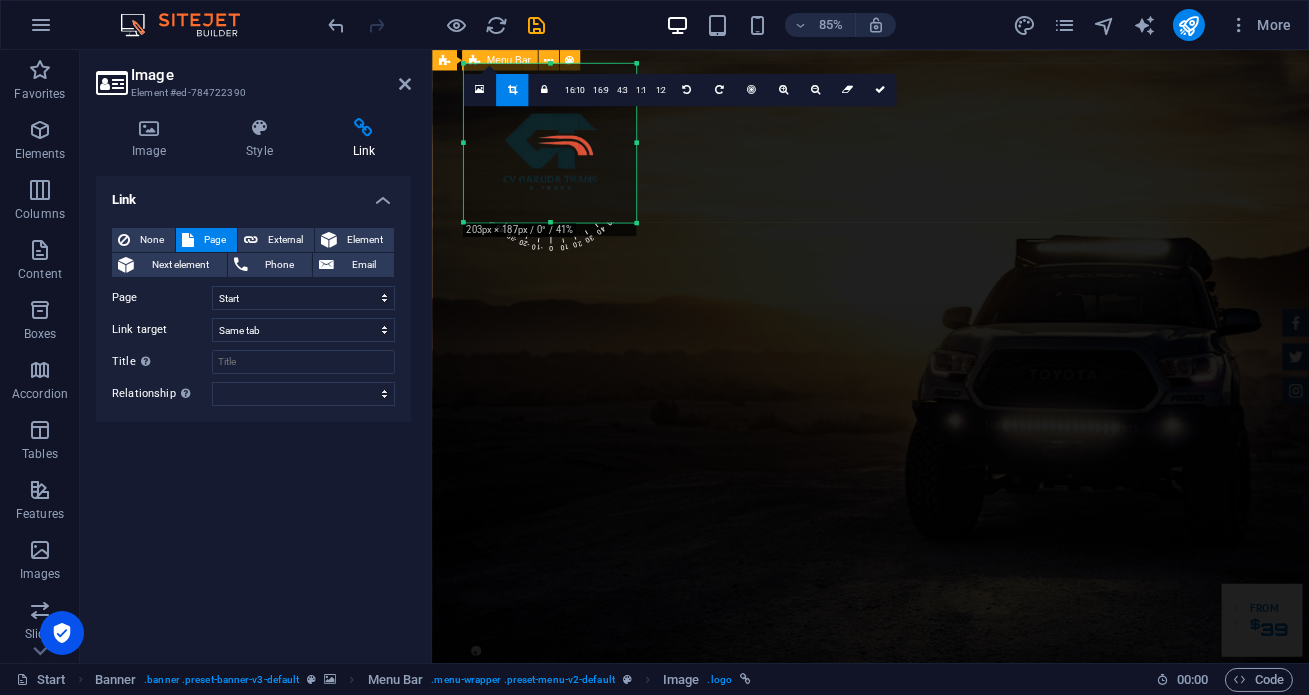 click on "Home Tentang Services Produk Feedback Contact" at bounding box center [947, 905] 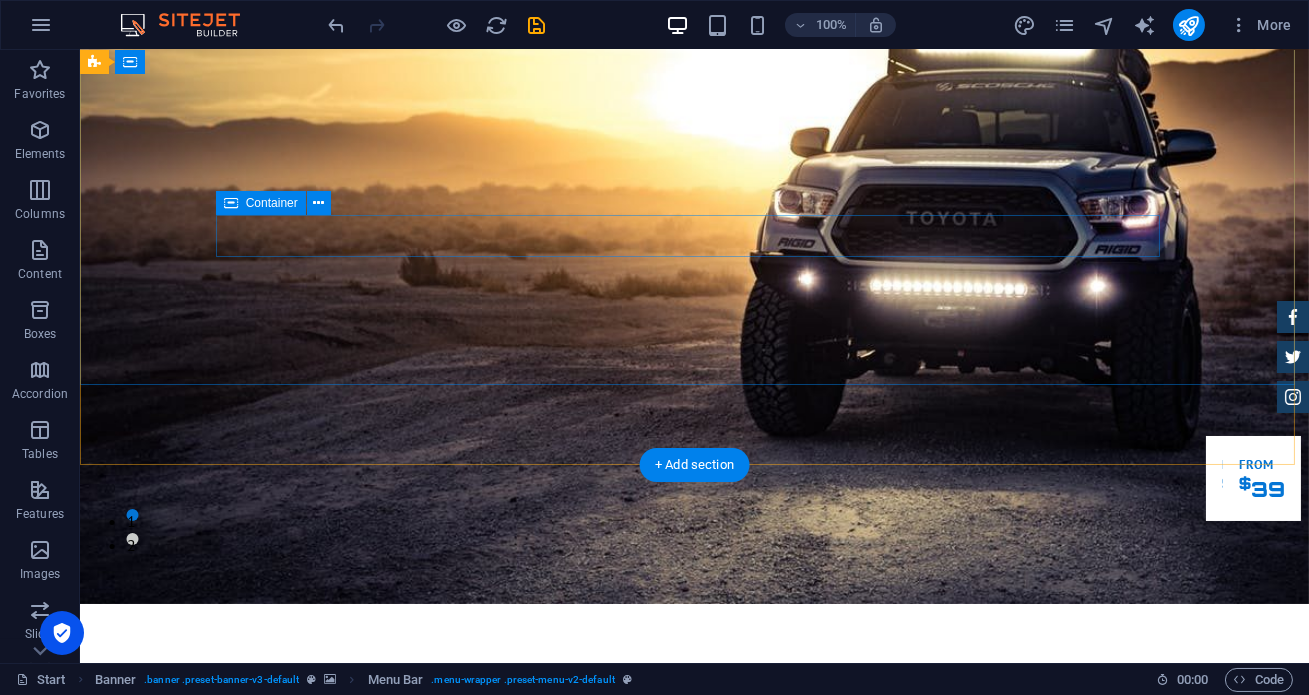 scroll, scrollTop: 0, scrollLeft: 0, axis: both 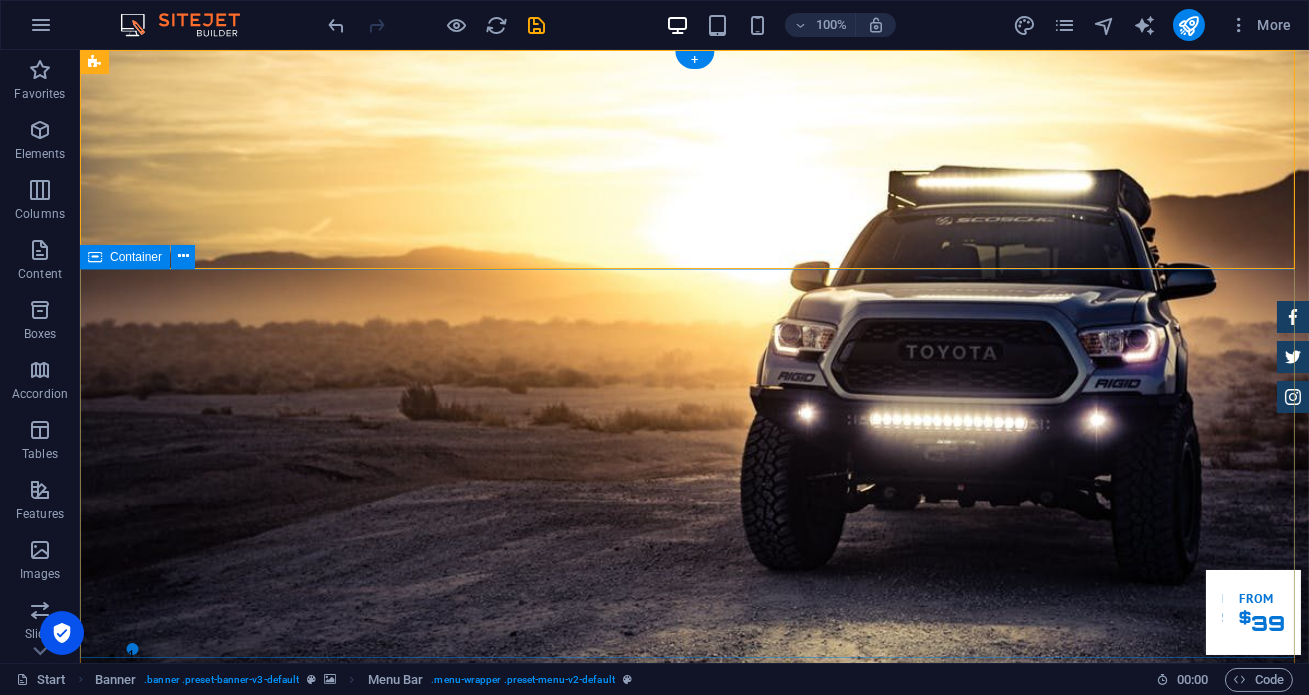 click on "Garuda transportasi. Rental Mobil Terpercaya, Aman, Amanah Serta Profesional  Cek Layanan  Booking Segera" at bounding box center (694, 1238) 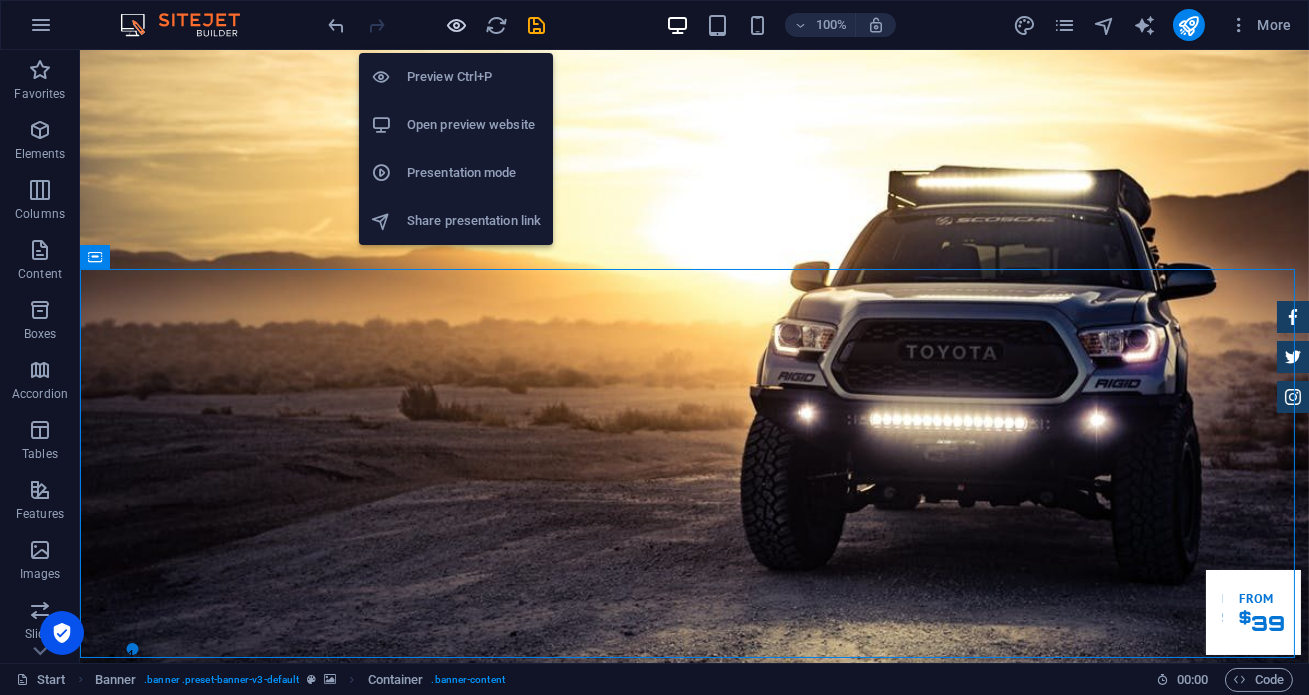 click at bounding box center [457, 25] 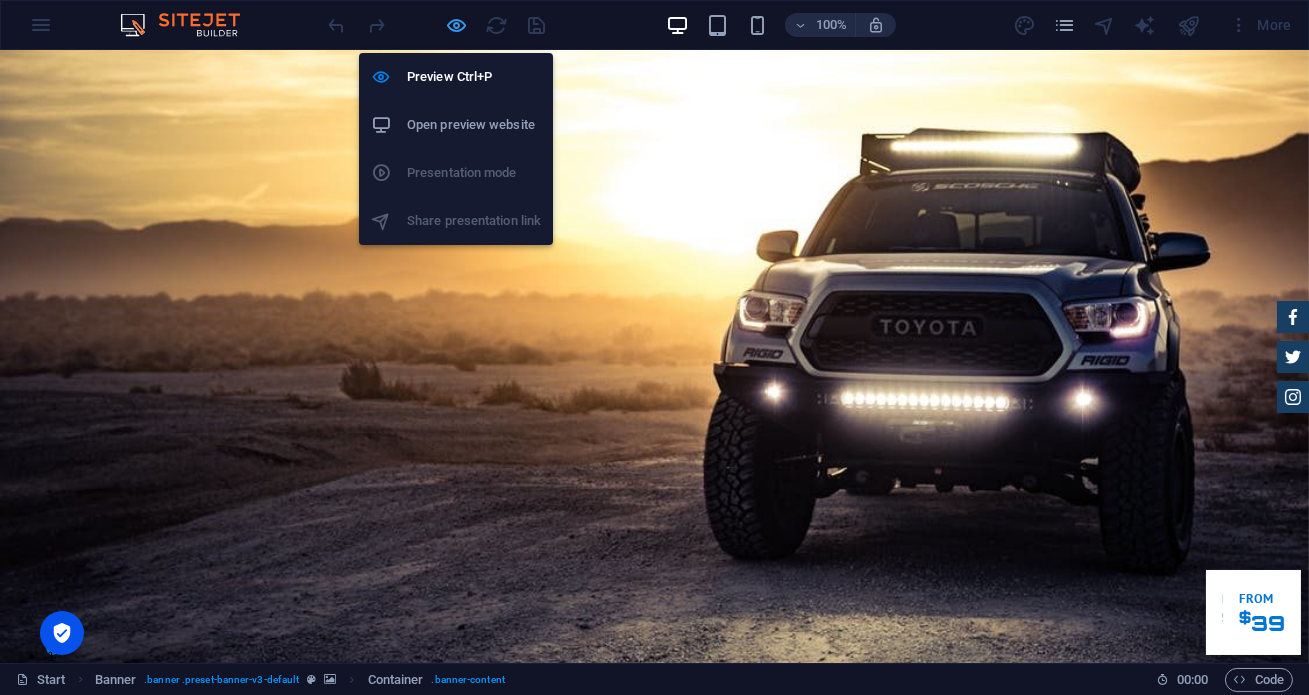 click at bounding box center [457, 25] 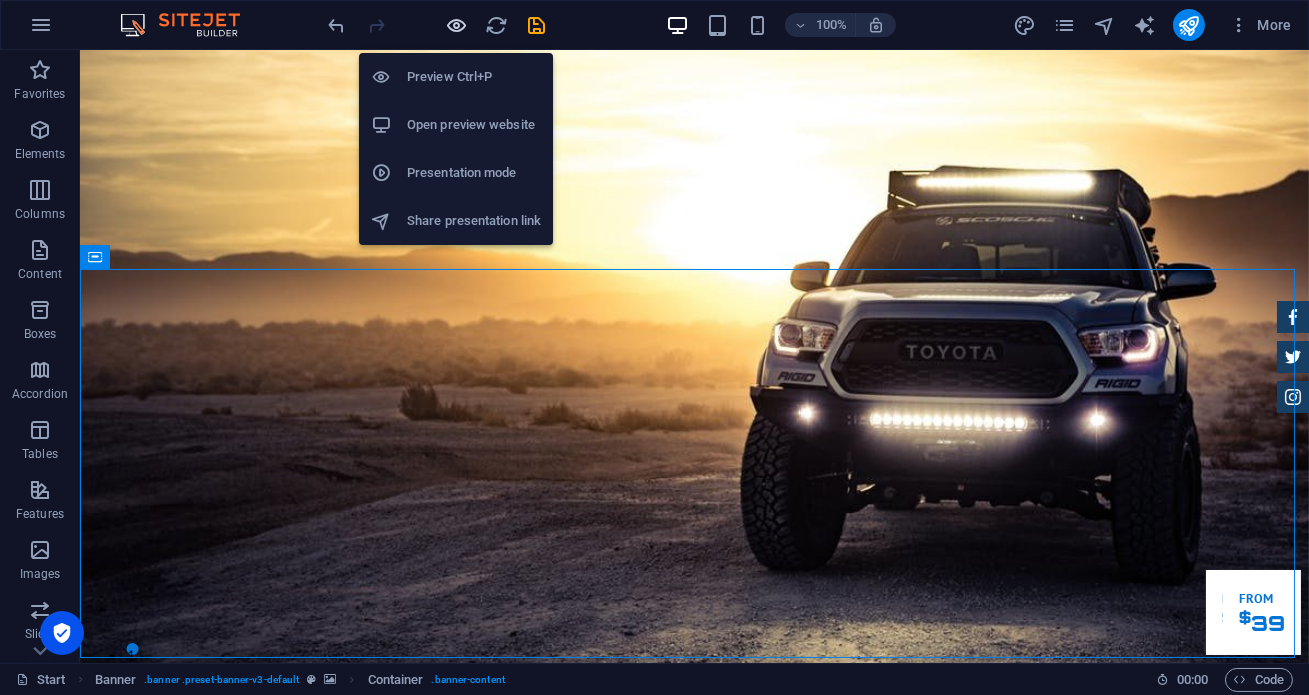 click at bounding box center (457, 25) 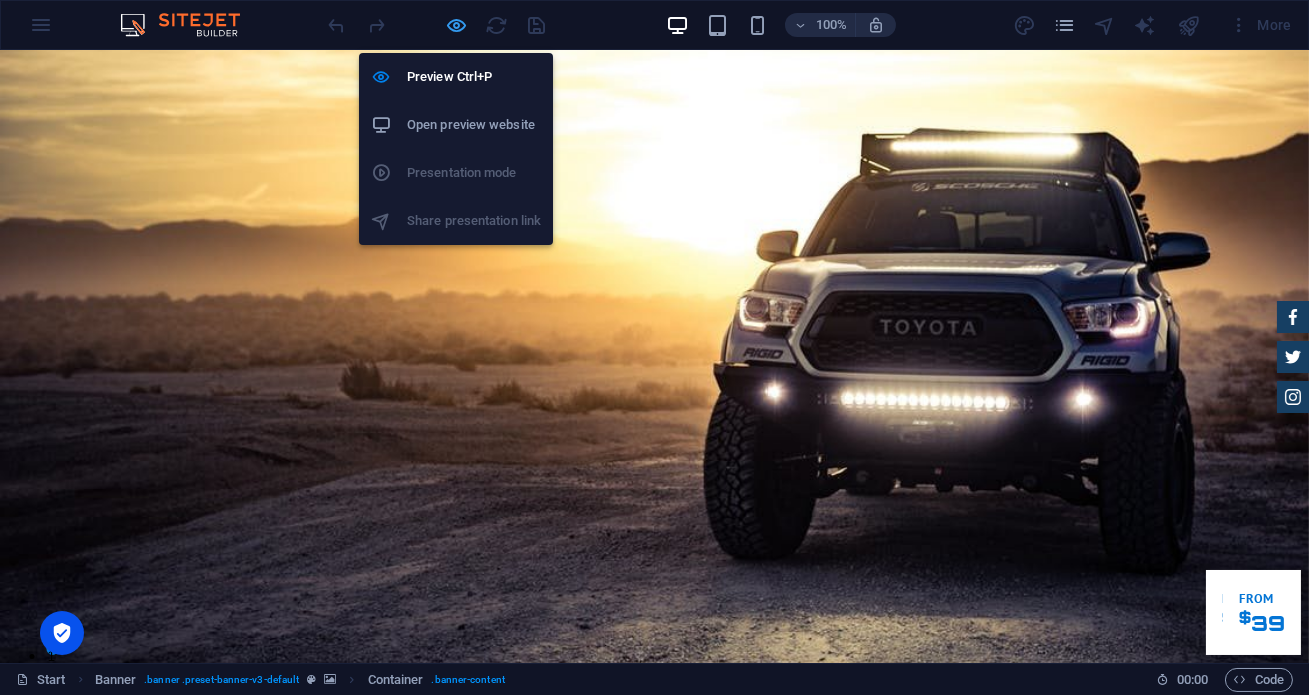 click at bounding box center (457, 25) 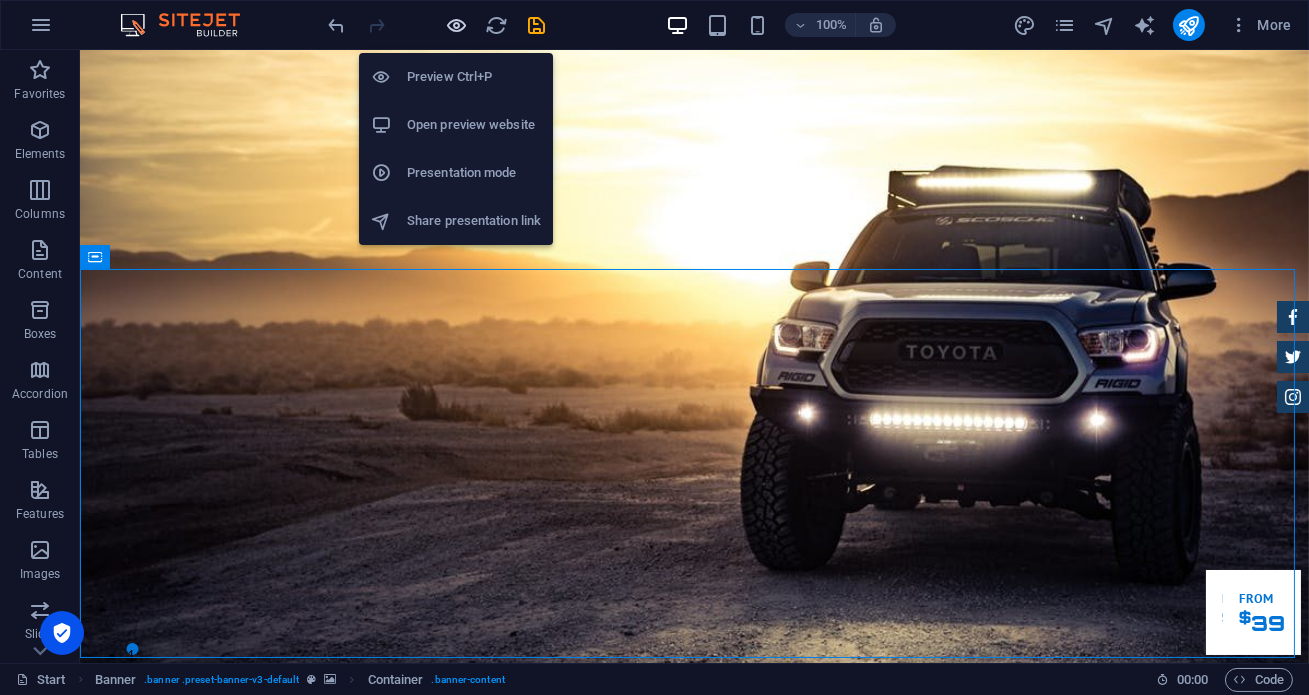 click at bounding box center (457, 25) 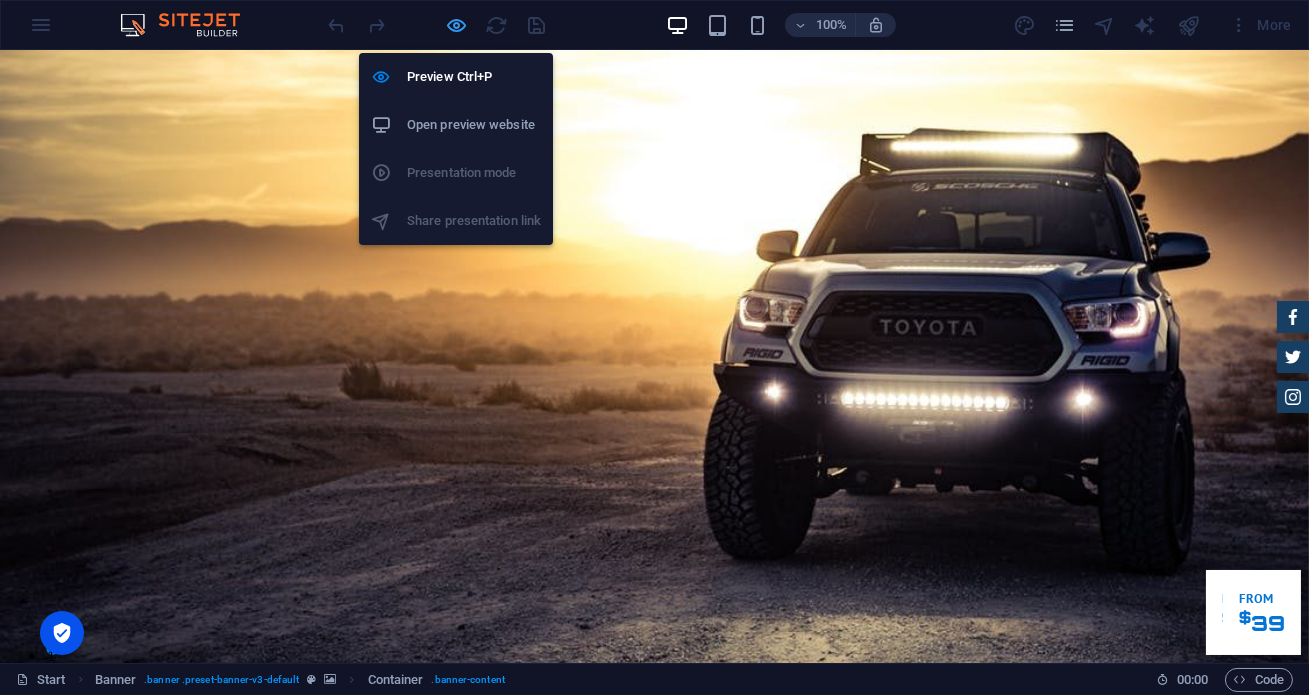 click at bounding box center [457, 25] 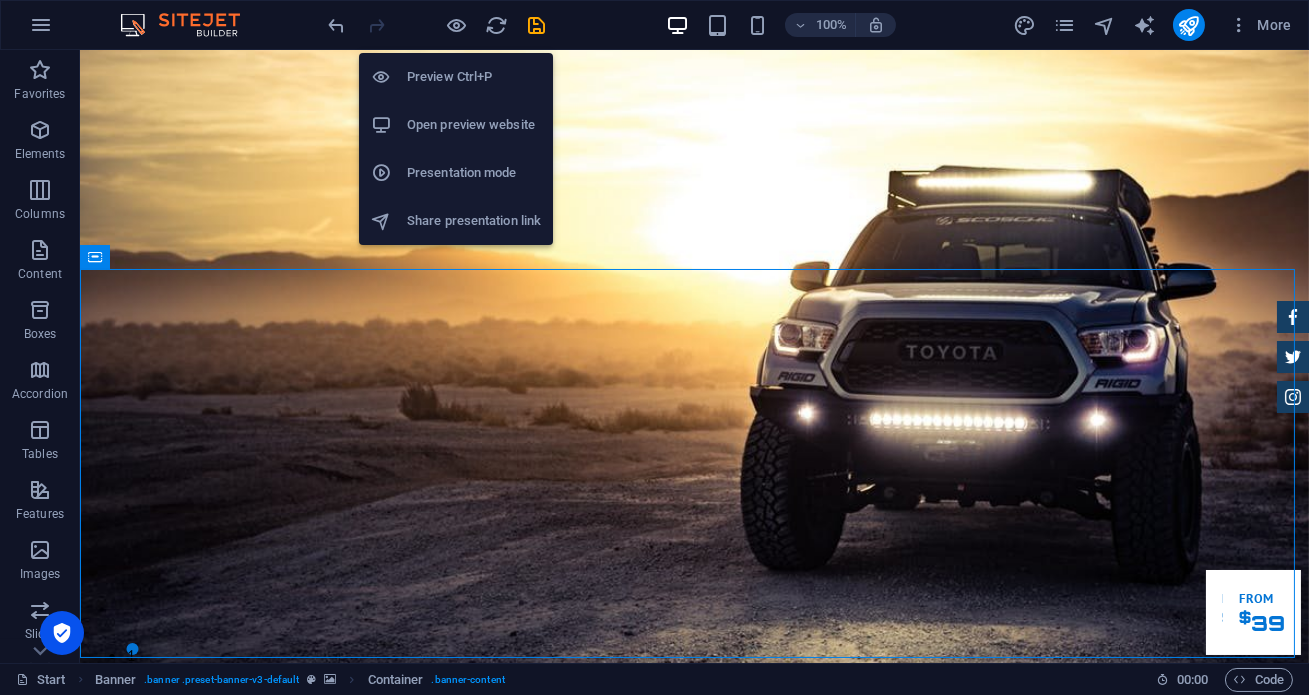 click on "Open preview website" at bounding box center [474, 125] 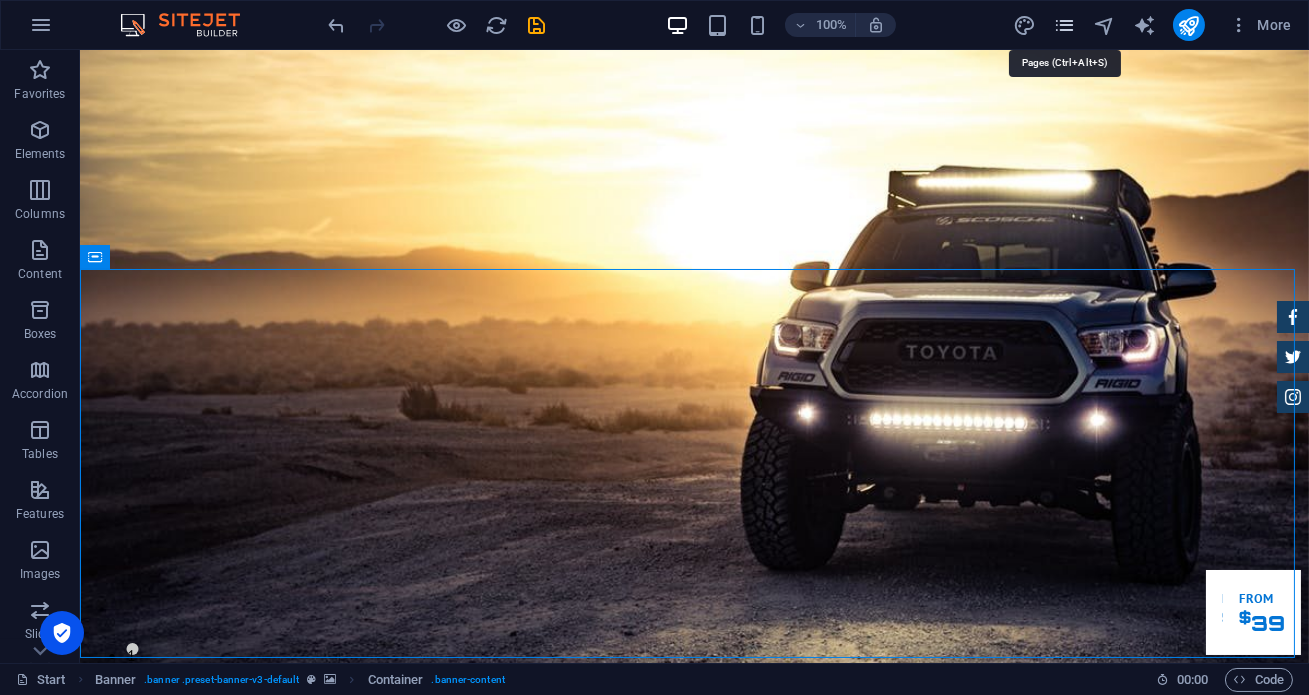 click at bounding box center [1064, 25] 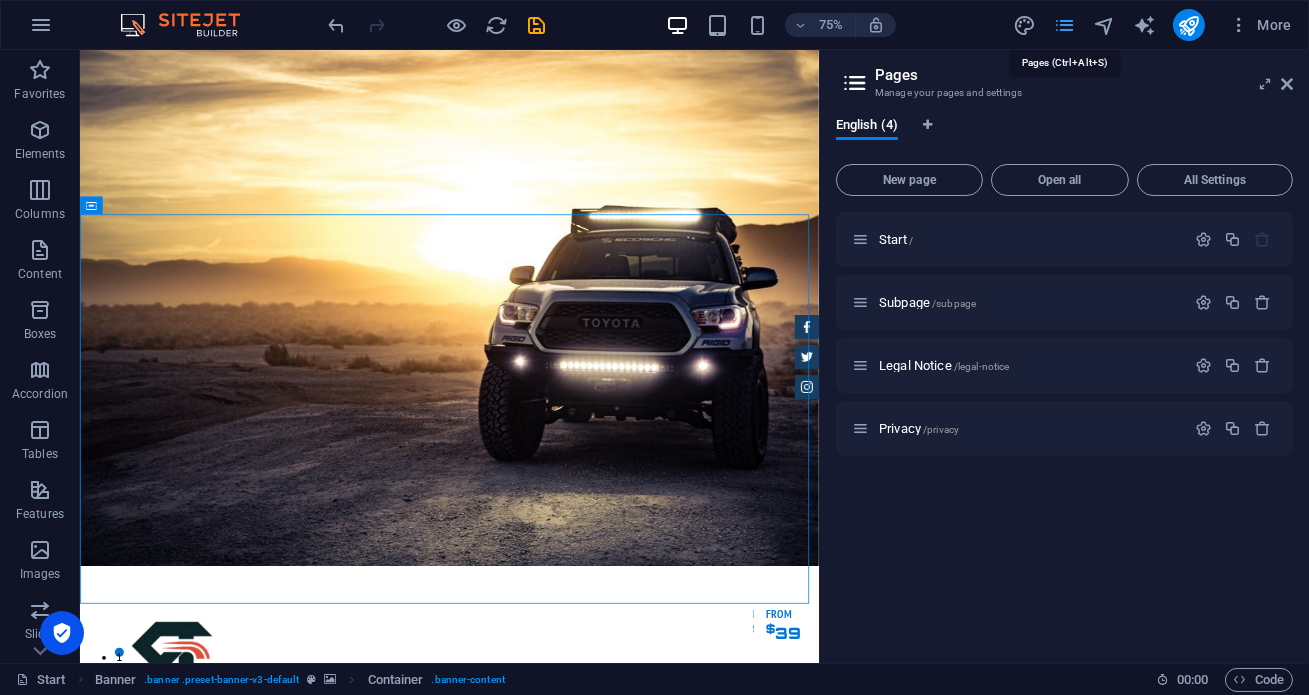 click at bounding box center (1064, 25) 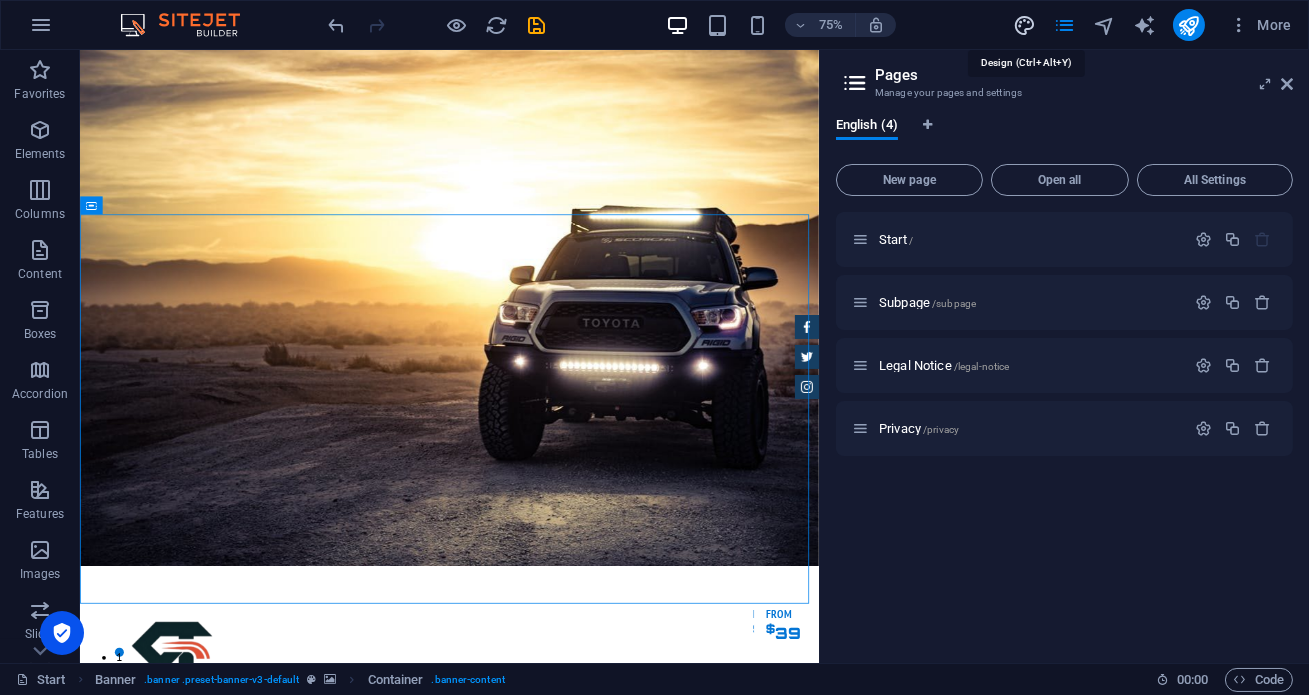click at bounding box center [1024, 25] 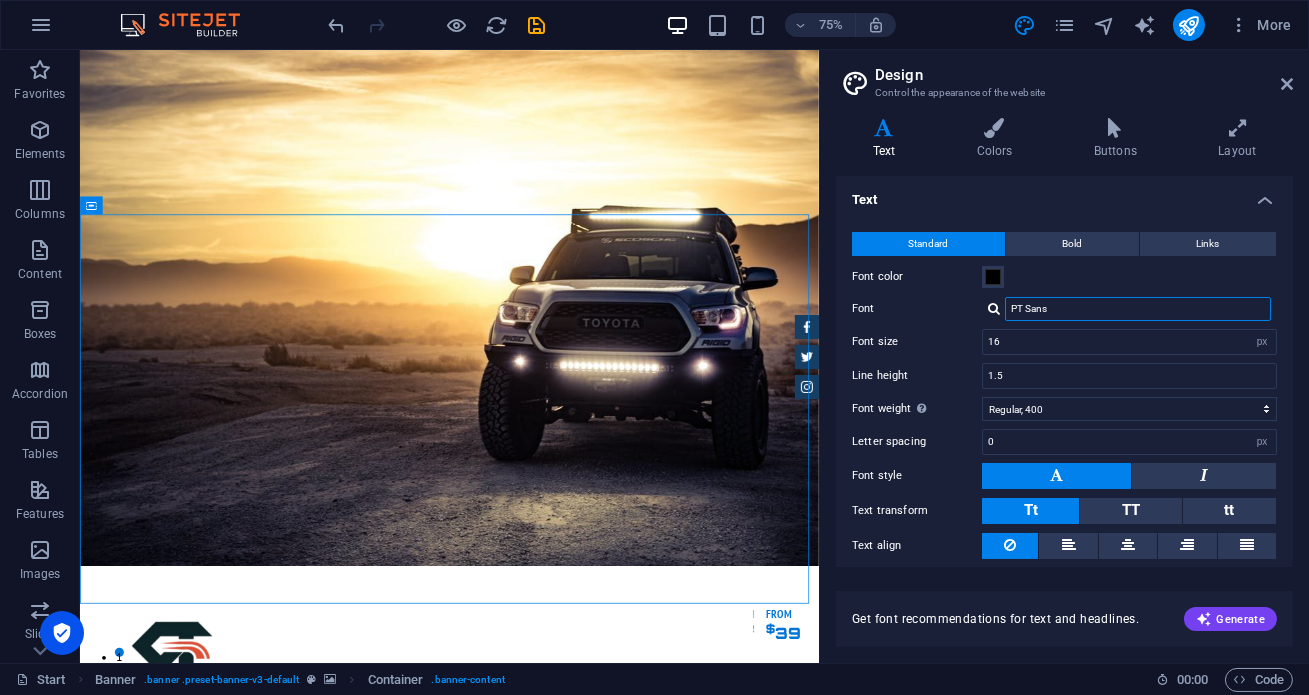 click on "PT Sans" at bounding box center (1138, 309) 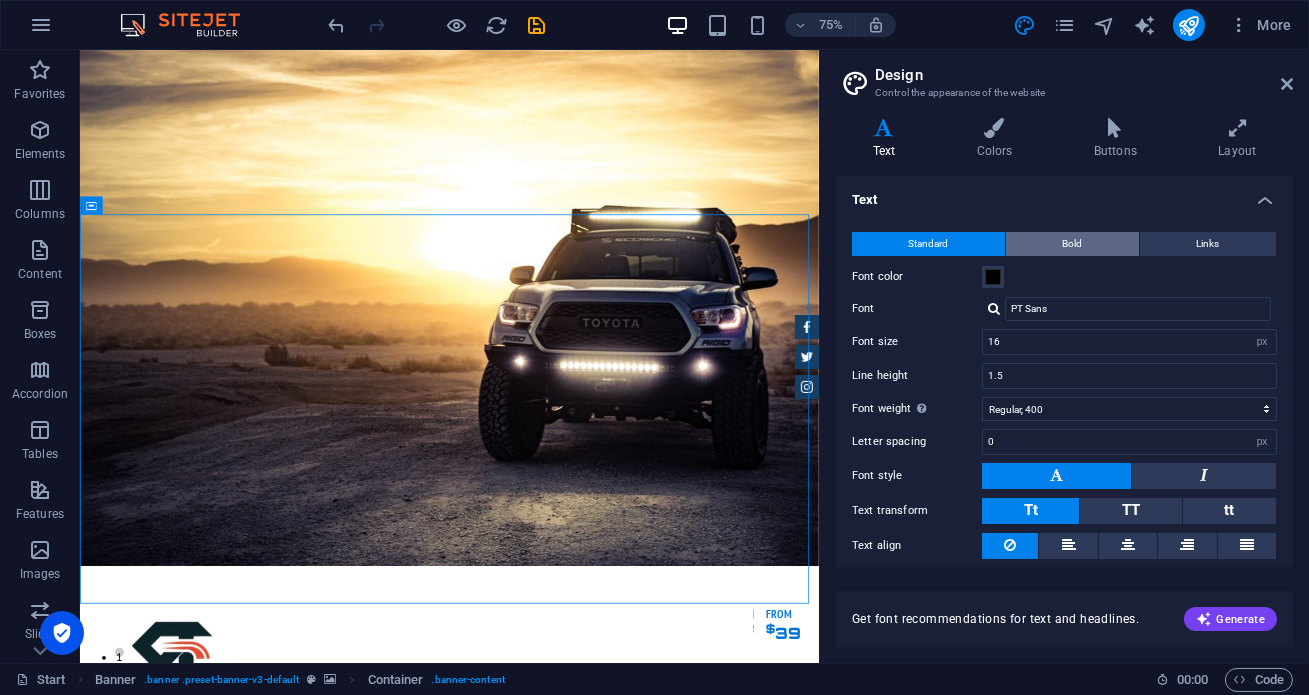 click on "Bold" at bounding box center (1072, 244) 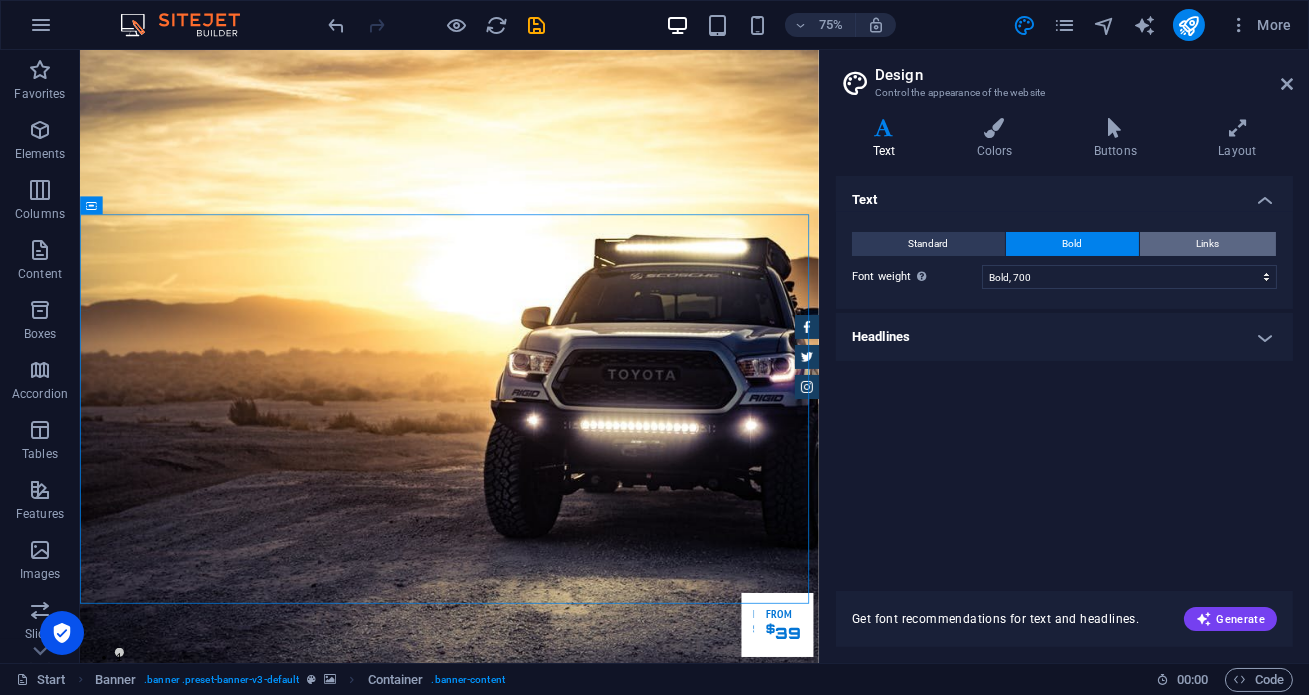 click on "Links" at bounding box center [1208, 244] 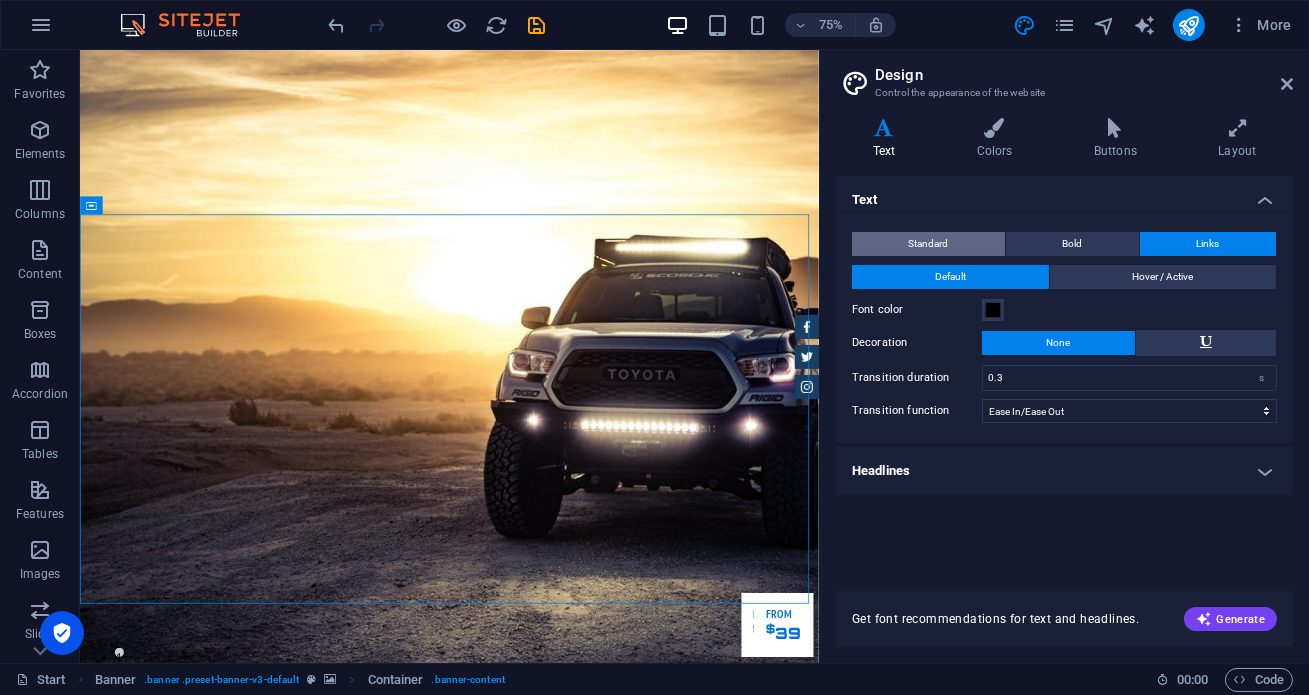 click on "Standard" at bounding box center [929, 244] 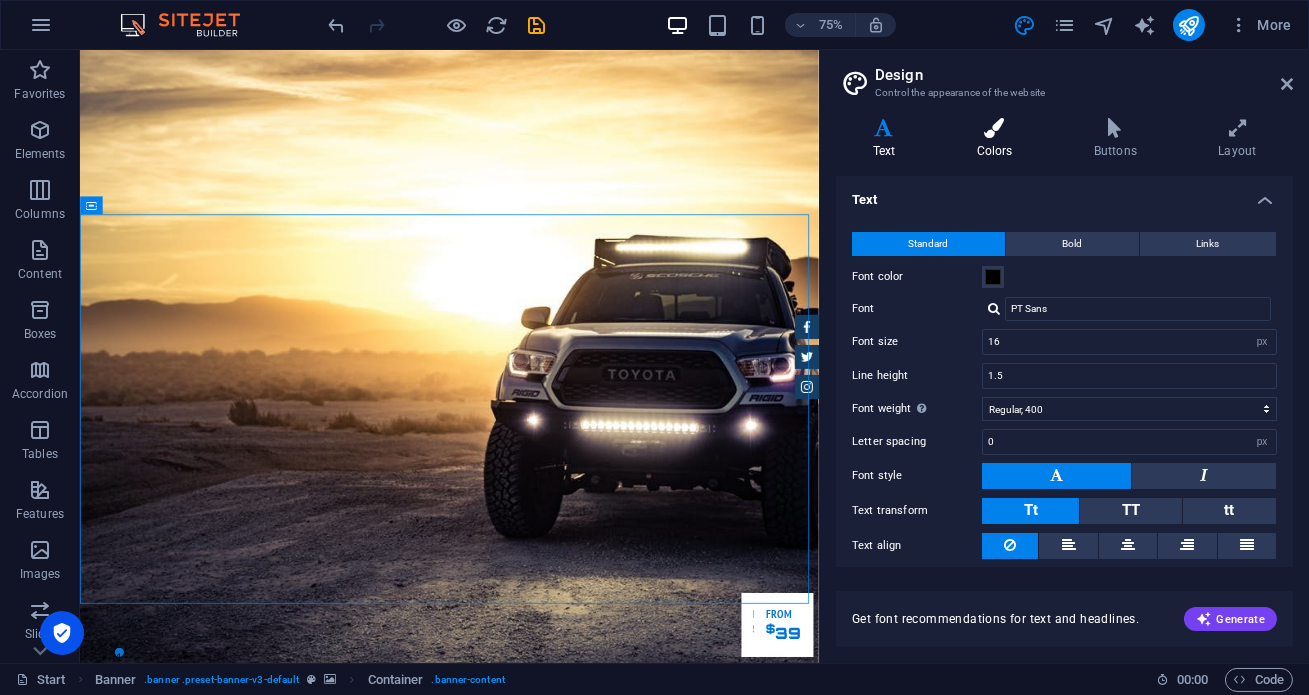 click on "Colors" at bounding box center (998, 139) 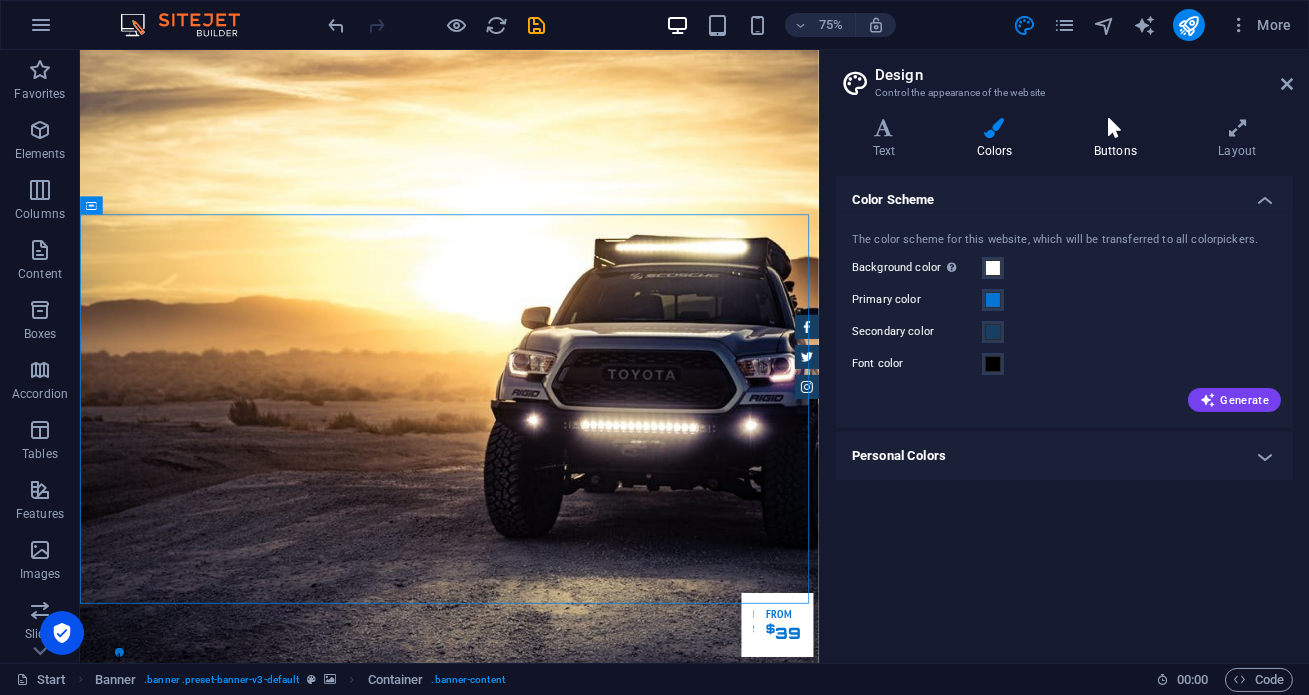 click at bounding box center [1115, 128] 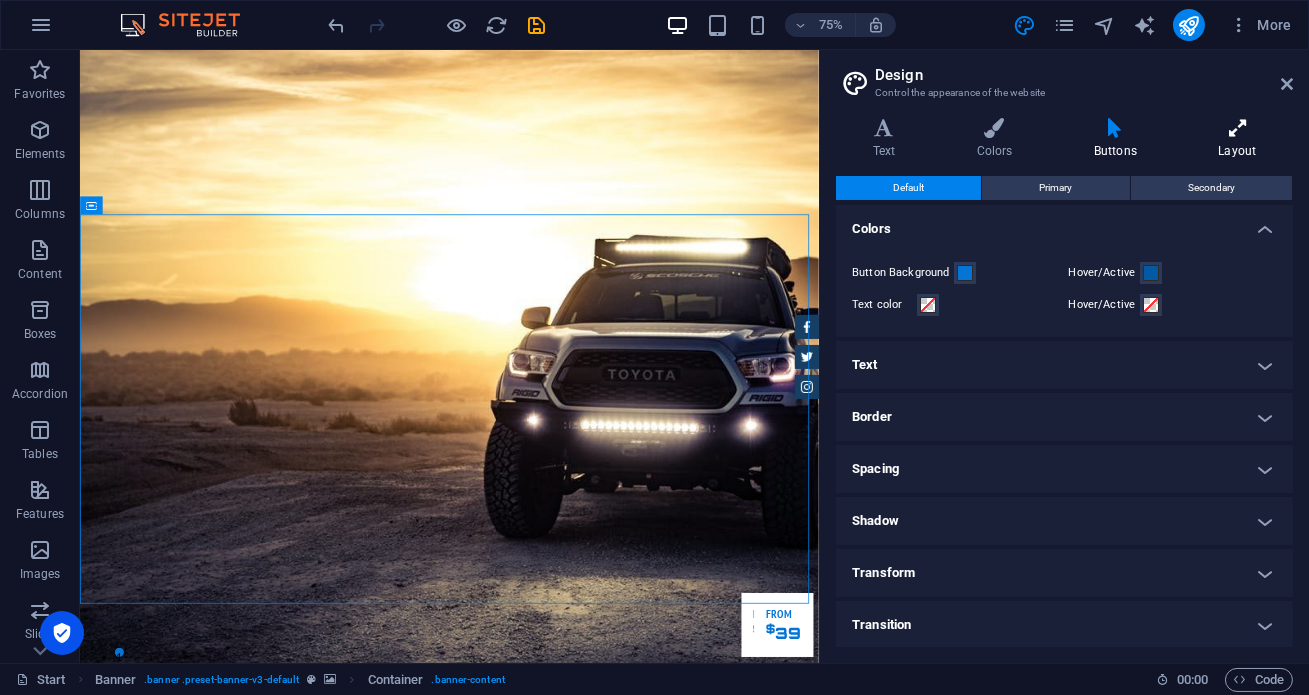 click at bounding box center [1237, 128] 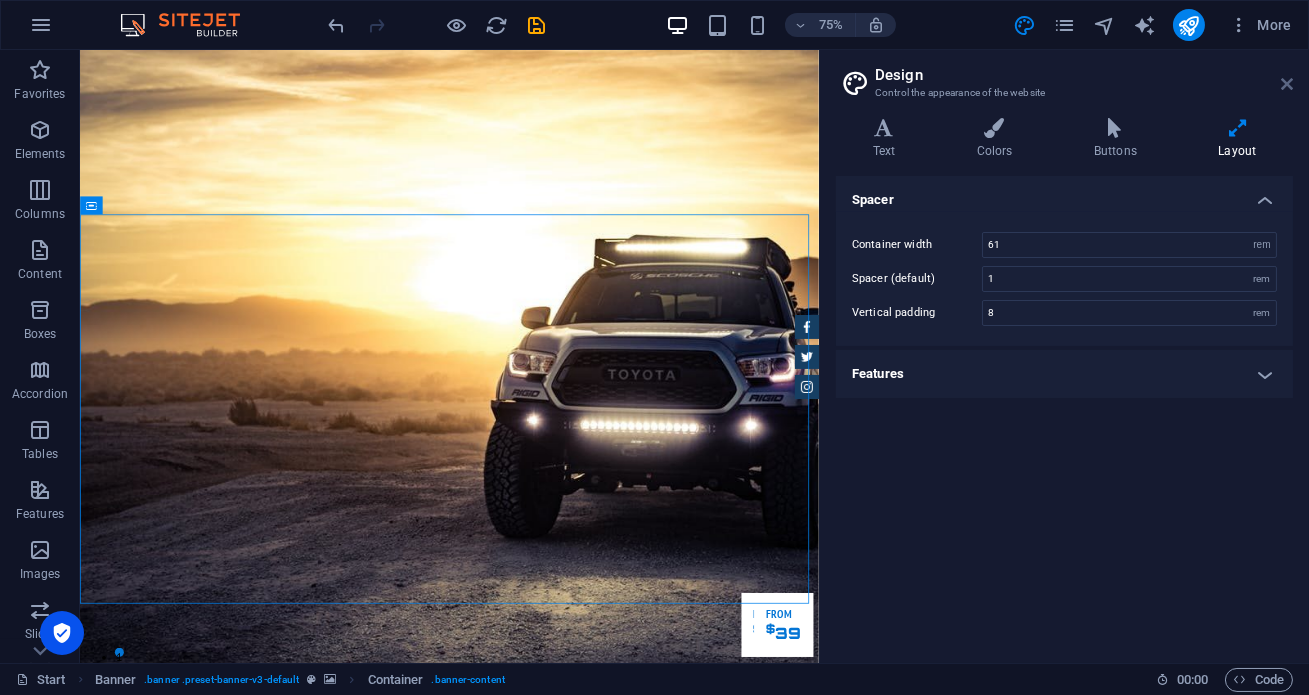 click at bounding box center [1287, 84] 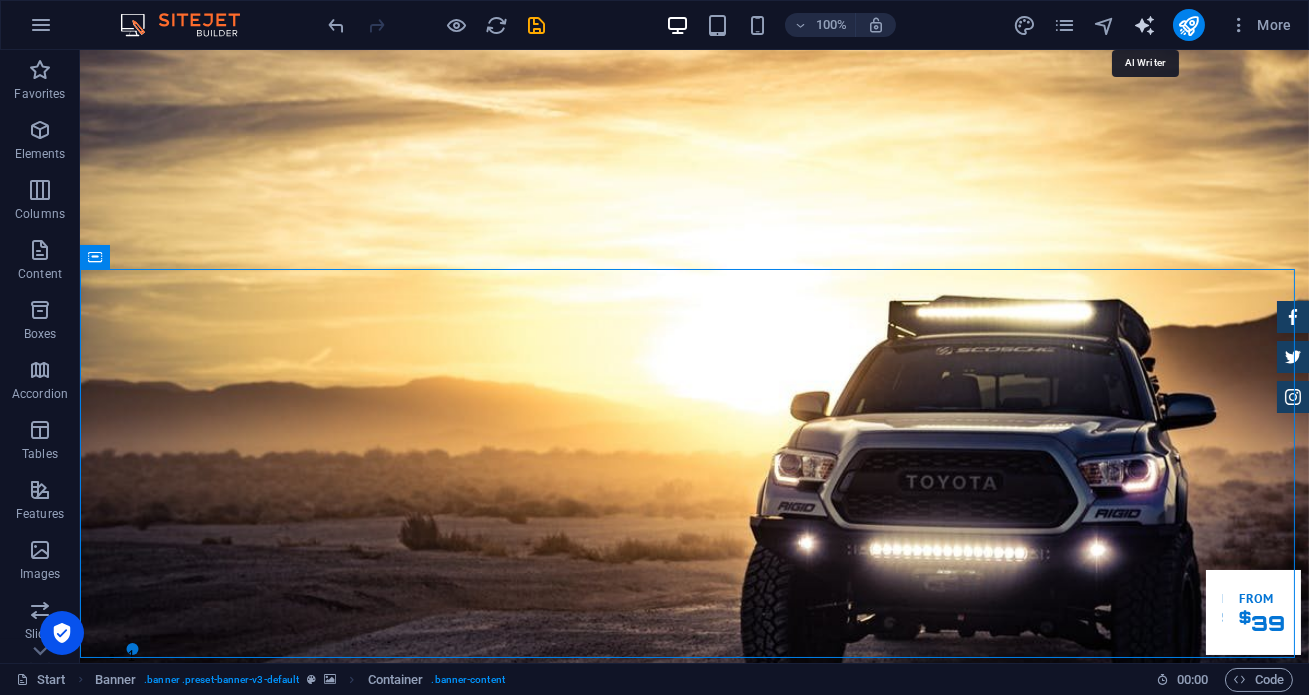 click at bounding box center [1144, 25] 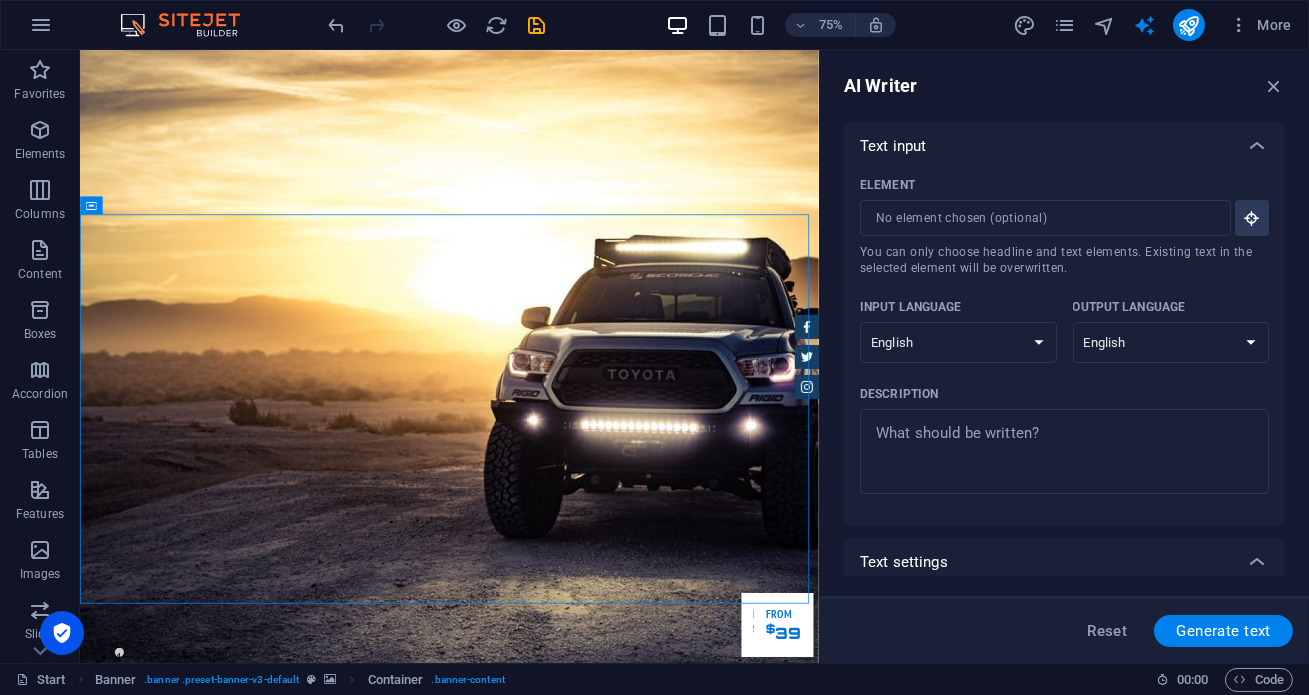 click on "AI Writer" at bounding box center (1064, 86) 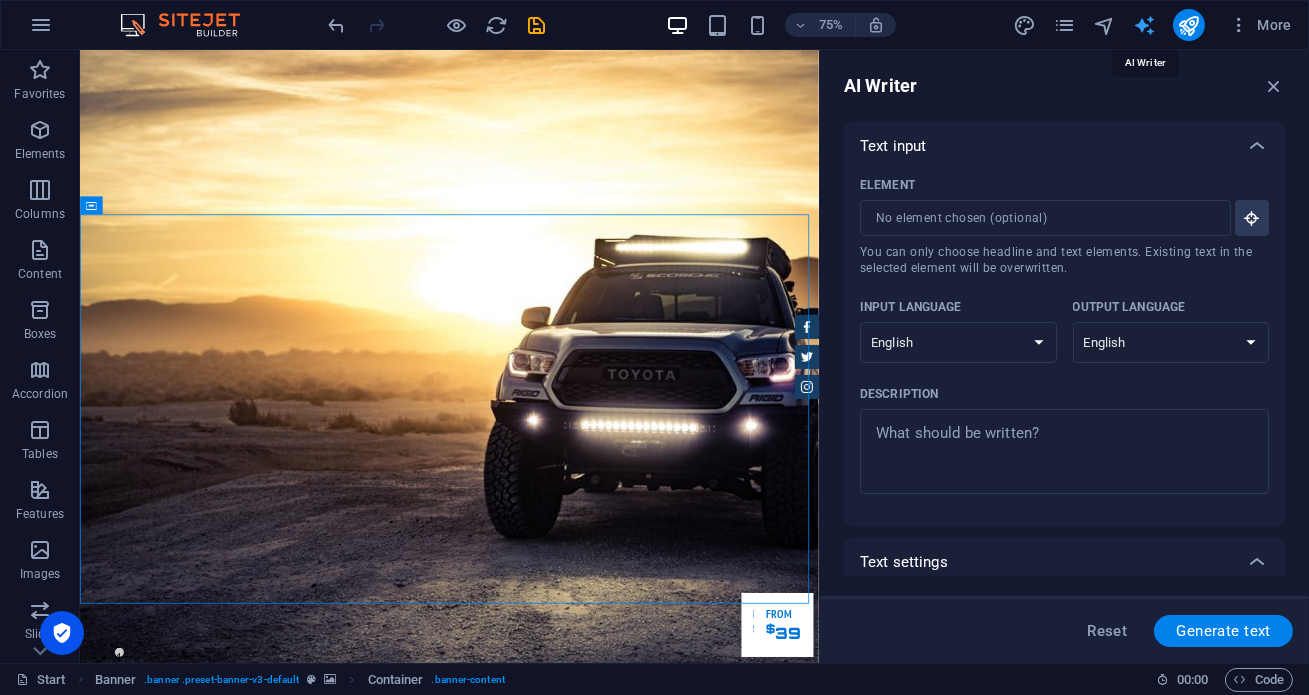 click at bounding box center (1144, 25) 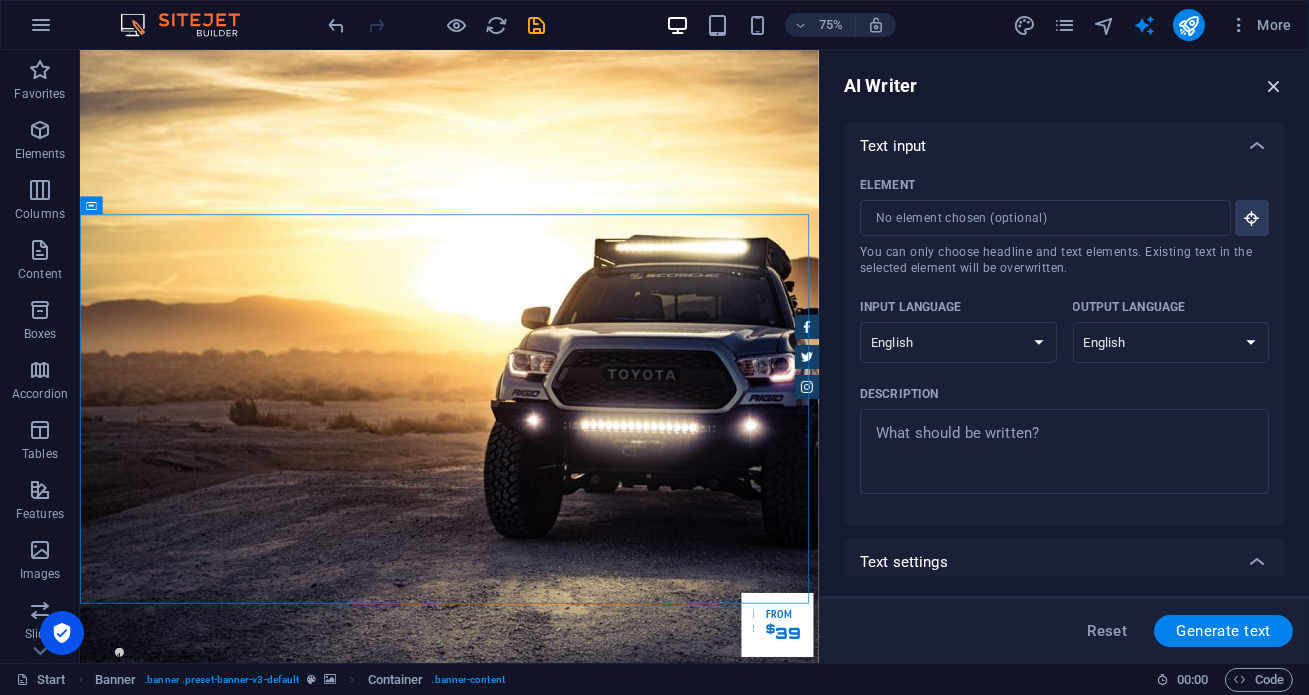 click at bounding box center [1274, 86] 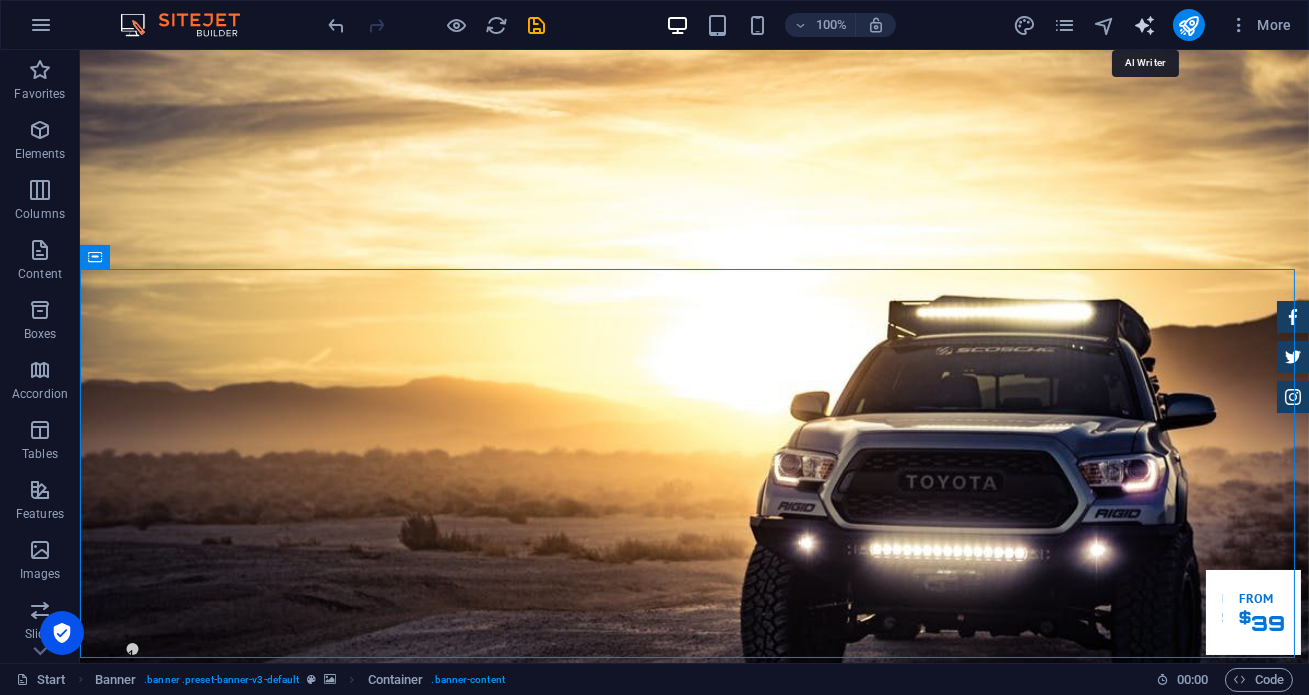 click at bounding box center (1144, 25) 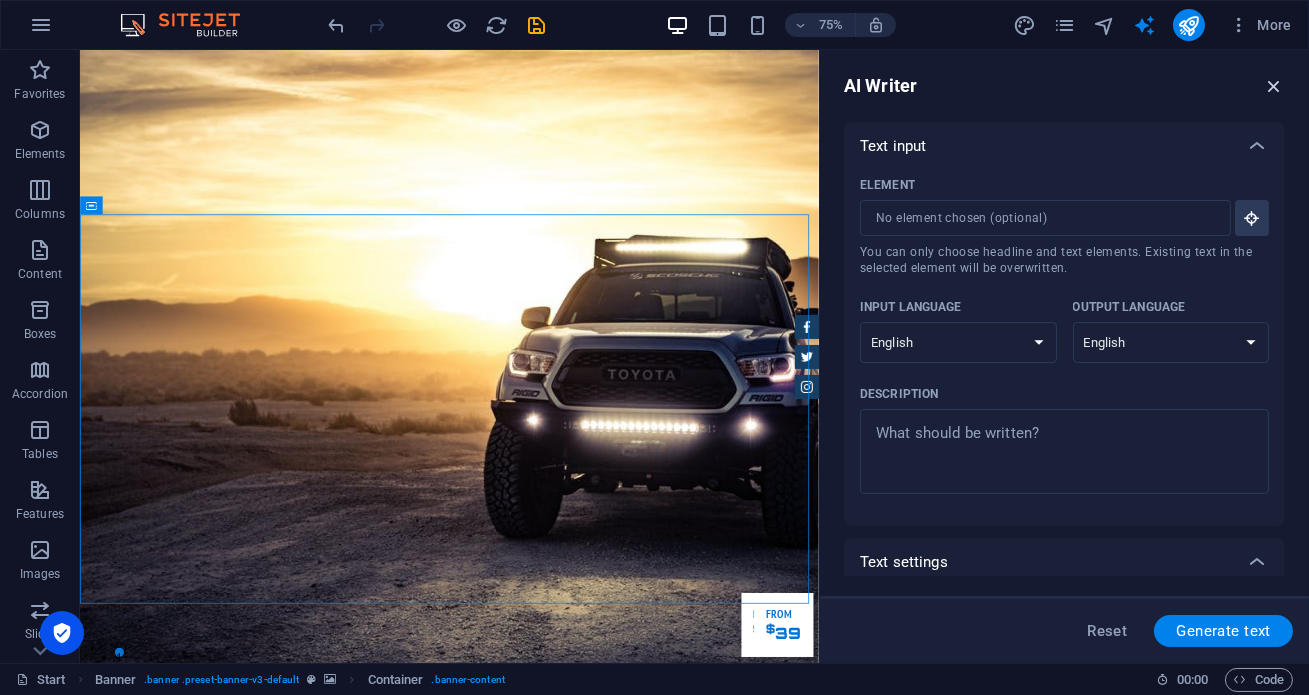 drag, startPoint x: 1194, startPoint y: 35, endPoint x: 1275, endPoint y: 86, distance: 95.71834 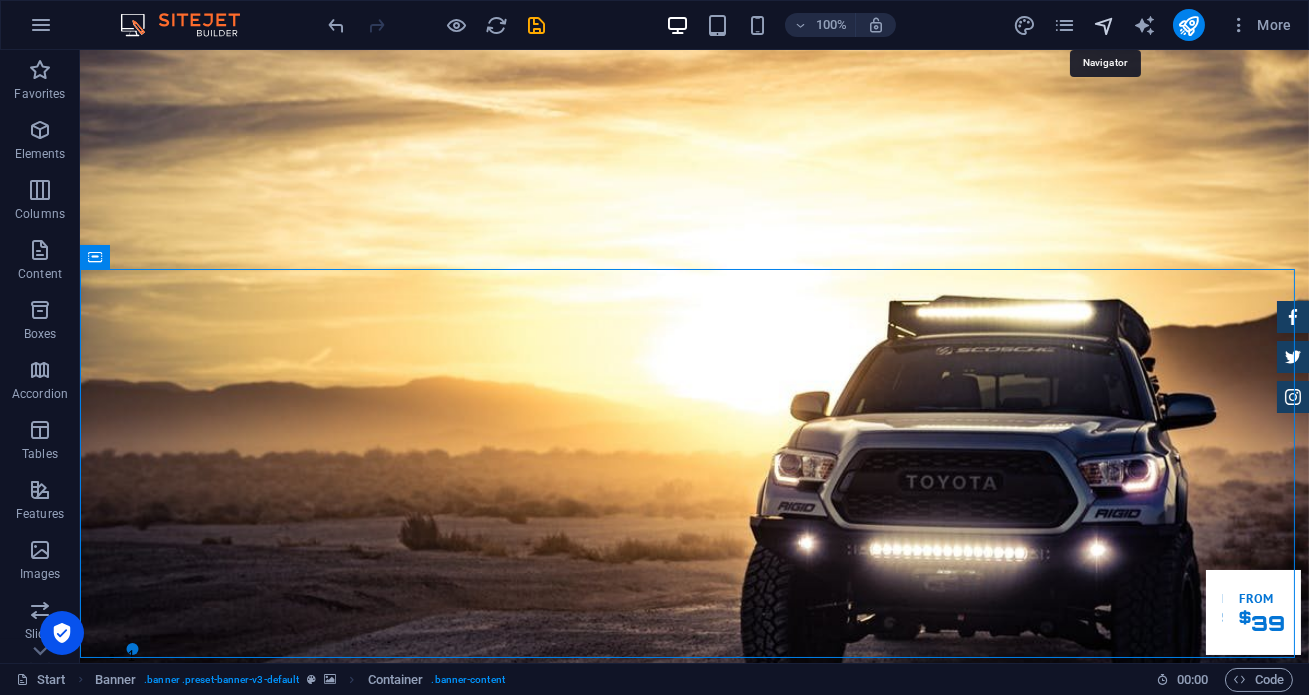 click at bounding box center (1104, 25) 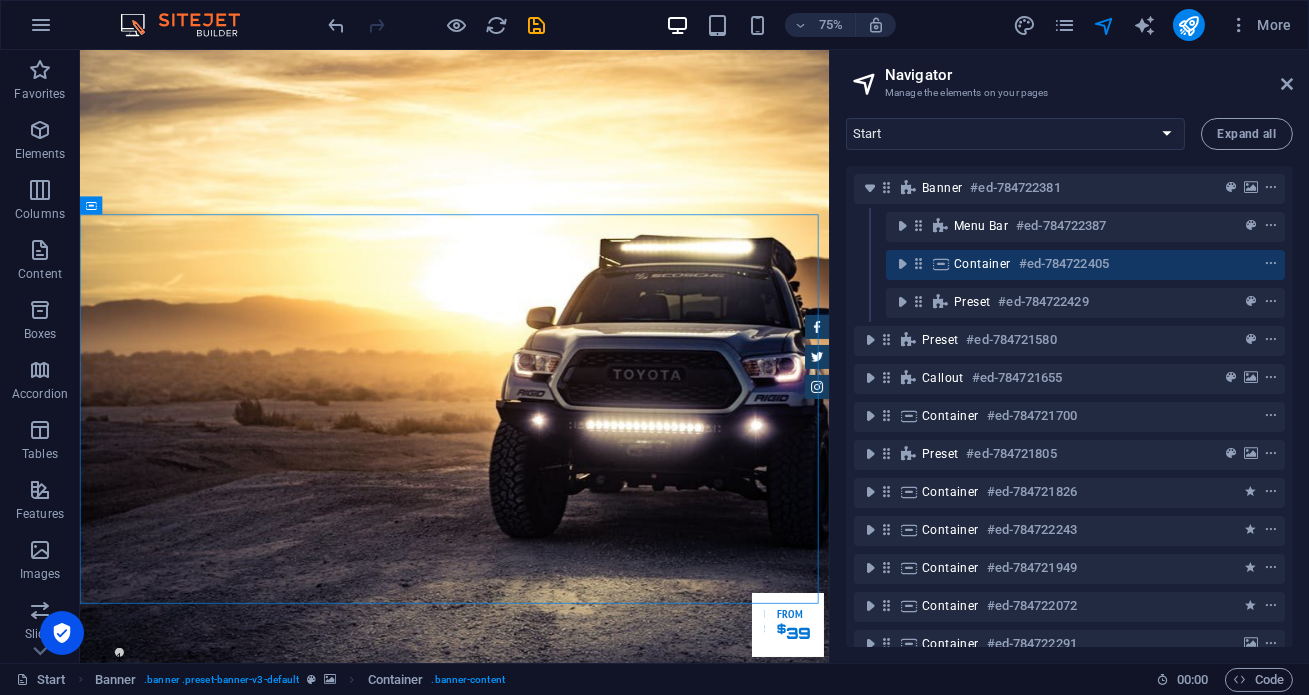 click on "Navigator Manage the elements on your pages Start  Subpage  Legal Notice  Privacy  Expand all Banner #ed-784722381 Menu Bar #ed-784722387 Container #ed-784722405 Preset #ed-784722429 Preset #ed-784721580 Callout #ed-784721655 Container #ed-784721700 Preset #ed-784721805 Container #ed-784721826 Container #ed-784722243 Container #ed-784721949 Container #ed-784722072 Container #ed-784722291 Preset #ed-784722195 Preset #ed-784722369" at bounding box center (1069, 356) 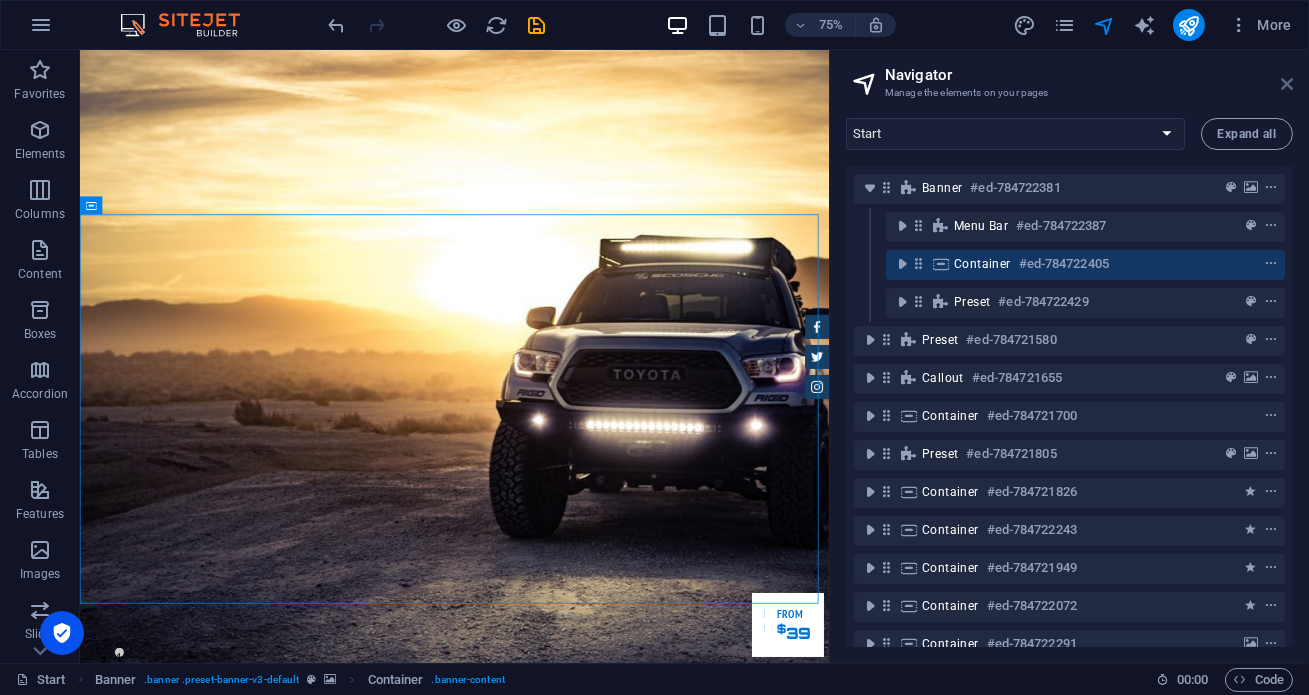 click at bounding box center (1287, 84) 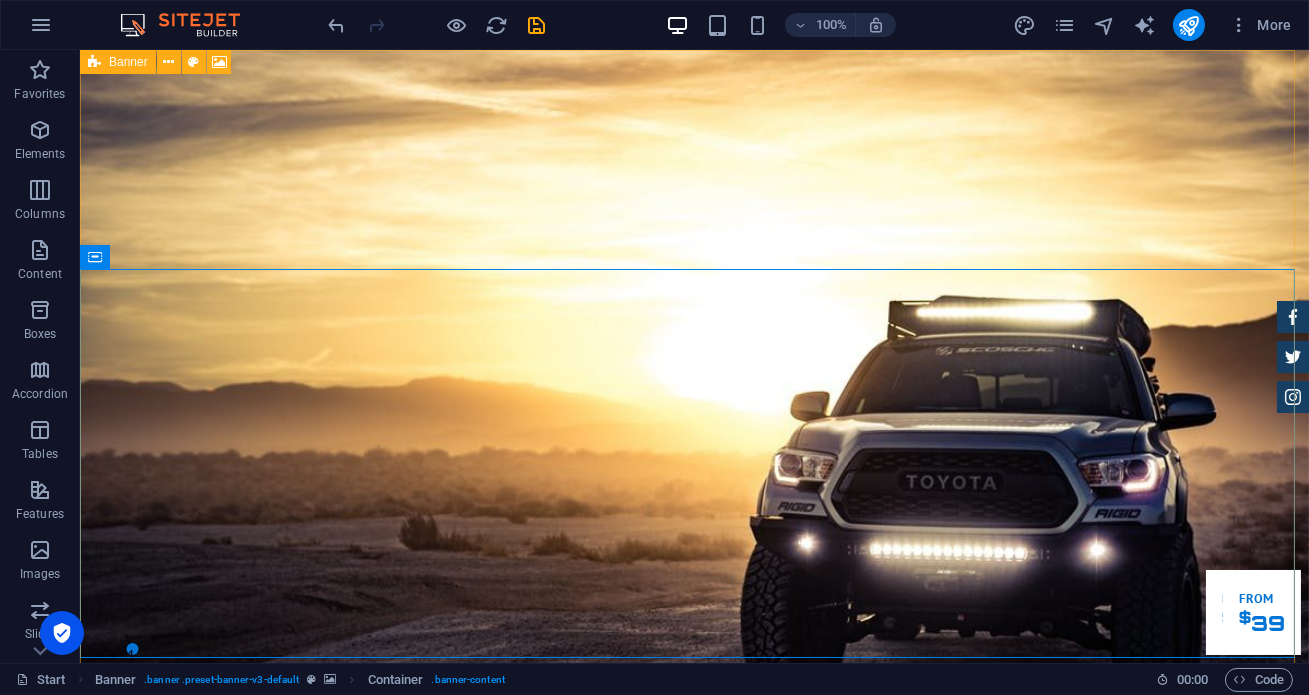 click at bounding box center [94, 62] 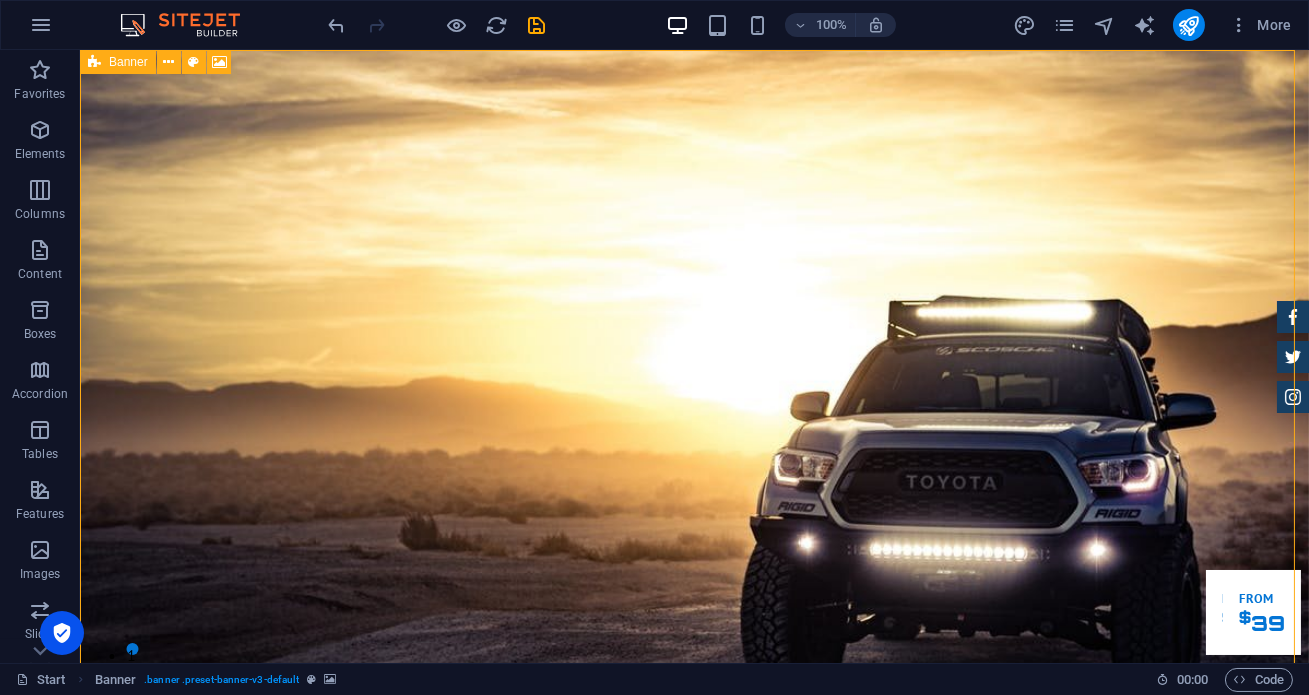 click at bounding box center (94, 62) 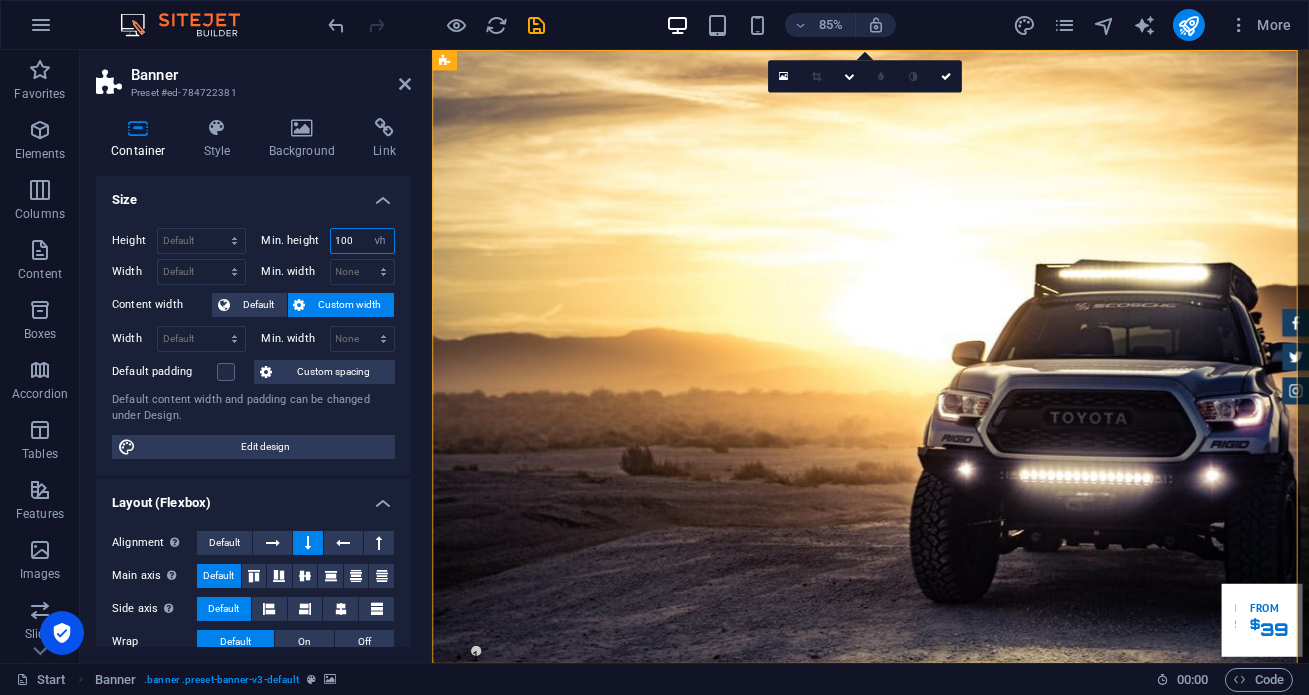 click on "100" at bounding box center [363, 241] 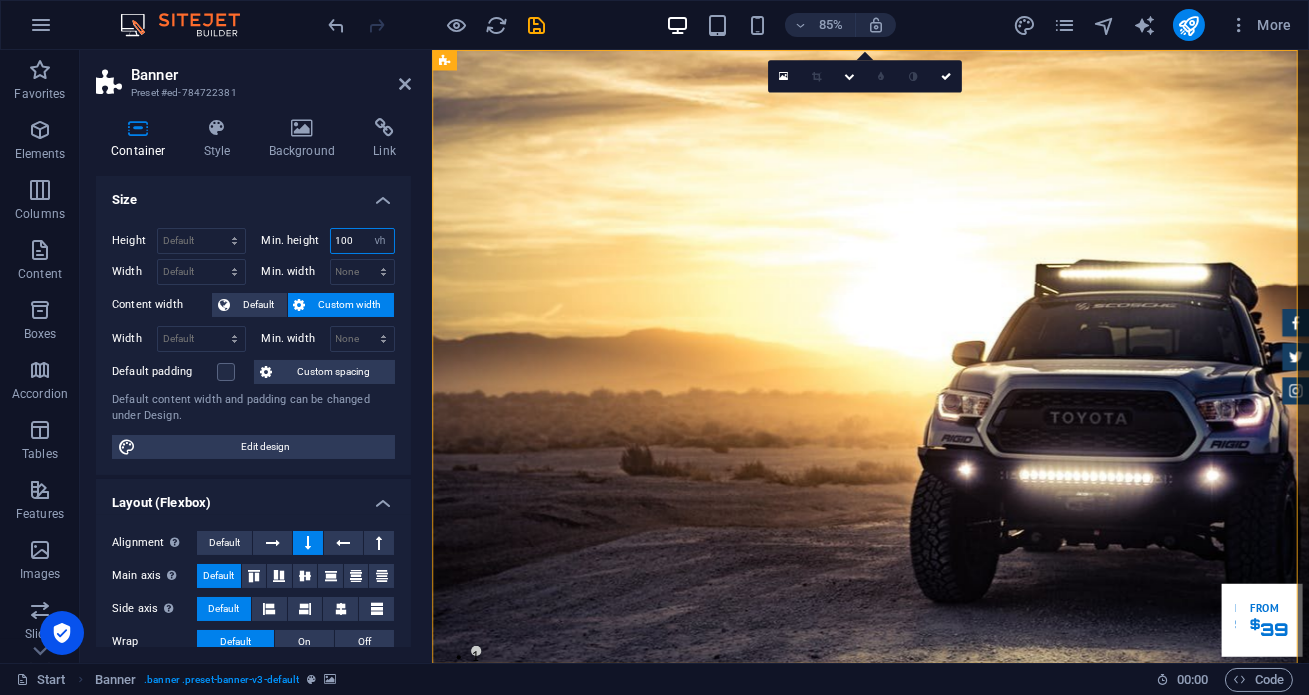 drag, startPoint x: 356, startPoint y: 242, endPoint x: 336, endPoint y: 237, distance: 20.615528 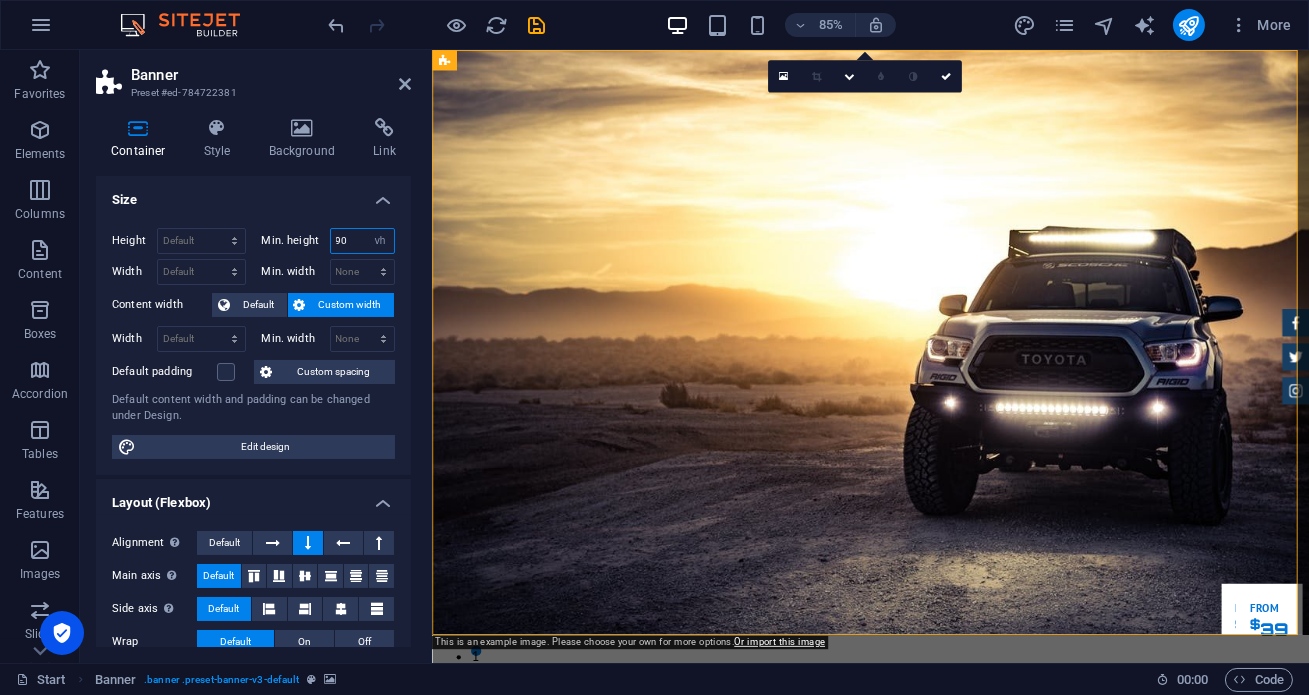 drag, startPoint x: 344, startPoint y: 240, endPoint x: 315, endPoint y: 228, distance: 31.38471 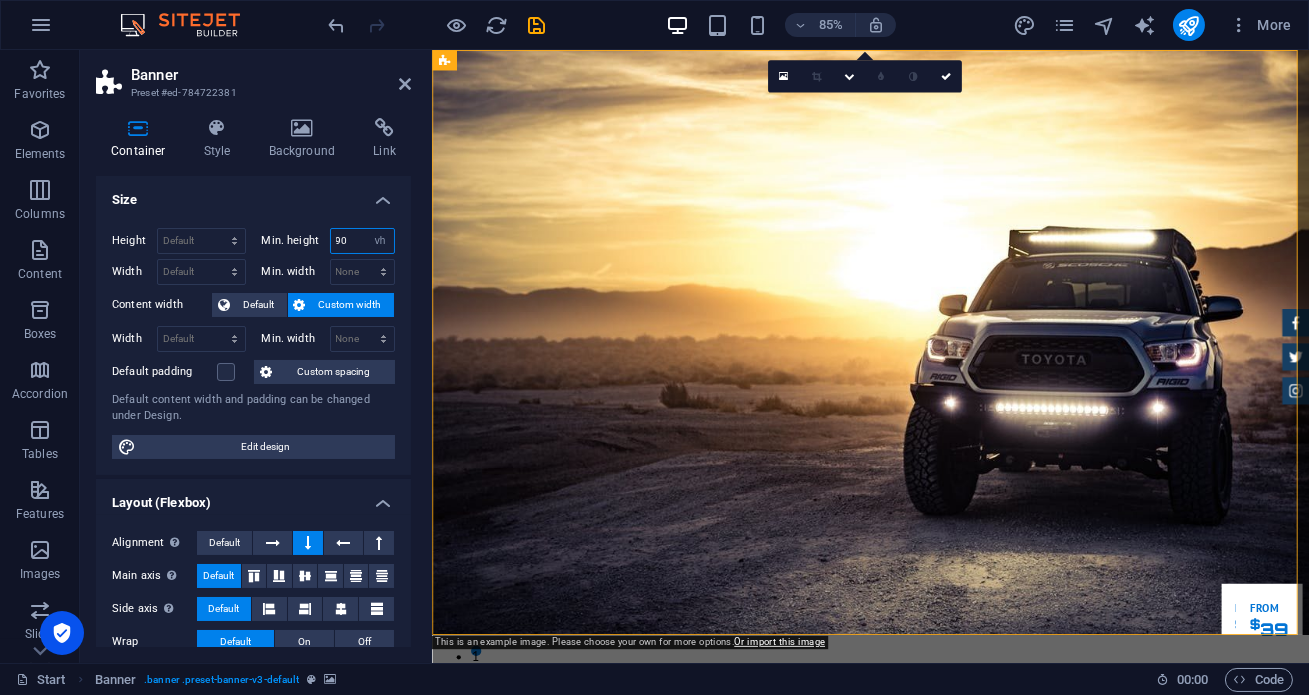 click on "Min. height 90 None px rem % vh vw" at bounding box center [329, 241] 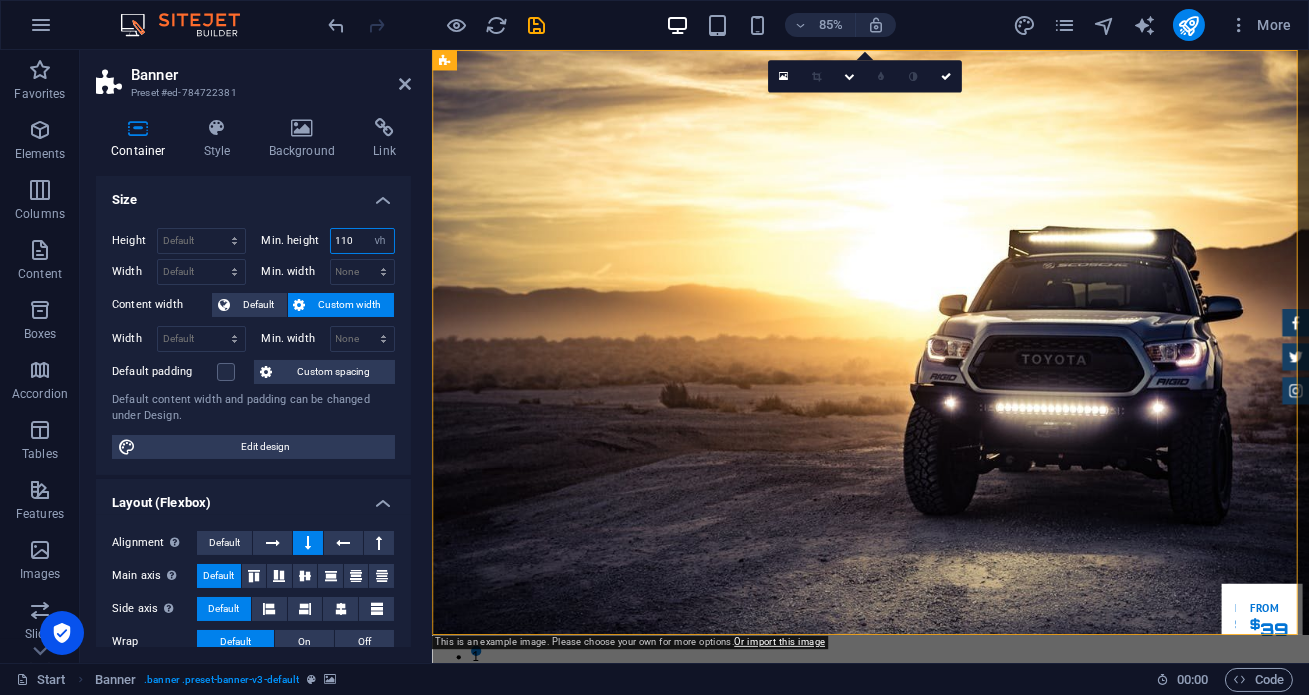 type on "110" 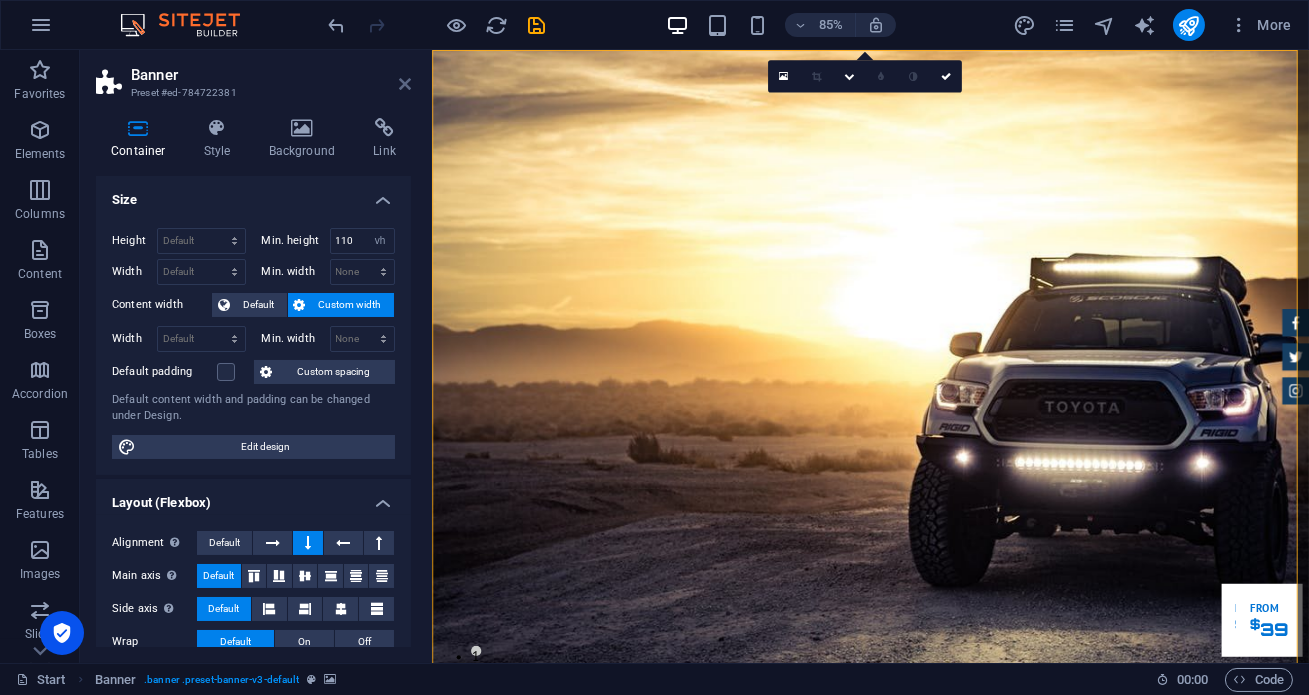 drag, startPoint x: 404, startPoint y: 81, endPoint x: 335, endPoint y: 40, distance: 80.26207 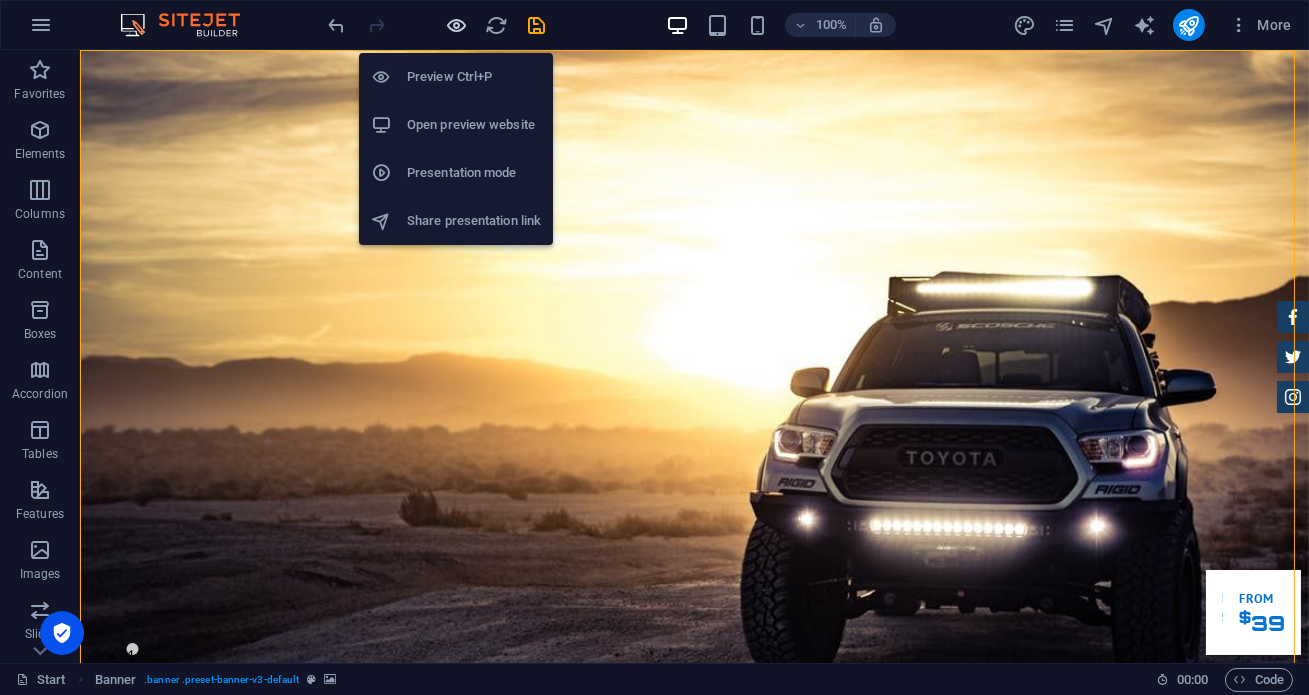 click at bounding box center (457, 25) 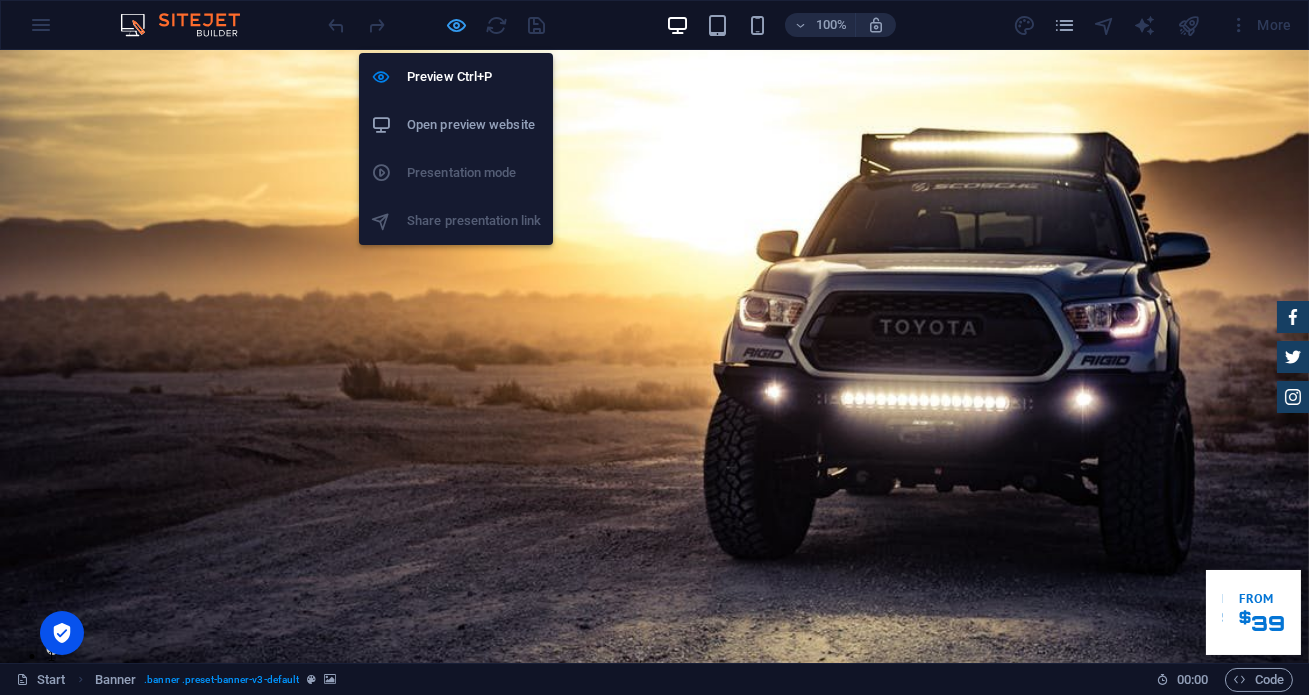 click at bounding box center (457, 25) 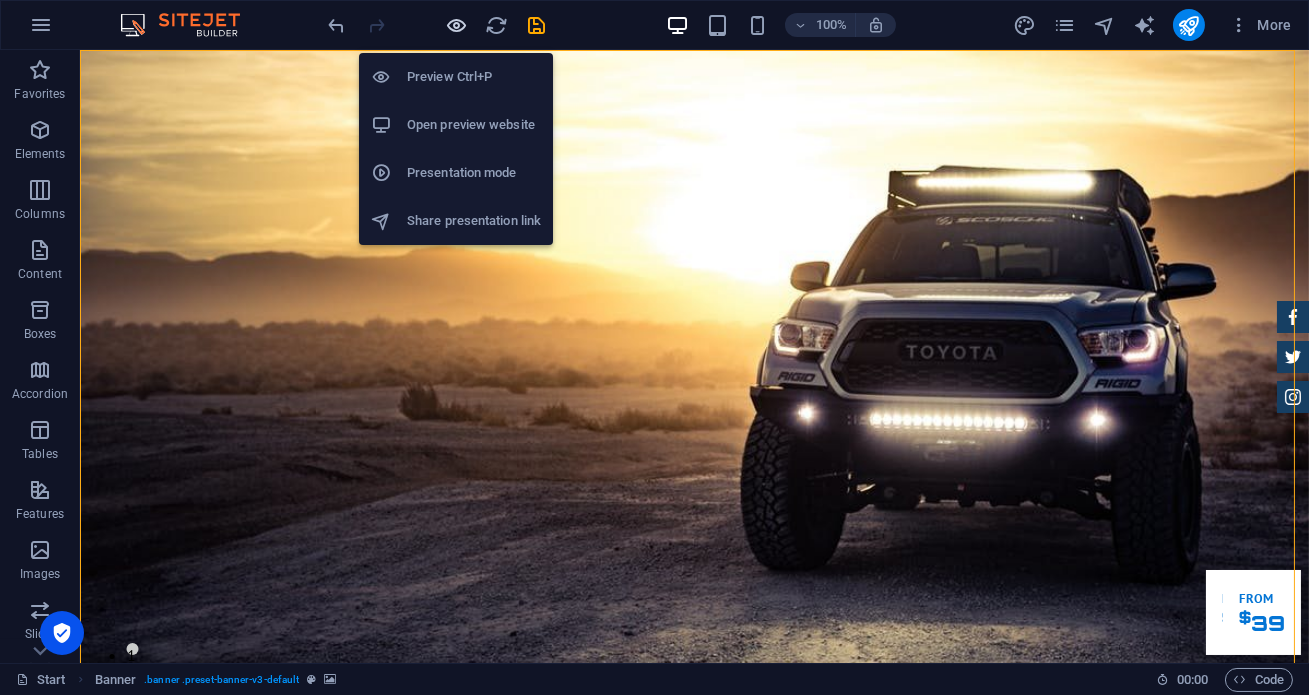 click at bounding box center [457, 25] 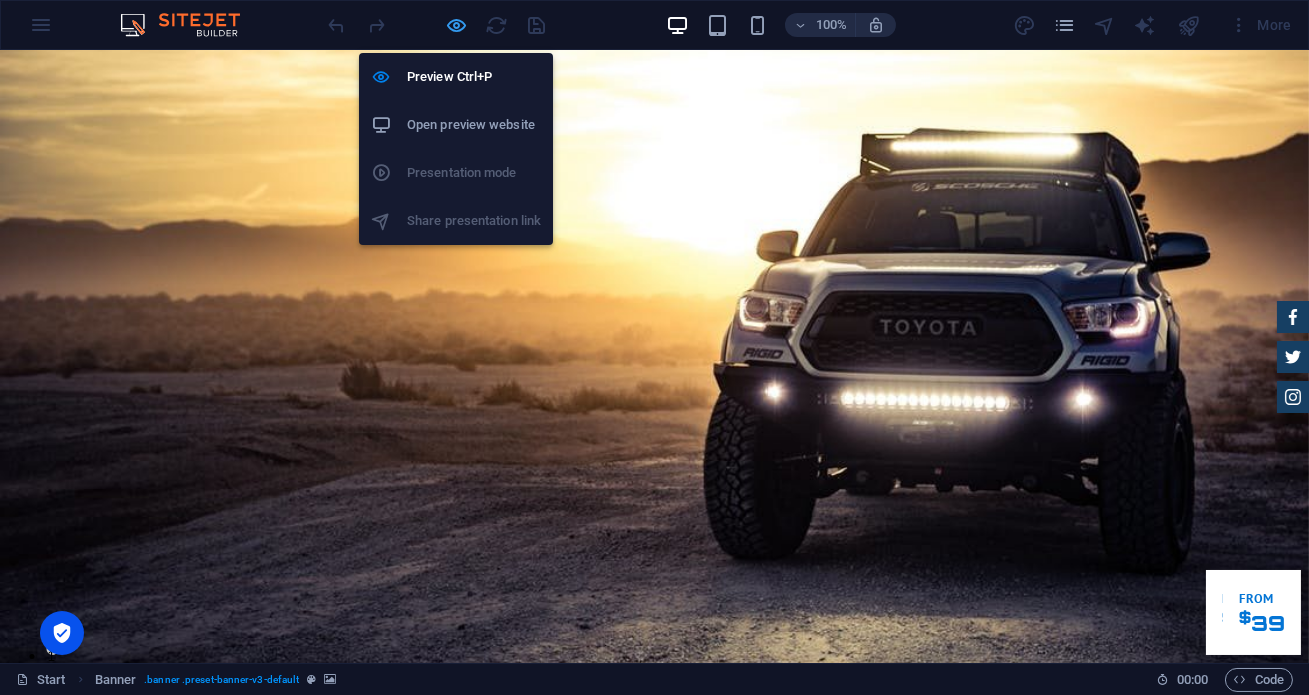 click at bounding box center [457, 25] 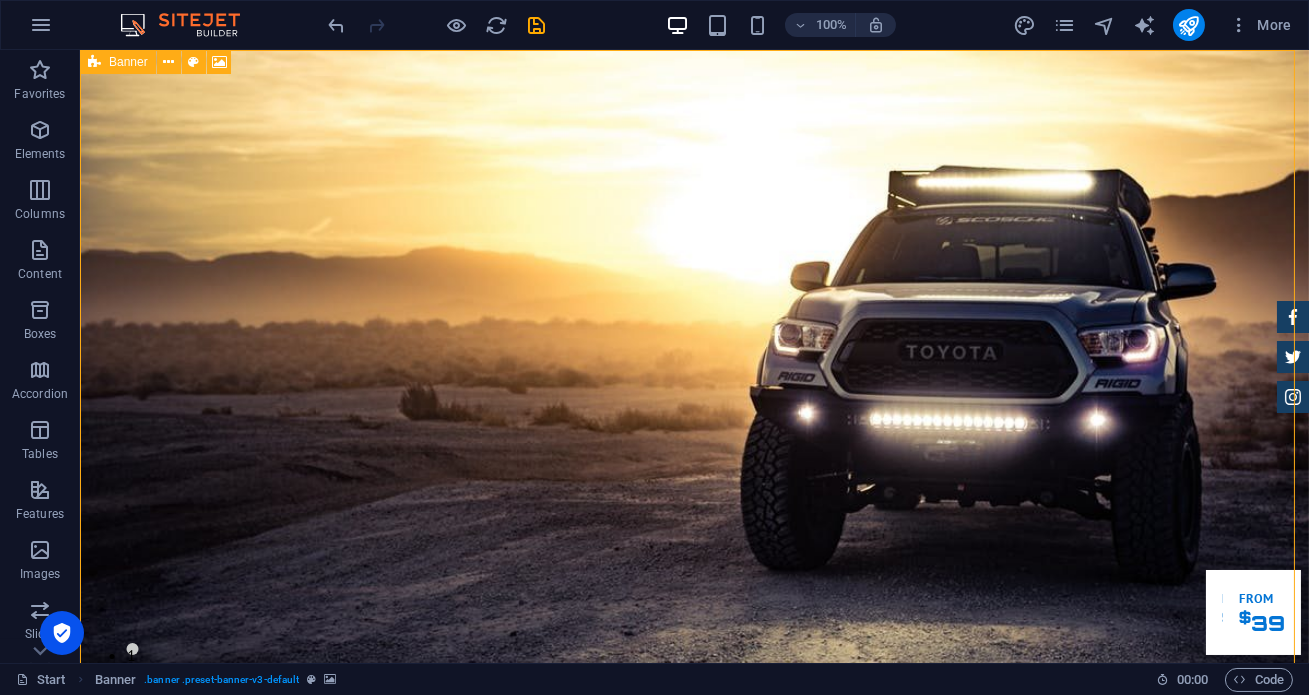 click on "Banner" at bounding box center [128, 62] 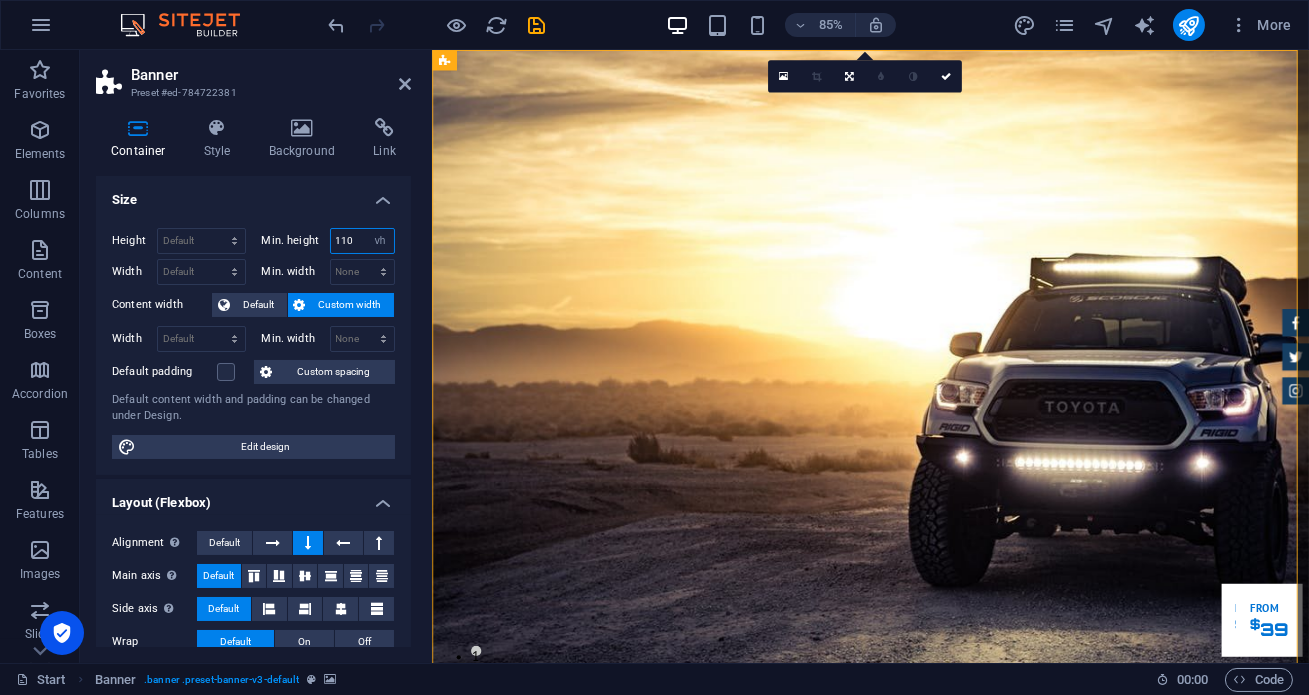 drag, startPoint x: 356, startPoint y: 243, endPoint x: 288, endPoint y: 230, distance: 69.2315 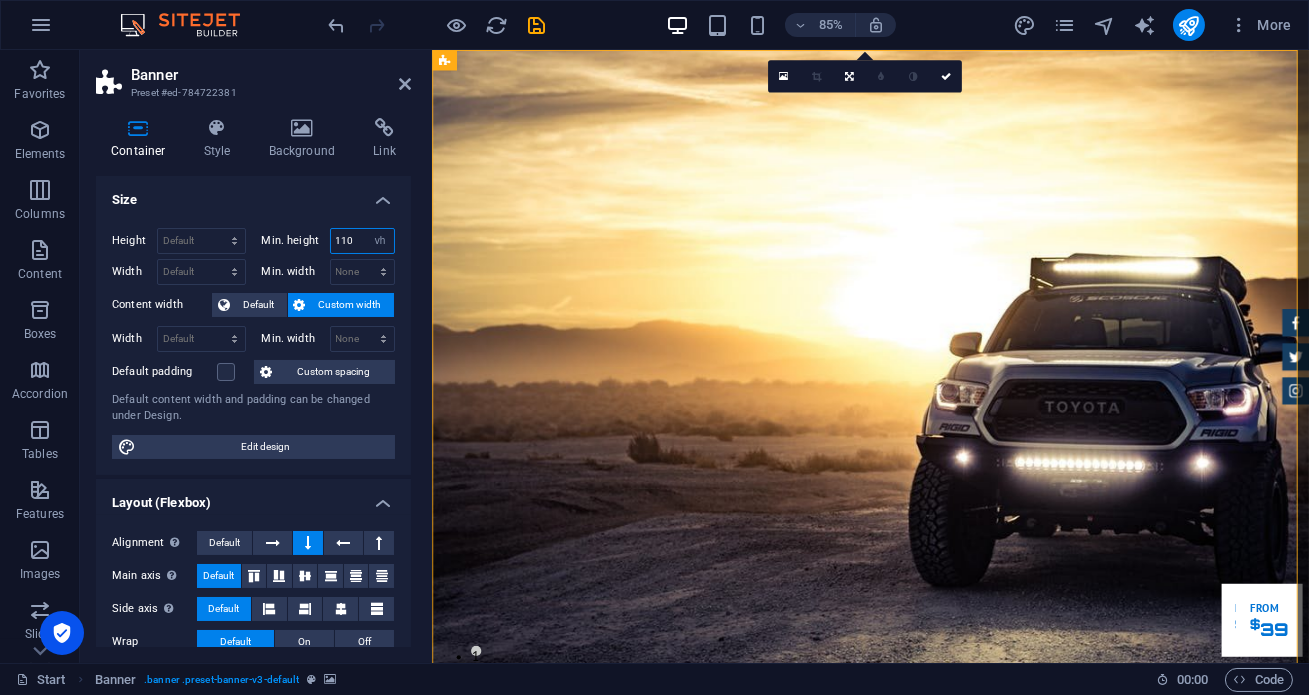 click on "Min. height 110 None px rem % vh vw" at bounding box center [329, 241] 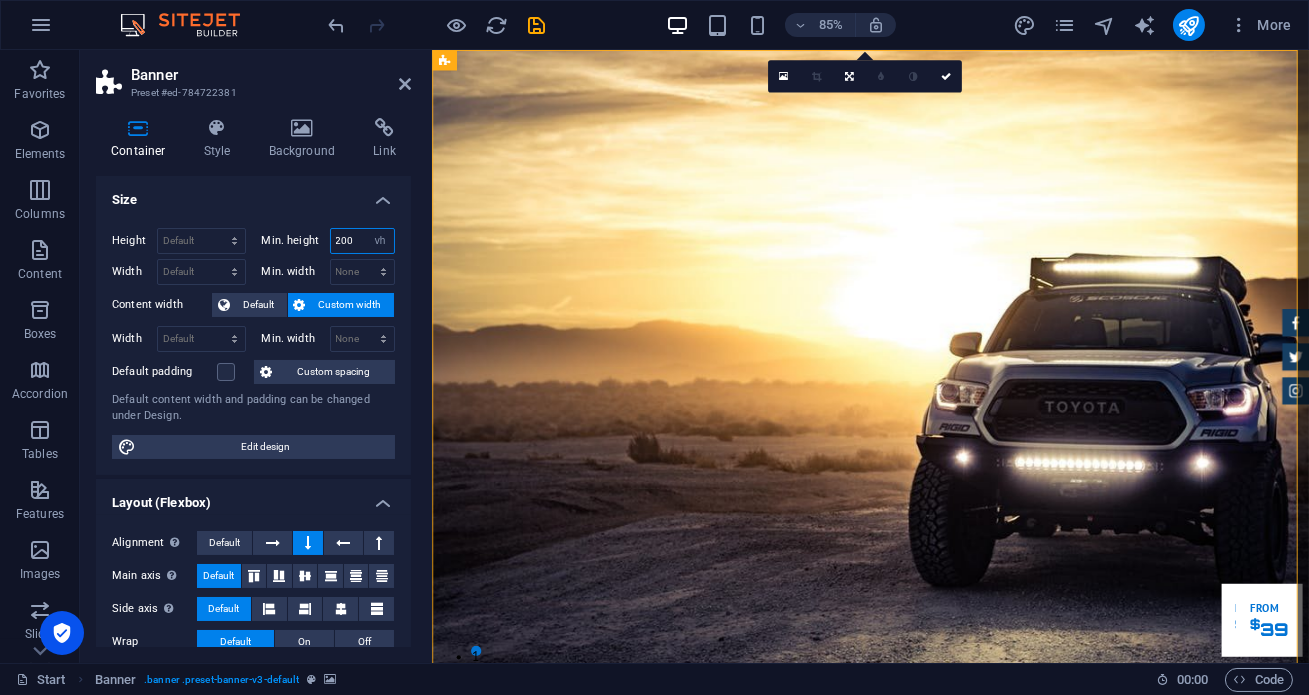 type on "200" 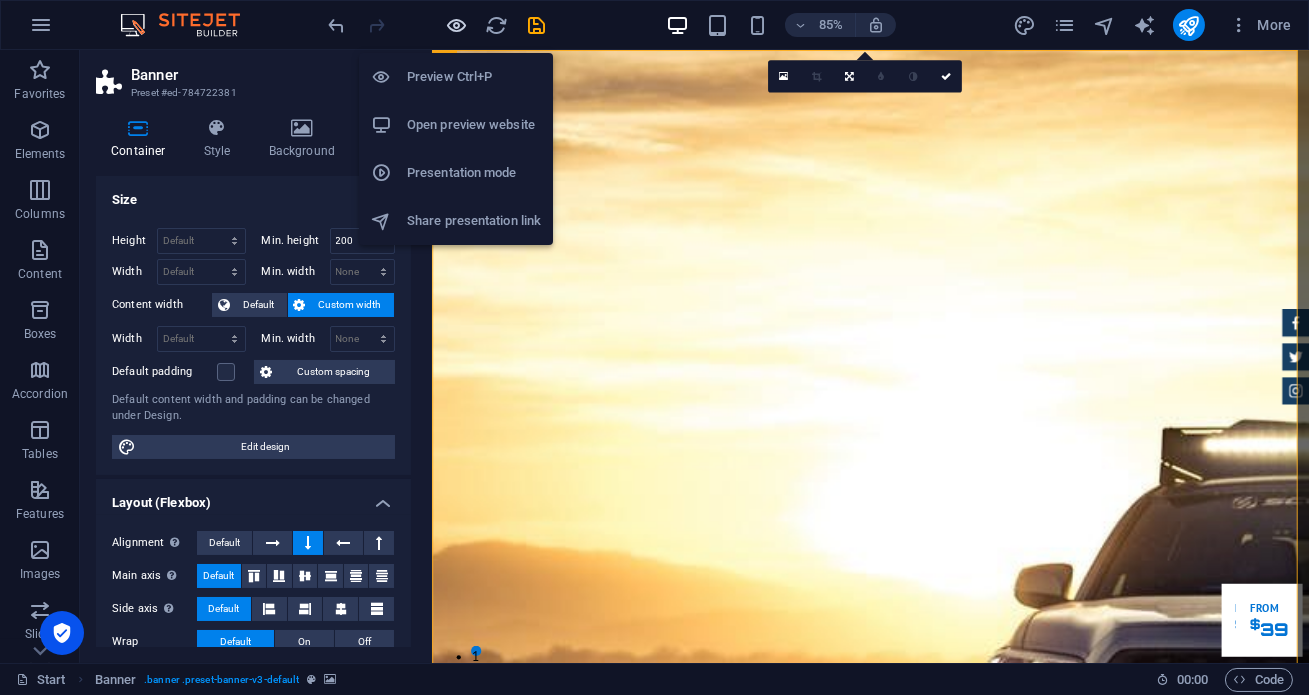 click at bounding box center [457, 25] 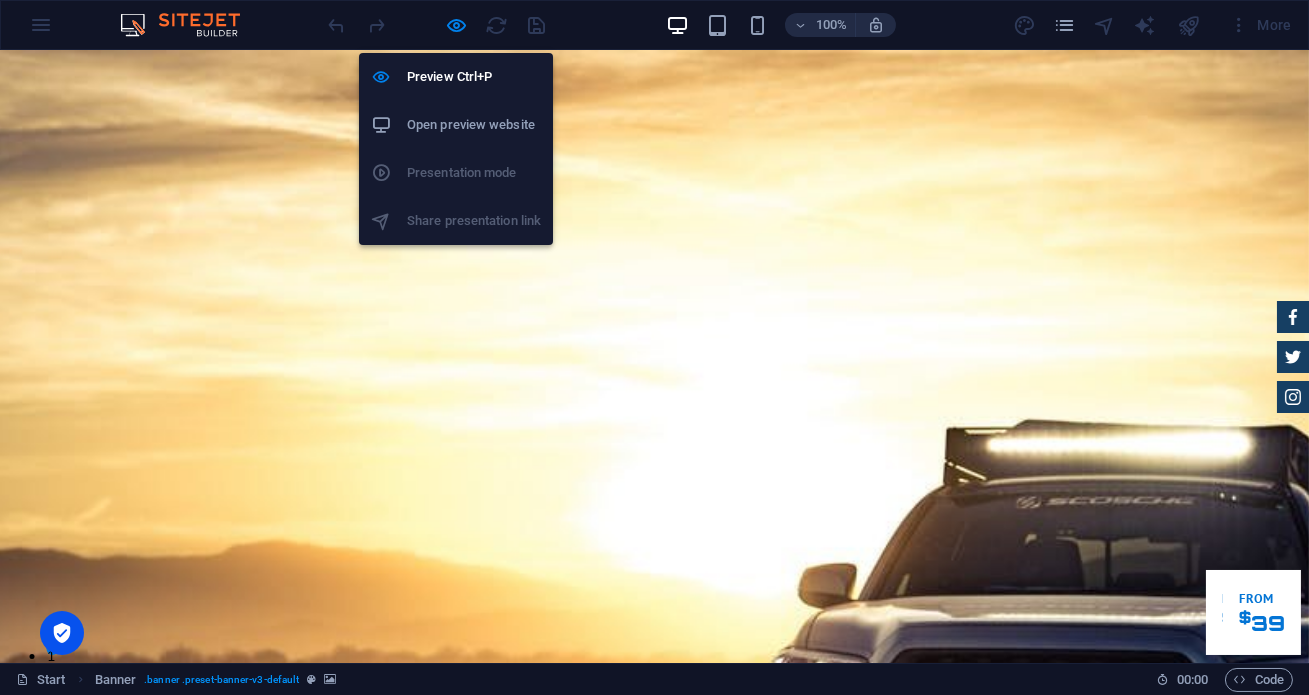 click on "Open preview website" at bounding box center [474, 125] 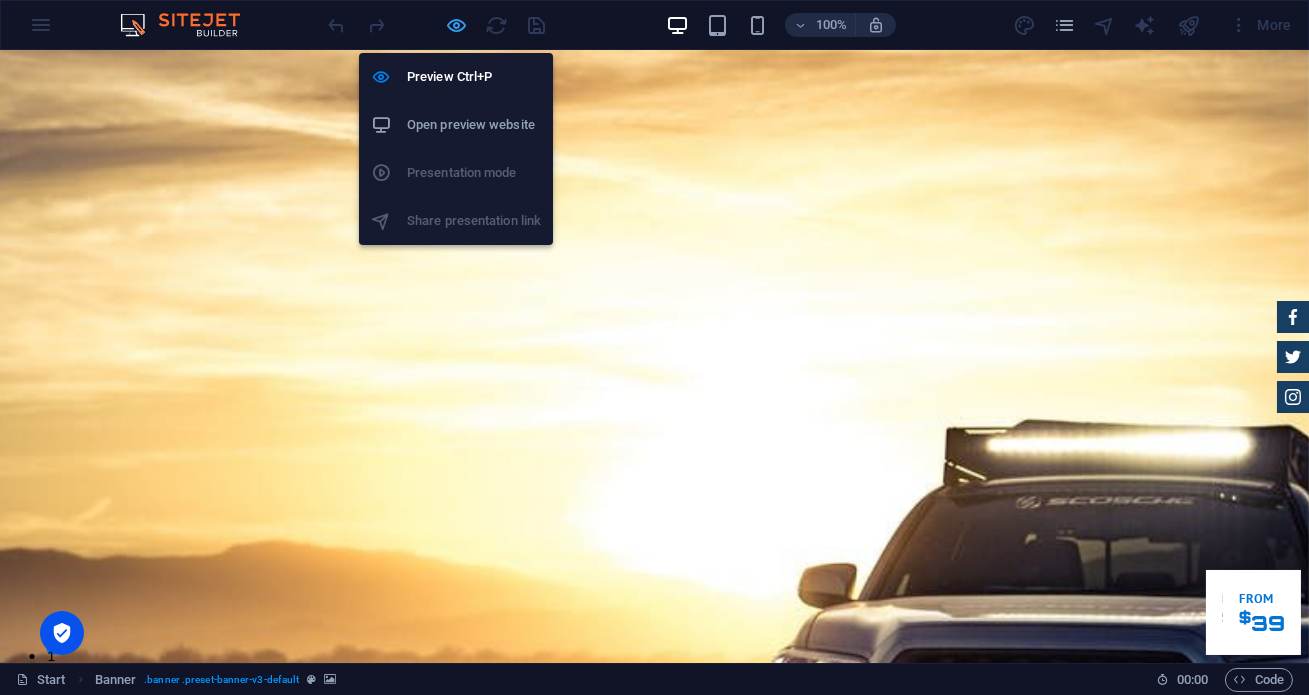 click at bounding box center (457, 25) 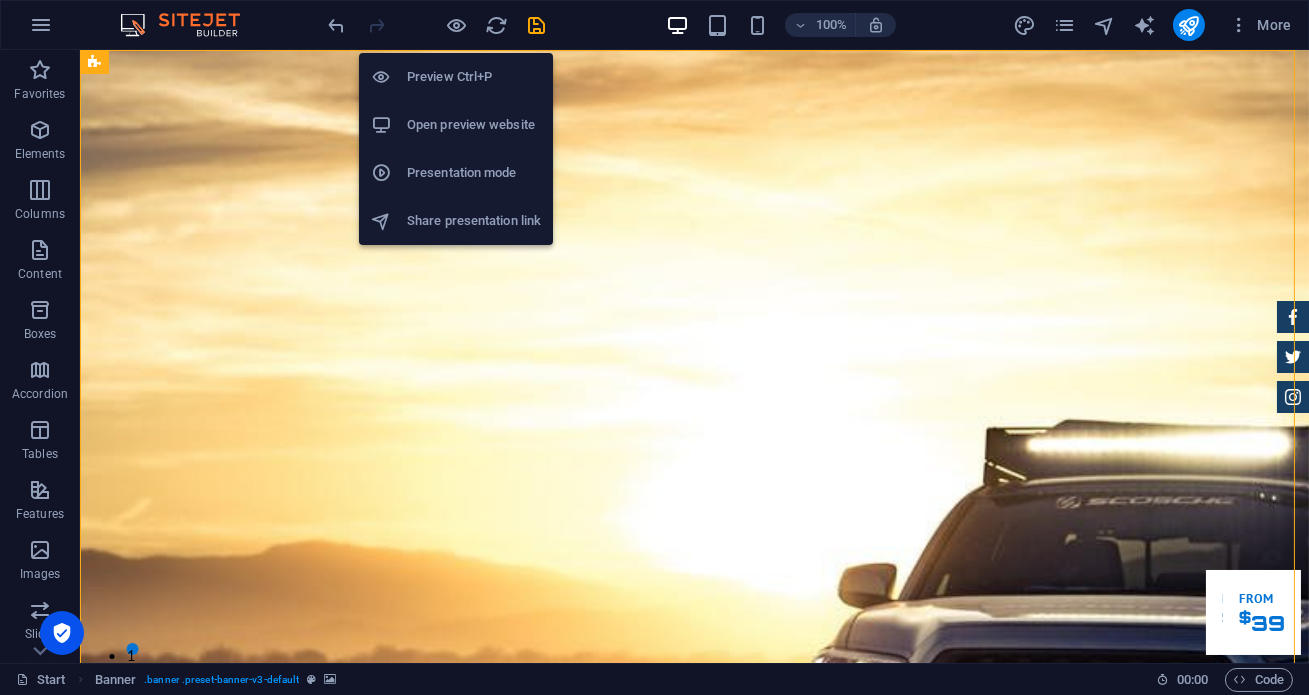 click on "Open preview website" at bounding box center (474, 125) 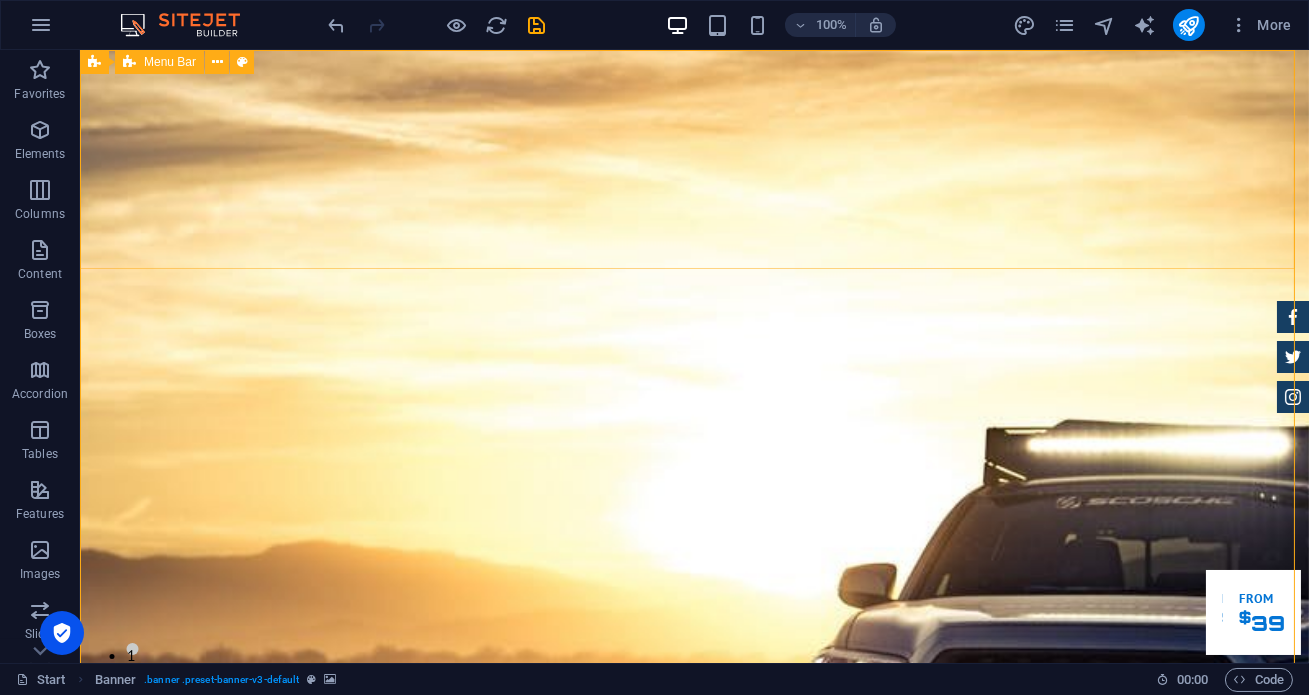 click on "Menu Bar" at bounding box center (170, 62) 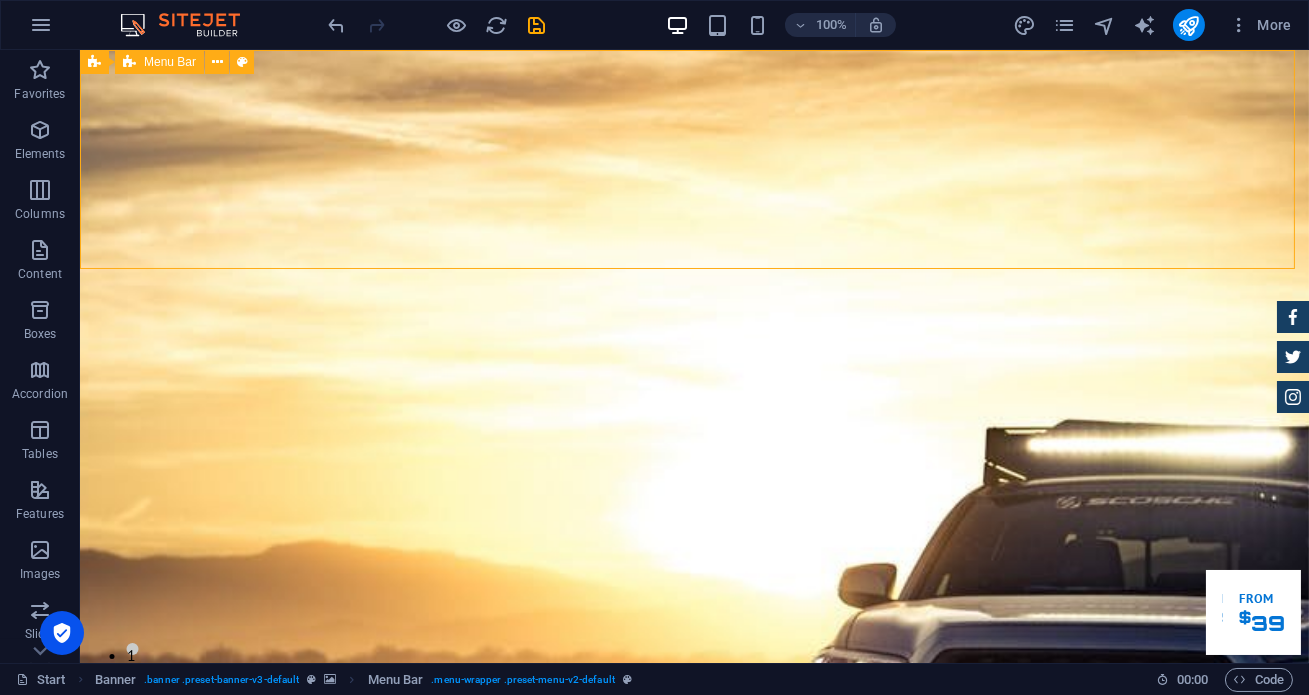 click on "Menu Bar" at bounding box center [170, 62] 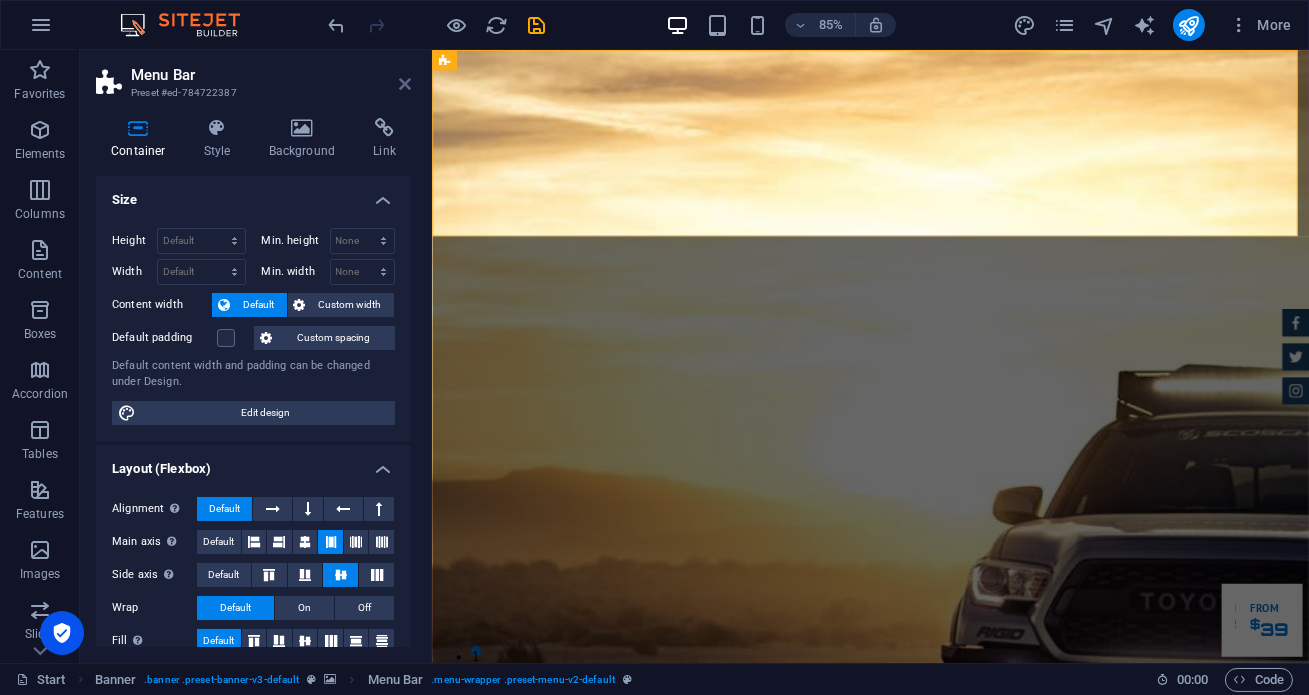 click at bounding box center [405, 84] 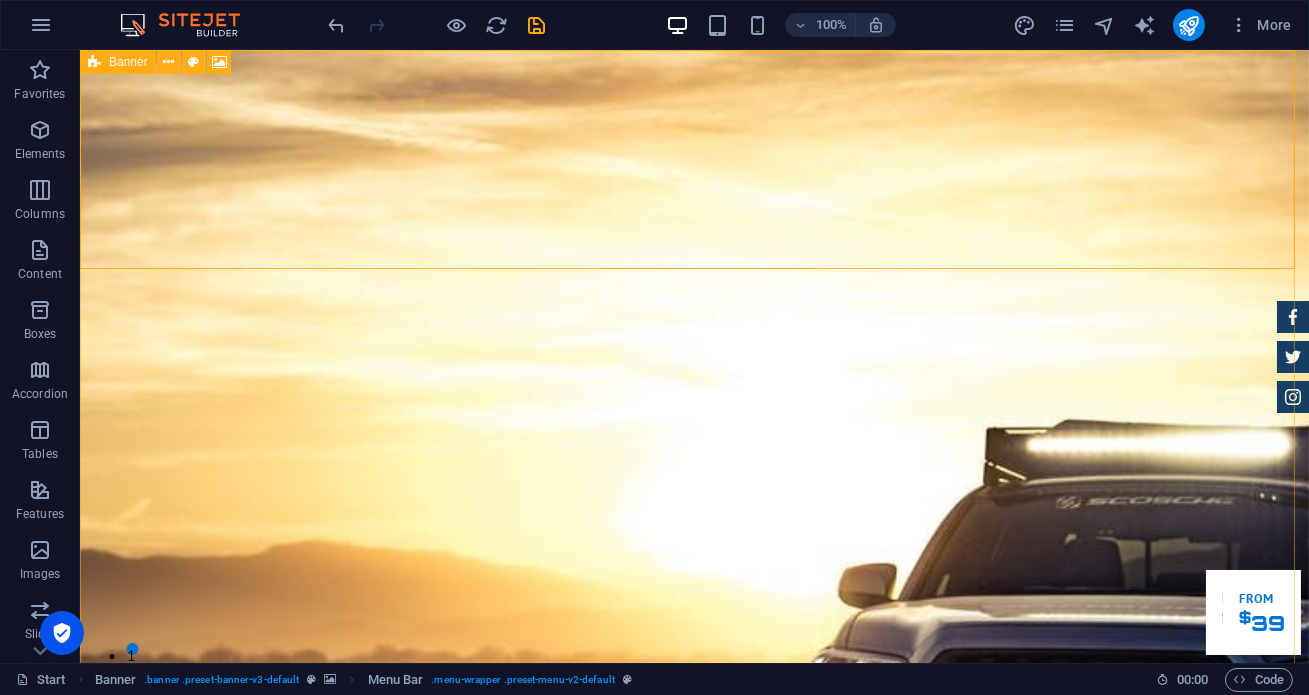 click at bounding box center [94, 62] 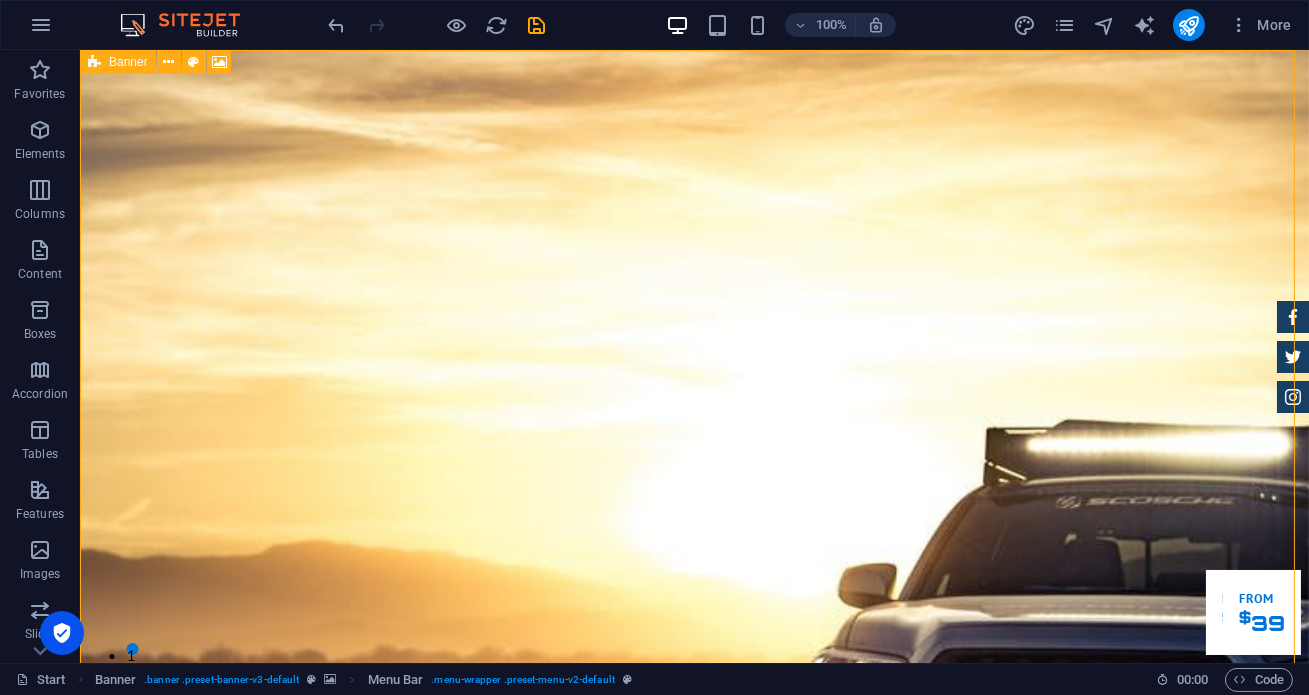 click at bounding box center [94, 62] 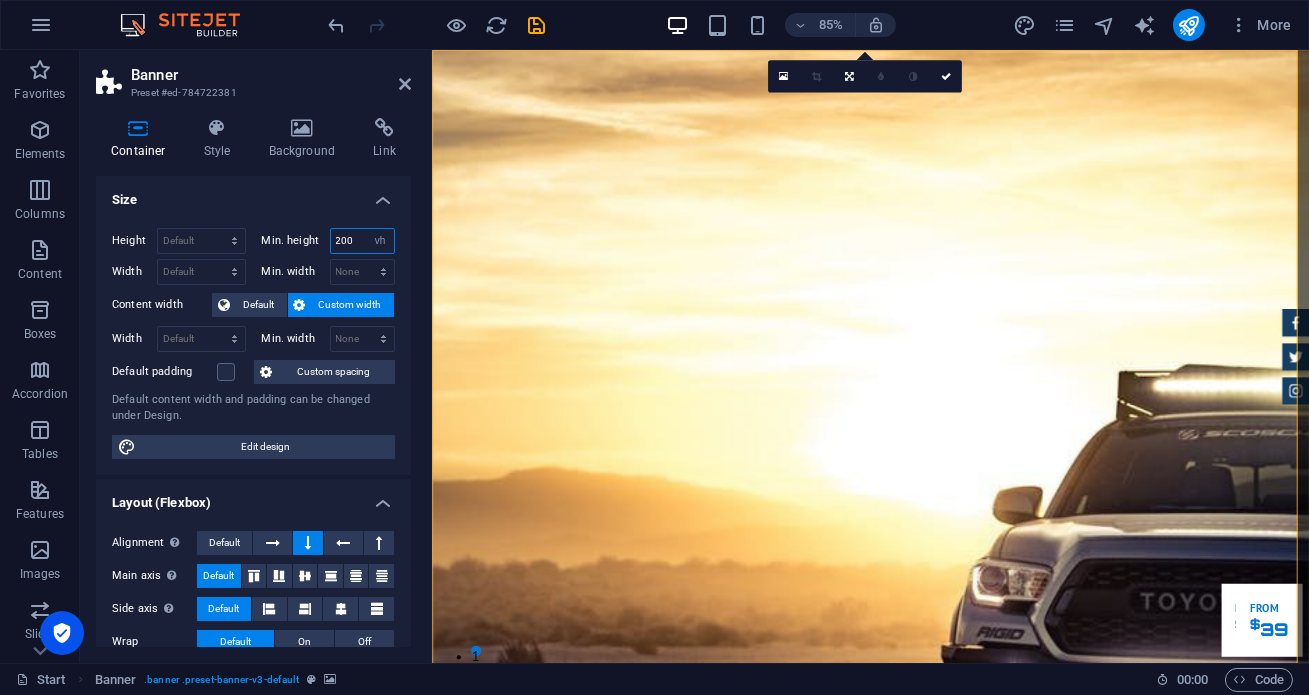 drag, startPoint x: 353, startPoint y: 239, endPoint x: 291, endPoint y: 224, distance: 63.788715 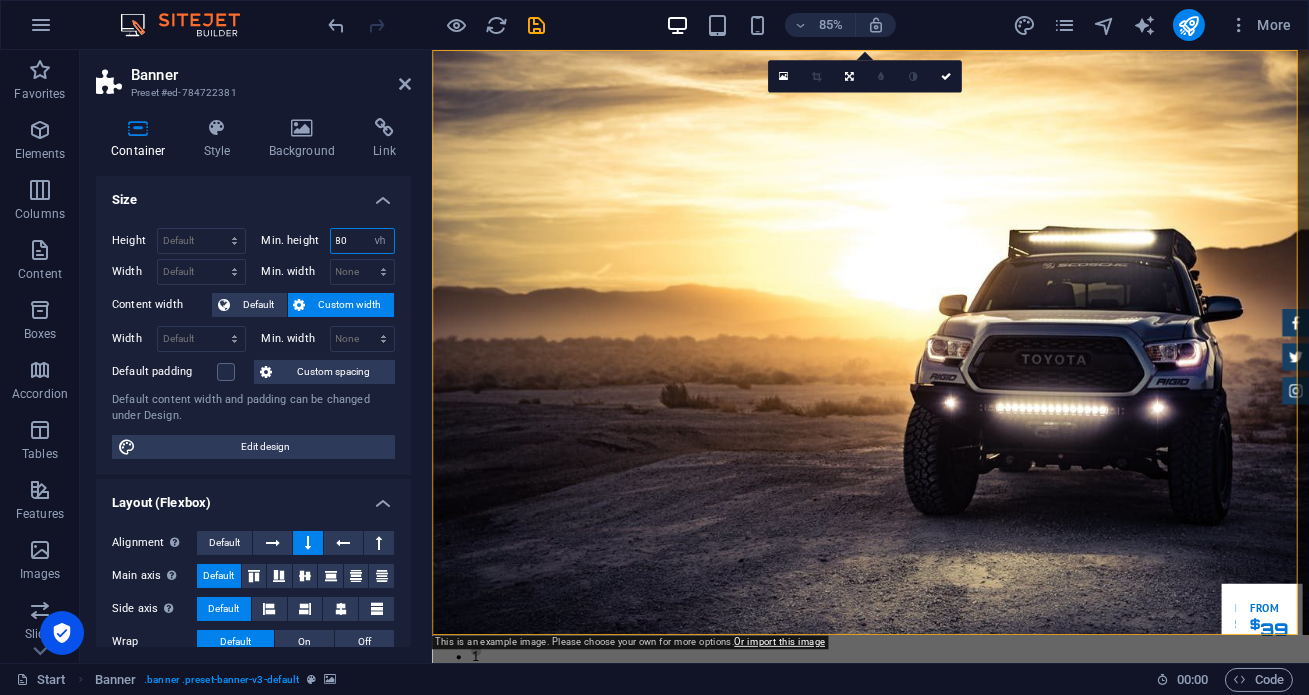 type on "80" 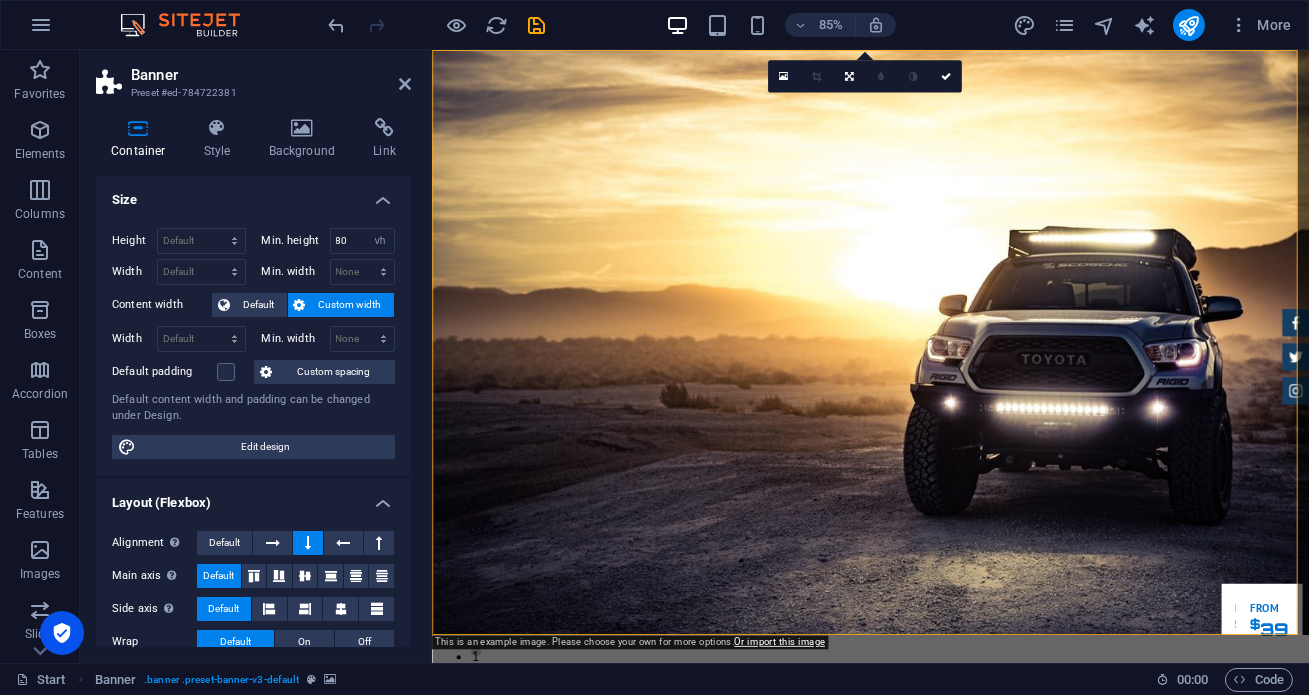 click at bounding box center [437, 25] 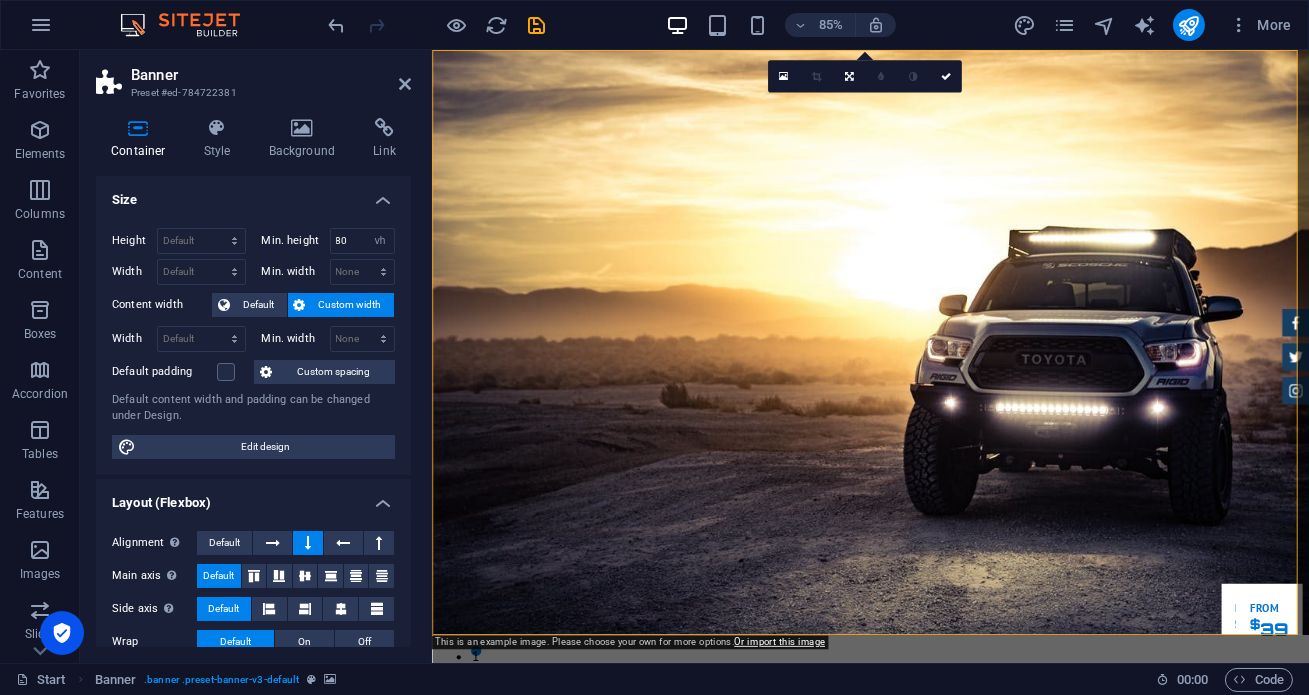 click on "Banner Preset #ed-784722381
Container Style Background Link Size Height Default px rem % vh vw Min. height 80 None px rem % vh vw Width Default px rem % em vh vw Min. width None px rem % vh vw Content width Default Custom width Width Default px rem % em vh vw Min. width None px rem % vh vw Default padding Custom spacing Default content width and padding can be changed under Design. Edit design Layout (Flexbox) Alignment Determines the flex direction. Default Main axis Determine how elements should behave along the main axis inside this container (justify content). Default Side axis Control the vertical direction of the element inside of the container (align items). Default Wrap Default On Off Fill Controls the distances and direction of elements on the y-axis across several lines (align content). Default Accessibility ARIA helps assistive technologies (like screen readers) to understand the role, state, and behavior of web elements Role The ARIA role defines the purpose of an element.  None %" at bounding box center [256, 356] 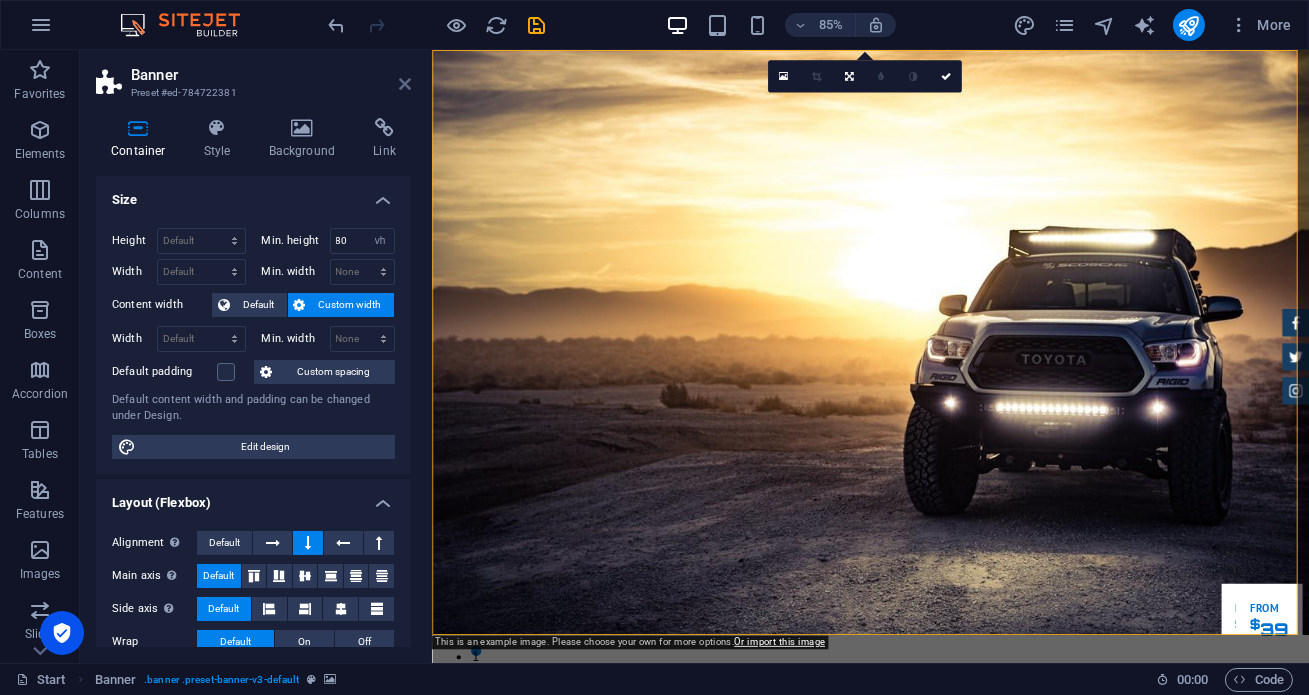 click at bounding box center [405, 84] 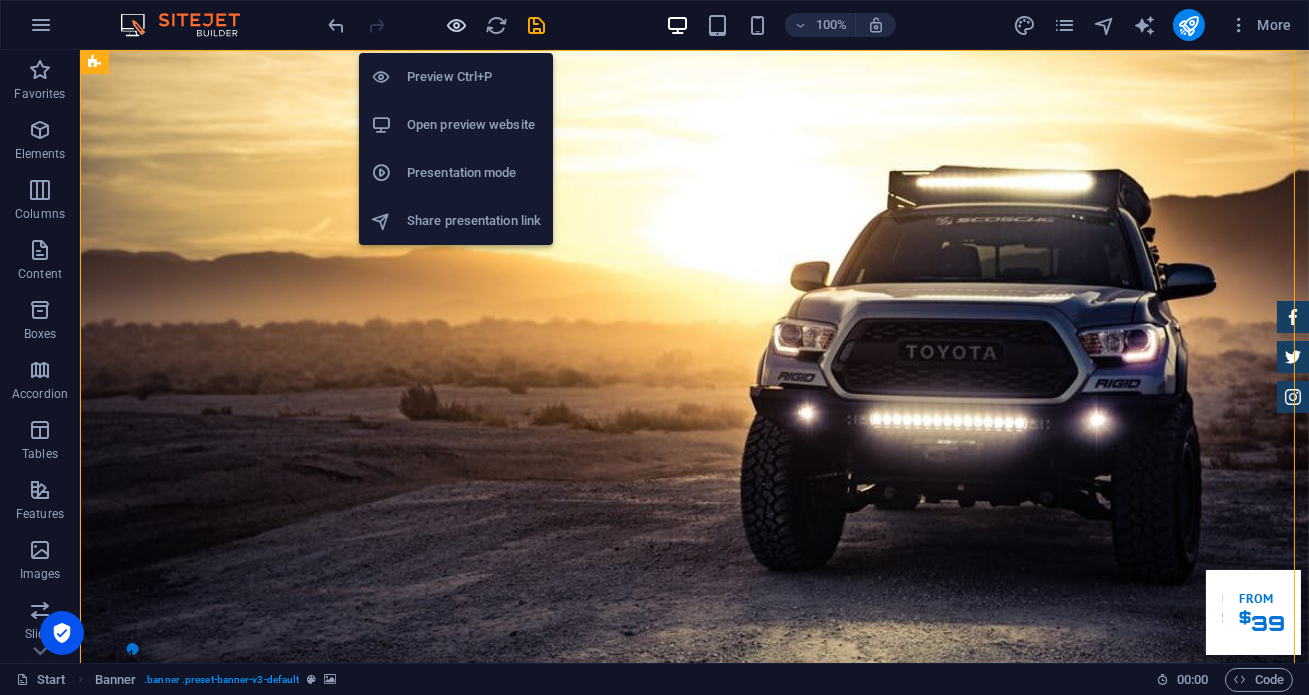 click at bounding box center (457, 25) 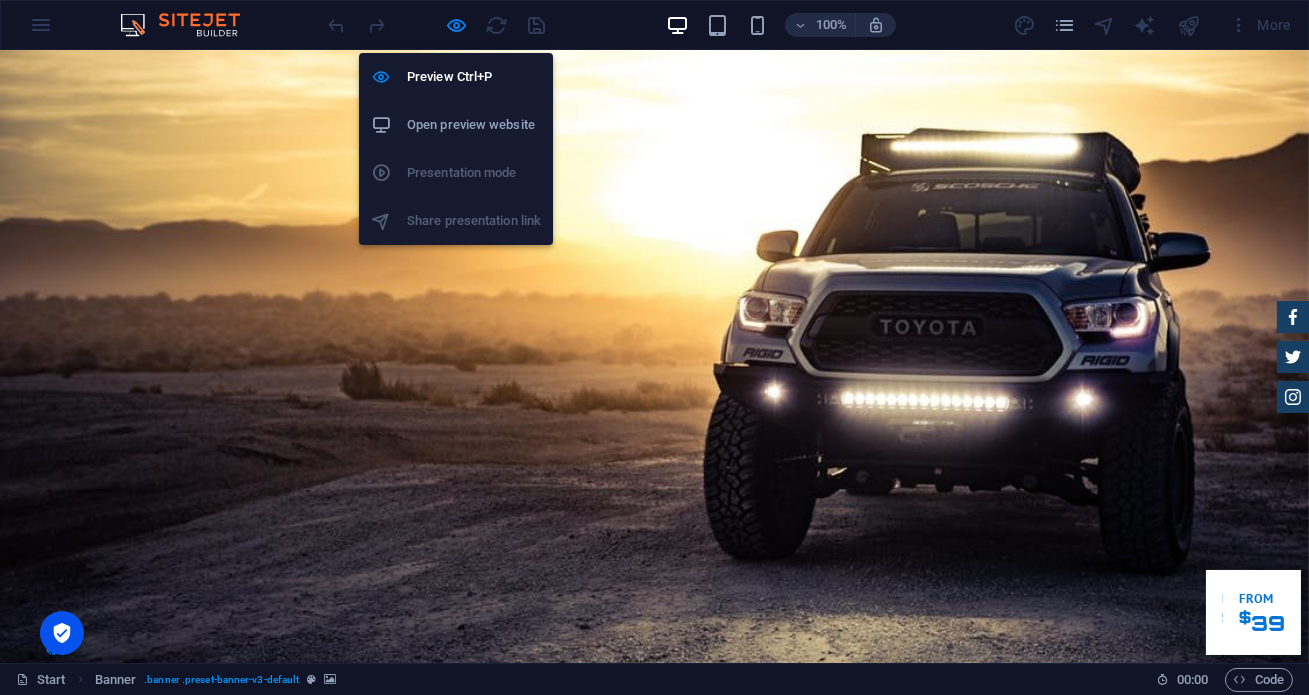 click on "Open preview website" at bounding box center [474, 125] 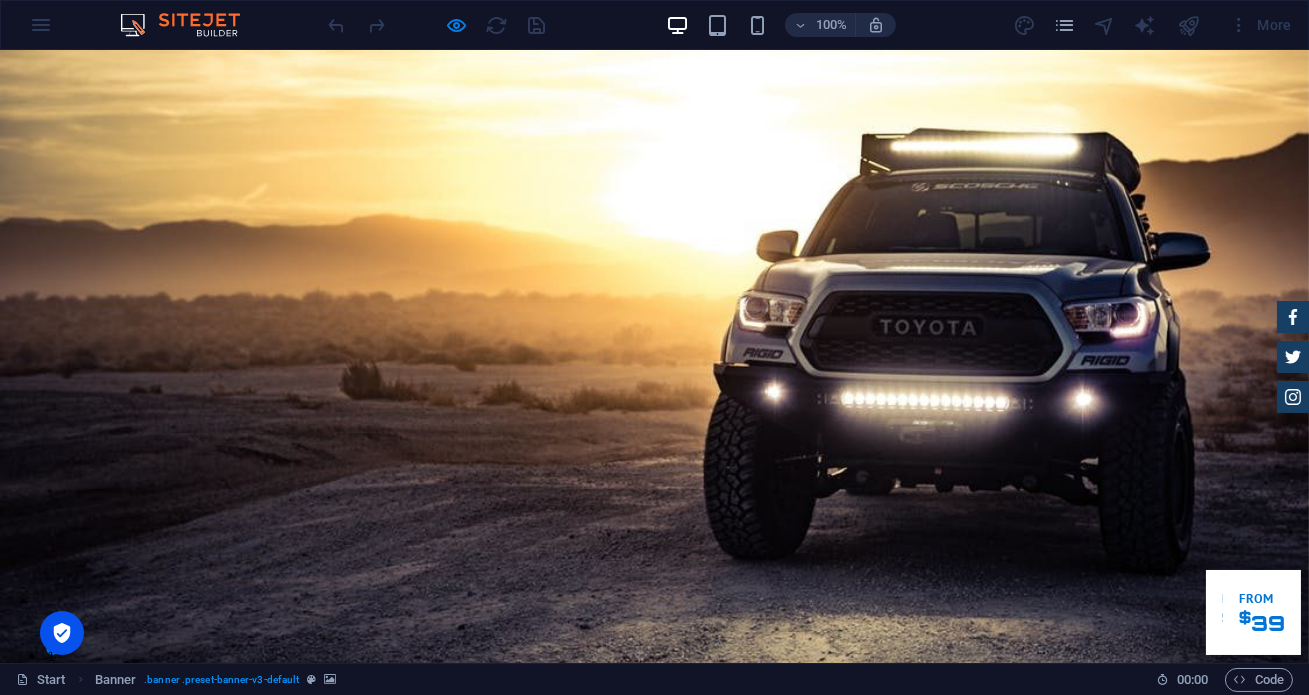 click on "Home" at bounding box center [567, 965] 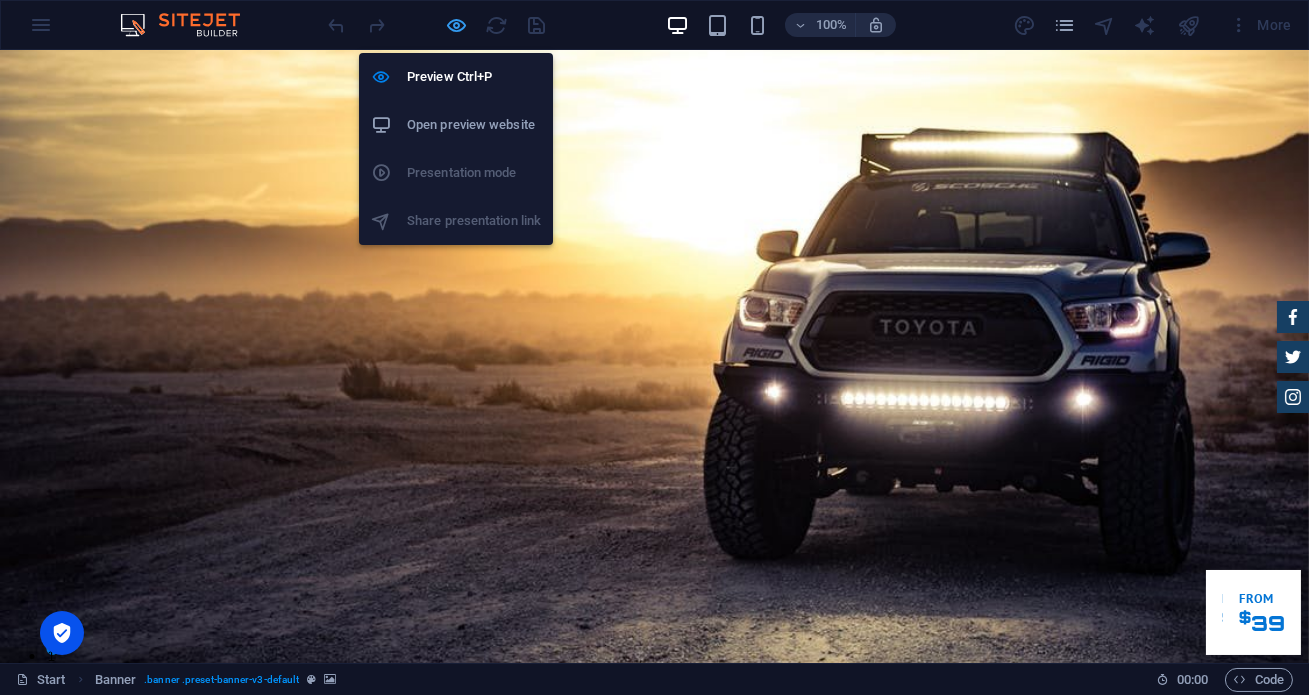 click at bounding box center [457, 25] 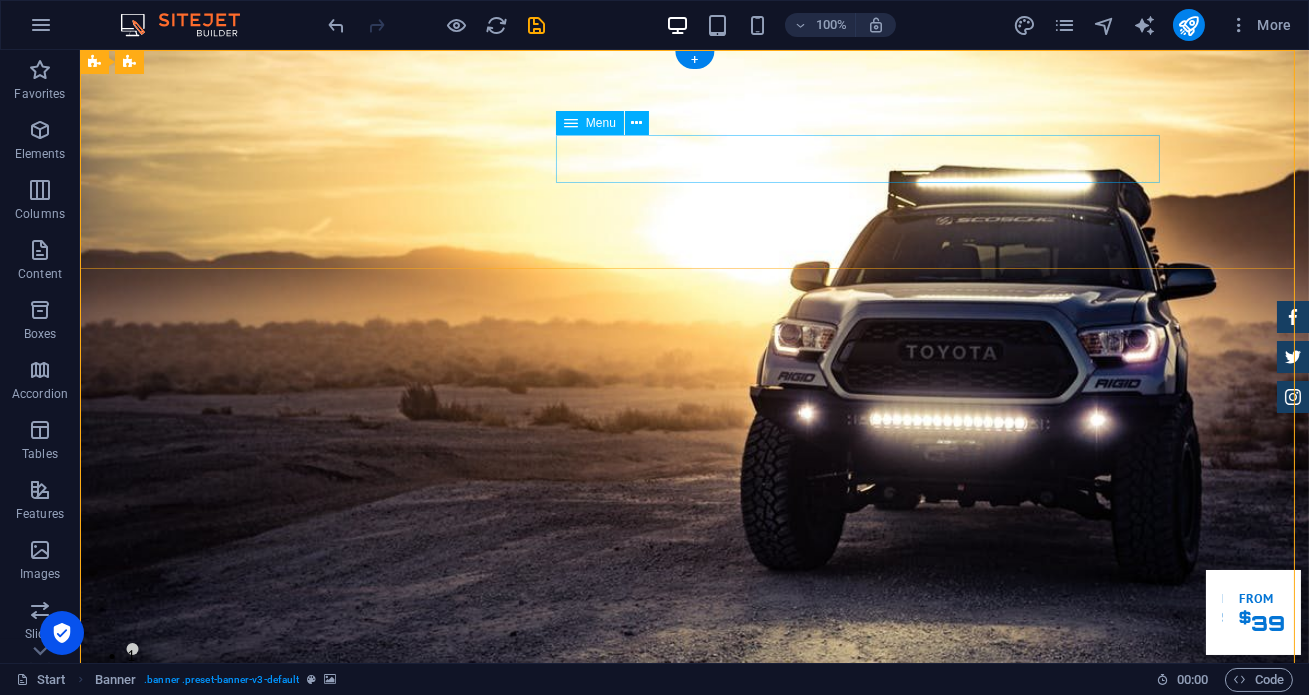 click on "Home Tentang Services Produk Feedback Contact" at bounding box center [695, 965] 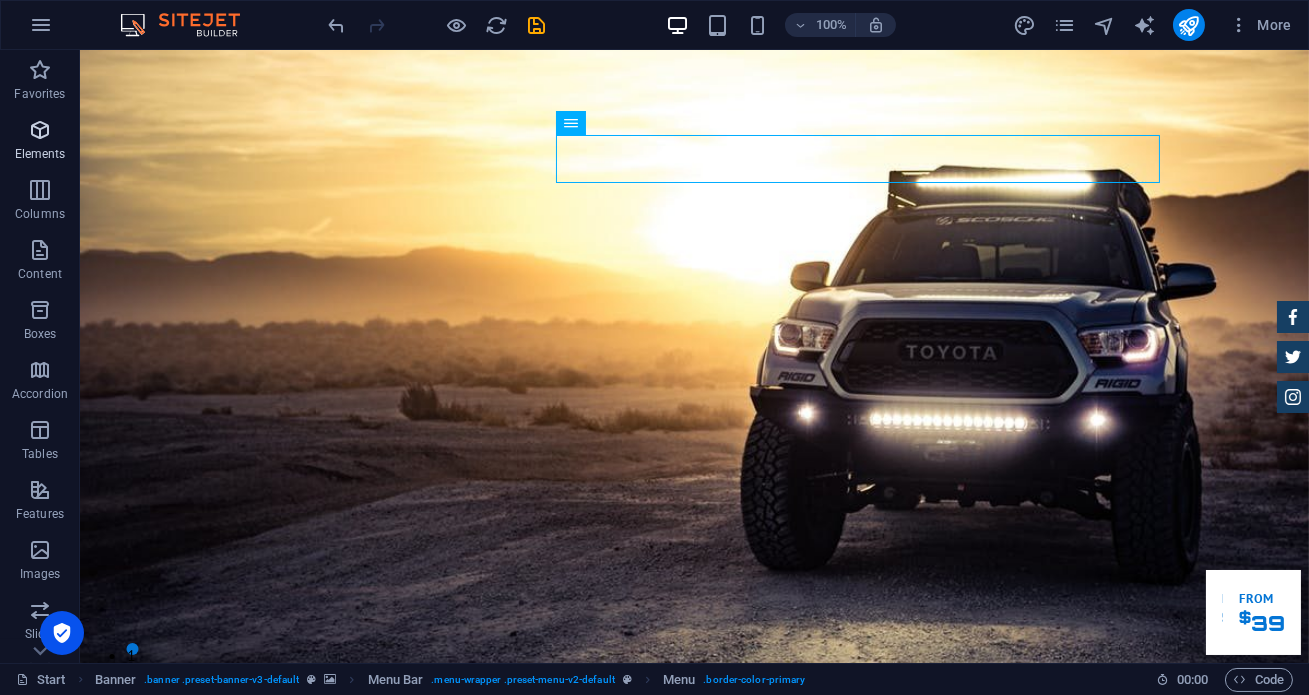 click on "Elements" at bounding box center [40, 142] 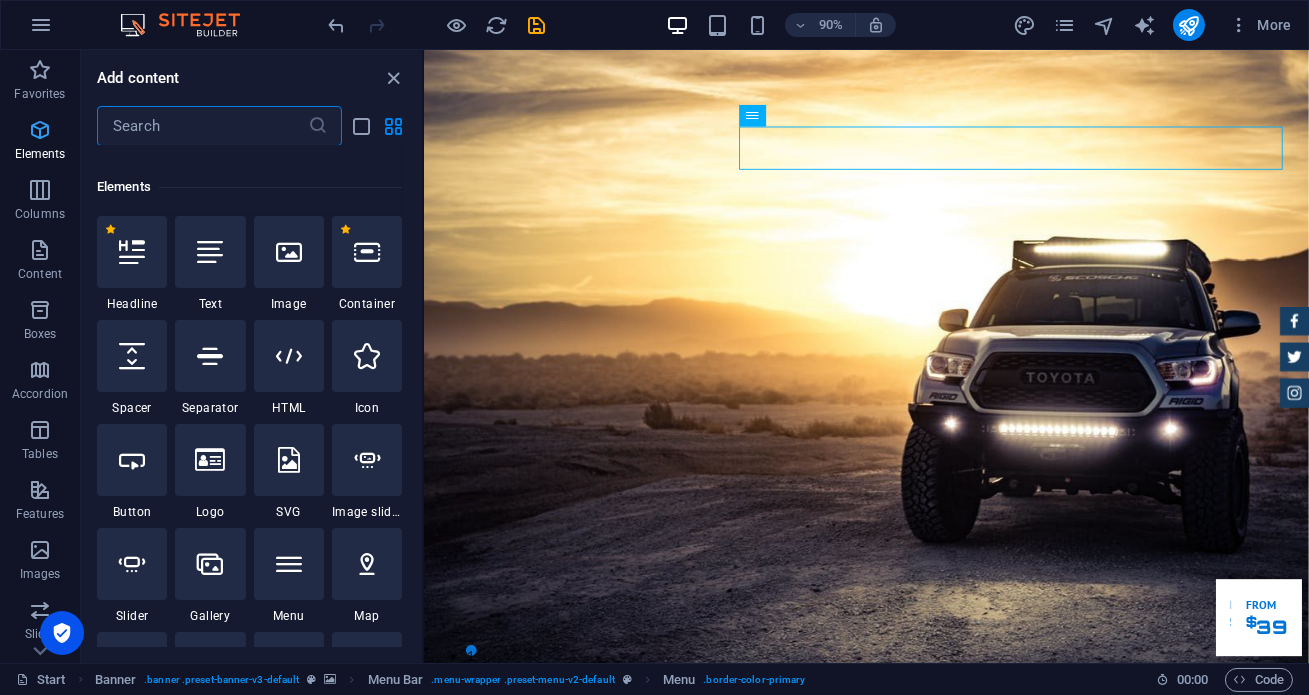 scroll, scrollTop: 213, scrollLeft: 0, axis: vertical 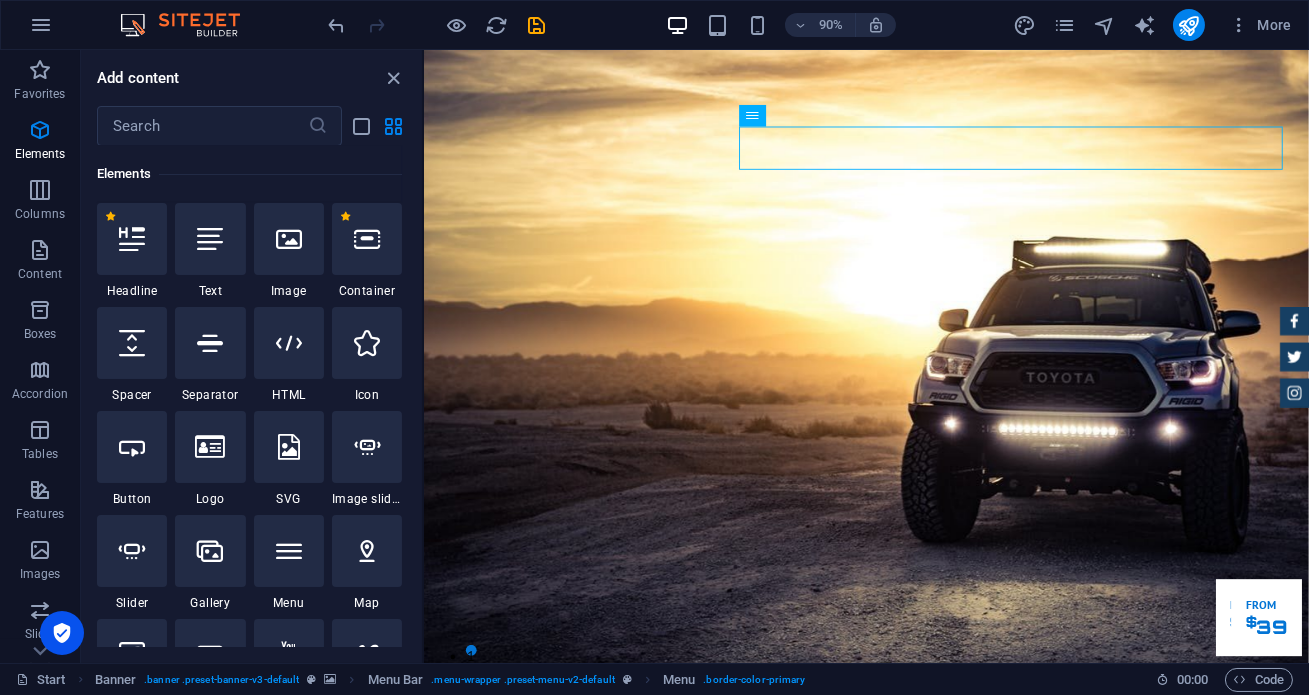 click at bounding box center [132, 239] 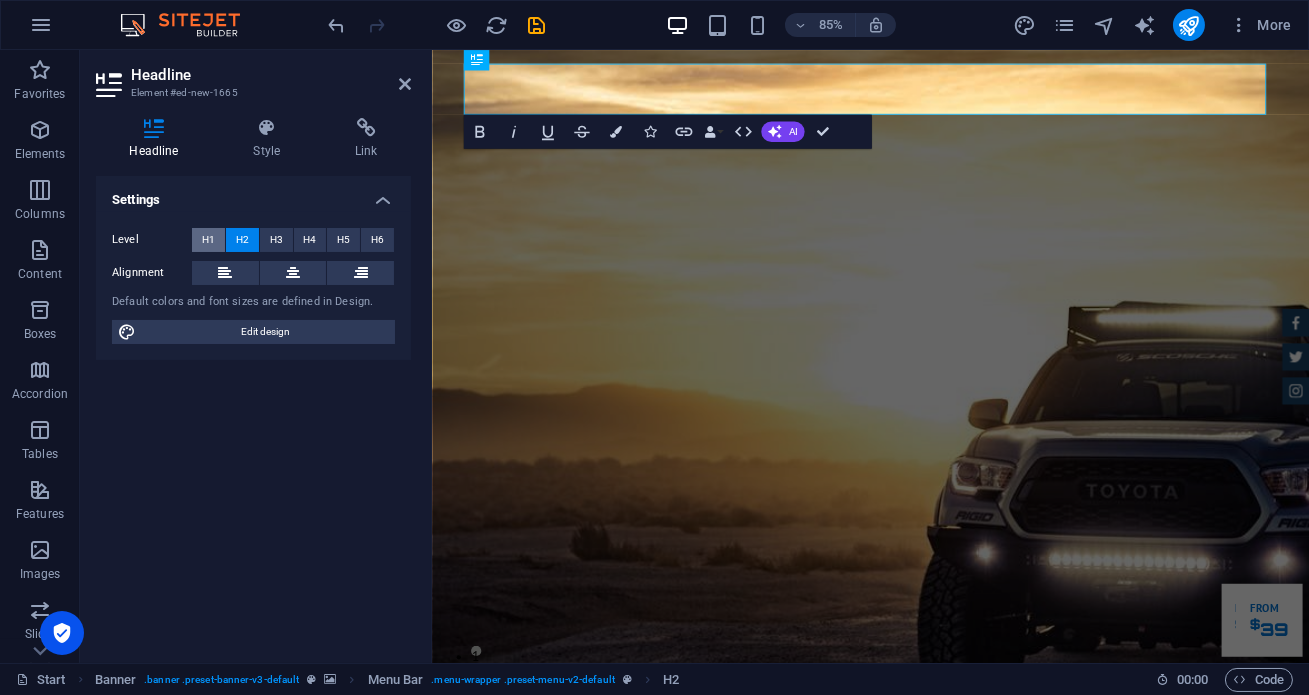 click on "H1" at bounding box center (208, 240) 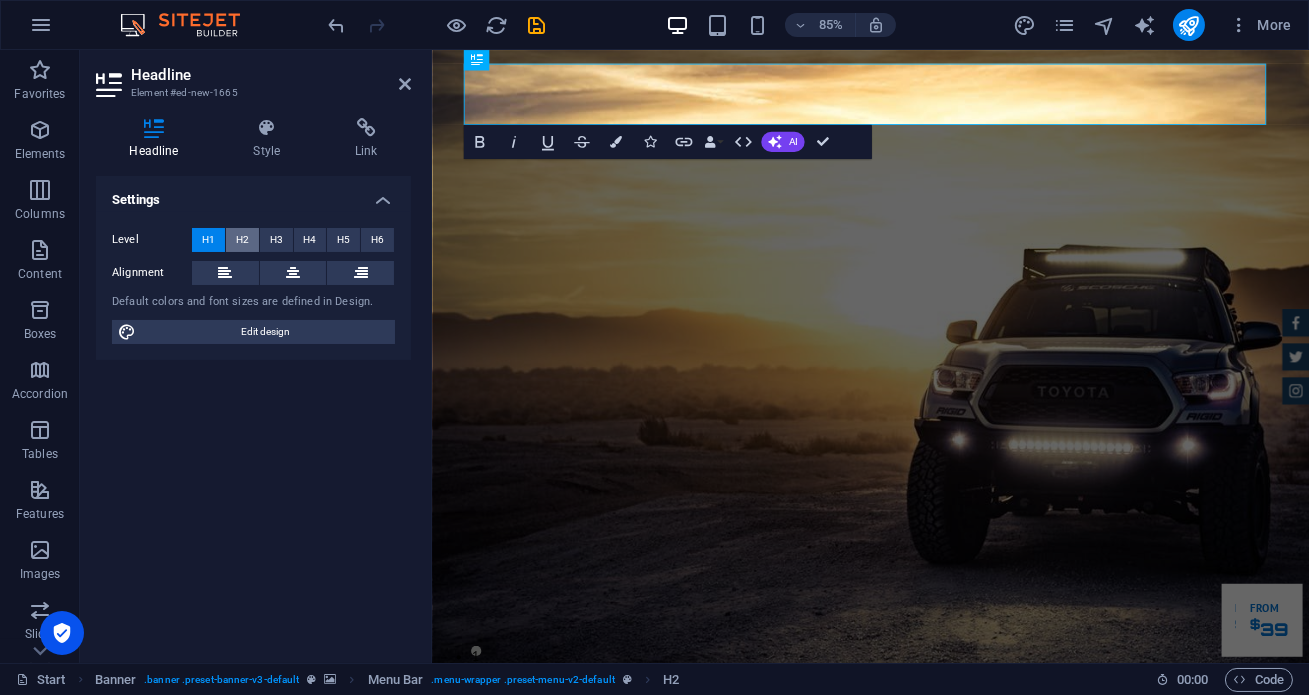 click on "H2" at bounding box center [242, 240] 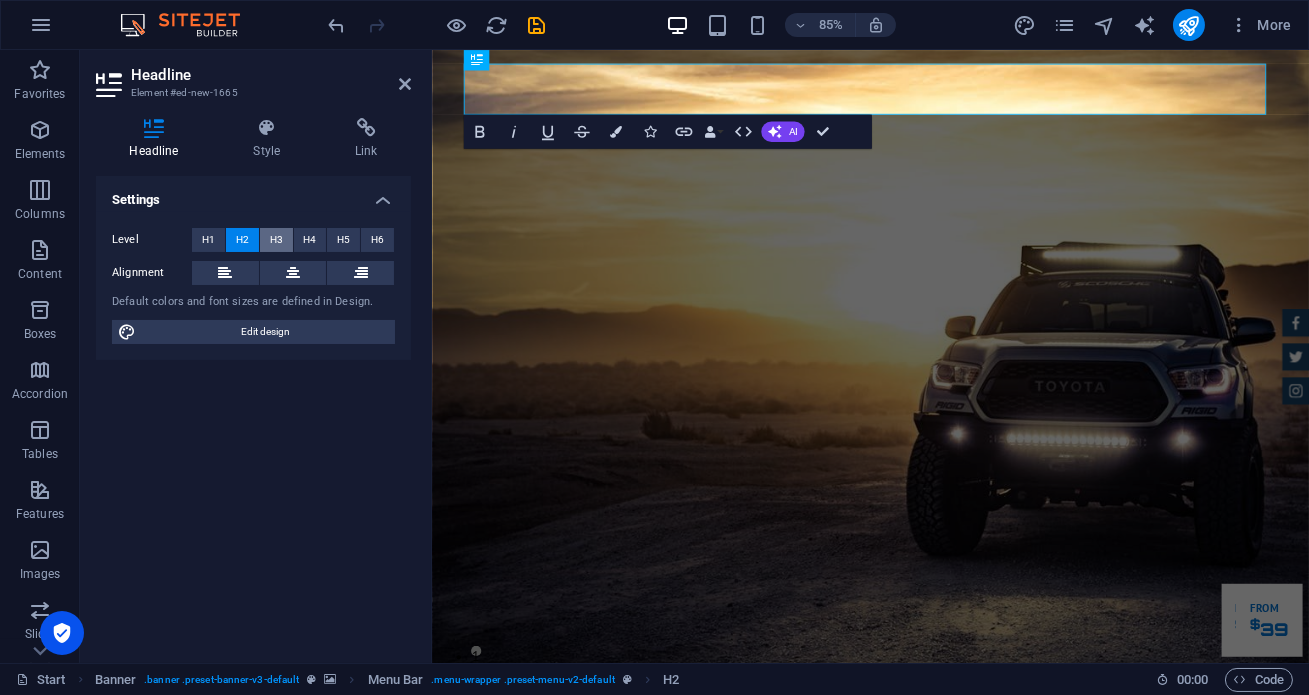 click on "H3" at bounding box center (276, 240) 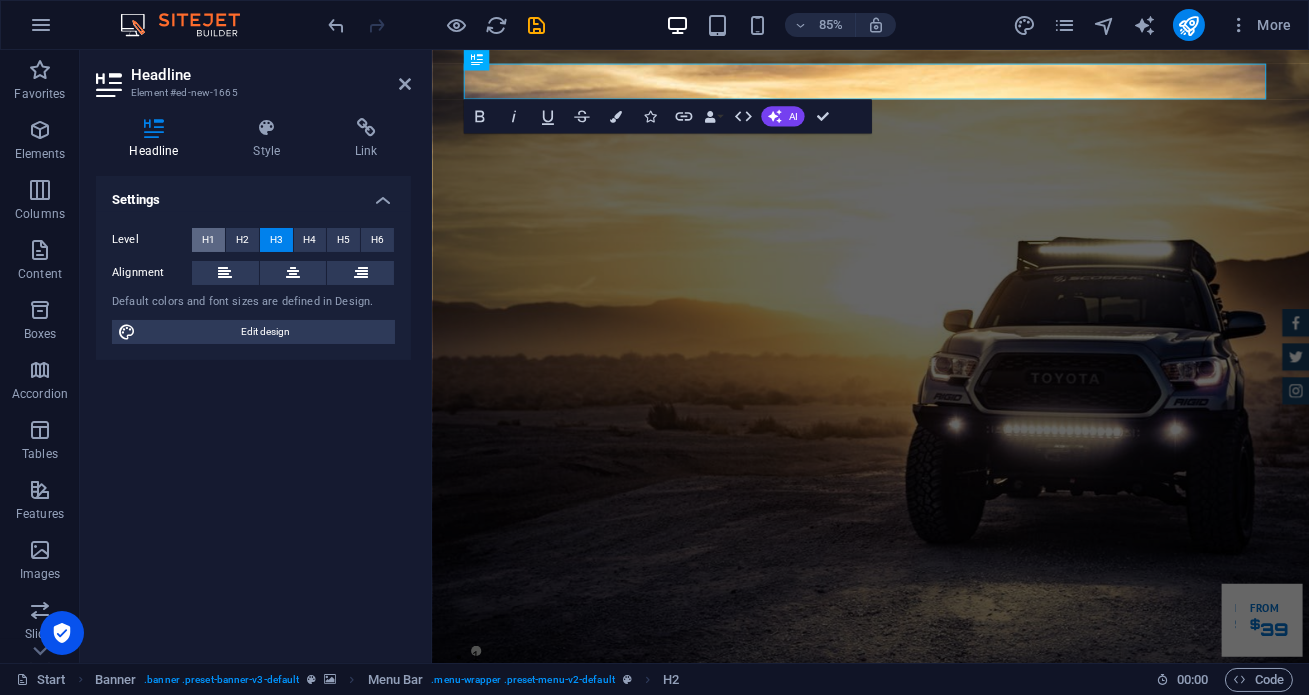 click on "H1" at bounding box center [208, 240] 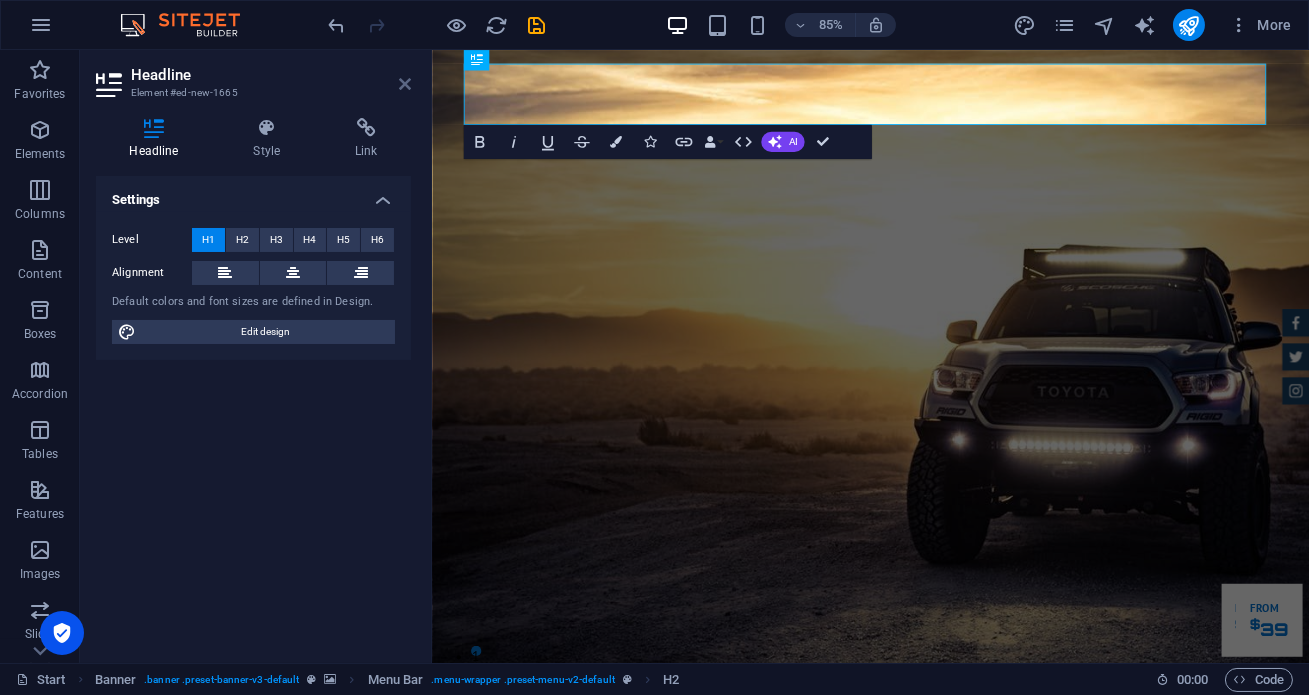 click at bounding box center [405, 84] 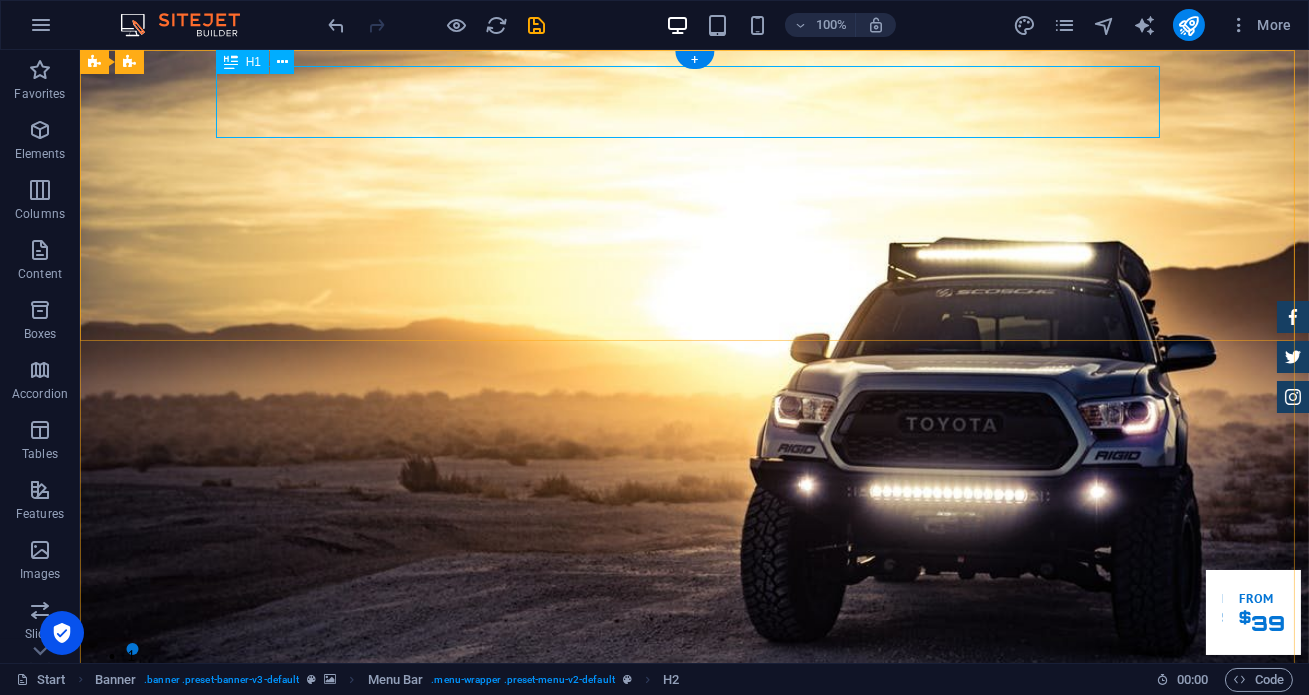click on "New headline" at bounding box center (695, 862) 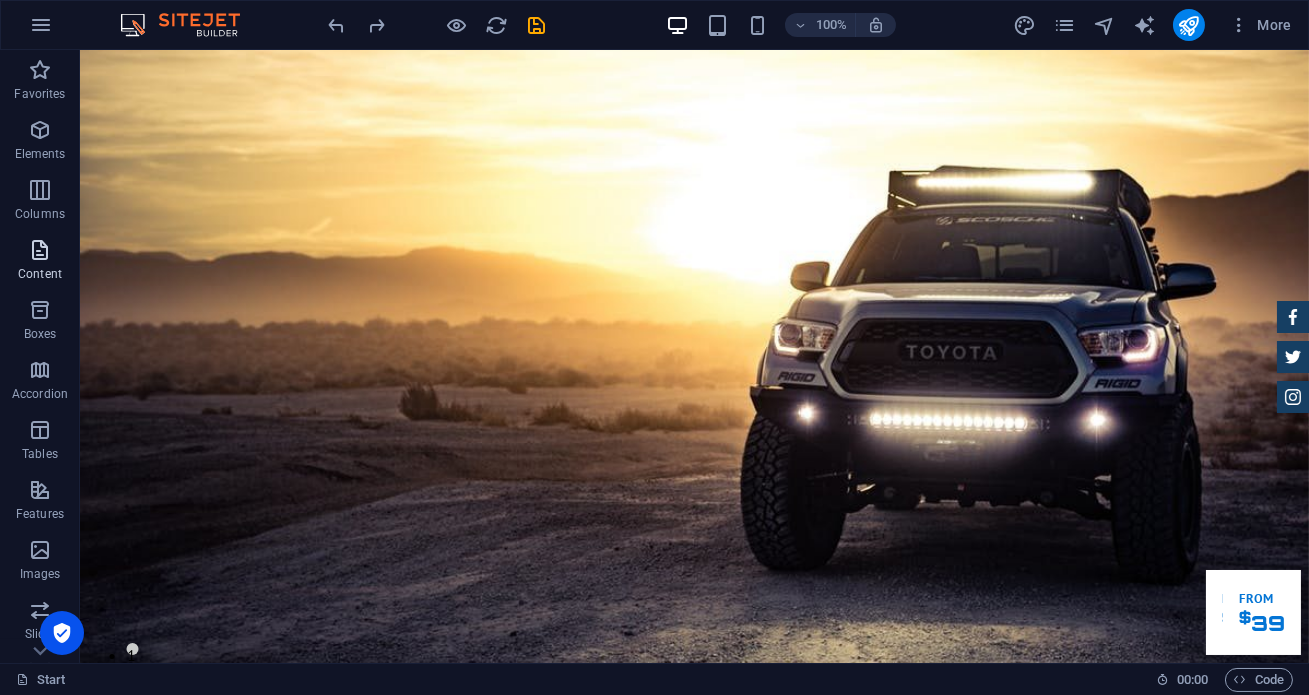 click on "Content" at bounding box center (40, 274) 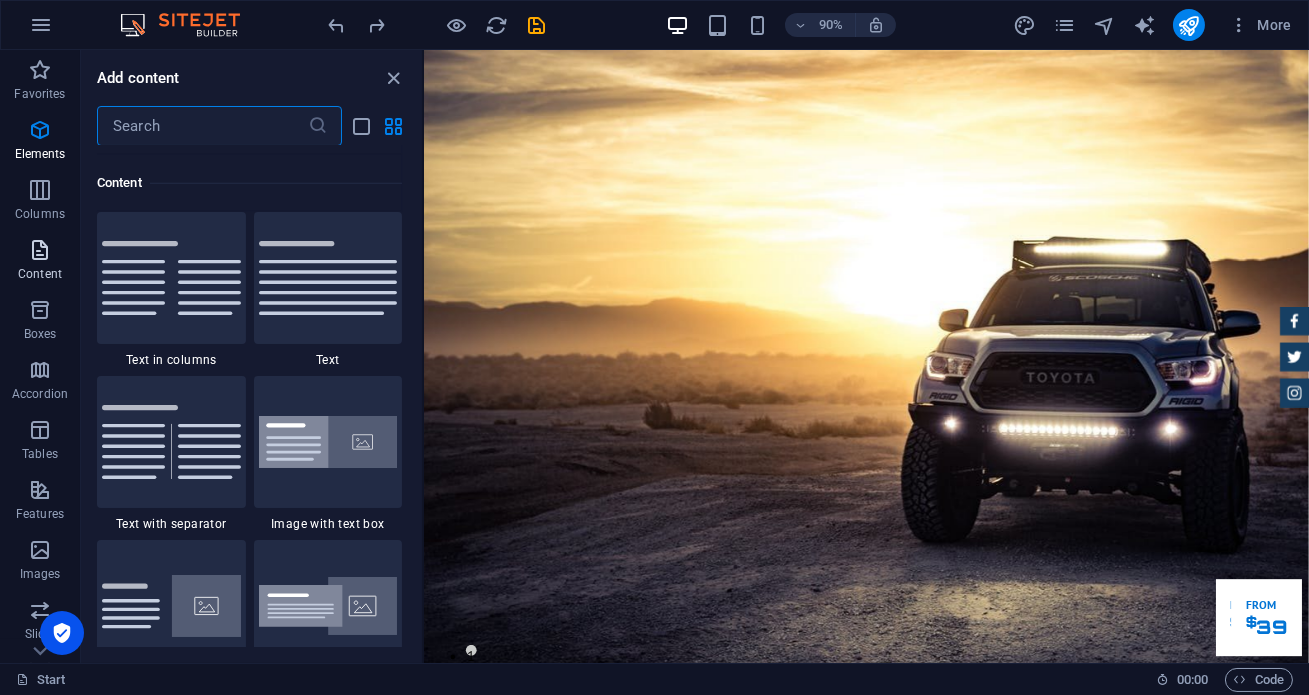 scroll, scrollTop: 3499, scrollLeft: 0, axis: vertical 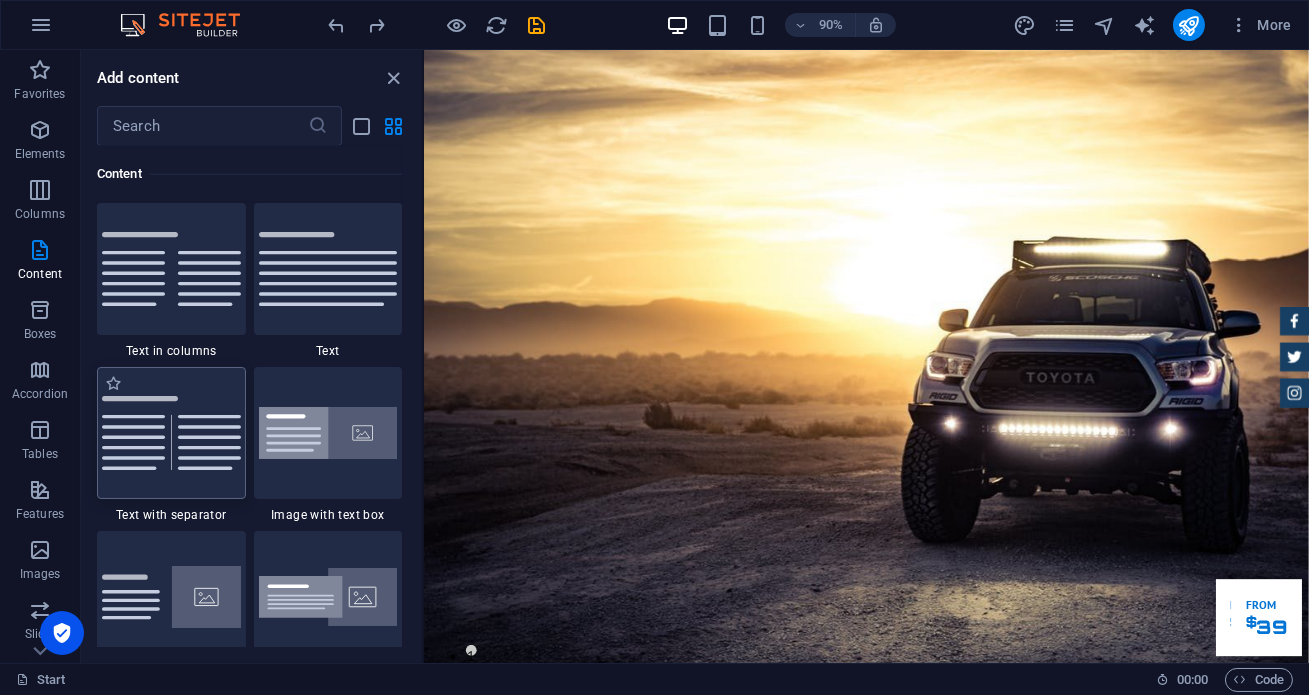 click at bounding box center [171, 433] 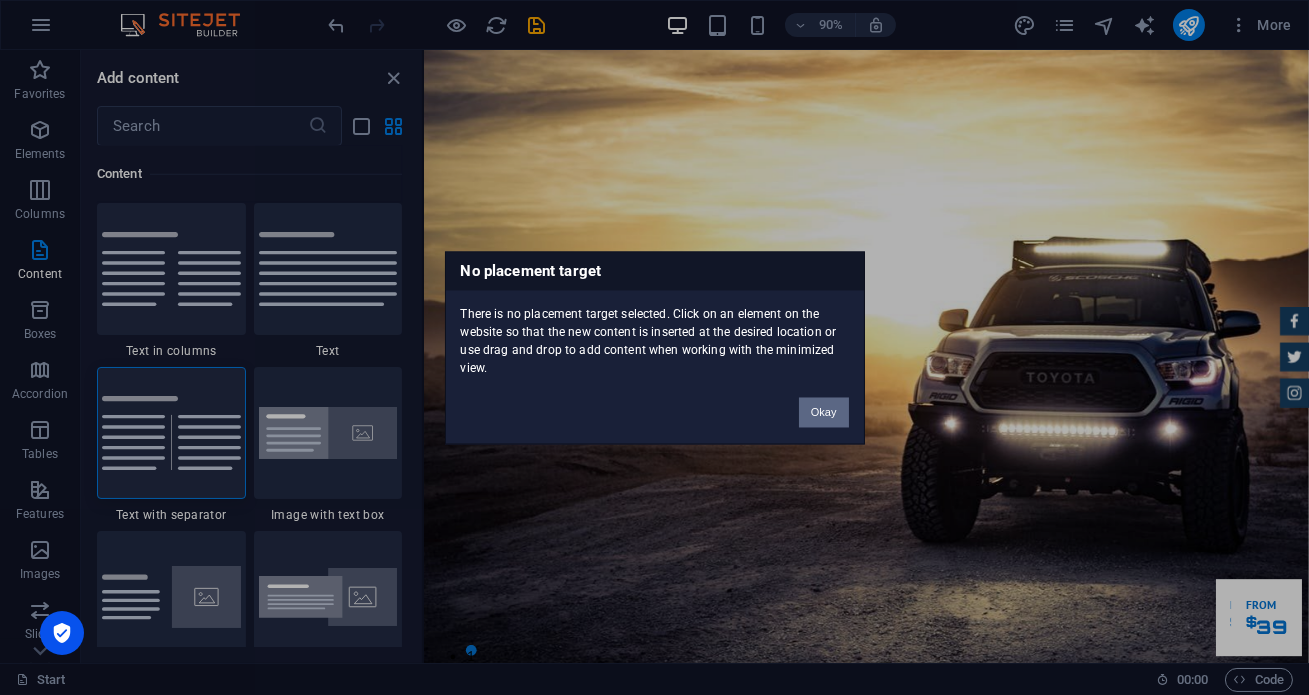 drag, startPoint x: 827, startPoint y: 411, endPoint x: 378, endPoint y: 391, distance: 449.44522 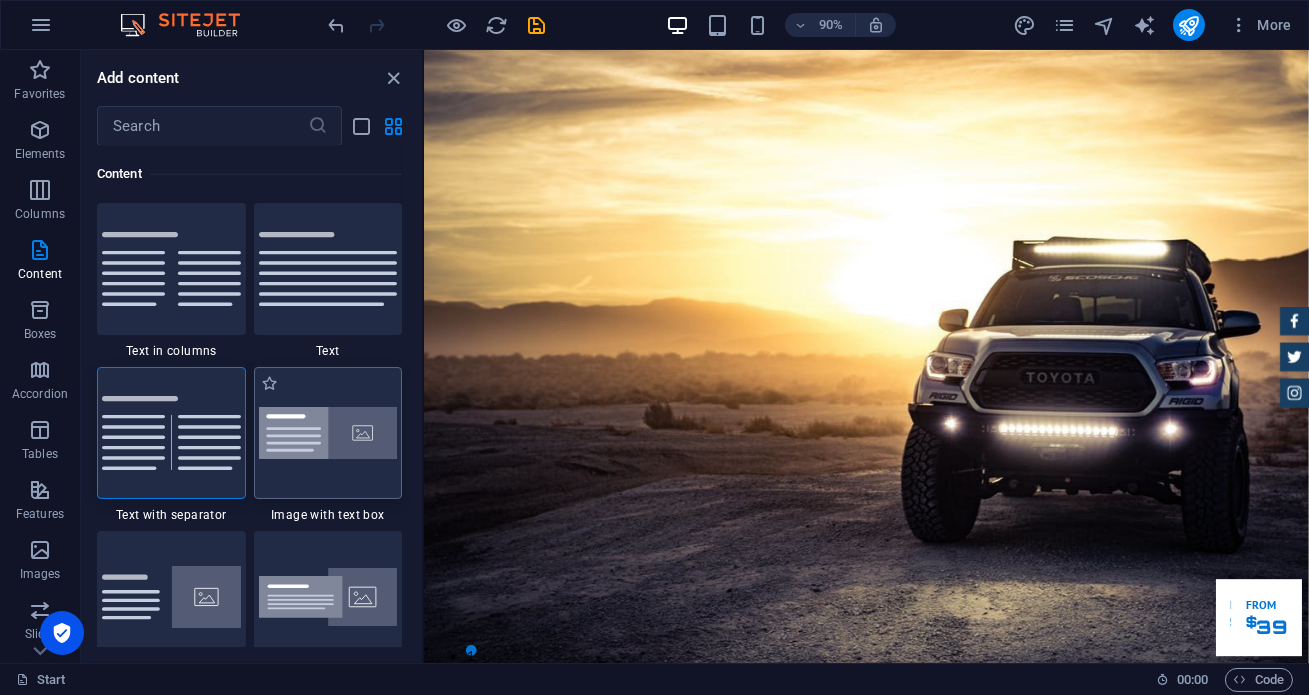 click at bounding box center [328, 433] 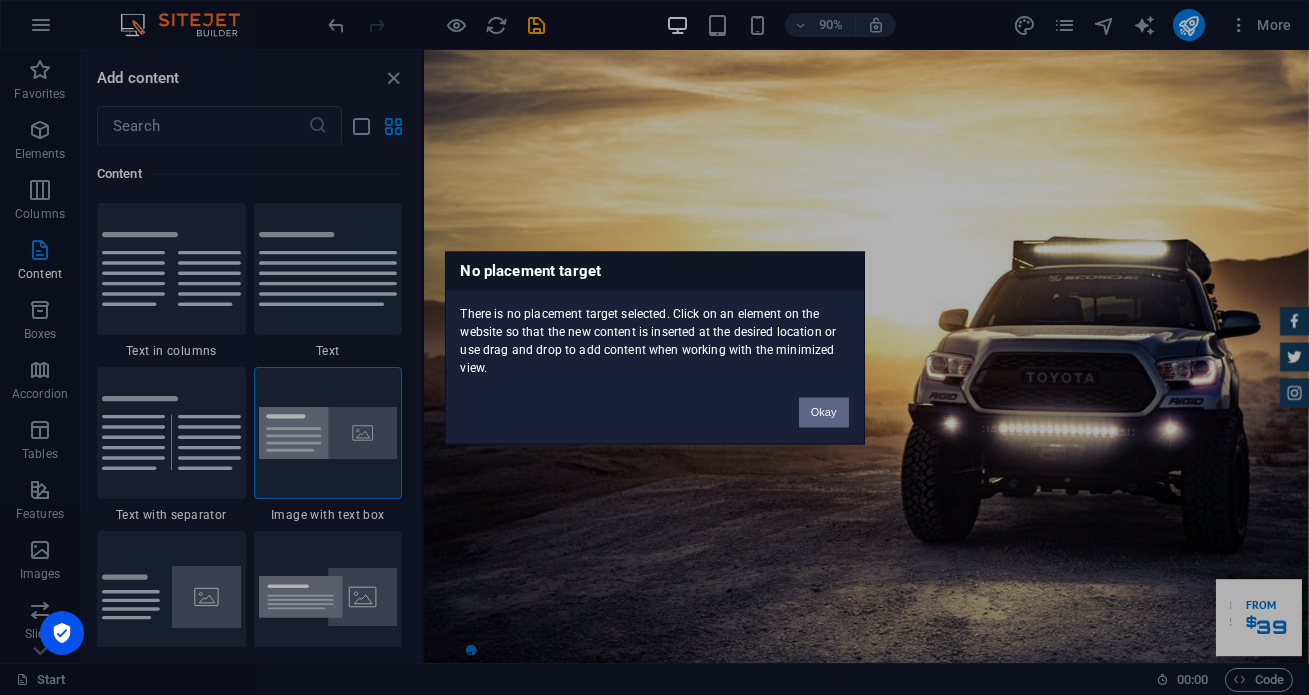 drag, startPoint x: 837, startPoint y: 417, endPoint x: 66, endPoint y: 369, distance: 772.49274 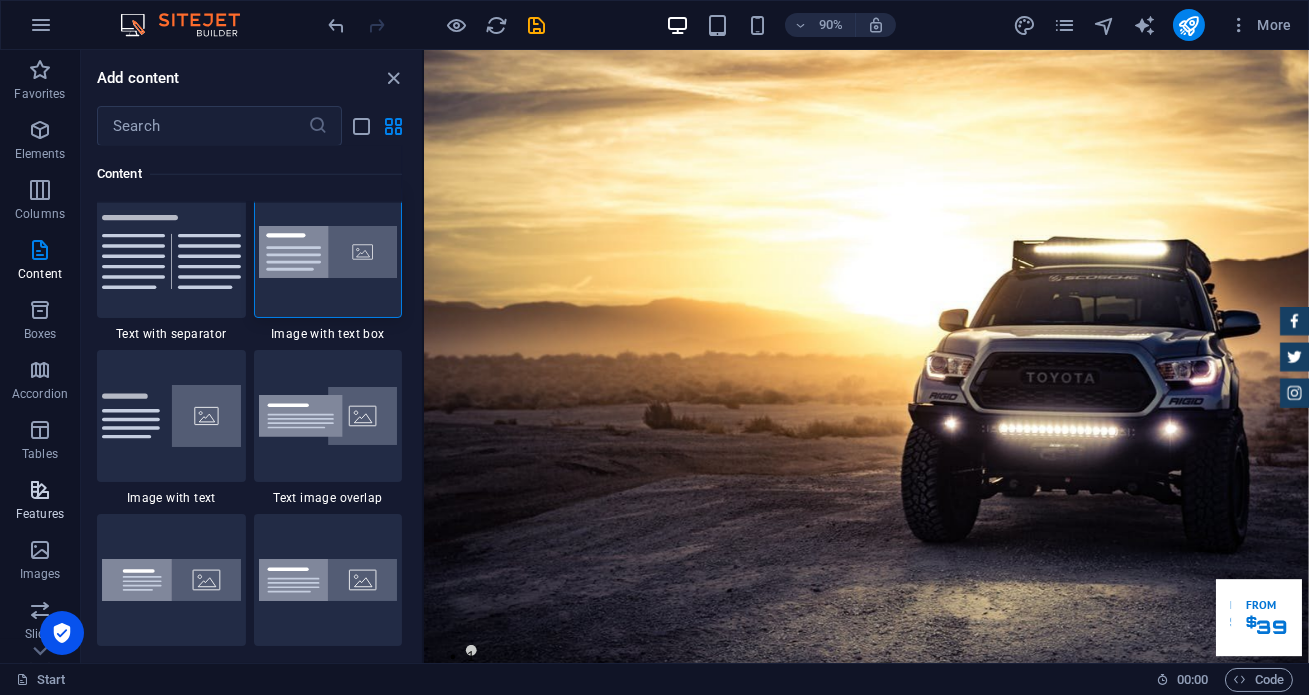 click at bounding box center (40, 490) 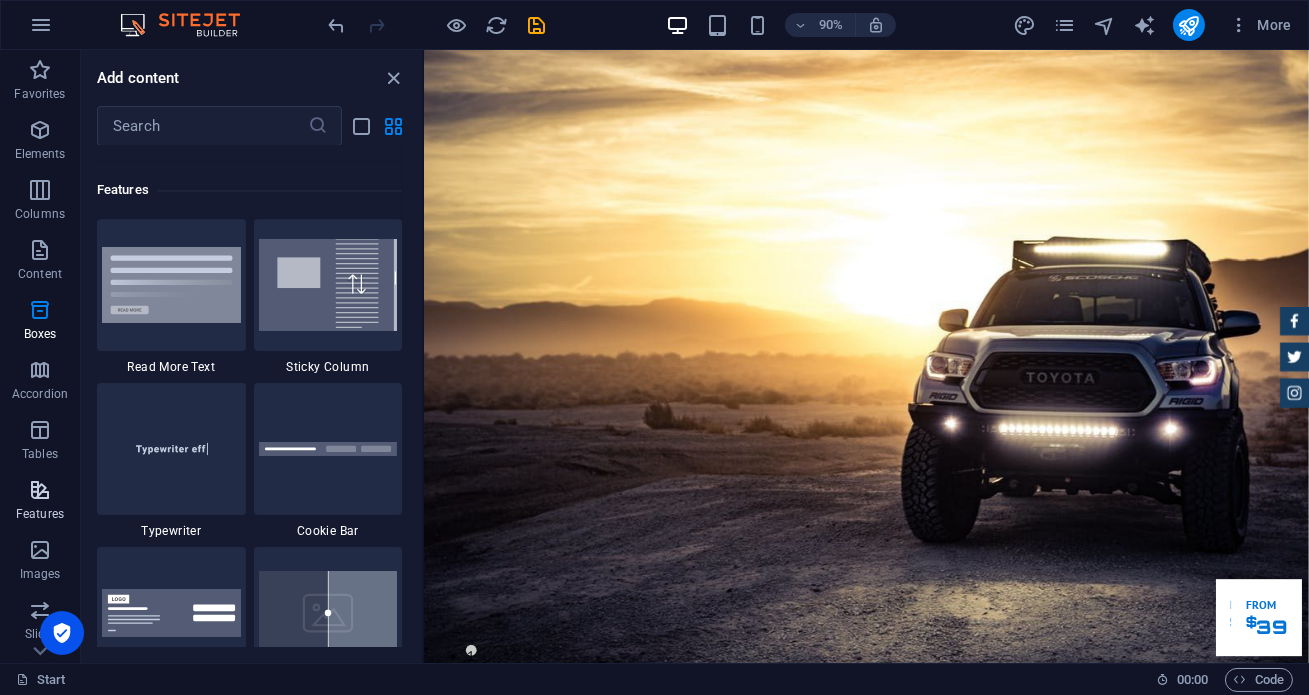 scroll, scrollTop: 7630, scrollLeft: 0, axis: vertical 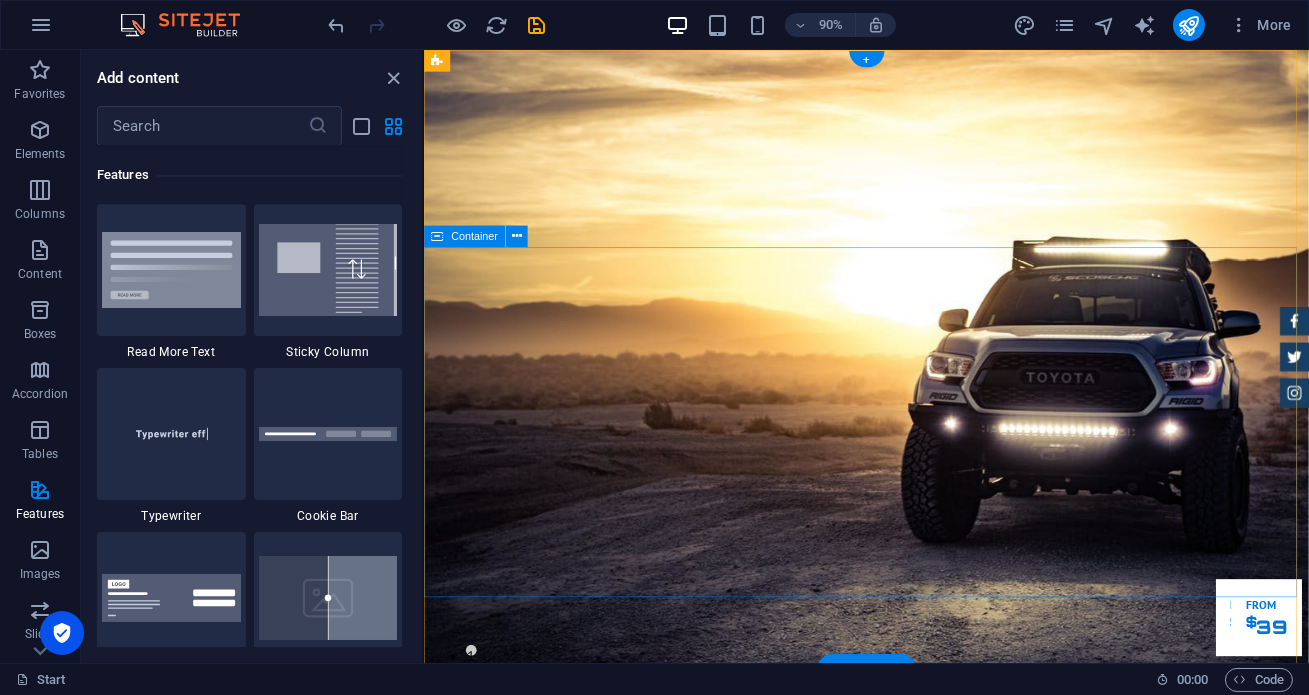 drag, startPoint x: 417, startPoint y: 346, endPoint x: 434, endPoint y: 242, distance: 105.380264 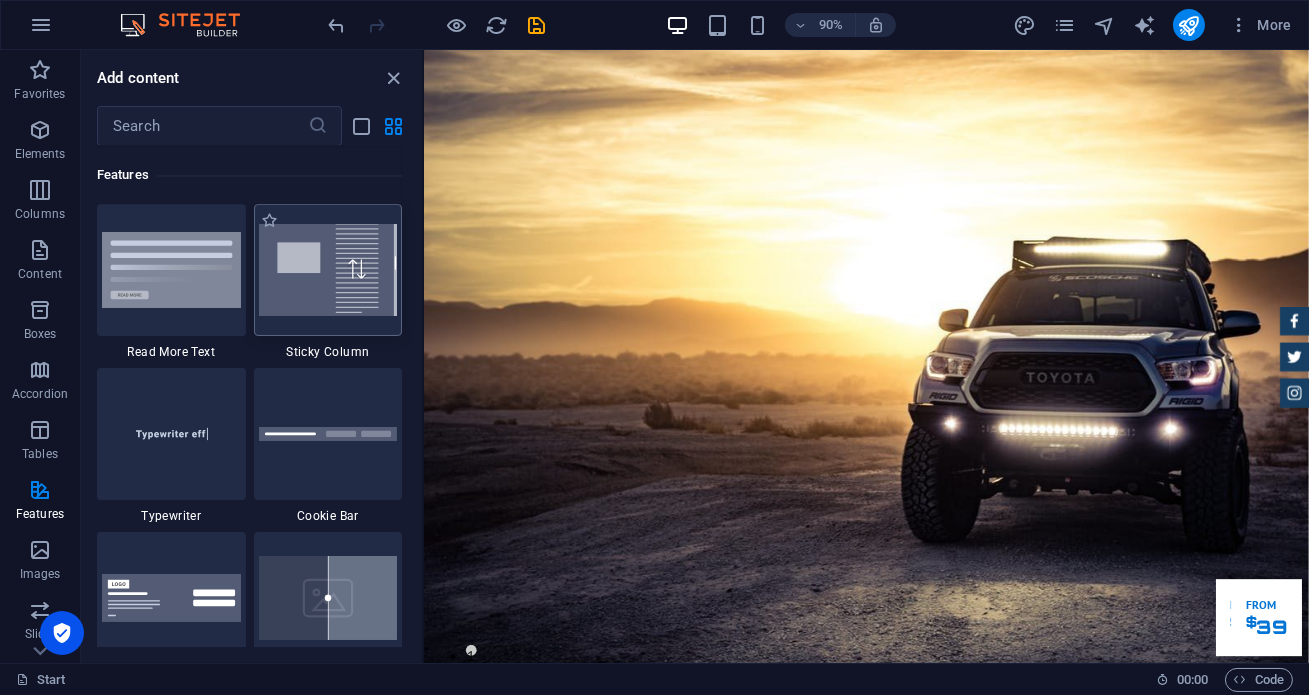 click at bounding box center (328, 270) 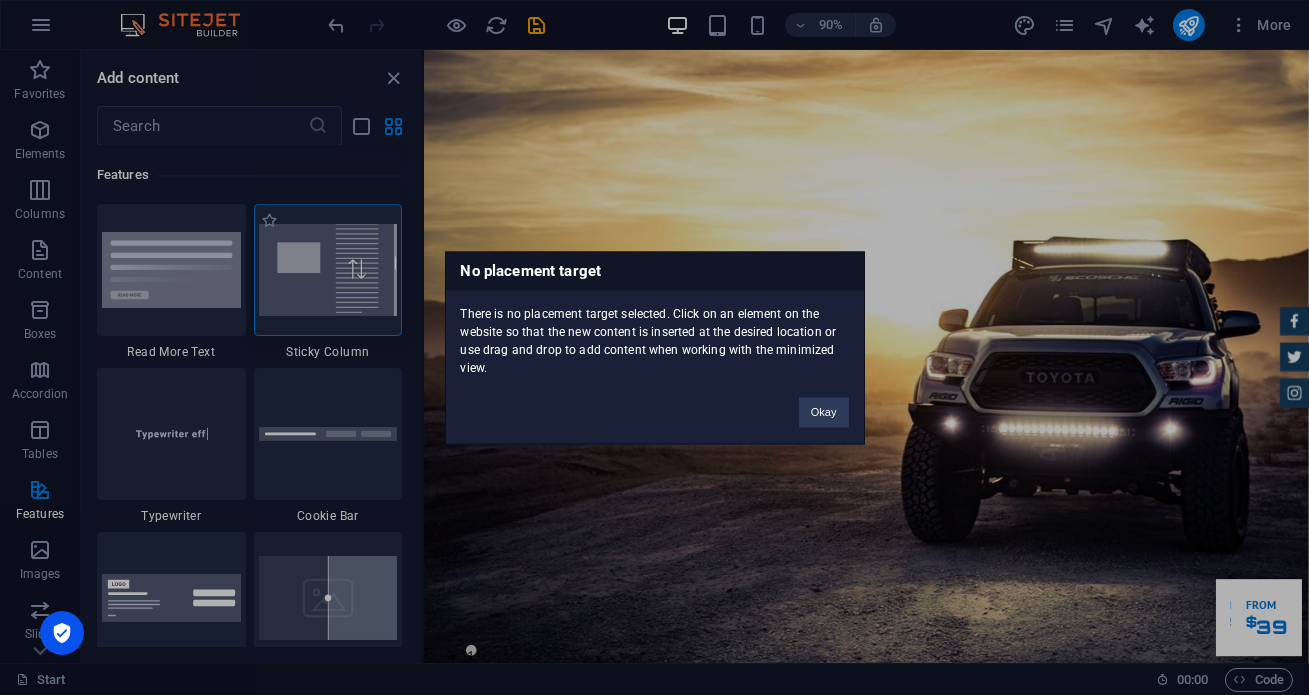 click on "No placement target There is no placement target selected. Click on an element on the website so that the new content is inserted at the desired location or use drag and drop to add content when working with the minimized view. Okay" at bounding box center (654, 347) 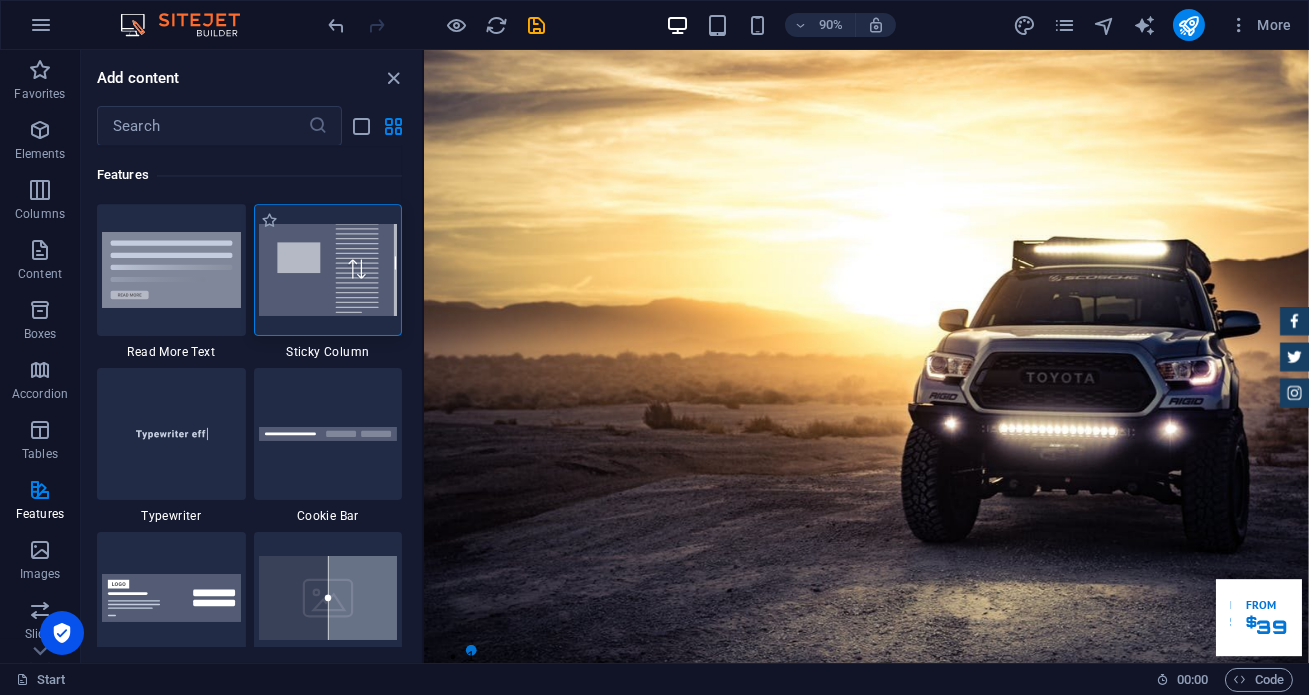 click at bounding box center [328, 270] 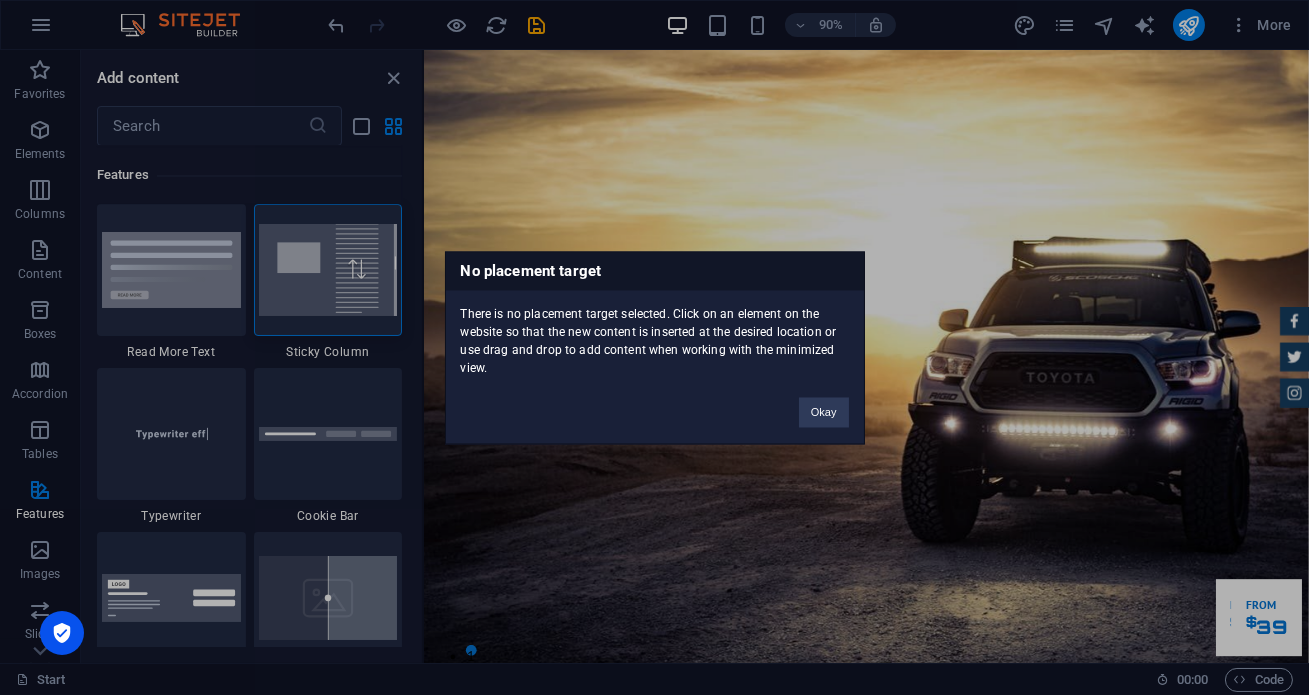 click on "No placement target There is no placement target selected. Click on an element on the website so that the new content is inserted at the desired location or use drag and drop to add content when working with the minimized view. Okay" at bounding box center [654, 347] 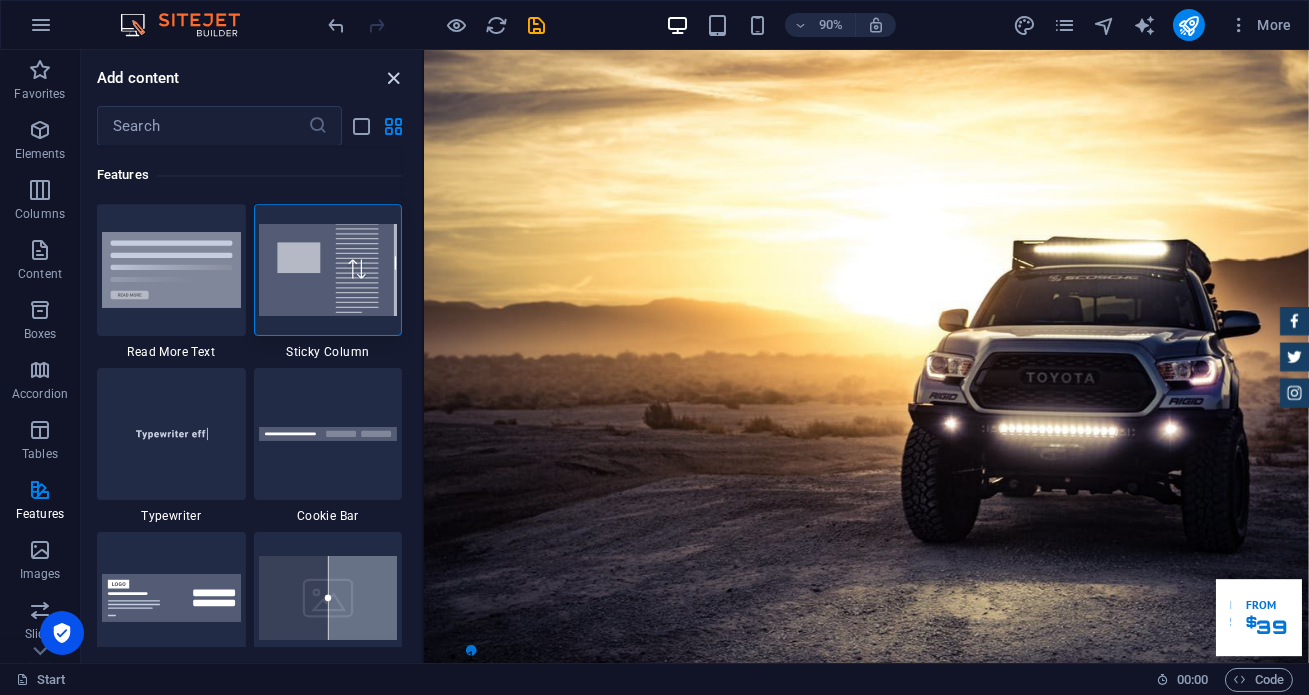 click on "Add content" at bounding box center [251, 78] 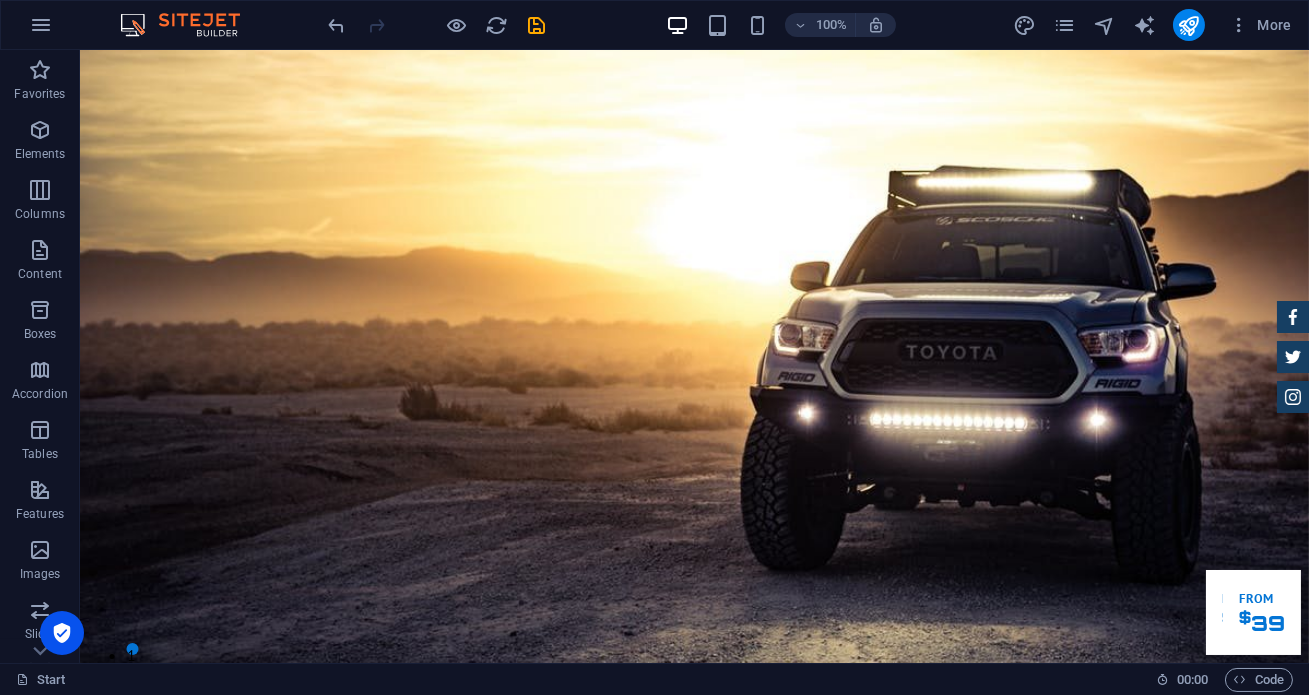 click at bounding box center (437, 25) 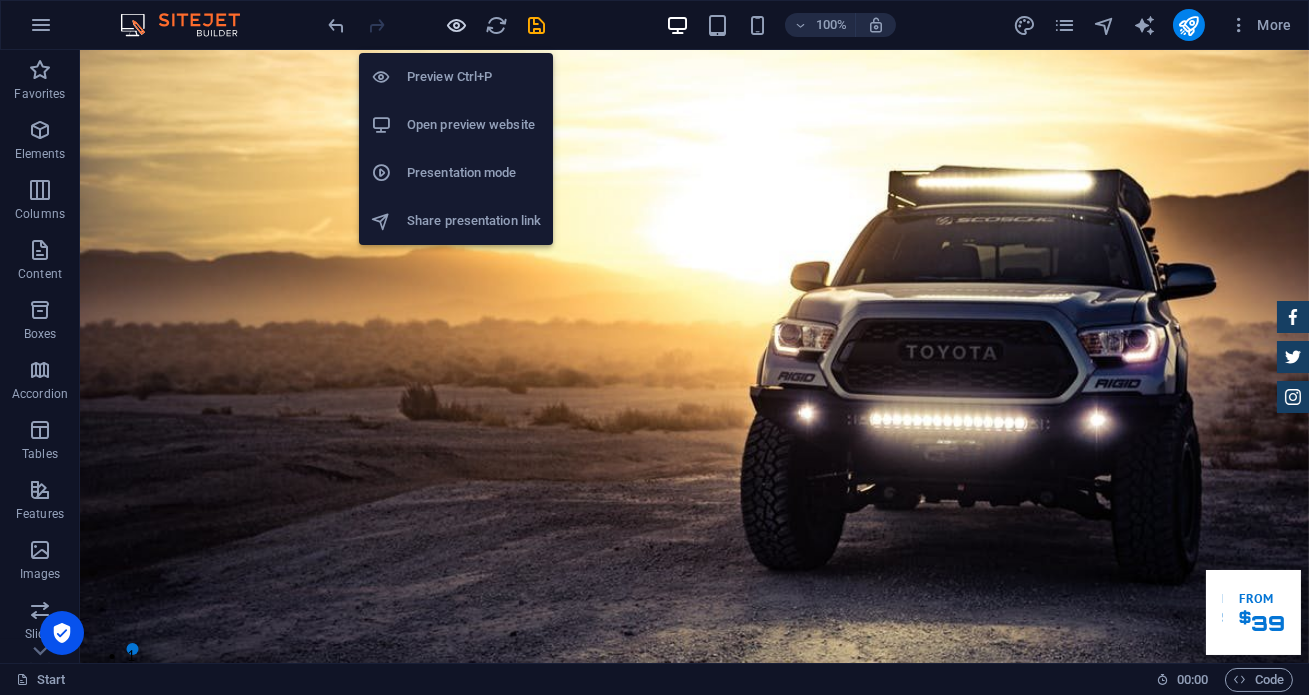 click at bounding box center (457, 25) 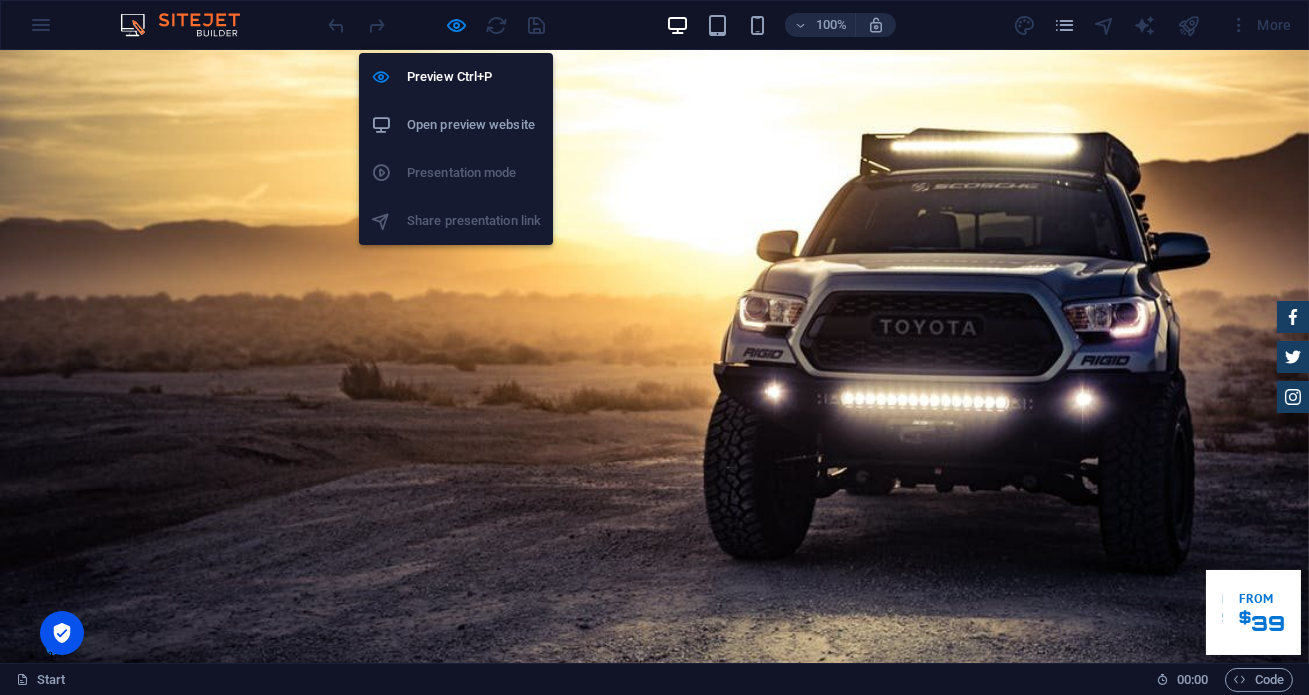 click on "Open preview website" at bounding box center [474, 125] 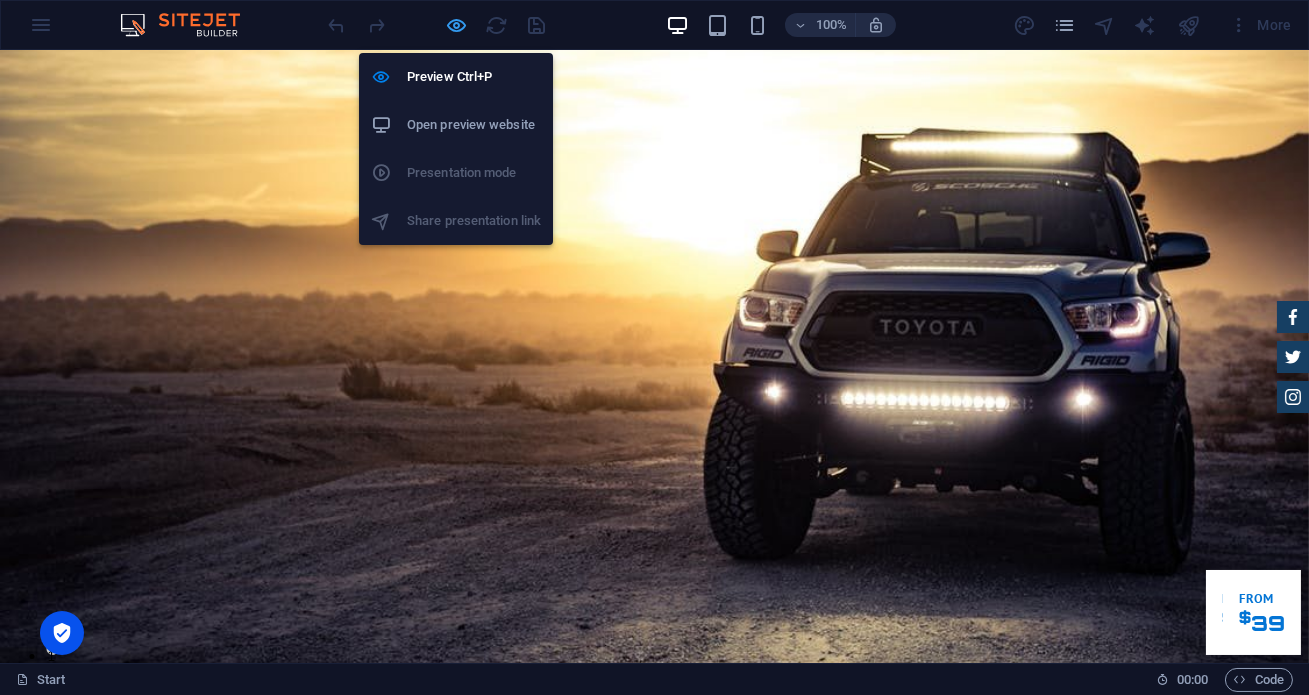 click at bounding box center [457, 25] 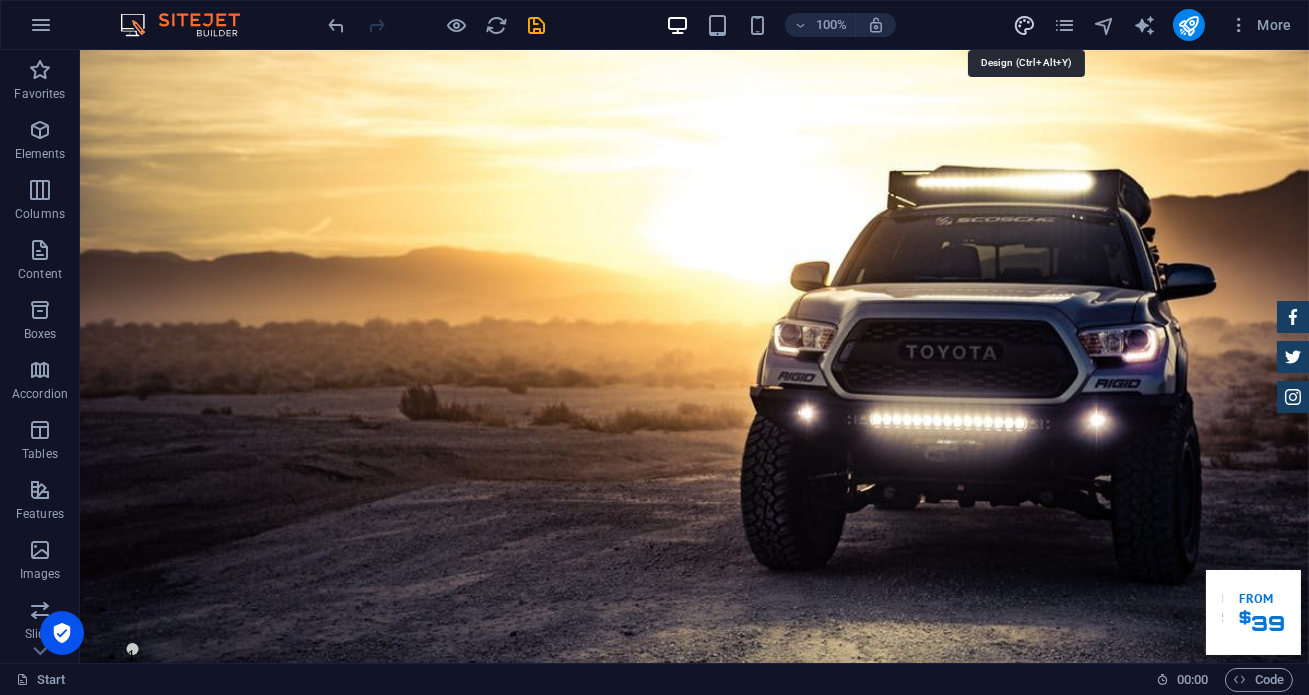 click at bounding box center (1024, 25) 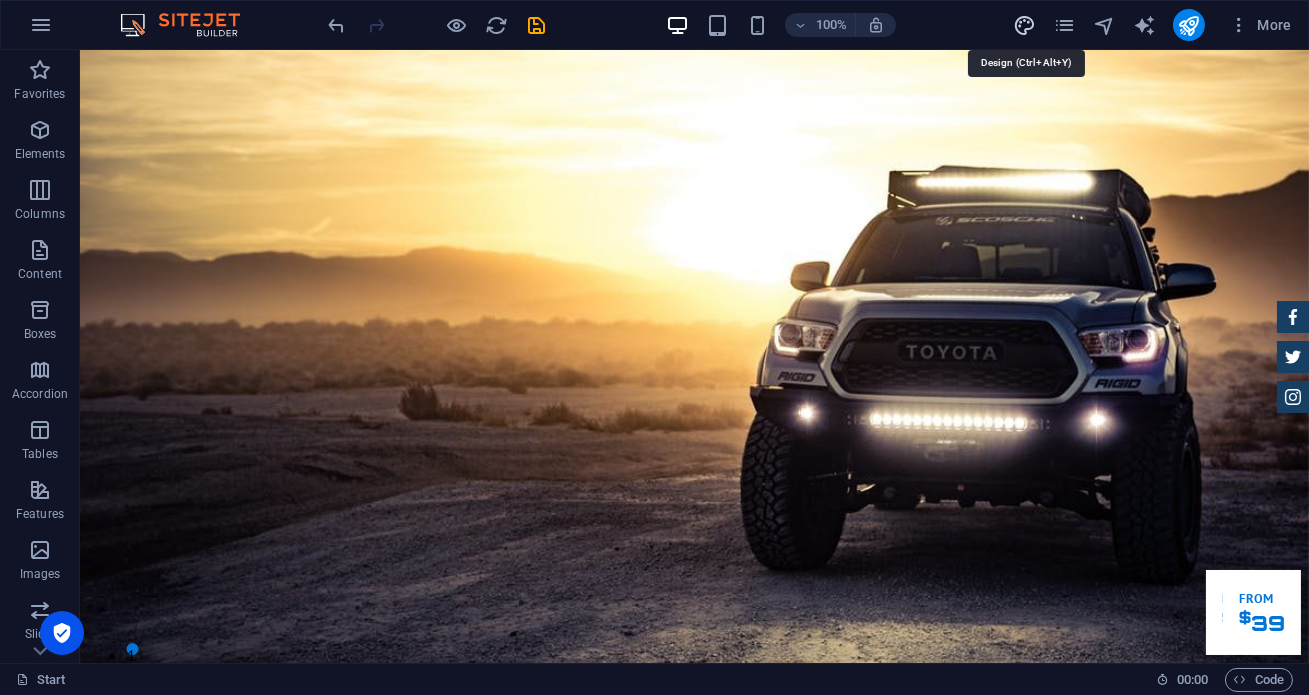 select on "rem" 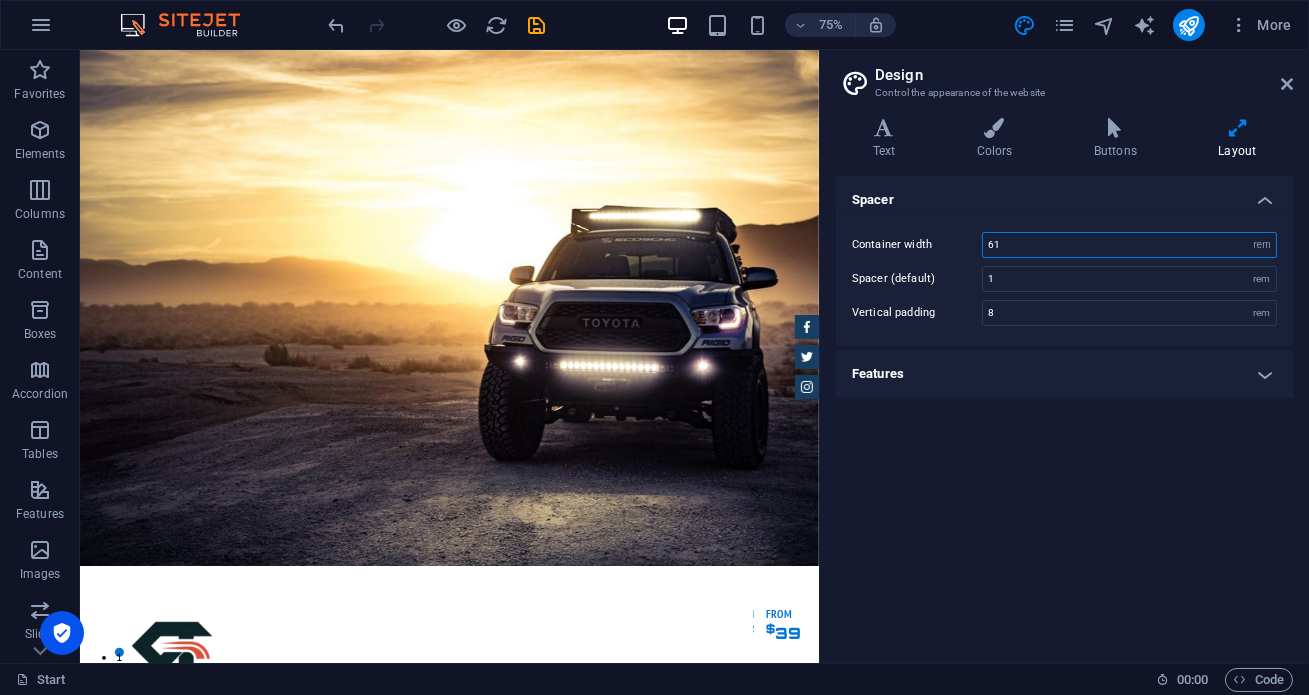 drag, startPoint x: 1031, startPoint y: 248, endPoint x: 974, endPoint y: 248, distance: 57 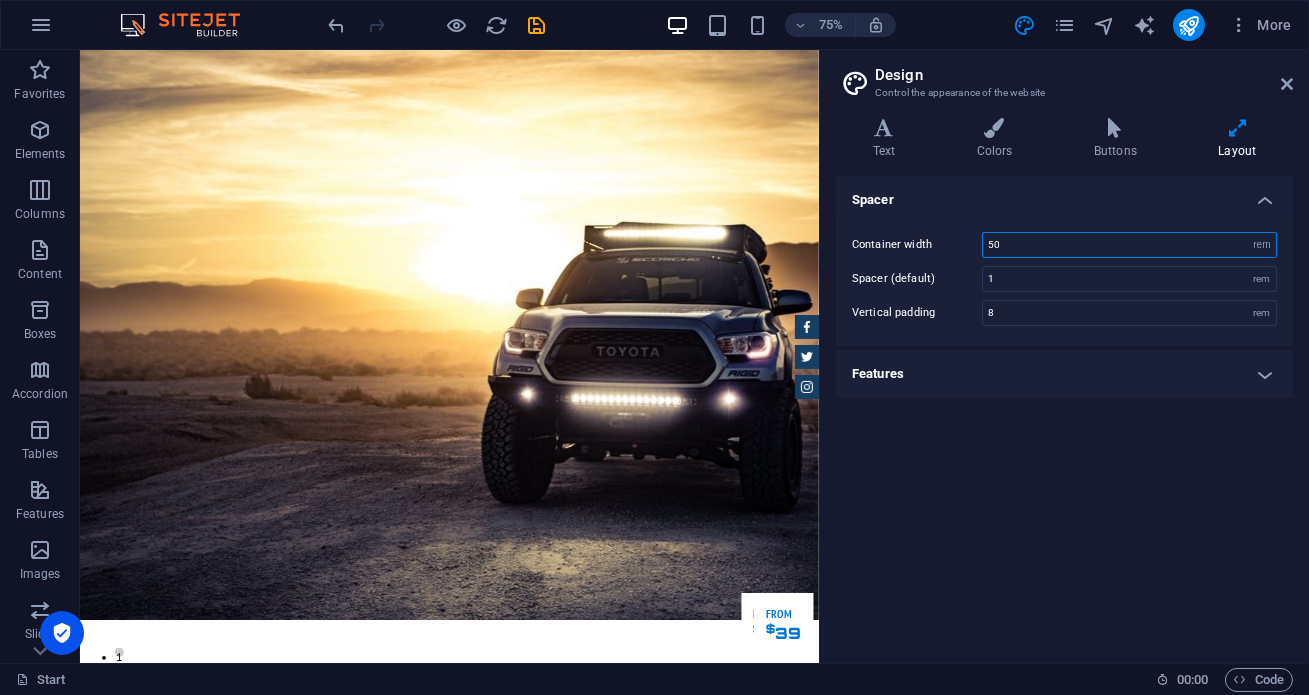 drag, startPoint x: 1035, startPoint y: 240, endPoint x: 923, endPoint y: 251, distance: 112.53888 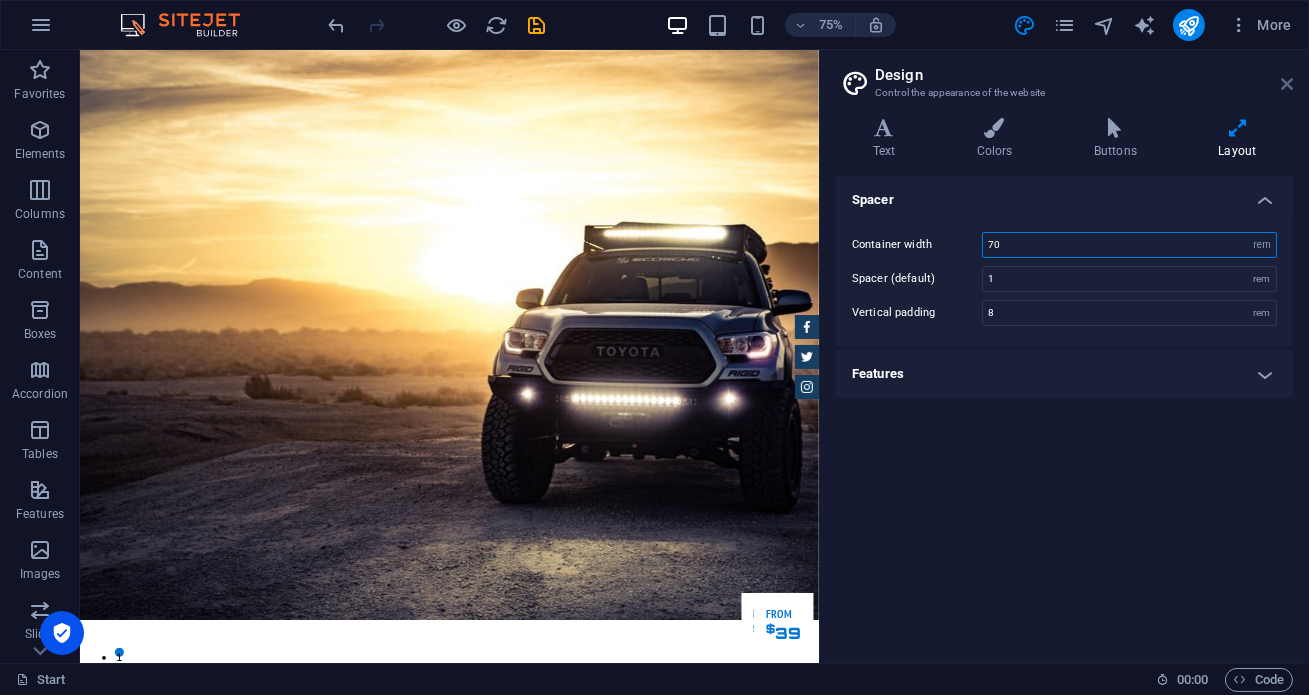 type on "70" 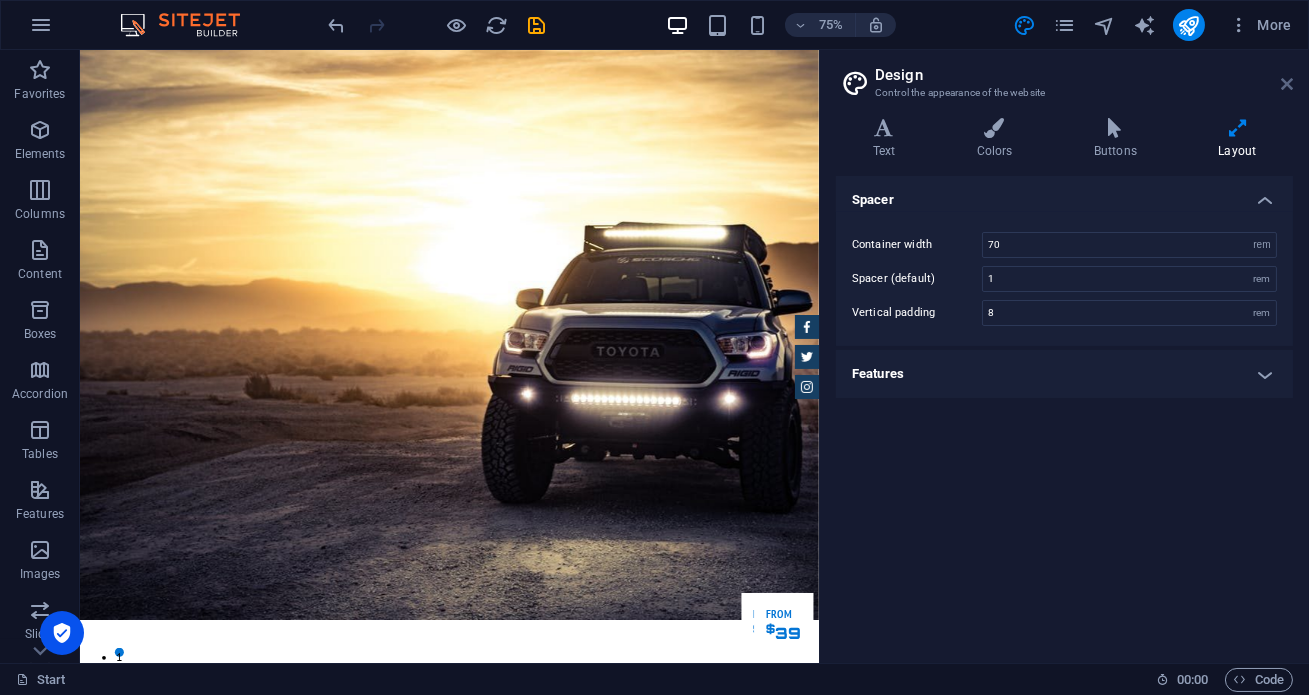 click at bounding box center (1287, 84) 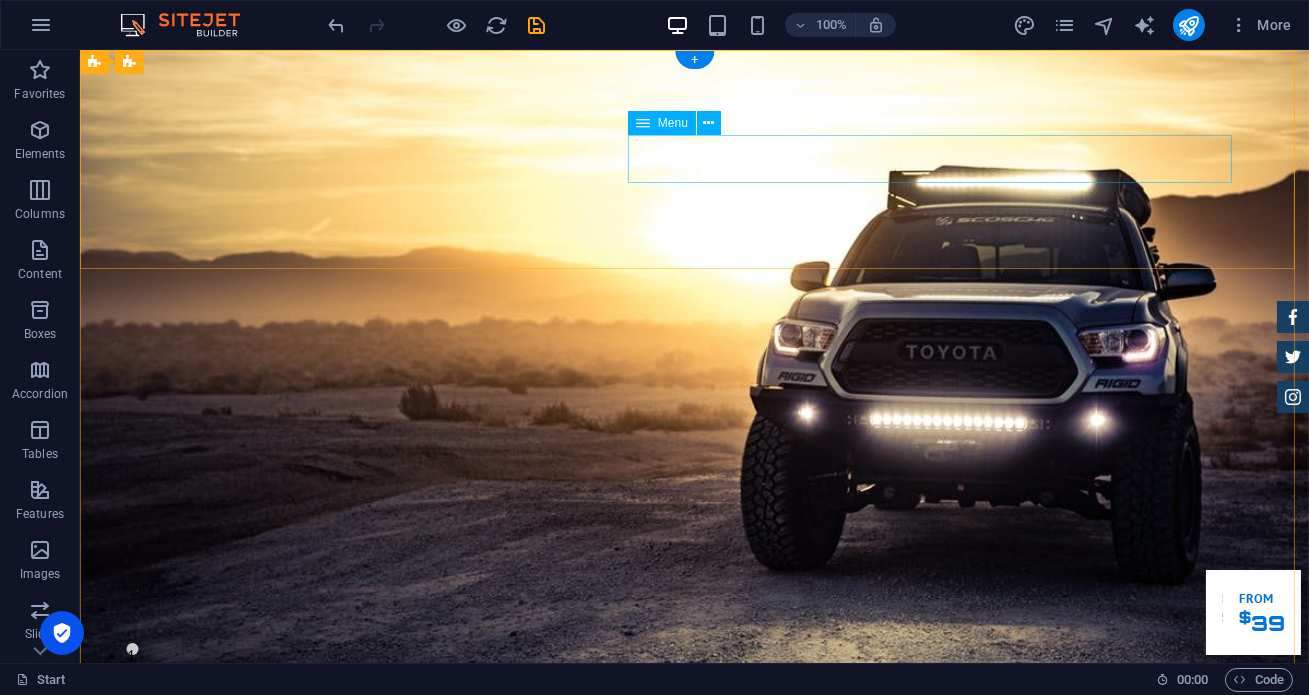 click on "Home Tentang Services Produk Feedback Contact" at bounding box center (695, 965) 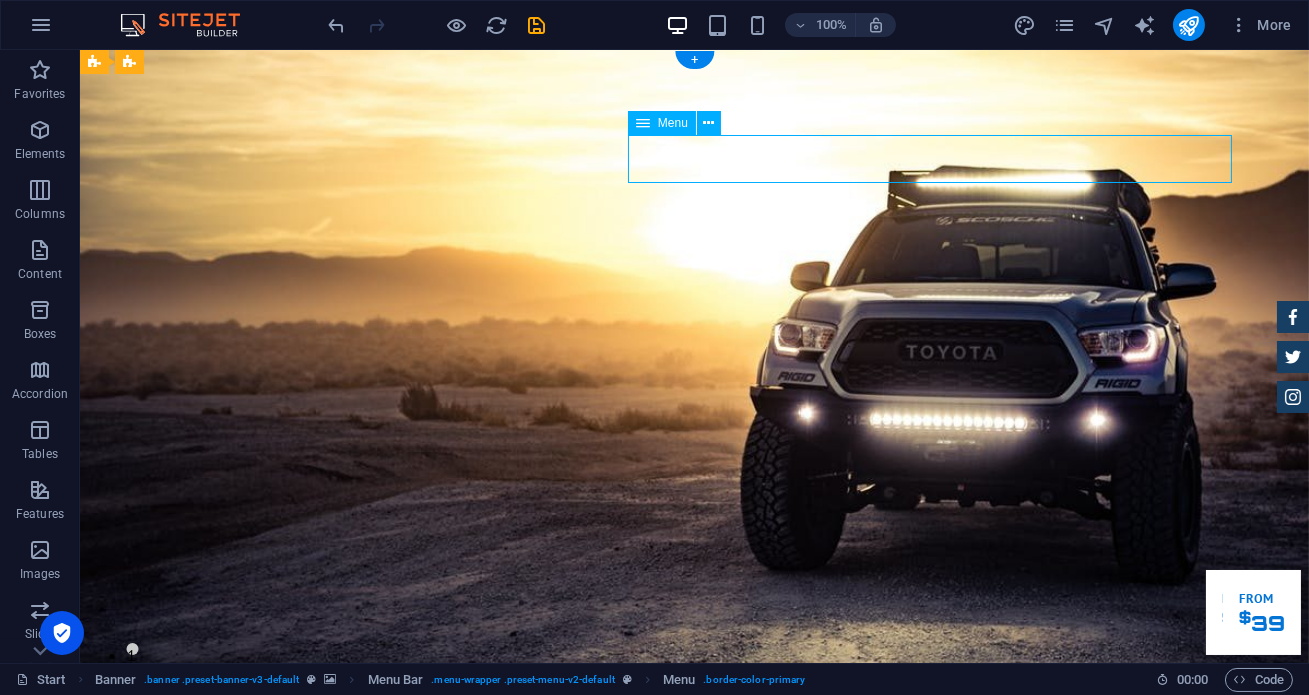 click on "Home Tentang Services Produk Feedback Contact" at bounding box center [695, 965] 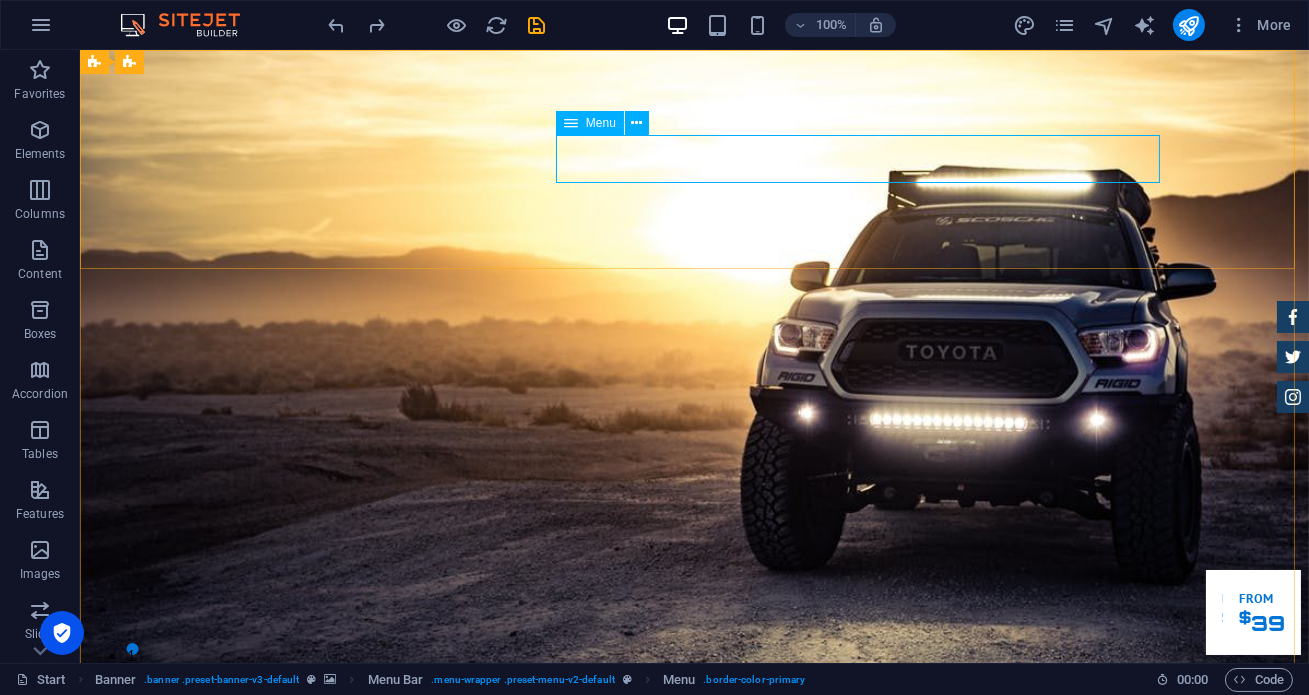 click on "Menu" at bounding box center [601, 123] 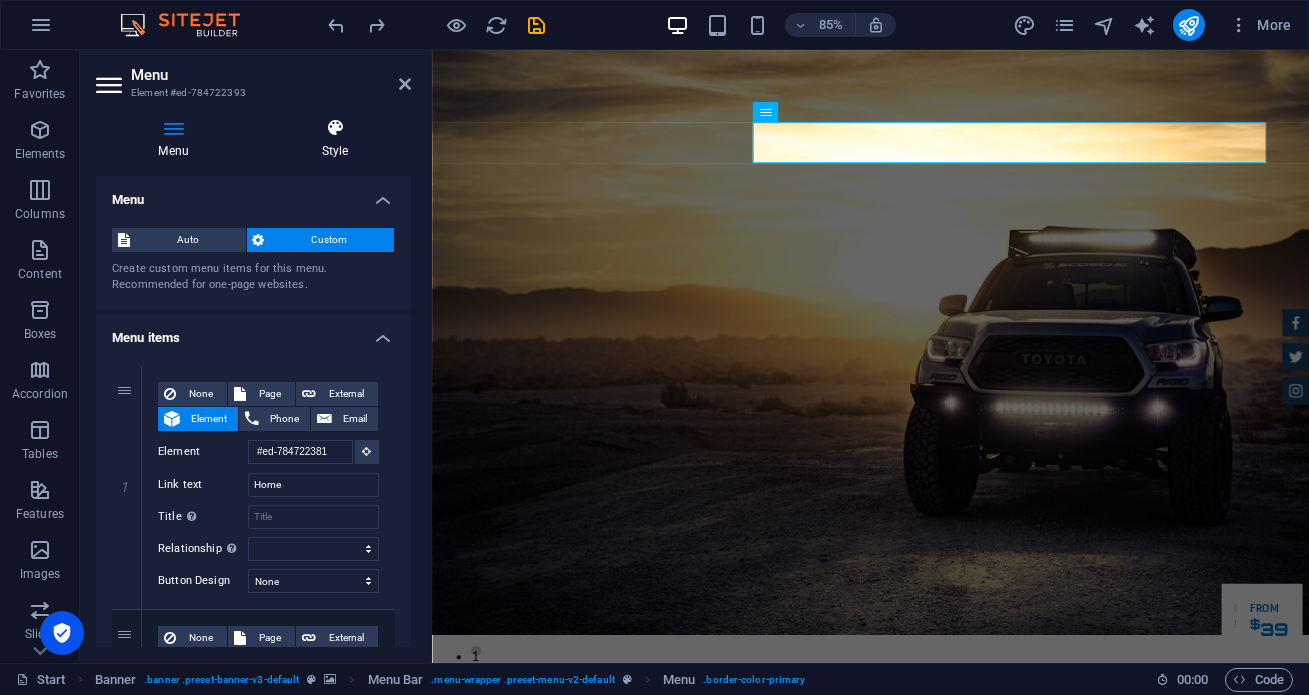 click on "Style" at bounding box center (335, 139) 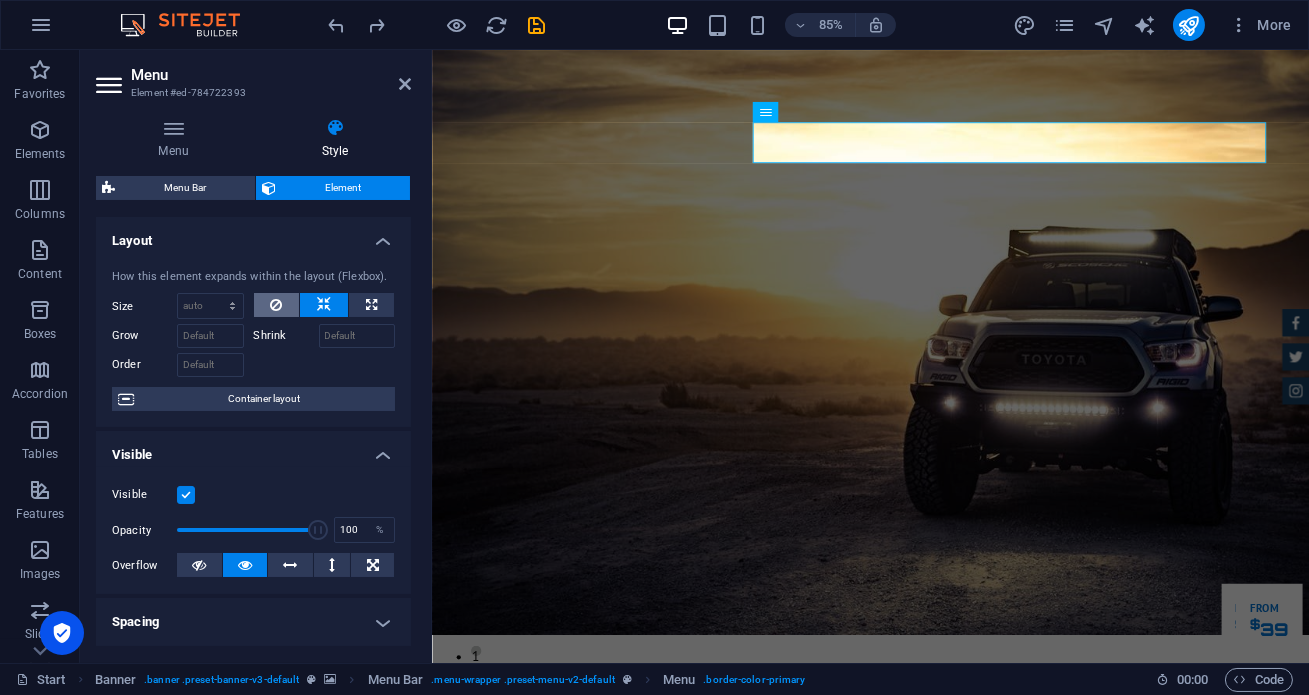 click at bounding box center [276, 305] 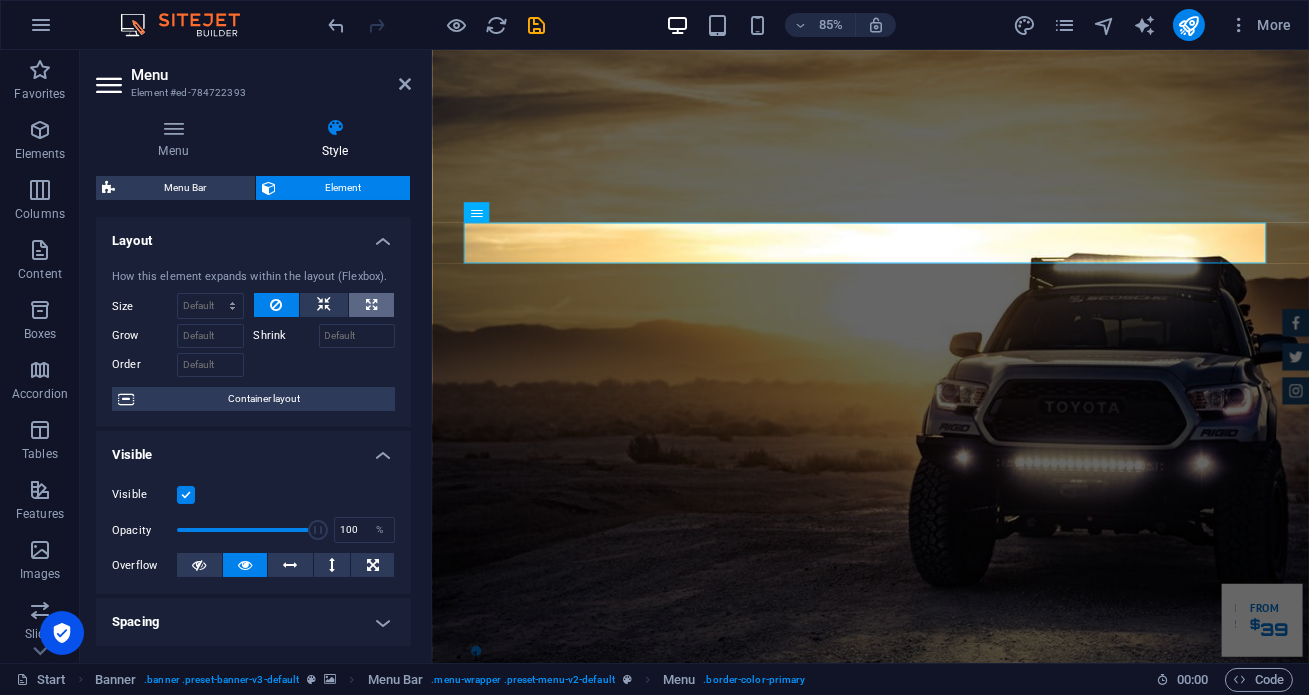click at bounding box center [371, 305] 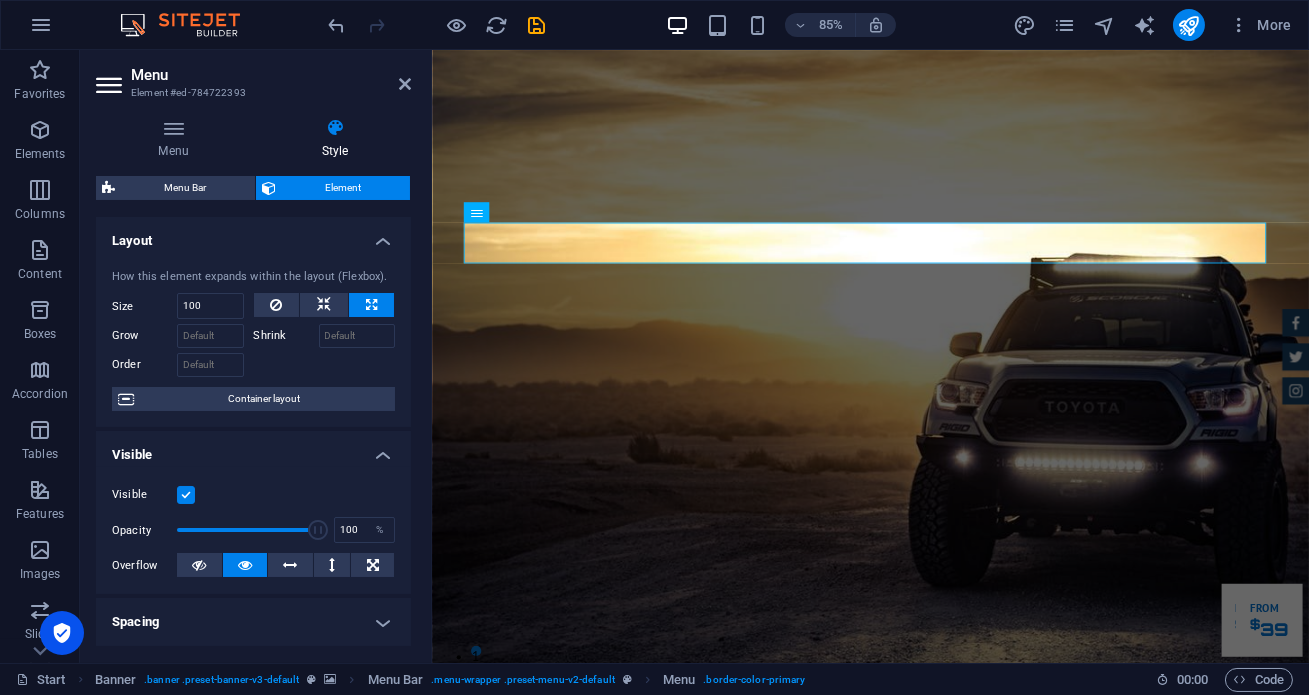 type on "100" 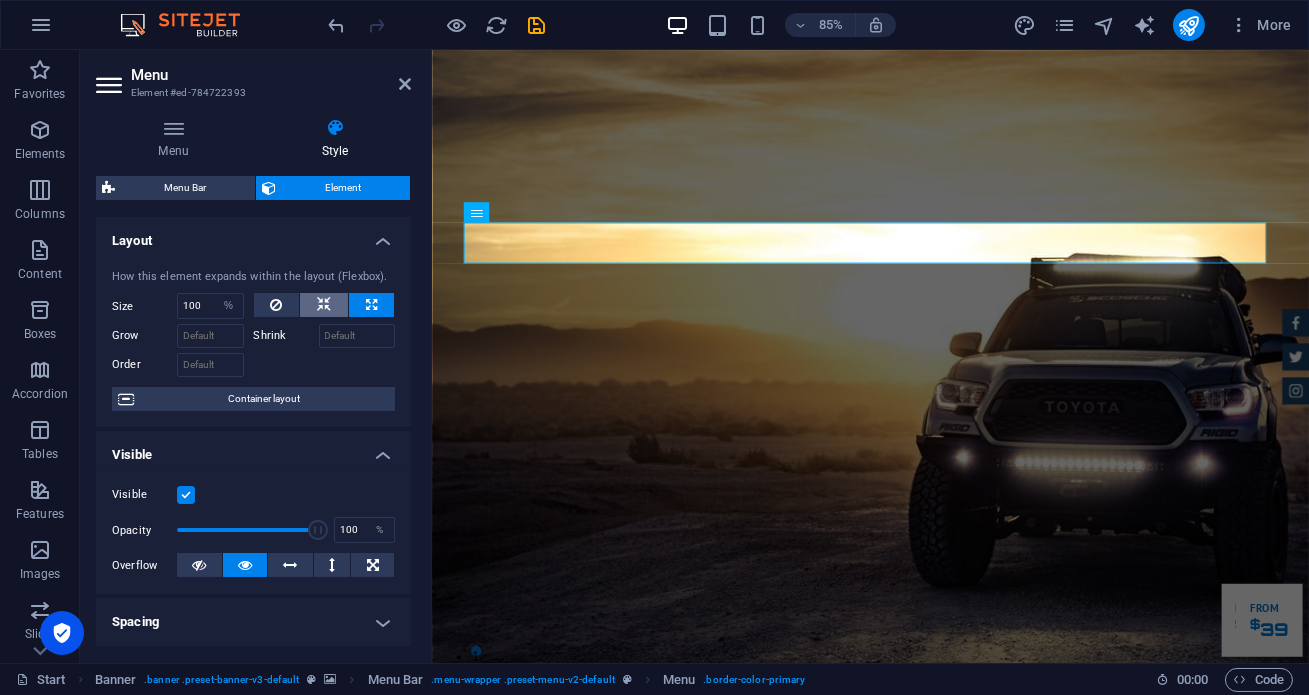 click at bounding box center (324, 305) 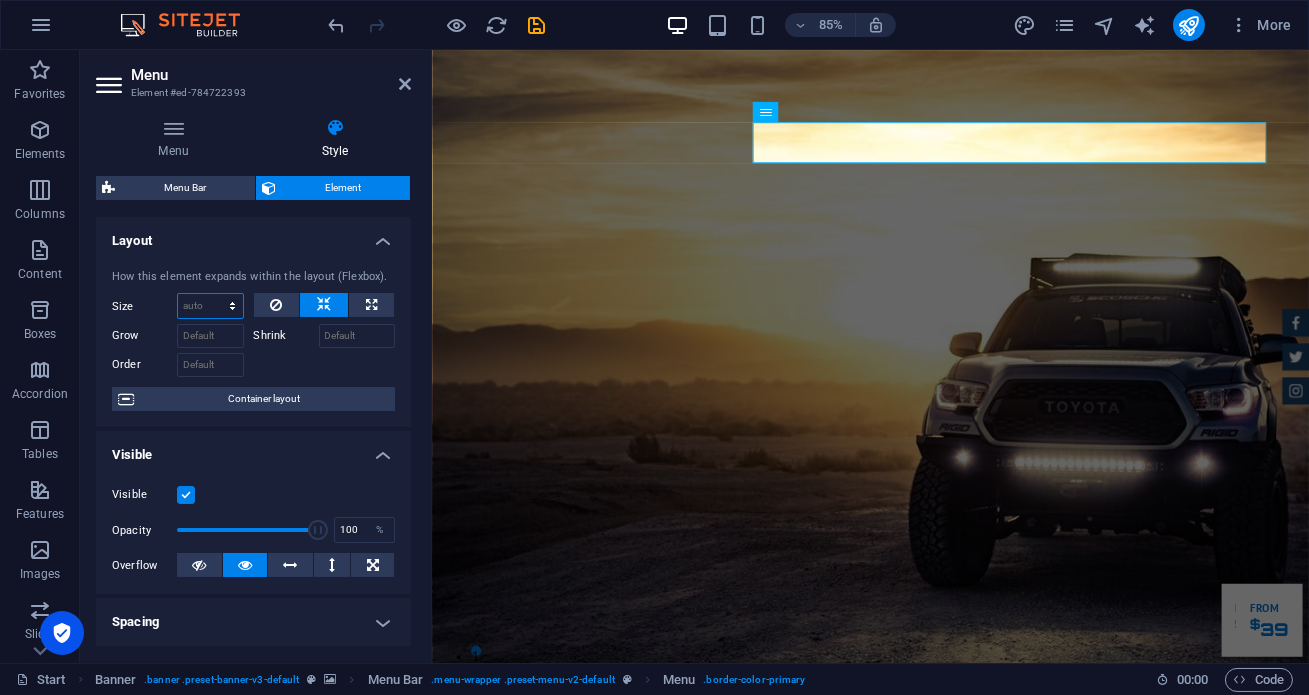 click on "Default auto px % 1/1 1/2 1/3 1/4 1/5 1/6 1/7 1/8 1/9 1/10" at bounding box center (210, 306) 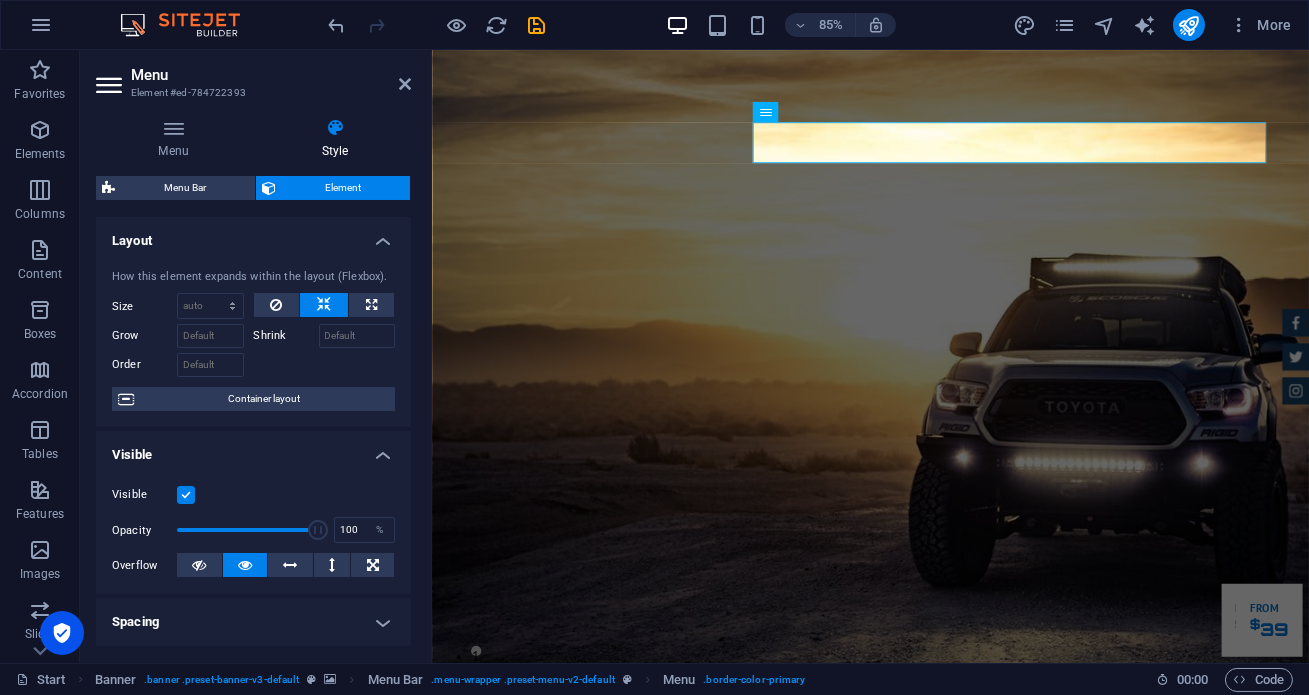 click on "How this element expands within the layout (Flexbox)." at bounding box center (253, 277) 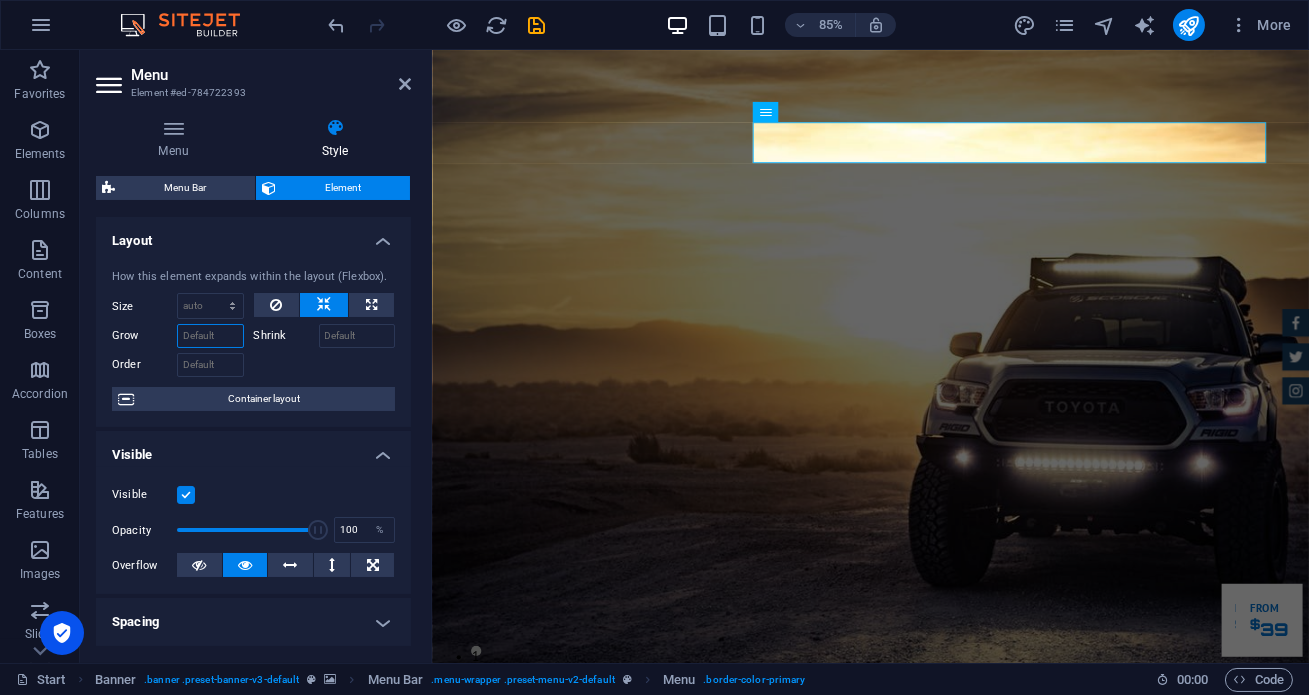 click on "Grow" at bounding box center (210, 336) 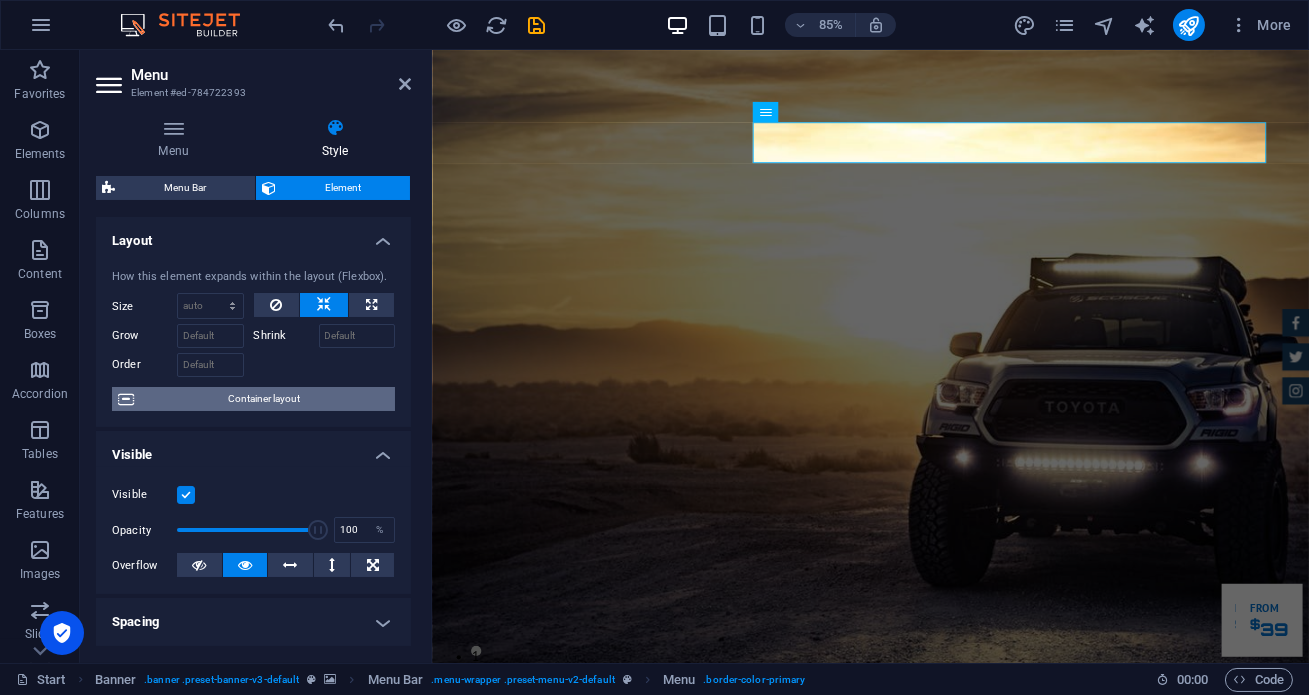 click on "Container layout" at bounding box center [264, 399] 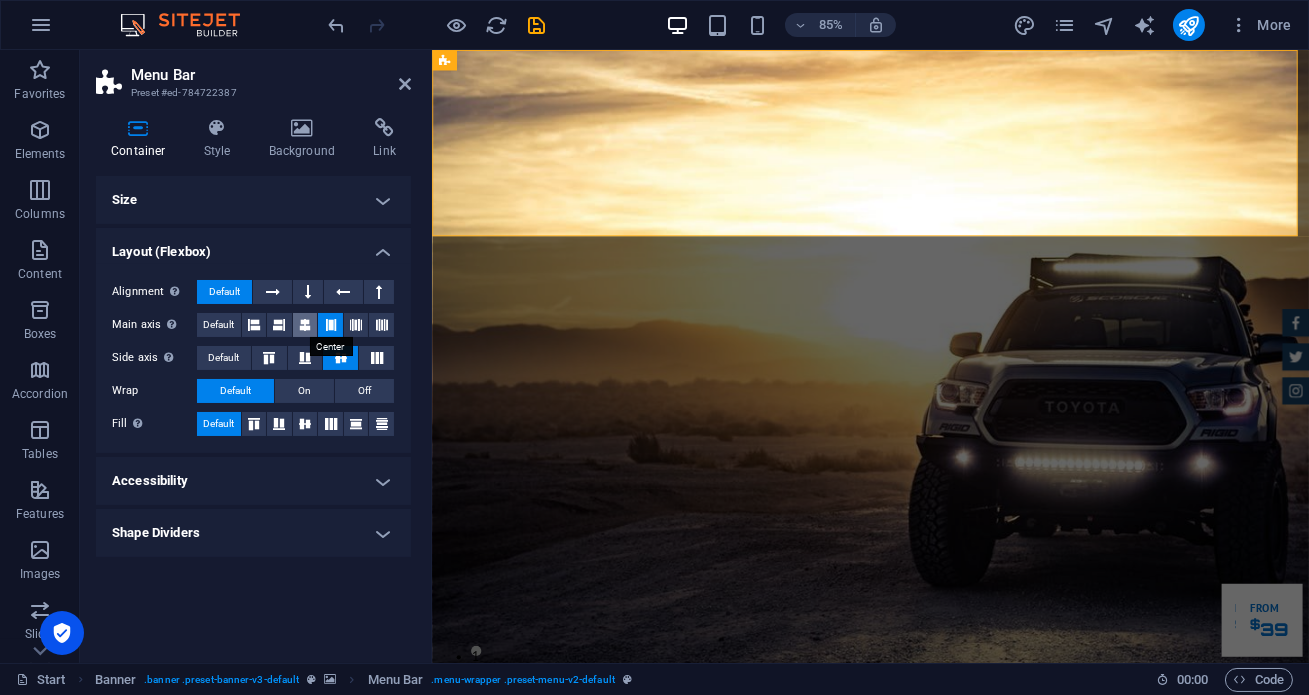 click at bounding box center (305, 325) 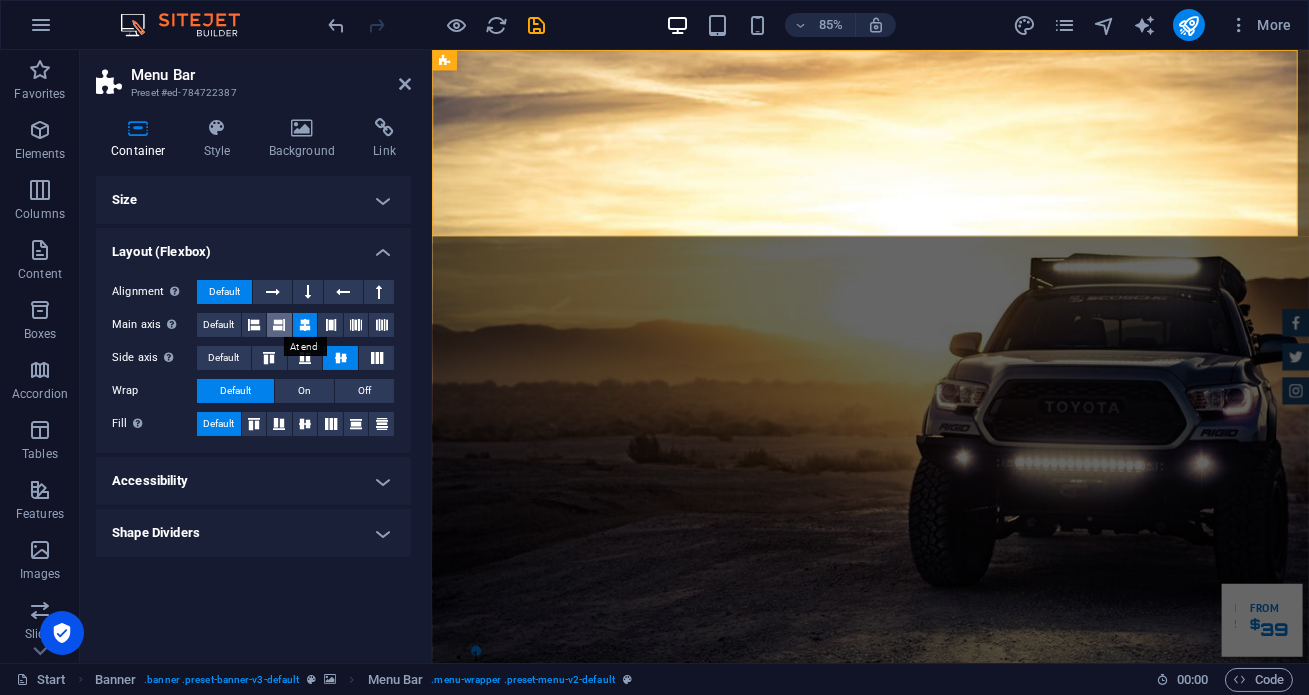 click at bounding box center [279, 325] 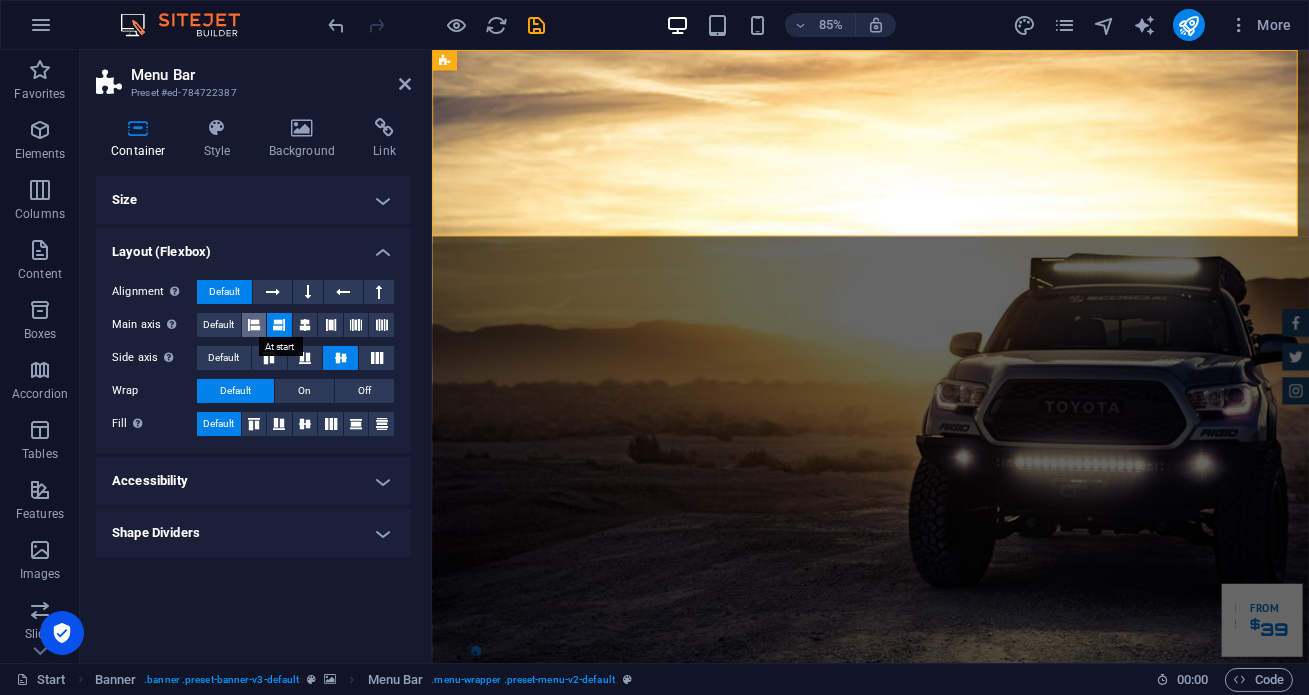 click at bounding box center (254, 325) 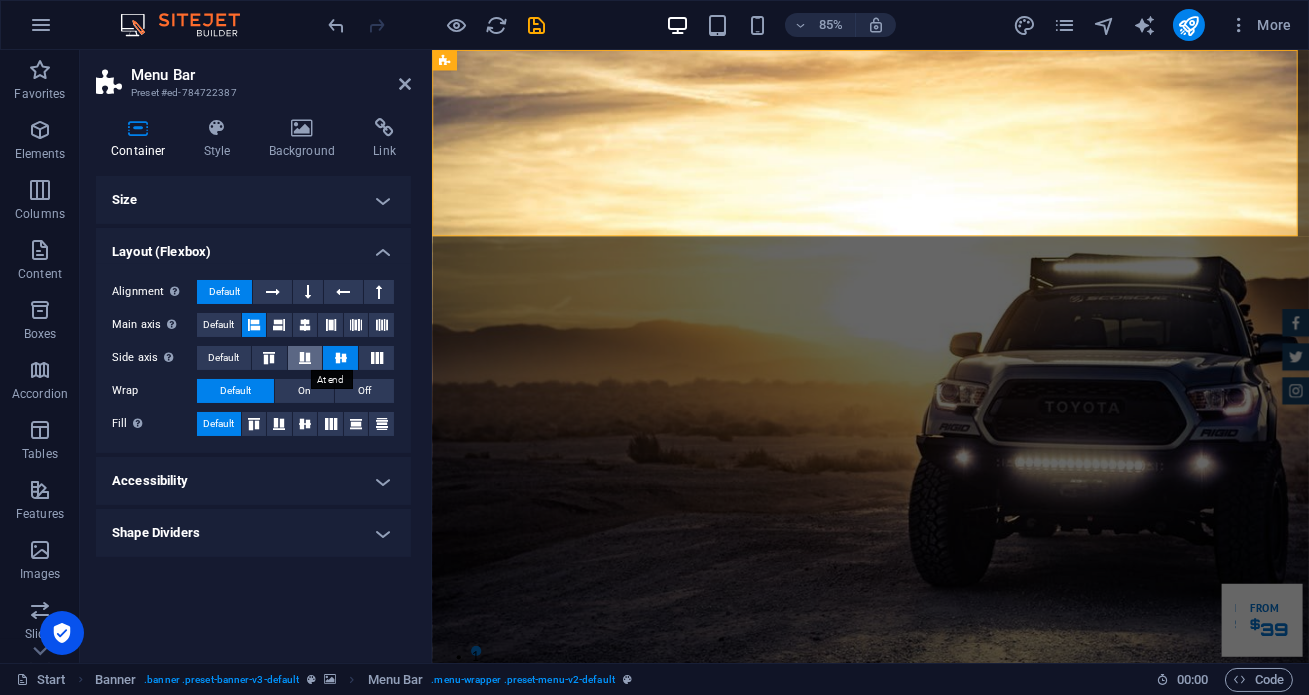 click at bounding box center [305, 358] 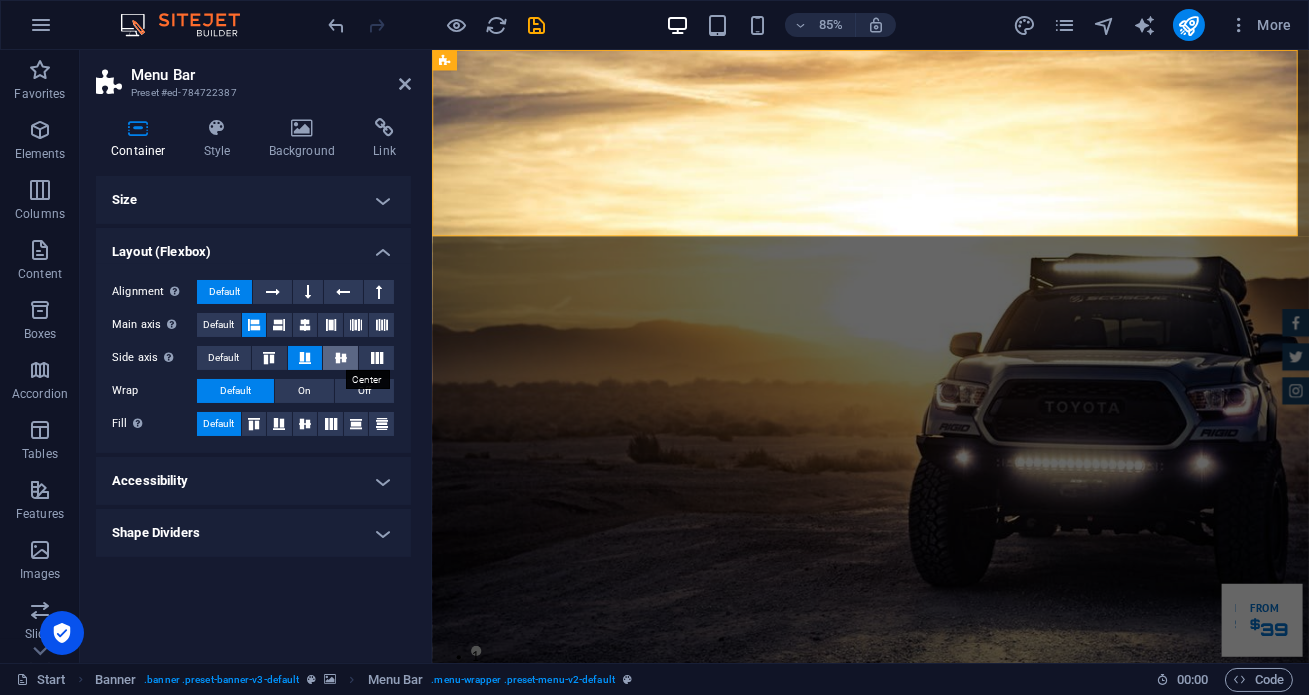 click at bounding box center [341, 358] 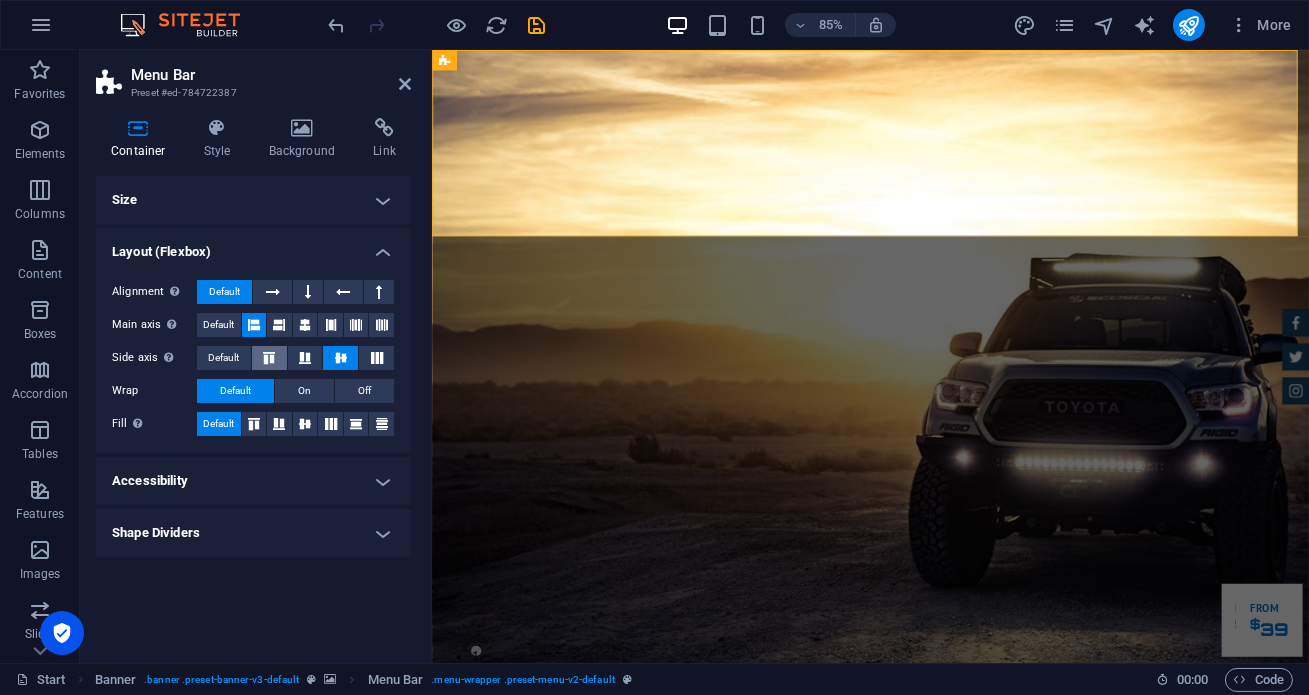 click at bounding box center (269, 358) 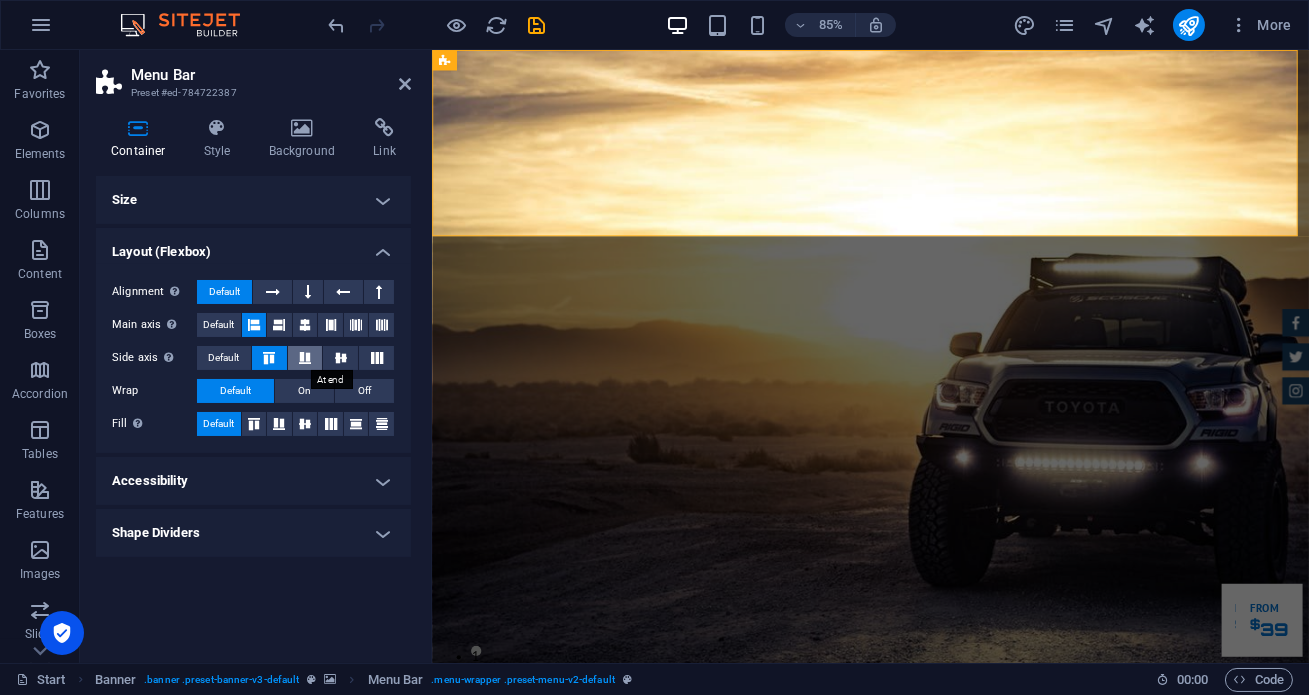 click at bounding box center [305, 358] 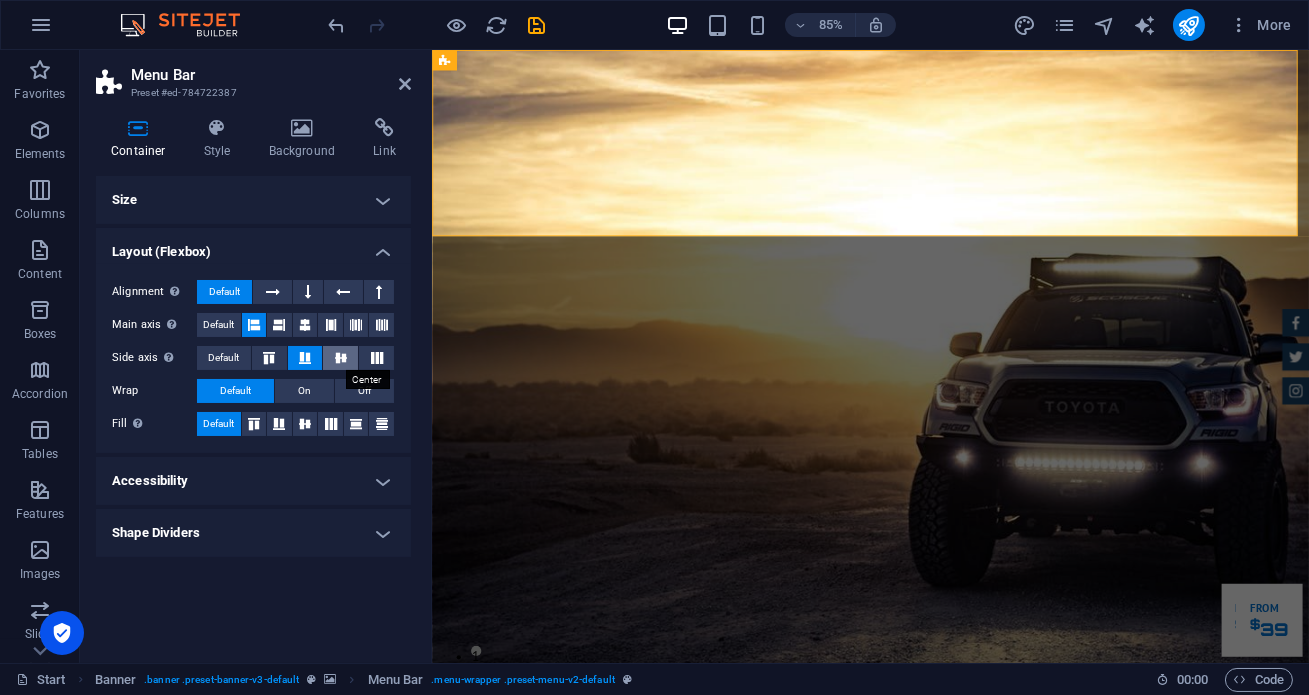 click at bounding box center (341, 358) 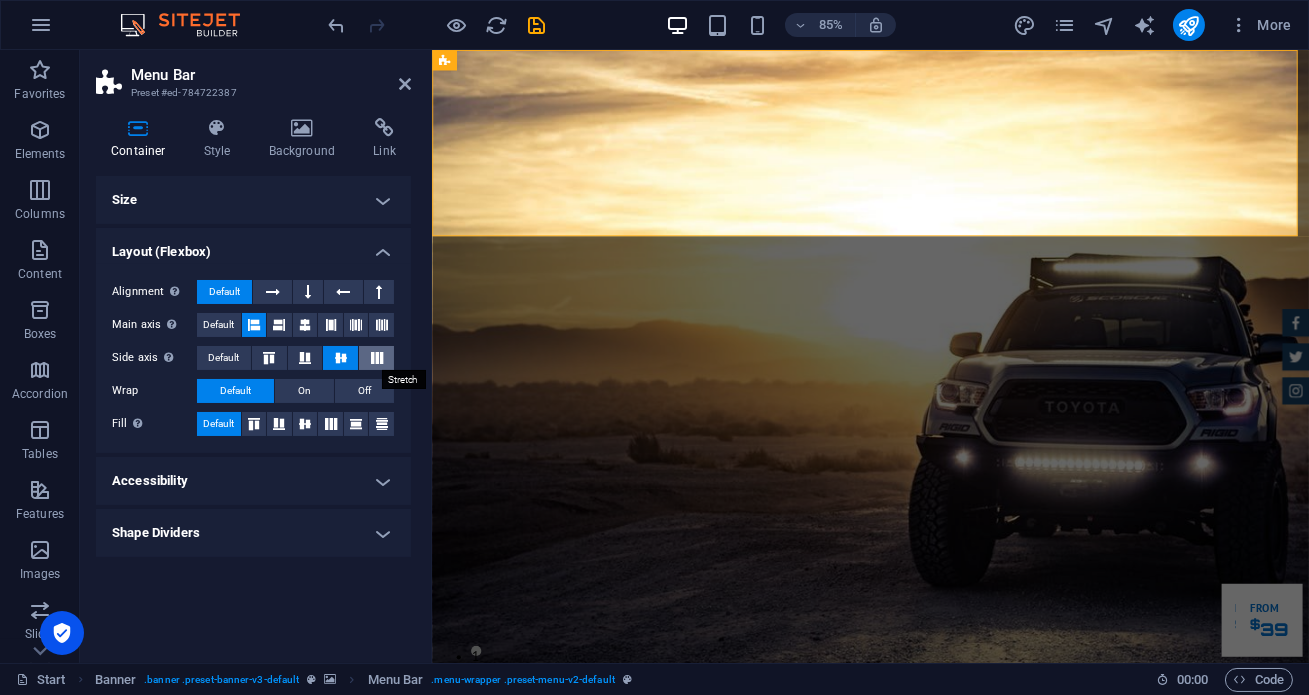 click at bounding box center [377, 358] 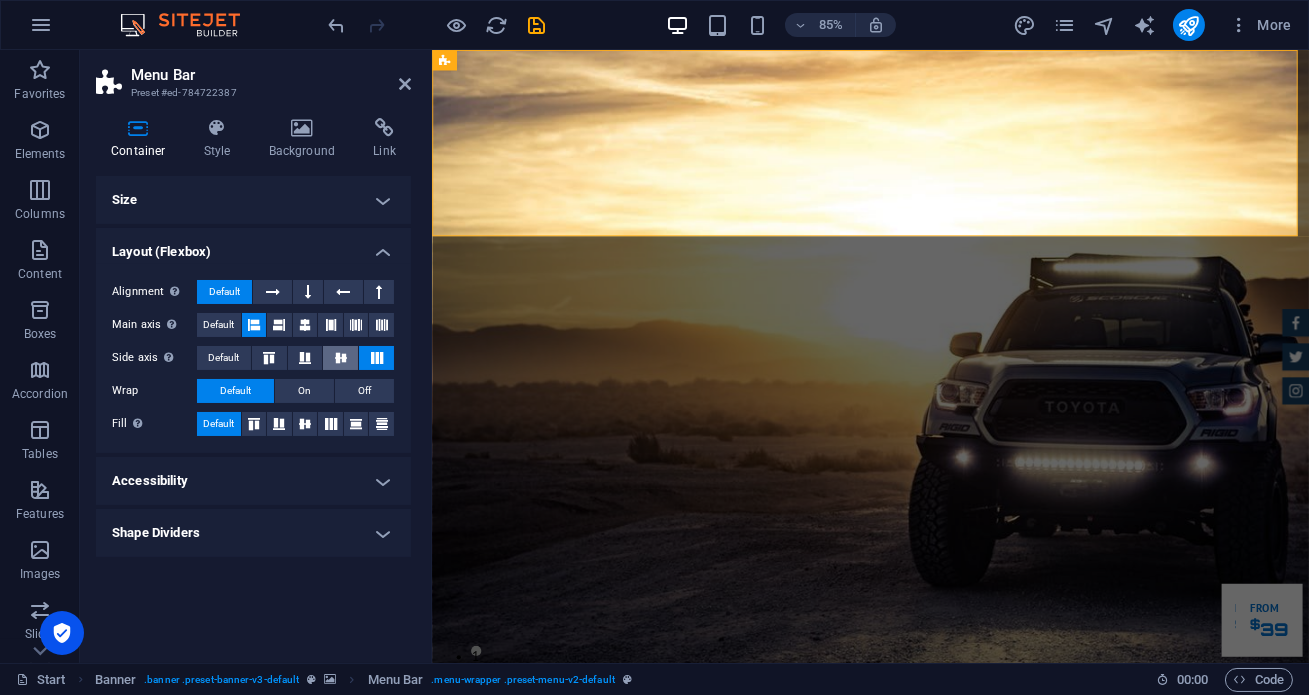 click at bounding box center (341, 358) 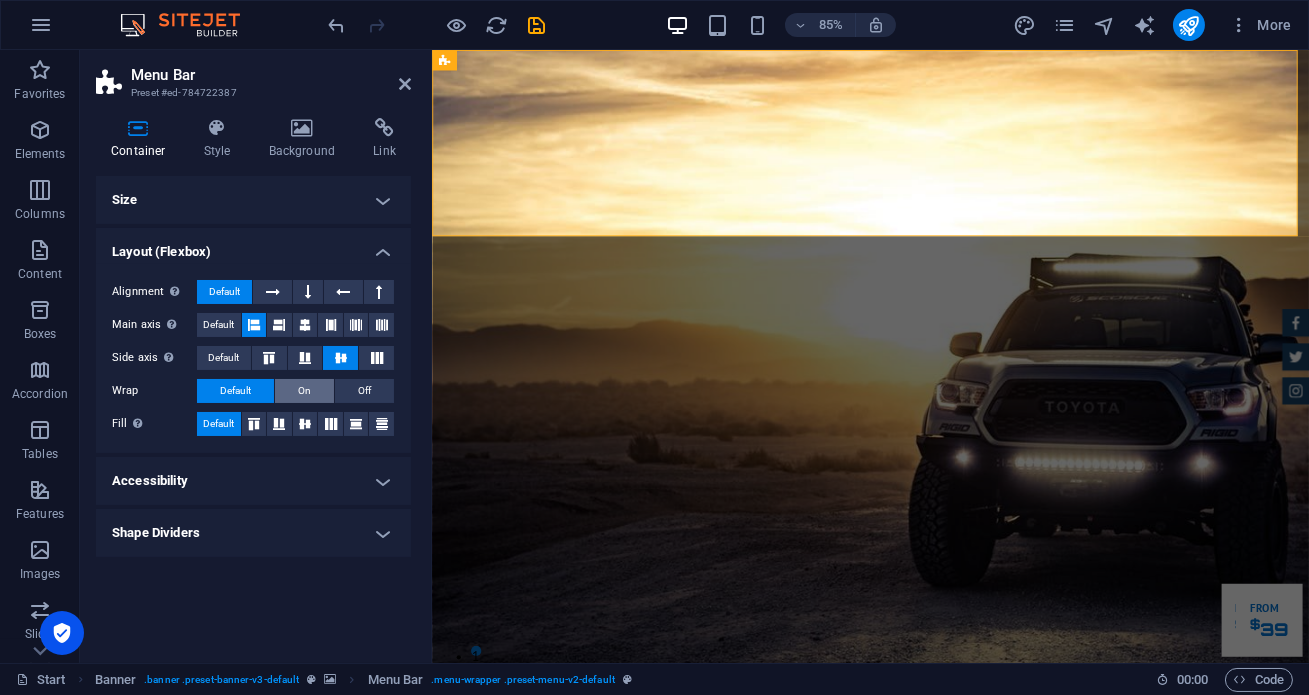 click on "On" at bounding box center (304, 391) 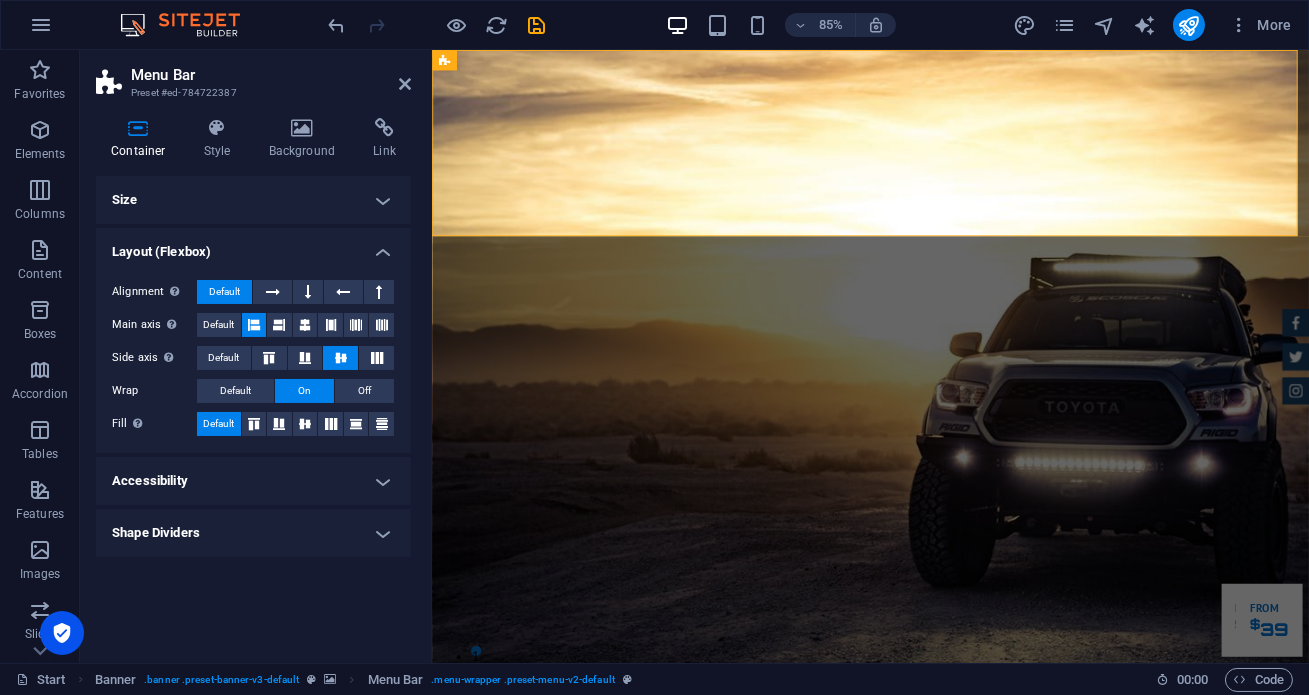 click on "On" at bounding box center [304, 391] 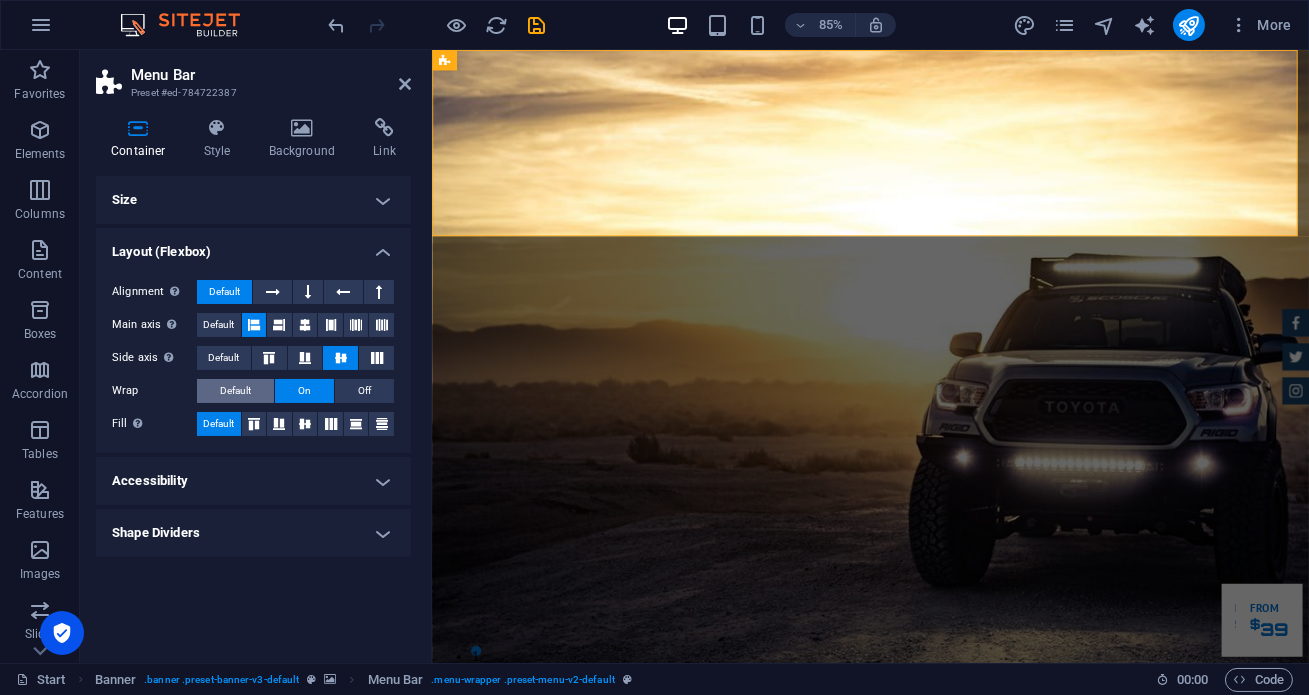drag, startPoint x: 252, startPoint y: 389, endPoint x: 269, endPoint y: 389, distance: 17 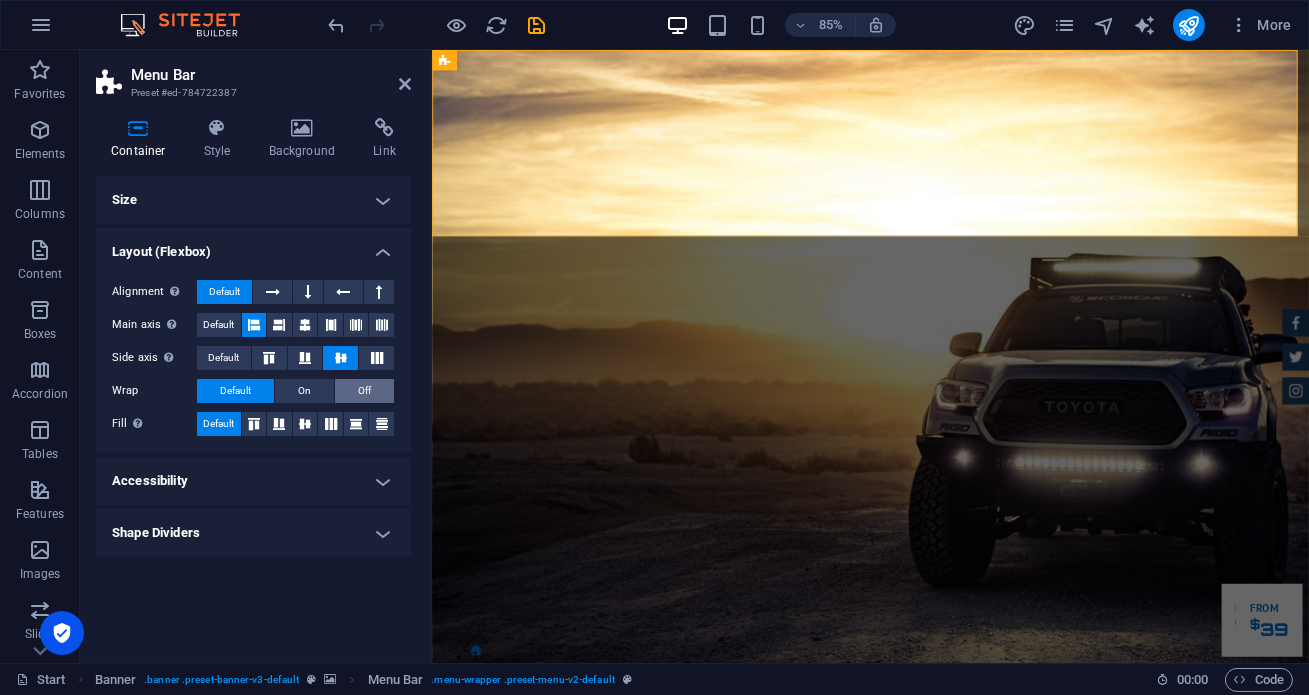 click on "Off" at bounding box center [364, 391] 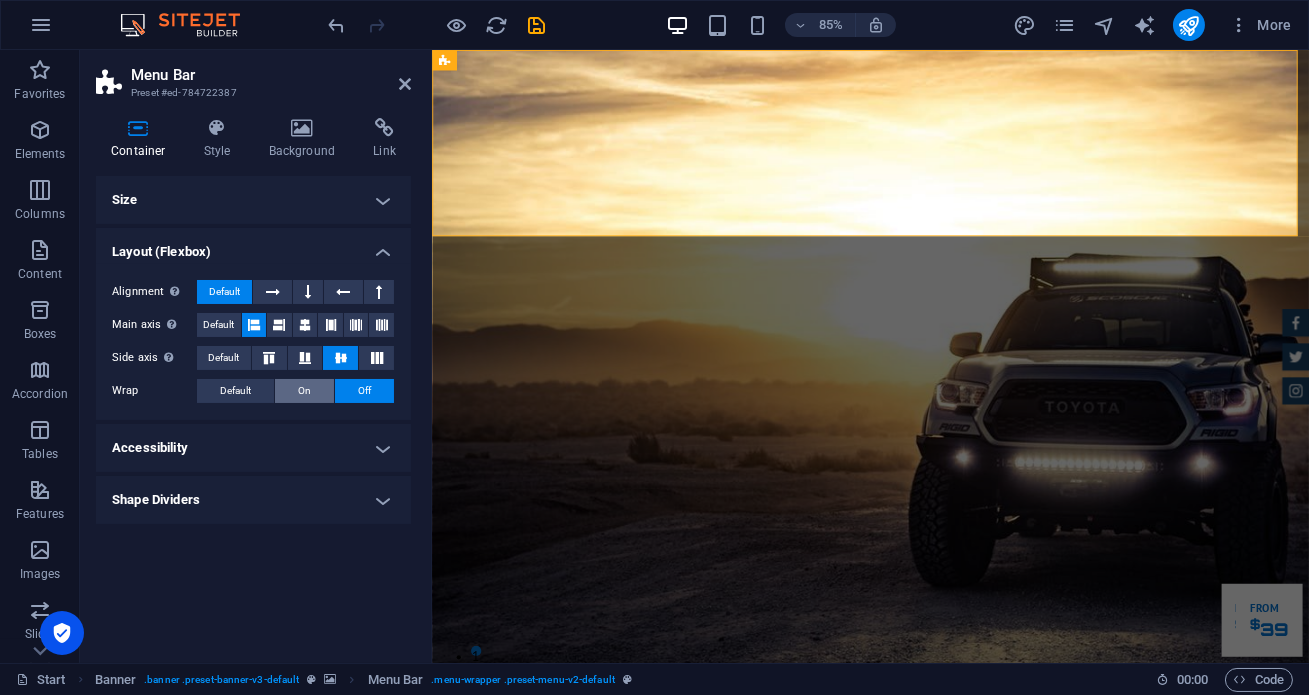 click on "On" at bounding box center [304, 391] 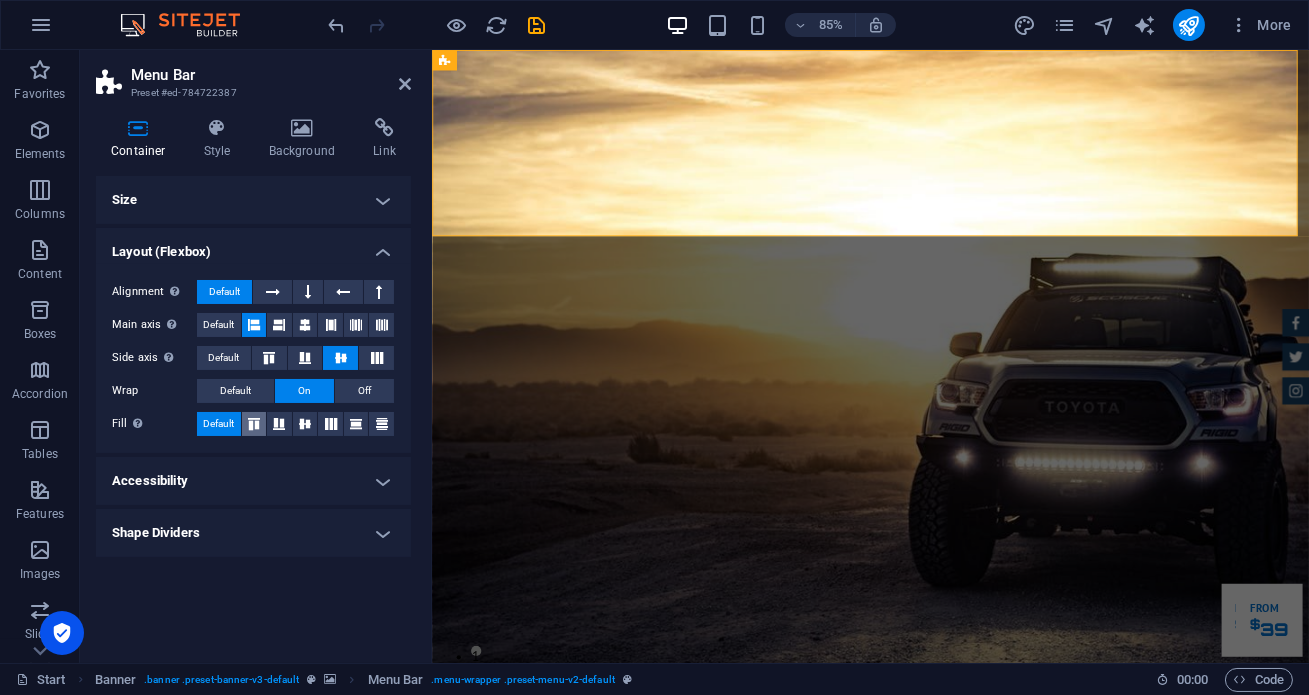 click at bounding box center (254, 424) 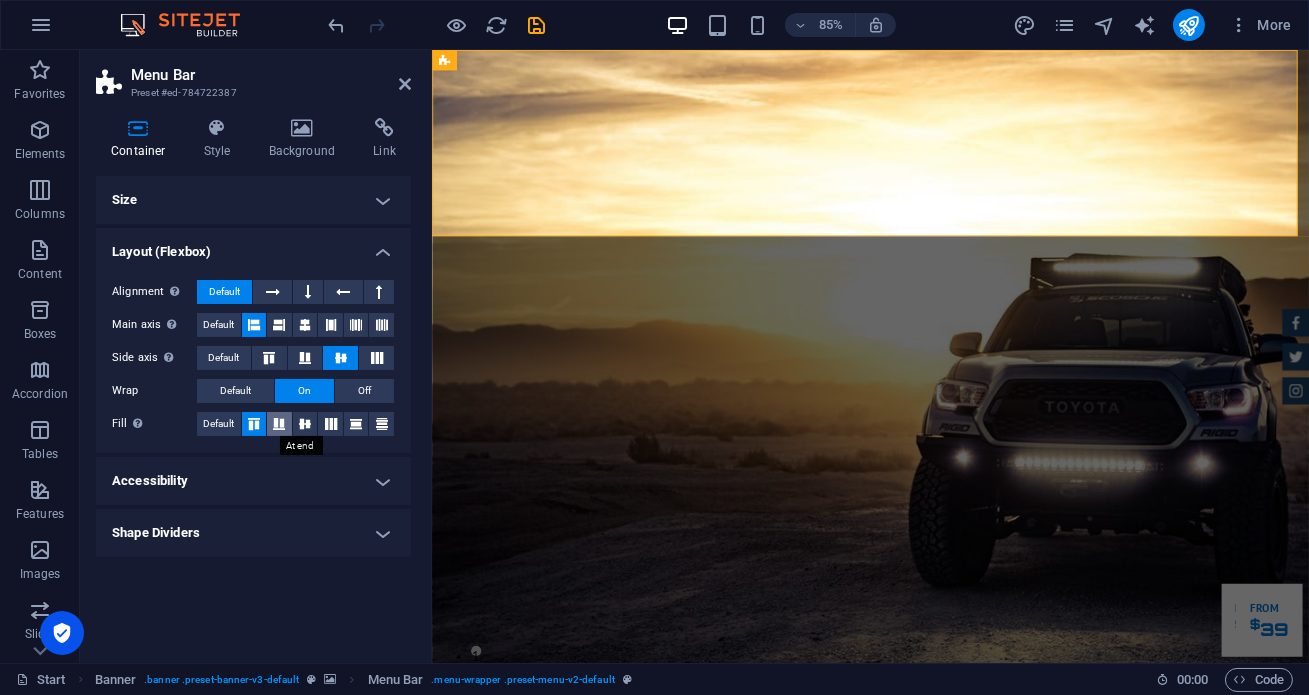 click at bounding box center [279, 424] 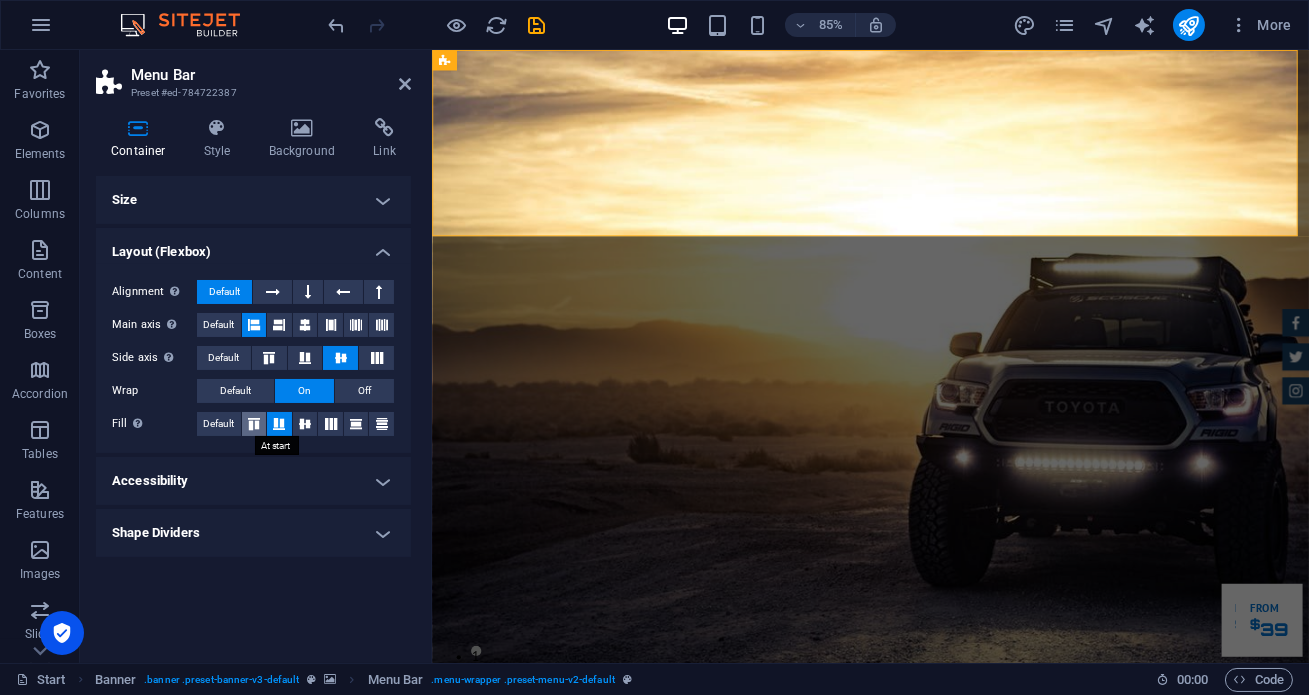 click at bounding box center [254, 424] 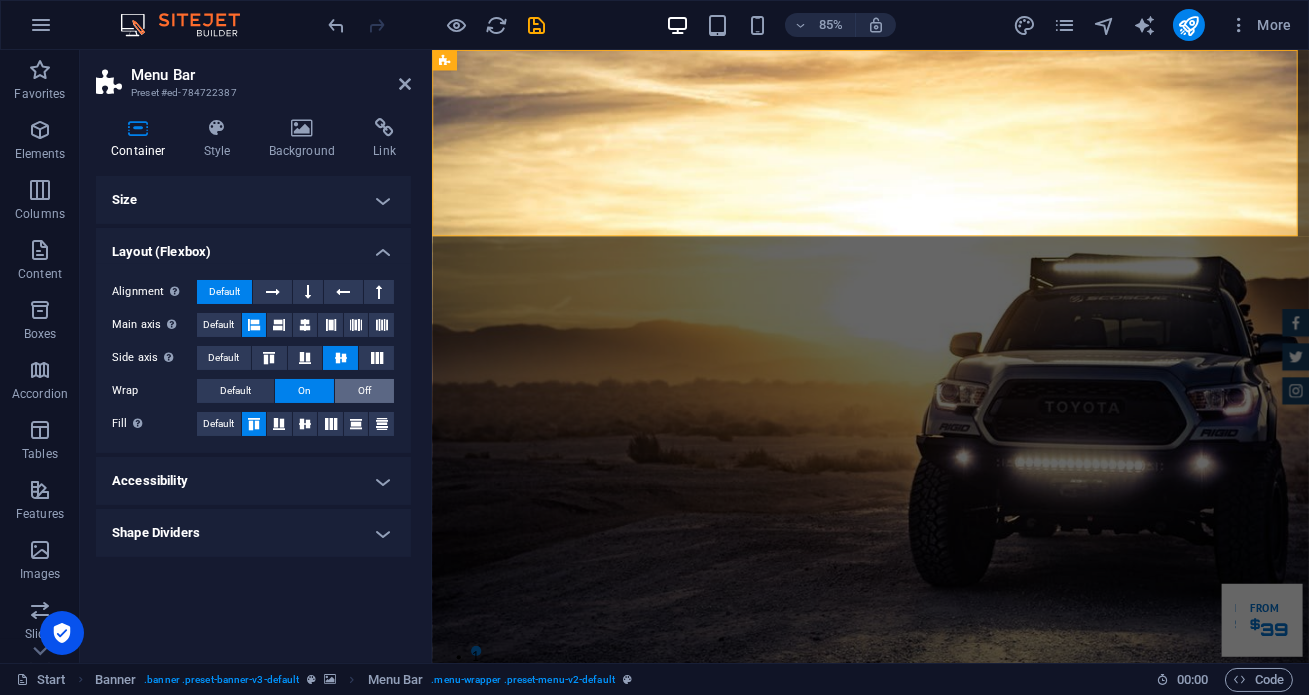 click on "Off" at bounding box center (364, 391) 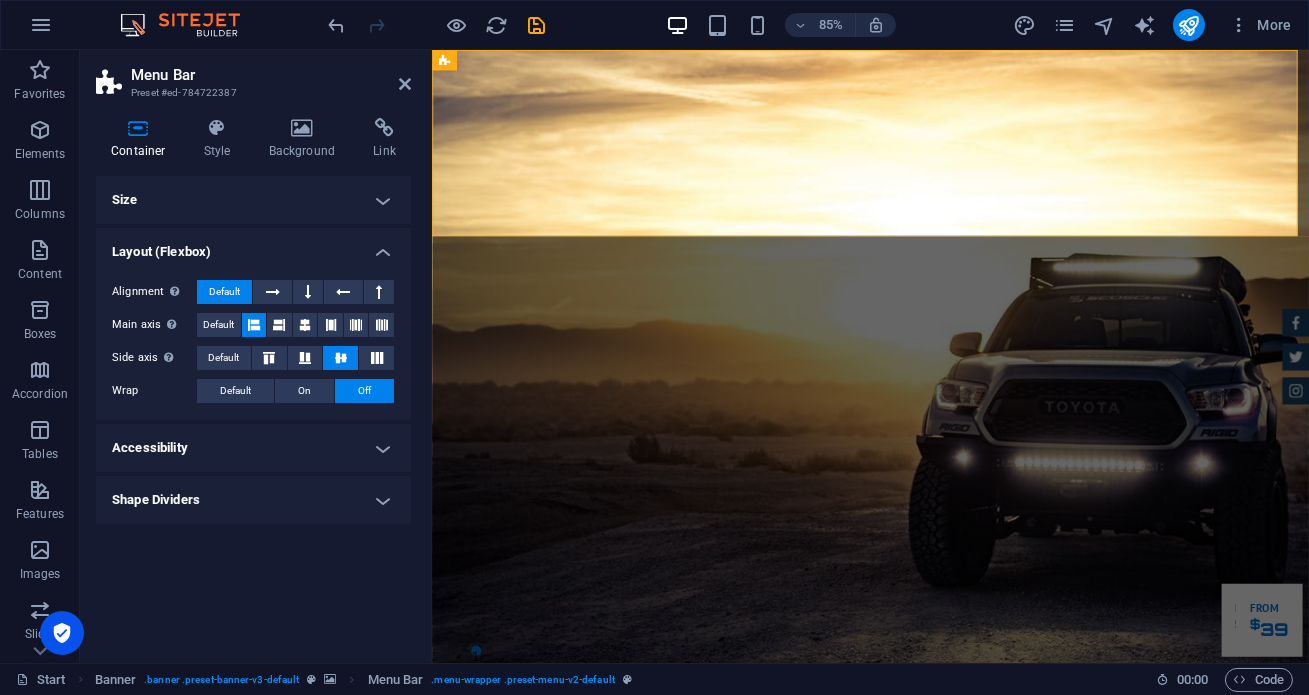 click on "Menu Bar Preset #ed-784722387
Container Style Background Link Size Height Default px rem % vh vw Min. height None px rem % vh vw Width Default px rem % em vh vw Min. width None px rem % vh vw Content width Default Custom width Width Default px rem % em vh vw Min. width None px rem % vh vw Default padding Custom spacing Default content width and padding can be changed under Design. Edit design Layout (Flexbox) Alignment Determines the flex direction. Default Main axis Determine how elements should behave along the main axis inside this container (justify content). Default Side axis Control the vertical direction of the element inside of the container (align items). Default Wrap Default On Off Fill Controls the distances and direction of elements on the y-axis across several lines (align content). Default Accessibility ARIA helps assistive technologies (like screen readers) to understand the role, state, and behavior of web elements Role The ARIA role defines the purpose of an element.  None %" at bounding box center [256, 356] 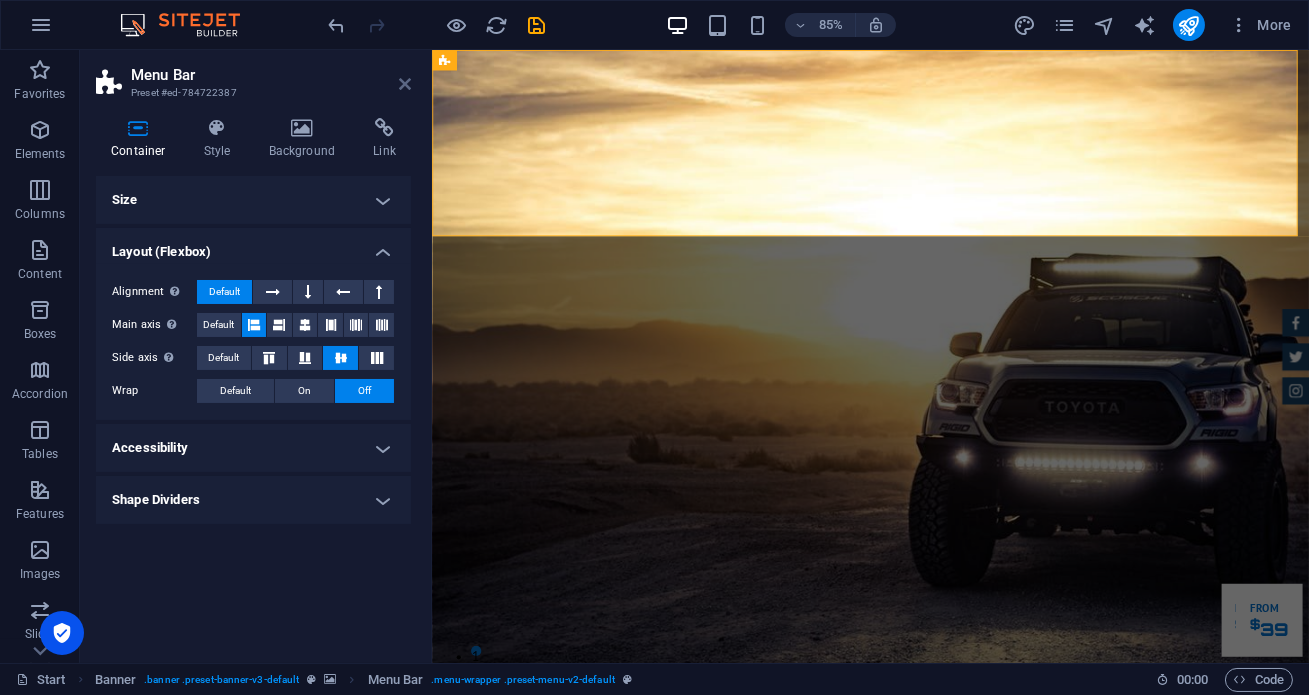 drag, startPoint x: 404, startPoint y: 87, endPoint x: 324, endPoint y: 37, distance: 94.33981 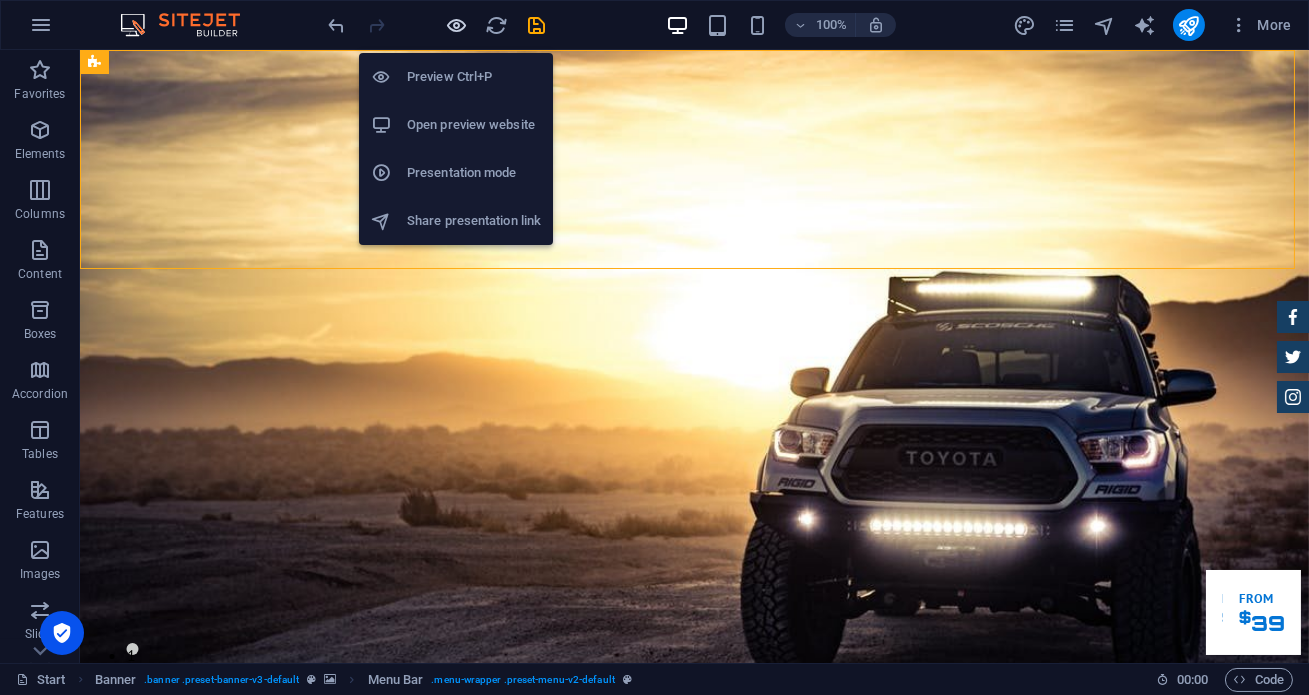 click at bounding box center [457, 25] 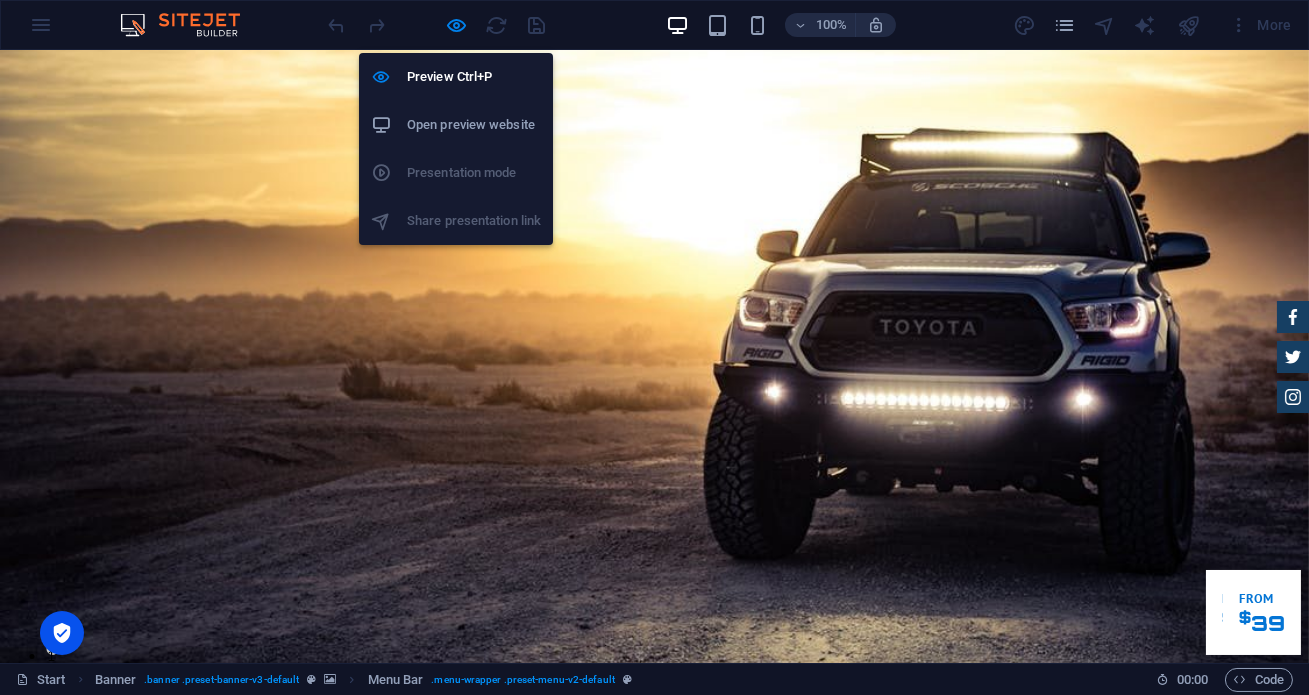click on "Open preview website" at bounding box center [474, 125] 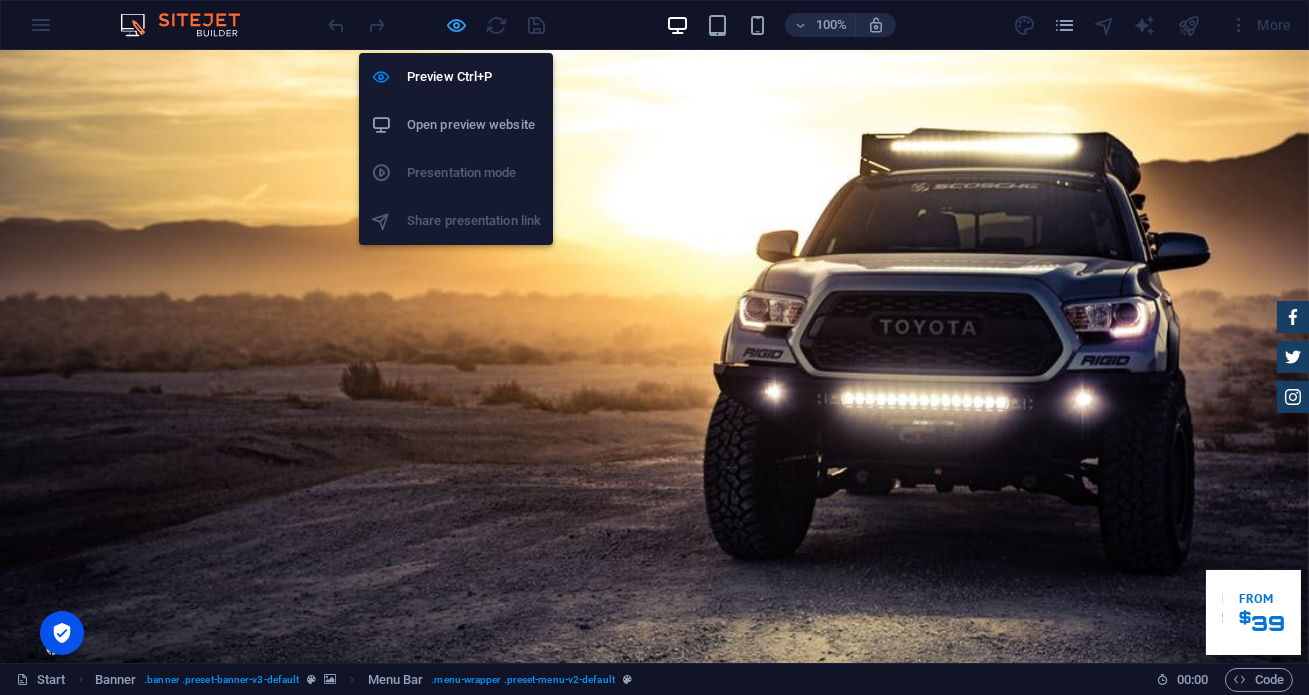 click at bounding box center (457, 25) 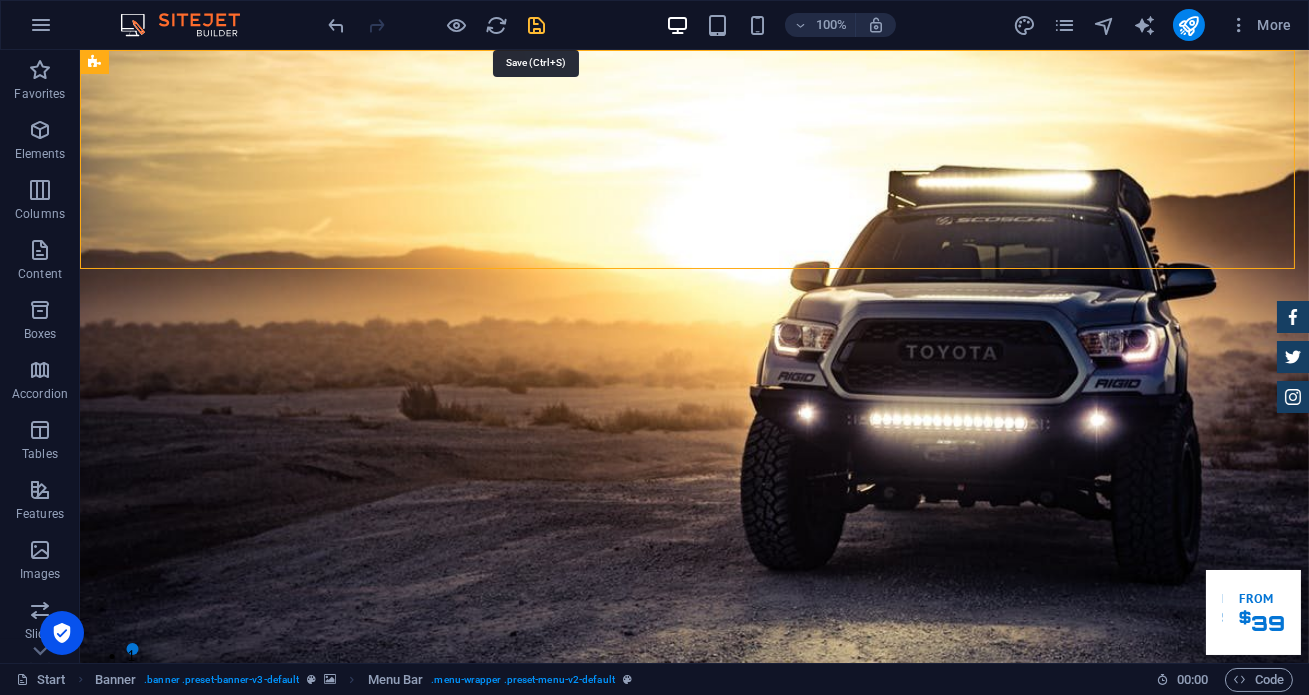 click at bounding box center [537, 25] 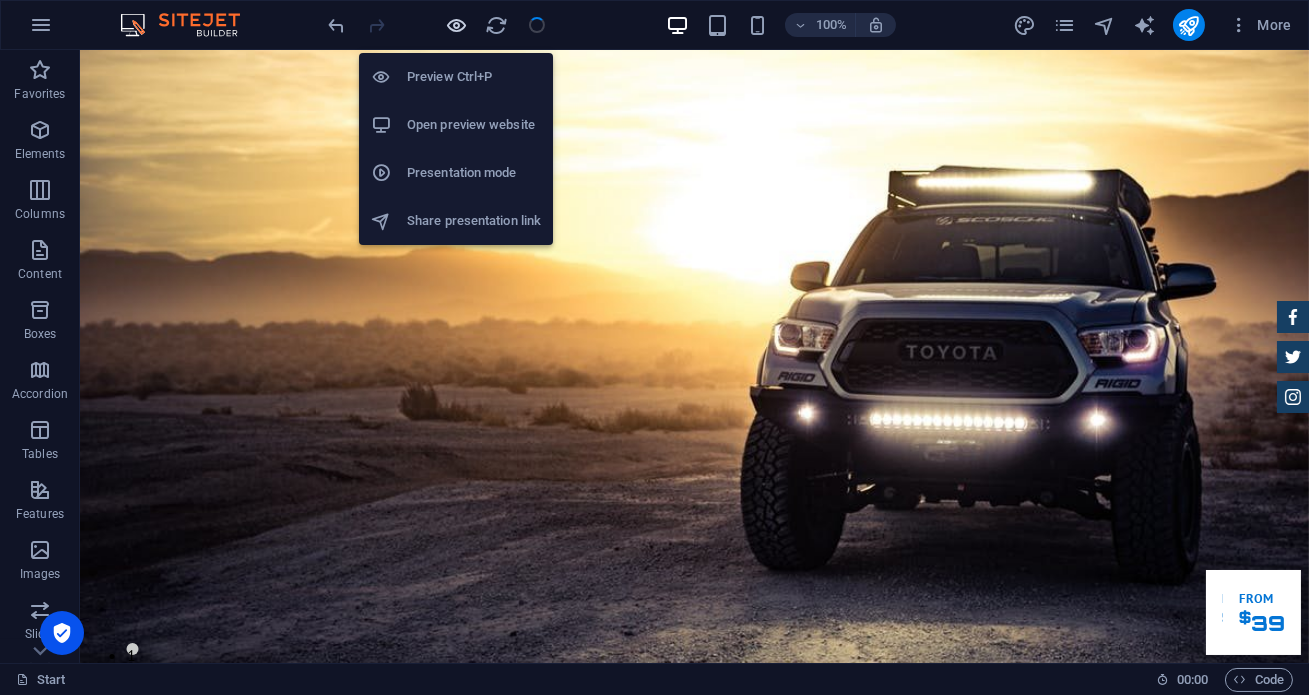 click at bounding box center [457, 25] 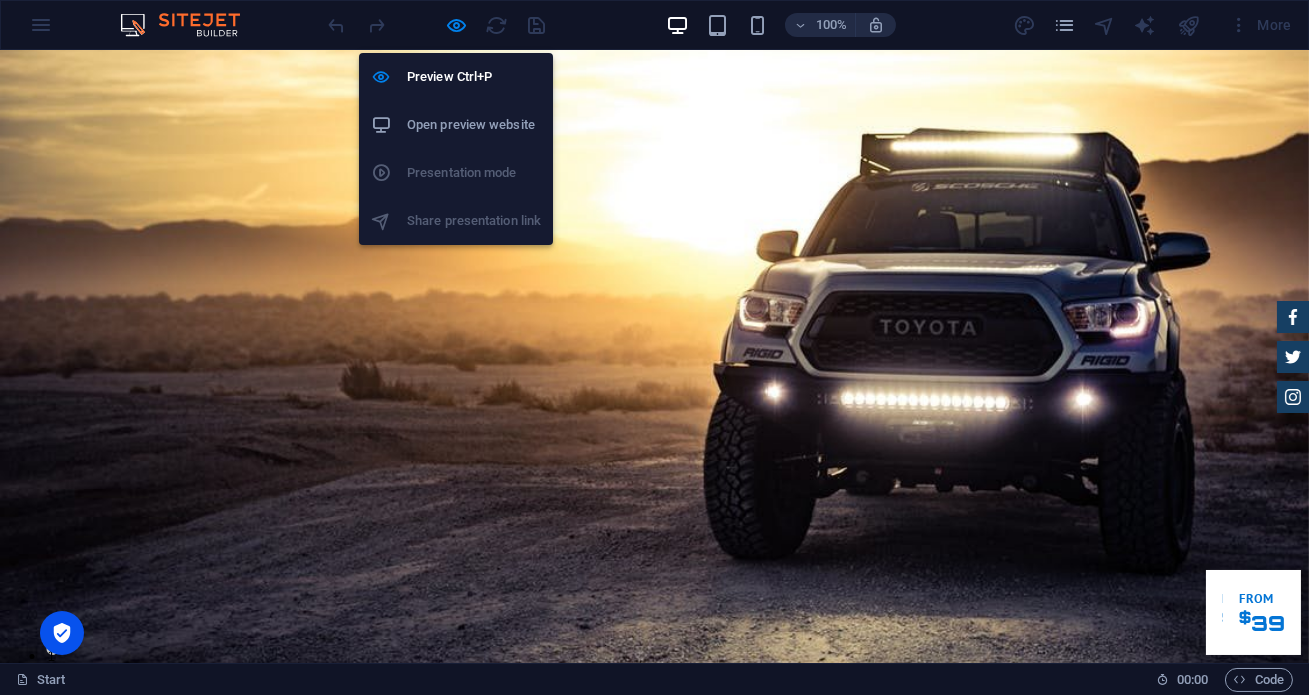 click on "Open preview website" at bounding box center (474, 125) 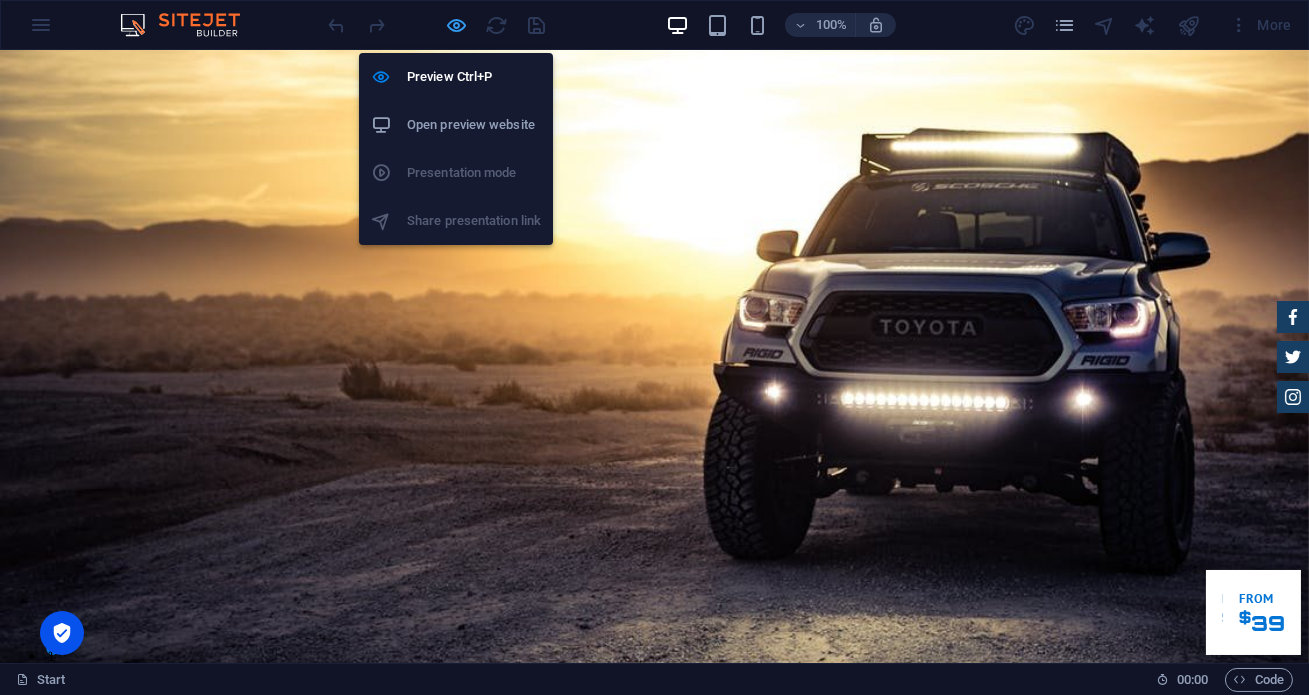 click at bounding box center [457, 25] 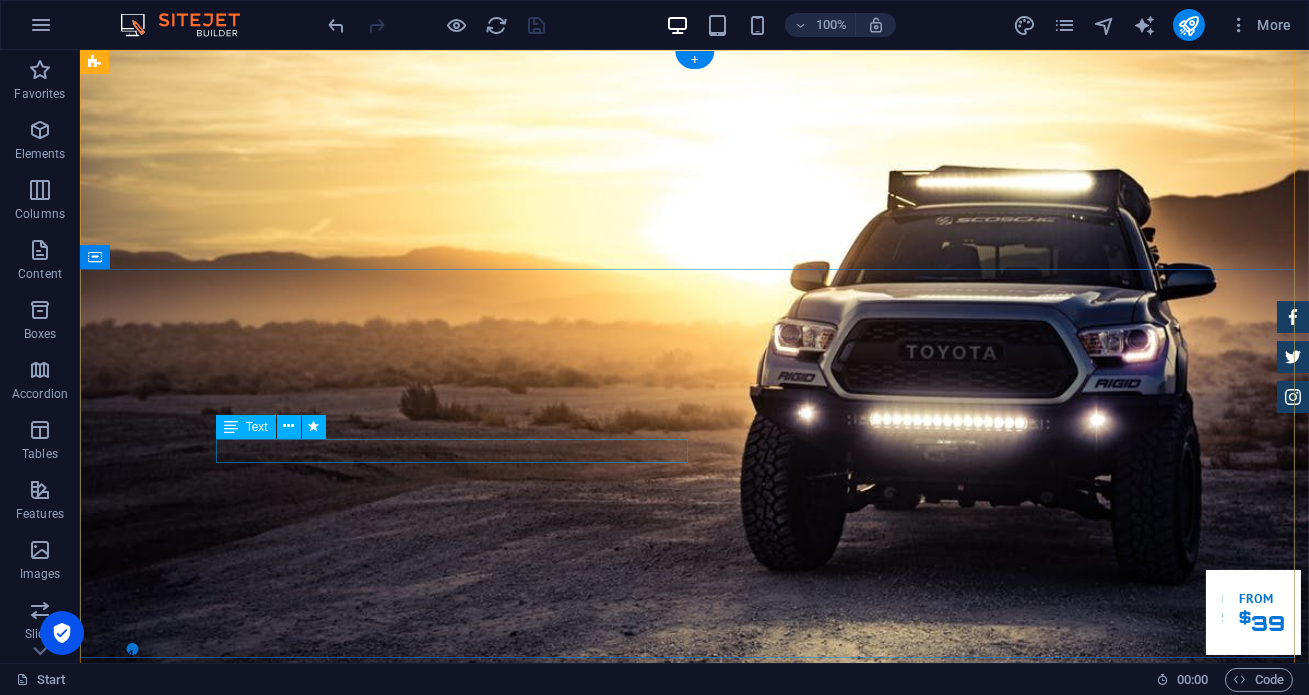 click on "Rental Mobil Terpercaya, Aman, Amanah Serta Profesional" at bounding box center [695, 1187] 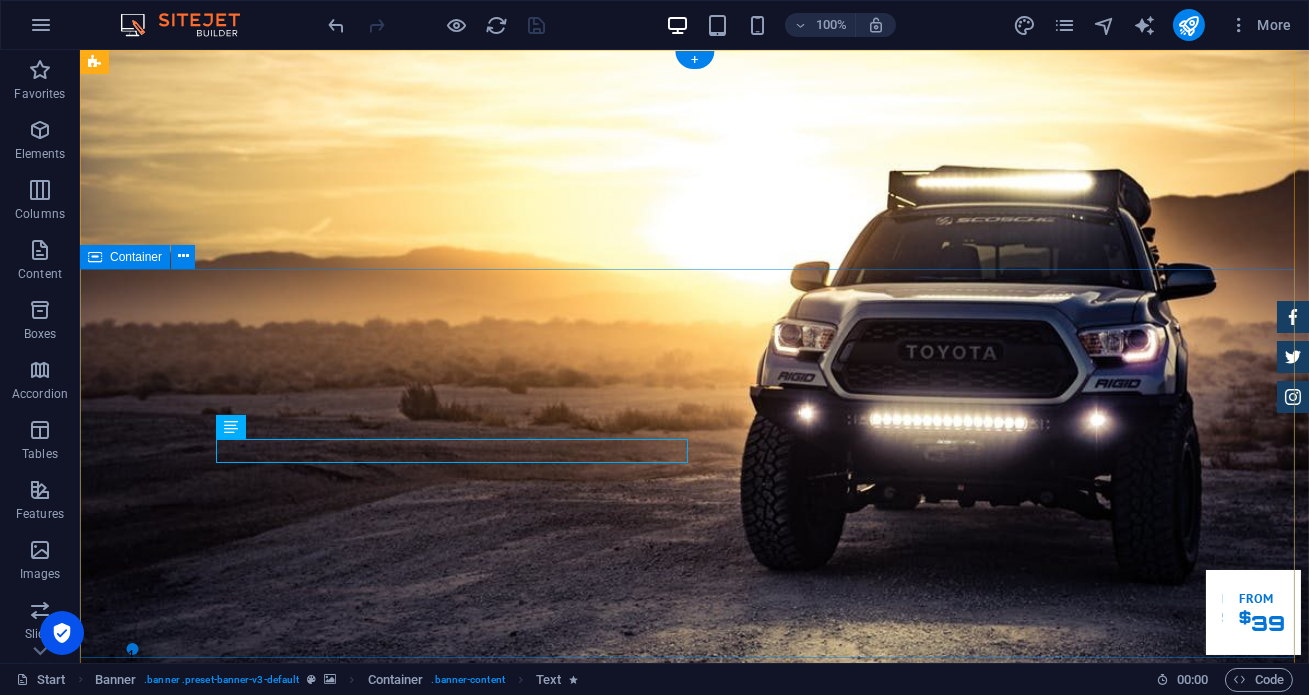 click on "Garuda transportasi. Rental Mobil Terpercaya, Aman, Amanah Serta Profesional  Cek Layanan  Booking Segera" at bounding box center (694, 1226) 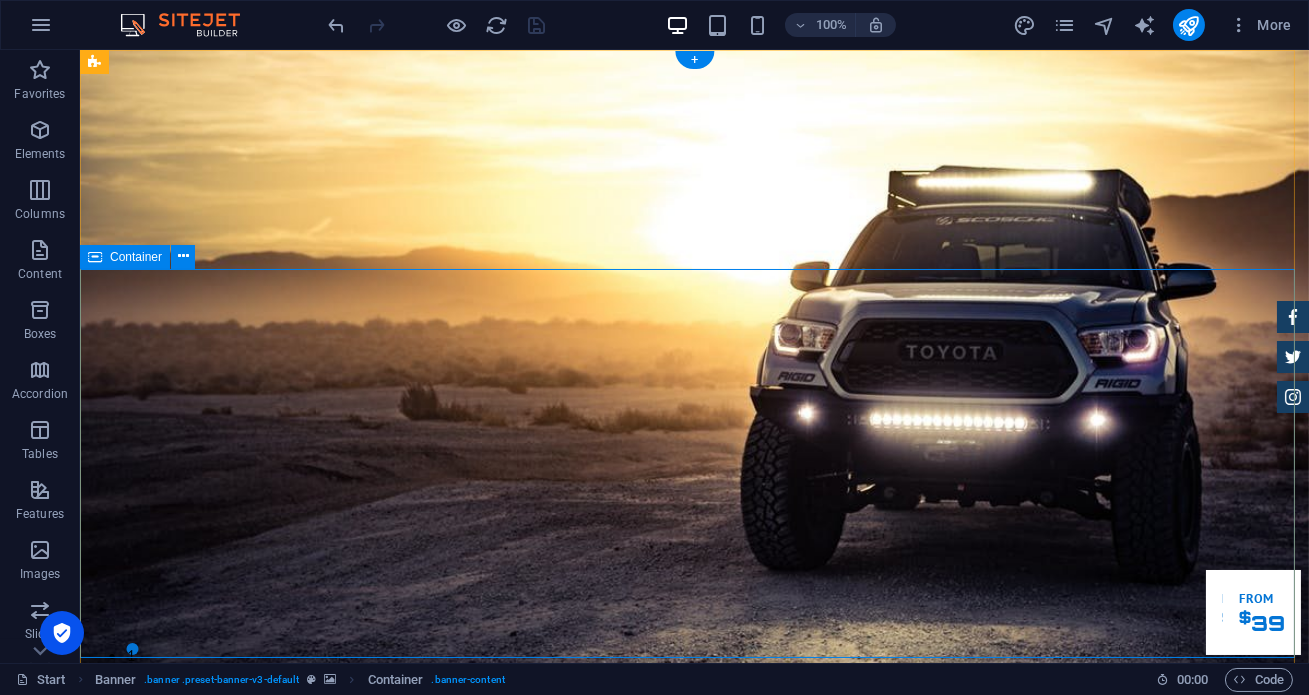 click on "Garuda transportasi. Rental Mobil Terpercaya, Aman, Amanah Serta Profesional  Cek Layanan  Booking Segera" at bounding box center (694, 1226) 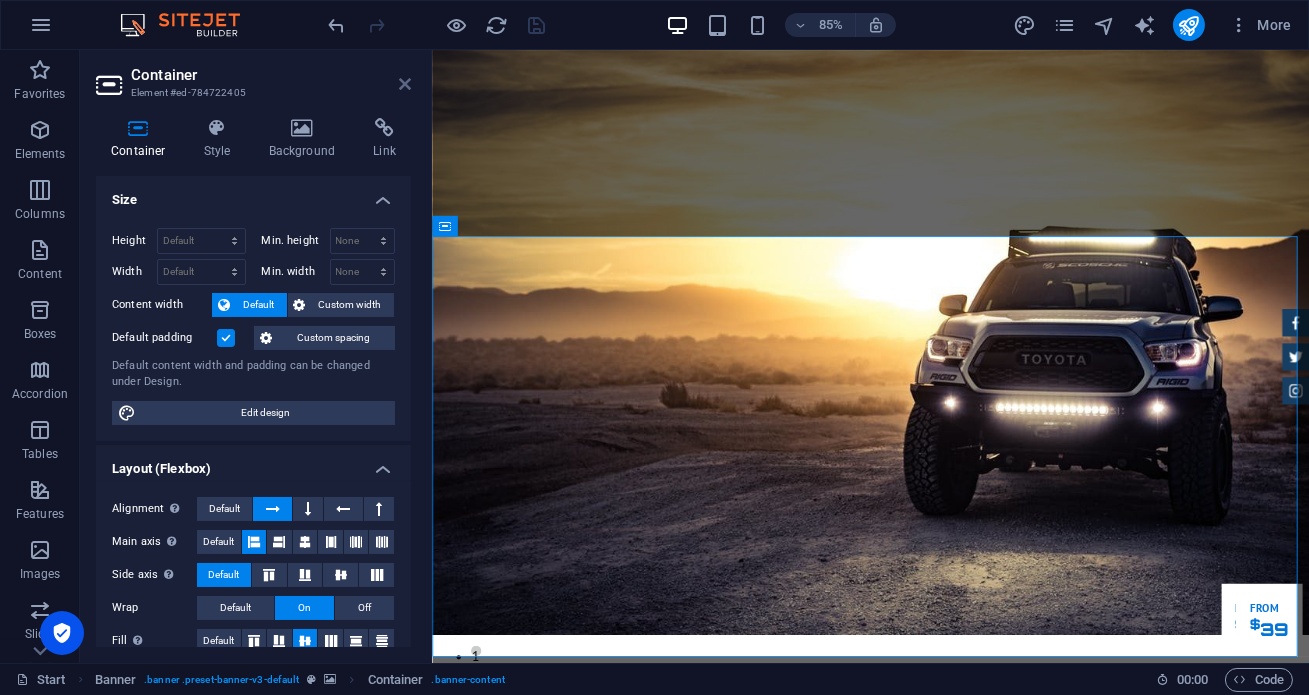 click at bounding box center (405, 84) 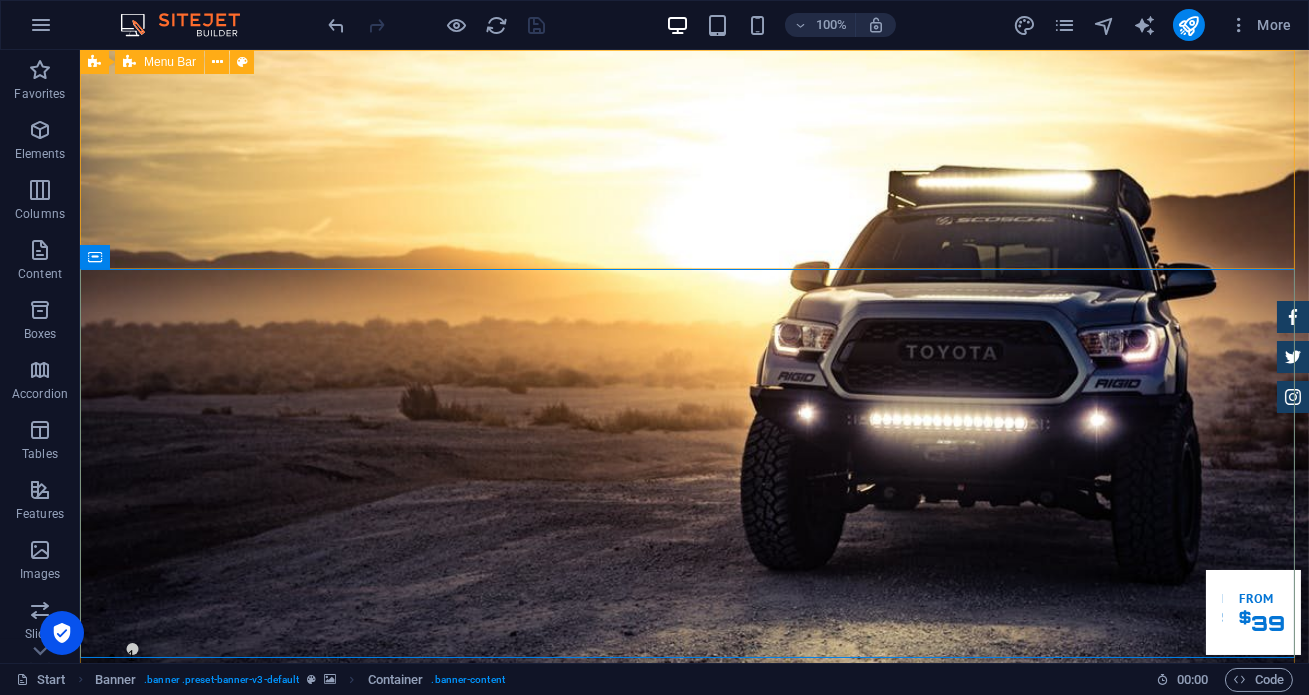click at bounding box center [129, 62] 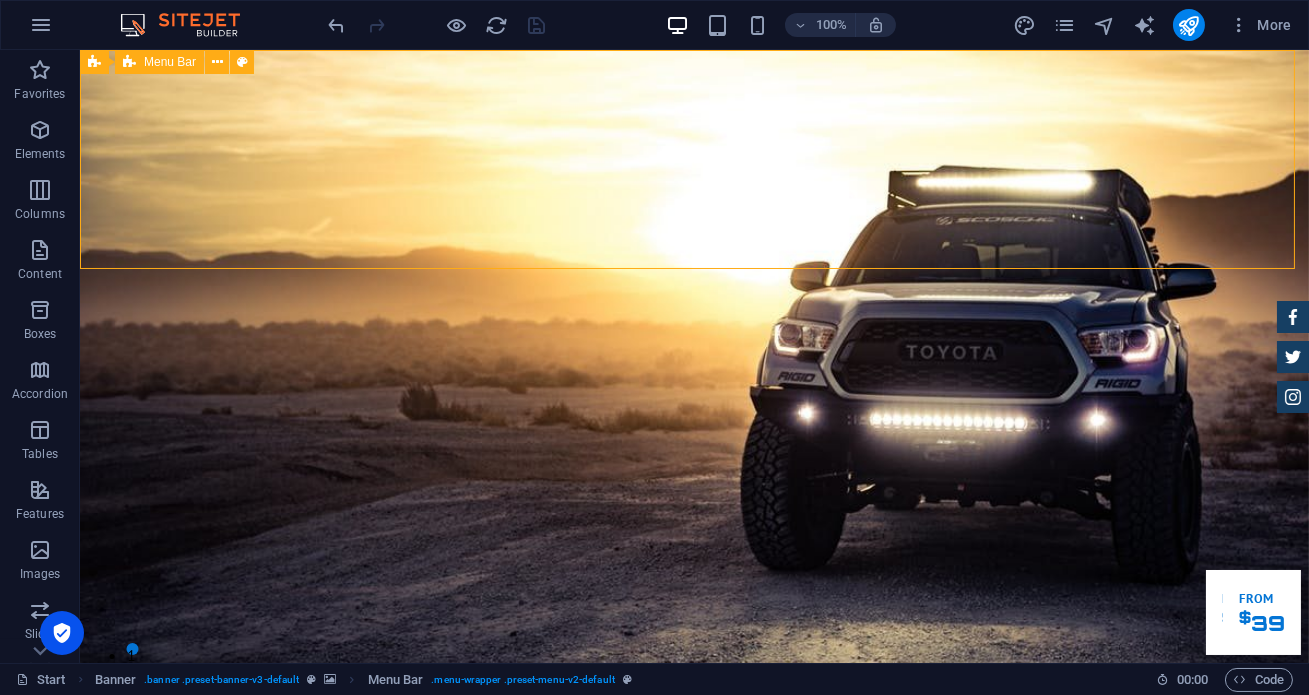 click at bounding box center (129, 62) 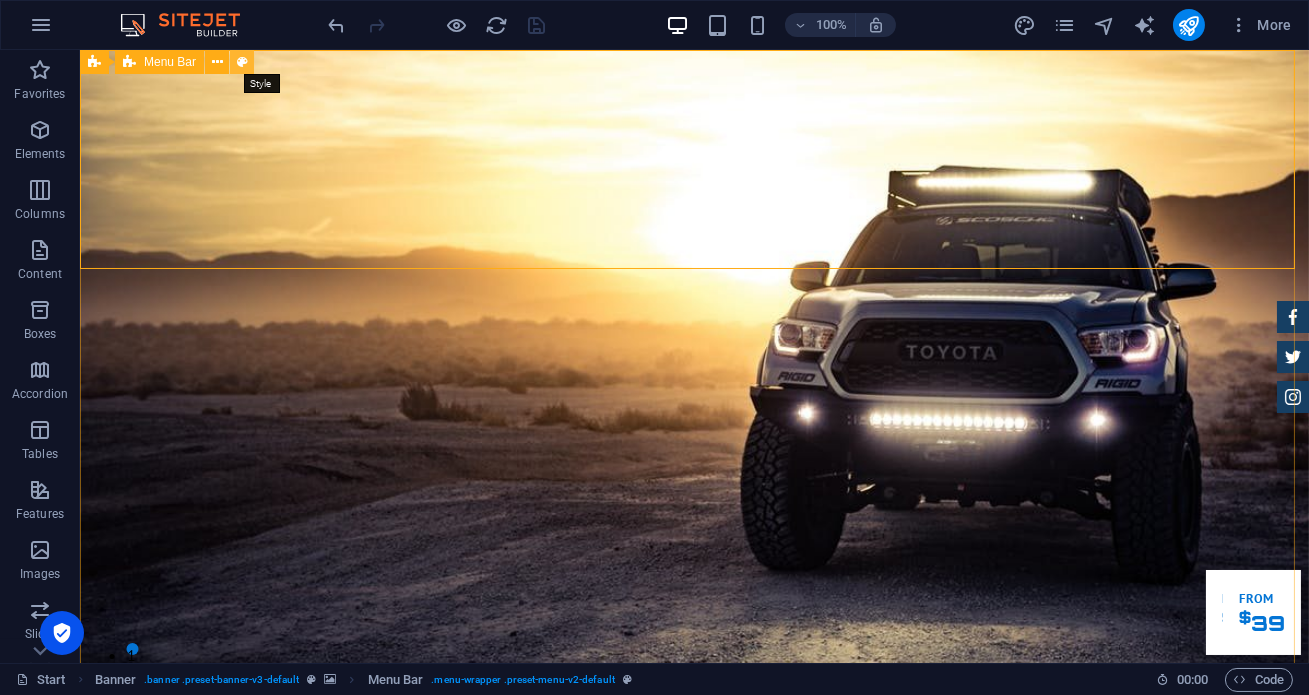 click at bounding box center [242, 62] 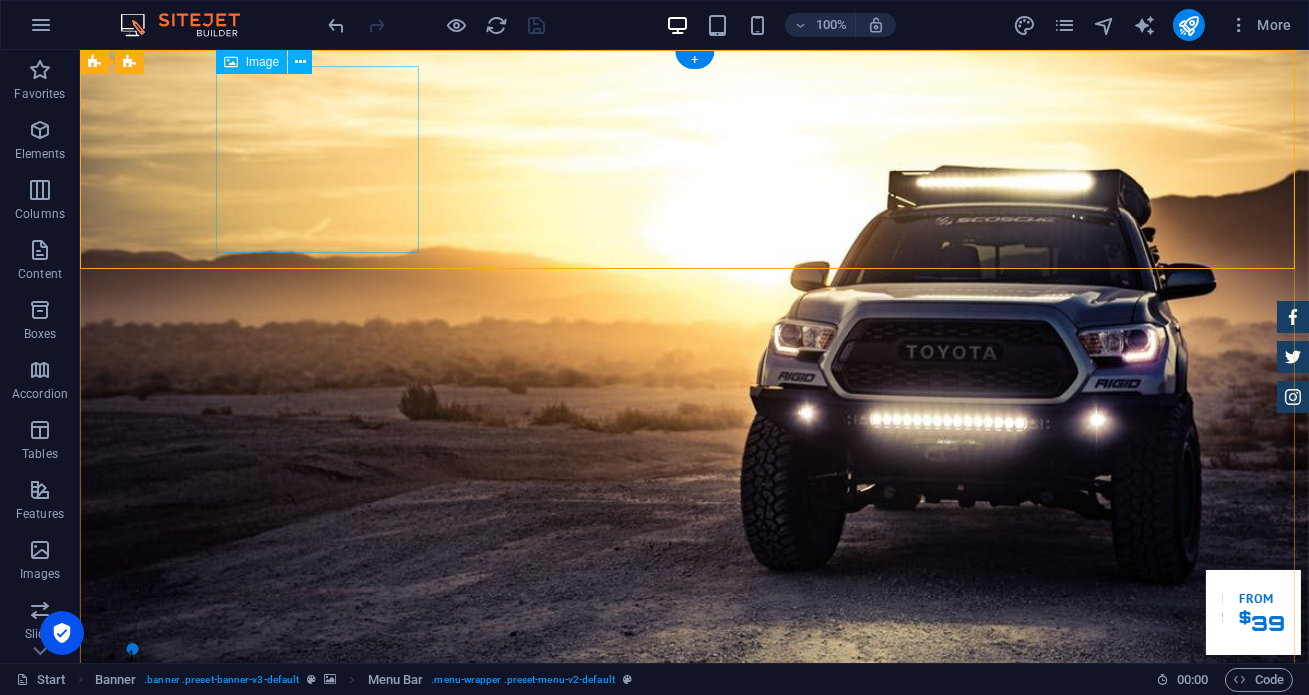 click at bounding box center (695, 847) 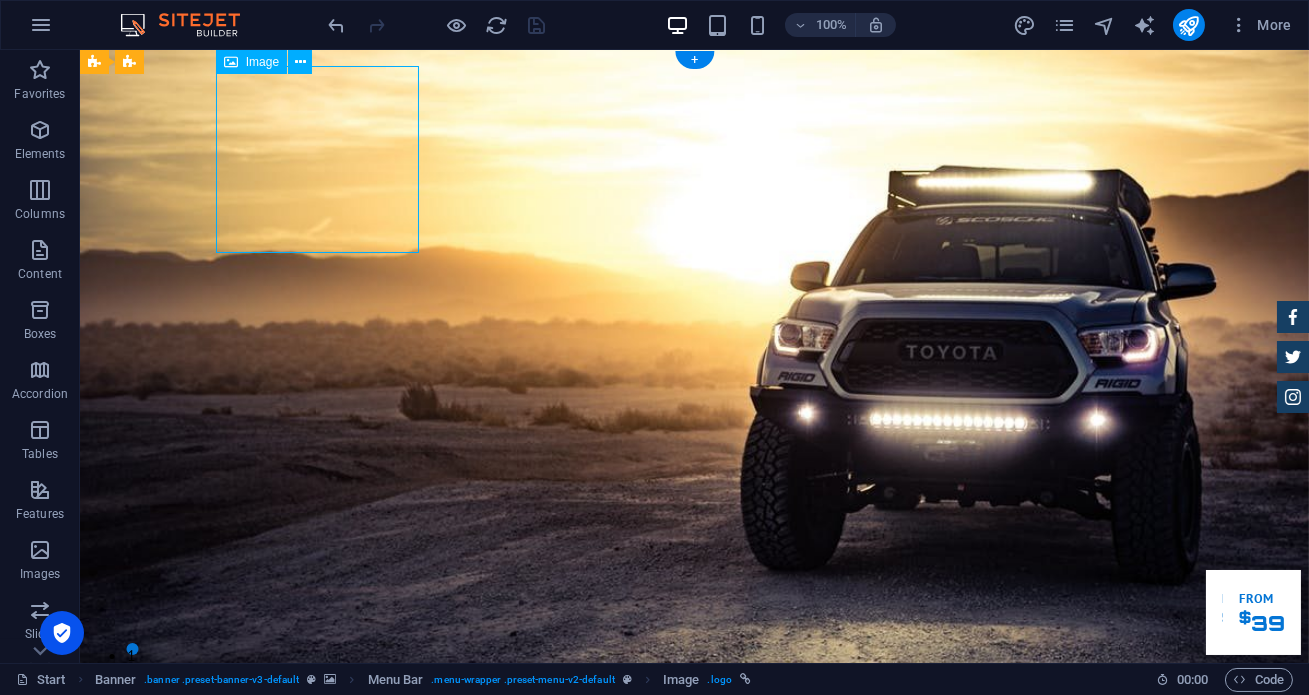 click at bounding box center (695, 847) 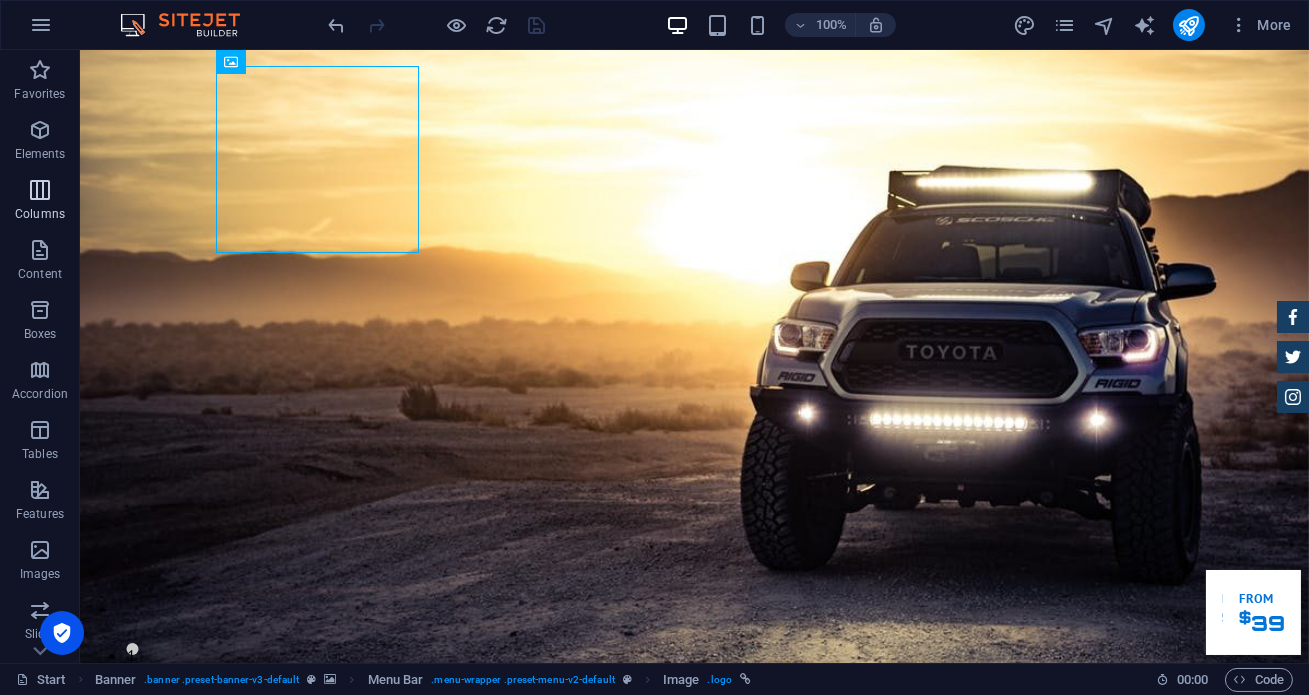 click on "Columns" at bounding box center (40, 200) 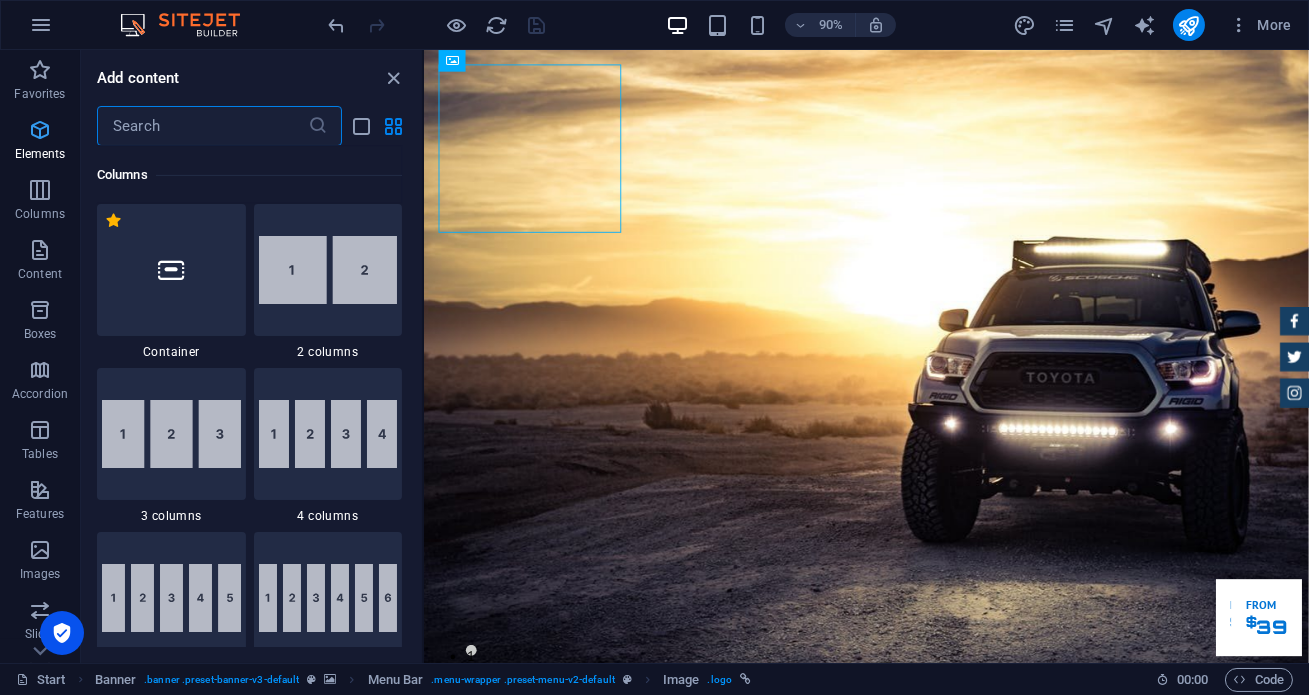 scroll, scrollTop: 990, scrollLeft: 0, axis: vertical 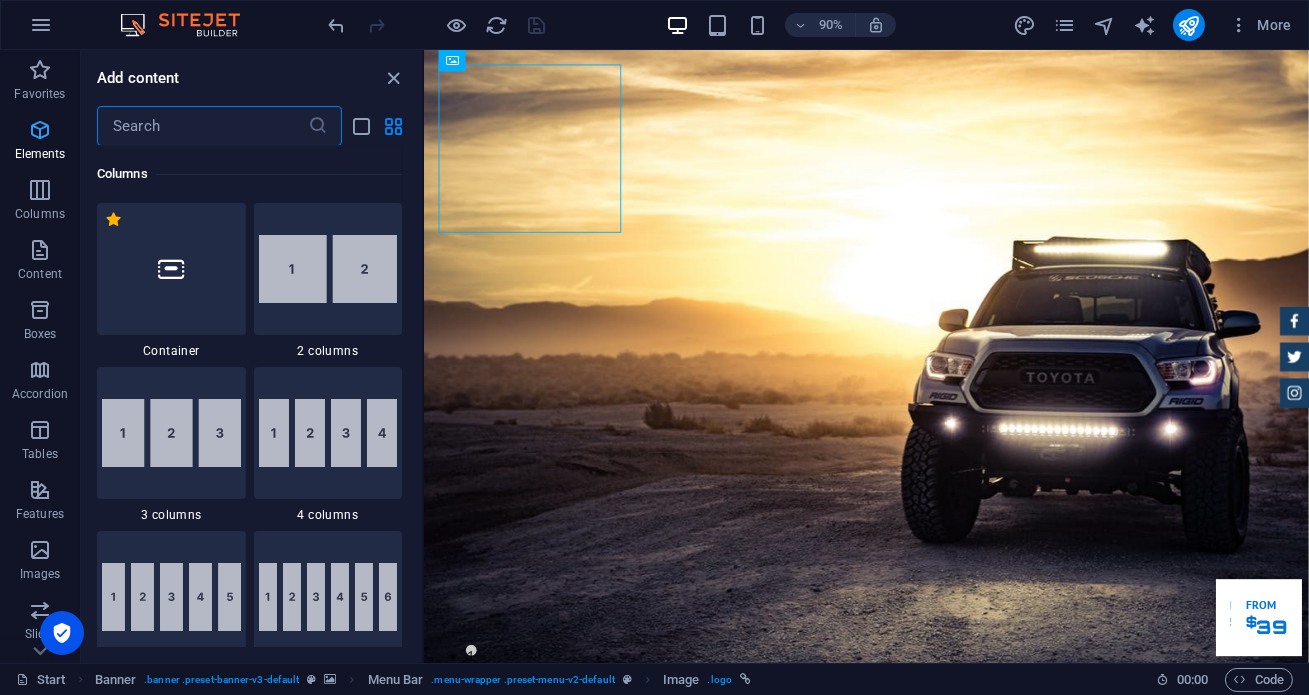 click on "Elements" at bounding box center [40, 142] 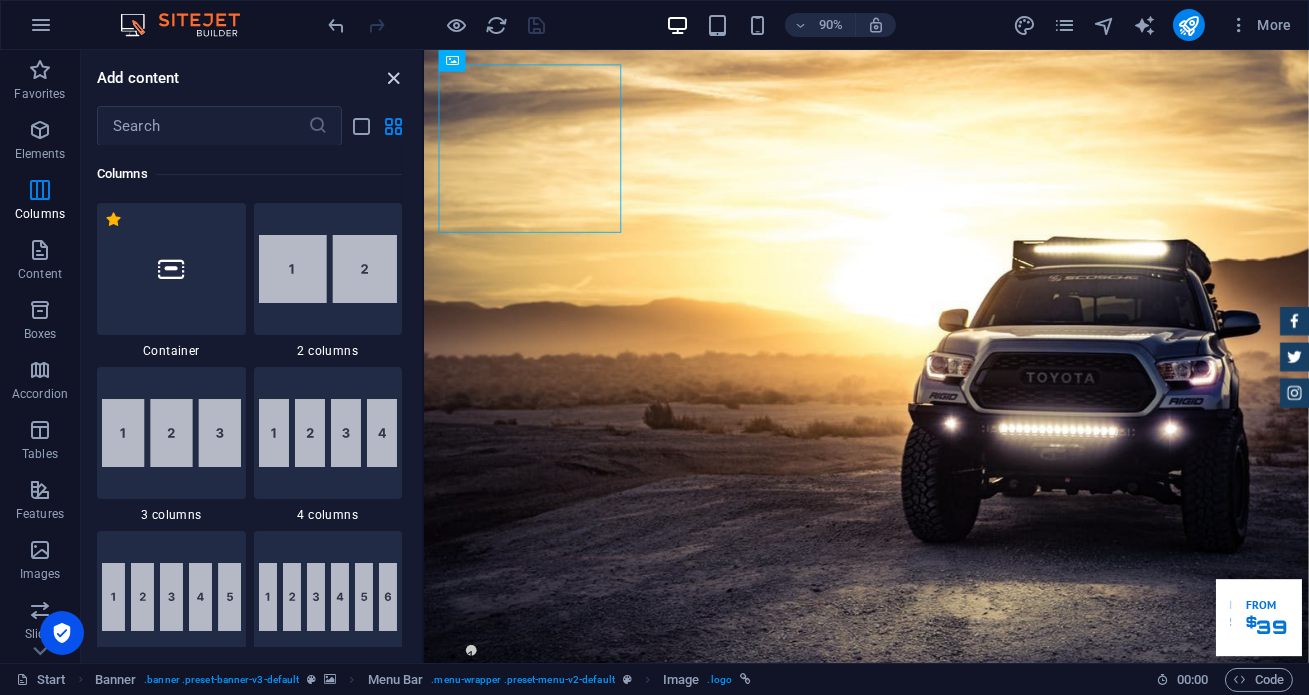 click at bounding box center (394, 78) 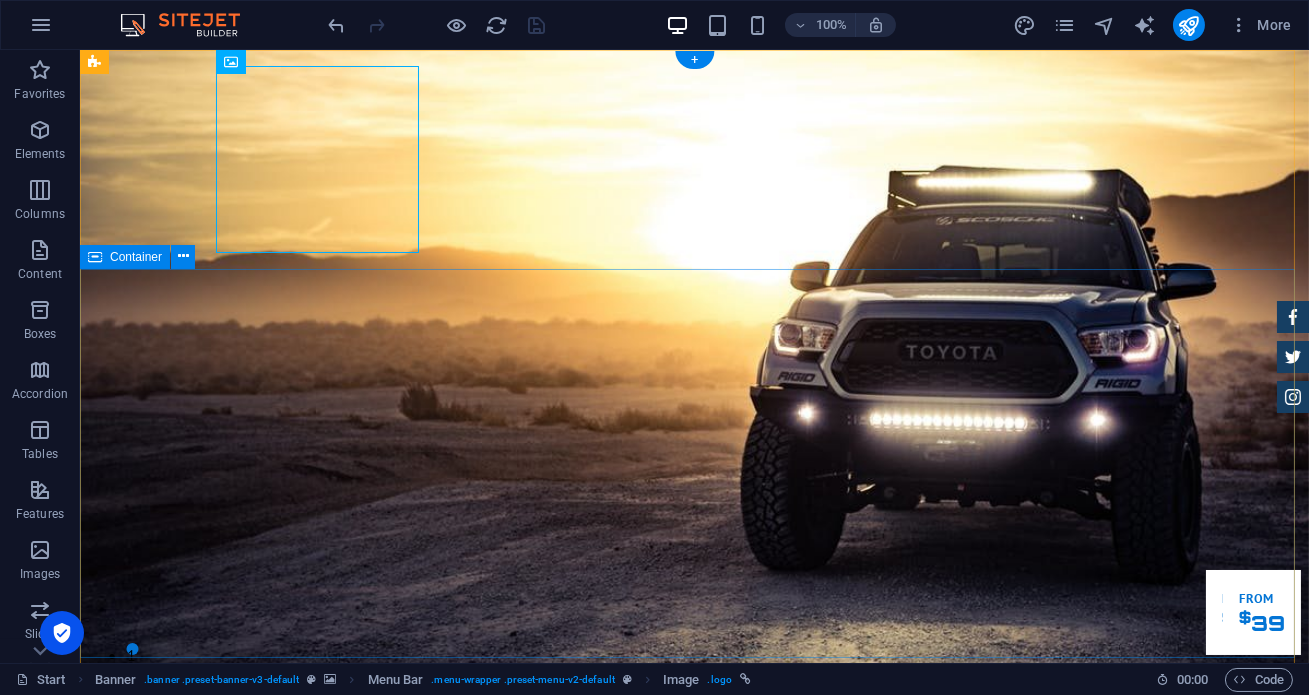 click on "Garuda transportasi. Rental Mobil Terpercaya, Aman, Amanah Serta Profesional  Cek Layanan  Booking Segera" at bounding box center [694, 1226] 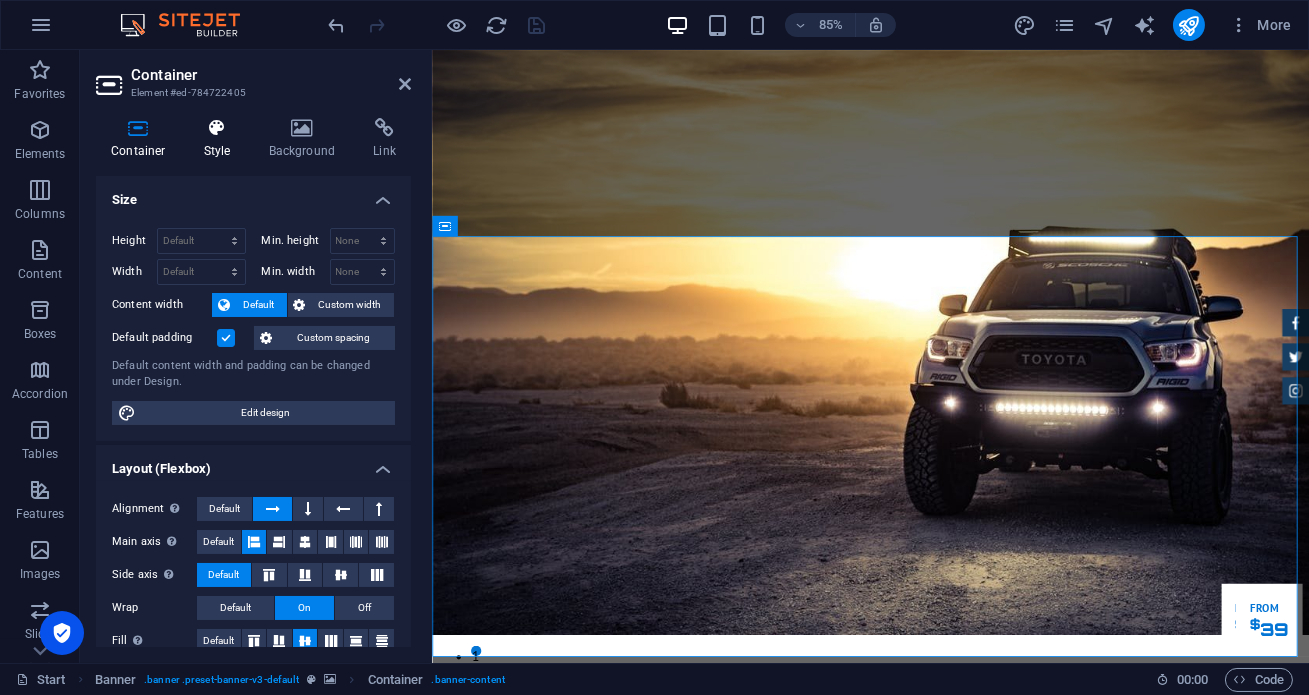 click at bounding box center [217, 128] 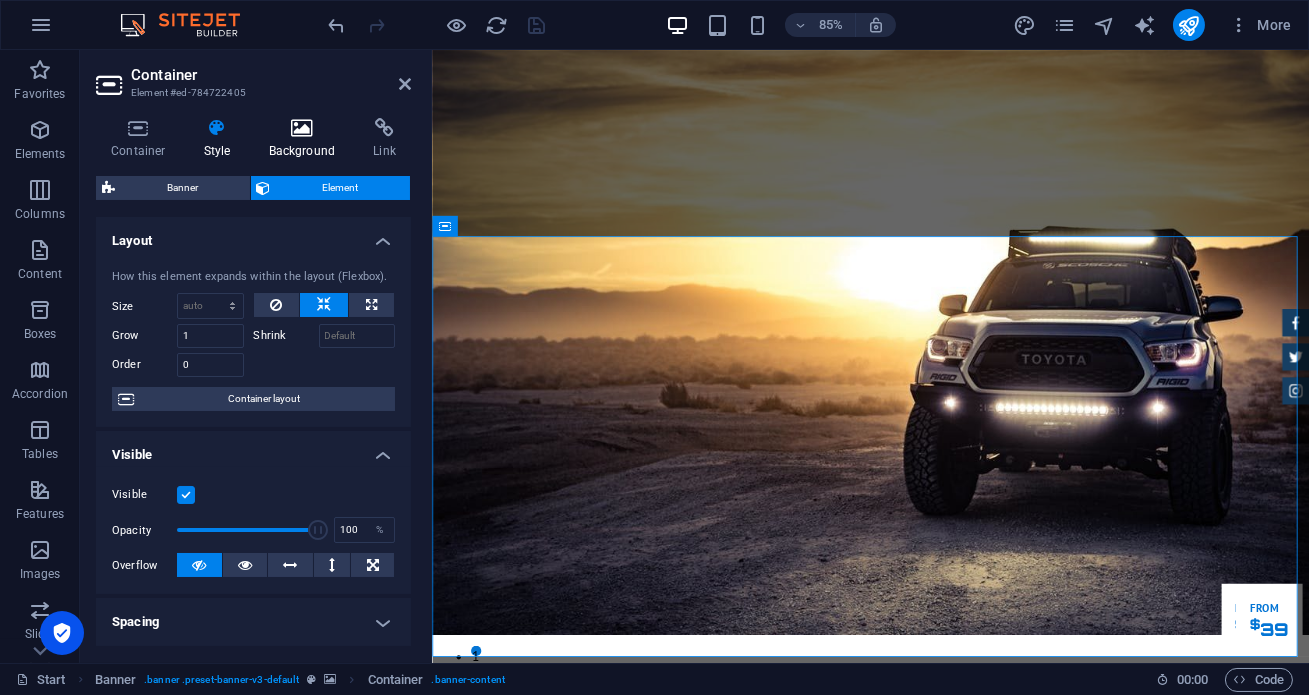 click at bounding box center (302, 128) 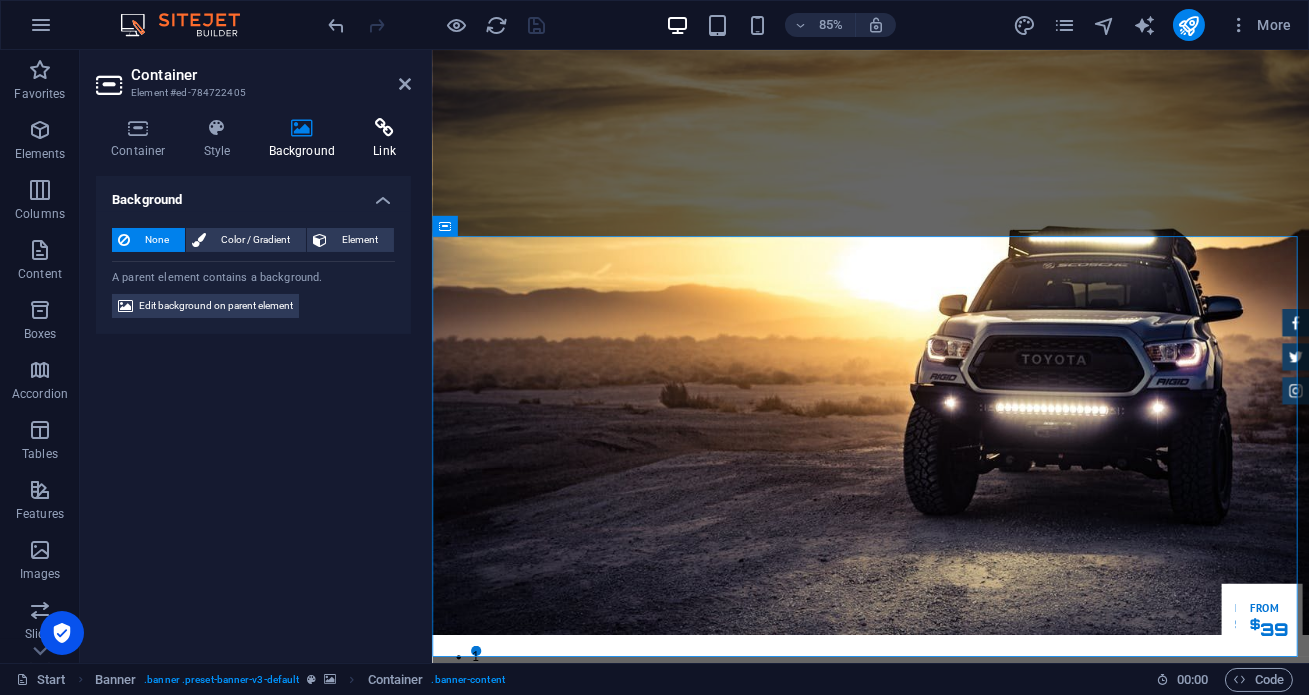 click at bounding box center (384, 128) 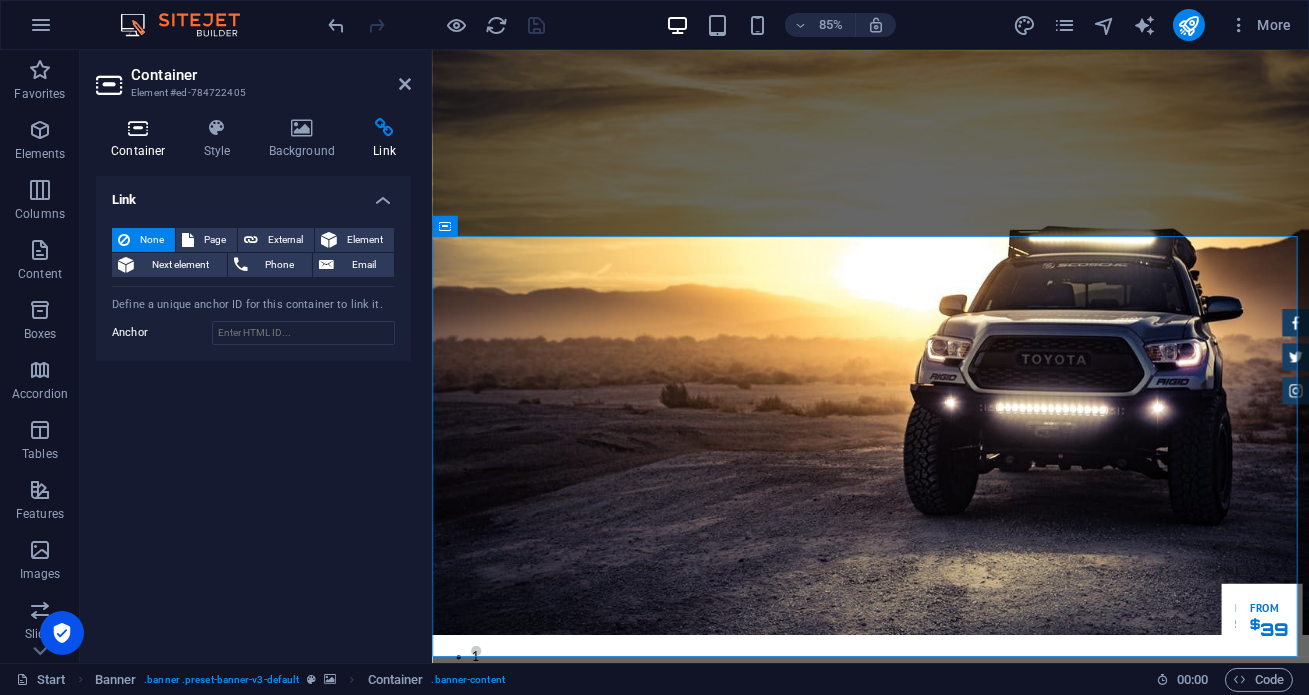 click at bounding box center (138, 128) 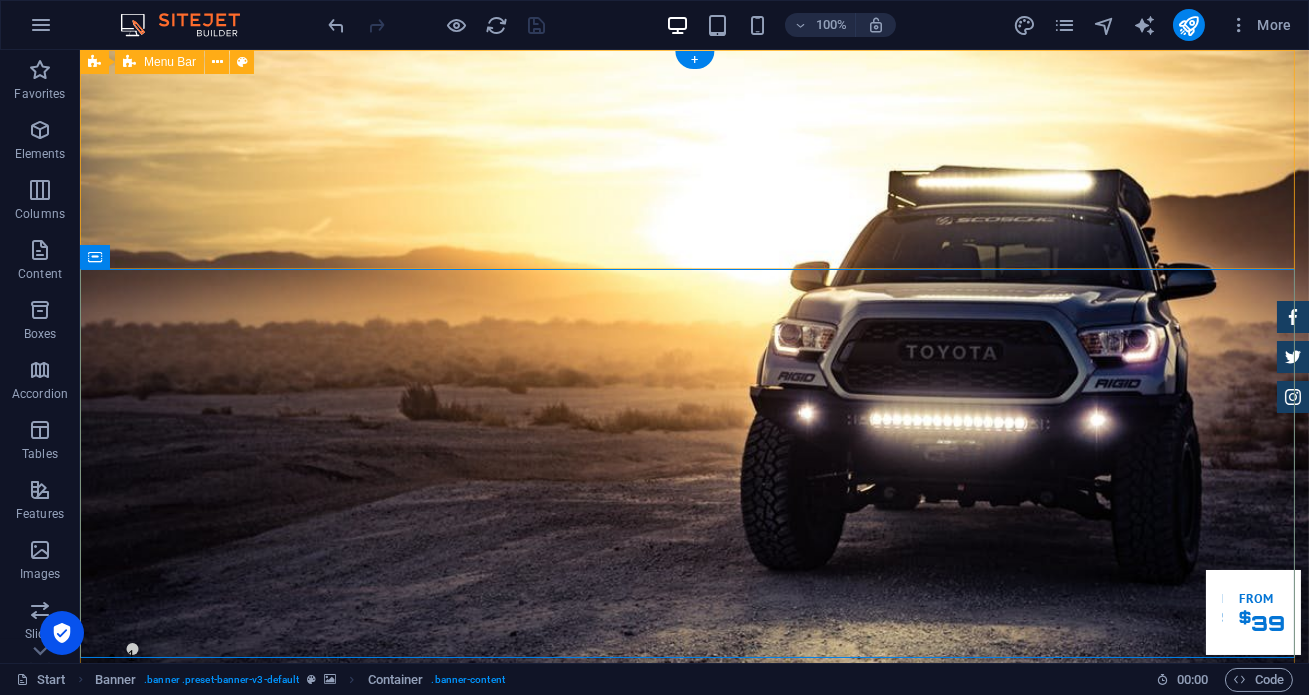 click on "Home Tentang Services Produk Feedback Contact" at bounding box center (694, 871) 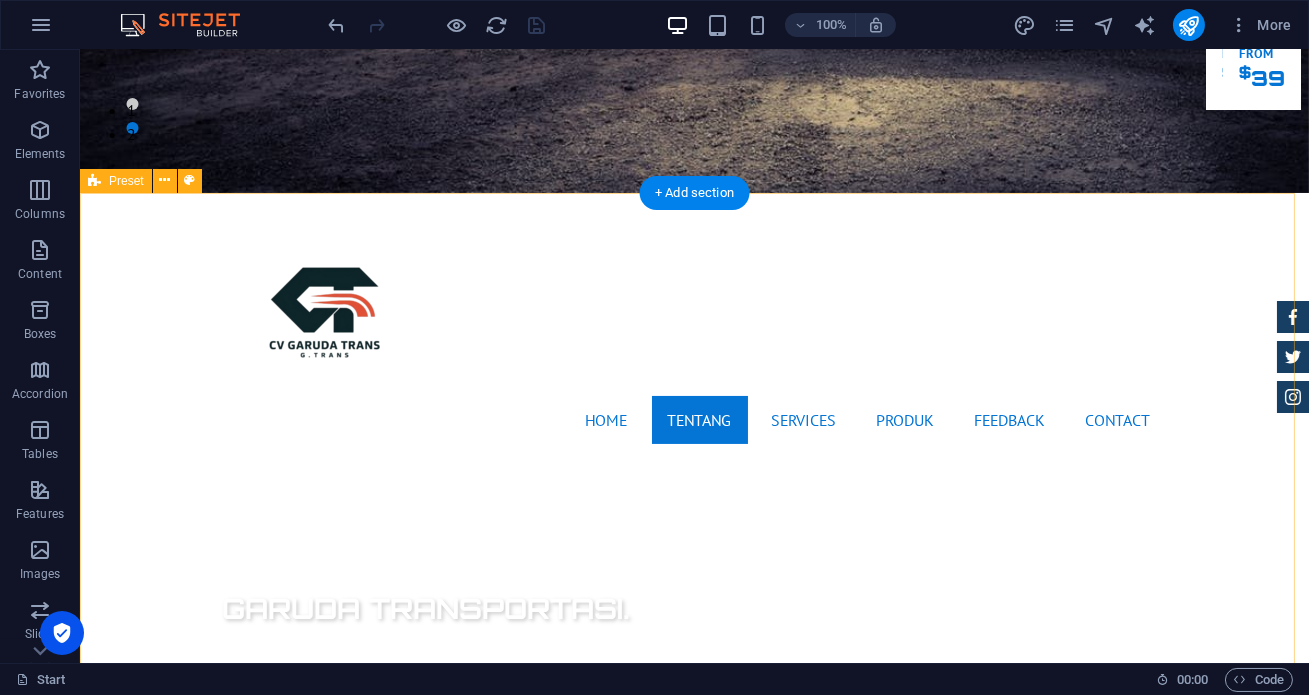 scroll, scrollTop: 272, scrollLeft: 0, axis: vertical 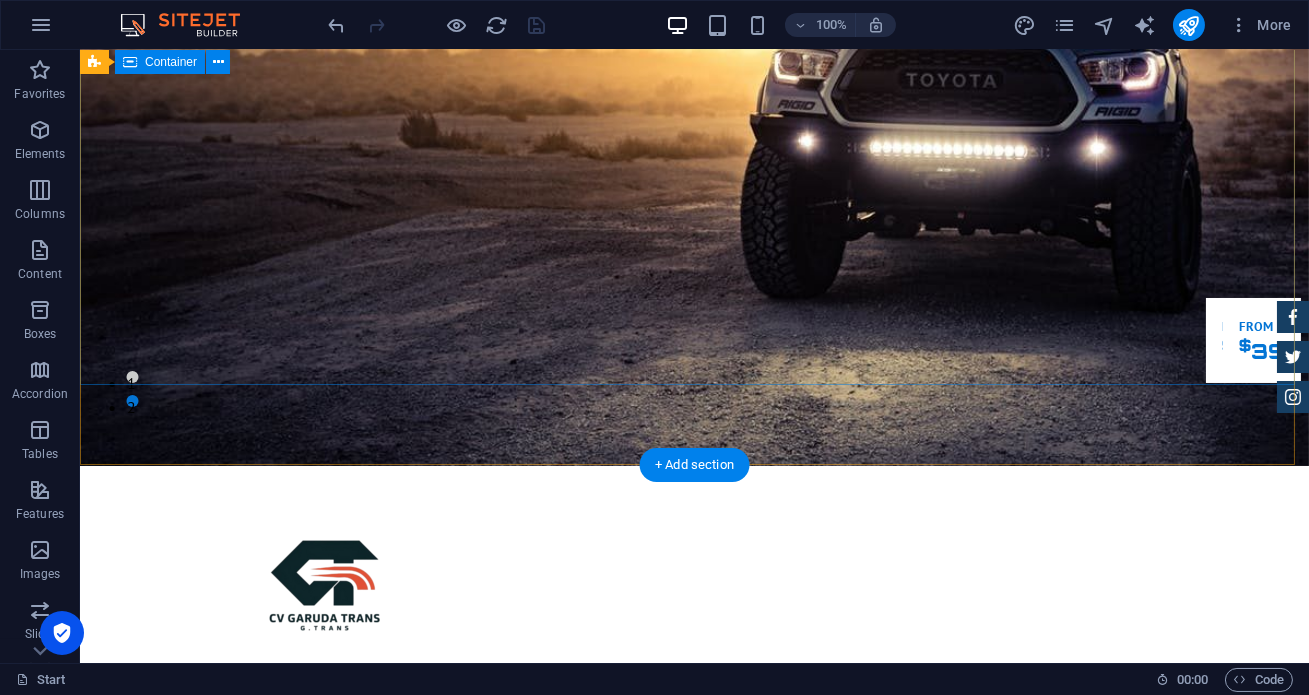 click on "Garuda transportasi. Rental Mobil Terpercaya, Aman, Amanah Serta Profesional  Cek Layanan  Booking Segera" at bounding box center (694, 954) 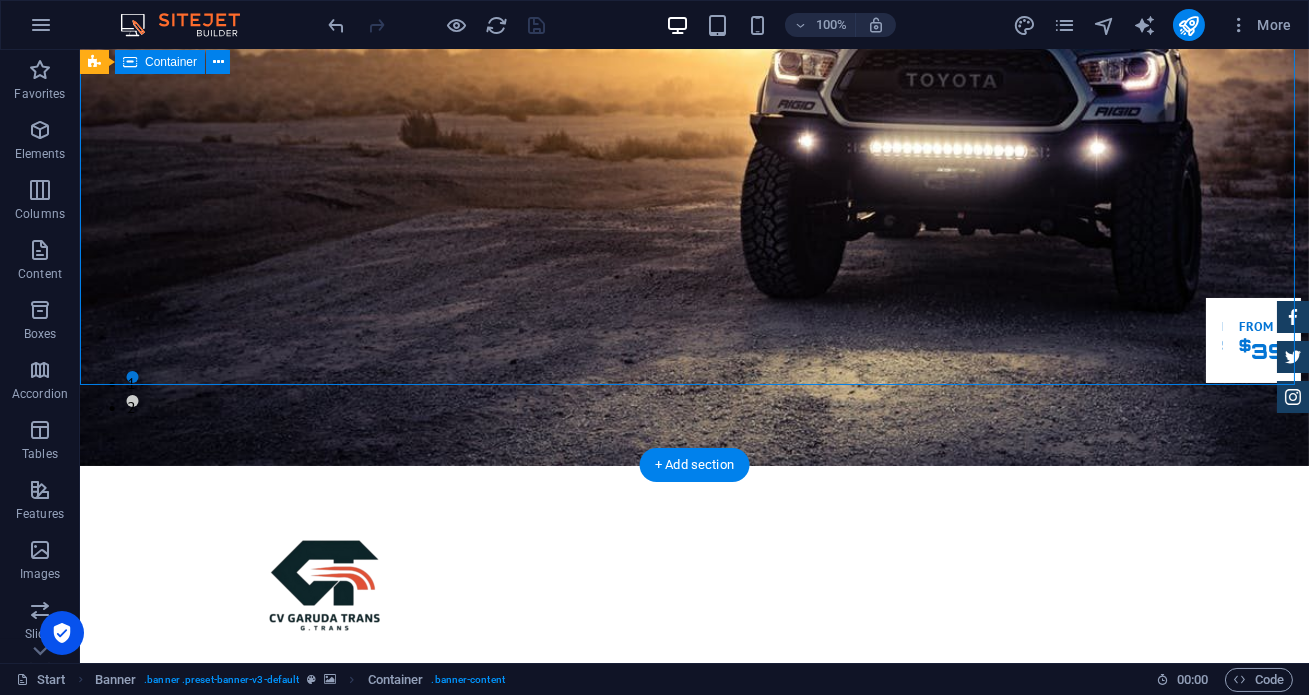 click on "Garuda transportasi. Rental Mobil Terpercaya, Aman, Amanah Serta Profesional  Cek Layanan  Booking Segera" at bounding box center (694, 954) 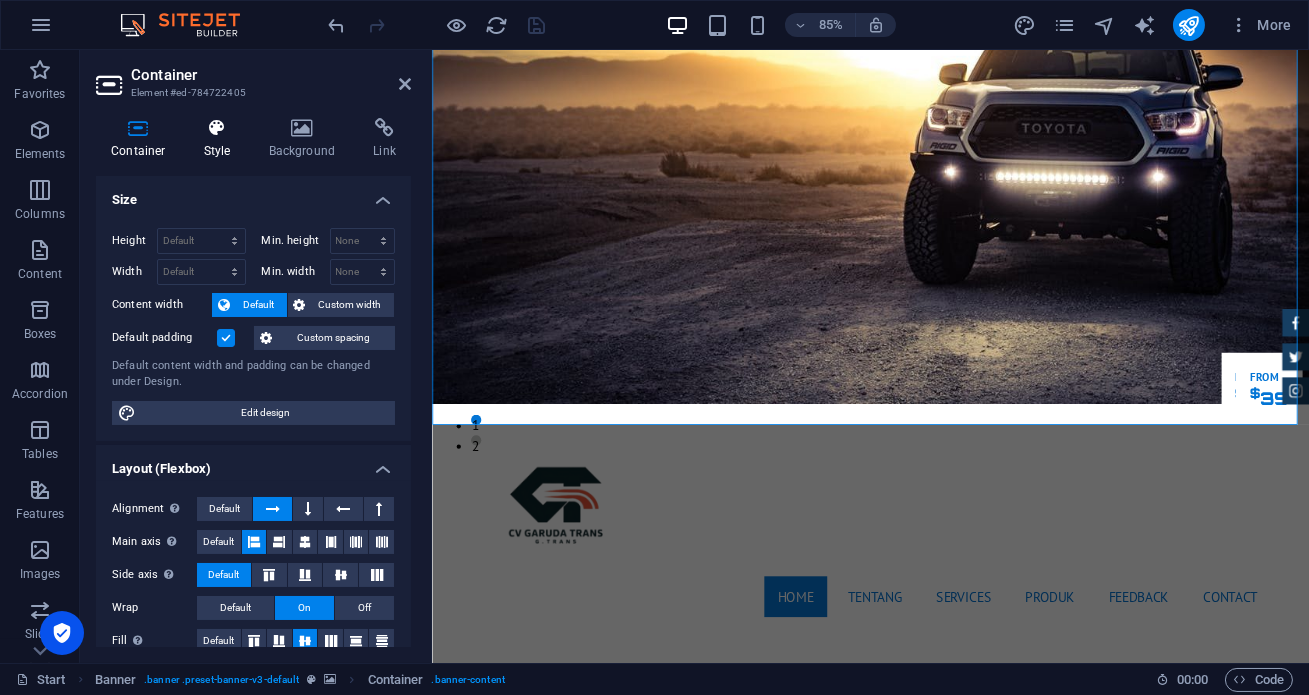 click at bounding box center (217, 128) 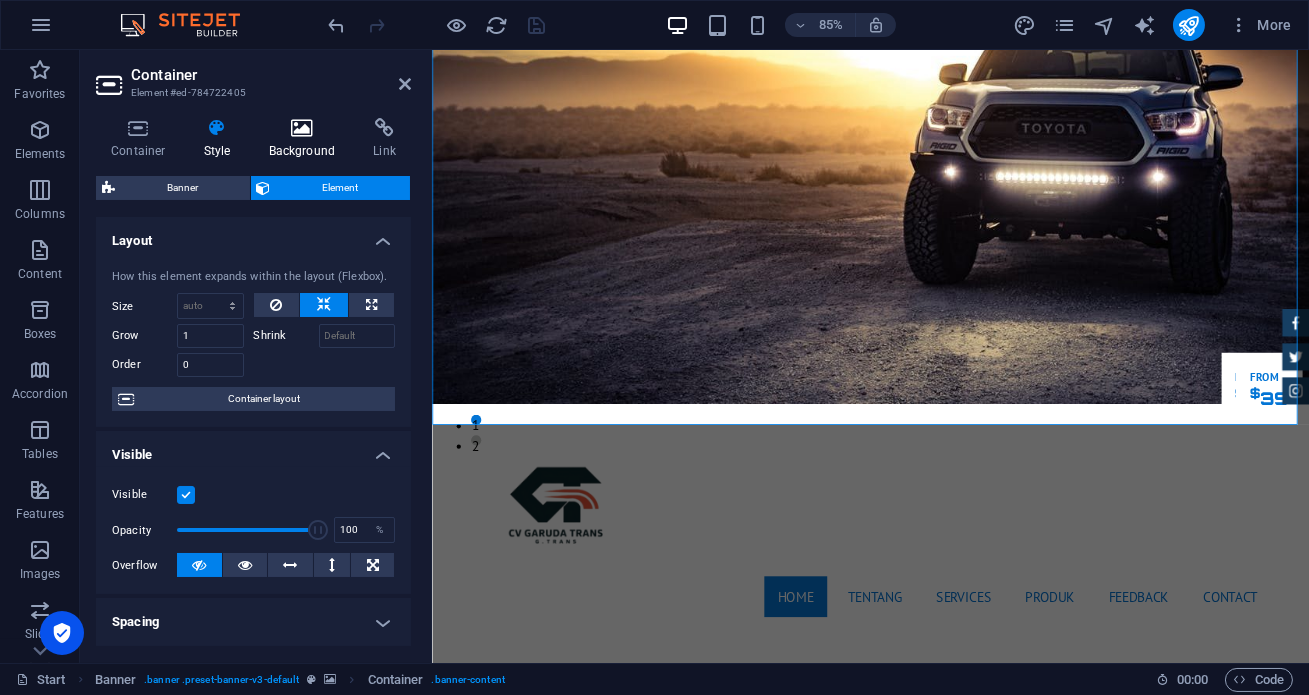 click at bounding box center [302, 128] 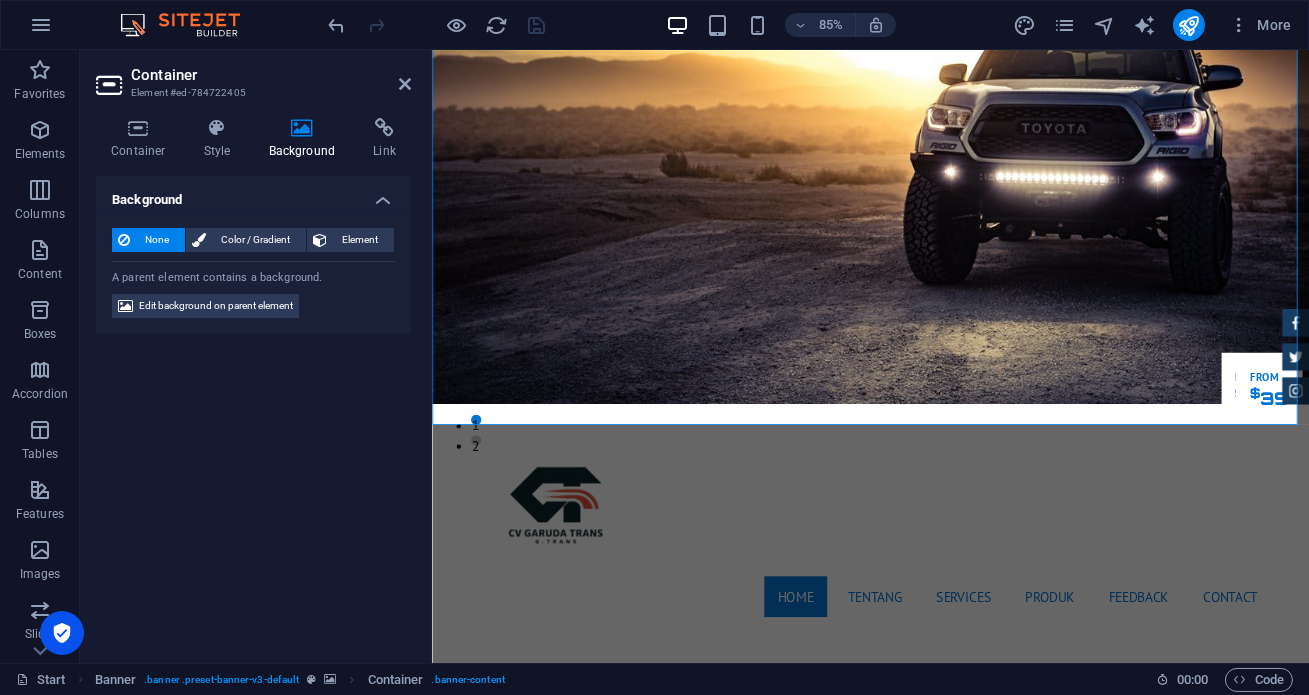 click at bounding box center [302, 128] 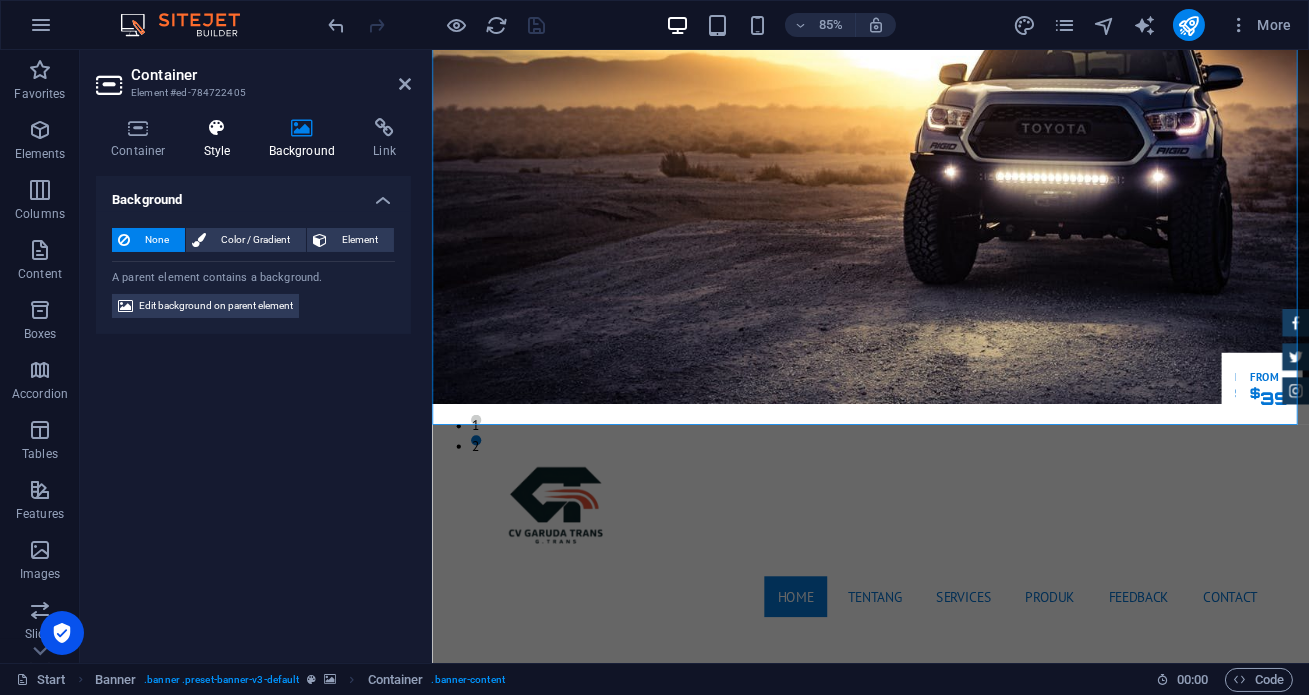 click on "Style" at bounding box center [221, 139] 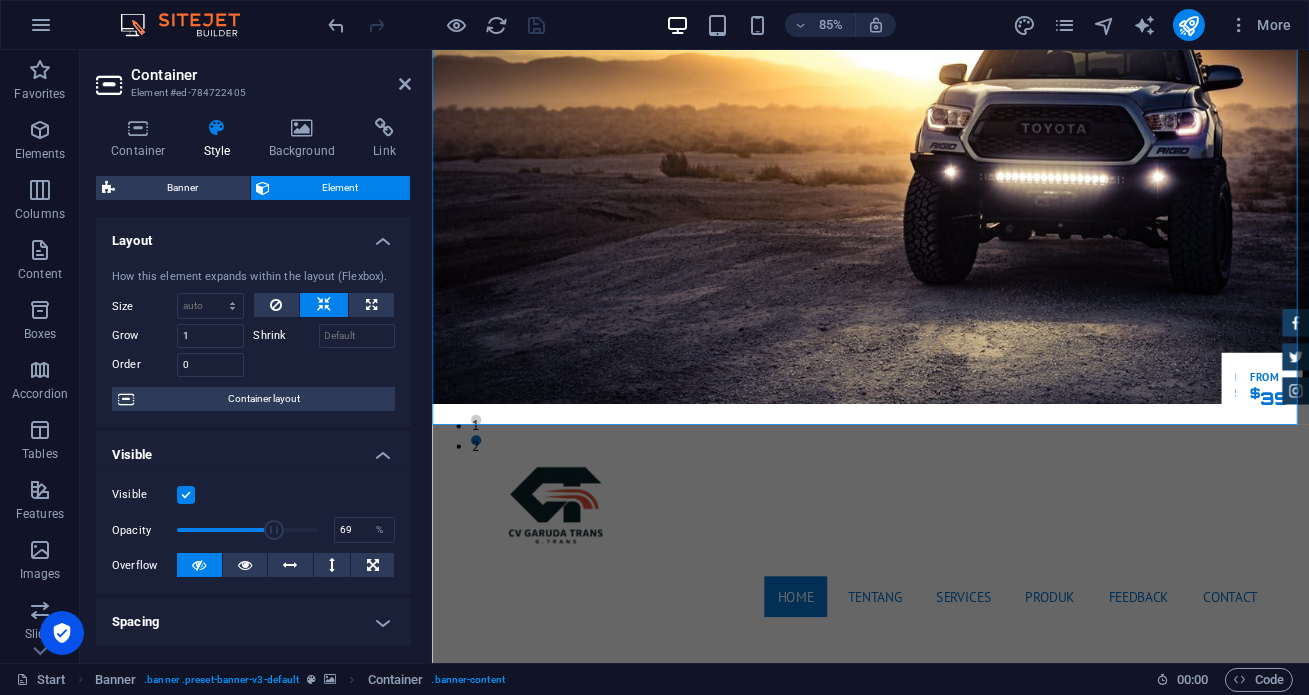 drag, startPoint x: 308, startPoint y: 533, endPoint x: 272, endPoint y: 530, distance: 36.124783 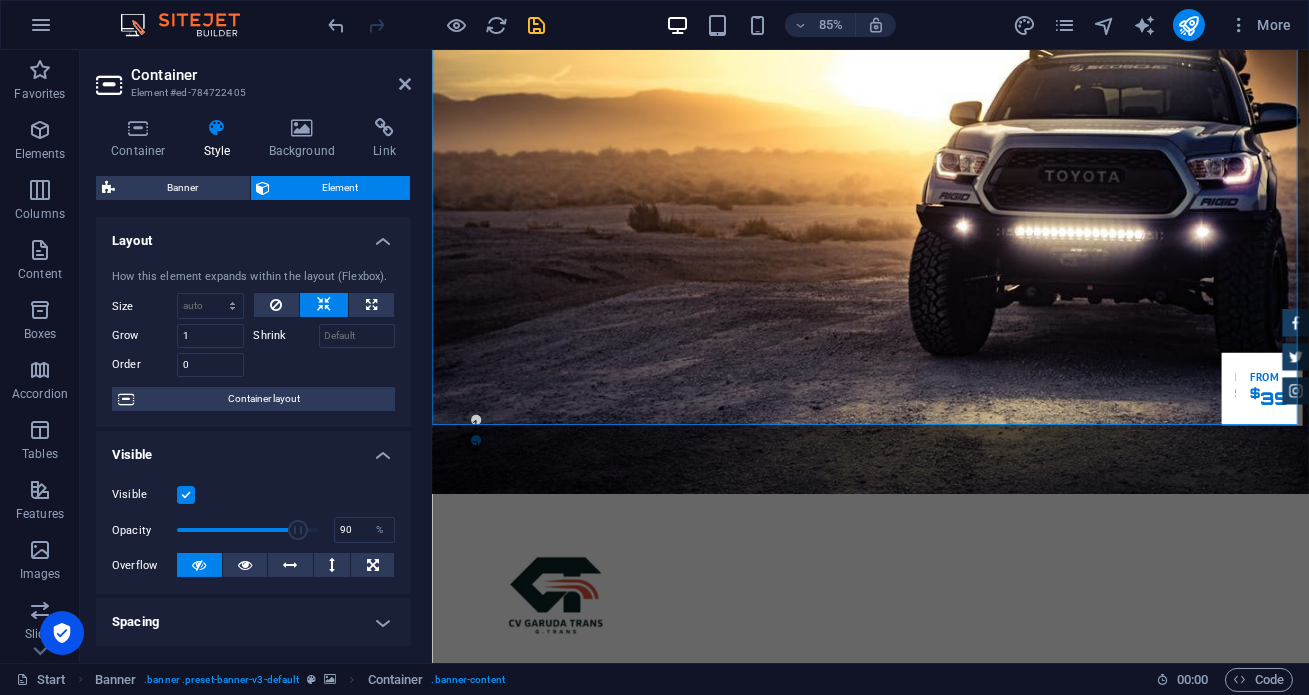 drag, startPoint x: 271, startPoint y: 531, endPoint x: 301, endPoint y: 539, distance: 31.04835 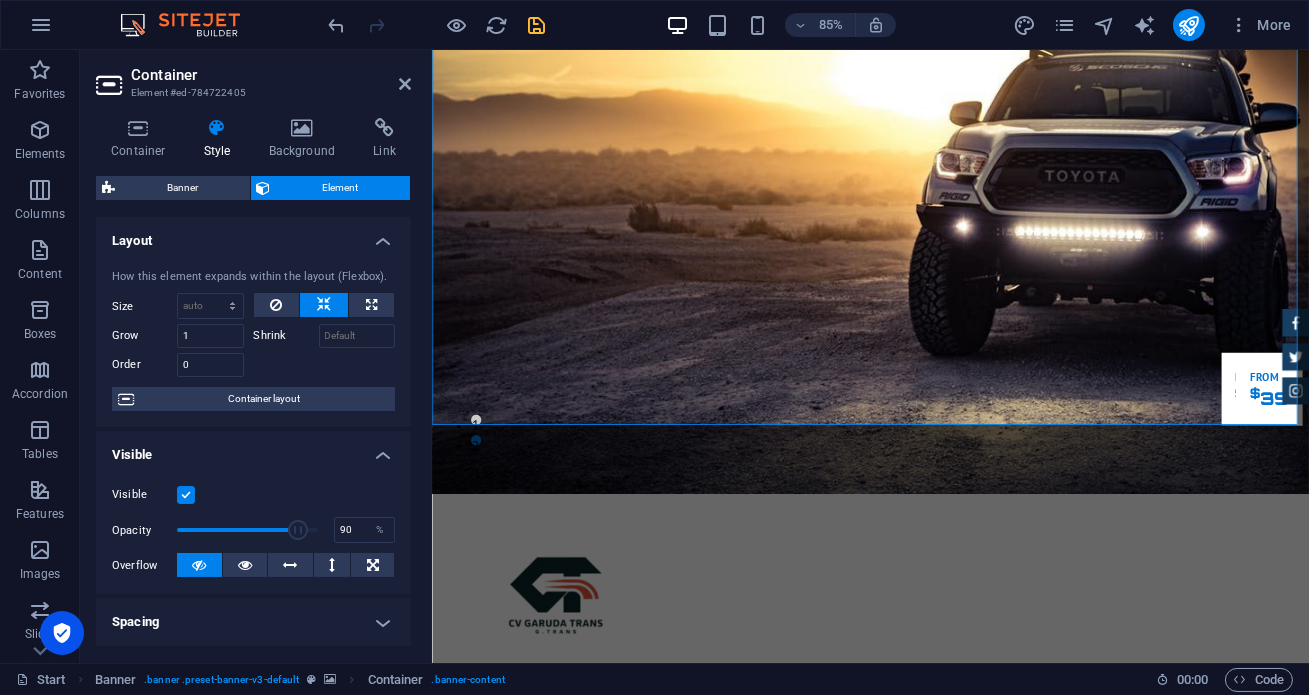 click at bounding box center [298, 530] 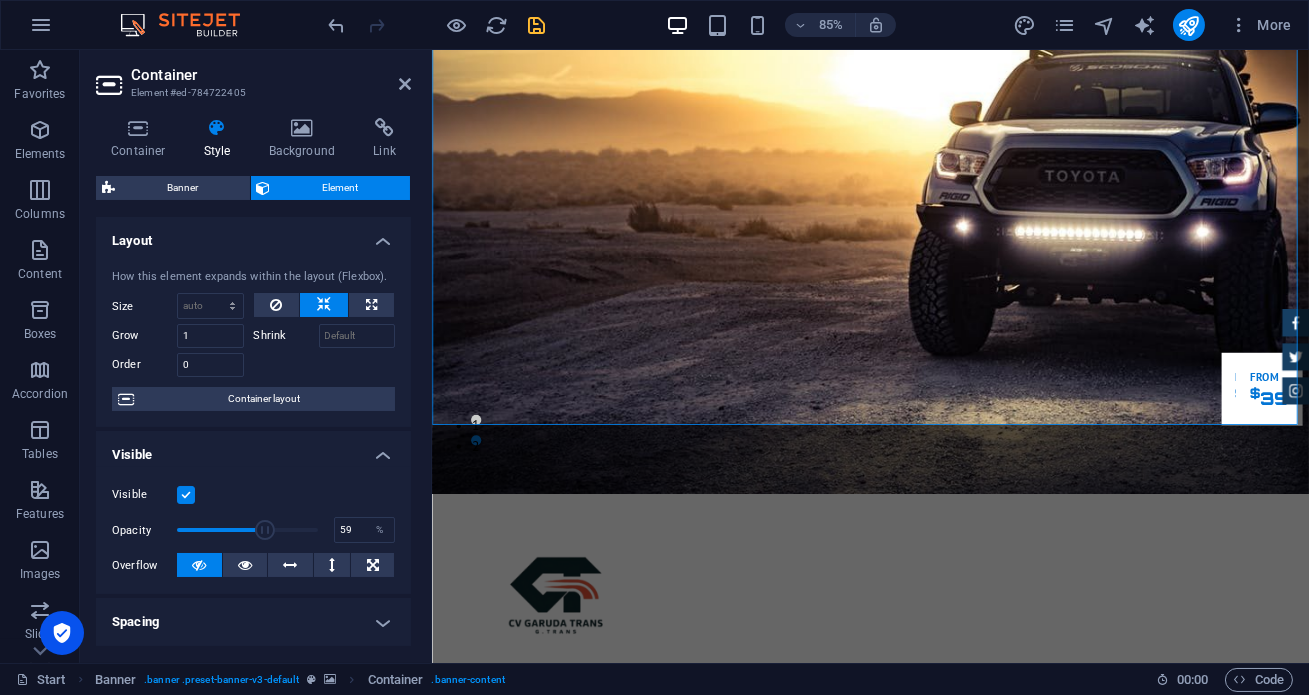 drag, startPoint x: 301, startPoint y: 533, endPoint x: 258, endPoint y: 529, distance: 43.185646 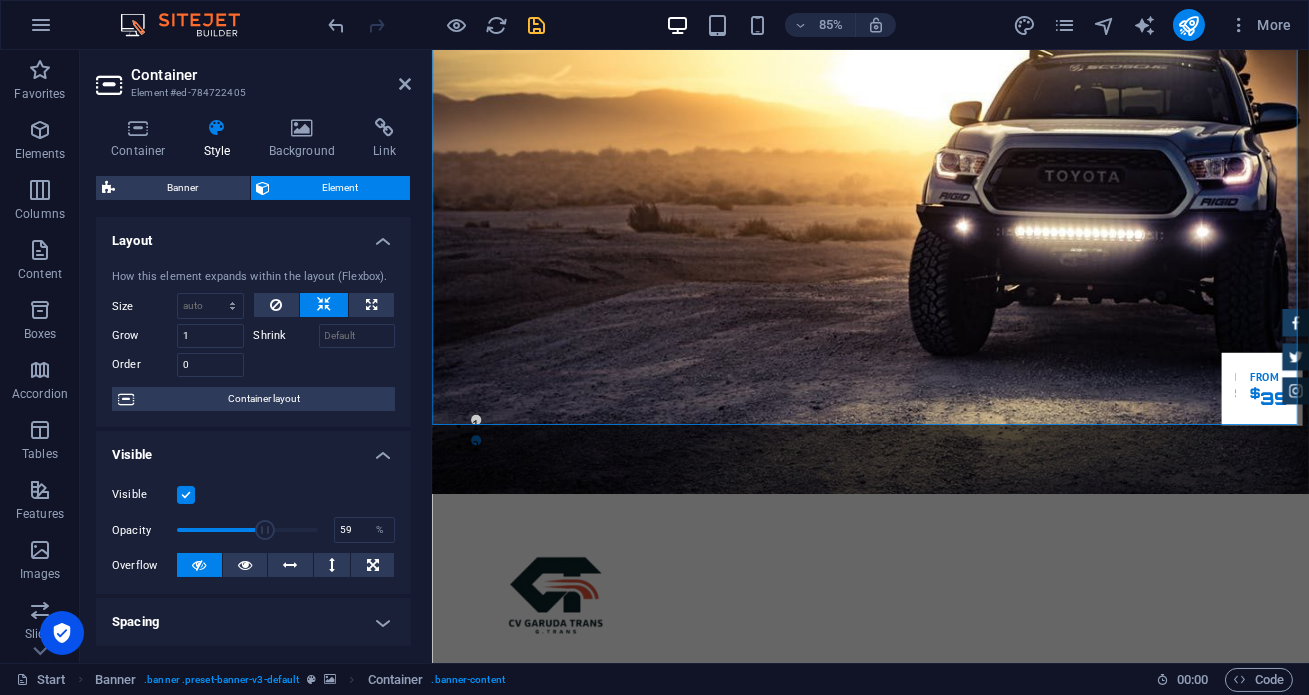 click at bounding box center [265, 530] 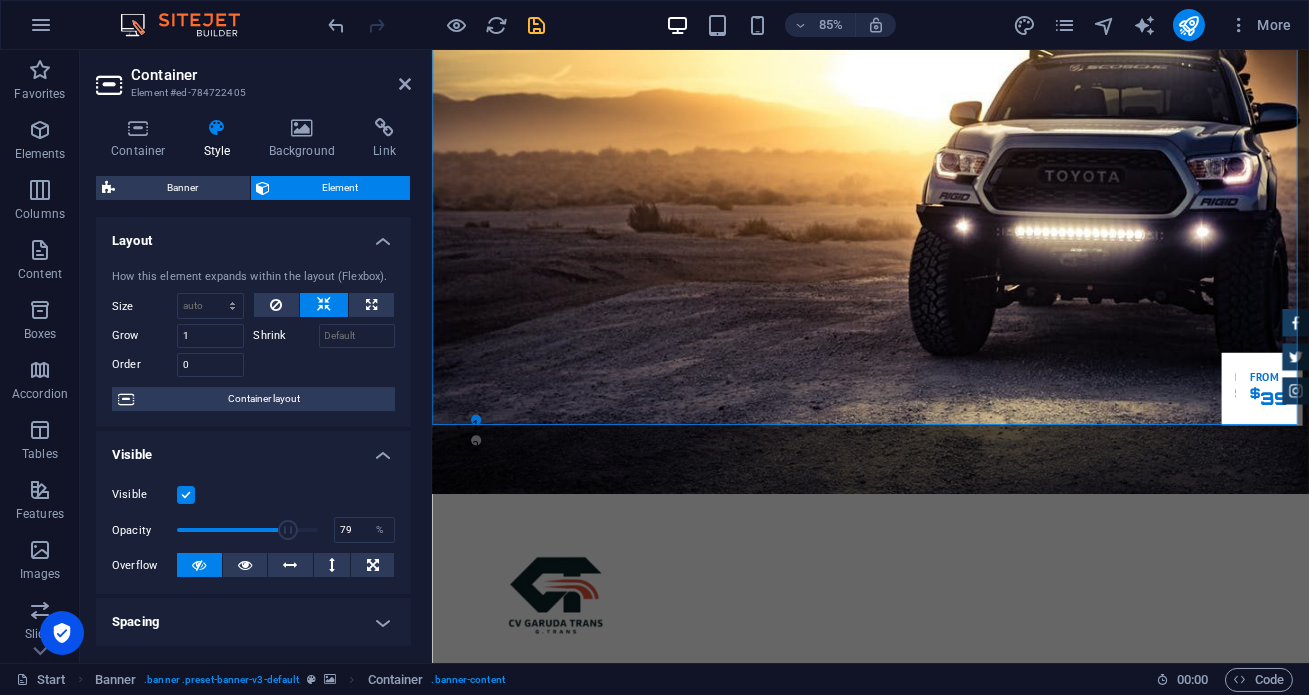 click at bounding box center [288, 530] 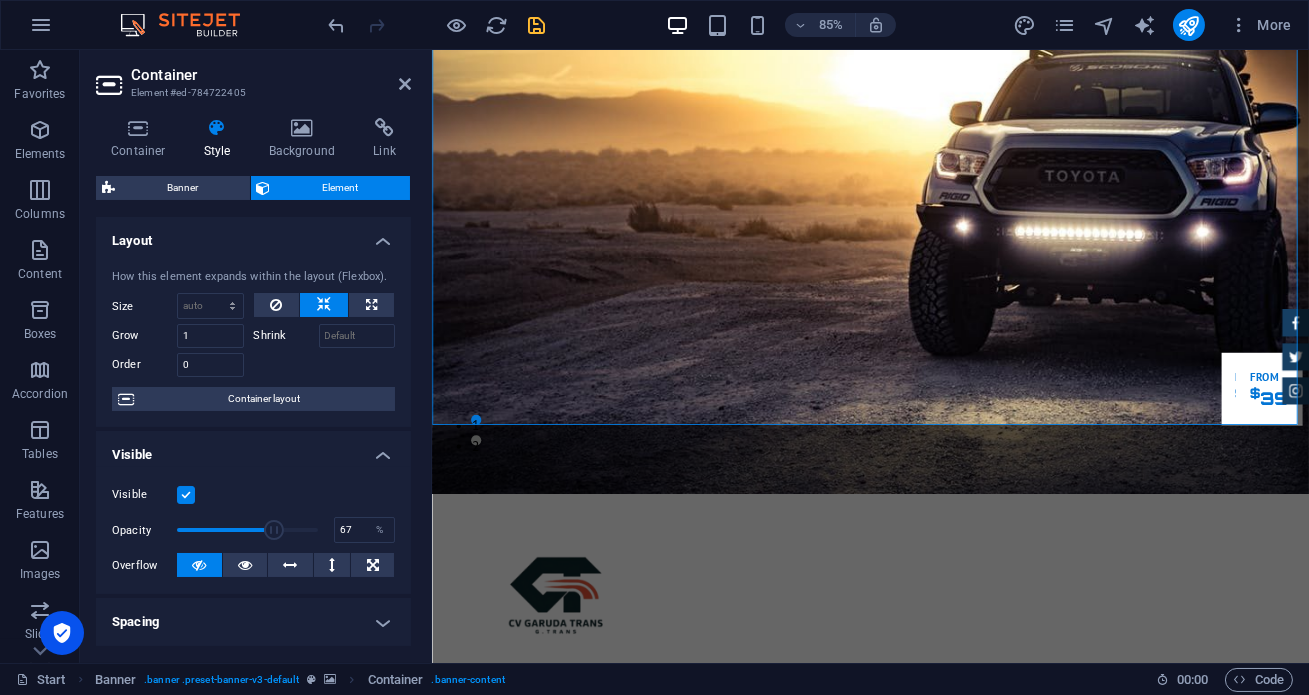 drag, startPoint x: 286, startPoint y: 531, endPoint x: 268, endPoint y: 525, distance: 18.973665 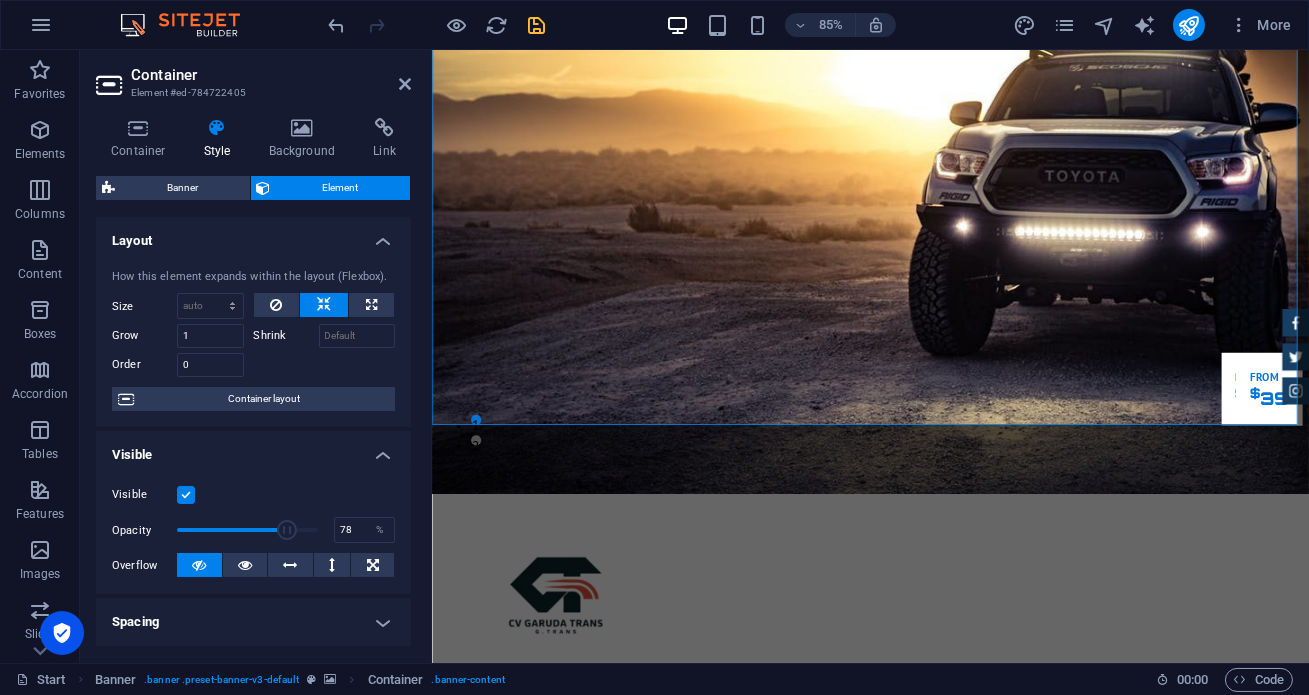 type on "79" 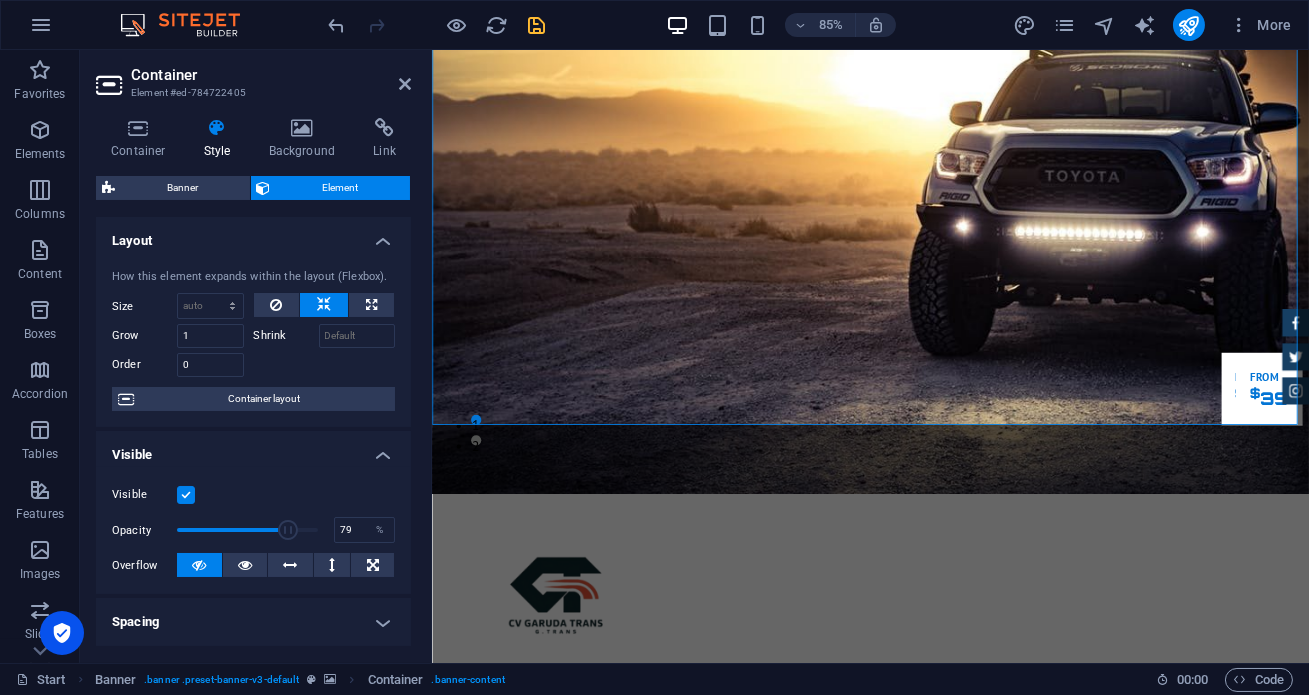 click at bounding box center [288, 530] 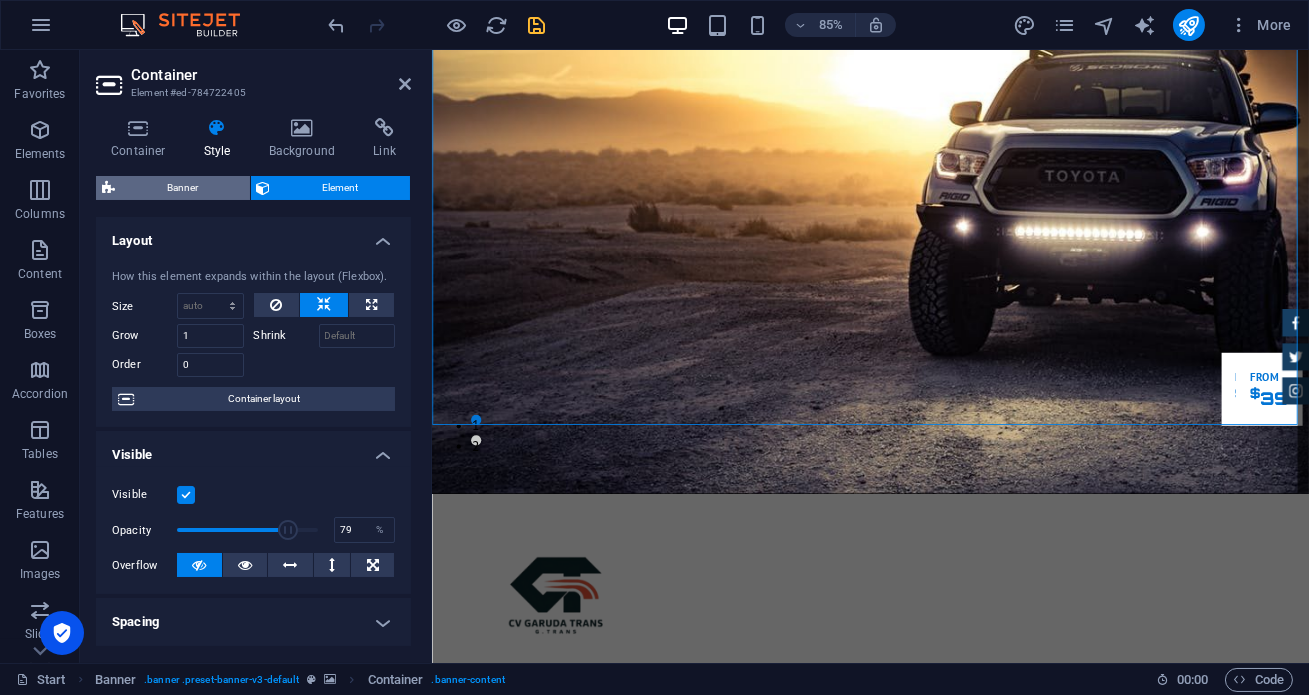 click on "Banner" at bounding box center [182, 188] 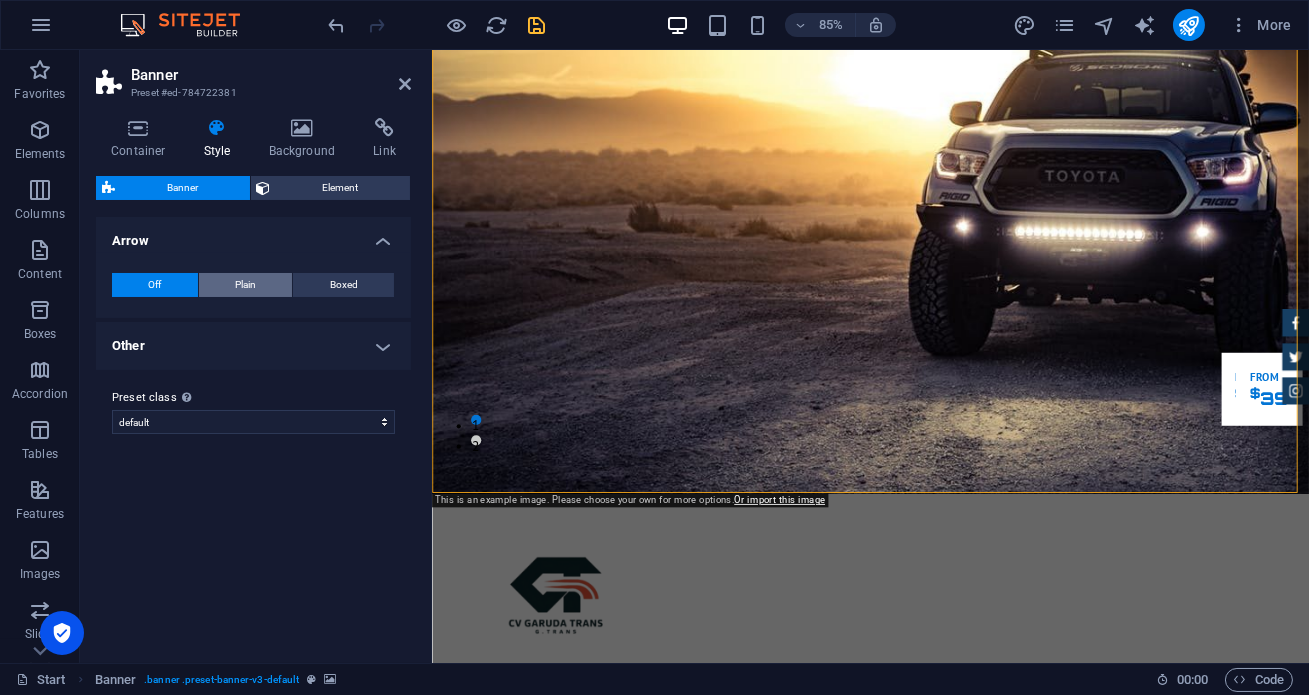 click on "Plain" at bounding box center (245, 285) 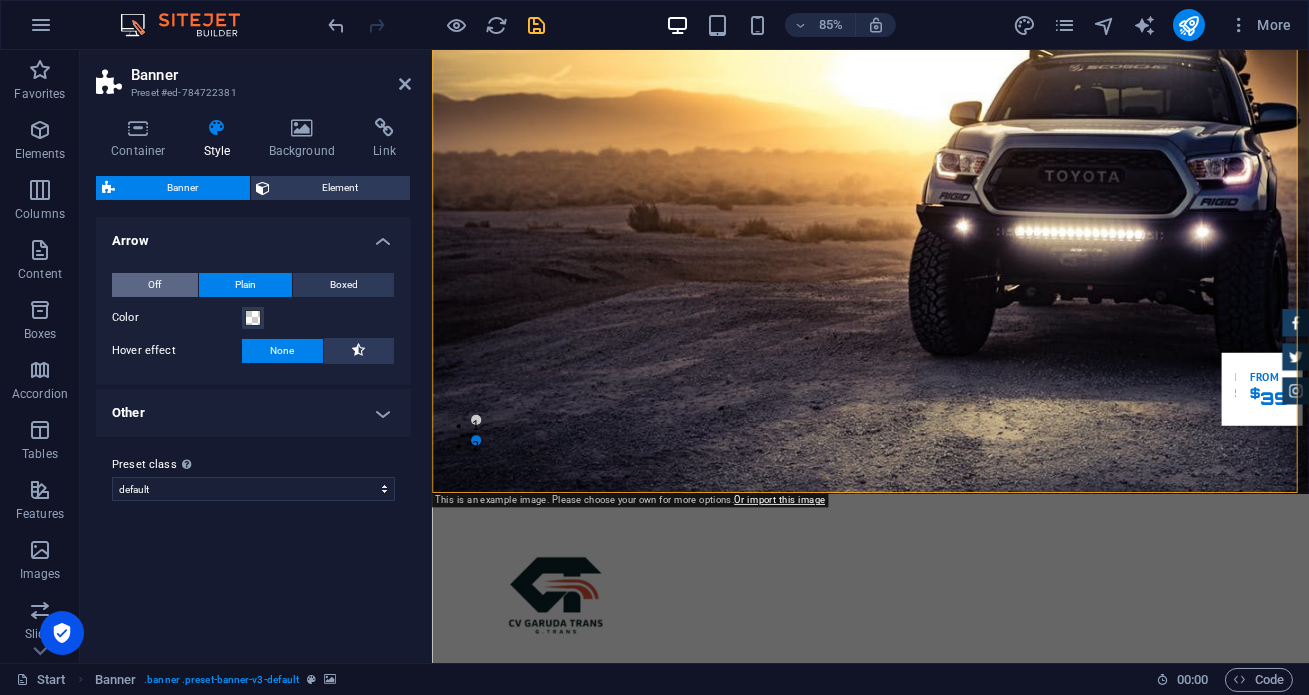 click on "Off" at bounding box center (155, 285) 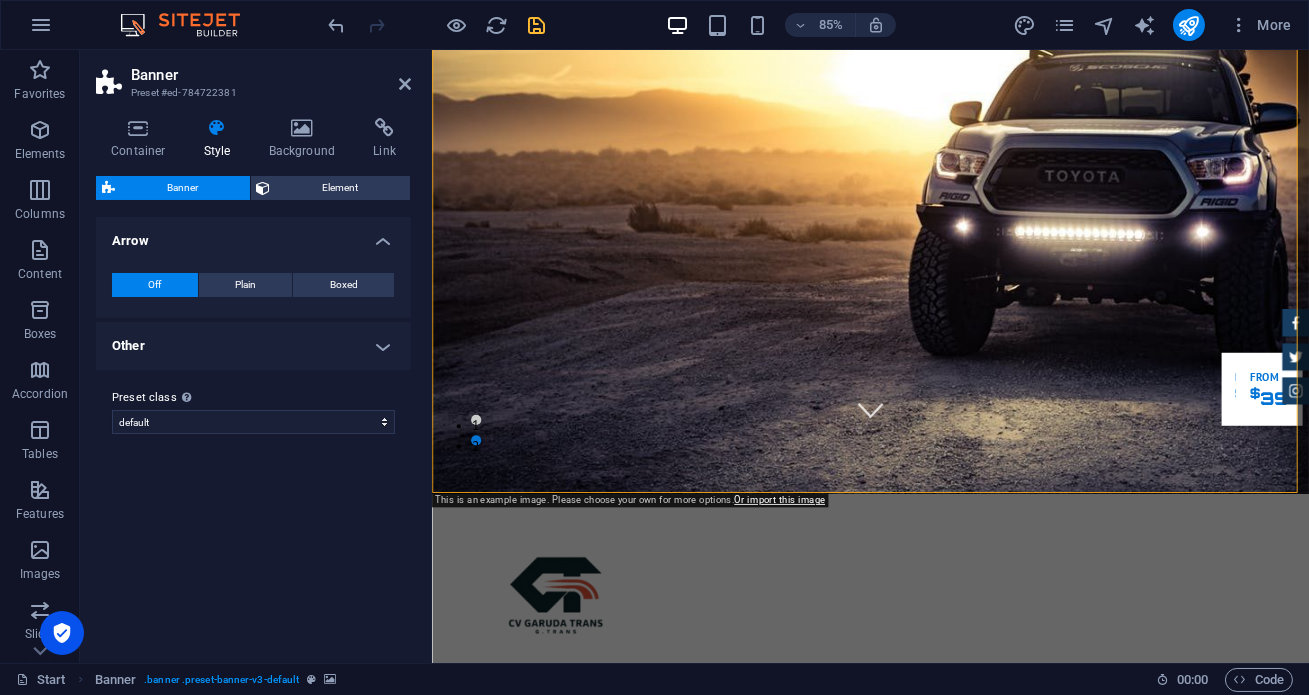 click on "Banner Preset #ed-784722381" at bounding box center [253, 76] 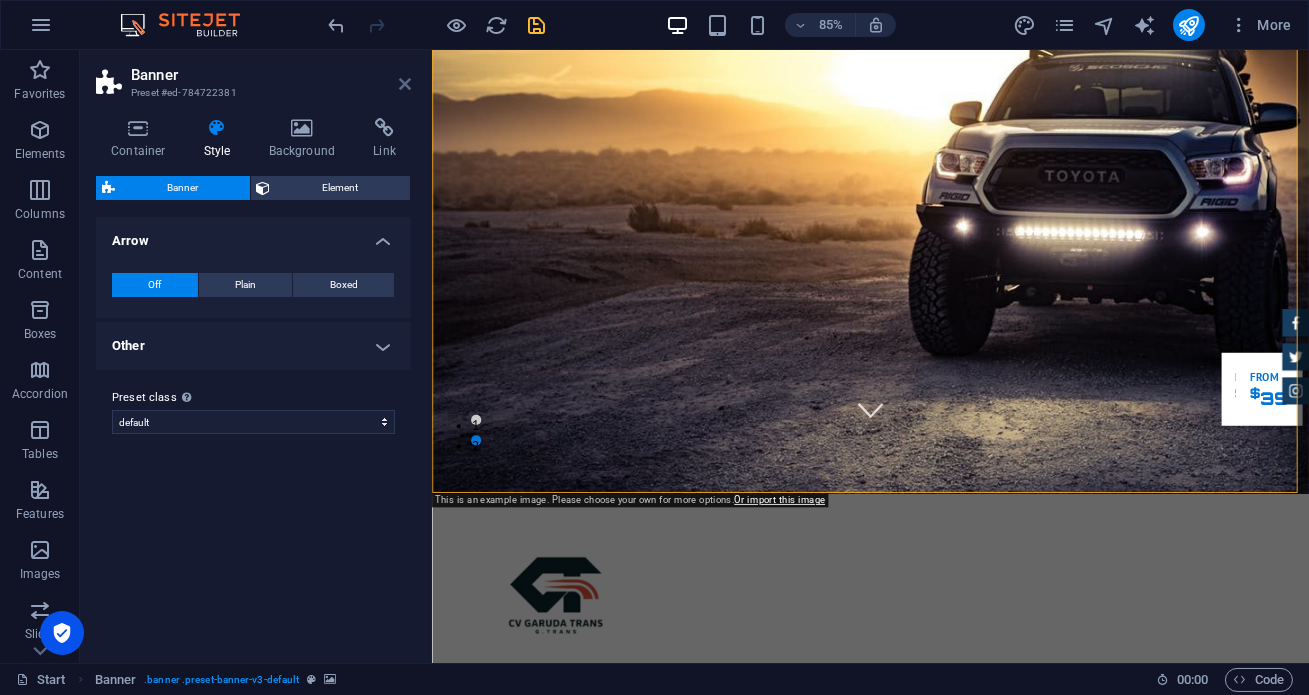 click at bounding box center [405, 84] 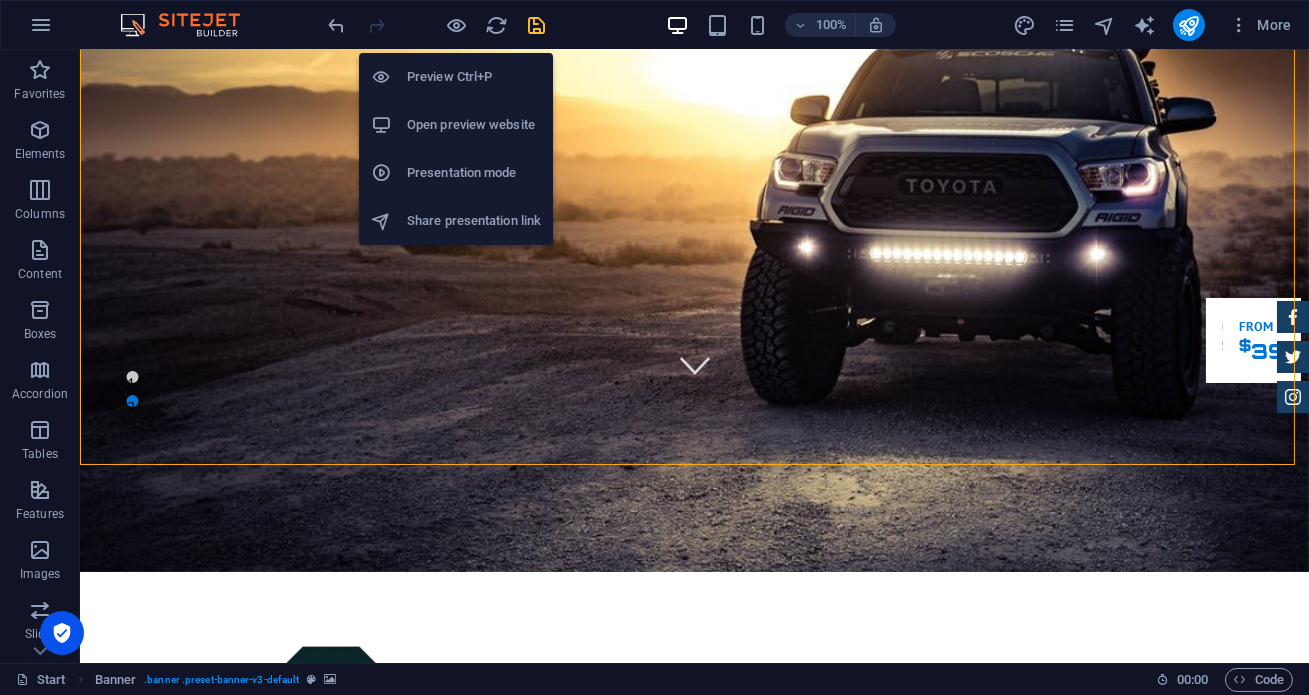 click on "Open preview website" at bounding box center [474, 125] 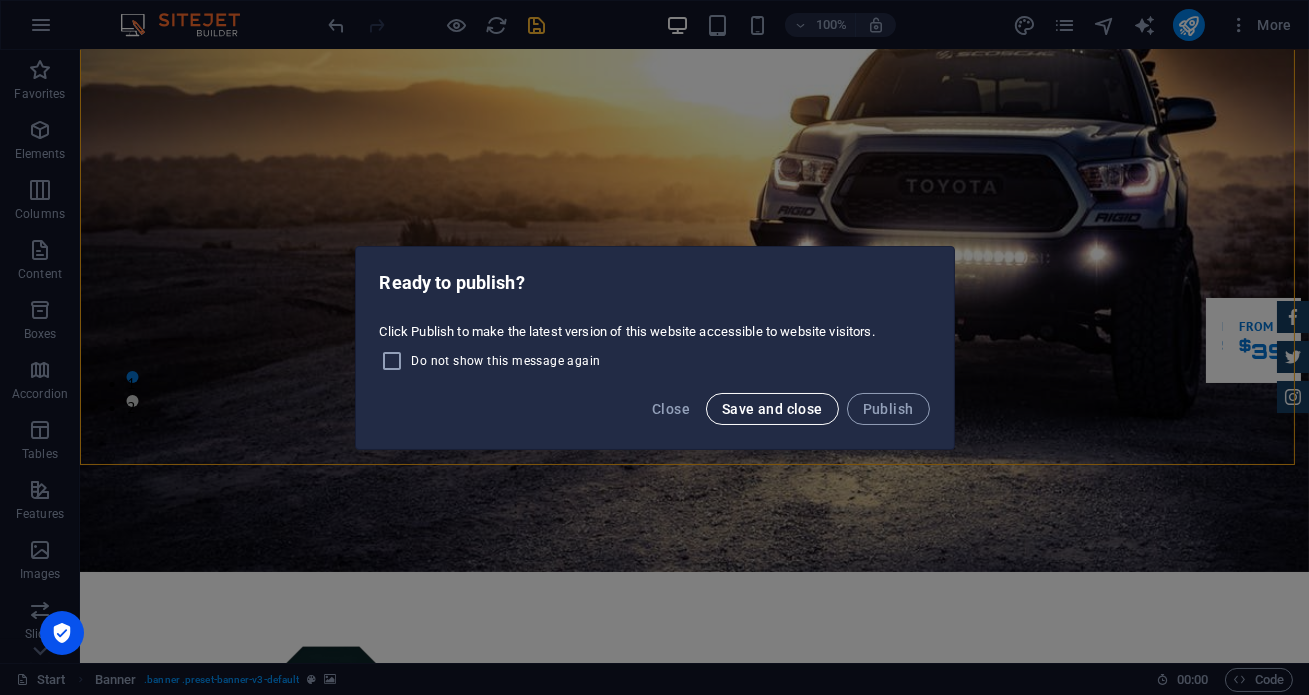 click on "Save and close" at bounding box center (772, 409) 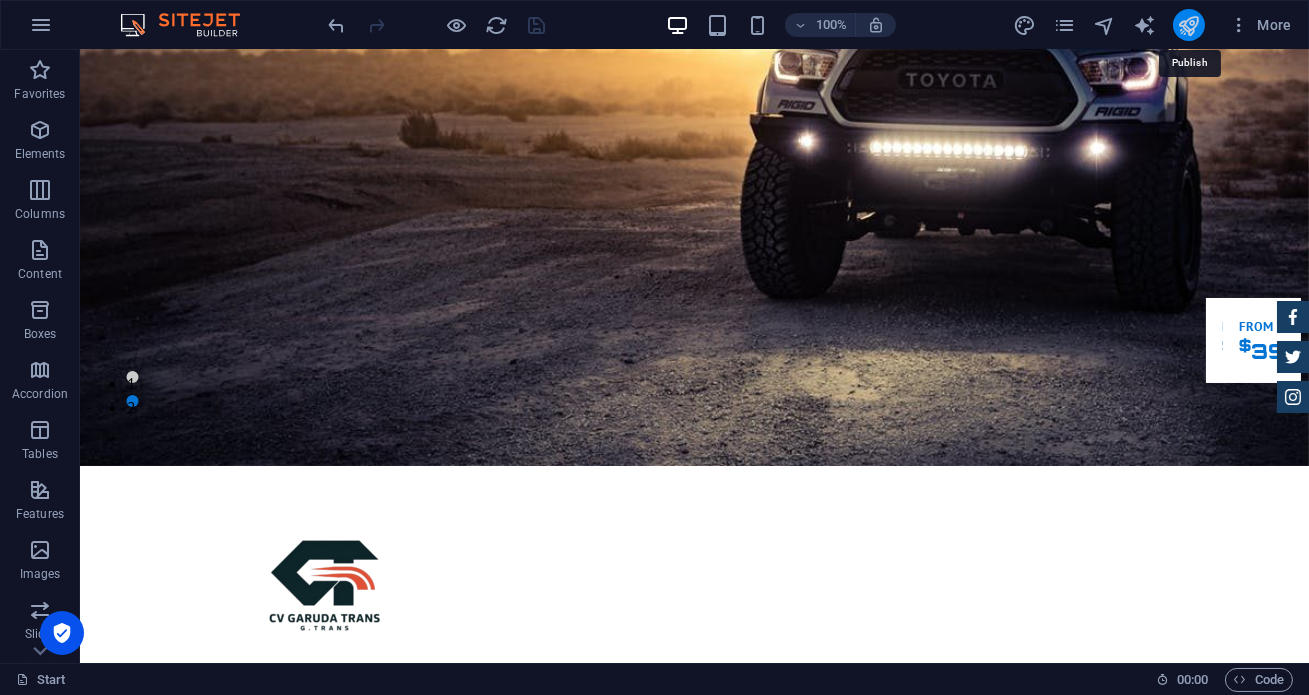 click at bounding box center (1188, 25) 